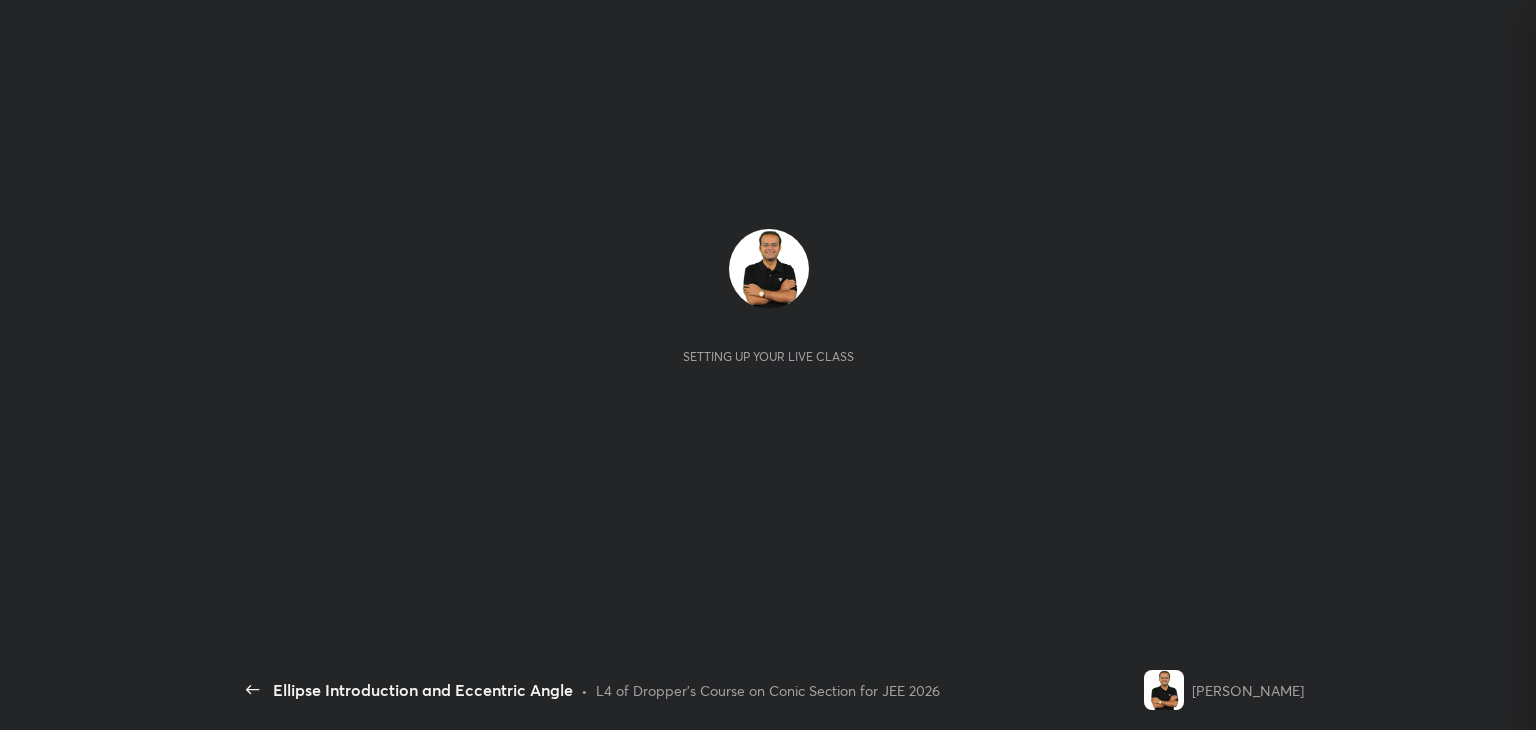 scroll, scrollTop: 0, scrollLeft: 0, axis: both 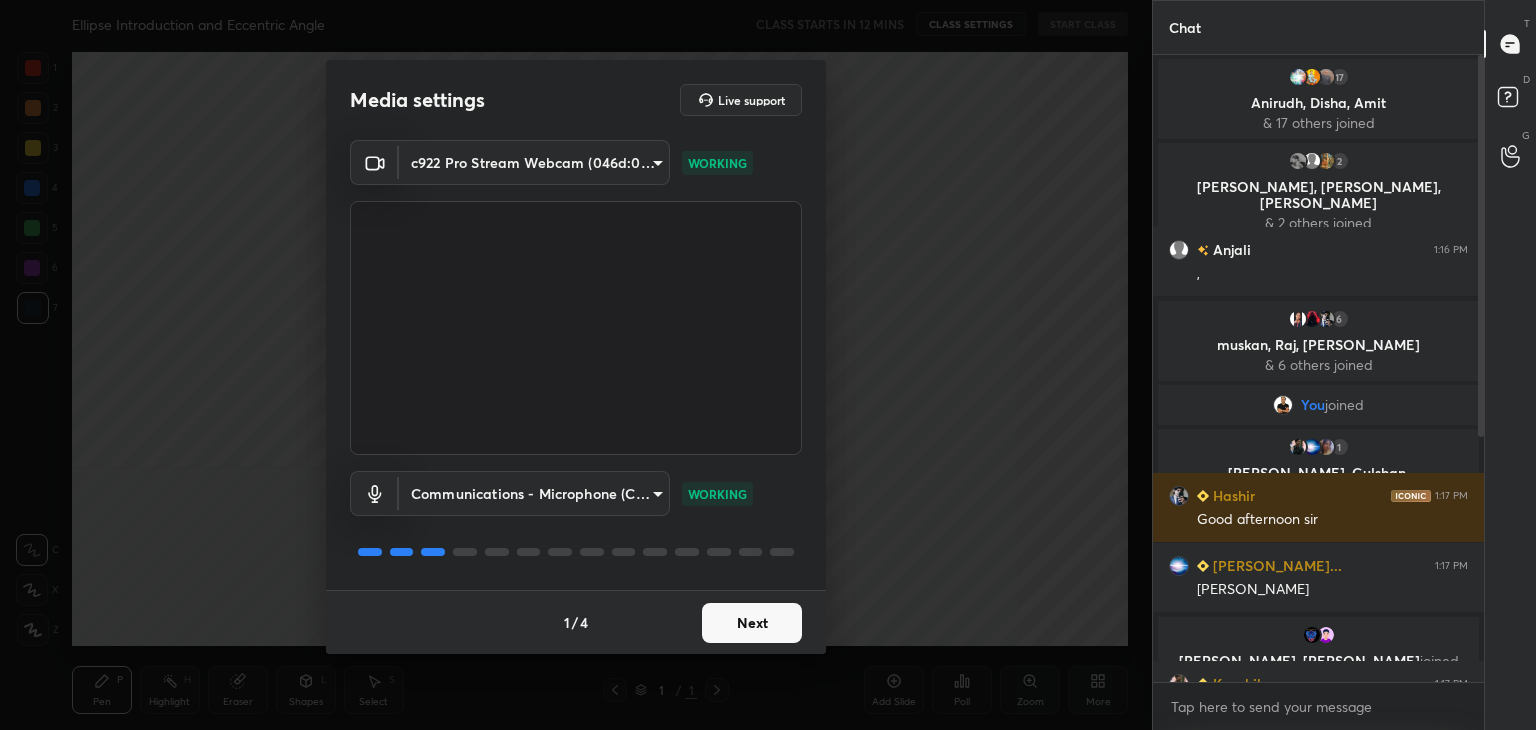click on "Media settings Live support c922 Pro Stream Webcam (046d:085c) 18602cacafca20d44616b335d0d1328114aa67e84079871e883ad6ee1117c639 WORKING Communications - Microphone (C922 Pro Stream Webcam) communications WORKING 1 / 4 Next" at bounding box center [576, 365] 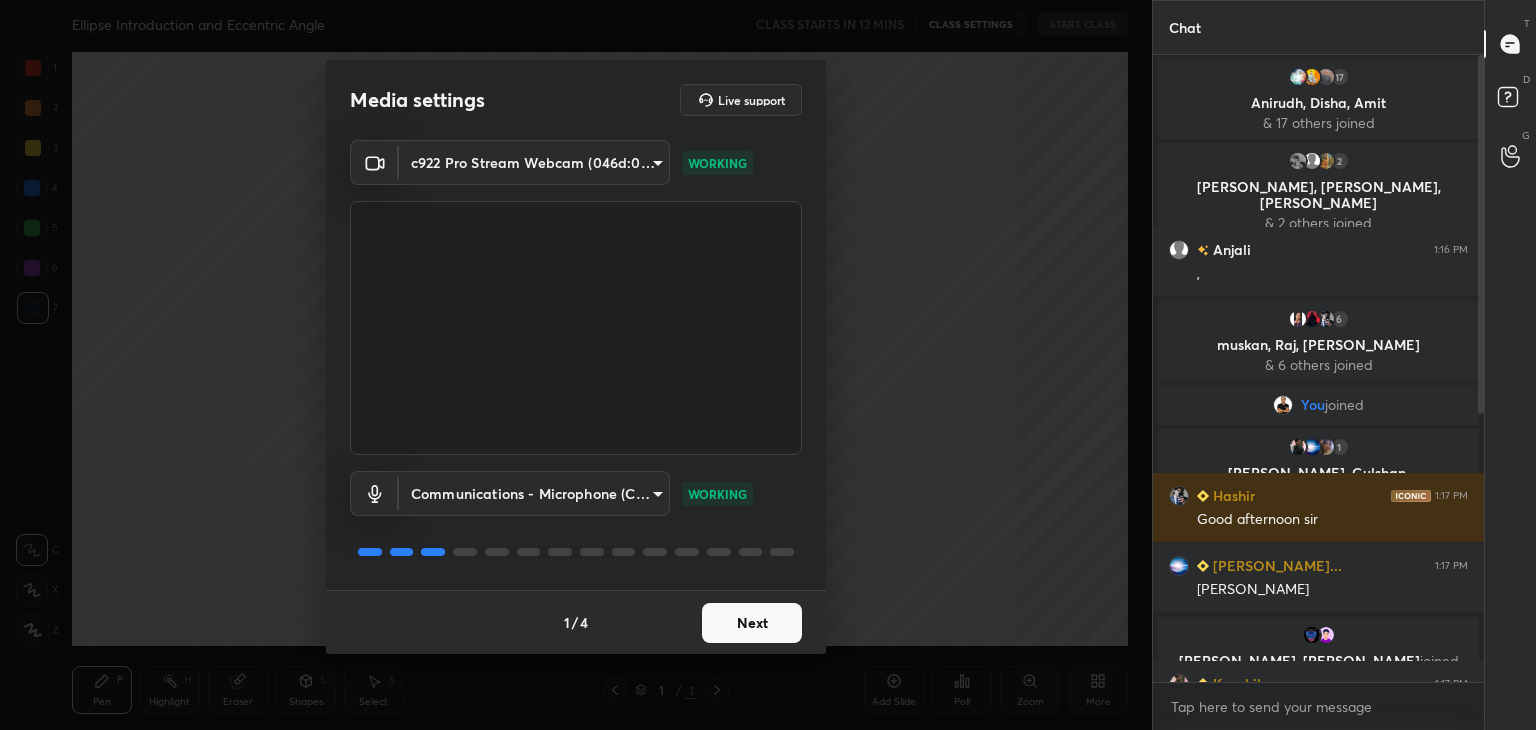 click on "Next" at bounding box center [752, 623] 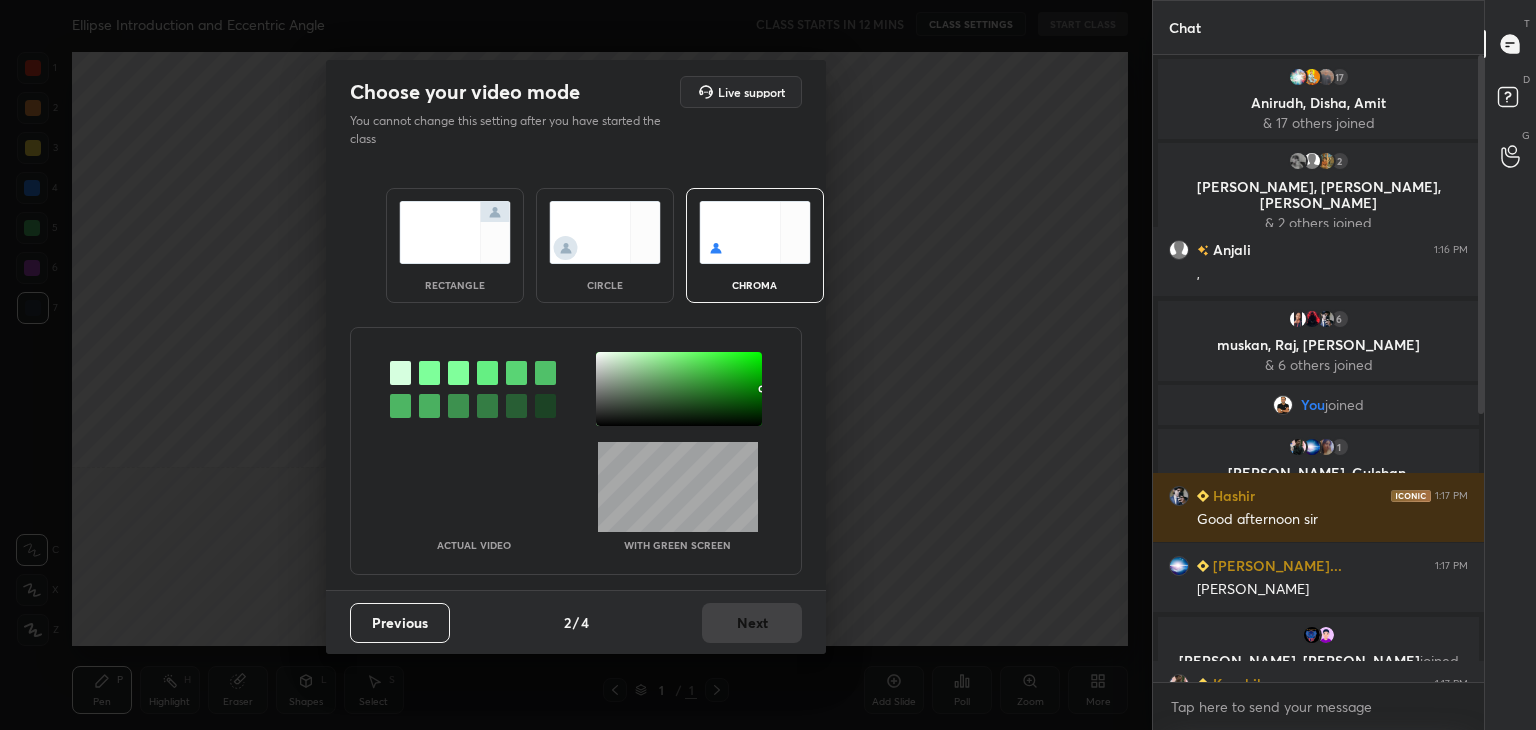 click at bounding box center [679, 389] 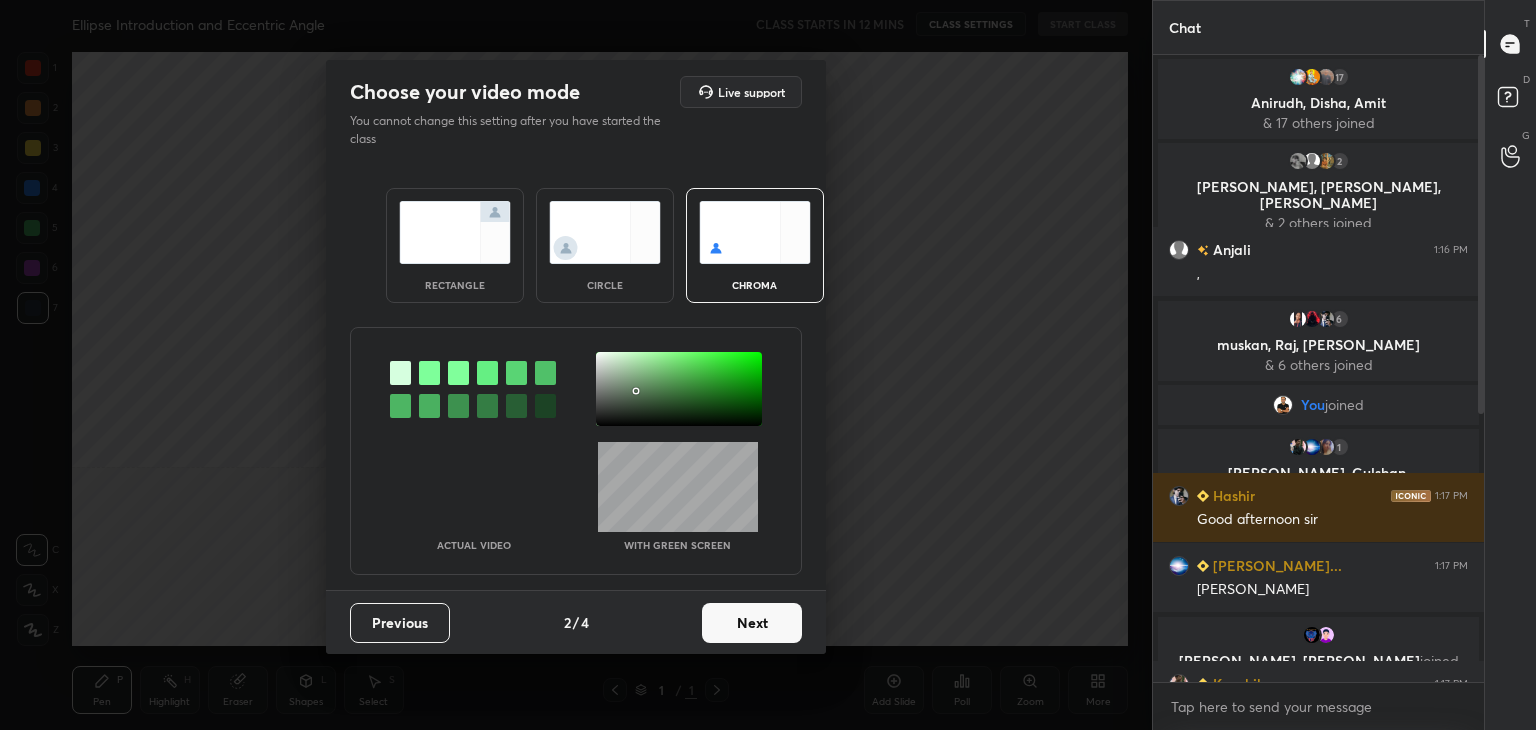 click at bounding box center (605, 232) 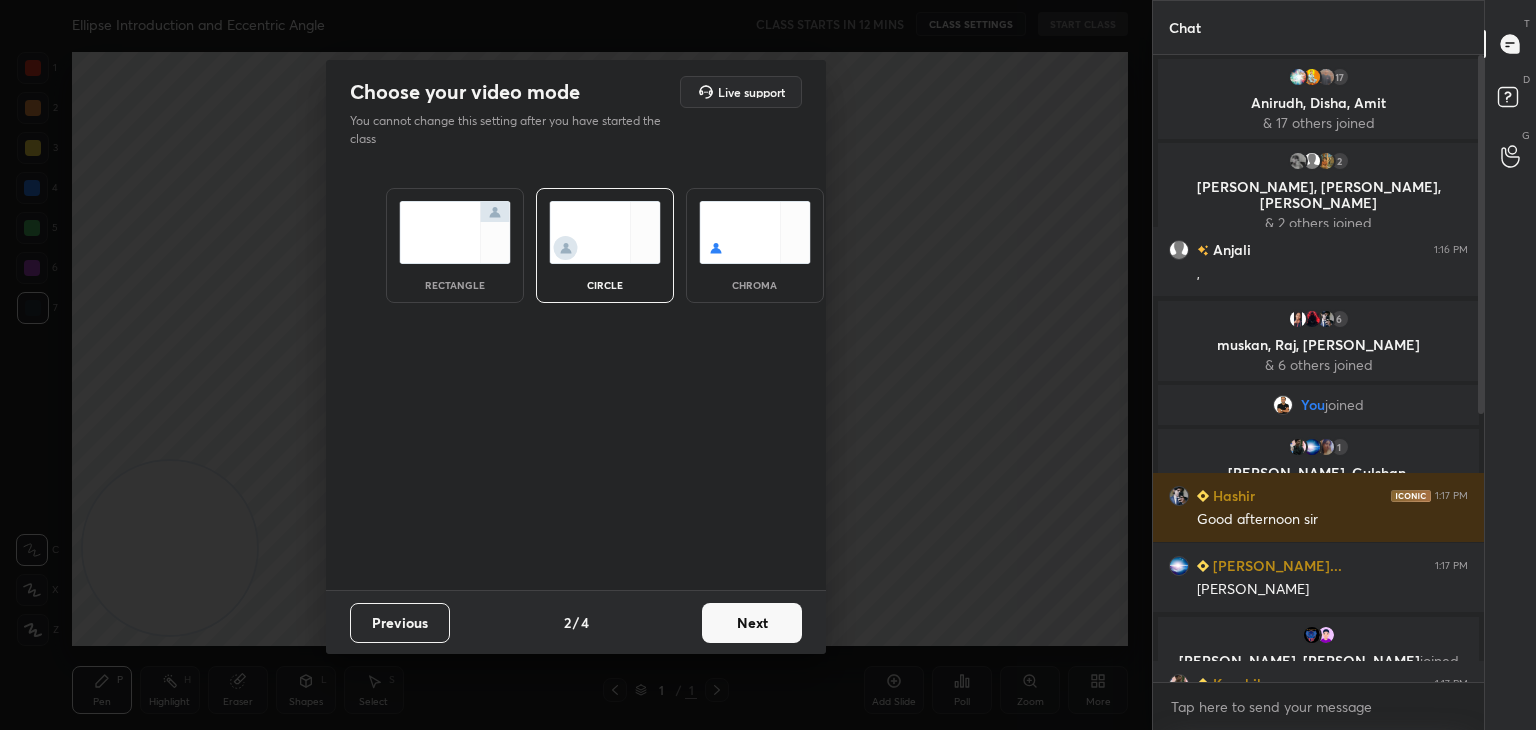 click on "Next" at bounding box center [752, 623] 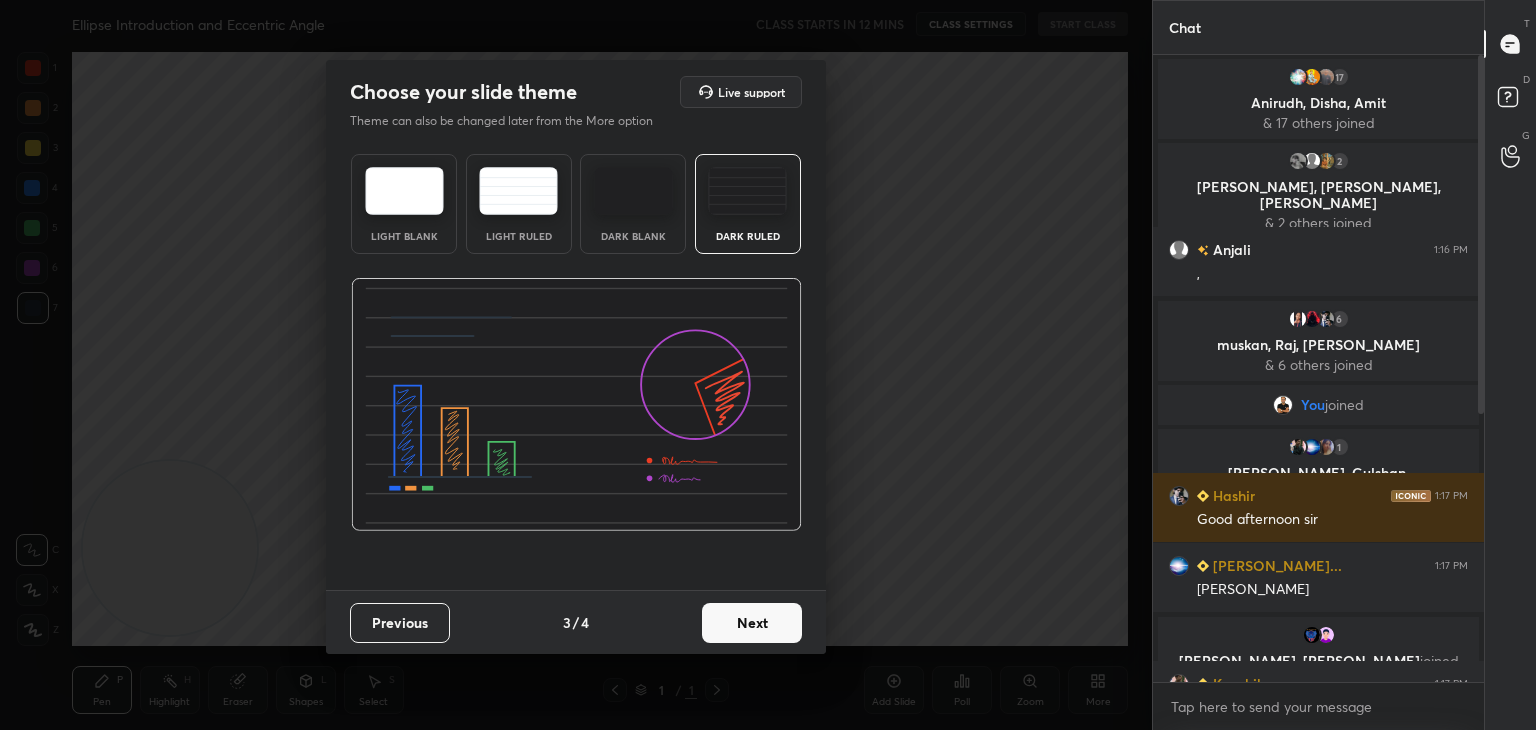 click on "Next" at bounding box center (752, 623) 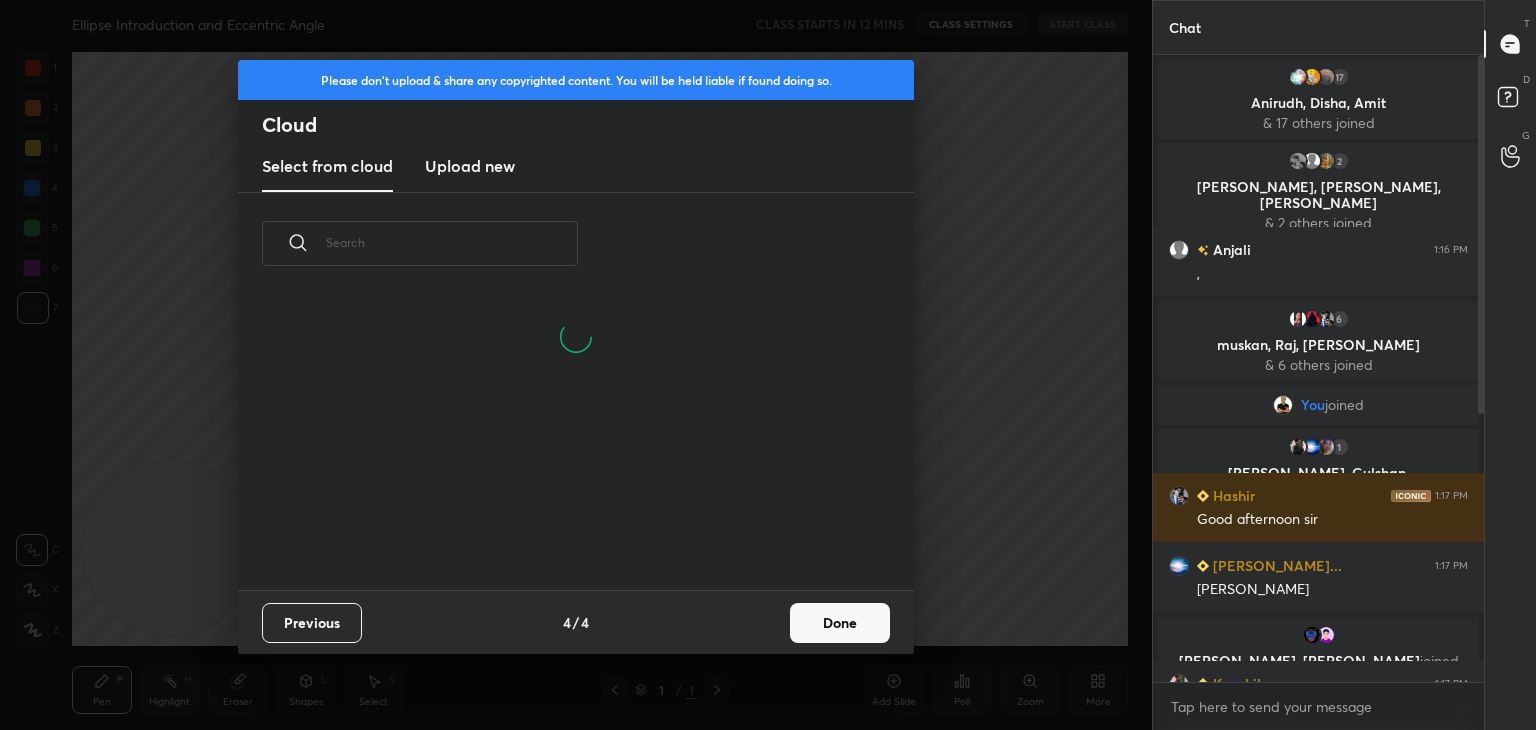 click on "Done" at bounding box center (840, 623) 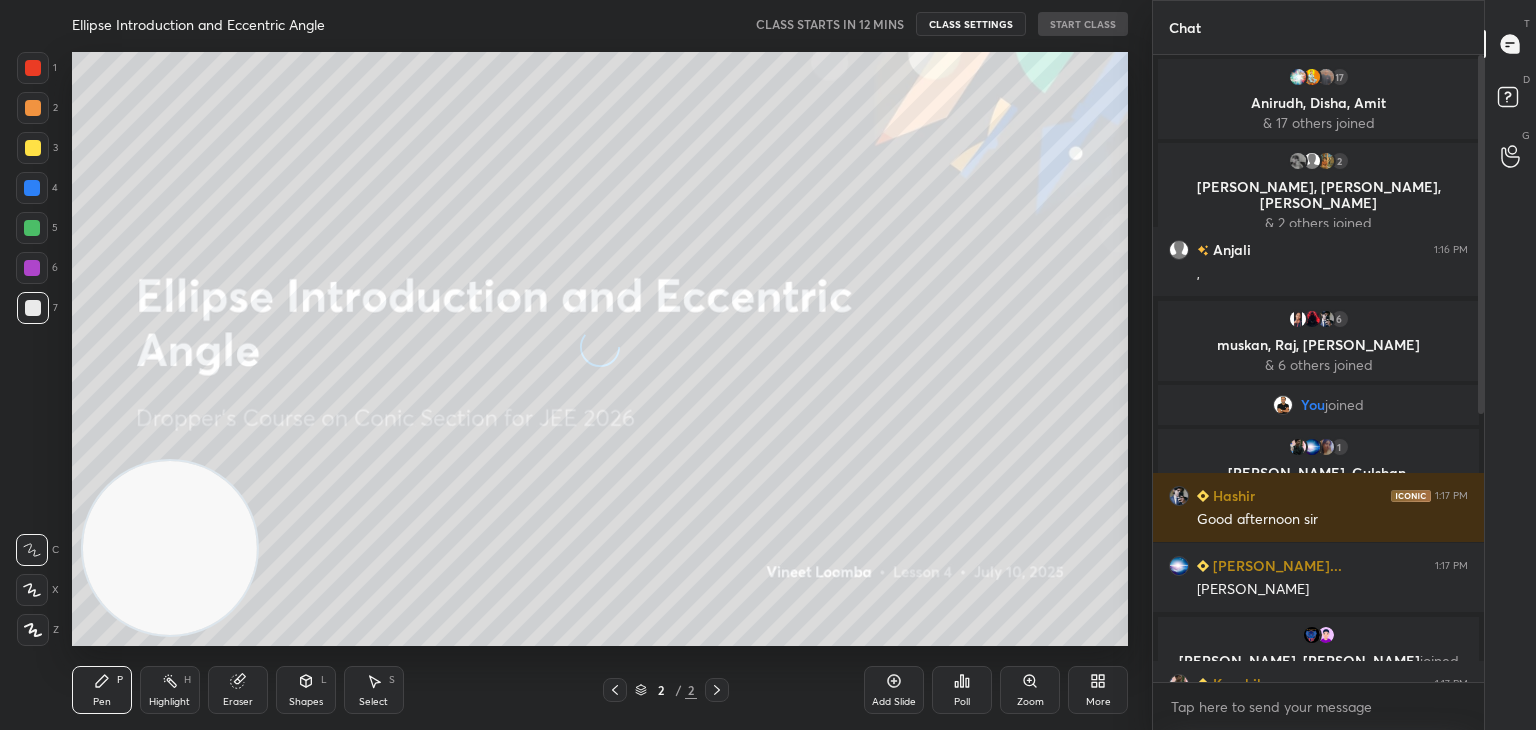 scroll, scrollTop: 0, scrollLeft: 0, axis: both 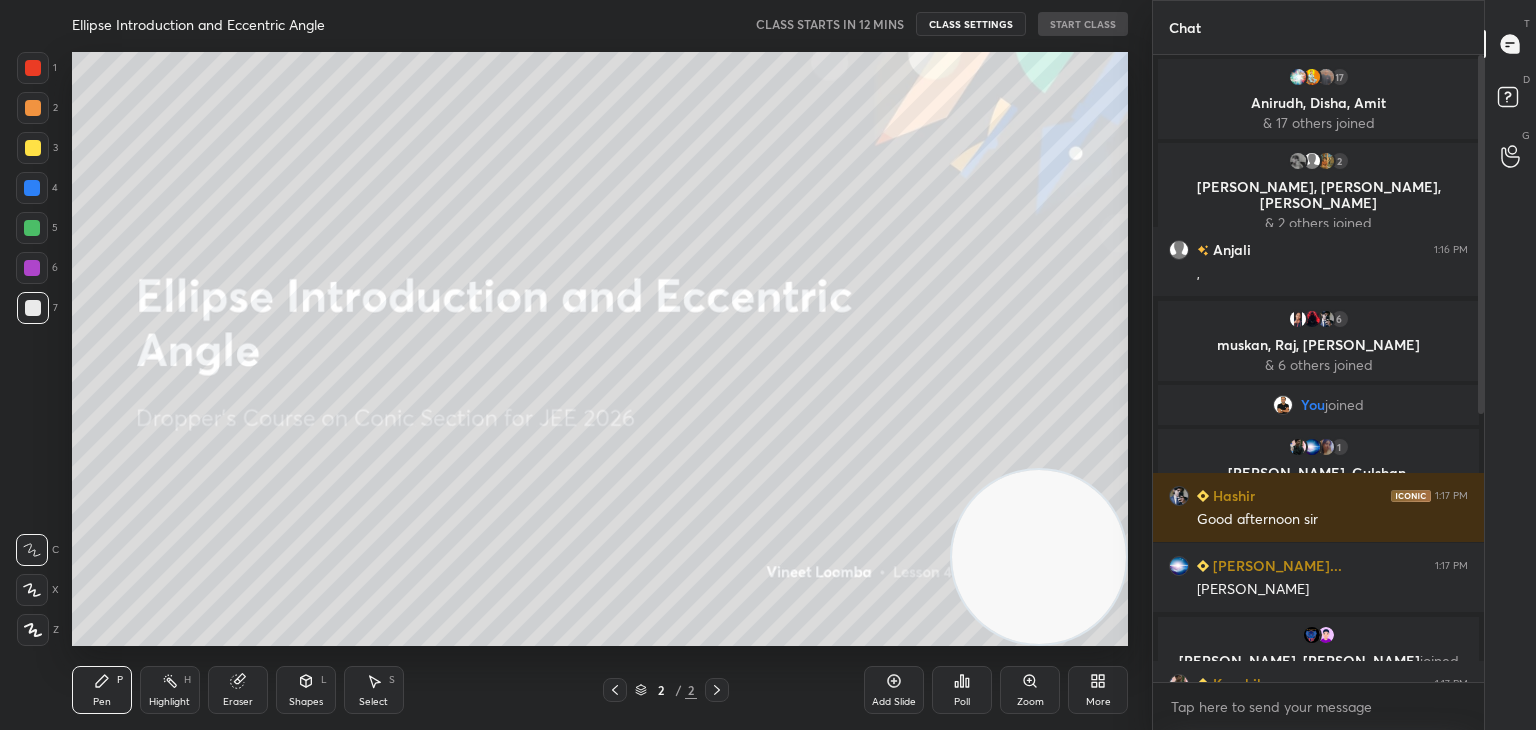 drag, startPoint x: 204, startPoint y: 574, endPoint x: 904, endPoint y: 688, distance: 709.2221 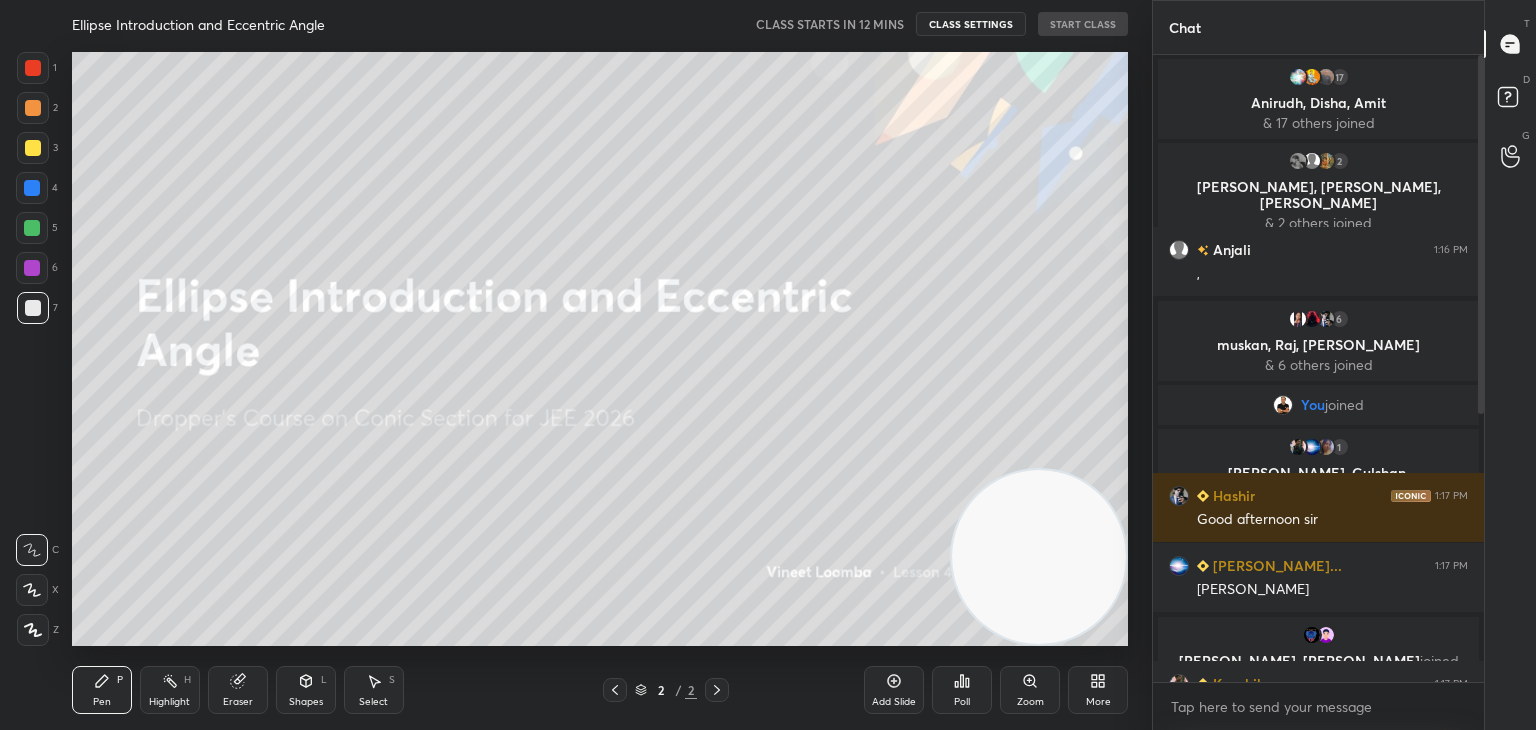 click at bounding box center [1039, 557] 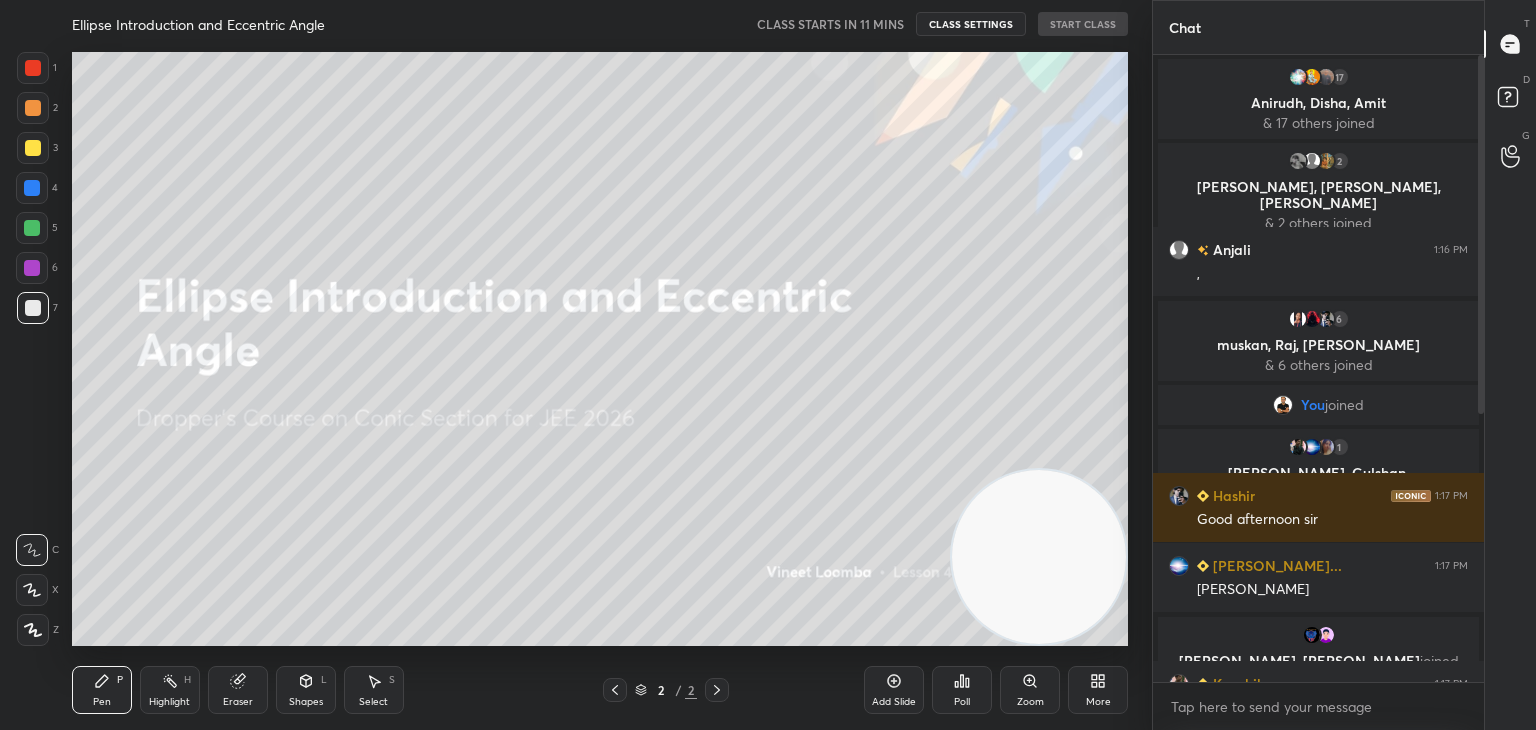 click on "More" at bounding box center (1098, 690) 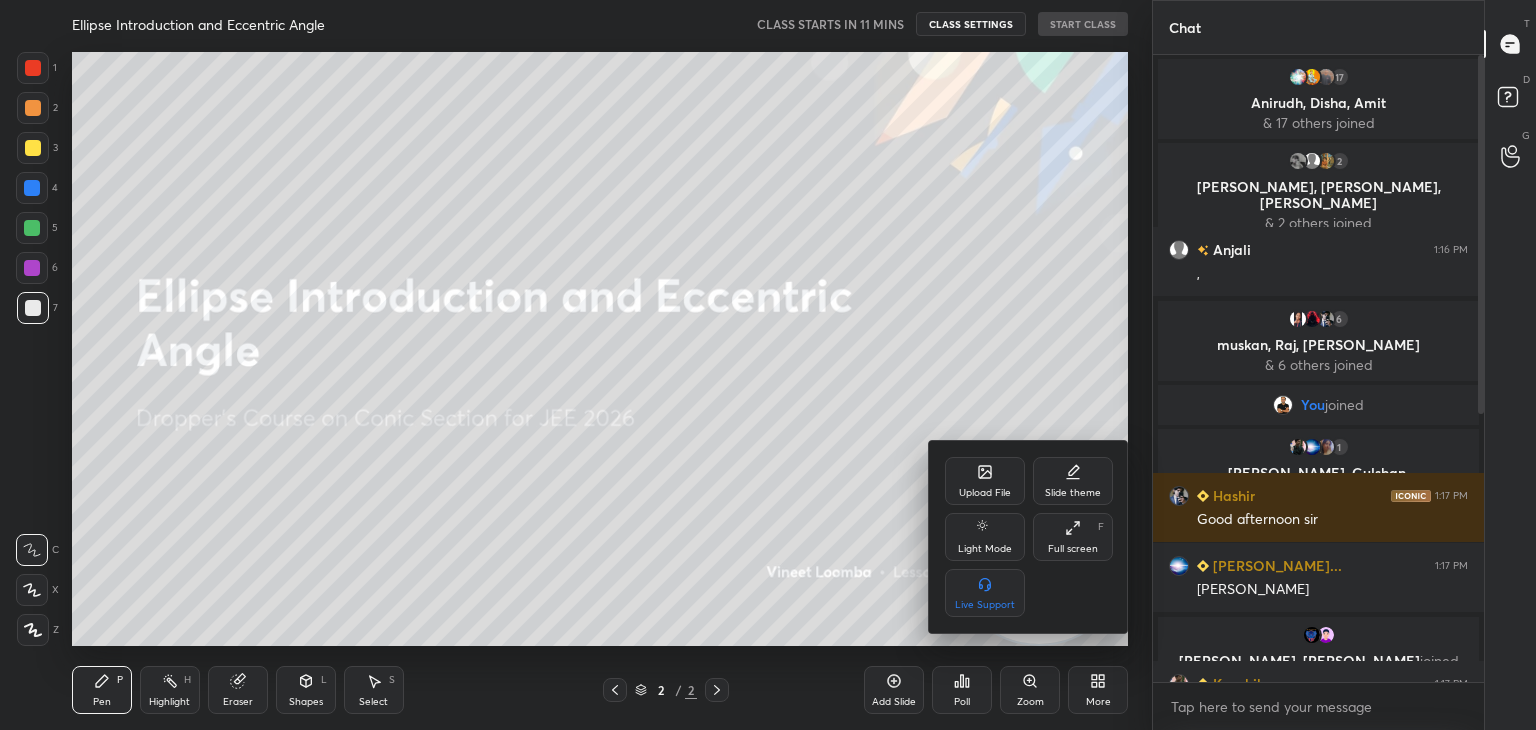 click on "Upload File" at bounding box center [985, 481] 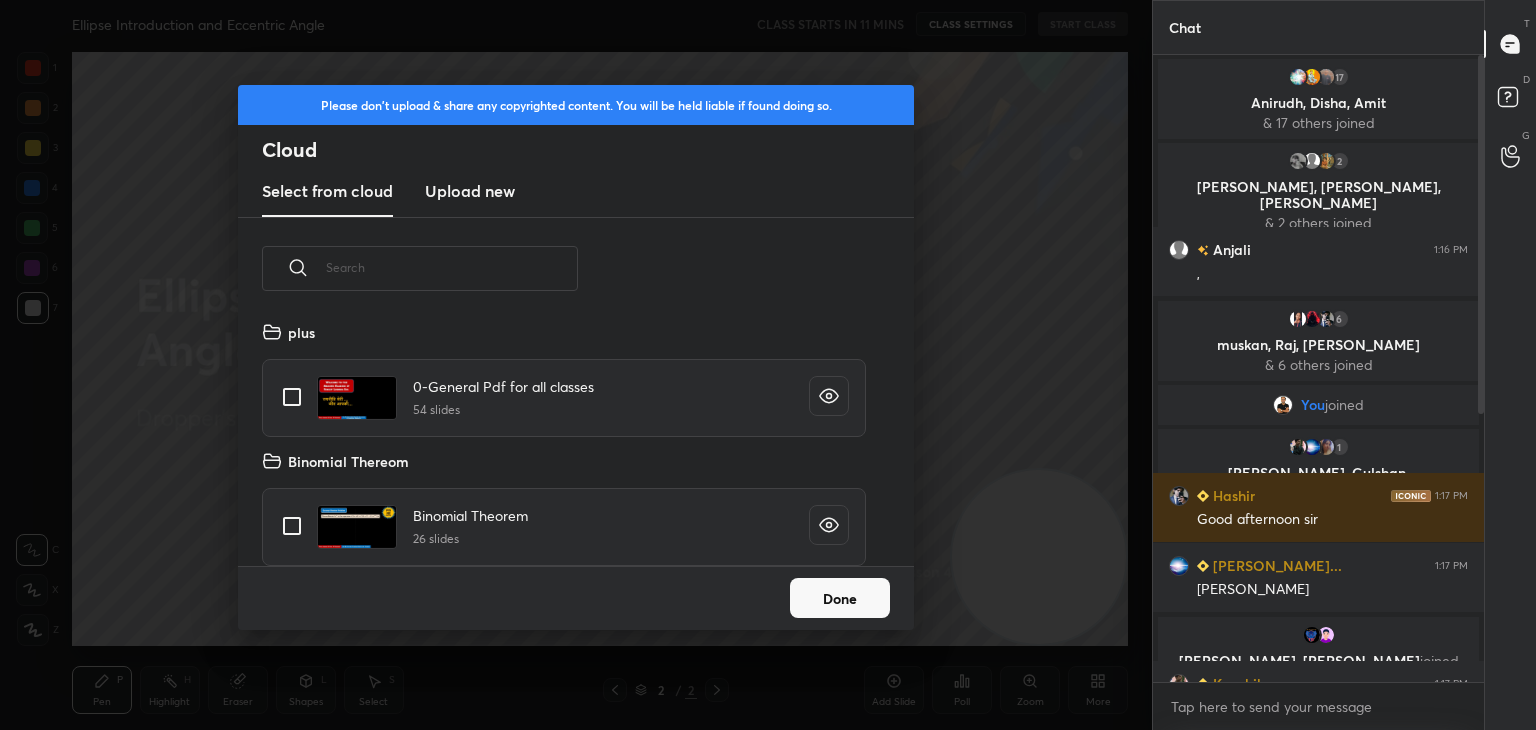 scroll, scrollTop: 5, scrollLeft: 10, axis: both 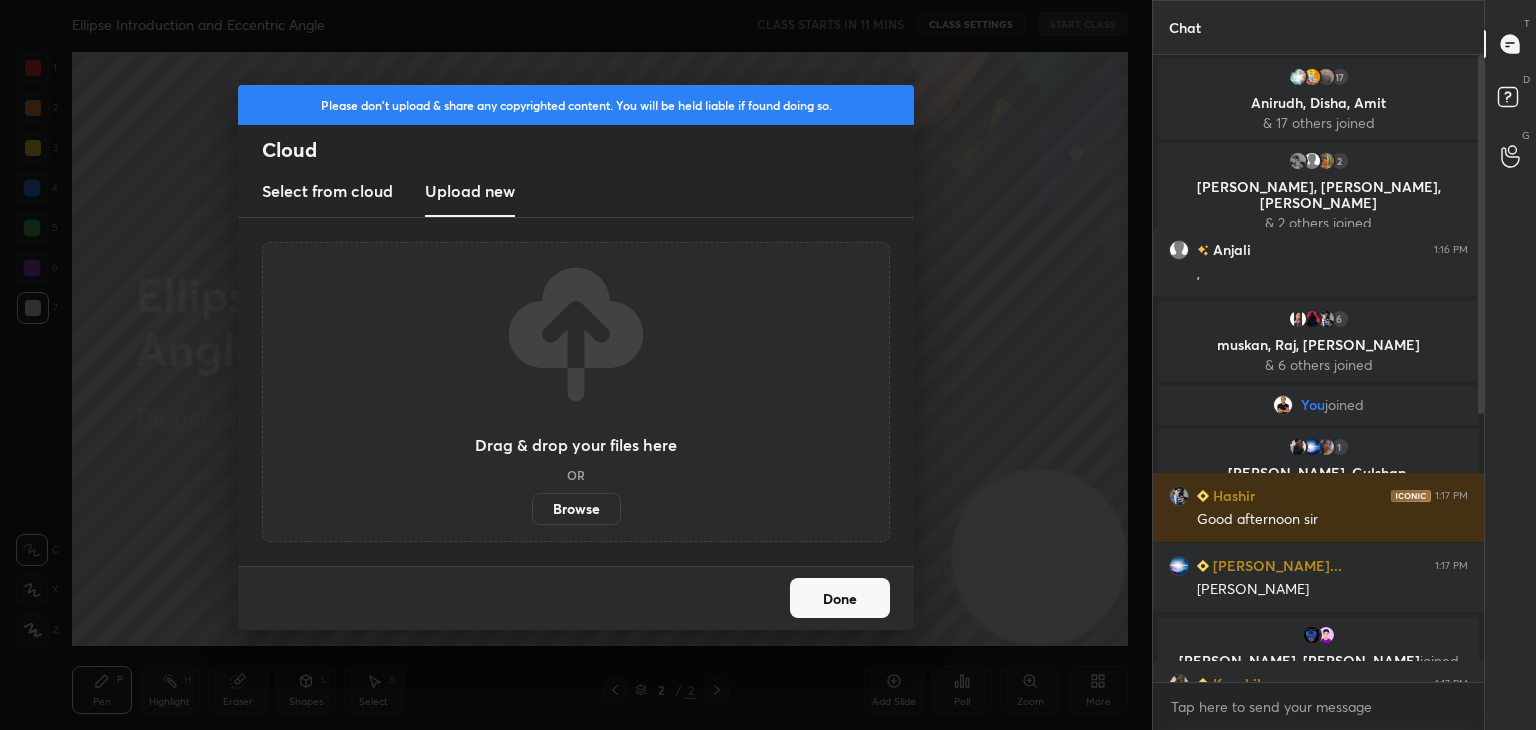 click on "Browse" at bounding box center [576, 509] 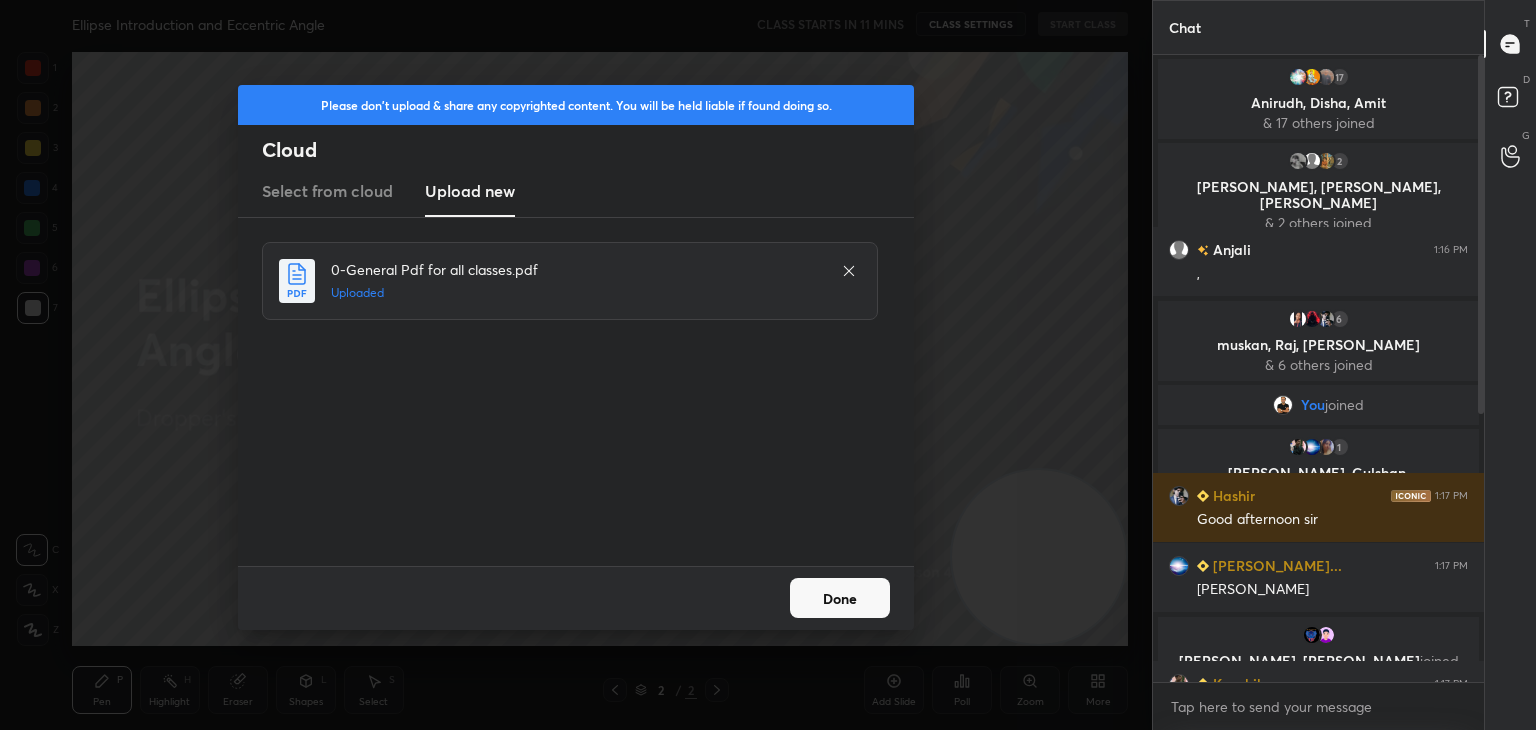 click on "Done" at bounding box center (840, 598) 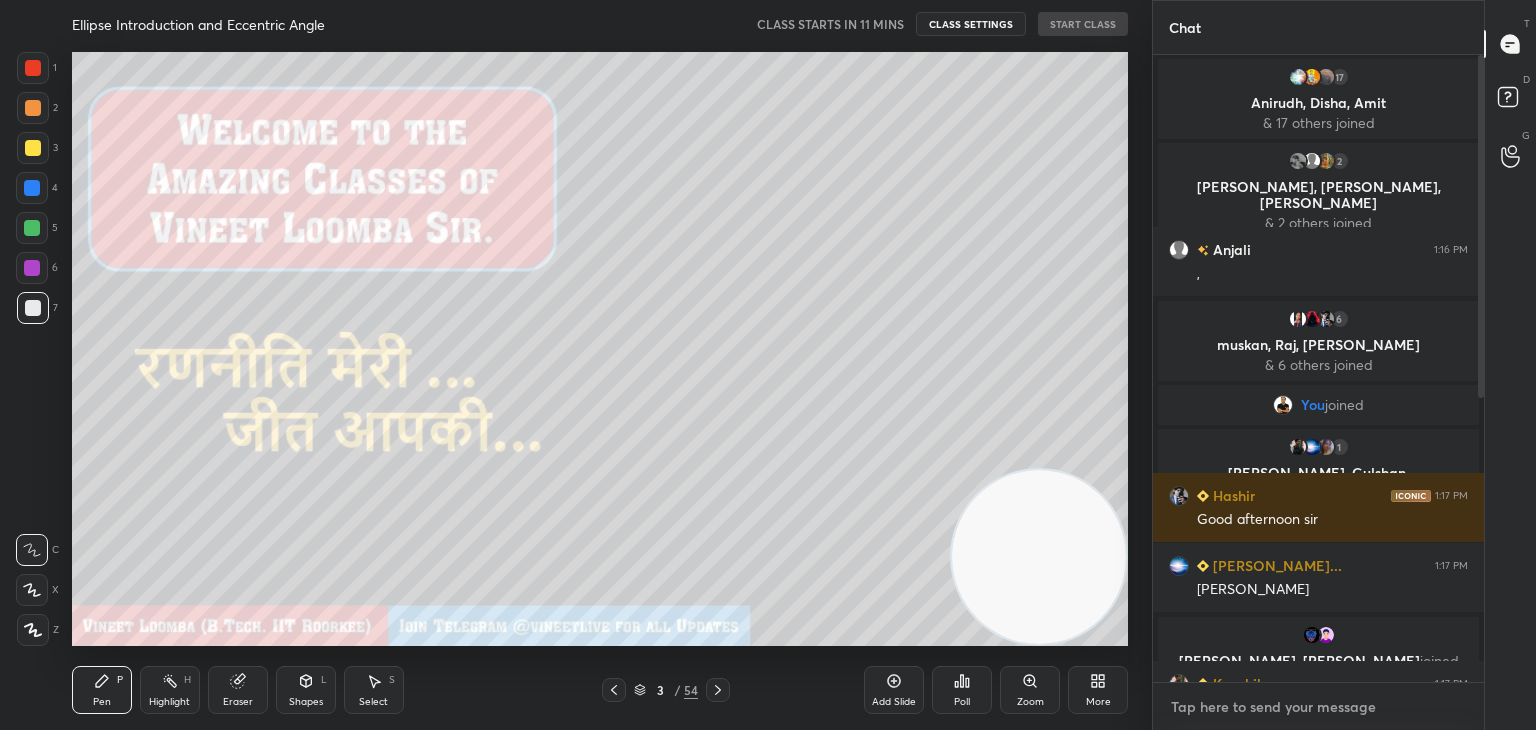 type on "x" 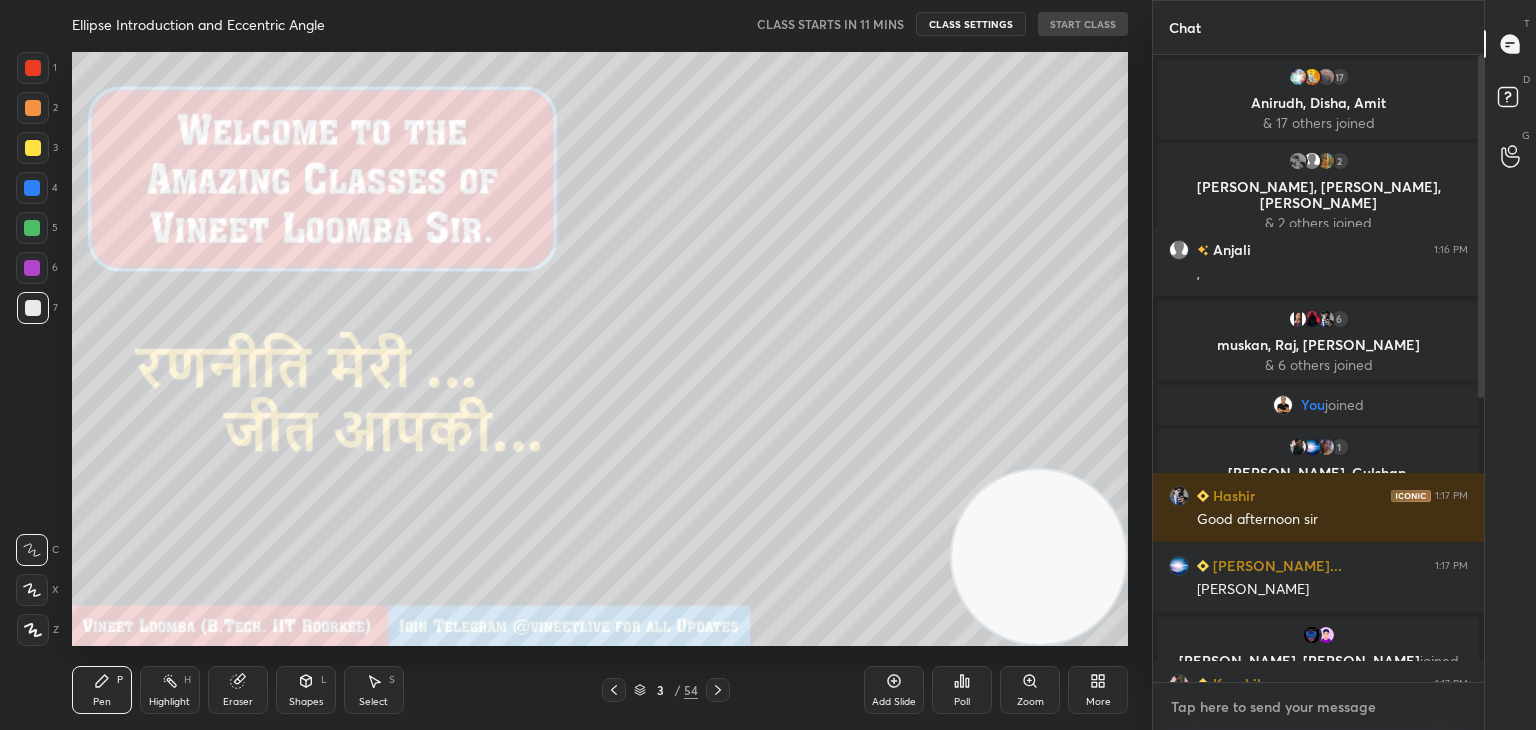 type on "Use Code VINEETLIVE to buy VIP Batch/ Plus Subscriptions
My Unacademy Official Telegram: [URL][DOMAIN_NAME]" 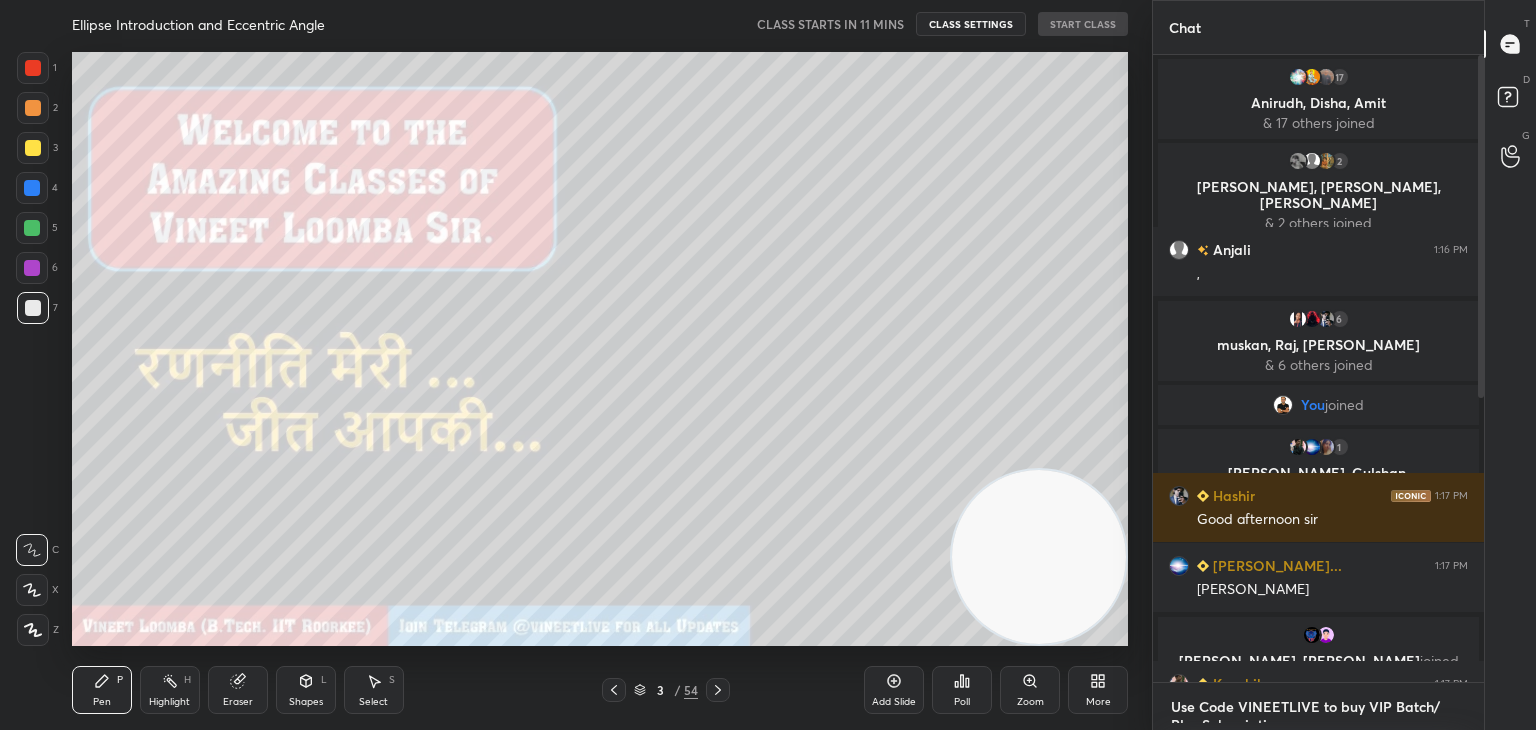 scroll, scrollTop: 20, scrollLeft: 0, axis: vertical 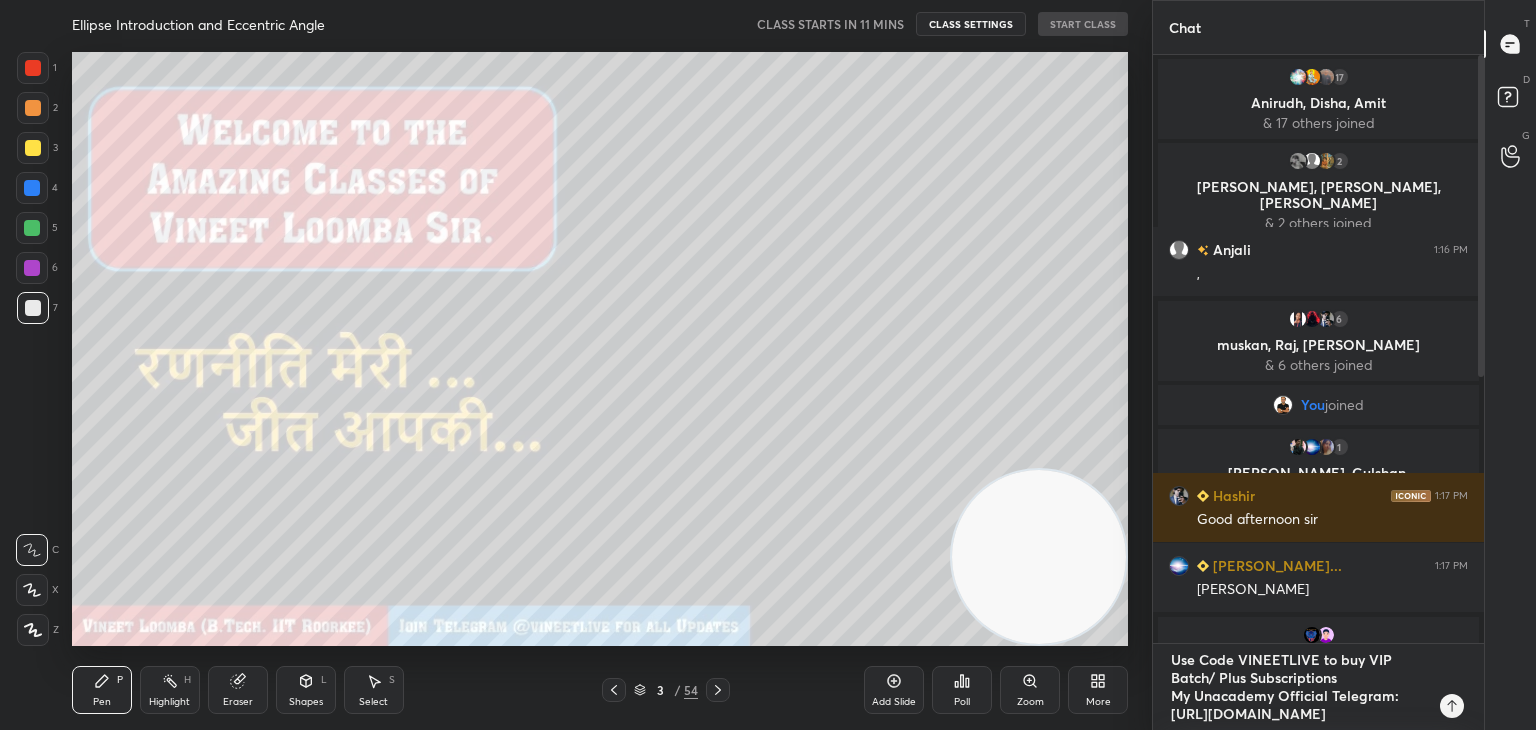 type 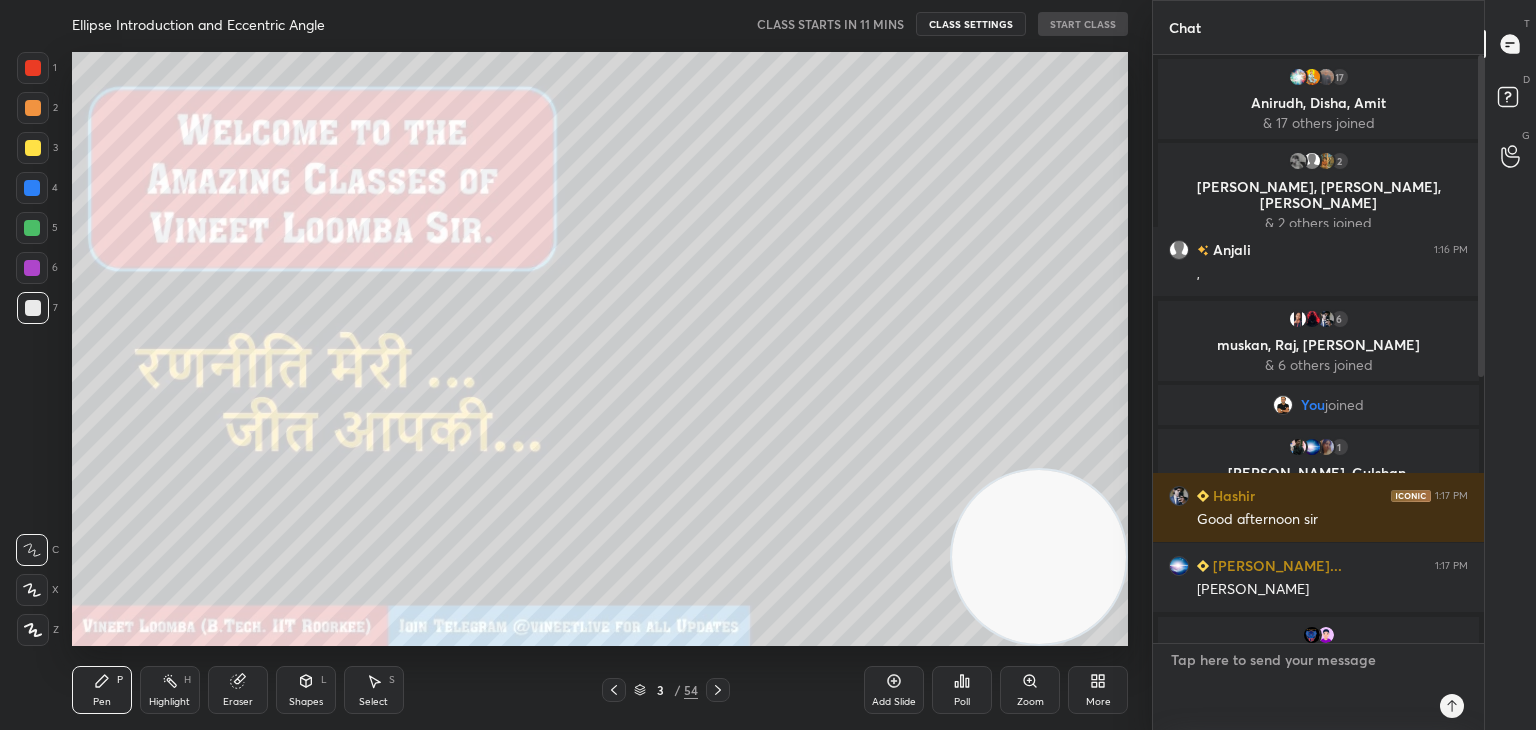 scroll, scrollTop: 0, scrollLeft: 0, axis: both 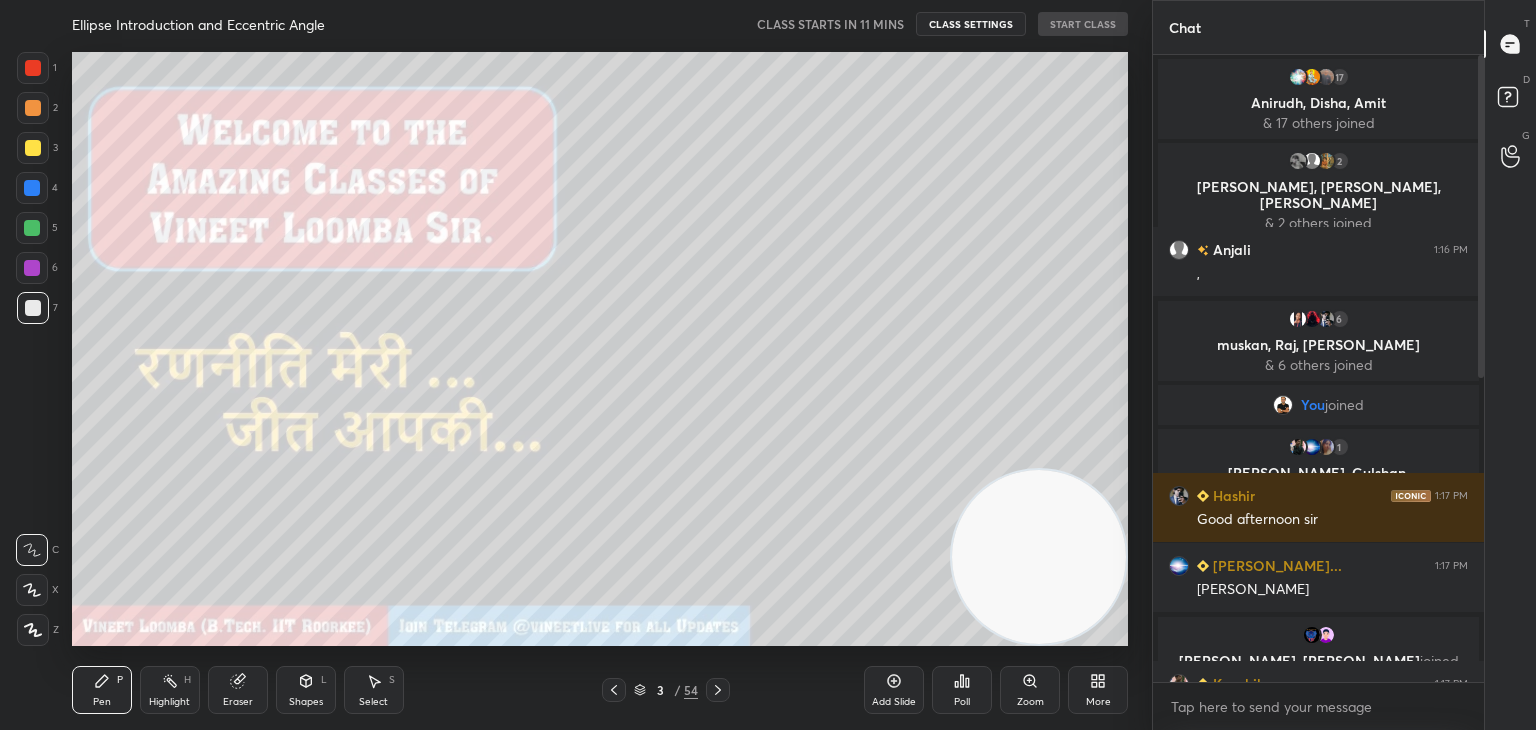 drag, startPoint x: 1484, startPoint y: 329, endPoint x: 1477, endPoint y: 382, distance: 53.460266 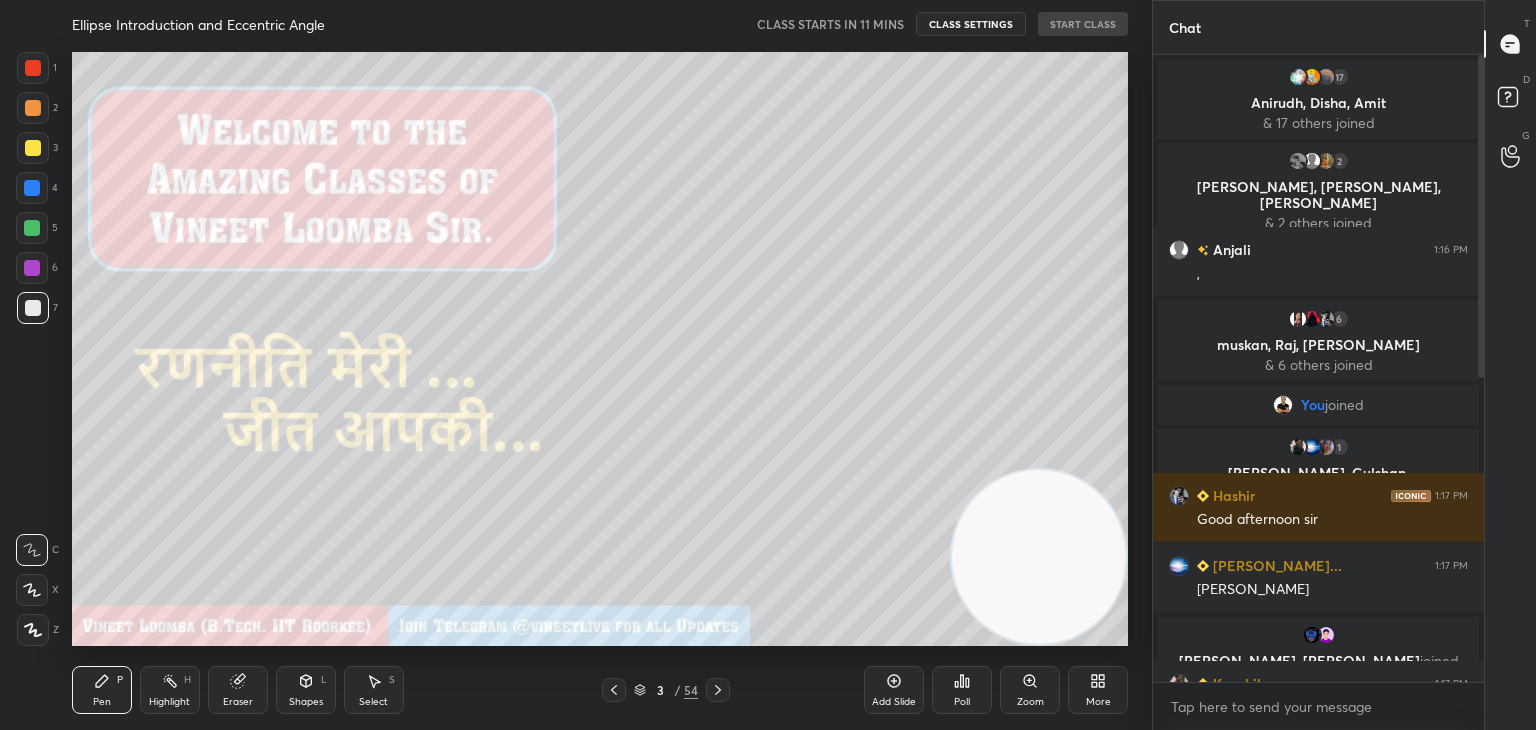 click on "Chat 17 [PERSON_NAME], [PERSON_NAME], [PERSON_NAME] &  17 others  joined 2 [PERSON_NAME], [PERSON_NAME], [PERSON_NAME] &  2 others  joined [PERSON_NAME] 1:16 PM , 6 [PERSON_NAME], [PERSON_NAME], [PERSON_NAME] &  6 others  joined You  joined 1 [PERSON_NAME], [PERSON_NAME], [PERSON_NAME] &  1 other  joined Hashir 1:17 PM Good afternoon [PERSON_NAME]... 1:17 PM [PERSON_NAME] SIR [PERSON_NAME], [PERSON_NAME]  joined [PERSON_NAME] 1:17 PM good afternoon ir sir* [PERSON_NAME], [PERSON_NAME]  joined [PERSON_NAME] 1:17 PM good afternoon [PERSON_NAME]  joined [PERSON_NAME] 1:17 PM [PERSON_NAME], [PERSON_NAME], [PERSON_NAME]  joined [PERSON_NAME] 1:18 PM good afternoon sir 3 Rohit, [PERSON_NAME], Rudra &  3 others  joined [PERSON_NAME] 1:19 PM good afternoon sir You 1:19 PM Use Code VINEETLIVE to buy VIP Batch/ Plus Subscriptions
My Unacademy Official Telegram:  [URL][DOMAIN_NAME] Pin message 28 NEW MESSAGES Enable hand raising Enable raise hand to speak to learners. Once enabled, chat will be turned off temporarily. Enable x   Doubts asked by learners will show up here Raise hand disabled You have disabled Raise hand currently. Enable it to invite learners to speak Enable Got it T" at bounding box center [1344, 365] 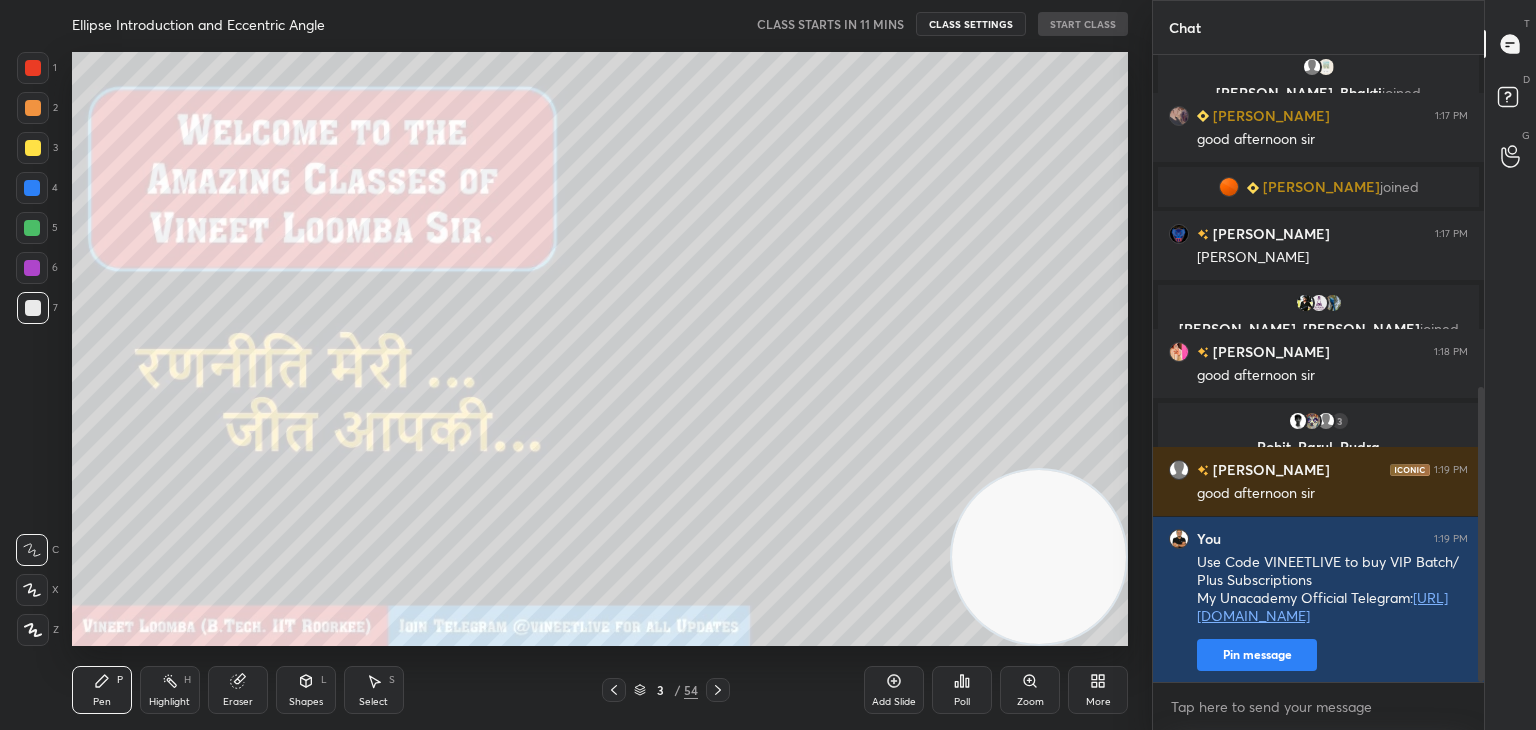 scroll, scrollTop: 906, scrollLeft: 0, axis: vertical 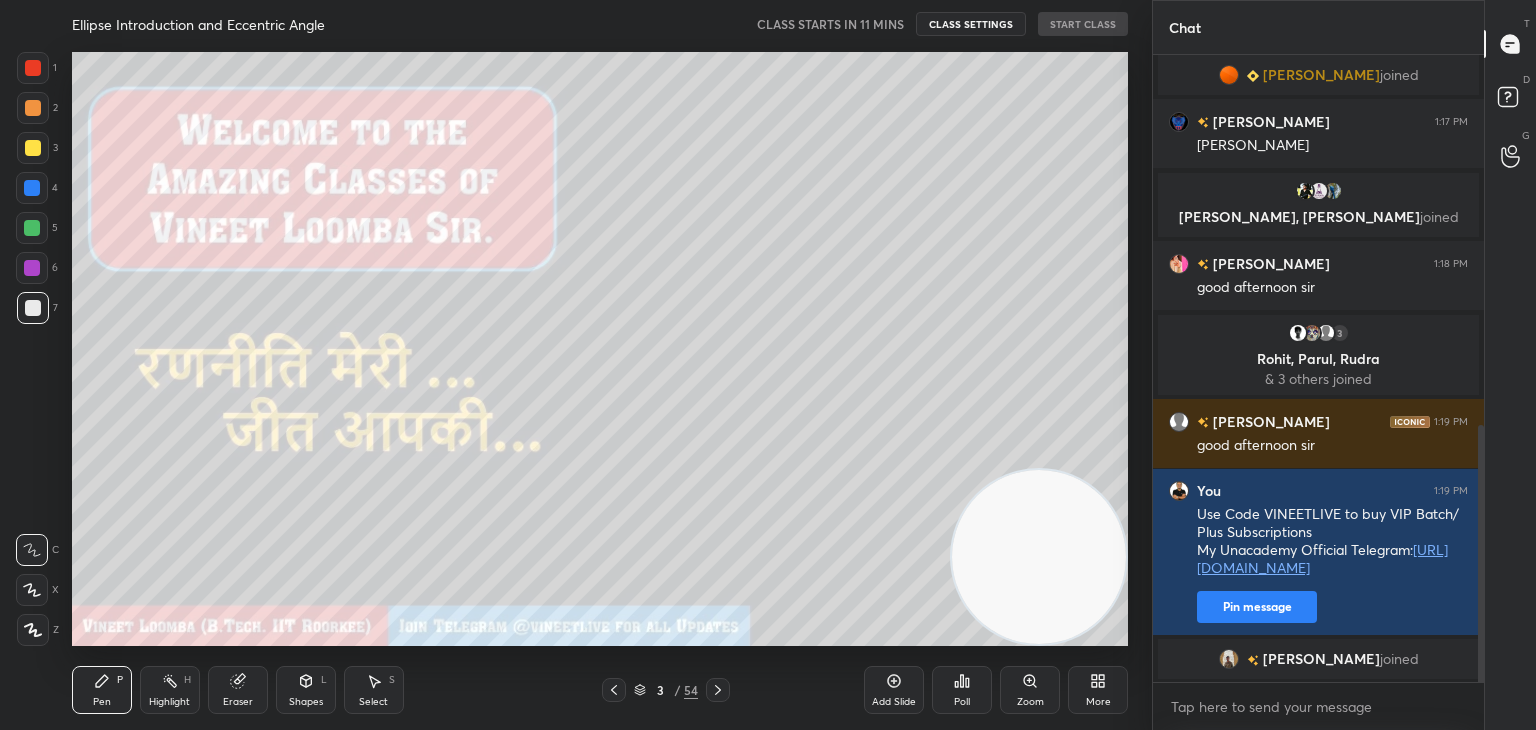 drag, startPoint x: 1480, startPoint y: 375, endPoint x: 1364, endPoint y: 636, distance: 285.61688 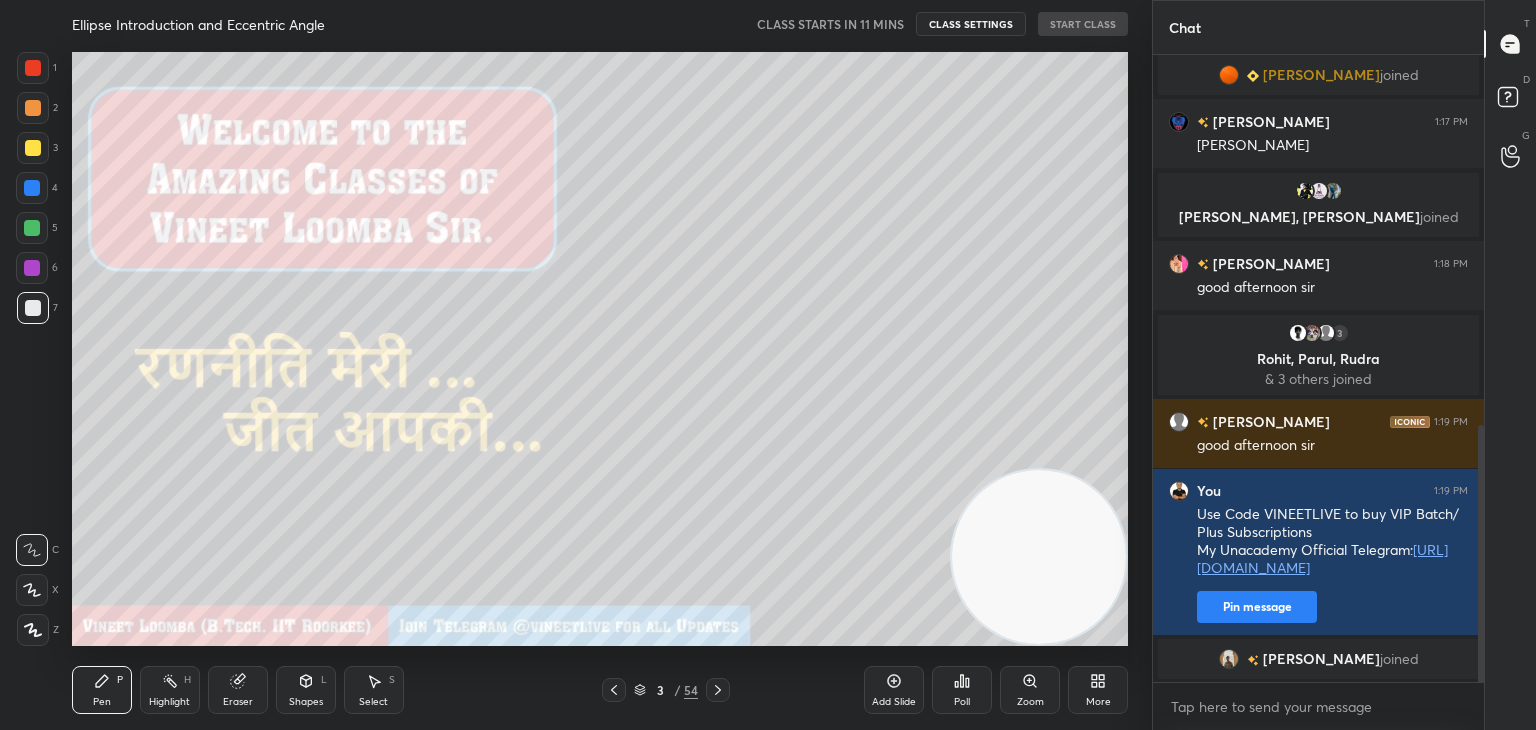 click at bounding box center (1478, 368) 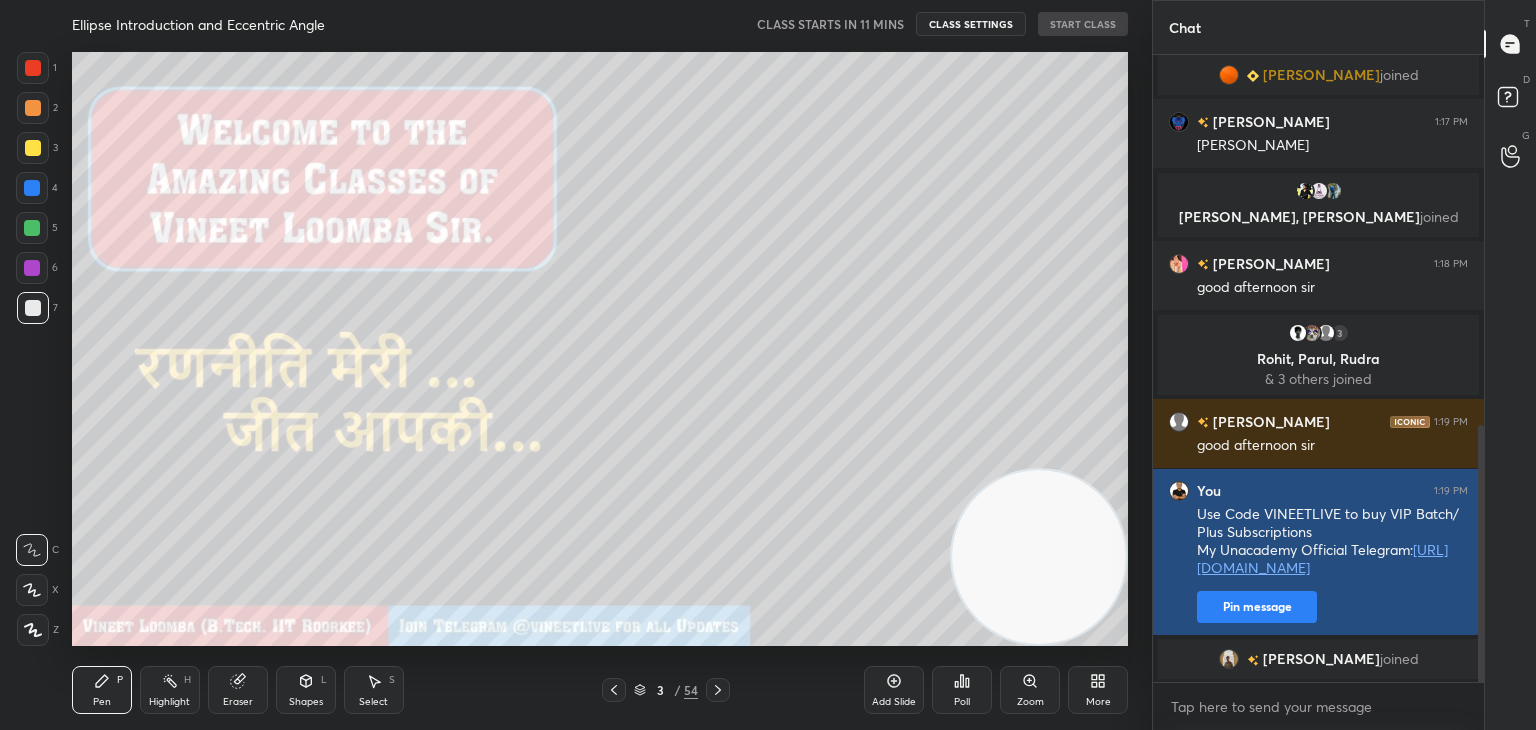 click on "Pin message" at bounding box center (1257, 607) 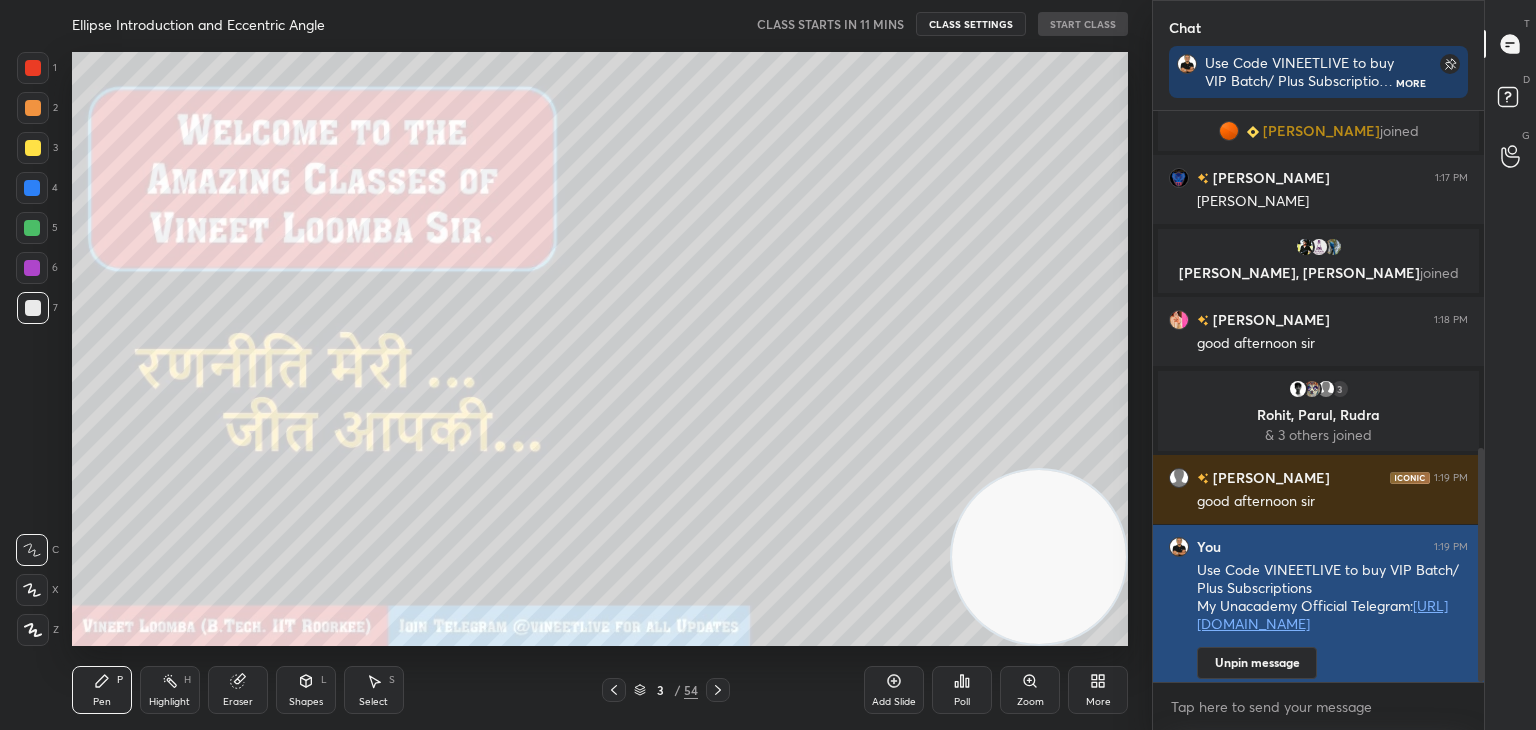 scroll, scrollTop: 565, scrollLeft: 325, axis: both 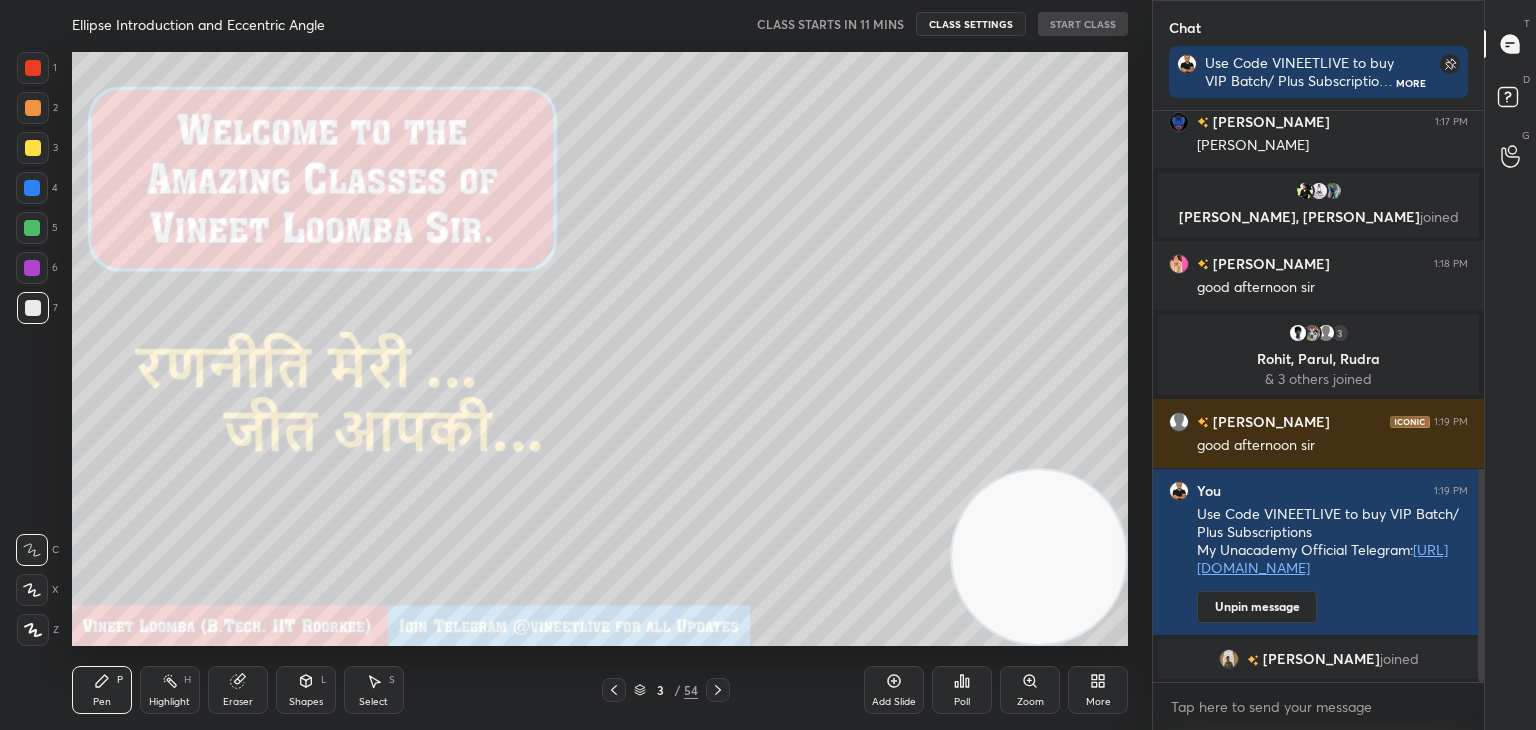 drag, startPoint x: 1481, startPoint y: 612, endPoint x: 1483, endPoint y: 642, distance: 30.066593 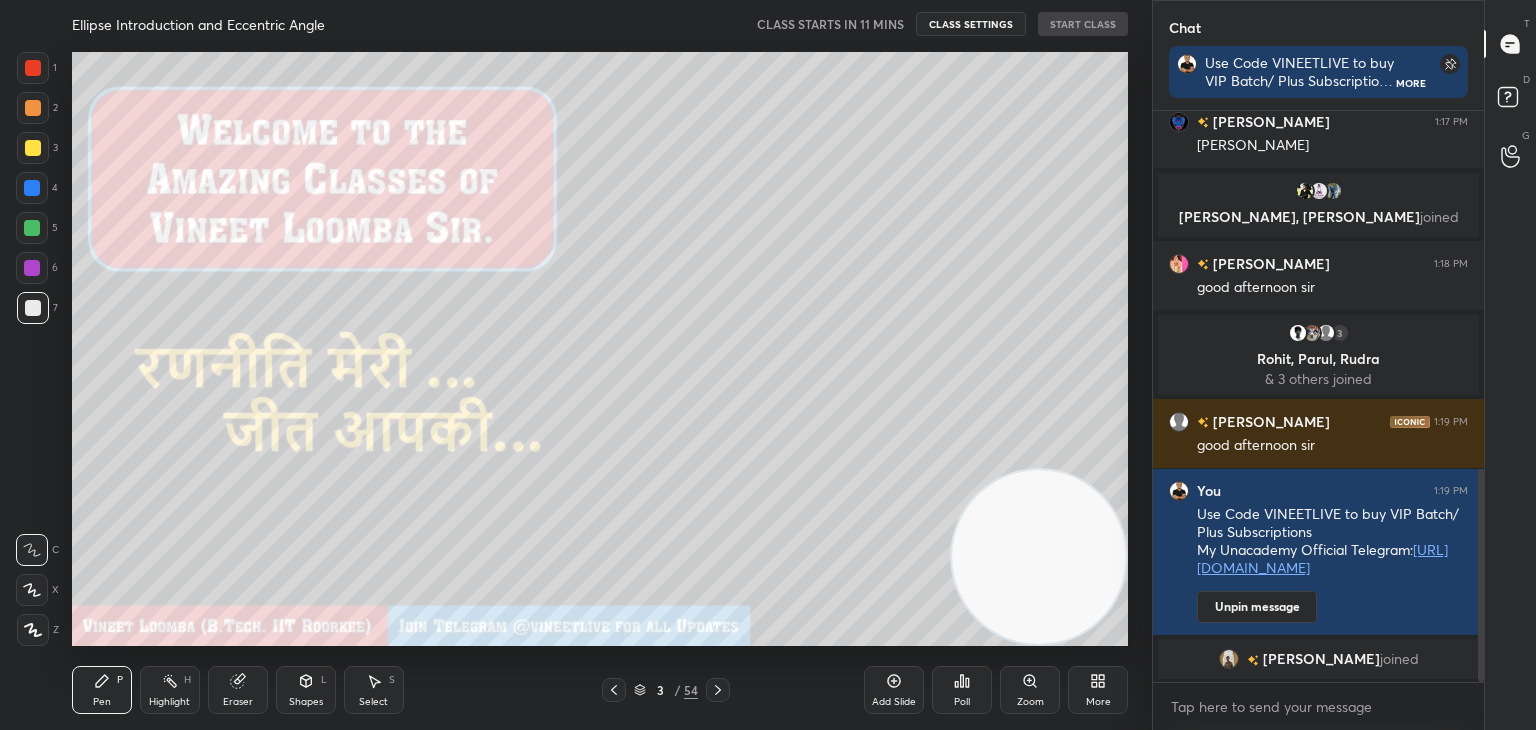 click at bounding box center (1481, 575) 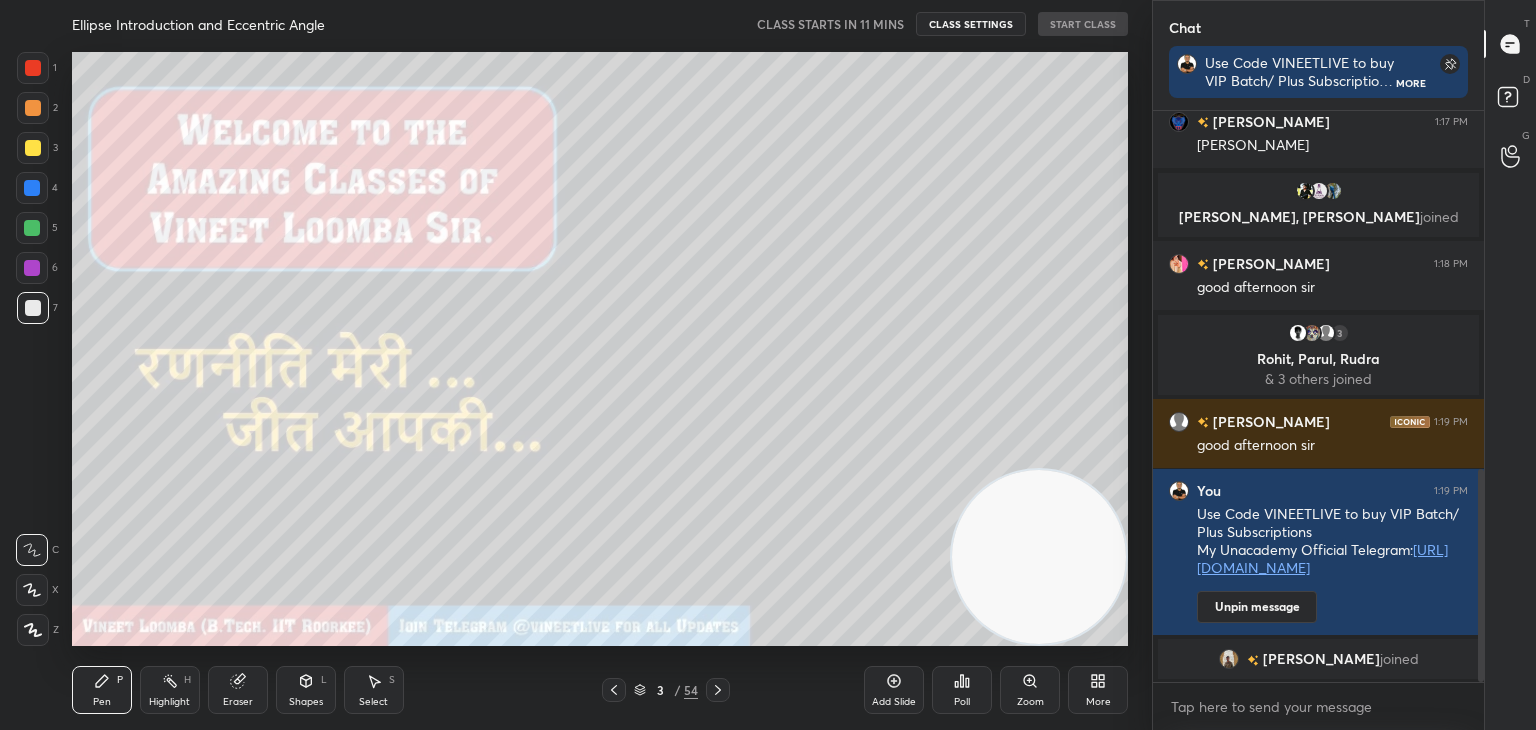 scroll, scrollTop: 986, scrollLeft: 0, axis: vertical 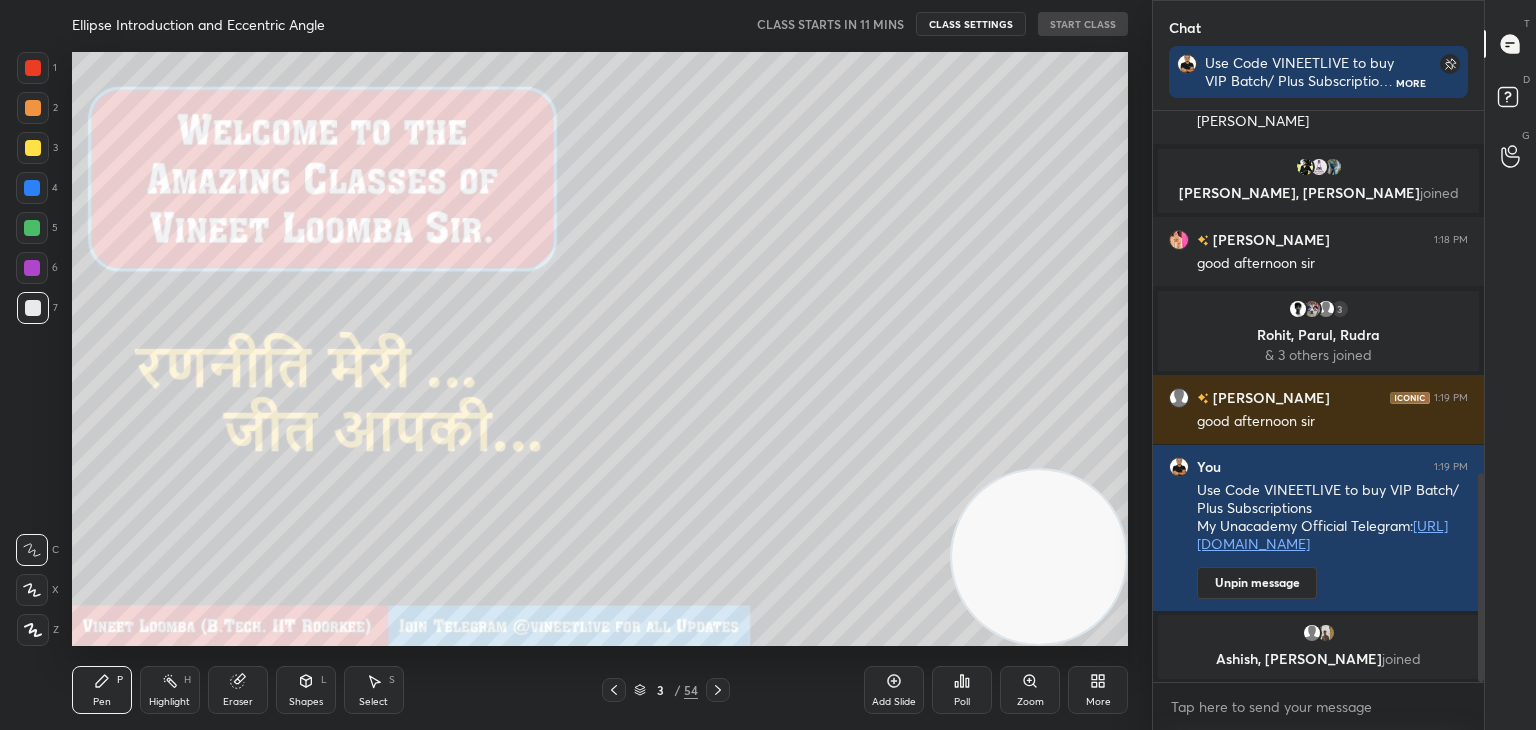 click at bounding box center [32, 590] 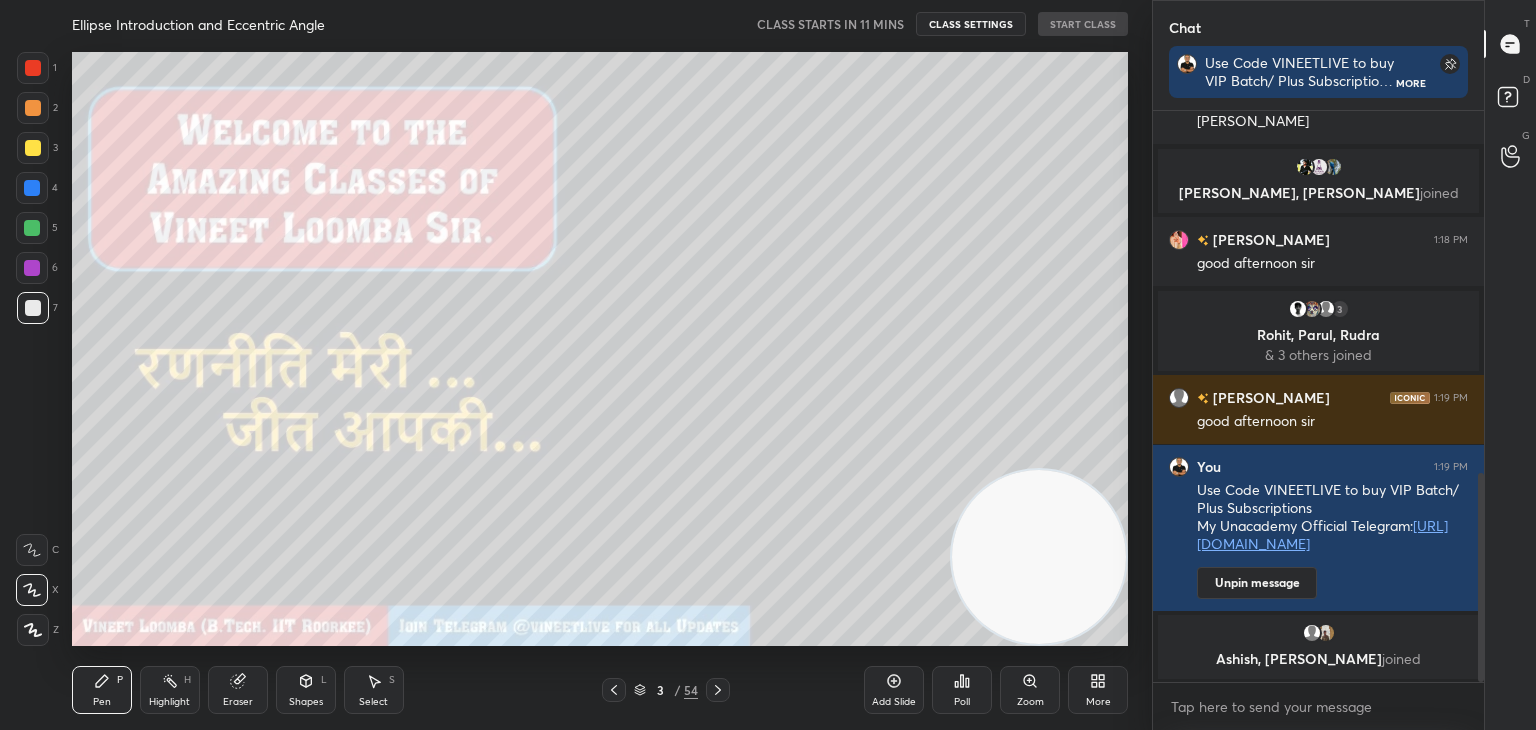click on "1 2 3 4 5 6 7 C X Z C X Z E E Erase all   H H" at bounding box center (32, 349) 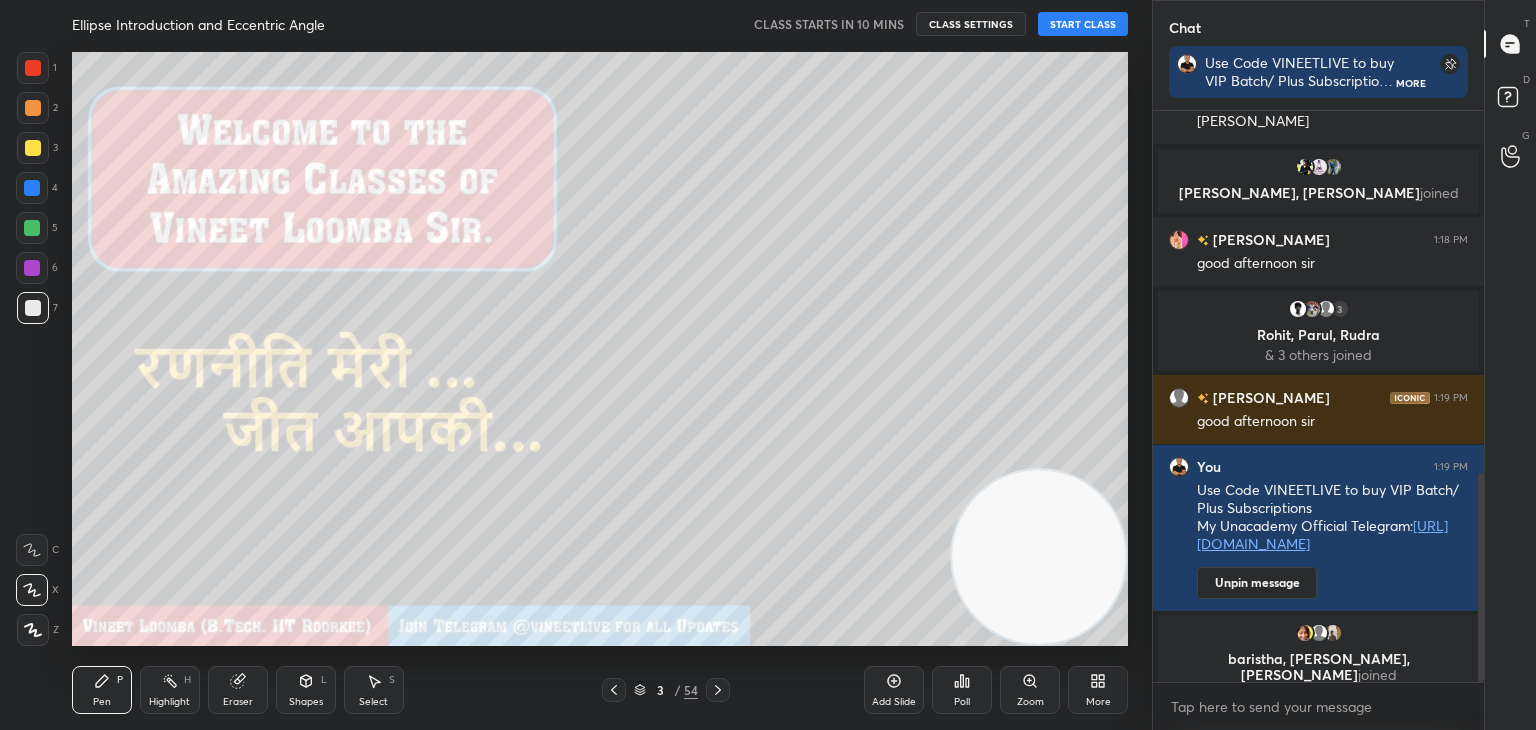 click on "START CLASS" at bounding box center (1083, 24) 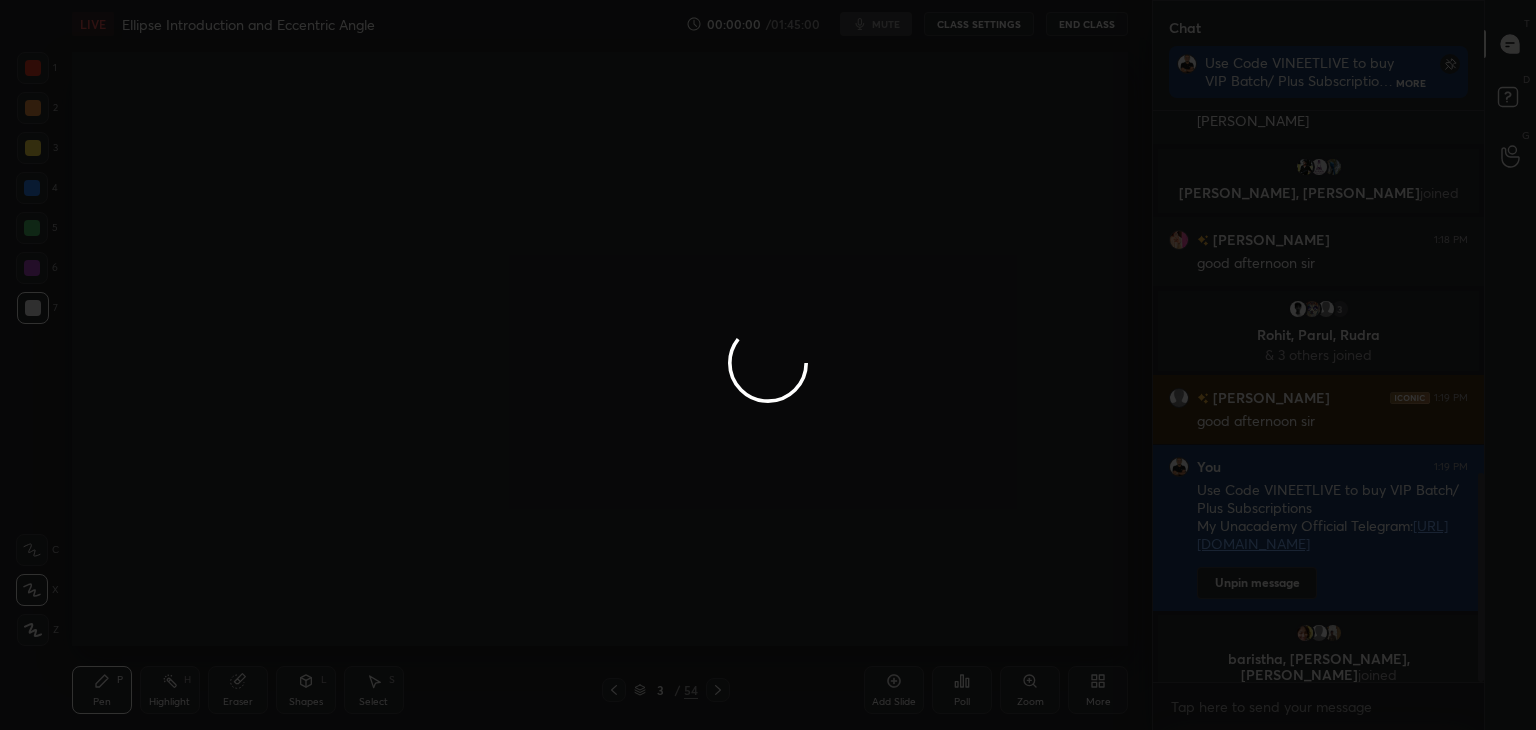 scroll, scrollTop: 1056, scrollLeft: 0, axis: vertical 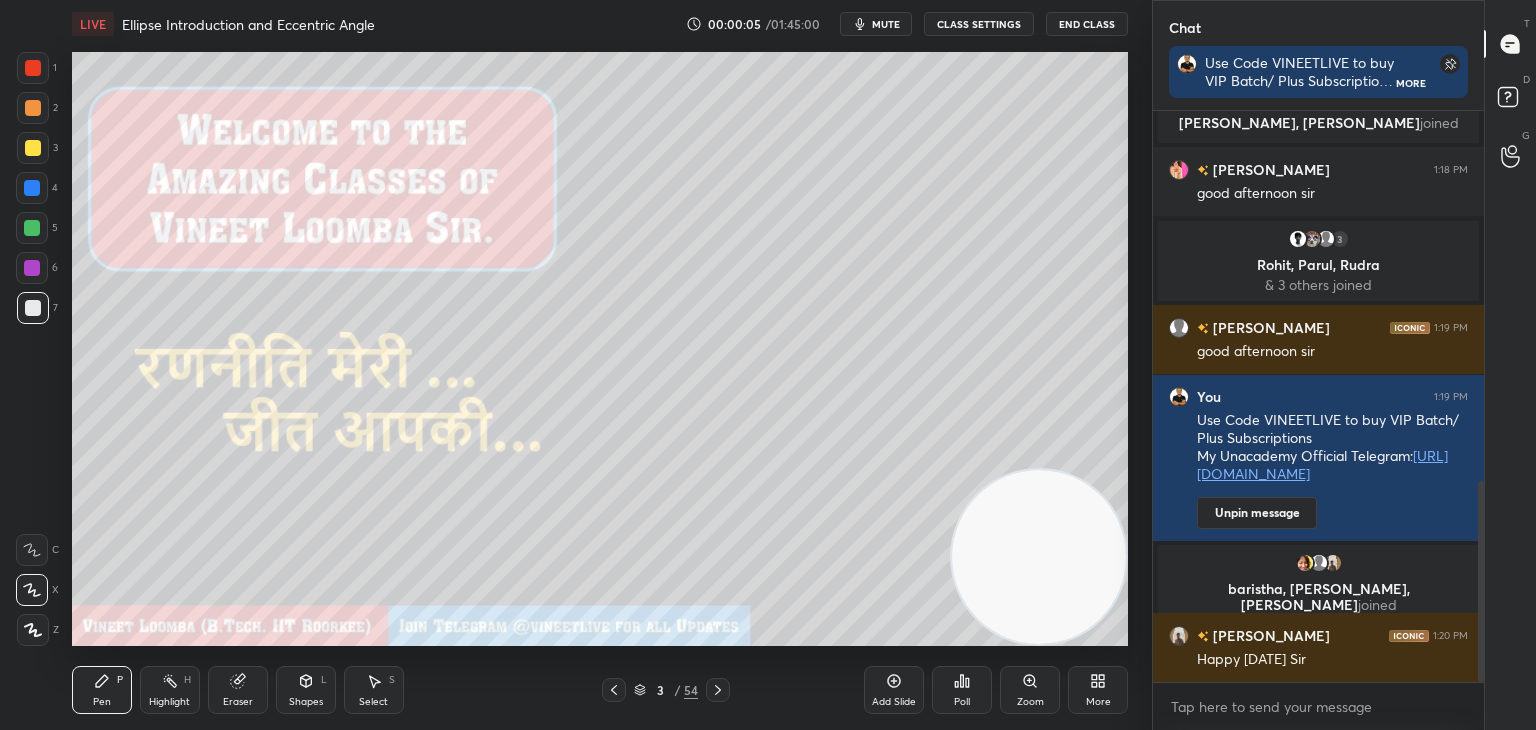 click on "CLASS SETTINGS" at bounding box center [979, 24] 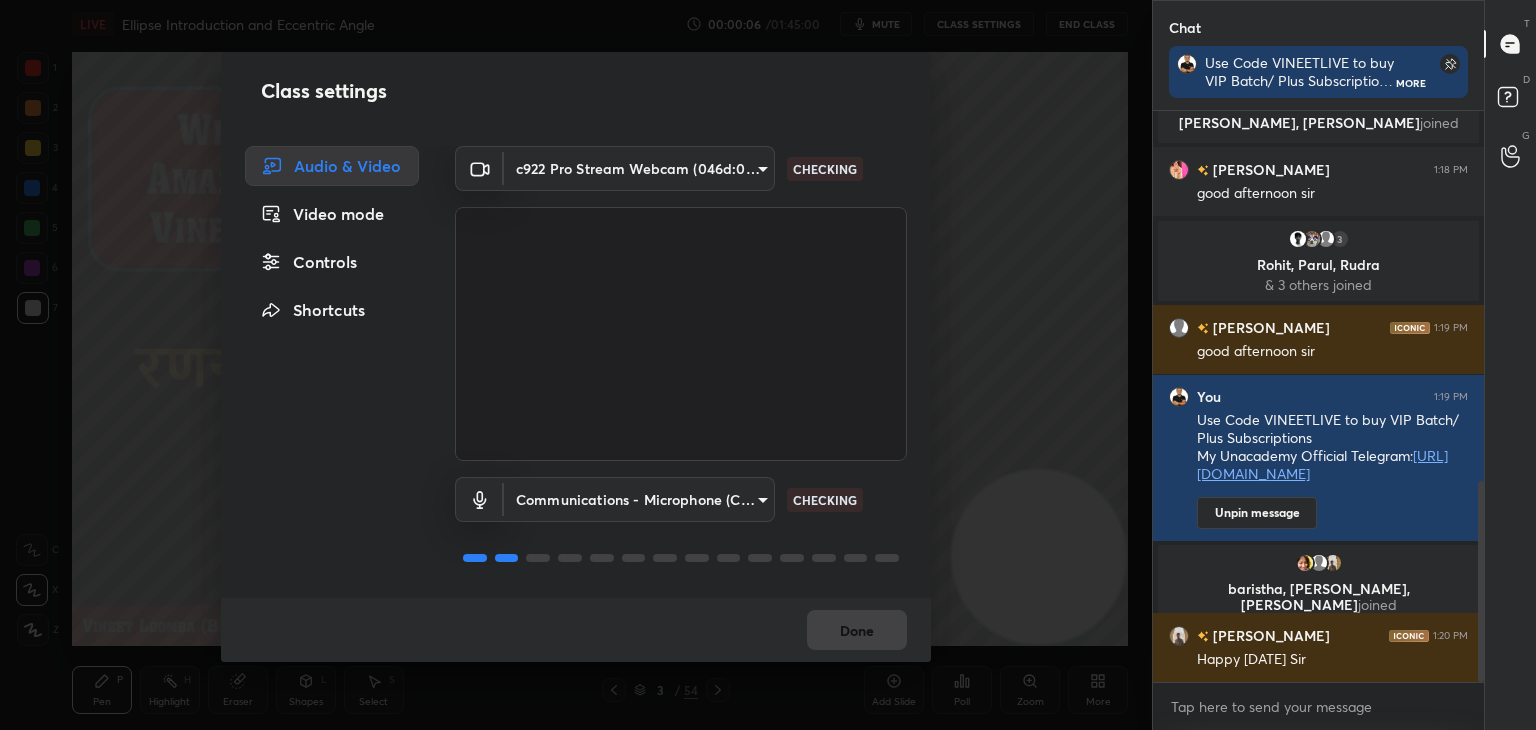 click on "Controls" at bounding box center [332, 262] 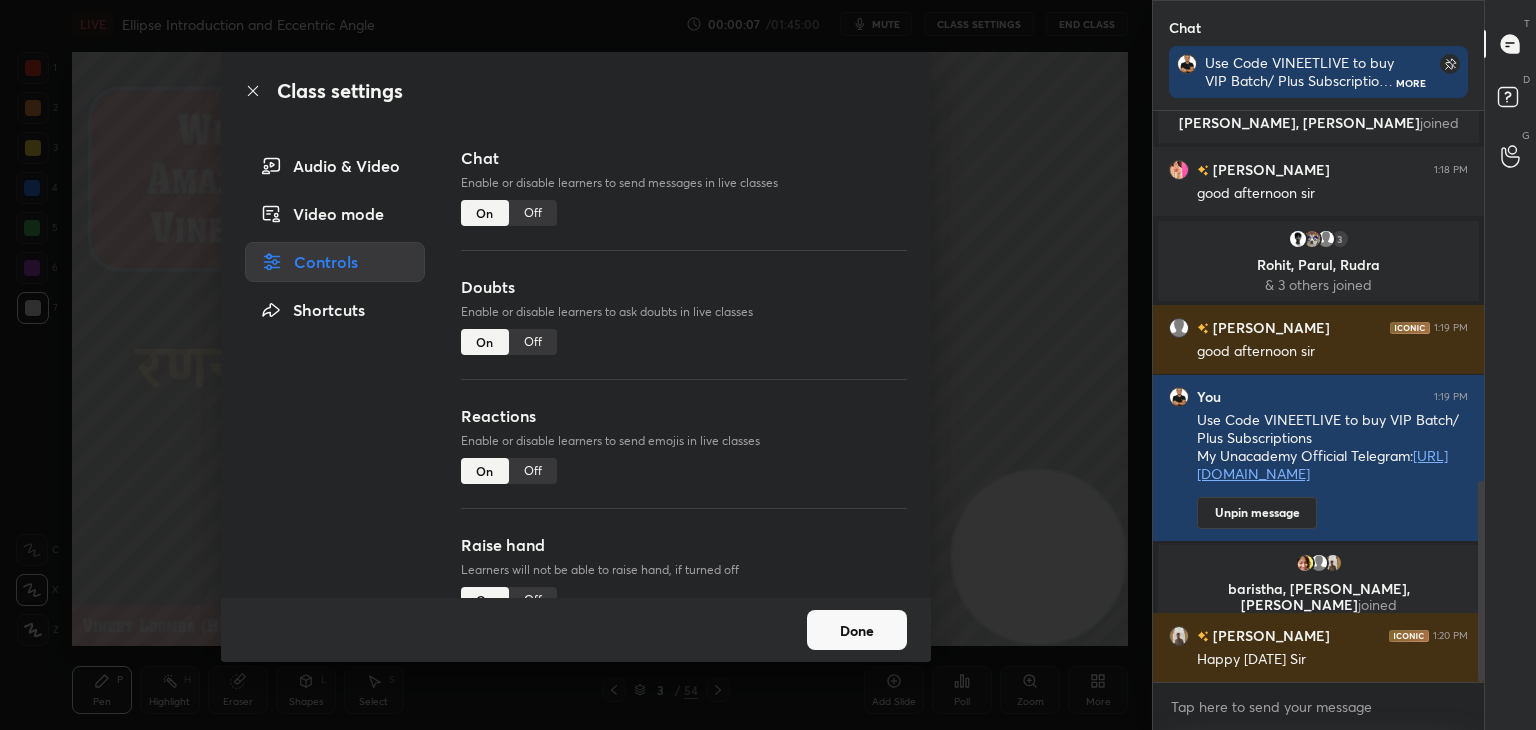 click on "Off" at bounding box center [533, 471] 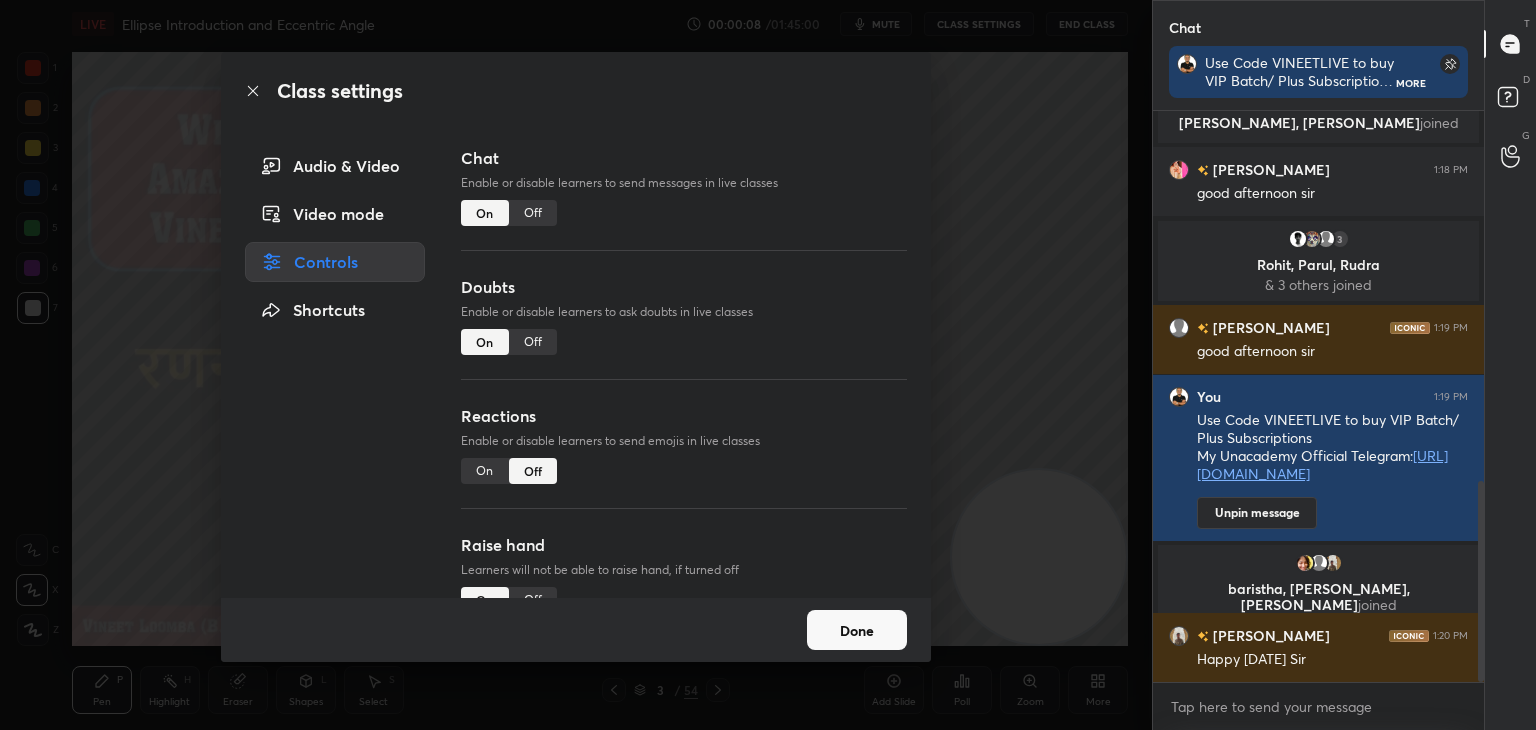 click on "Off" at bounding box center (533, 600) 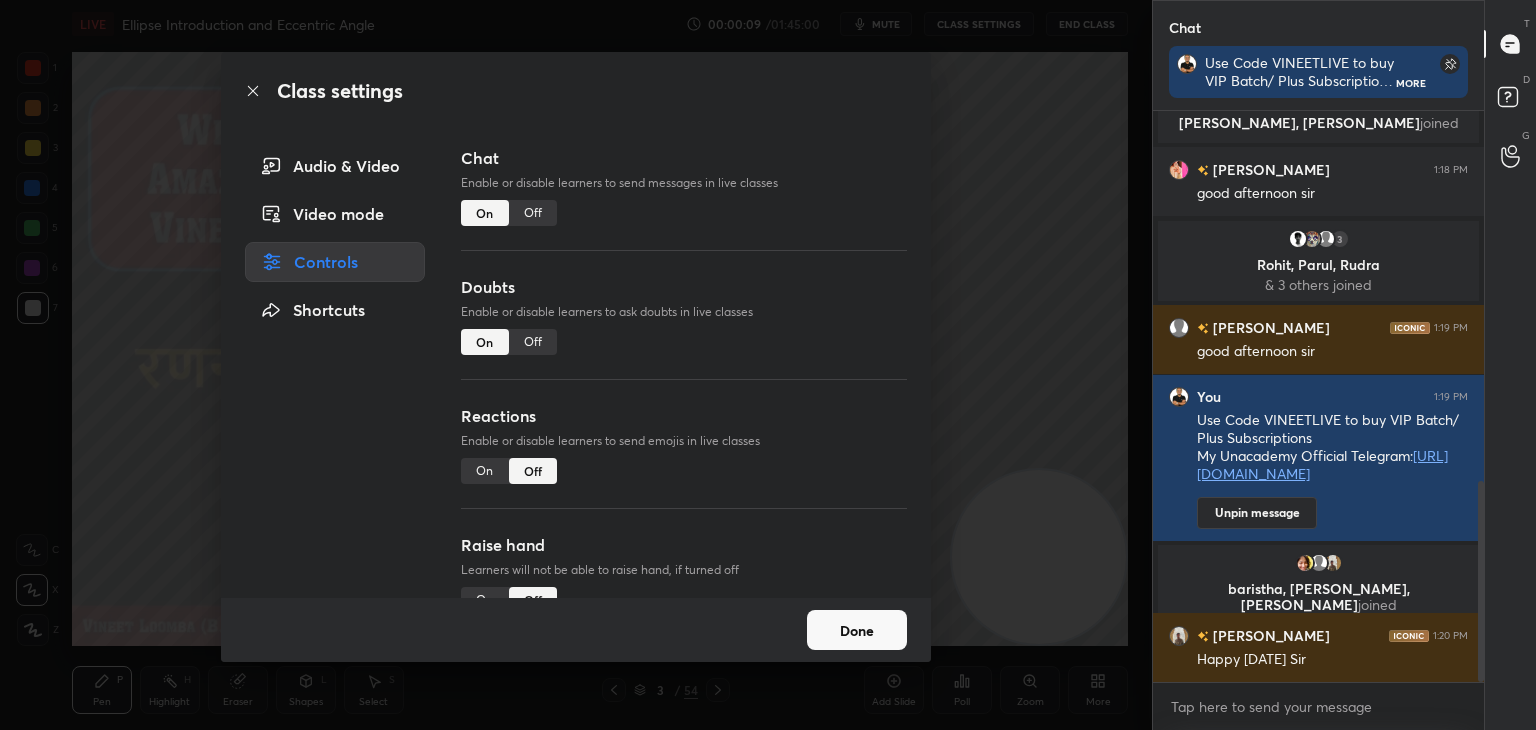 click on "Done" at bounding box center (857, 630) 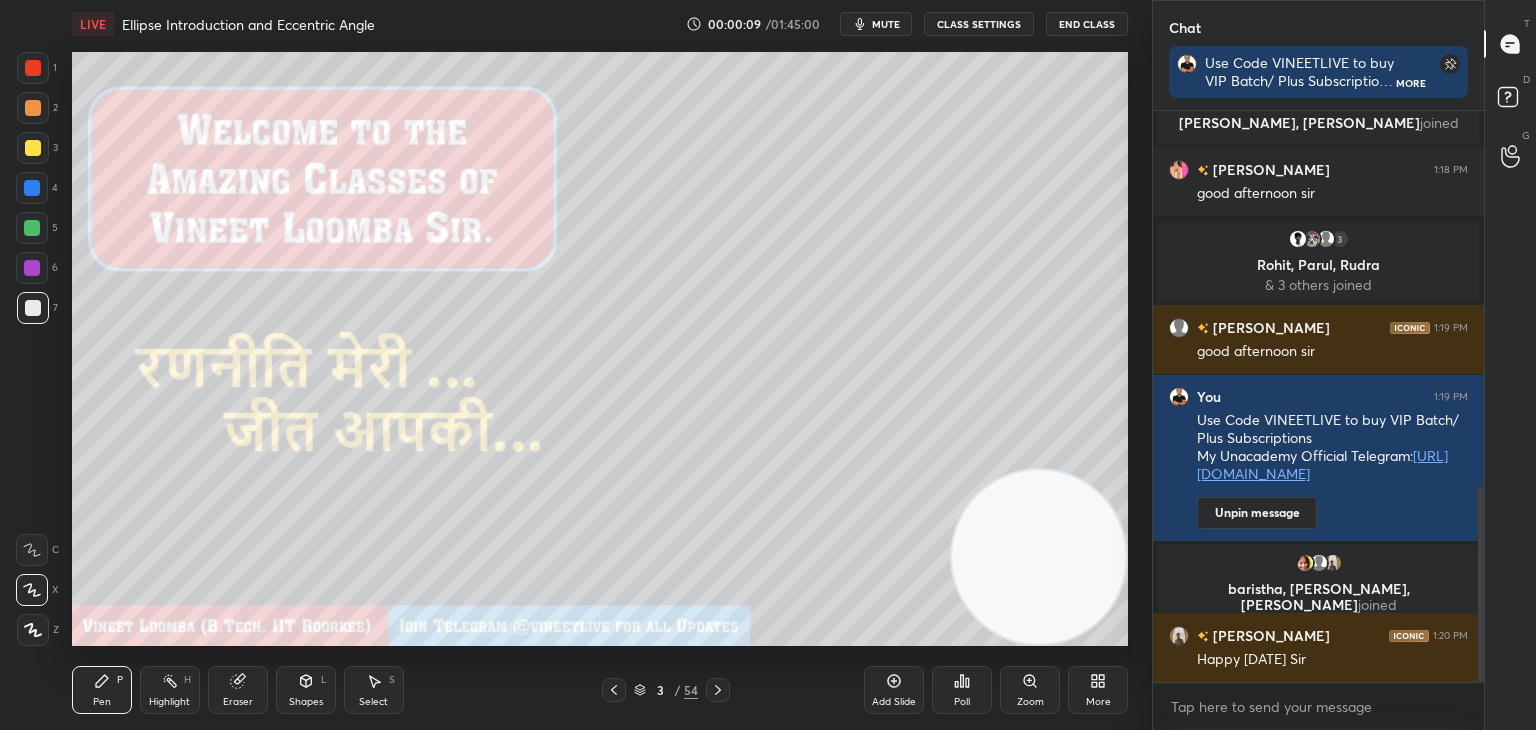 scroll, scrollTop: 1104, scrollLeft: 0, axis: vertical 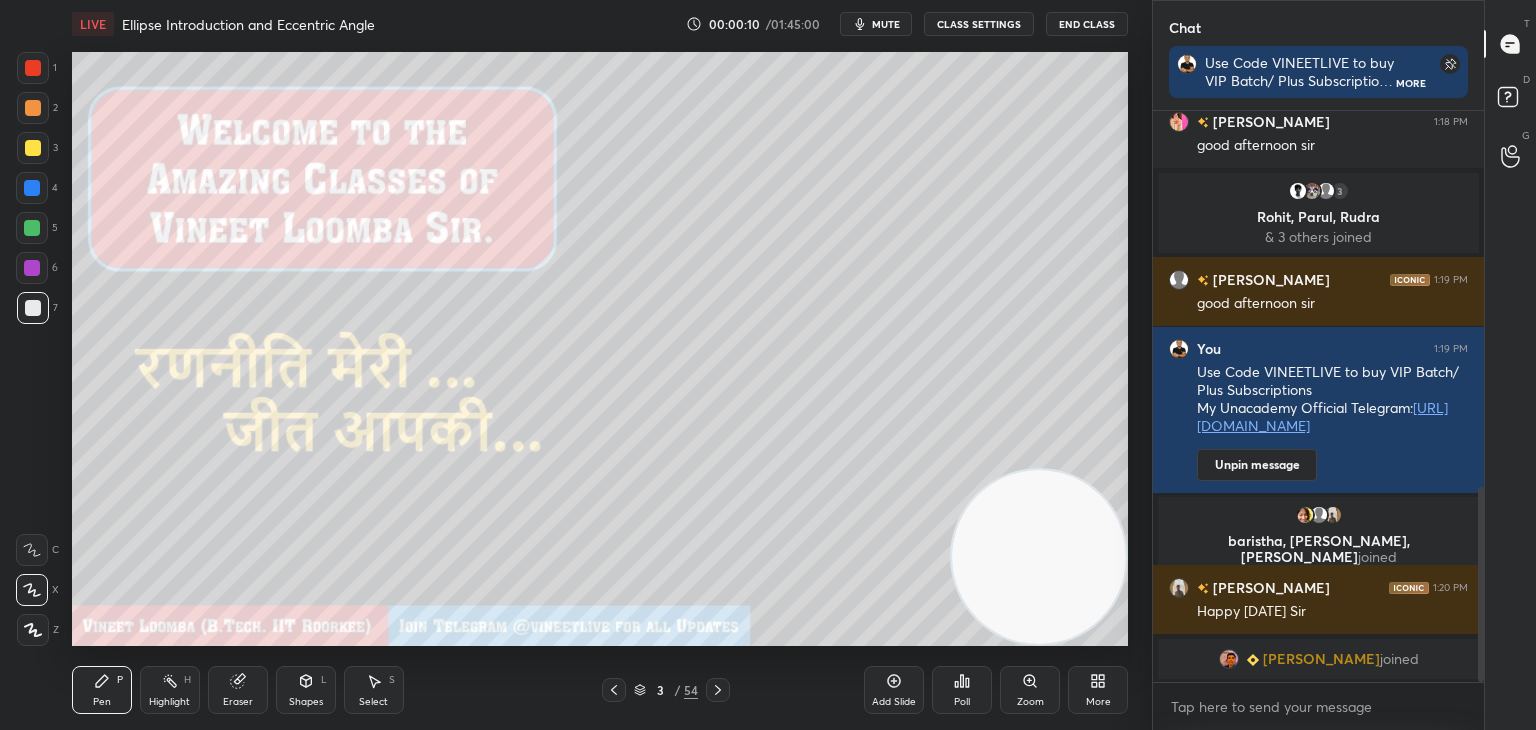 click 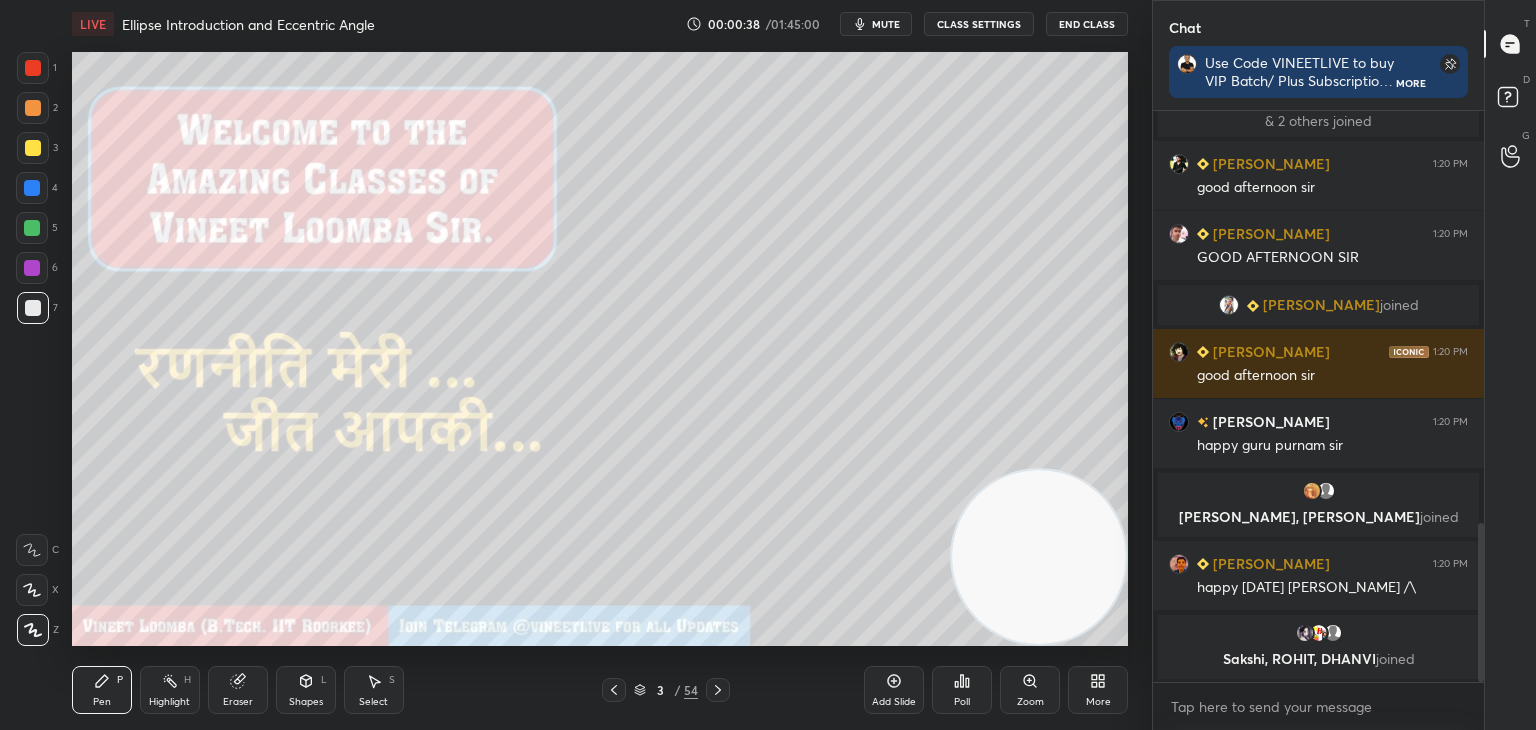 scroll, scrollTop: 1504, scrollLeft: 0, axis: vertical 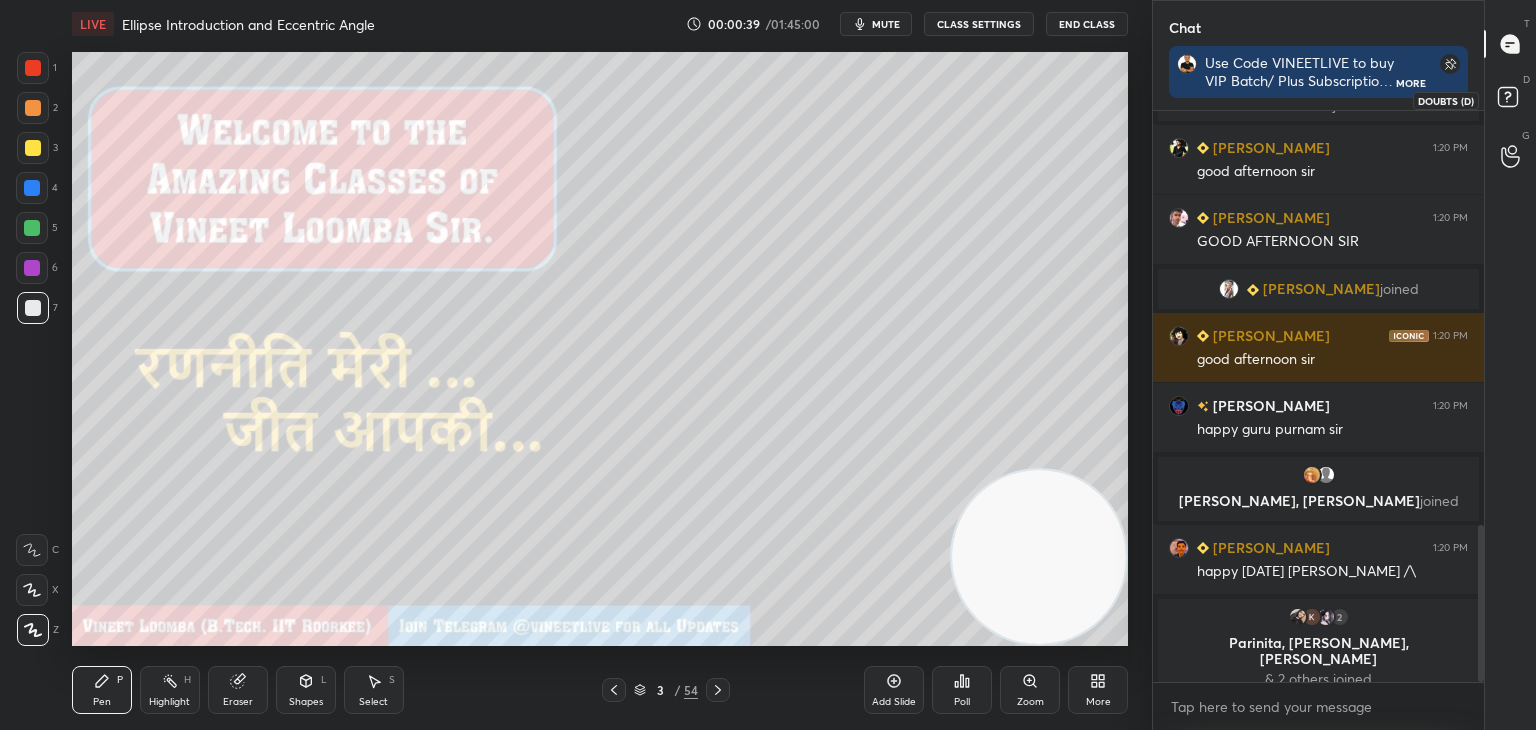 click 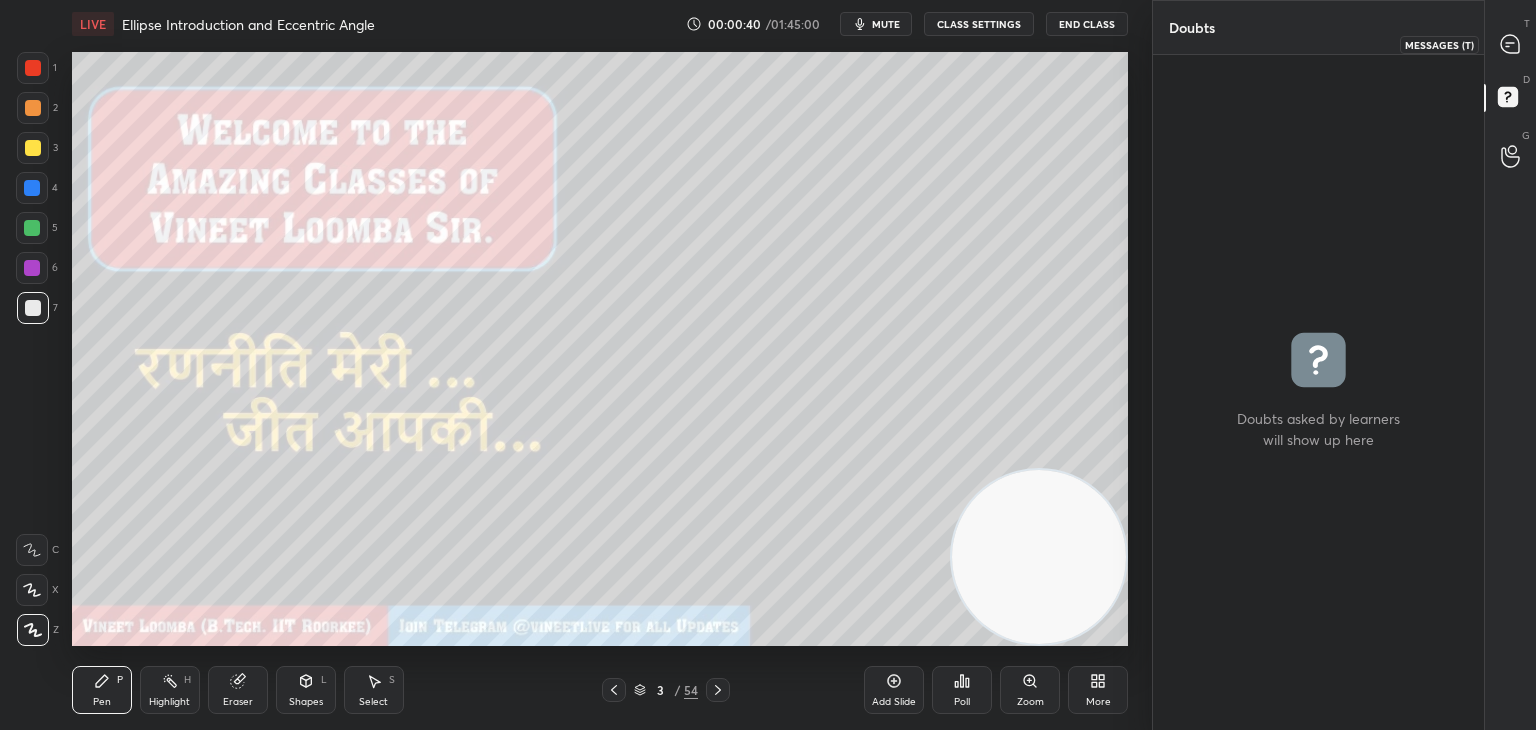 click at bounding box center [1511, 44] 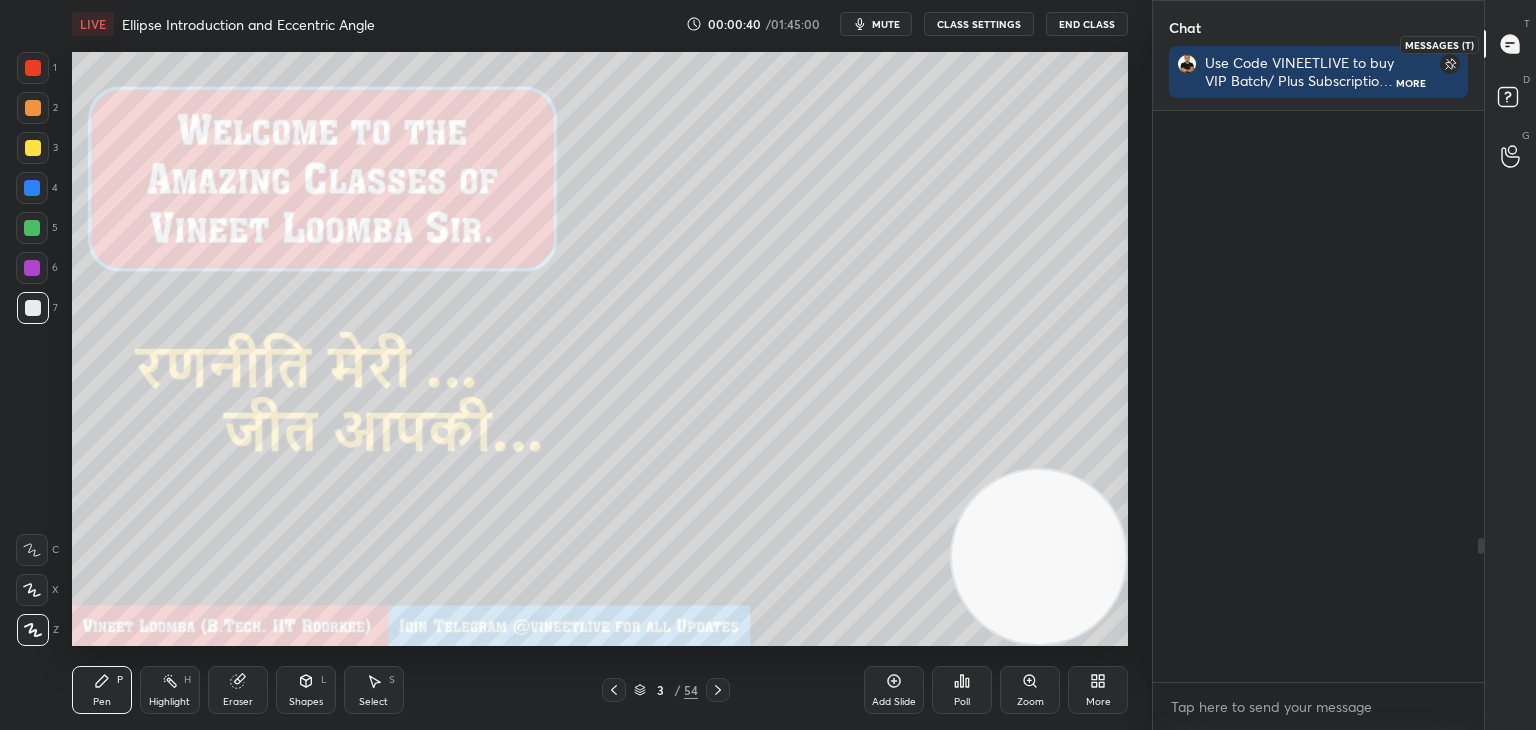 scroll, scrollTop: 613, scrollLeft: 325, axis: both 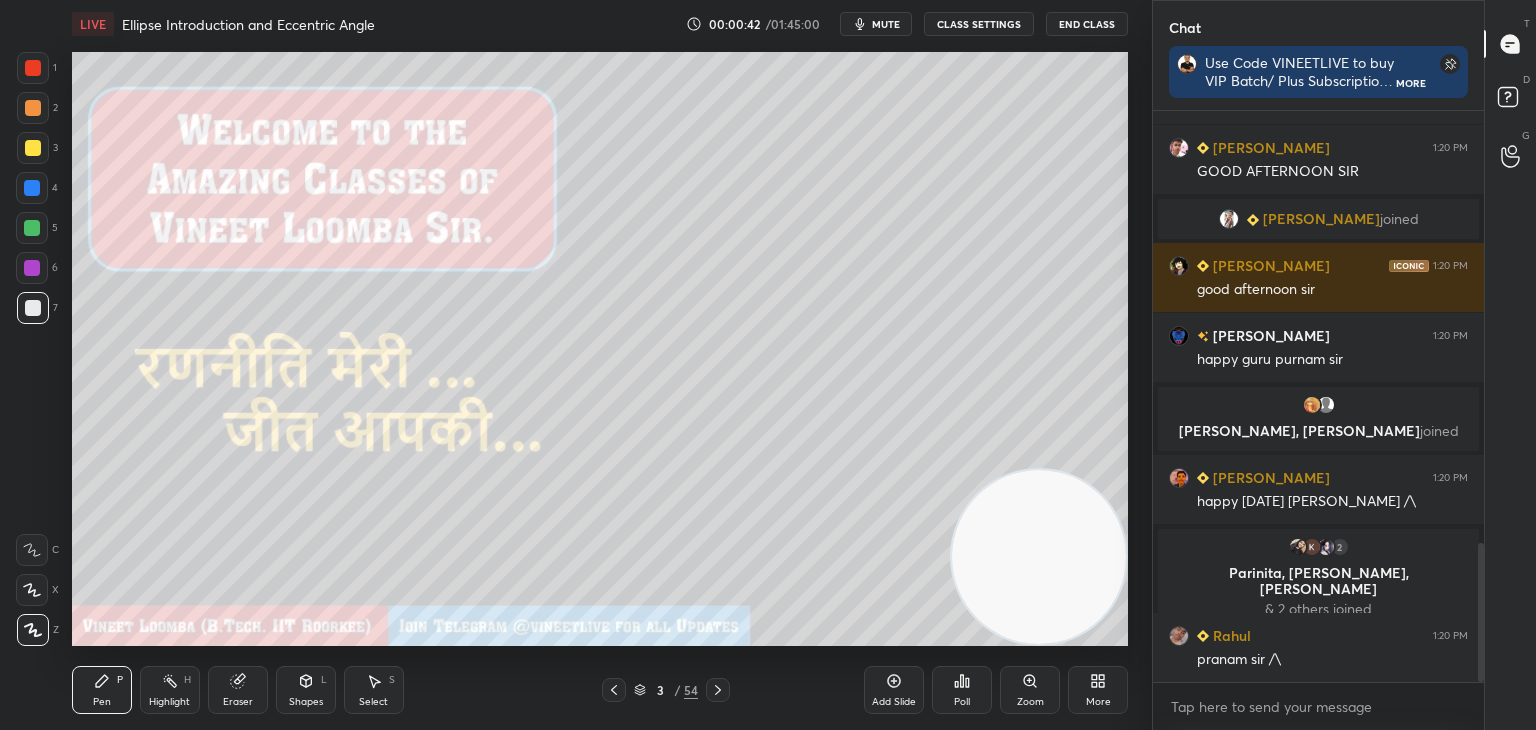 drag, startPoint x: 1479, startPoint y: 573, endPoint x: 1473, endPoint y: 602, distance: 29.614185 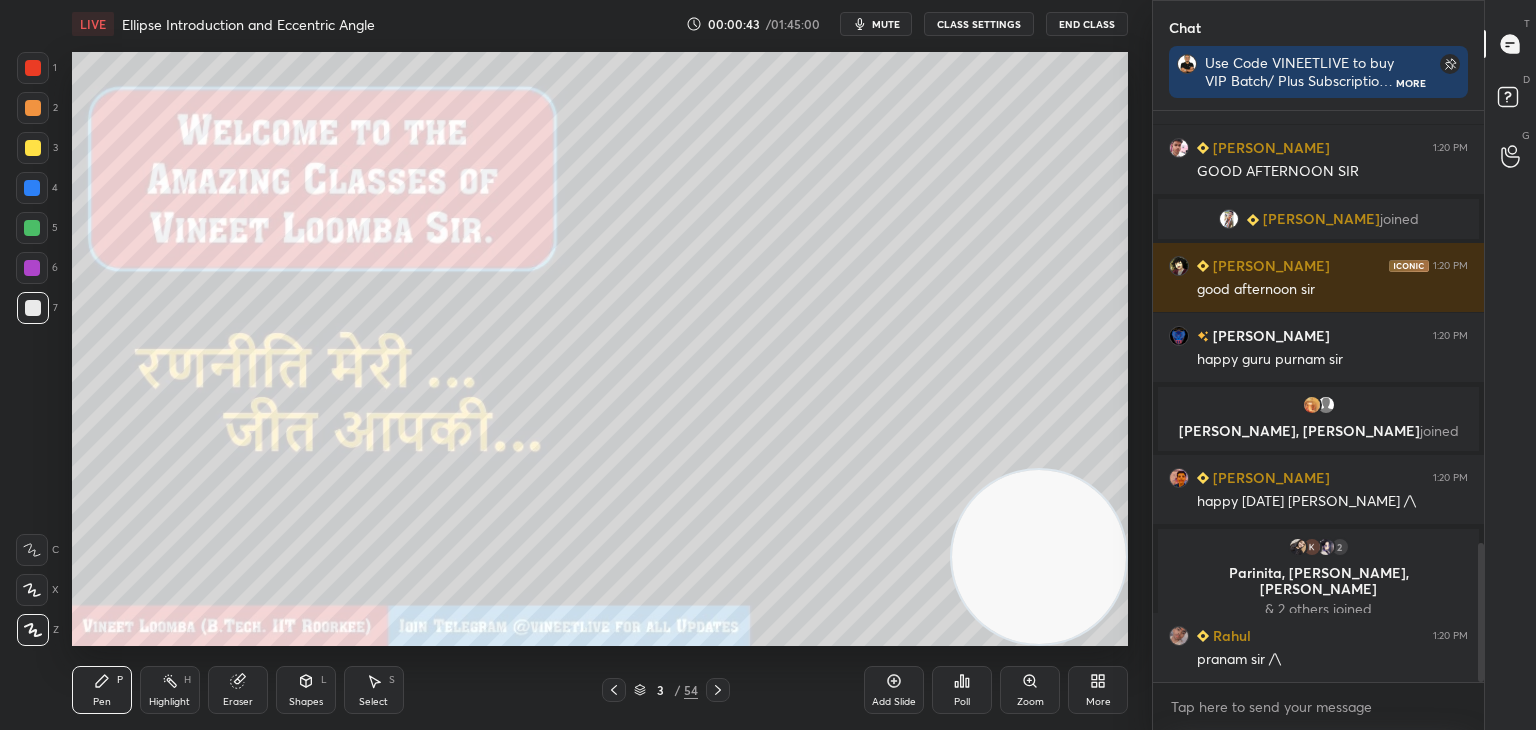 click on "Pen P Highlight H Eraser Shapes L Select S 3 / 54 Add Slide Poll Zoom More" at bounding box center [600, 690] 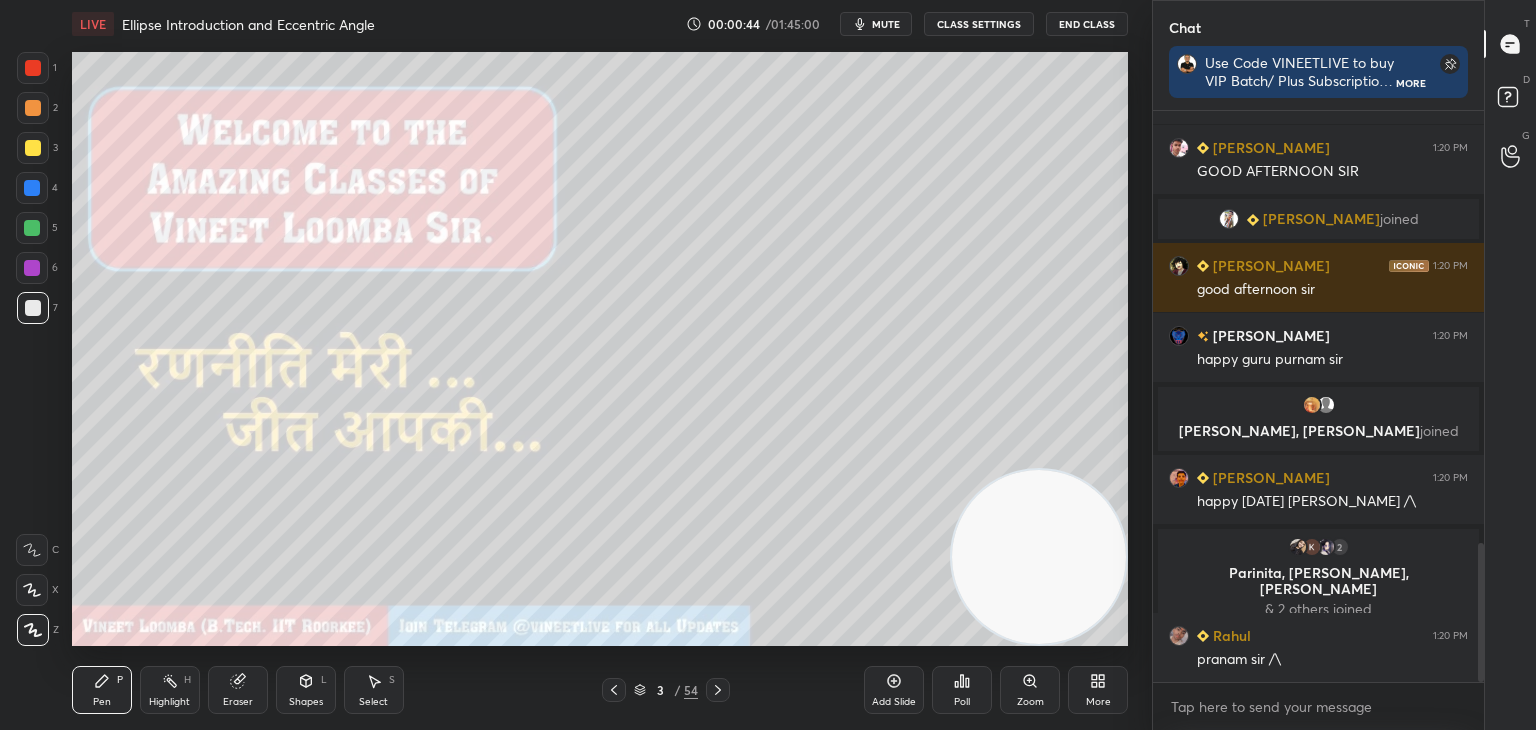 click on "Pen" at bounding box center [102, 702] 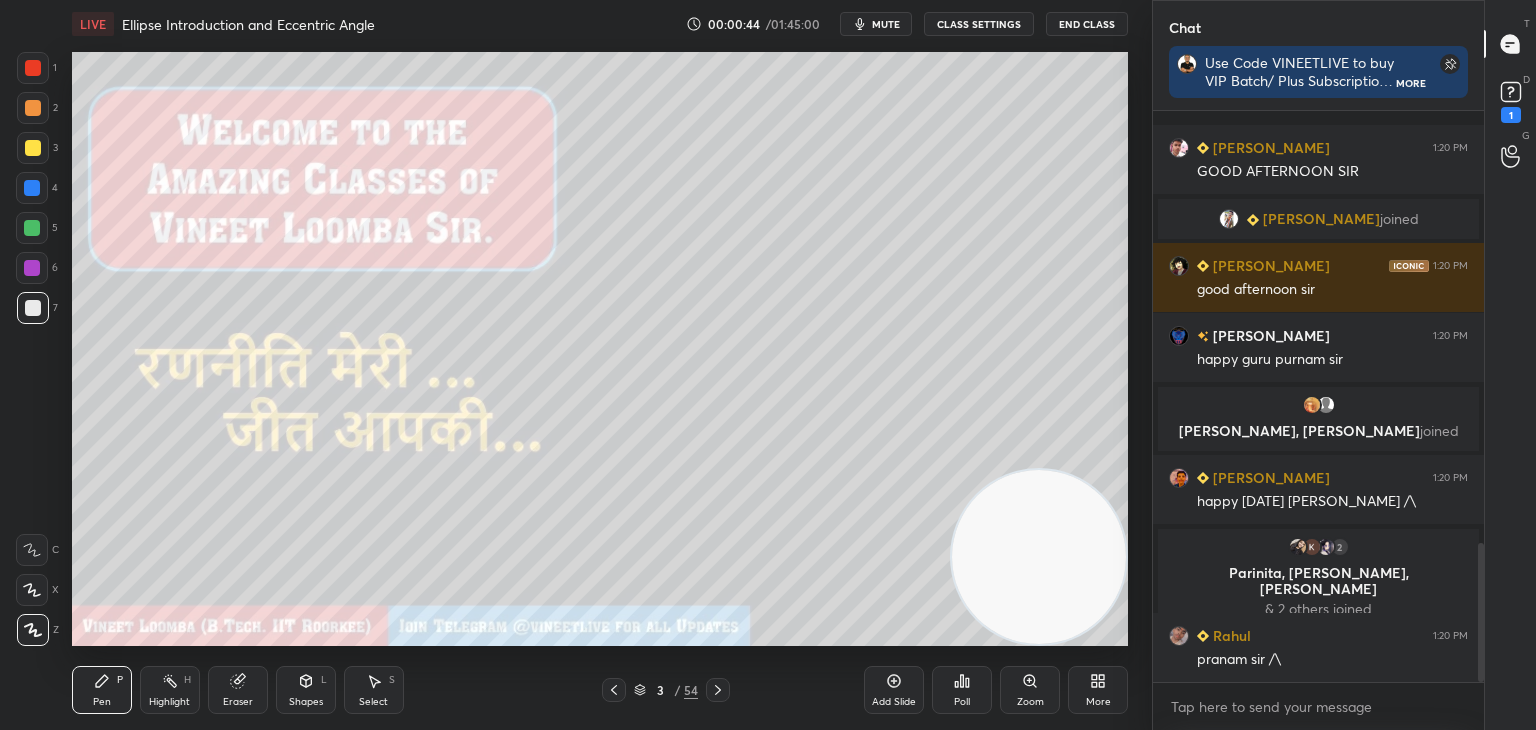 scroll, scrollTop: 1858, scrollLeft: 0, axis: vertical 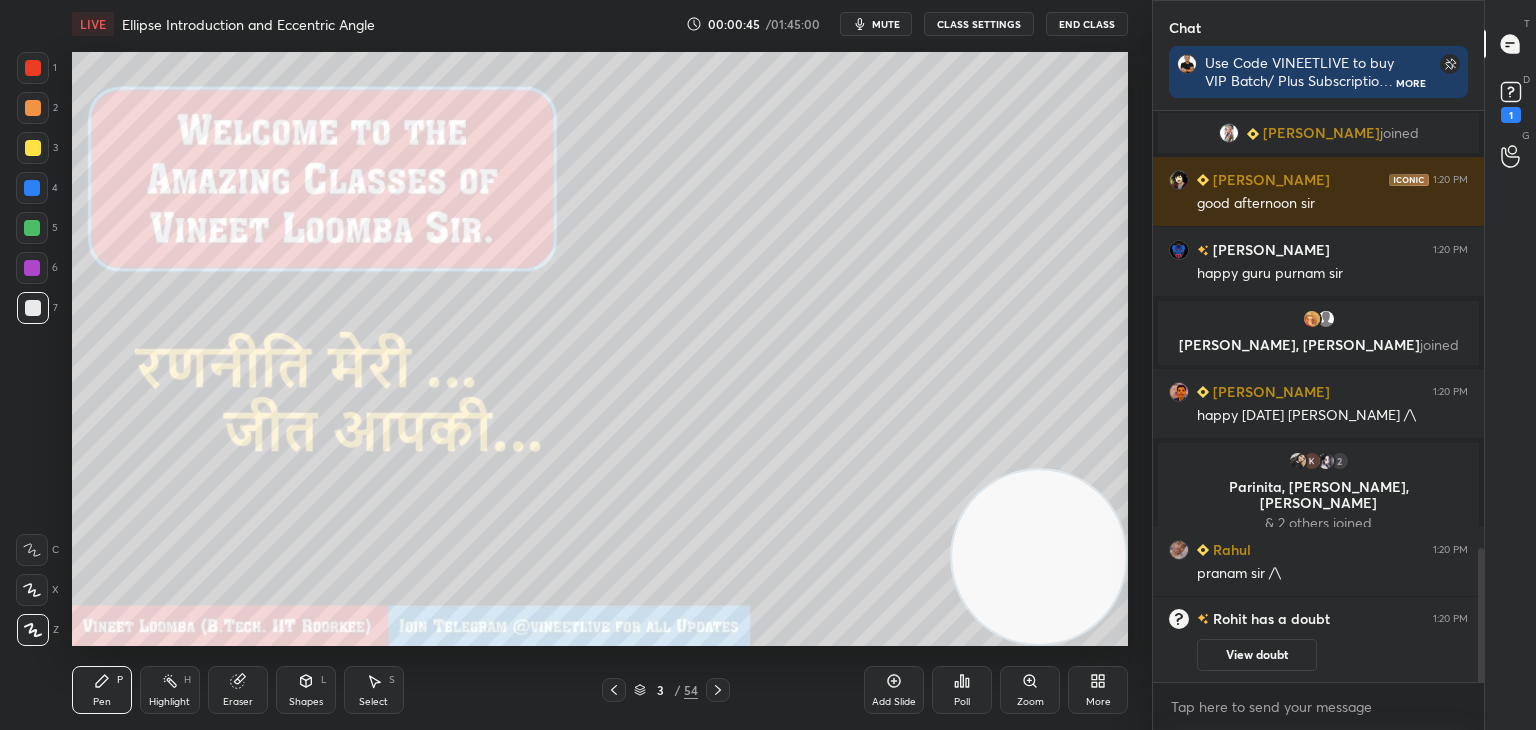 click at bounding box center (33, 148) 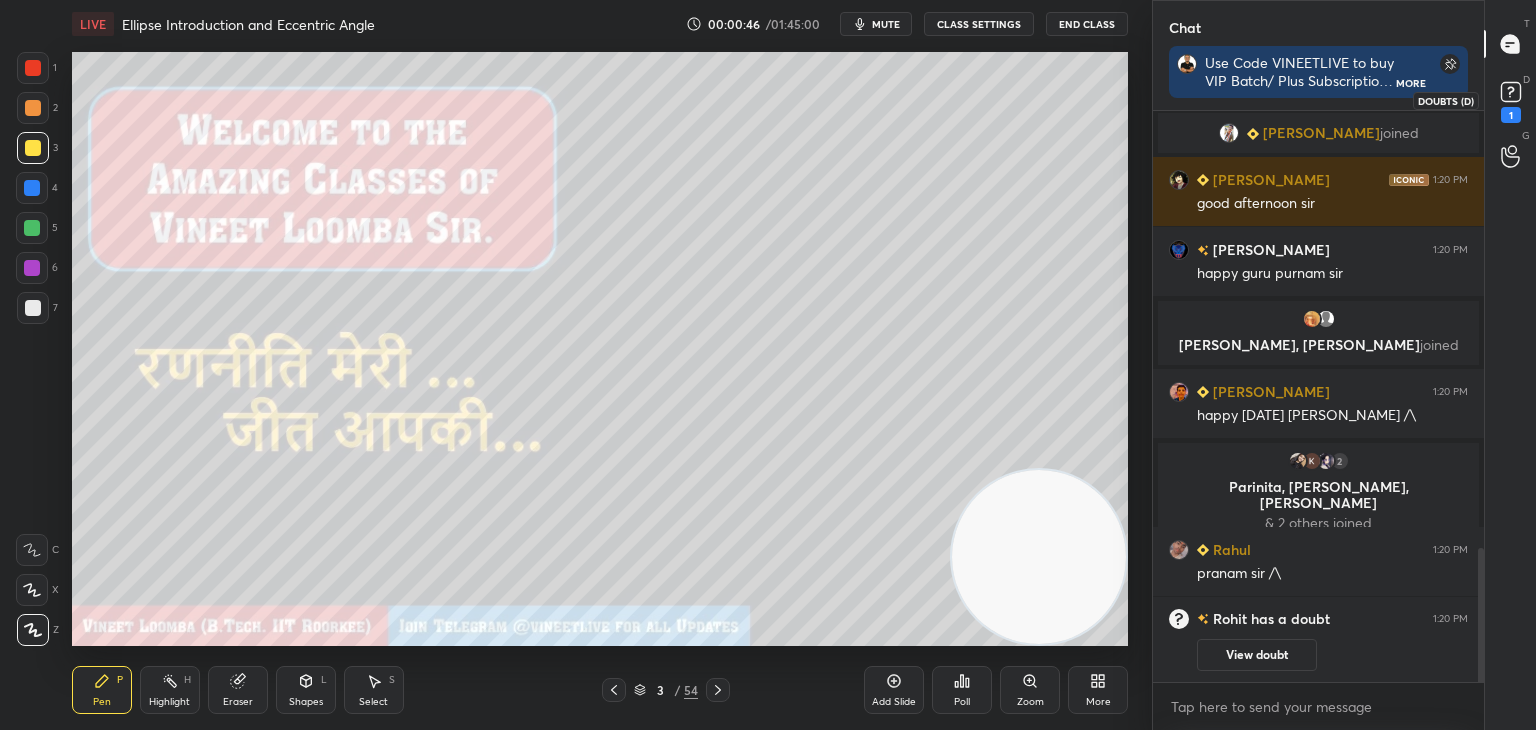 click 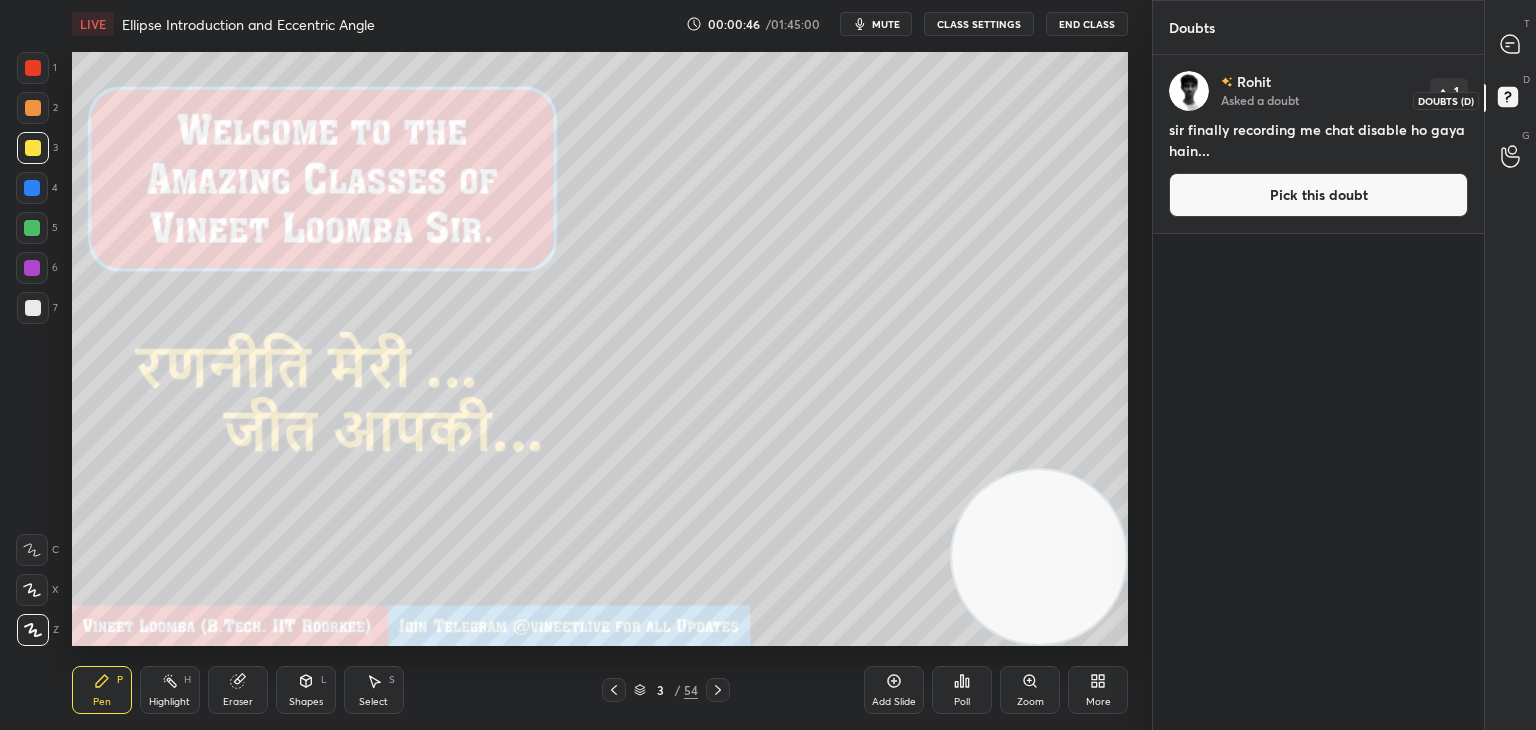 scroll, scrollTop: 6, scrollLeft: 6, axis: both 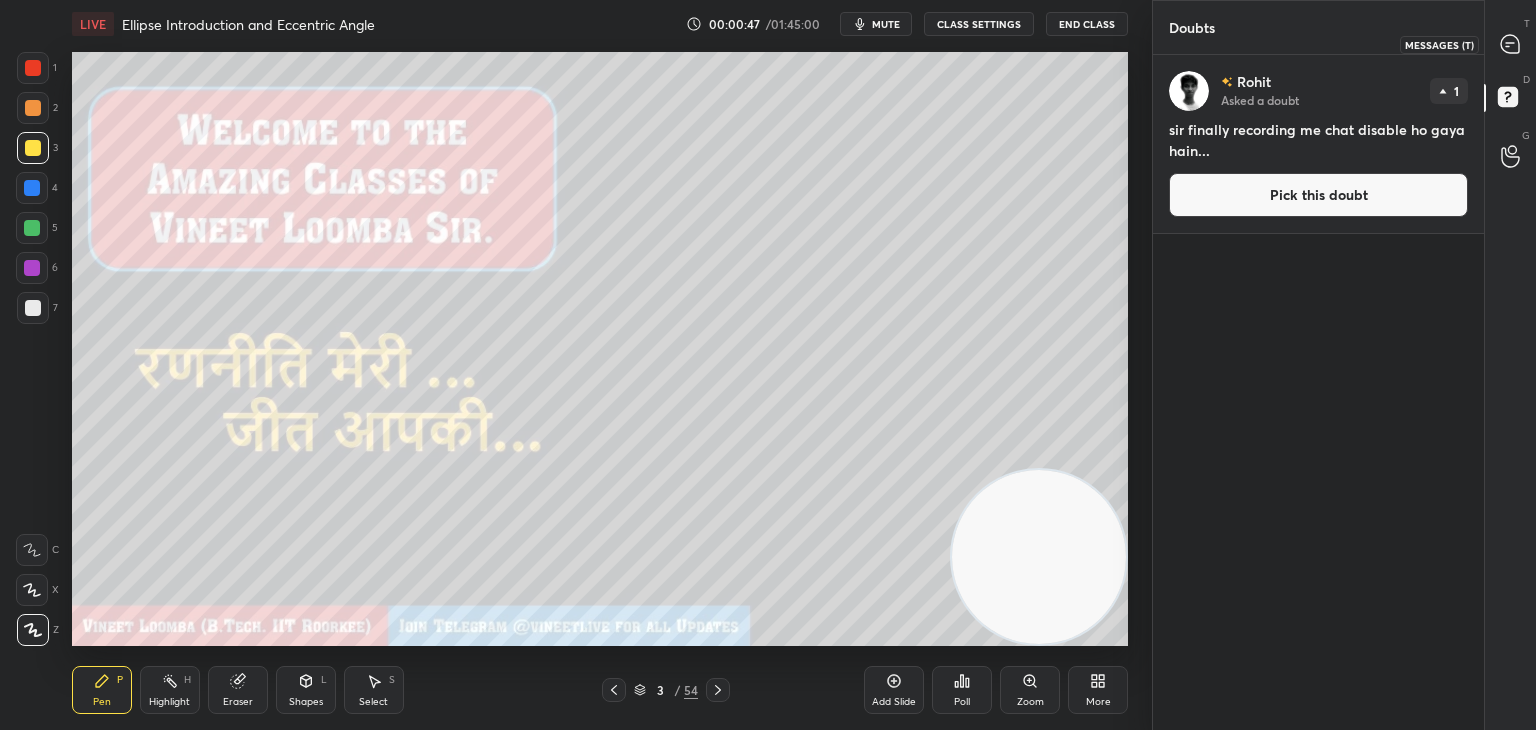 click 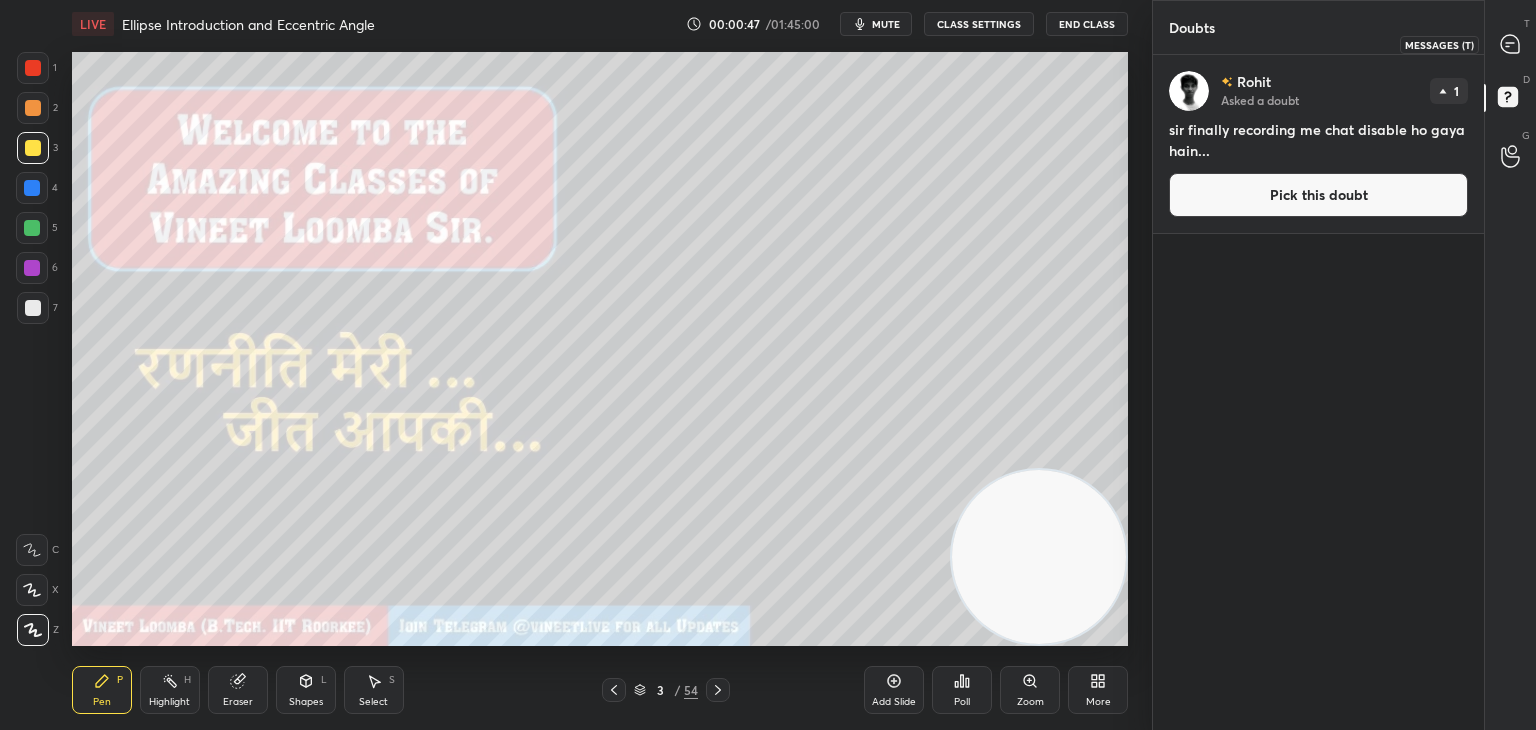 scroll, scrollTop: 613, scrollLeft: 325, axis: both 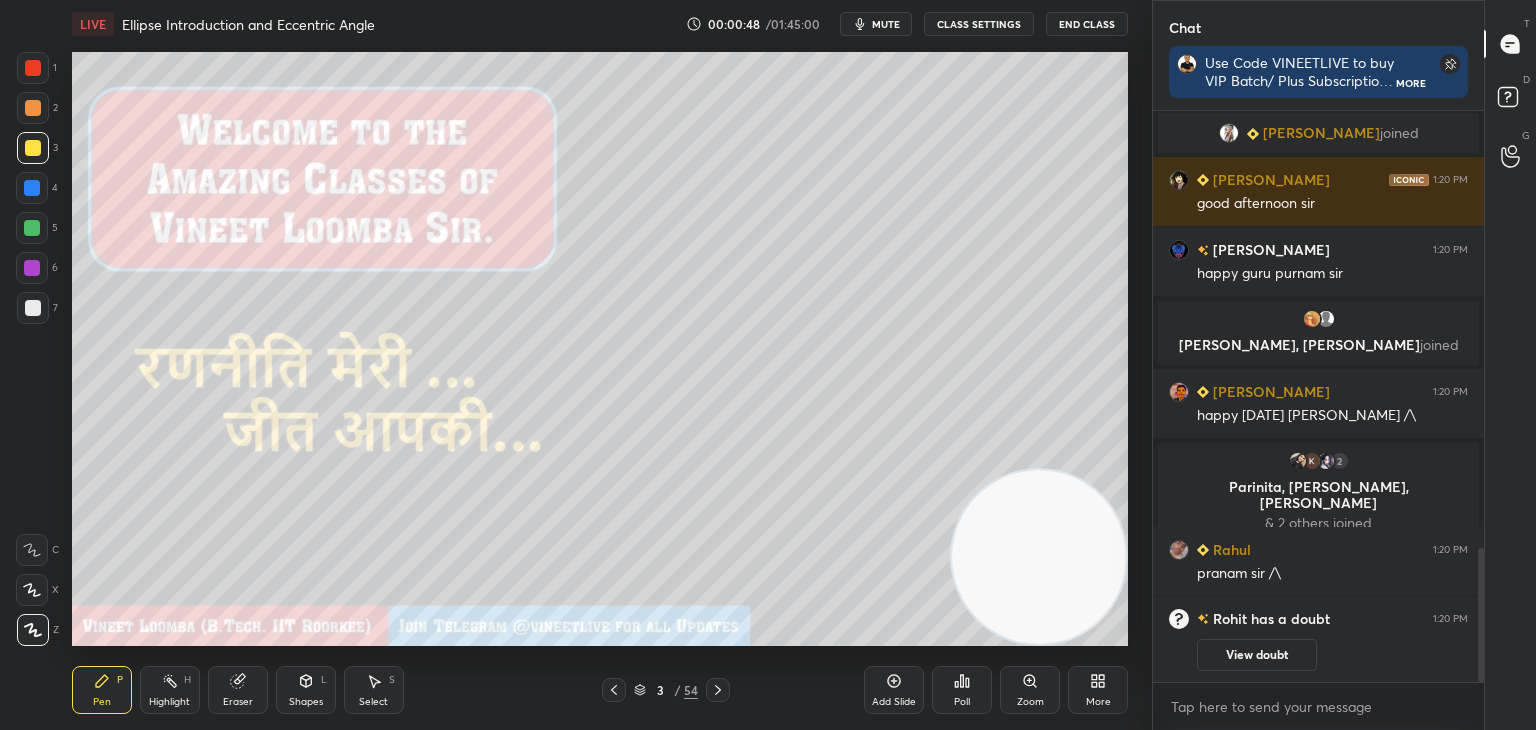 click 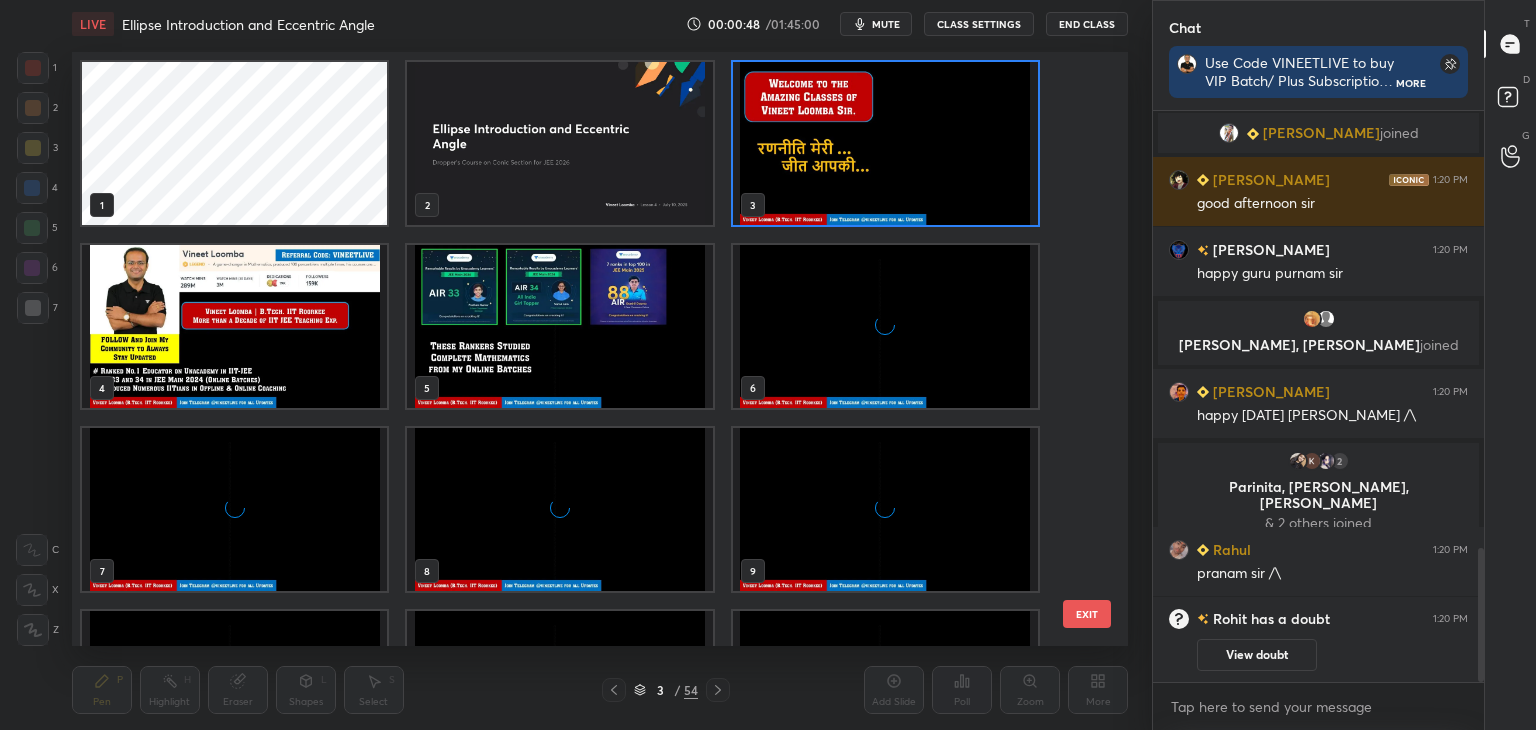 scroll, scrollTop: 6, scrollLeft: 10, axis: both 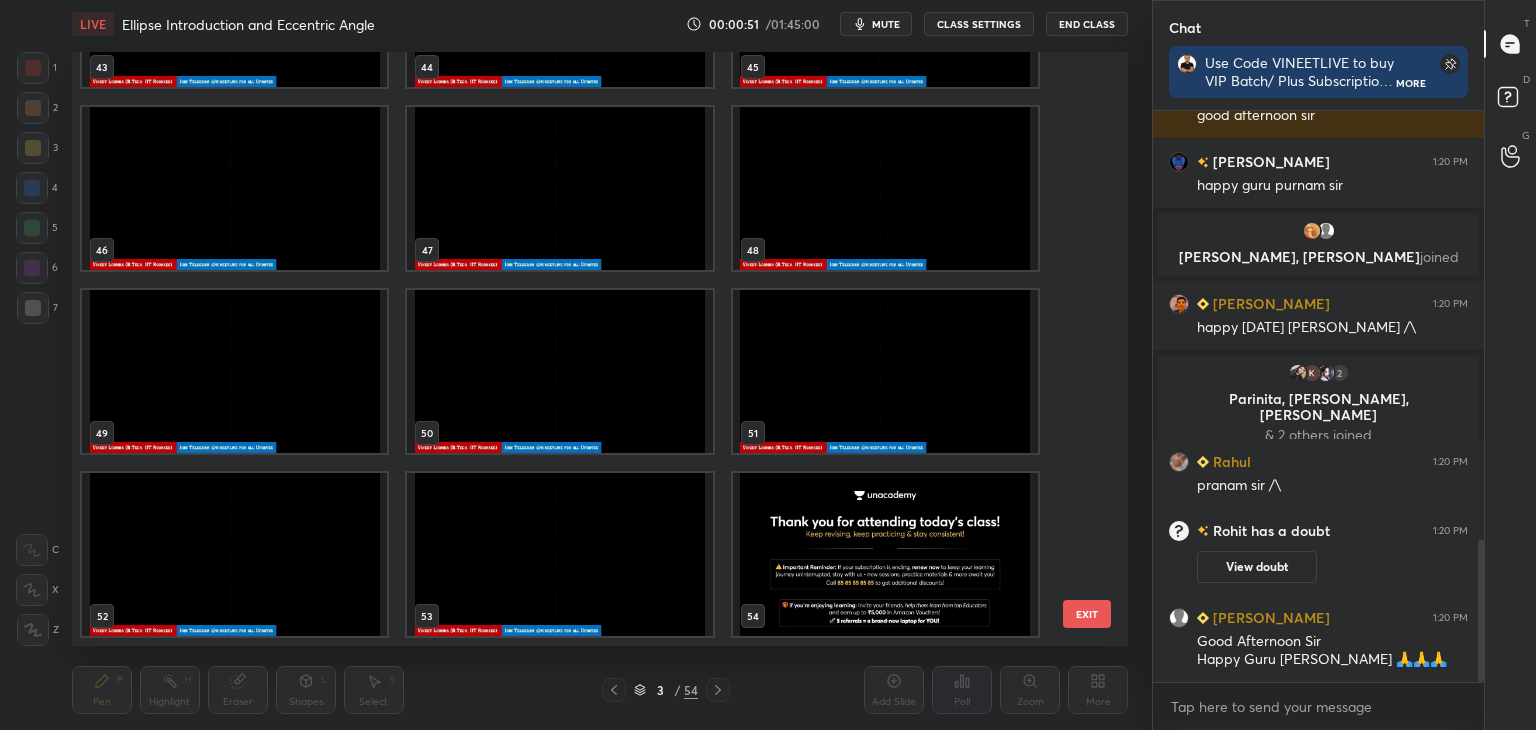 click at bounding box center (559, 554) 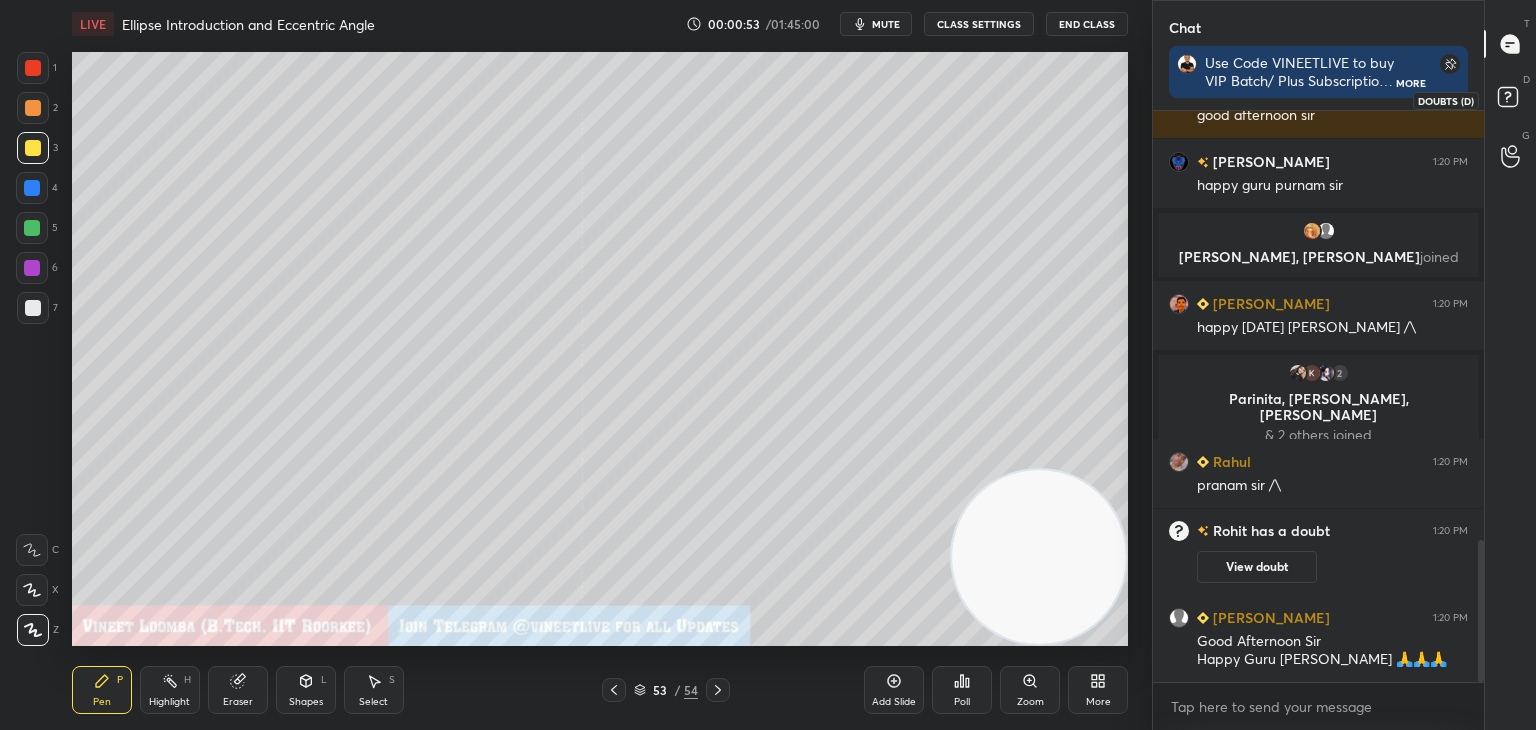 click 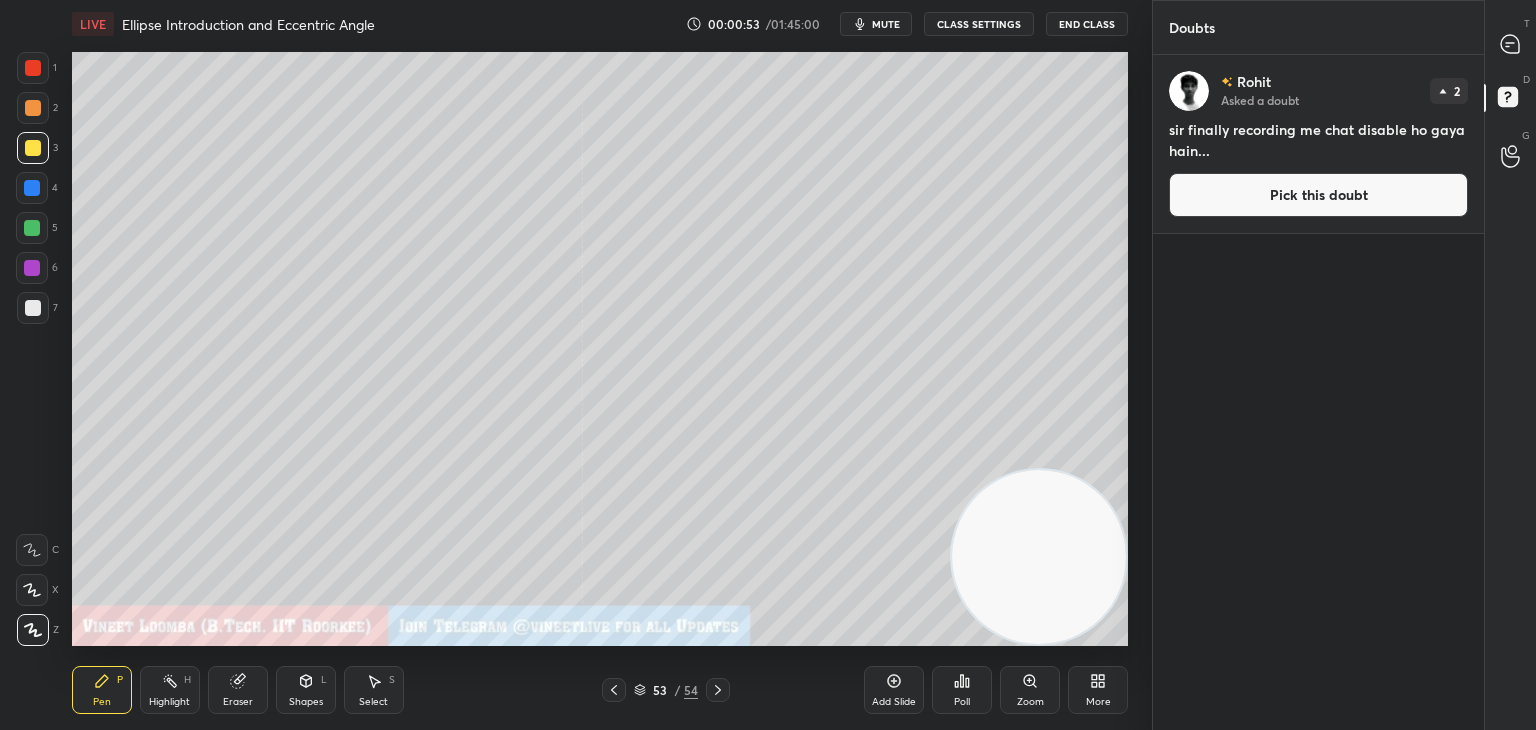 click on "Pick this doubt" at bounding box center [1318, 195] 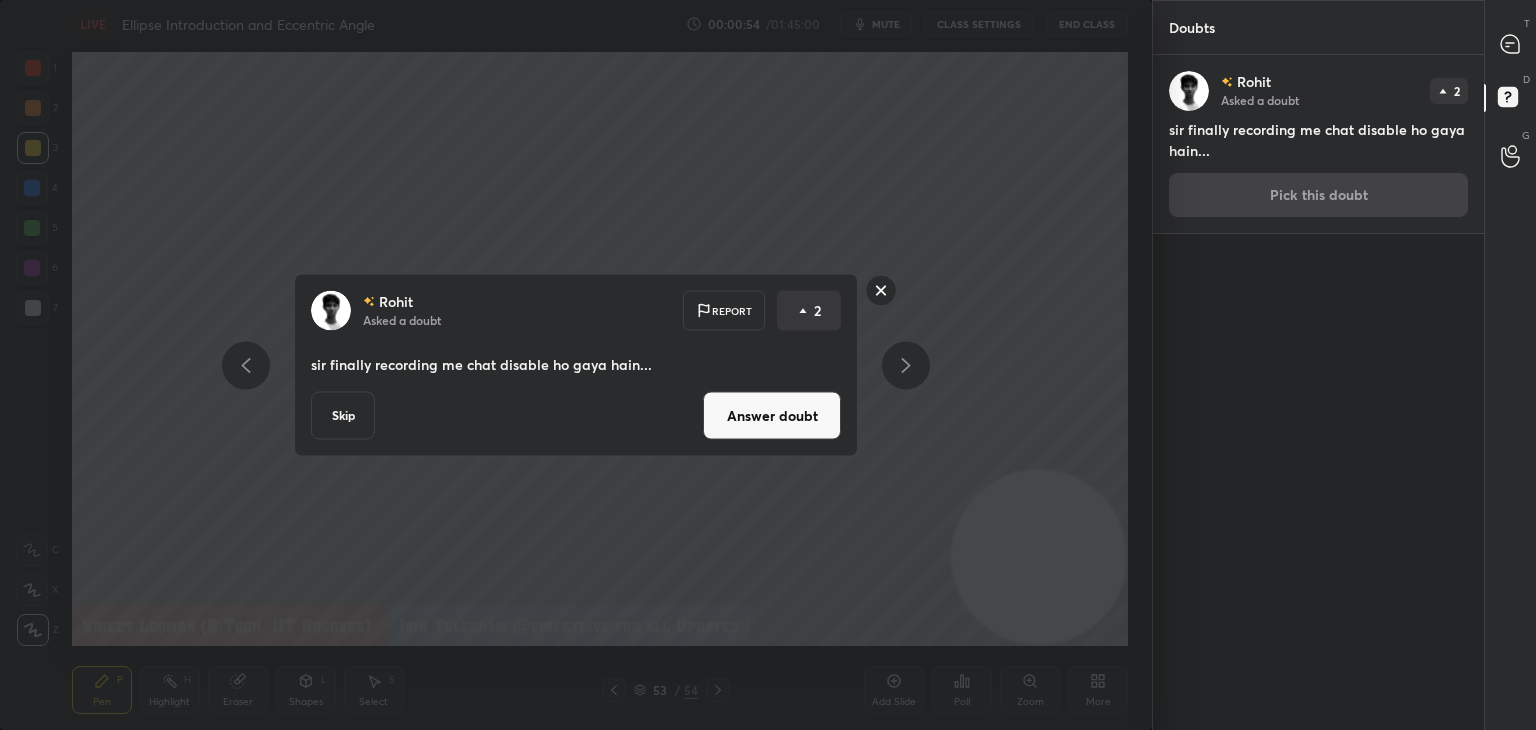 click on "Answer doubt" at bounding box center [772, 416] 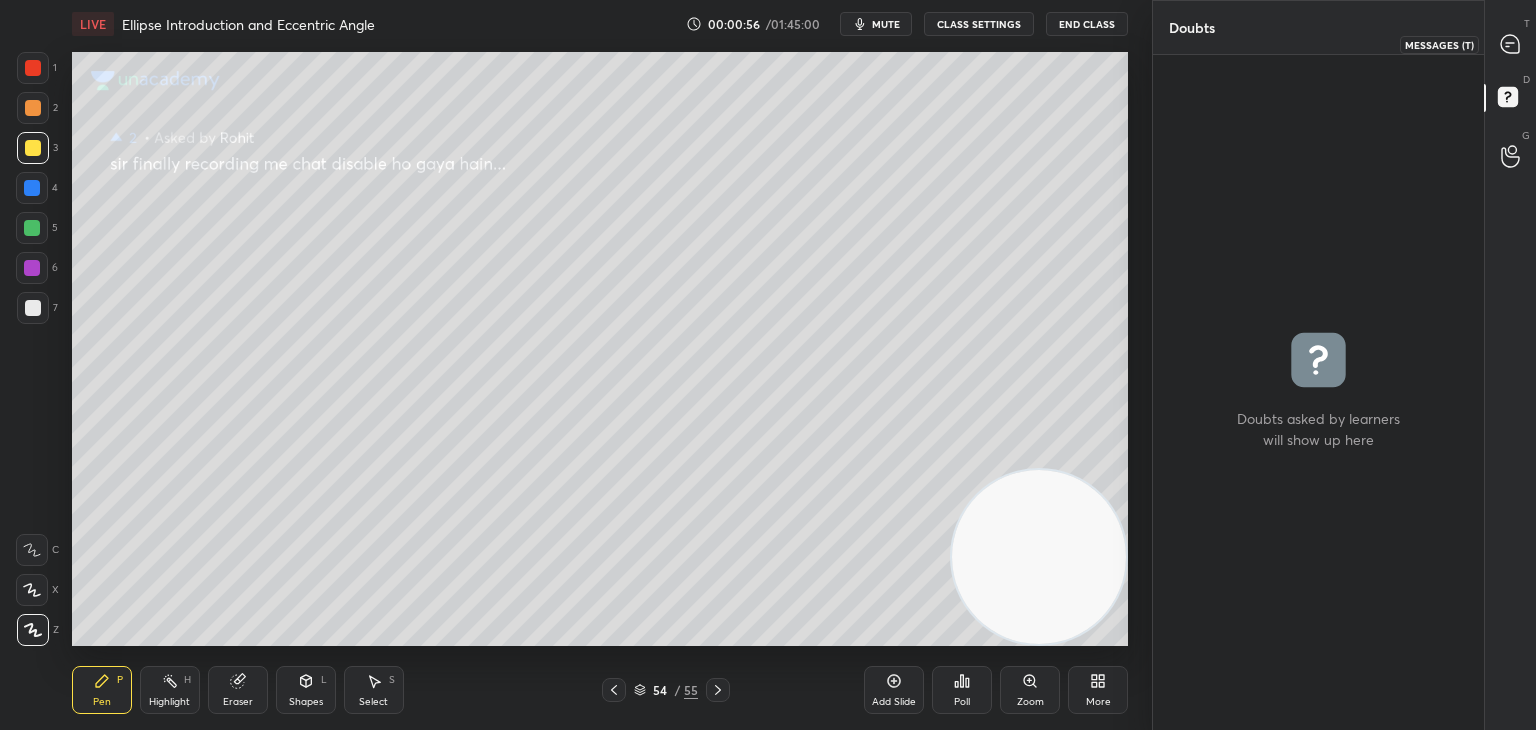 click 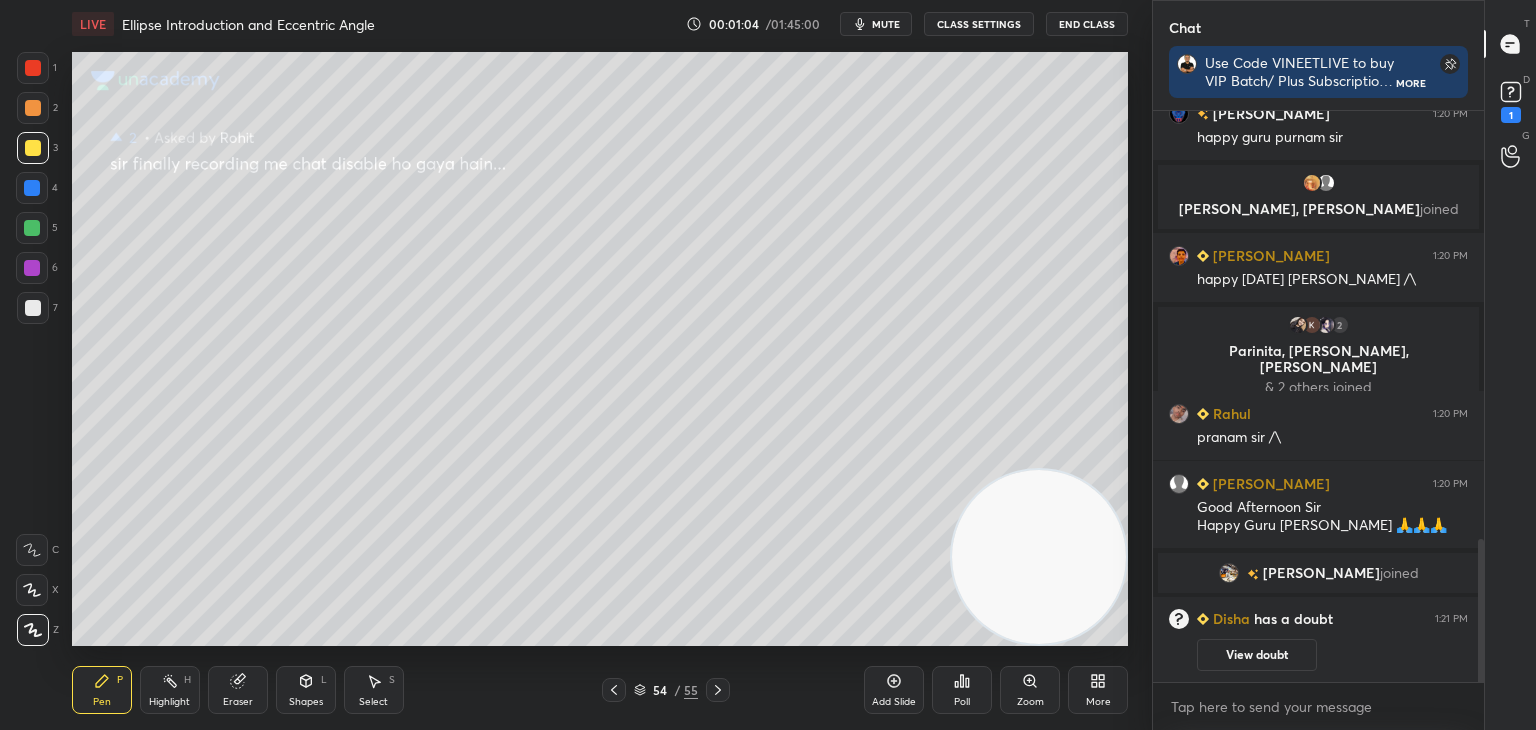 drag, startPoint x: 92, startPoint y: 708, endPoint x: 105, endPoint y: 684, distance: 27.294687 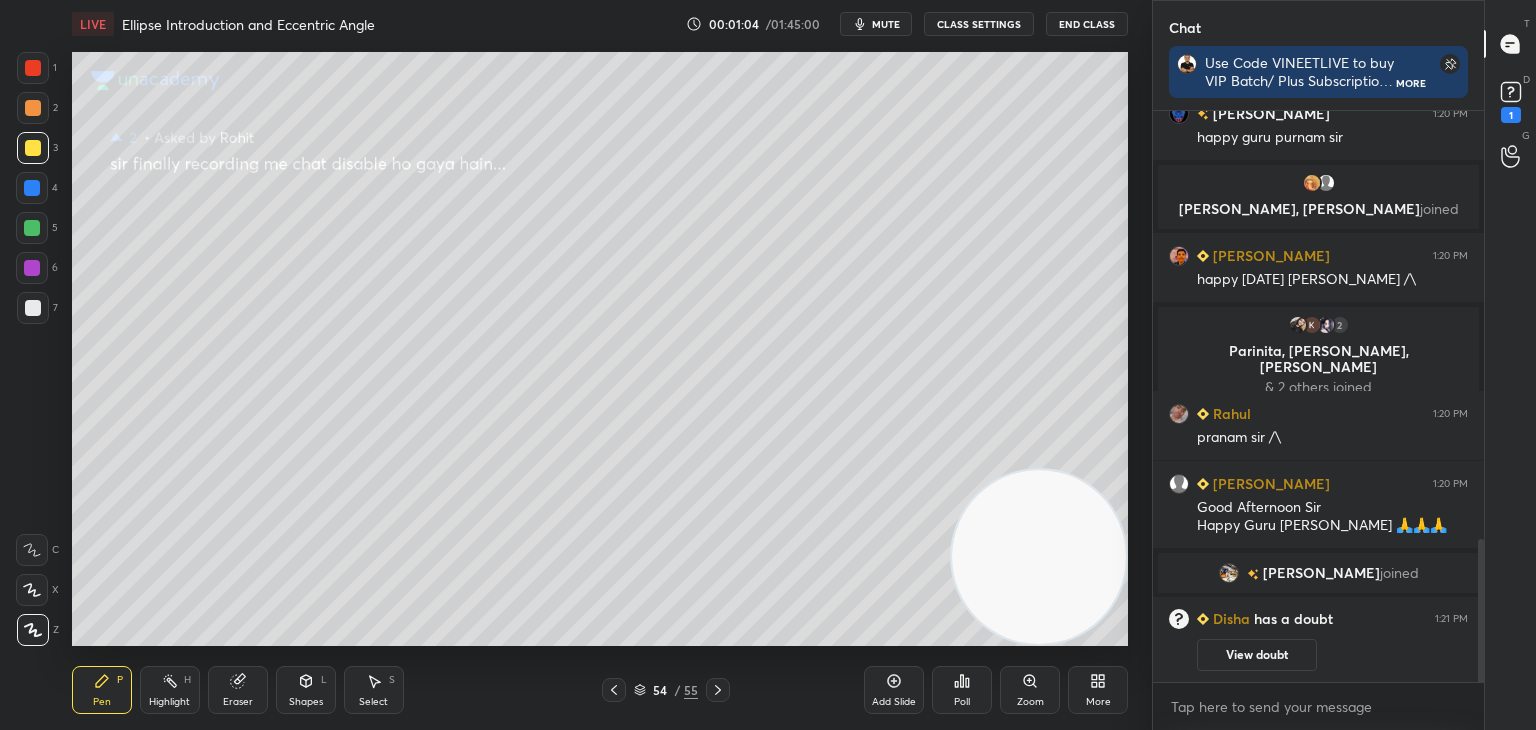 click on "Pen" at bounding box center [102, 702] 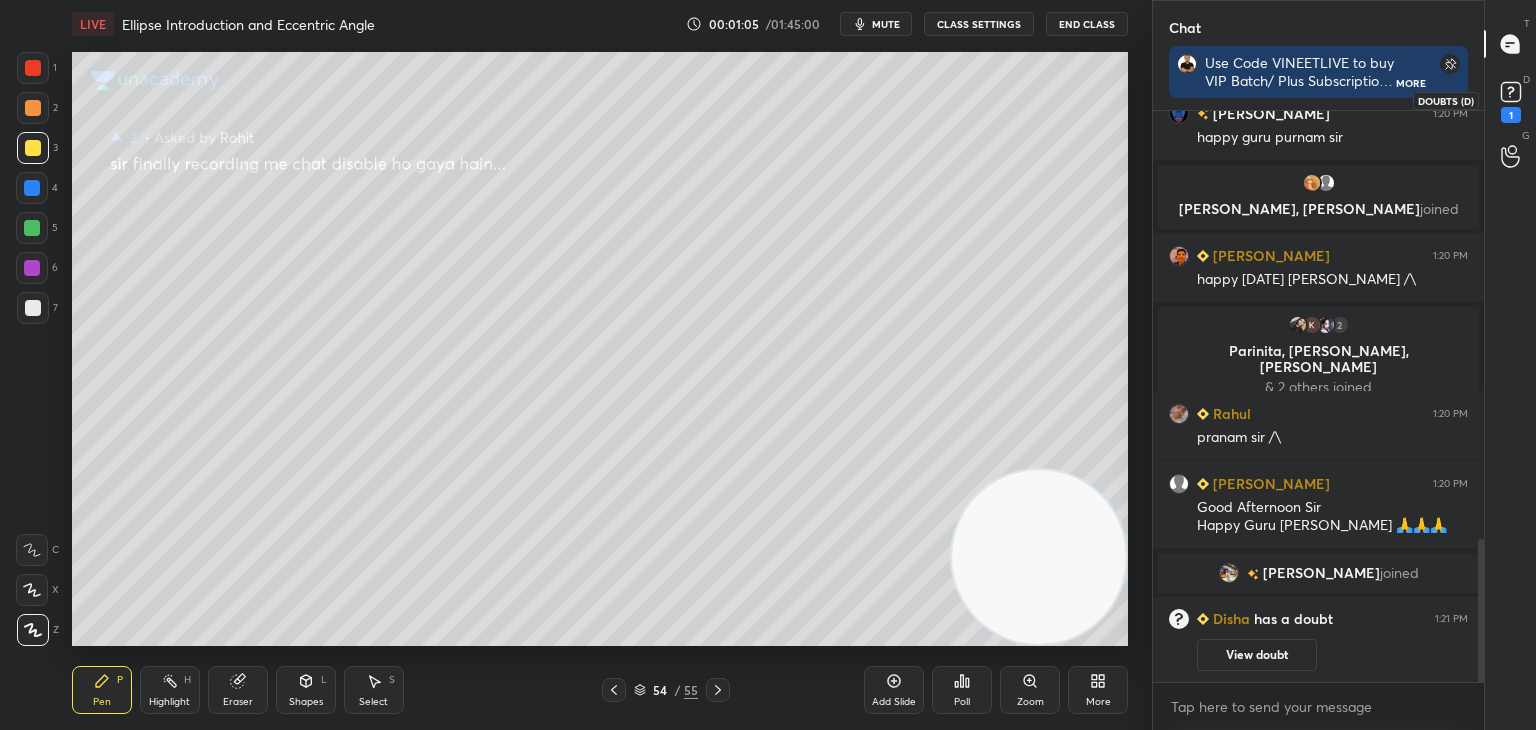 drag, startPoint x: 1519, startPoint y: 96, endPoint x: 1489, endPoint y: 104, distance: 31.04835 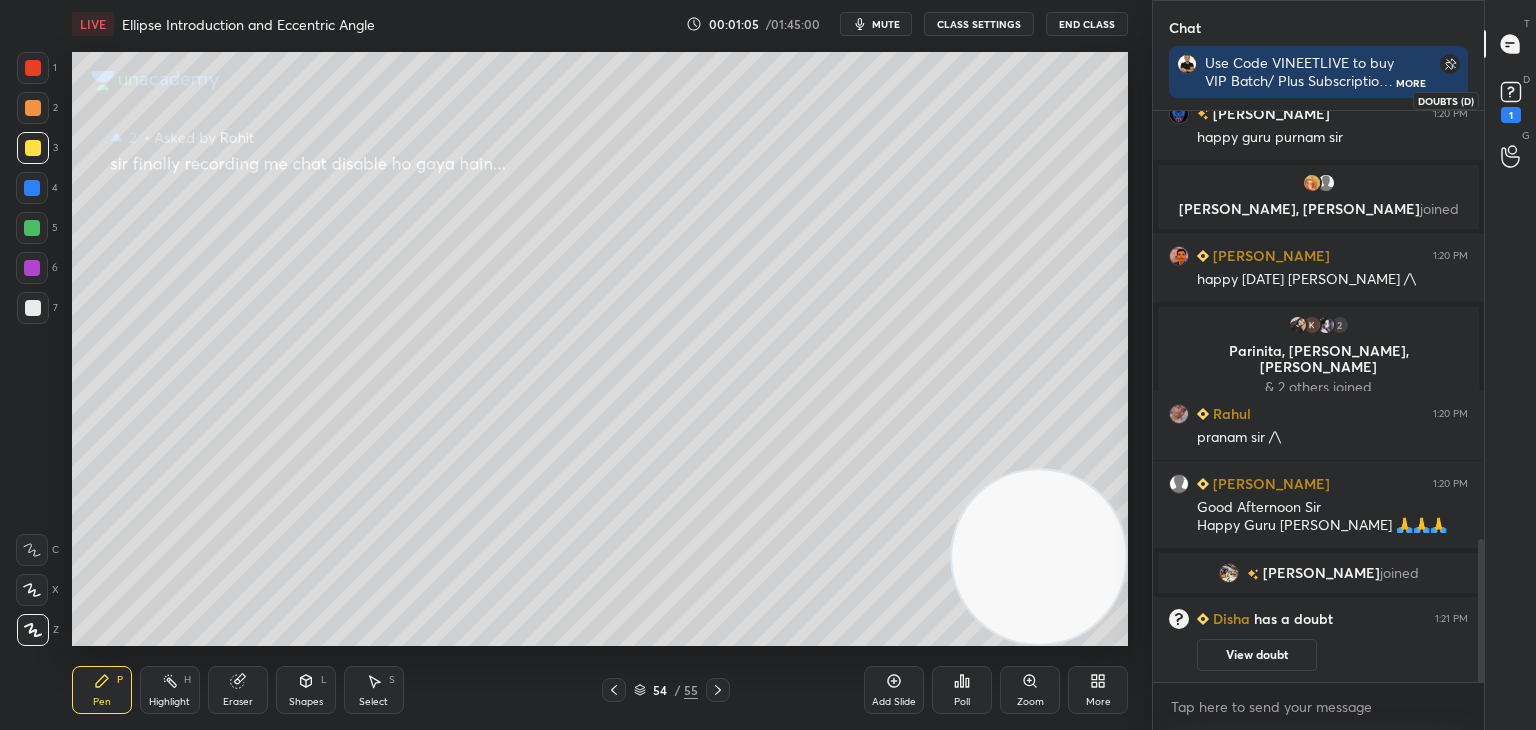 click 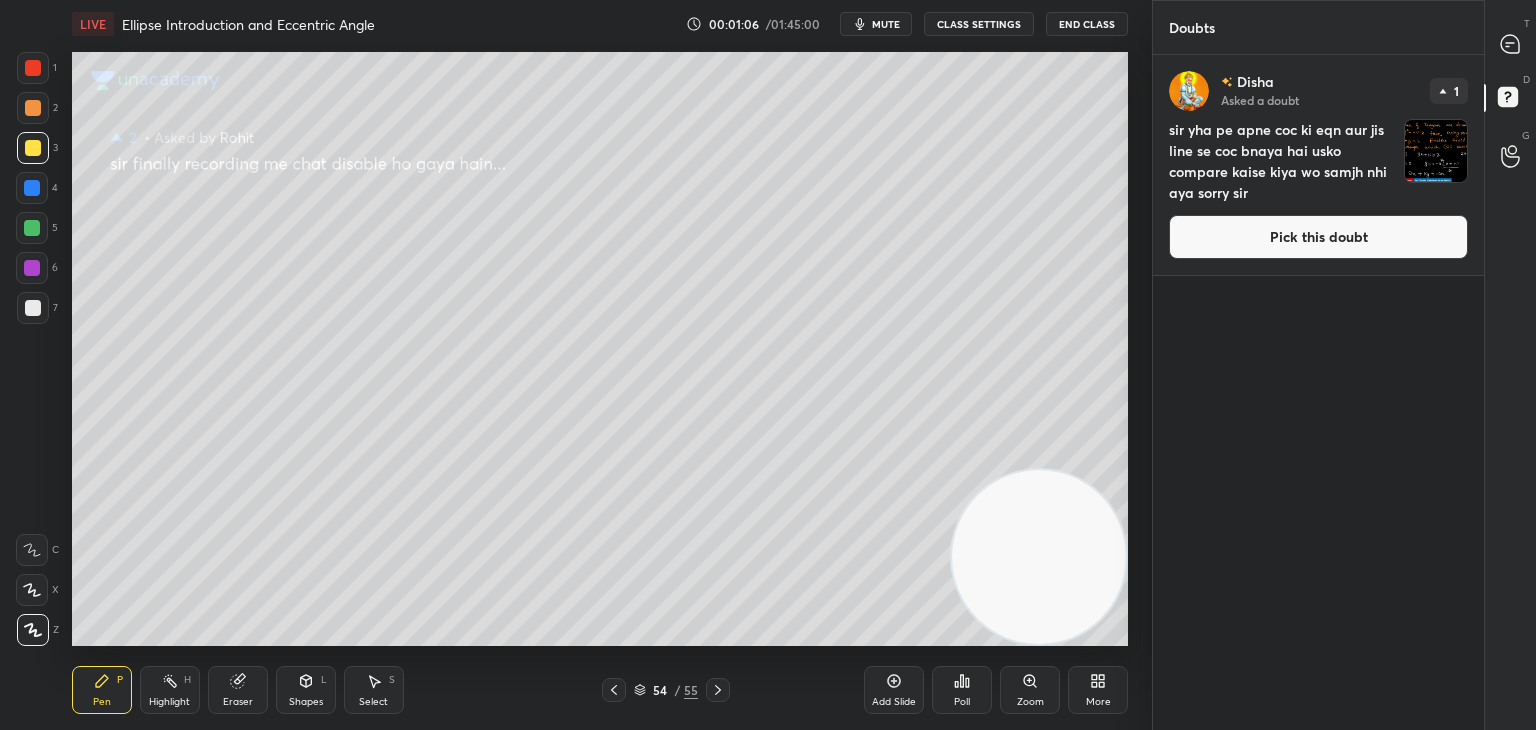 click on "Pick this doubt" at bounding box center (1318, 237) 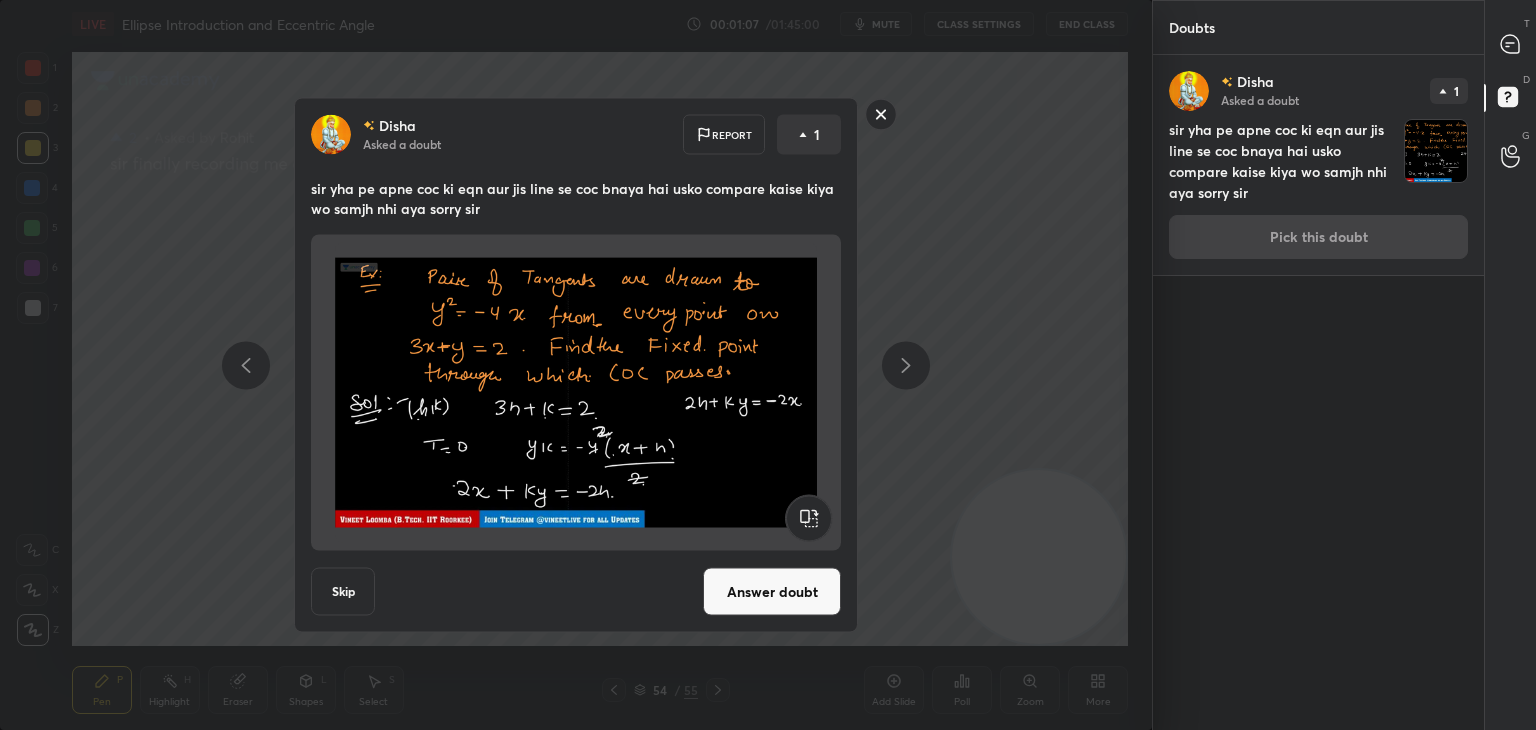 drag, startPoint x: 784, startPoint y: 576, endPoint x: 785, endPoint y: 541, distance: 35.014282 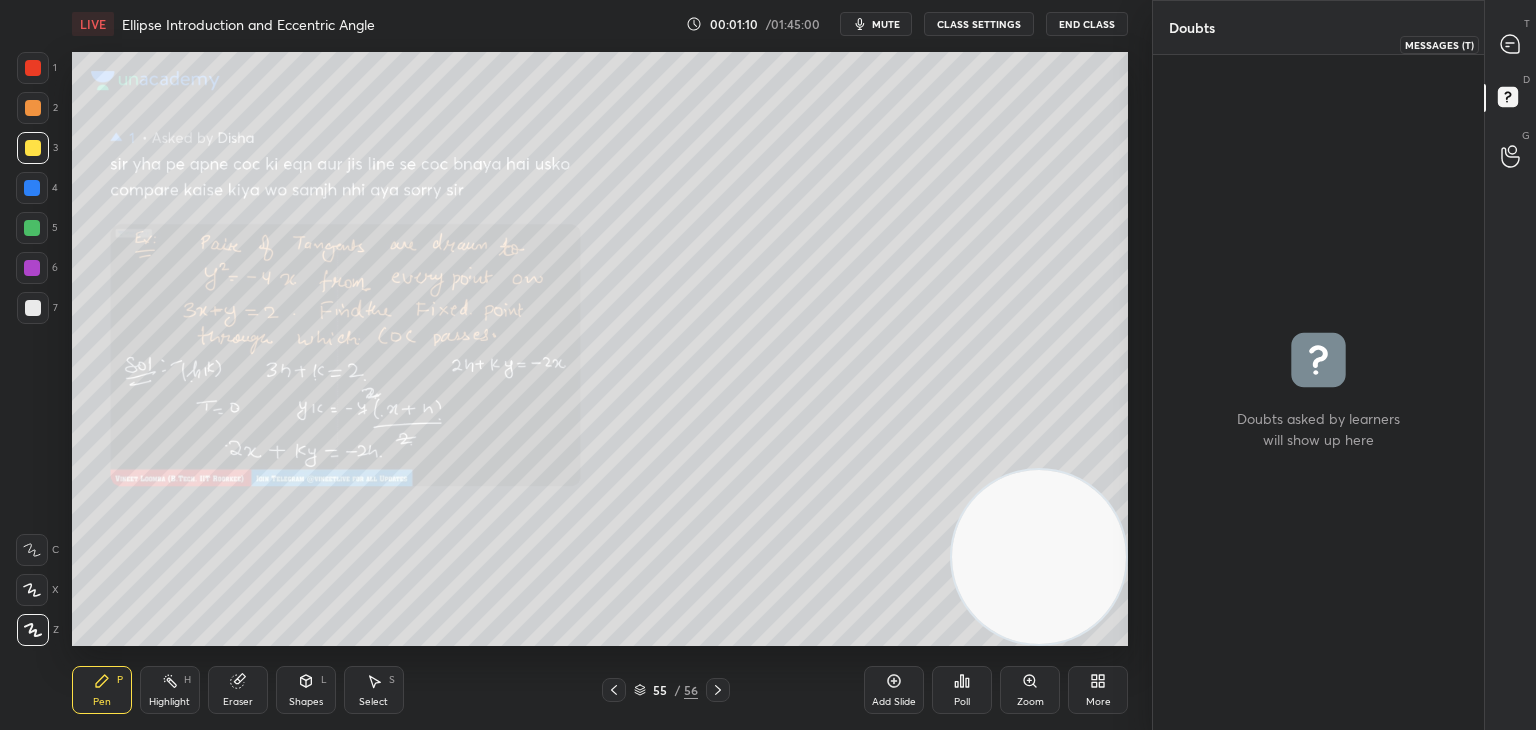 click 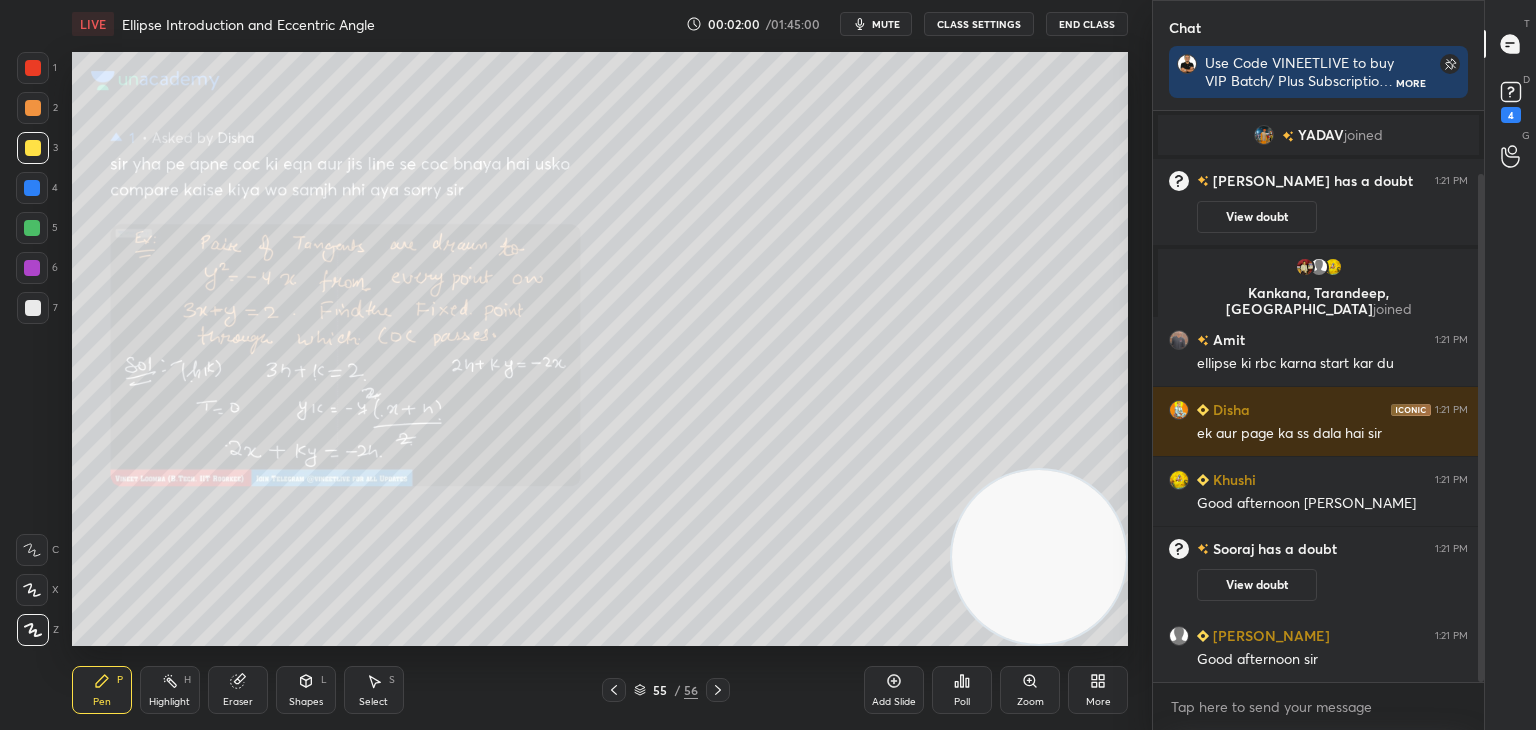 scroll, scrollTop: 70, scrollLeft: 0, axis: vertical 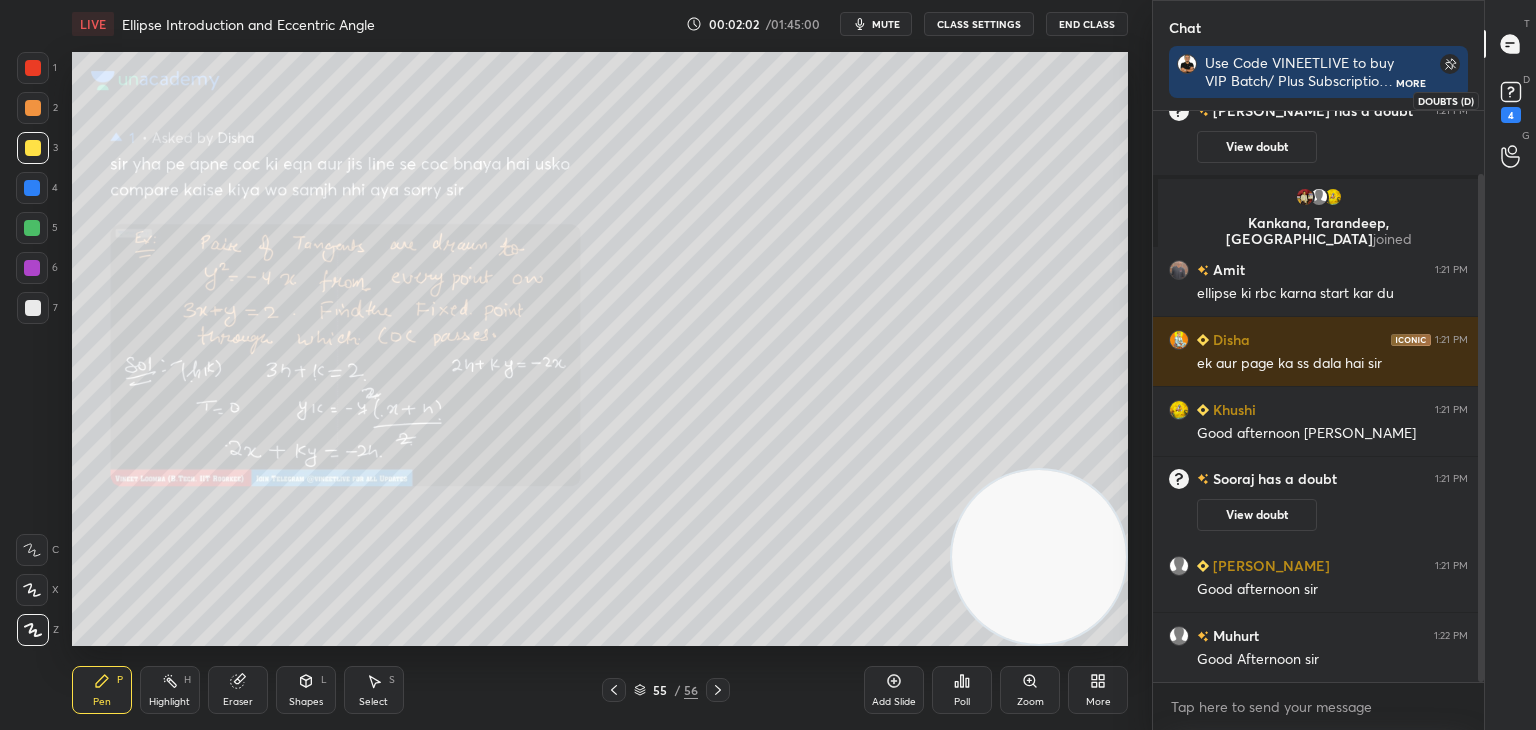 click 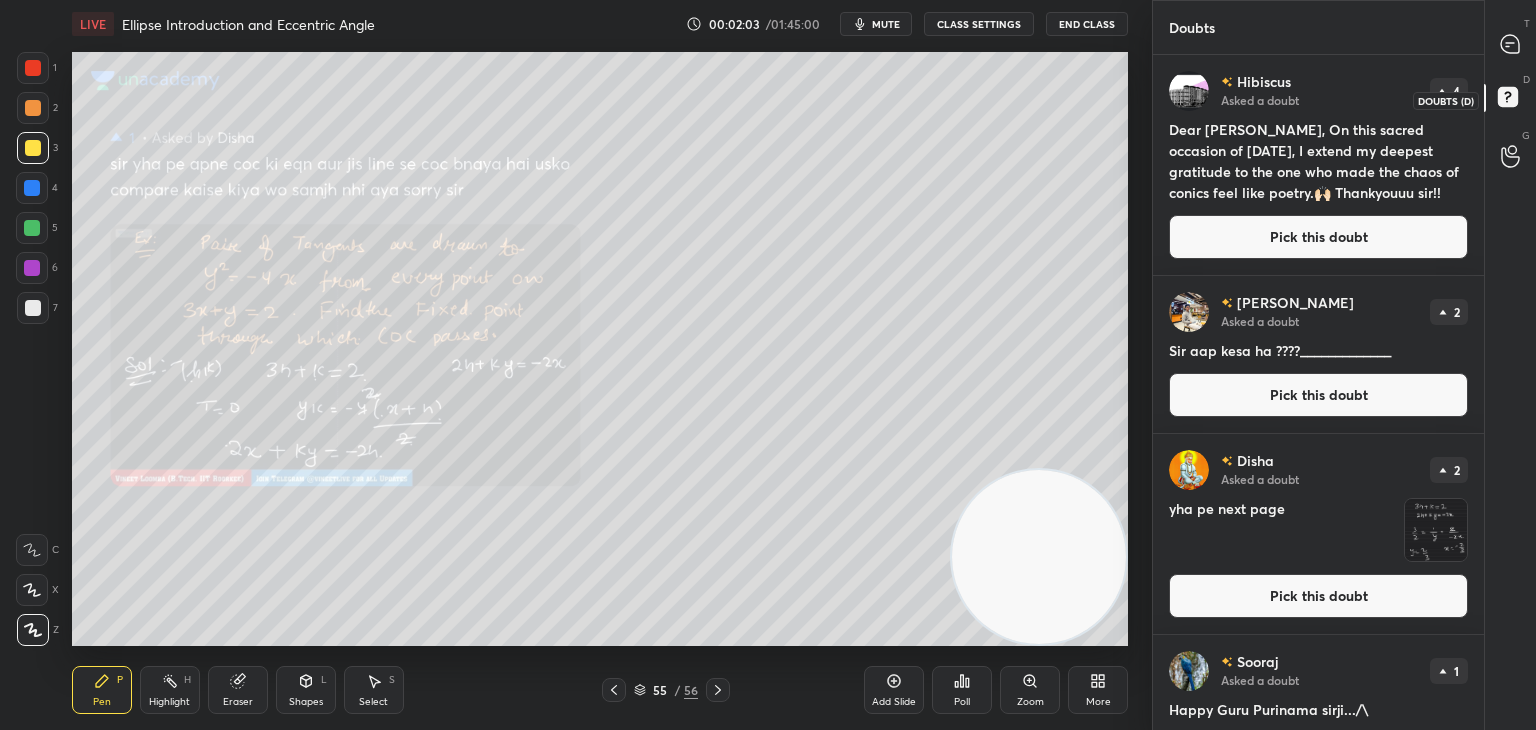 scroll, scrollTop: 6, scrollLeft: 6, axis: both 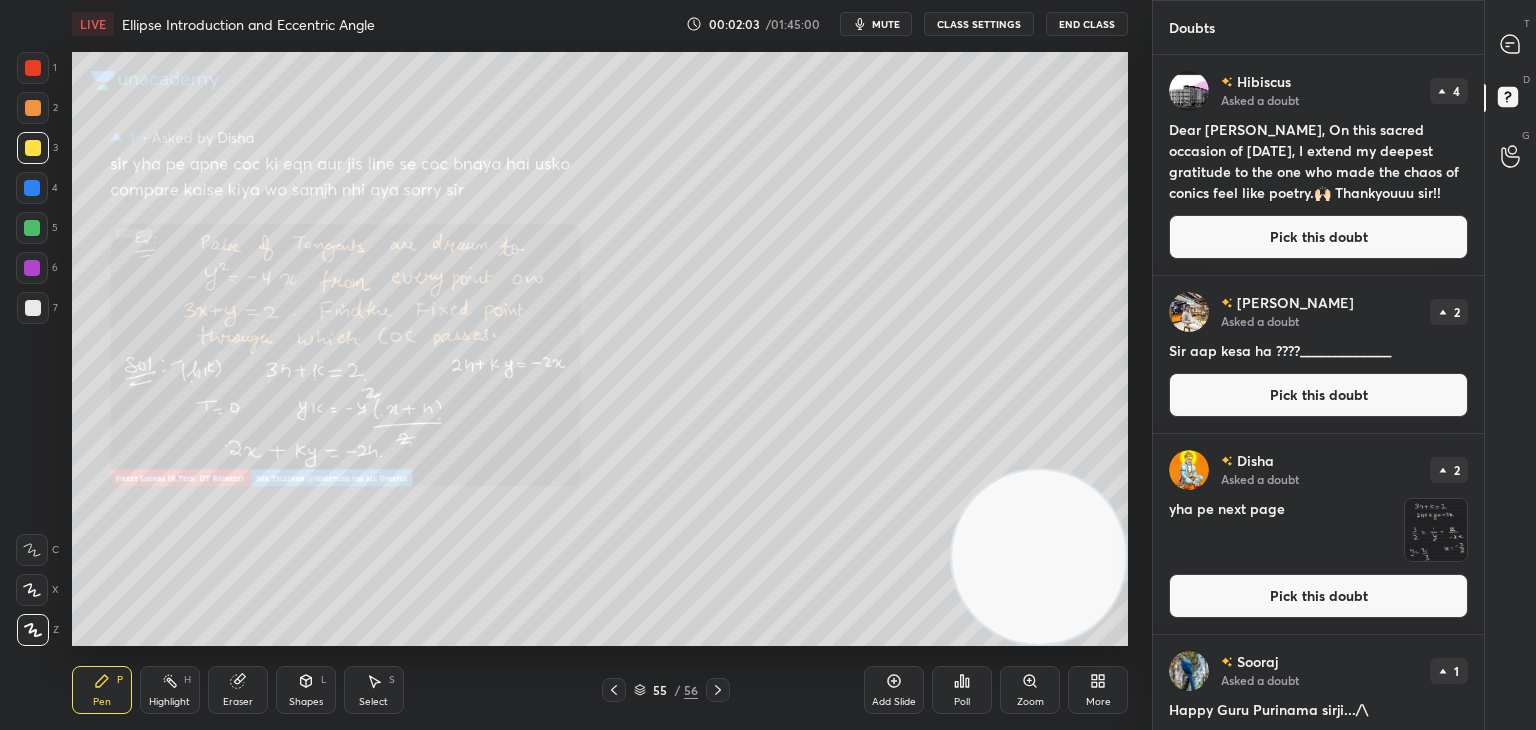 click on "Pick this doubt" at bounding box center (1318, 237) 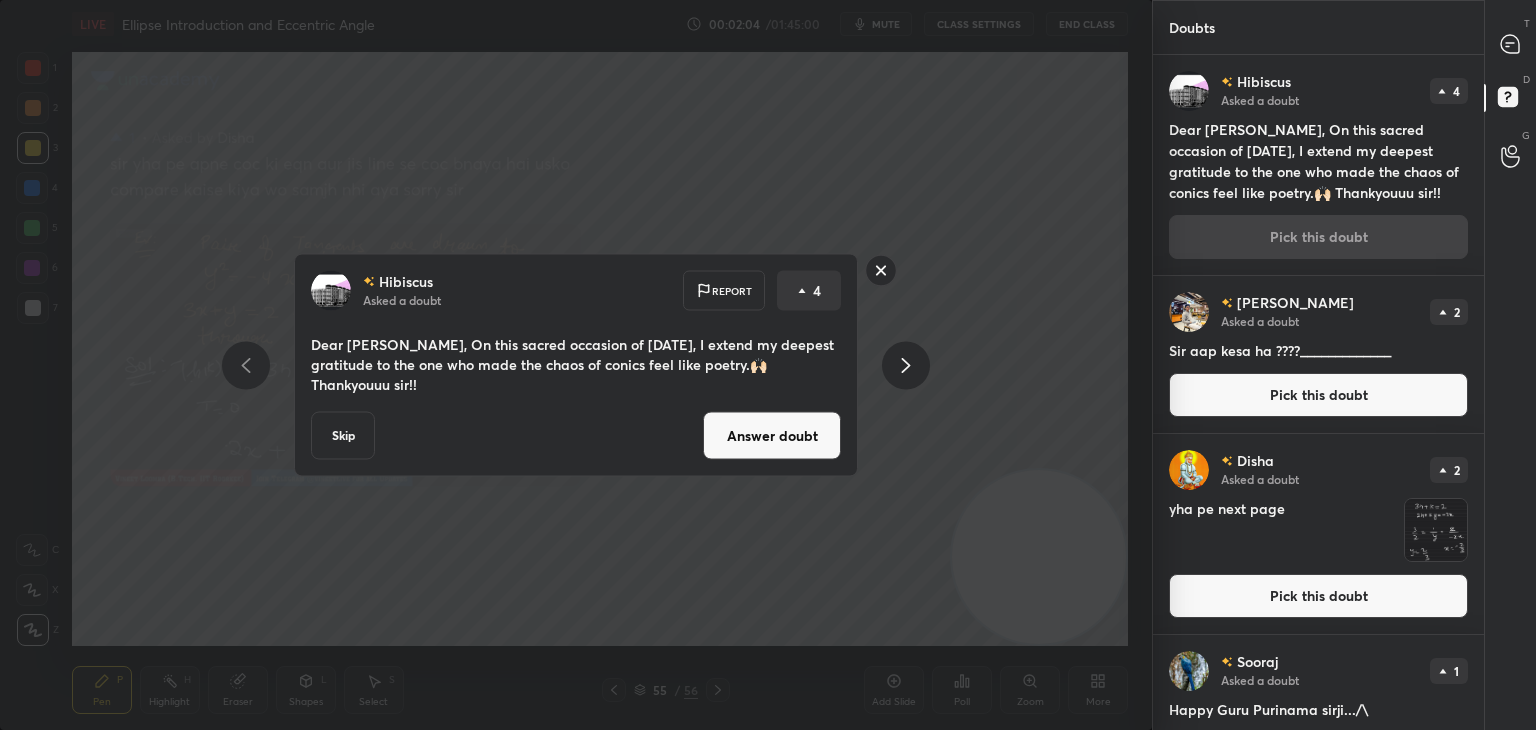 drag, startPoint x: 795, startPoint y: 440, endPoint x: 792, endPoint y: 422, distance: 18.248287 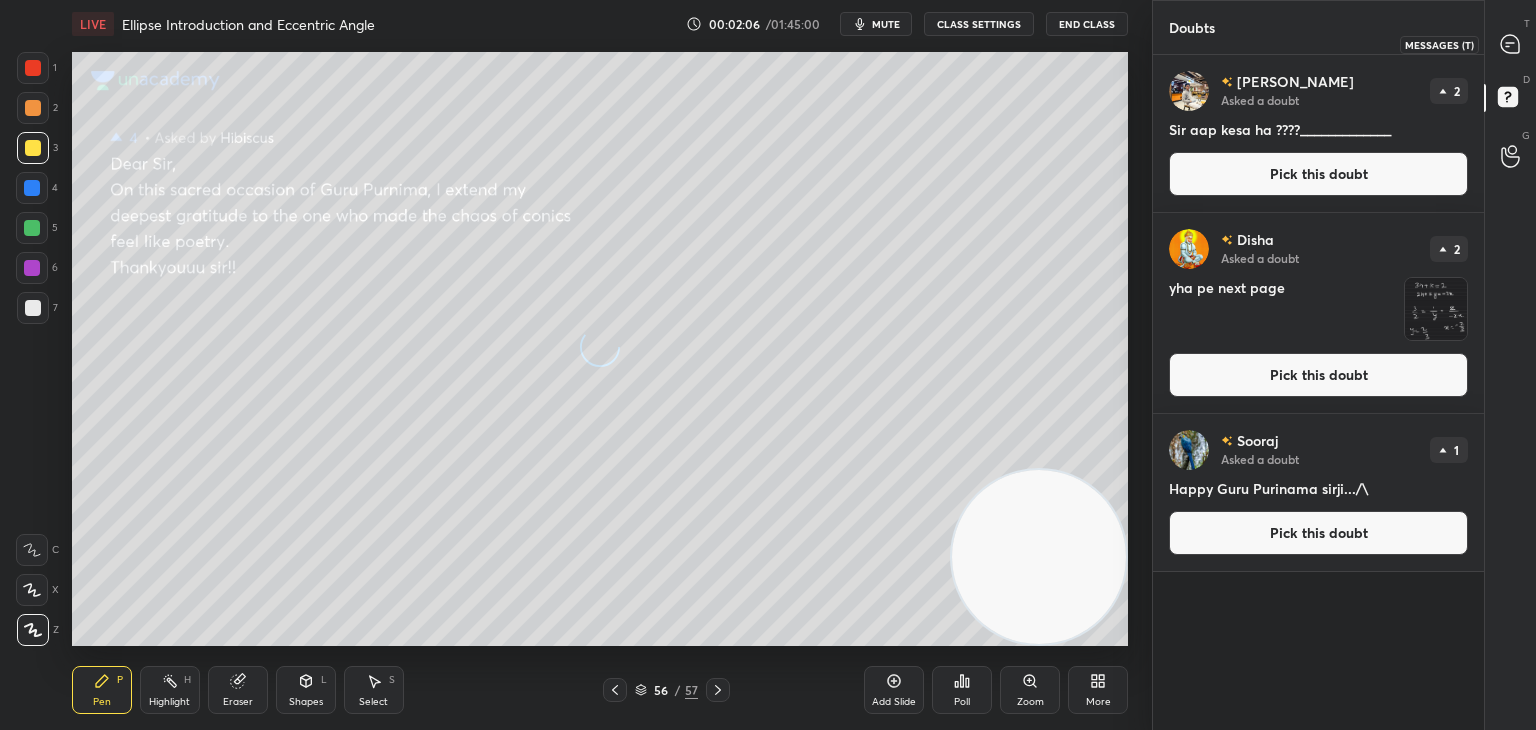 click 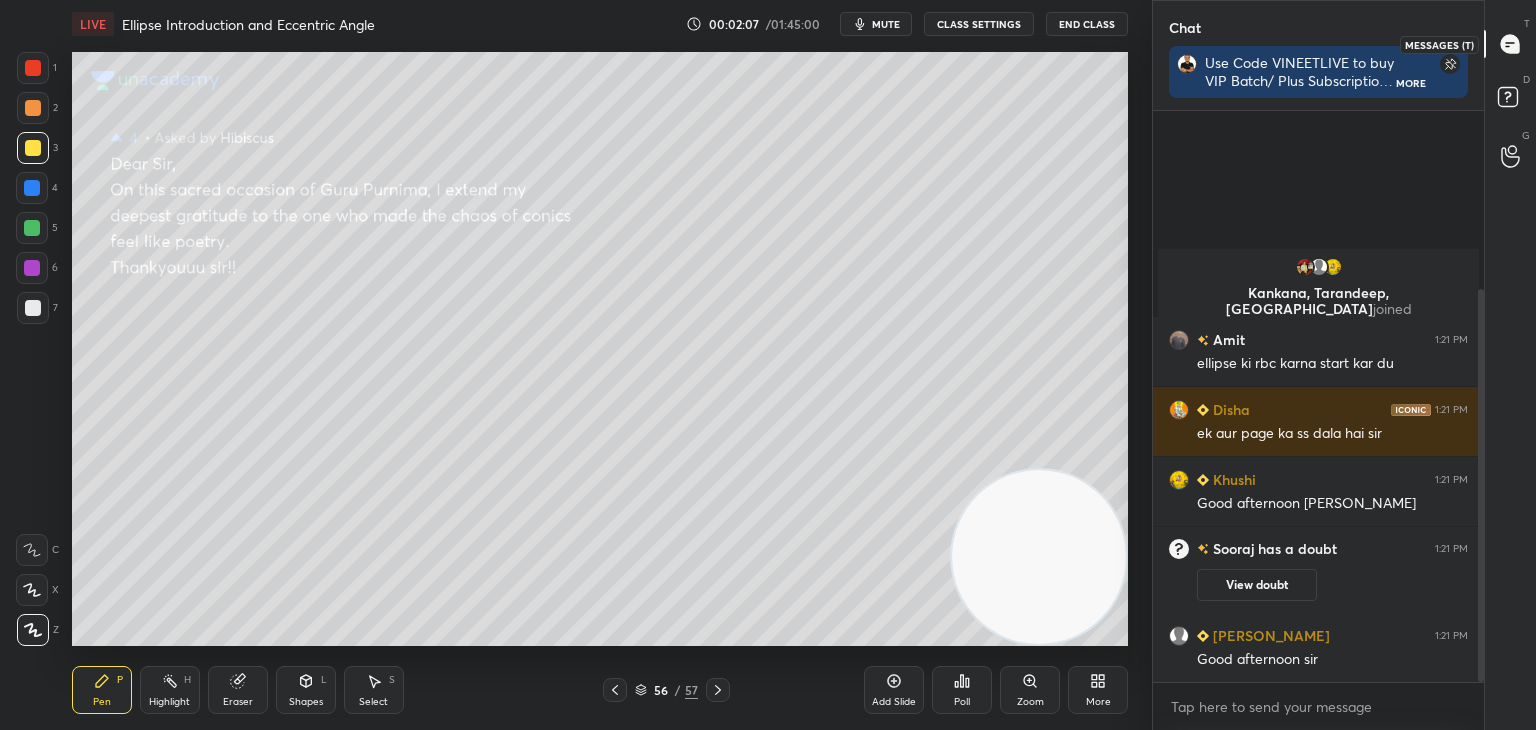 scroll, scrollTop: 613, scrollLeft: 325, axis: both 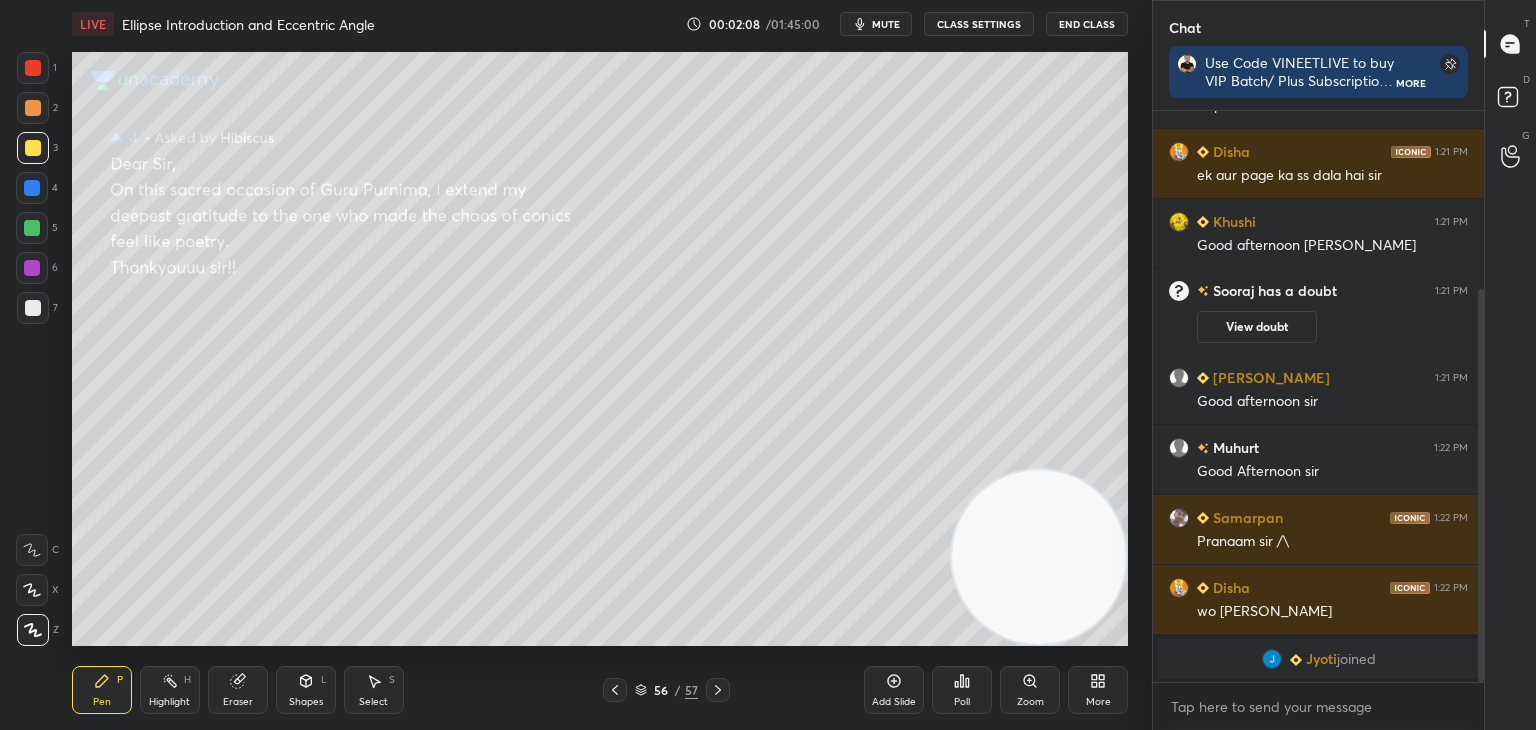 click 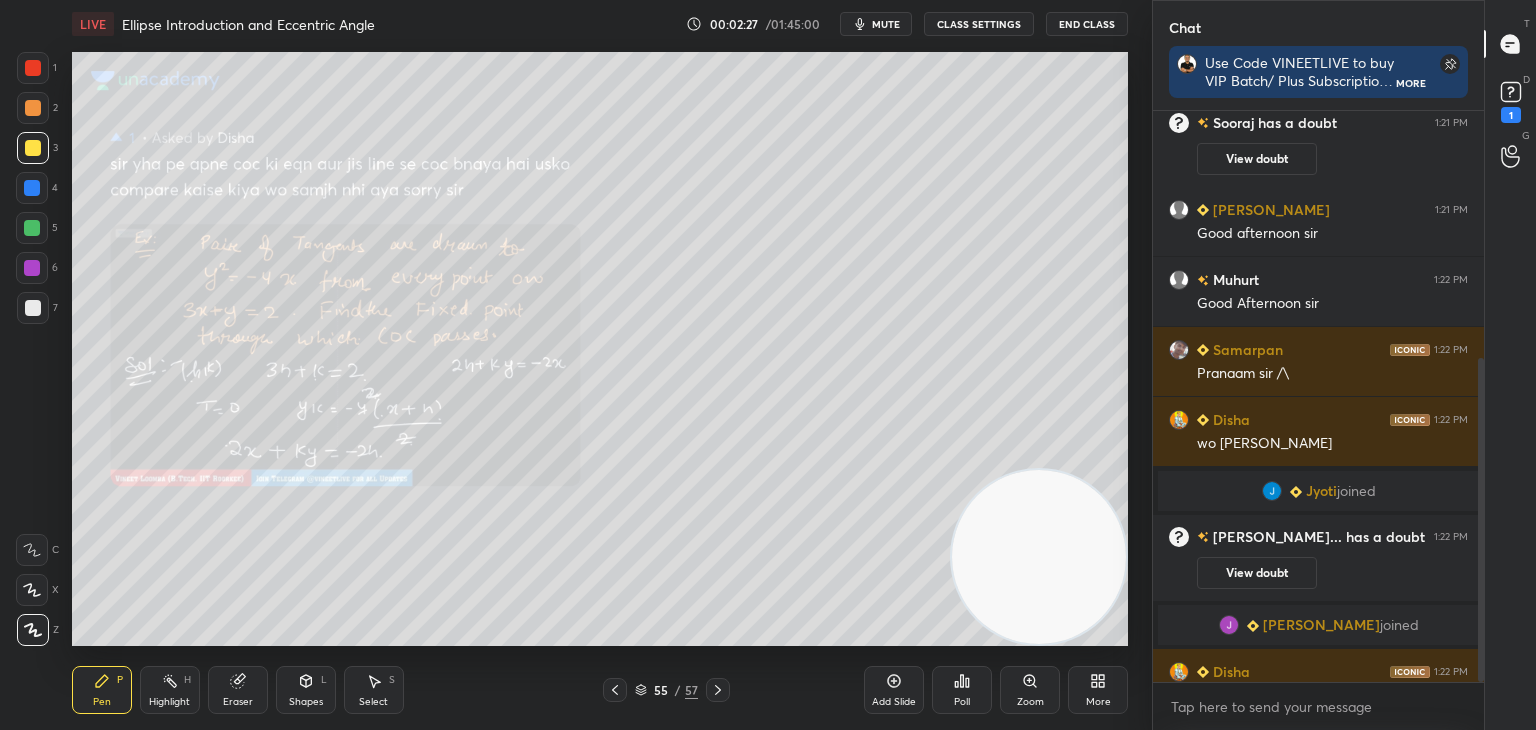 scroll, scrollTop: 434, scrollLeft: 0, axis: vertical 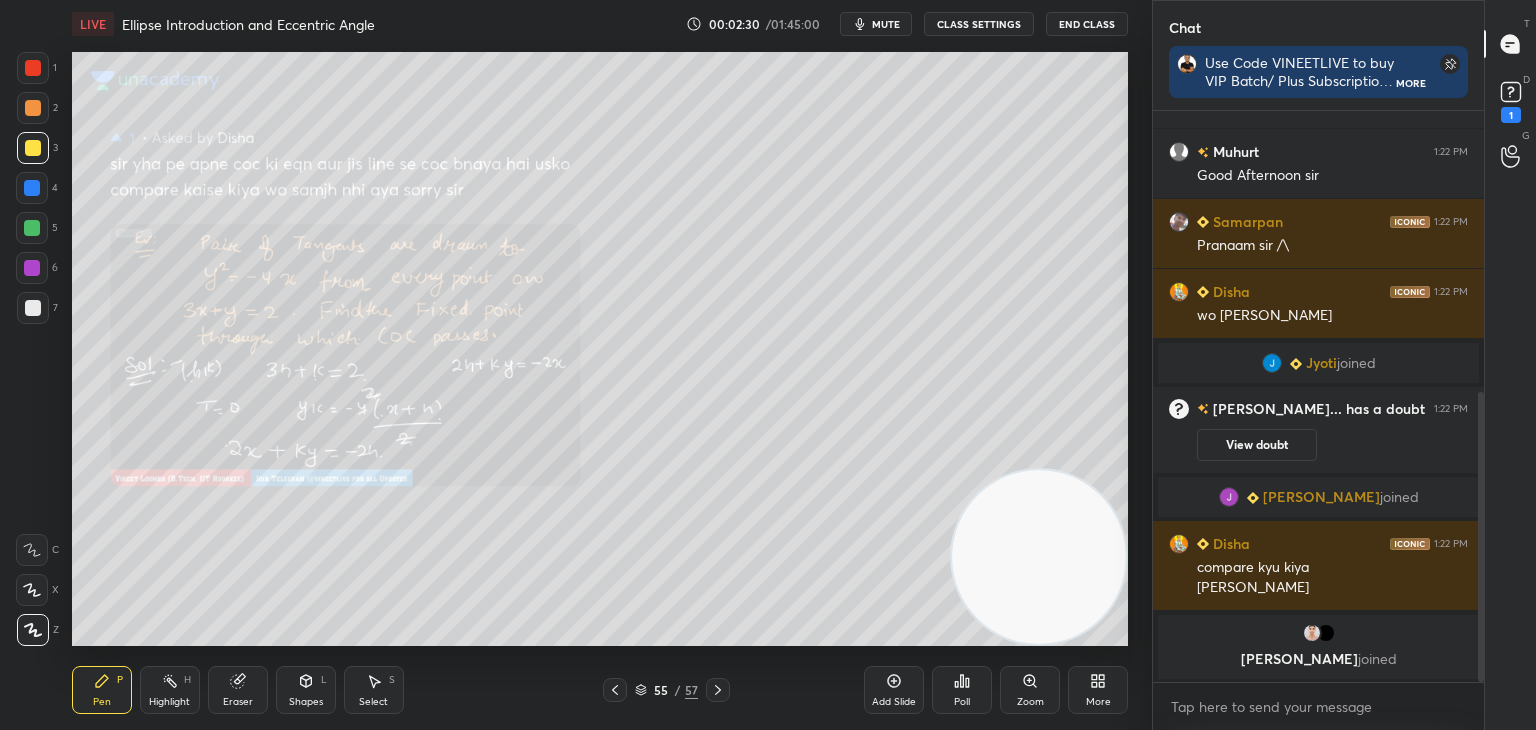 drag, startPoint x: 1480, startPoint y: 602, endPoint x: 1466, endPoint y: 624, distance: 26.076809 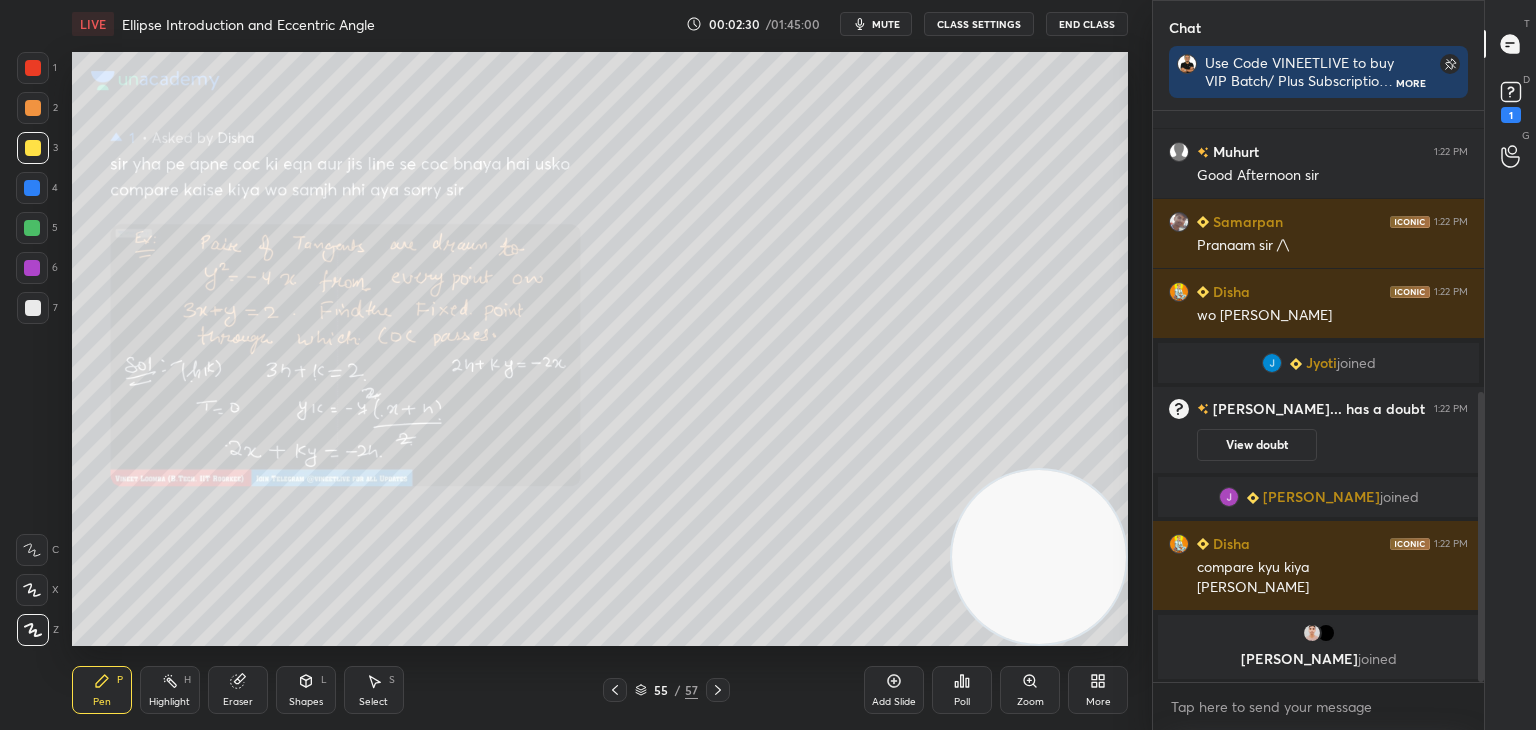 click at bounding box center (1481, 537) 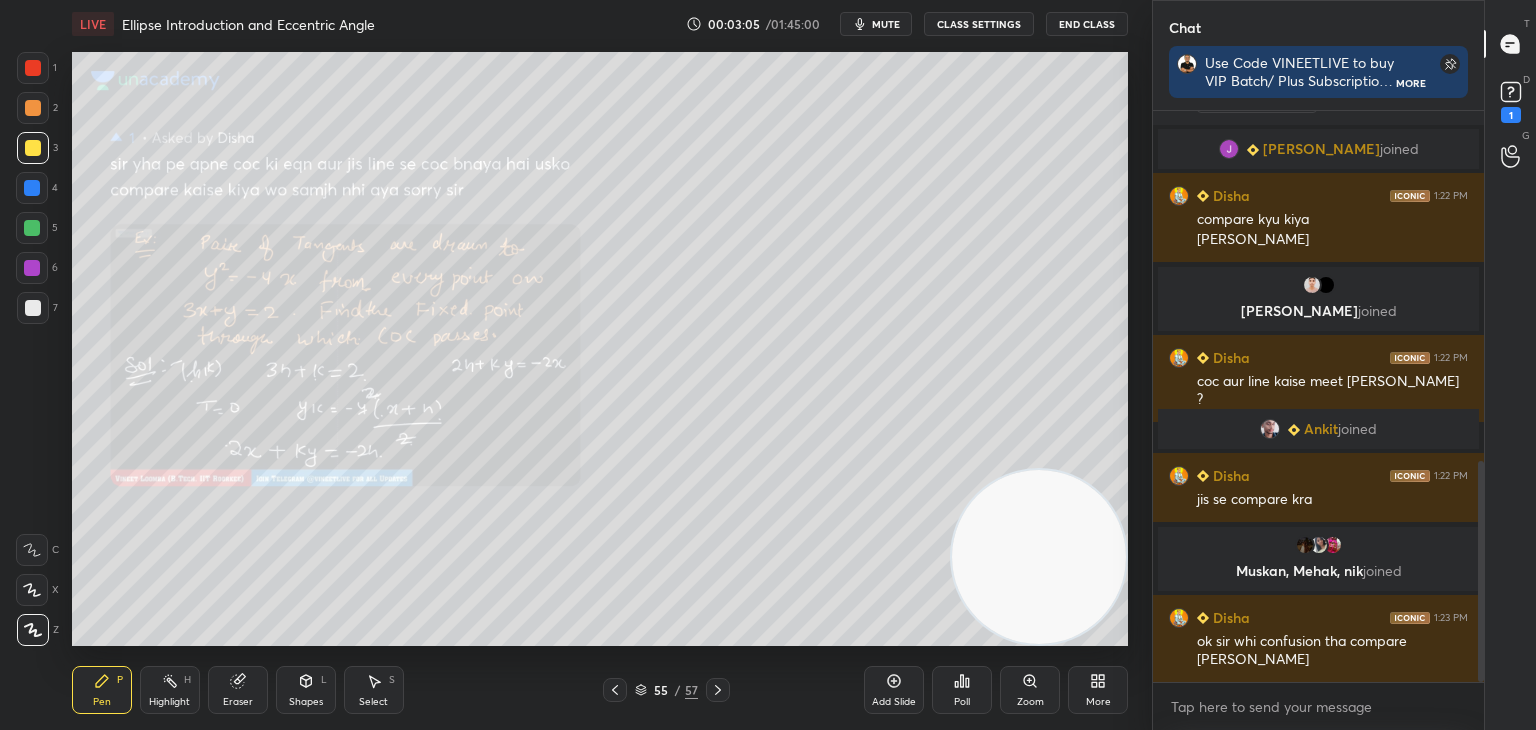 scroll, scrollTop: 922, scrollLeft: 0, axis: vertical 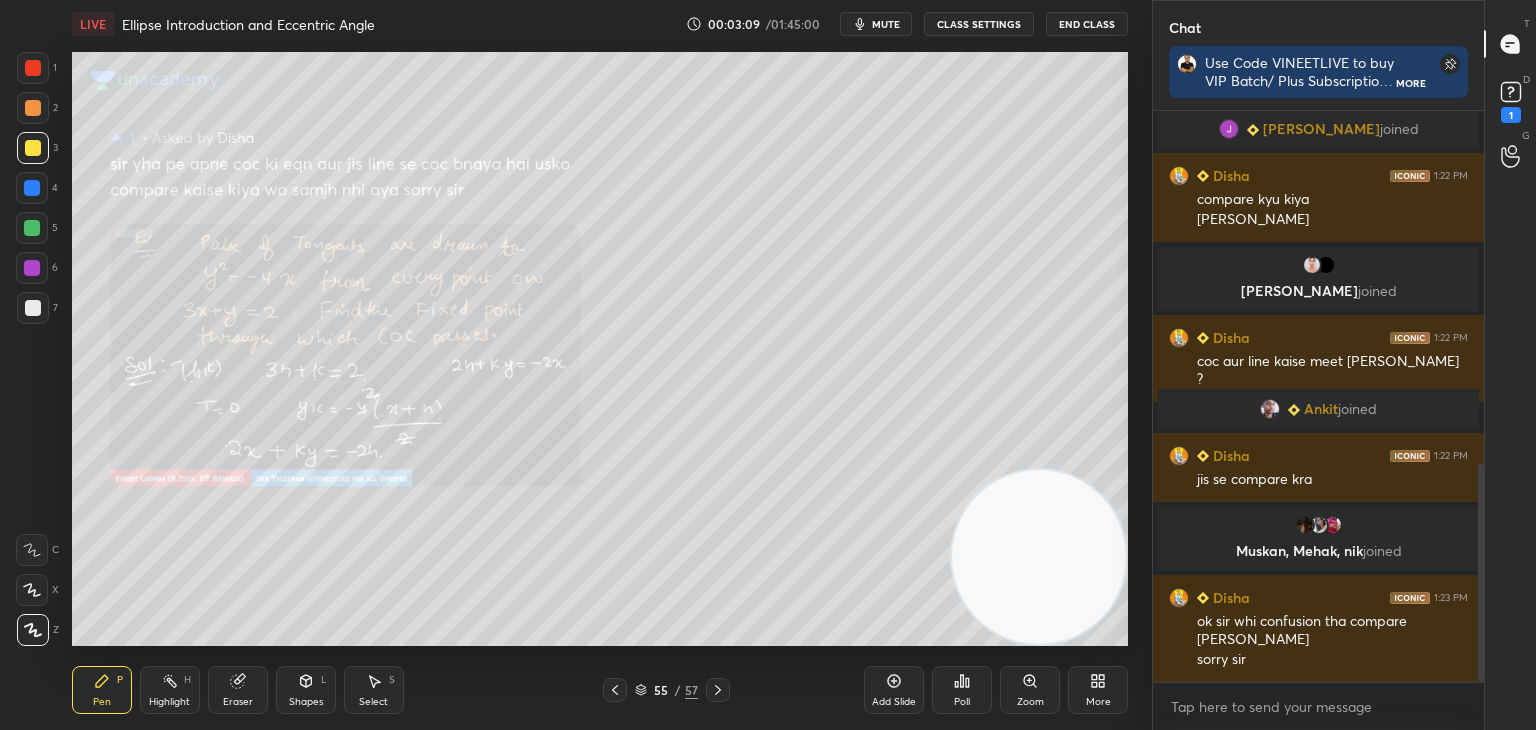 drag, startPoint x: 708, startPoint y: 688, endPoint x: 692, endPoint y: 685, distance: 16.27882 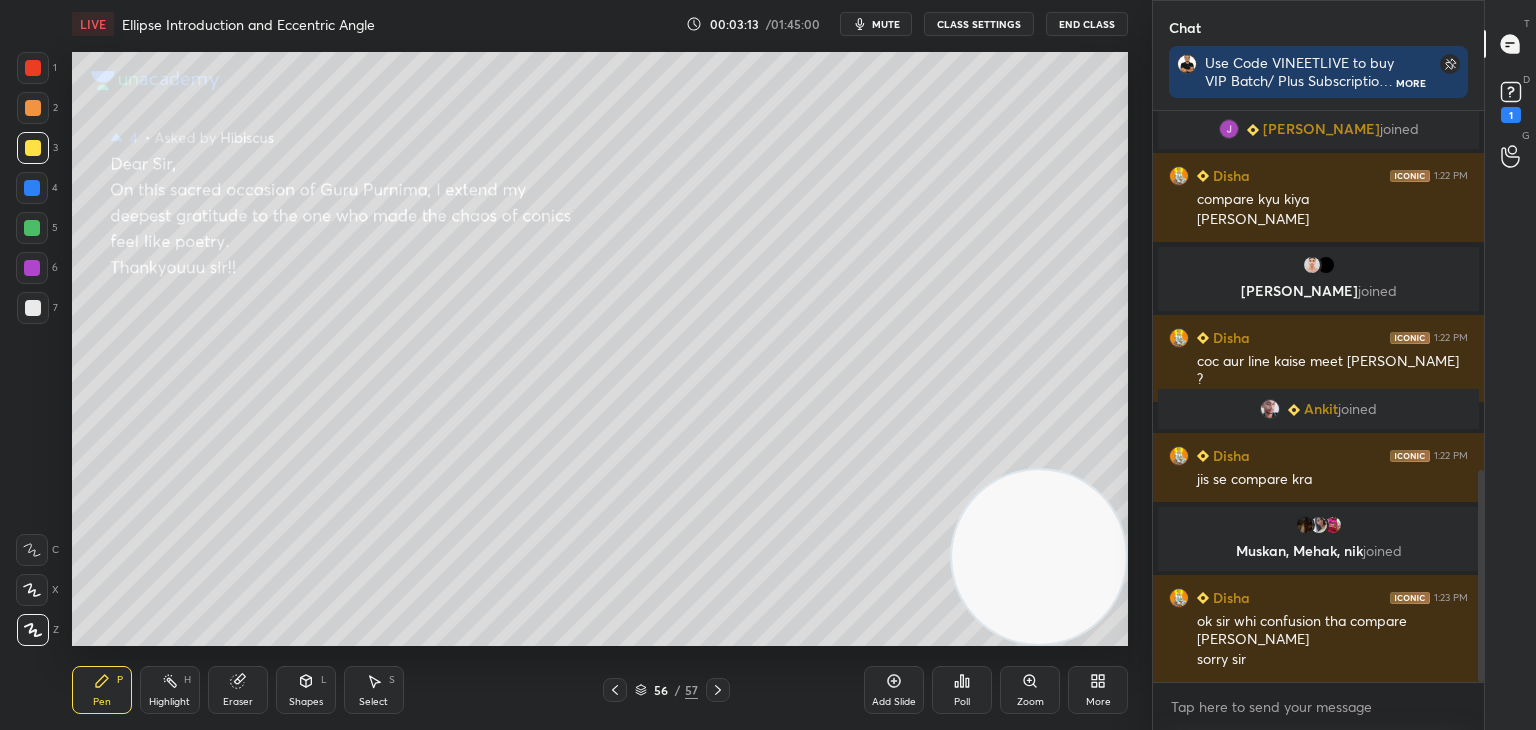 scroll, scrollTop: 970, scrollLeft: 0, axis: vertical 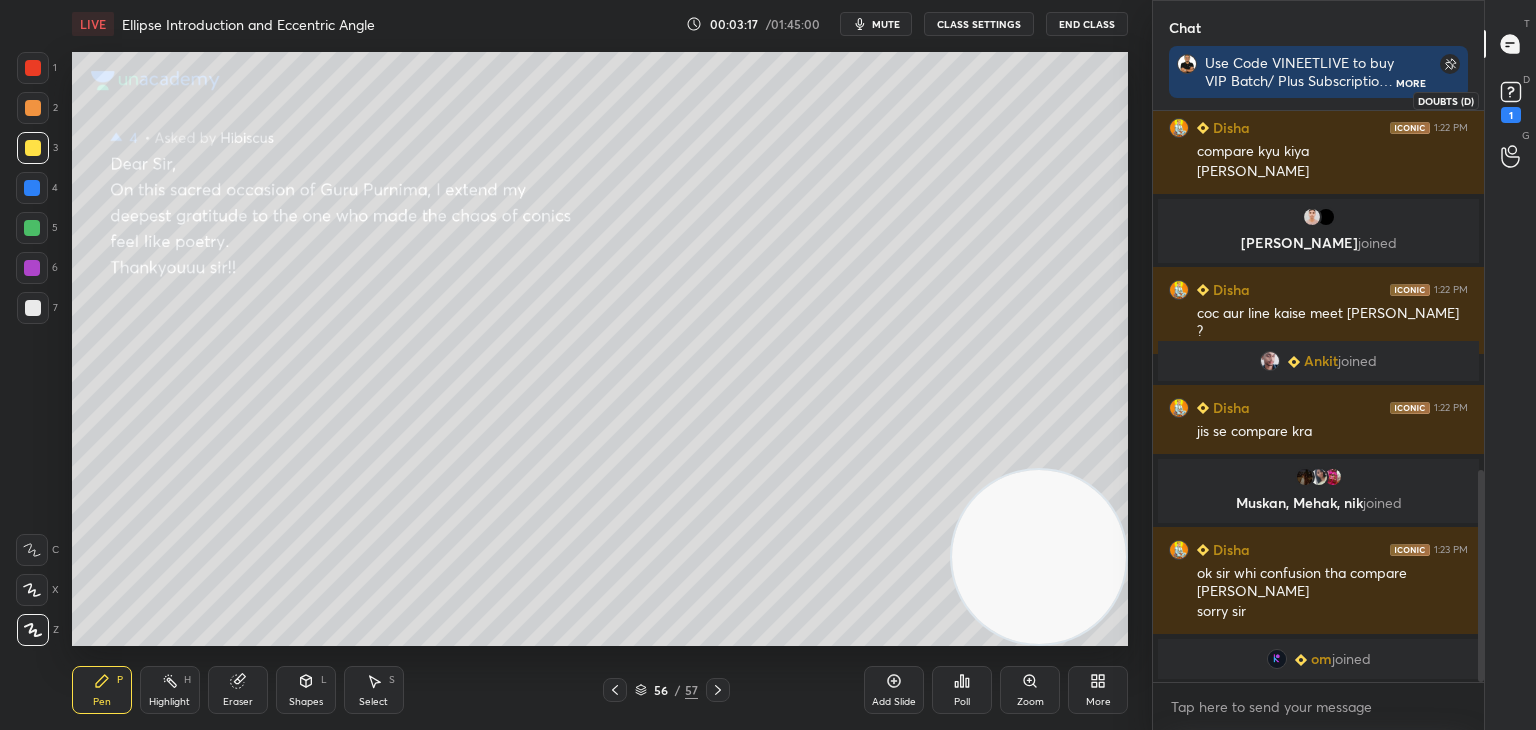 drag, startPoint x: 1496, startPoint y: 93, endPoint x: 1468, endPoint y: 112, distance: 33.83785 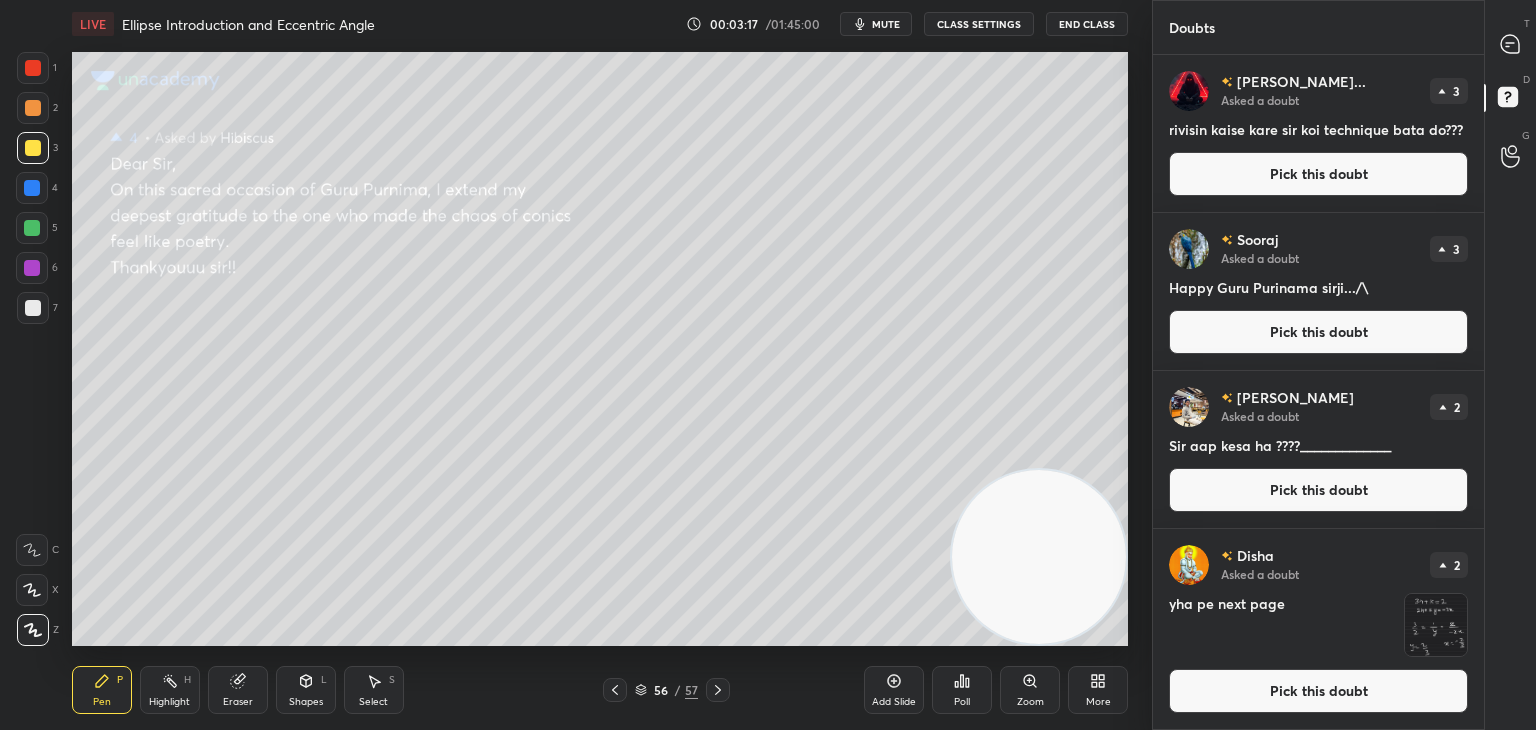drag, startPoint x: 1364, startPoint y: 177, endPoint x: 1329, endPoint y: 182, distance: 35.35534 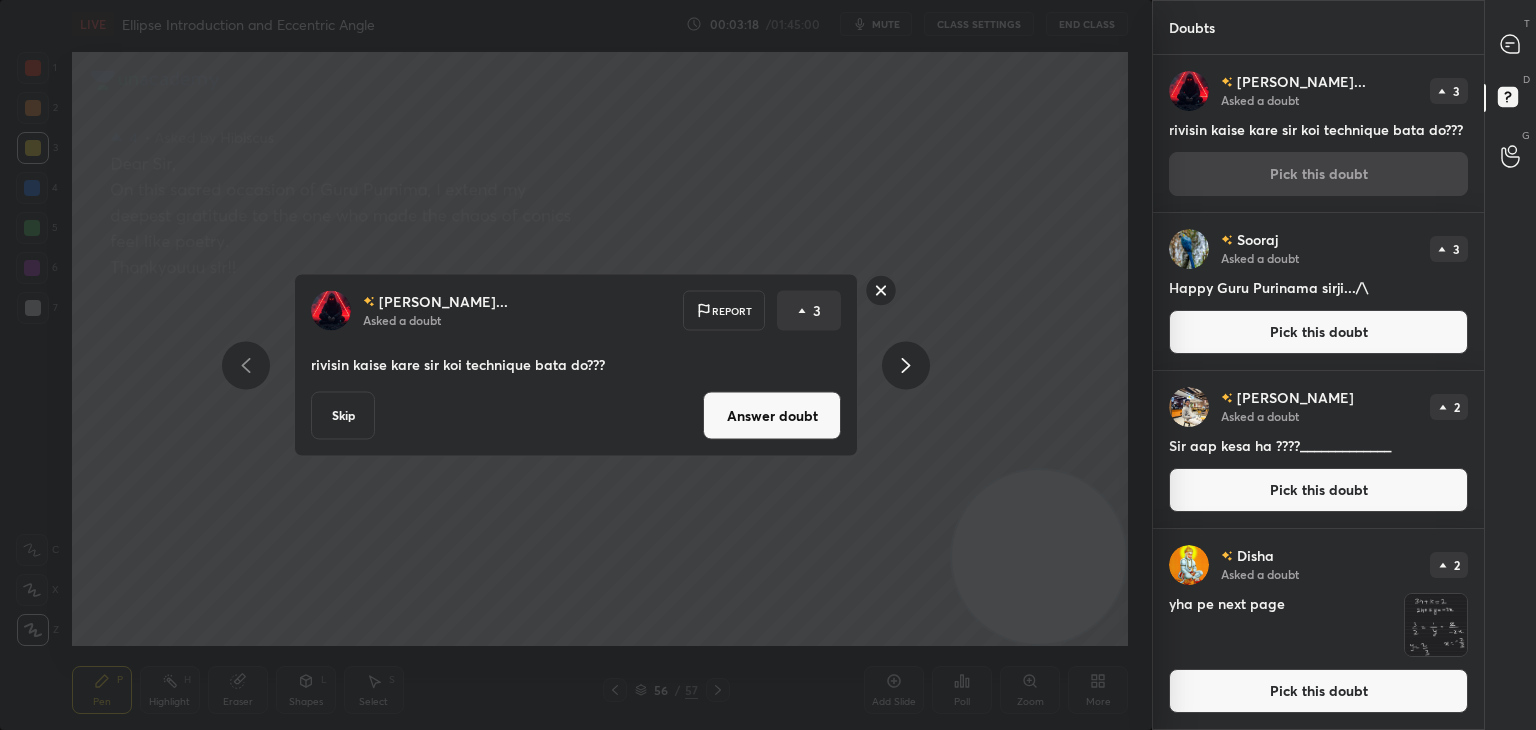 click on "Answer doubt" at bounding box center [772, 416] 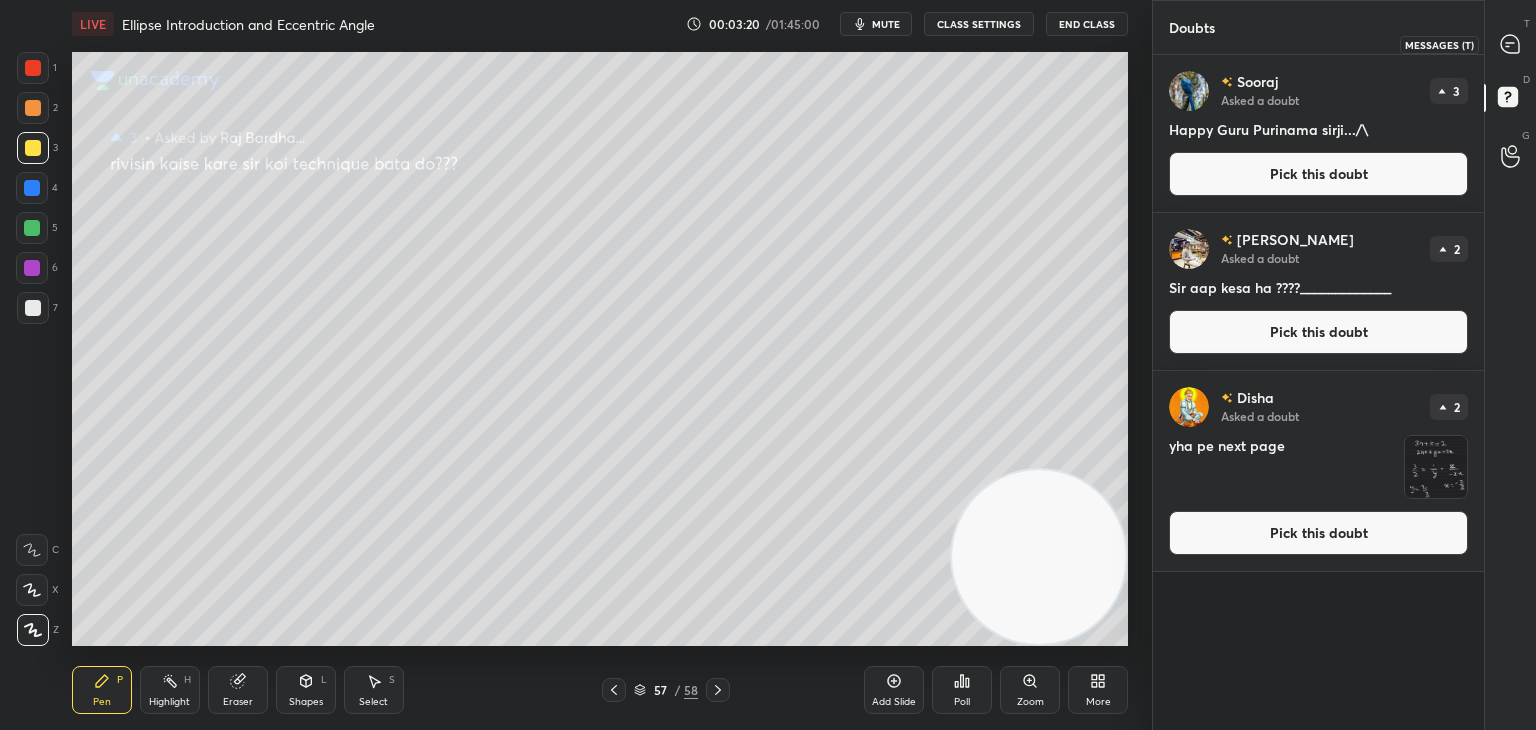 drag, startPoint x: 1512, startPoint y: 46, endPoint x: 1457, endPoint y: 45, distance: 55.00909 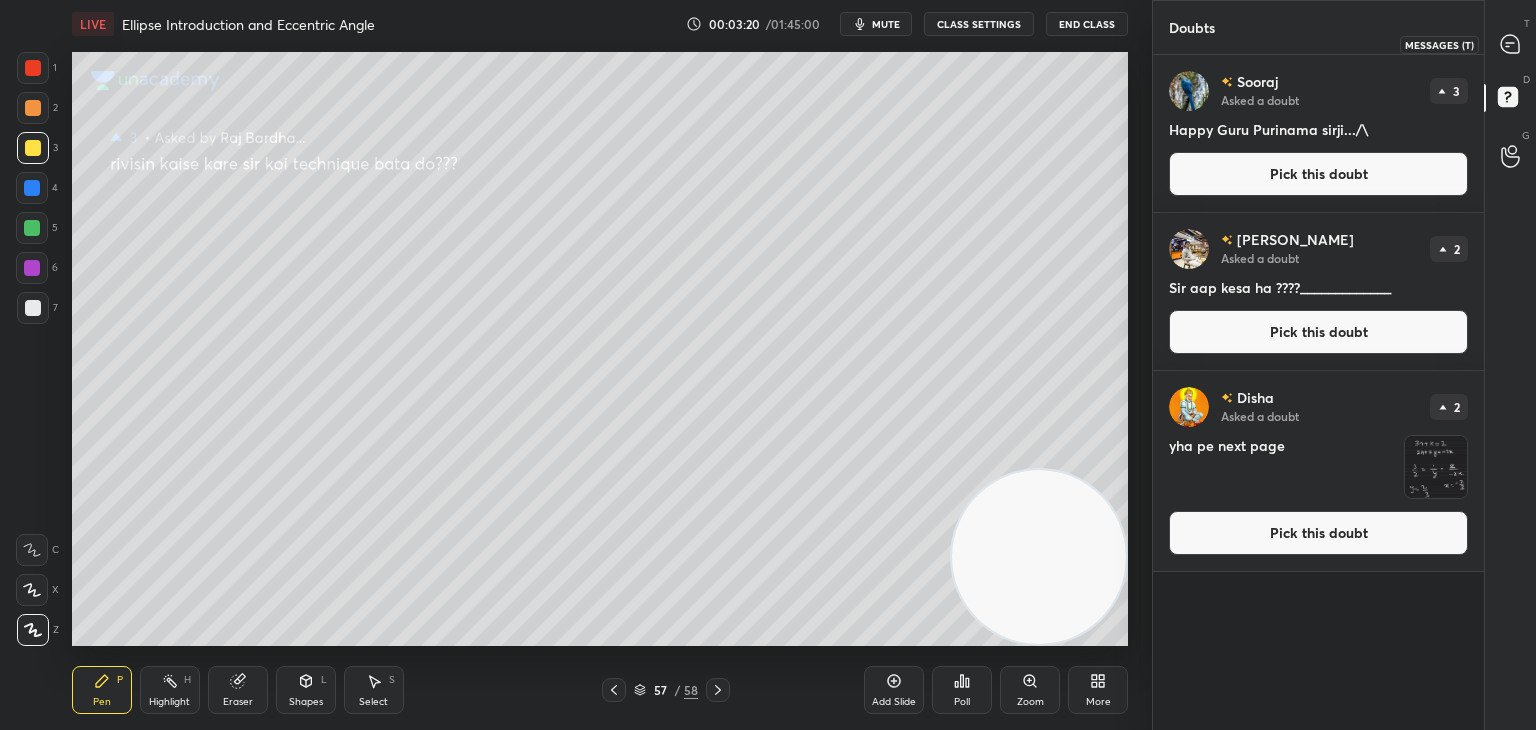 click 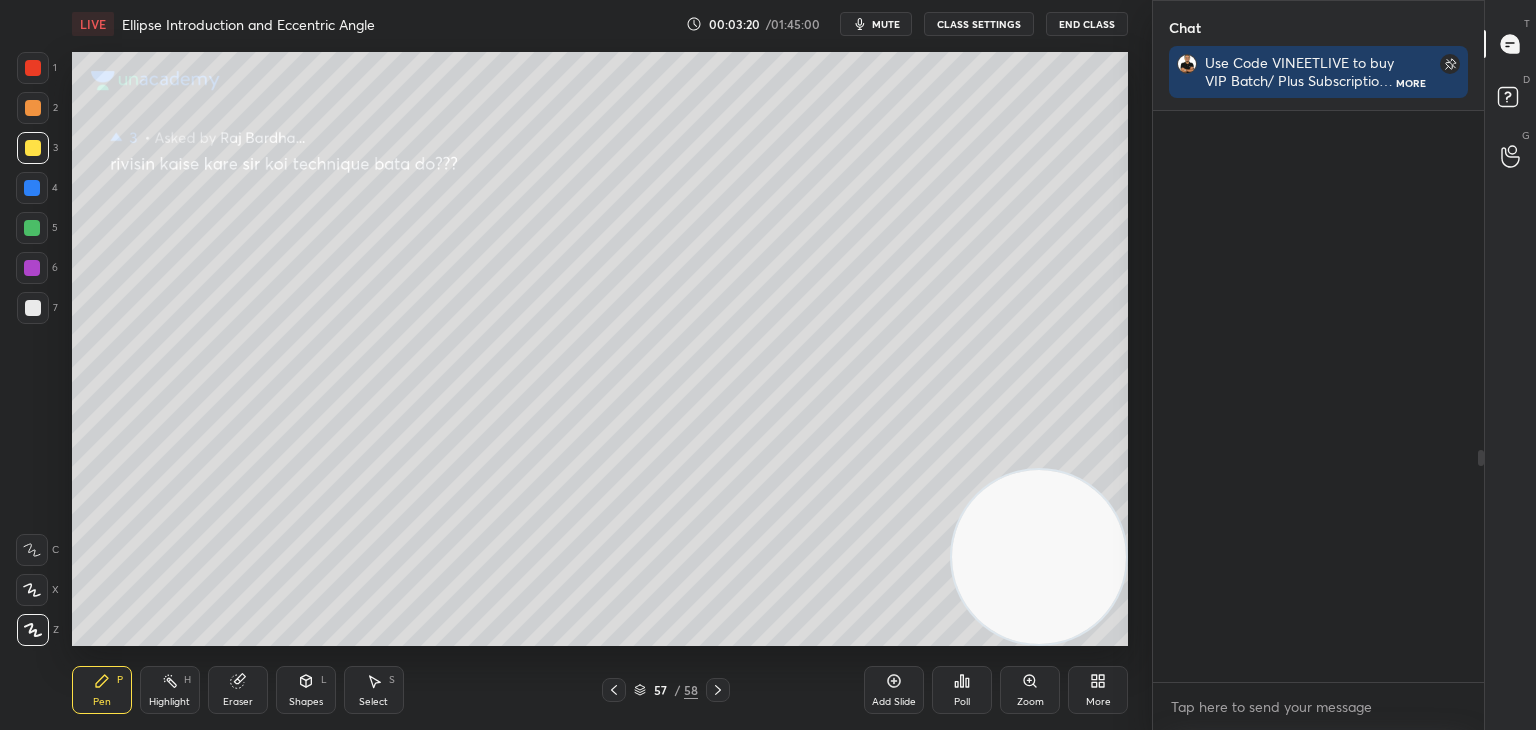 scroll, scrollTop: 613, scrollLeft: 325, axis: both 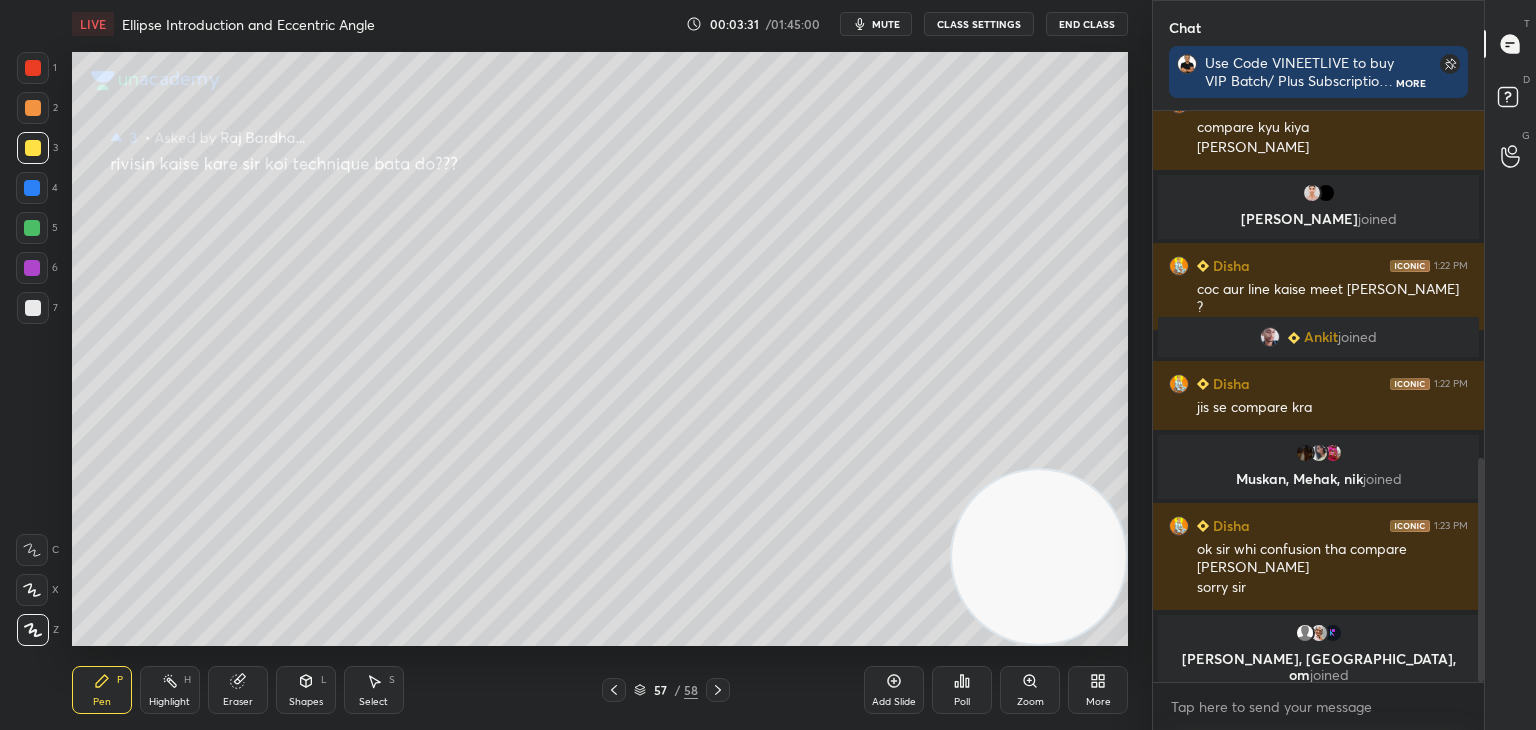 click 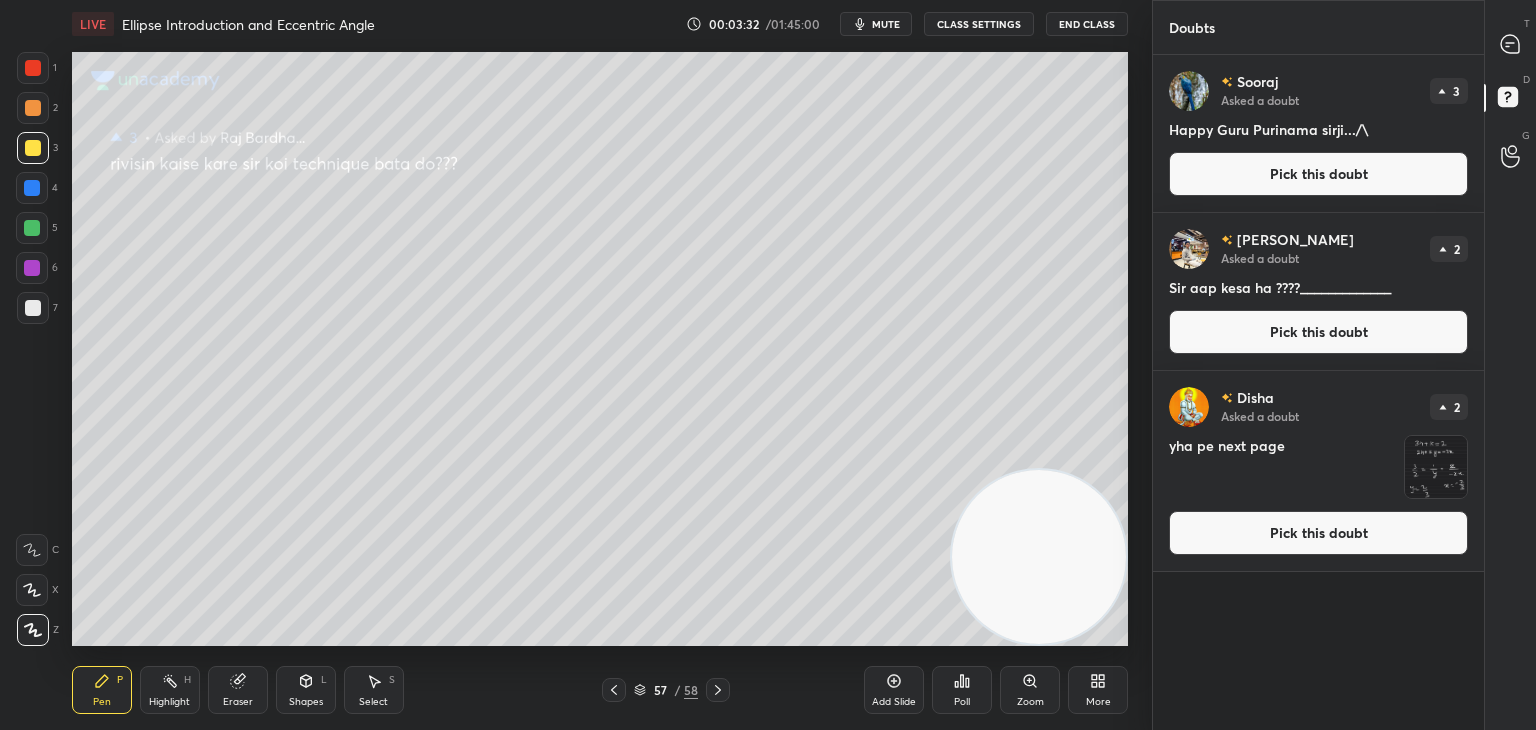 scroll, scrollTop: 6, scrollLeft: 6, axis: both 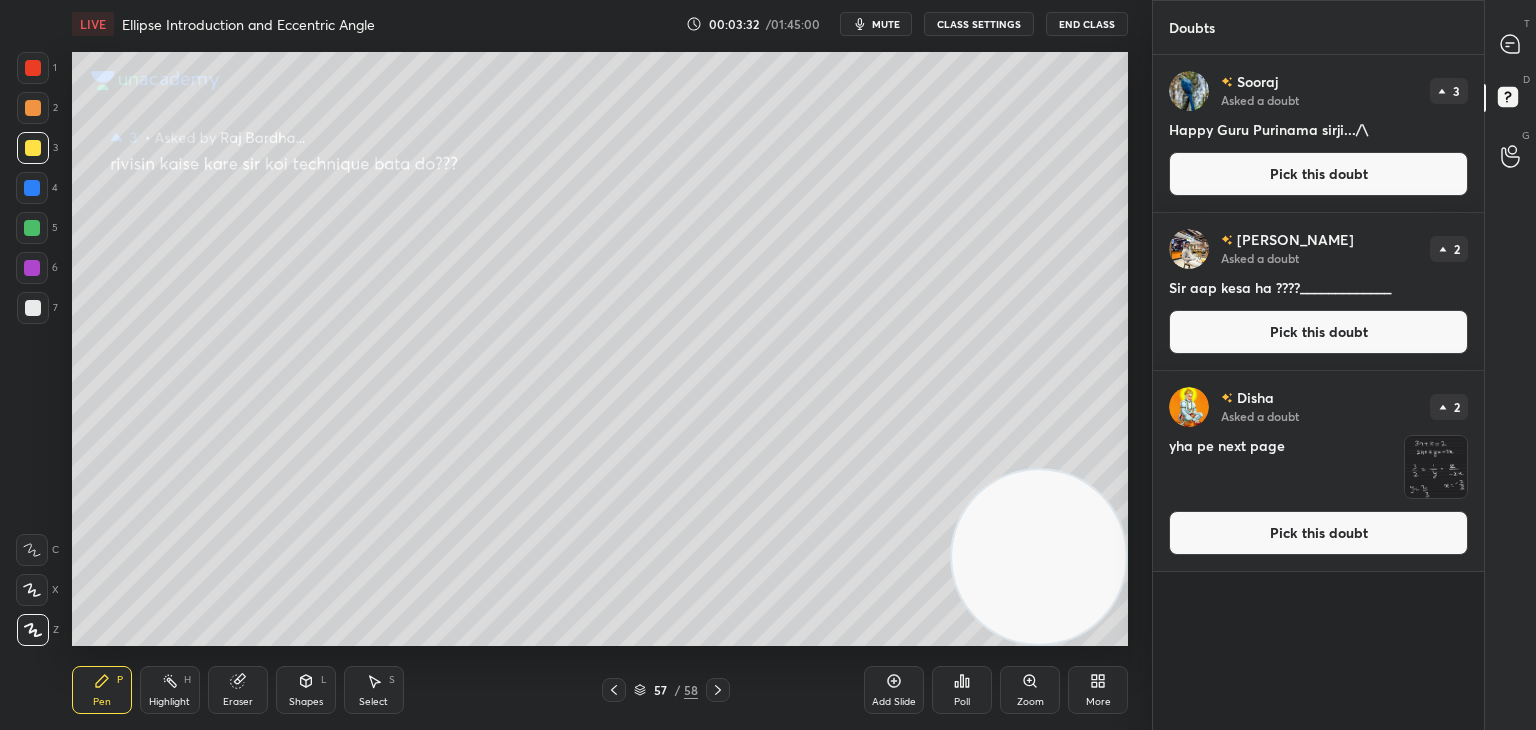 click on "Pick this doubt" at bounding box center (1318, 174) 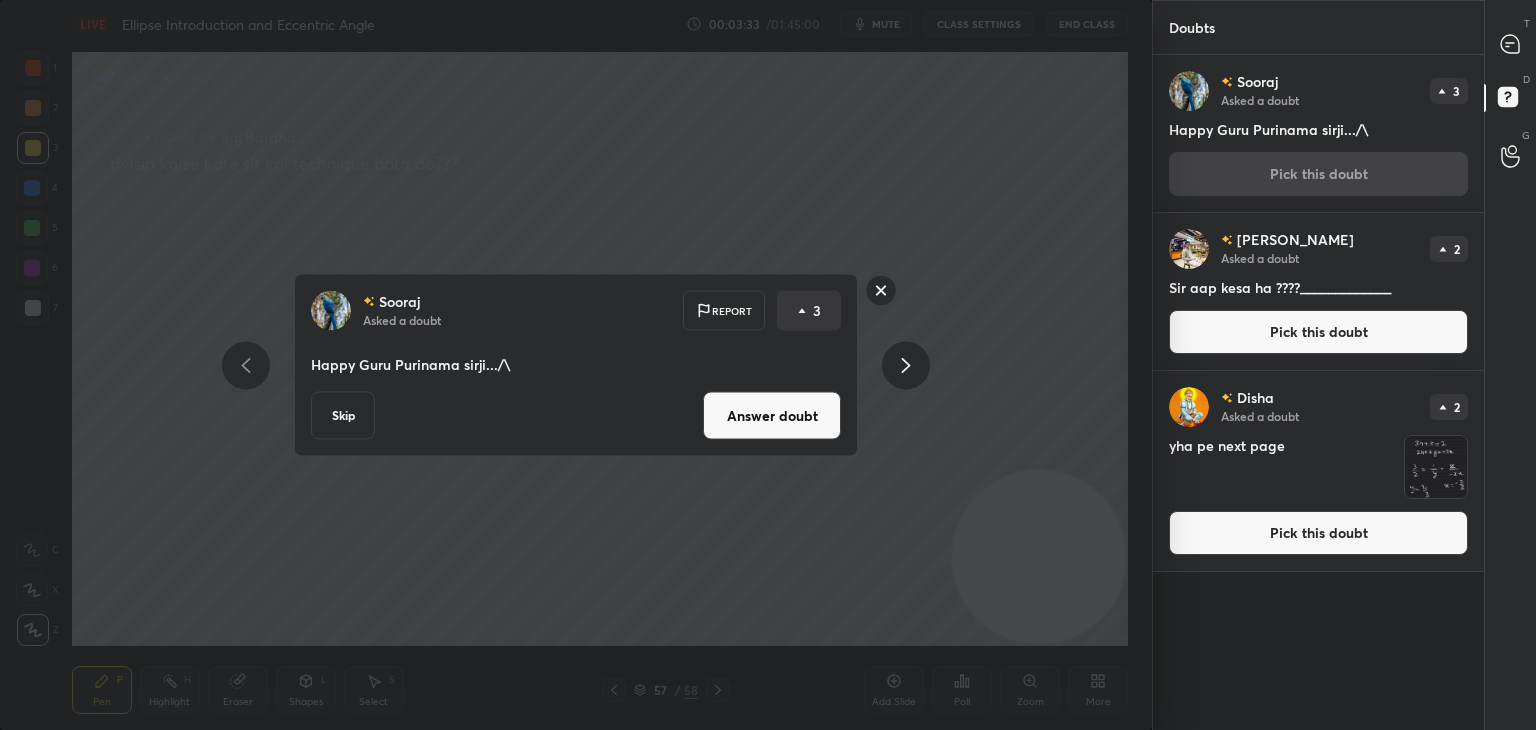 drag, startPoint x: 802, startPoint y: 407, endPoint x: 812, endPoint y: 355, distance: 52.95281 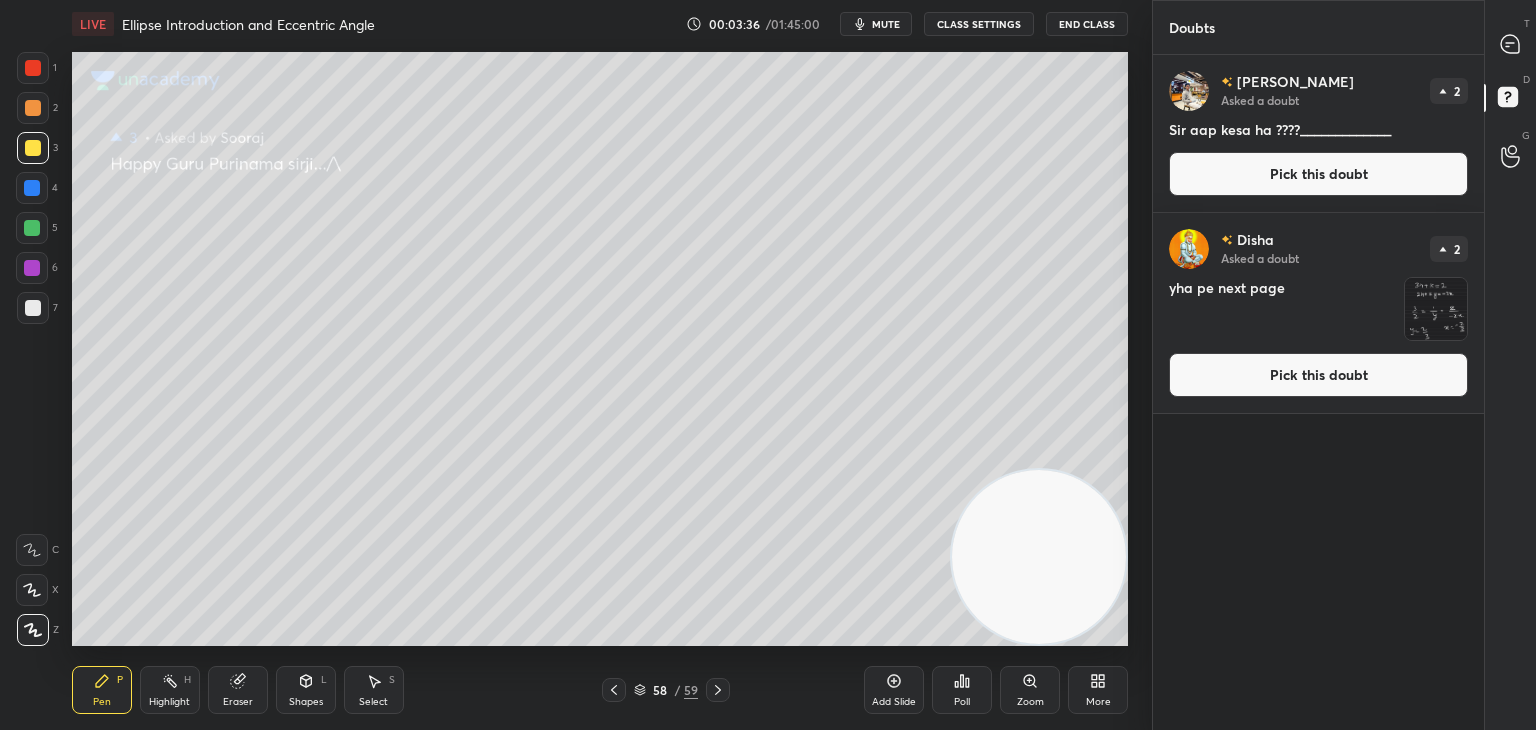 click on "[PERSON_NAME] Asked a doubt 2 Sir aap kesa ha ????_____________ Pick this doubt Disha Asked a doubt 2 yha pe next page Pick this doubt" at bounding box center [1318, 234] 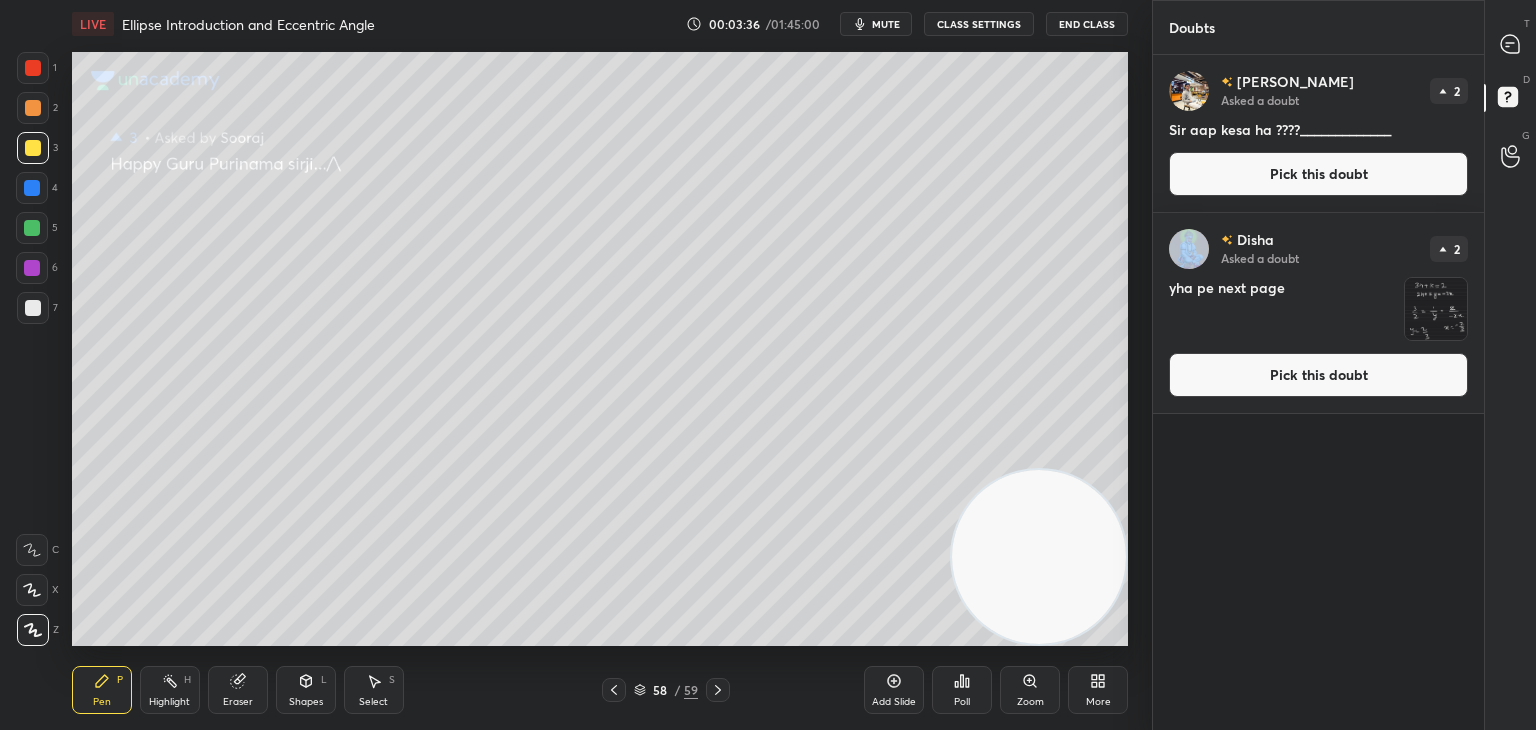 click on "Pick this doubt" at bounding box center (1318, 174) 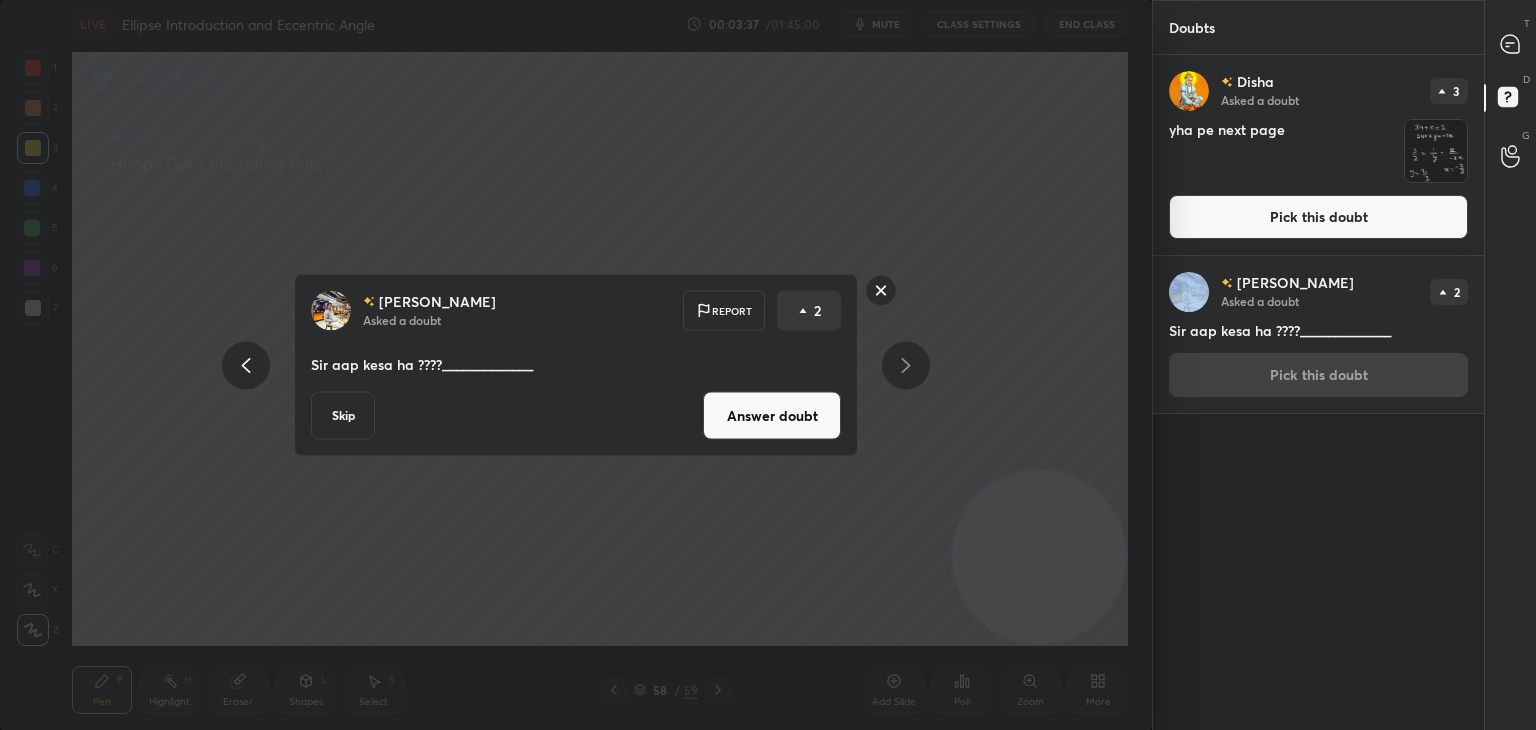 click on "Answer doubt" at bounding box center [772, 416] 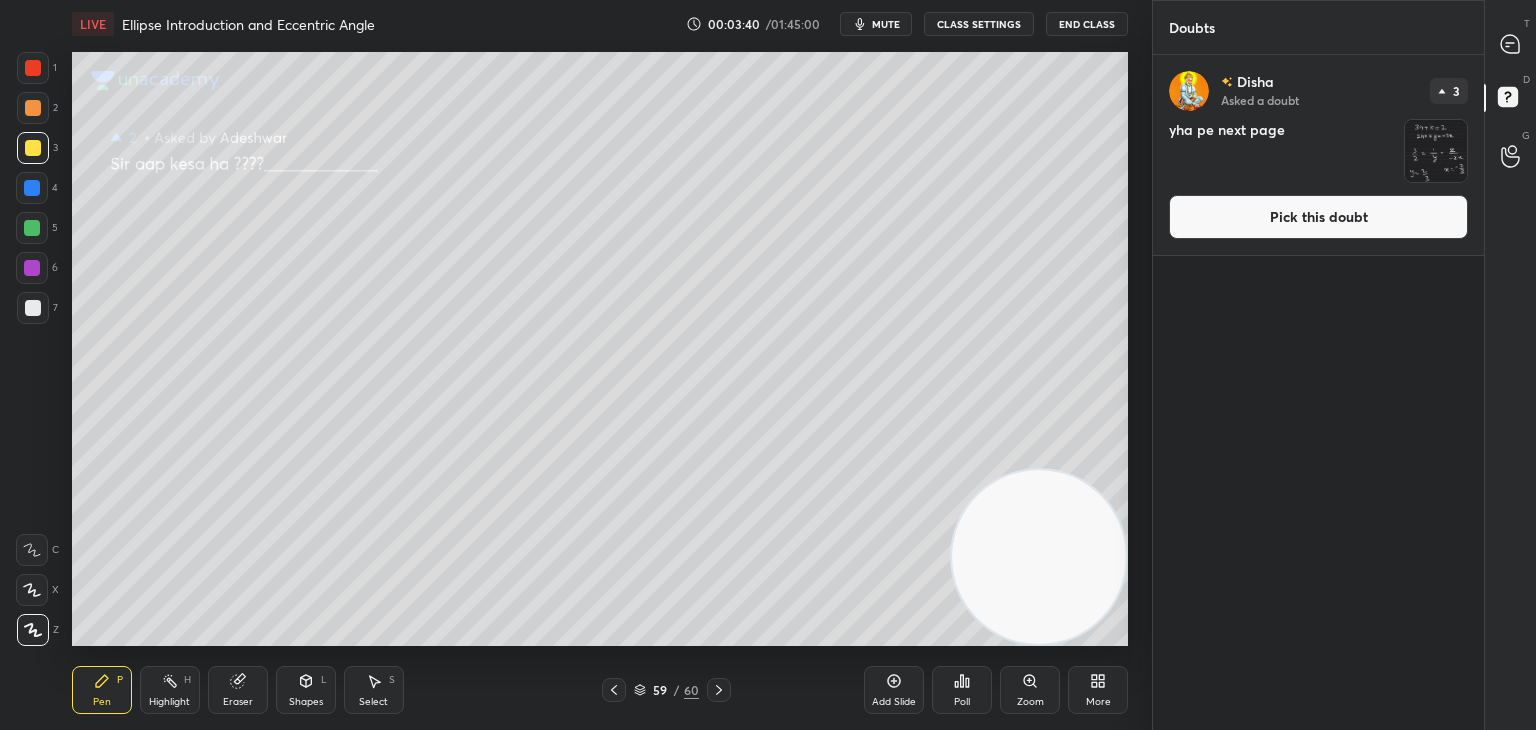 drag, startPoint x: 1289, startPoint y: 223, endPoint x: 1233, endPoint y: 238, distance: 57.974133 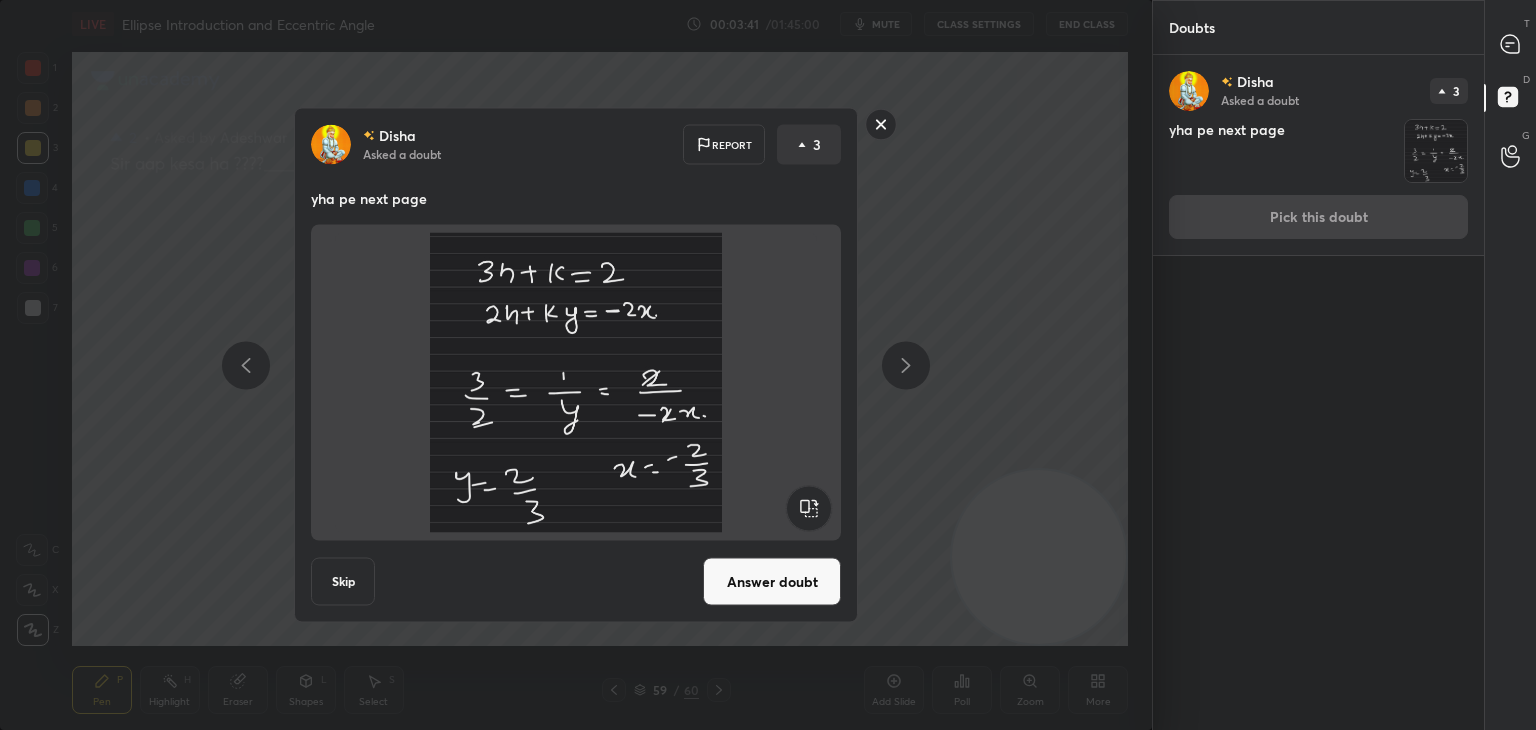 click on "Answer doubt" at bounding box center (772, 582) 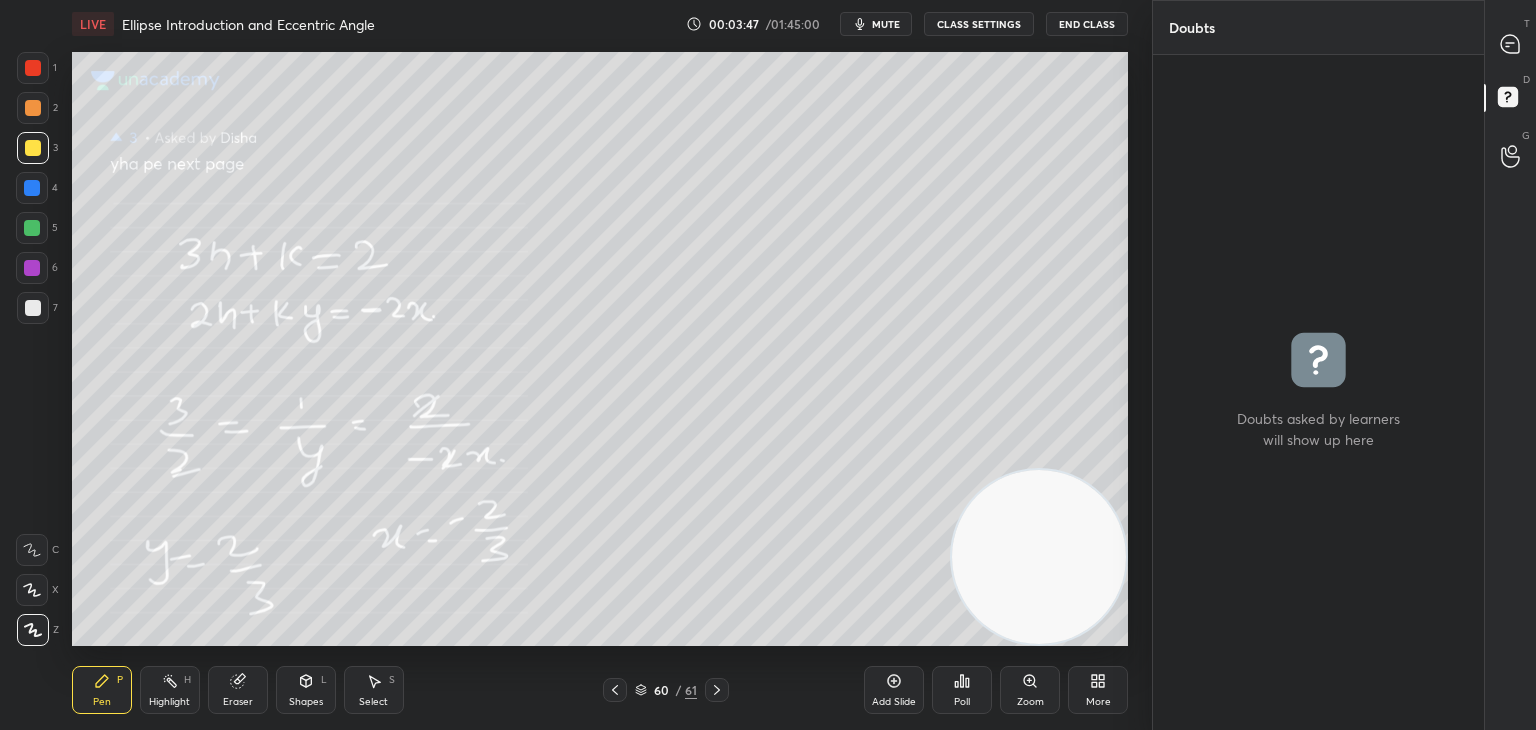 drag, startPoint x: 904, startPoint y: 687, endPoint x: 914, endPoint y: 677, distance: 14.142136 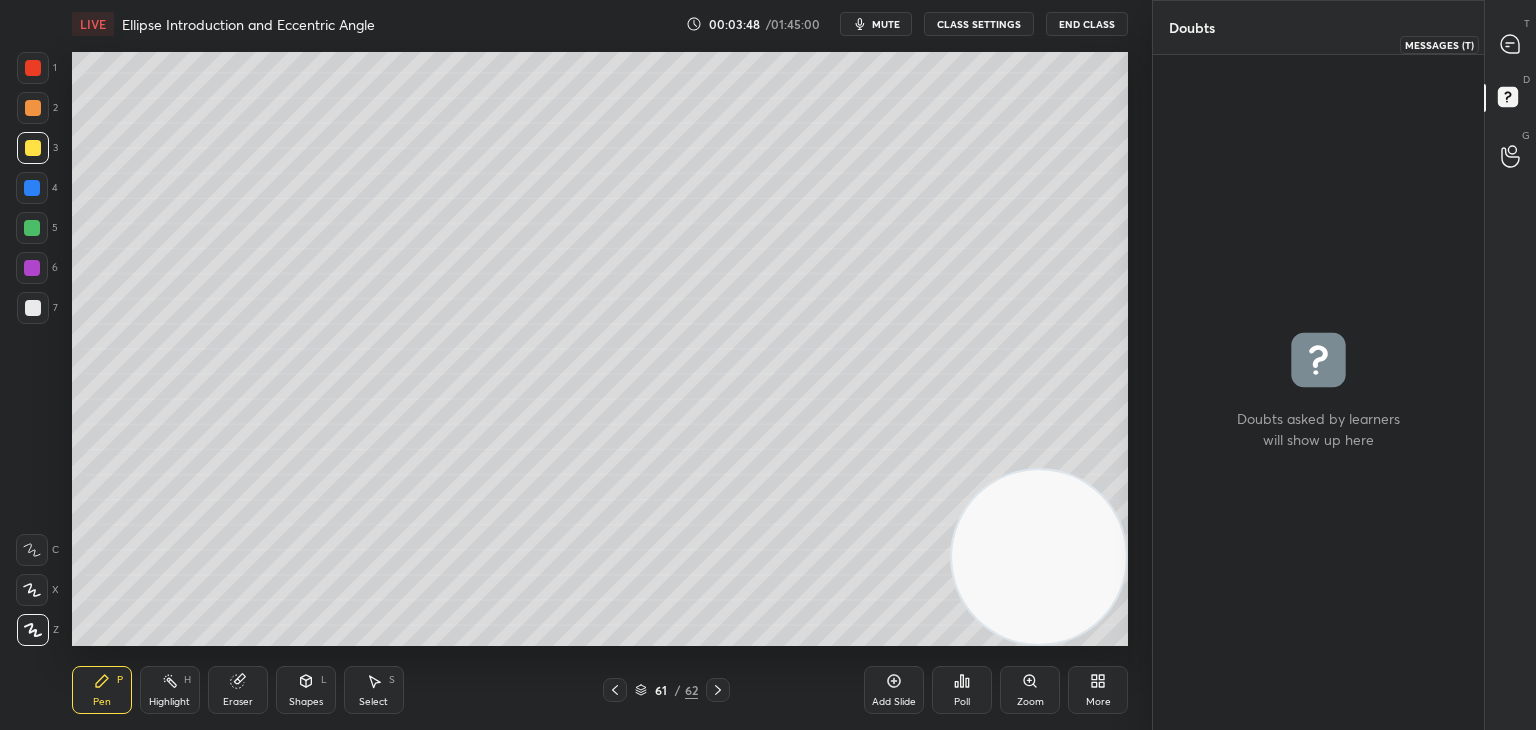 click at bounding box center [1511, 44] 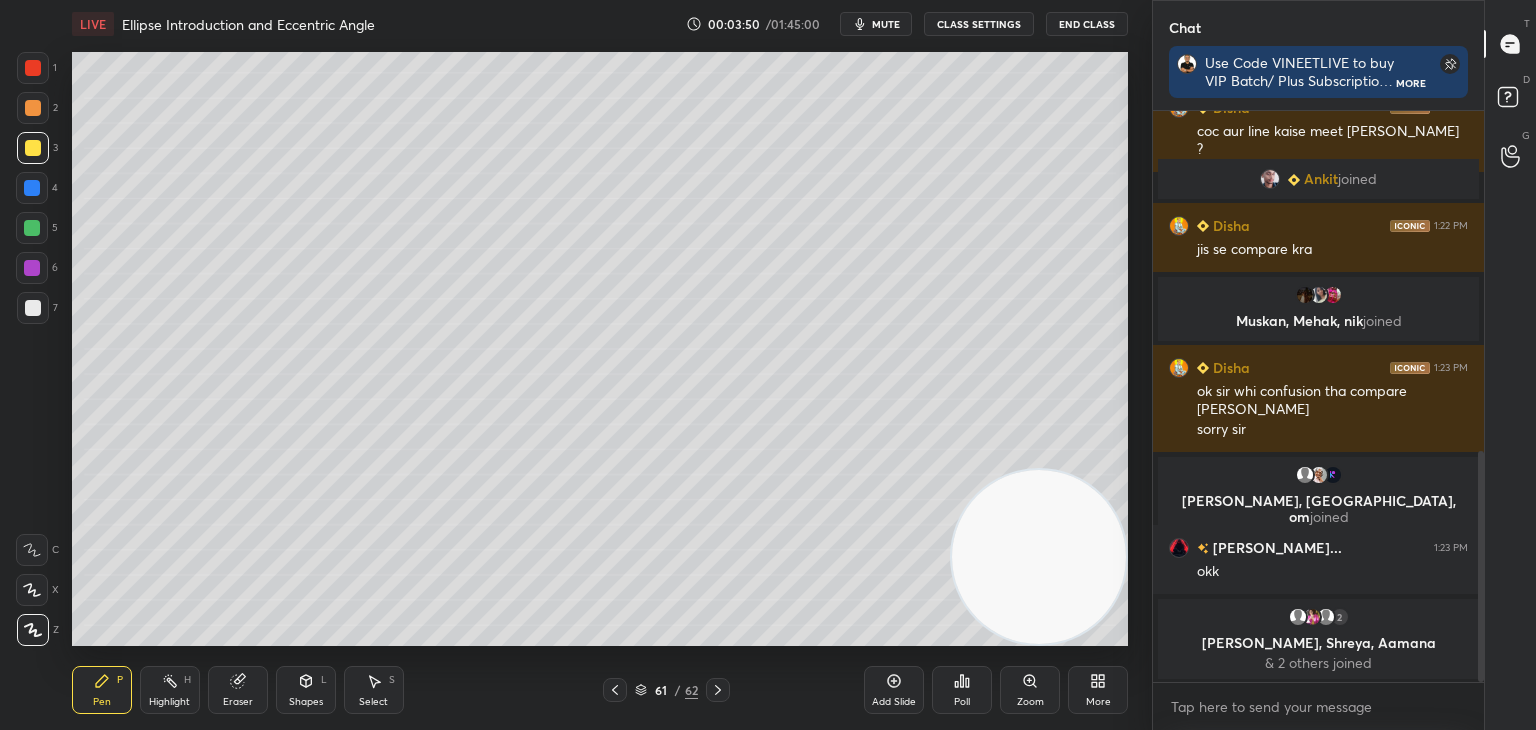 click on "61" at bounding box center [661, 690] 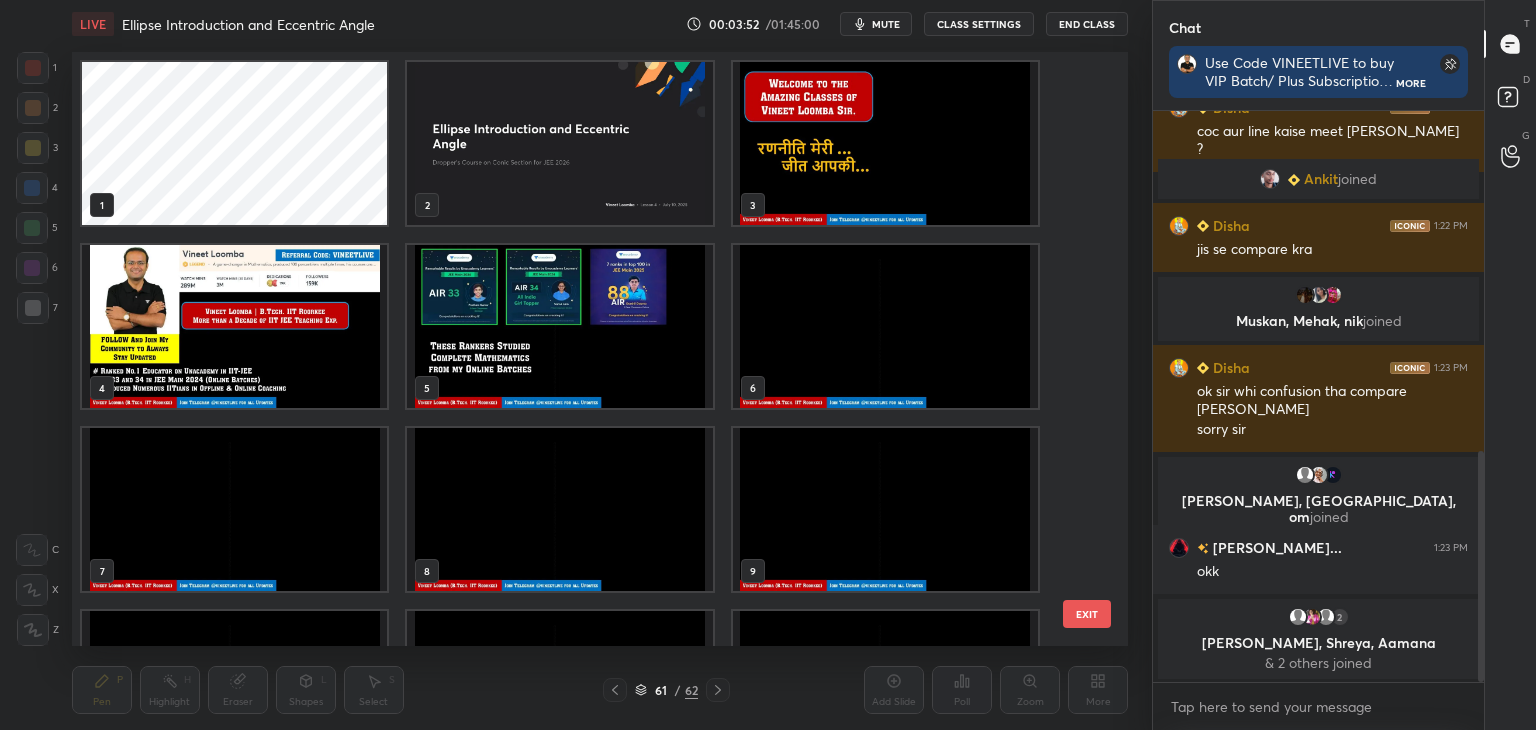 click at bounding box center (885, 143) 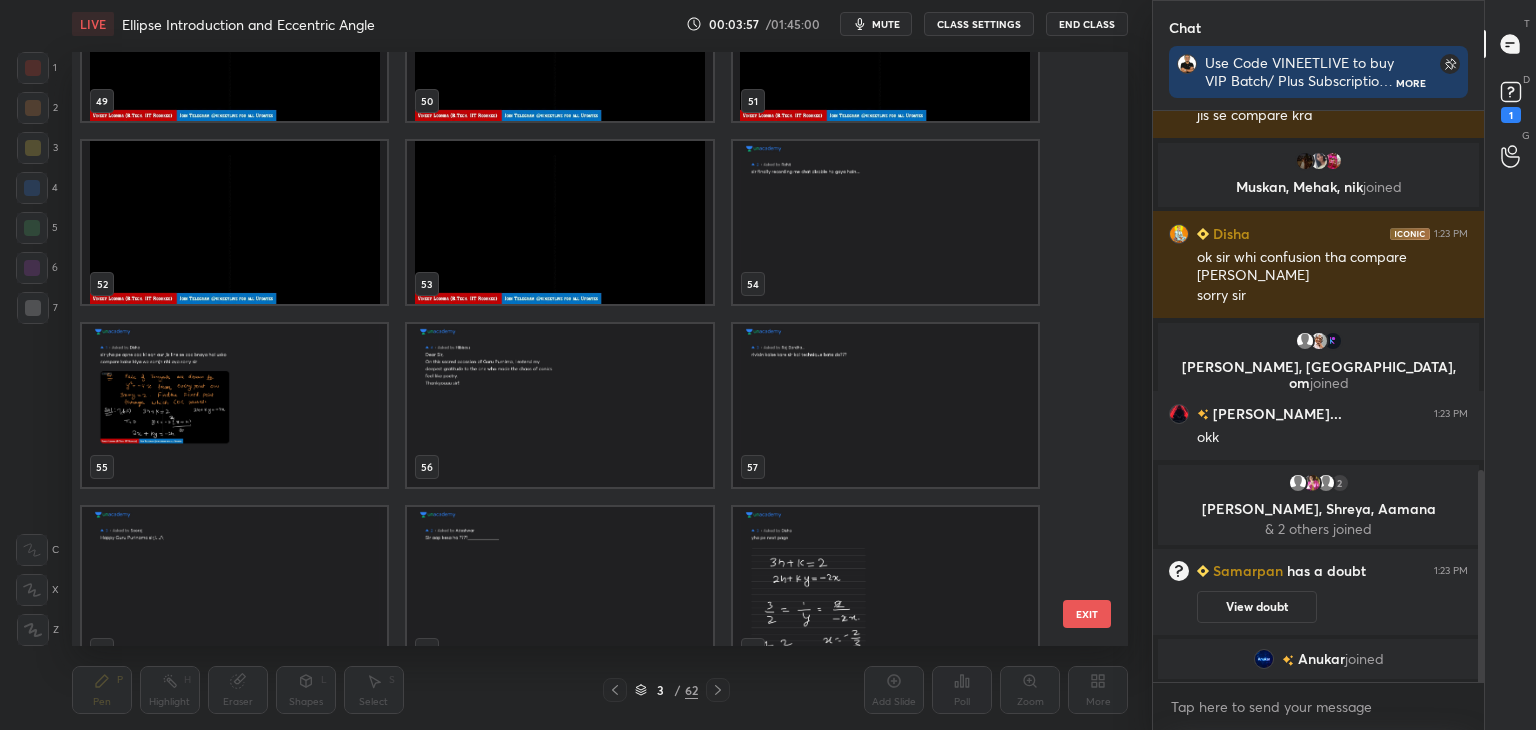 click at bounding box center (559, 222) 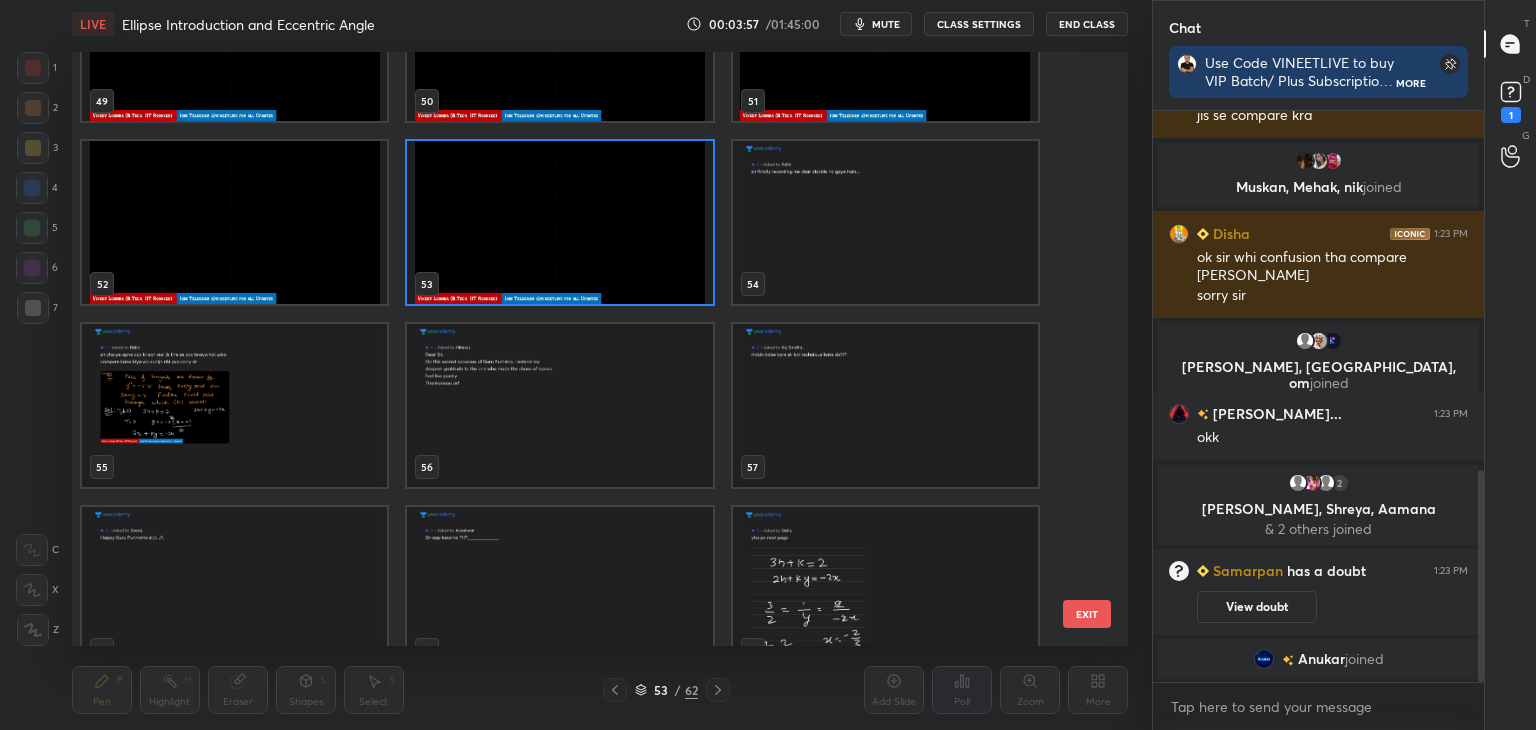 click at bounding box center [559, 222] 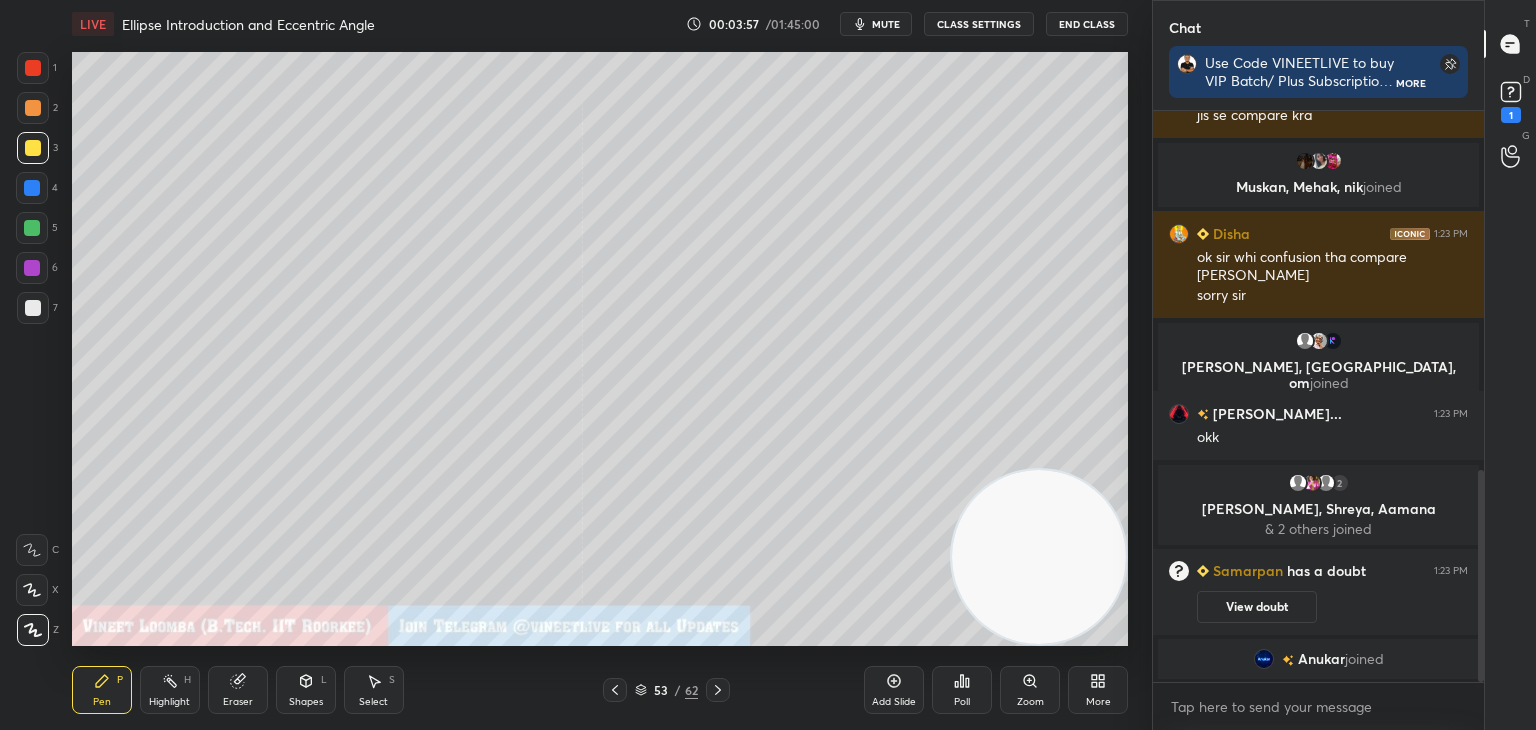 click at bounding box center (559, 222) 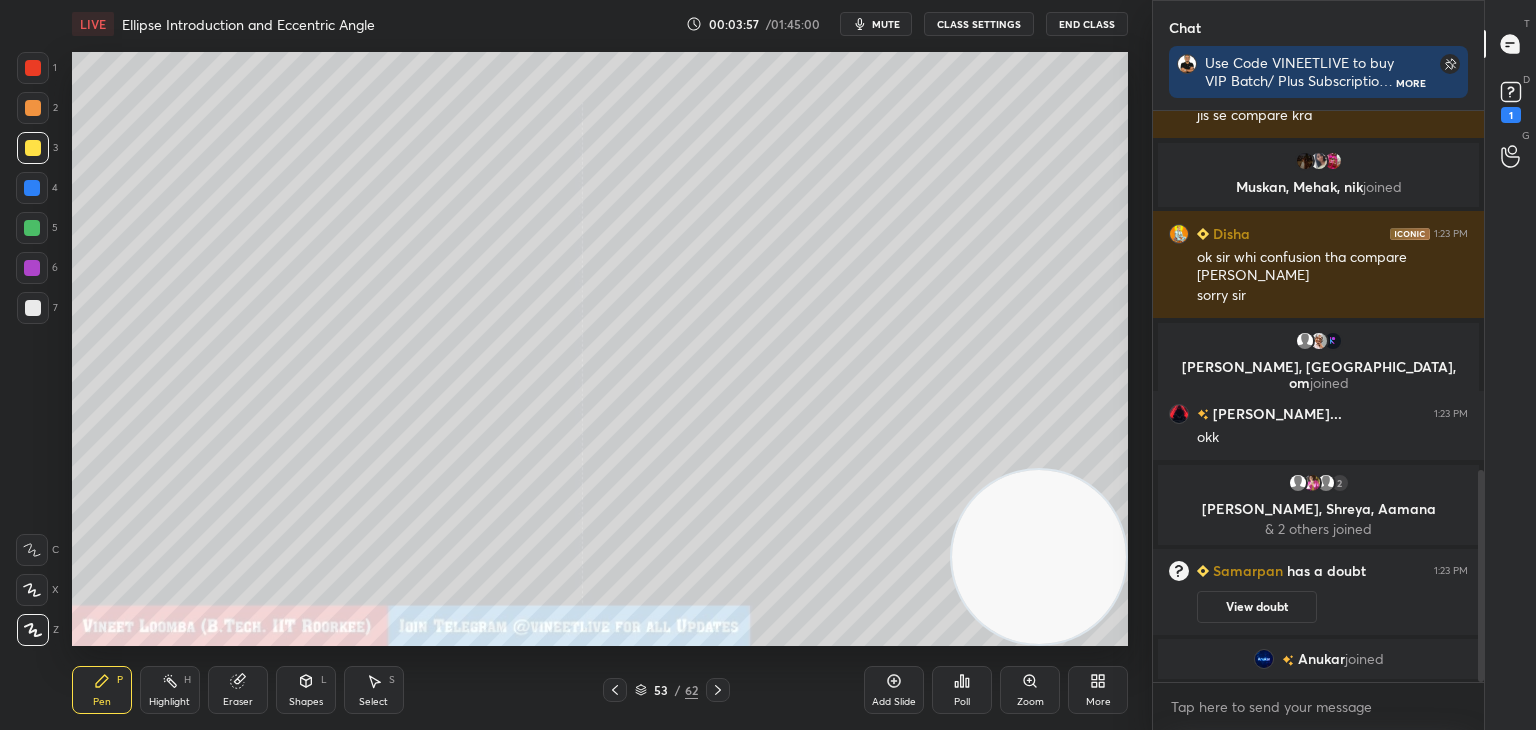 click at bounding box center (559, 222) 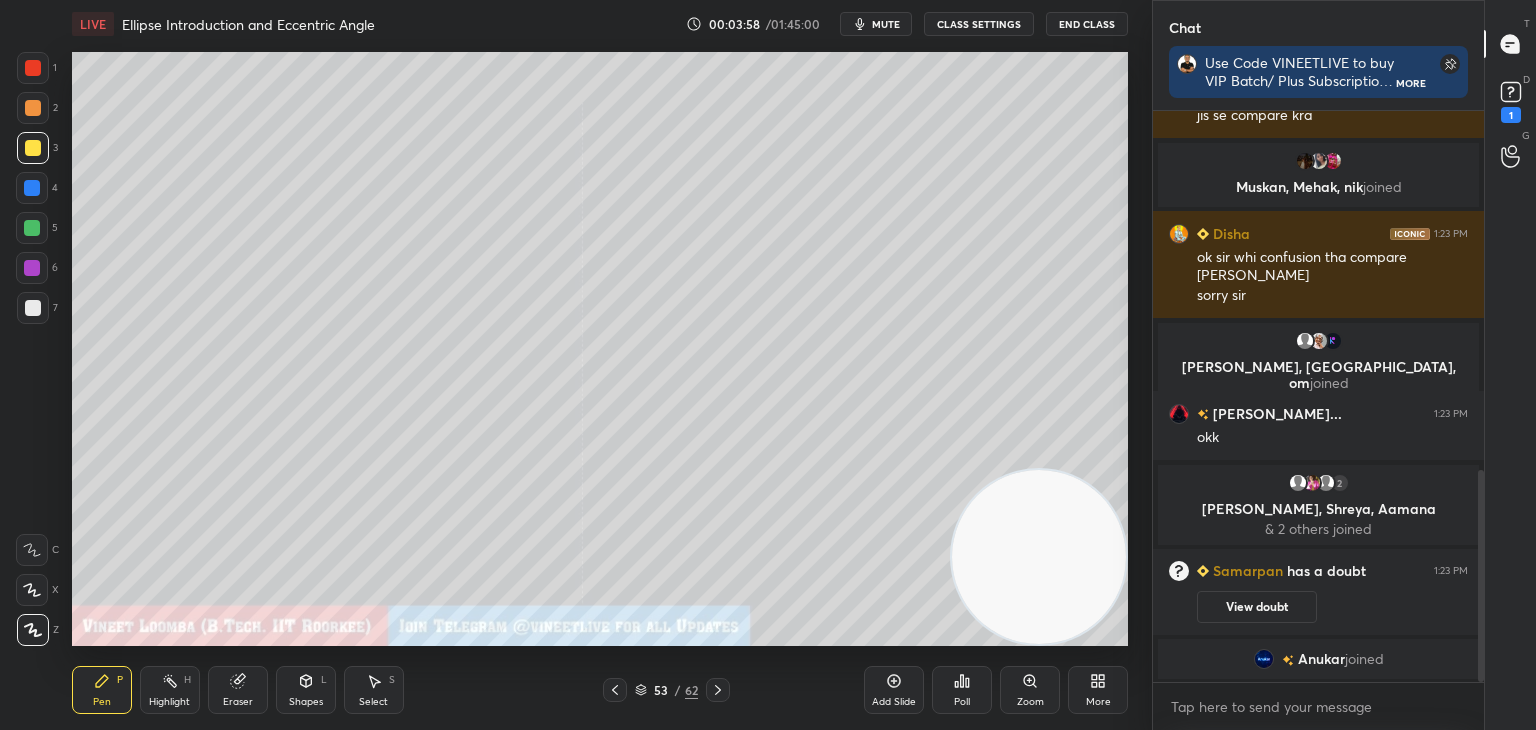 click 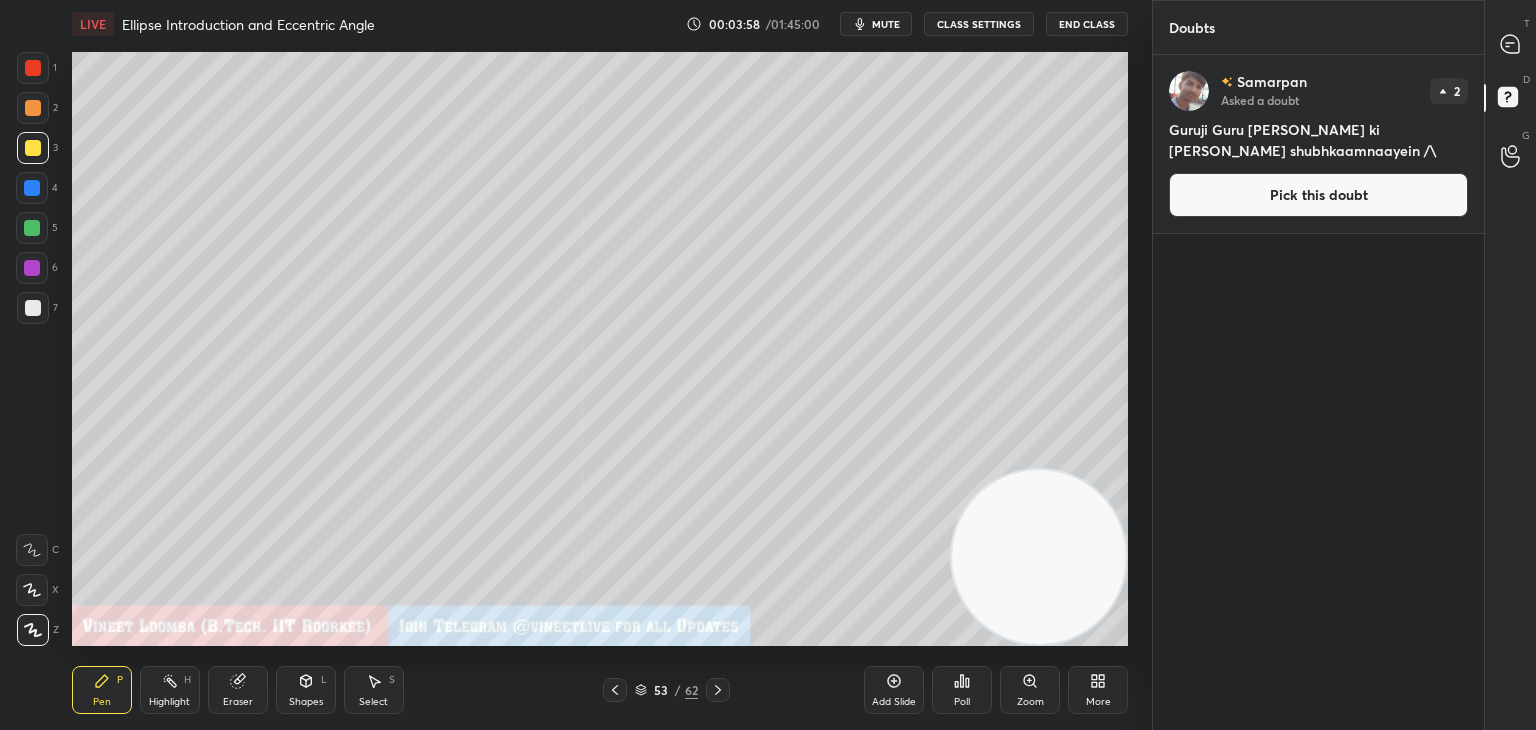 click on "Pick this doubt" at bounding box center (1318, 195) 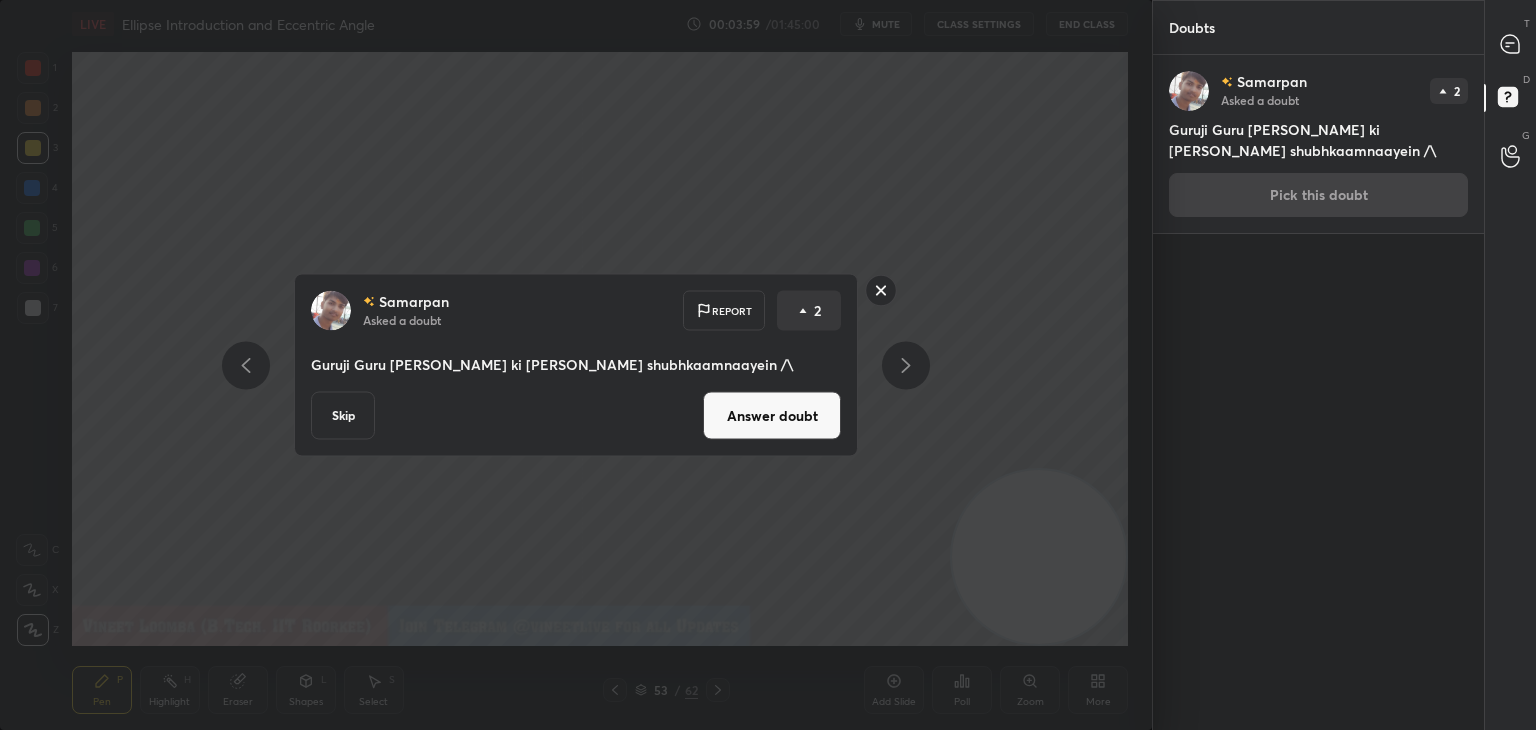 click on "Answer doubt" at bounding box center [772, 416] 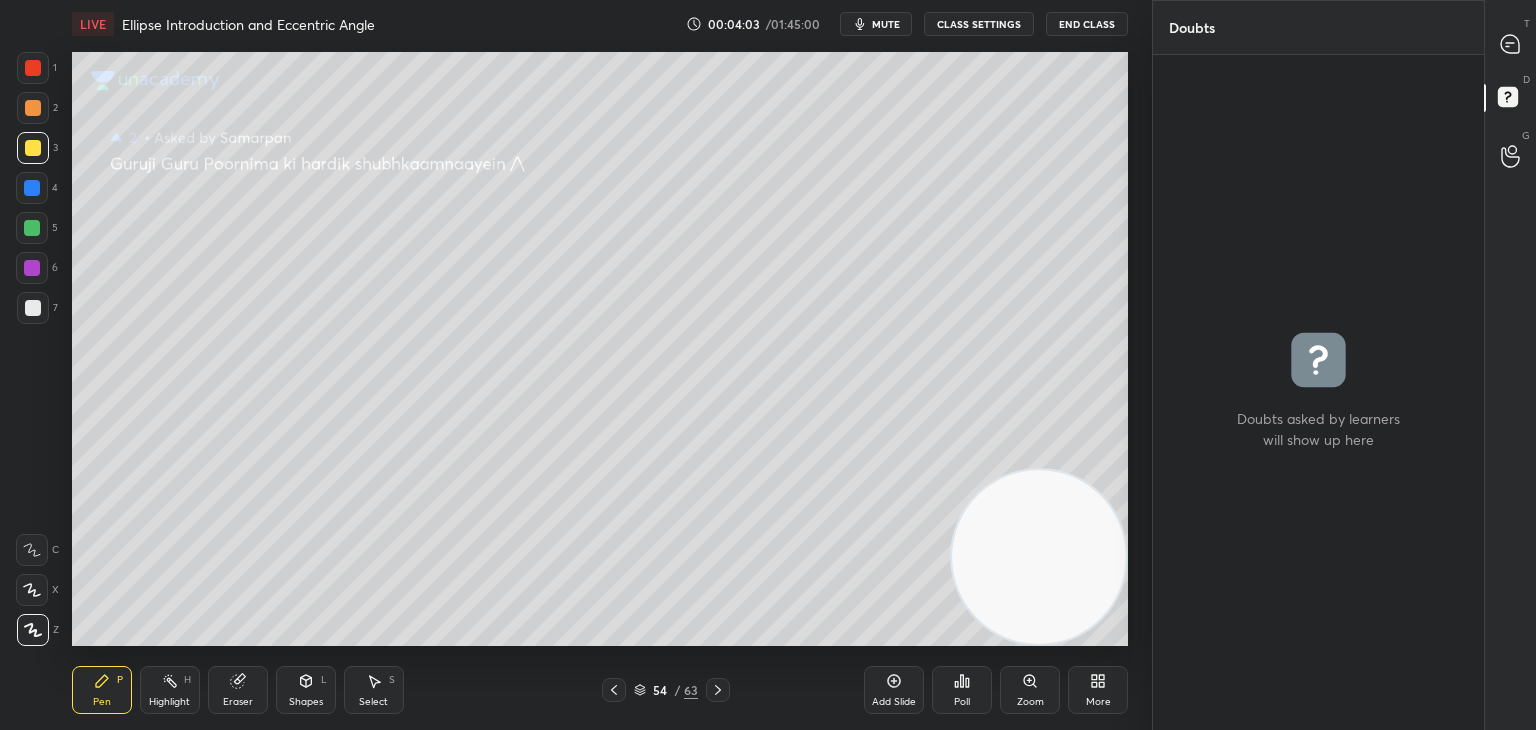 click on "T Messages (T)" at bounding box center (1510, 44) 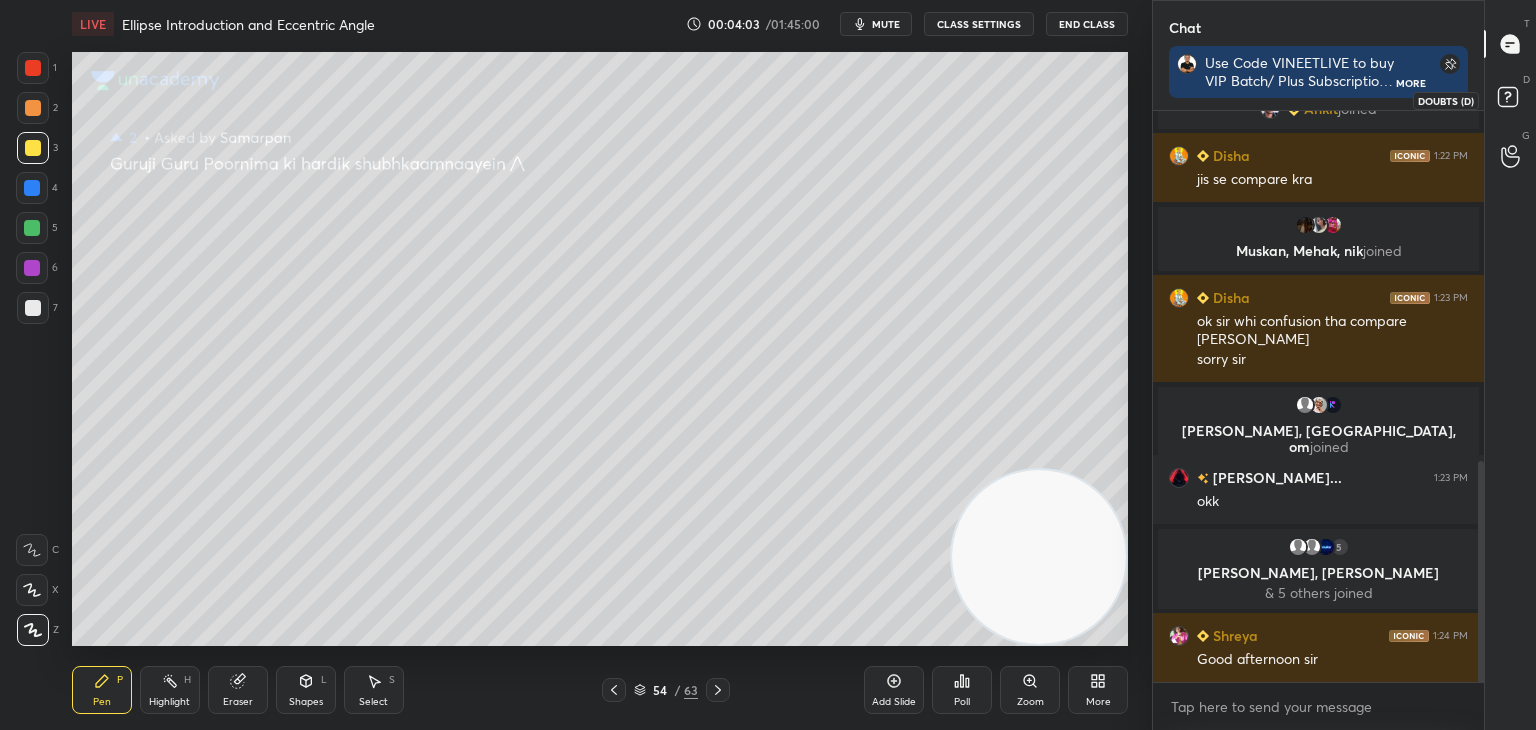 click 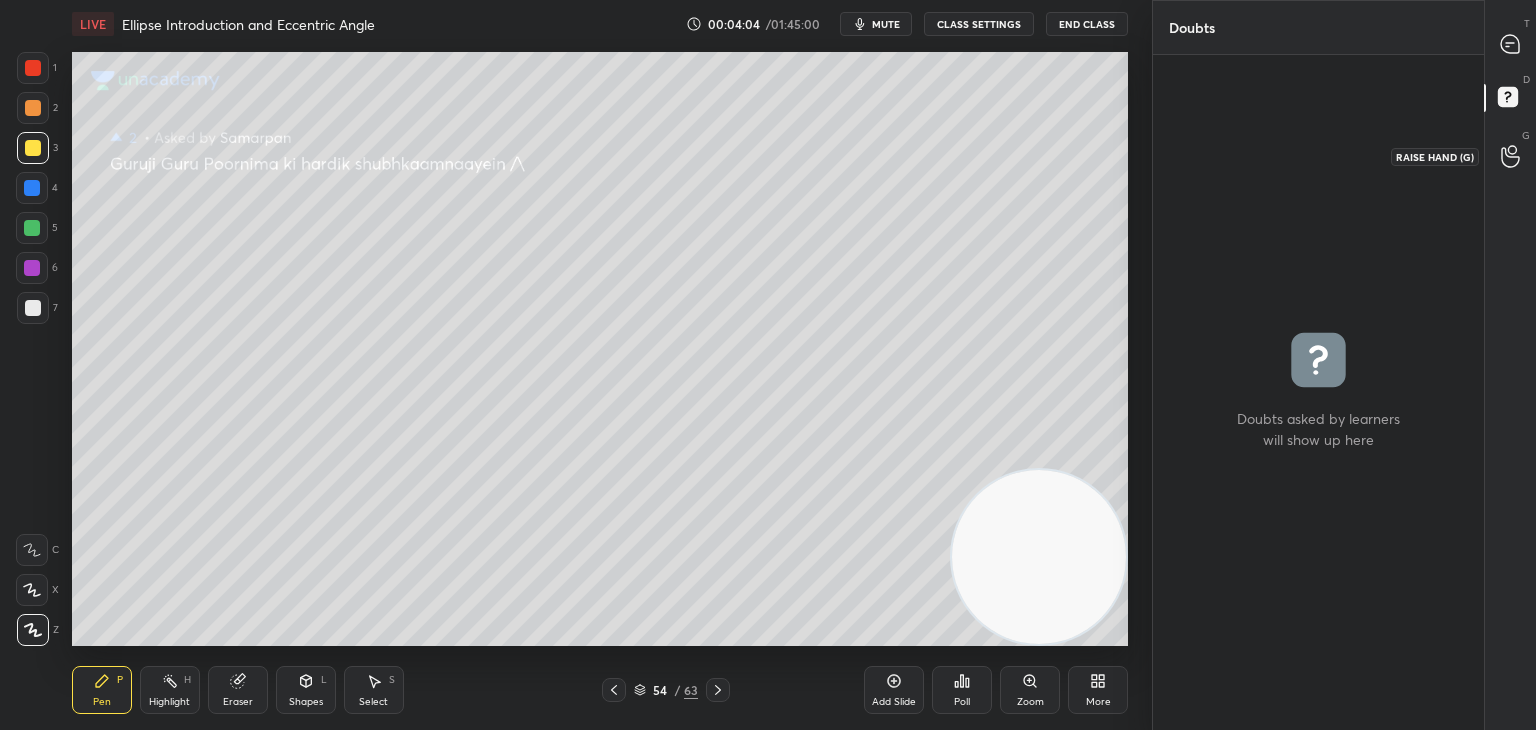 click 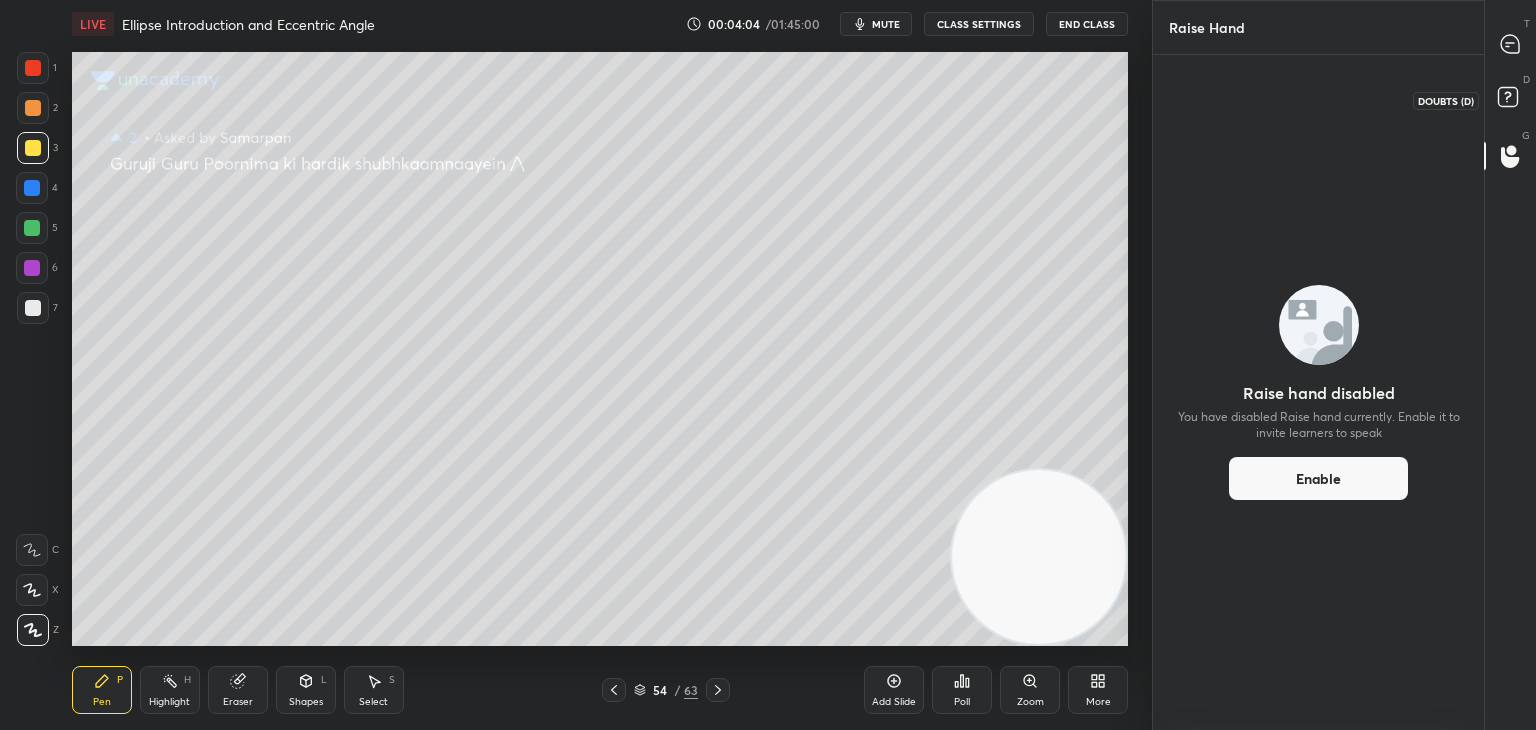 click 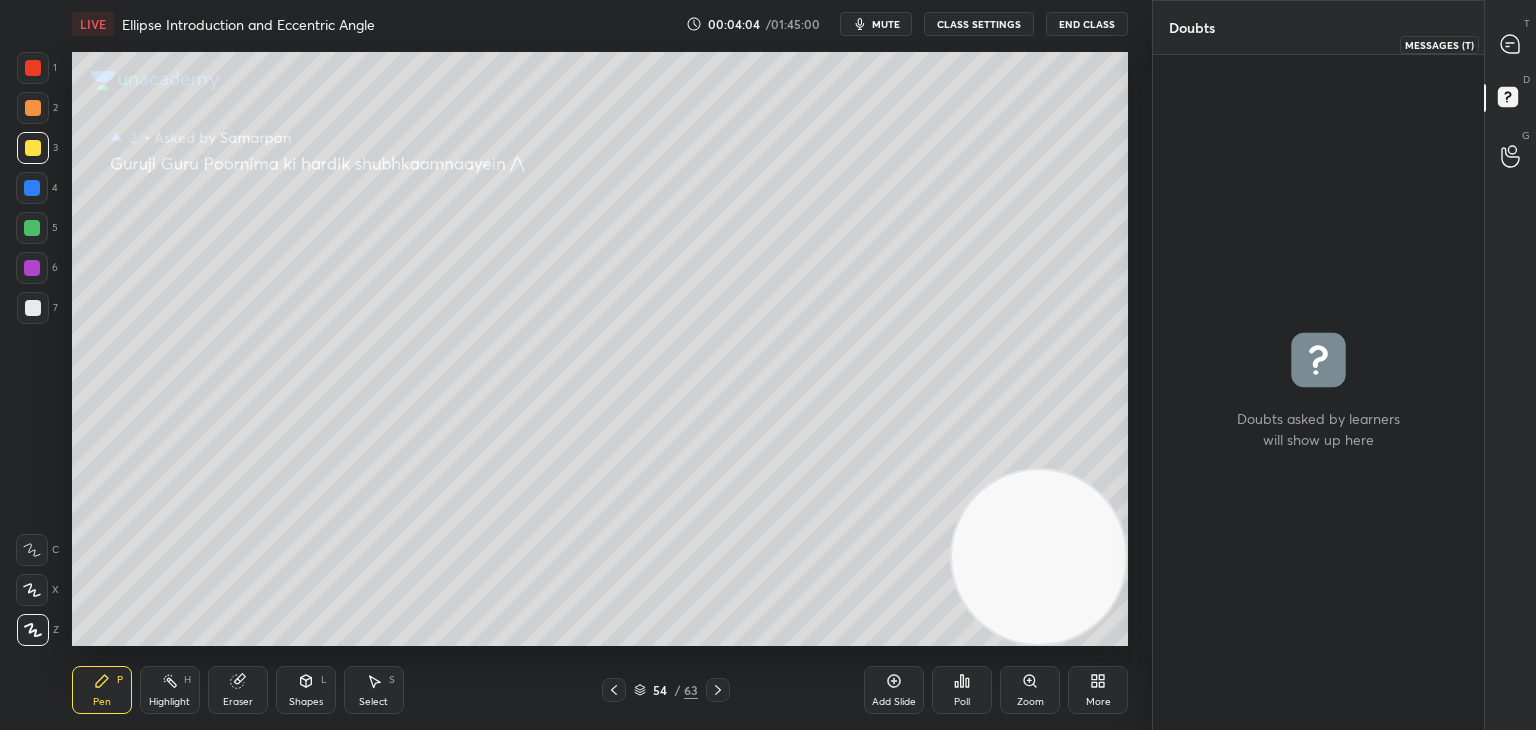 click 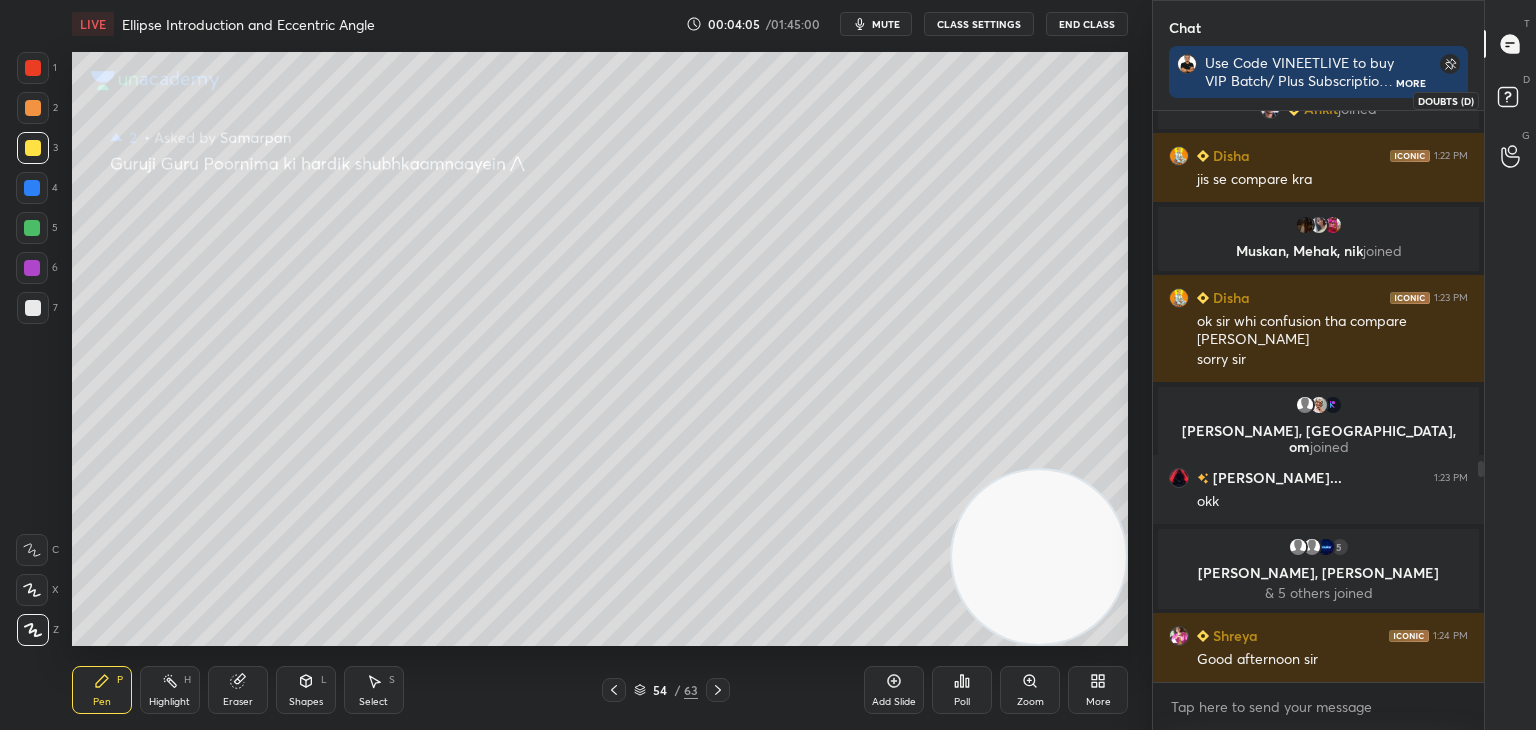 drag, startPoint x: 1517, startPoint y: 101, endPoint x: 1517, endPoint y: 90, distance: 11 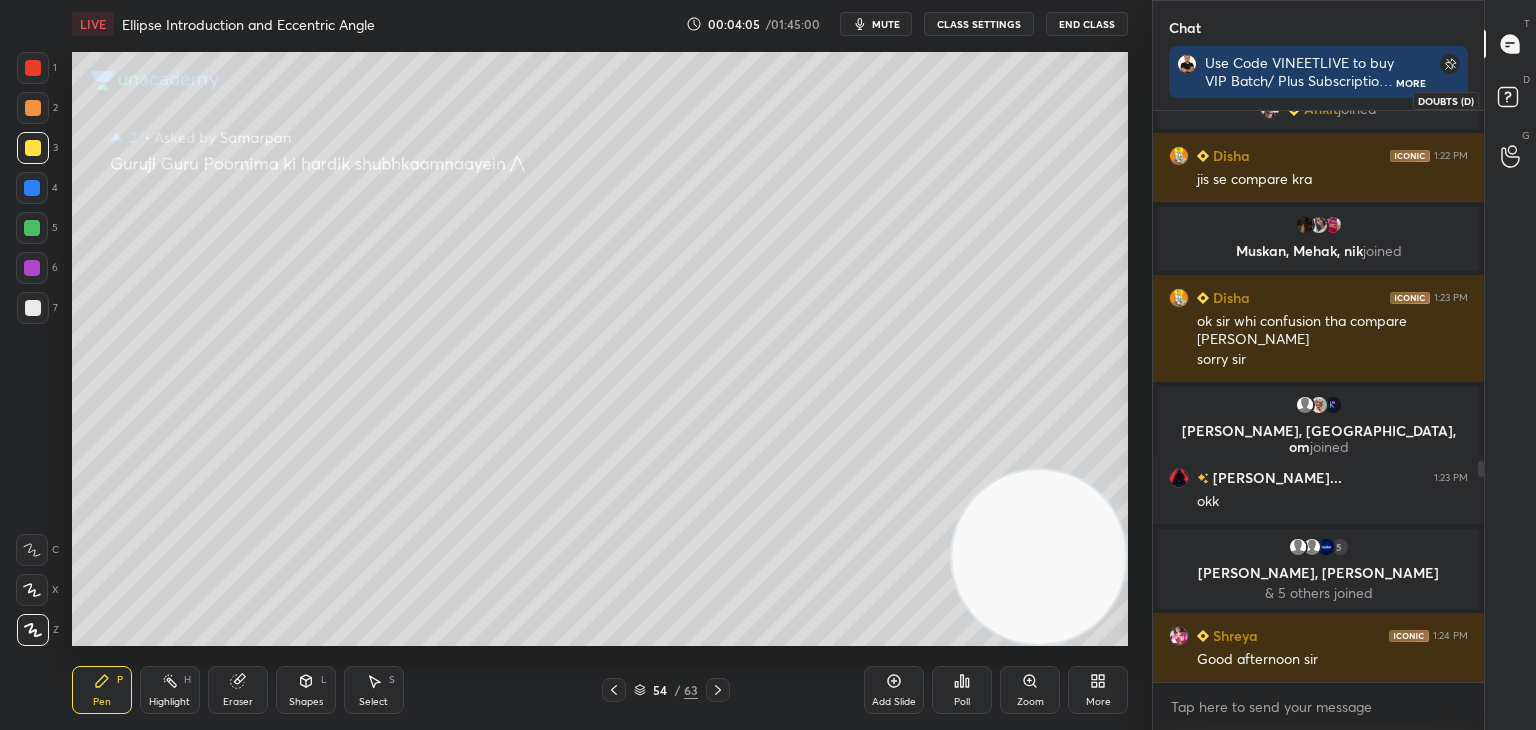 click 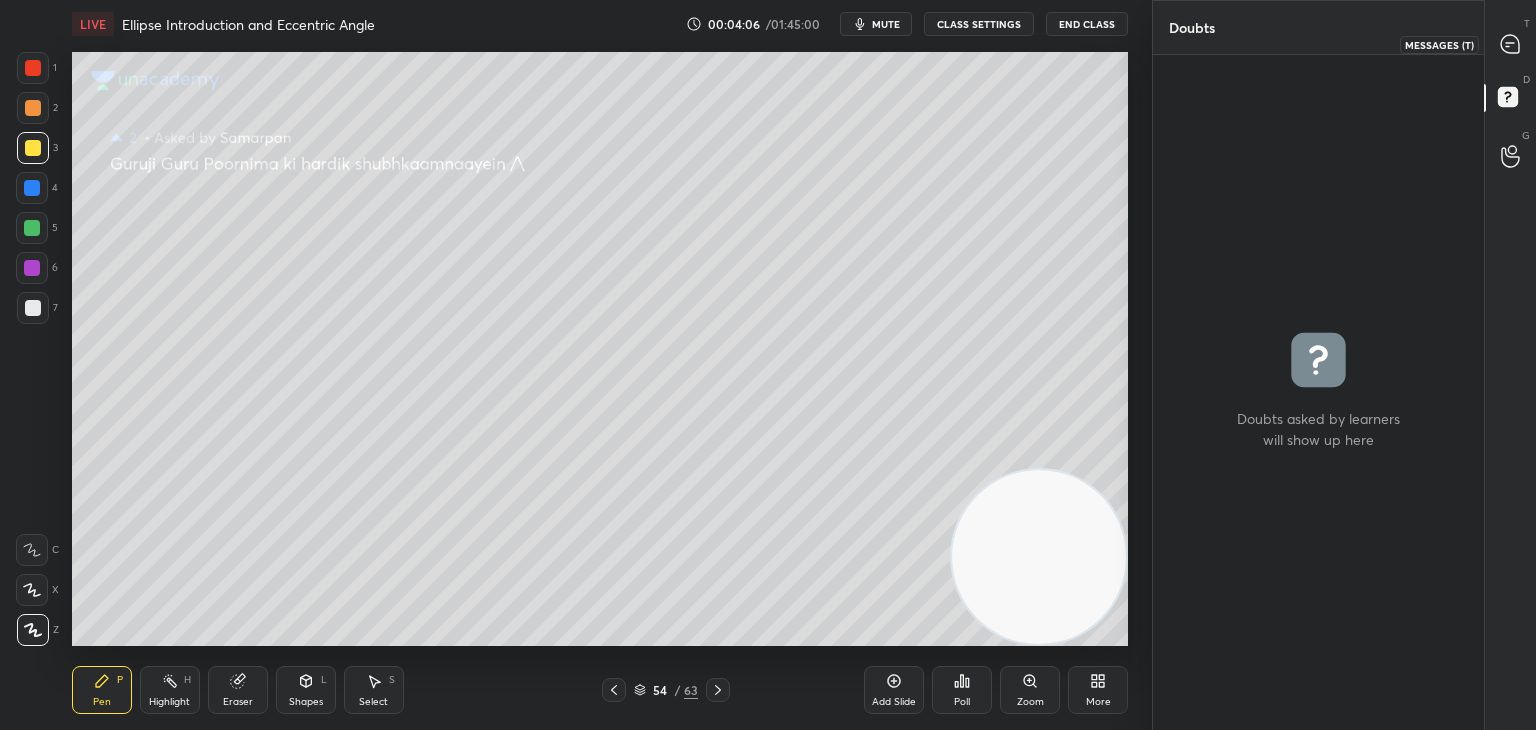 click at bounding box center (1511, 44) 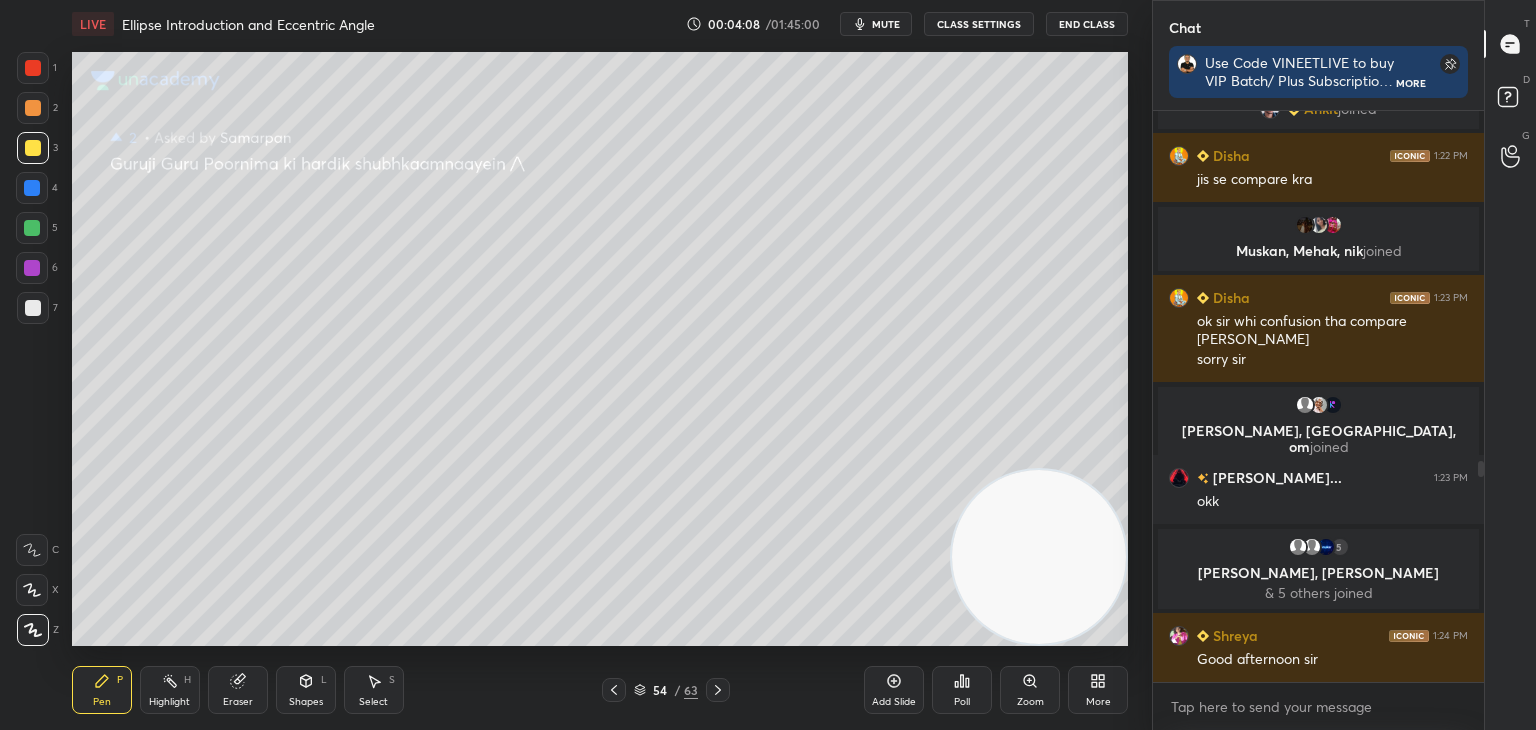 click 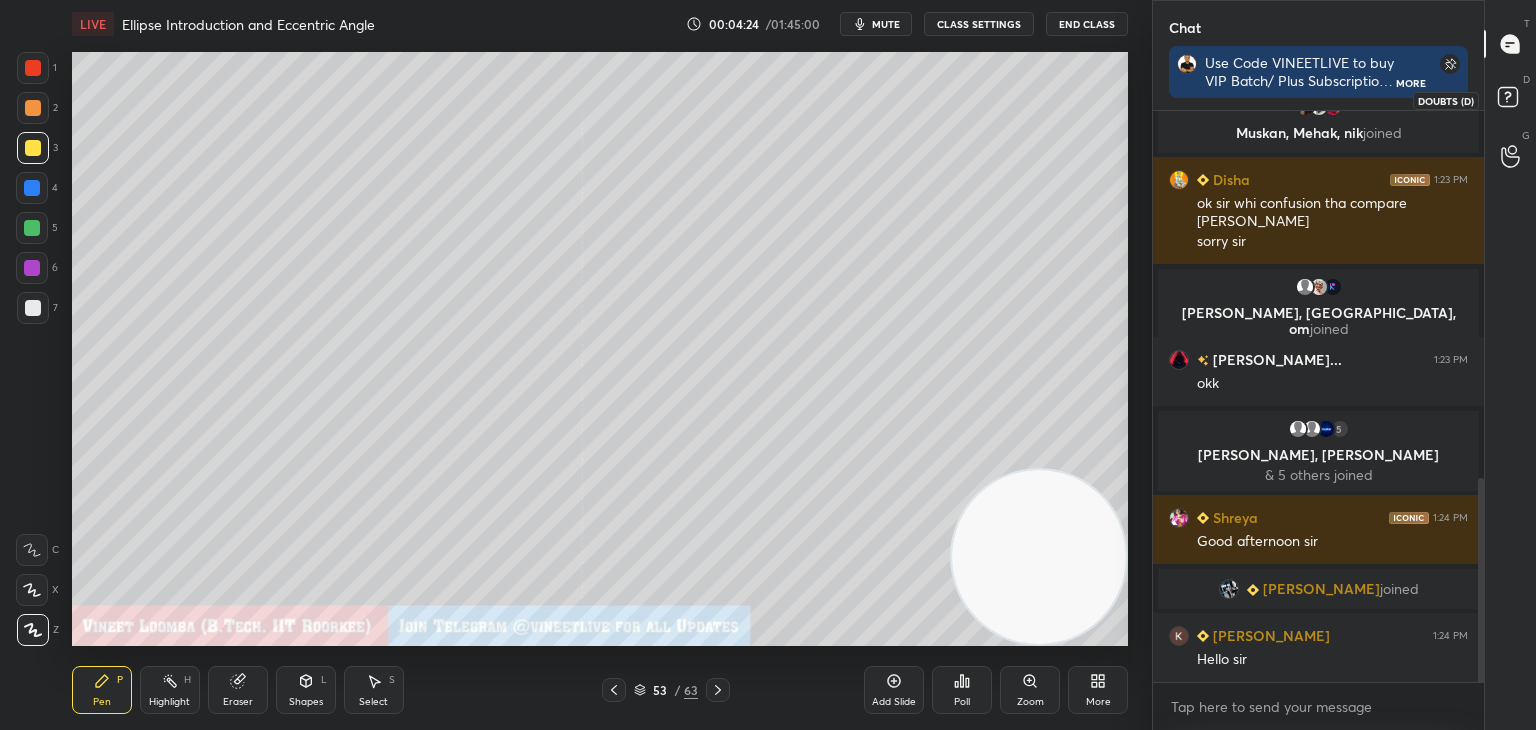 drag, startPoint x: 1504, startPoint y: 98, endPoint x: 1512, endPoint y: 57, distance: 41.773197 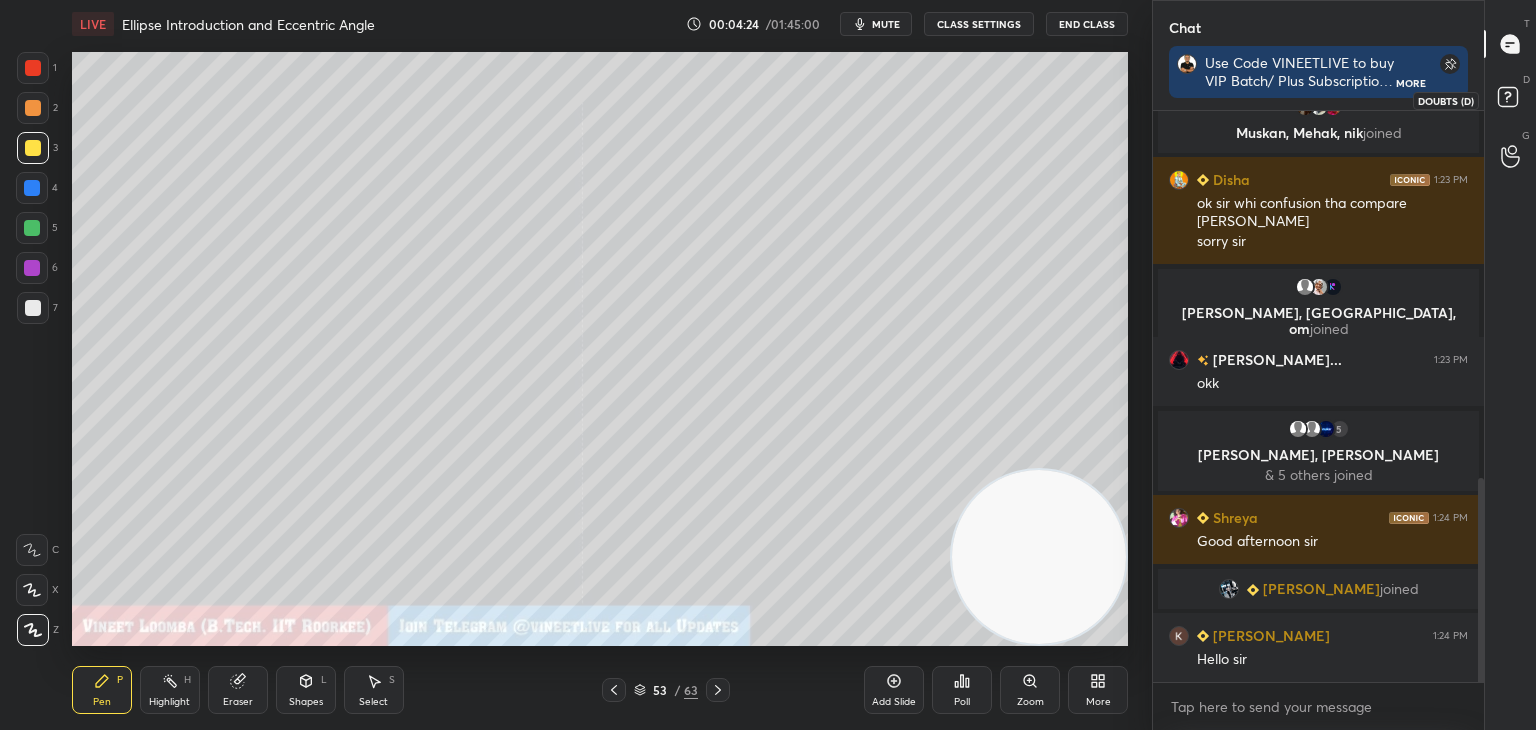 click 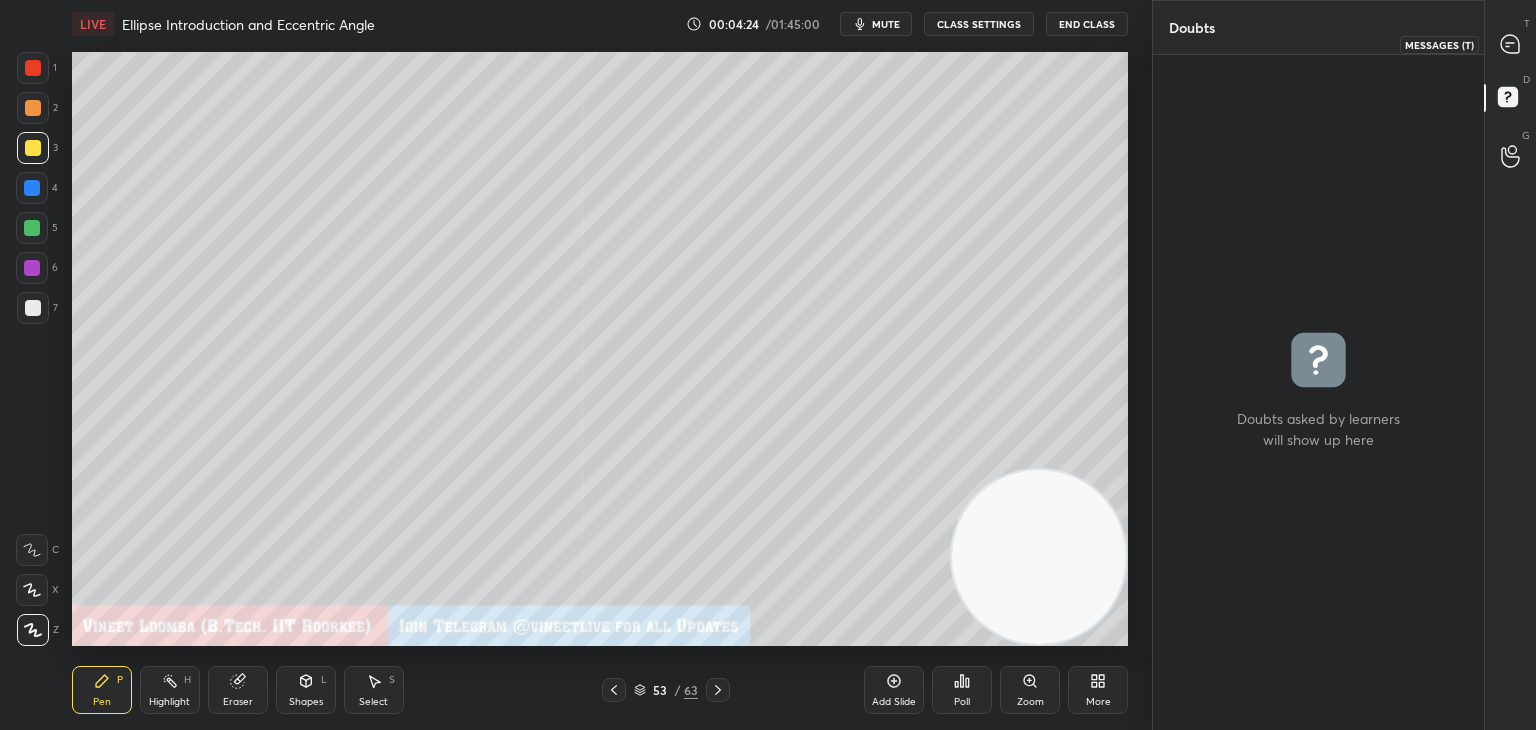 click 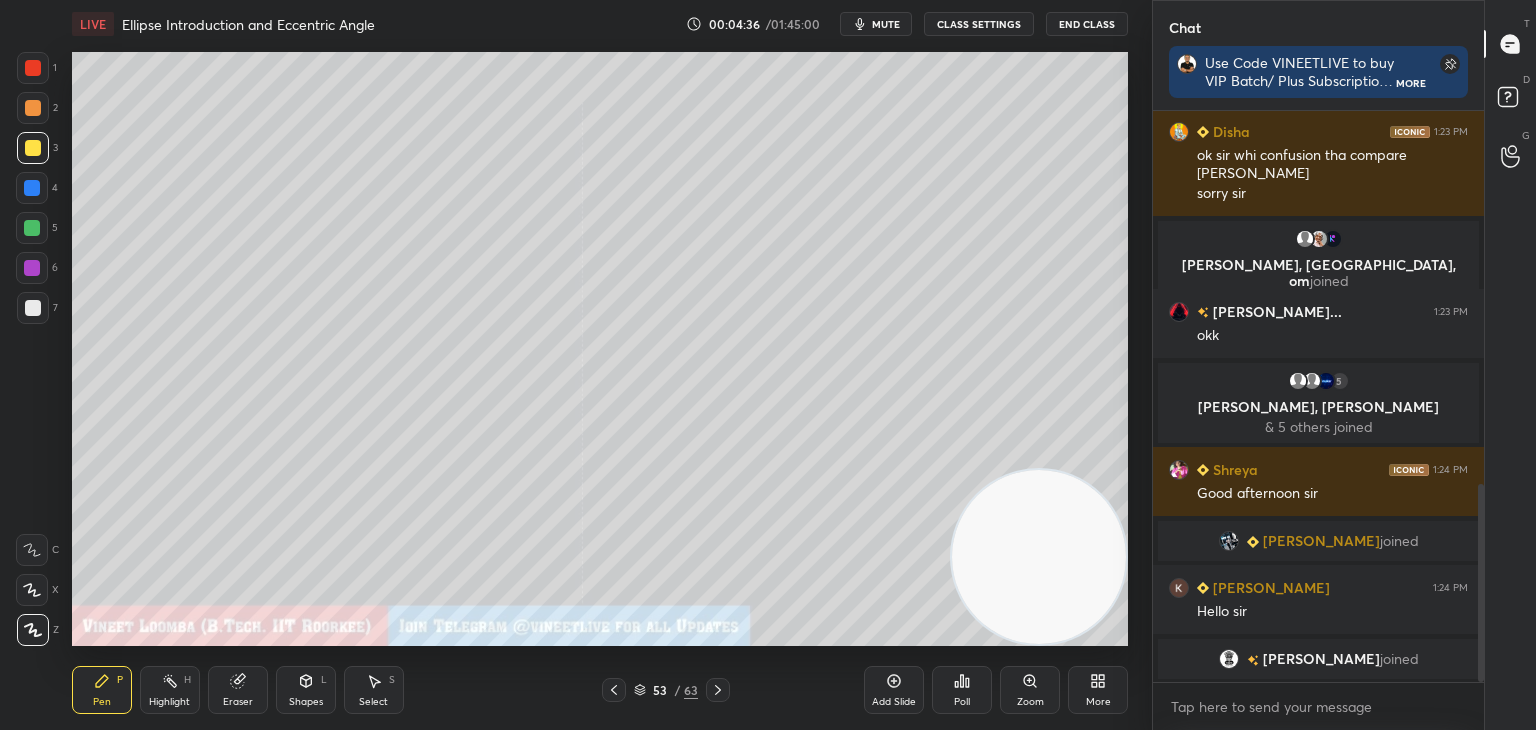 drag, startPoint x: 229, startPoint y: 694, endPoint x: 219, endPoint y: 663, distance: 32.572994 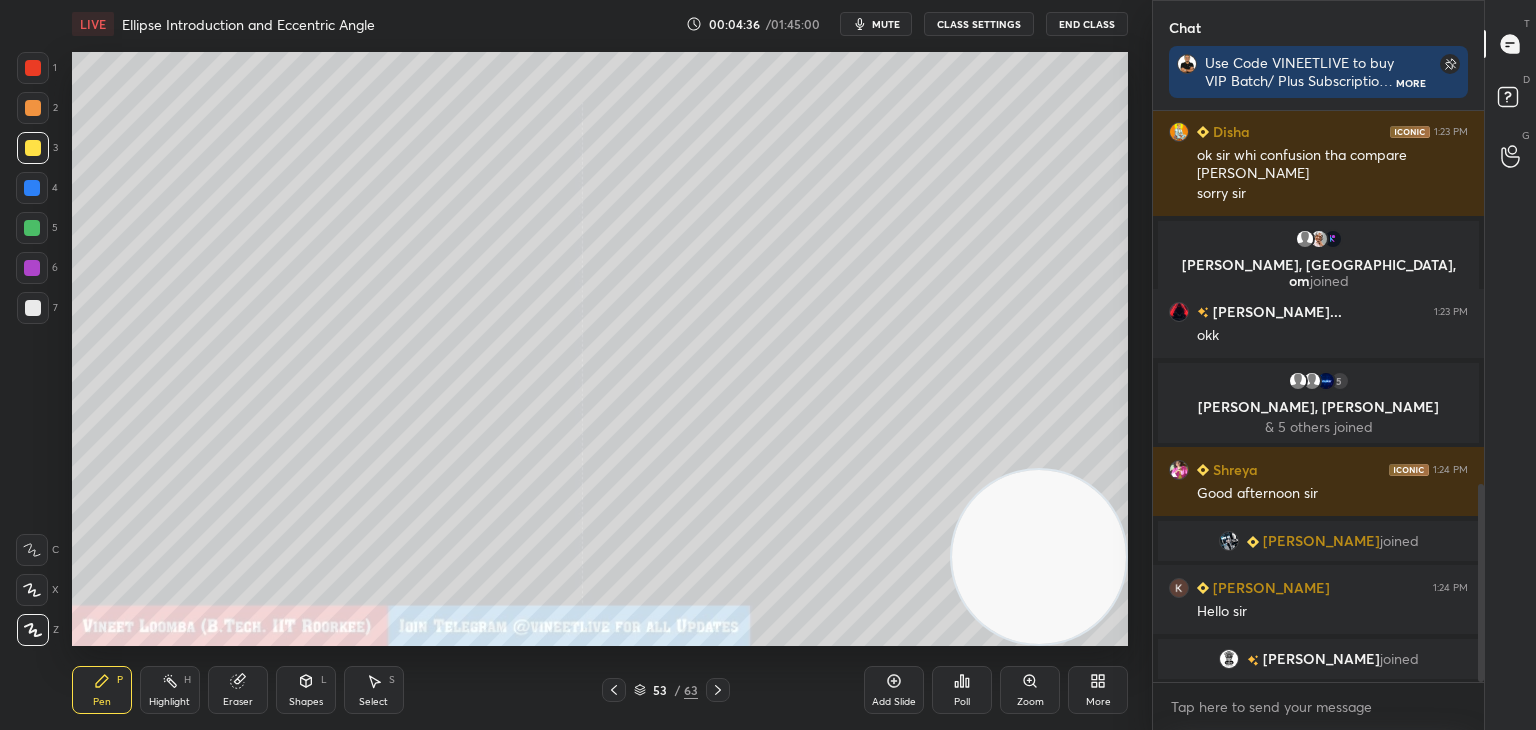 click on "Eraser" at bounding box center (238, 690) 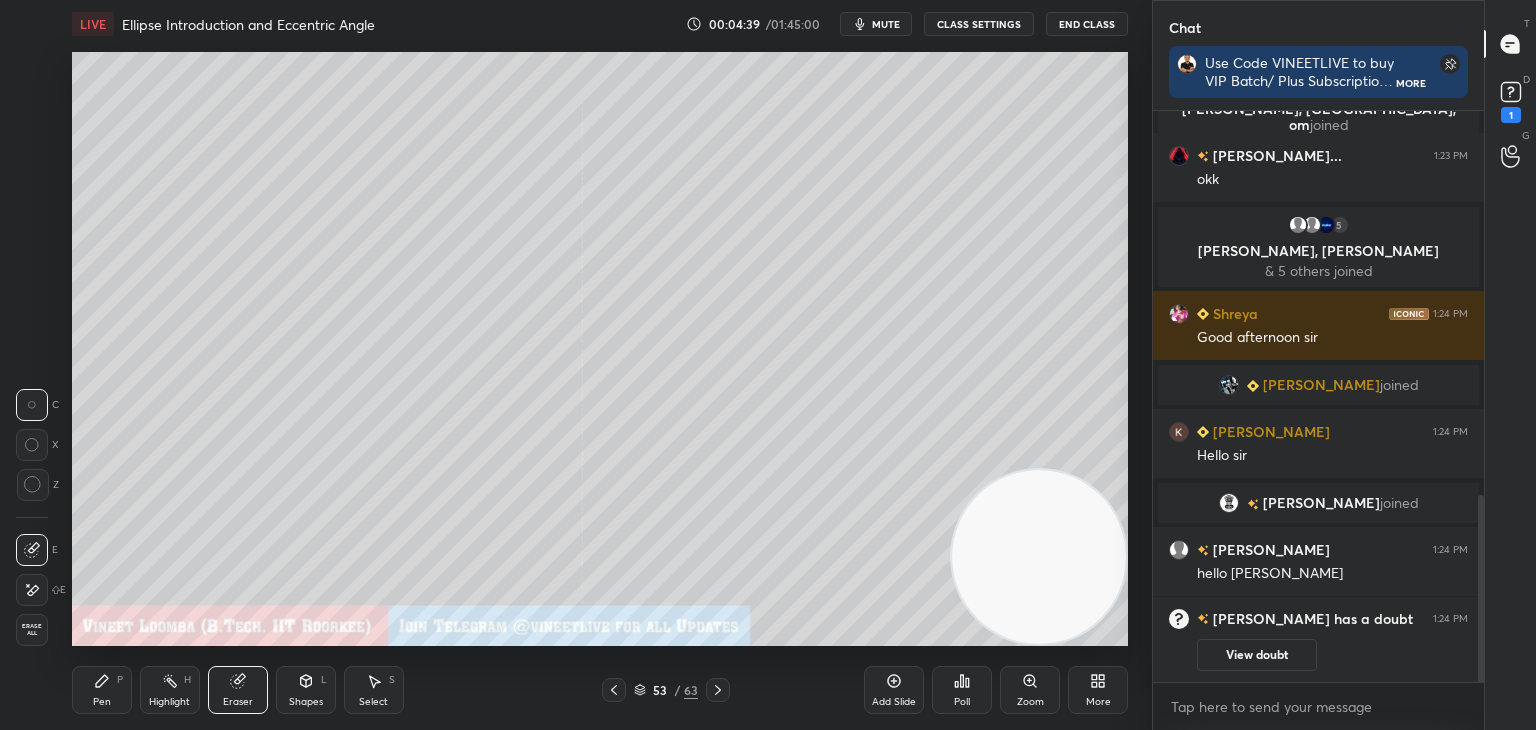 drag, startPoint x: 94, startPoint y: 698, endPoint x: 121, endPoint y: 651, distance: 54.20332 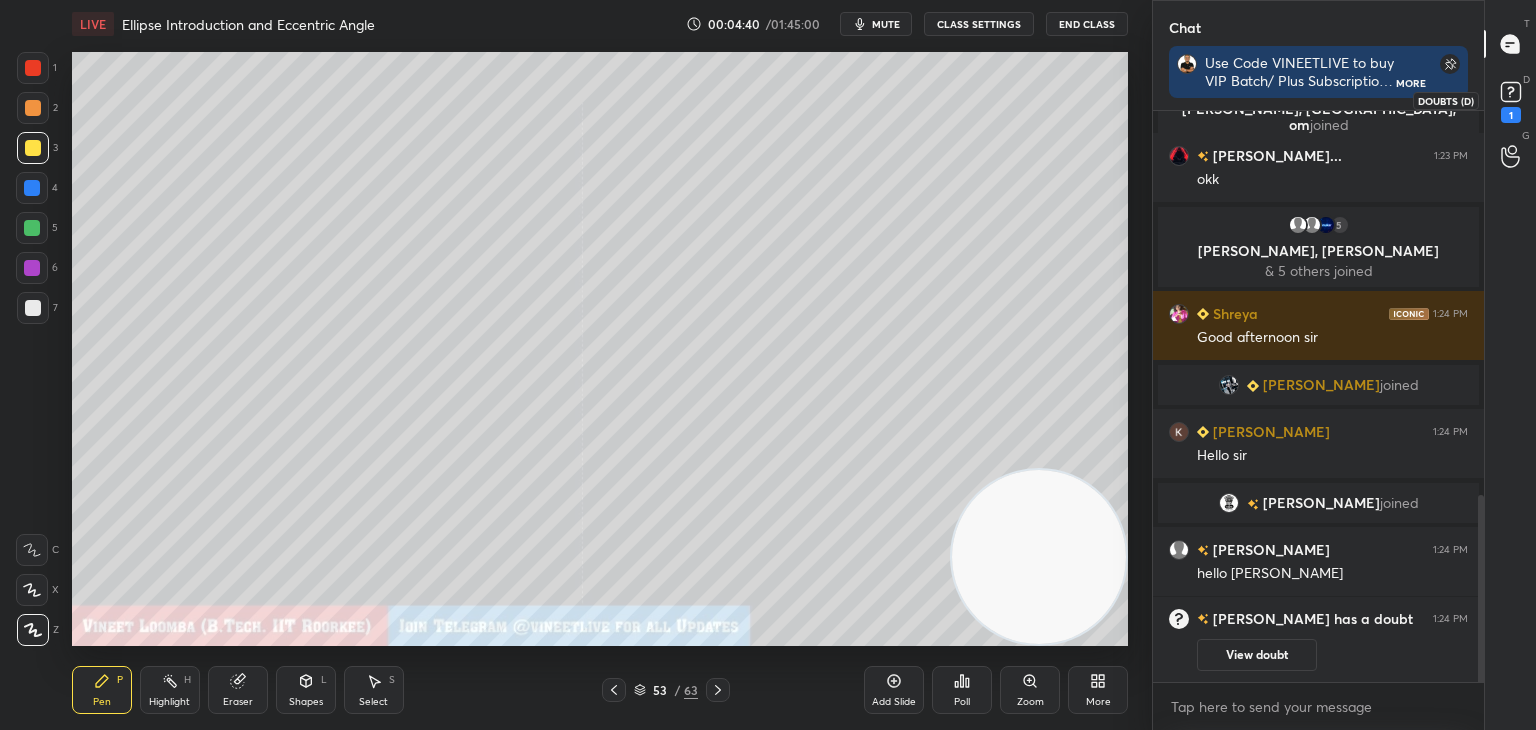 drag, startPoint x: 1506, startPoint y: 98, endPoint x: 1483, endPoint y: 101, distance: 23.194826 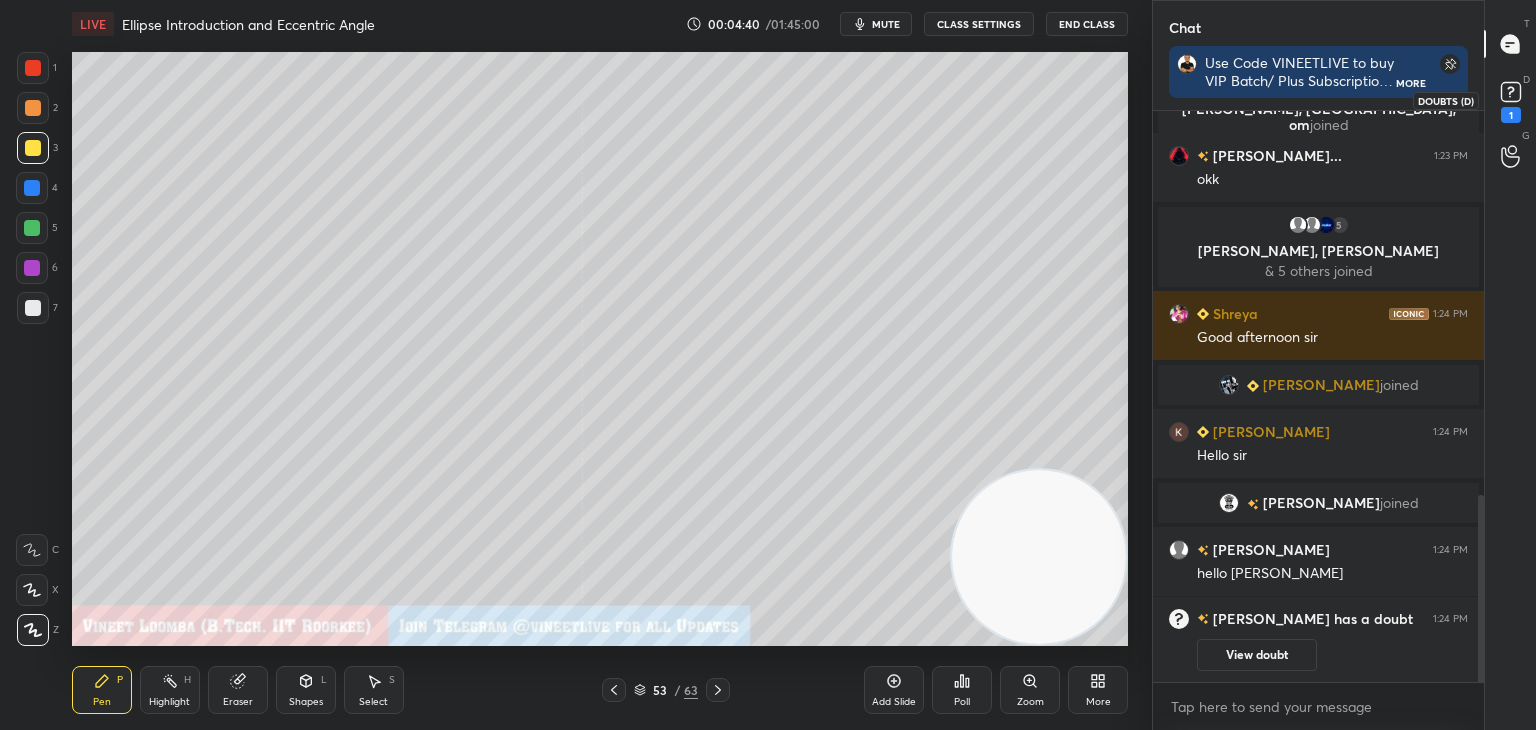 click 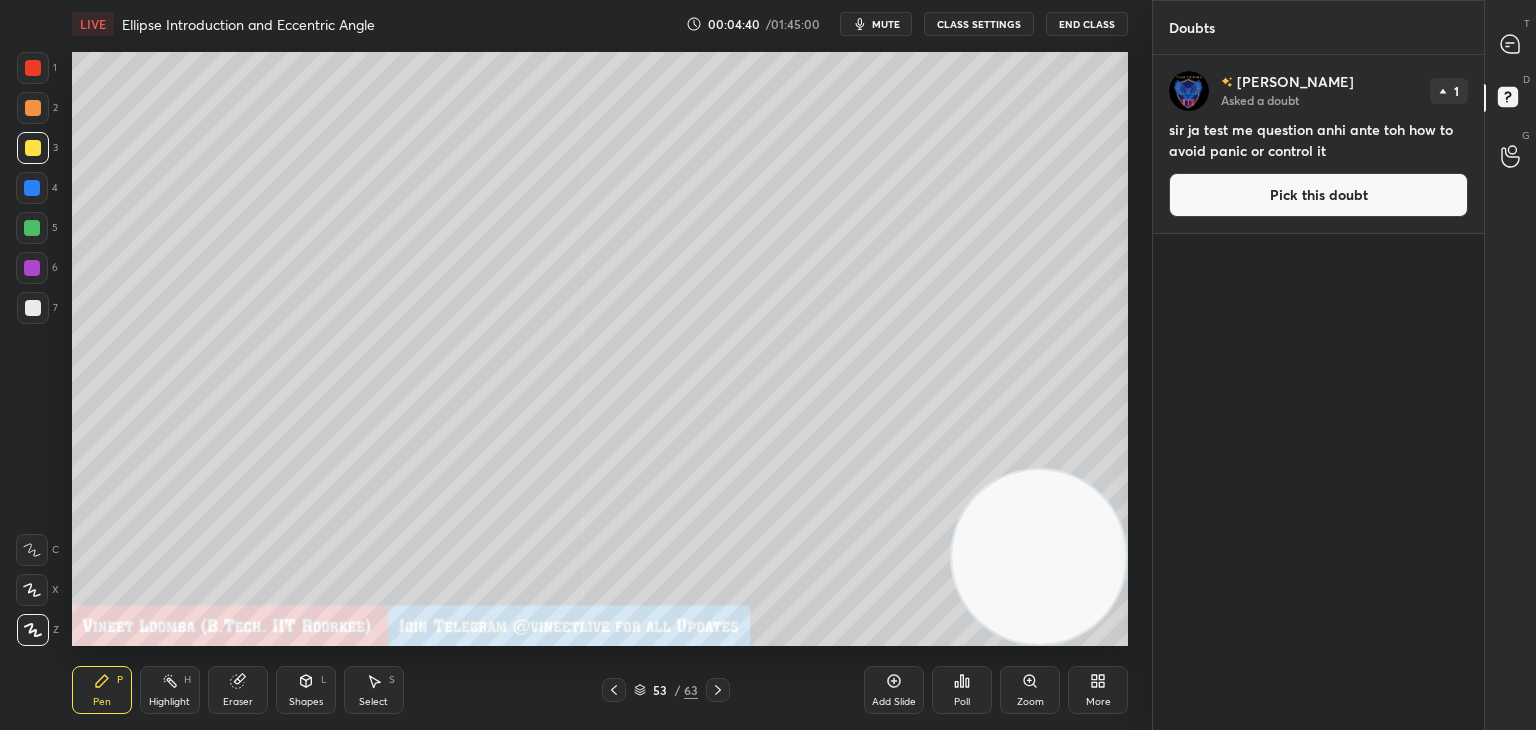 click on "Pick this doubt" at bounding box center (1318, 195) 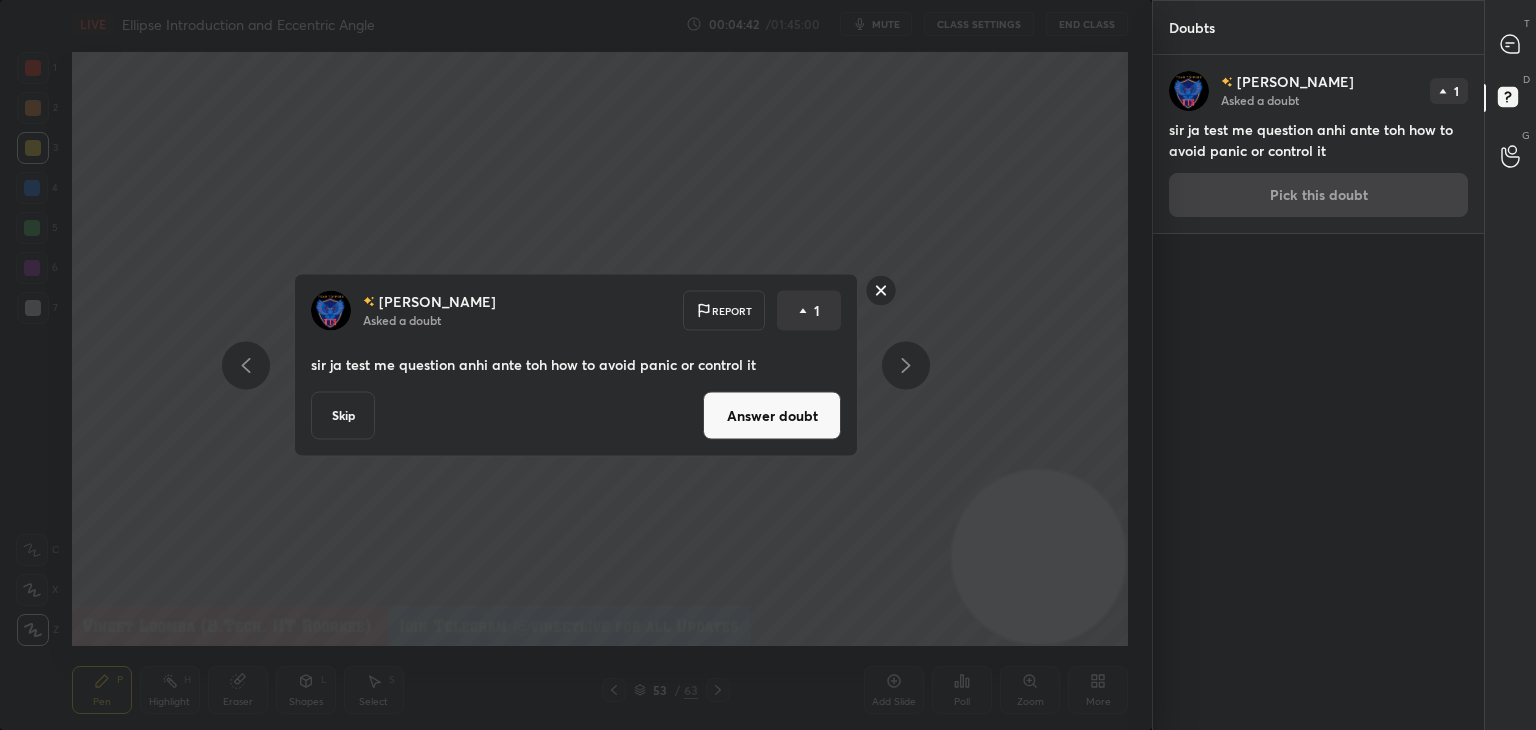 drag, startPoint x: 781, startPoint y: 403, endPoint x: 792, endPoint y: 394, distance: 14.21267 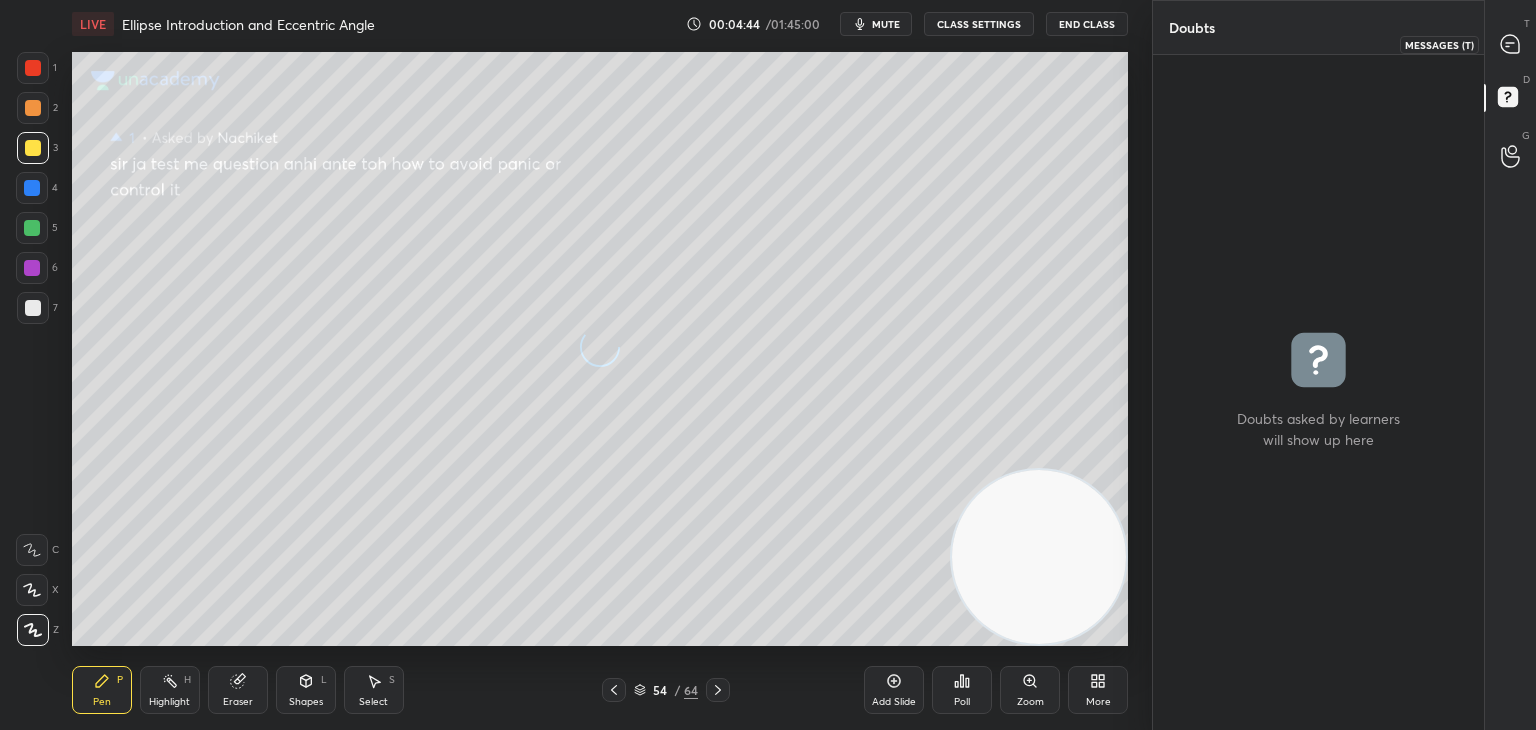 click 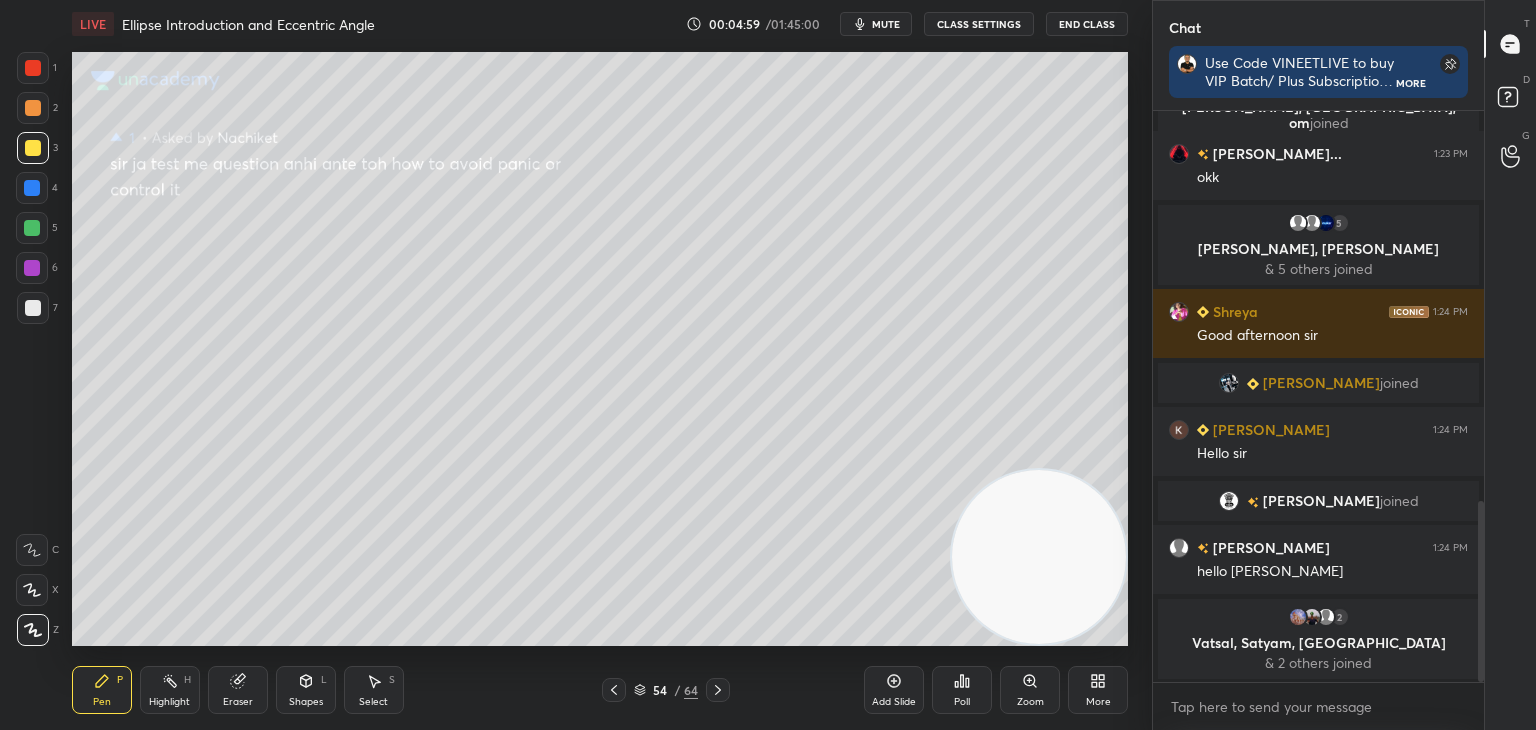 click 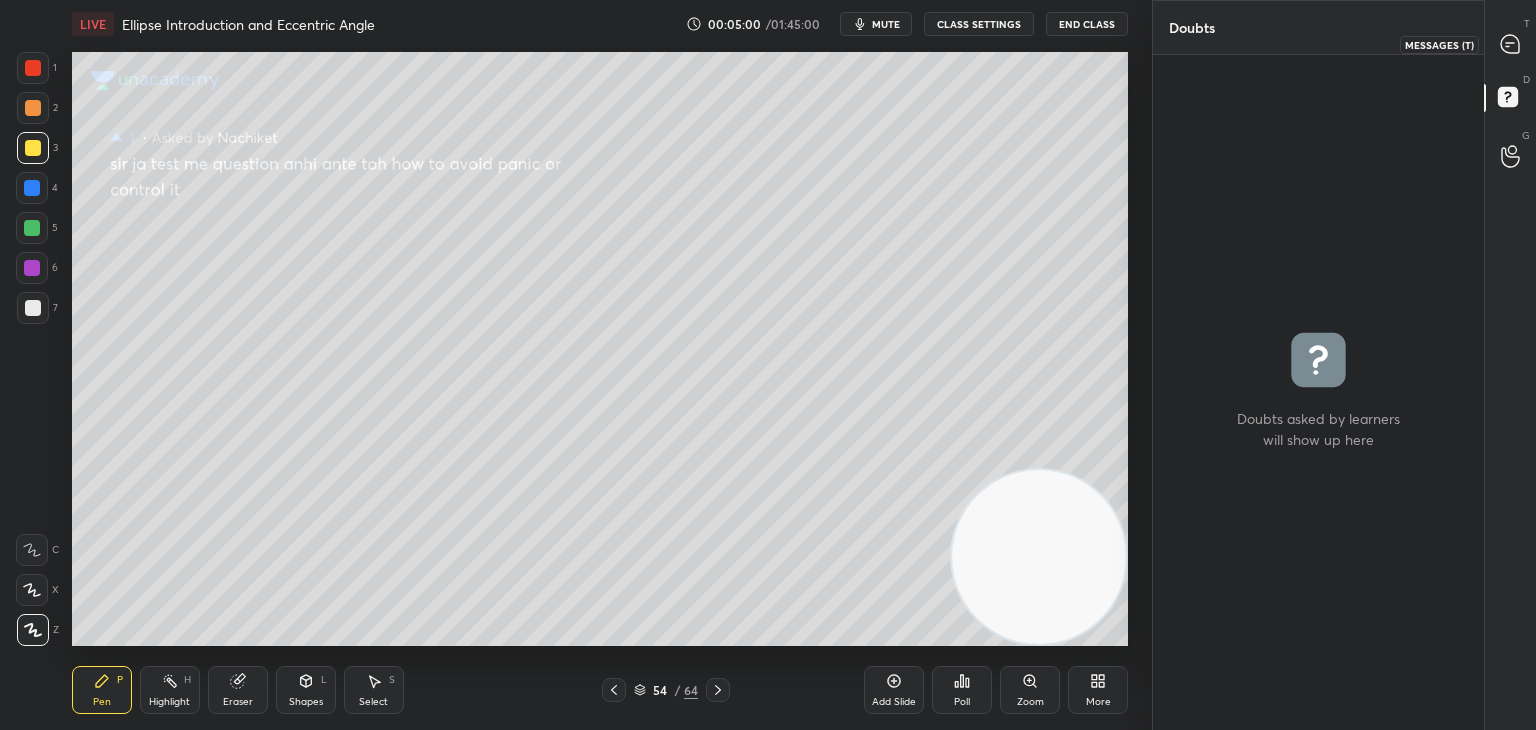 click at bounding box center (1511, 44) 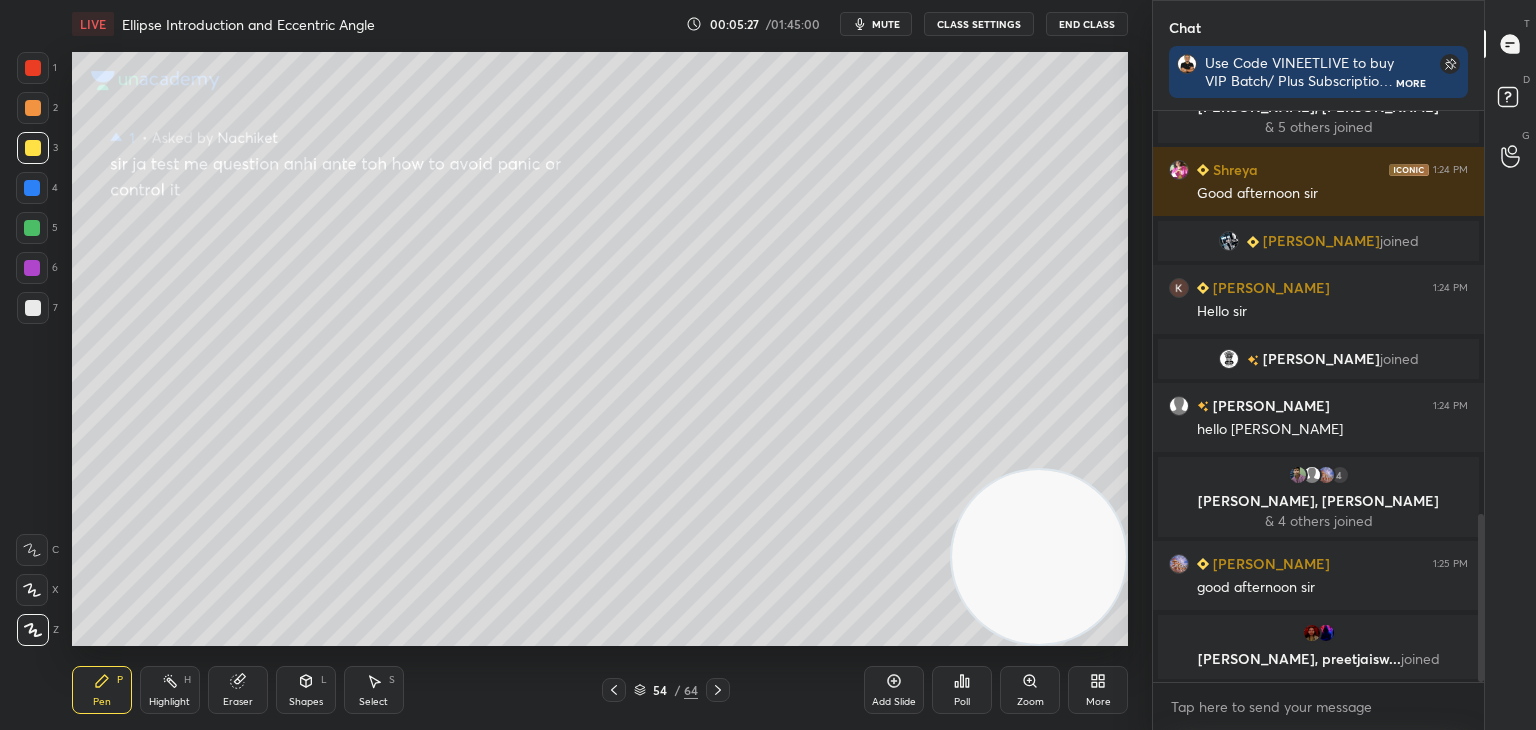 scroll, scrollTop: 1326, scrollLeft: 0, axis: vertical 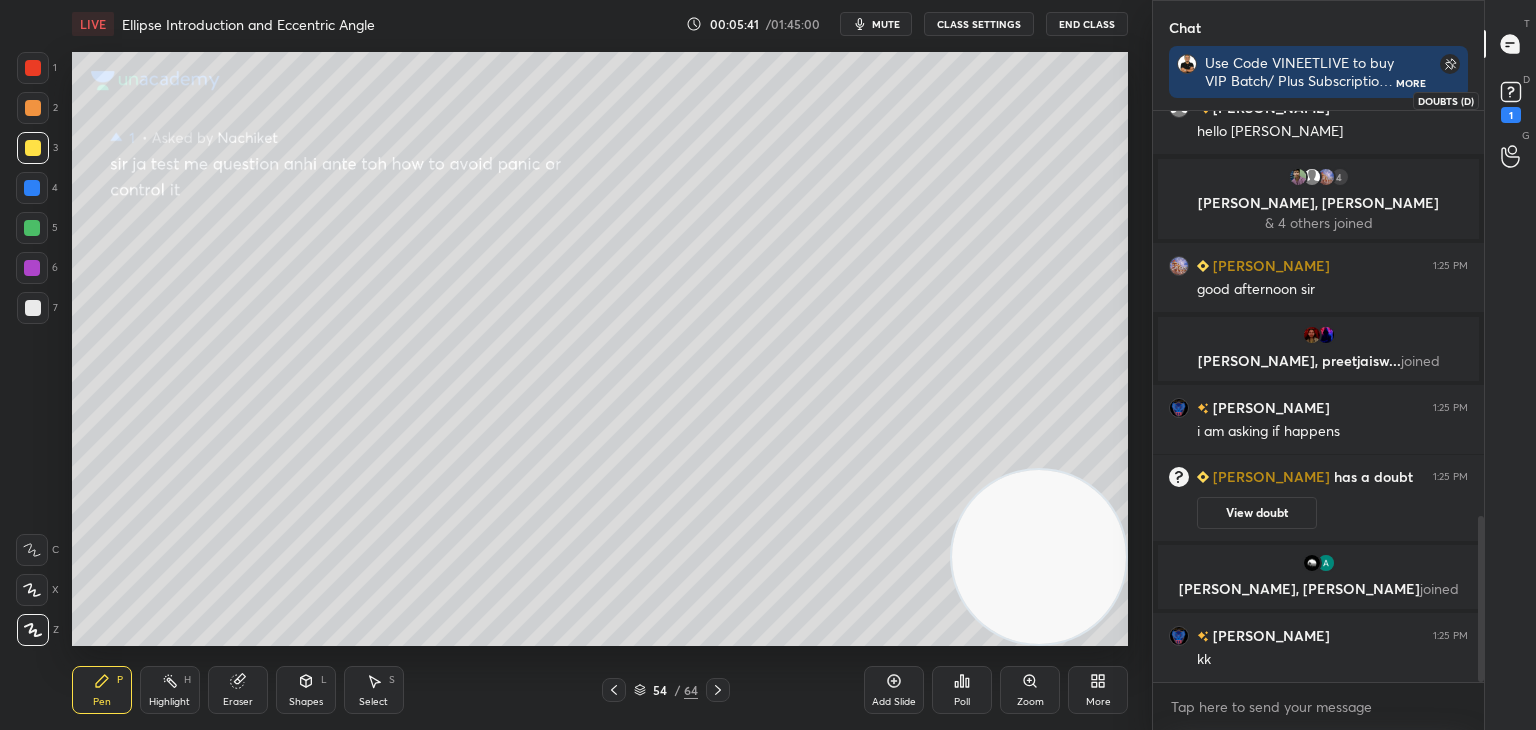 click on "1" at bounding box center [1511, 100] 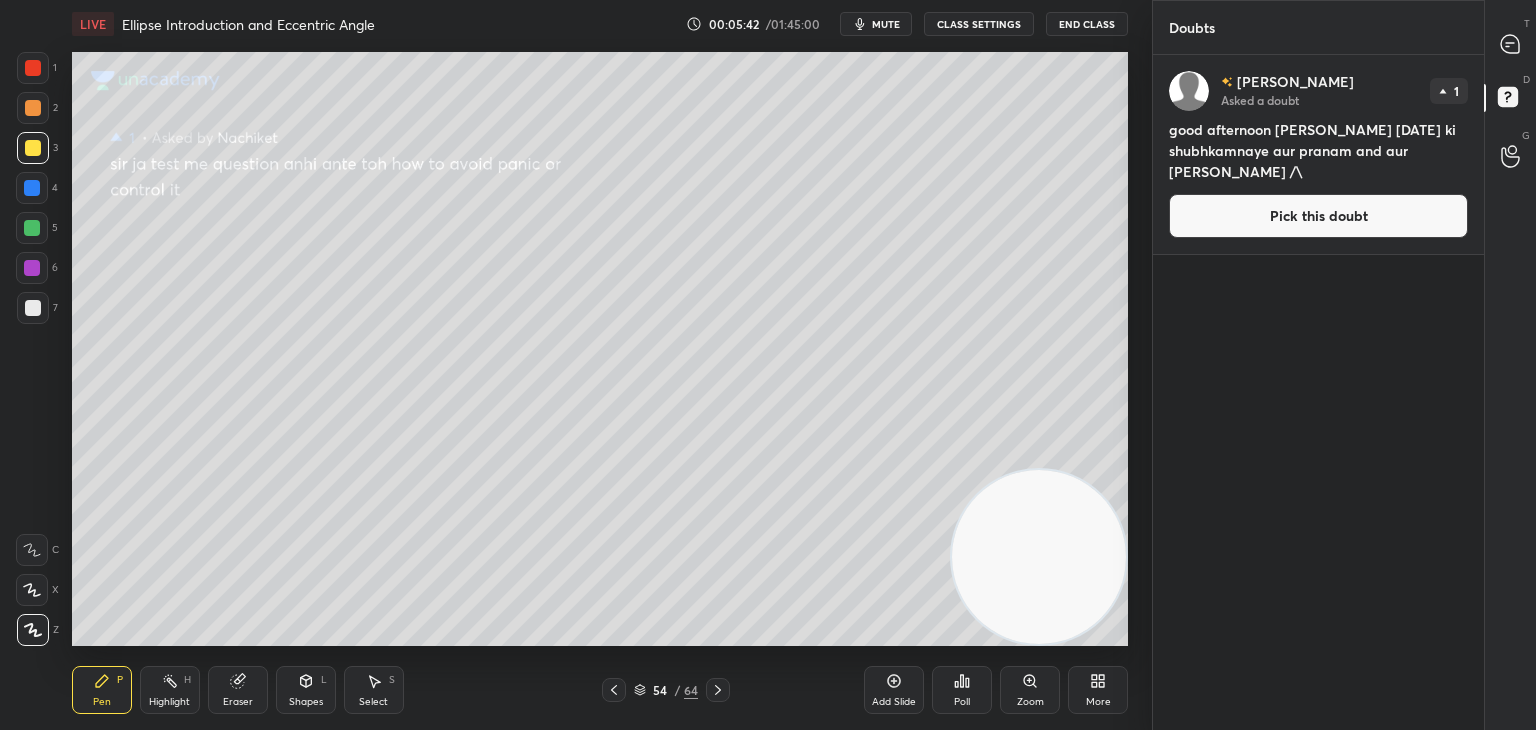 click on "Pick this doubt" at bounding box center (1318, 216) 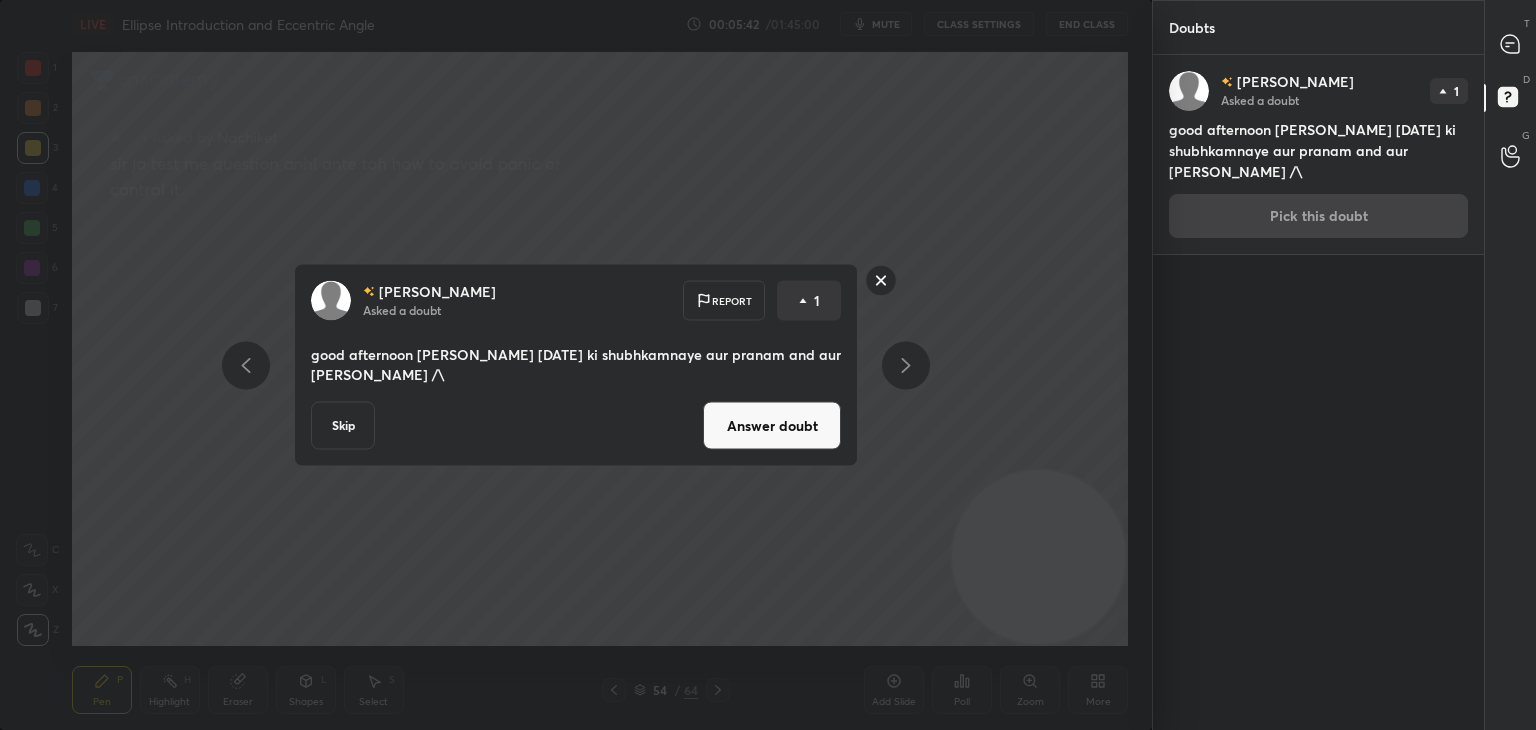 click on "Answer doubt" at bounding box center [772, 426] 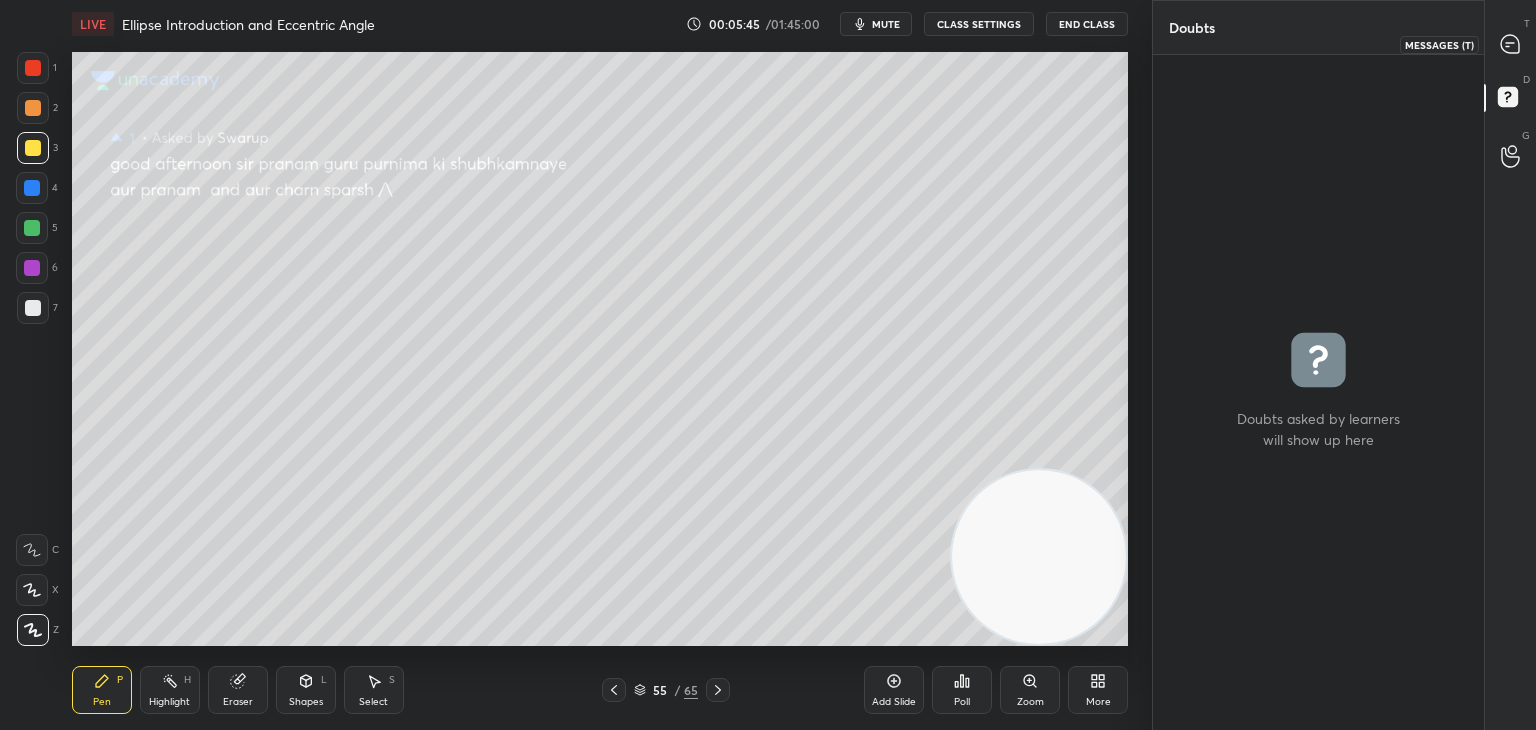 click 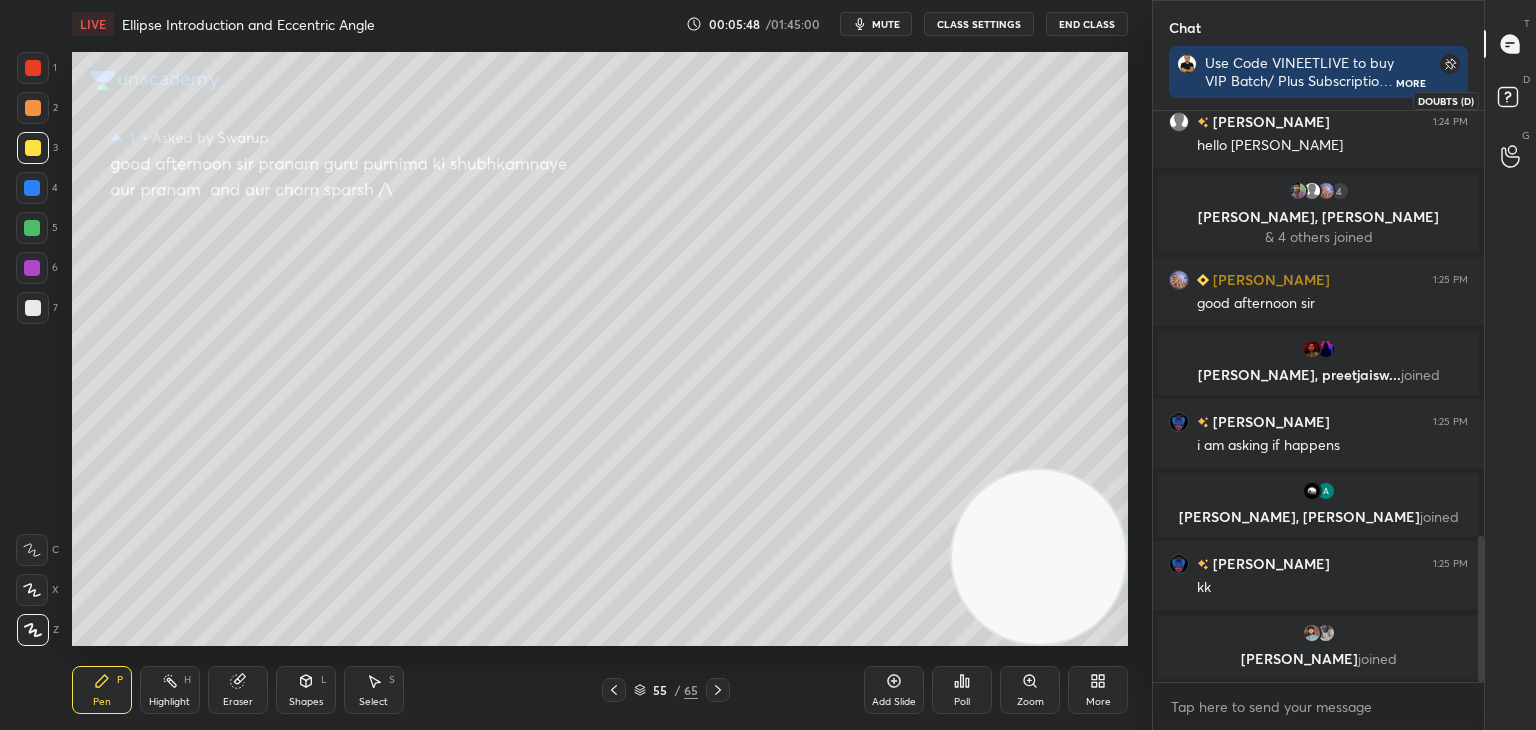 click 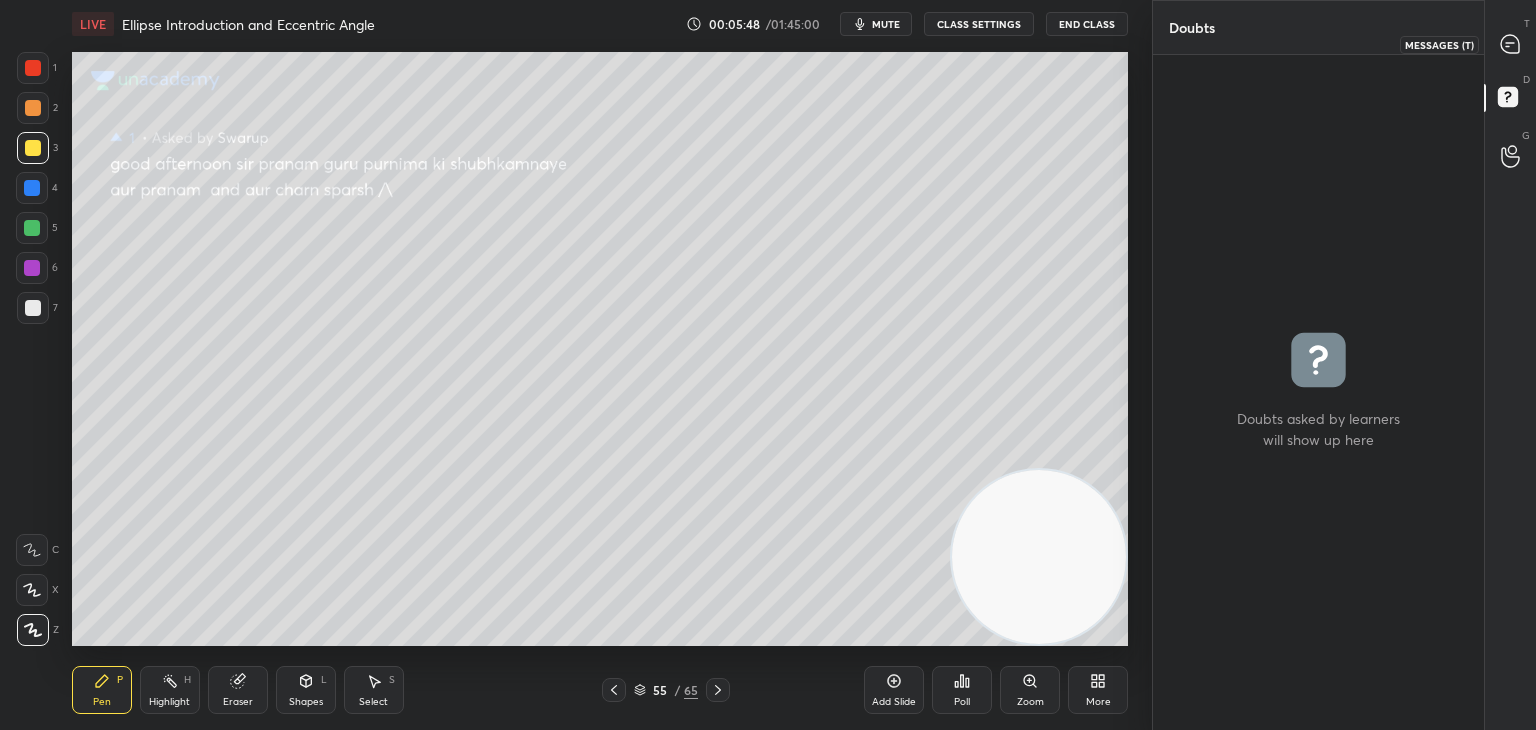 drag, startPoint x: 1513, startPoint y: 33, endPoint x: 1511, endPoint y: 48, distance: 15.132746 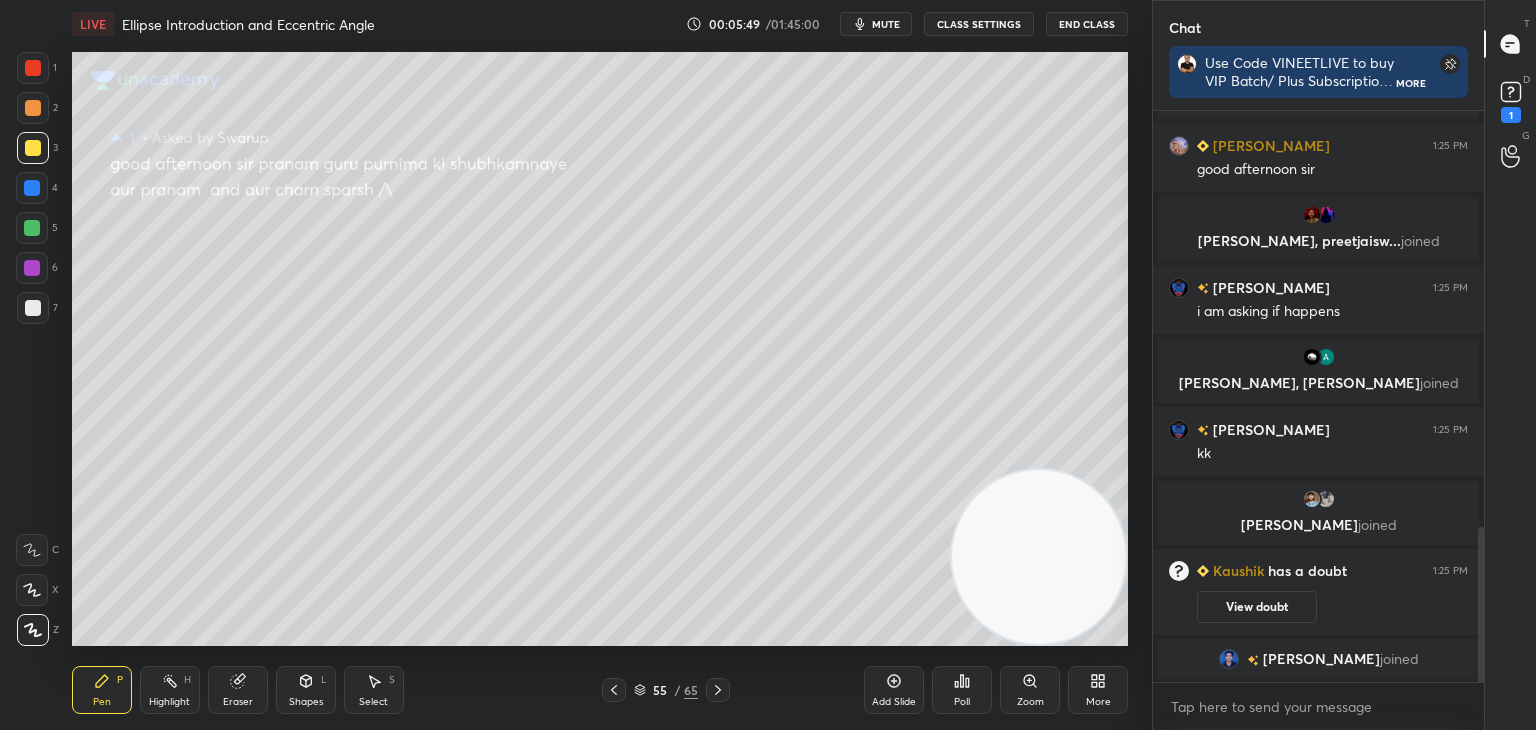 click on "1" at bounding box center (1511, 115) 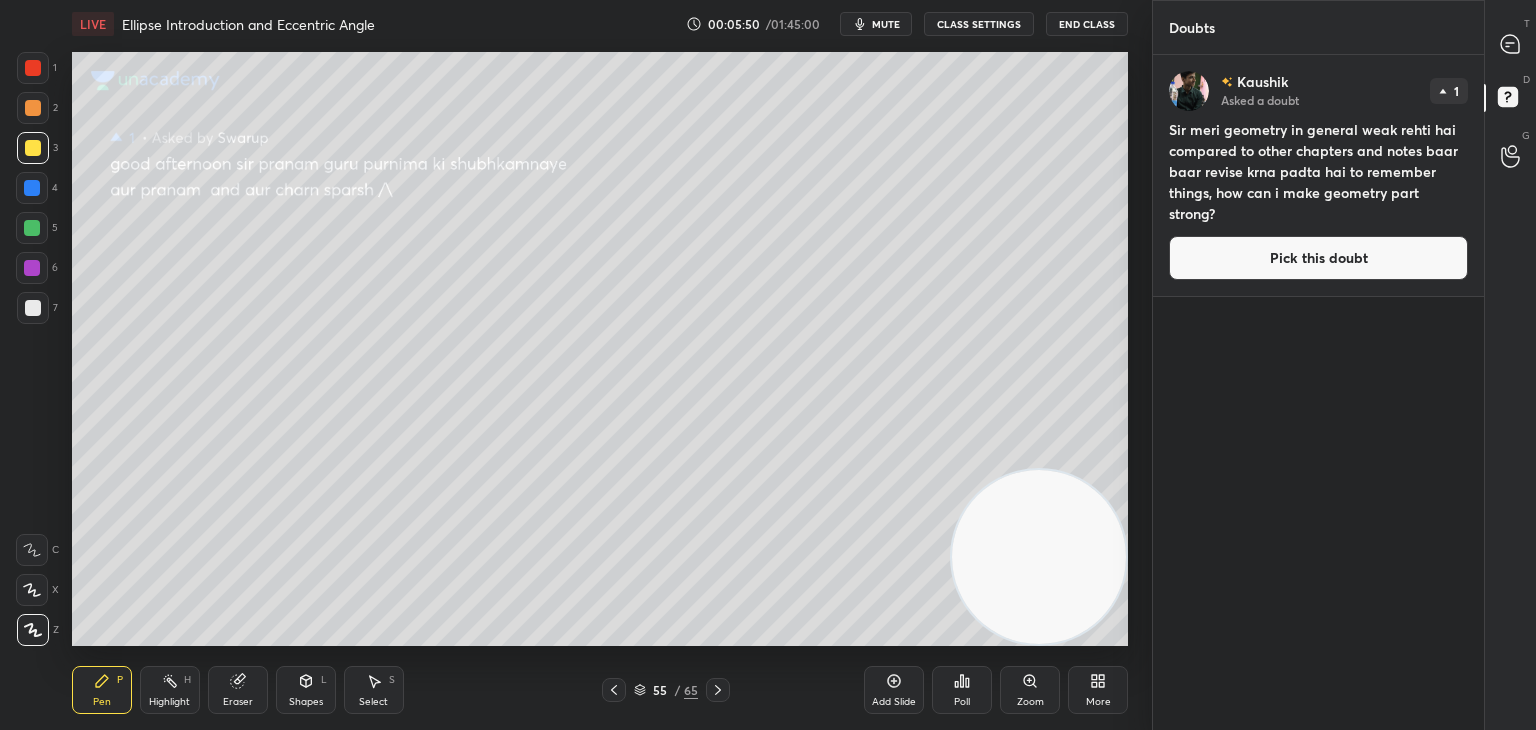 click on "Pick this doubt" at bounding box center [1318, 258] 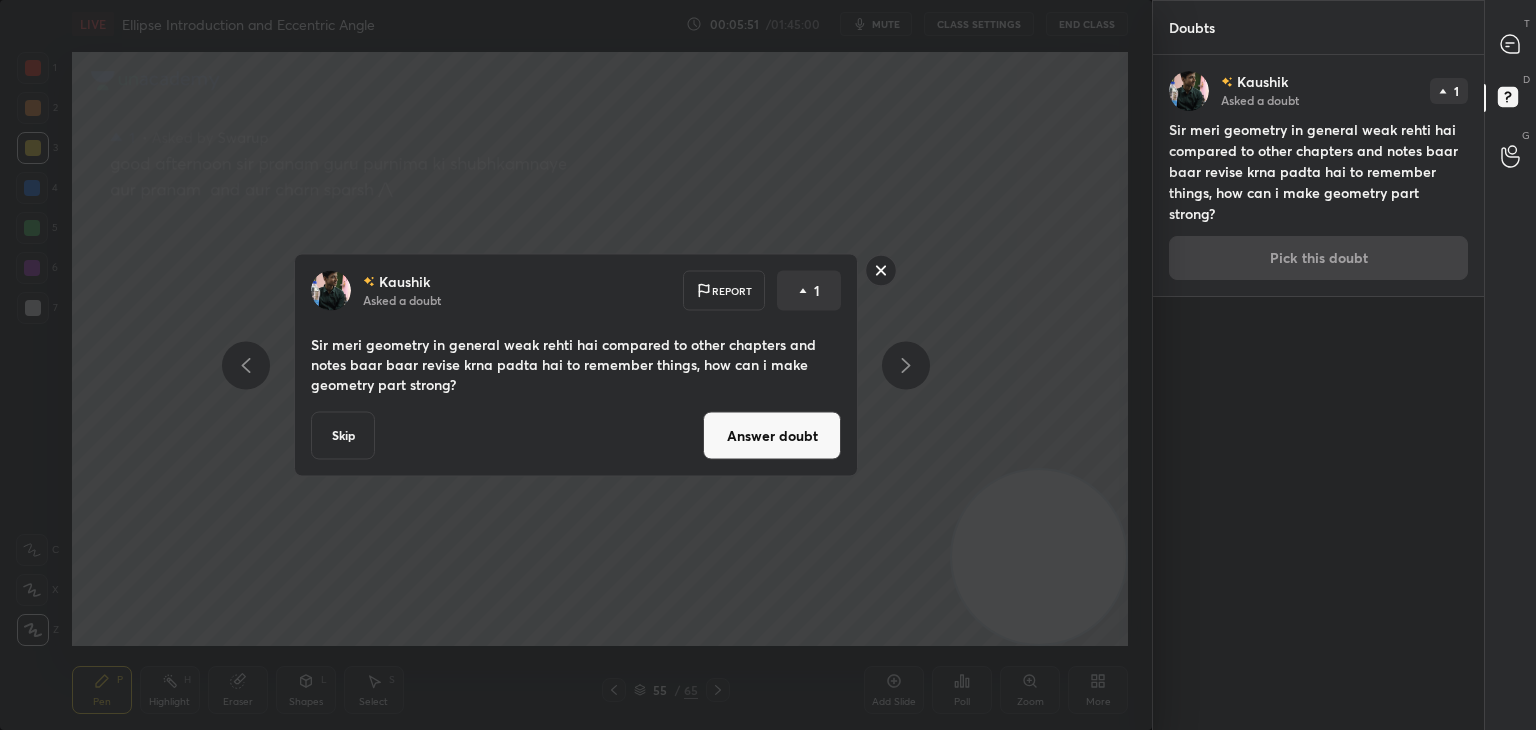 click on "Answer doubt" at bounding box center (772, 436) 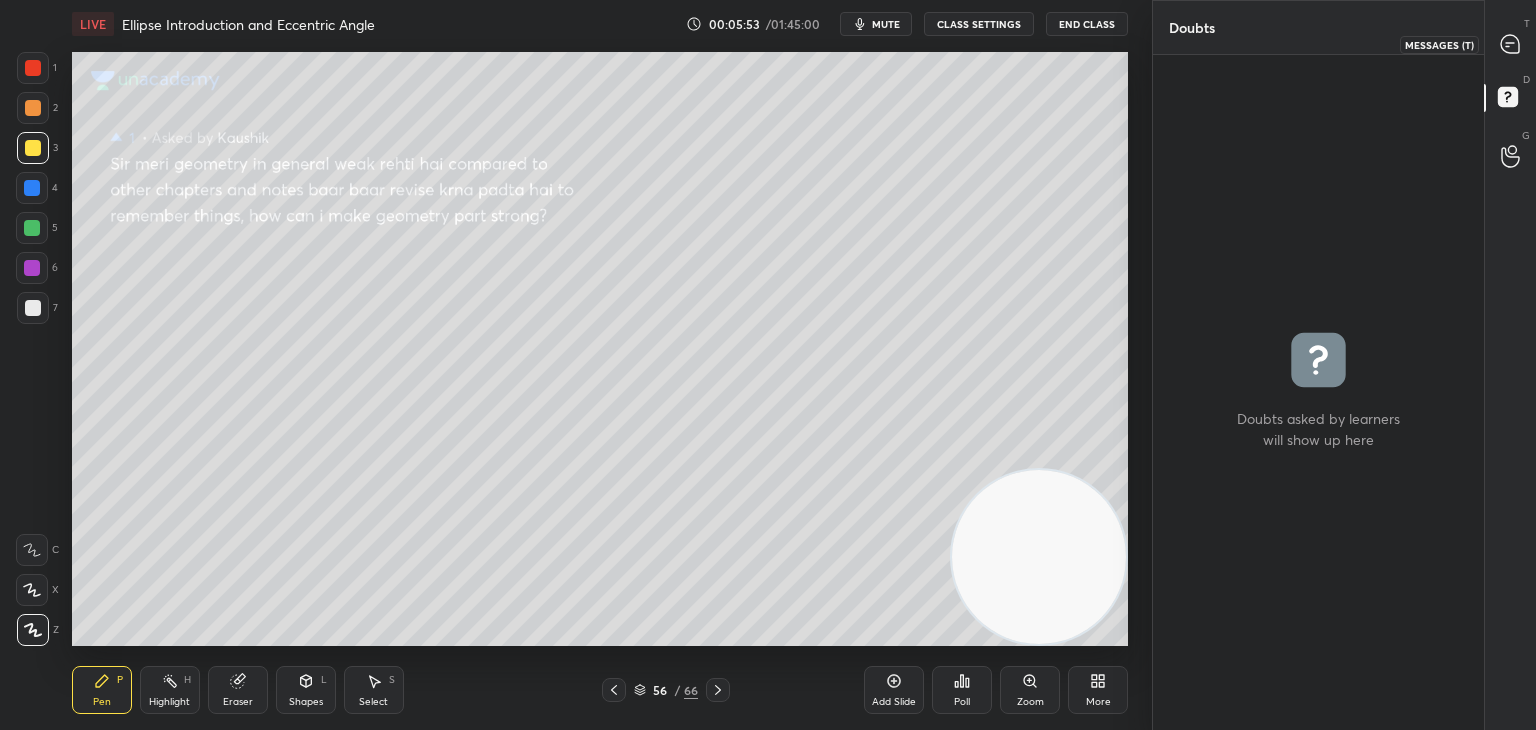 click 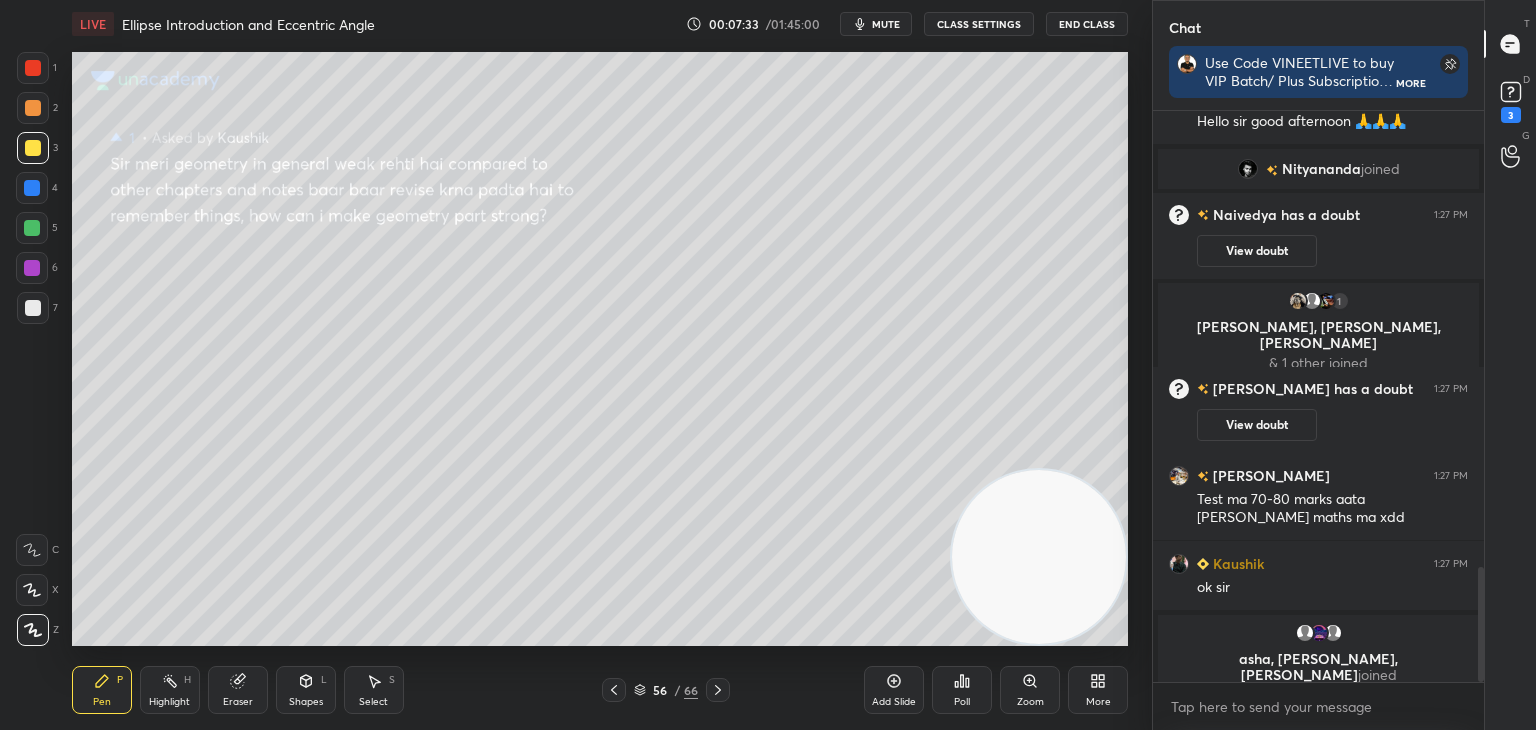 scroll, scrollTop: 2294, scrollLeft: 0, axis: vertical 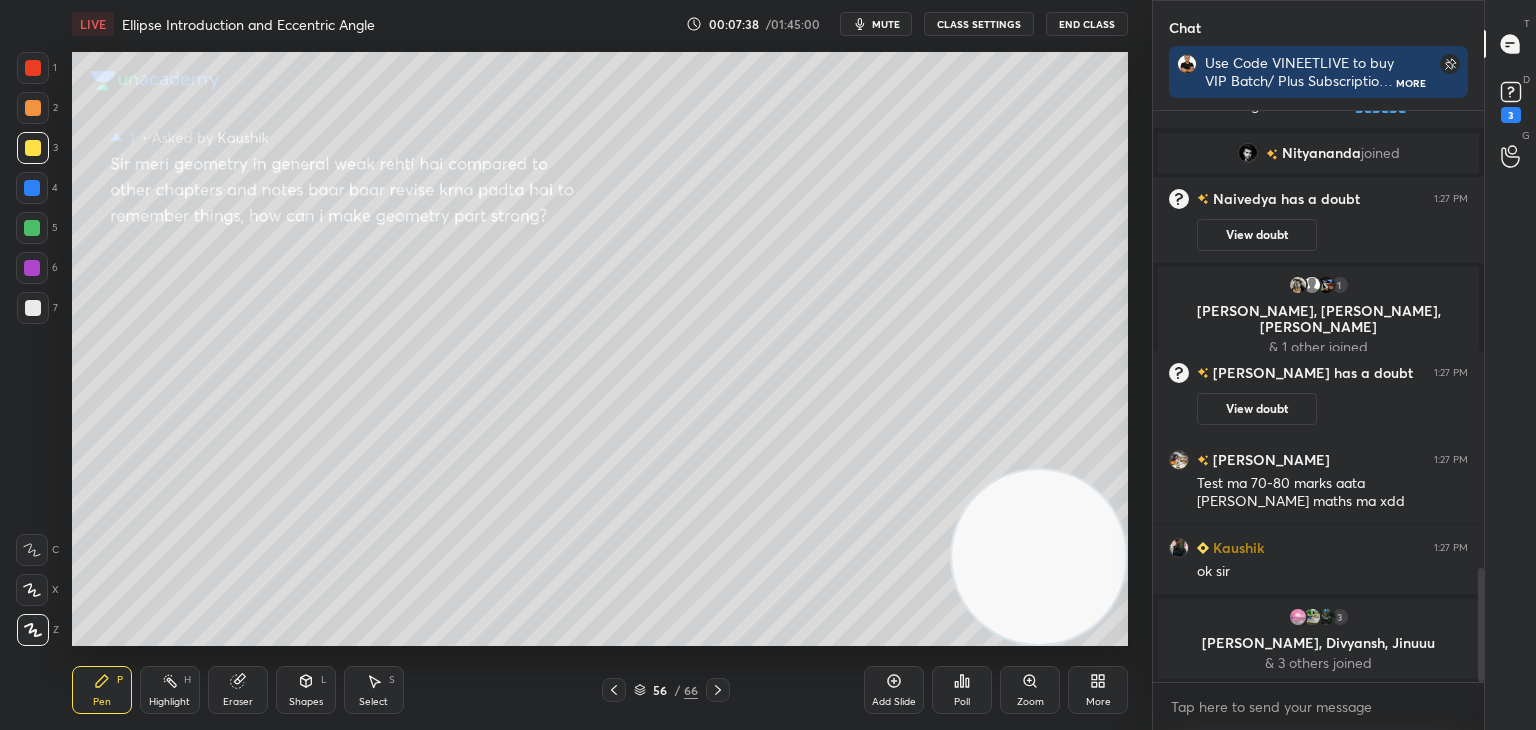 click on "Eraser" at bounding box center [238, 702] 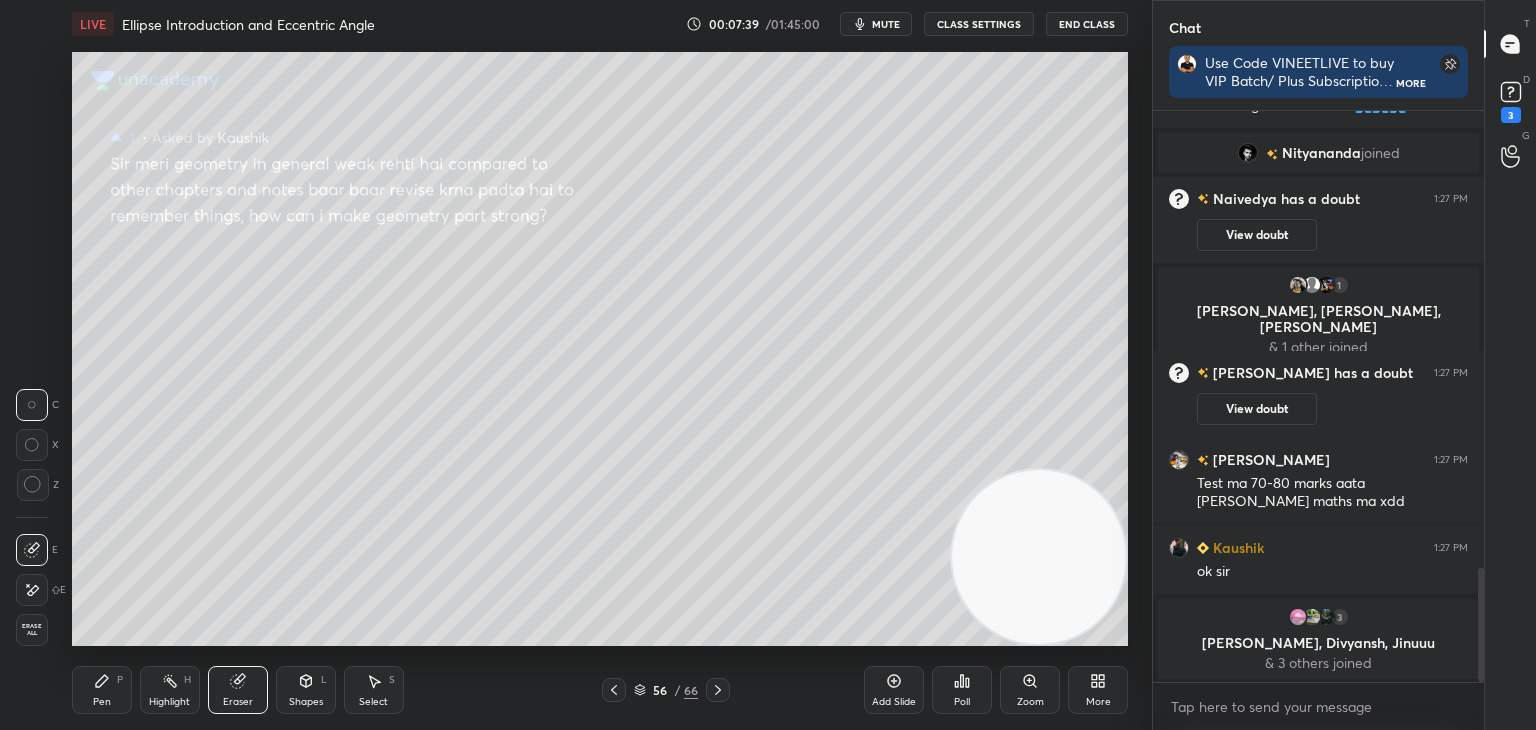 click on "Erase all" at bounding box center (34, 630) 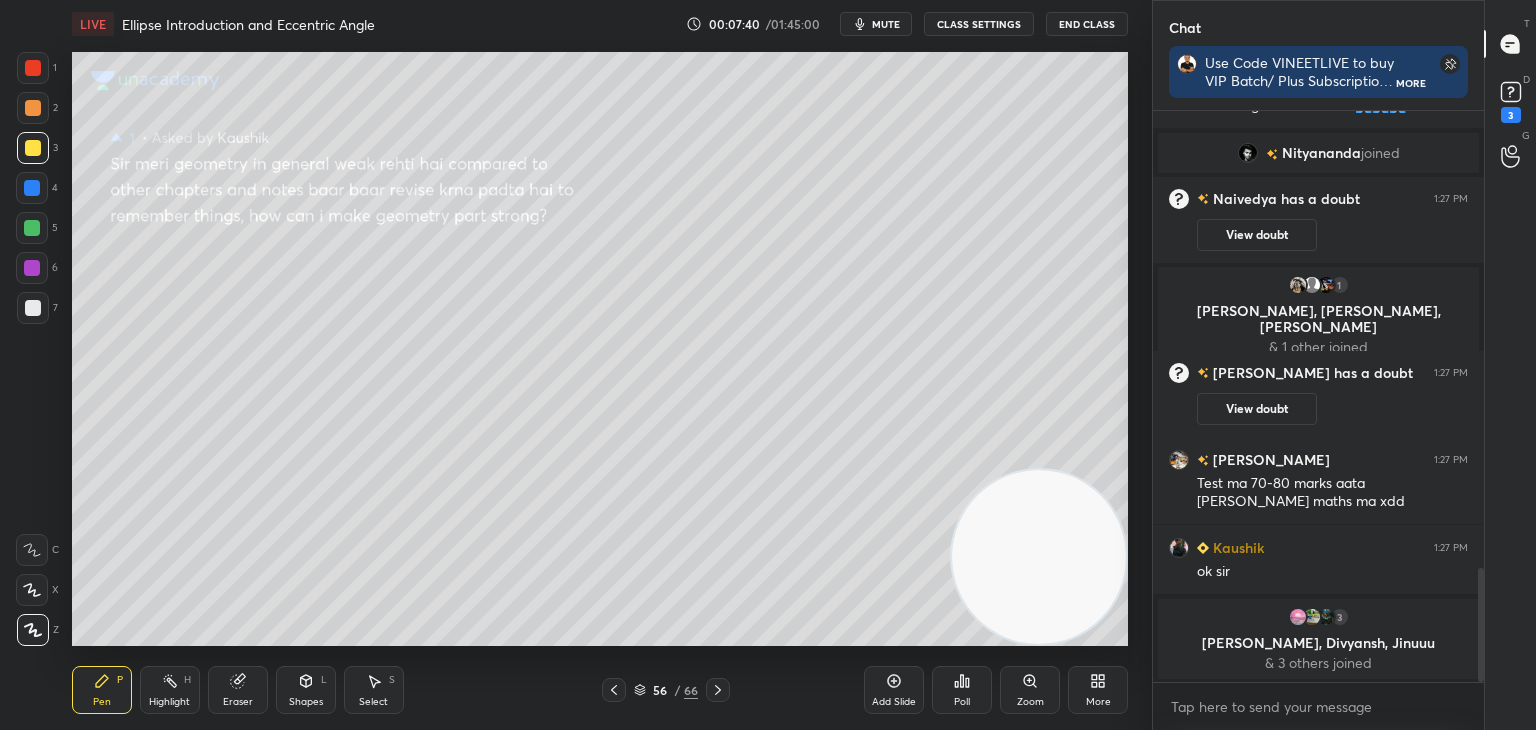 click 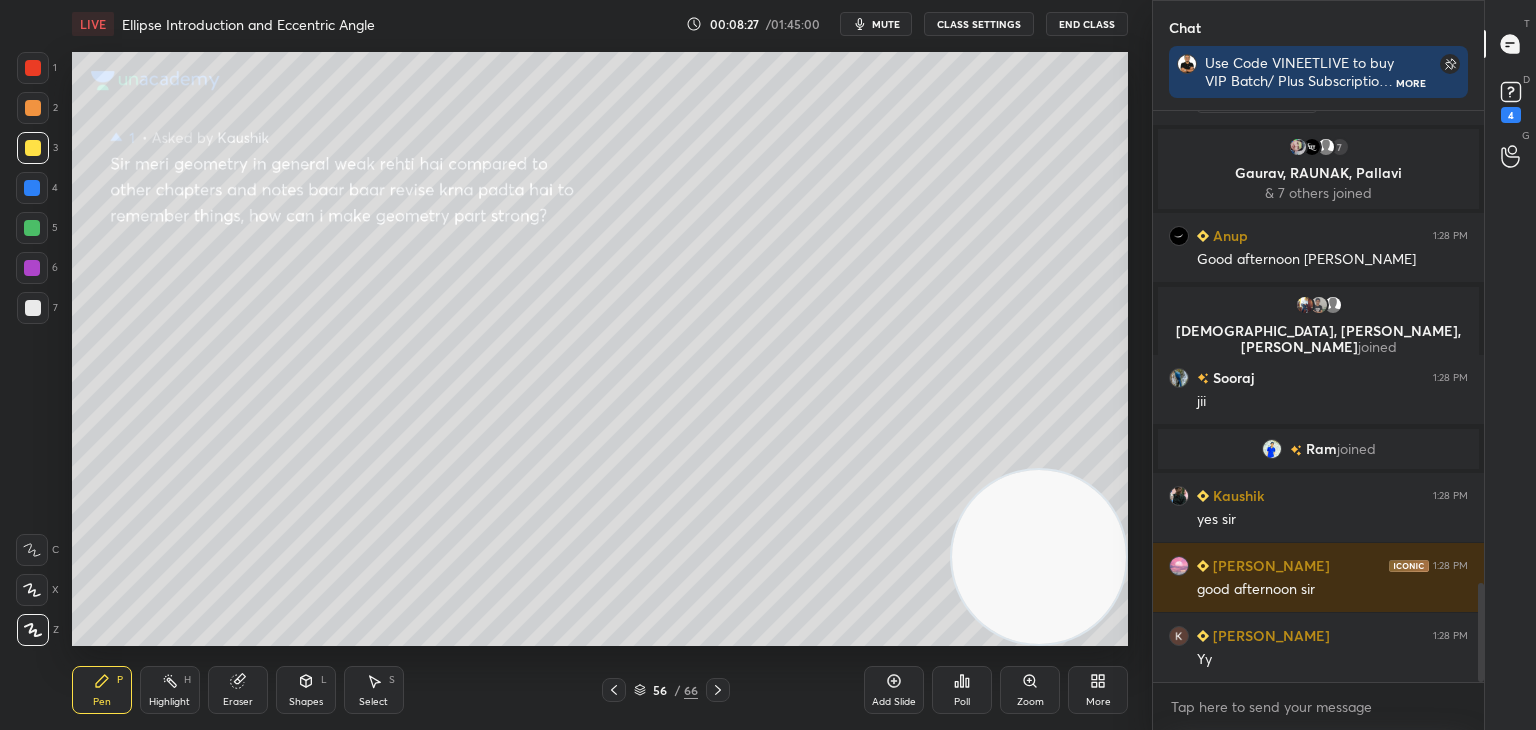scroll, scrollTop: 2768, scrollLeft: 0, axis: vertical 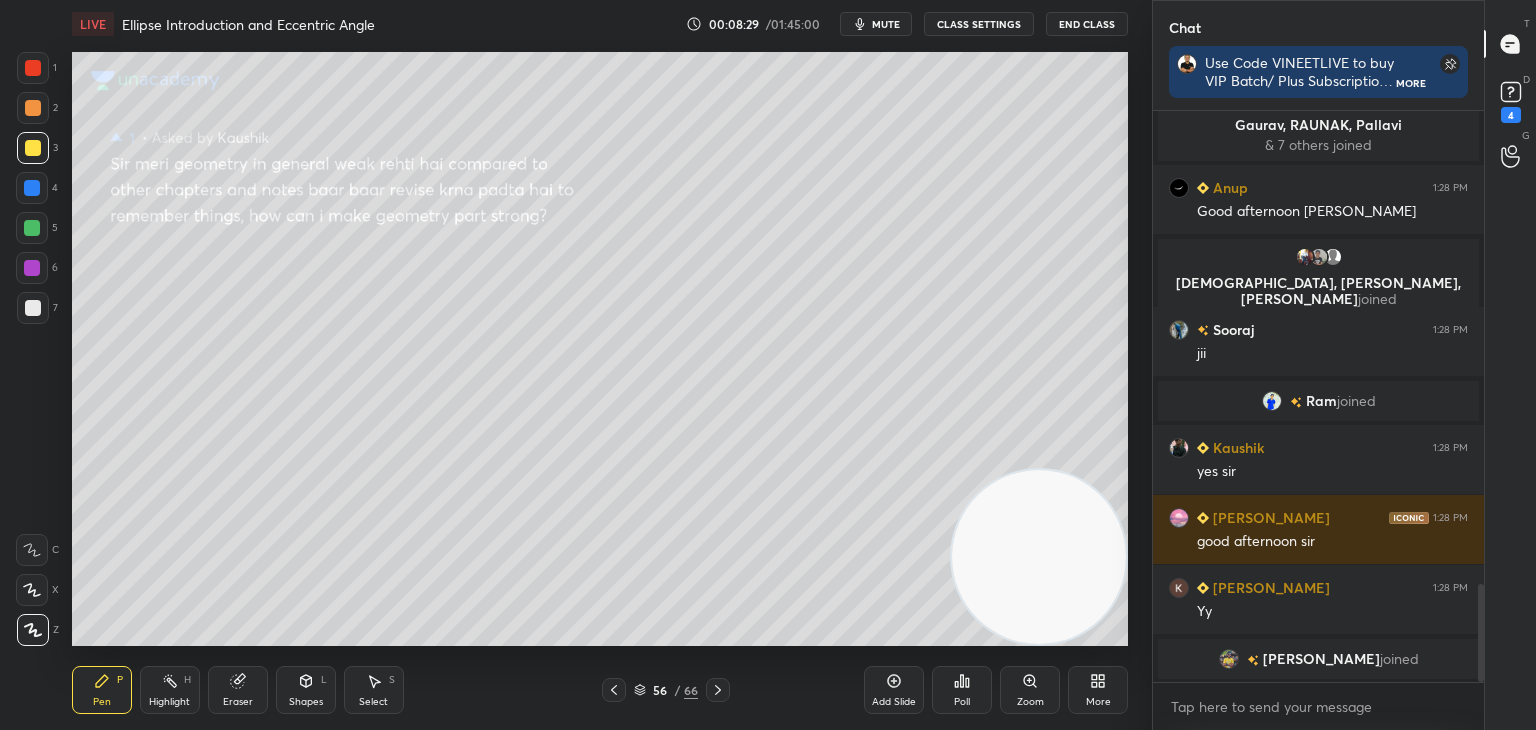 click on "Eraser" at bounding box center (238, 690) 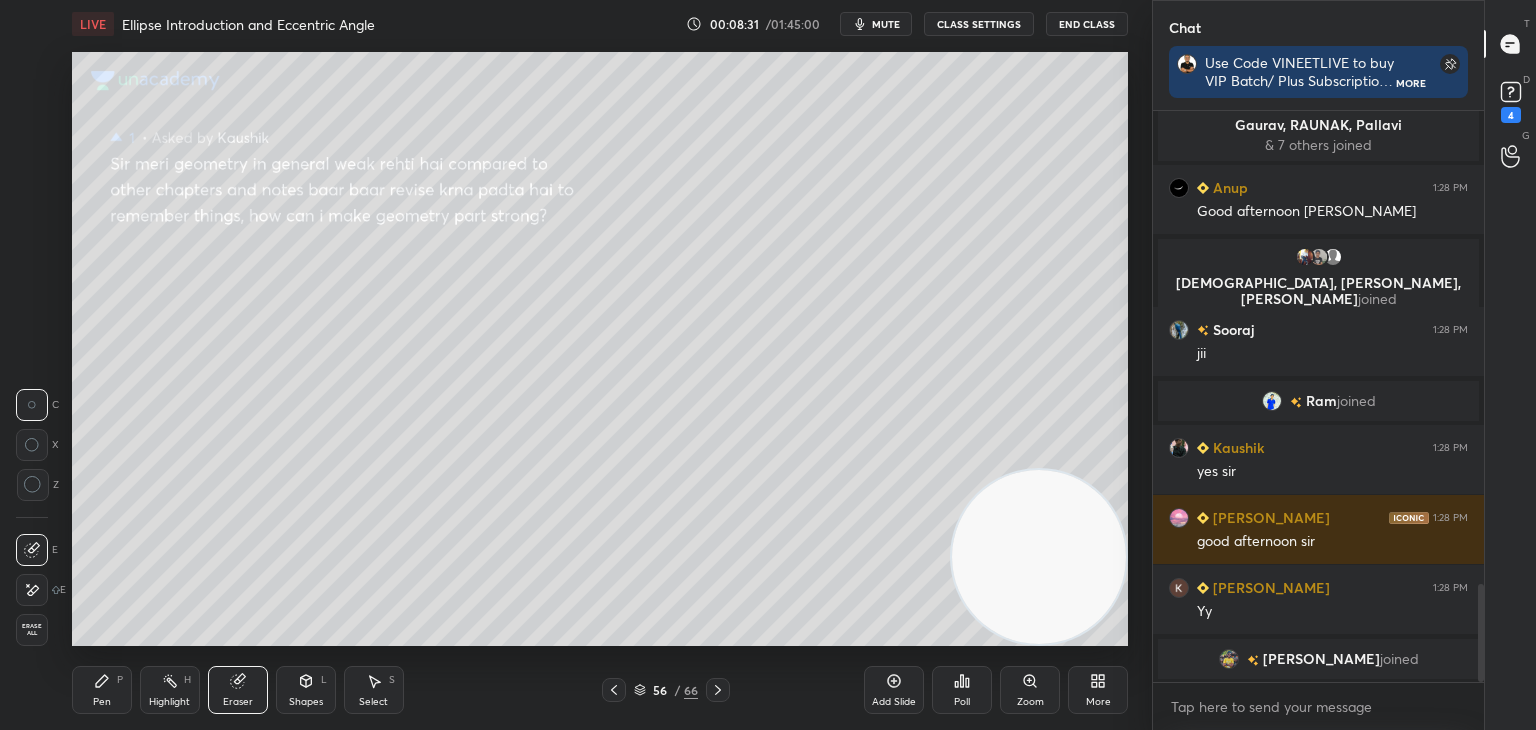 drag, startPoint x: 110, startPoint y: 697, endPoint x: 115, endPoint y: 681, distance: 16.763054 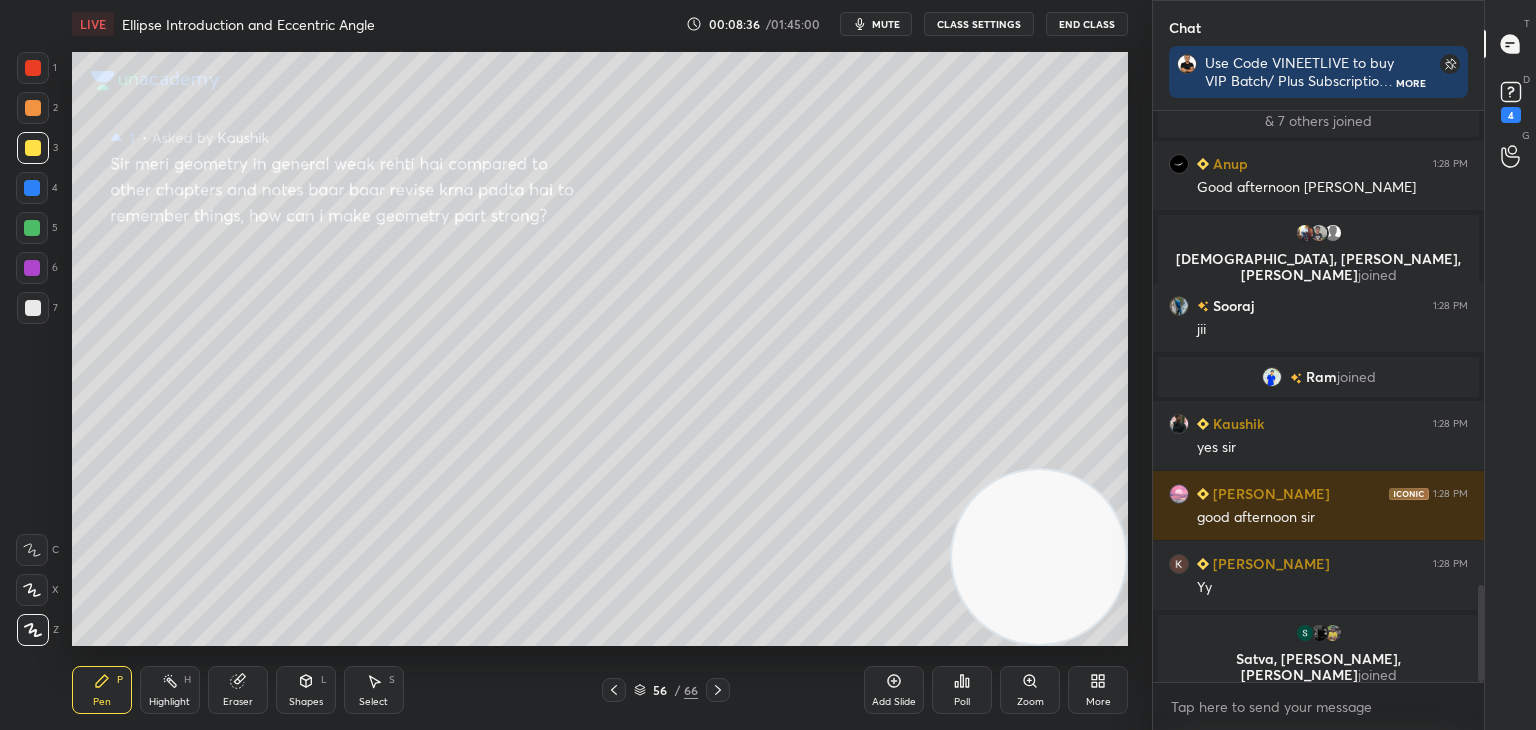 scroll, scrollTop: 2808, scrollLeft: 0, axis: vertical 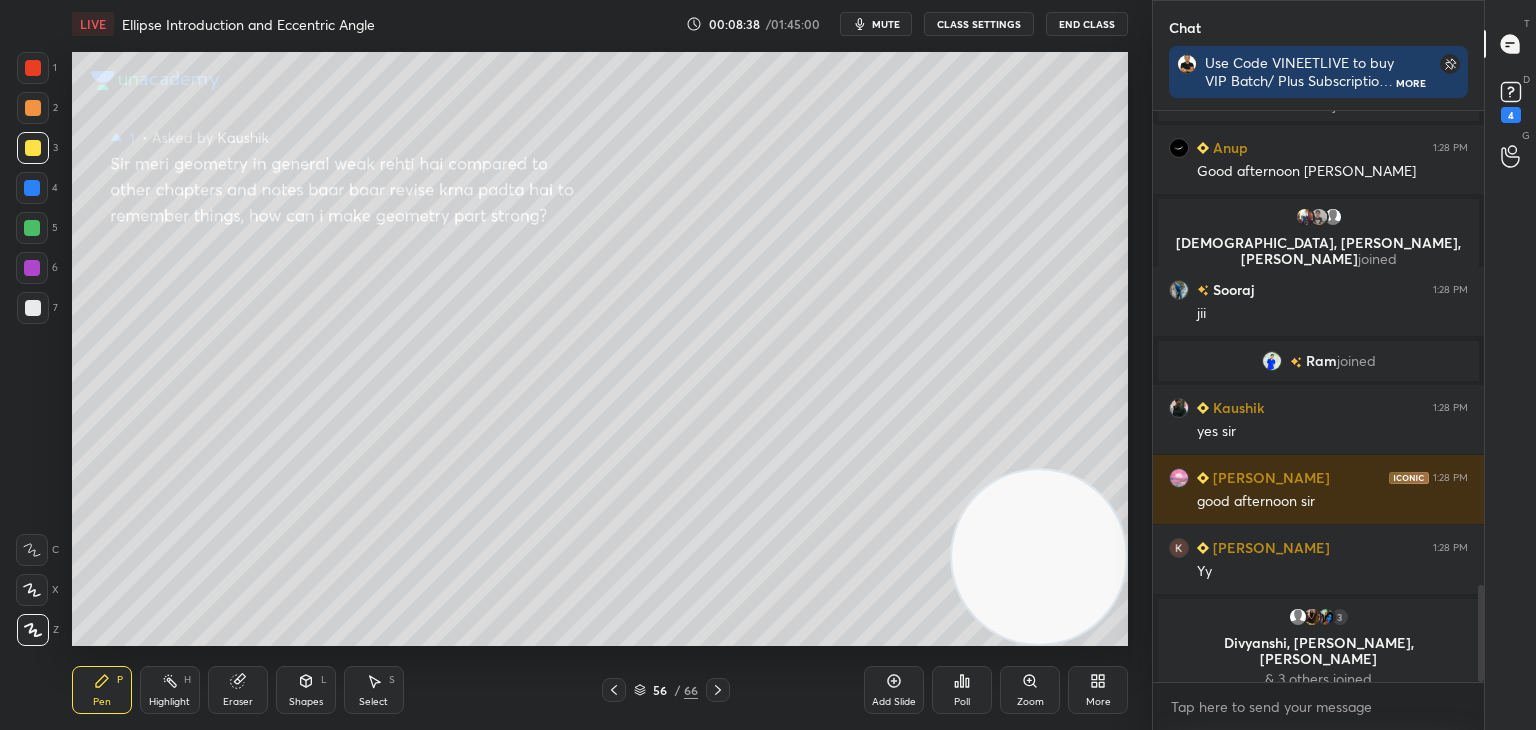 click on "Eraser" at bounding box center (238, 690) 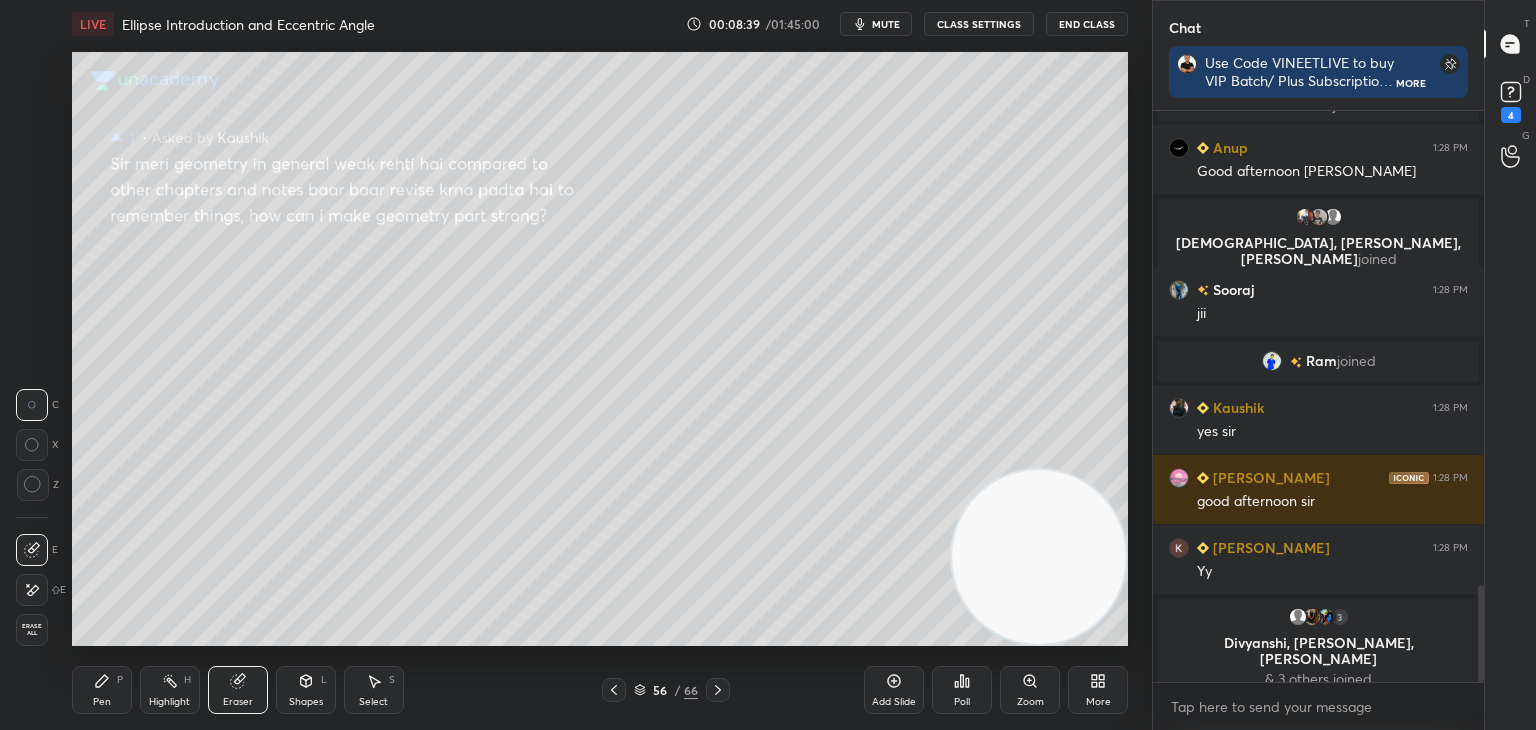 click on "Erase all" at bounding box center [32, 630] 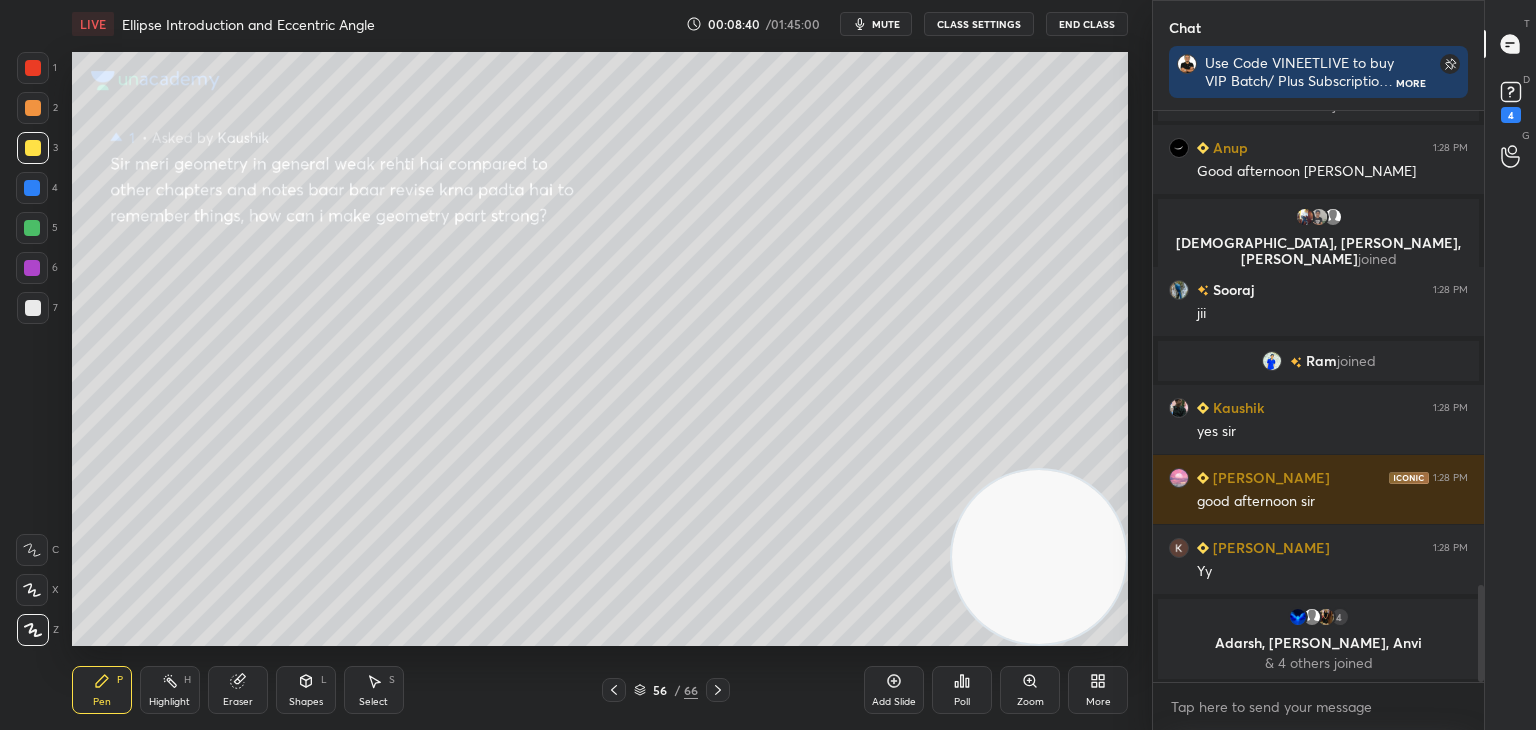 scroll, scrollTop: 613, scrollLeft: 325, axis: both 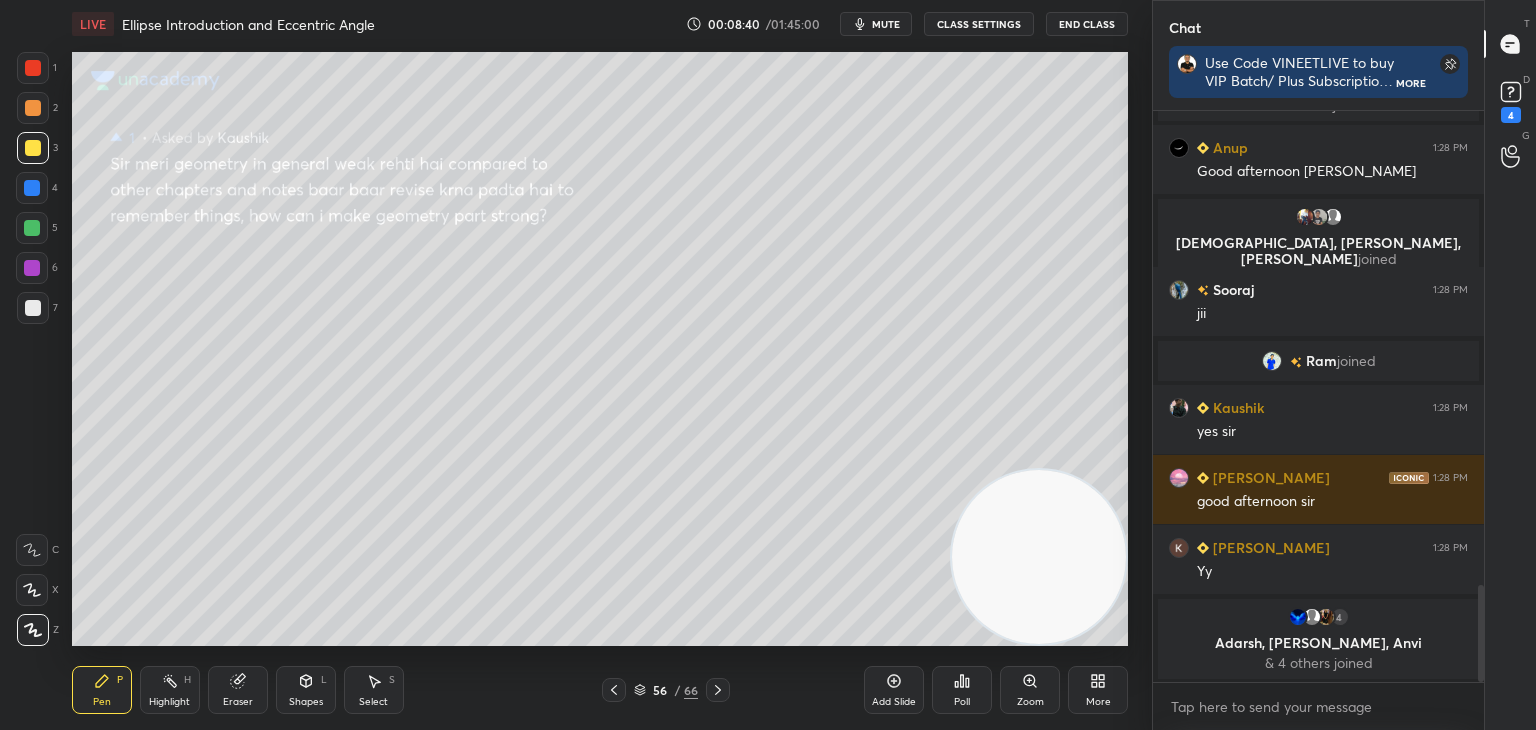 click on "D Doubts (D) 4" at bounding box center (1510, 100) 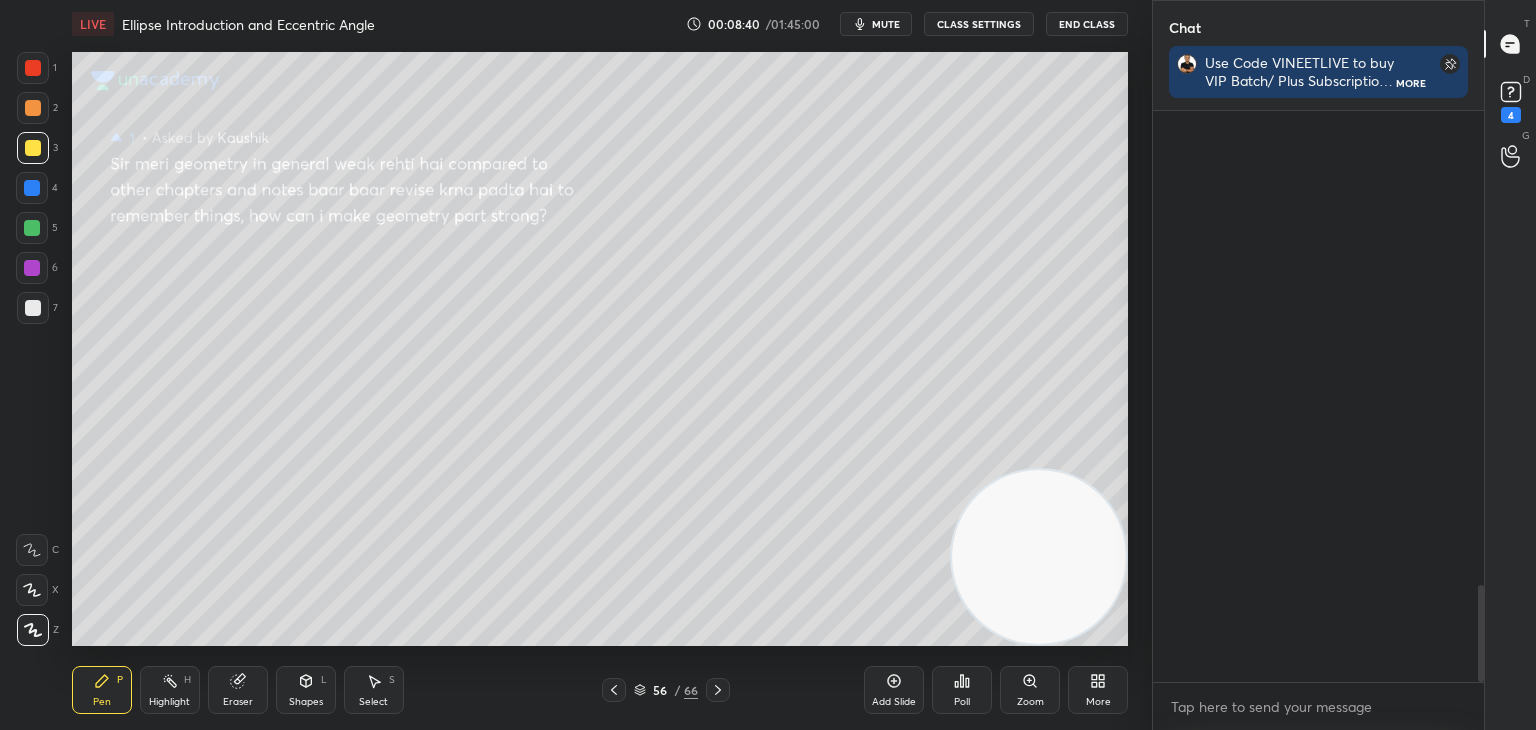scroll, scrollTop: 6, scrollLeft: 6, axis: both 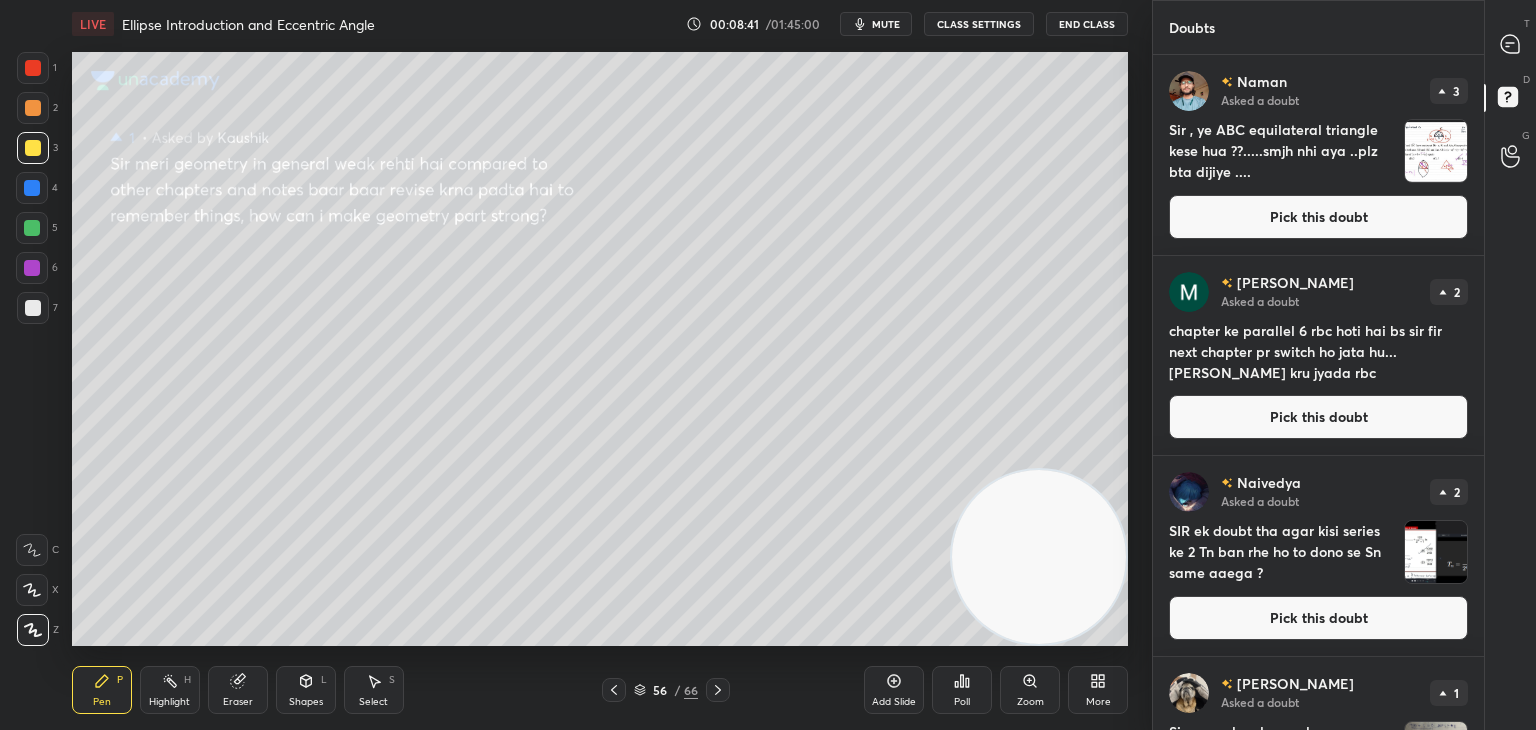 click on "Pick this doubt" at bounding box center [1318, 217] 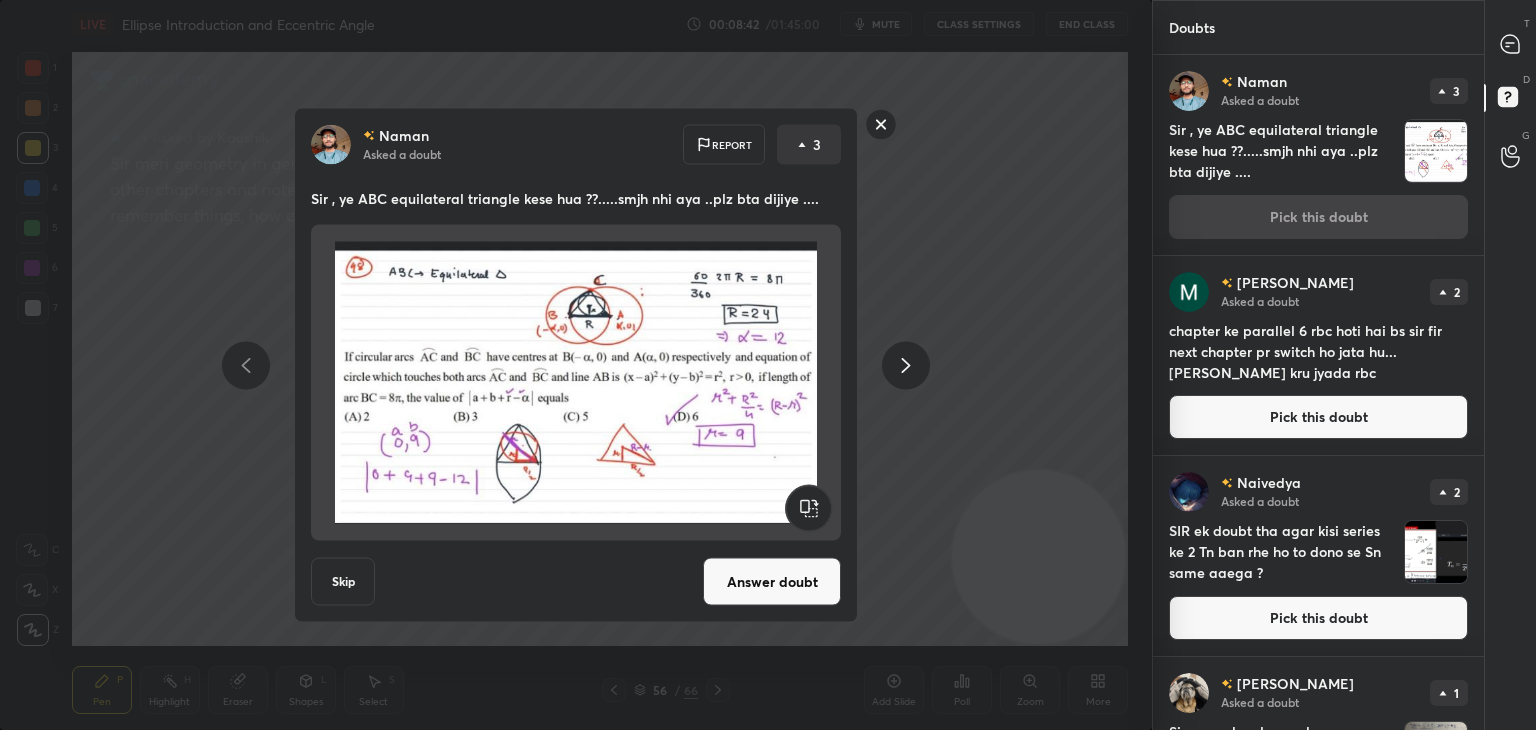 click on "Answer doubt" at bounding box center (772, 582) 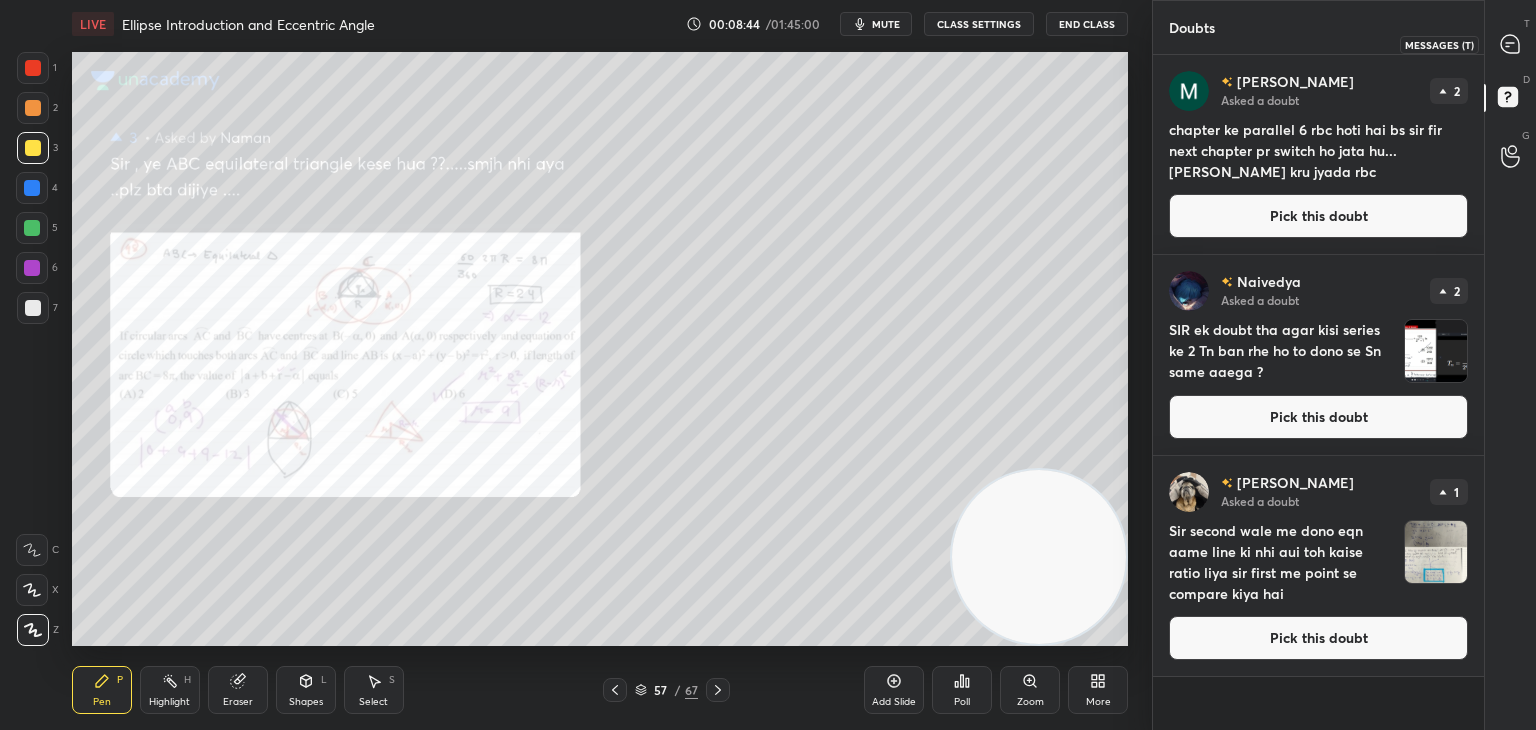 click 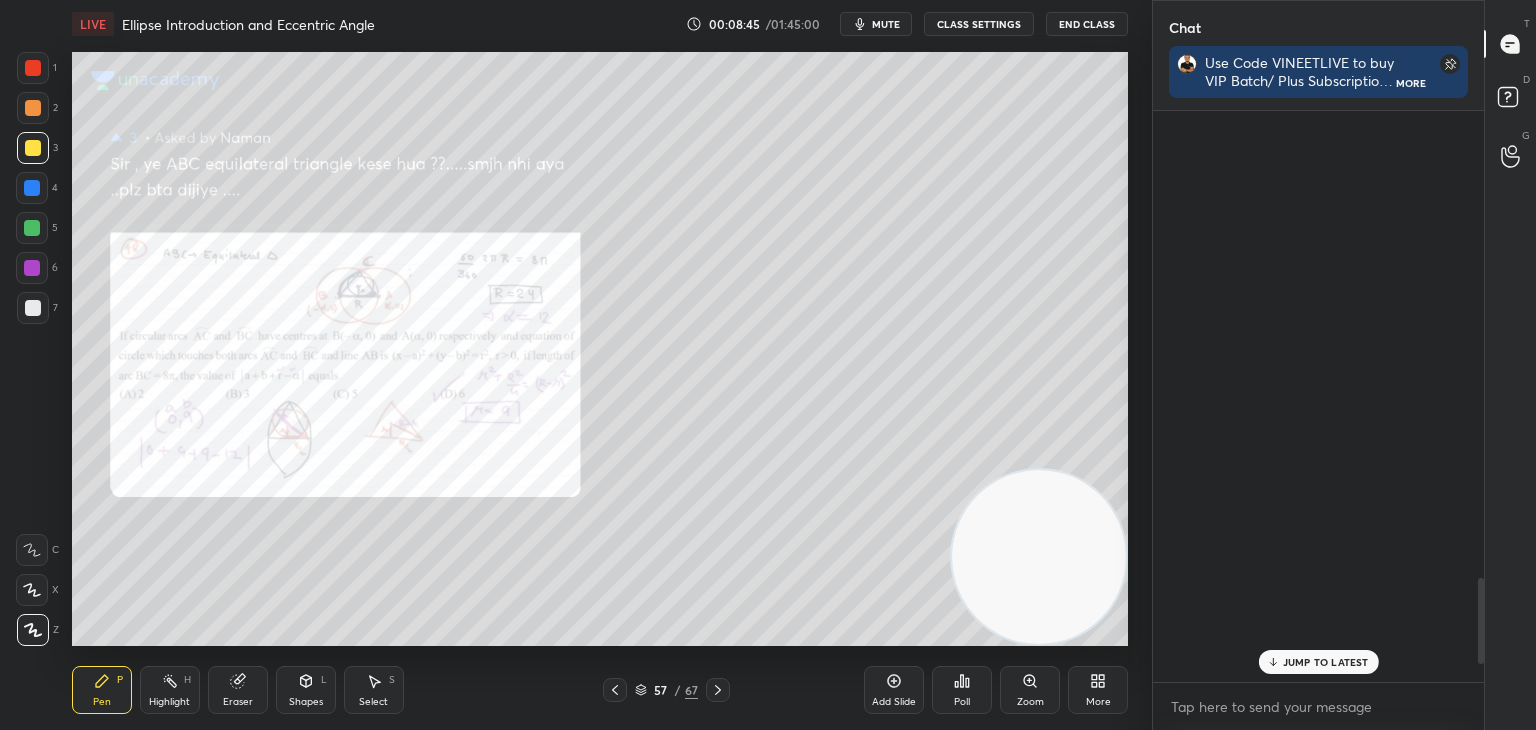 scroll, scrollTop: 613, scrollLeft: 325, axis: both 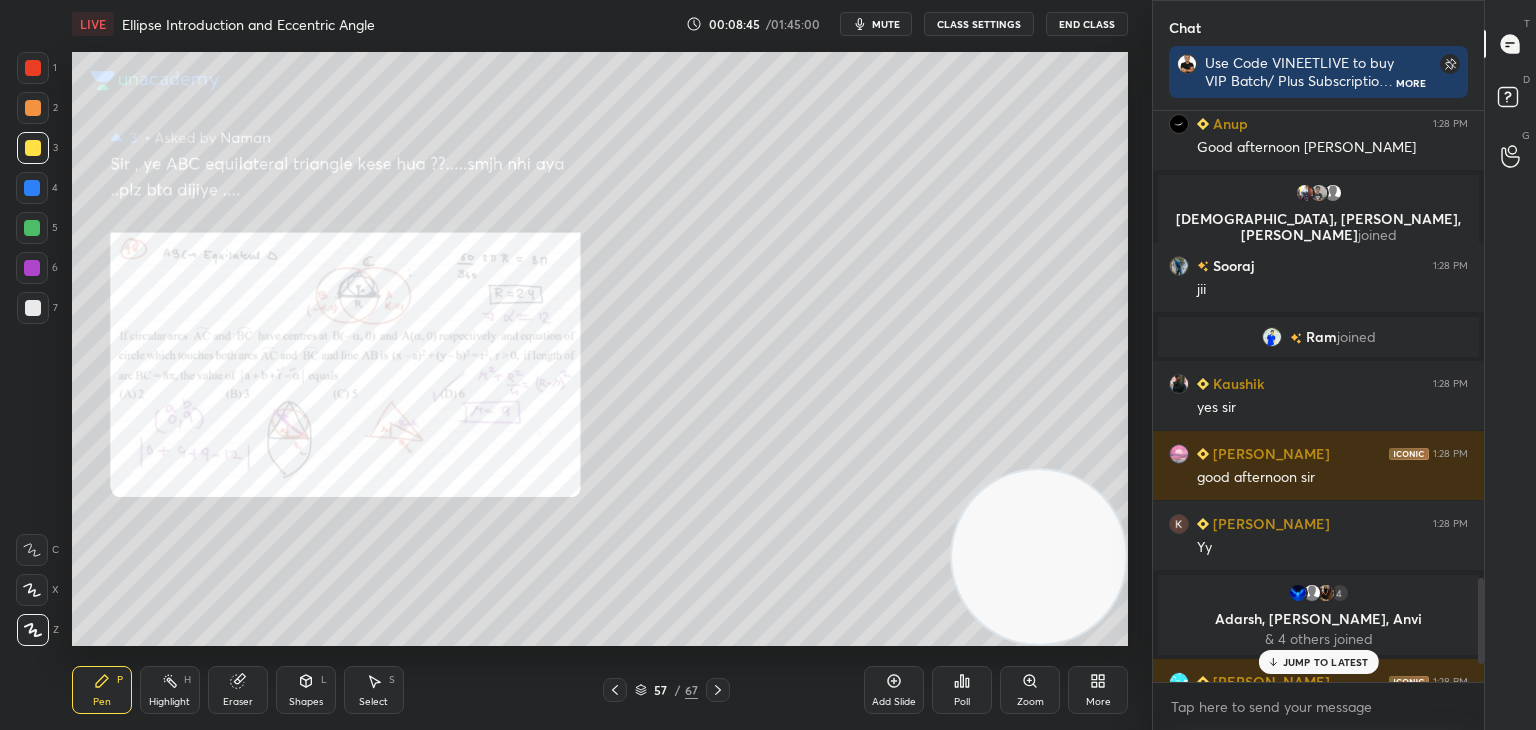 click on "JUMP TO LATEST" at bounding box center (1326, 662) 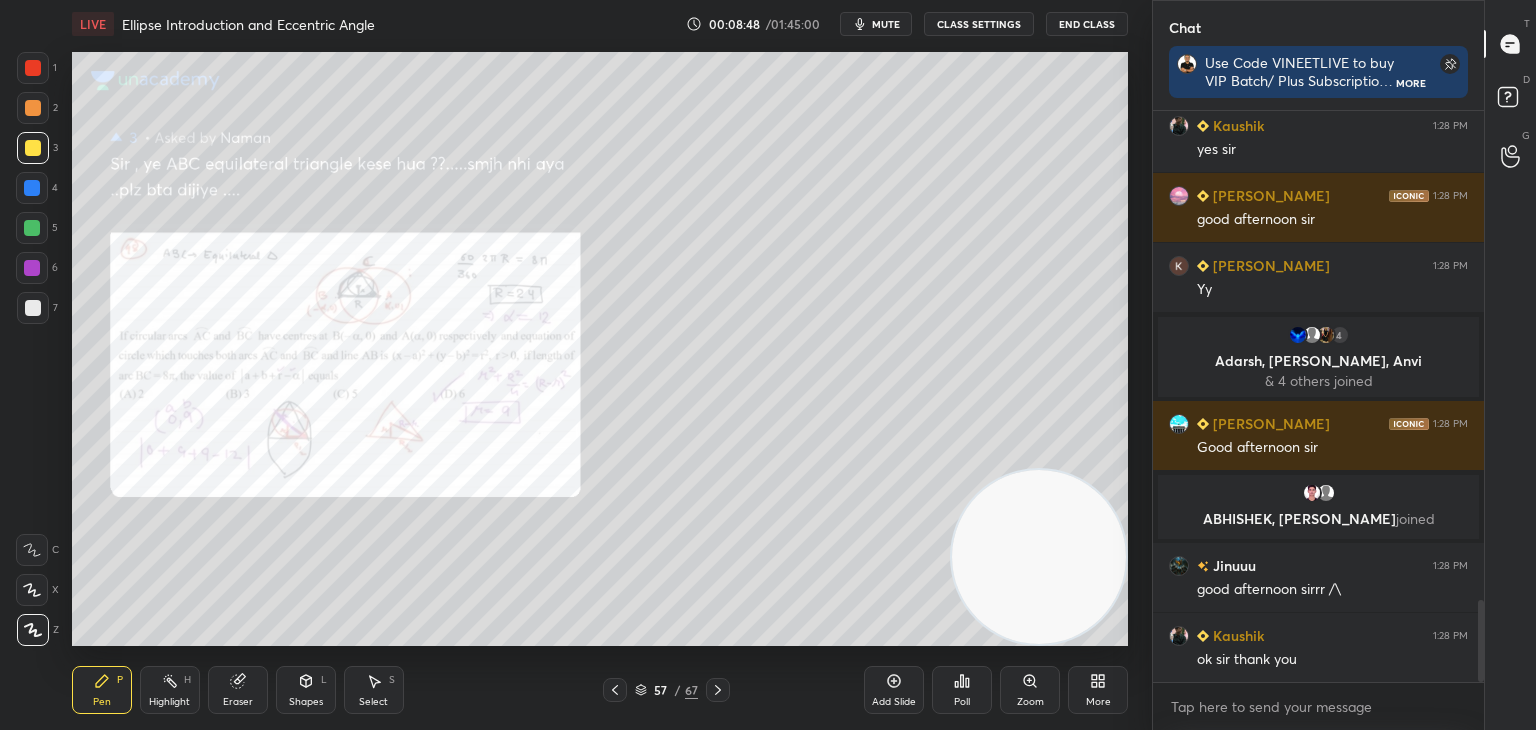 scroll, scrollTop: 3396, scrollLeft: 0, axis: vertical 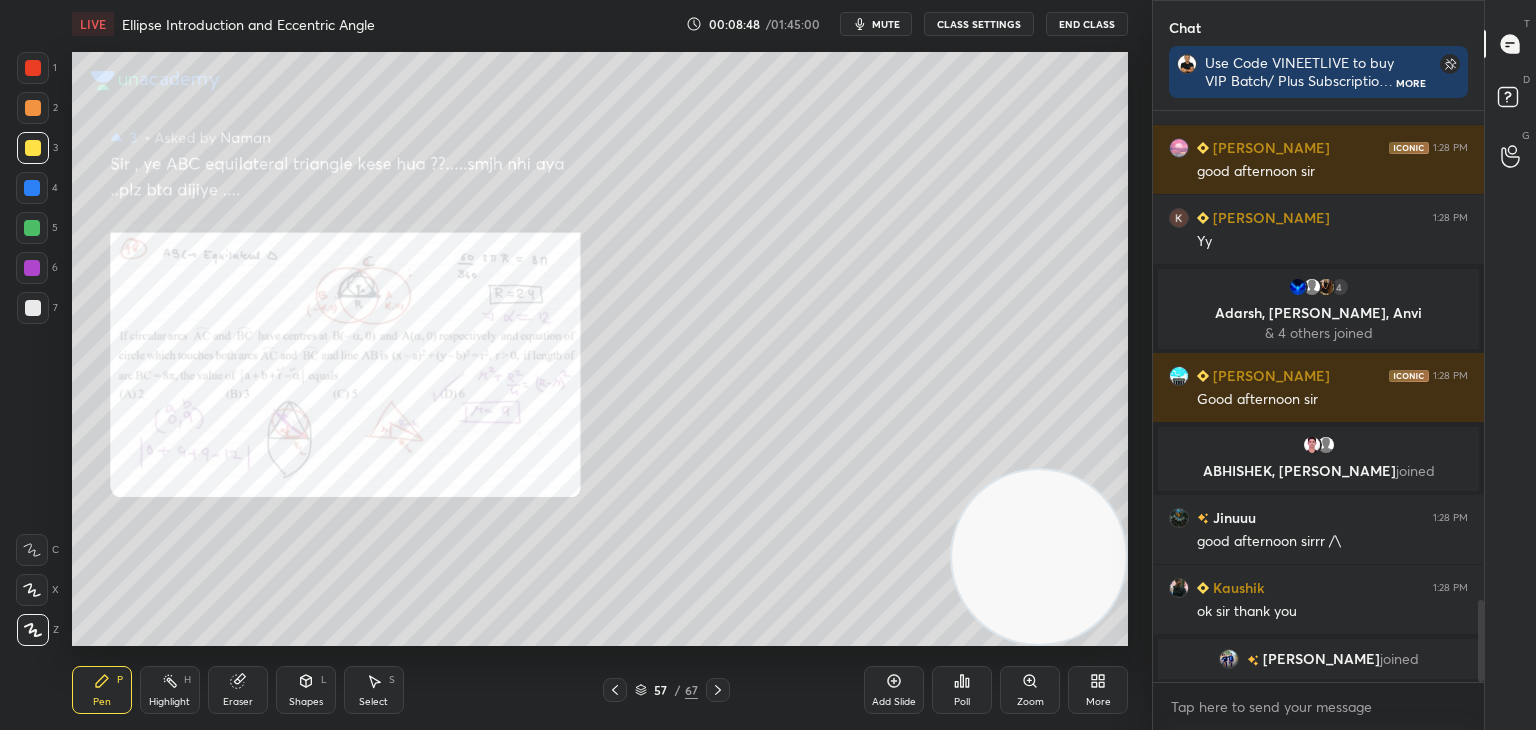 click on "Pen" at bounding box center (102, 702) 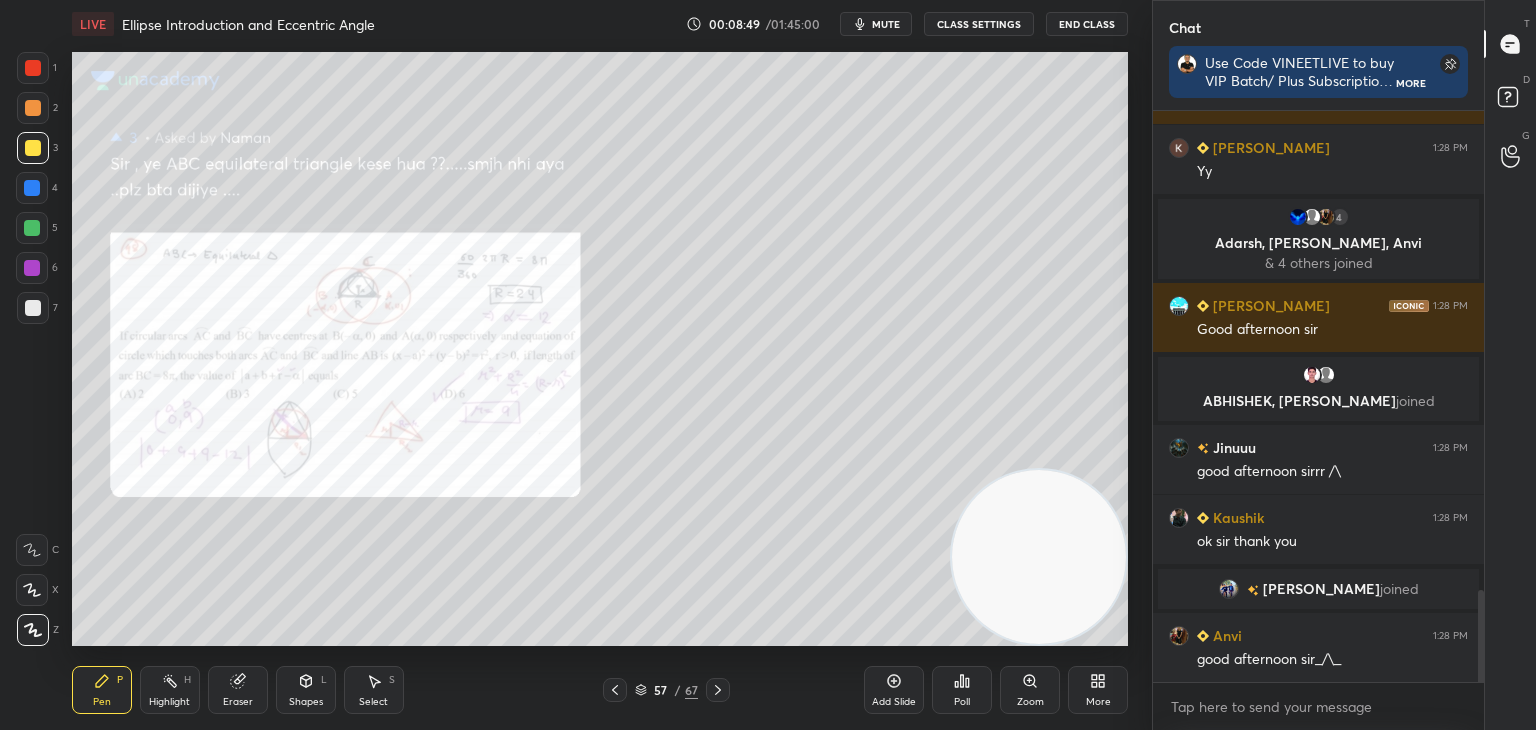 scroll, scrollTop: 2984, scrollLeft: 0, axis: vertical 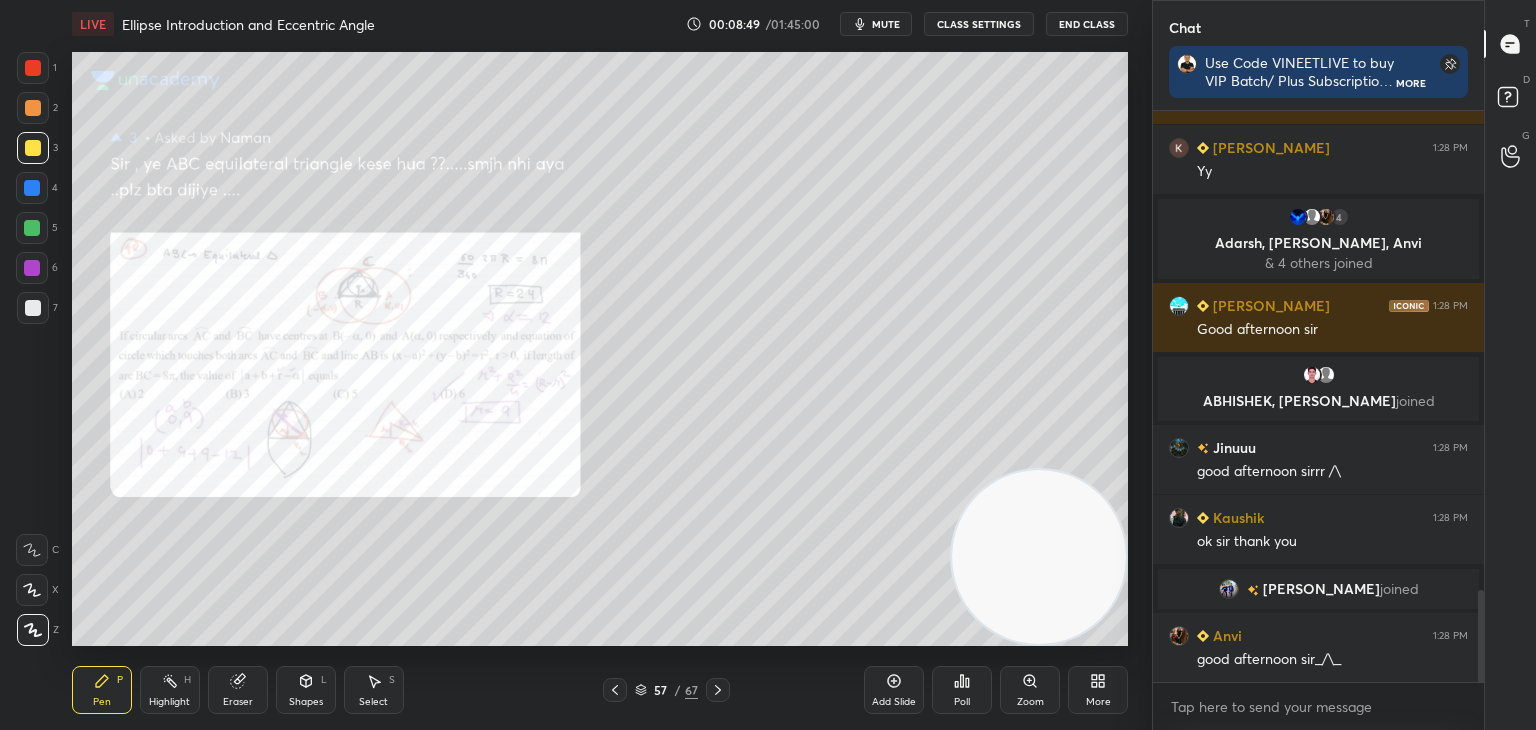 click at bounding box center (32, 268) 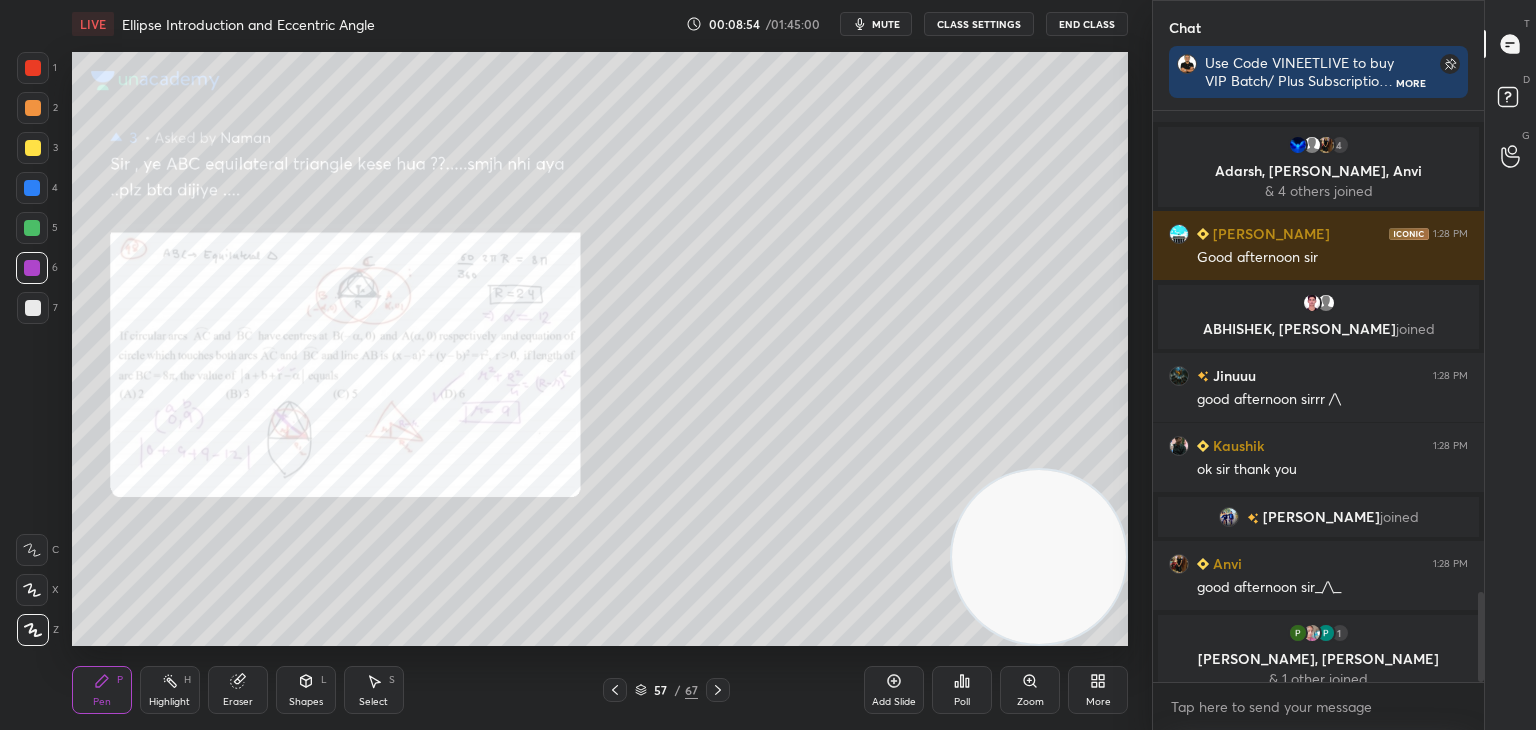 scroll, scrollTop: 3072, scrollLeft: 0, axis: vertical 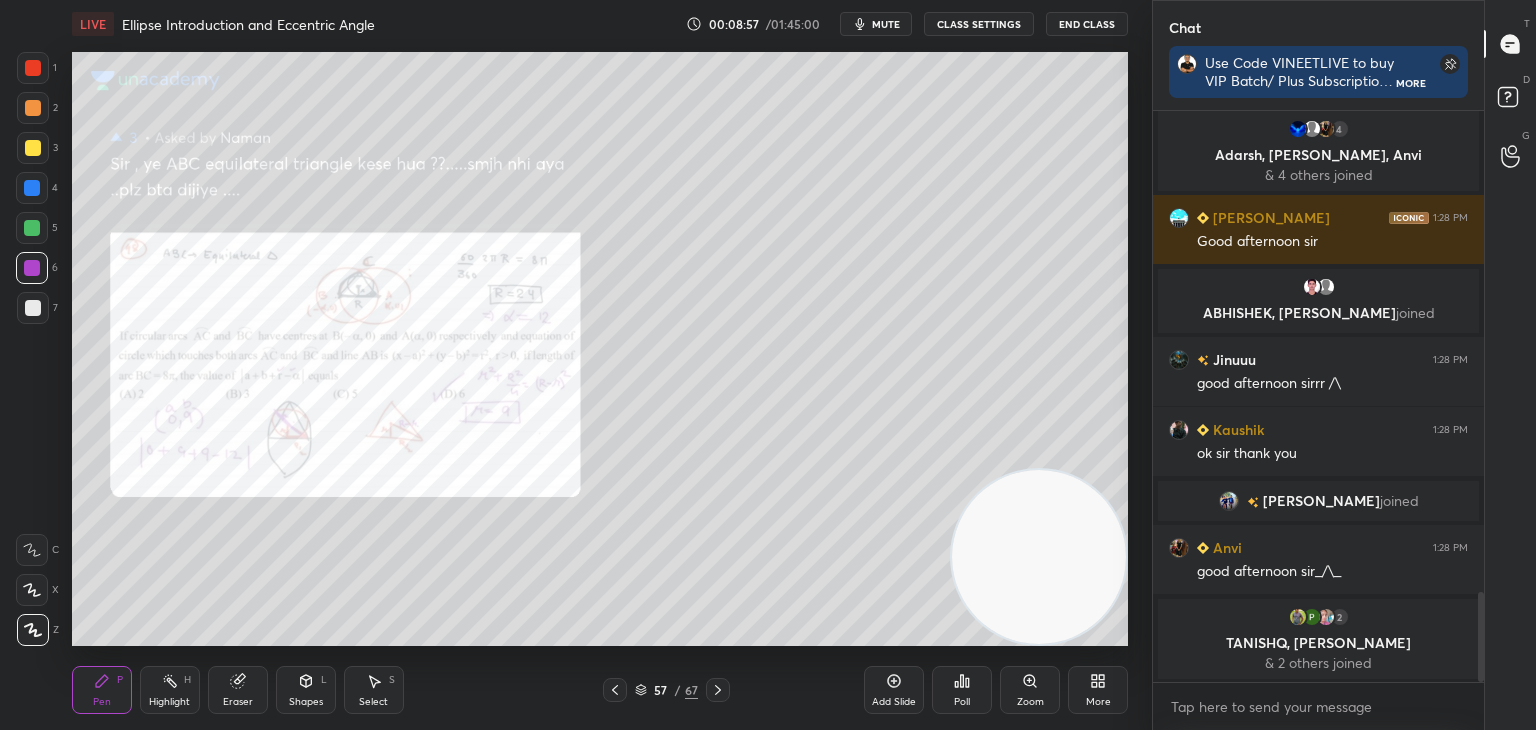 click on "Zoom" at bounding box center (1030, 690) 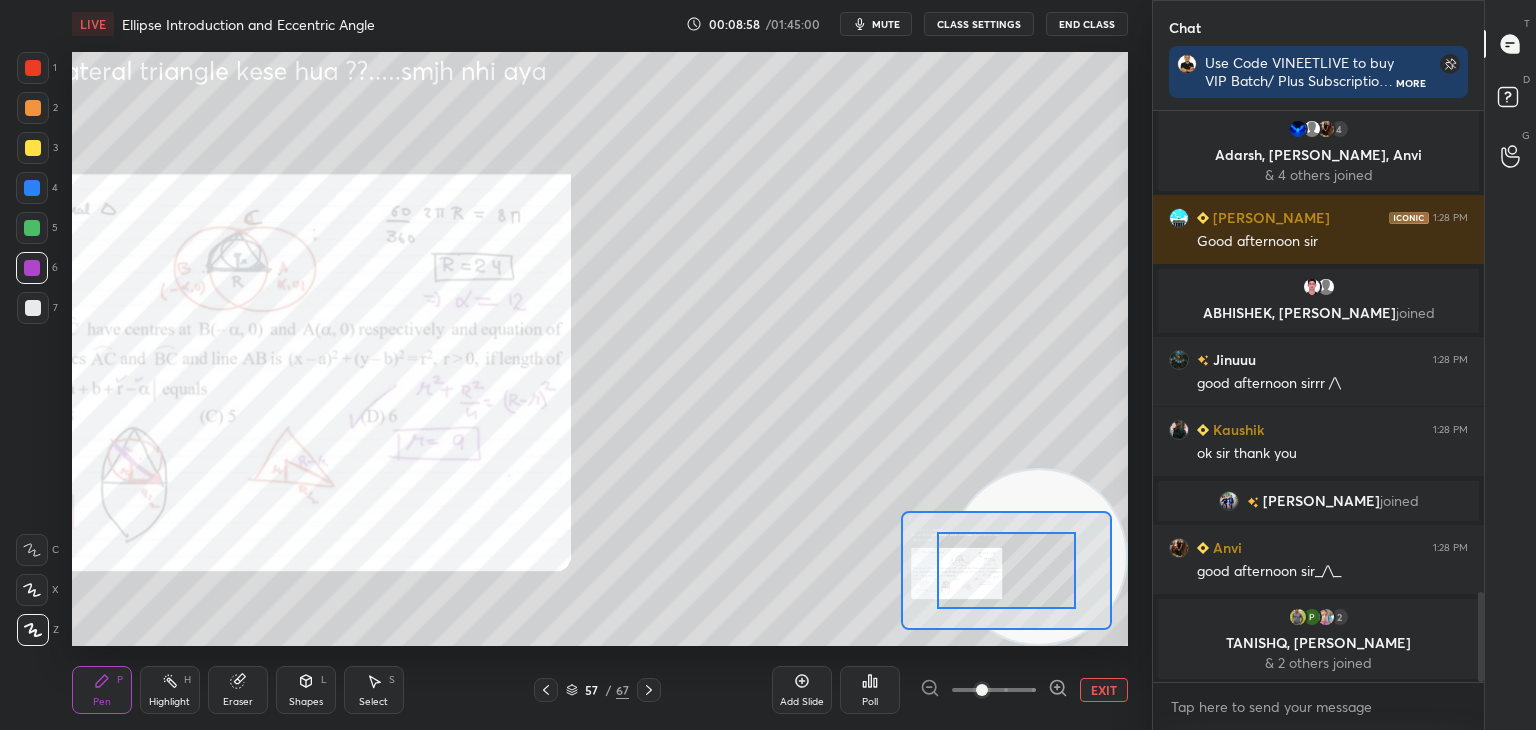 click at bounding box center [994, 690] 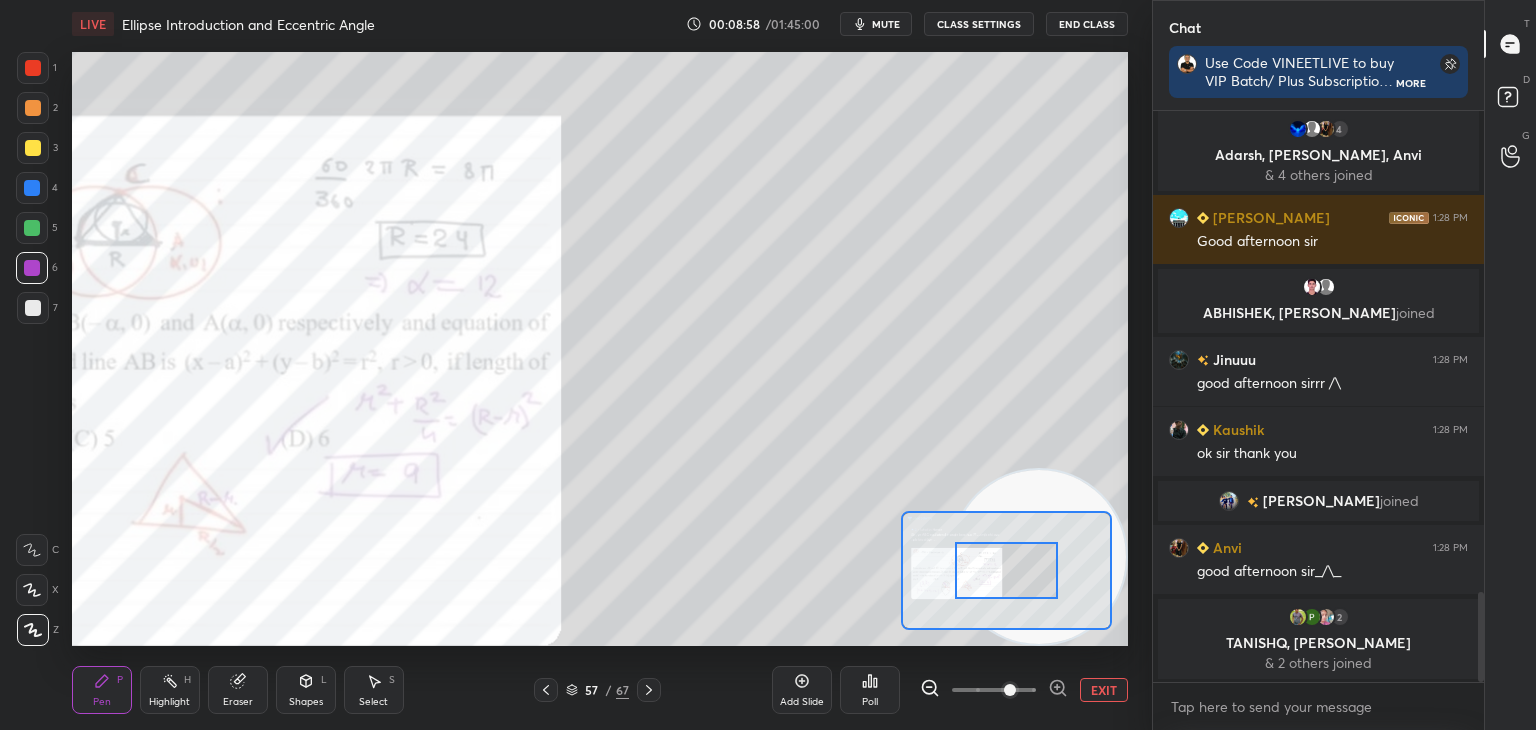 click 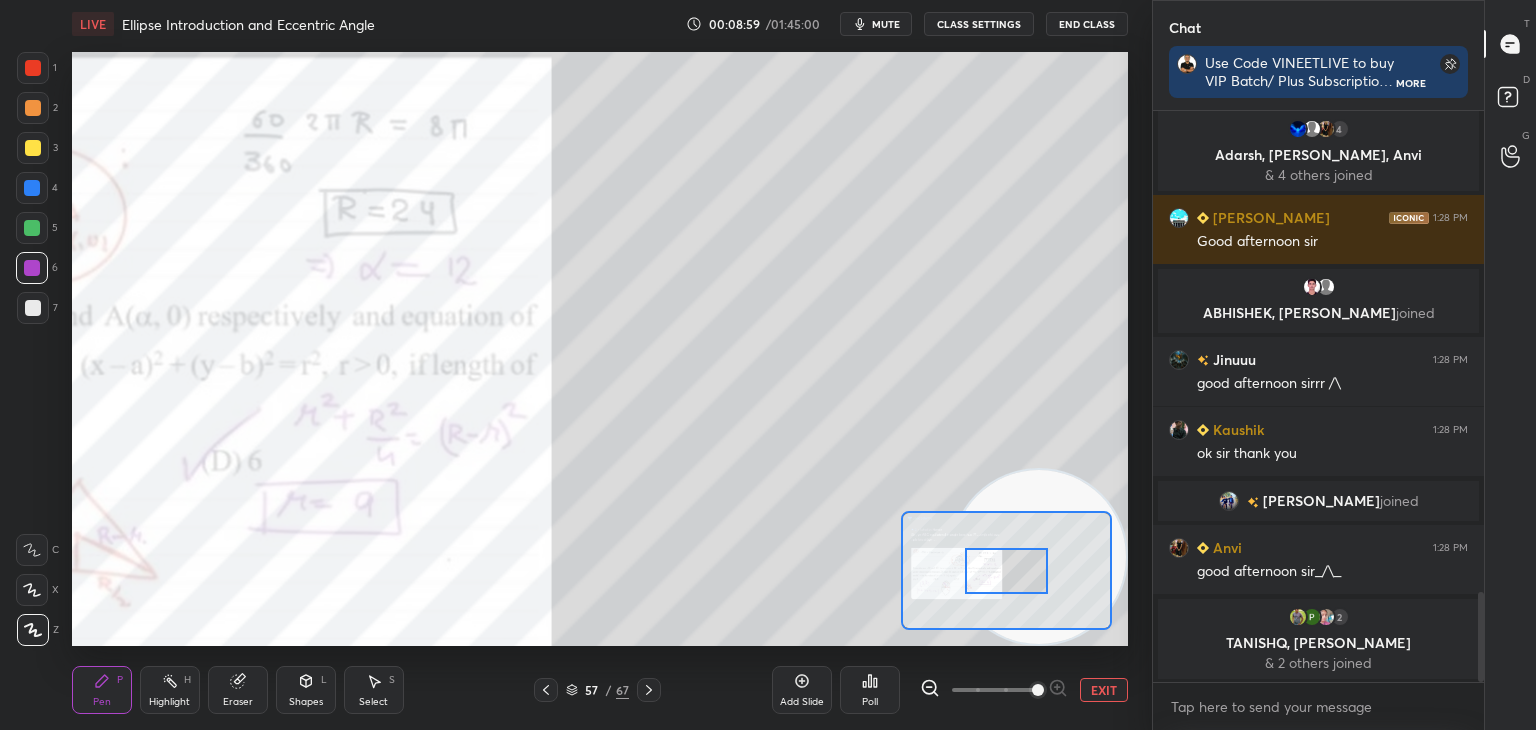click at bounding box center (994, 690) 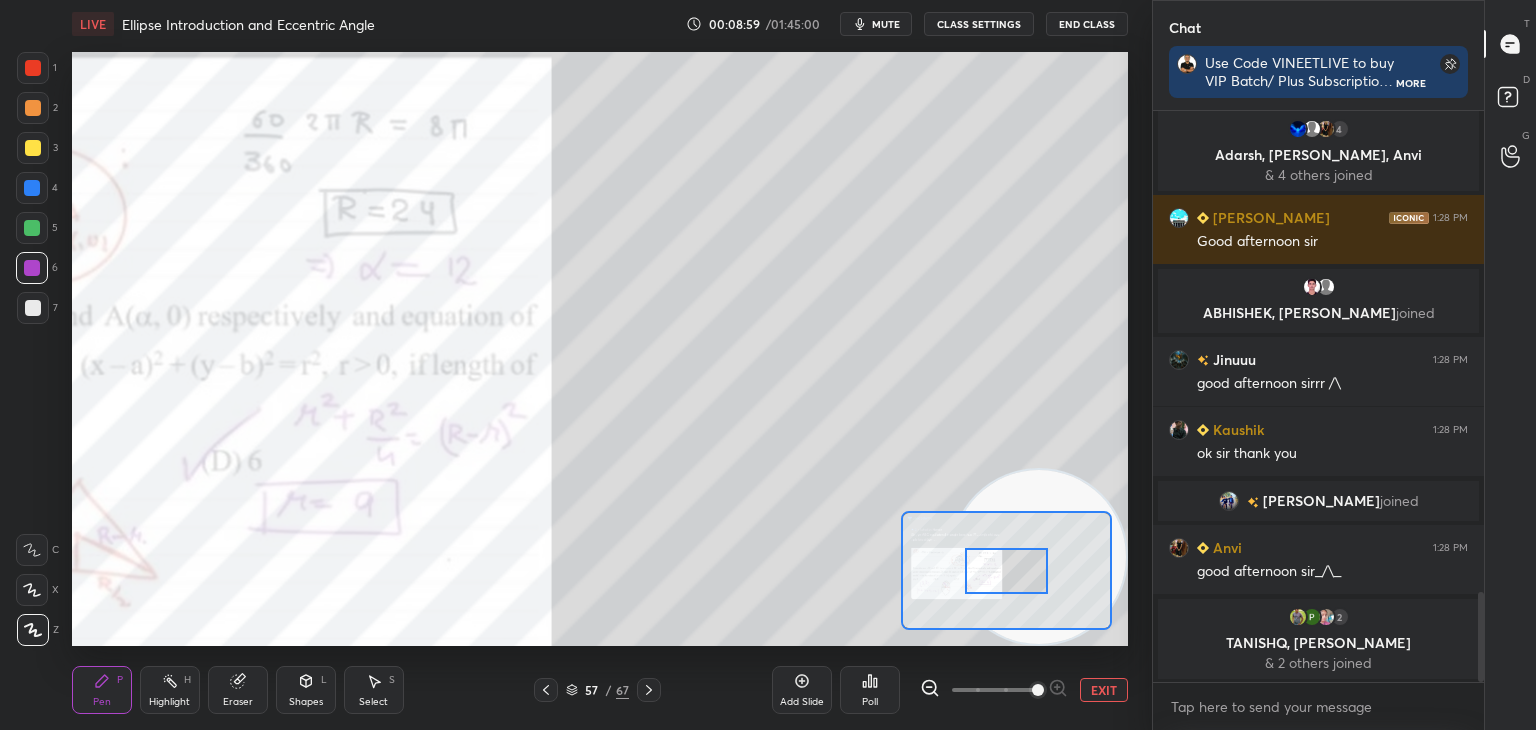 click on "EXIT" at bounding box center [1024, 690] 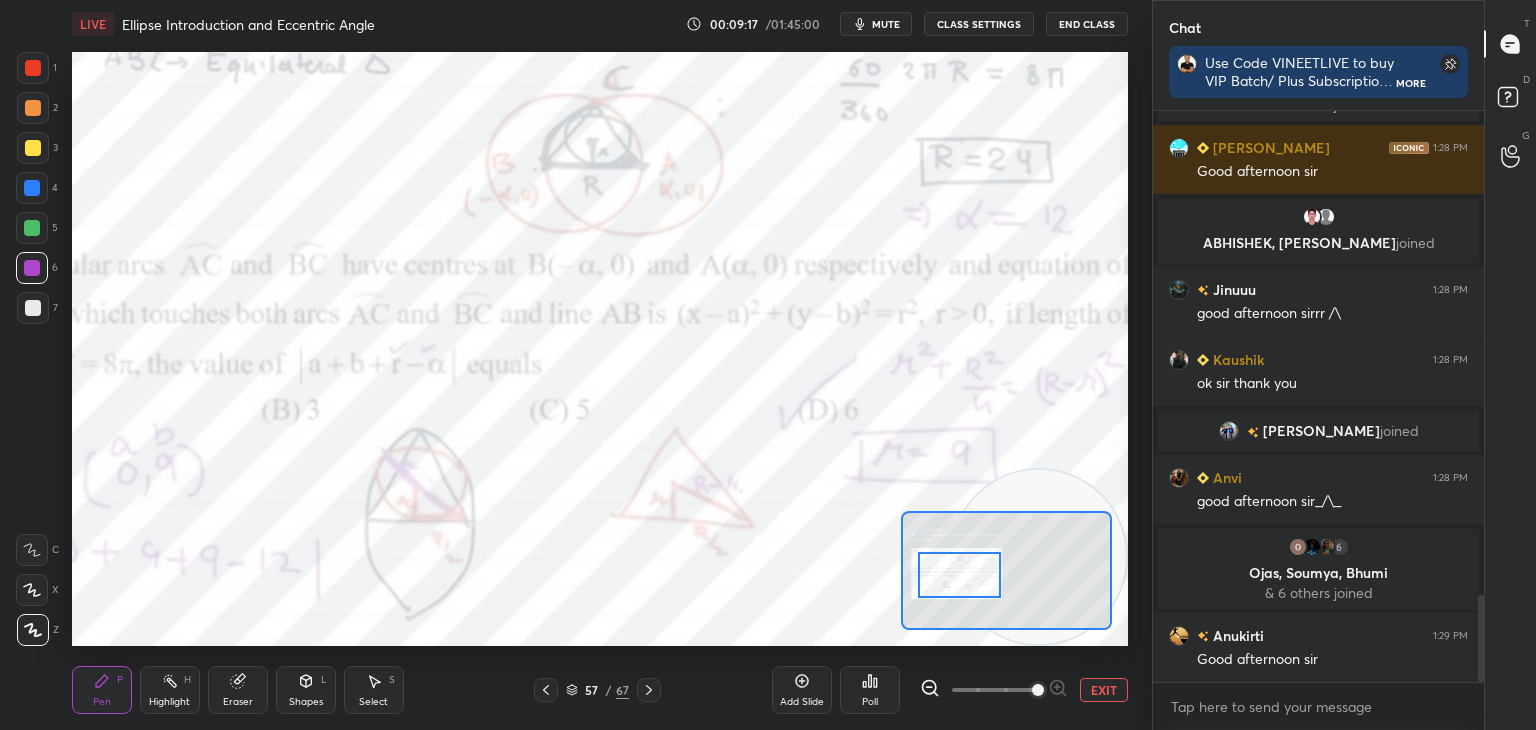 scroll, scrollTop: 3172, scrollLeft: 0, axis: vertical 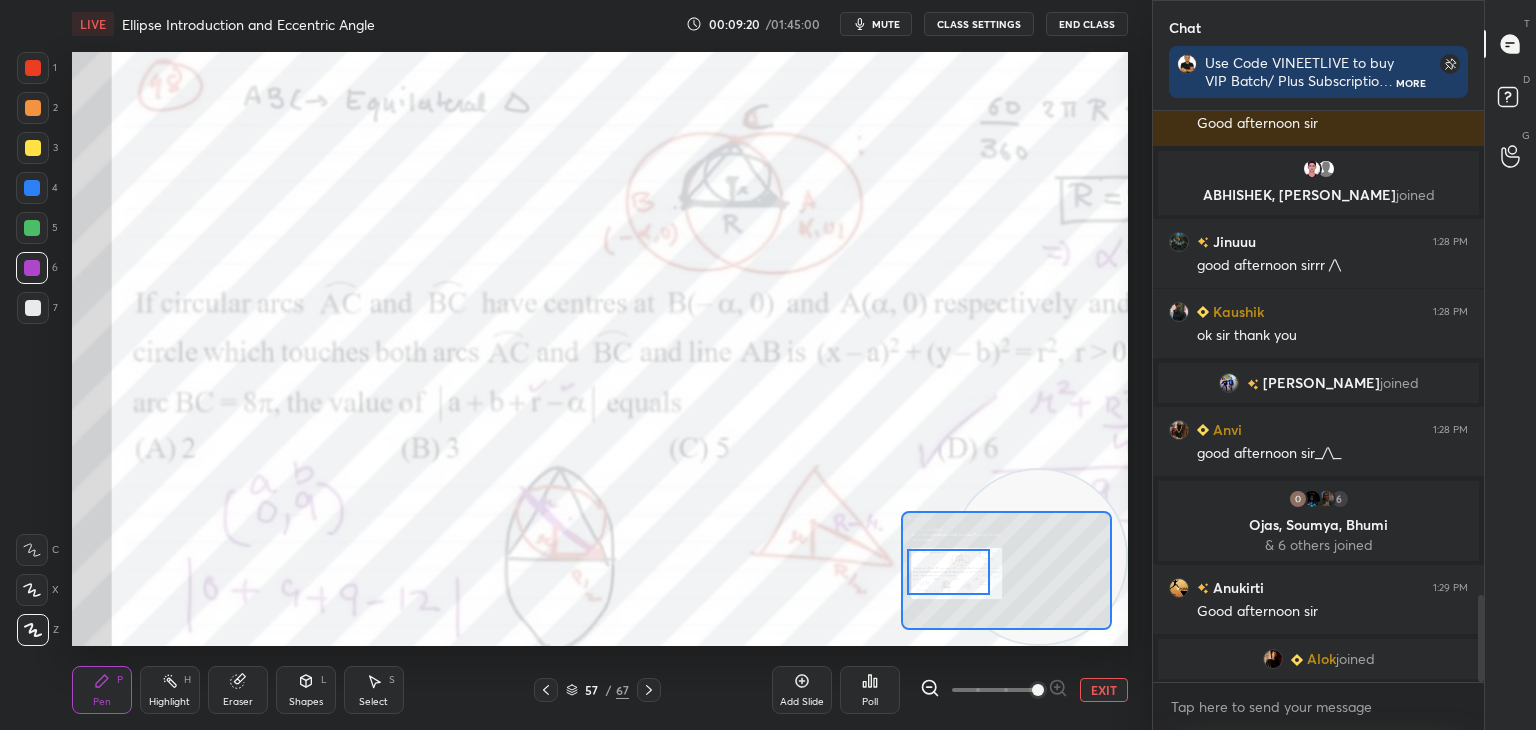 drag, startPoint x: 1008, startPoint y: 549, endPoint x: 953, endPoint y: 547, distance: 55.03635 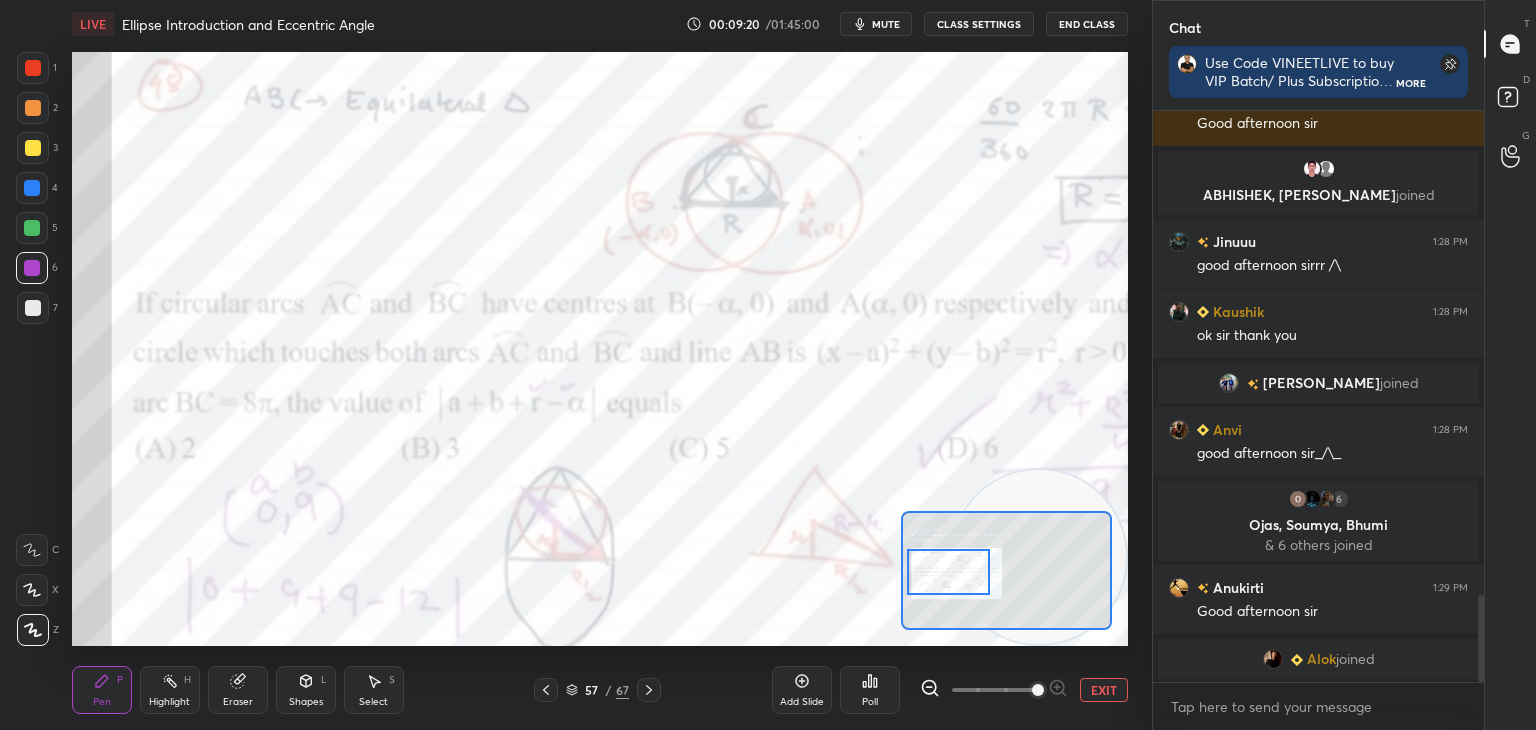 click at bounding box center [948, 572] 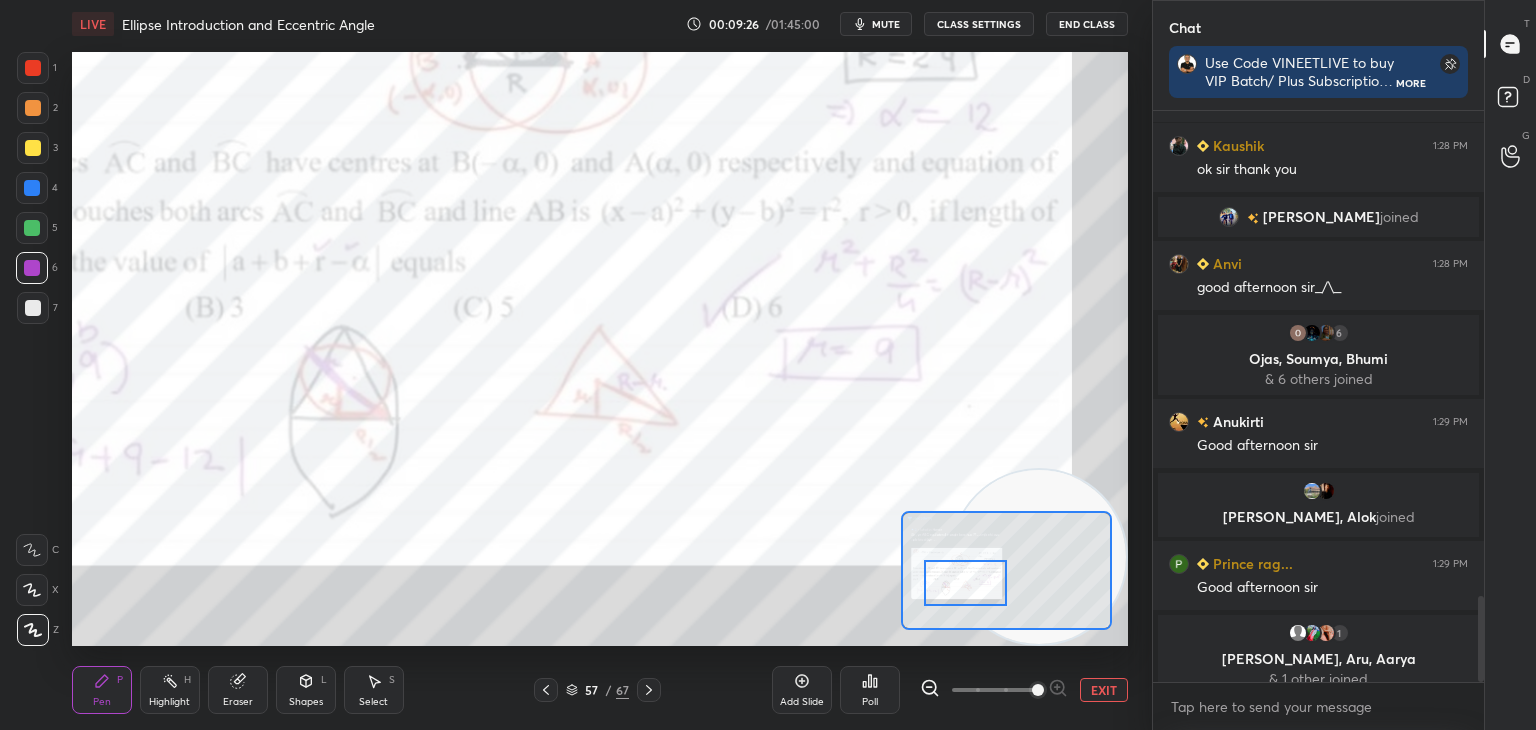 scroll, scrollTop: 3206, scrollLeft: 0, axis: vertical 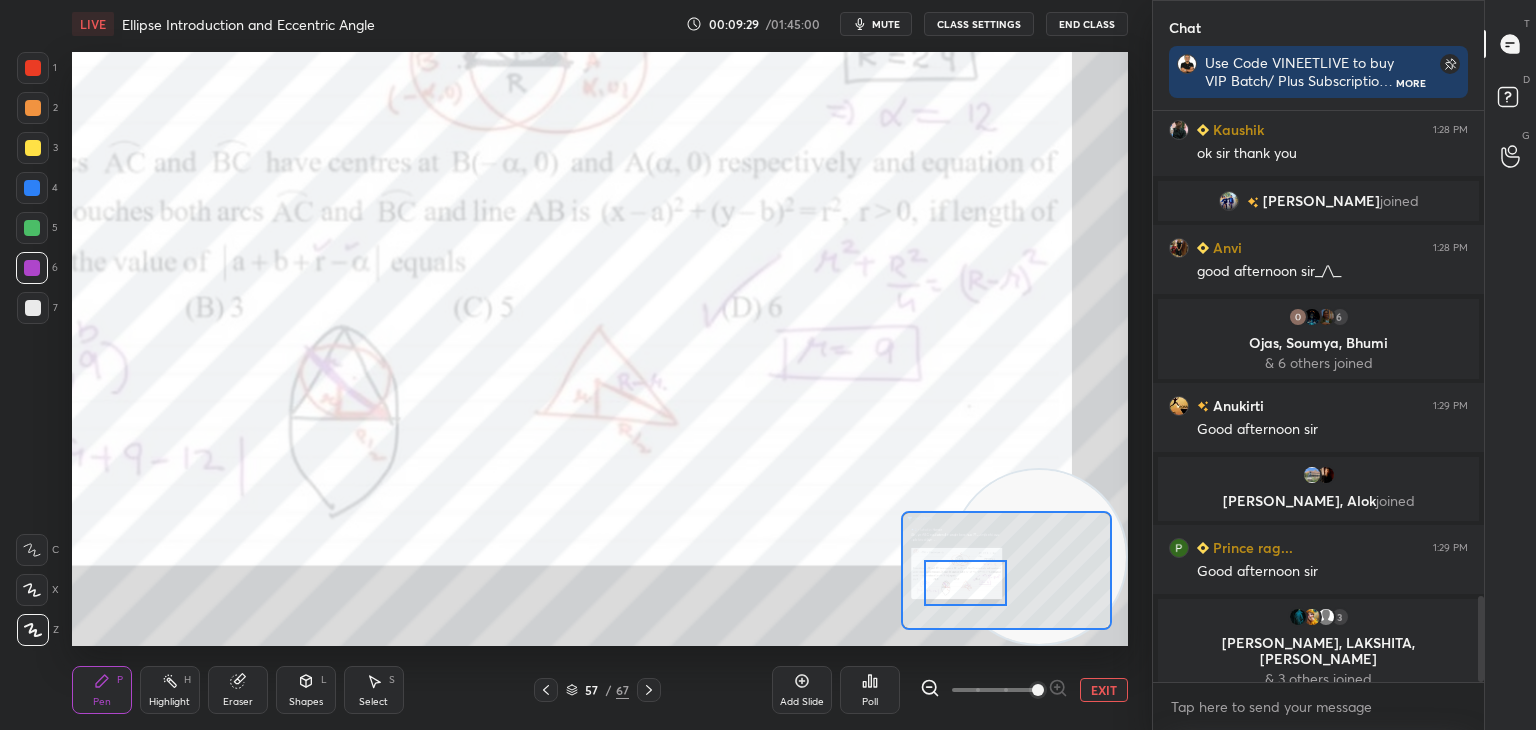 drag, startPoint x: 968, startPoint y: 579, endPoint x: 930, endPoint y: 574, distance: 38.327538 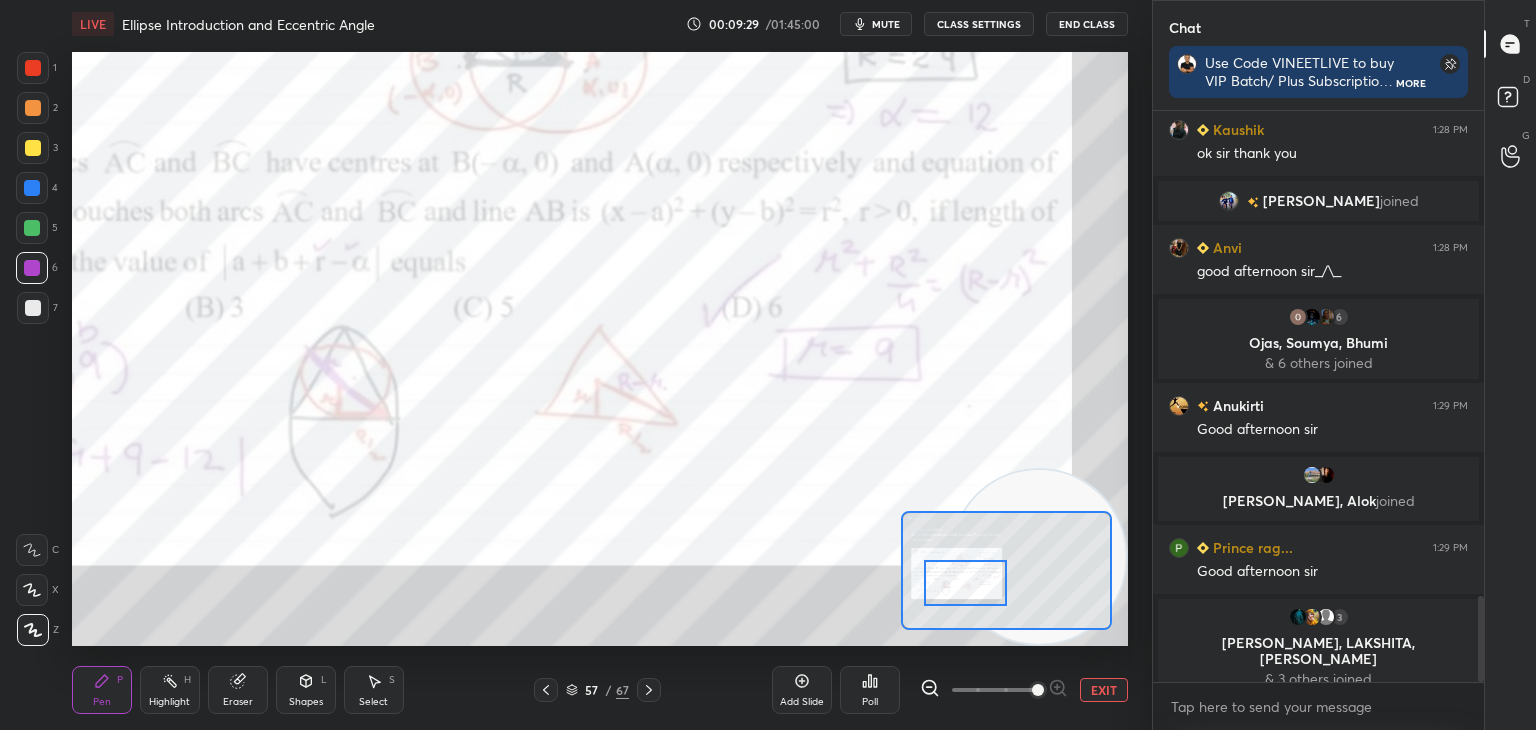 click at bounding box center [965, 583] 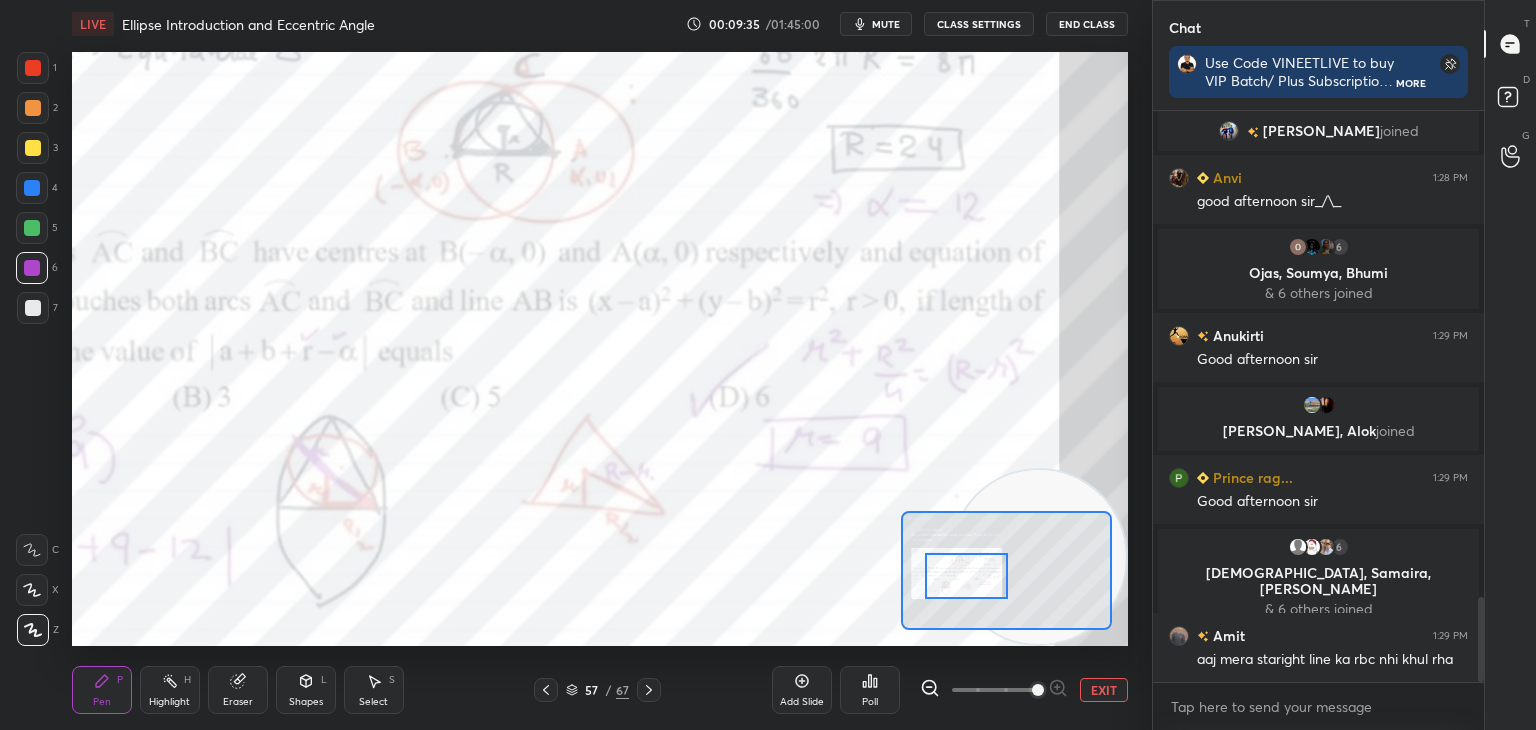 scroll, scrollTop: 3288, scrollLeft: 0, axis: vertical 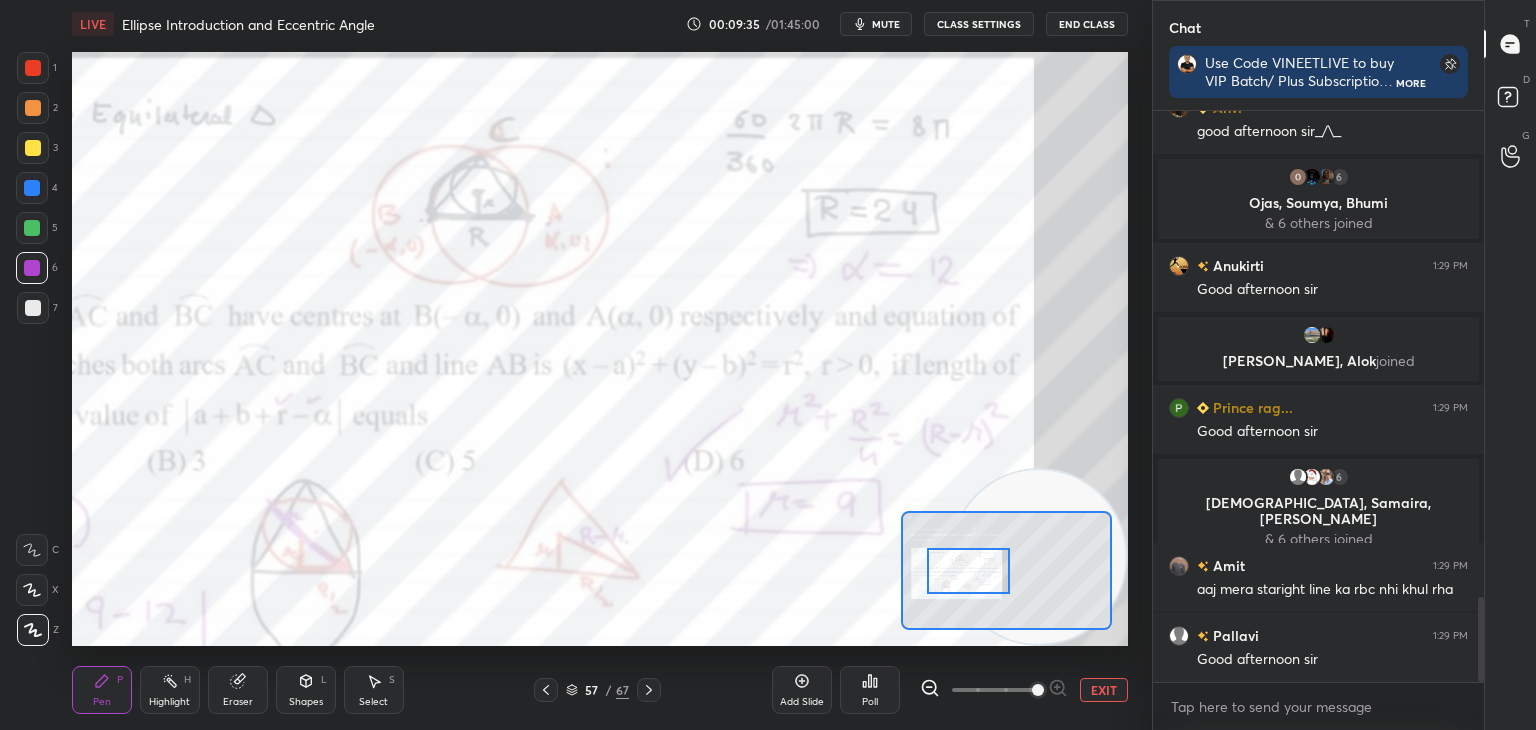 click at bounding box center (968, 571) 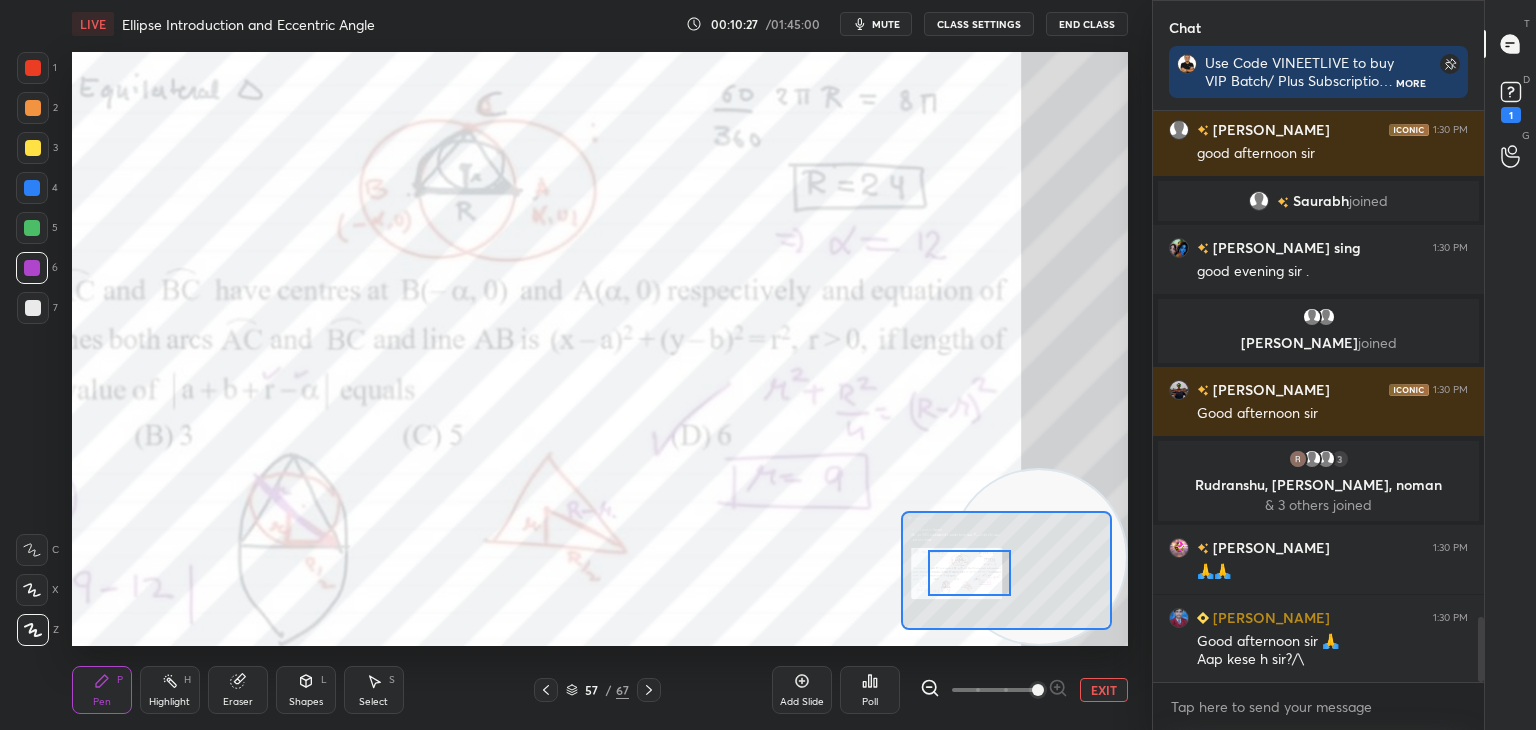 scroll, scrollTop: 4504, scrollLeft: 0, axis: vertical 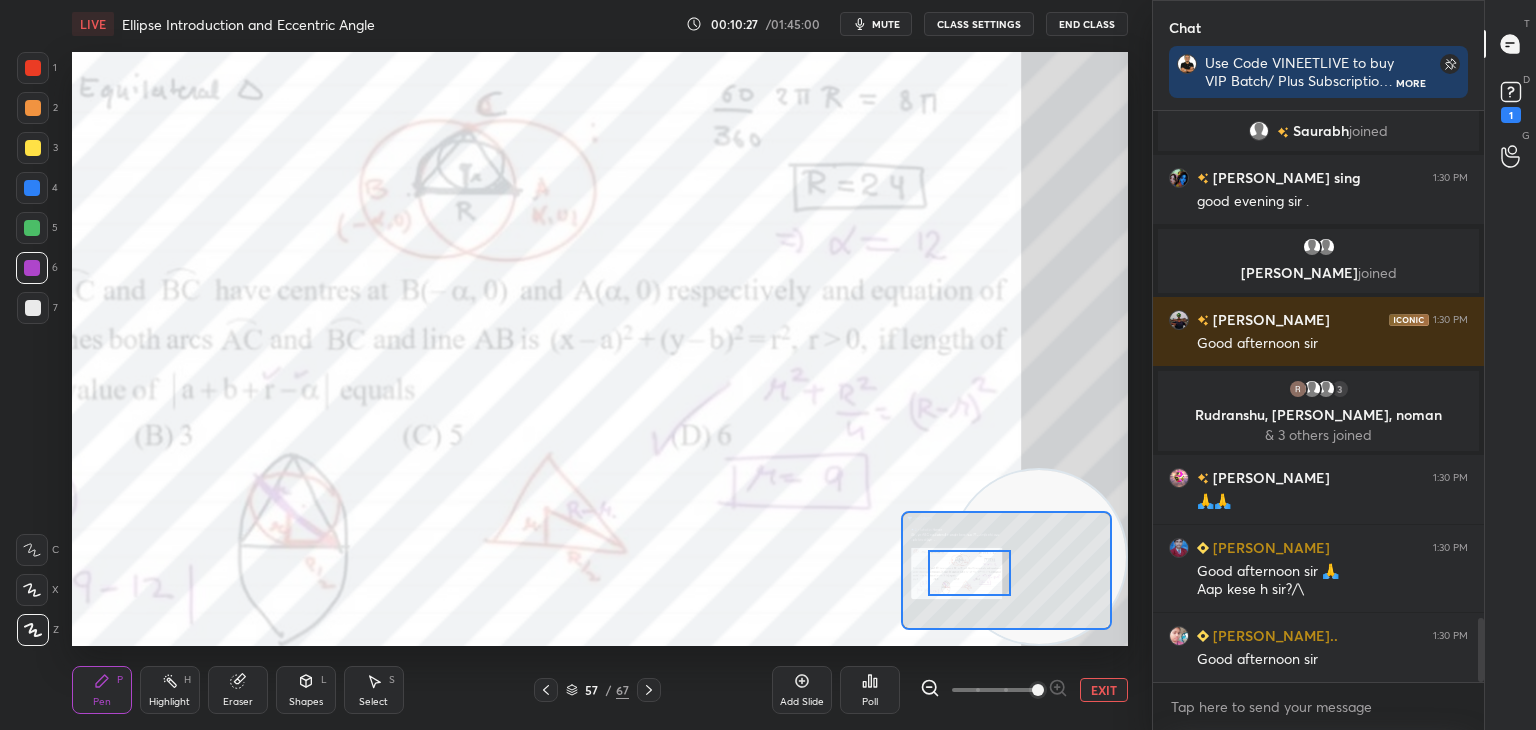 click at bounding box center [969, 573] 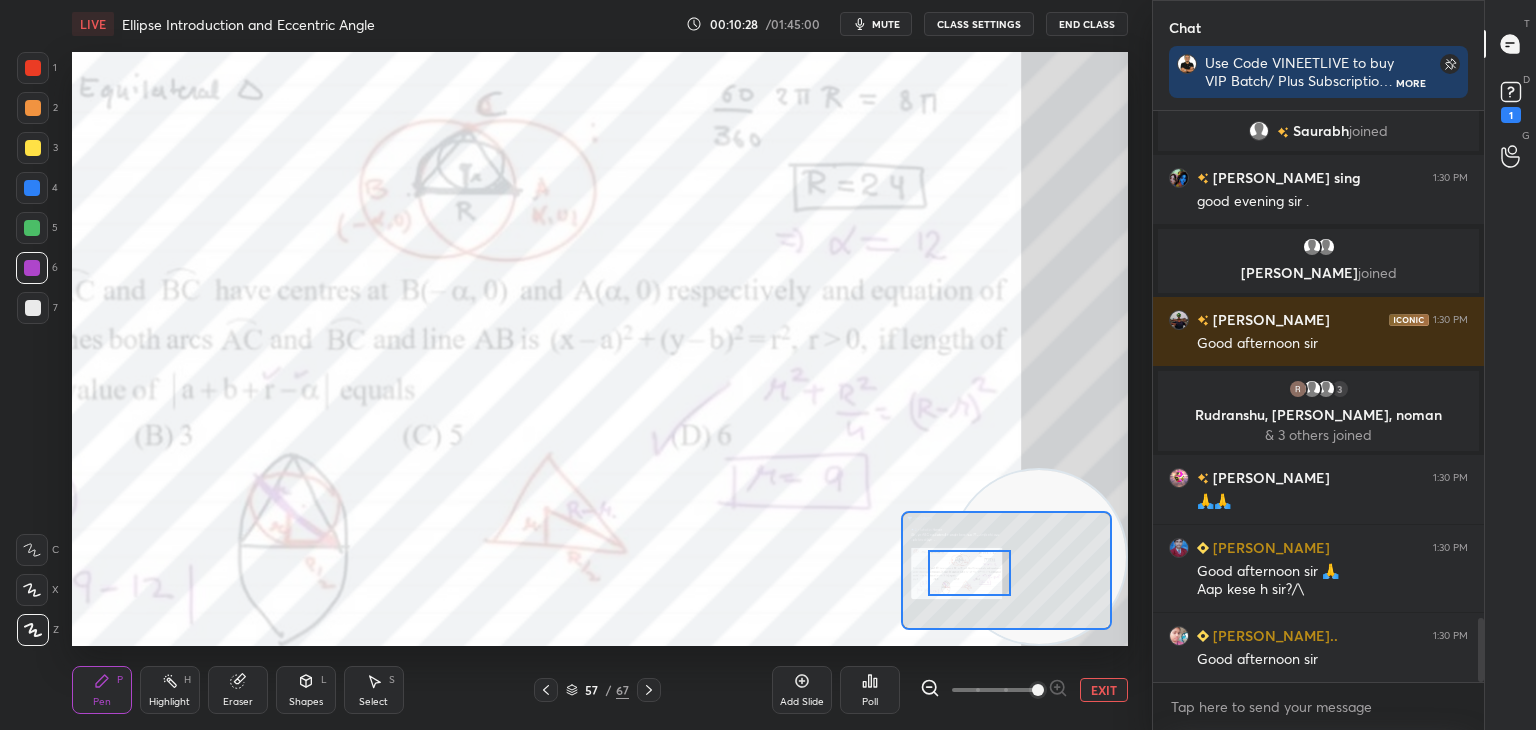 scroll, scrollTop: 4556, scrollLeft: 0, axis: vertical 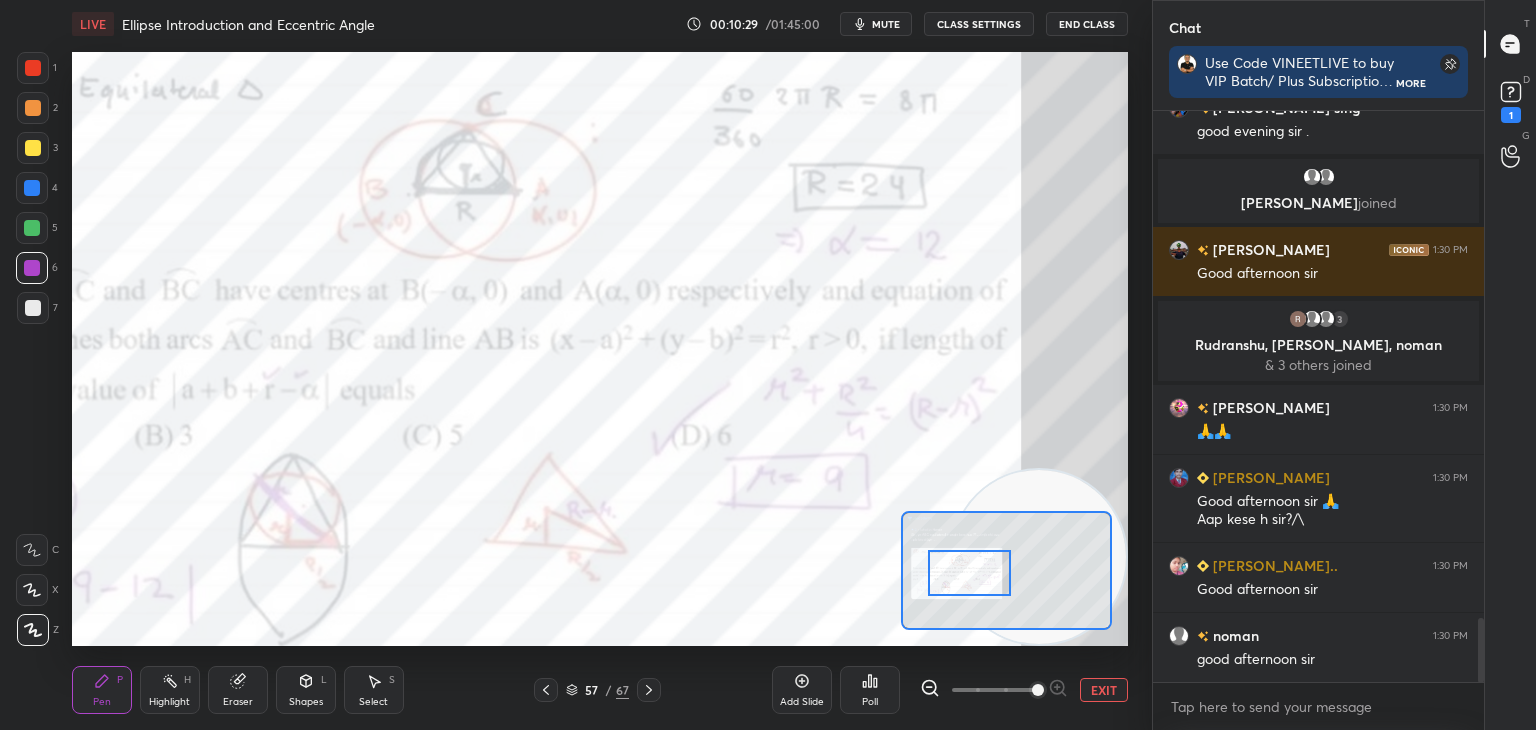 click on "EXIT" at bounding box center (1104, 690) 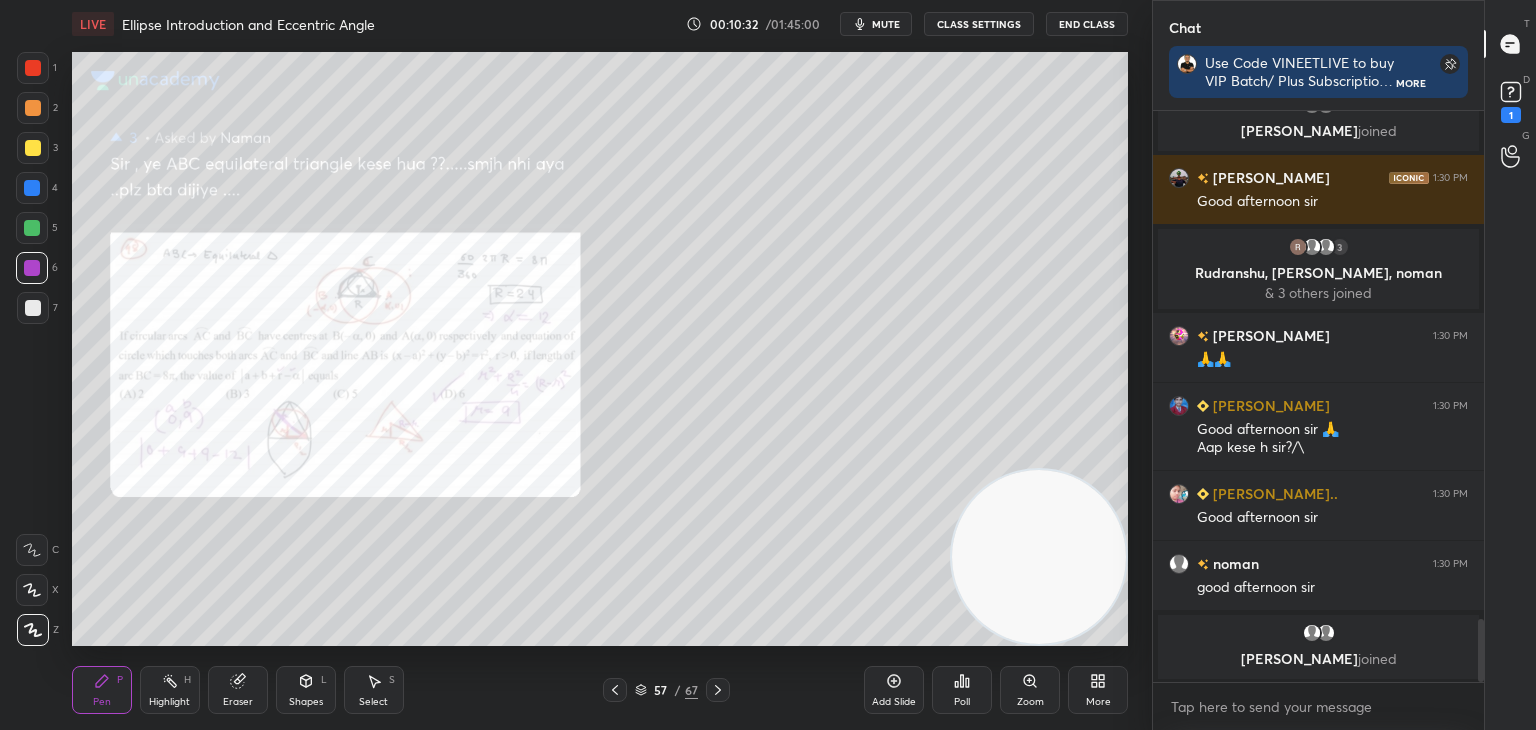 scroll, scrollTop: 4636, scrollLeft: 0, axis: vertical 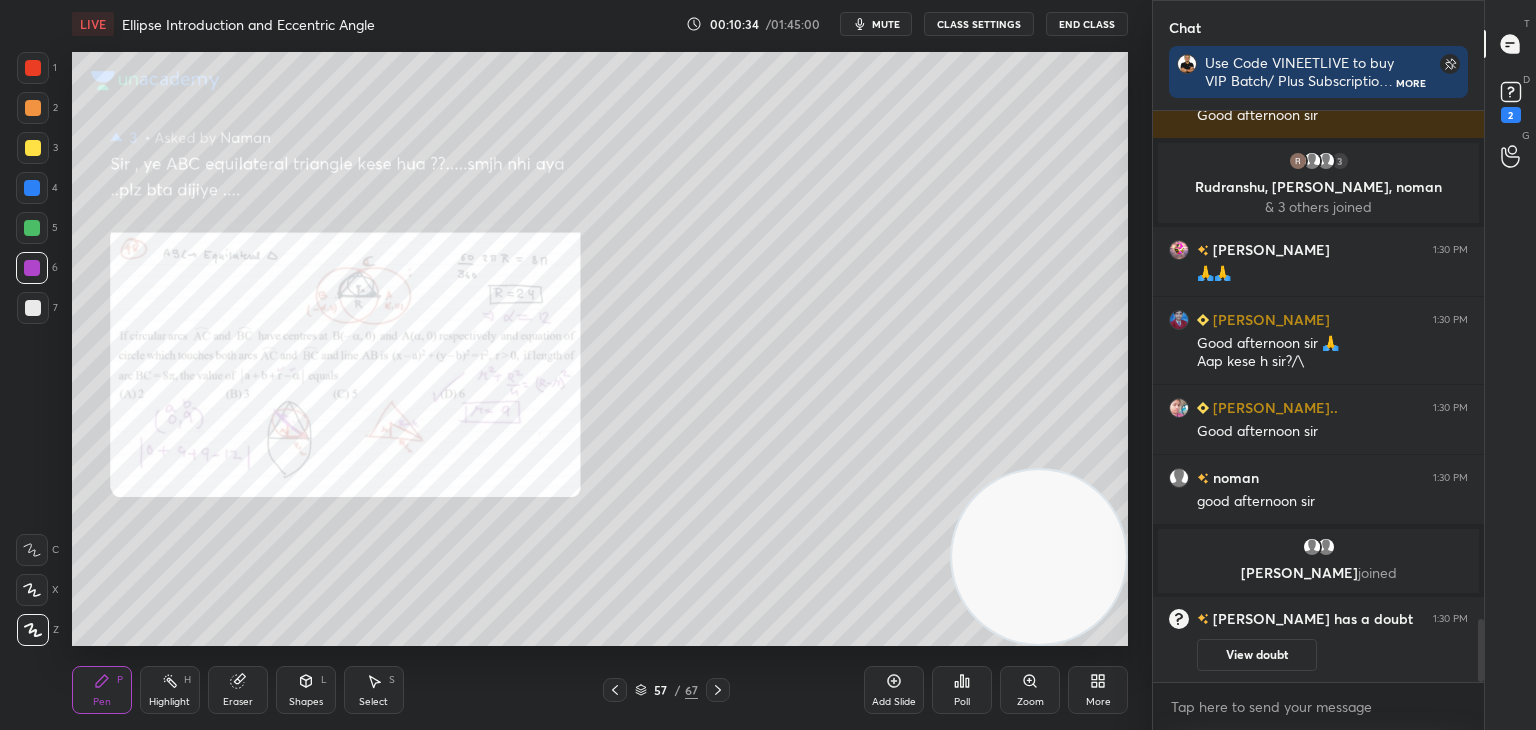 click 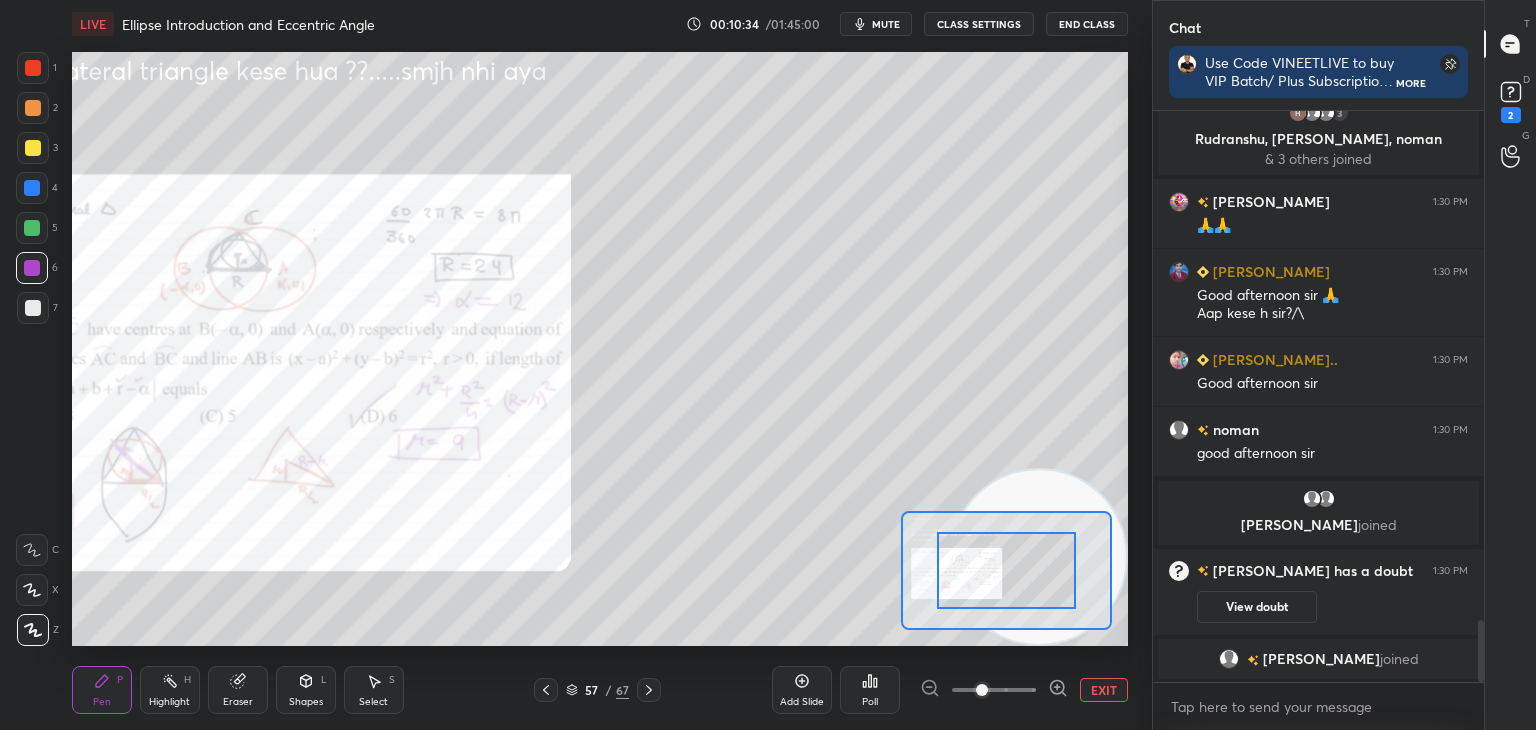 click at bounding box center [994, 690] 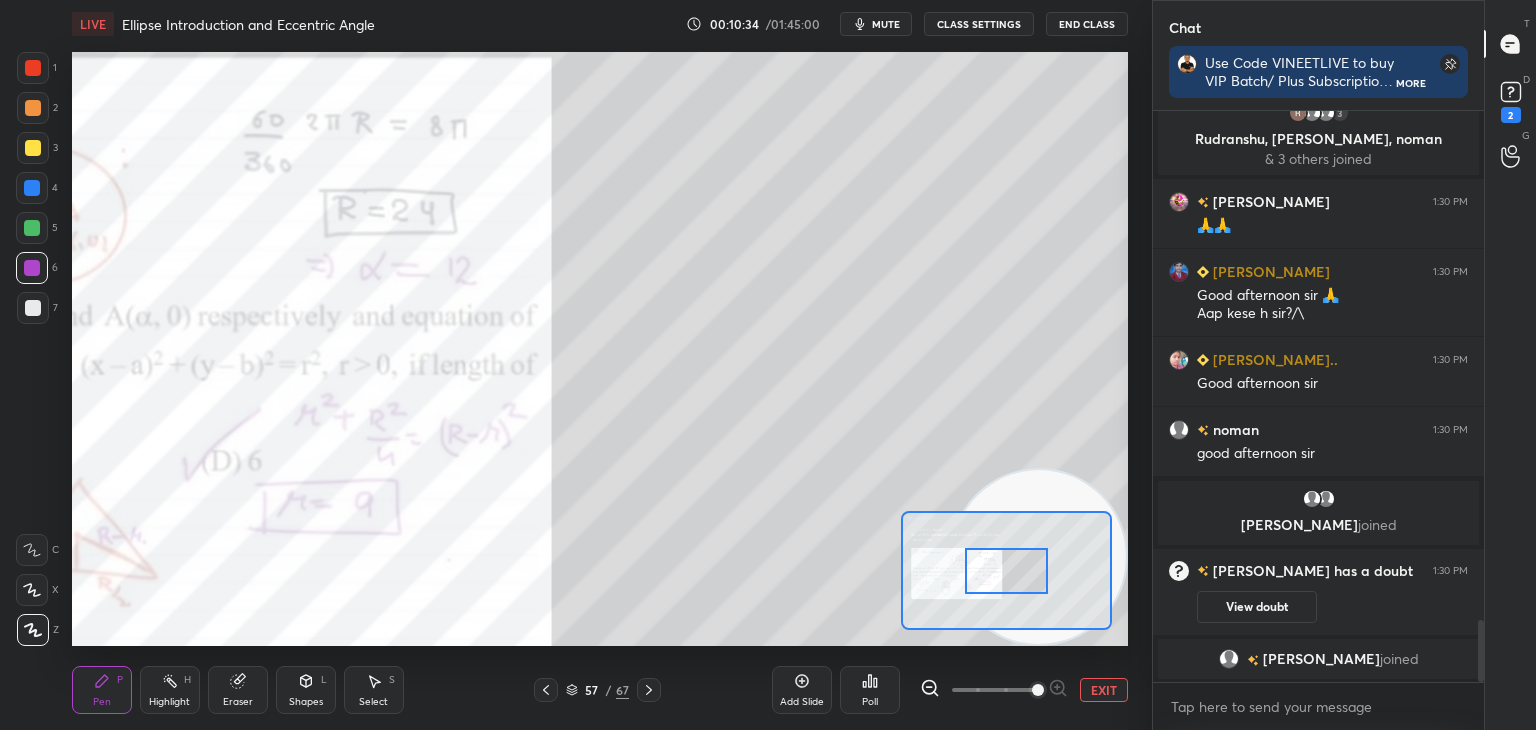 click at bounding box center [1038, 690] 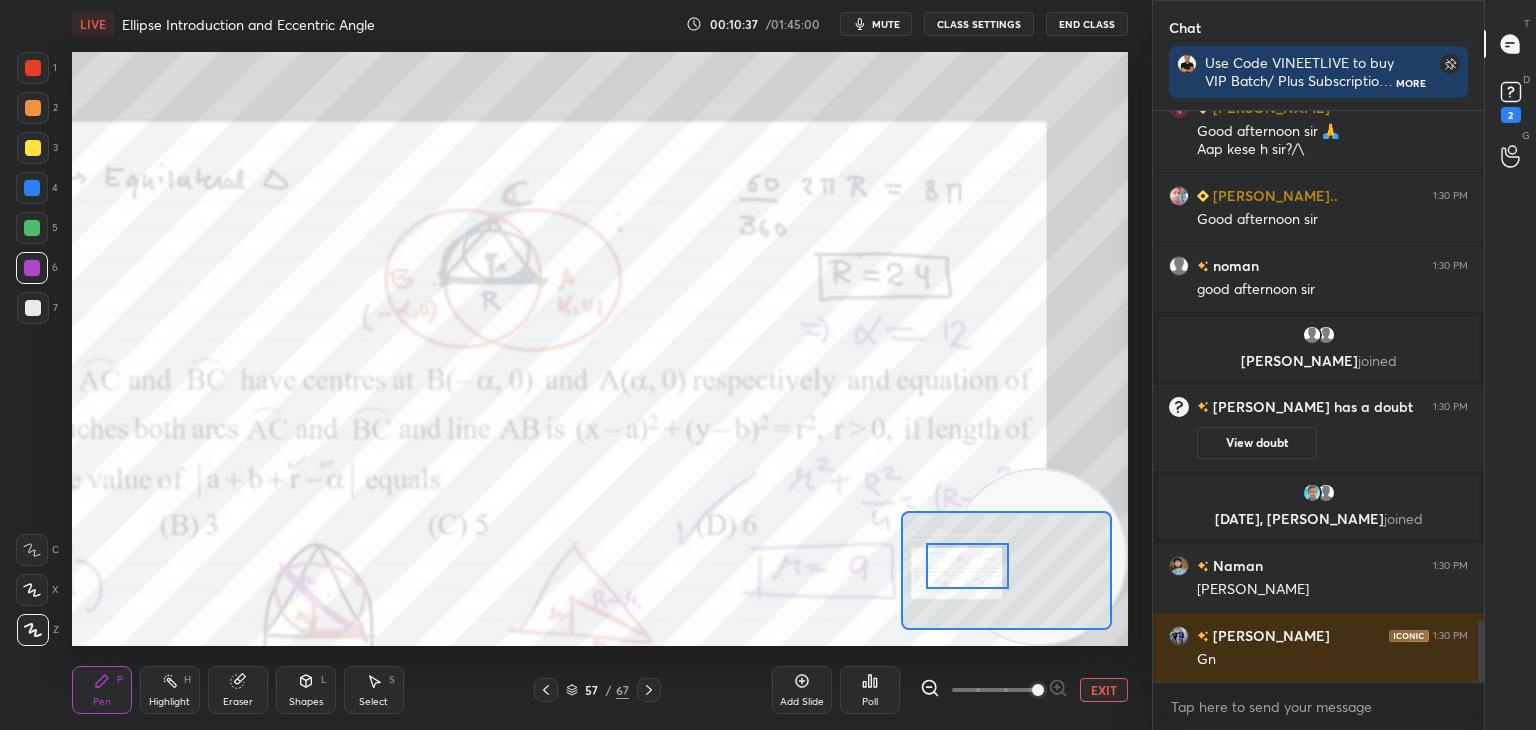 drag, startPoint x: 1004, startPoint y: 570, endPoint x: 927, endPoint y: 544, distance: 81.27115 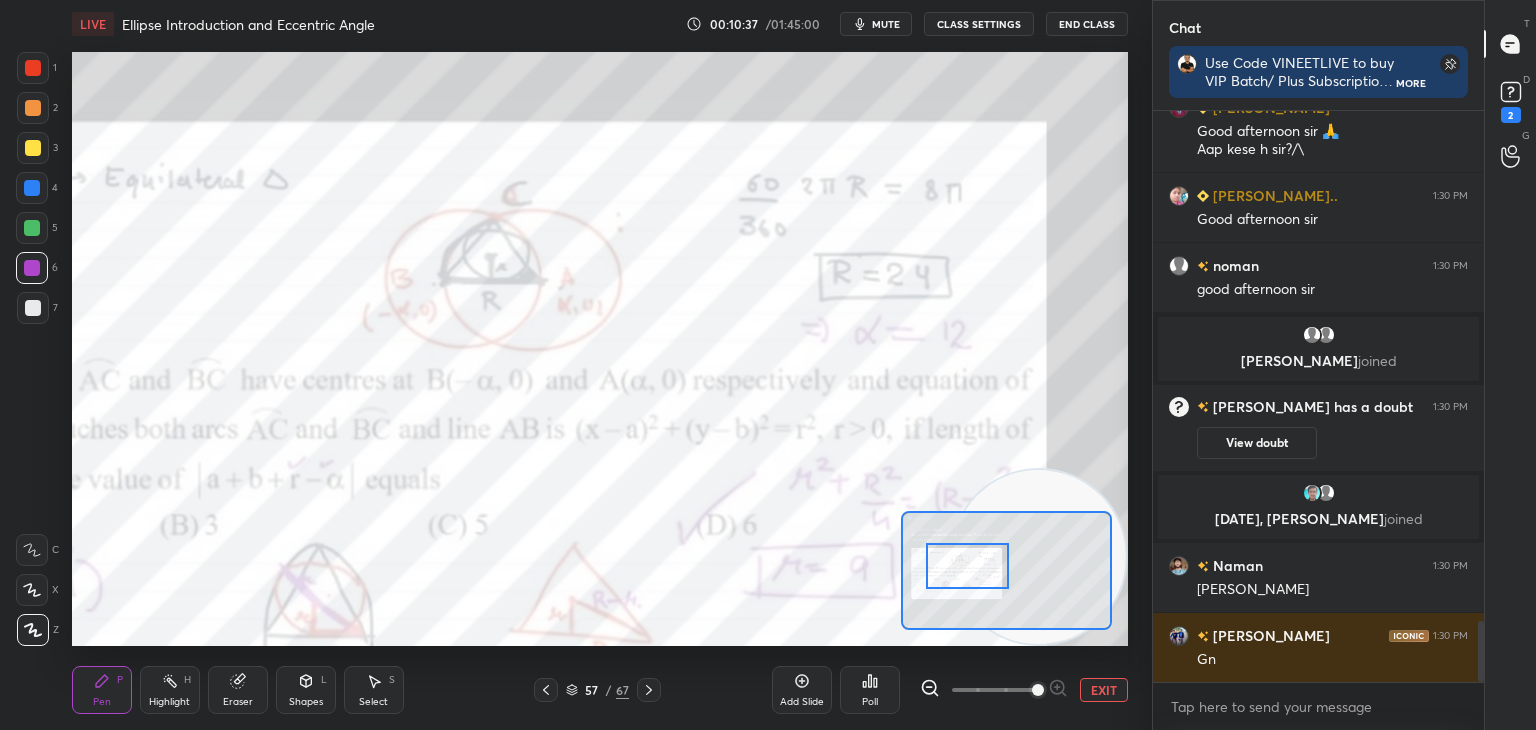 click at bounding box center [967, 566] 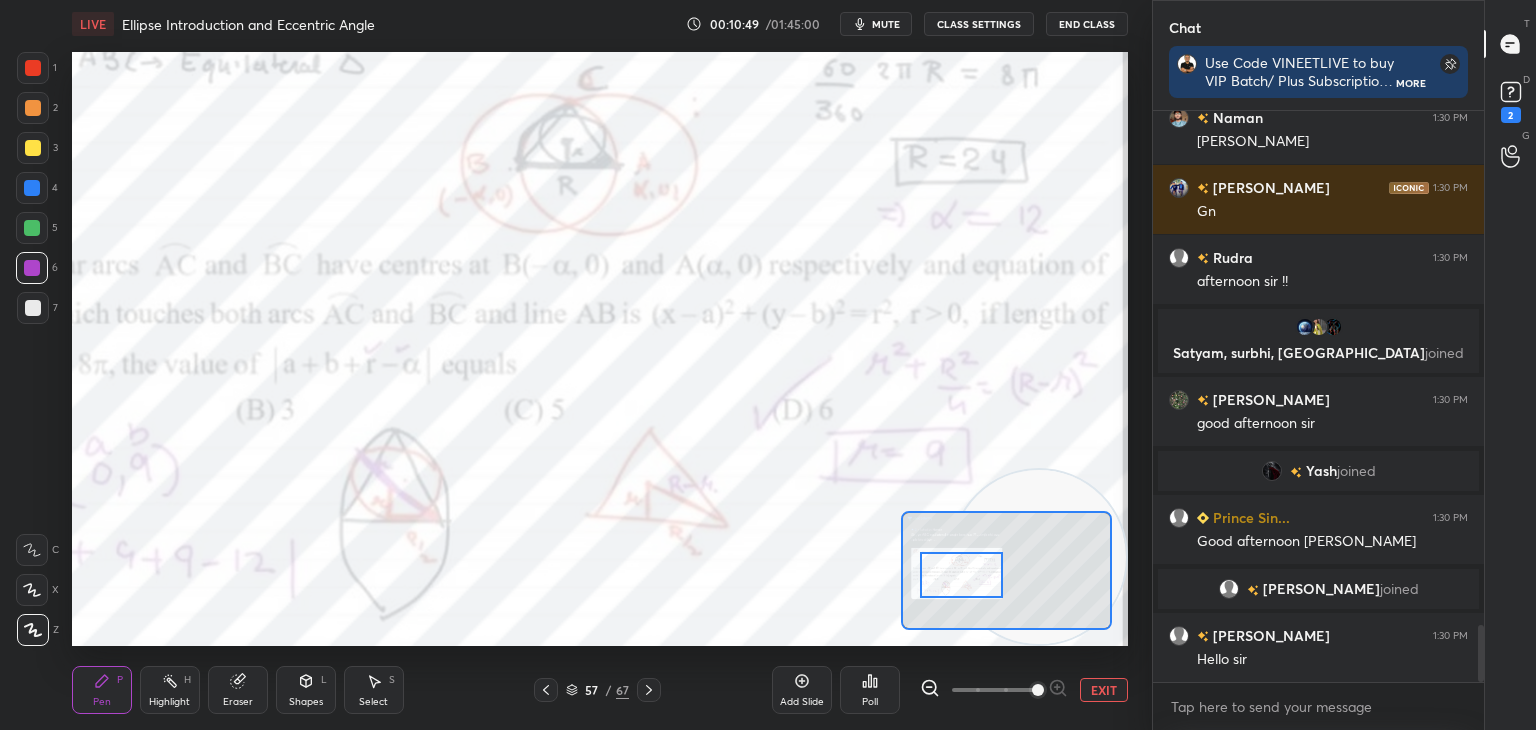 drag, startPoint x: 956, startPoint y: 580, endPoint x: 927, endPoint y: 589, distance: 30.364452 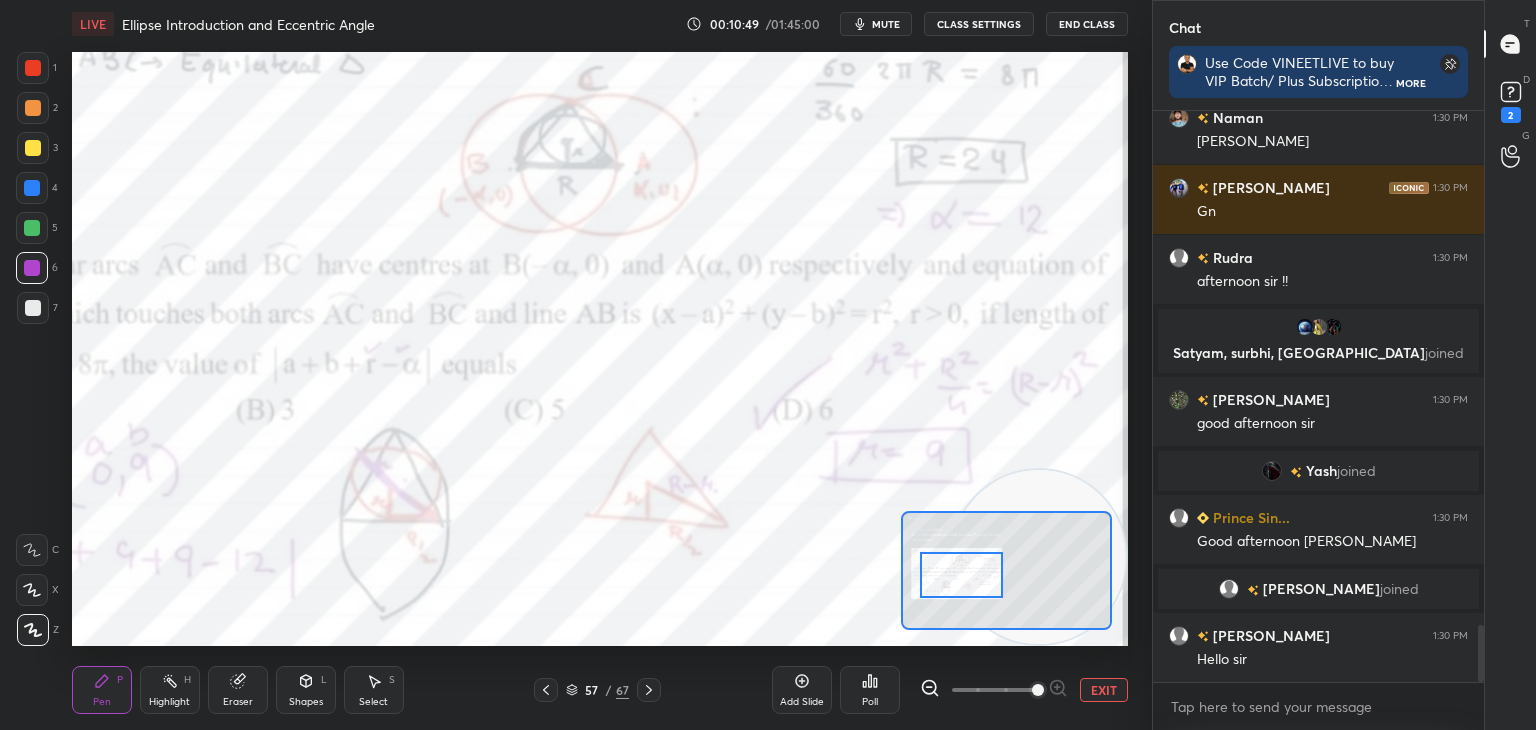 click at bounding box center (961, 575) 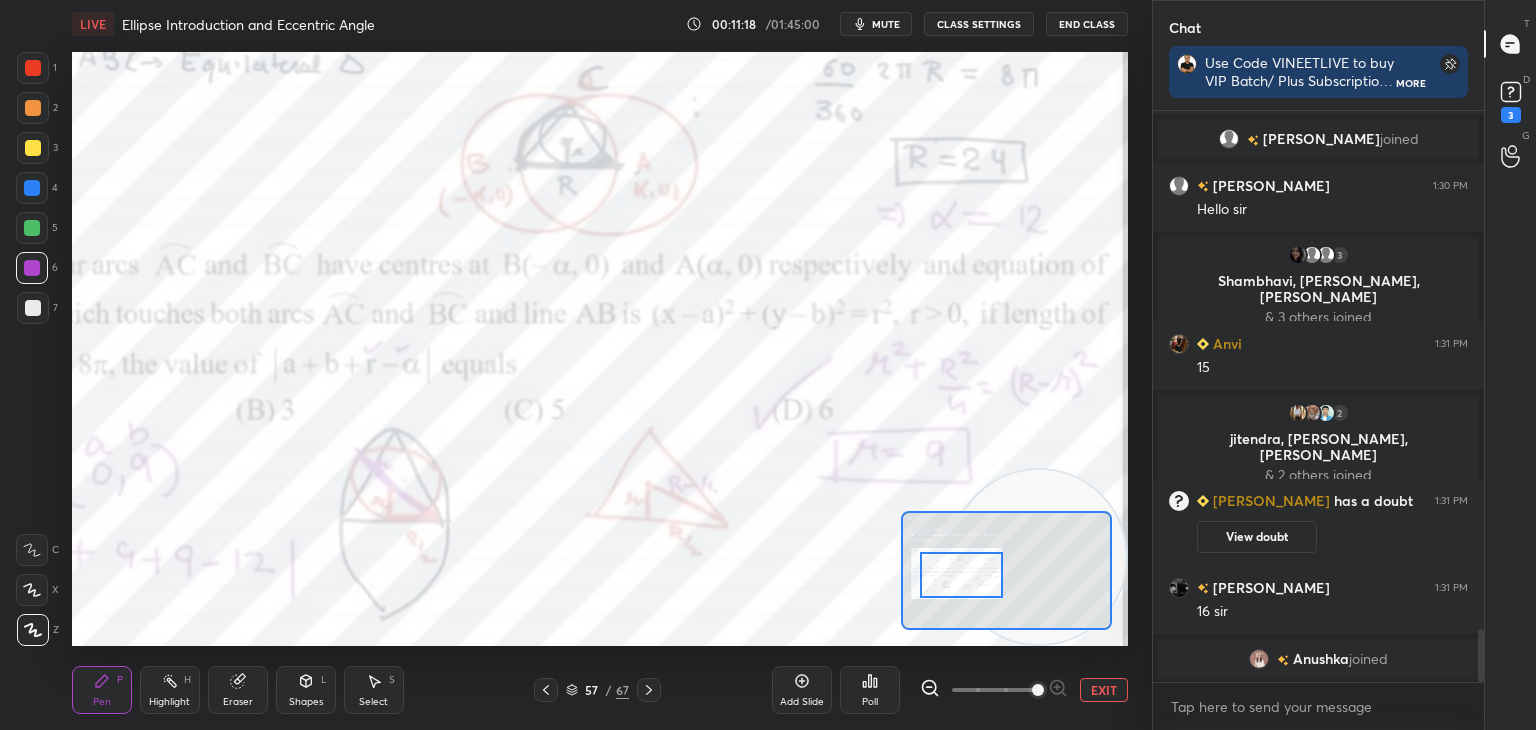scroll, scrollTop: 5576, scrollLeft: 0, axis: vertical 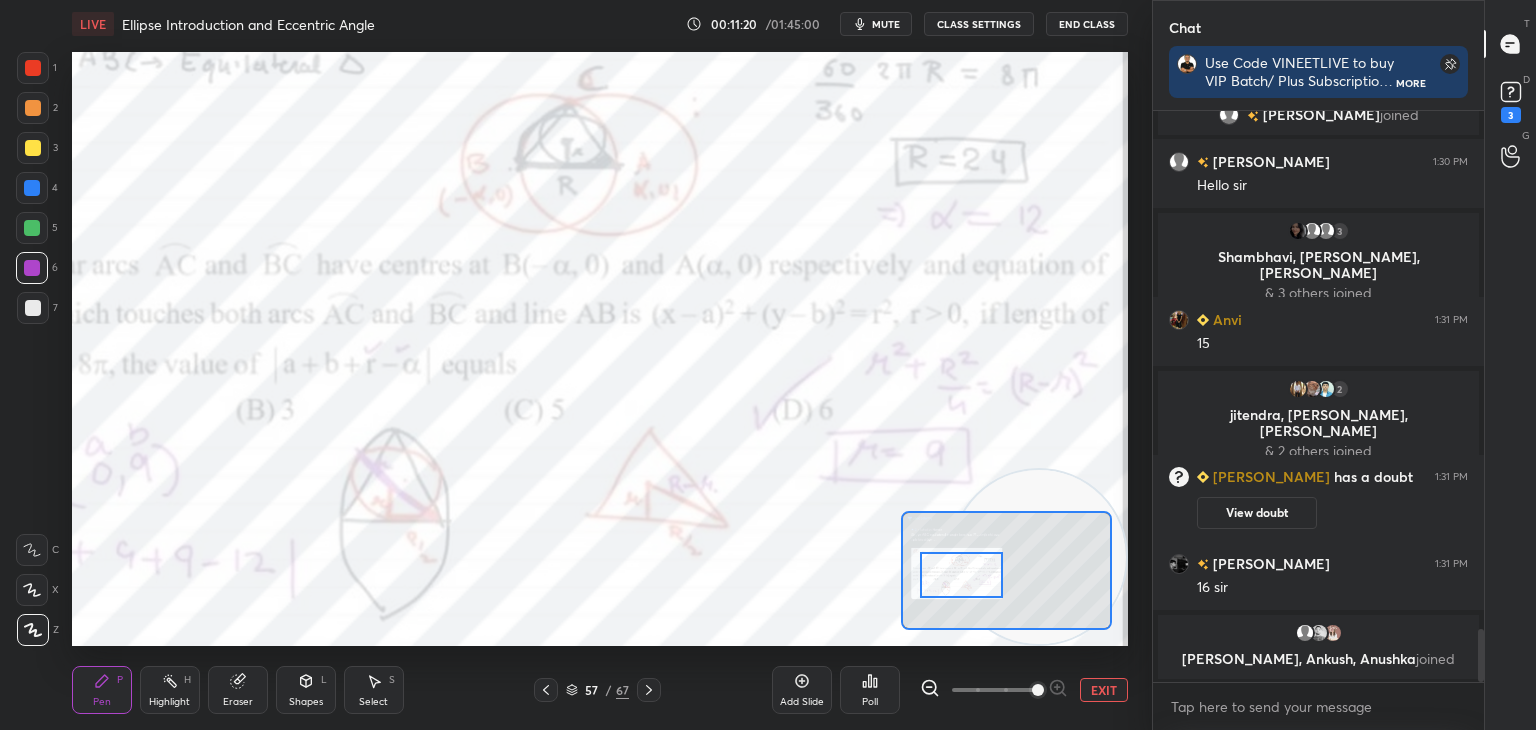click on "EXIT" at bounding box center [1104, 690] 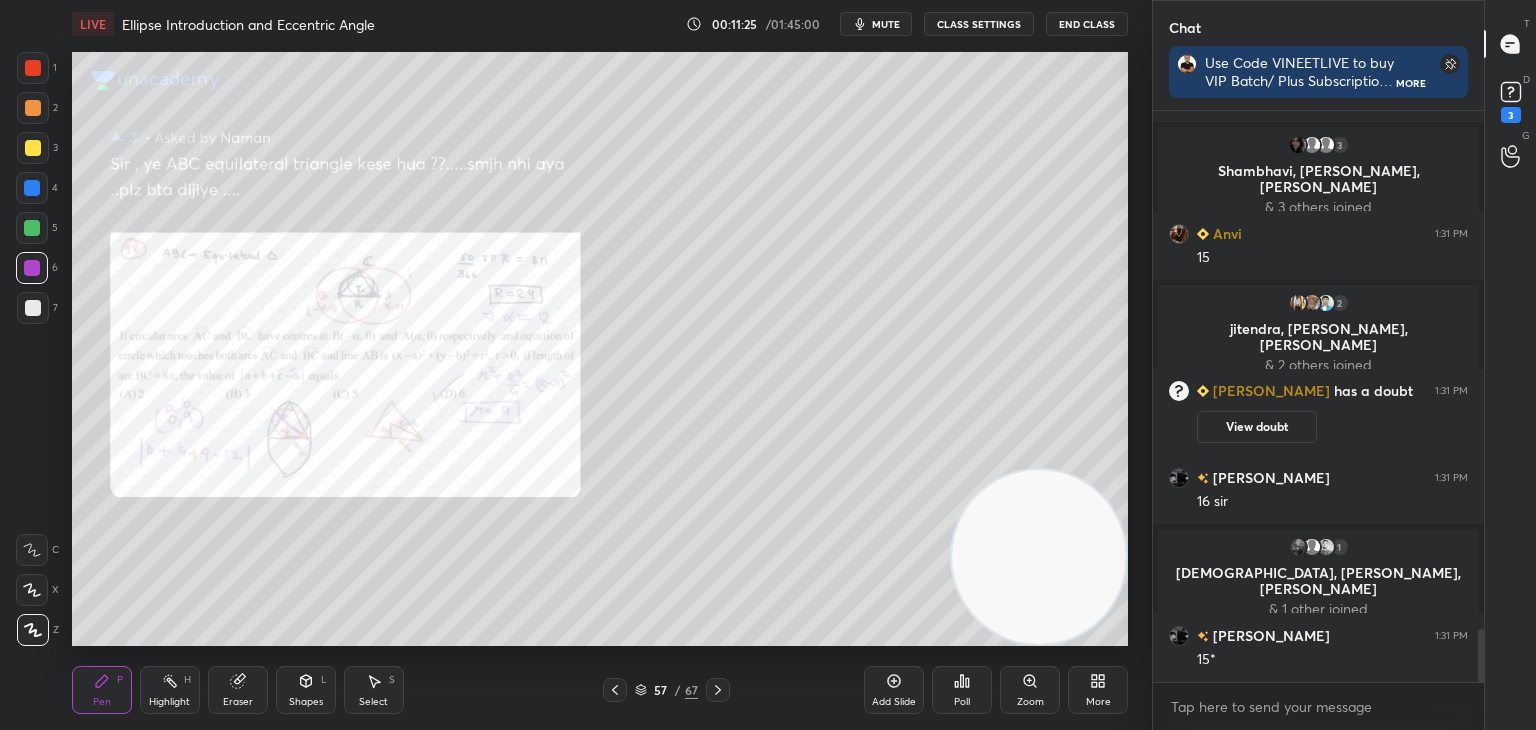 scroll, scrollTop: 5546, scrollLeft: 0, axis: vertical 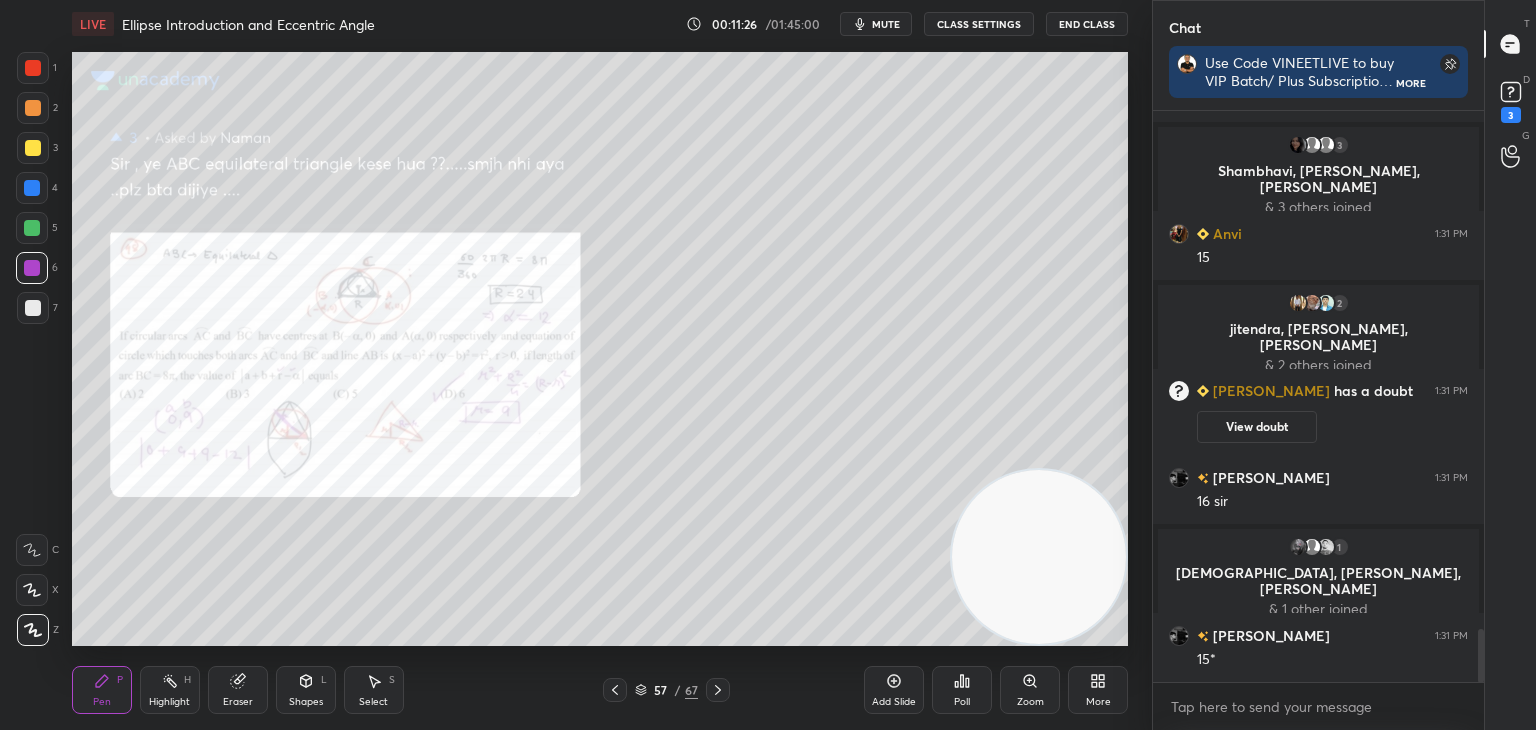 click on "D Doubts (D) 3" at bounding box center (1510, 100) 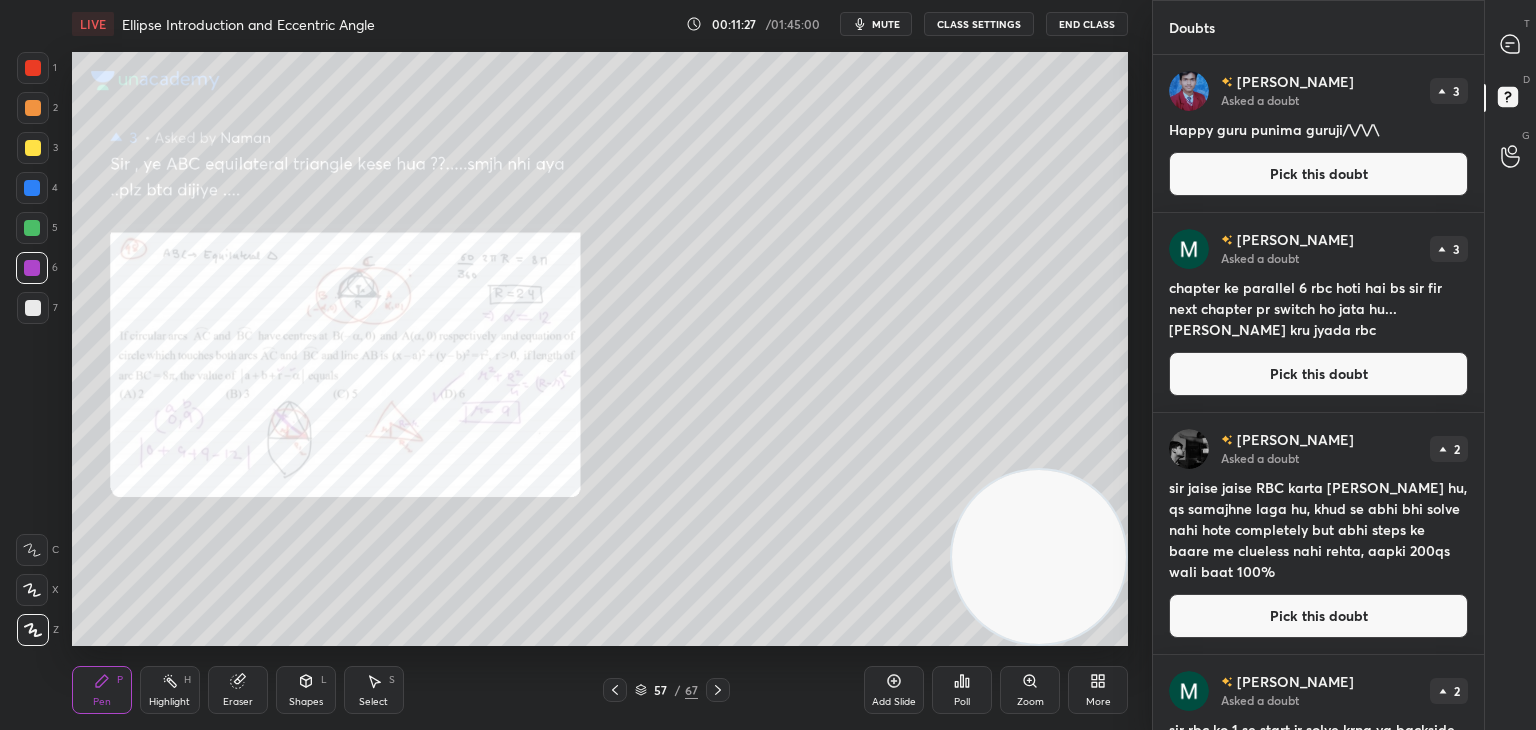 click on "Pick this doubt" at bounding box center (1318, 174) 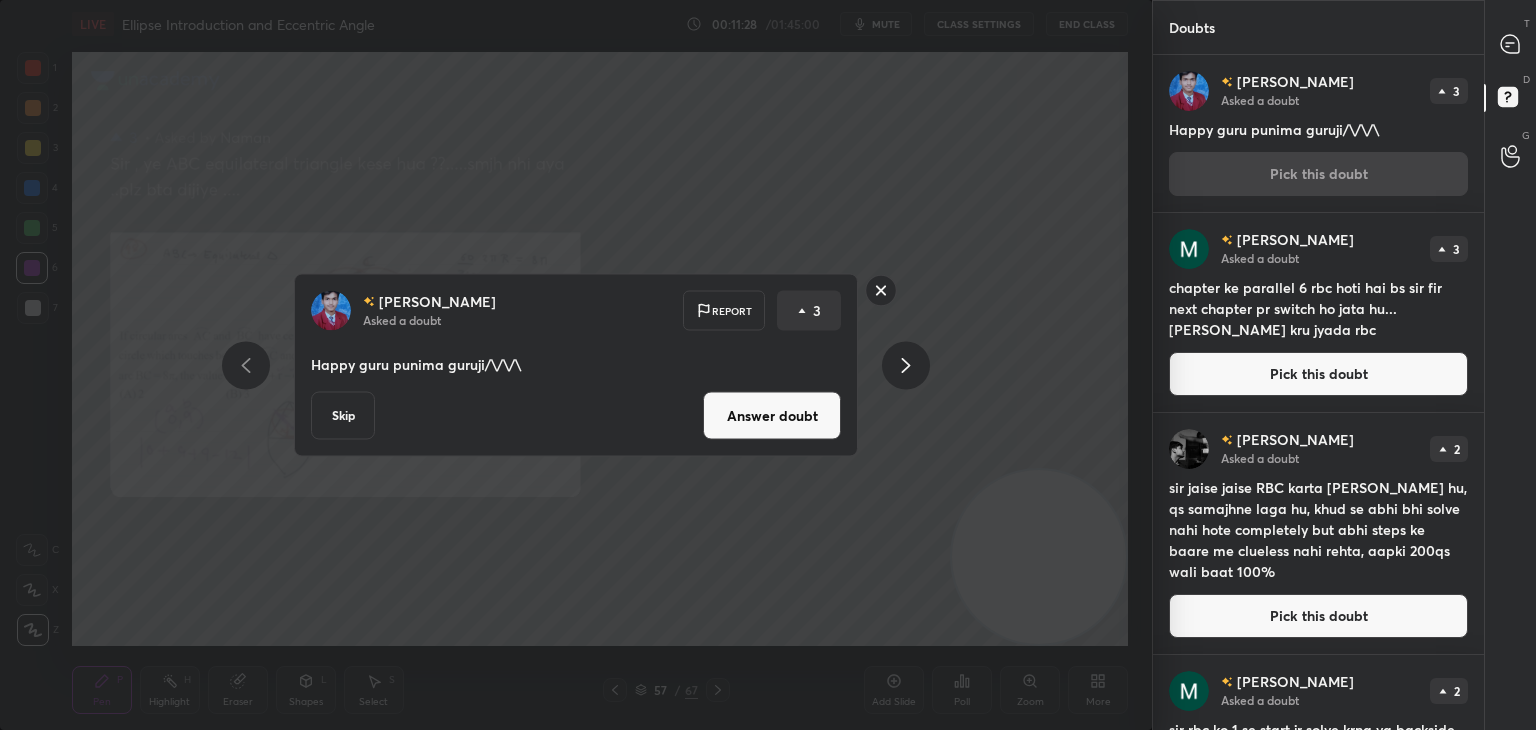 click on "Answer doubt" at bounding box center (772, 416) 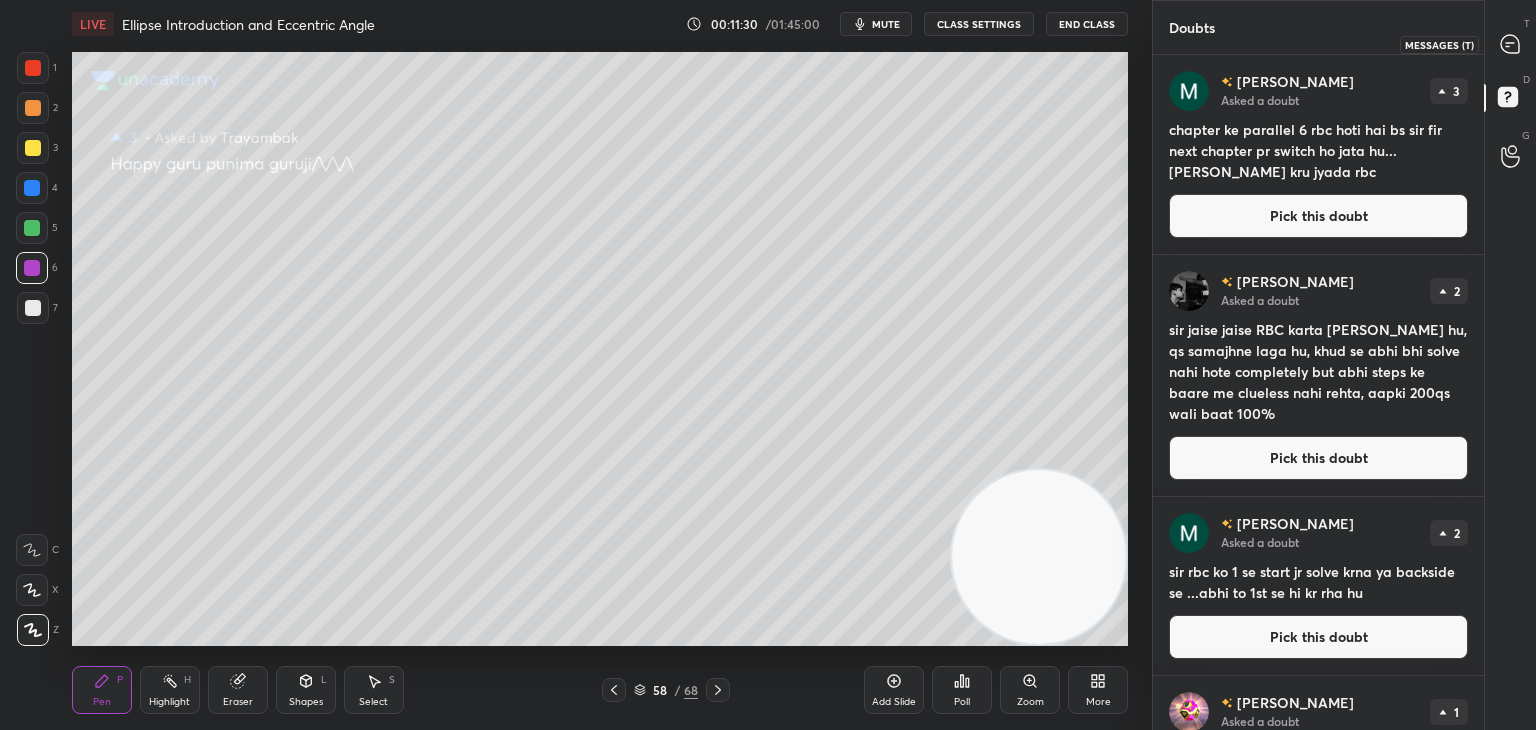 click 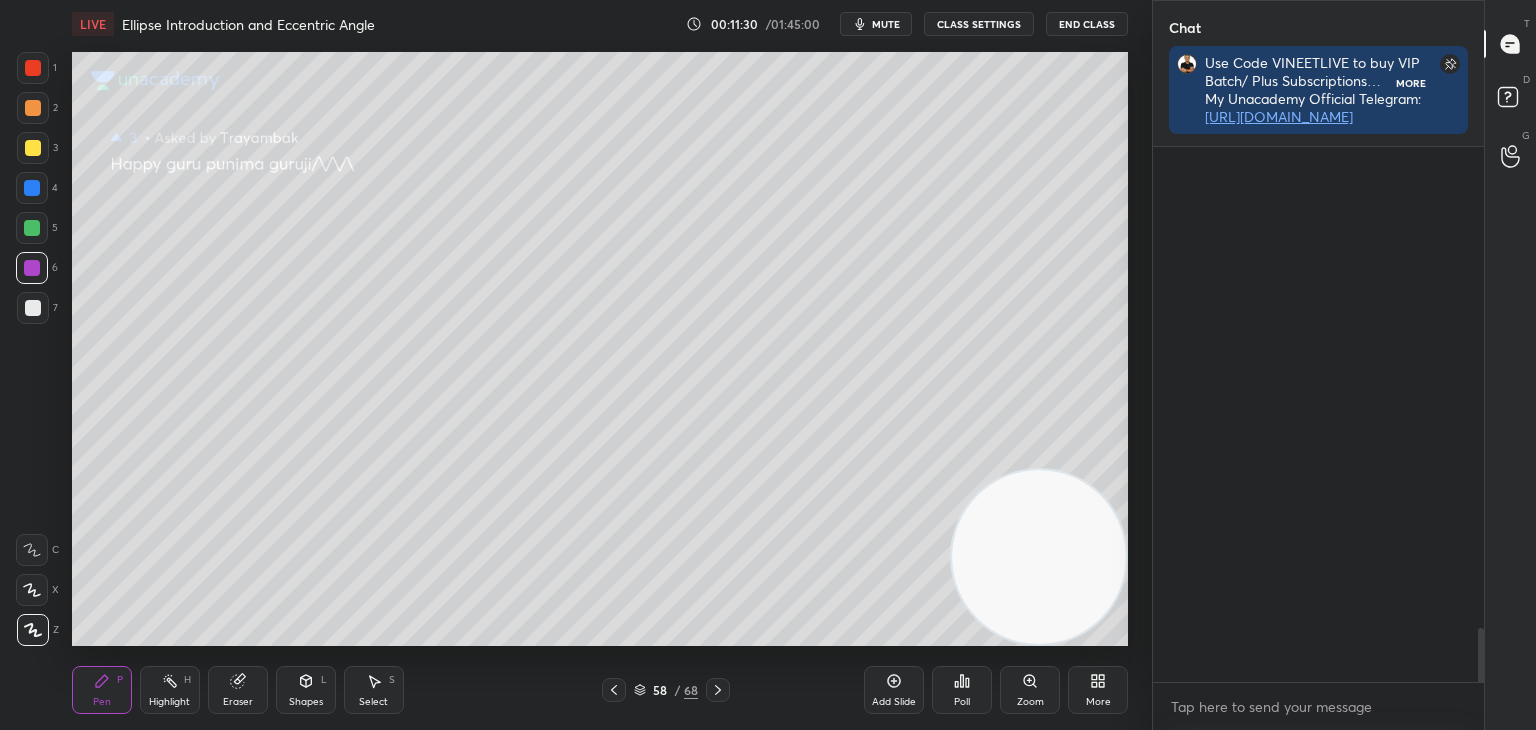 scroll, scrollTop: 584, scrollLeft: 325, axis: both 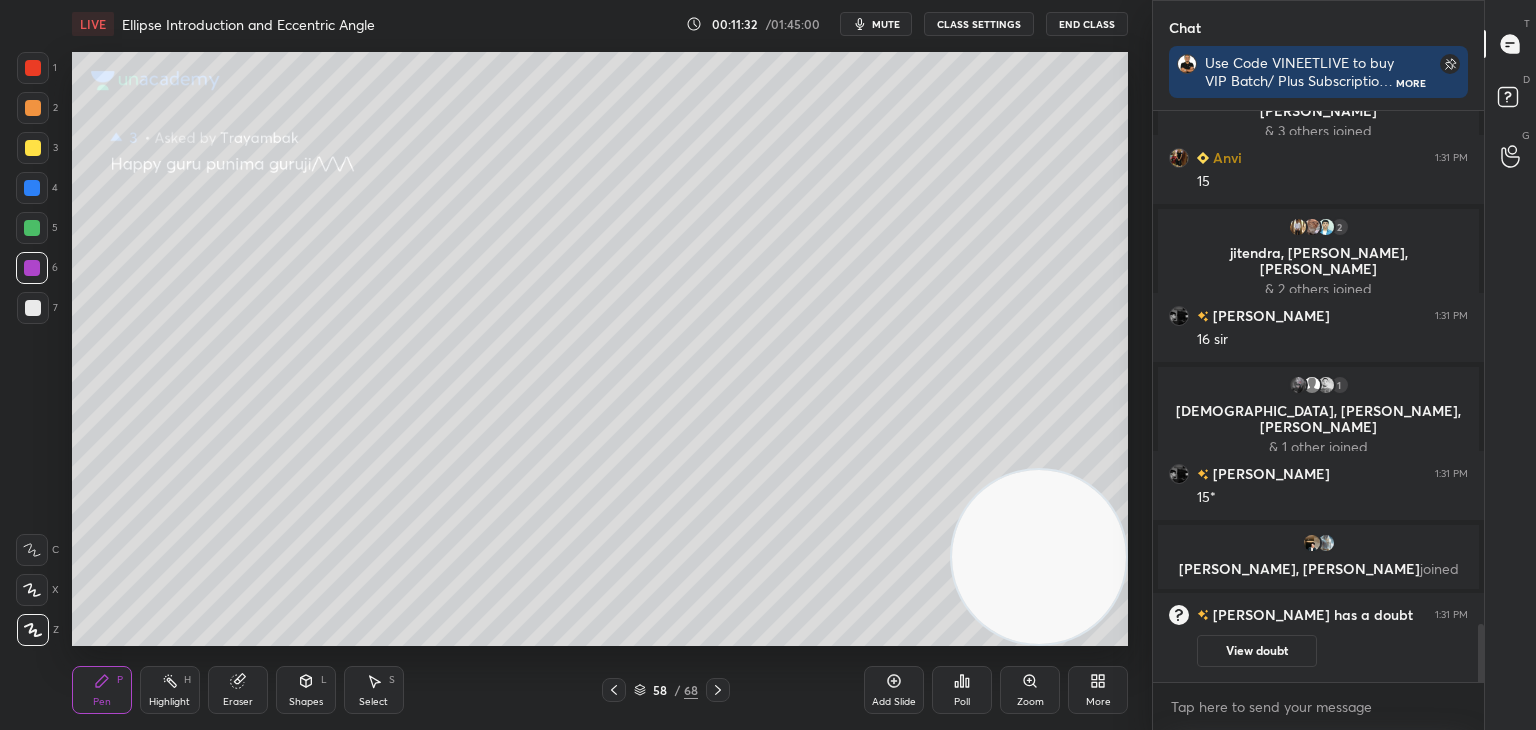 click on "D Doubts (D)" at bounding box center (1510, 100) 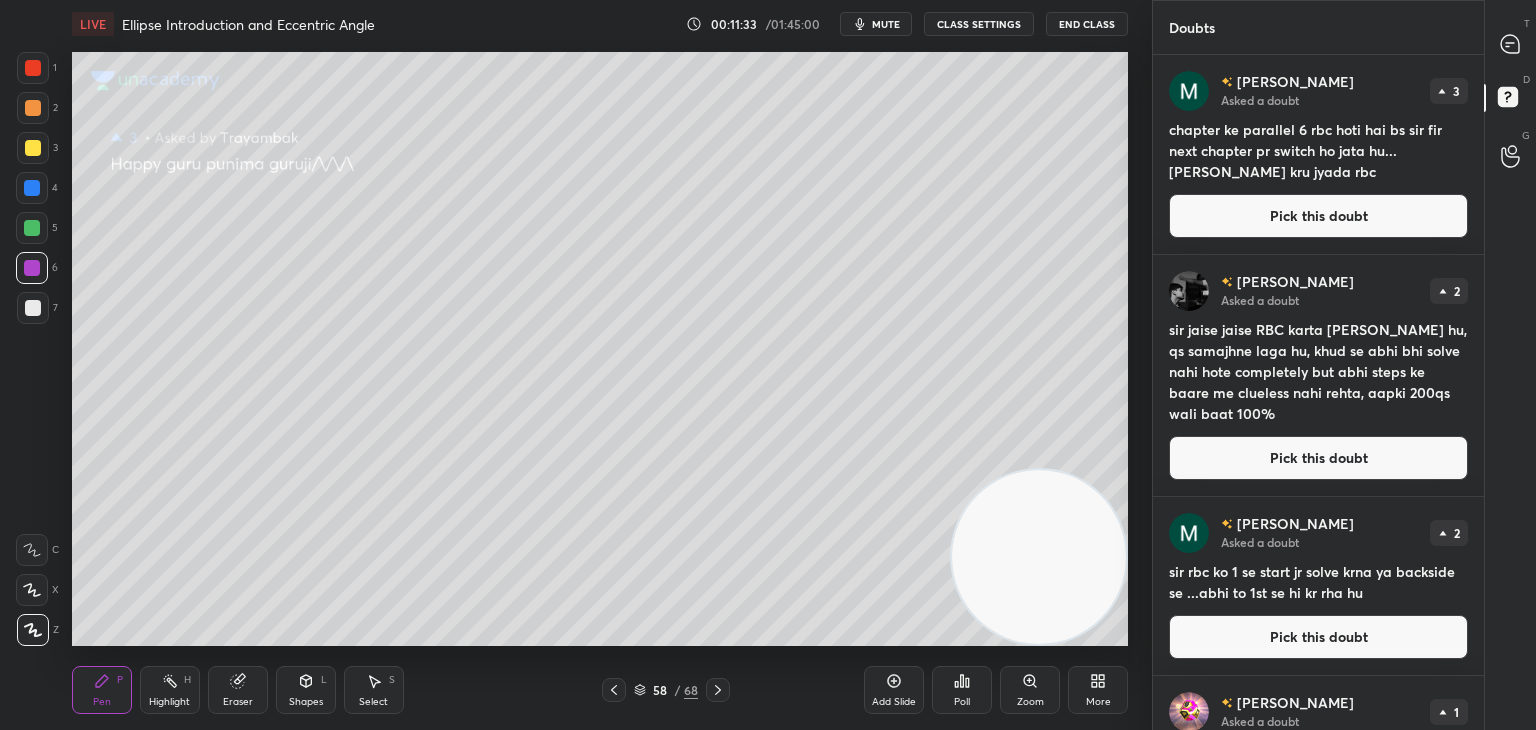 click on "Pick this doubt" at bounding box center (1318, 216) 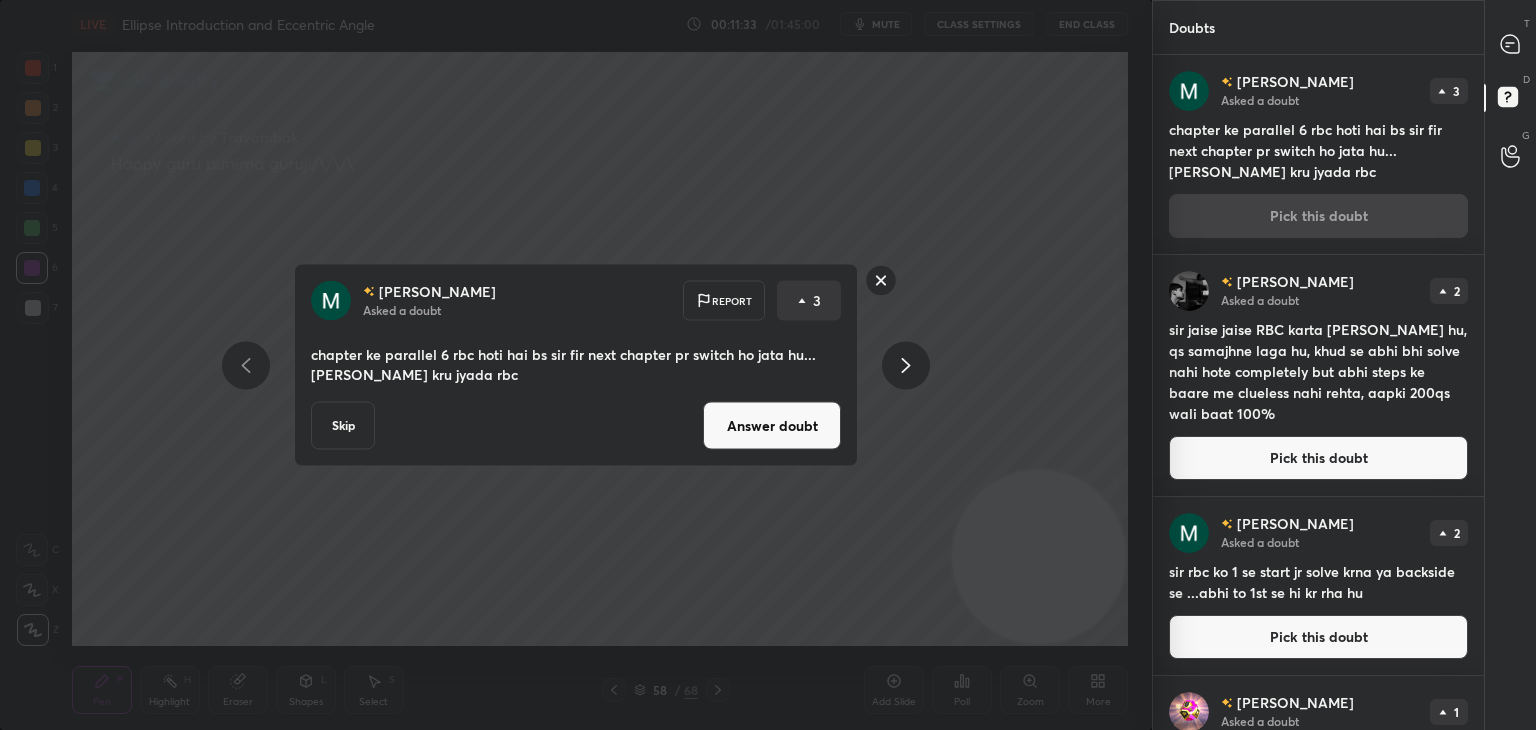 click on "Answer doubt" at bounding box center (772, 426) 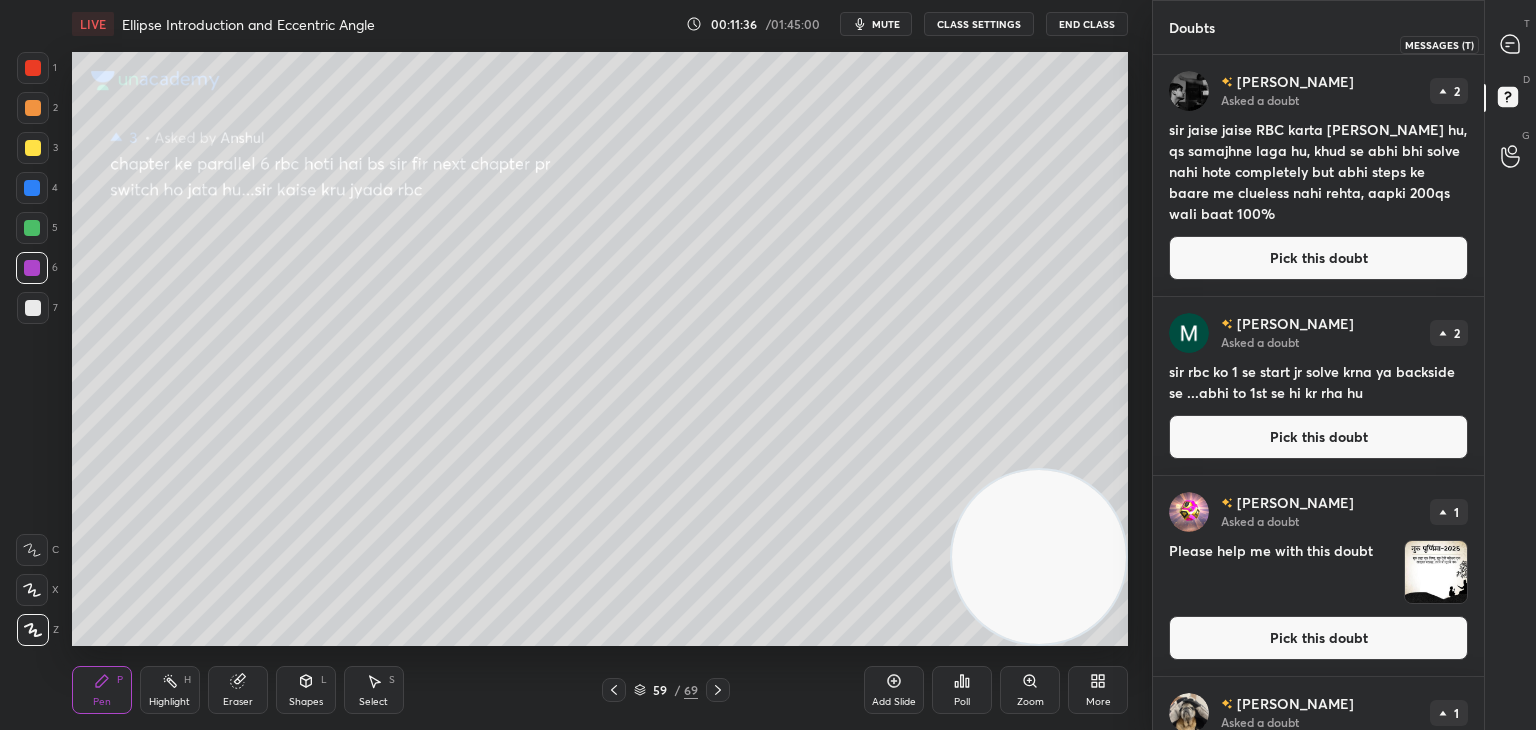 click at bounding box center [1511, 44] 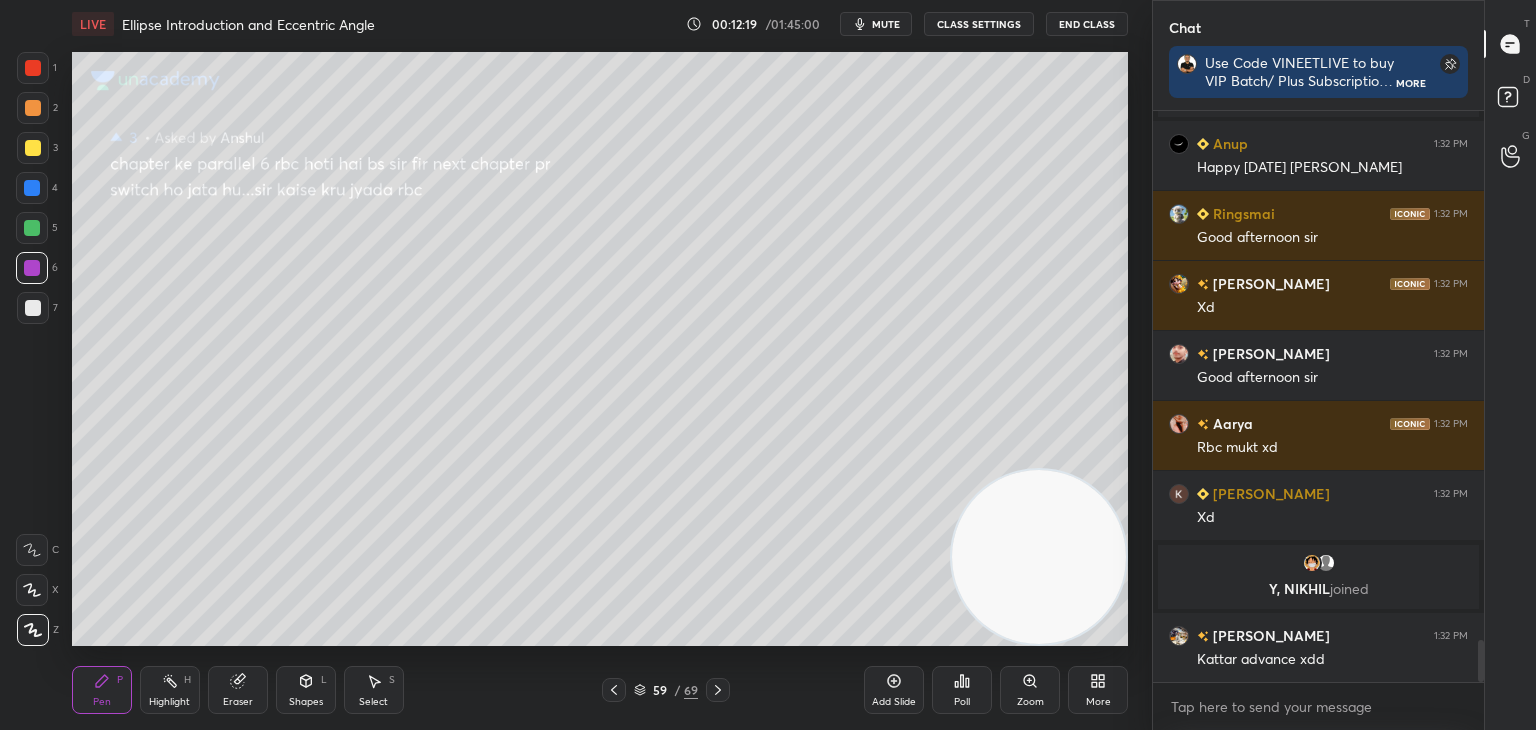 click on "59" at bounding box center [660, 690] 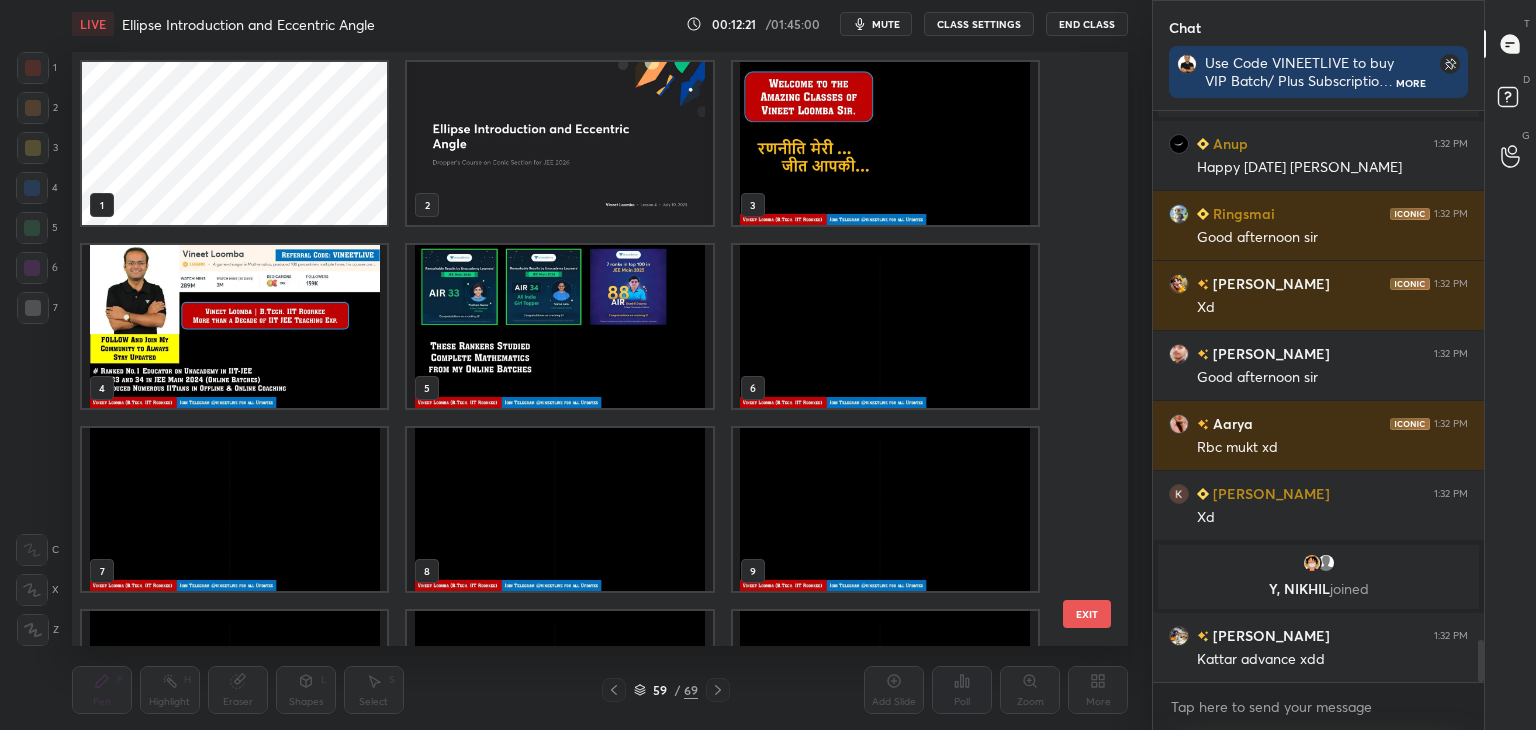 click at bounding box center [885, 143] 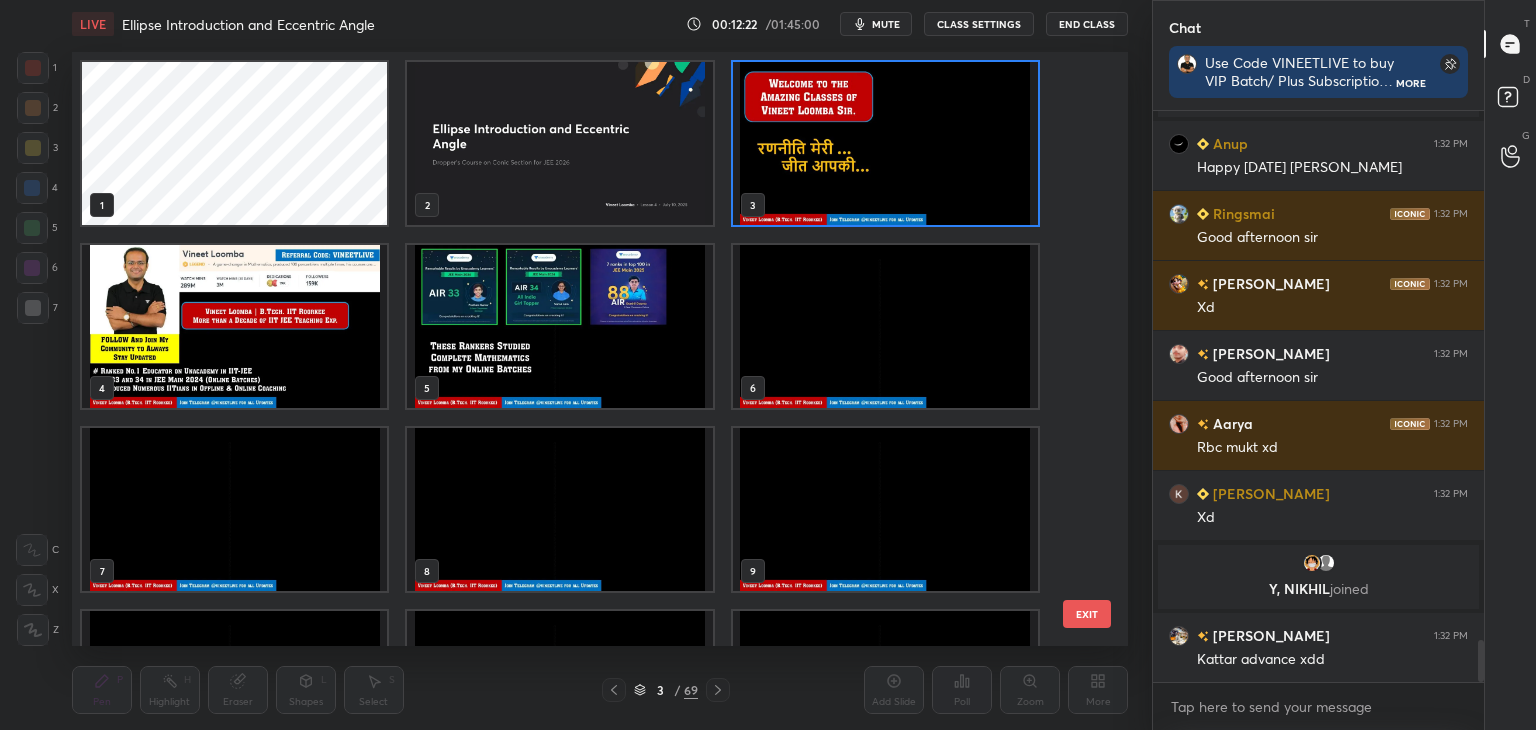 drag, startPoint x: 892, startPoint y: 185, endPoint x: 884, endPoint y: 173, distance: 14.422205 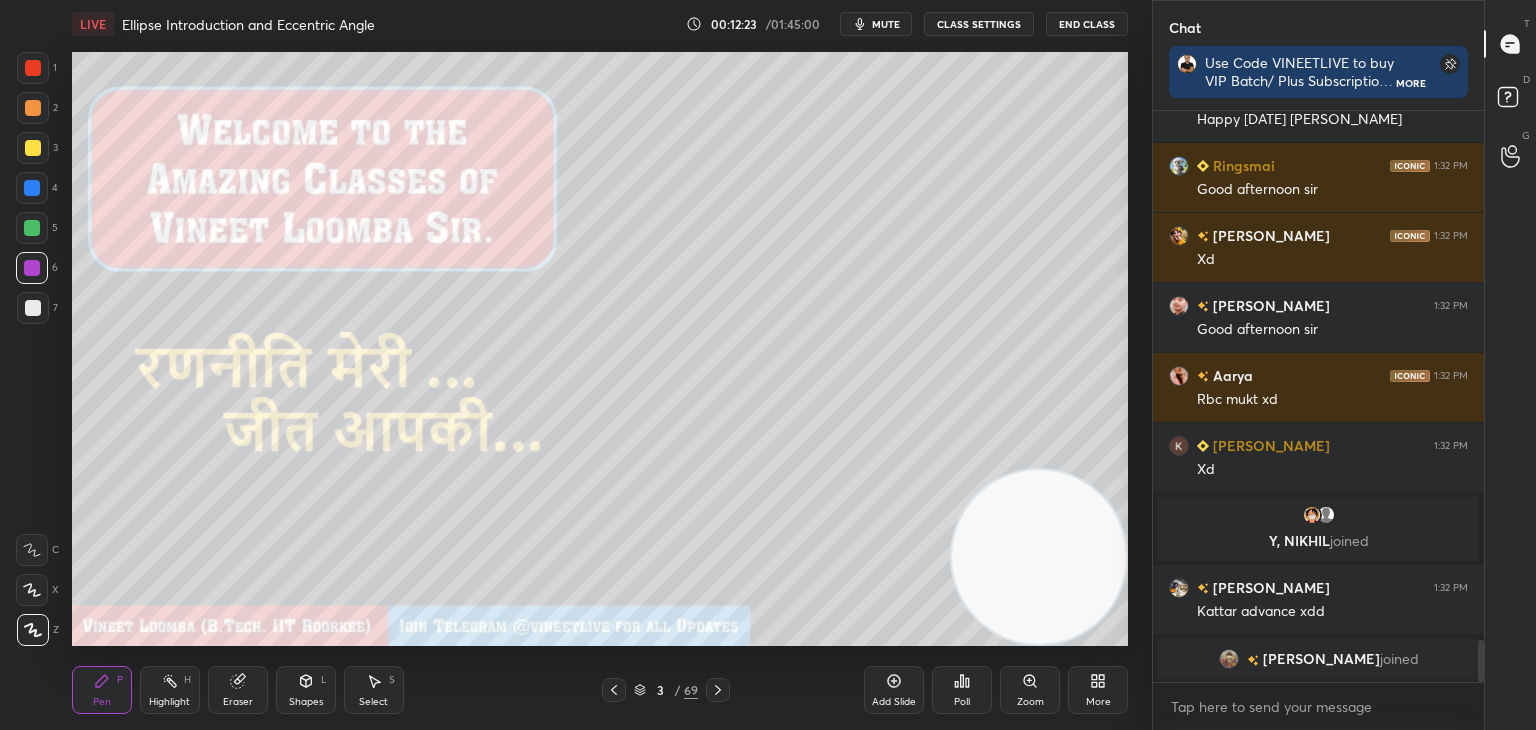 click on "Eraser" at bounding box center [238, 702] 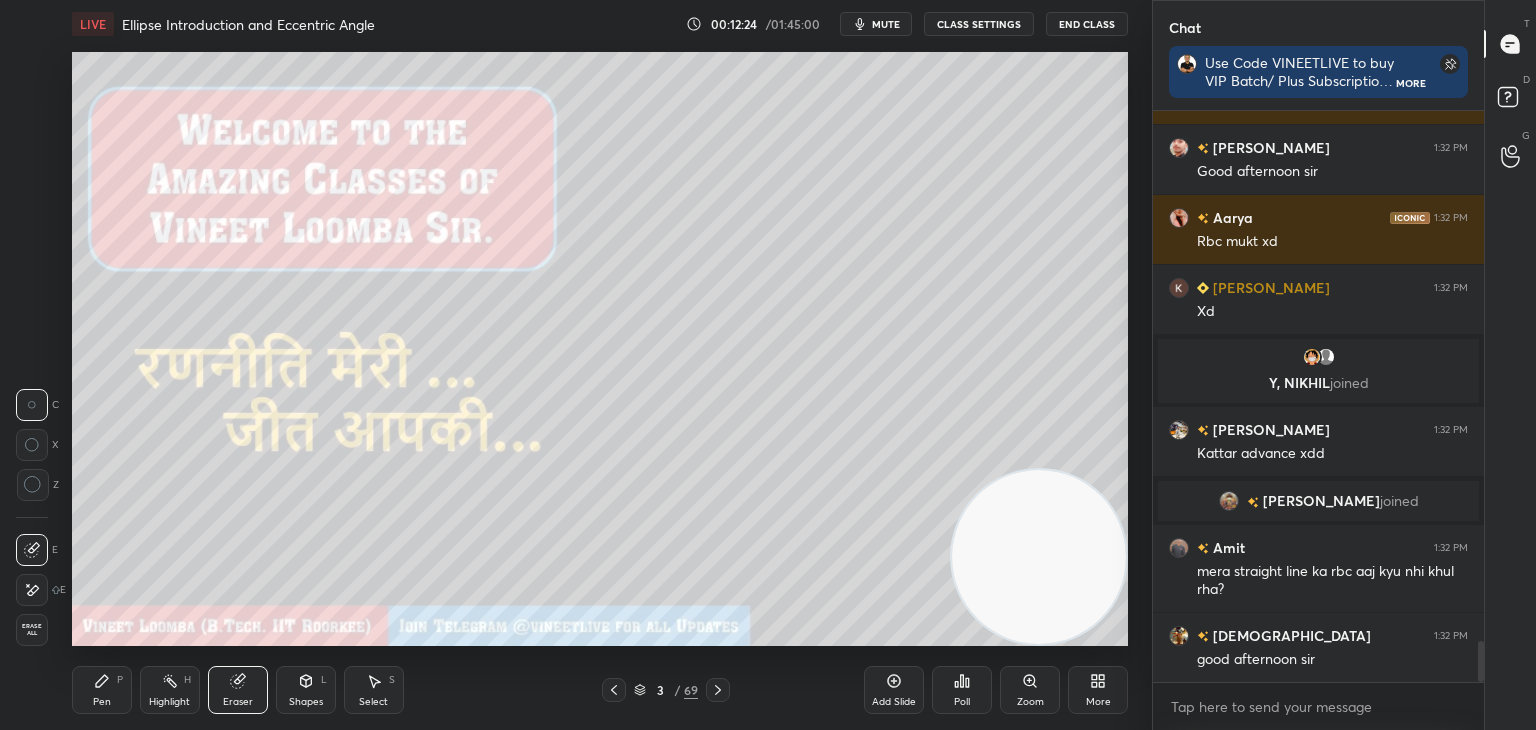 click on "1 2 3 4 5 6 7 C X Z C X Z E E Erase all   H H" at bounding box center [32, 349] 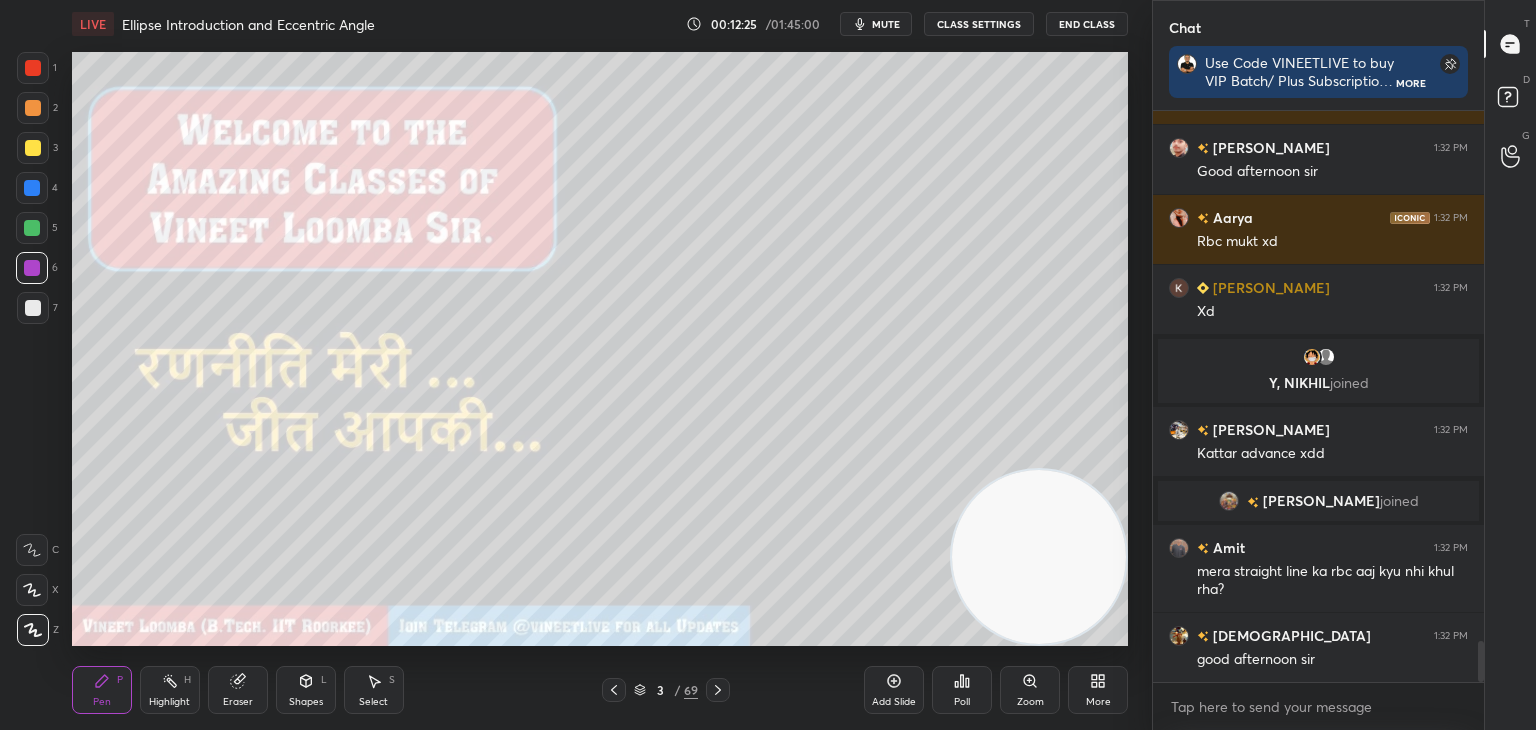 click 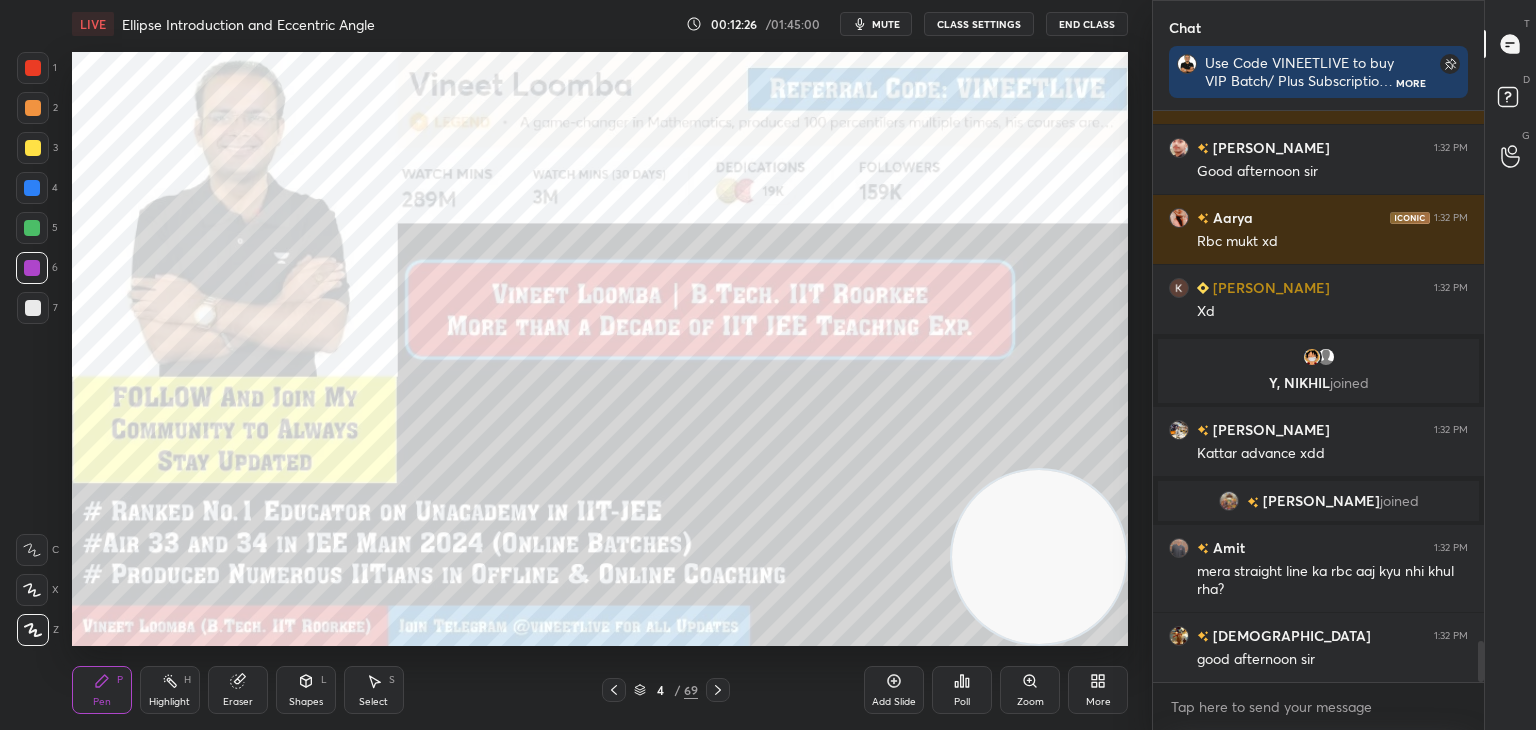 click on "CLASS SETTINGS" at bounding box center [979, 24] 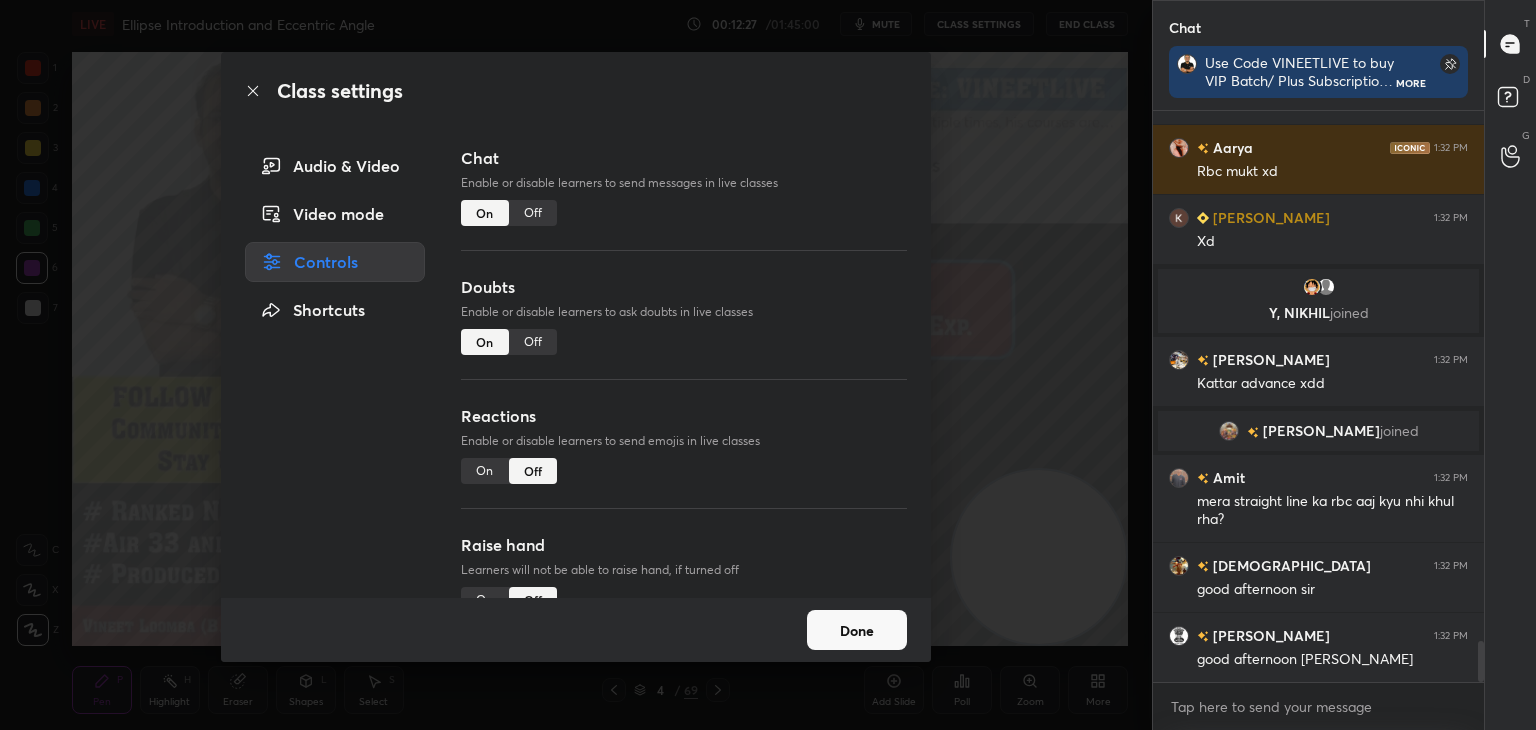 click on "Off" at bounding box center (533, 342) 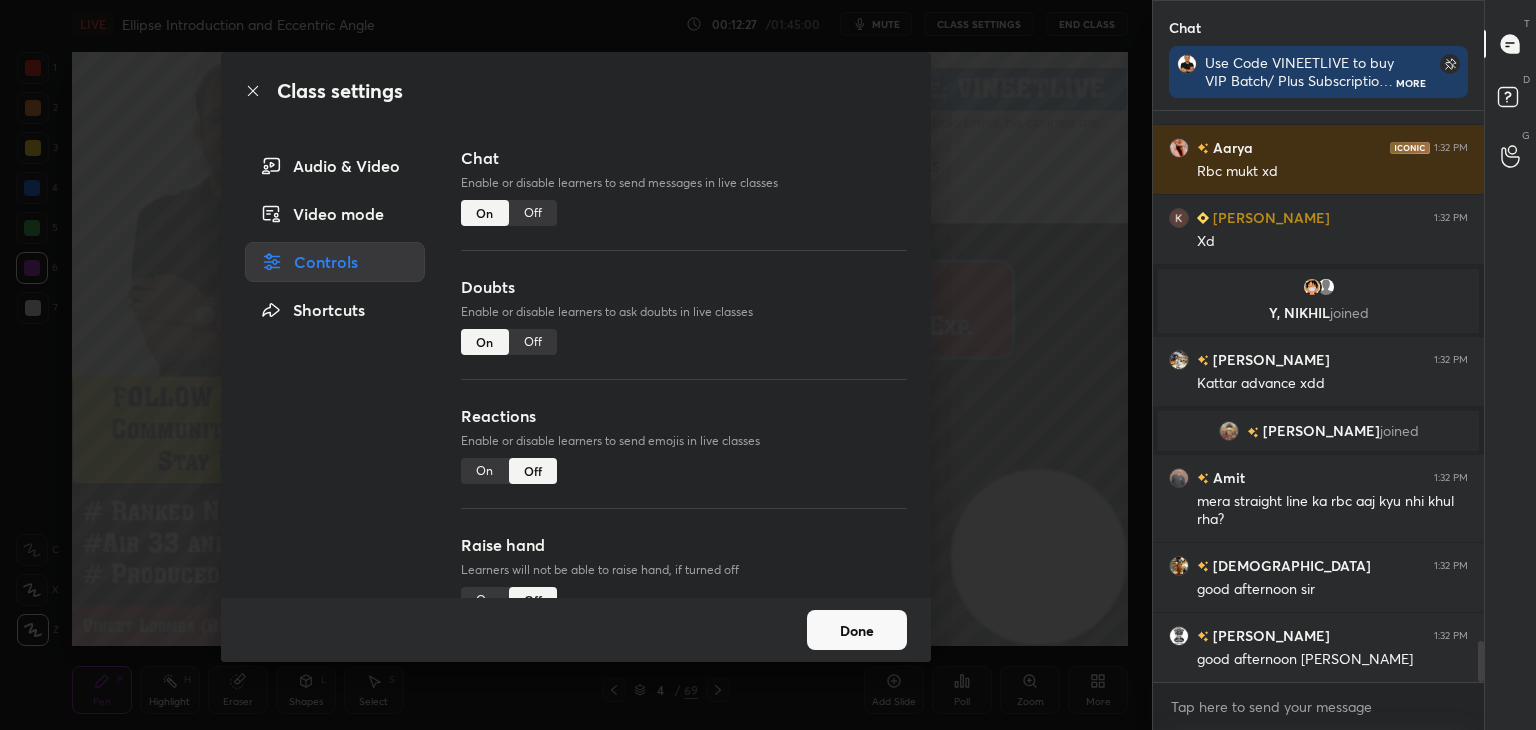 type on "x" 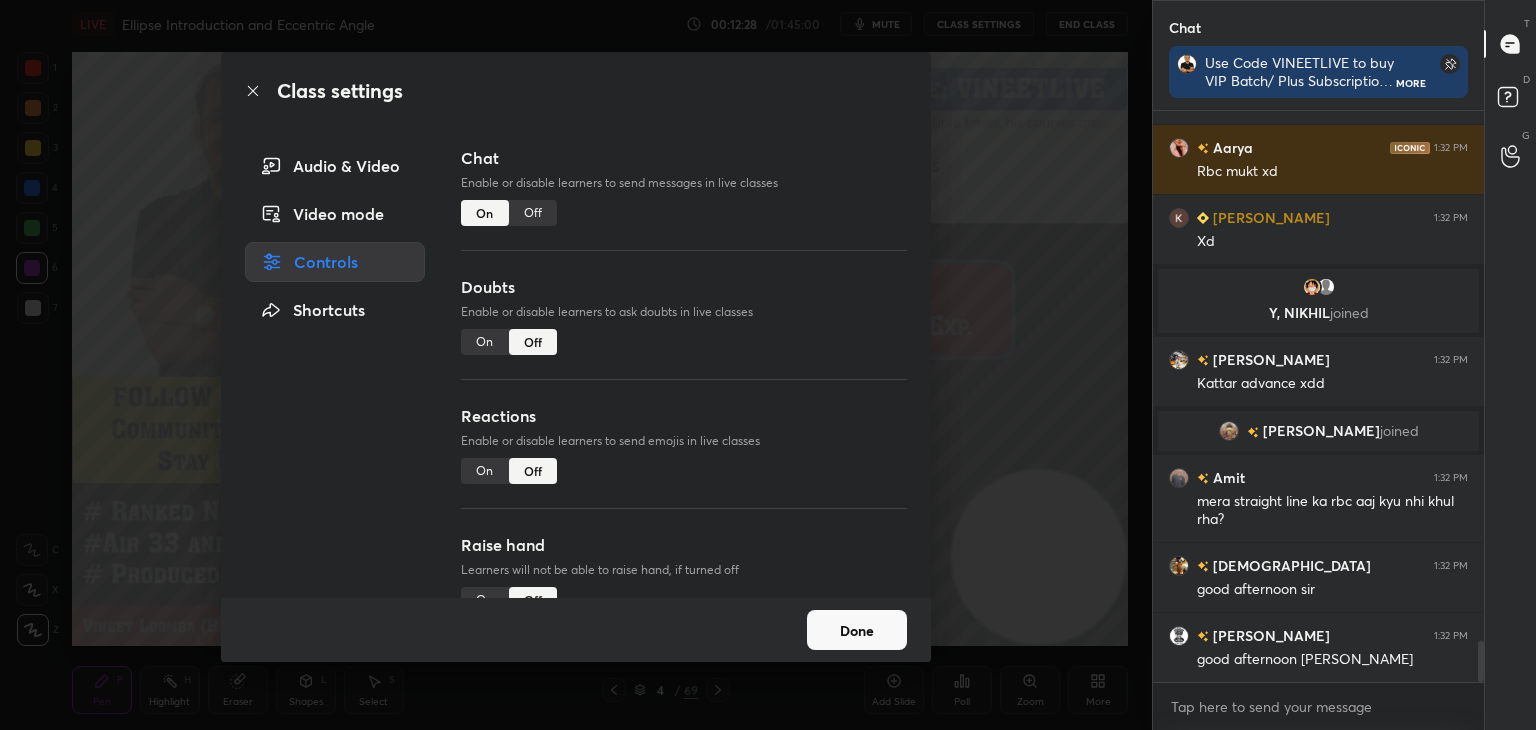 click on "Done" at bounding box center [857, 630] 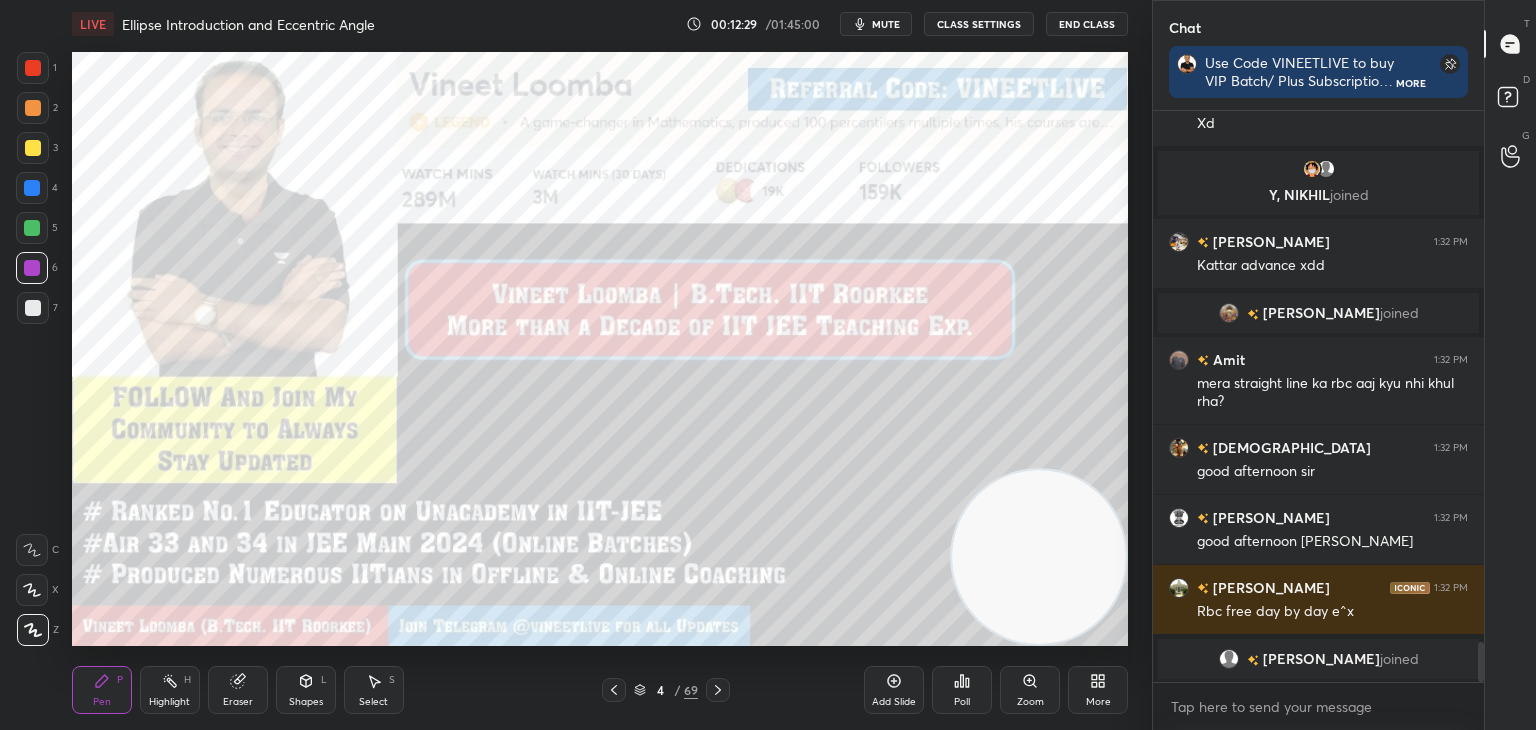 click 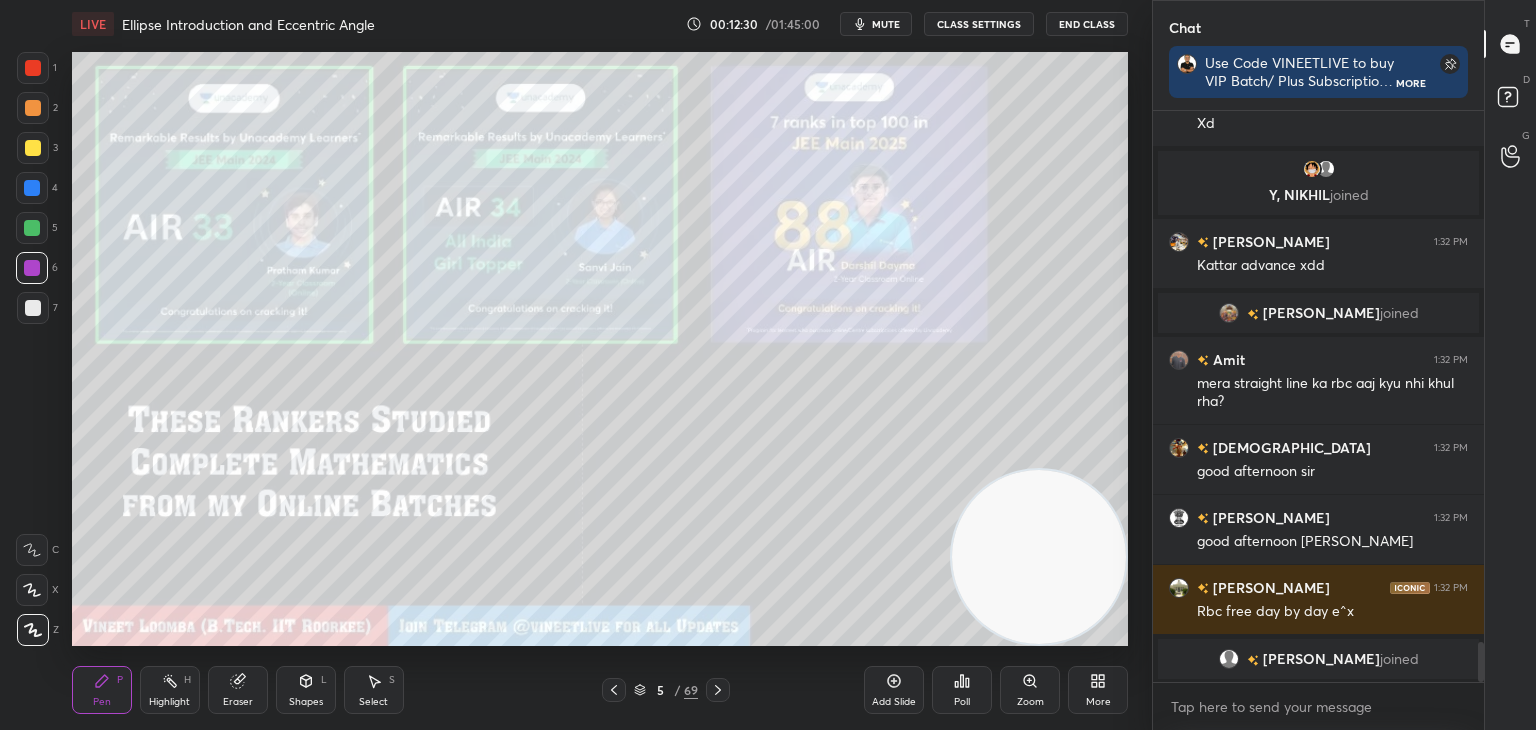 click 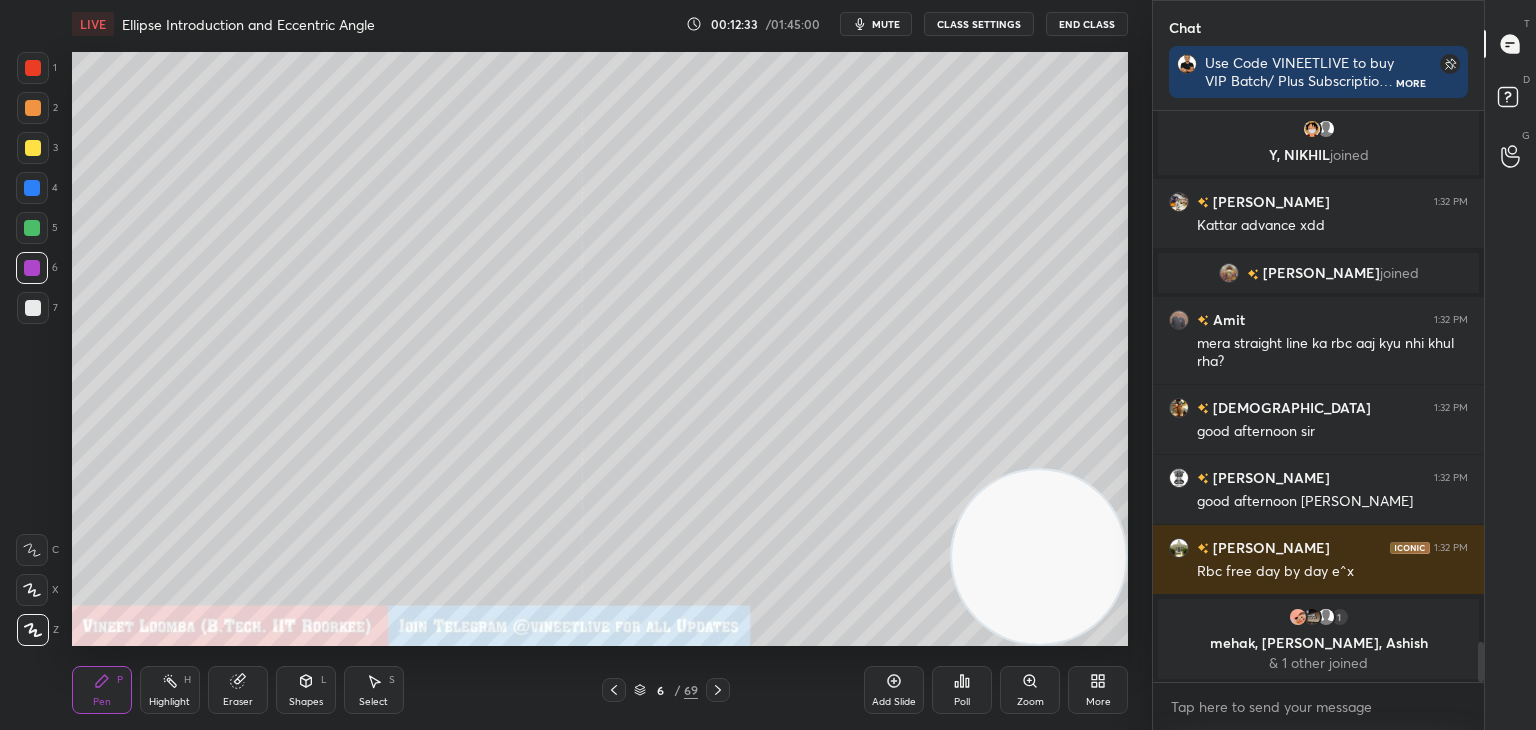click on "Pen P" at bounding box center (102, 690) 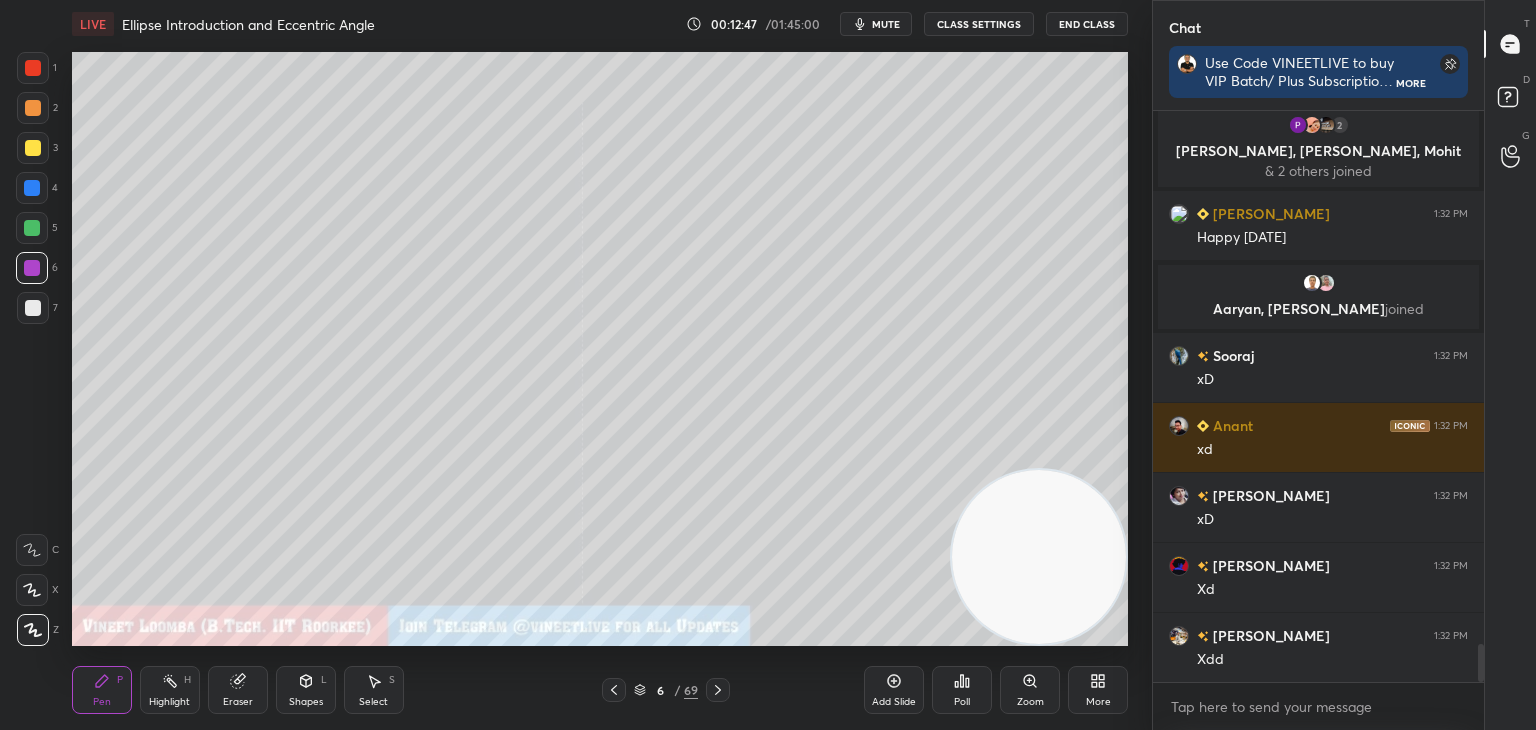 drag, startPoint x: 28, startPoint y: 143, endPoint x: 28, endPoint y: 125, distance: 18 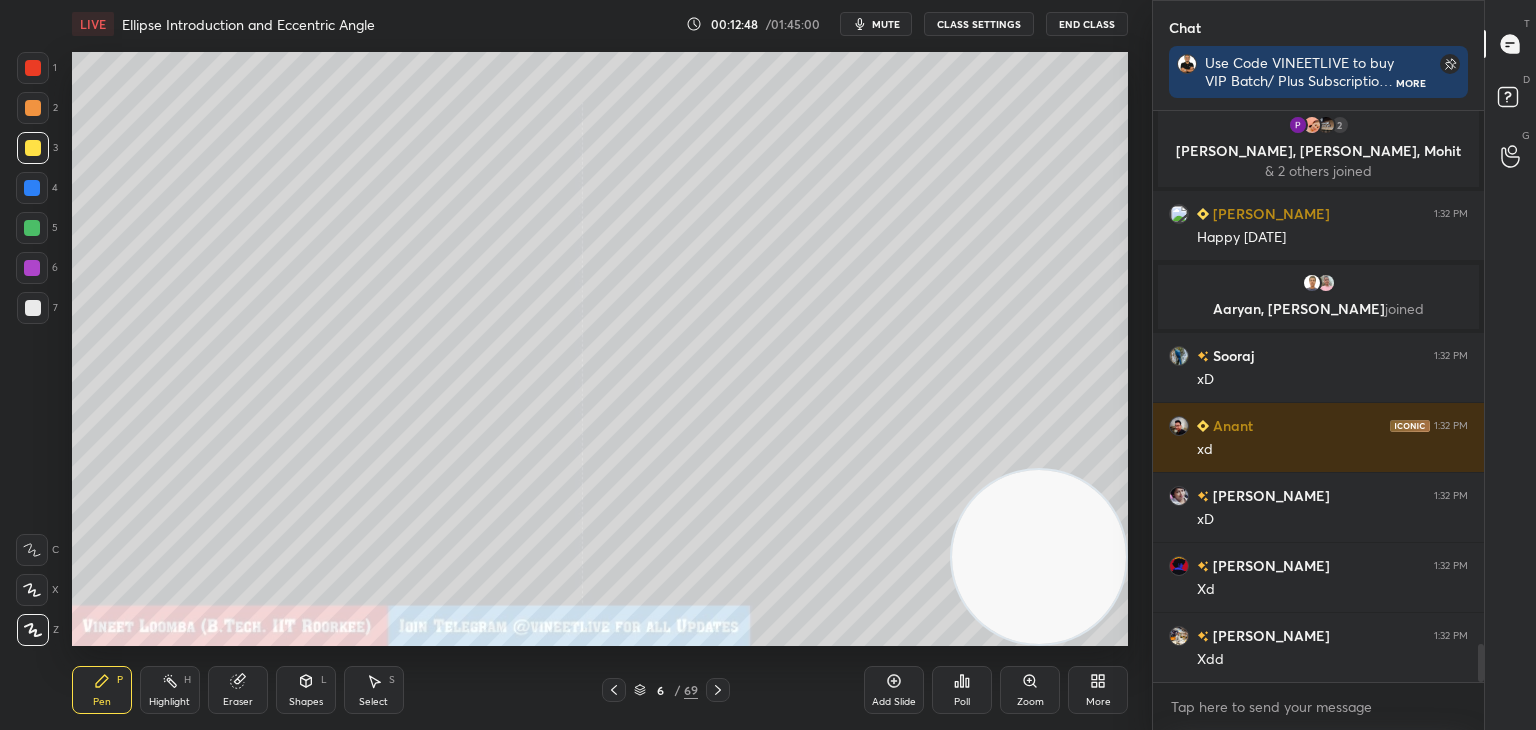 drag, startPoint x: 35, startPoint y: 108, endPoint x: 21, endPoint y: 110, distance: 14.142136 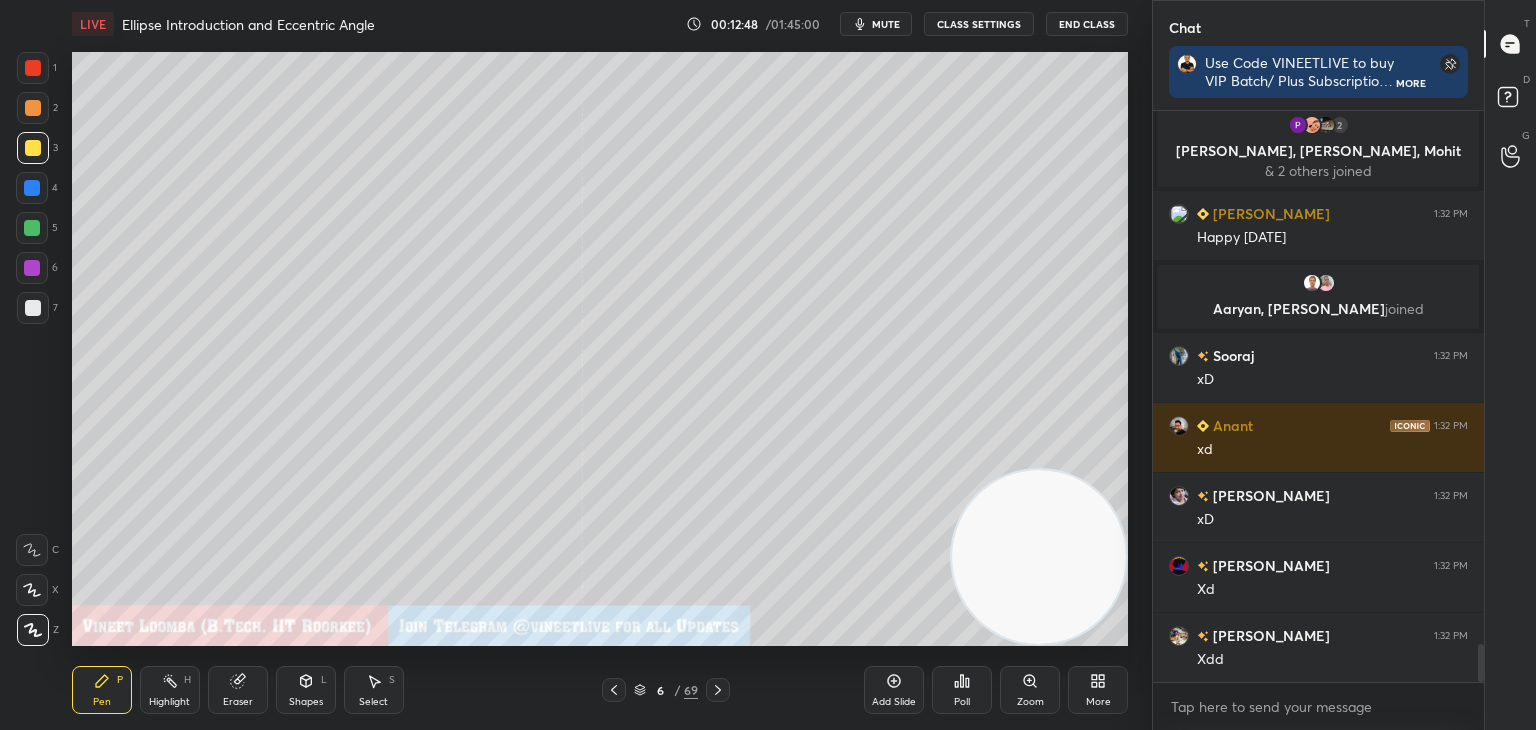 click at bounding box center [33, 108] 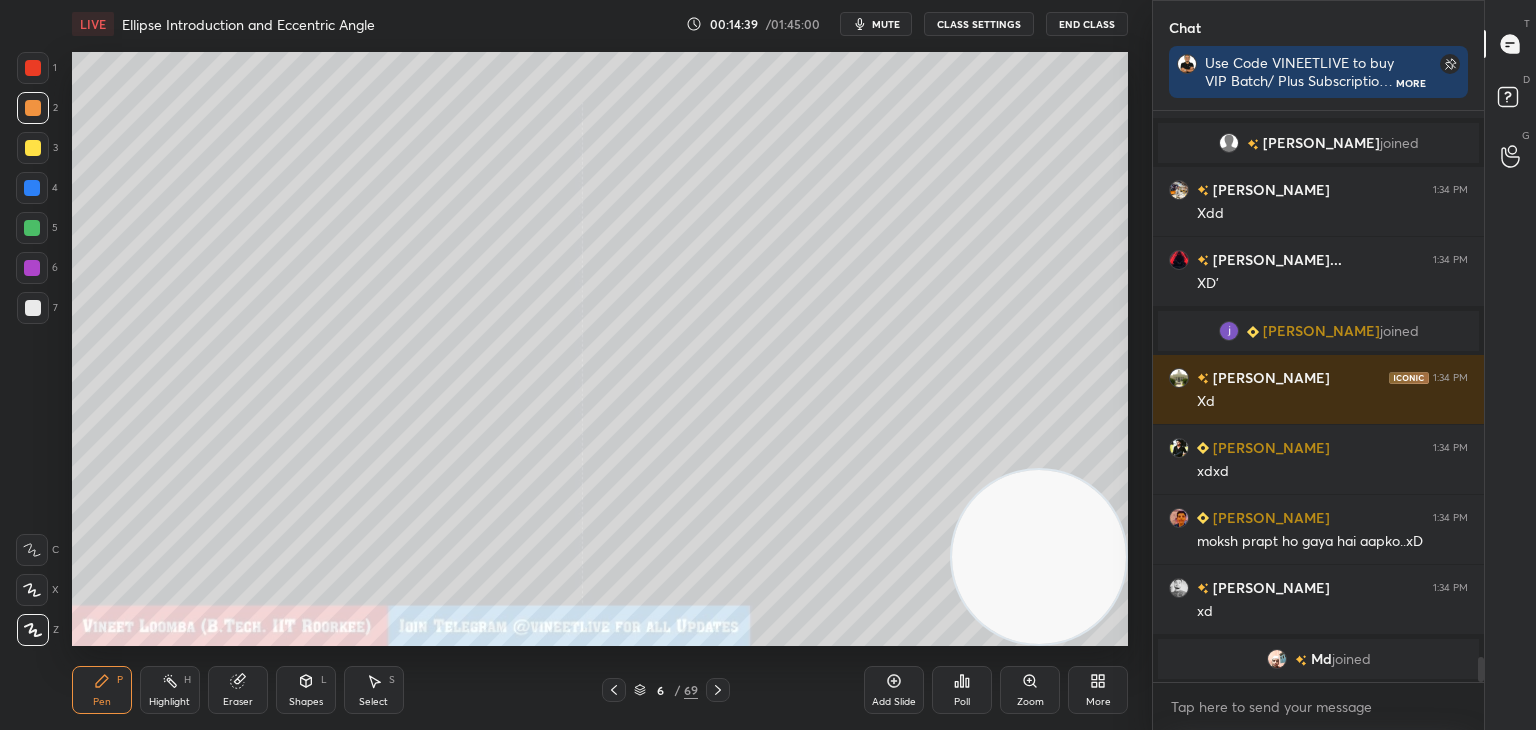 scroll, scrollTop: 12352, scrollLeft: 0, axis: vertical 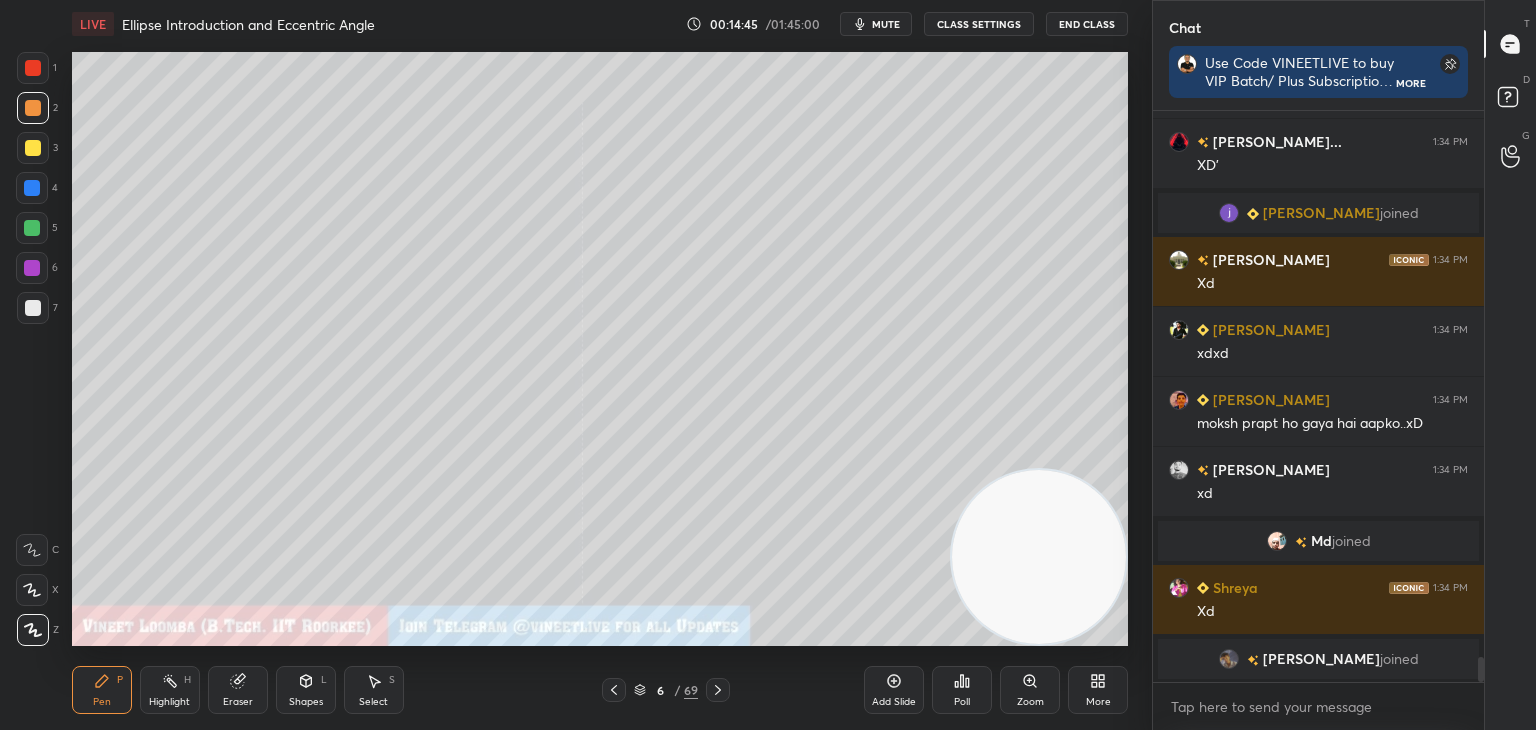 drag, startPoint x: 28, startPoint y: 313, endPoint x: 70, endPoint y: 281, distance: 52.801514 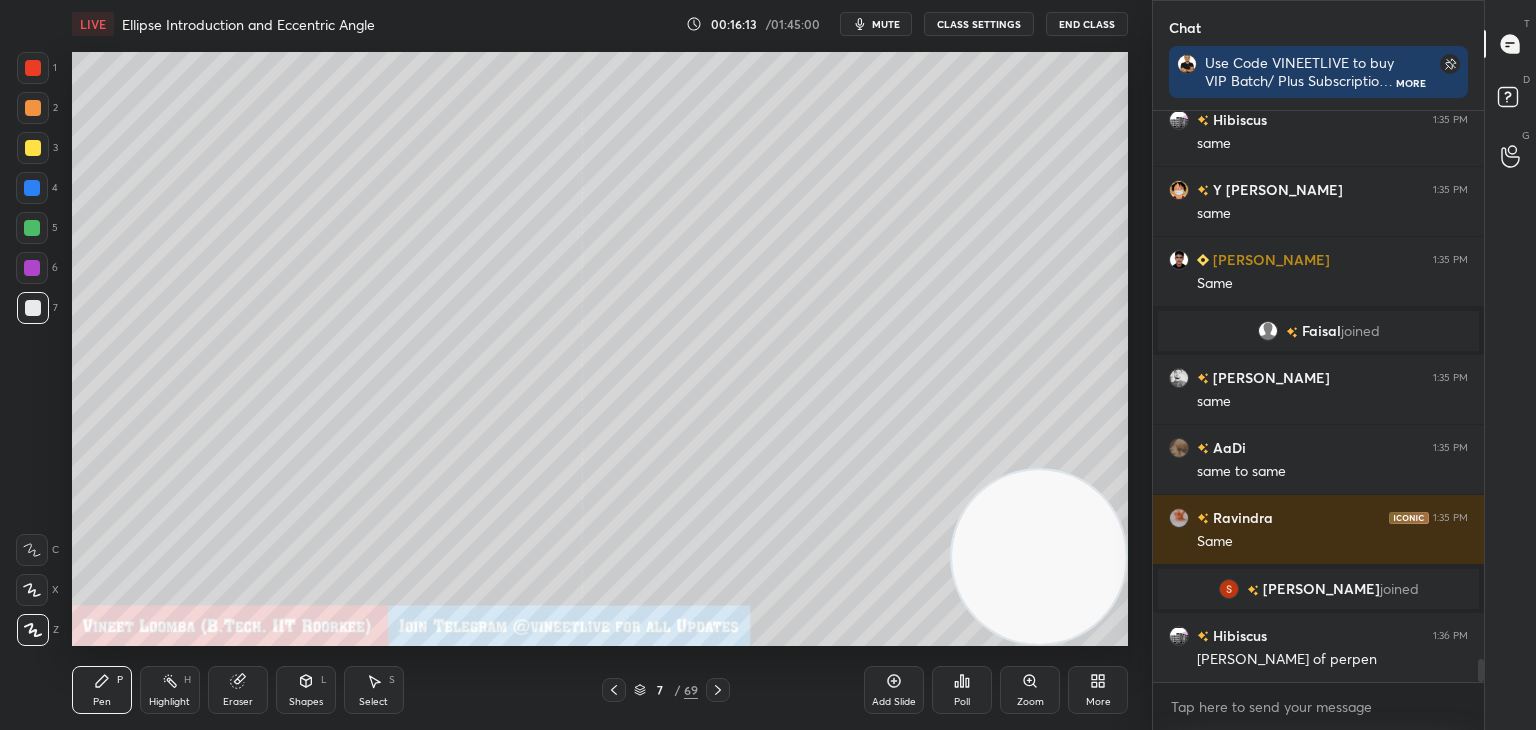 scroll, scrollTop: 13872, scrollLeft: 0, axis: vertical 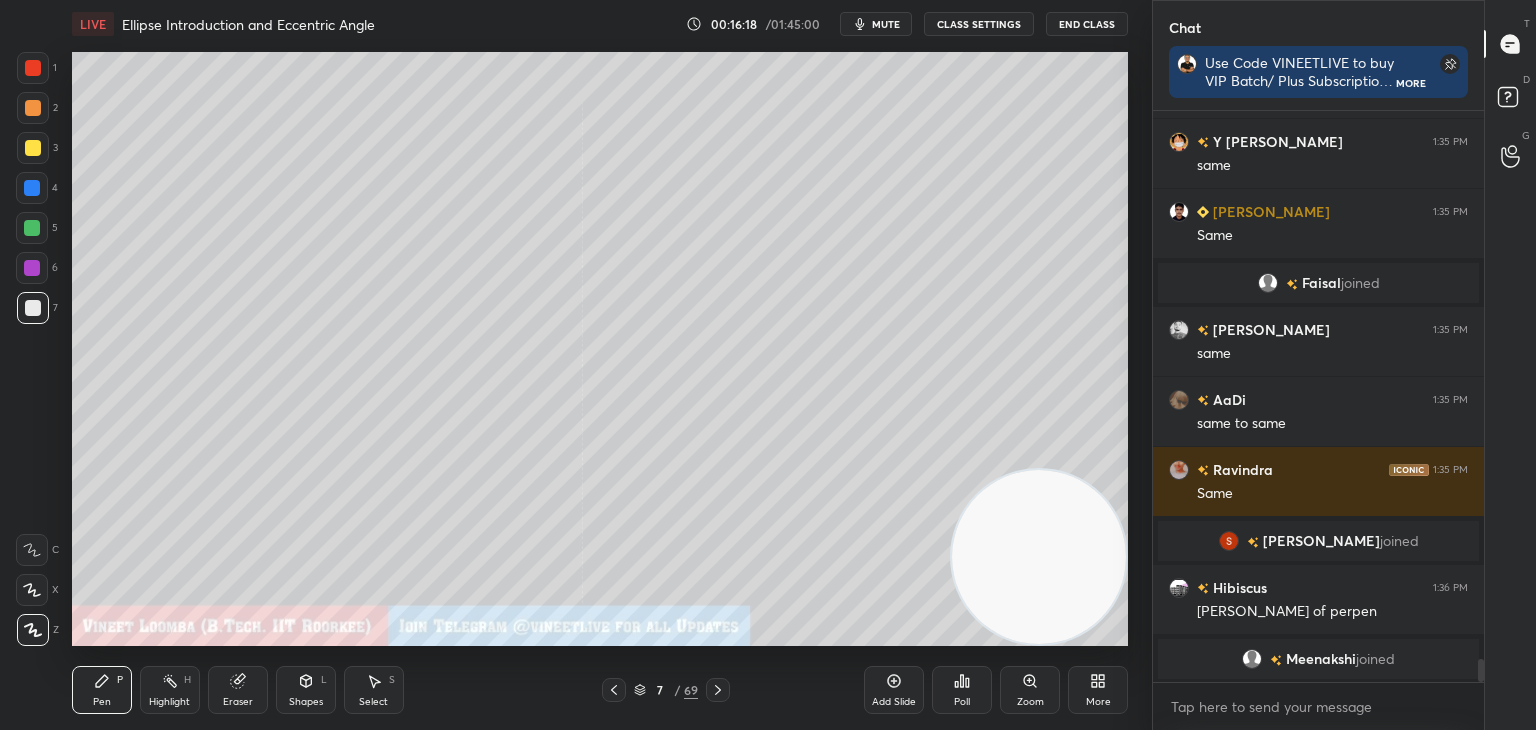click 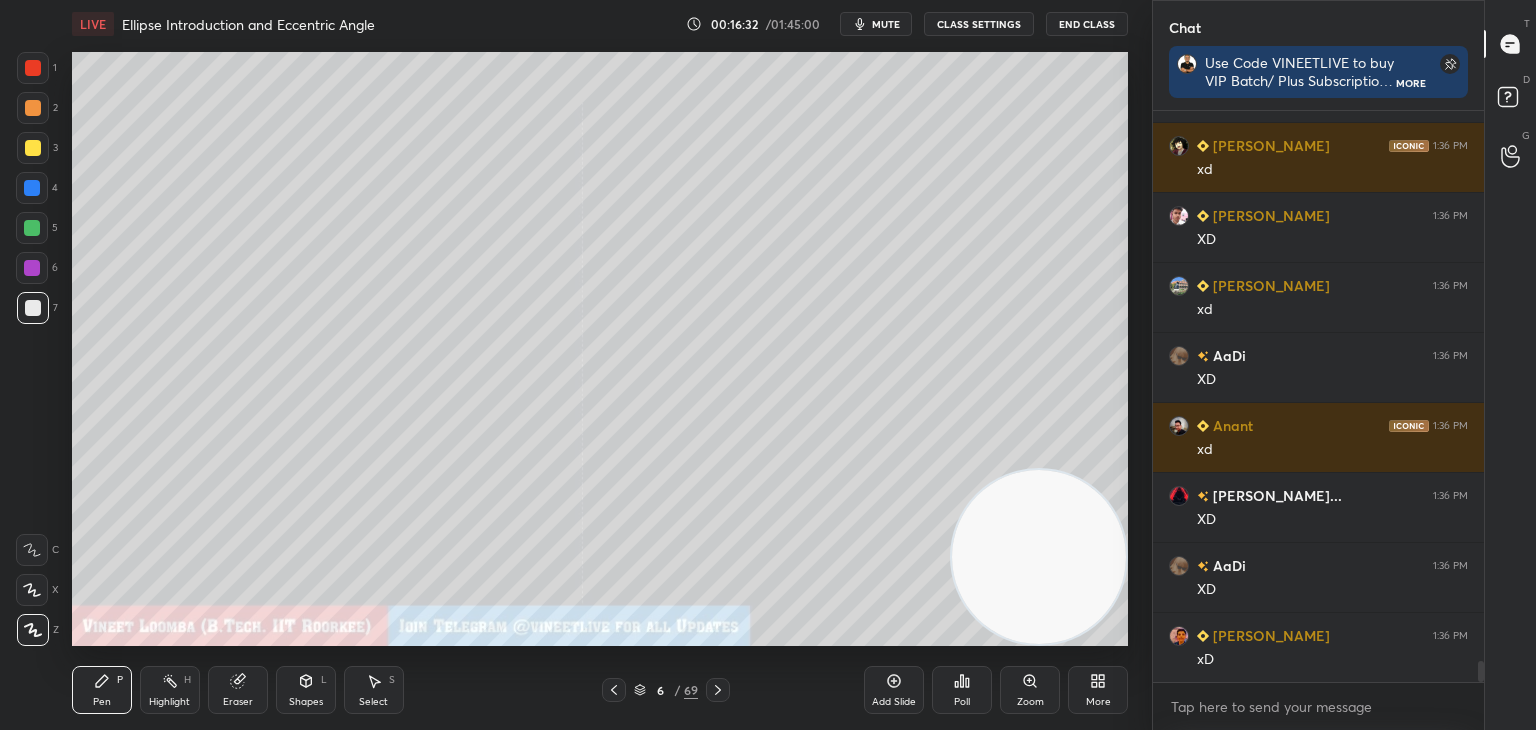 scroll, scrollTop: 15022, scrollLeft: 0, axis: vertical 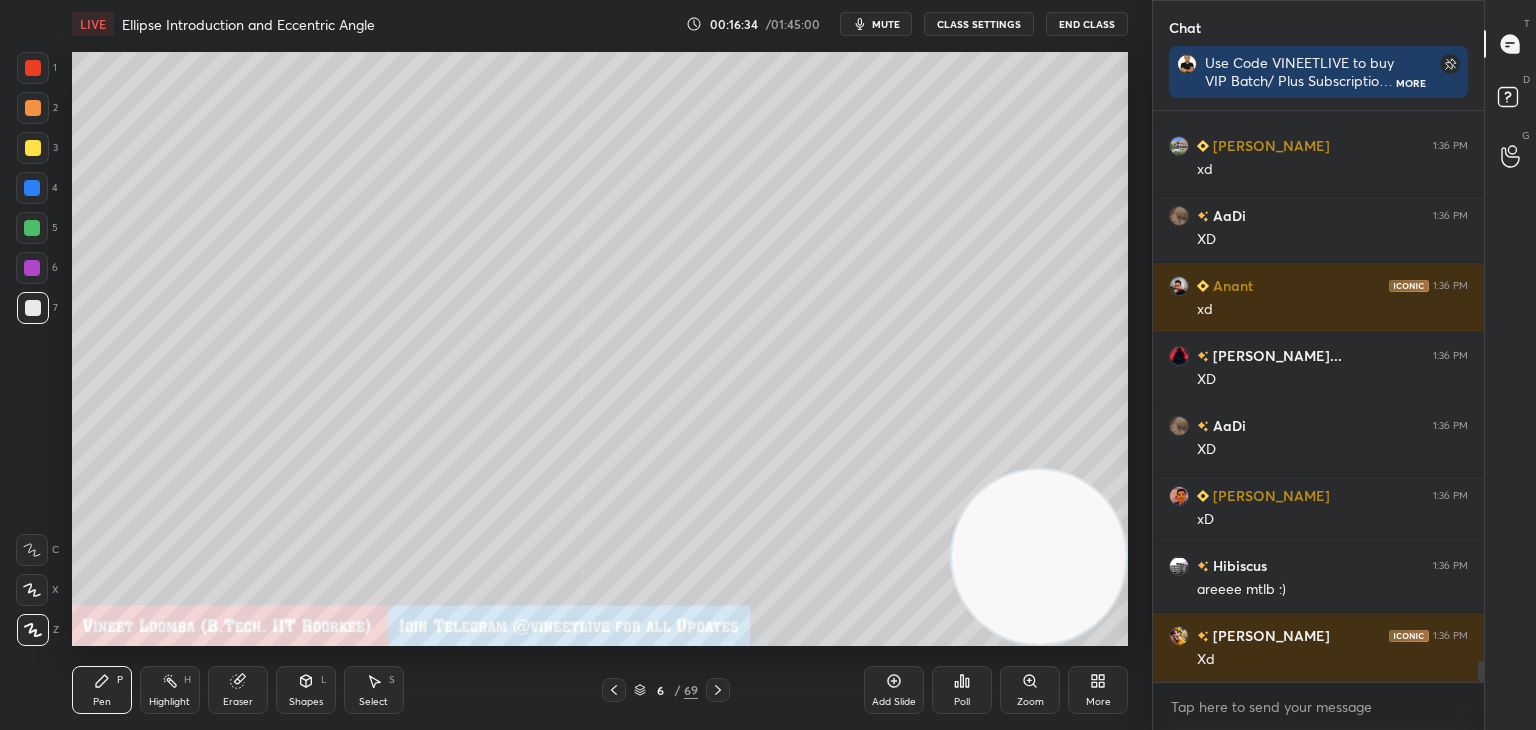 click 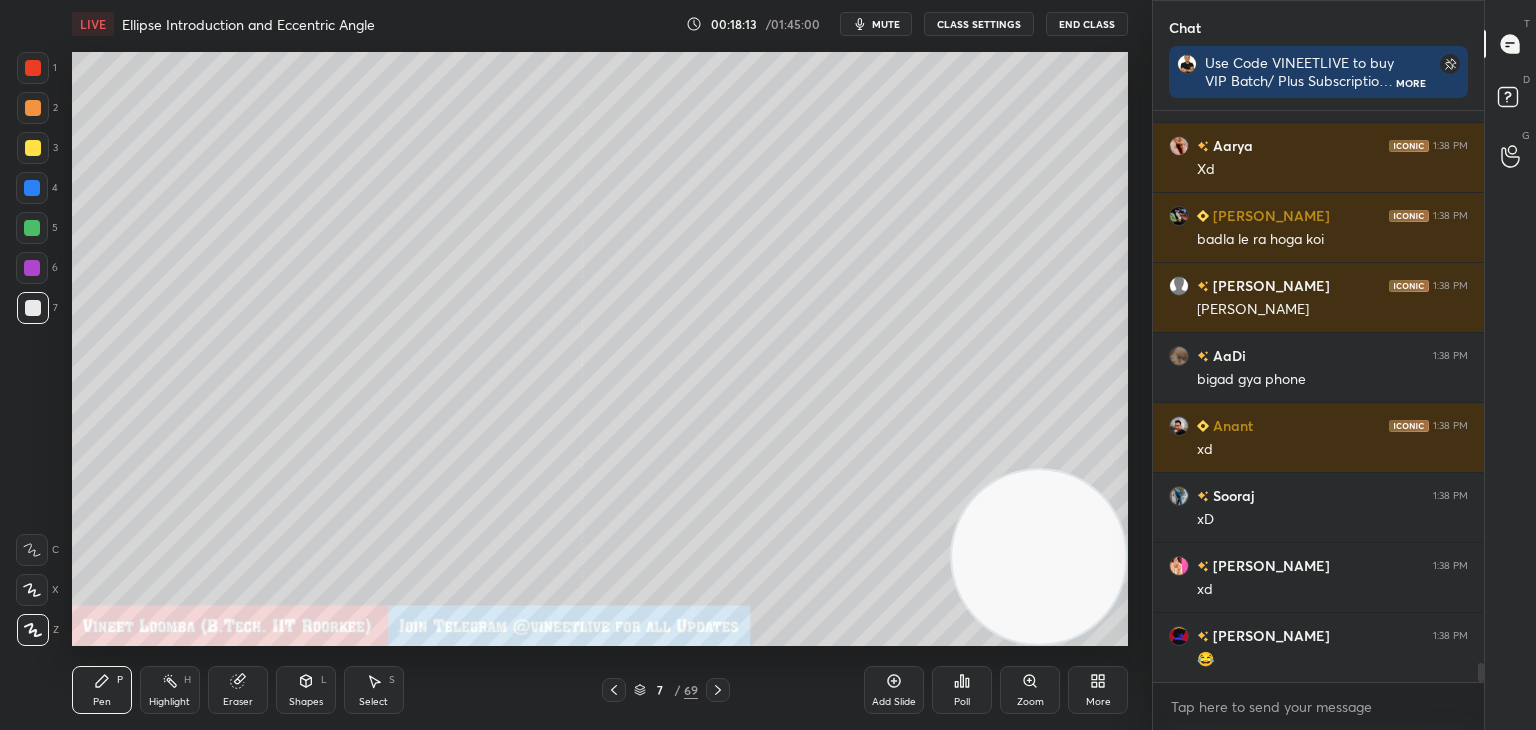 scroll, scrollTop: 16488, scrollLeft: 0, axis: vertical 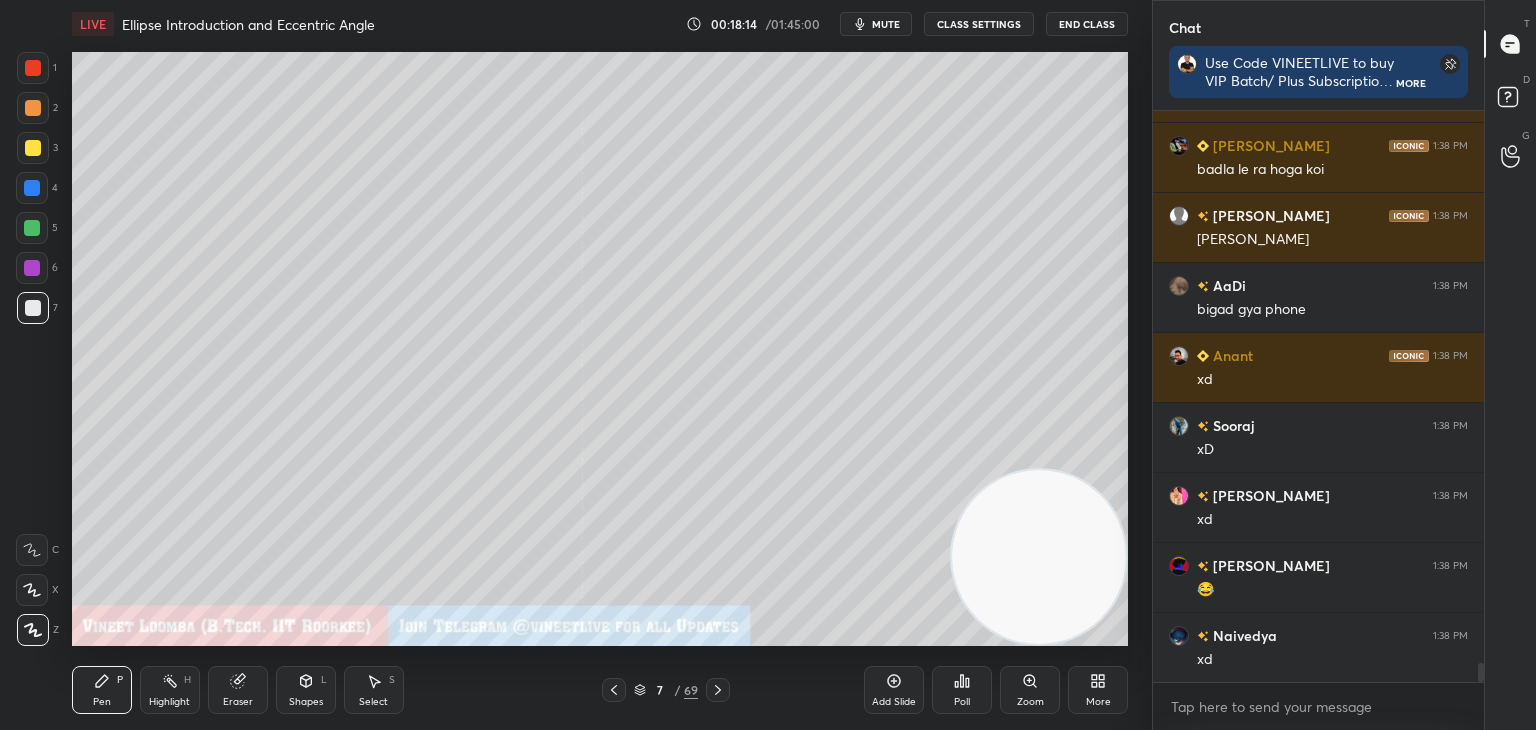 click on "Pen" at bounding box center (102, 702) 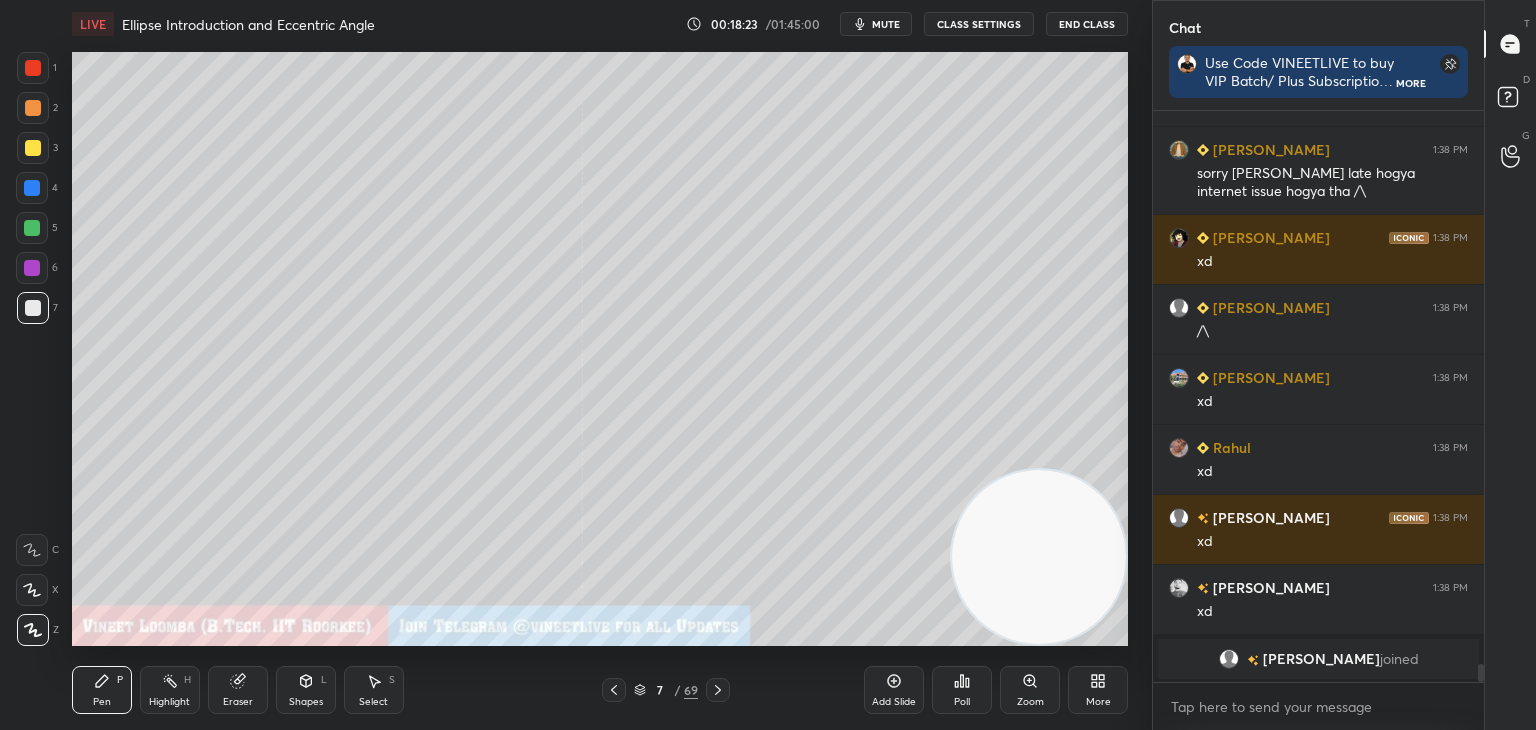 scroll, scrollTop: 16664, scrollLeft: 0, axis: vertical 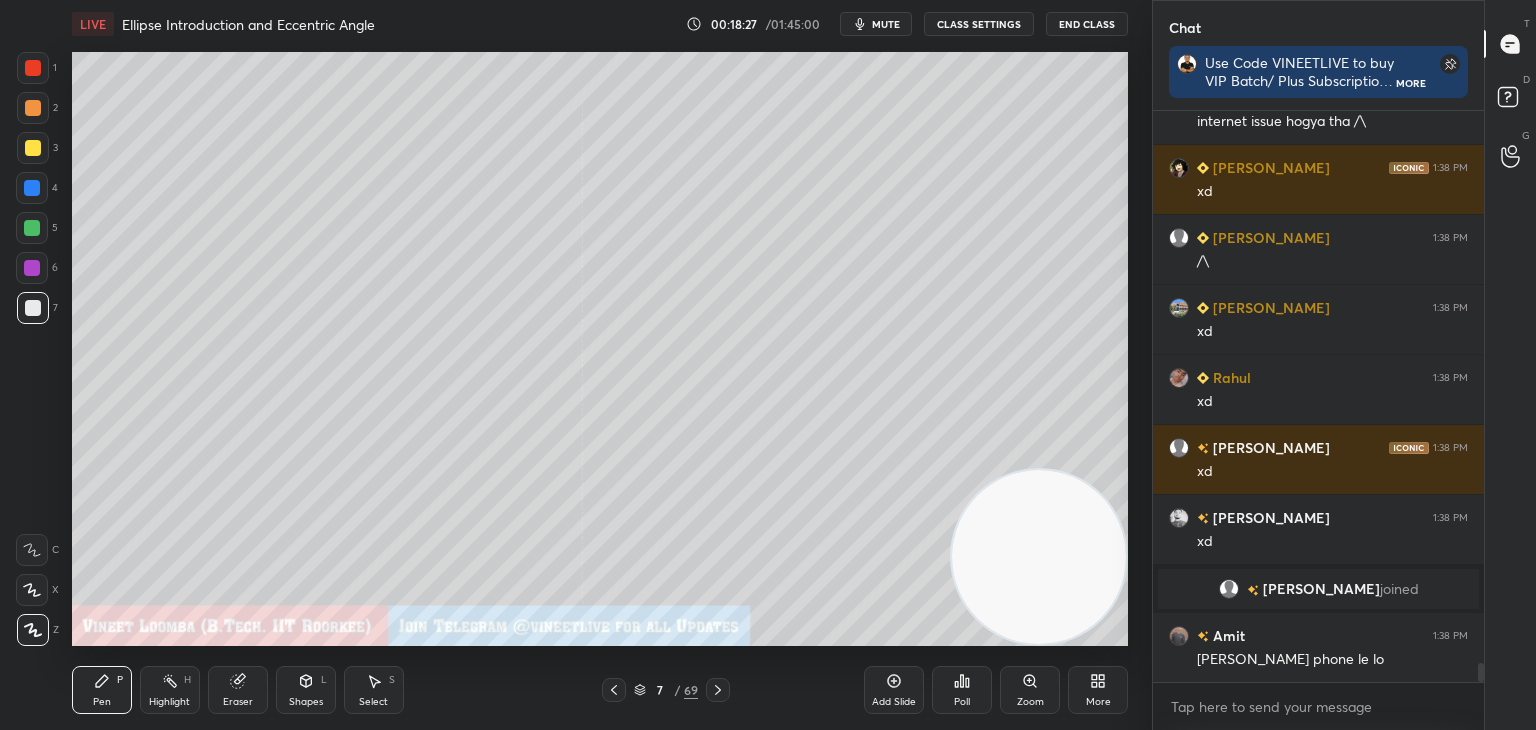 click on "Select" at bounding box center (373, 702) 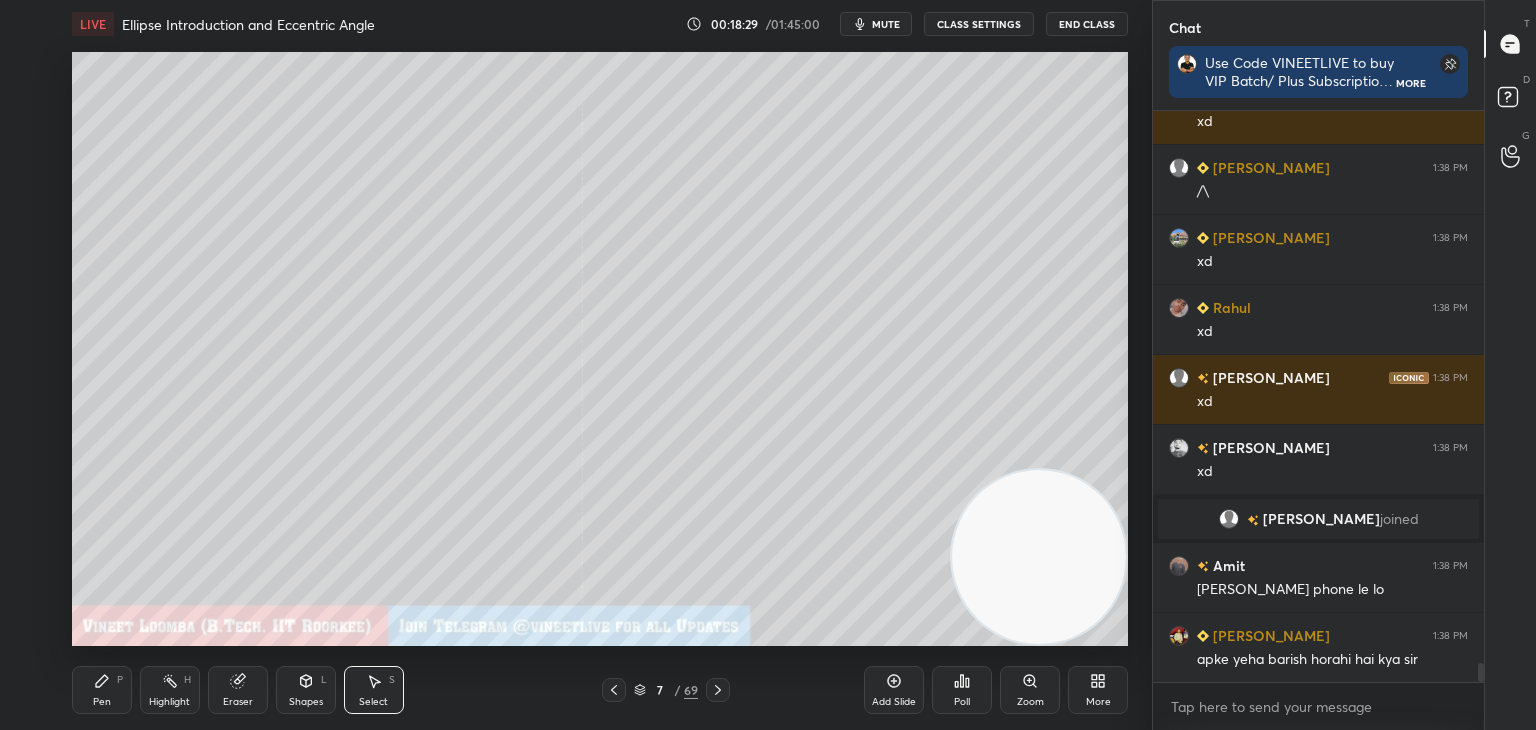 scroll, scrollTop: 16804, scrollLeft: 0, axis: vertical 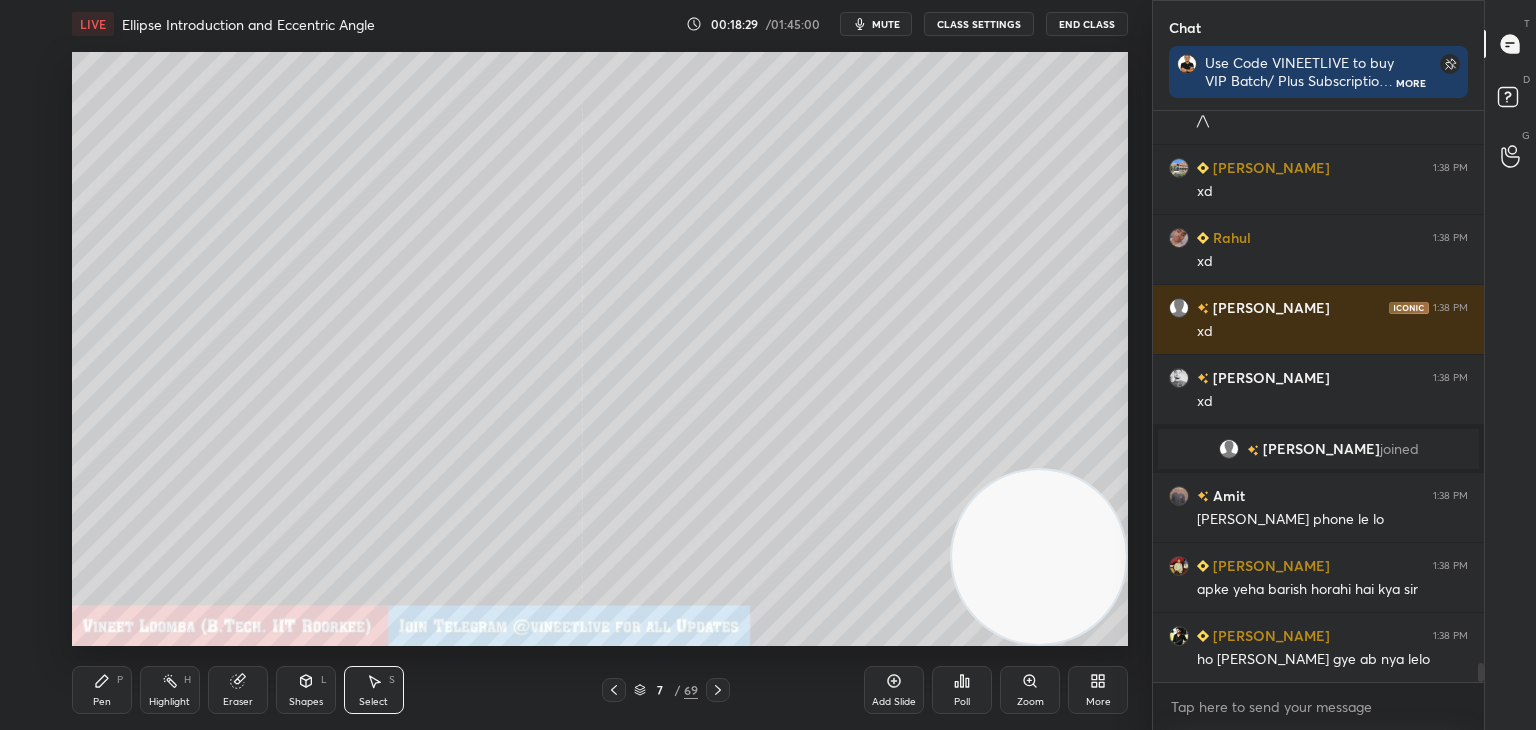 drag, startPoint x: 308, startPoint y: 695, endPoint x: 296, endPoint y: 688, distance: 13.892444 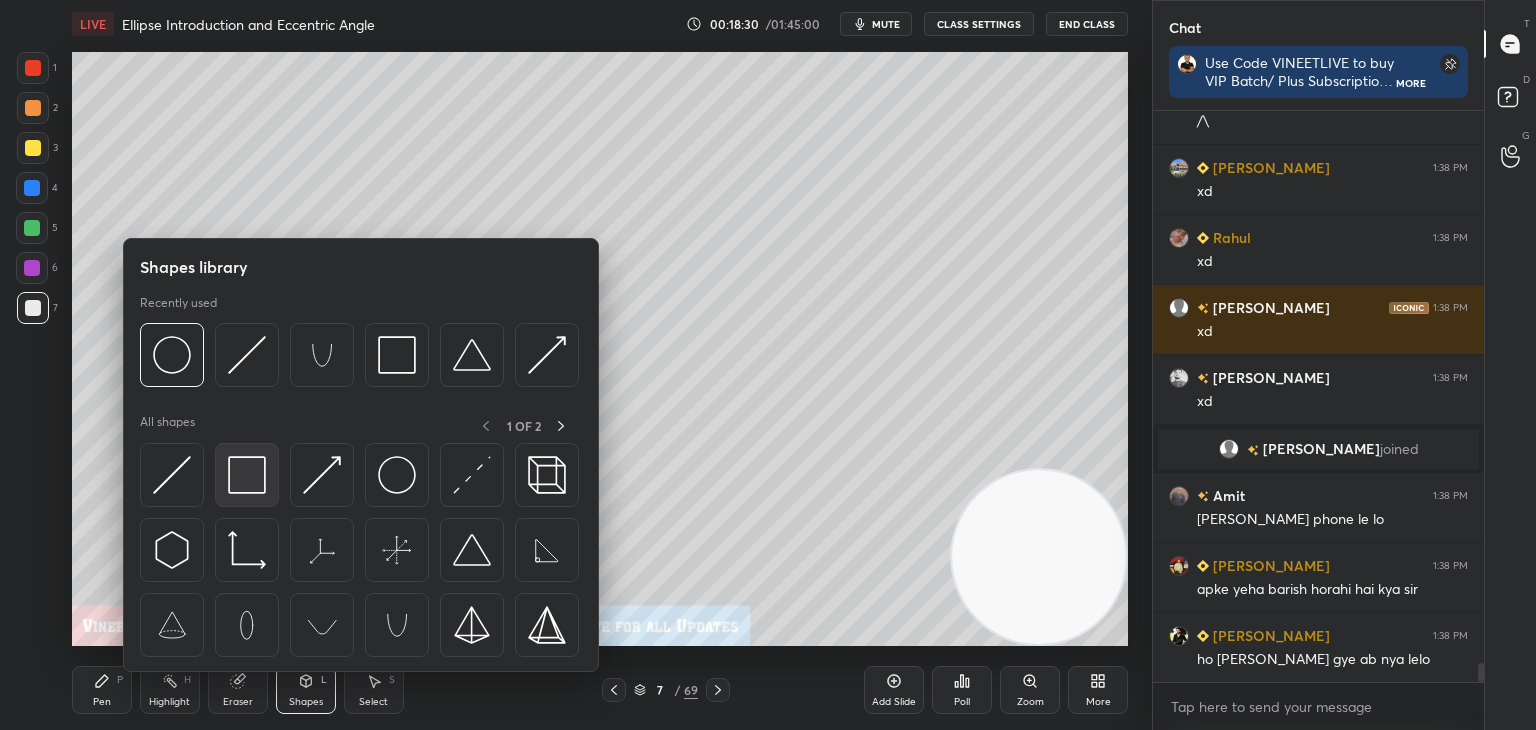 click at bounding box center [247, 475] 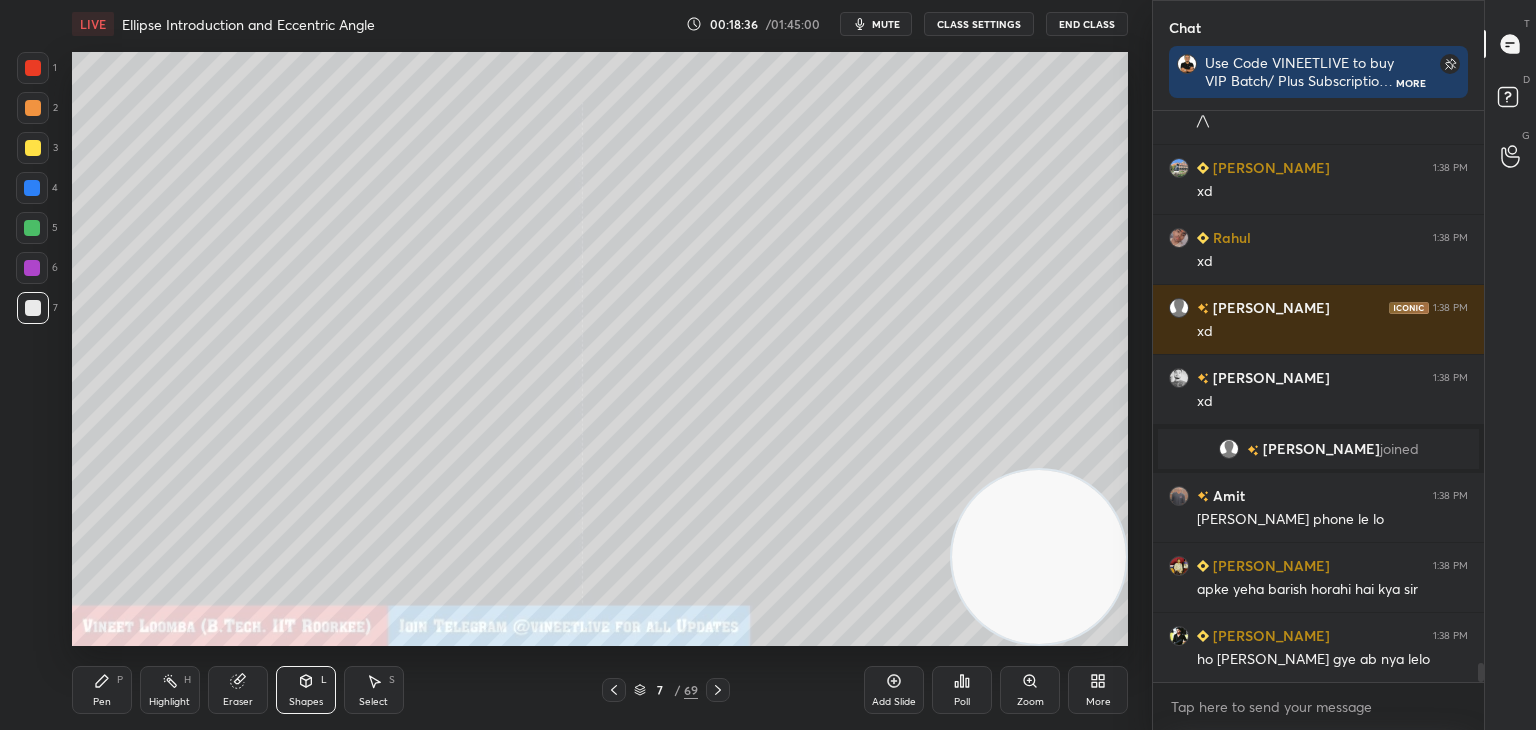 drag, startPoint x: 110, startPoint y: 701, endPoint x: 98, endPoint y: 689, distance: 16.970562 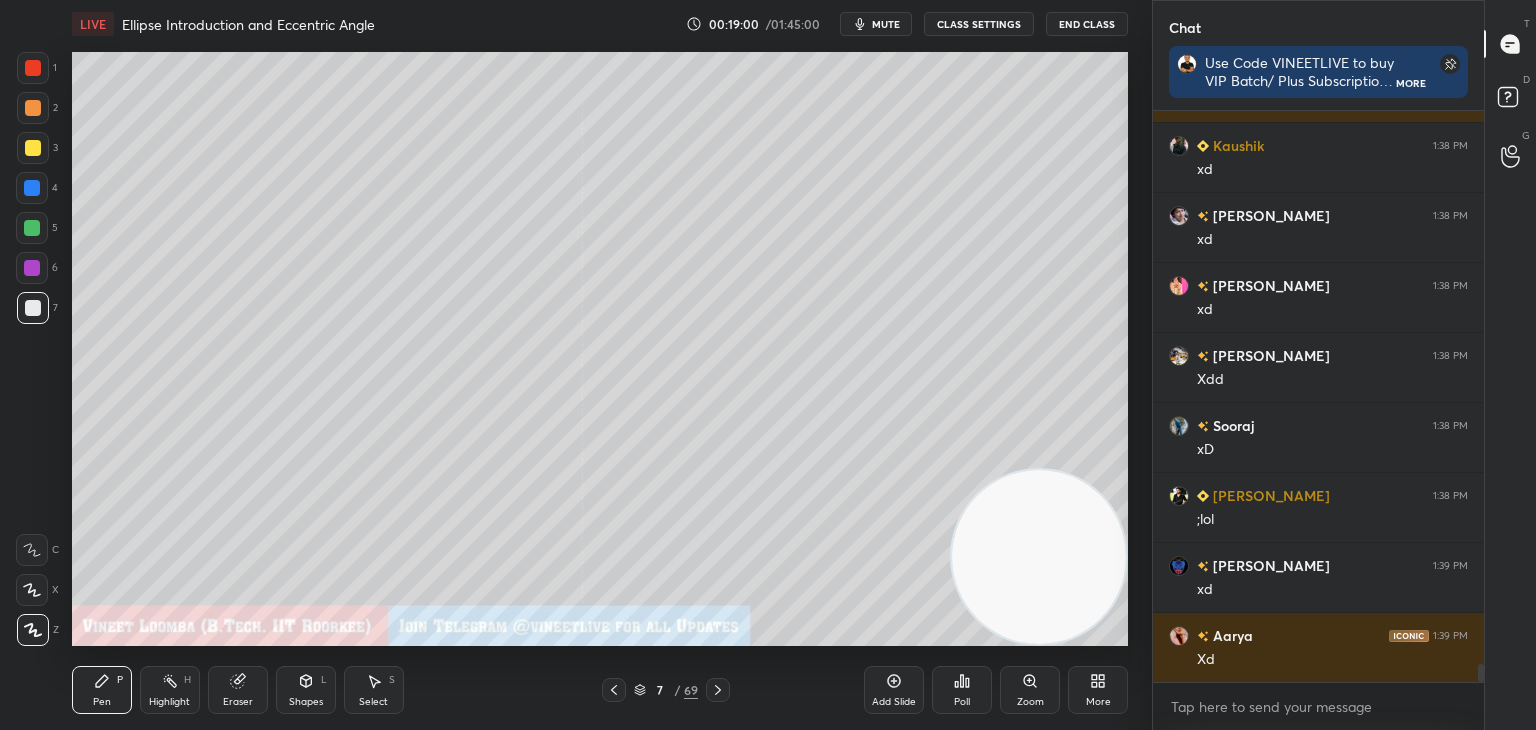 scroll, scrollTop: 17542, scrollLeft: 0, axis: vertical 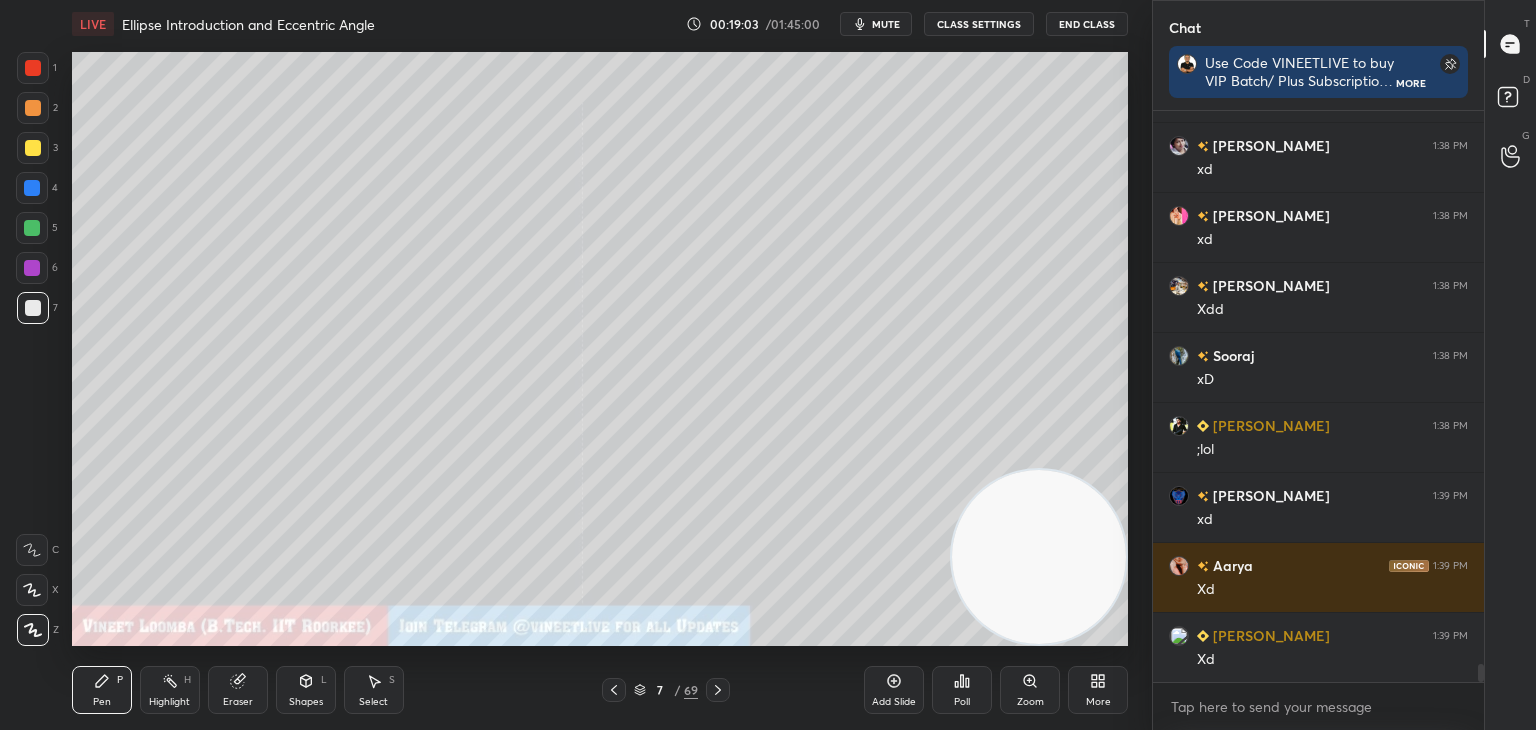 click at bounding box center (33, 148) 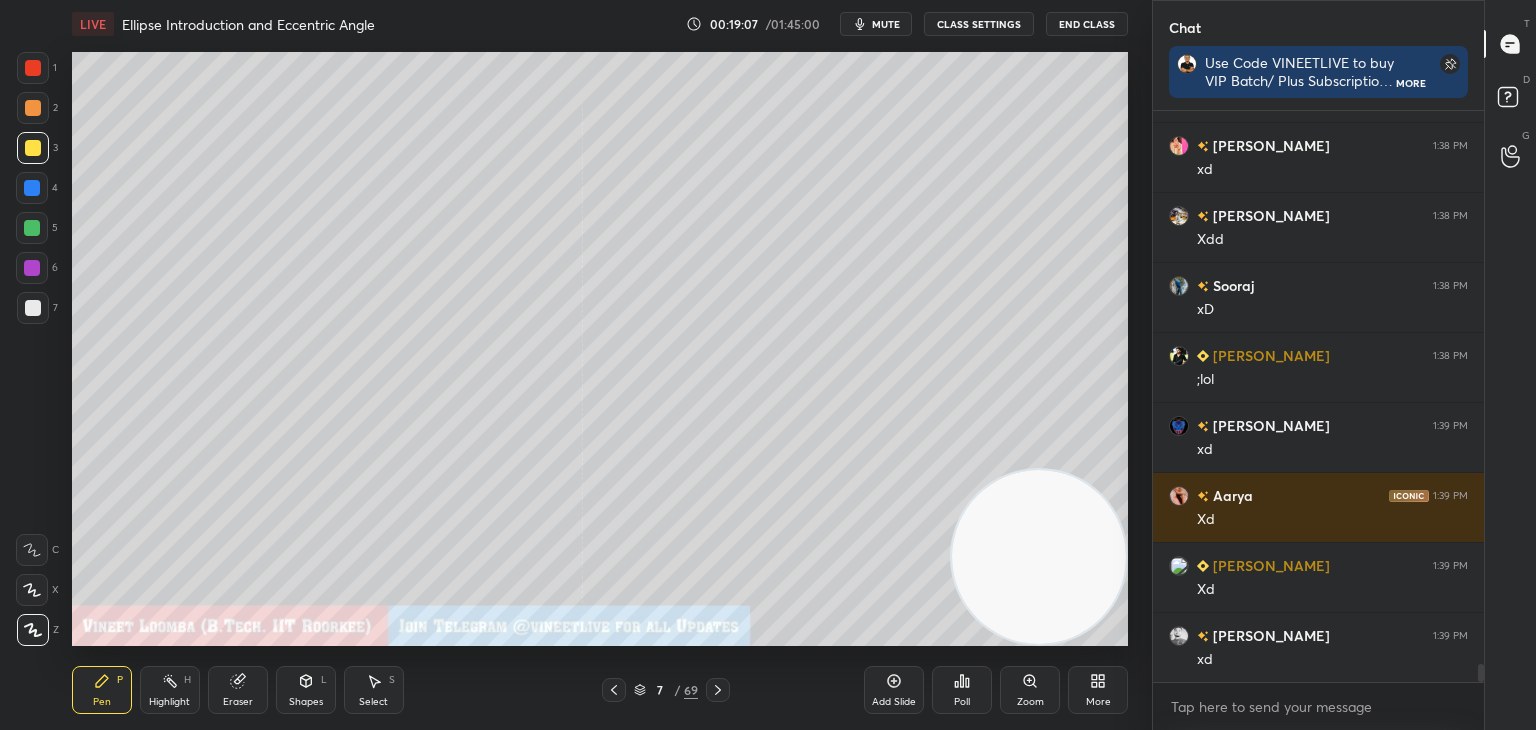 scroll, scrollTop: 17682, scrollLeft: 0, axis: vertical 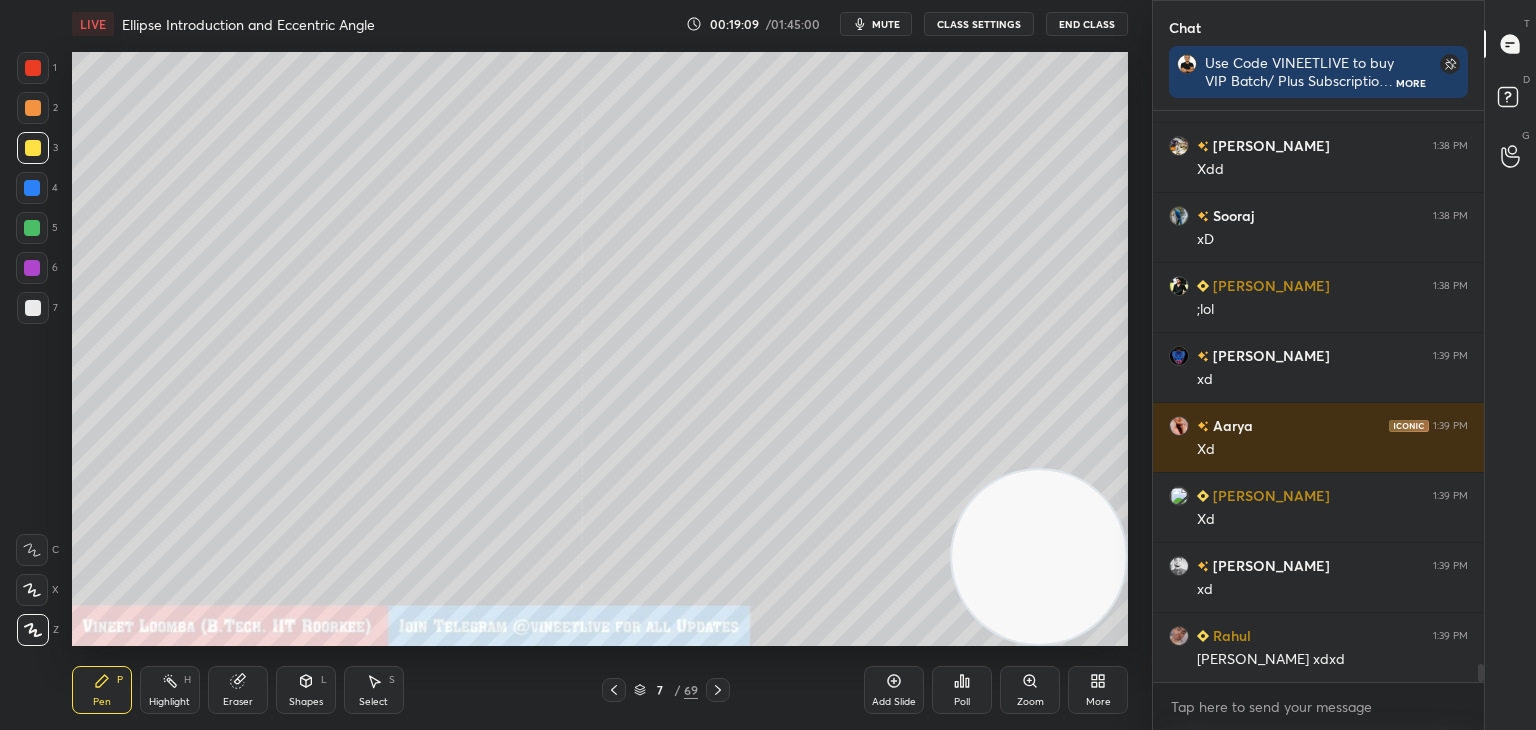 click at bounding box center [33, 68] 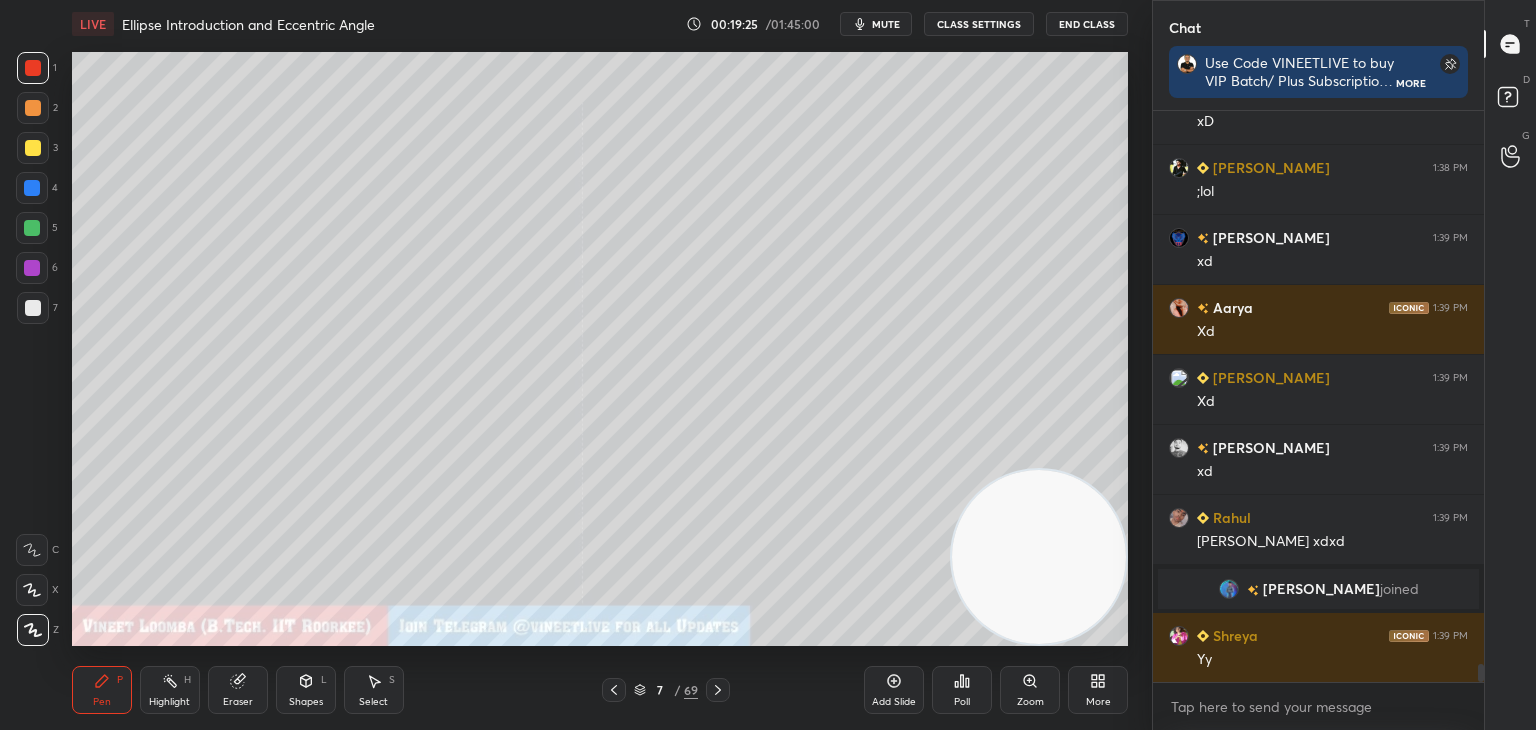scroll, scrollTop: 17552, scrollLeft: 0, axis: vertical 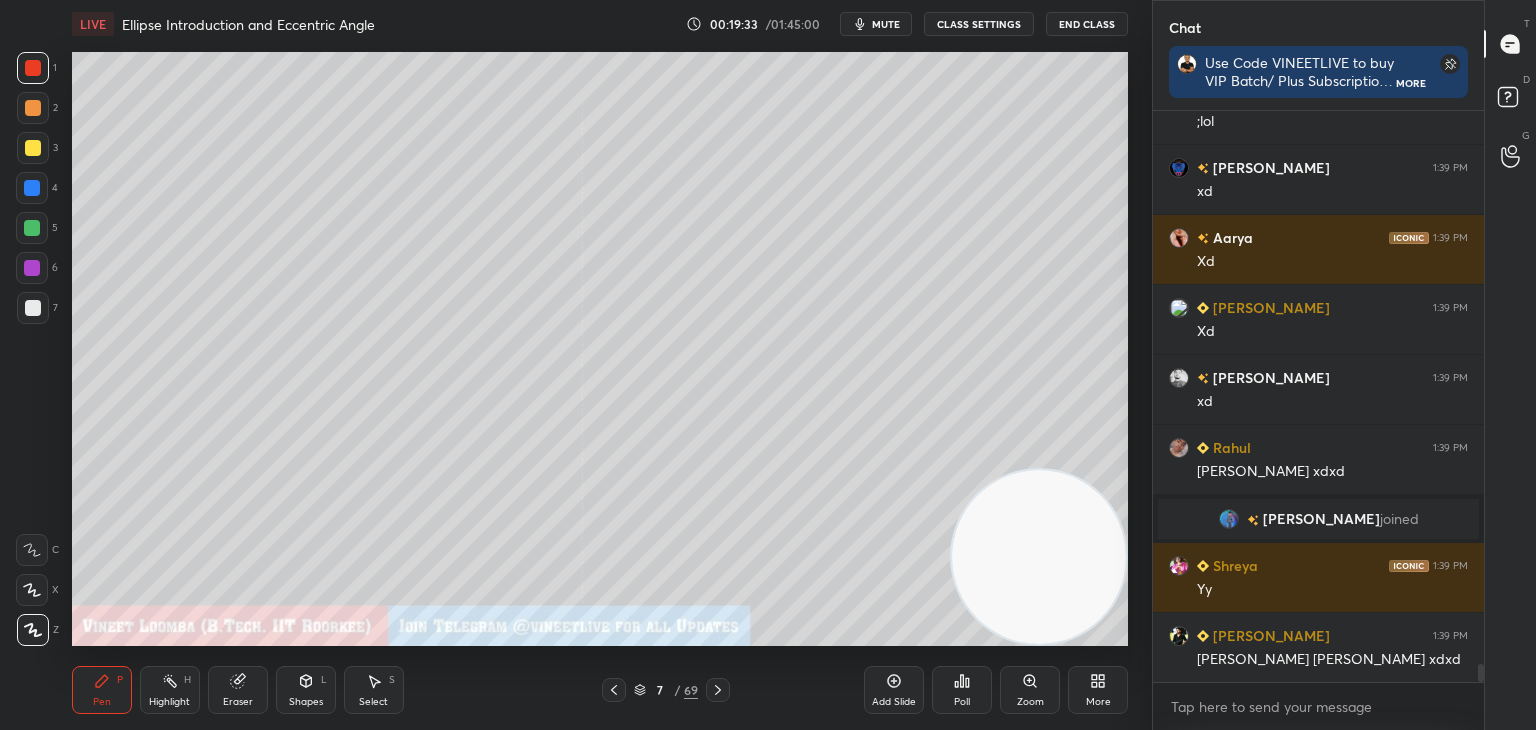 drag, startPoint x: 718, startPoint y: 691, endPoint x: 663, endPoint y: 653, distance: 66.85058 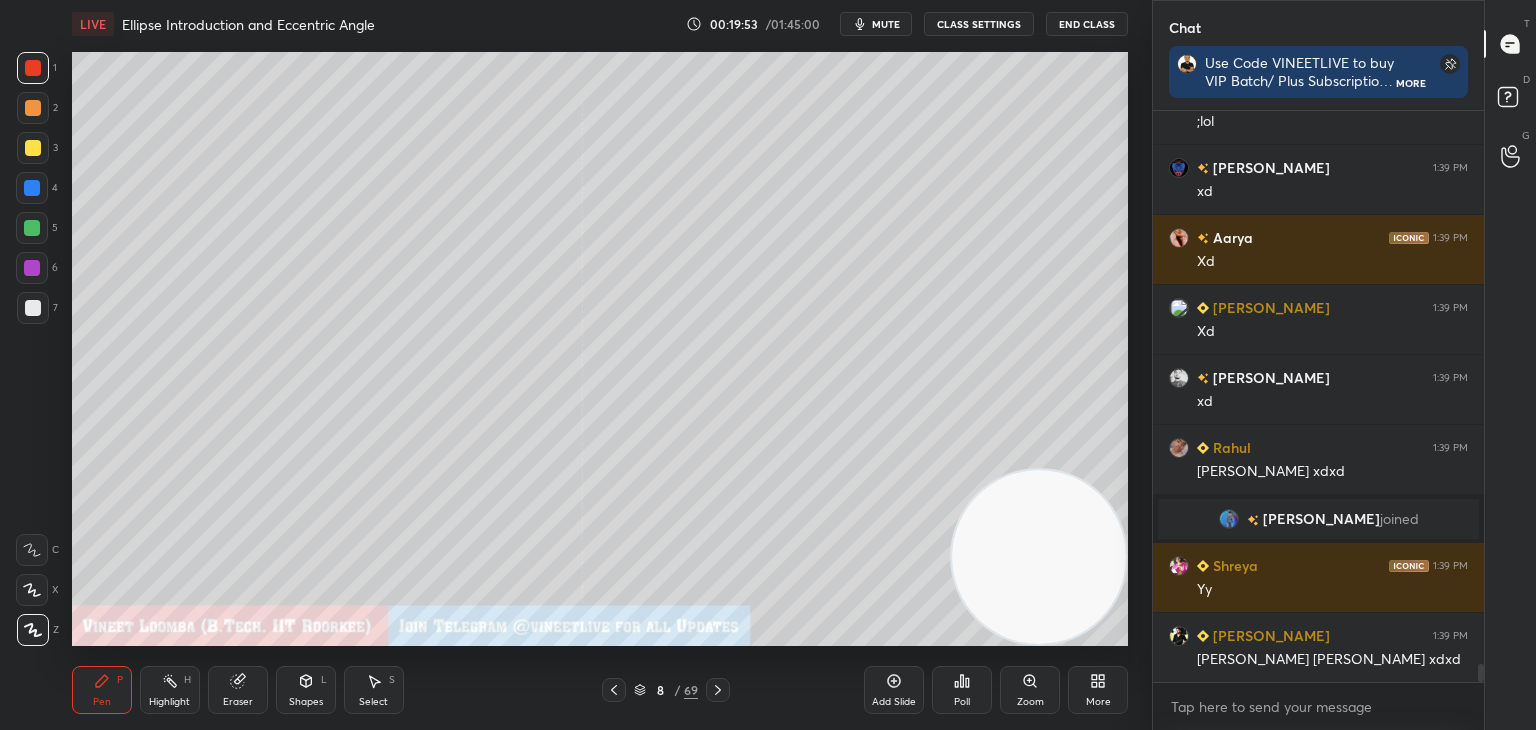 drag, startPoint x: 26, startPoint y: 309, endPoint x: 68, endPoint y: 289, distance: 46.518814 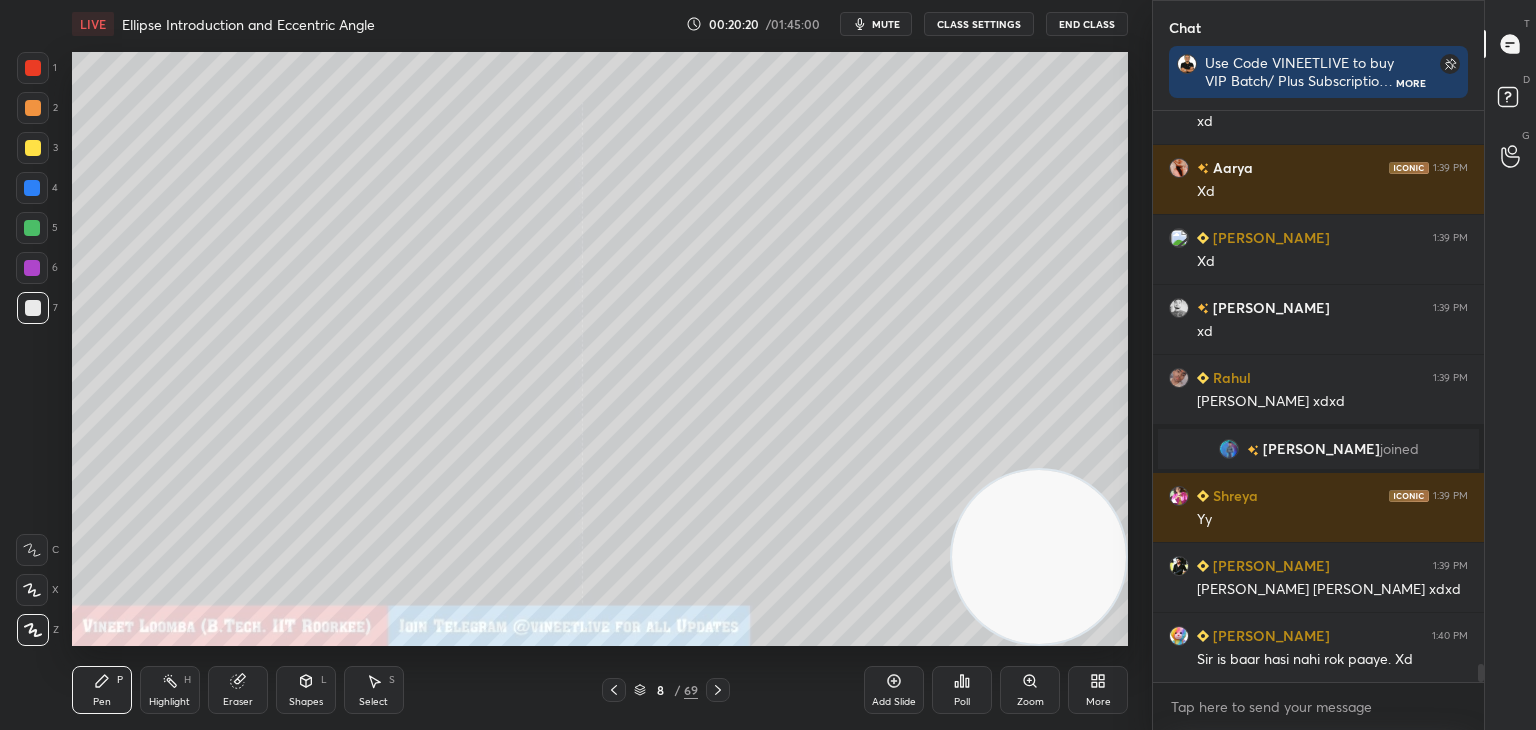 scroll, scrollTop: 17670, scrollLeft: 0, axis: vertical 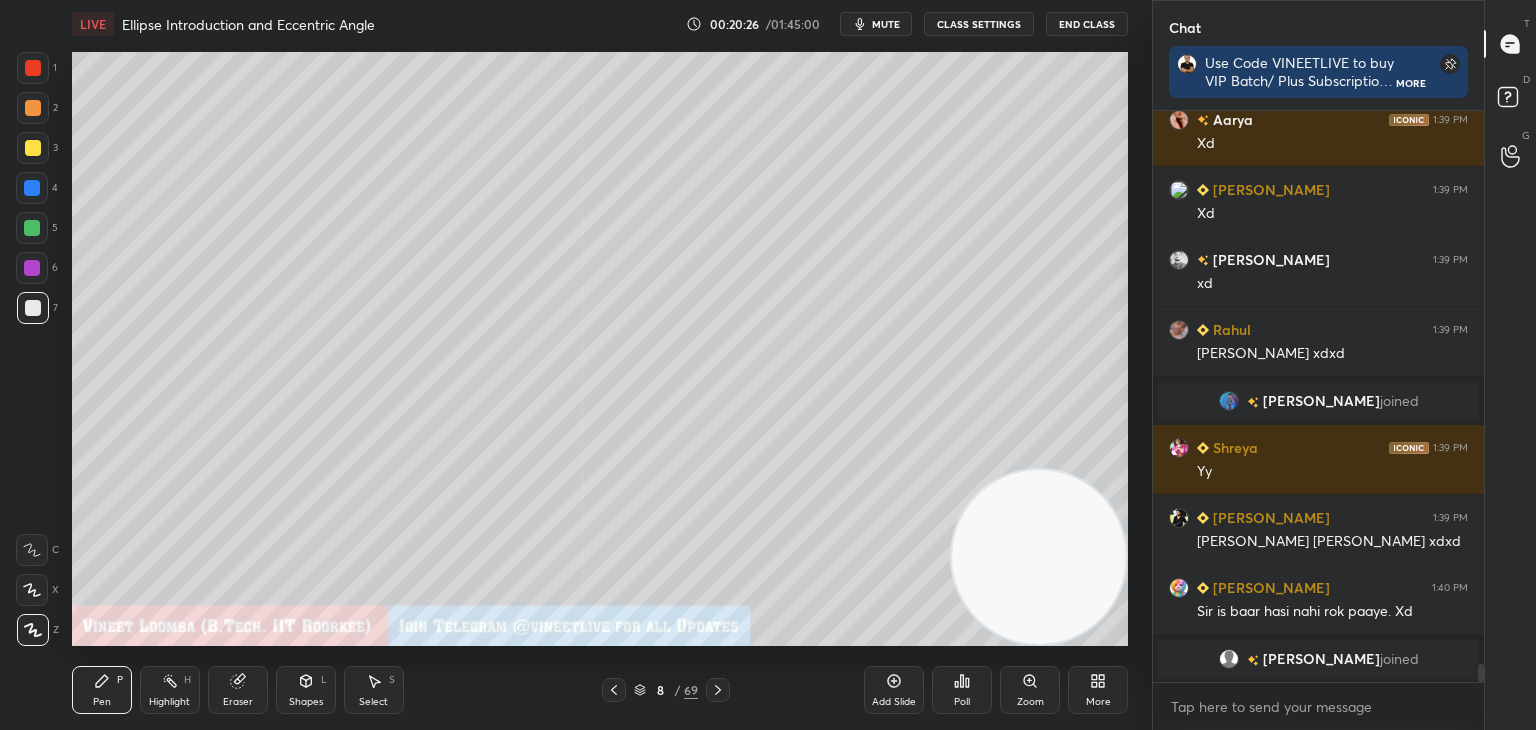 click on "Shapes" at bounding box center (306, 702) 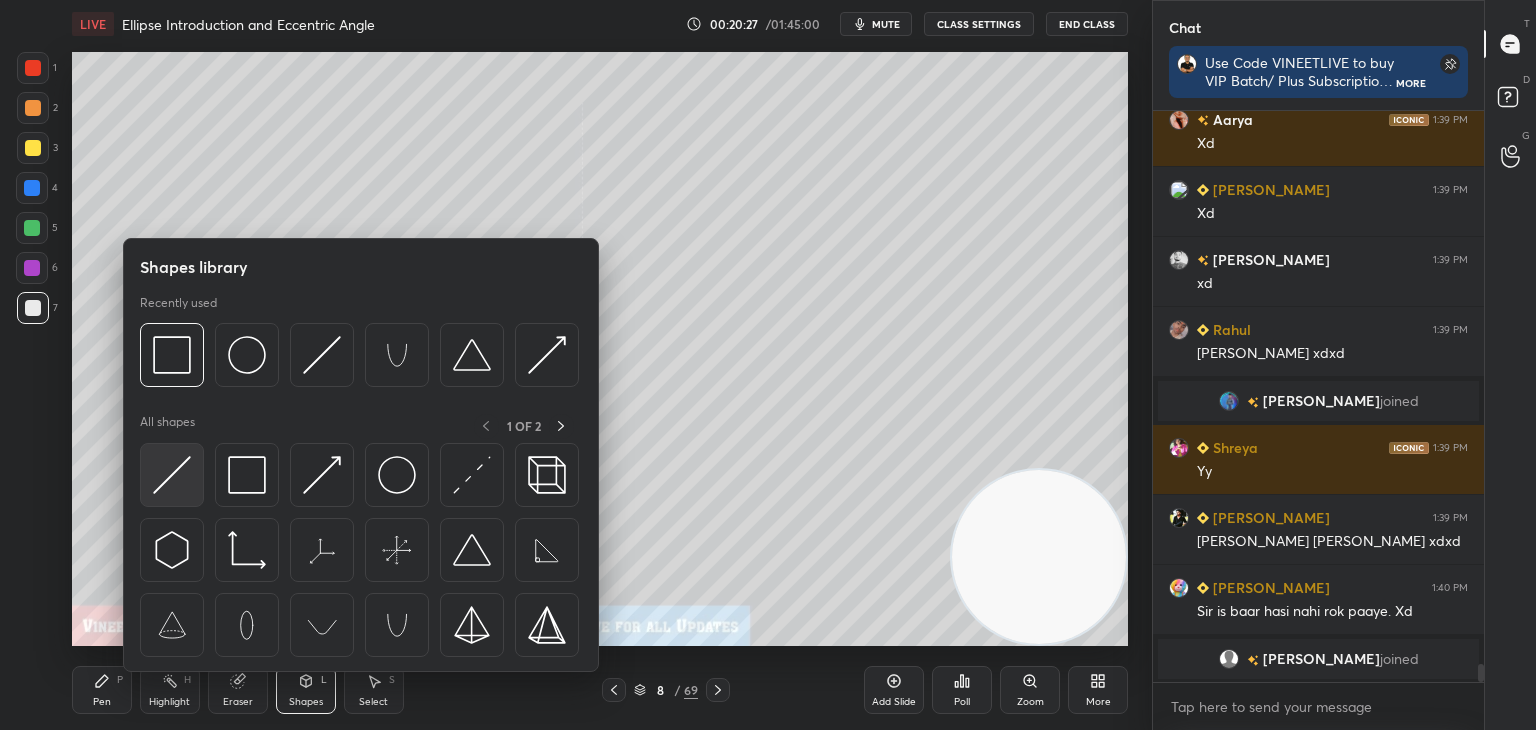 click at bounding box center (172, 475) 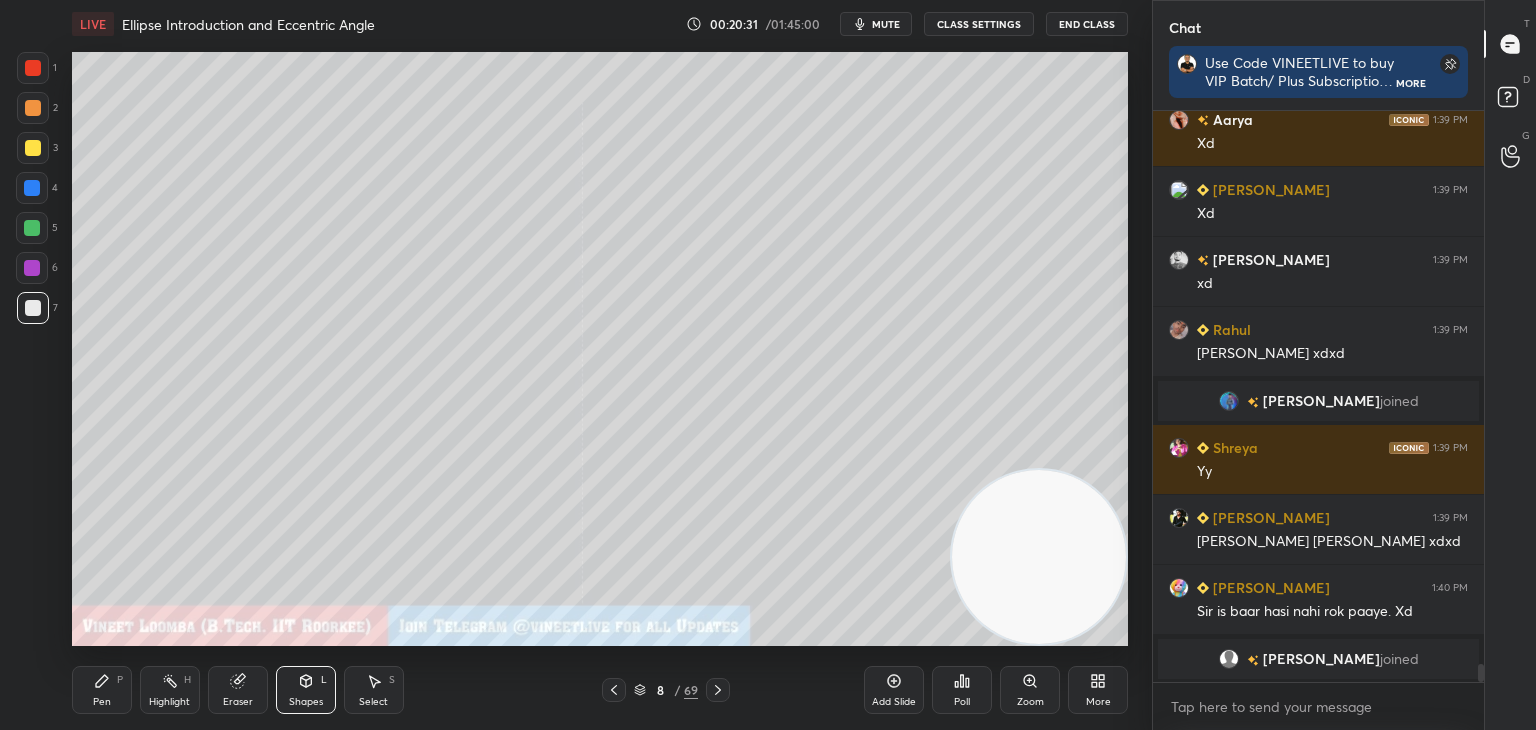 click on "Select" at bounding box center (373, 702) 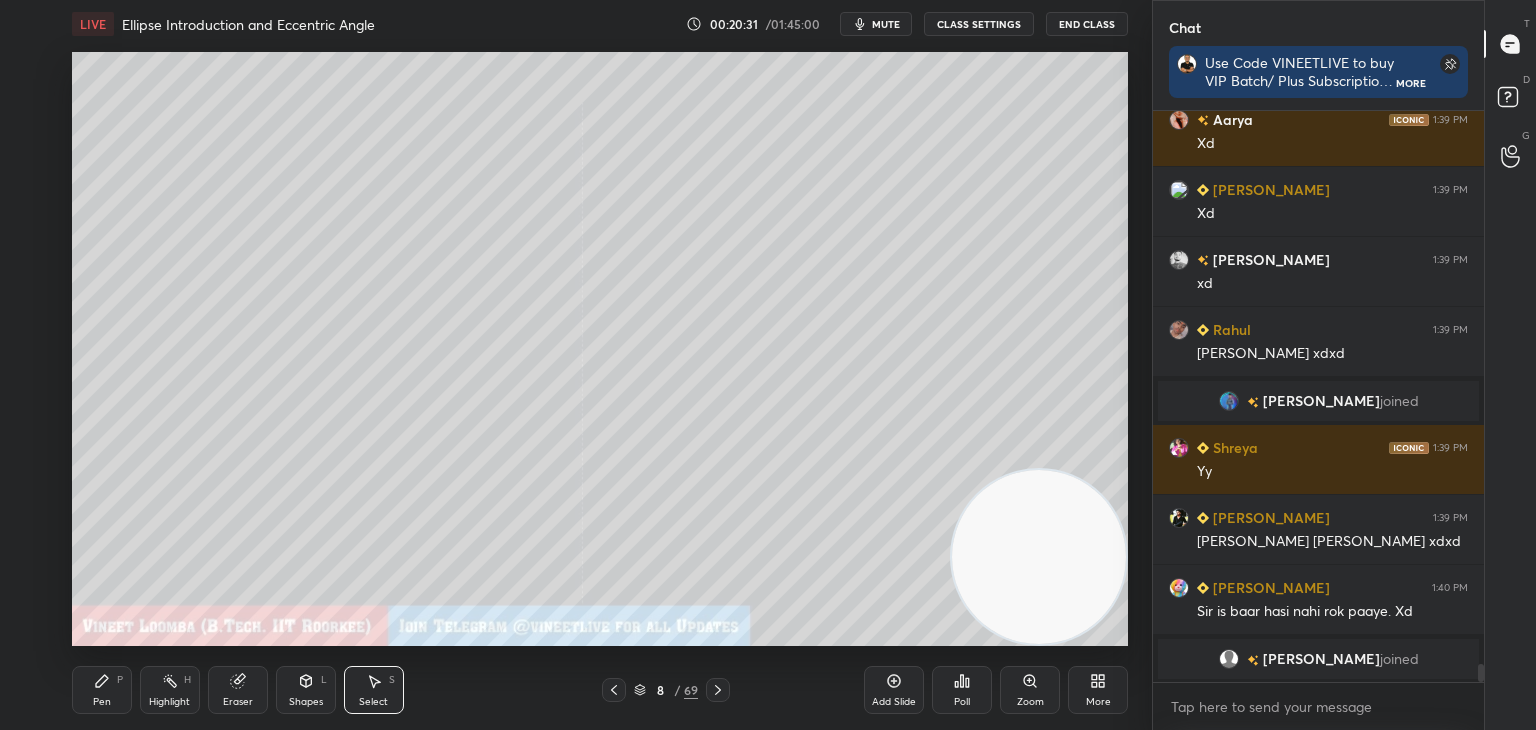 click on "Shapes L" at bounding box center [306, 690] 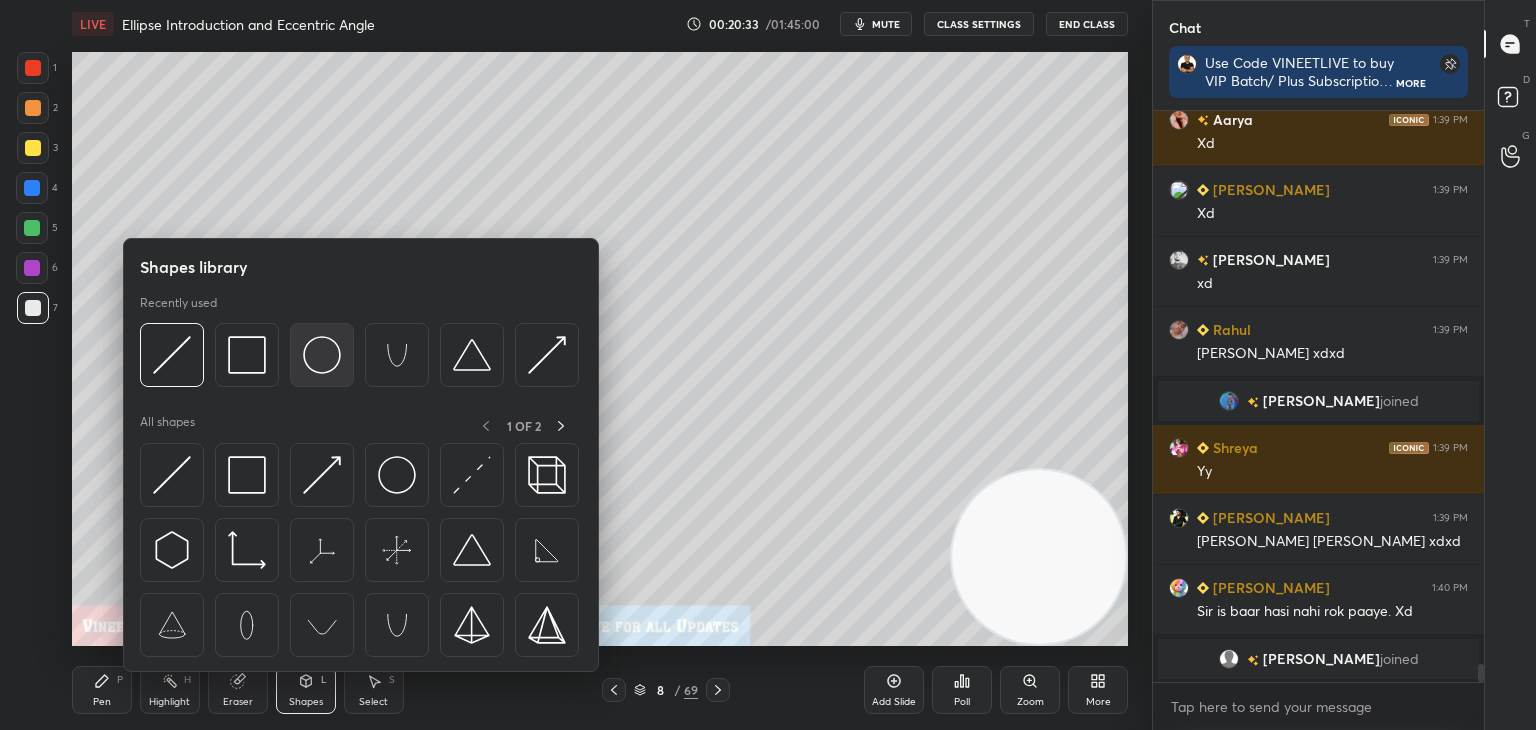 click at bounding box center (322, 355) 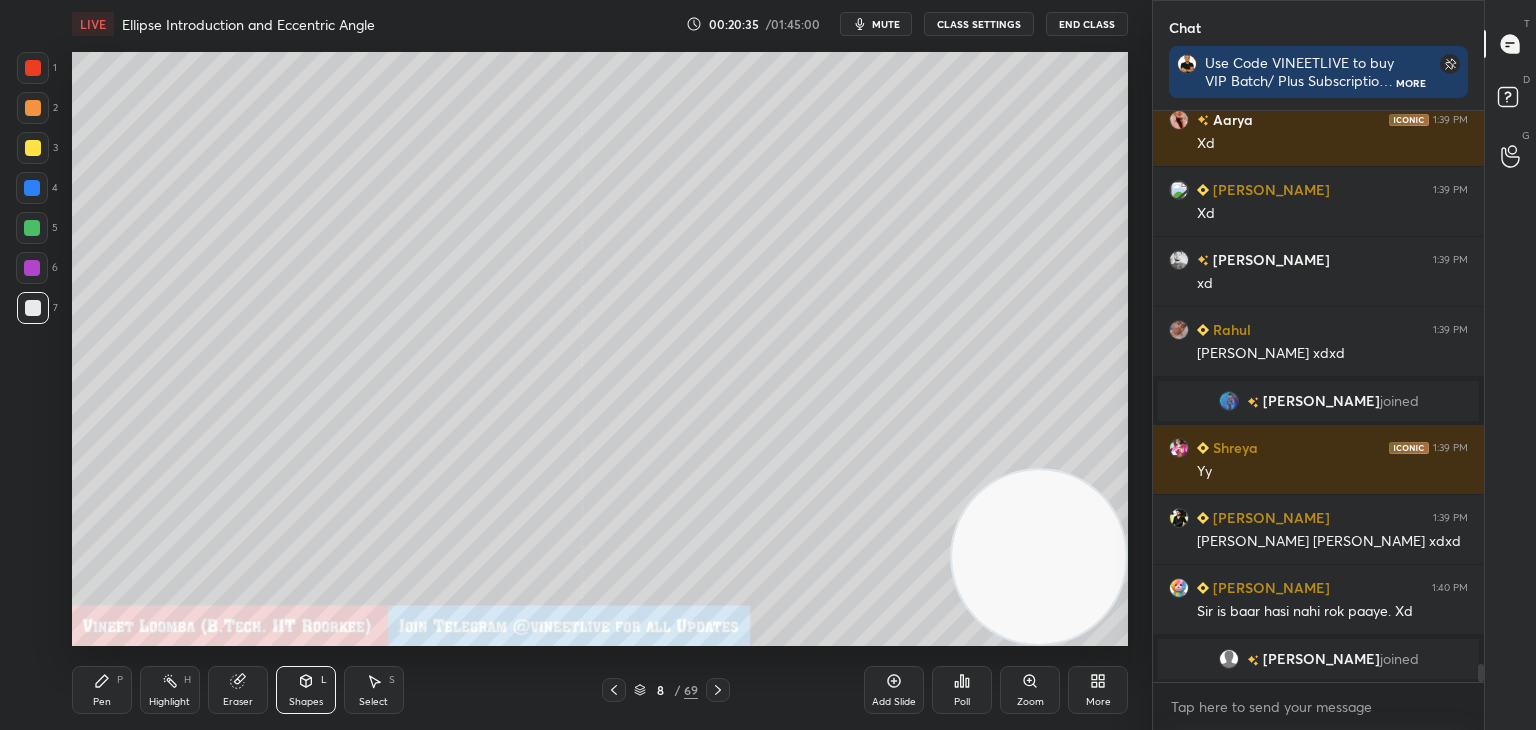 click at bounding box center (33, 148) 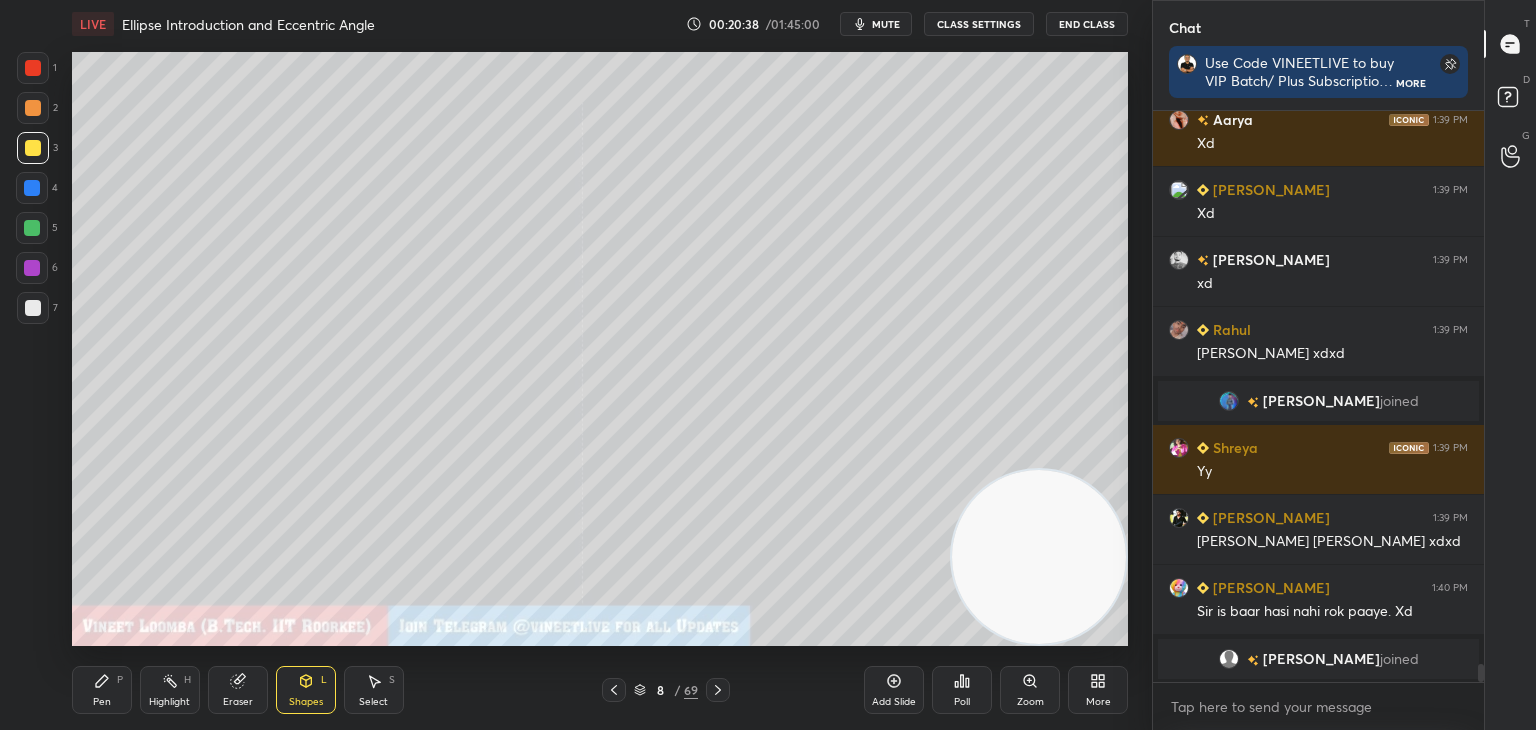 click on "Eraser" at bounding box center [238, 702] 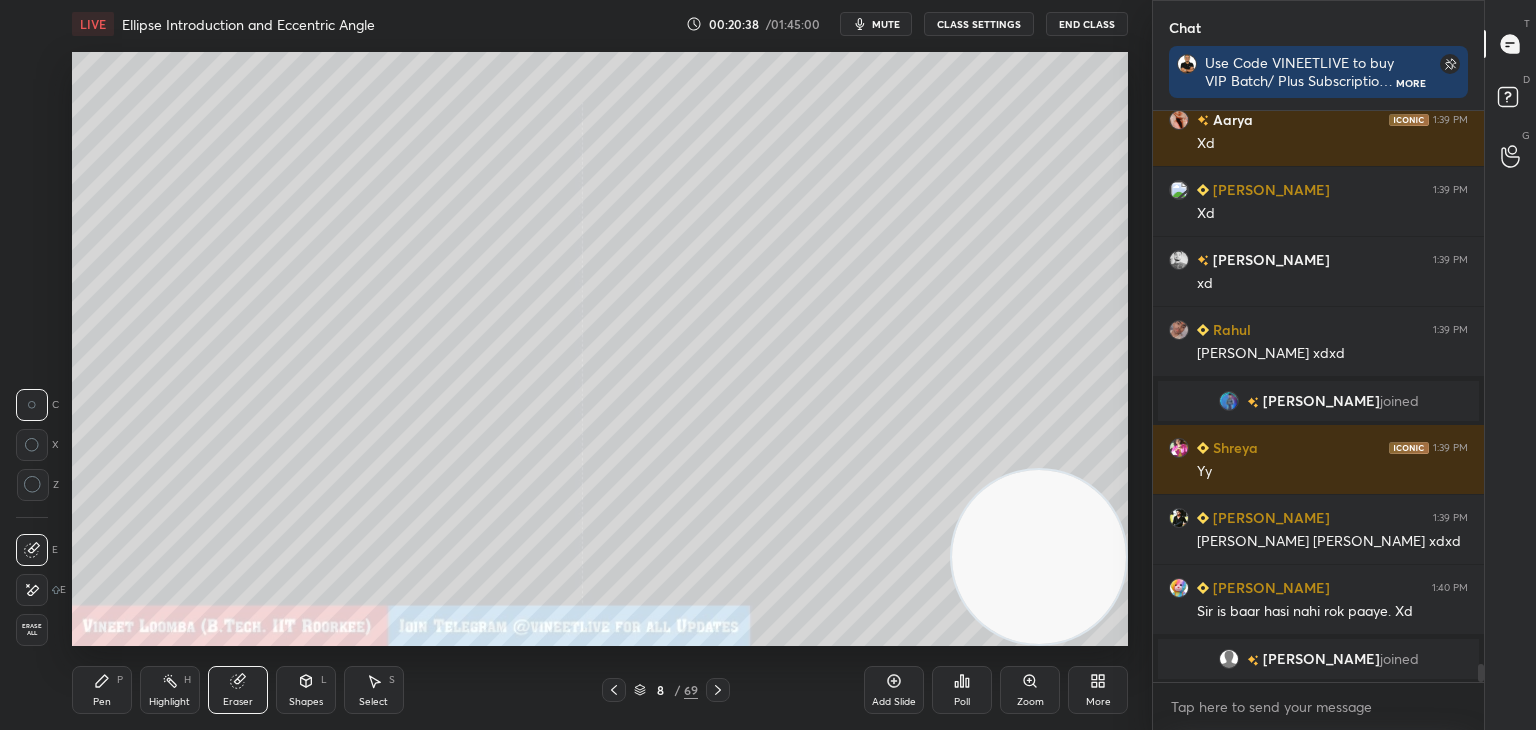click on "Shapes L" at bounding box center (306, 690) 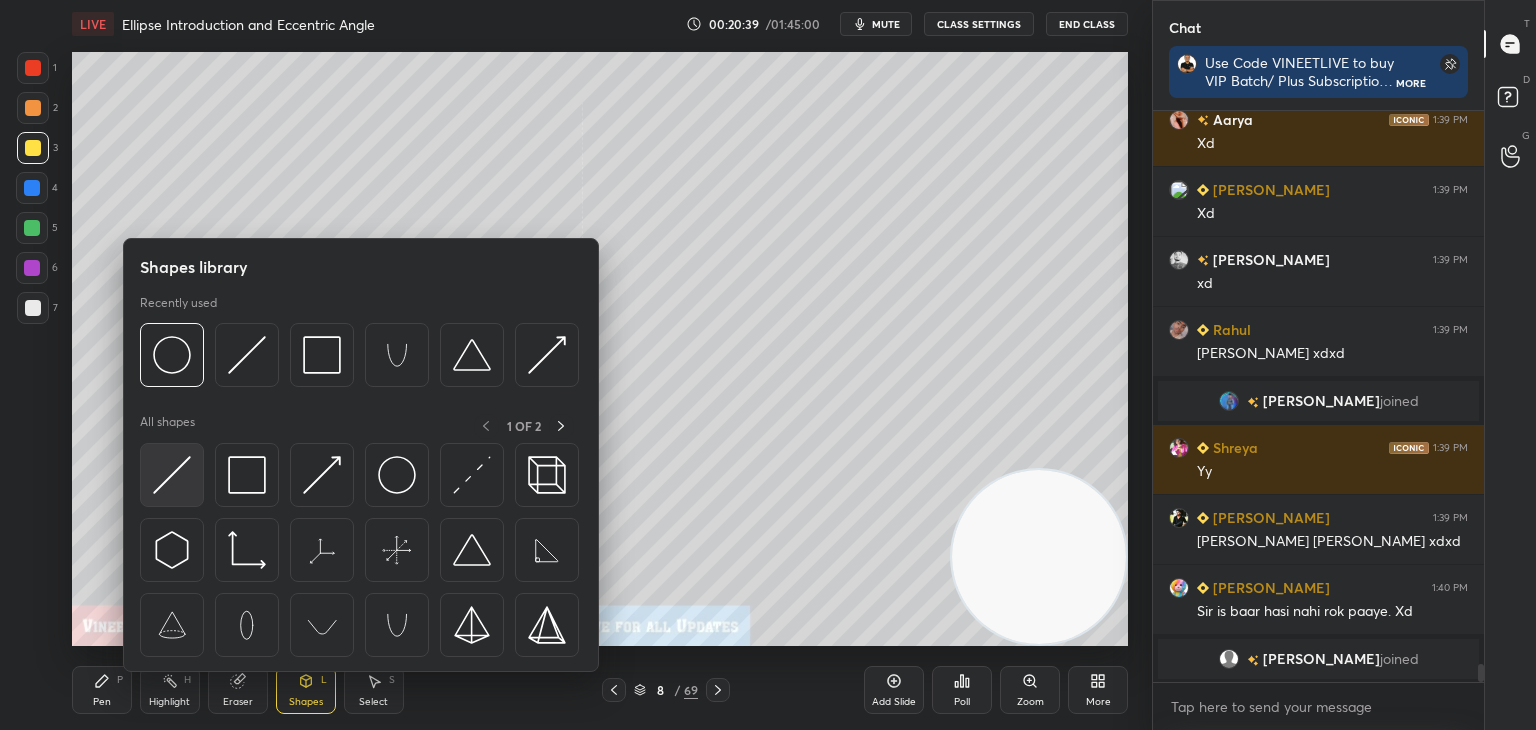 click at bounding box center (172, 475) 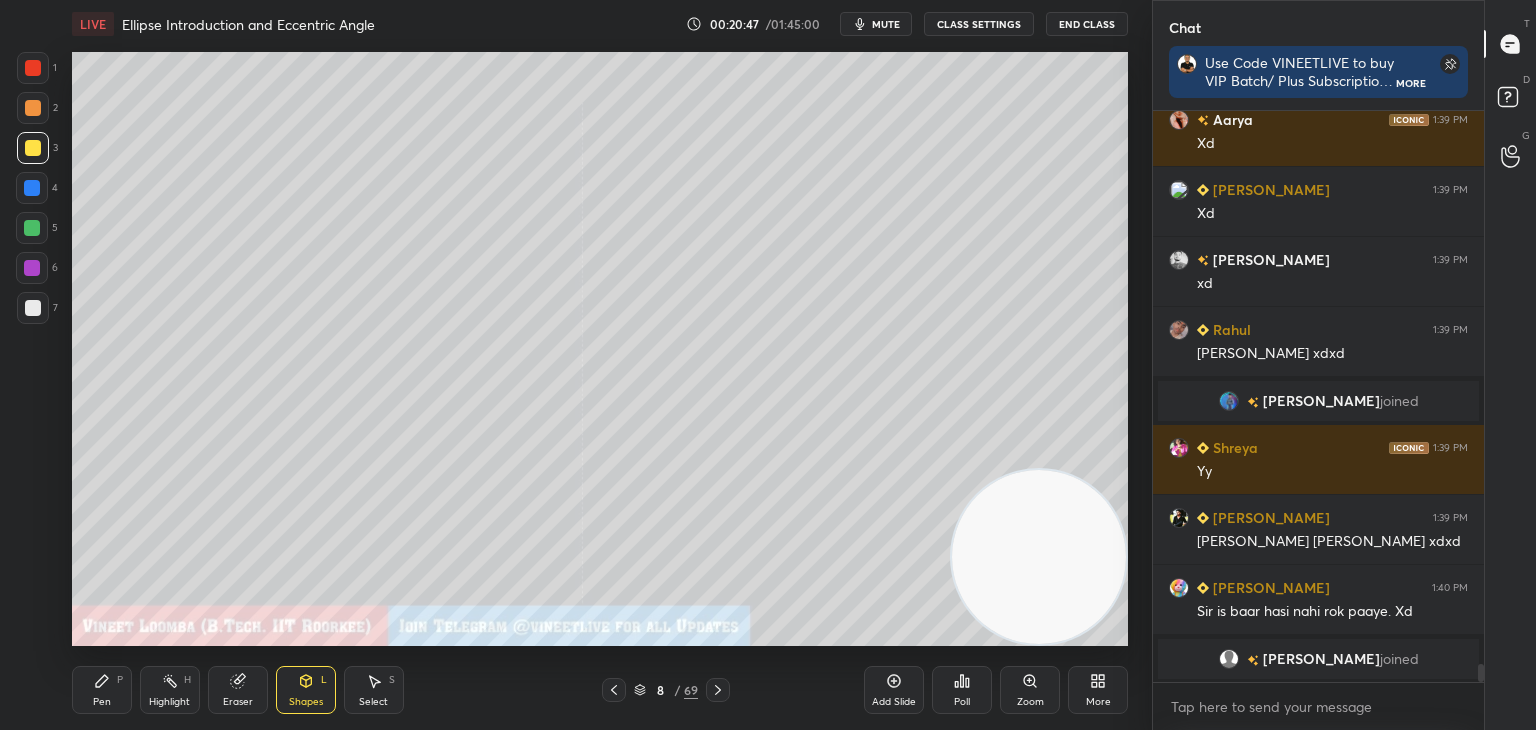 click on "1 2 3 4 5 6 7 C X Z C X Z E E Erase all   H H" at bounding box center (32, 349) 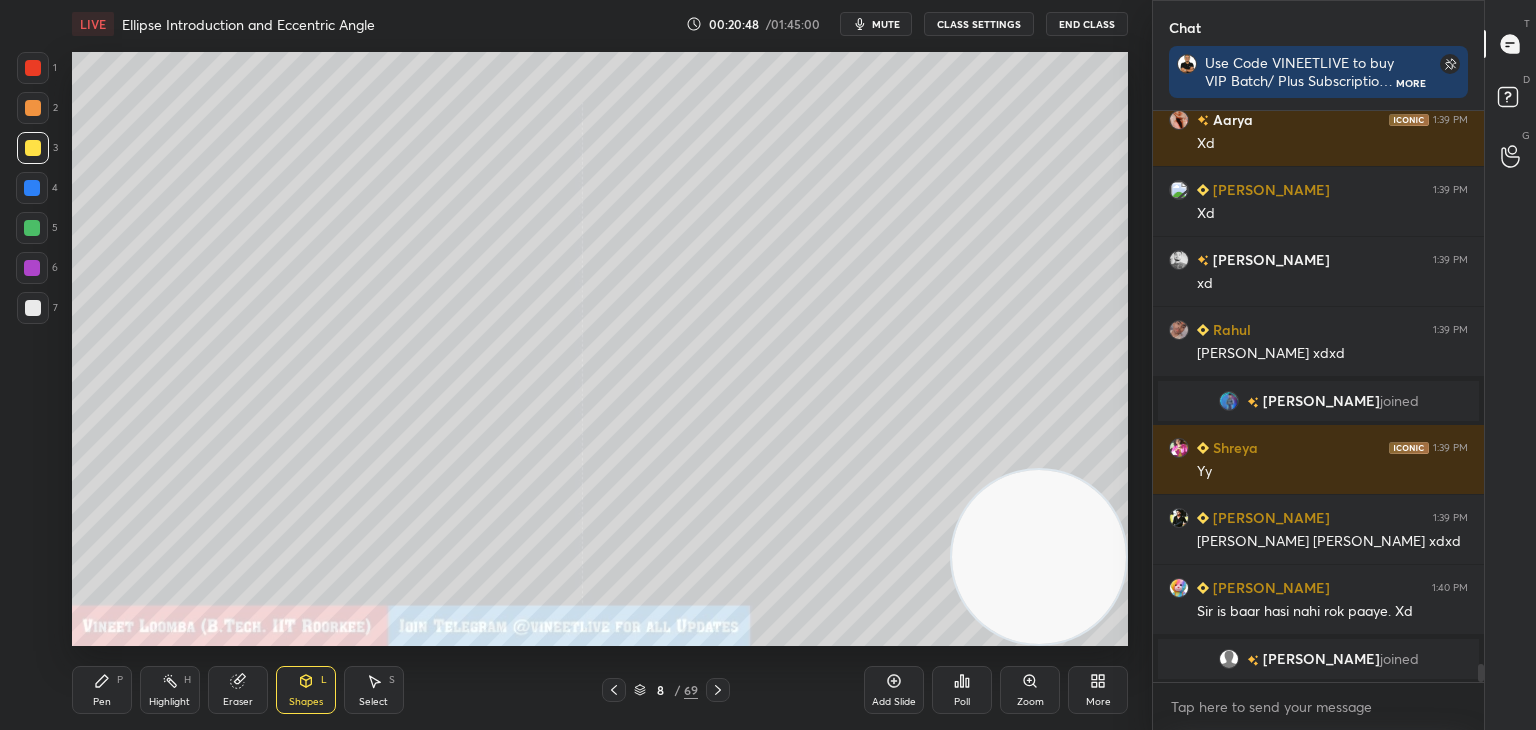 click at bounding box center (32, 228) 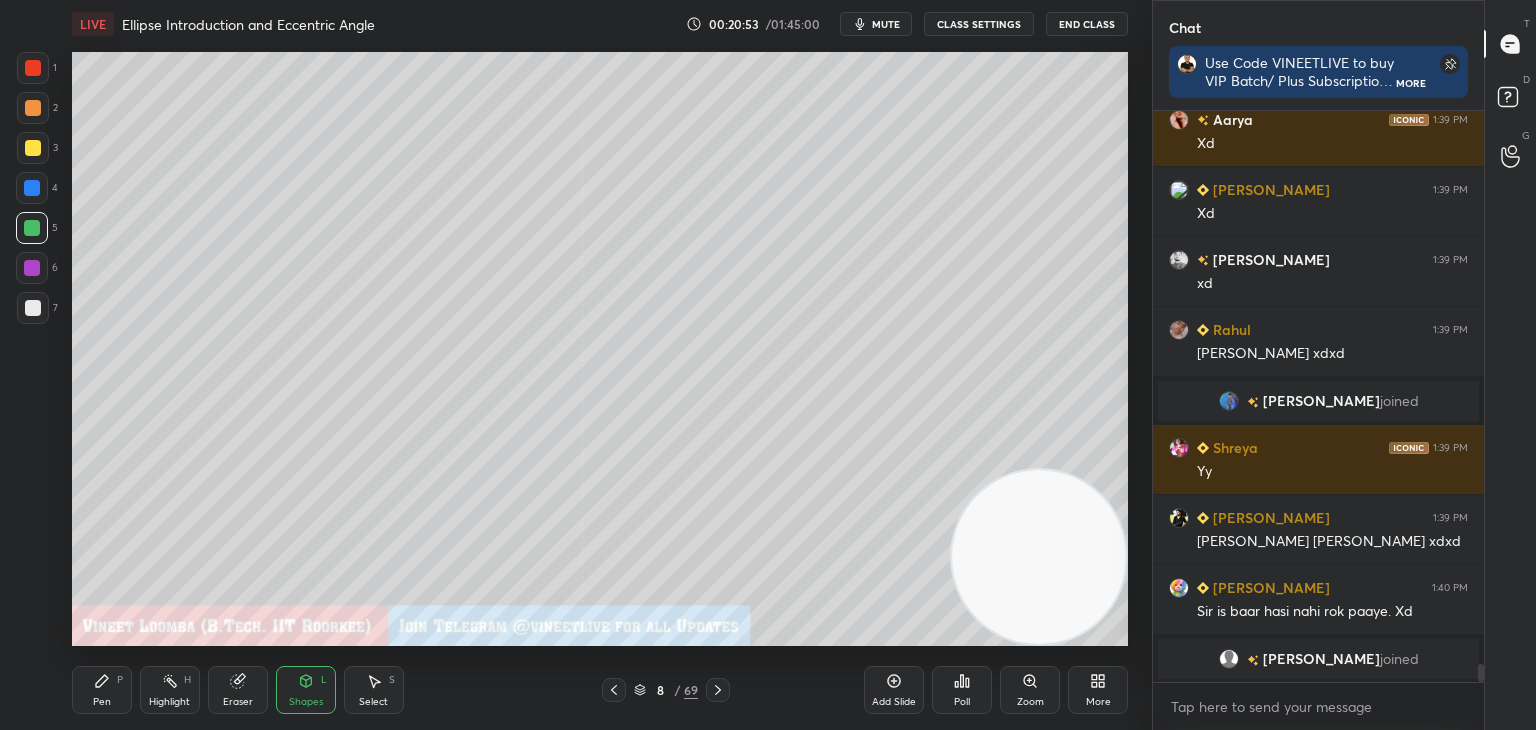 drag, startPoint x: 104, startPoint y: 683, endPoint x: 107, endPoint y: 647, distance: 36.124783 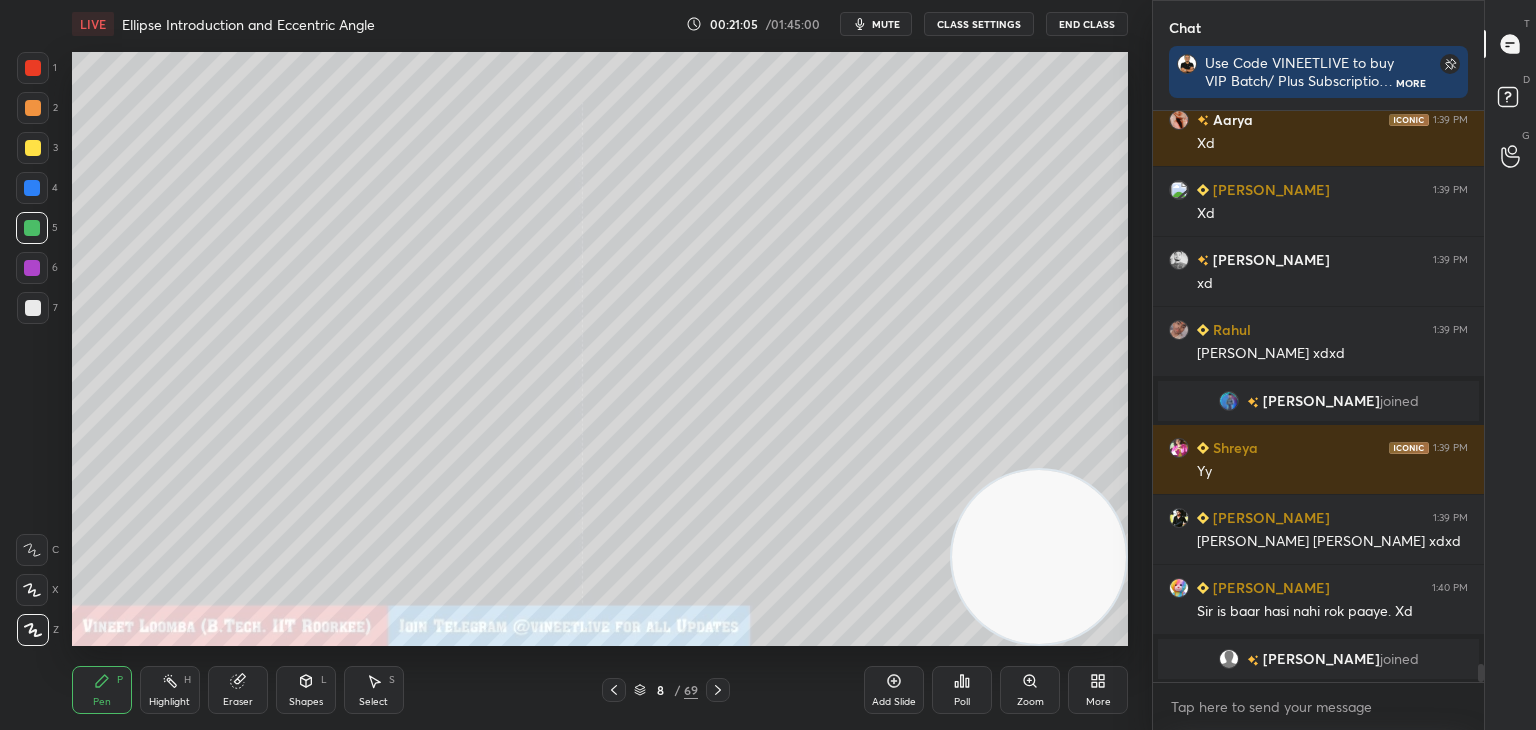 click at bounding box center (33, 308) 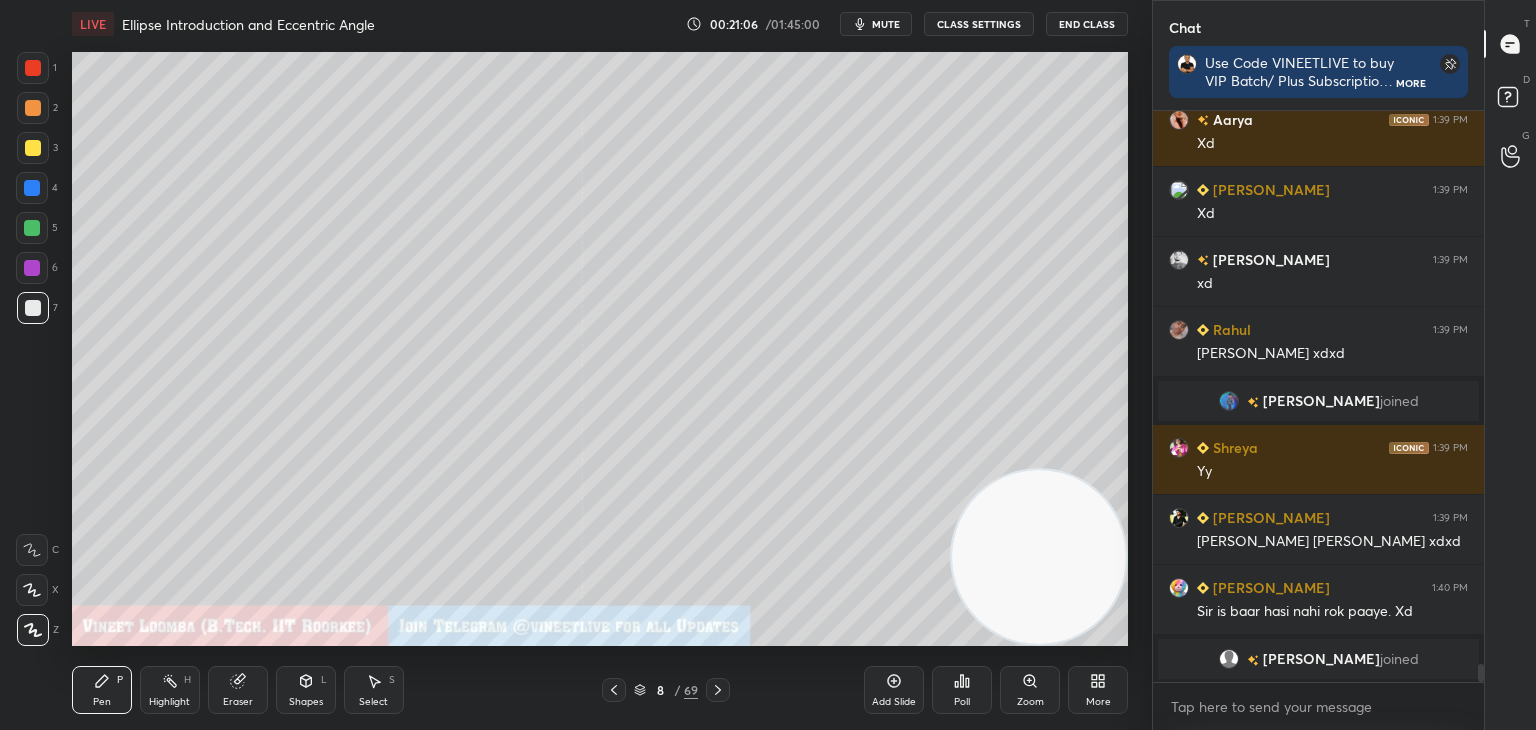 click on "Select S" at bounding box center (374, 690) 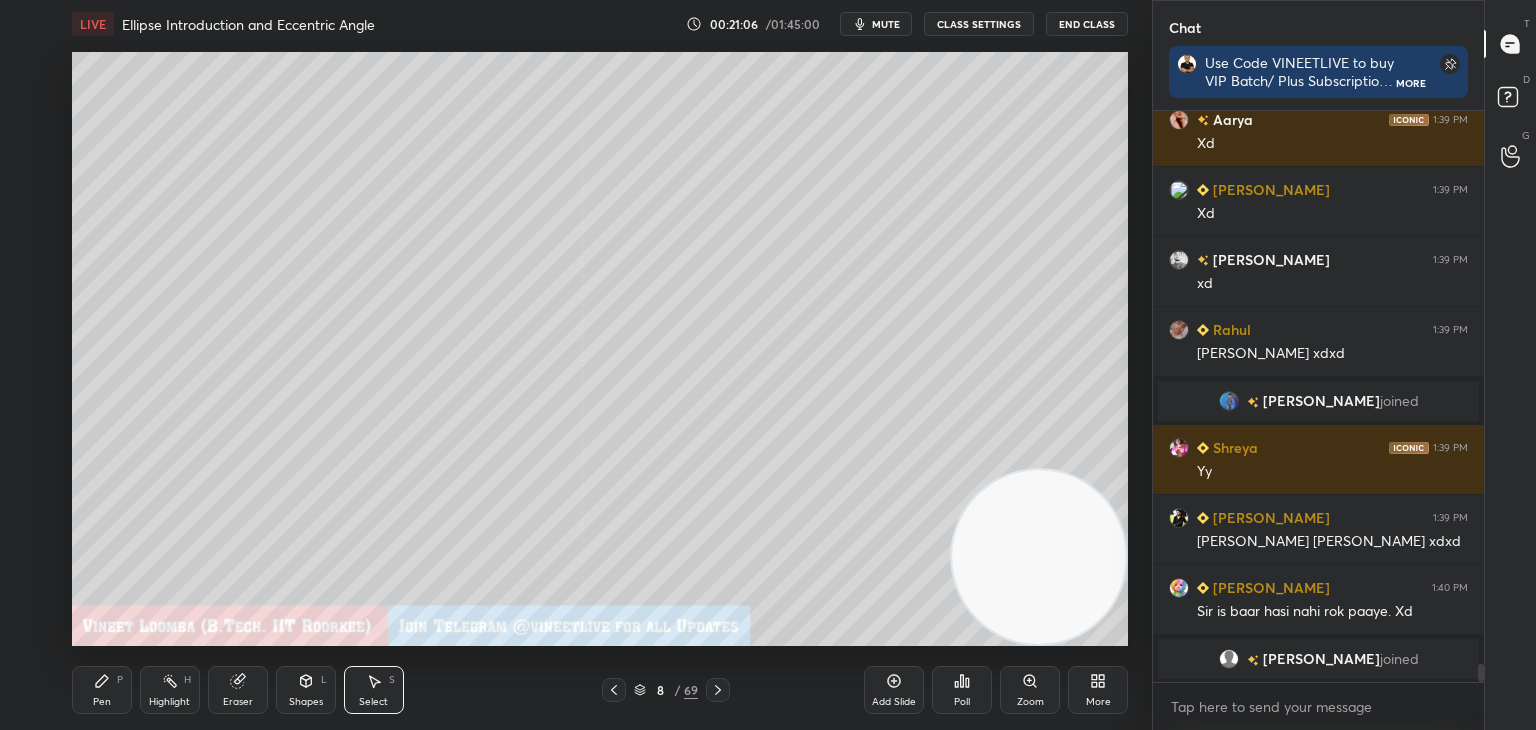 click on "Shapes" at bounding box center (306, 702) 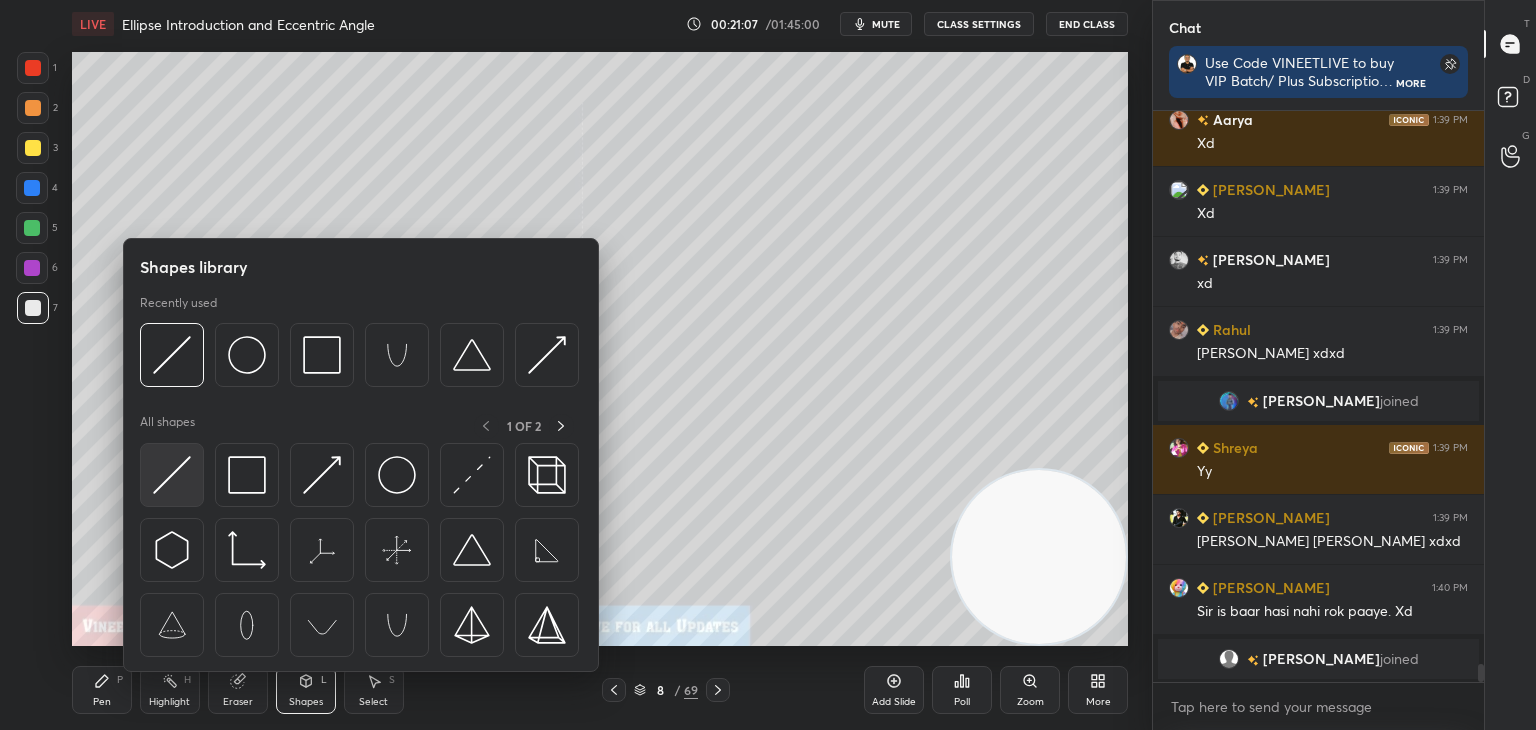 click at bounding box center [172, 475] 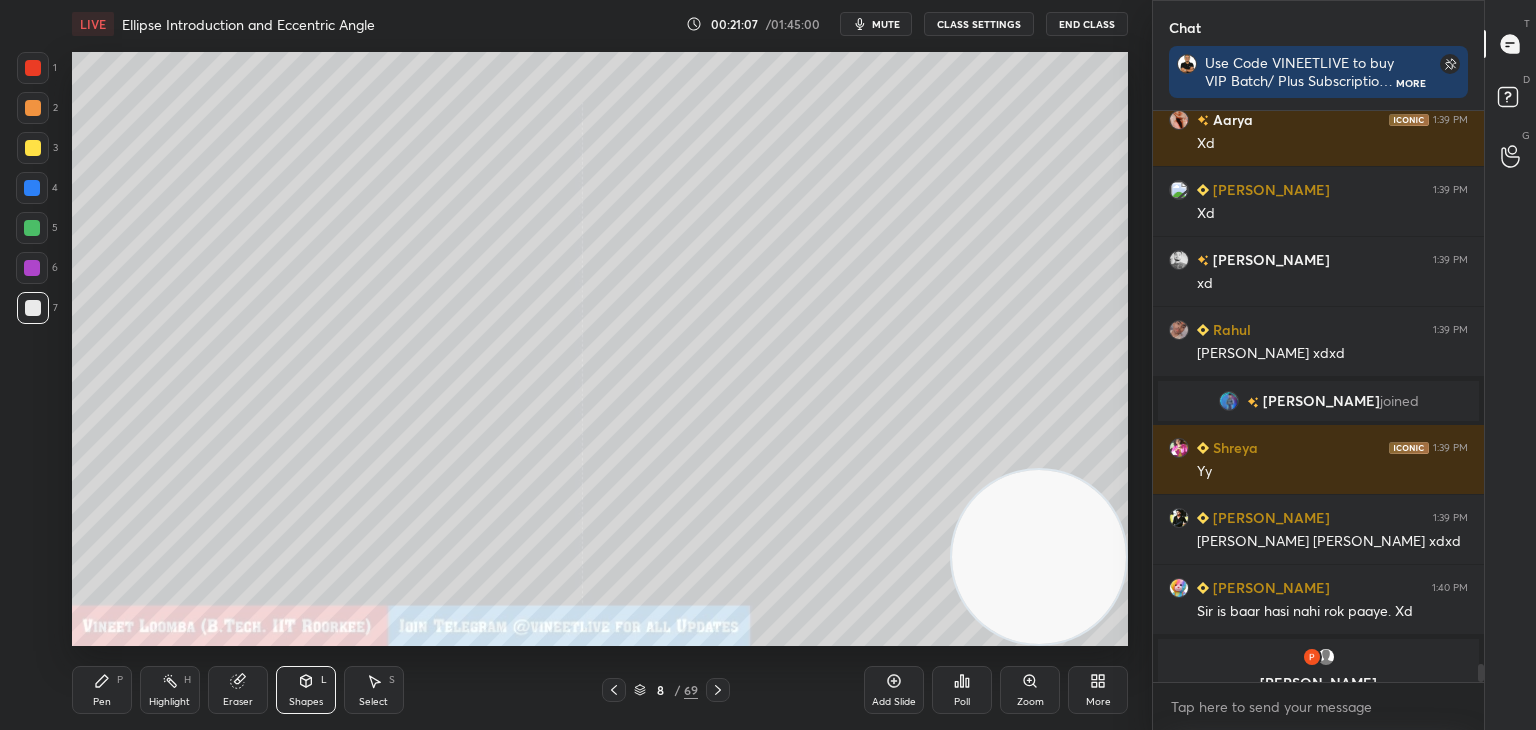 scroll, scrollTop: 17694, scrollLeft: 0, axis: vertical 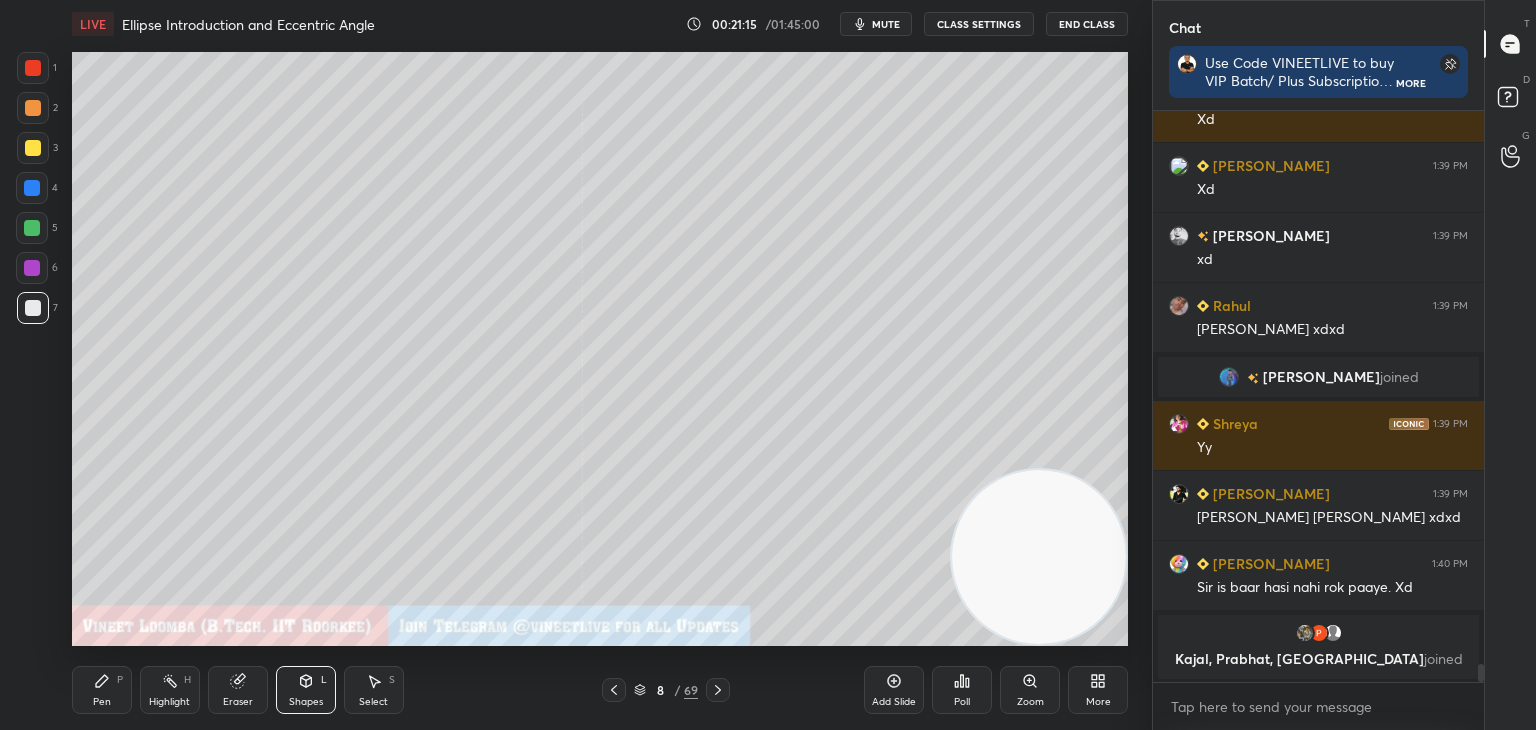click on "Pen P" at bounding box center (102, 690) 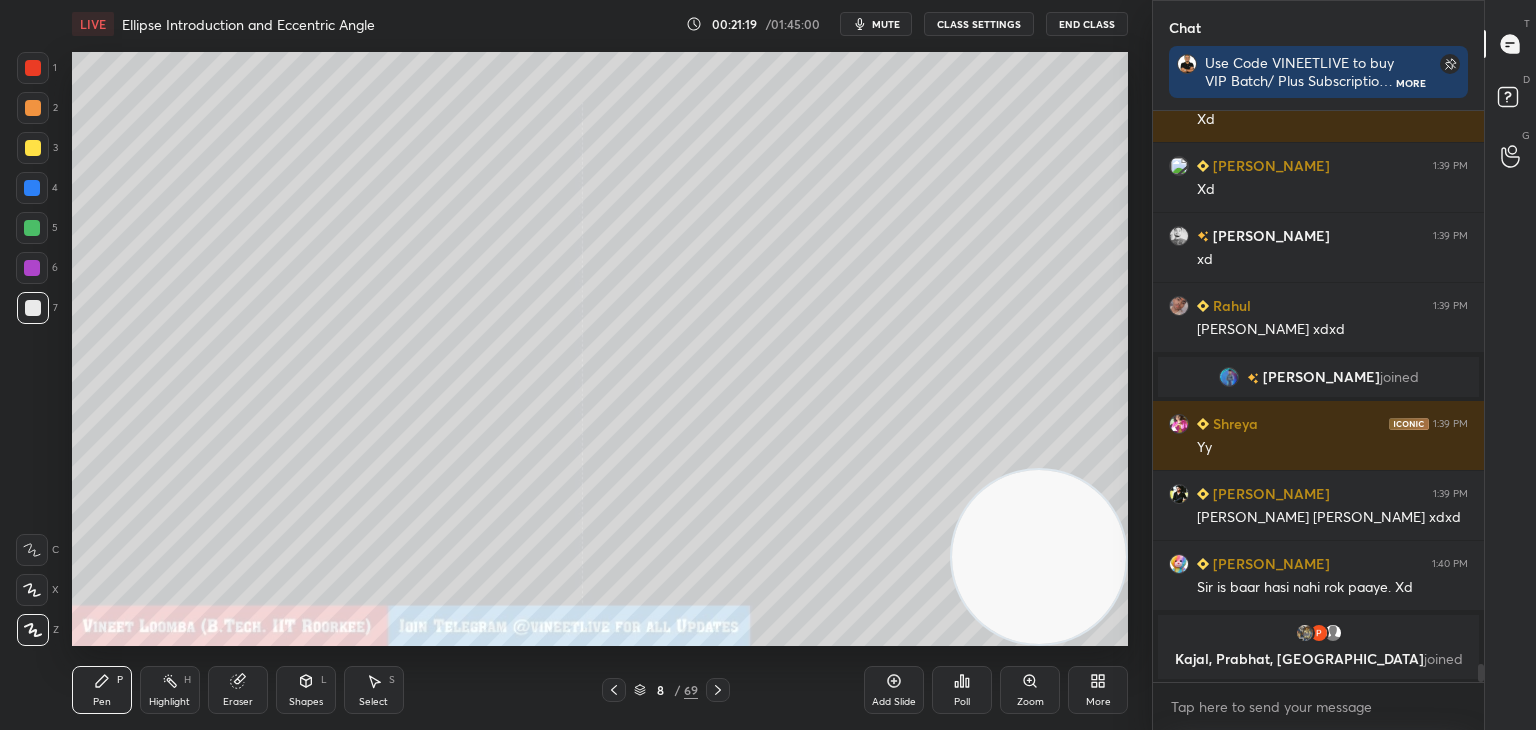 click at bounding box center (33, 148) 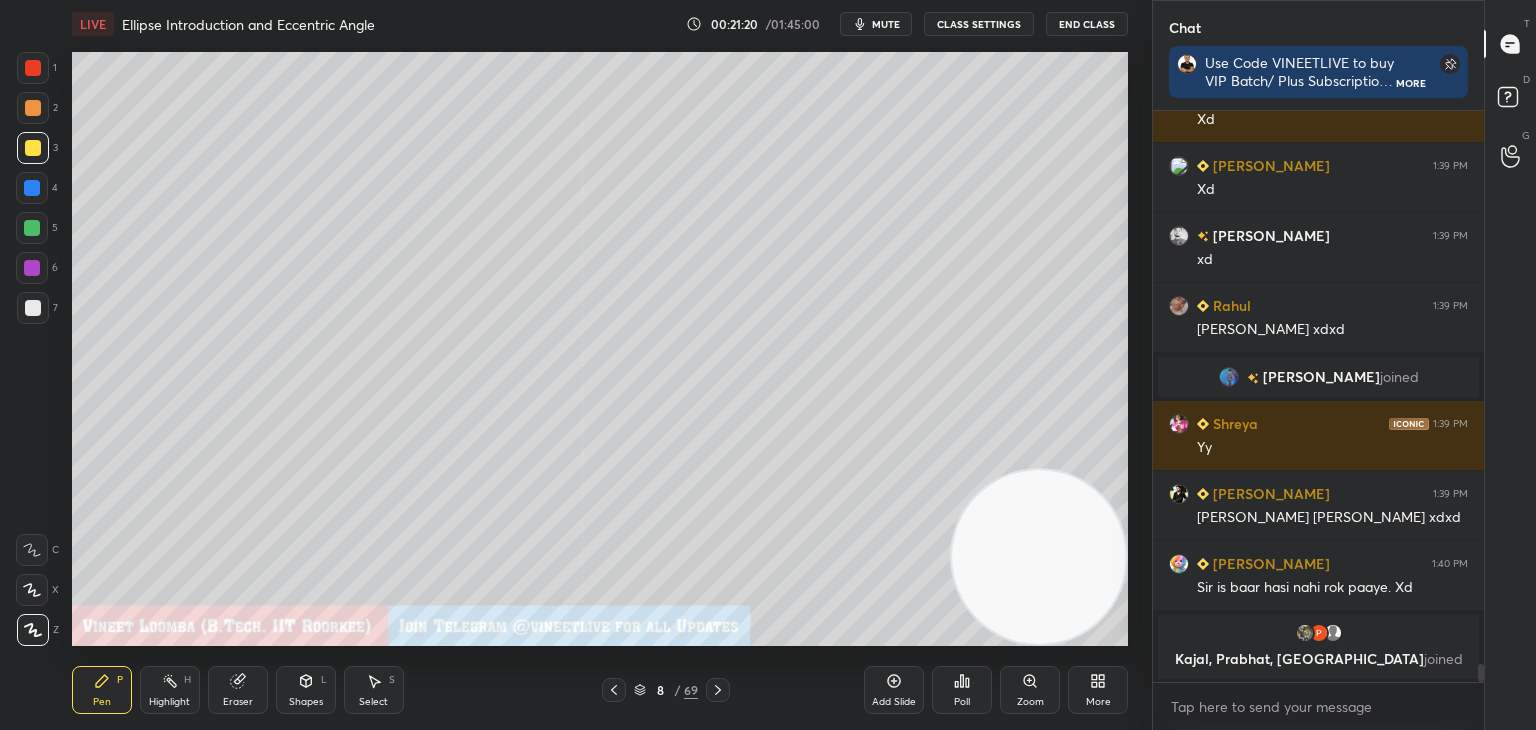 click at bounding box center [33, 68] 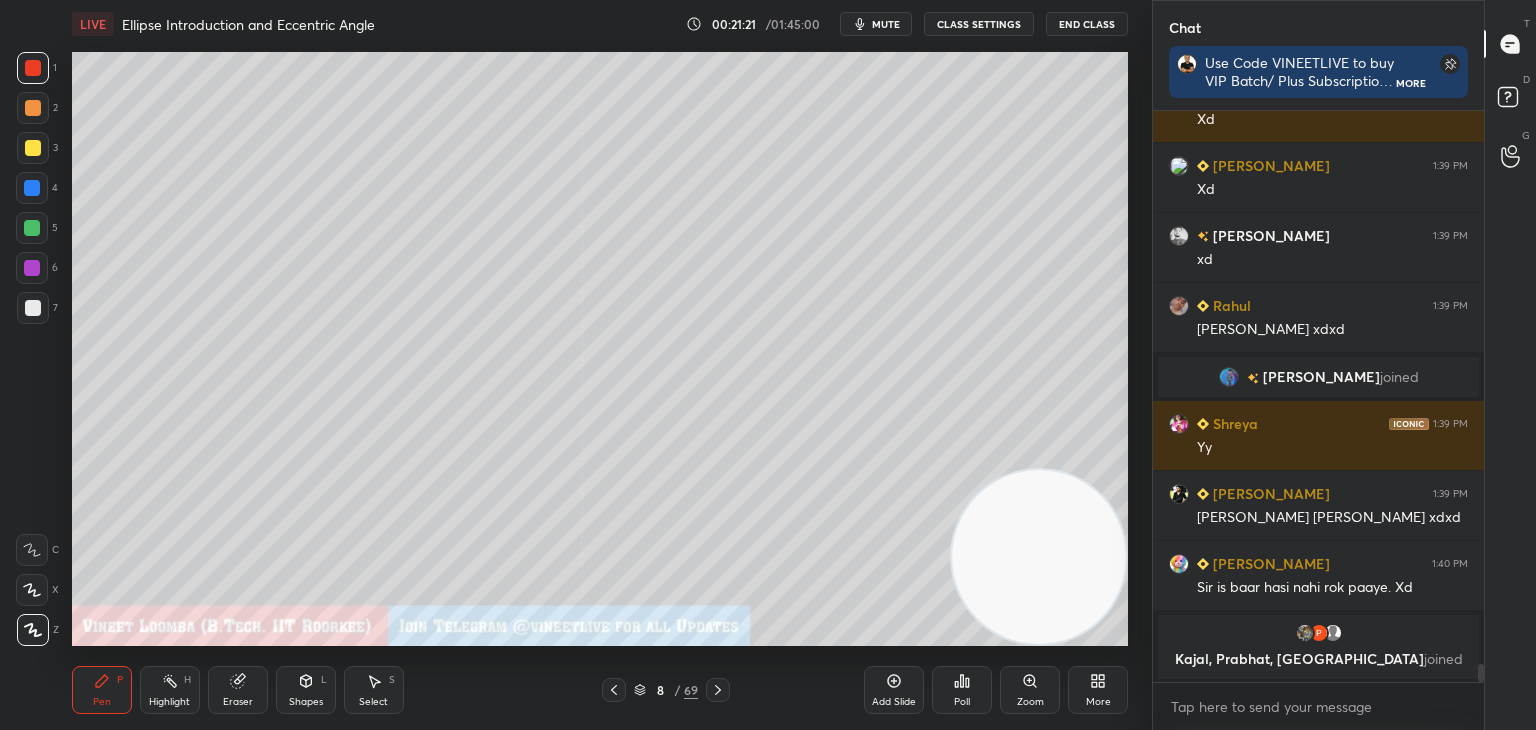 drag, startPoint x: 305, startPoint y: 693, endPoint x: 283, endPoint y: 673, distance: 29.732138 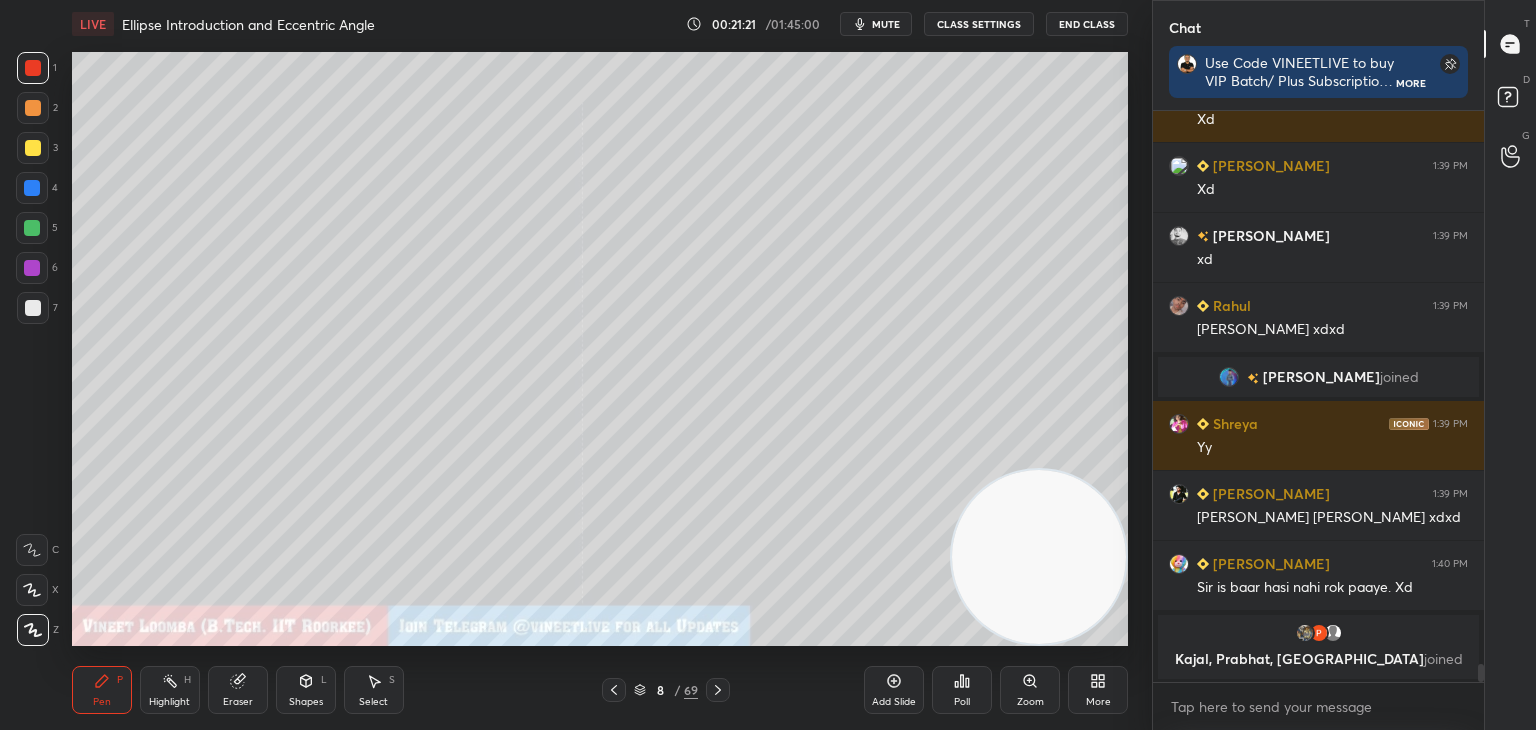 click on "Shapes L" at bounding box center (306, 690) 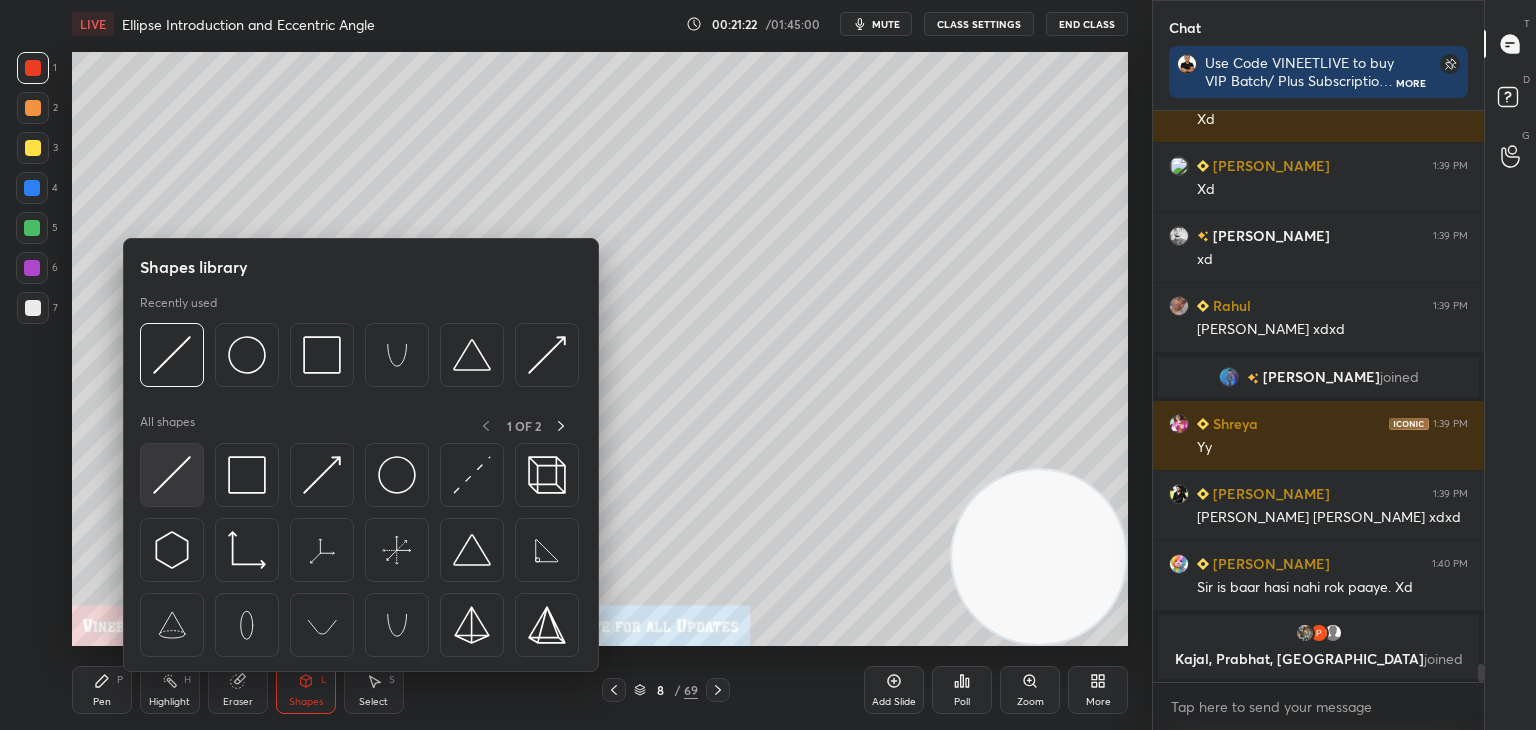 click at bounding box center (172, 475) 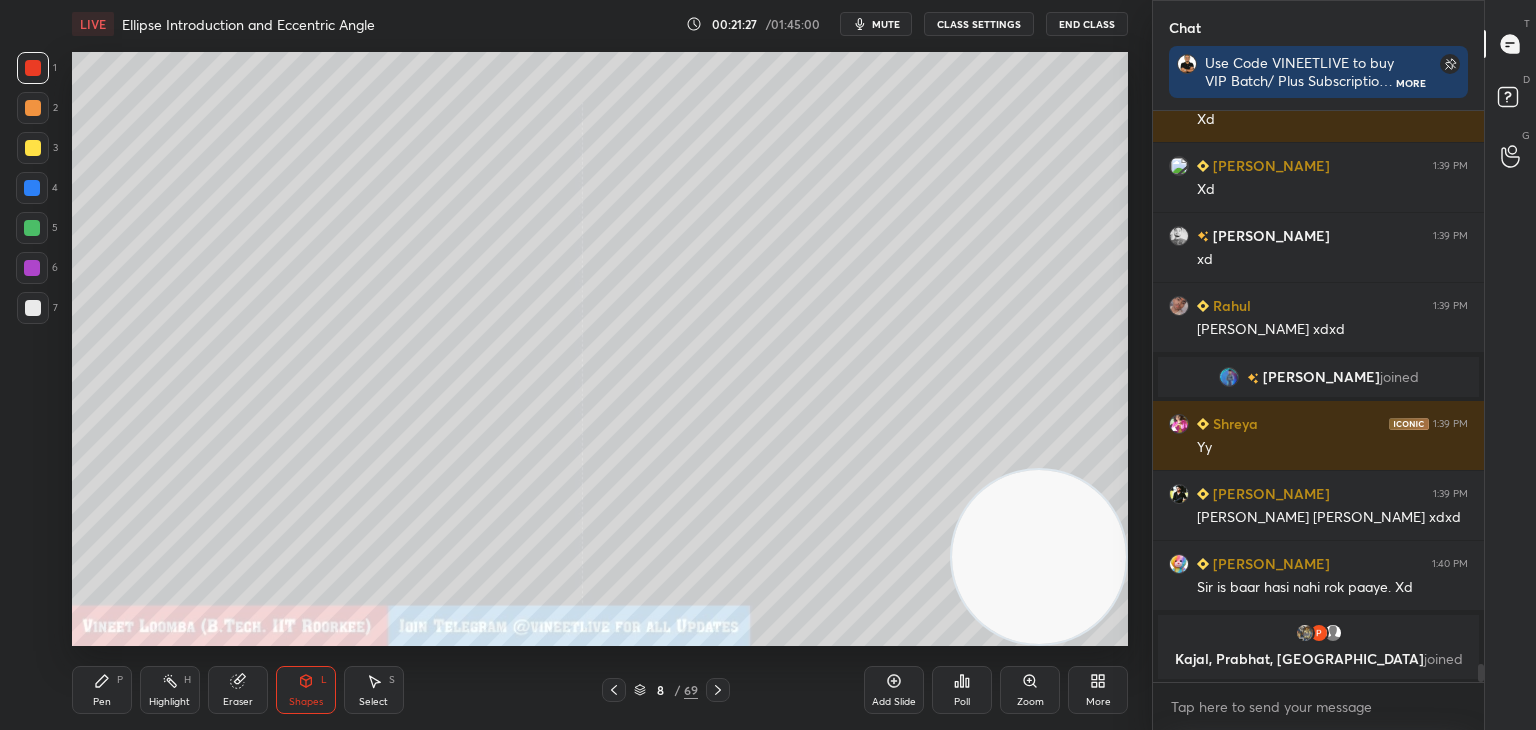 drag, startPoint x: 98, startPoint y: 698, endPoint x: 98, endPoint y: 654, distance: 44 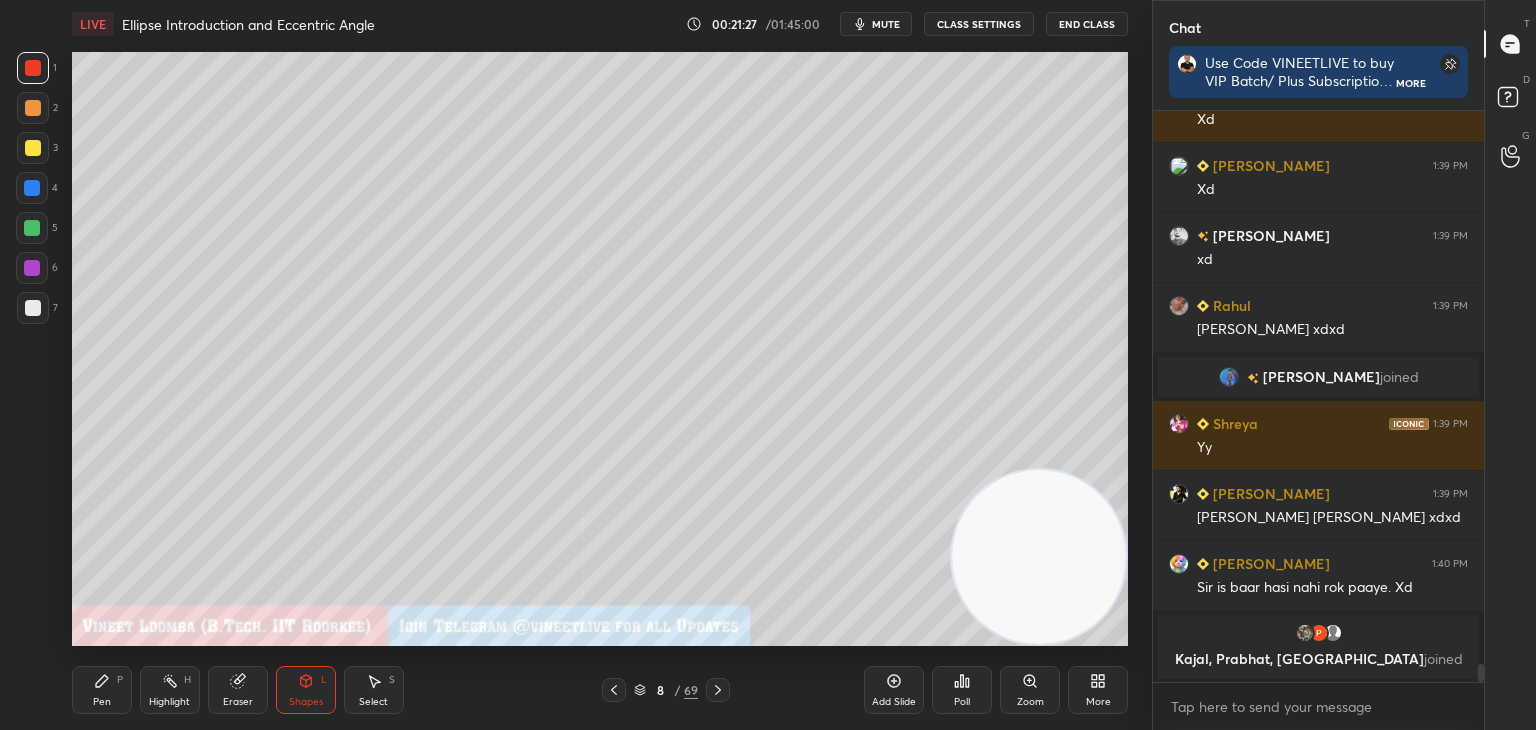 click on "Pen P" at bounding box center (102, 690) 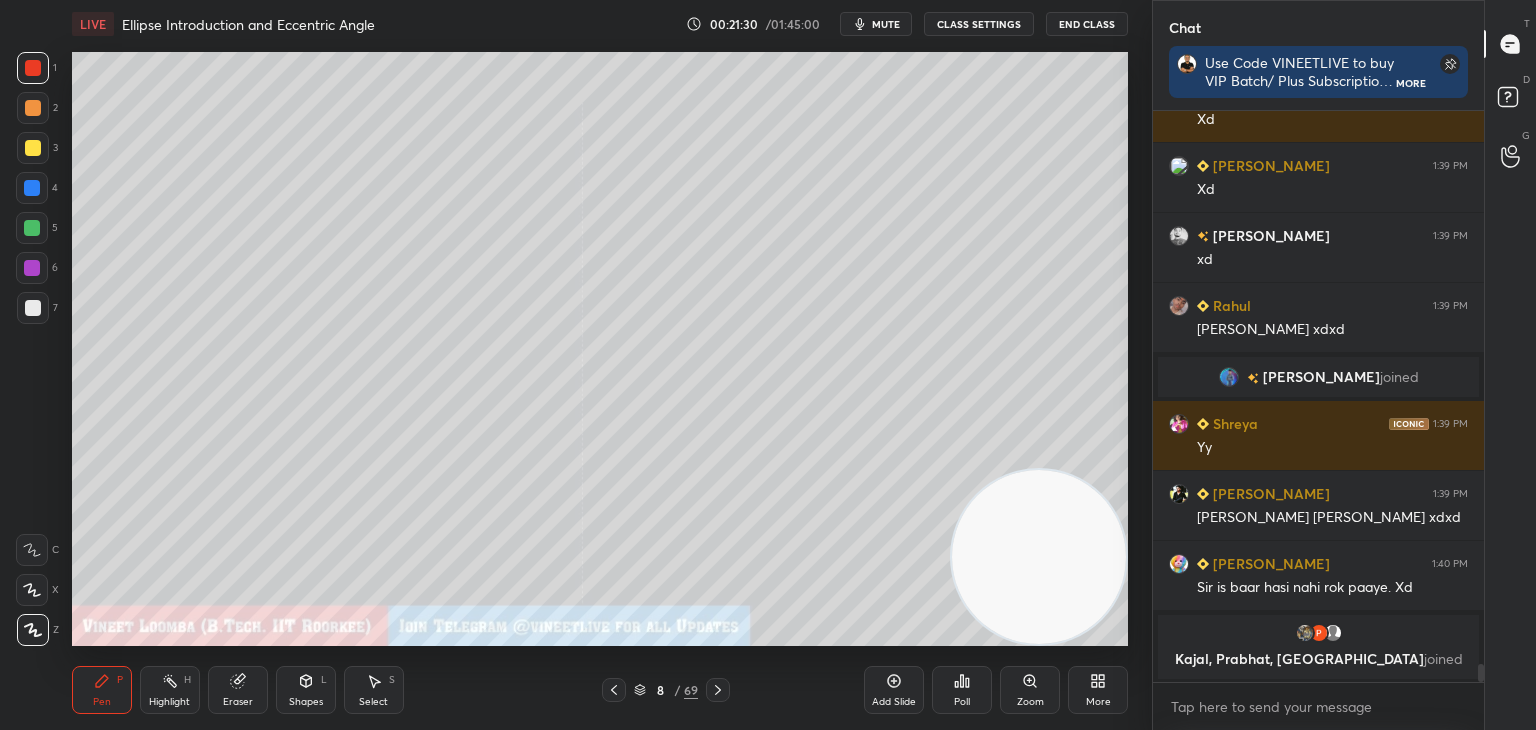 scroll, scrollTop: 17710, scrollLeft: 0, axis: vertical 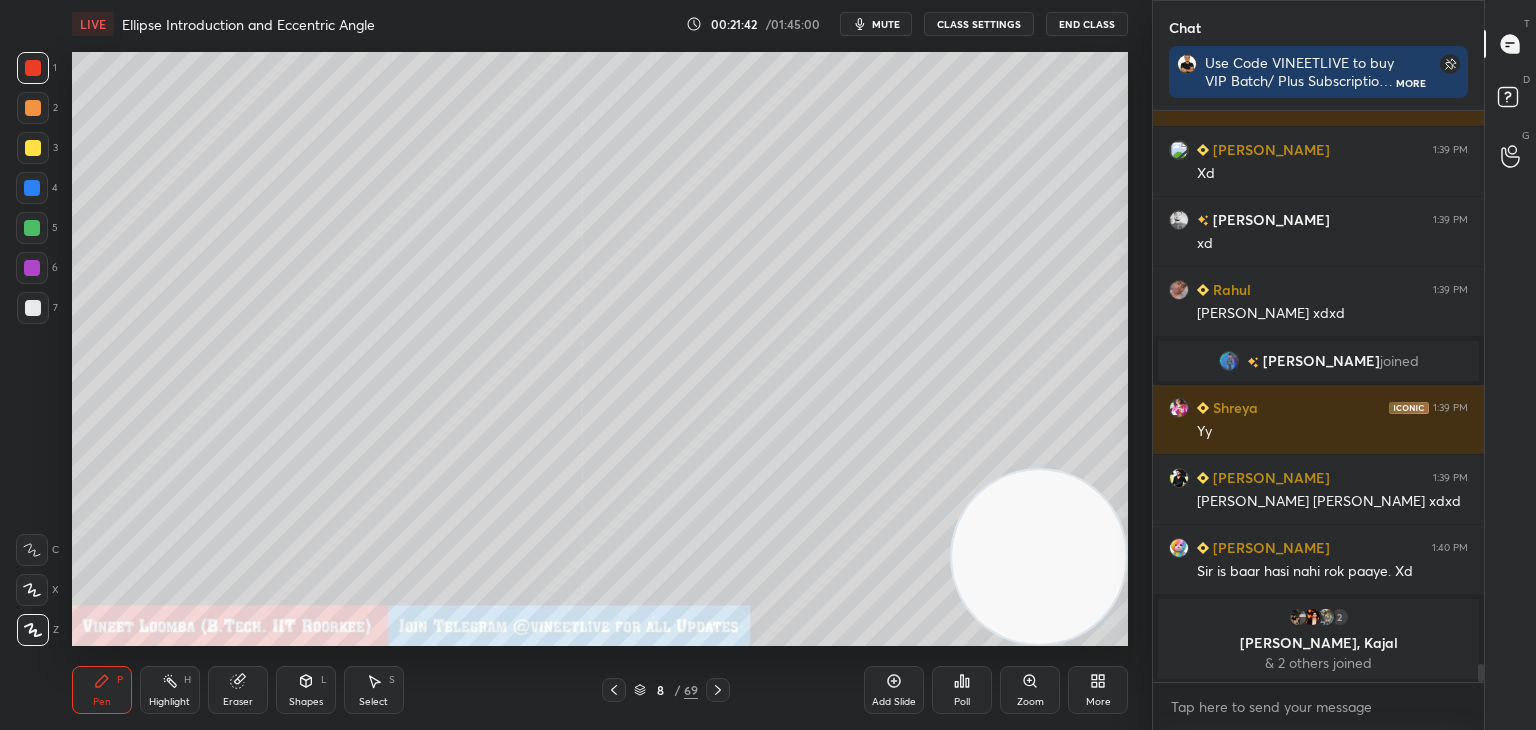 drag, startPoint x: 170, startPoint y: 700, endPoint x: 180, endPoint y: 648, distance: 52.95281 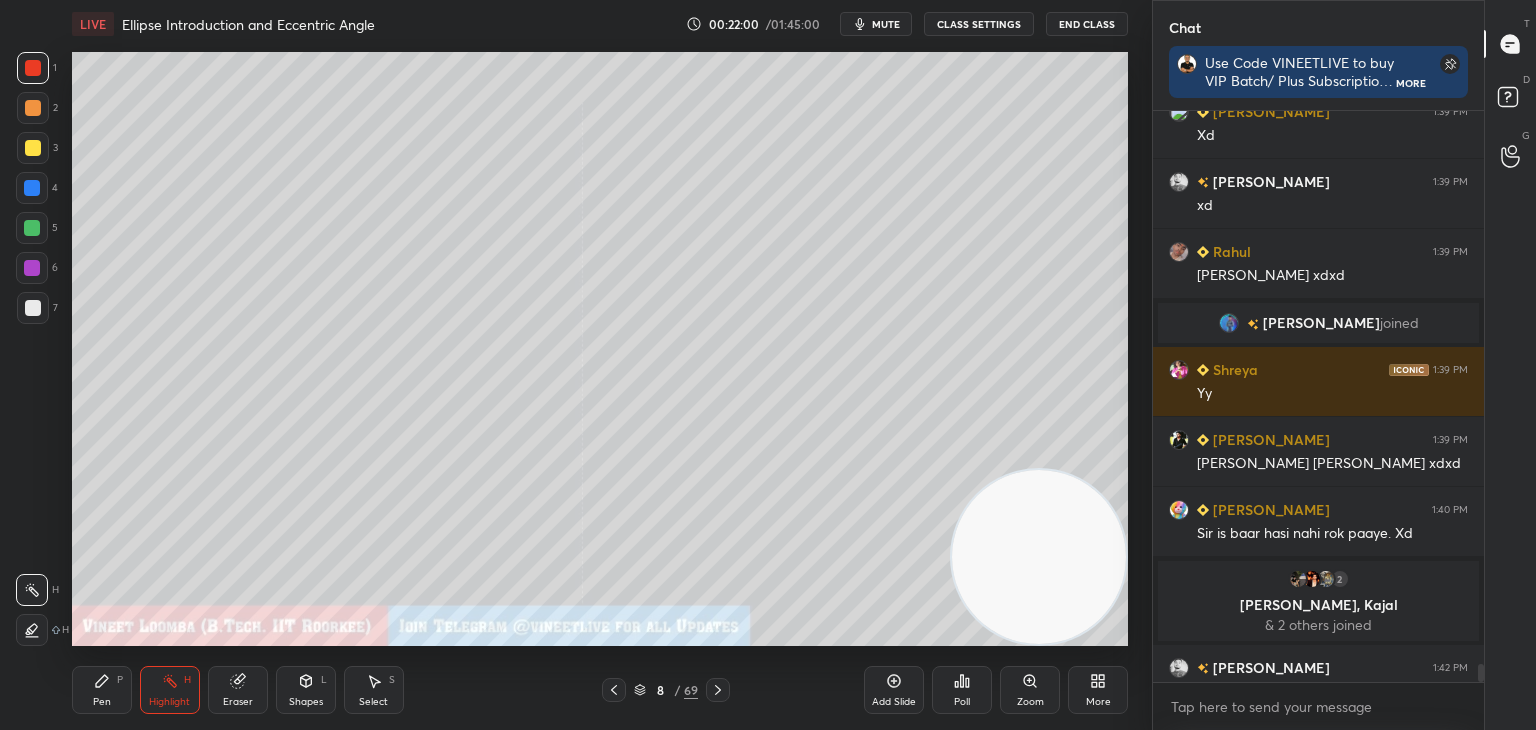 scroll, scrollTop: 17742, scrollLeft: 0, axis: vertical 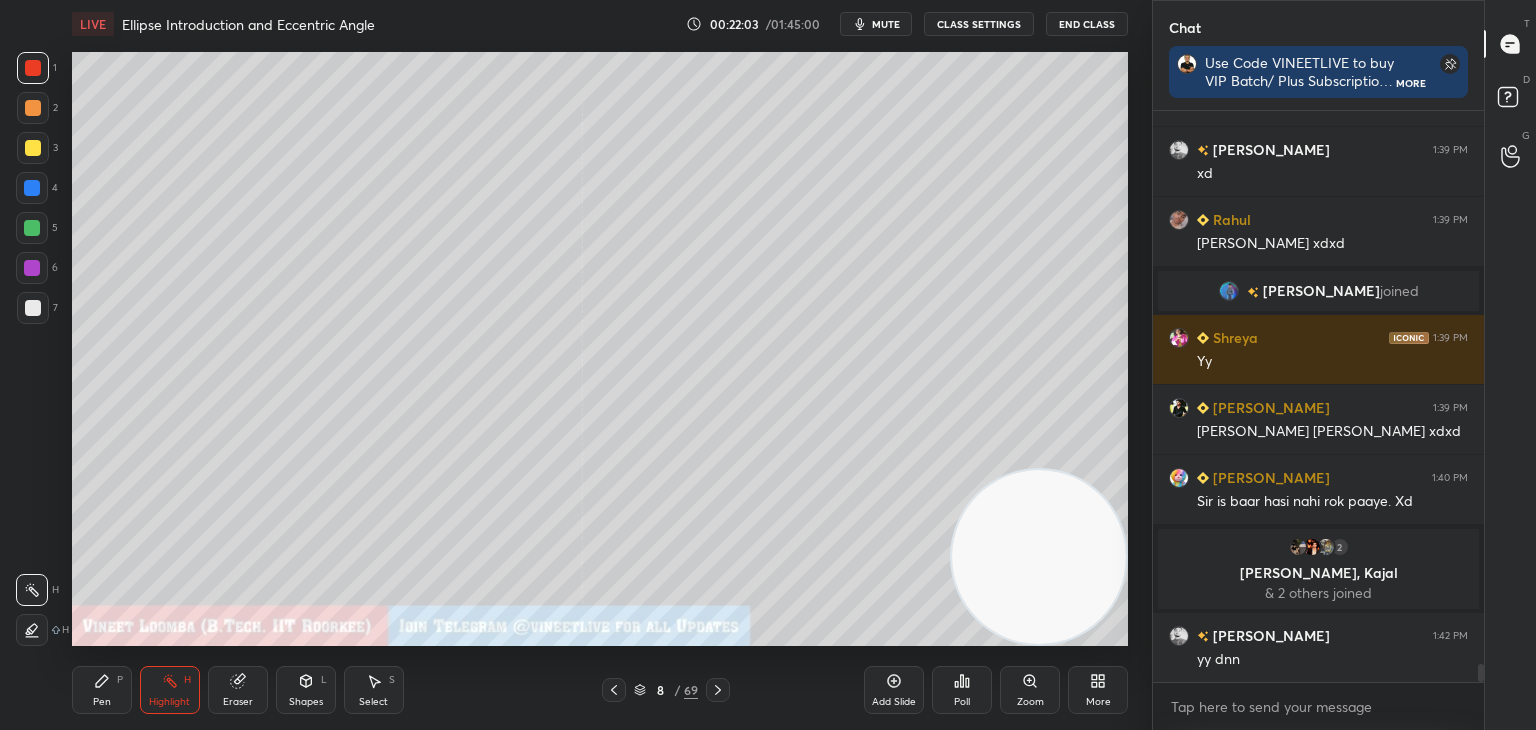 click on "Pen P" at bounding box center (102, 690) 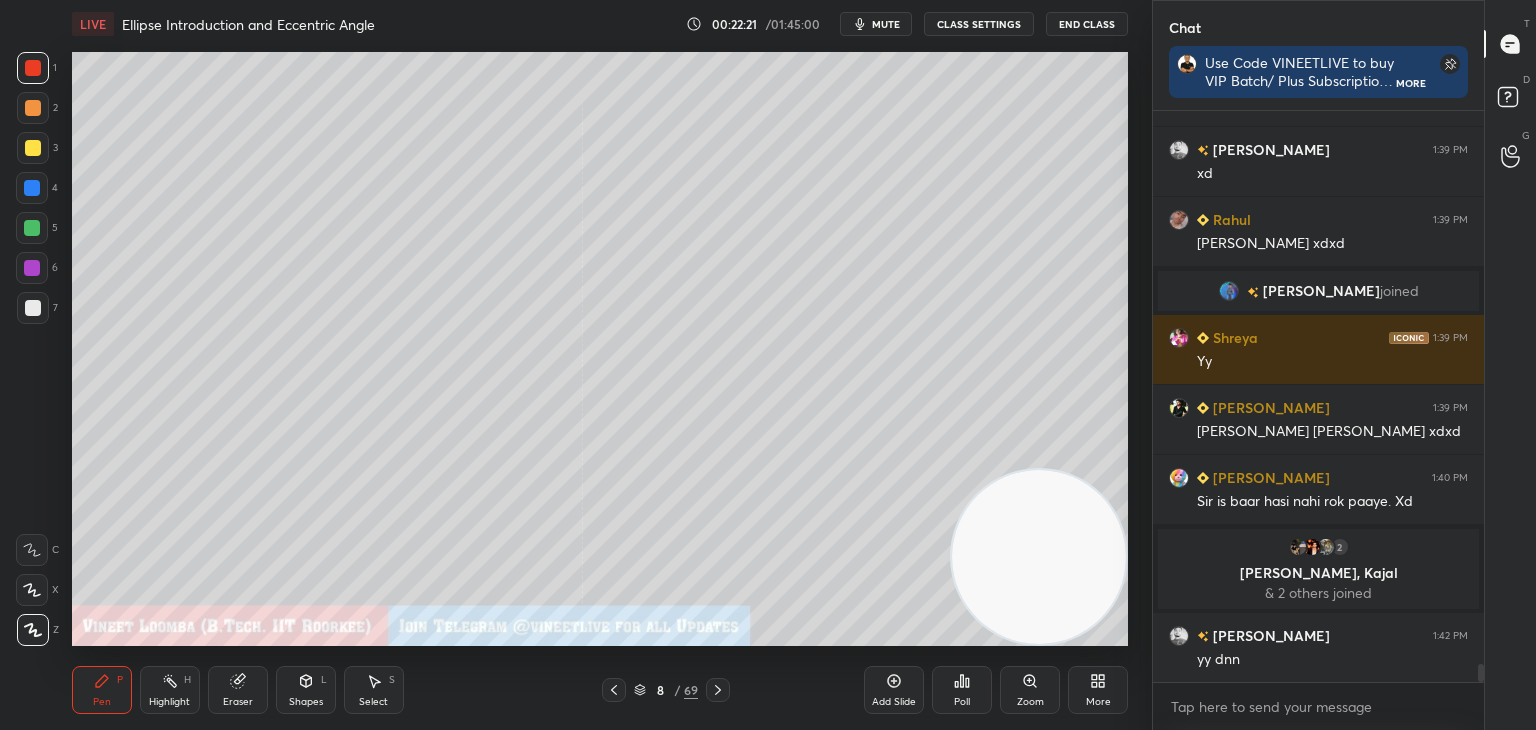 click 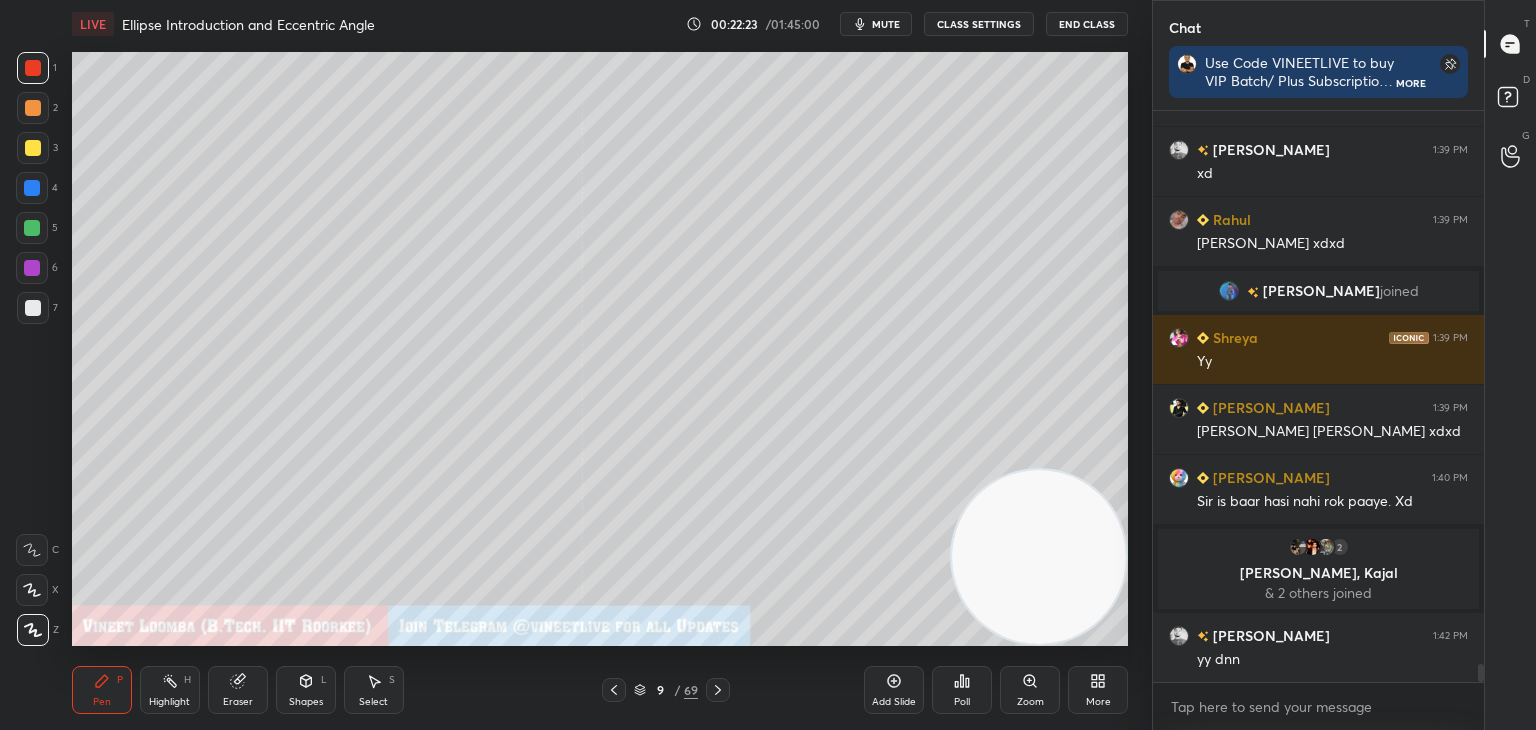 scroll, scrollTop: 17790, scrollLeft: 0, axis: vertical 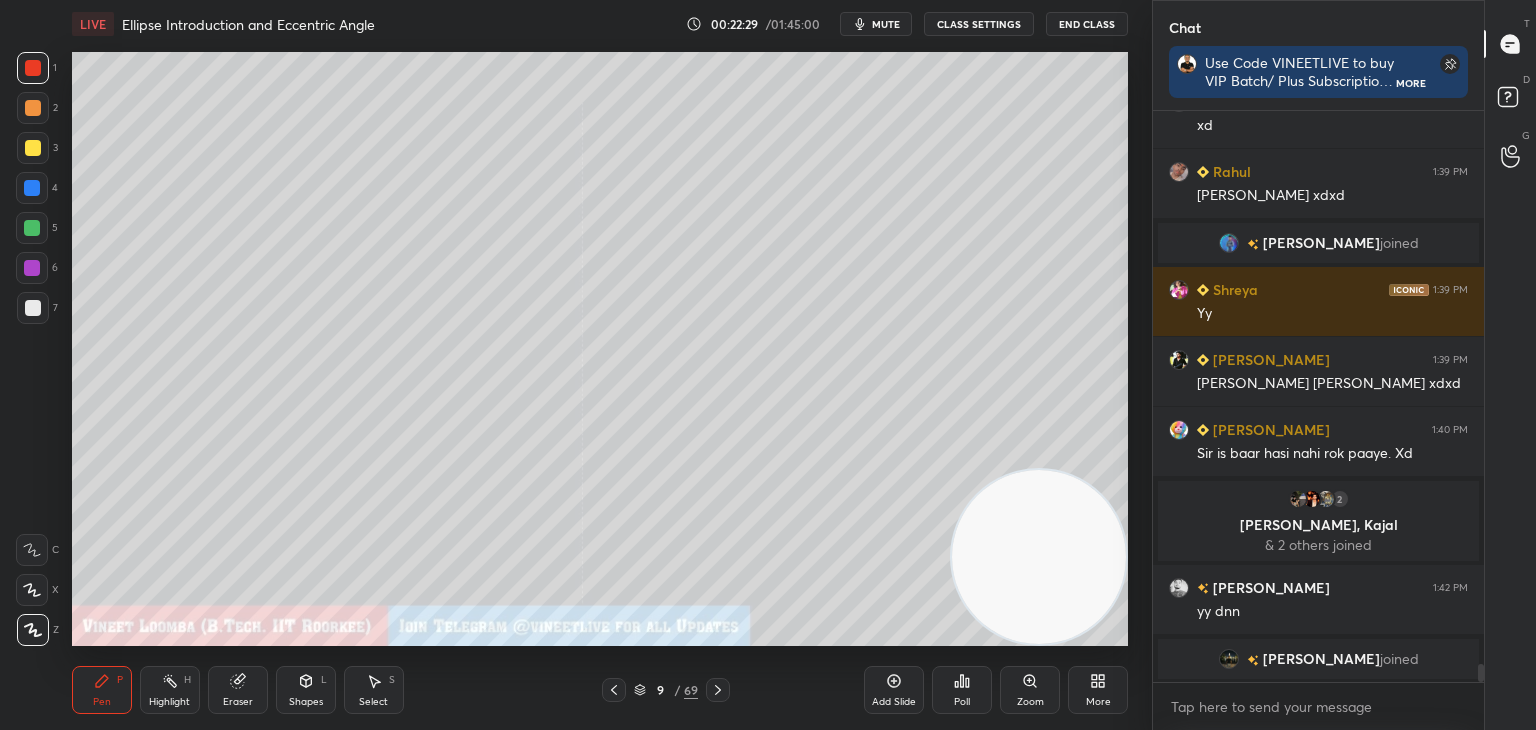 click at bounding box center (33, 148) 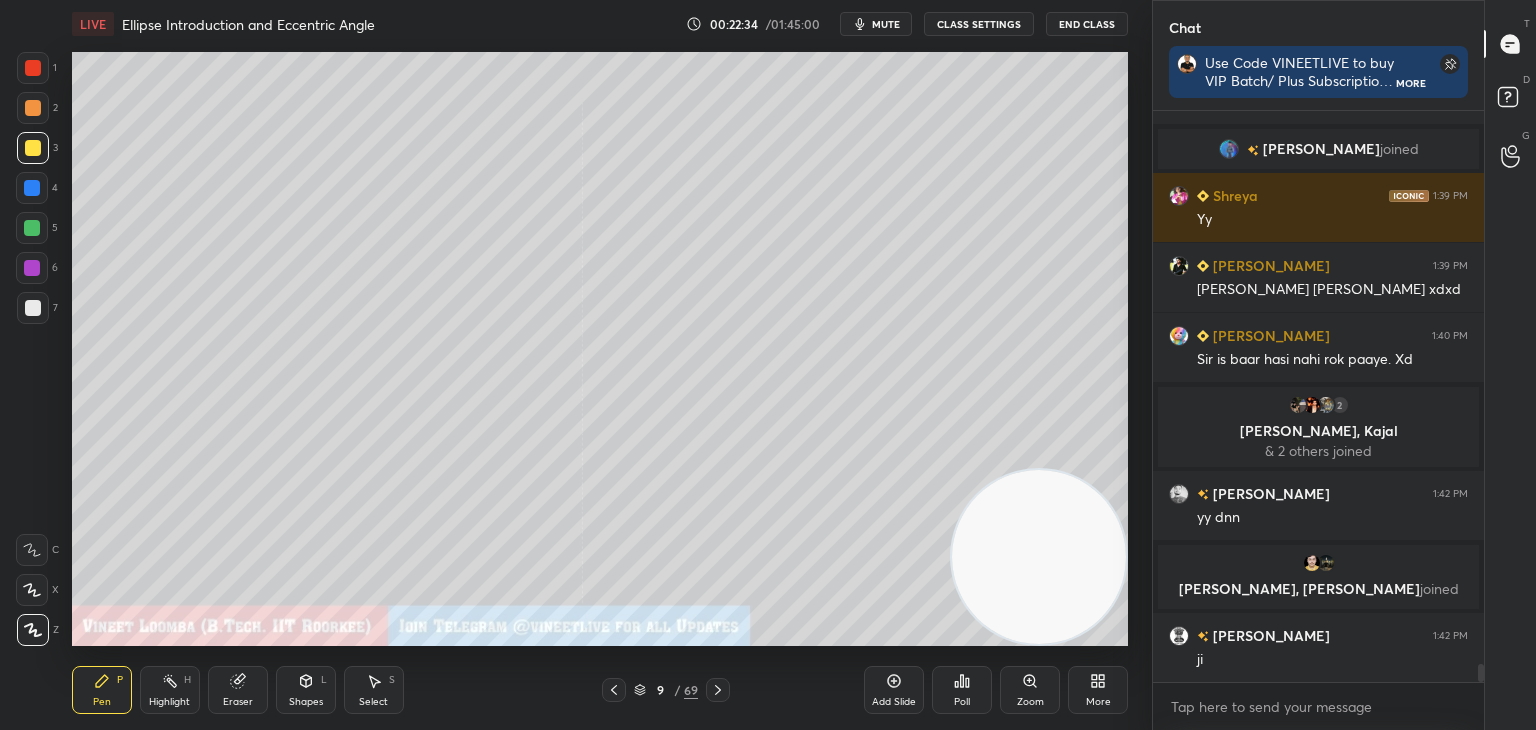 scroll, scrollTop: 17914, scrollLeft: 0, axis: vertical 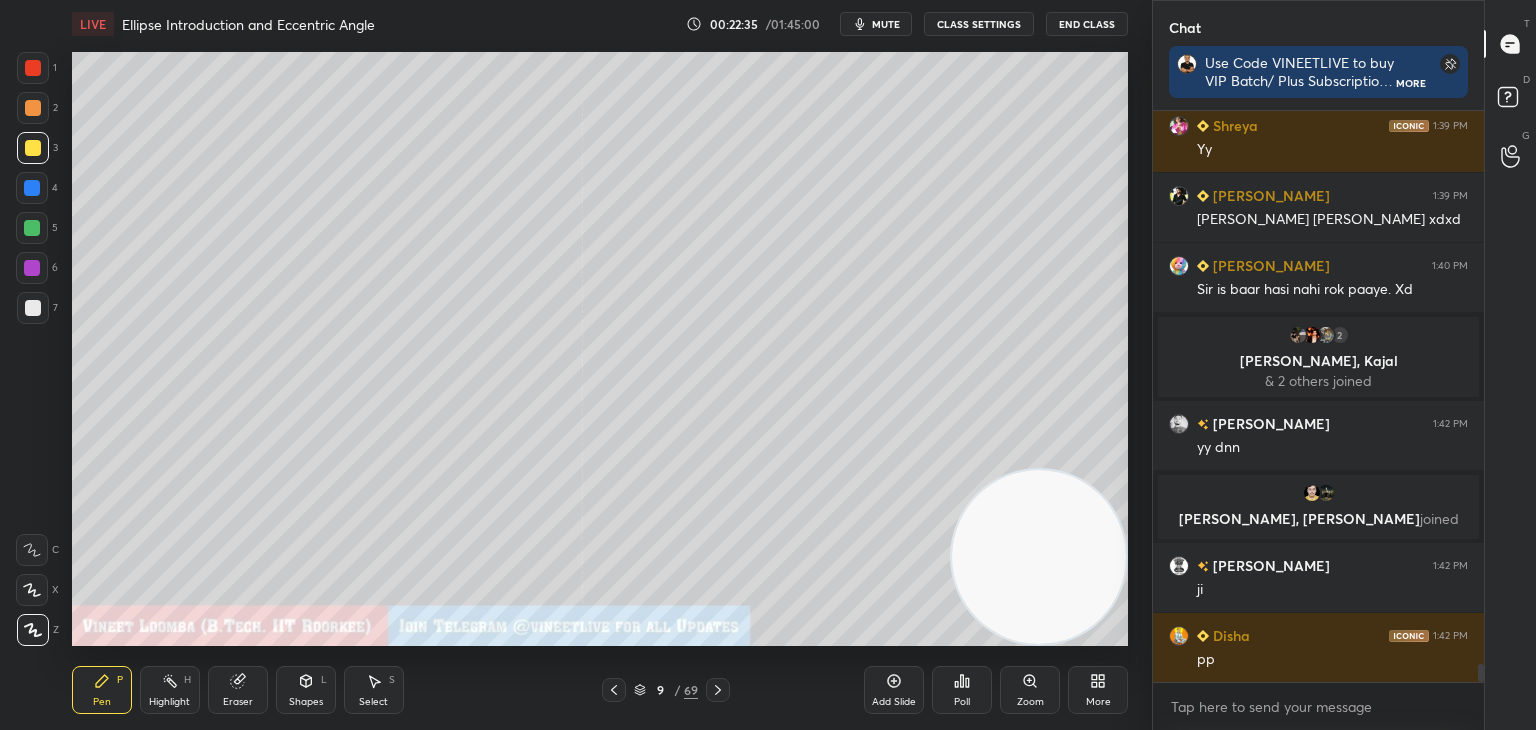 click 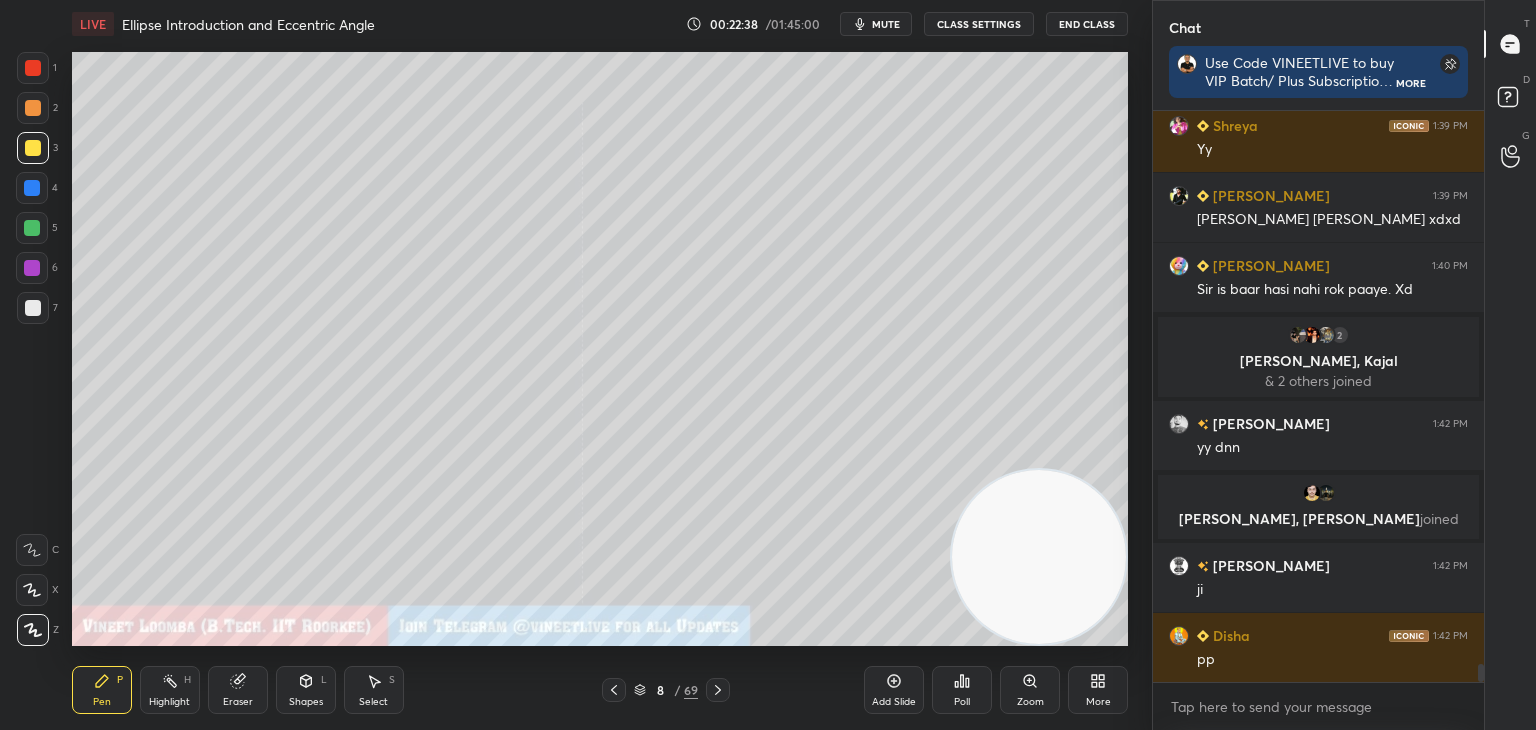 drag, startPoint x: 716, startPoint y: 689, endPoint x: 696, endPoint y: 672, distance: 26.24881 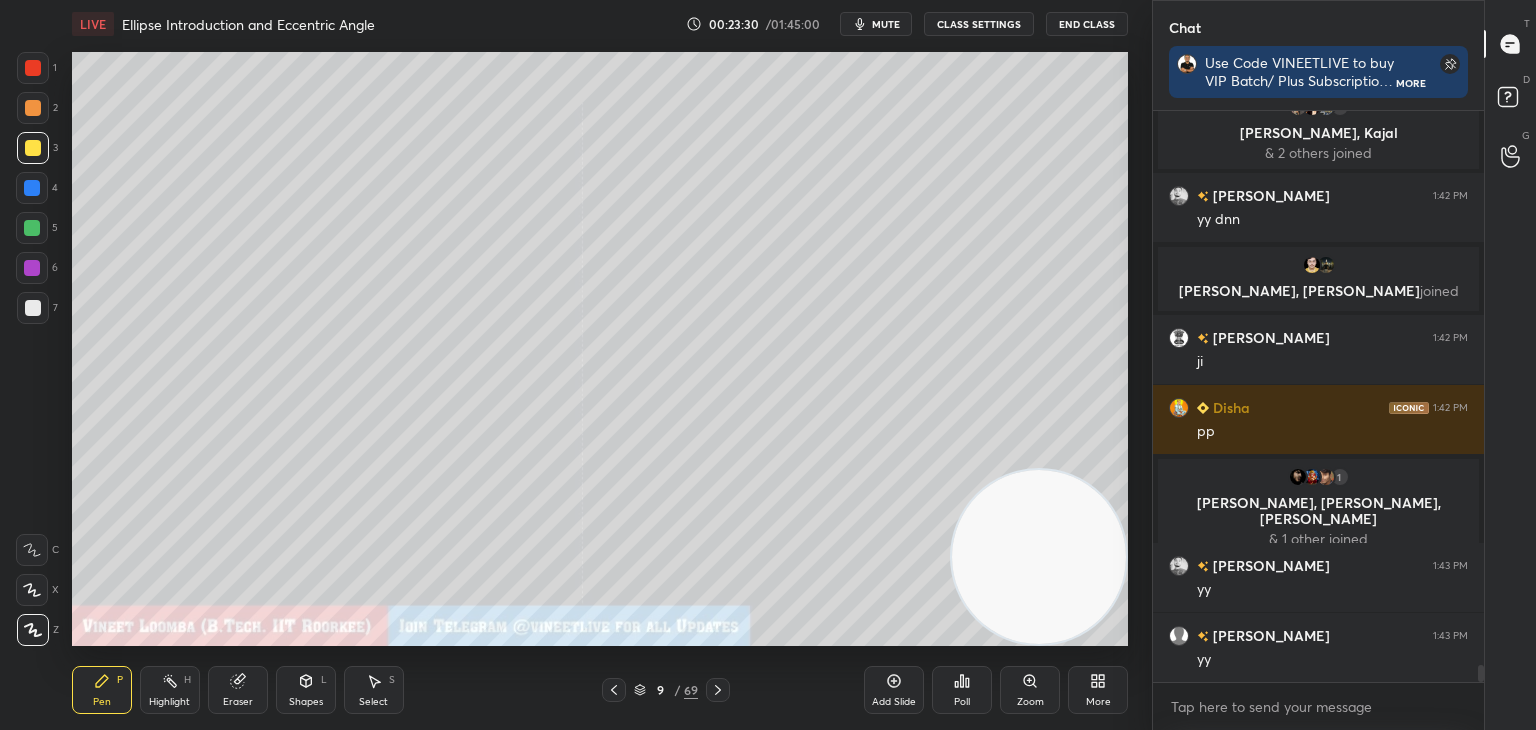 scroll, scrollTop: 18192, scrollLeft: 0, axis: vertical 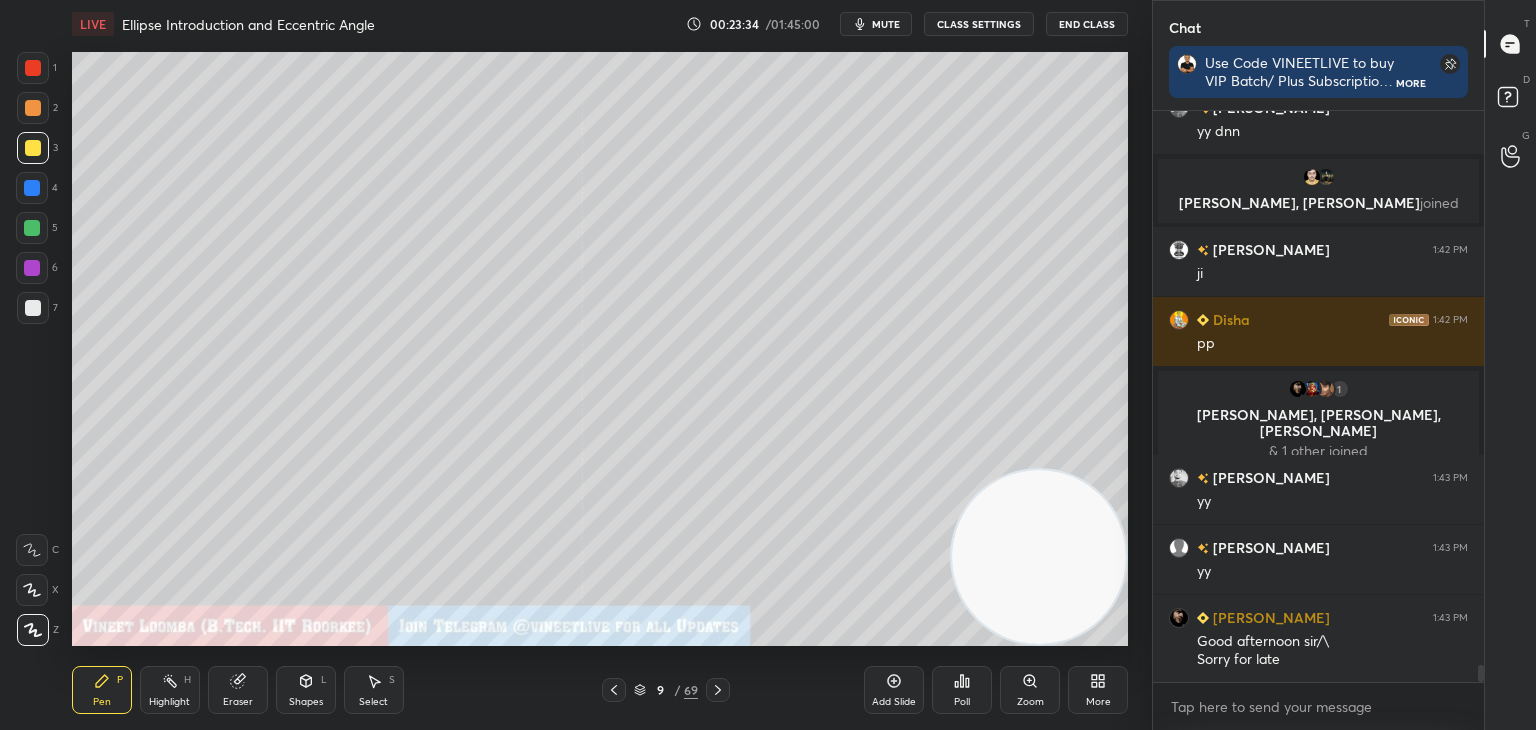 click on "Eraser" at bounding box center [238, 690] 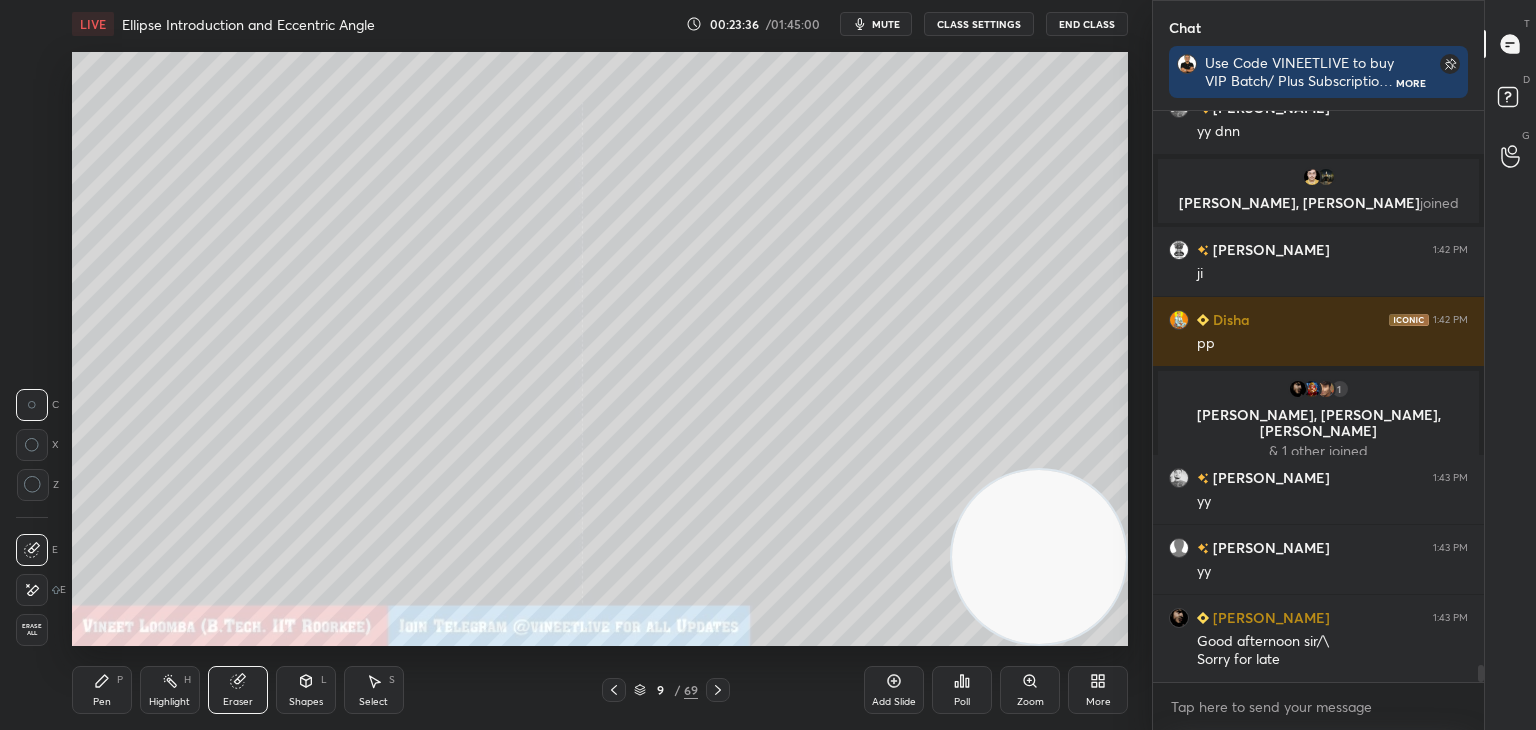 click on "Pen P" at bounding box center (102, 690) 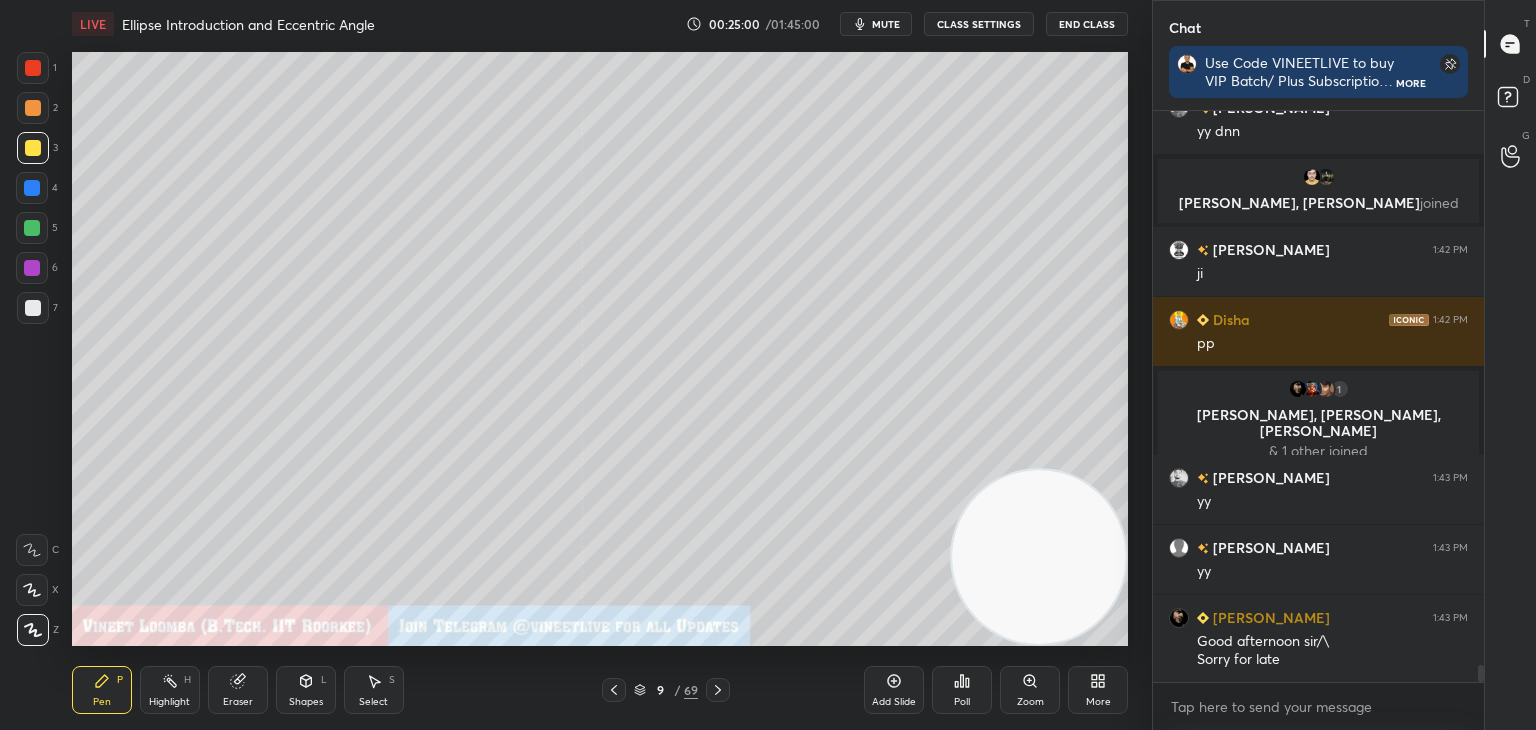 scroll, scrollTop: 18262, scrollLeft: 0, axis: vertical 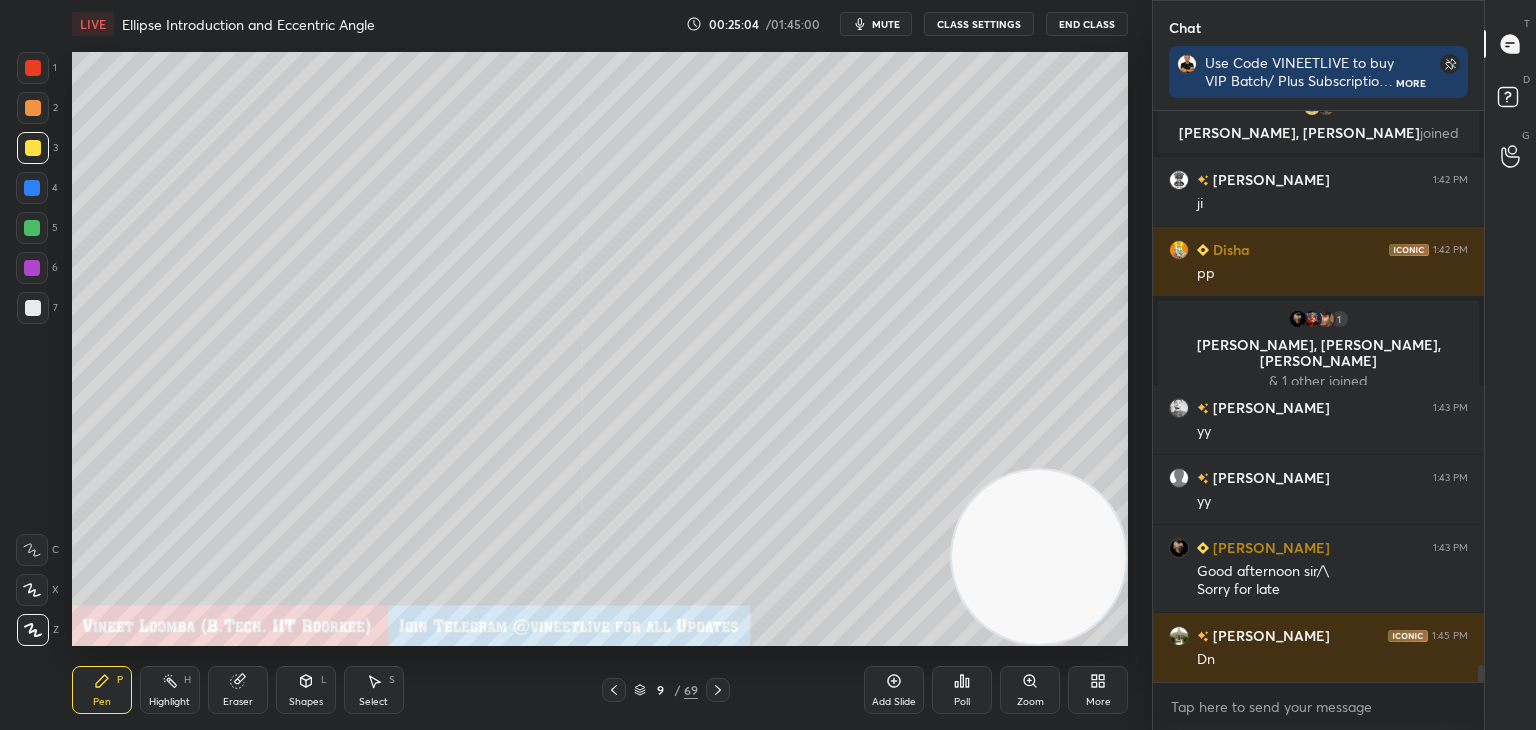 click 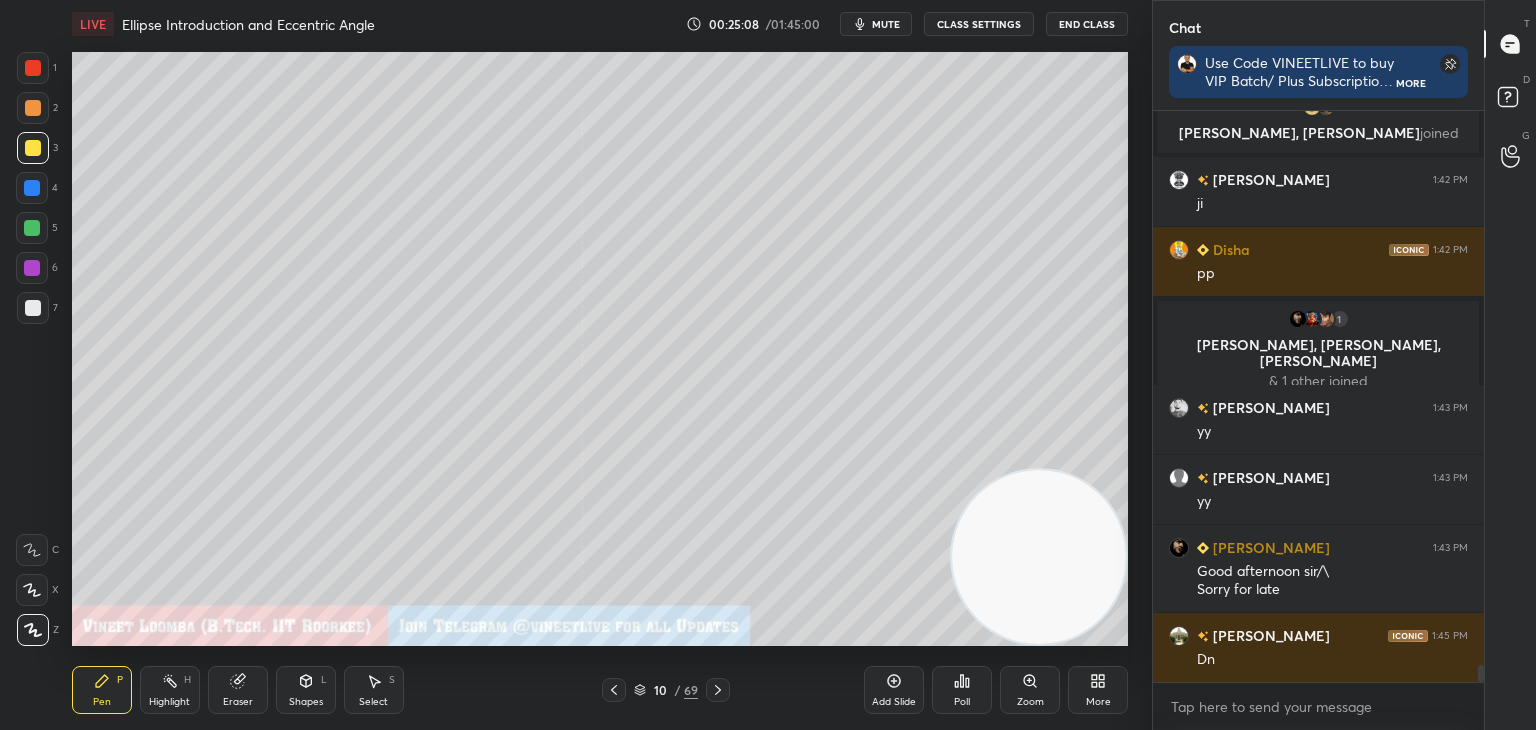 drag, startPoint x: 306, startPoint y: 693, endPoint x: 308, endPoint y: 672, distance: 21.095022 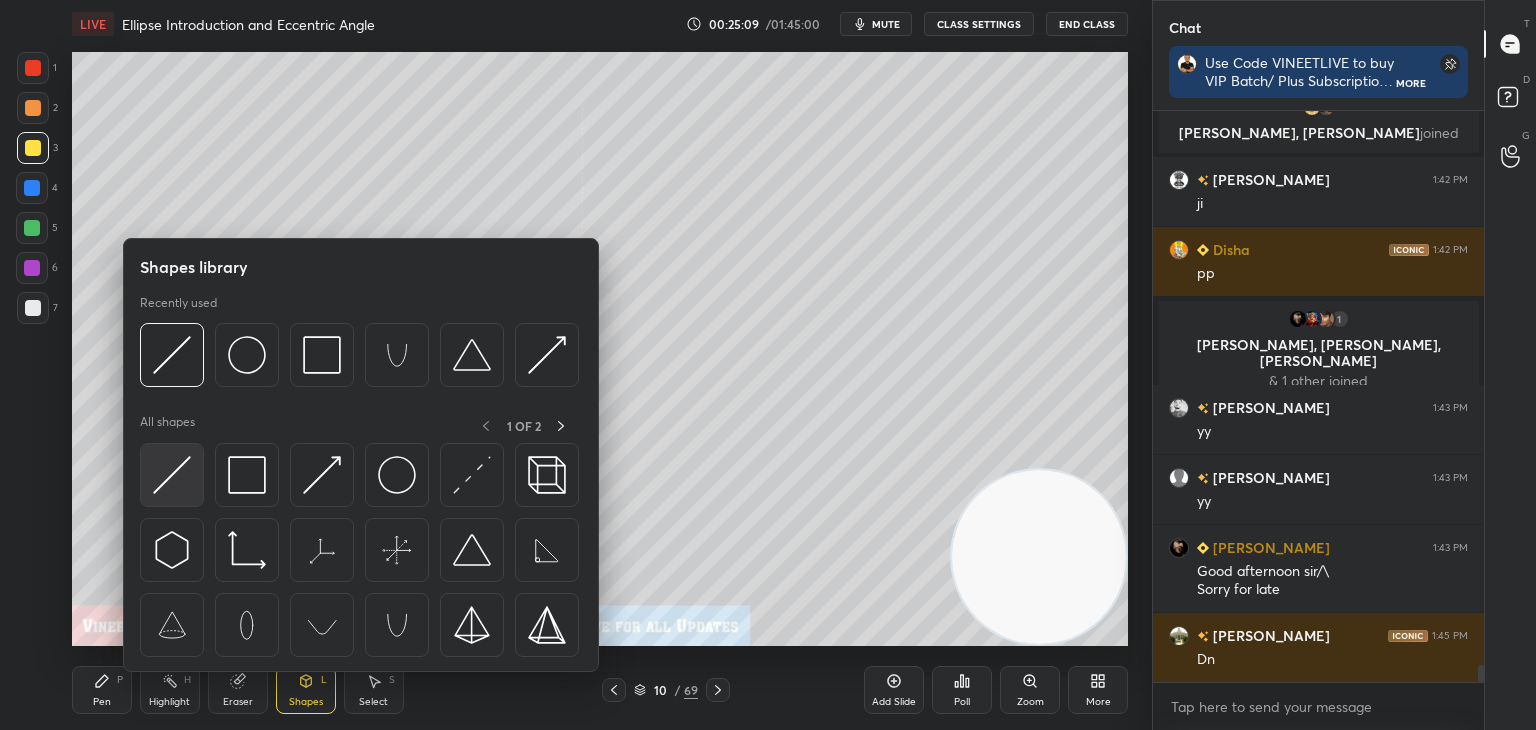 click at bounding box center [172, 475] 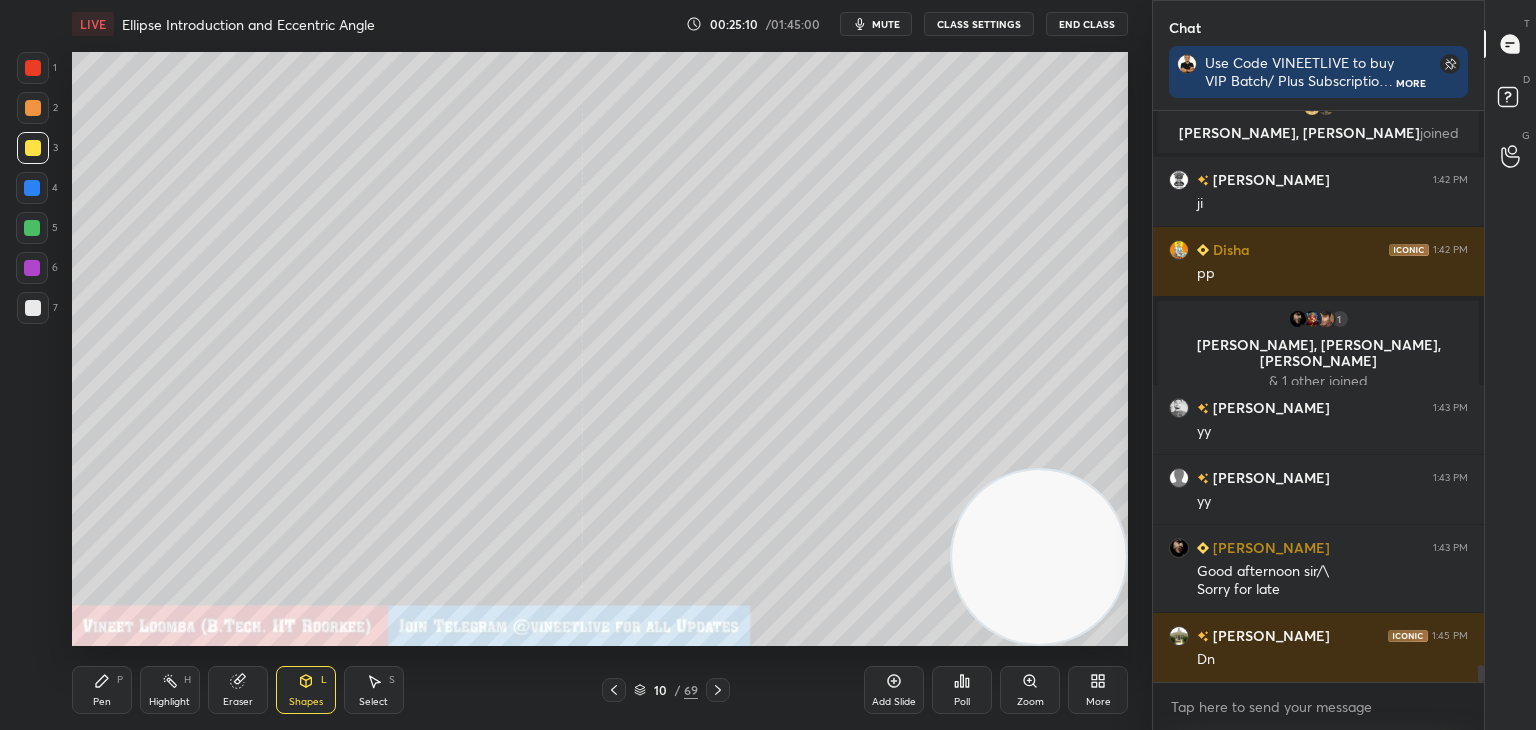 scroll, scrollTop: 18332, scrollLeft: 0, axis: vertical 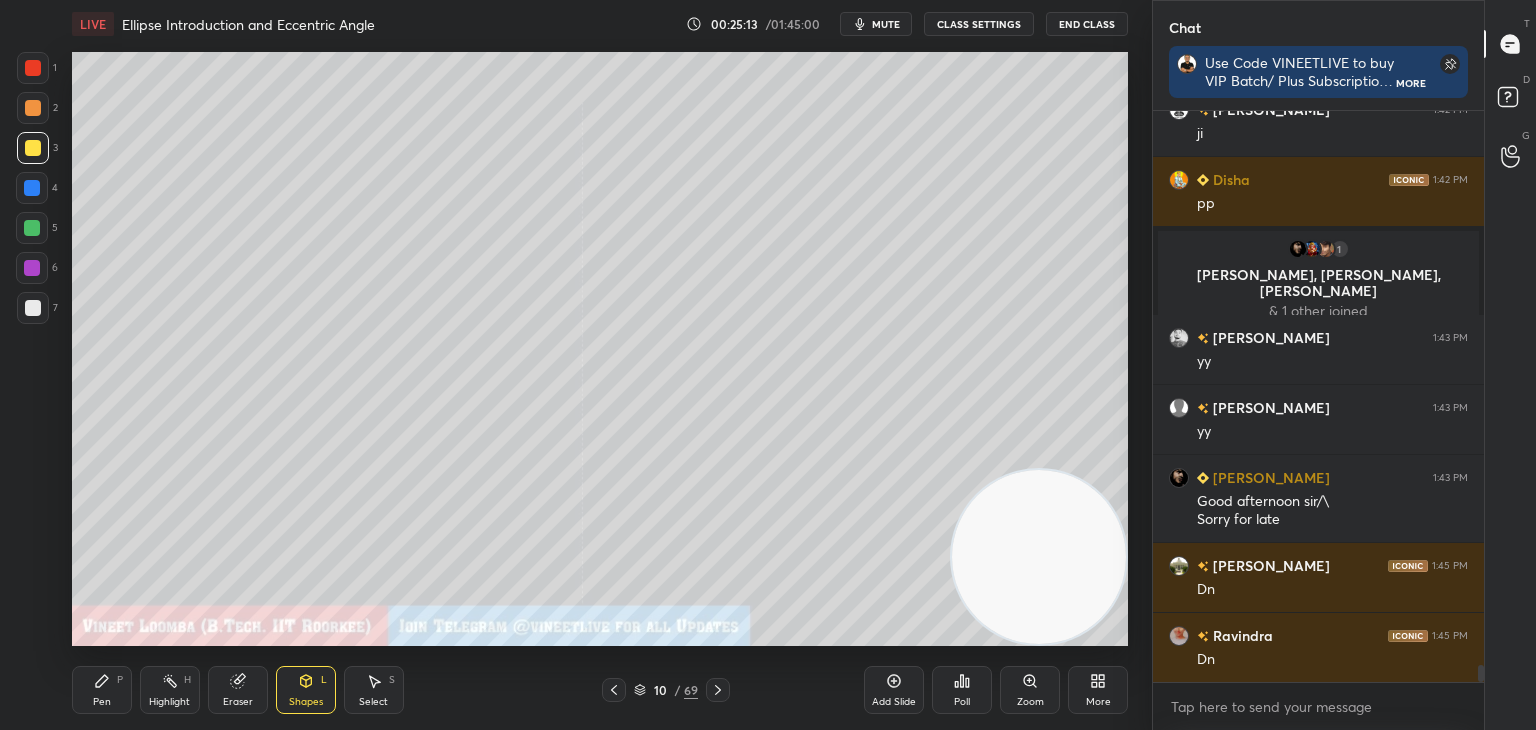 click on "Shapes" at bounding box center [306, 702] 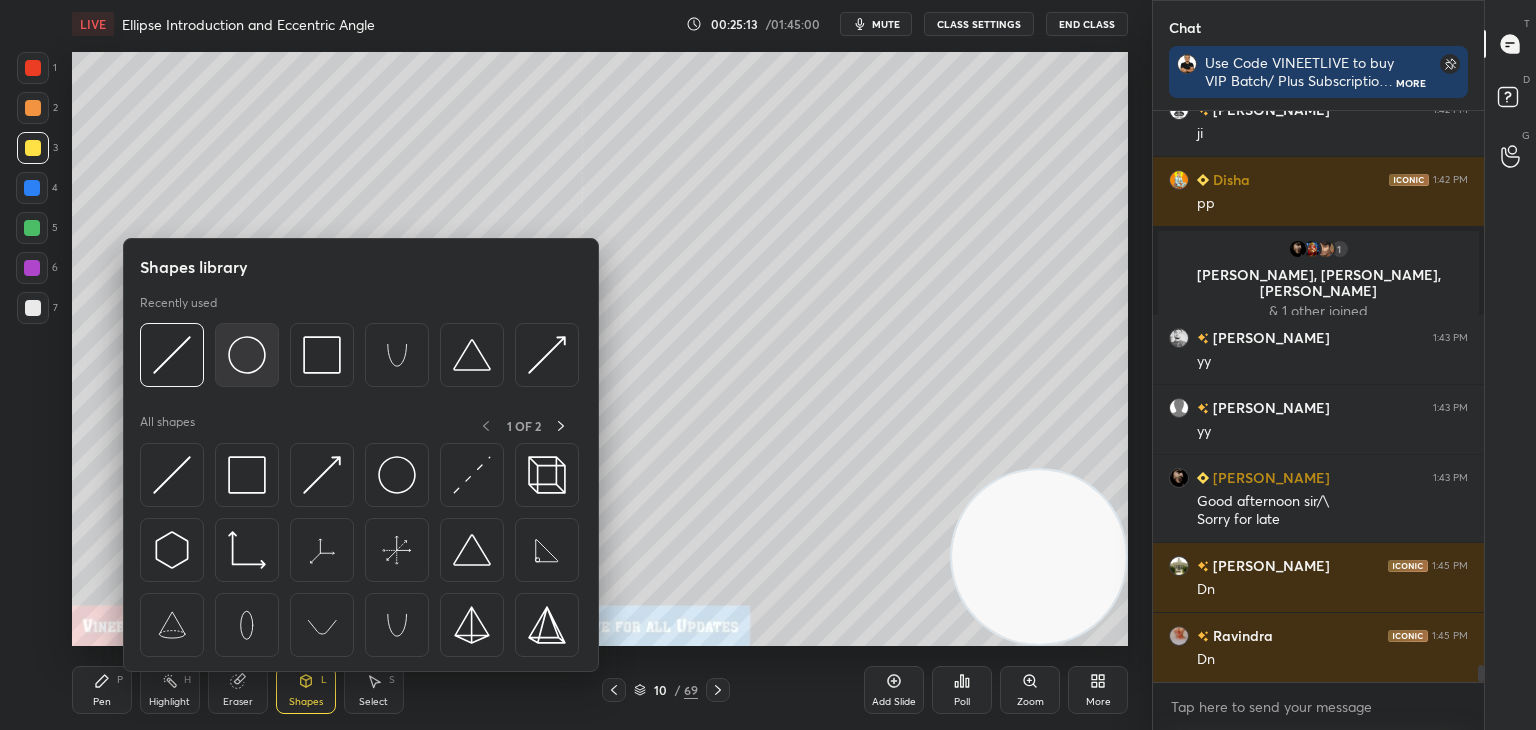 click at bounding box center (247, 355) 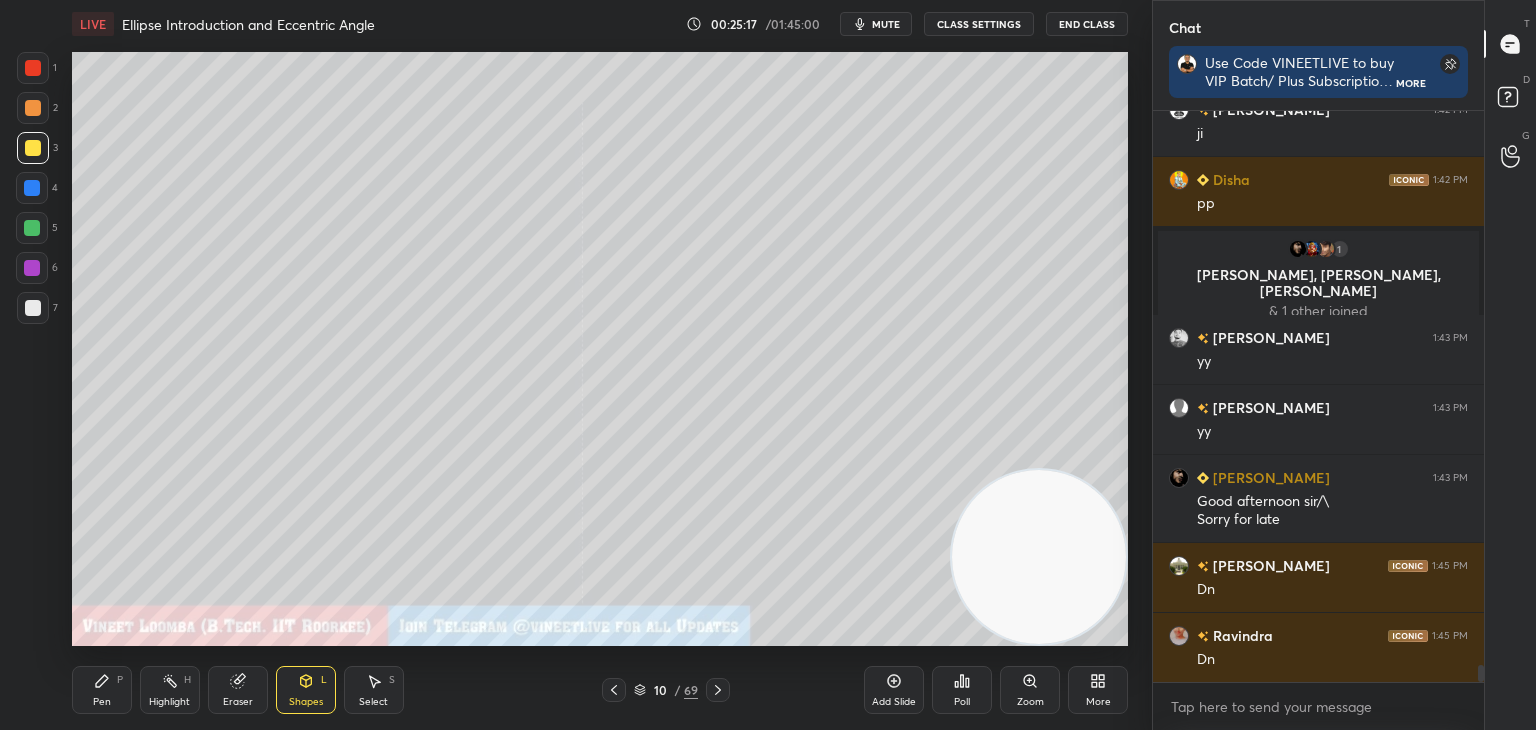 click on "Shapes L" at bounding box center [306, 690] 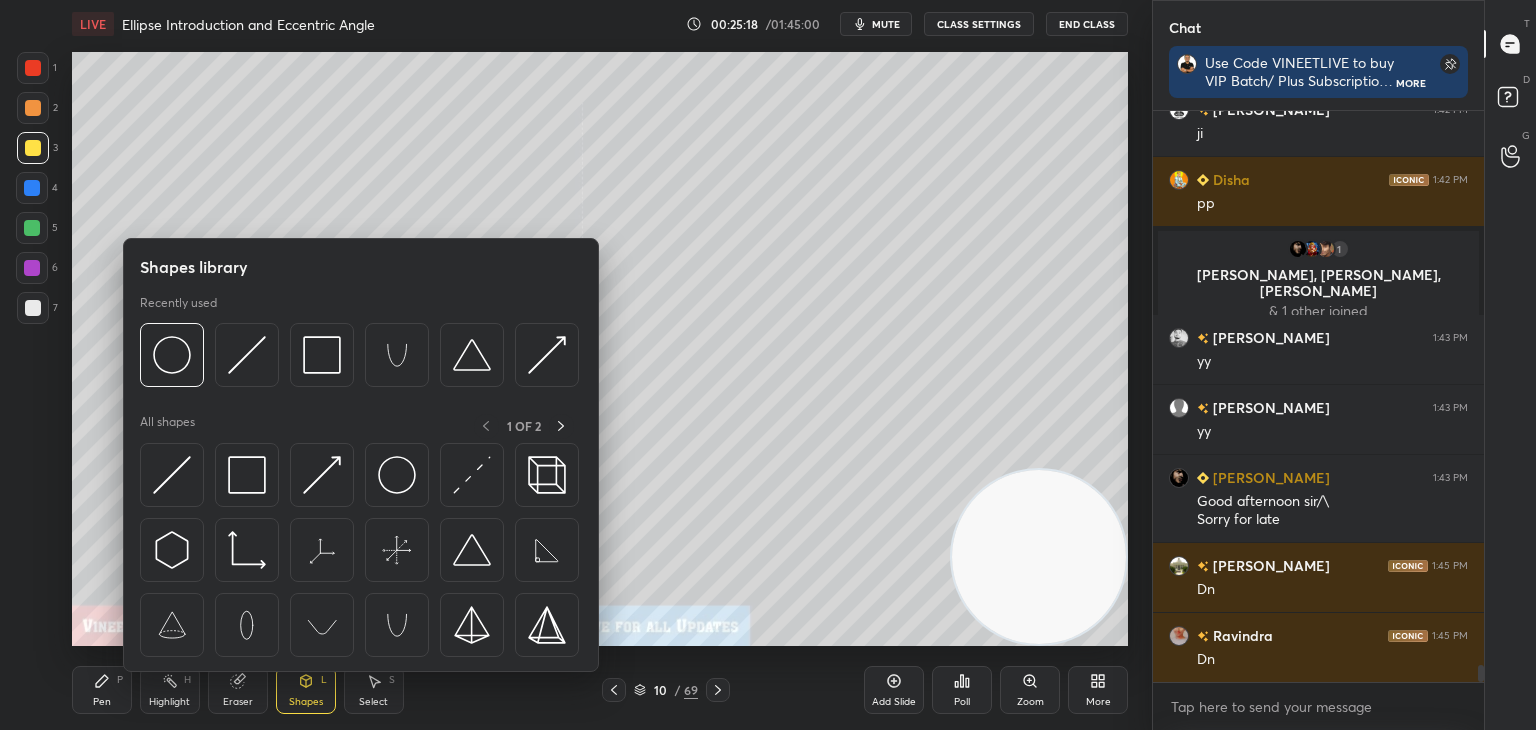 scroll, scrollTop: 18402, scrollLeft: 0, axis: vertical 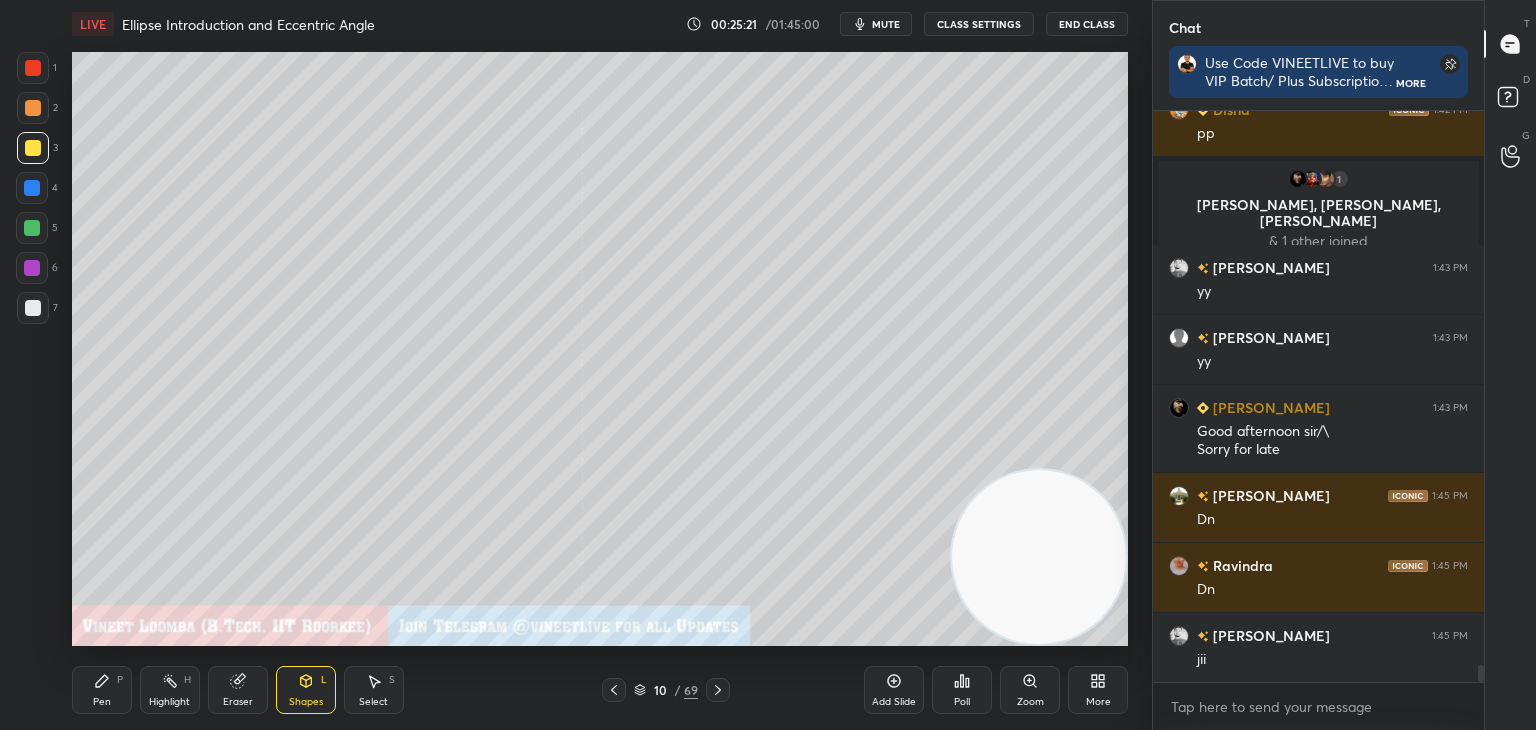 click on "Shapes L" at bounding box center [306, 690] 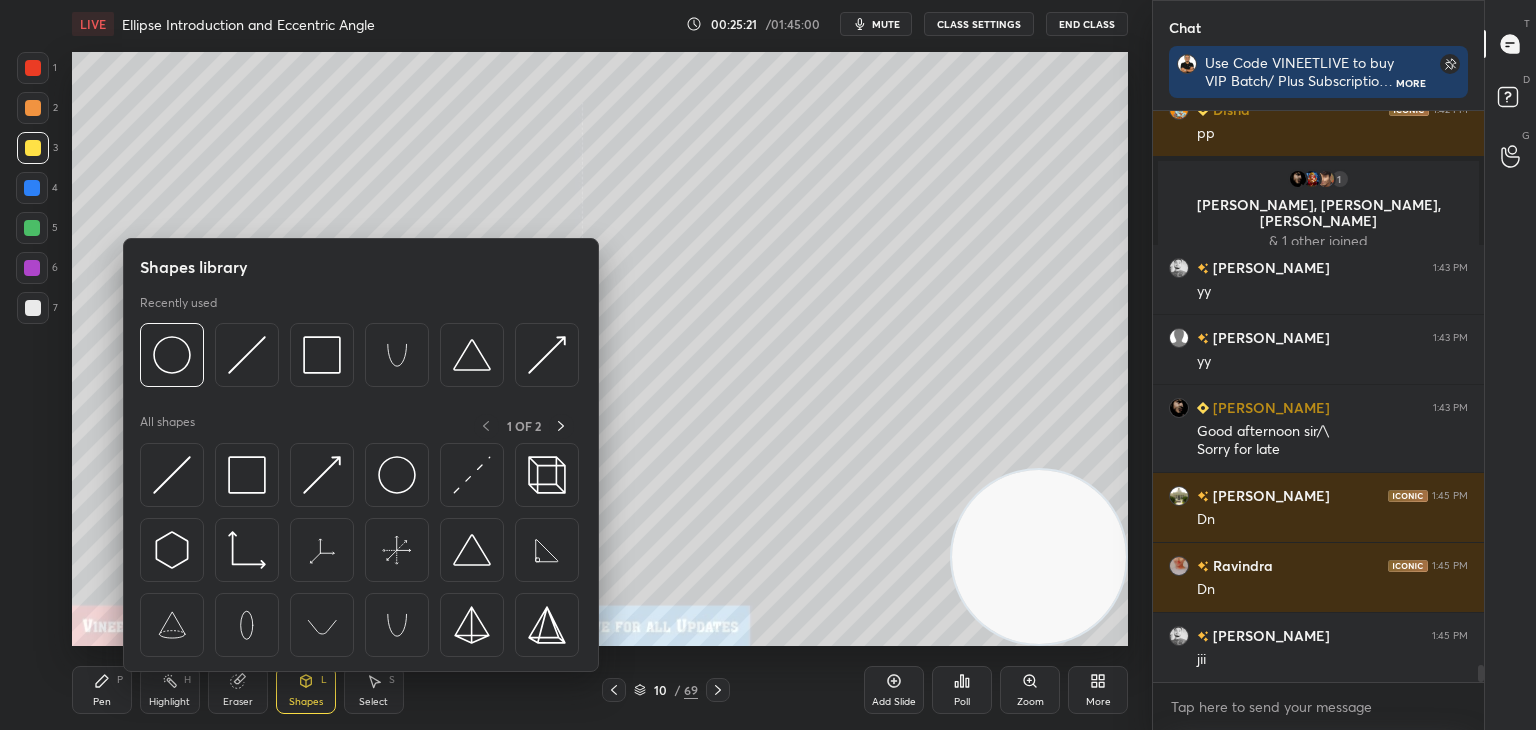 click on "Shapes" at bounding box center [306, 702] 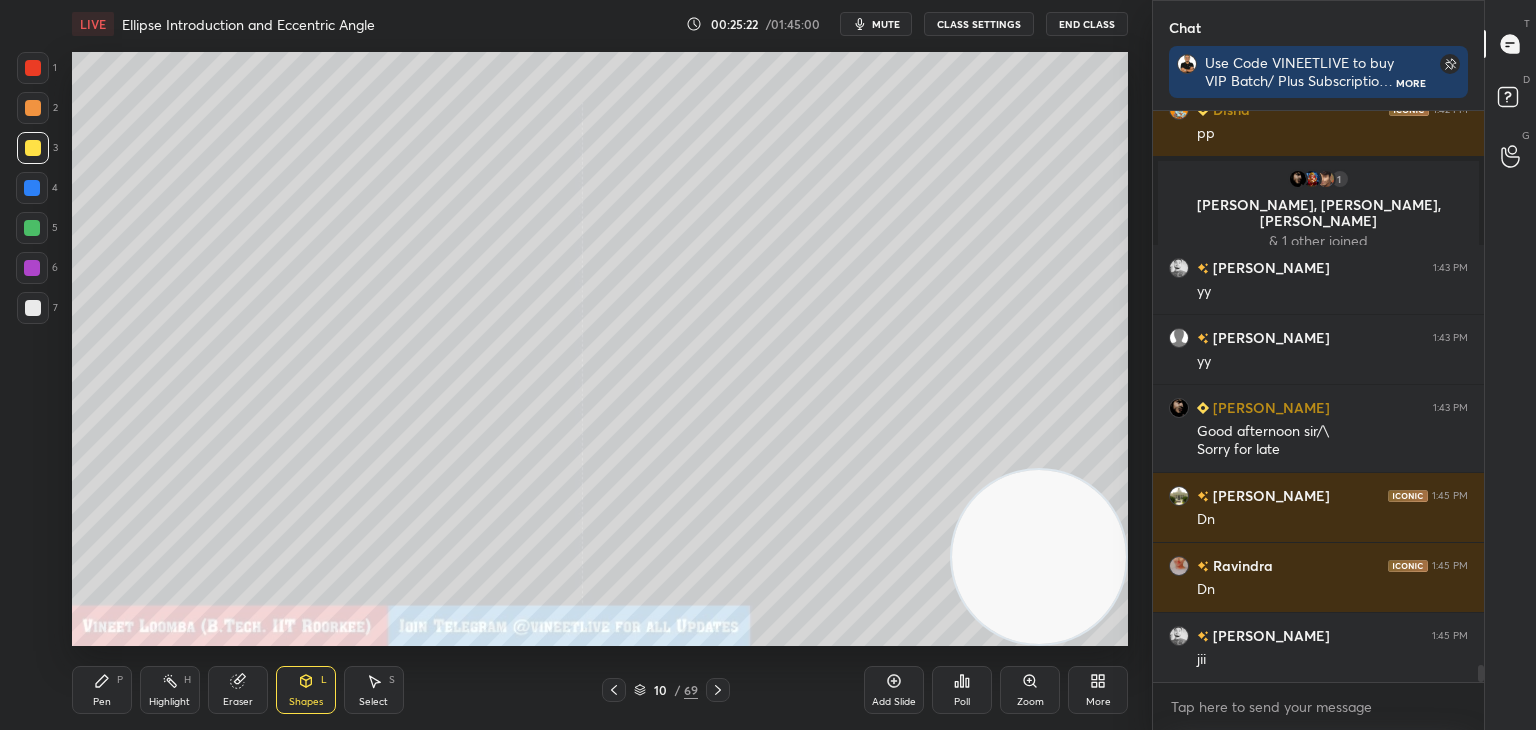 drag, startPoint x: 291, startPoint y: 693, endPoint x: 267, endPoint y: 676, distance: 29.410883 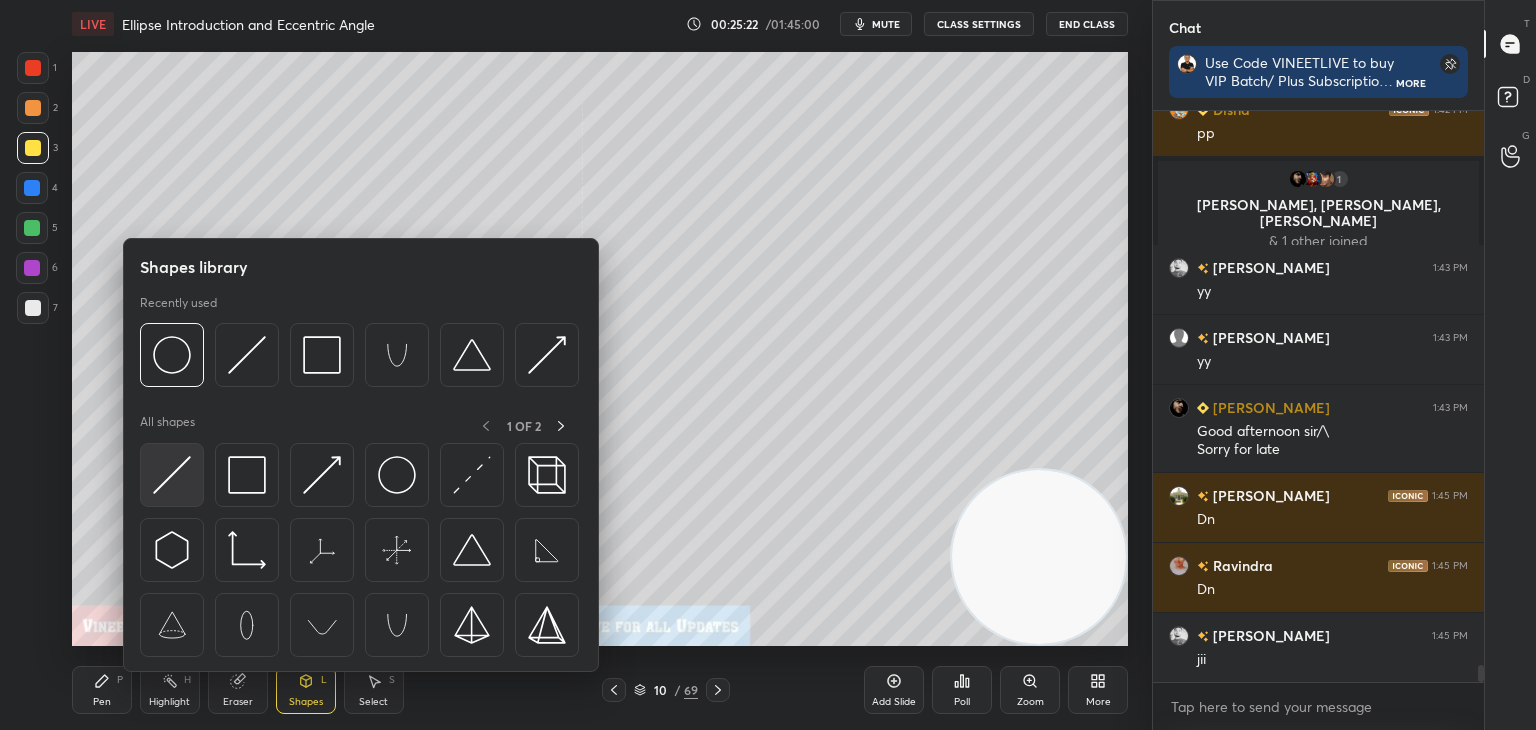 click at bounding box center (172, 475) 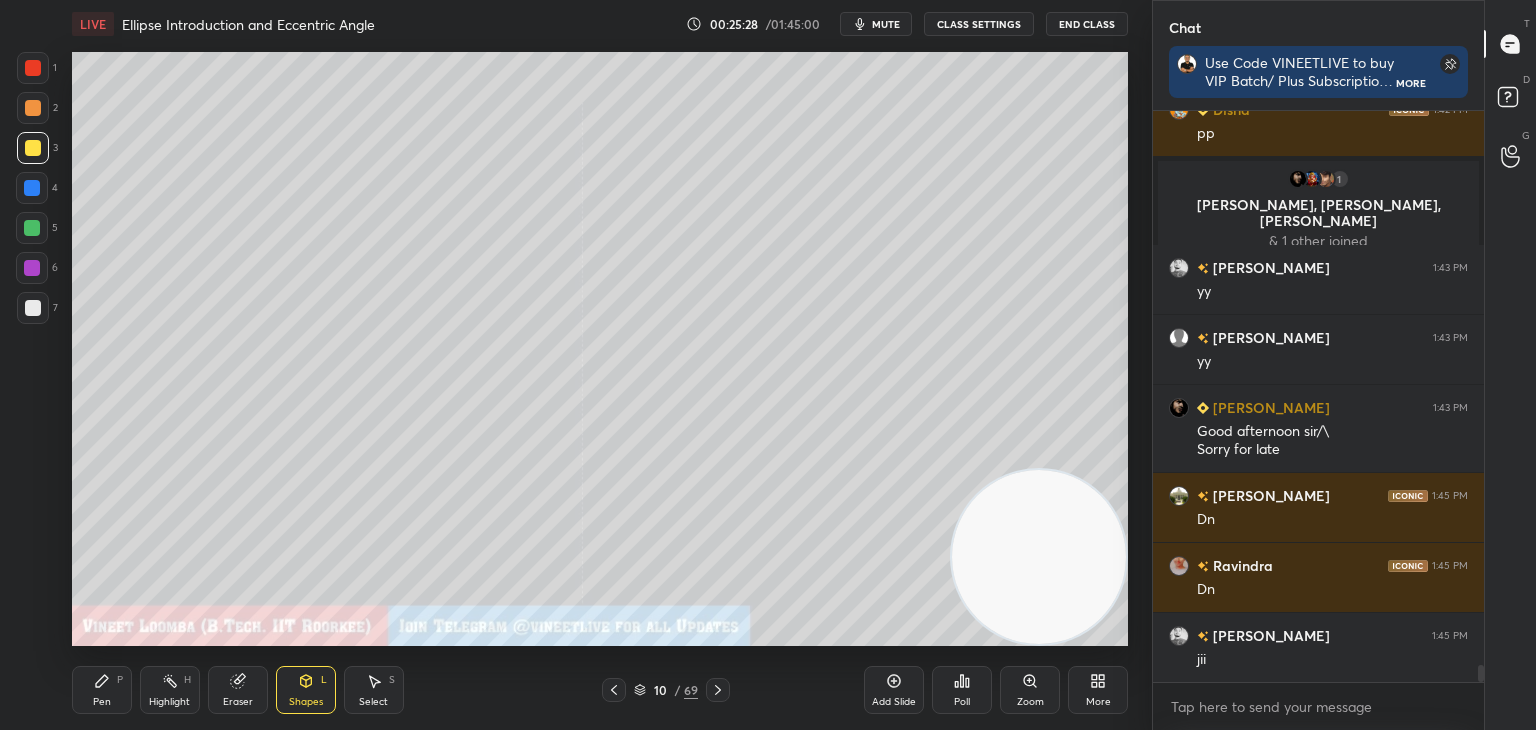 click on "Pen P" at bounding box center (102, 690) 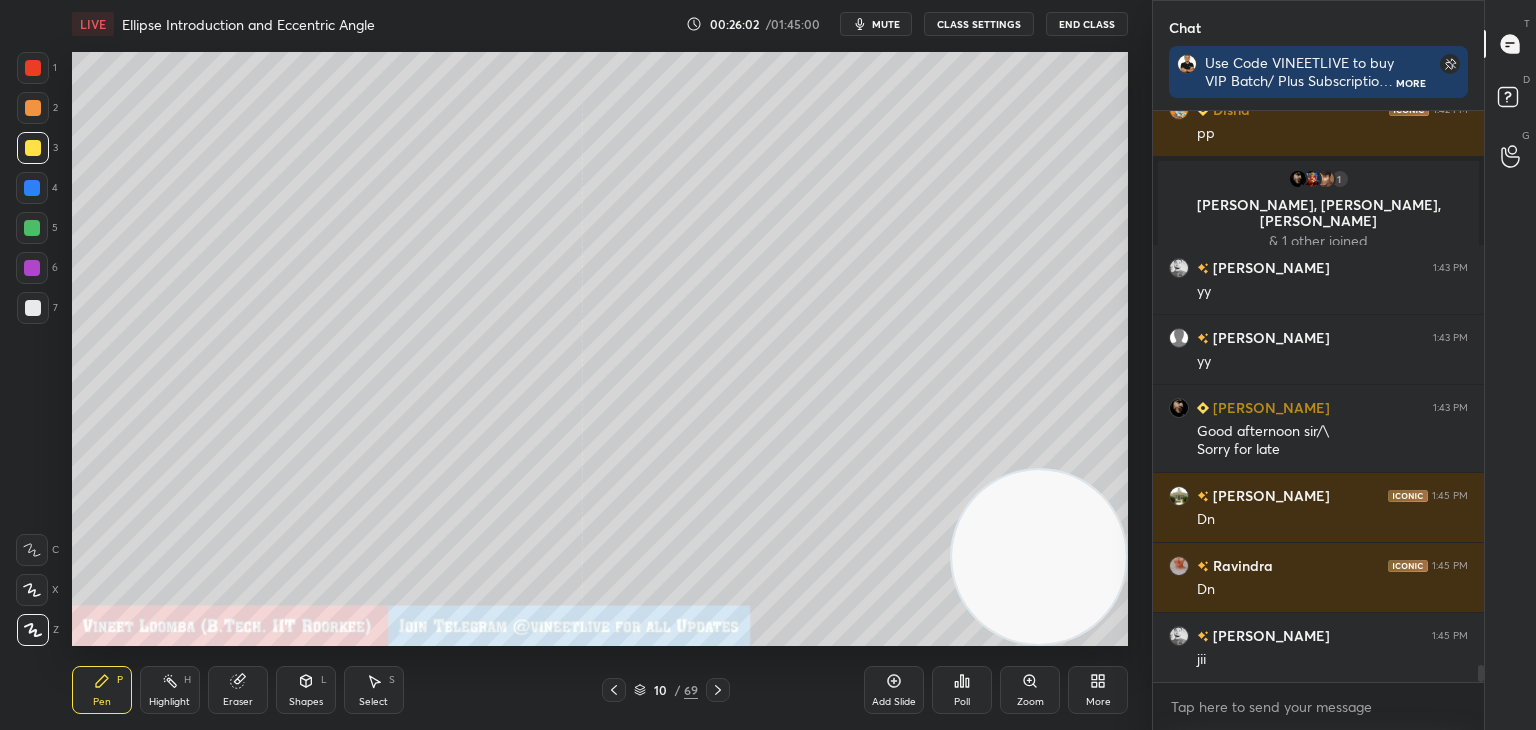 click 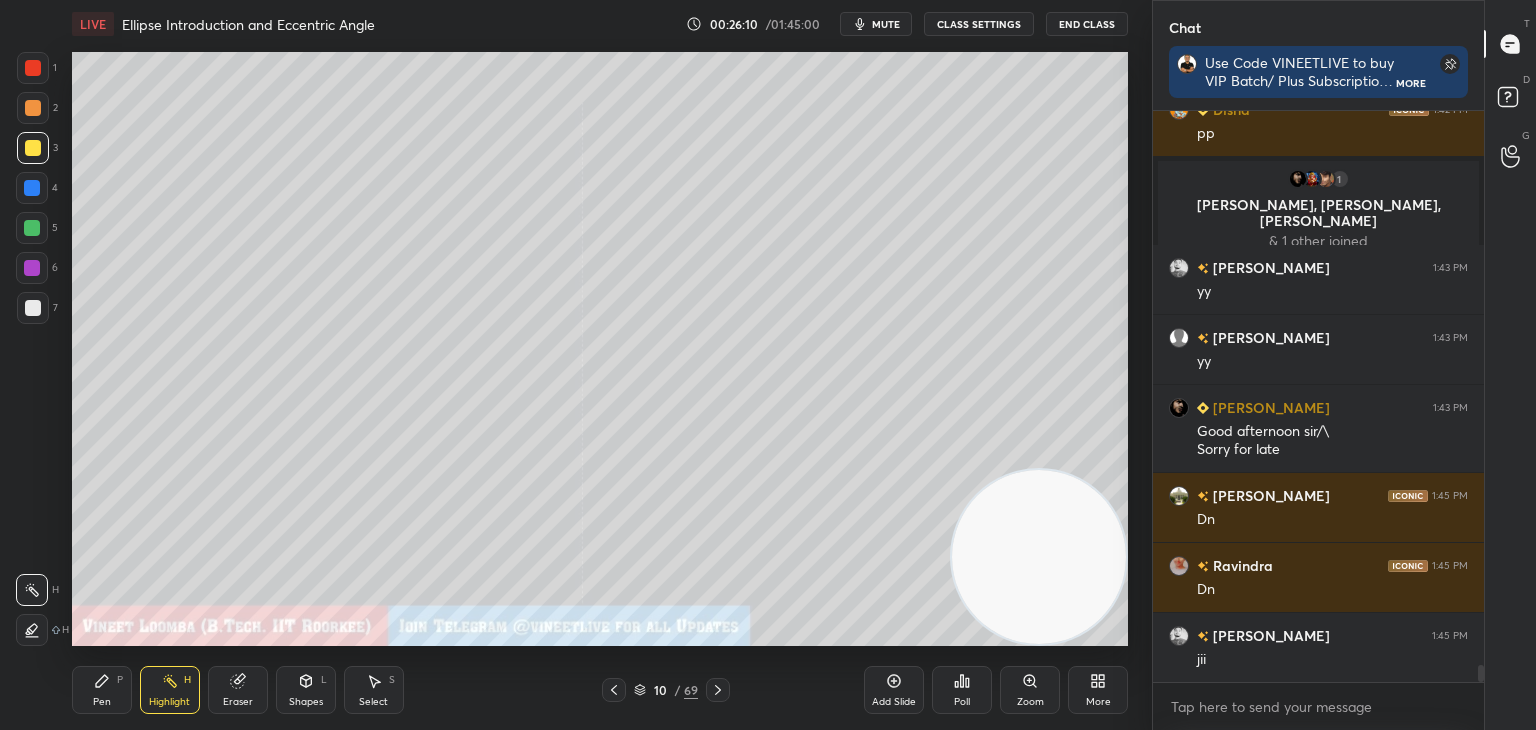 drag, startPoint x: 108, startPoint y: 693, endPoint x: 58, endPoint y: 677, distance: 52.49762 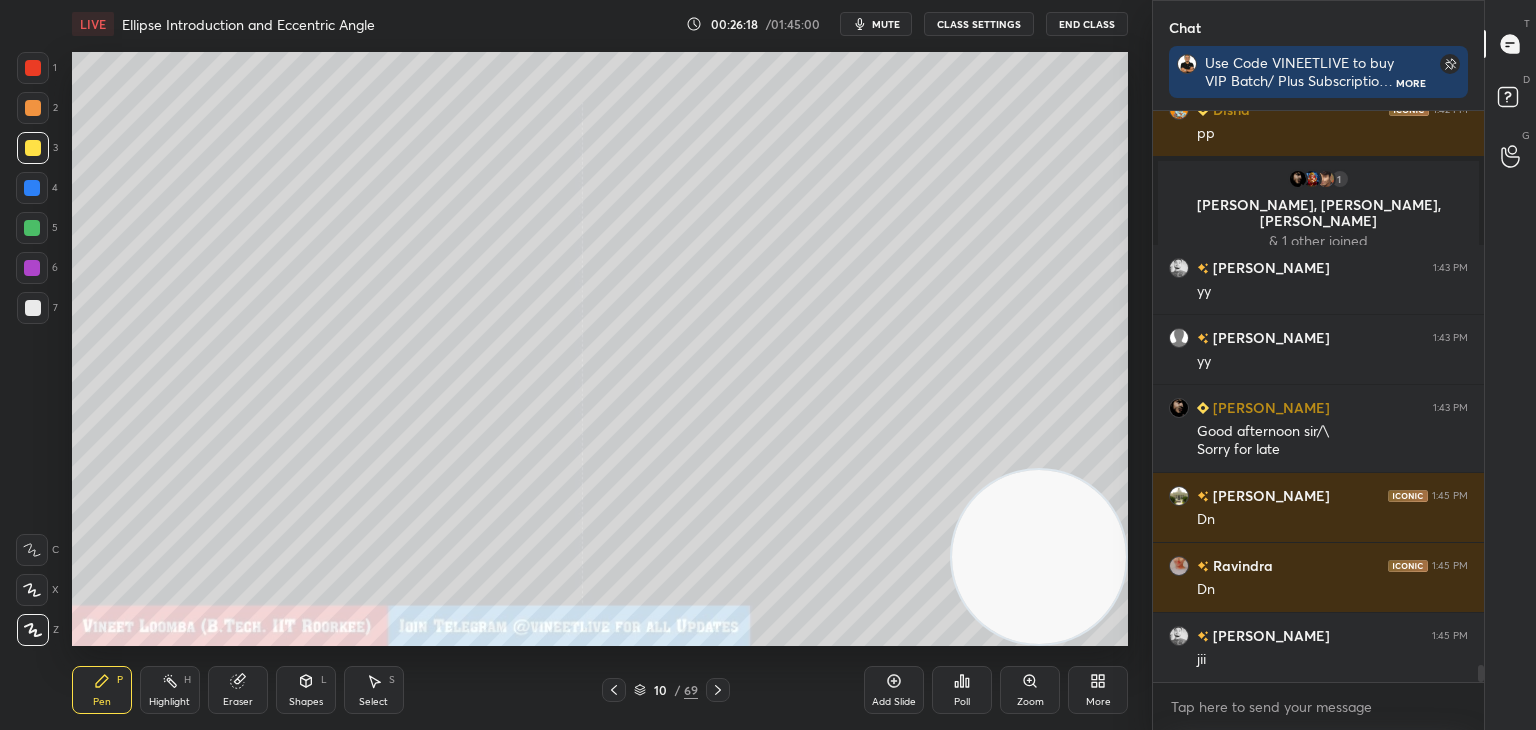 scroll, scrollTop: 18330, scrollLeft: 0, axis: vertical 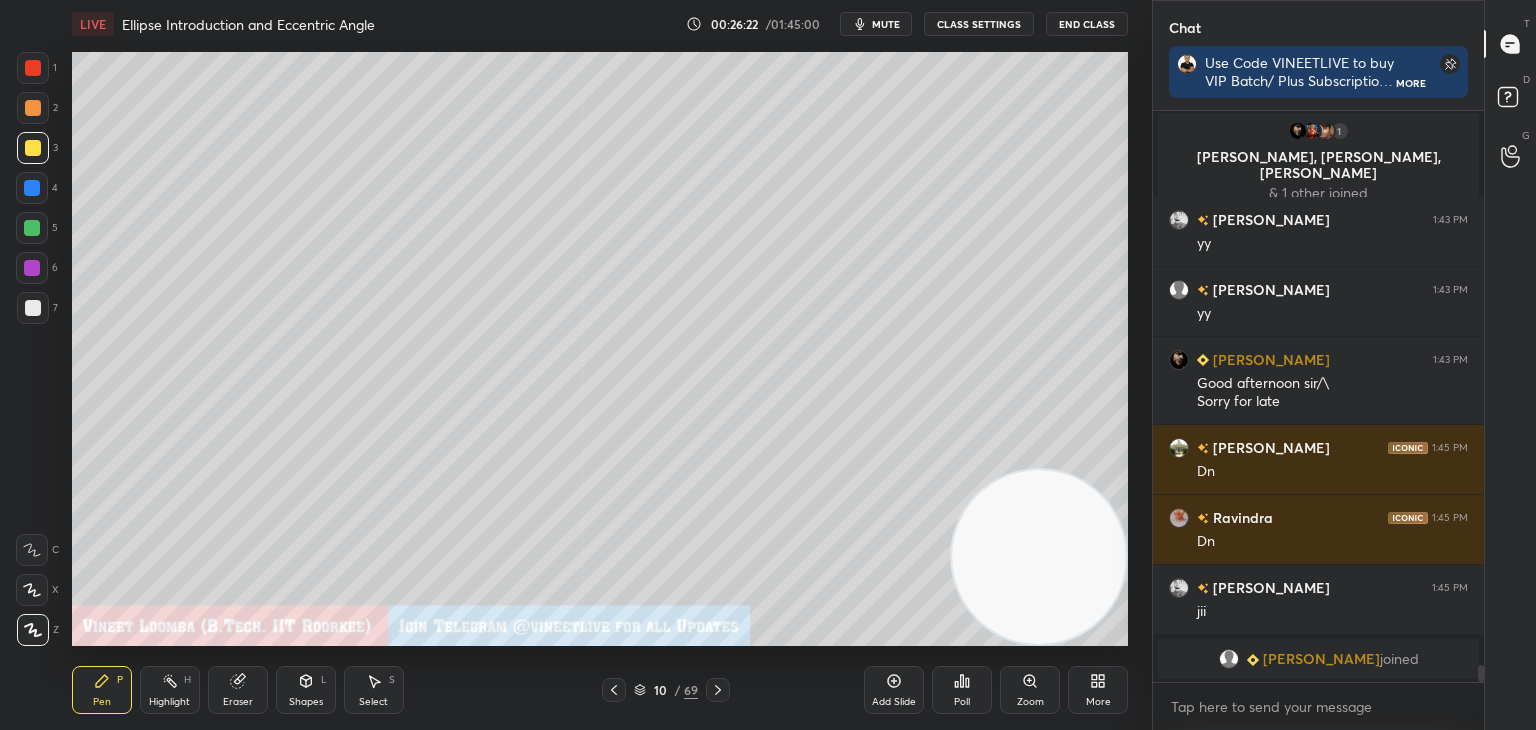 drag, startPoint x: 92, startPoint y: 688, endPoint x: 84, endPoint y: 668, distance: 21.540659 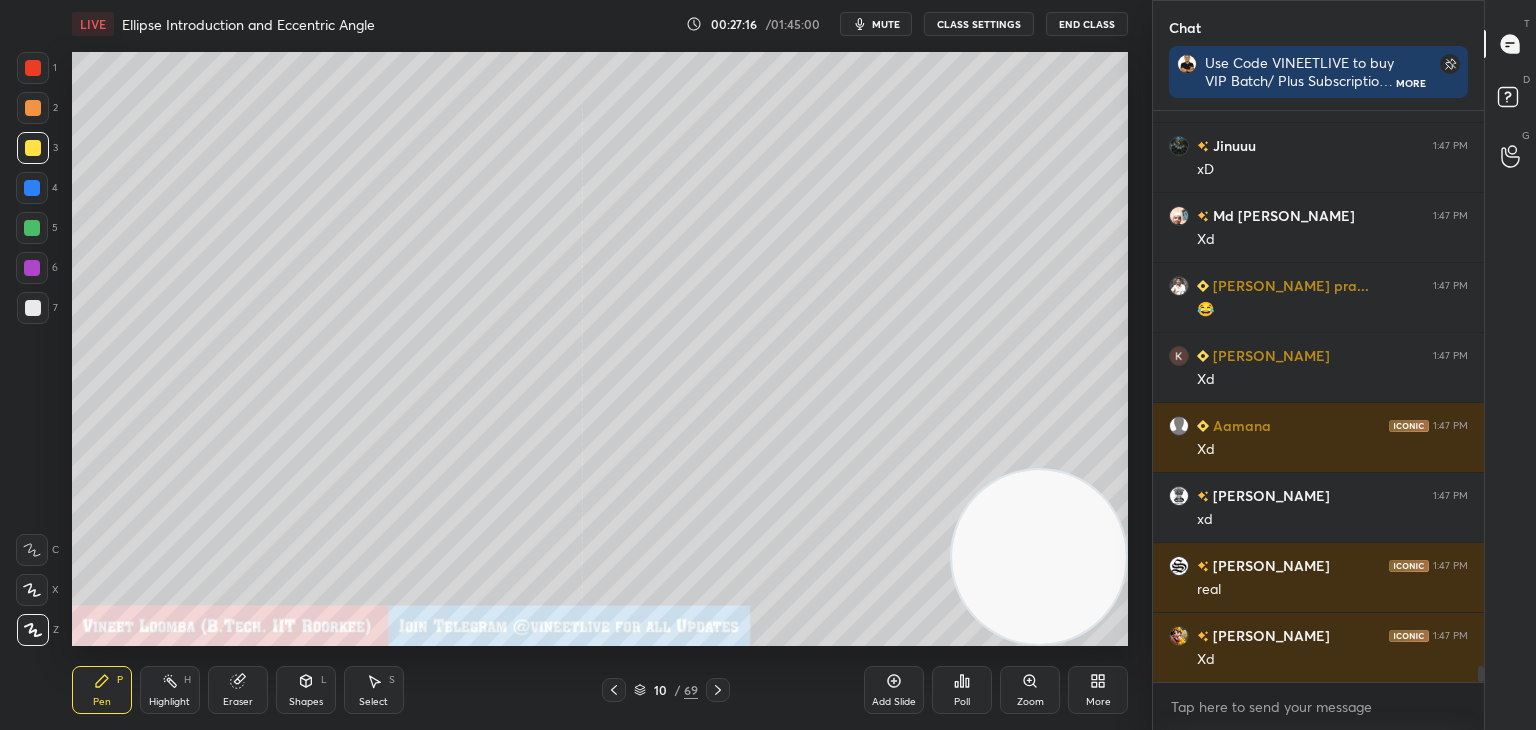scroll, scrollTop: 19820, scrollLeft: 0, axis: vertical 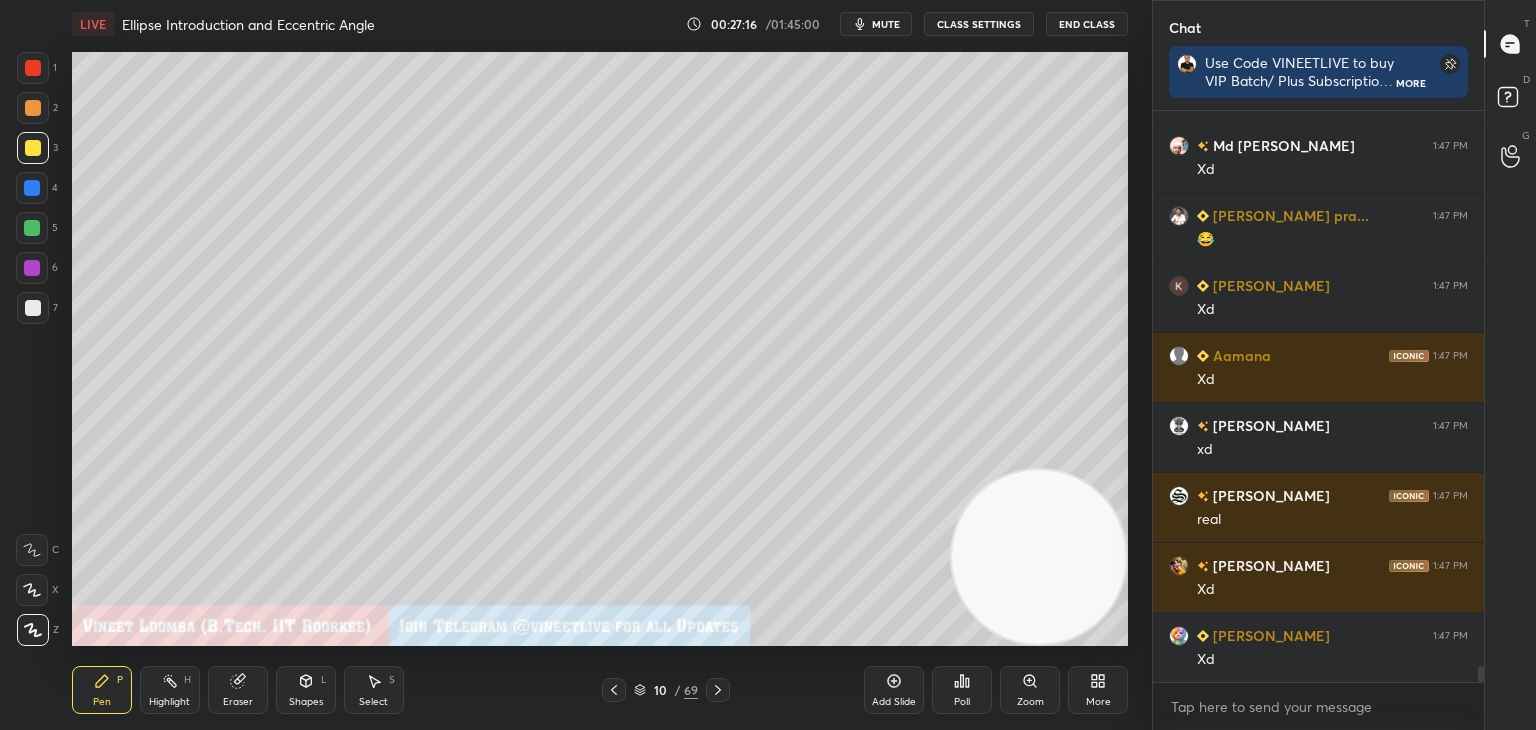 click on "Pen P" at bounding box center [102, 690] 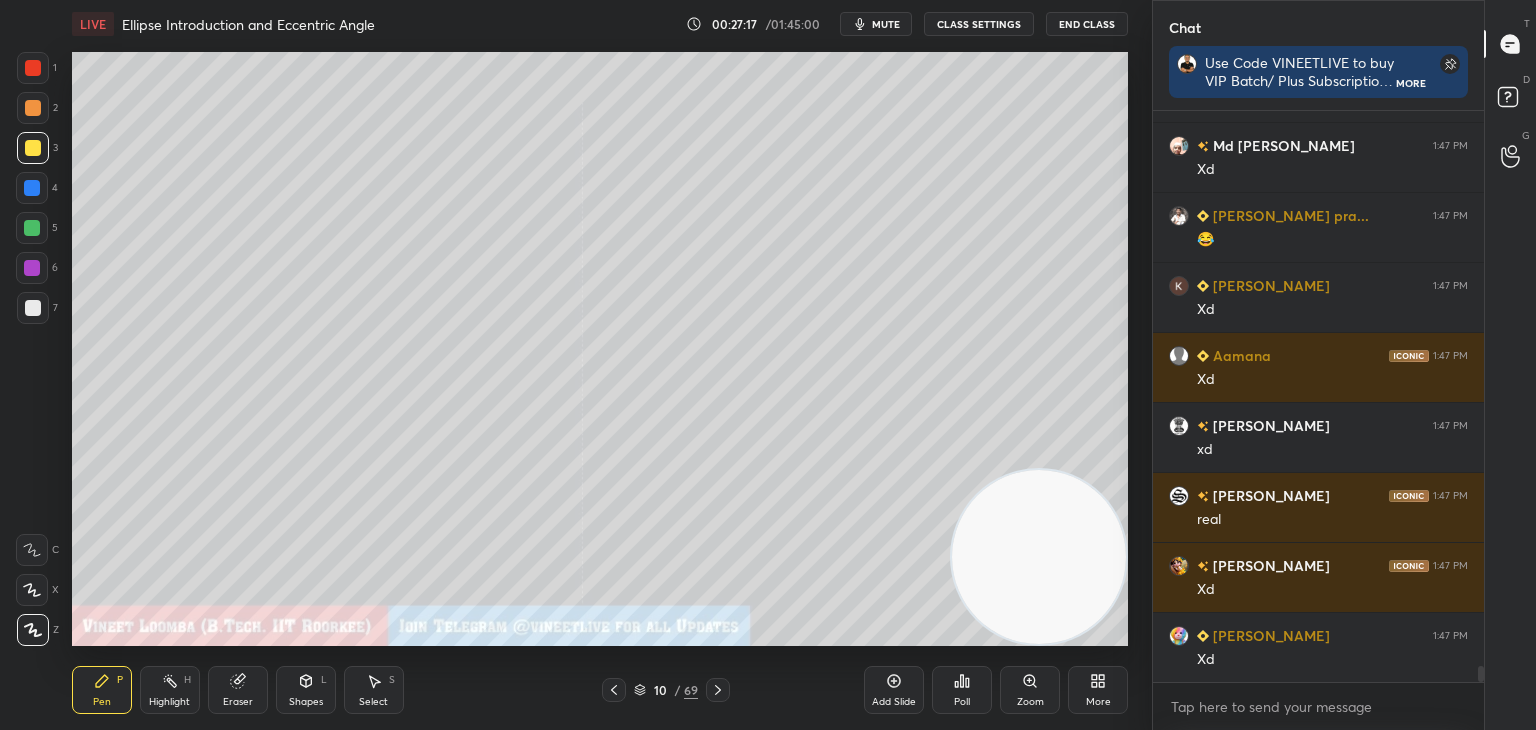 click at bounding box center [33, 308] 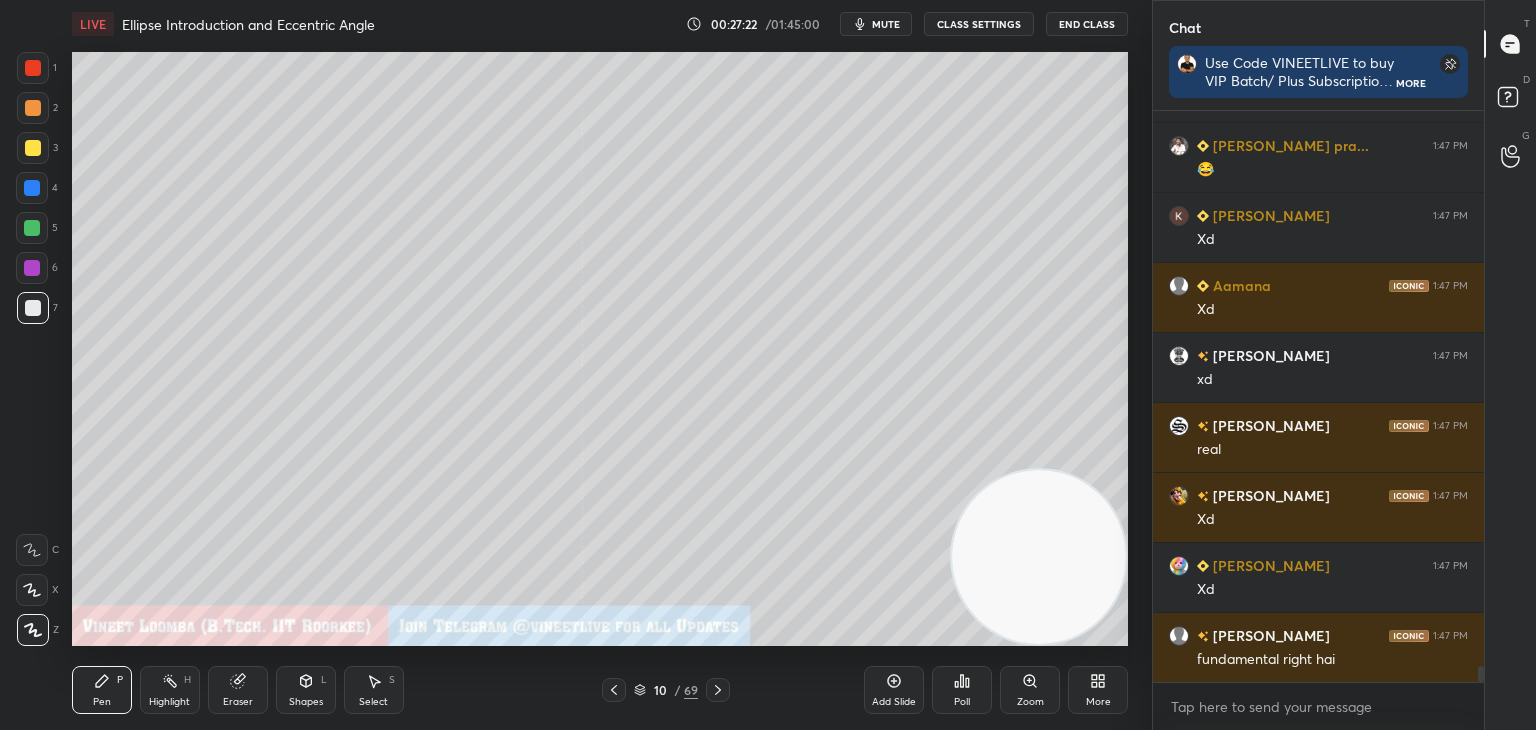scroll, scrollTop: 19960, scrollLeft: 0, axis: vertical 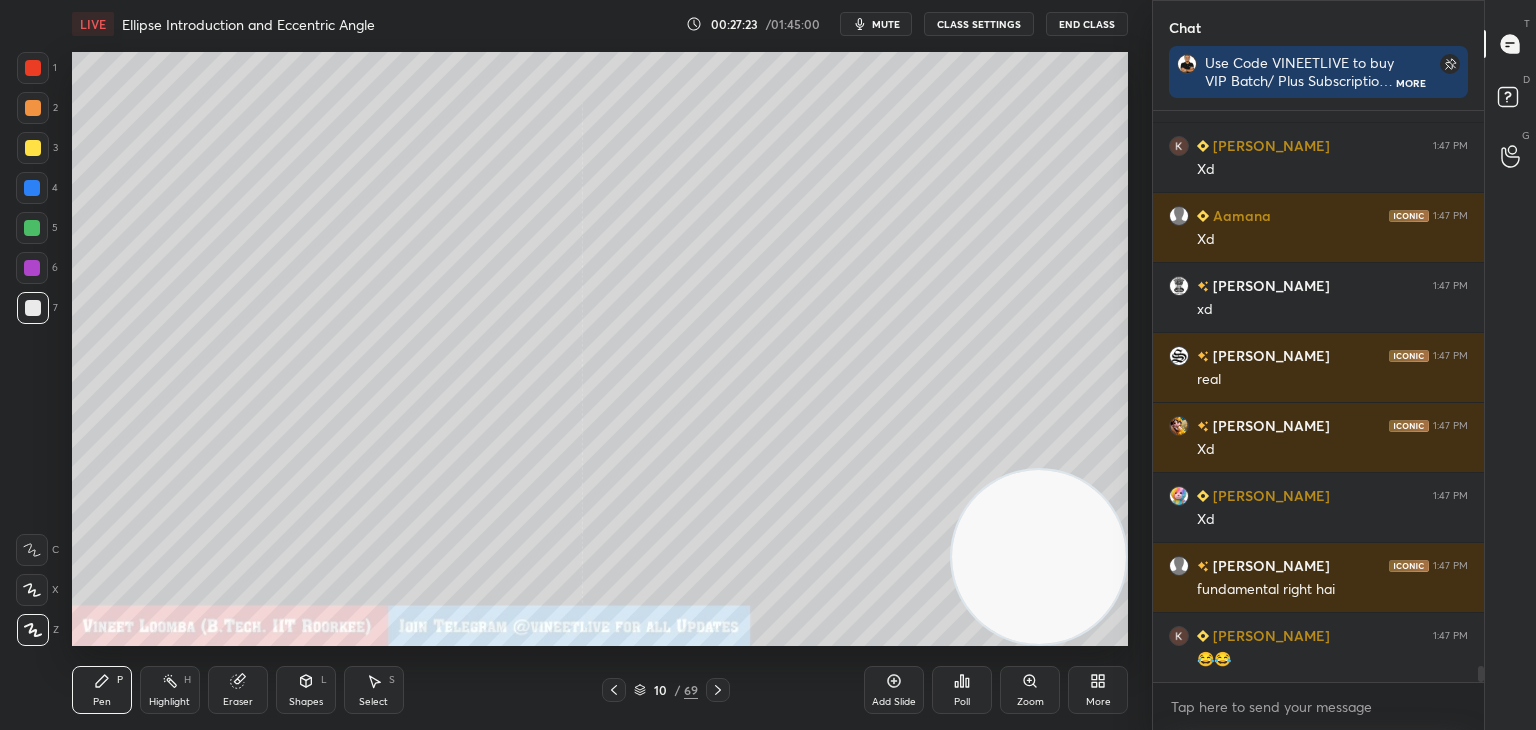 click 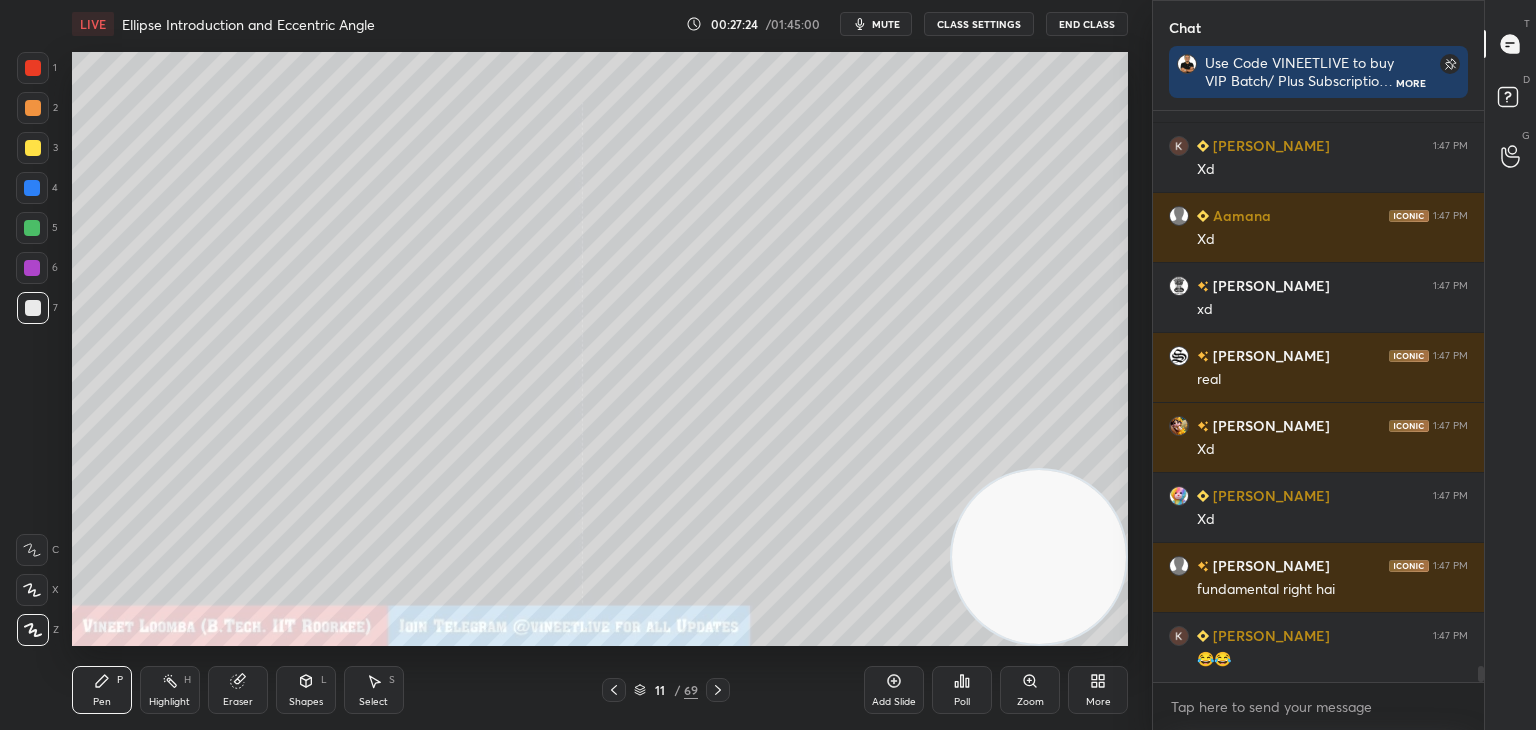 scroll, scrollTop: 20030, scrollLeft: 0, axis: vertical 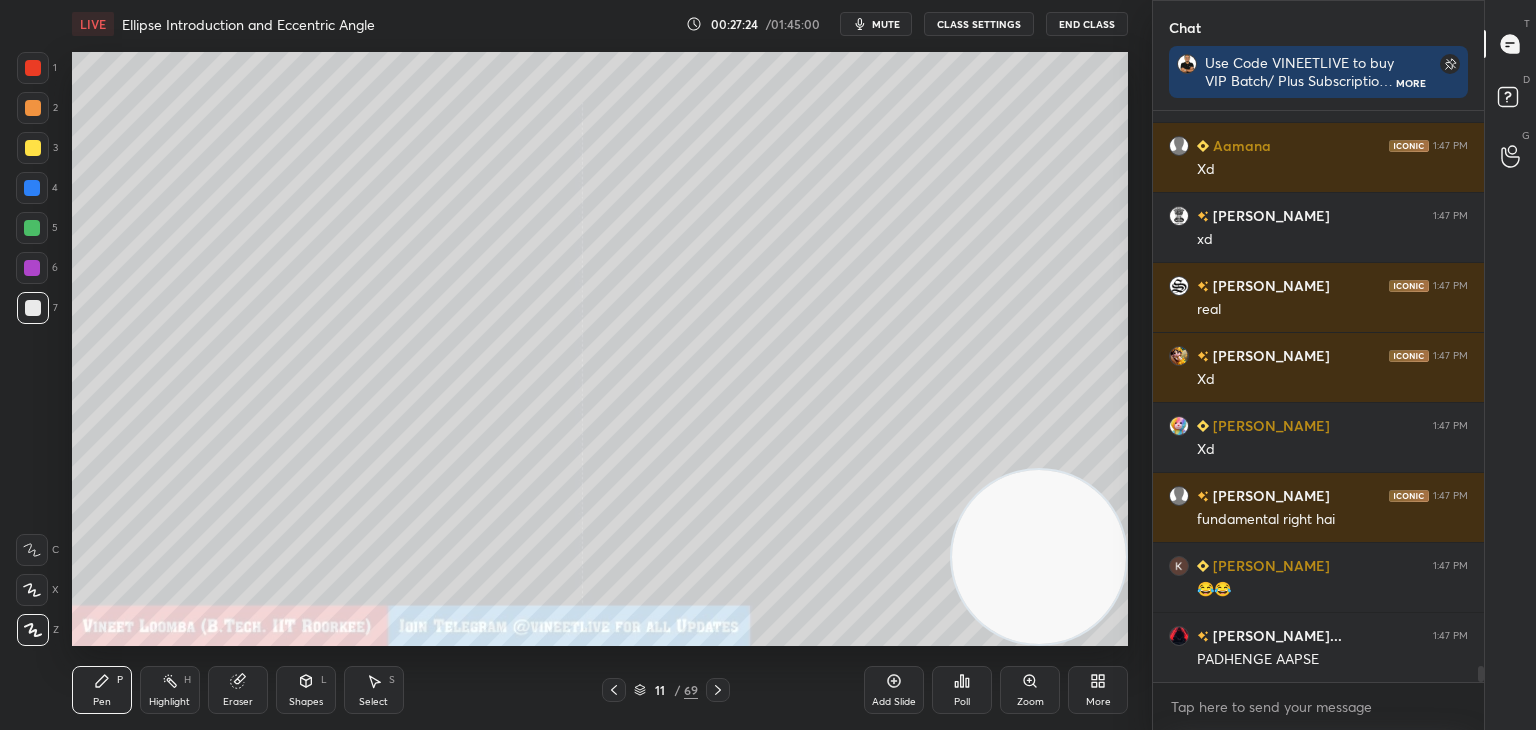 click at bounding box center (33, 148) 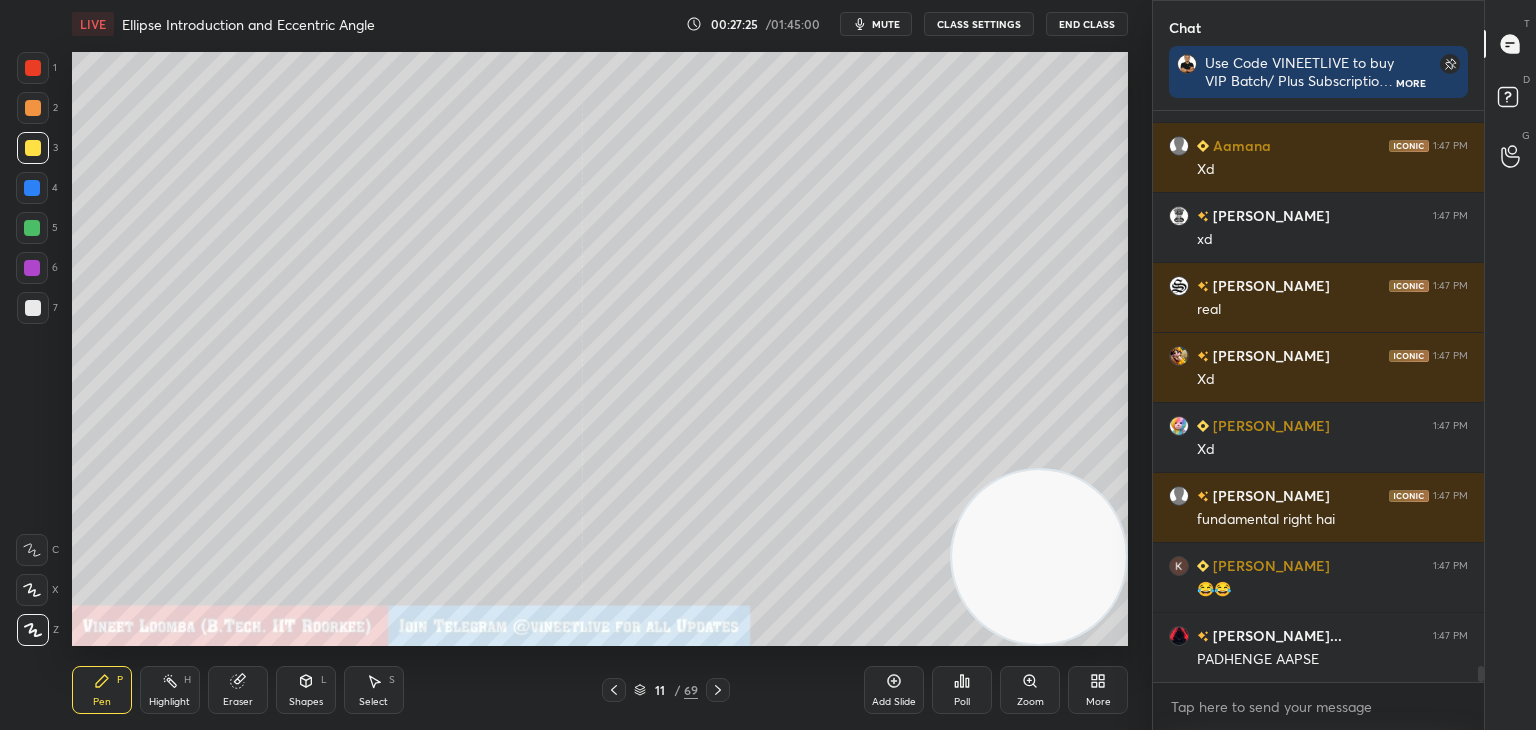 scroll, scrollTop: 20078, scrollLeft: 0, axis: vertical 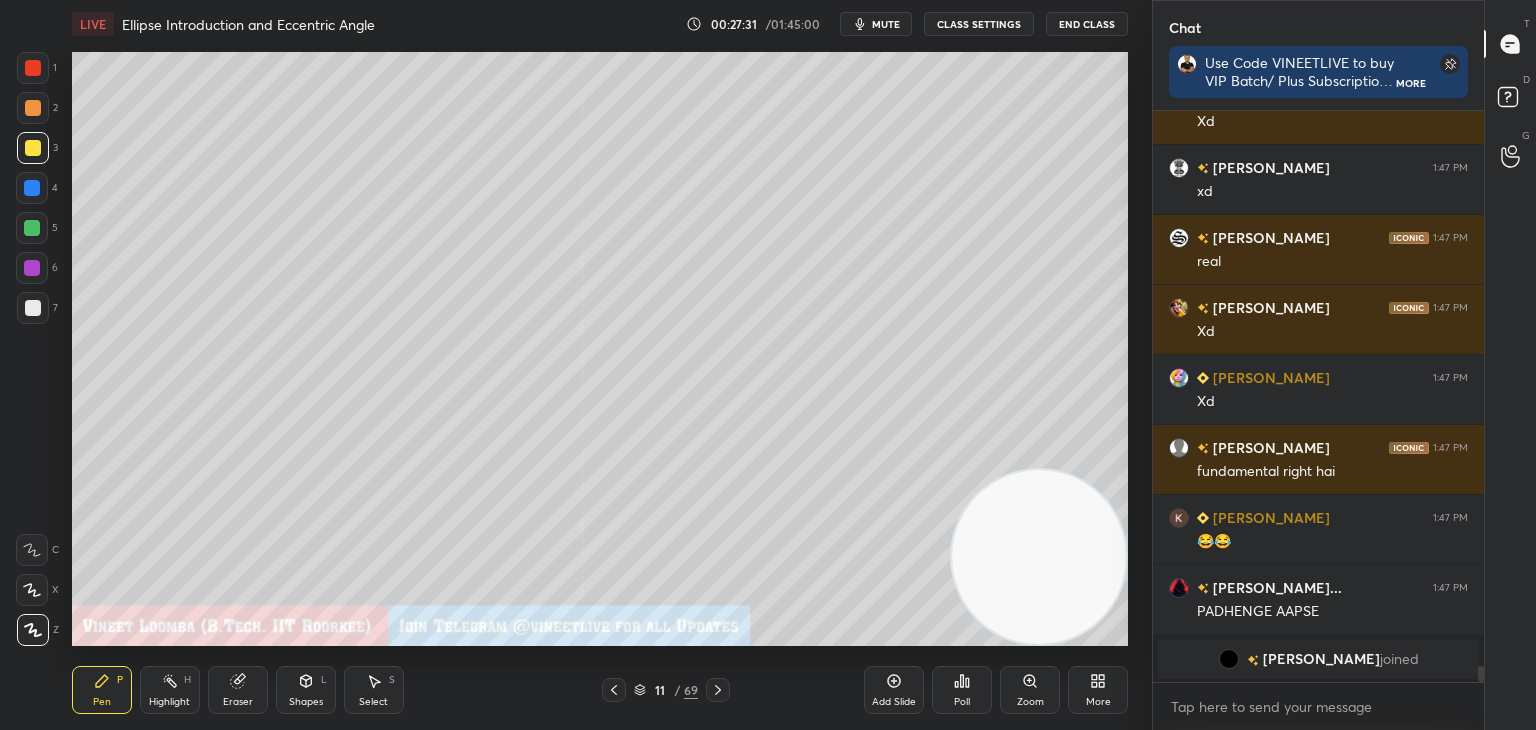drag, startPoint x: 328, startPoint y: 701, endPoint x: 302, endPoint y: 697, distance: 26.305893 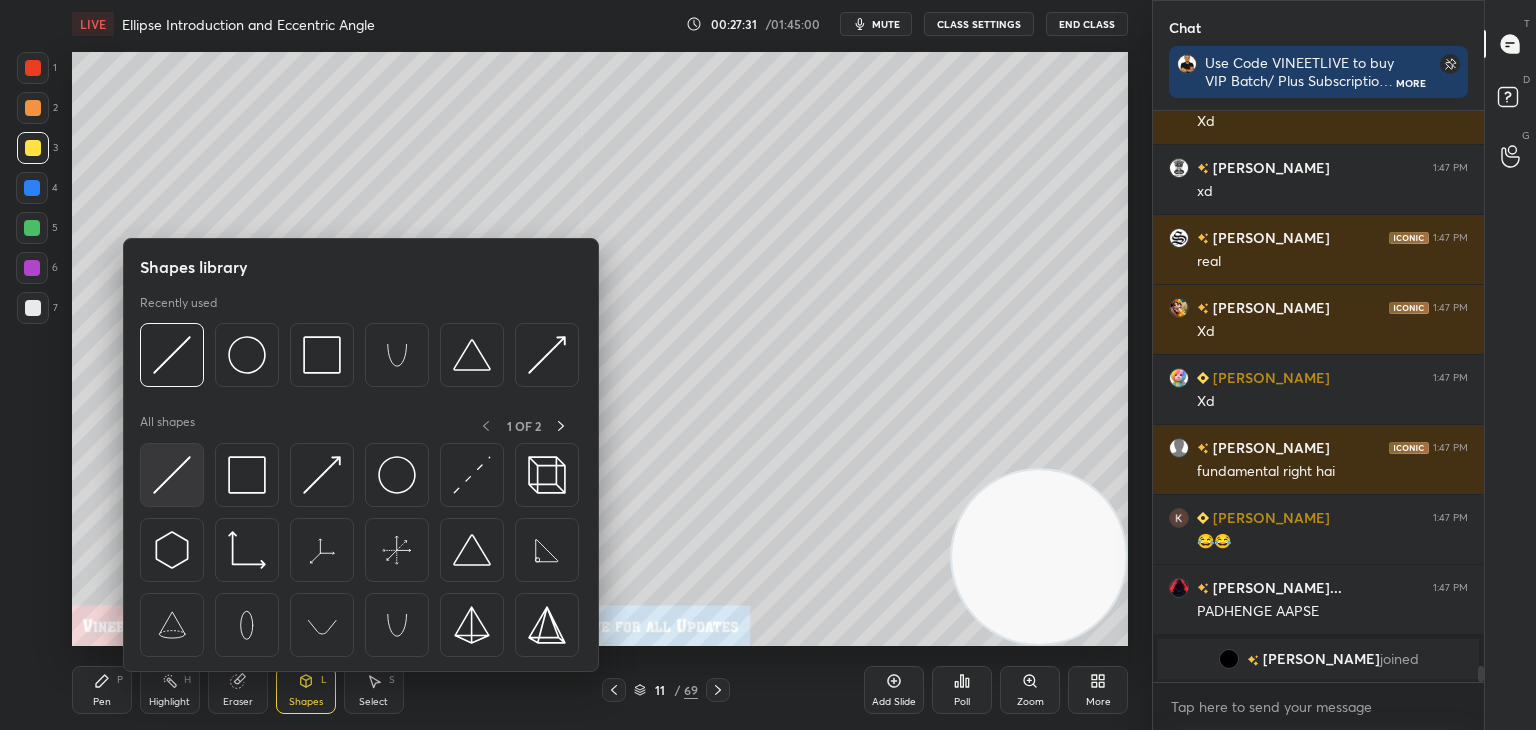 click at bounding box center (172, 475) 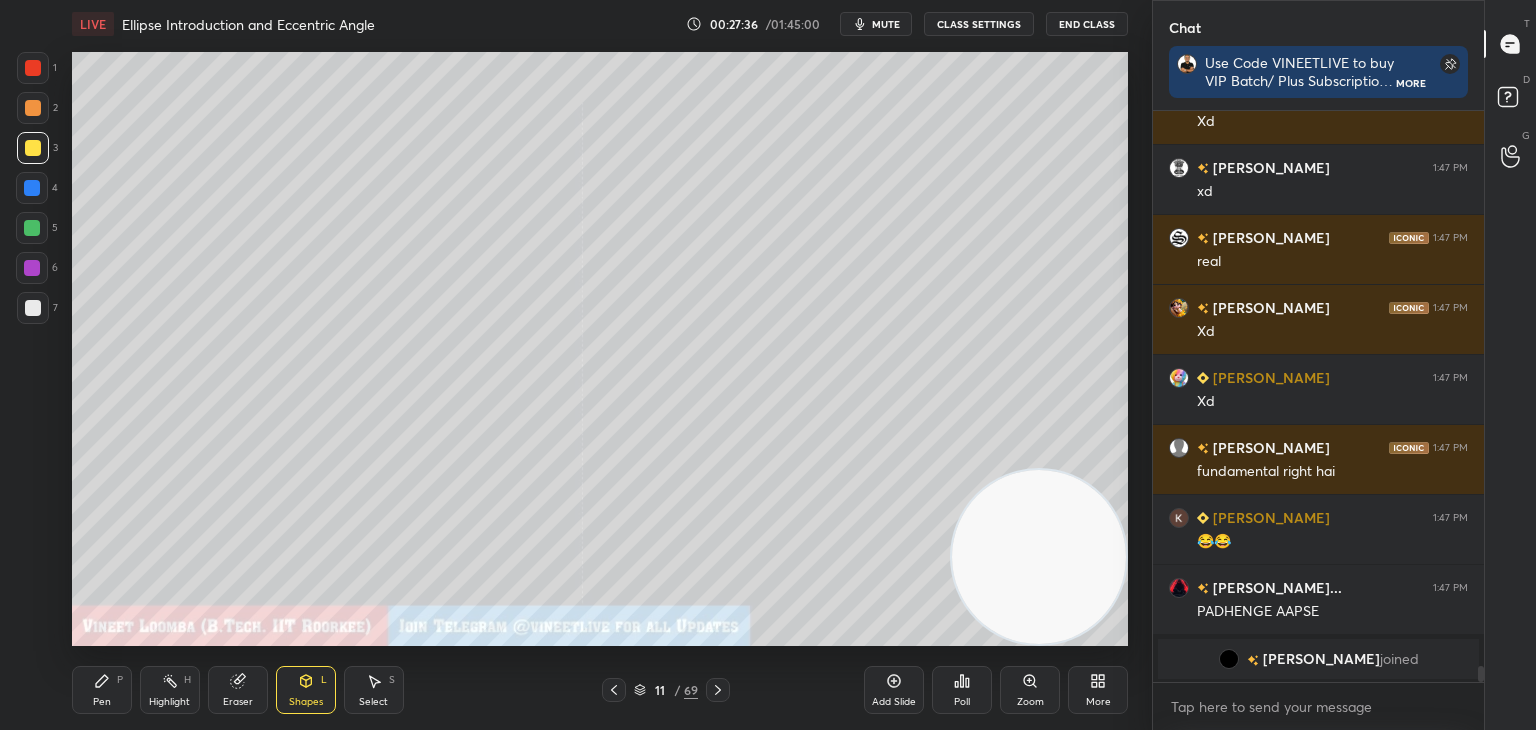 click 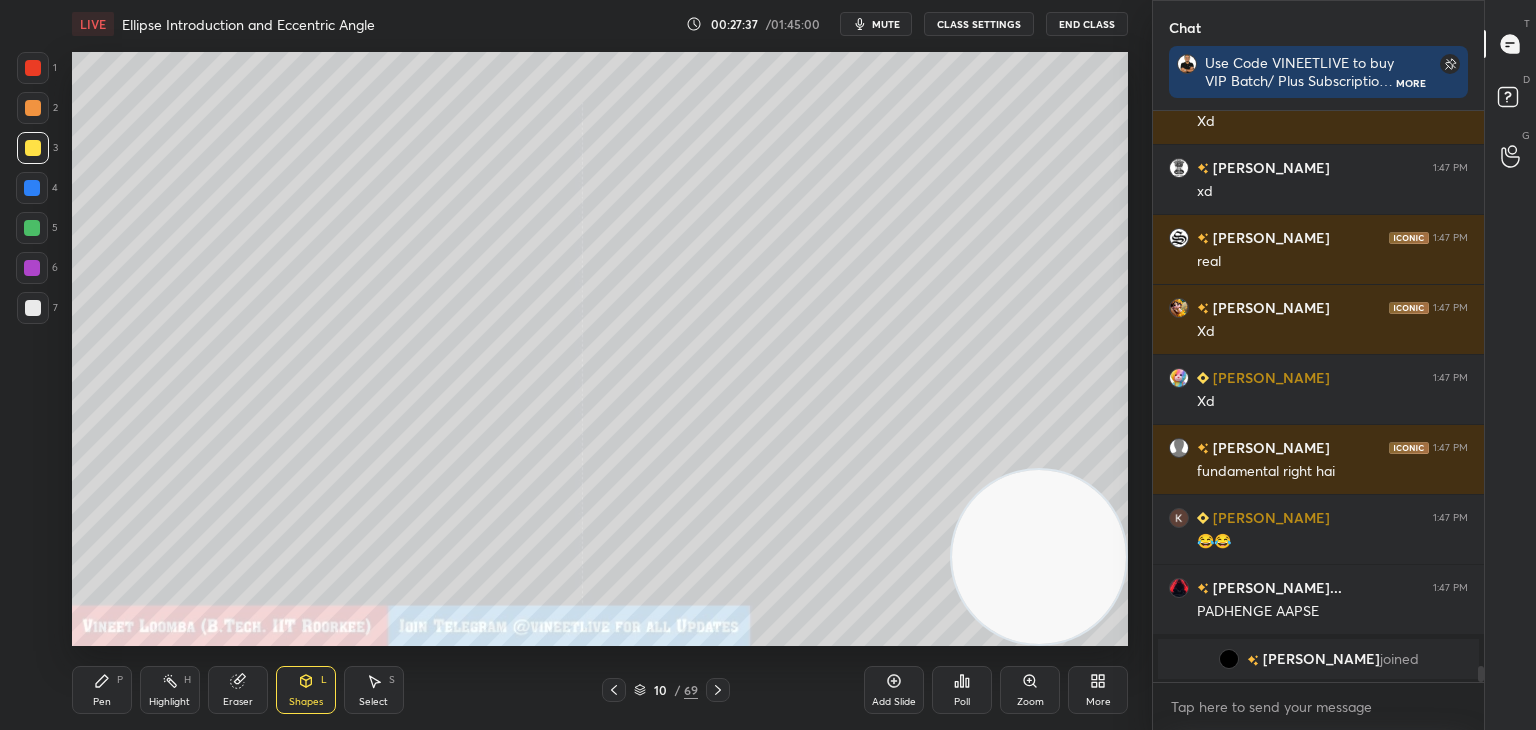 click 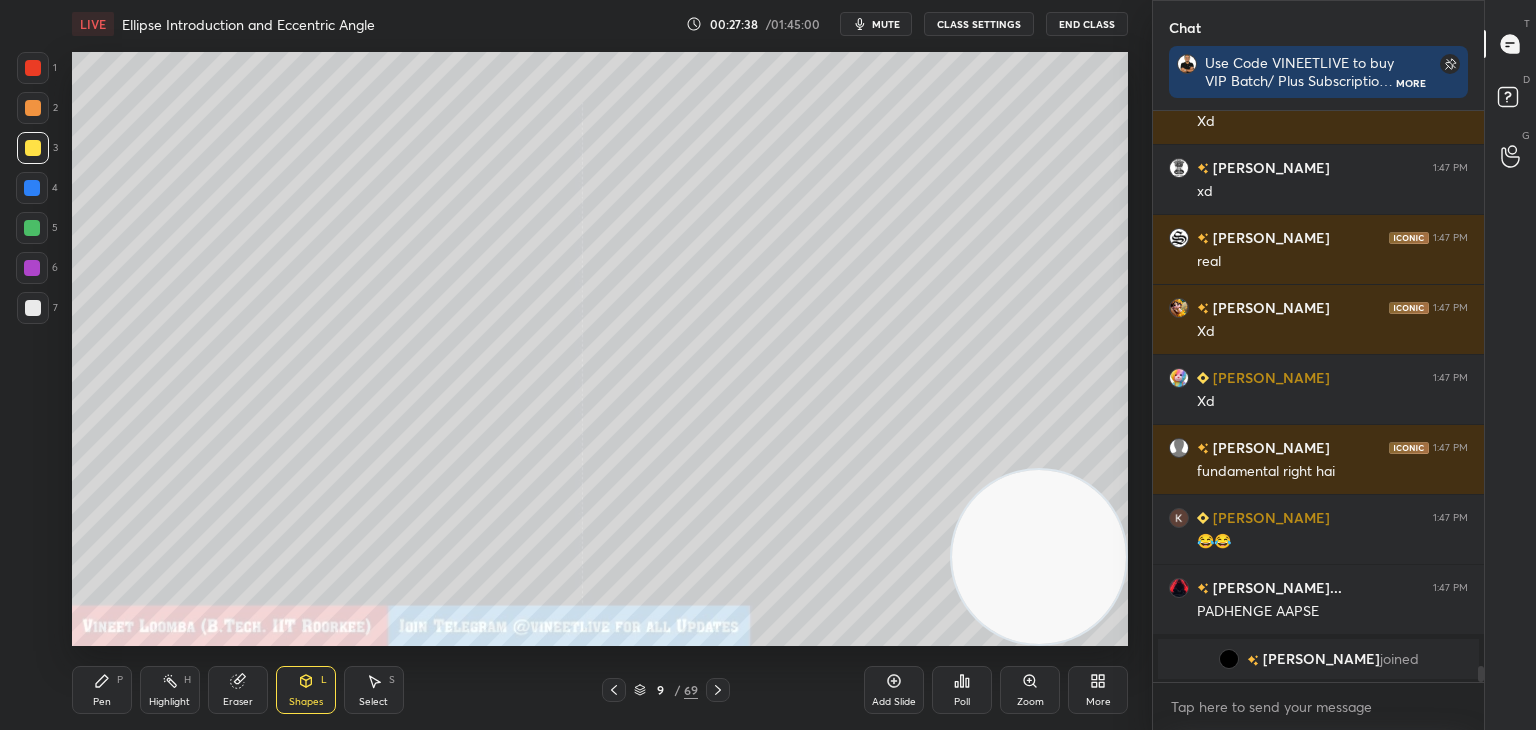 click 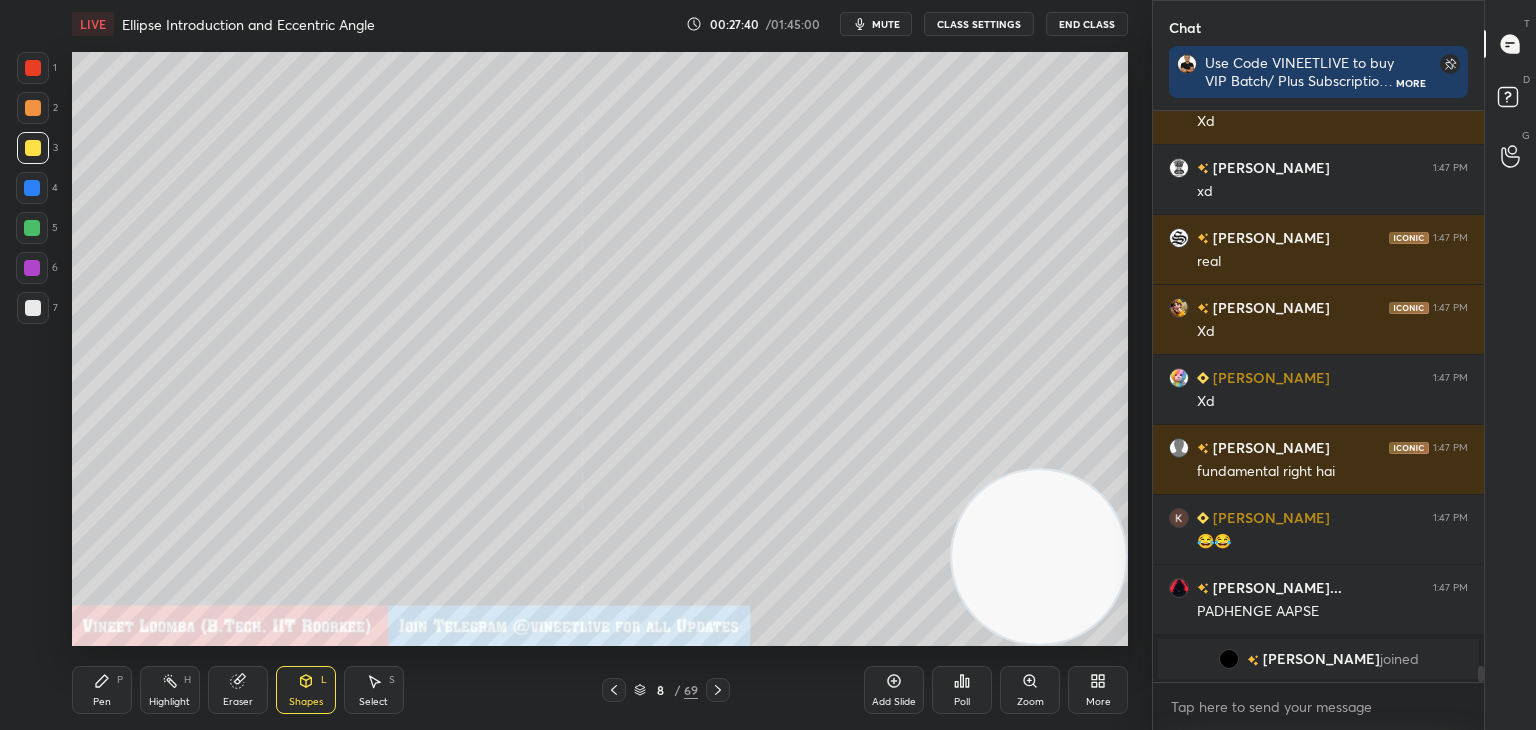 click 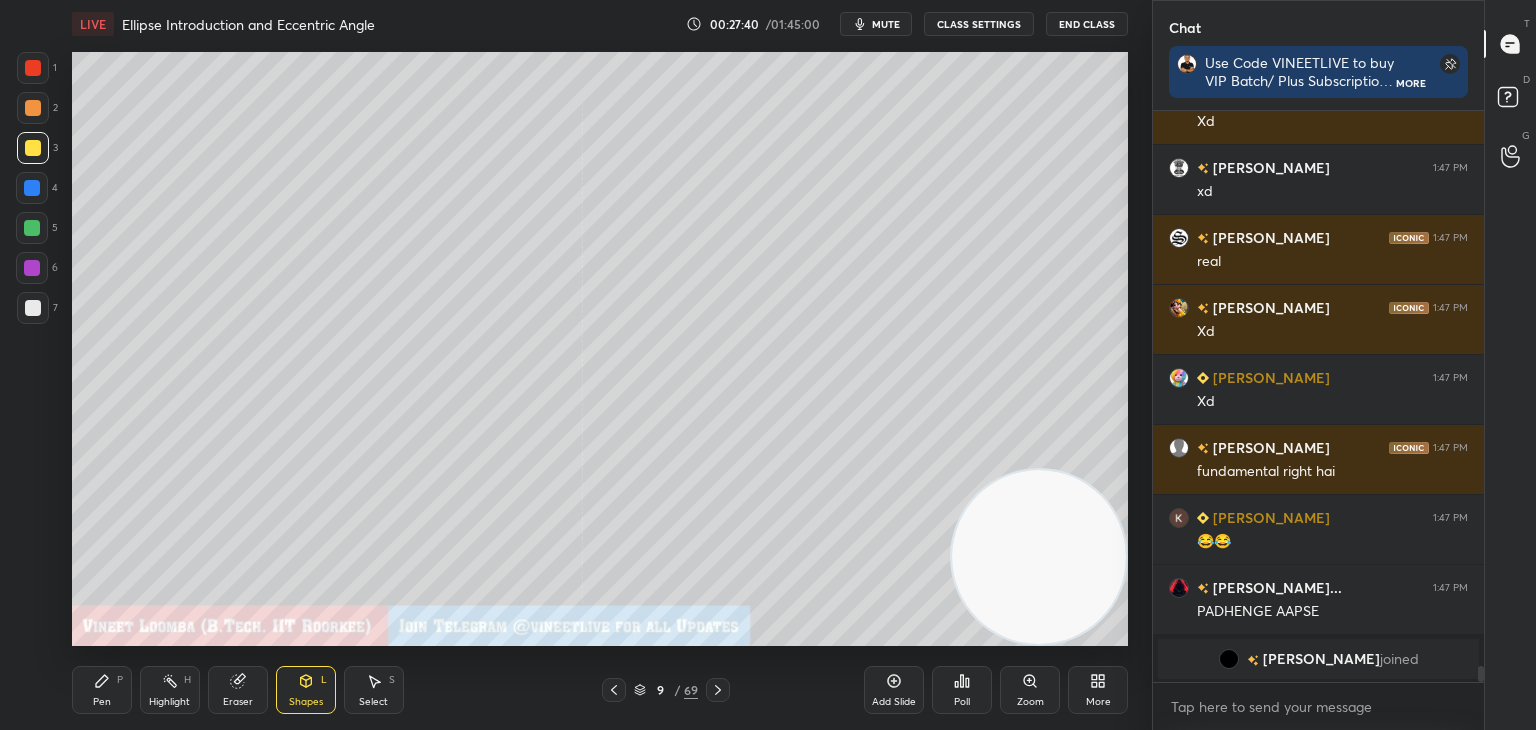 click 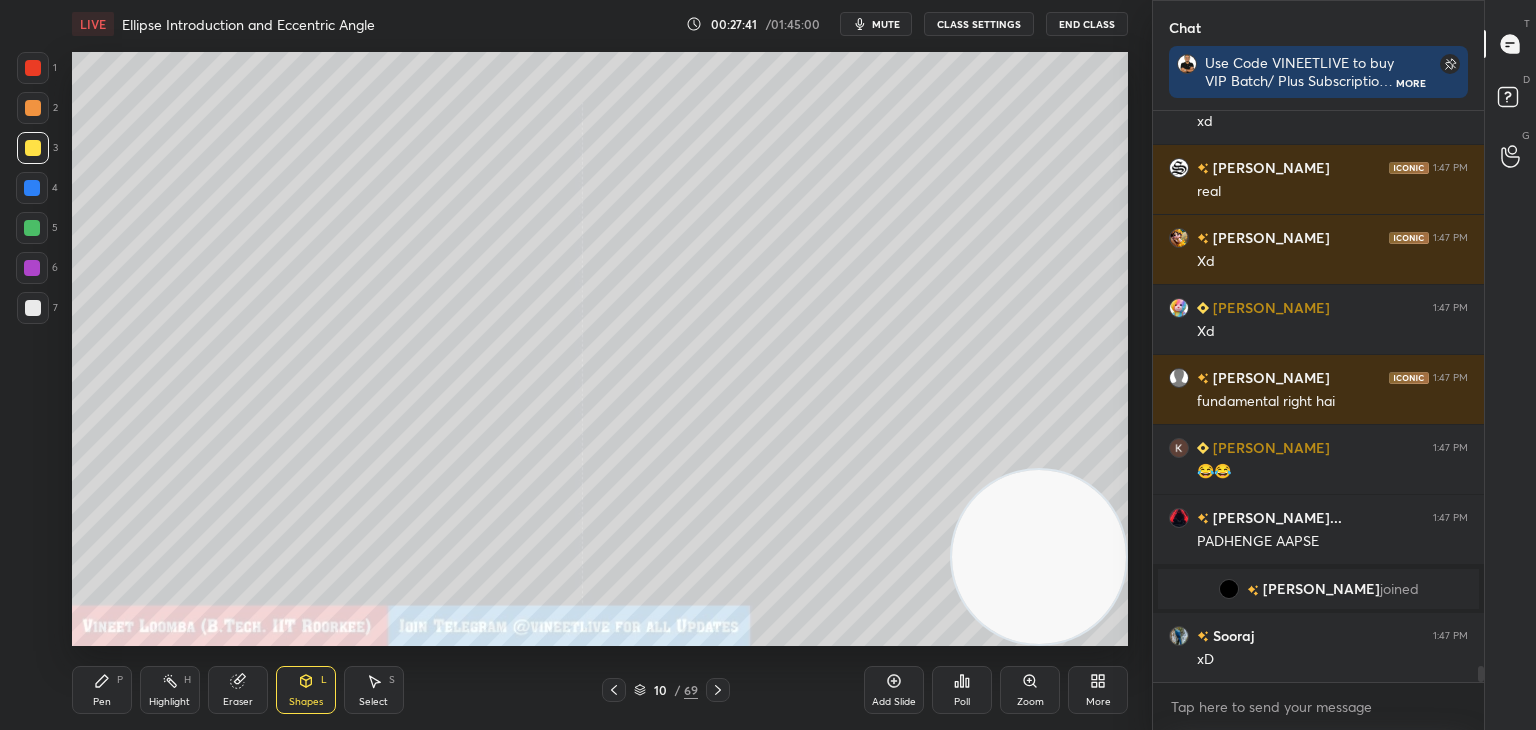 drag, startPoint x: 713, startPoint y: 685, endPoint x: 704, endPoint y: 679, distance: 10.816654 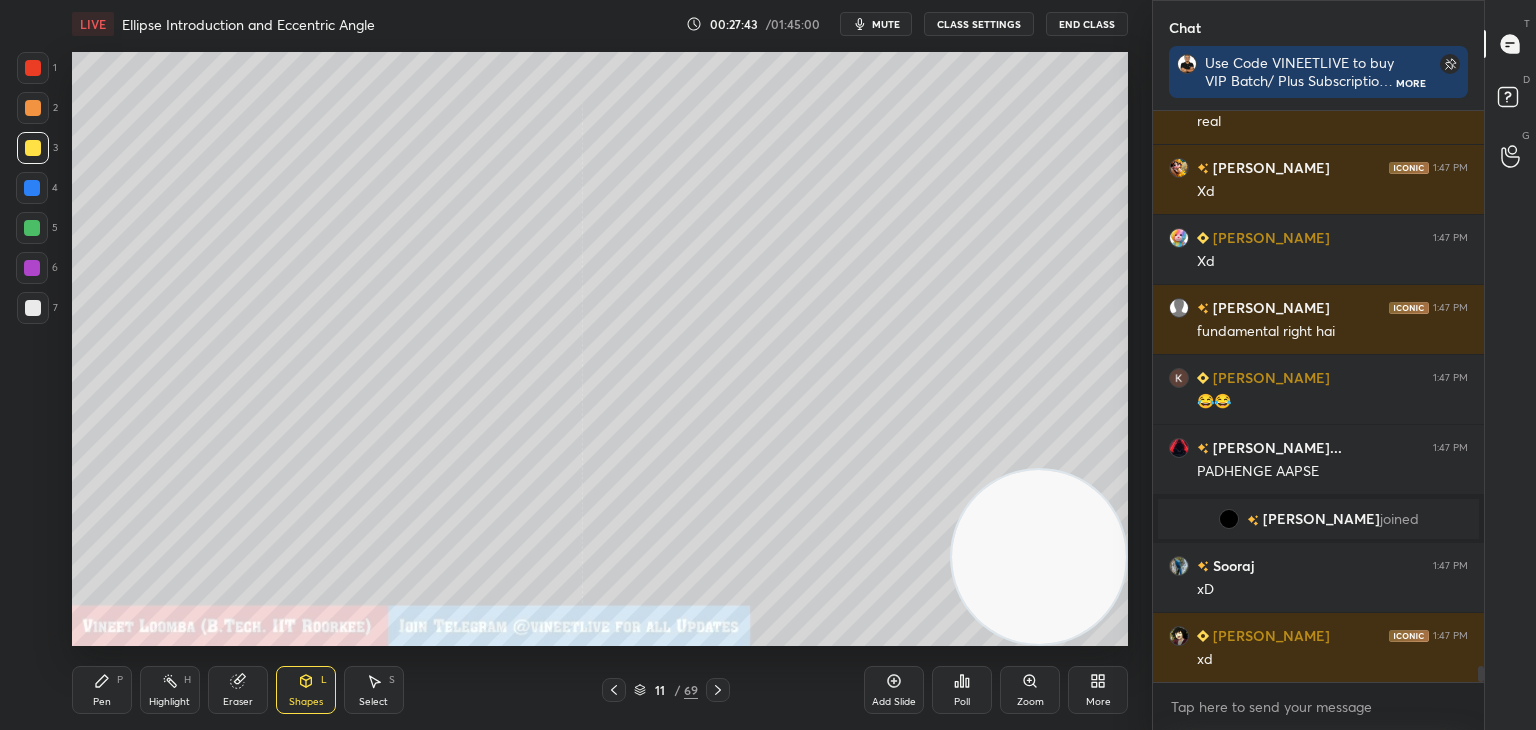 scroll, scrollTop: 19976, scrollLeft: 0, axis: vertical 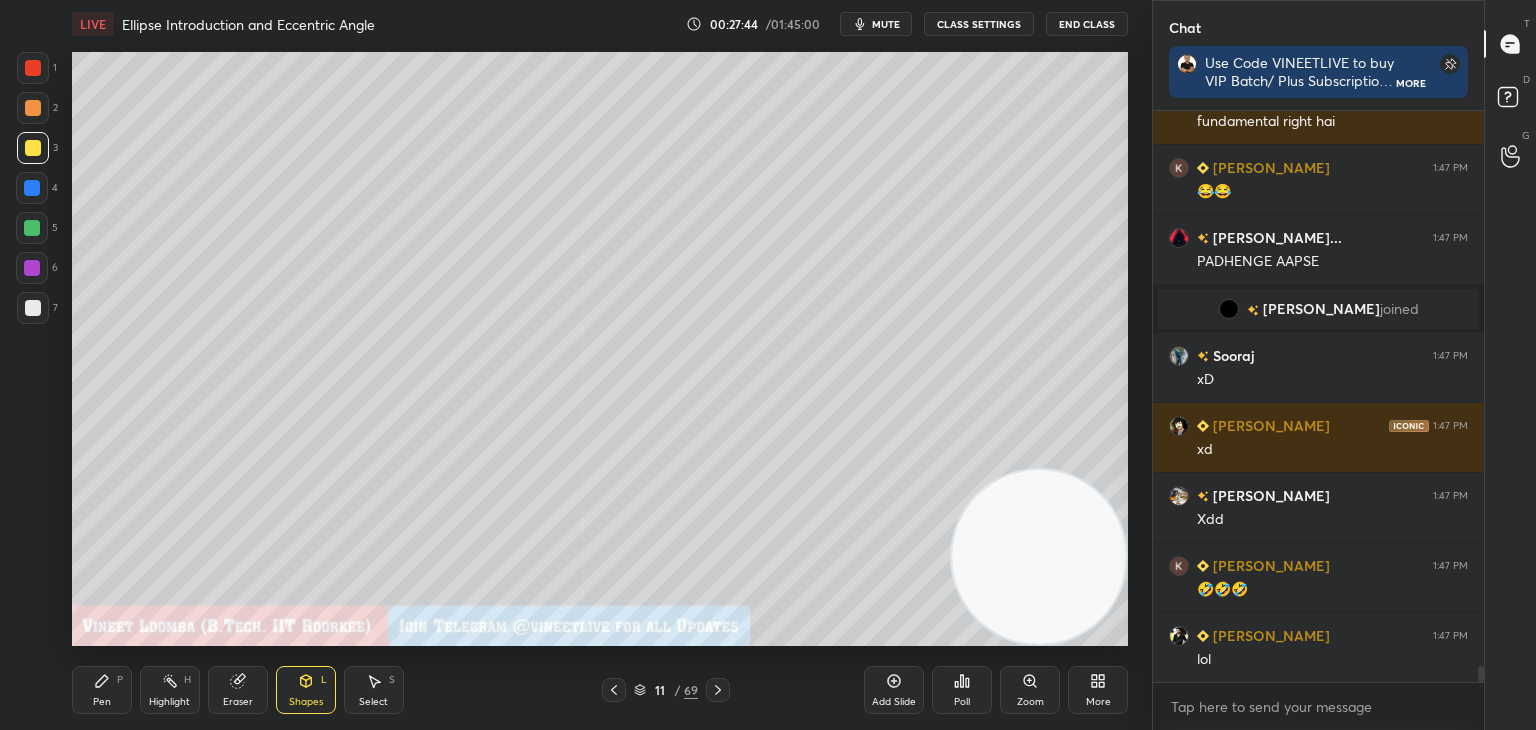 click on "Shapes L" at bounding box center (306, 690) 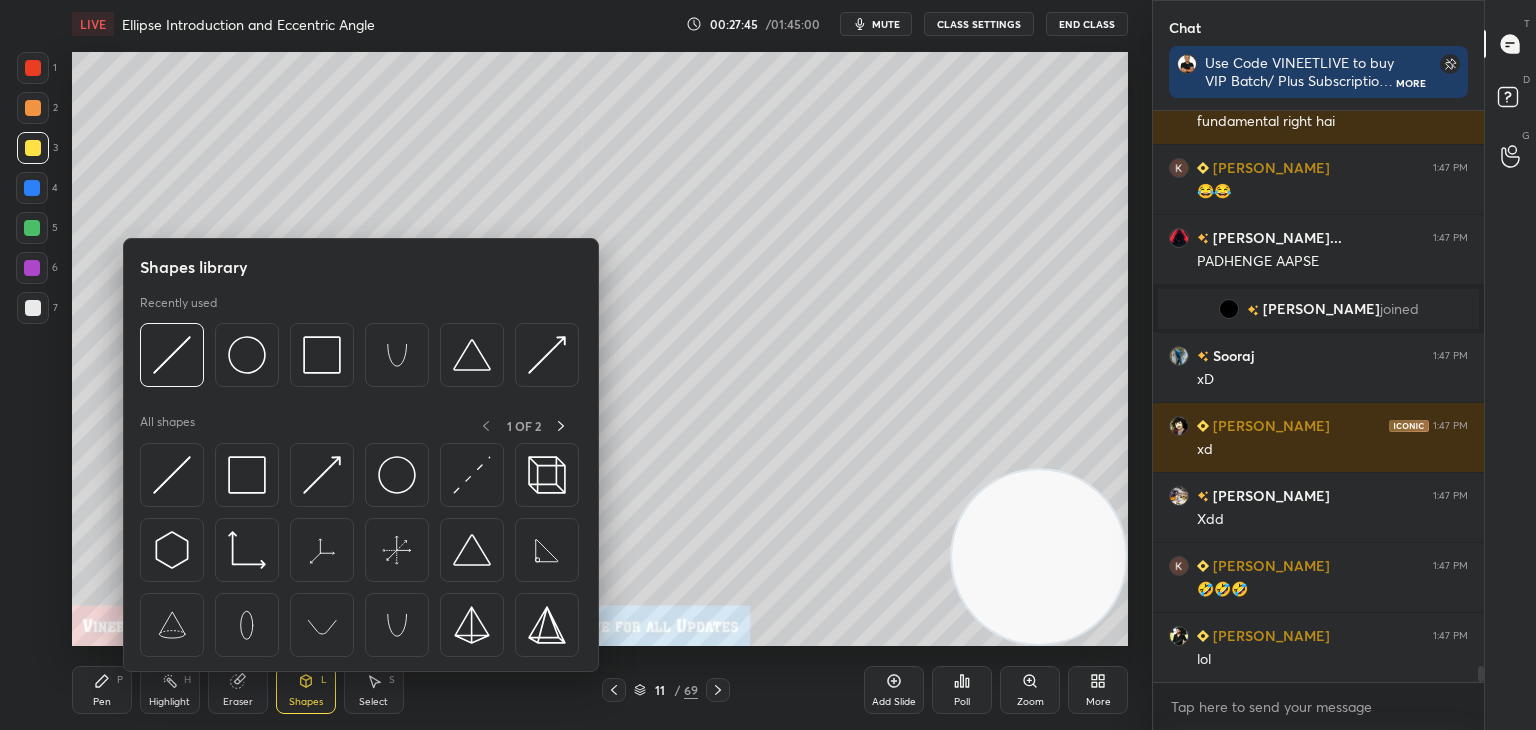 scroll, scrollTop: 20186, scrollLeft: 0, axis: vertical 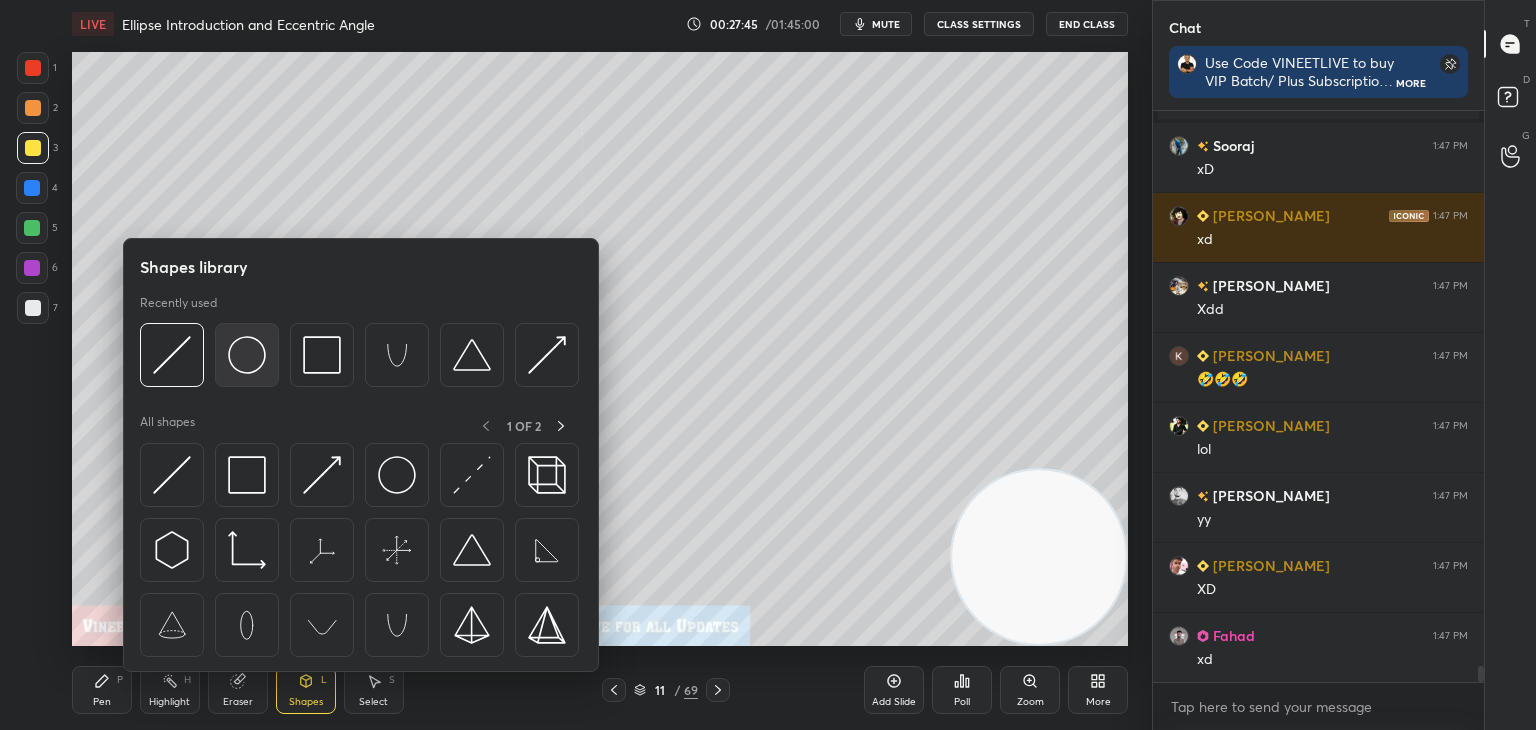 click at bounding box center [247, 355] 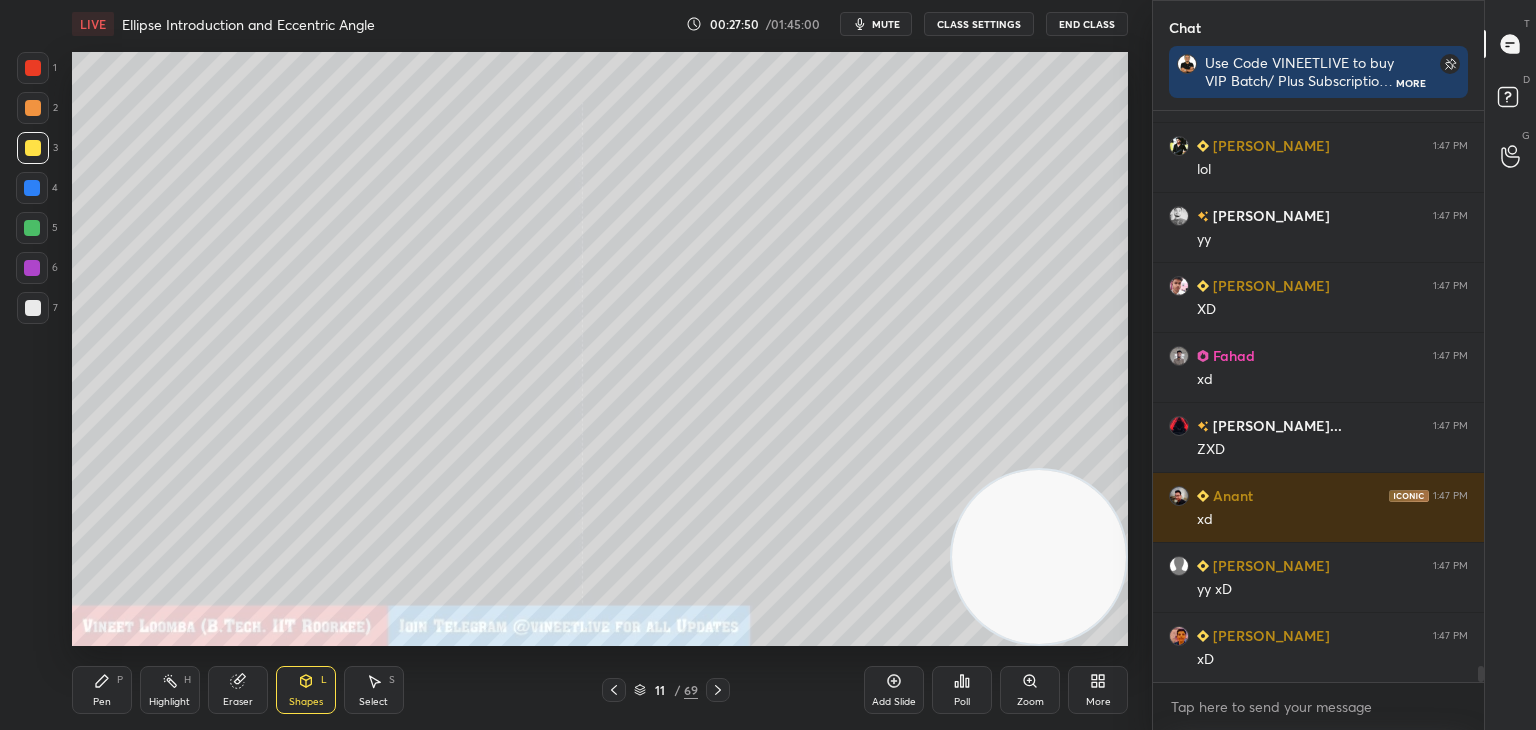 scroll, scrollTop: 20536, scrollLeft: 0, axis: vertical 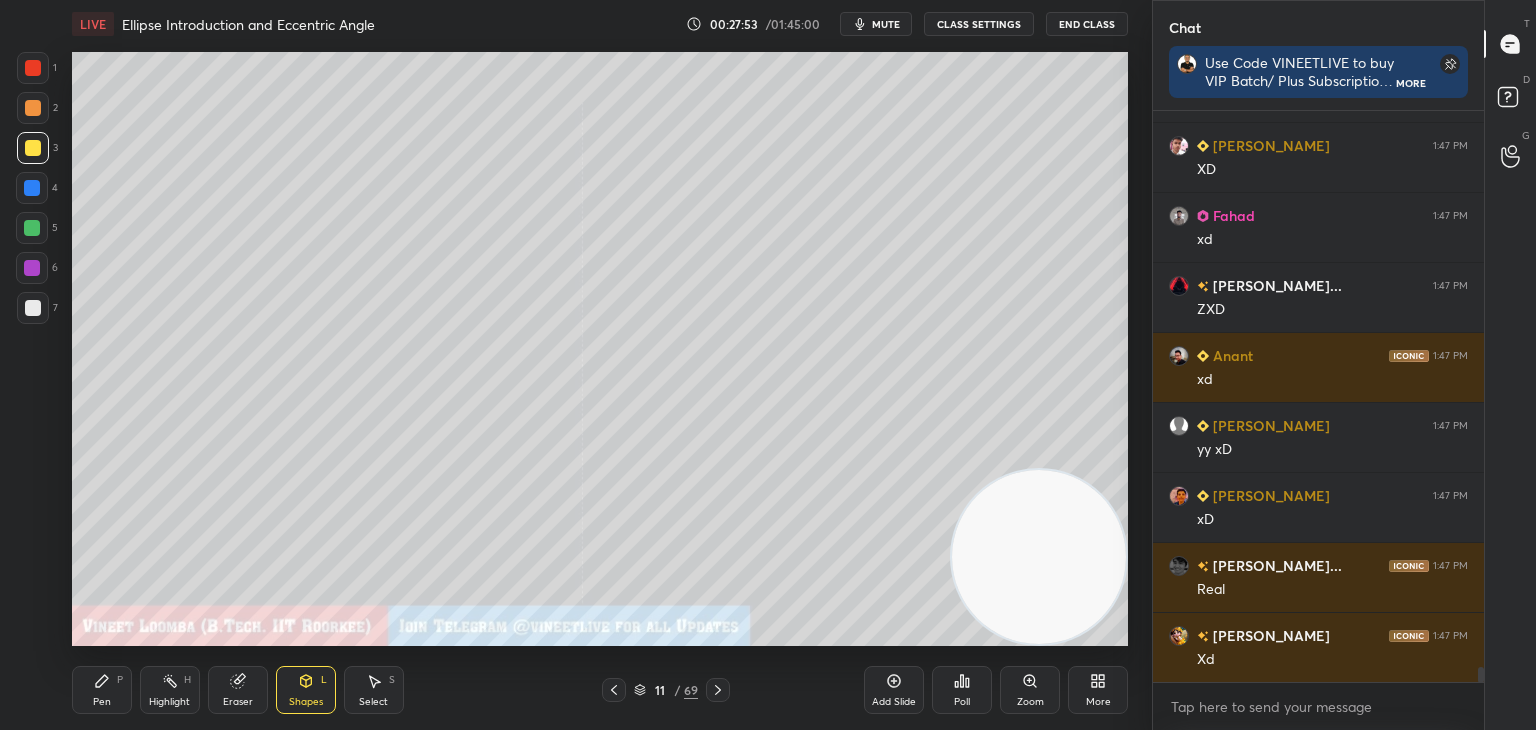 click on "Pen" at bounding box center [102, 702] 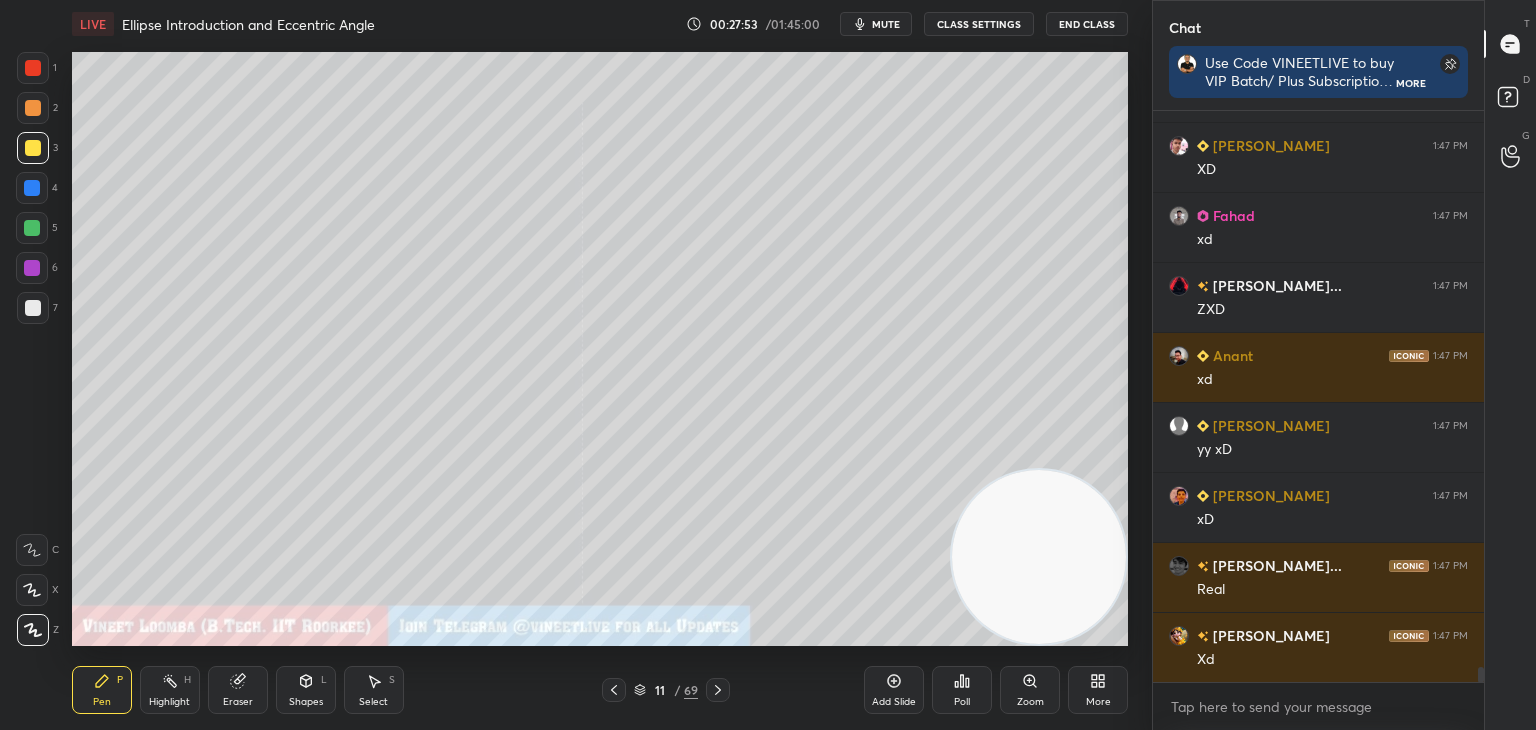 scroll, scrollTop: 20676, scrollLeft: 0, axis: vertical 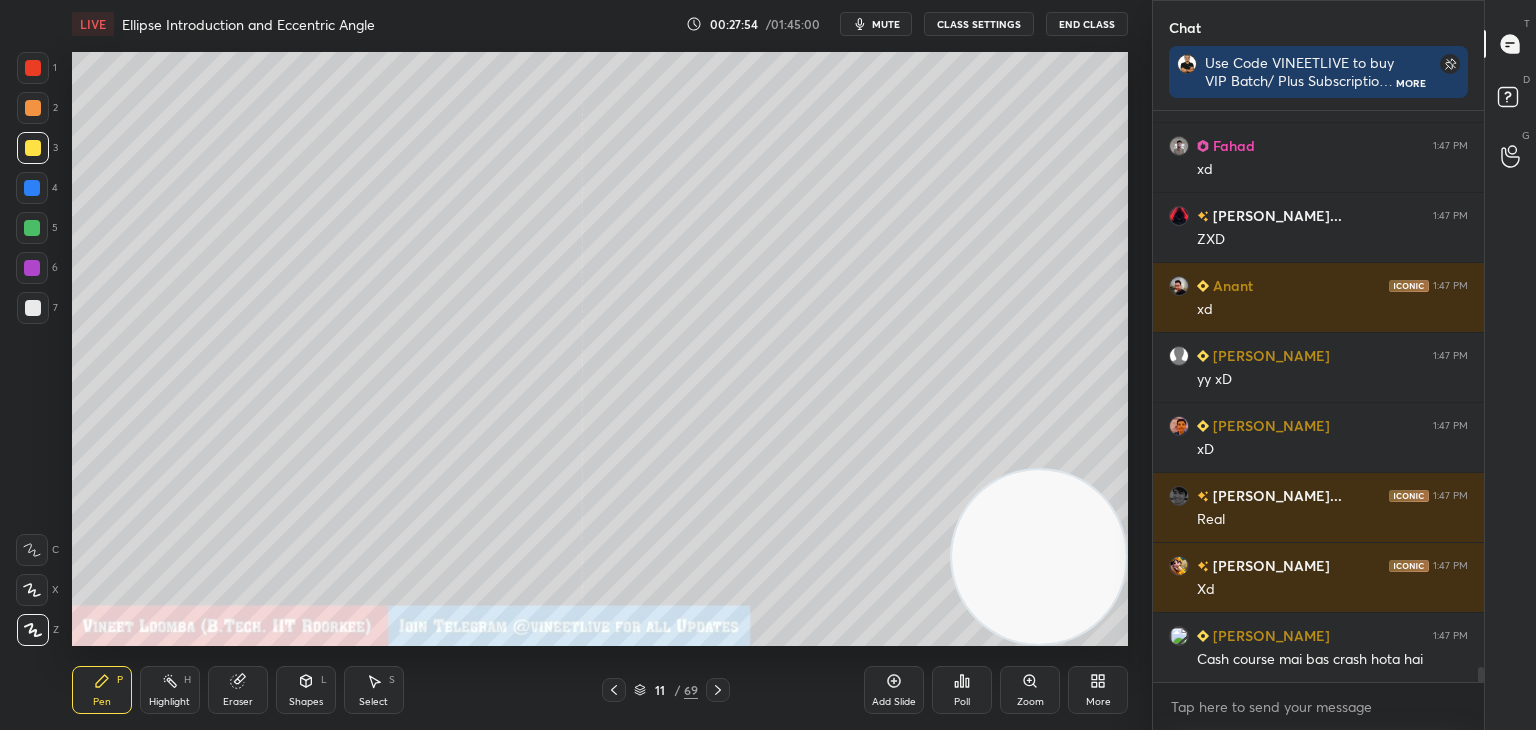 click on "Shapes L" at bounding box center [306, 690] 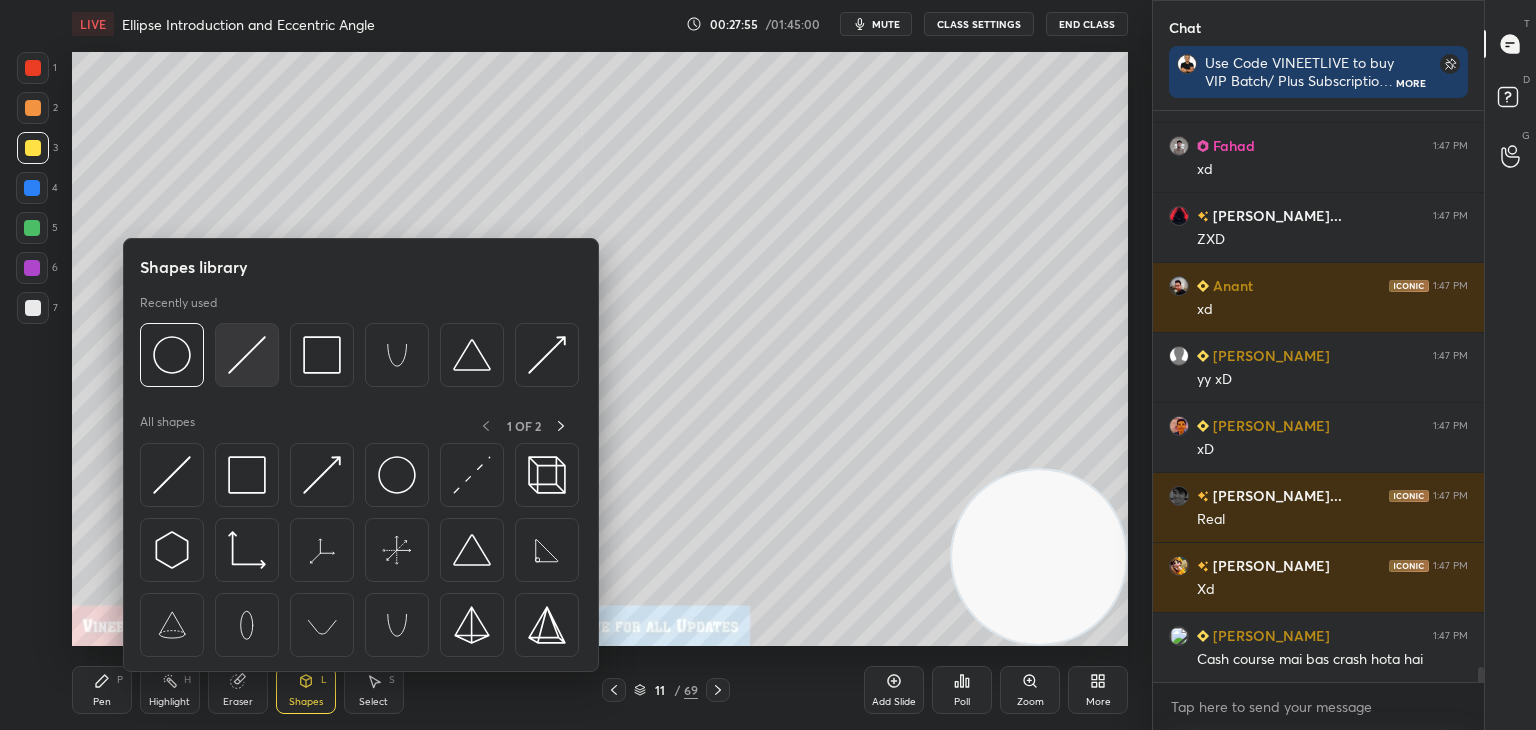 scroll, scrollTop: 20746, scrollLeft: 0, axis: vertical 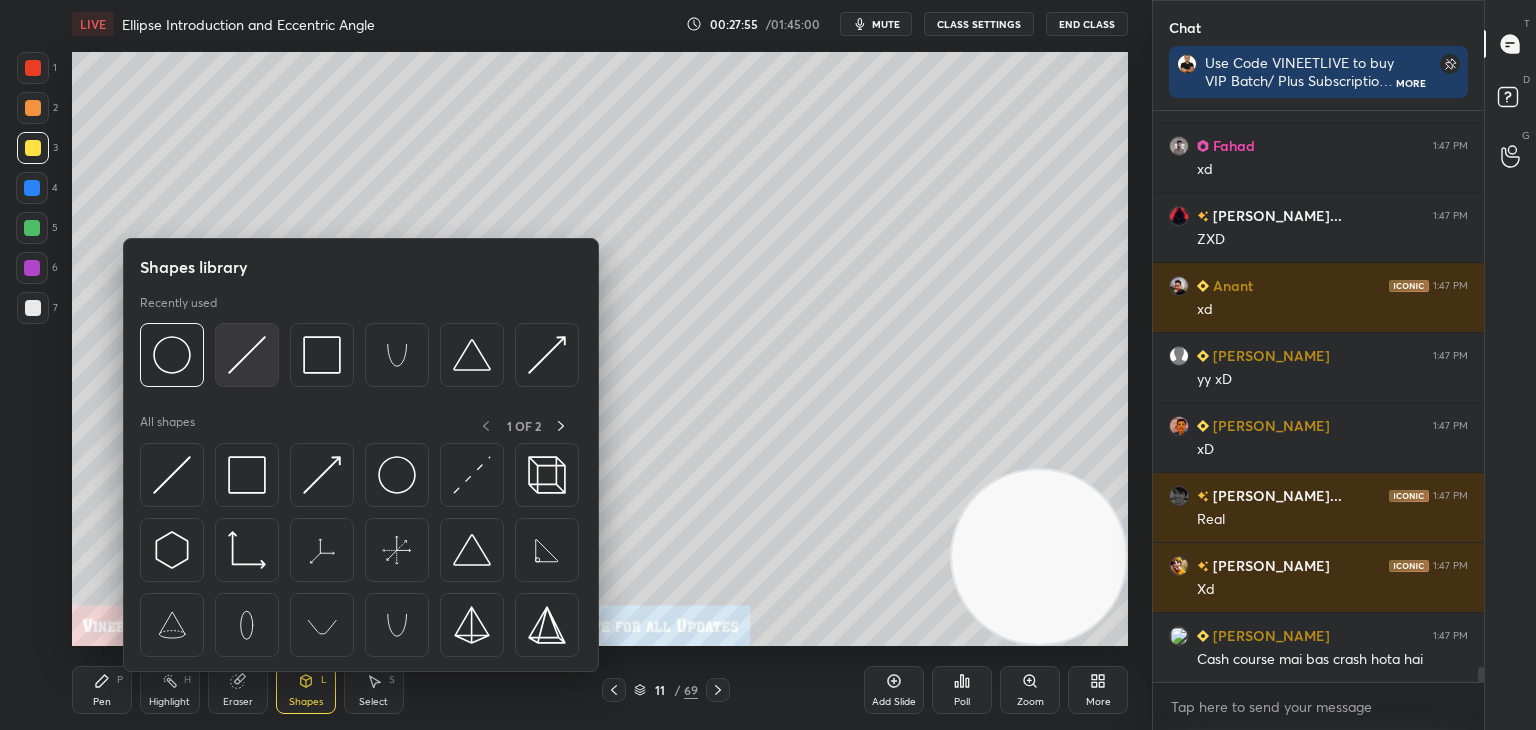 click at bounding box center [247, 355] 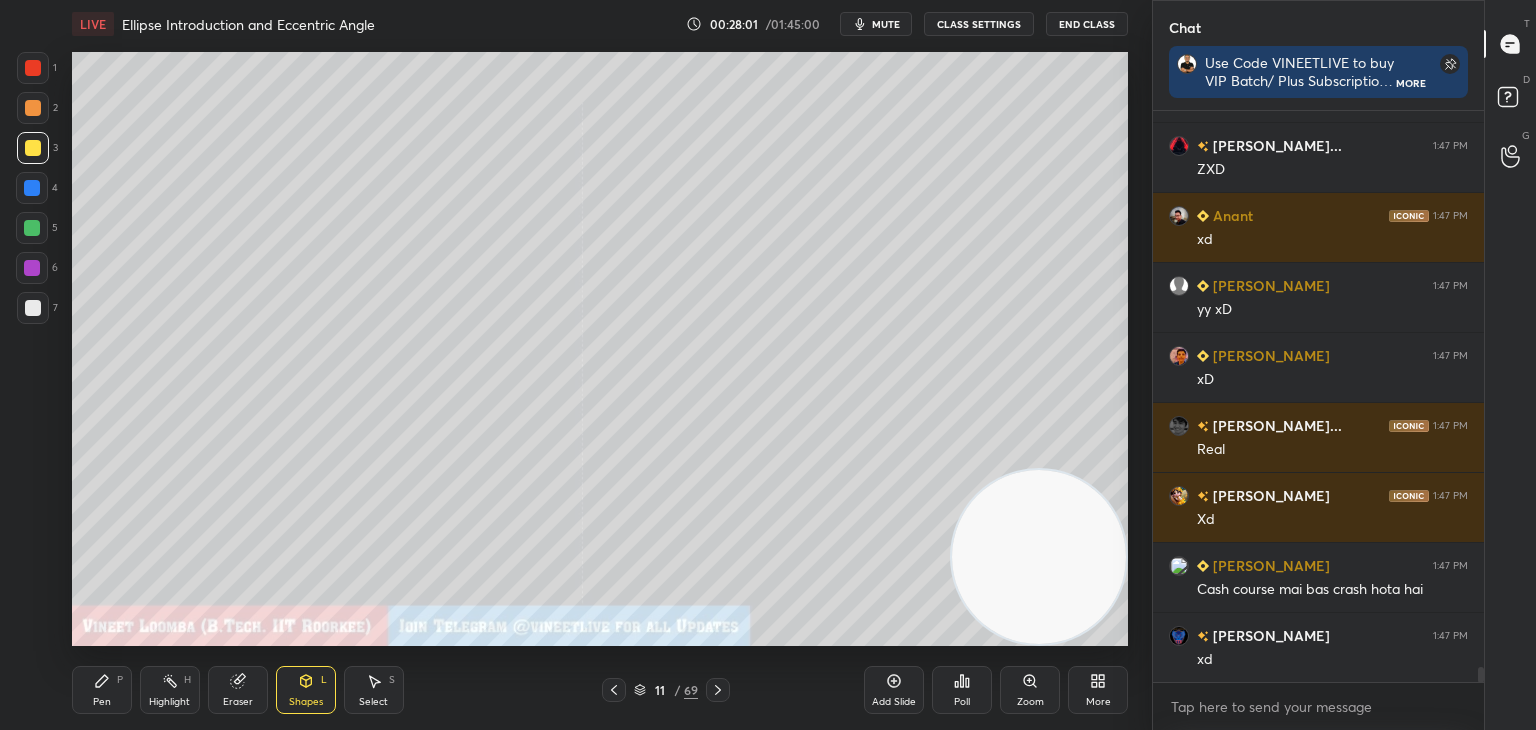 click on "Pen P" at bounding box center [102, 690] 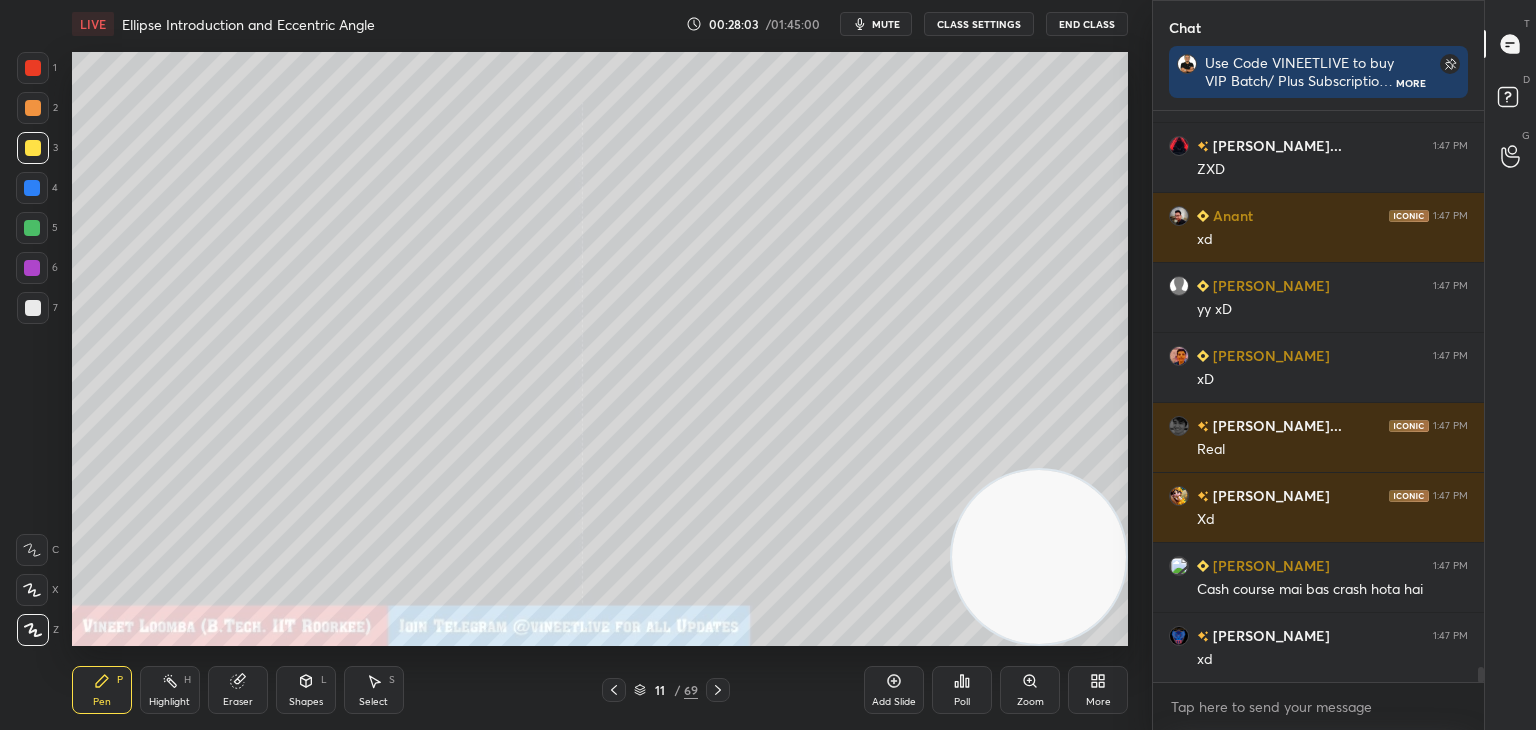 scroll, scrollTop: 20816, scrollLeft: 0, axis: vertical 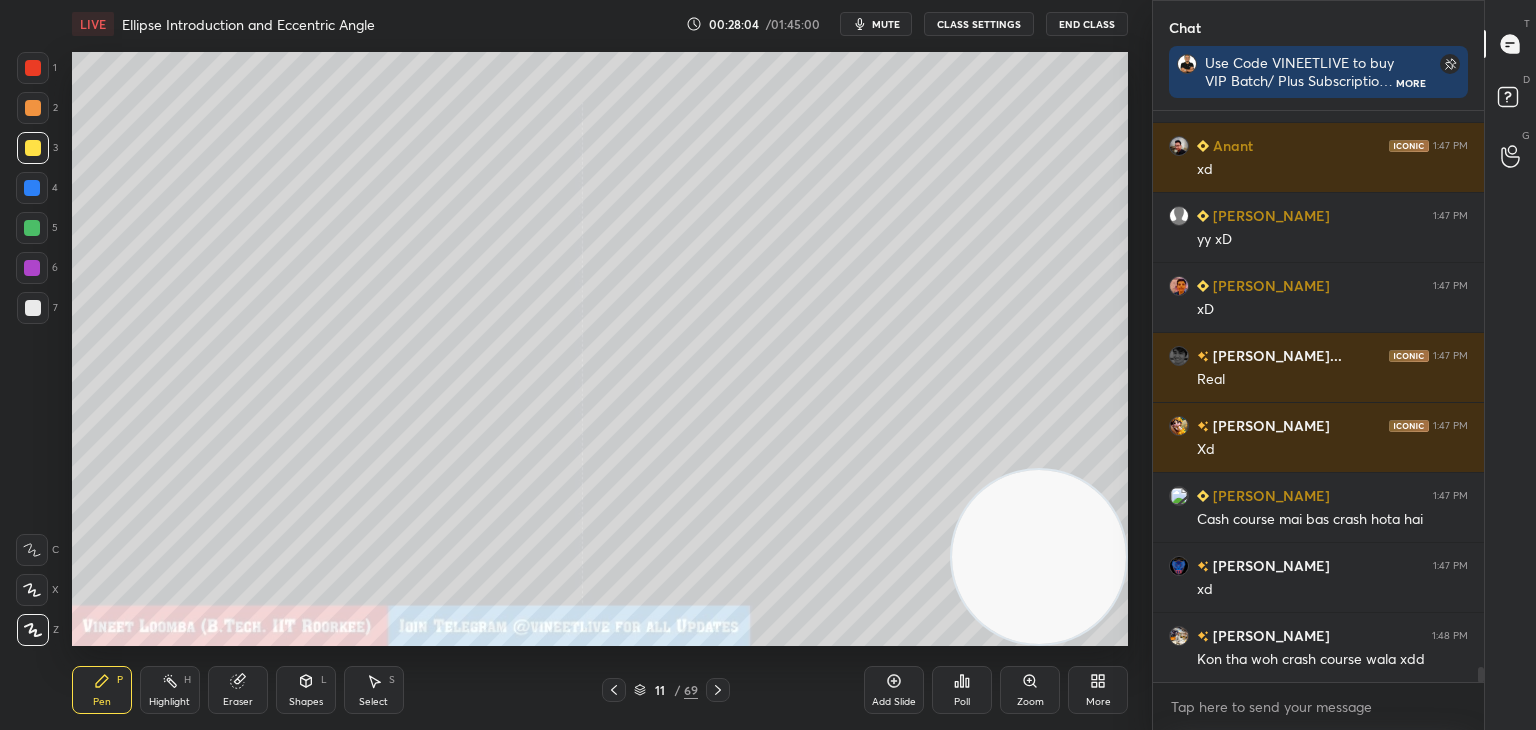 click at bounding box center [33, 108] 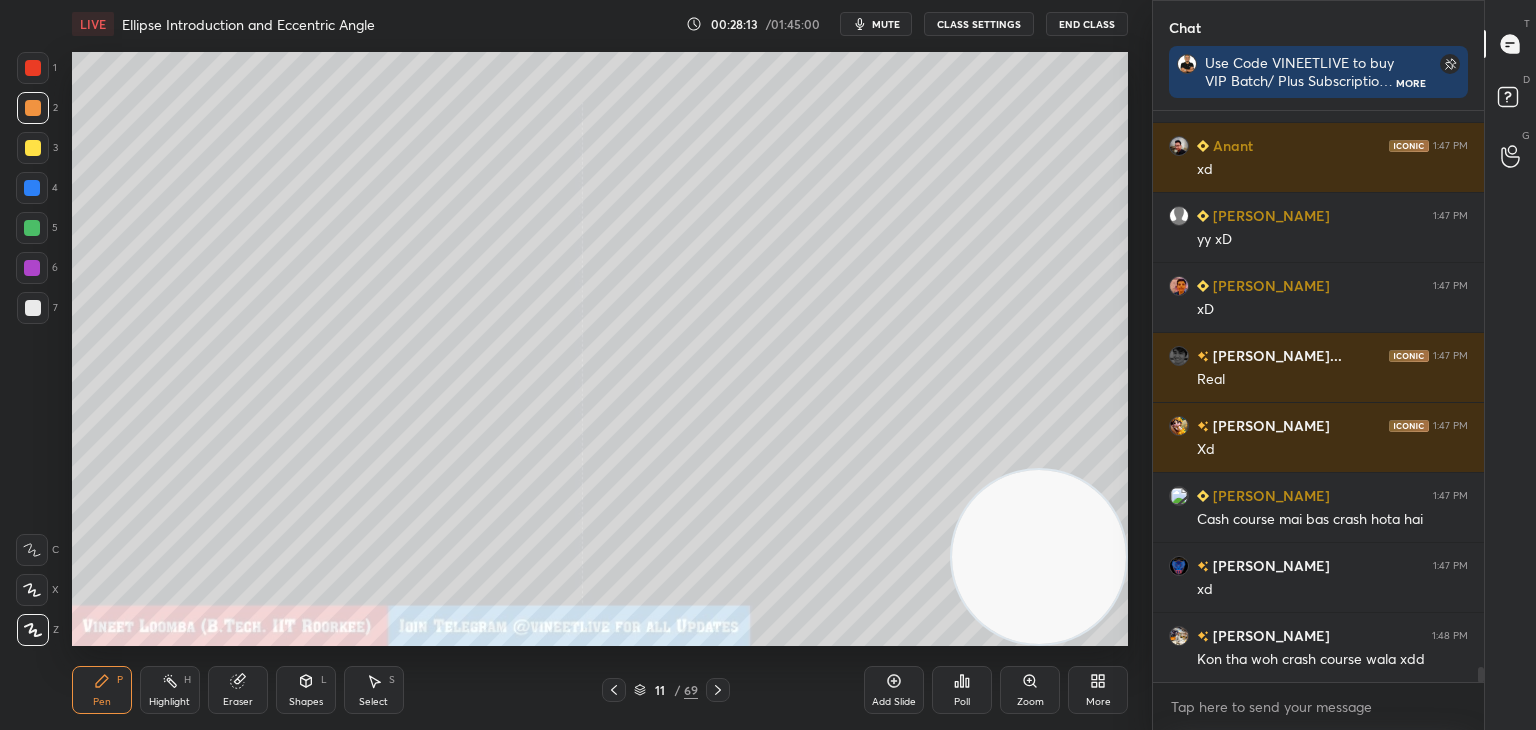 scroll, scrollTop: 20886, scrollLeft: 0, axis: vertical 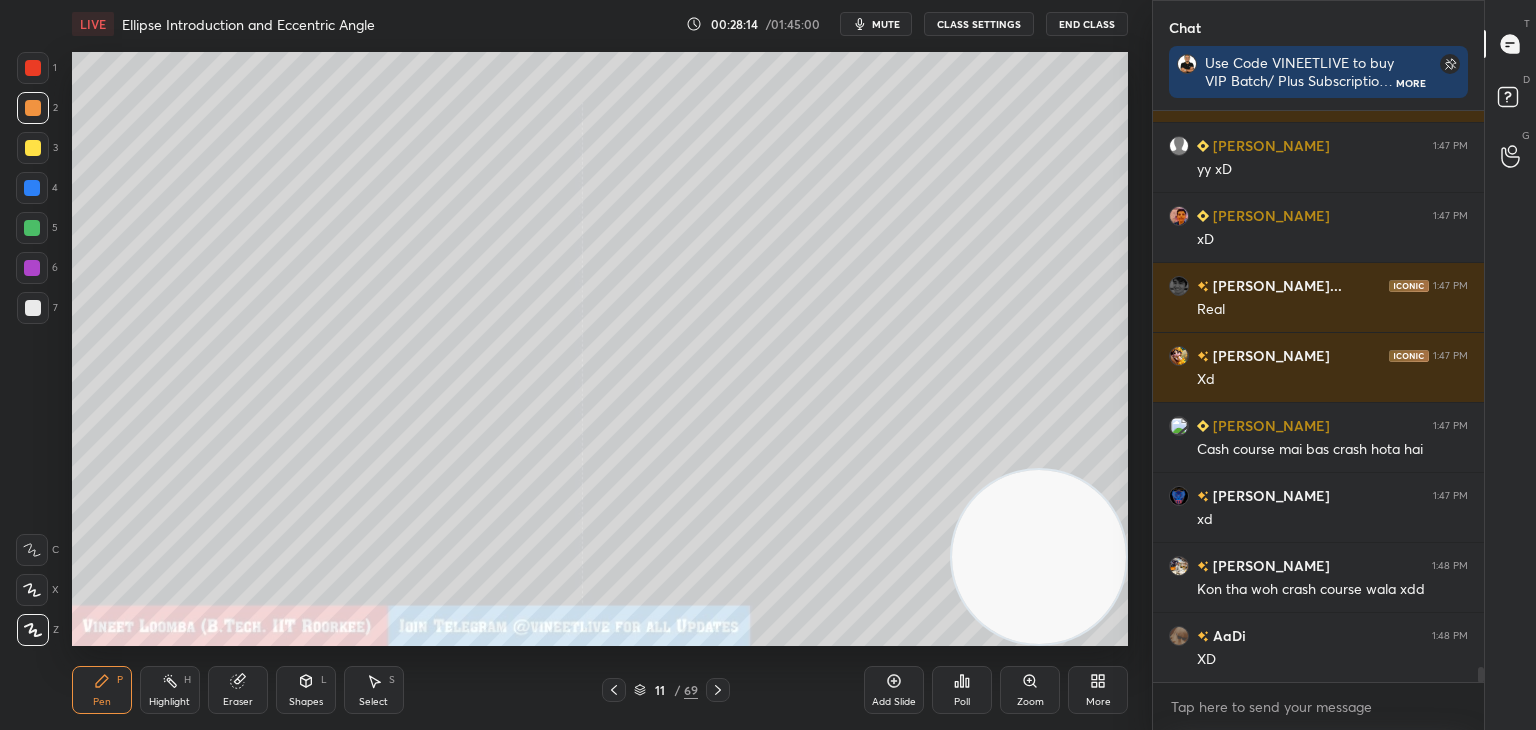 drag, startPoint x: 372, startPoint y: 698, endPoint x: 377, endPoint y: 685, distance: 13.928389 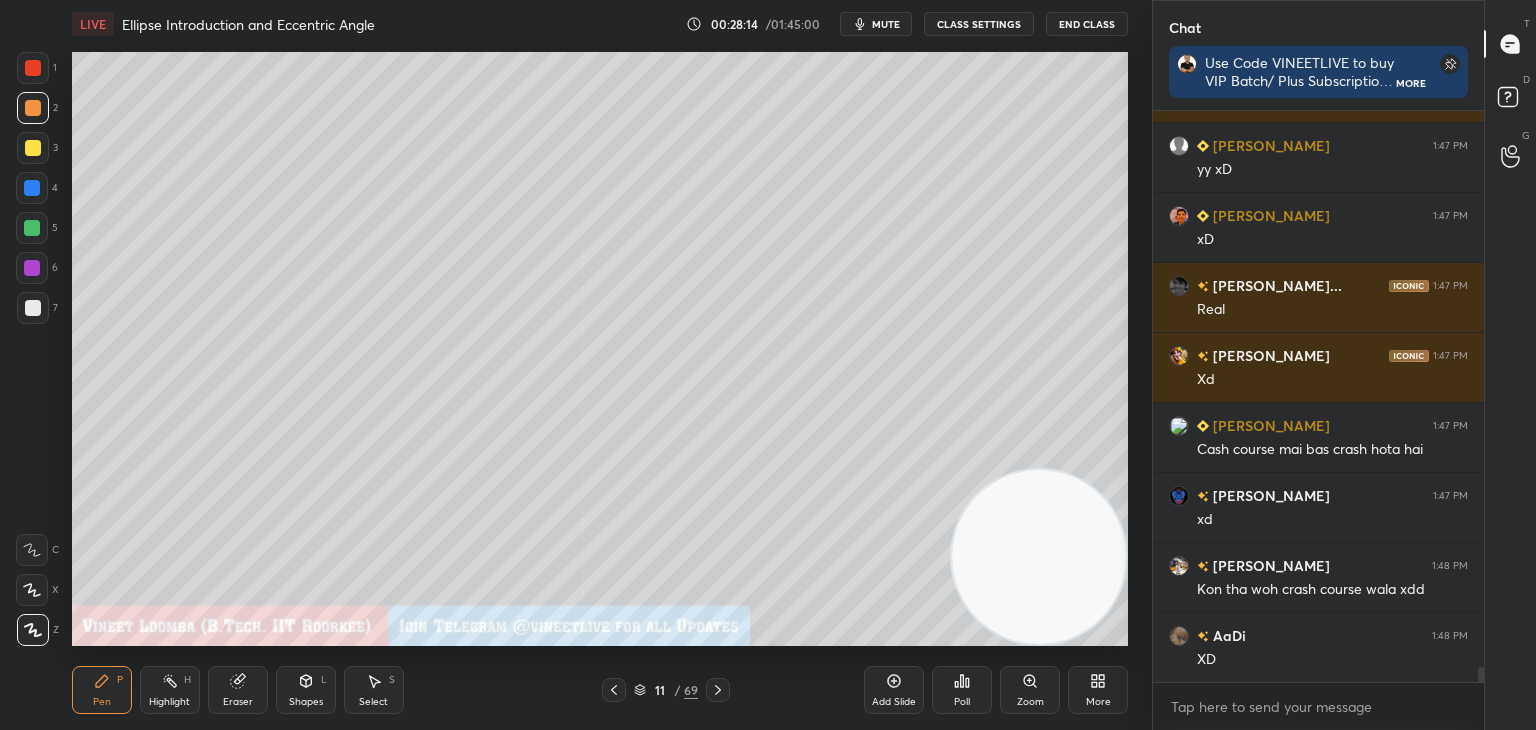 click on "Select S" at bounding box center [374, 690] 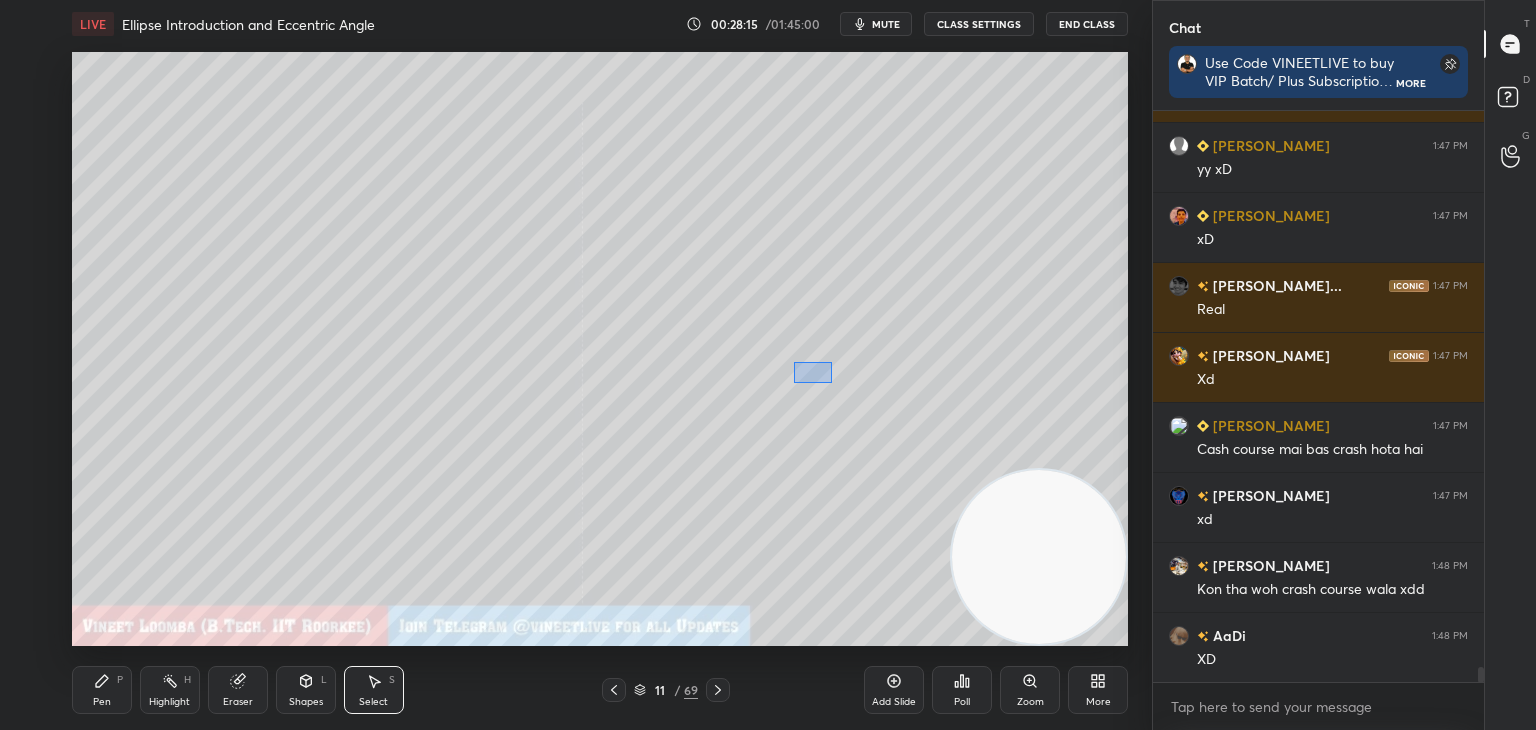 drag, startPoint x: 832, startPoint y: 361, endPoint x: 794, endPoint y: 381, distance: 42.941822 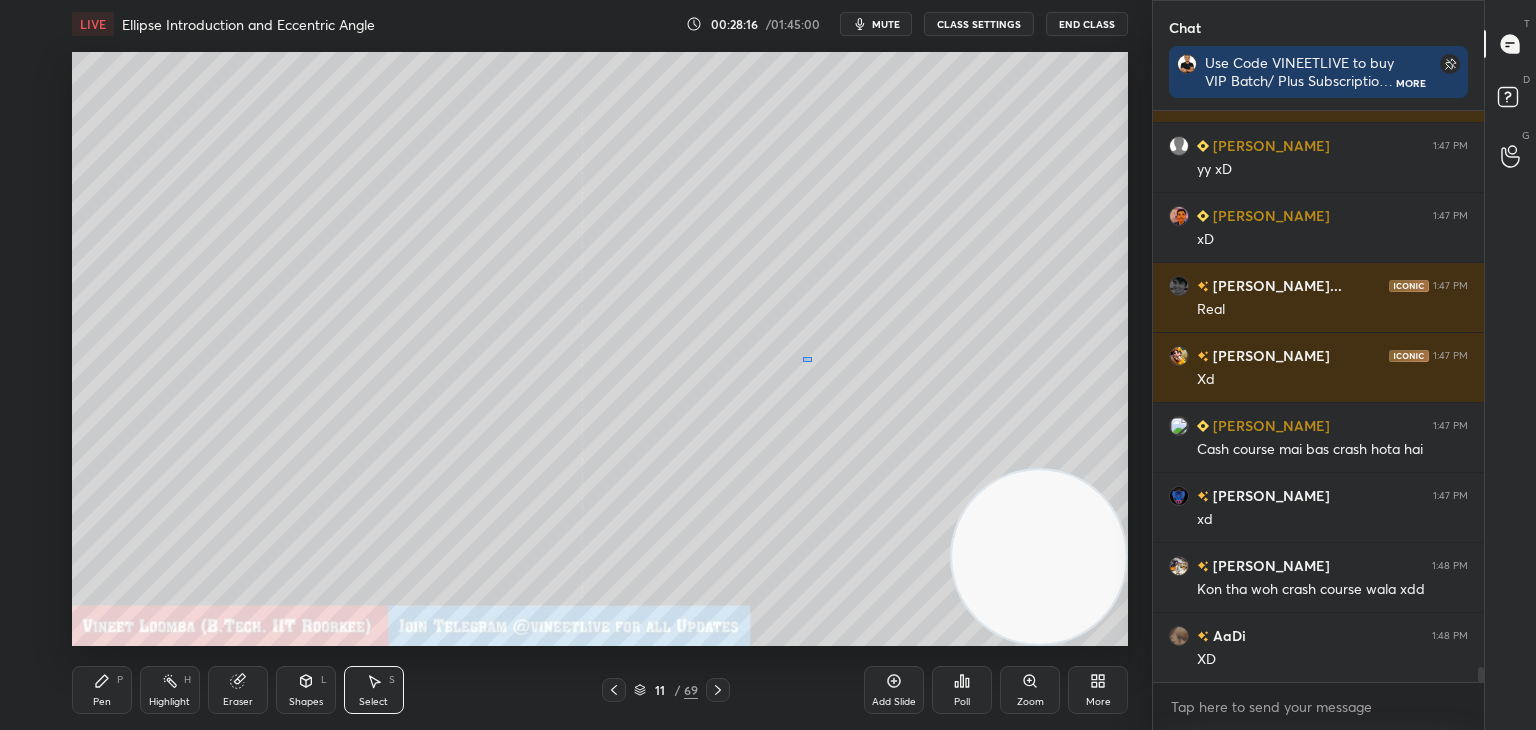 click on "0 ° Undo Copy Duplicate Duplicate to new slide Delete" at bounding box center (600, 349) 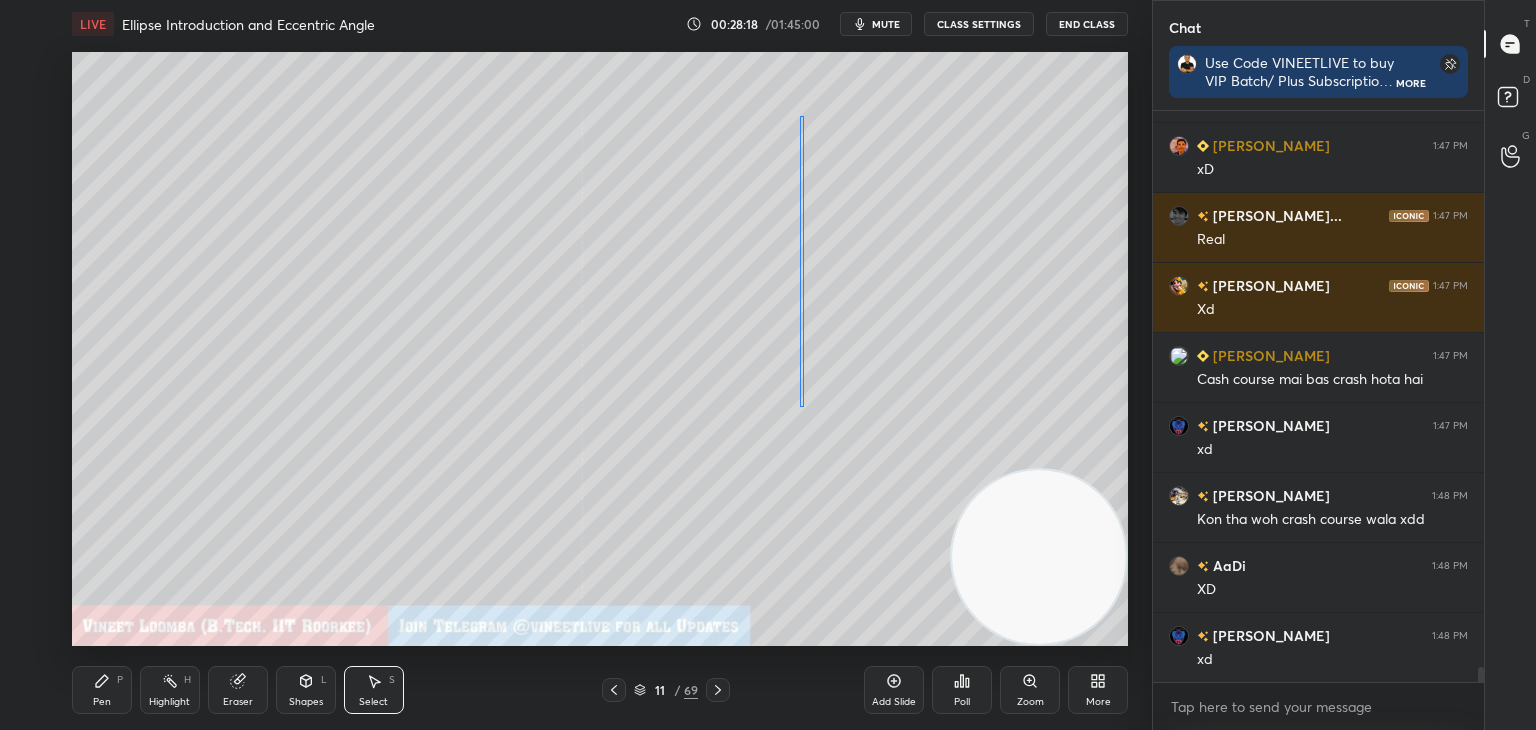 scroll, scrollTop: 21004, scrollLeft: 0, axis: vertical 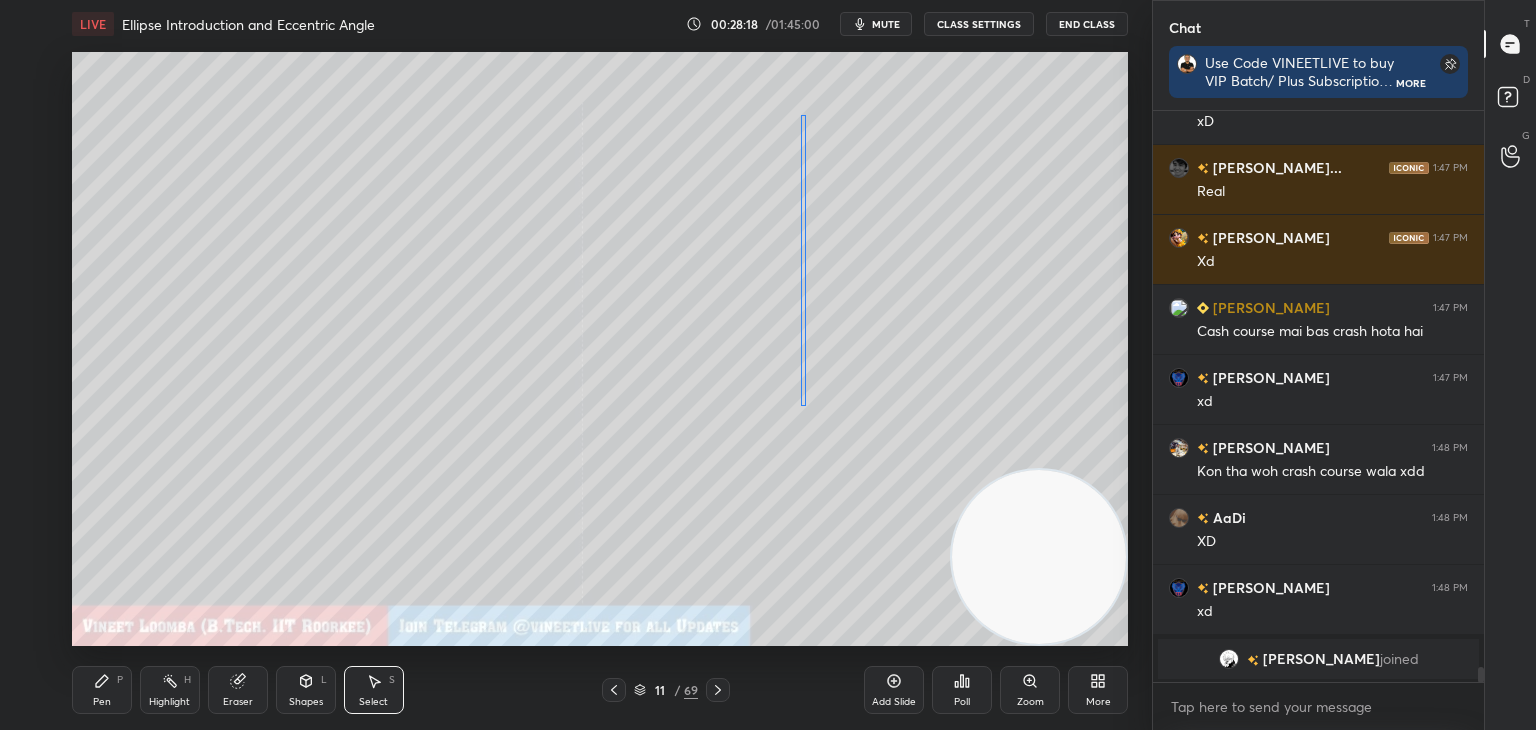 drag, startPoint x: 810, startPoint y: 355, endPoint x: 803, endPoint y: 367, distance: 13.892444 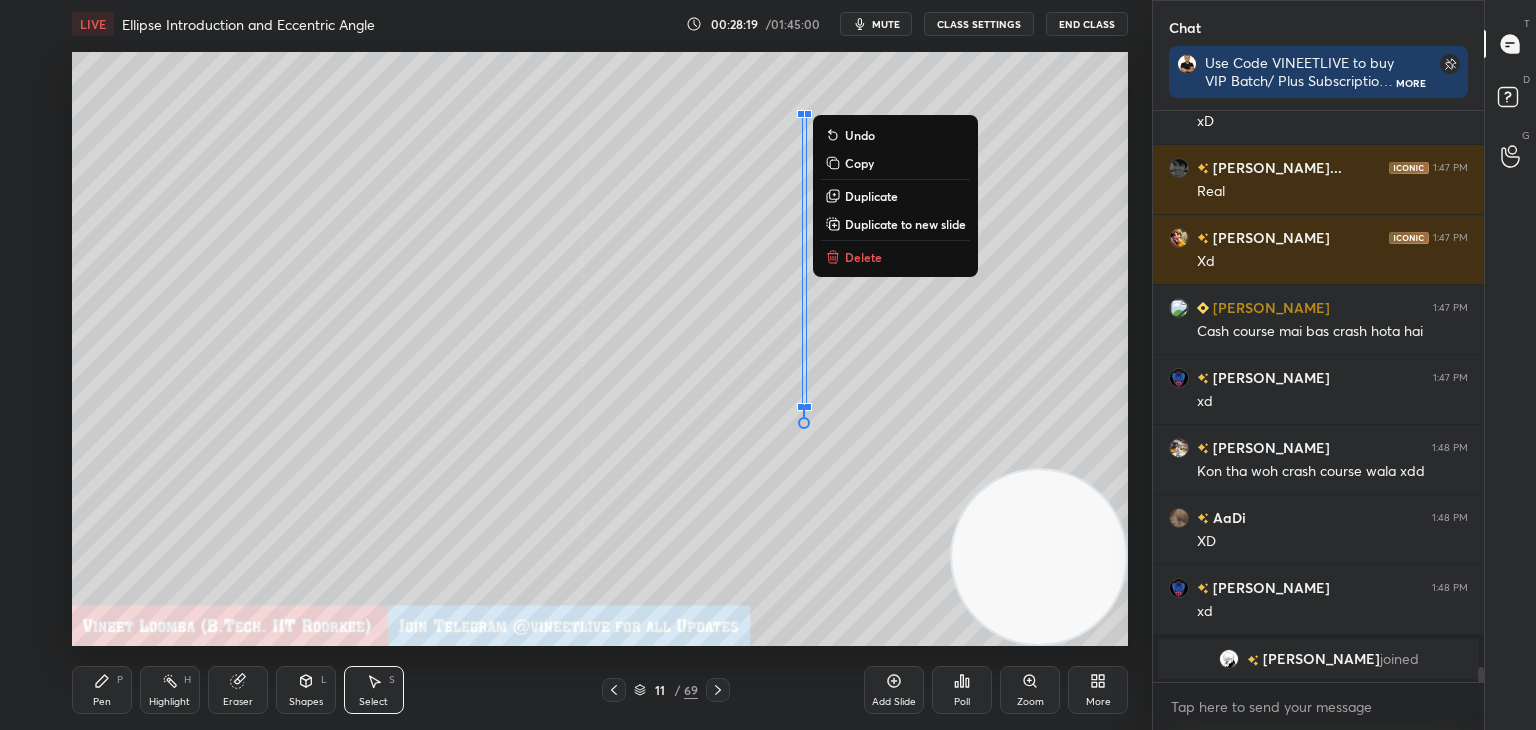drag, startPoint x: 724, startPoint y: 414, endPoint x: 692, endPoint y: 433, distance: 37.215588 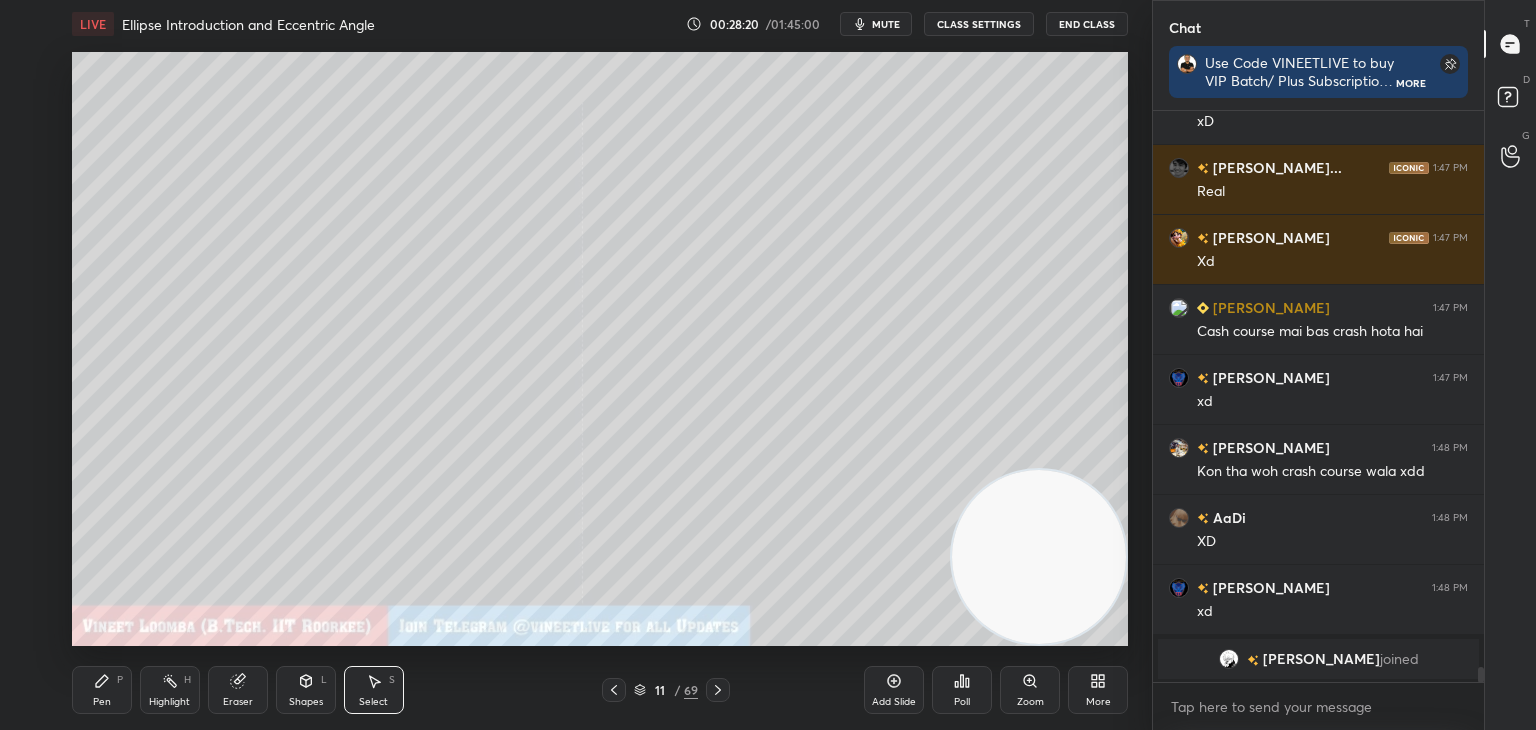 scroll, scrollTop: 20674, scrollLeft: 0, axis: vertical 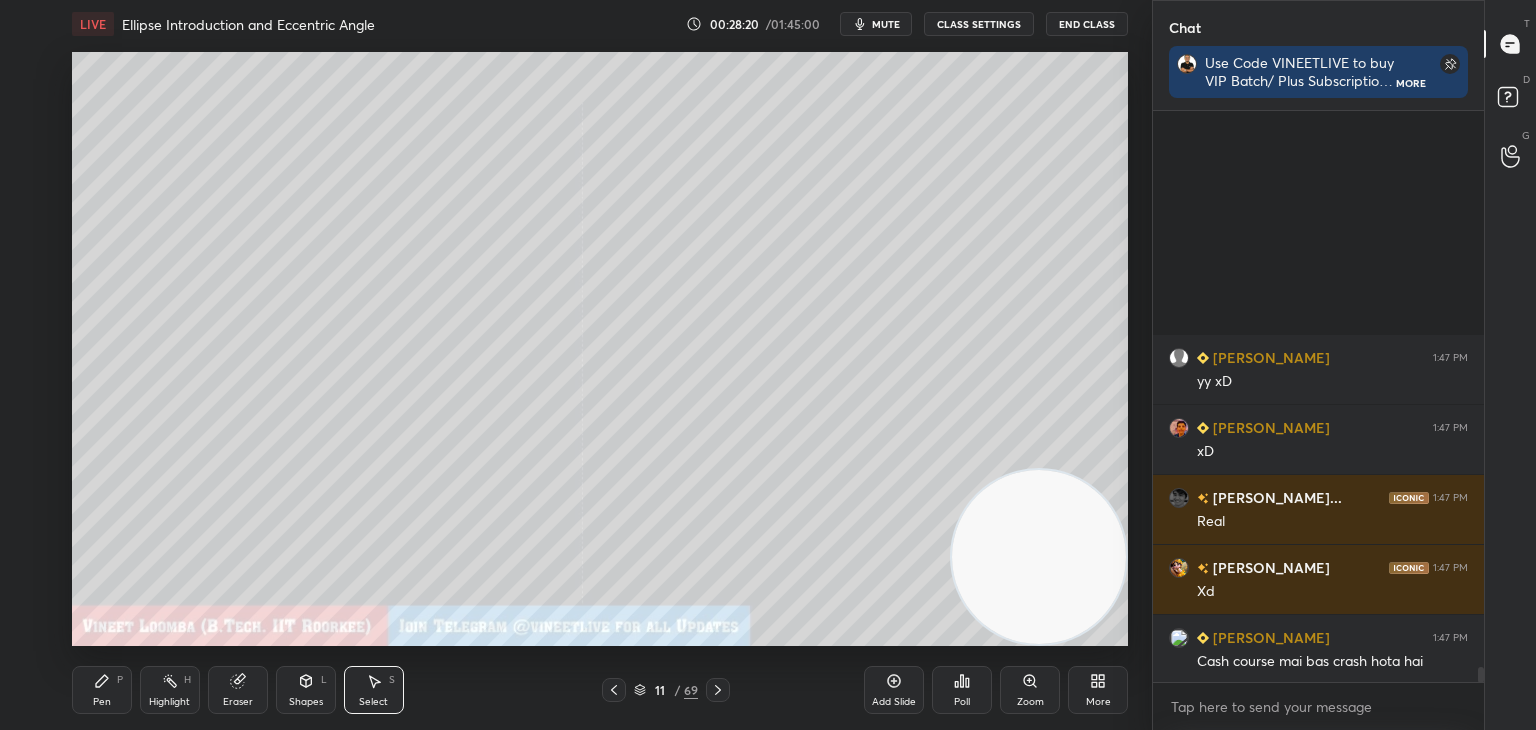 click on "Pen P" at bounding box center [102, 690] 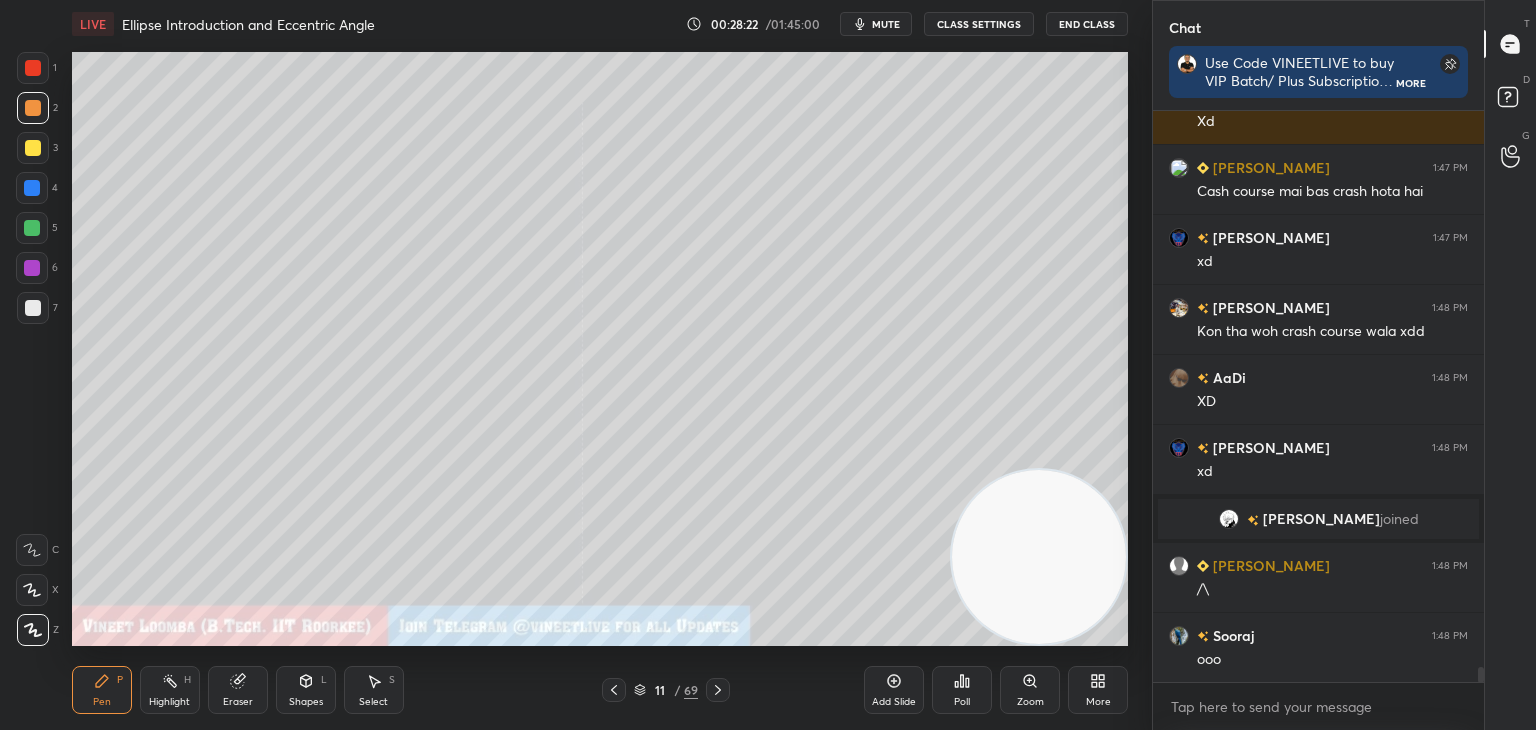 scroll, scrollTop: 20832, scrollLeft: 0, axis: vertical 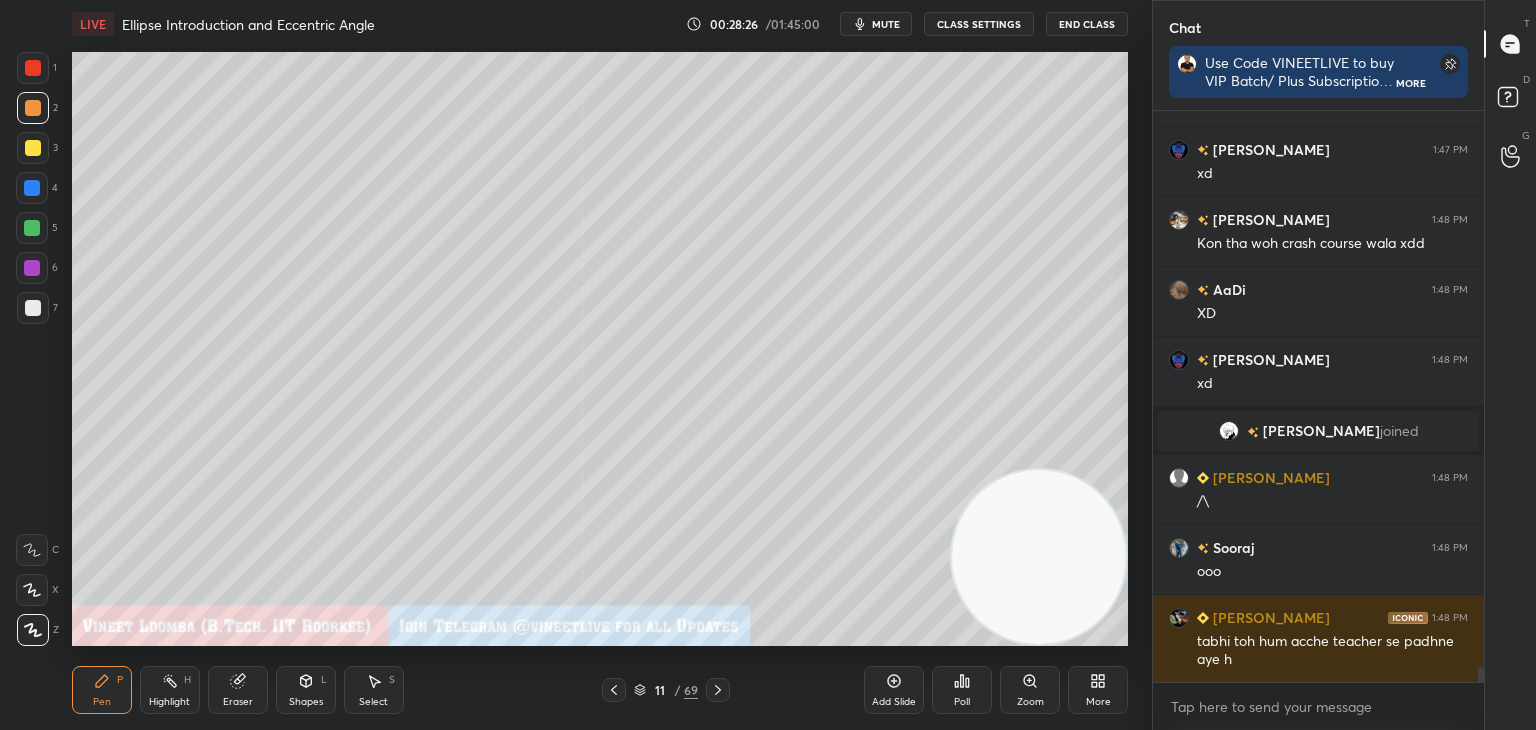 click on "Pen" at bounding box center (102, 702) 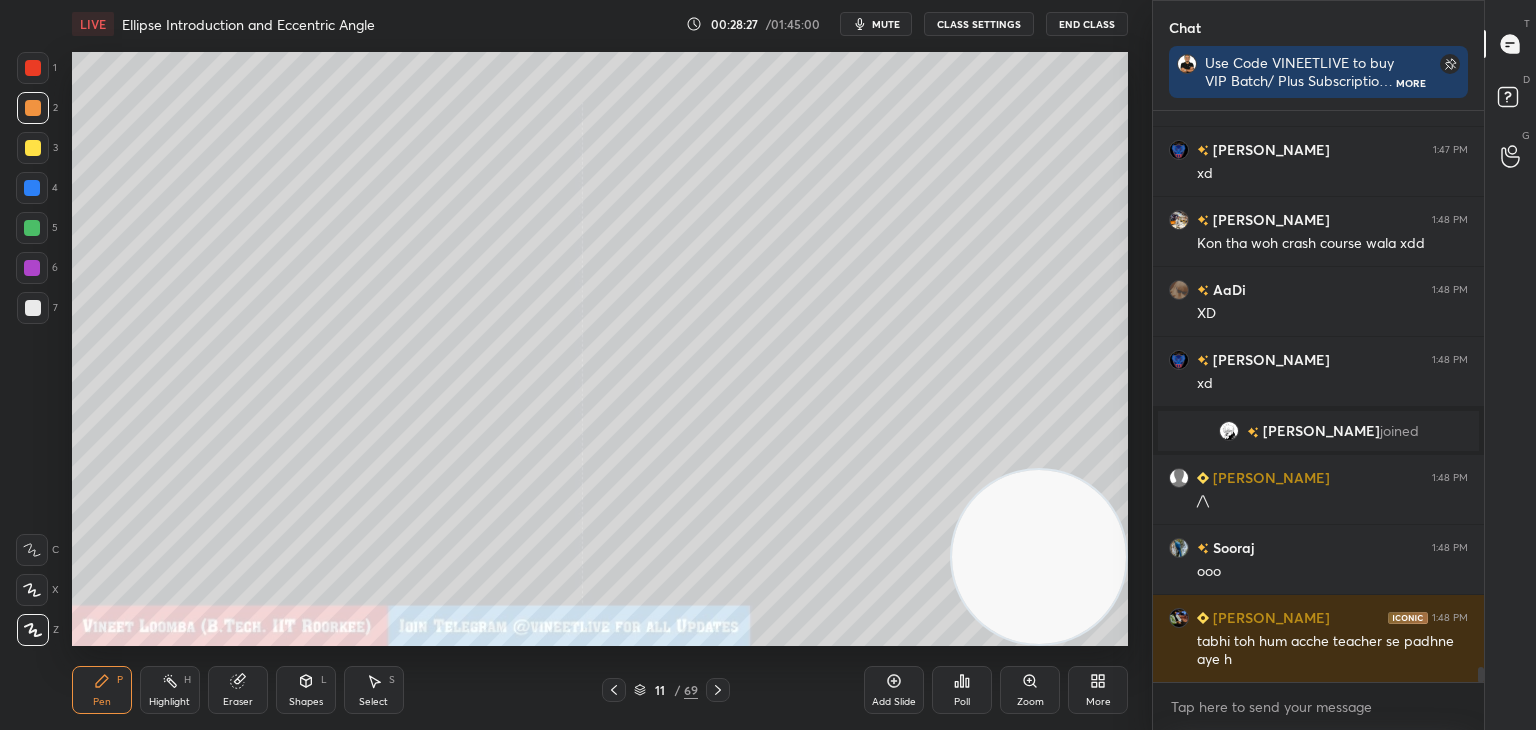 click at bounding box center (33, 308) 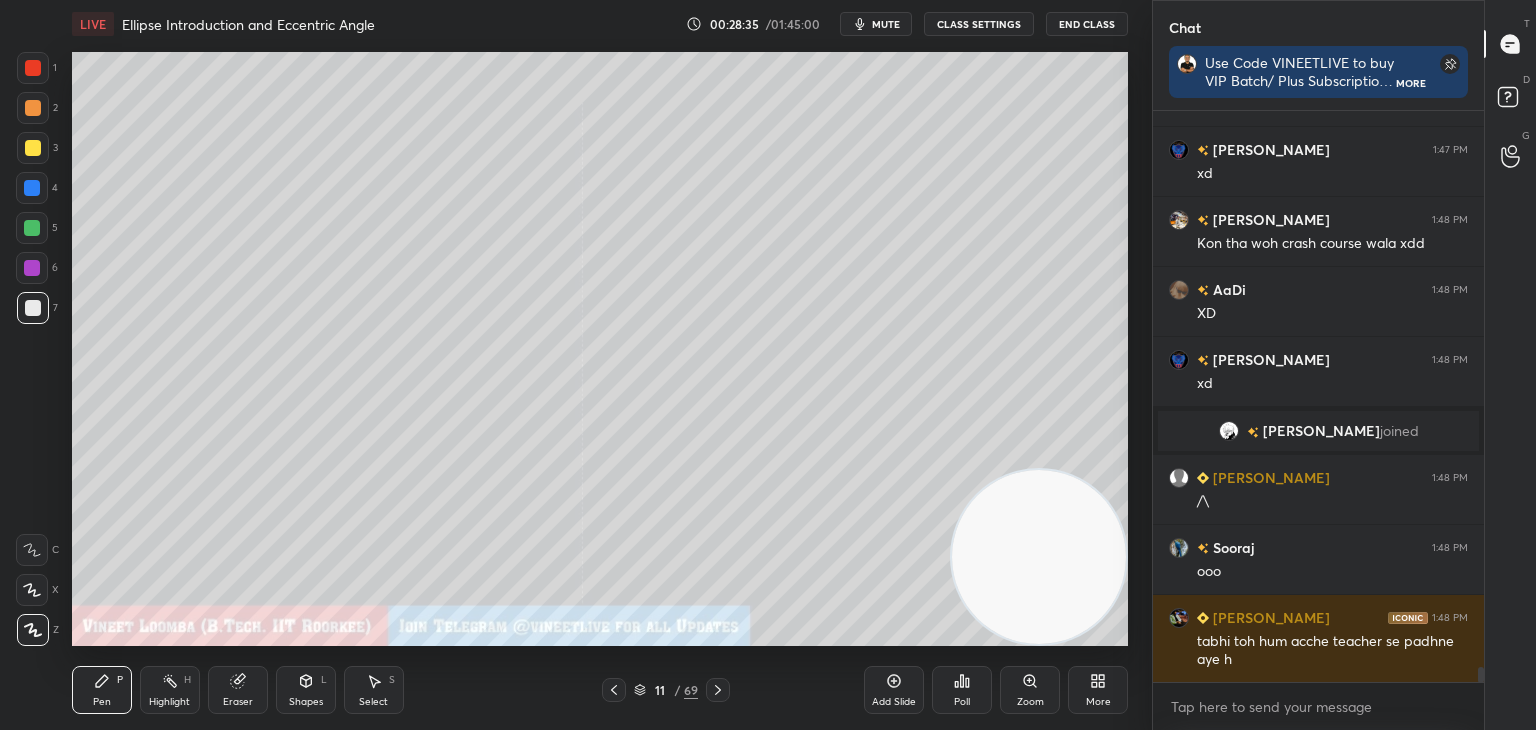 drag, startPoint x: 95, startPoint y: 701, endPoint x: 83, endPoint y: 692, distance: 15 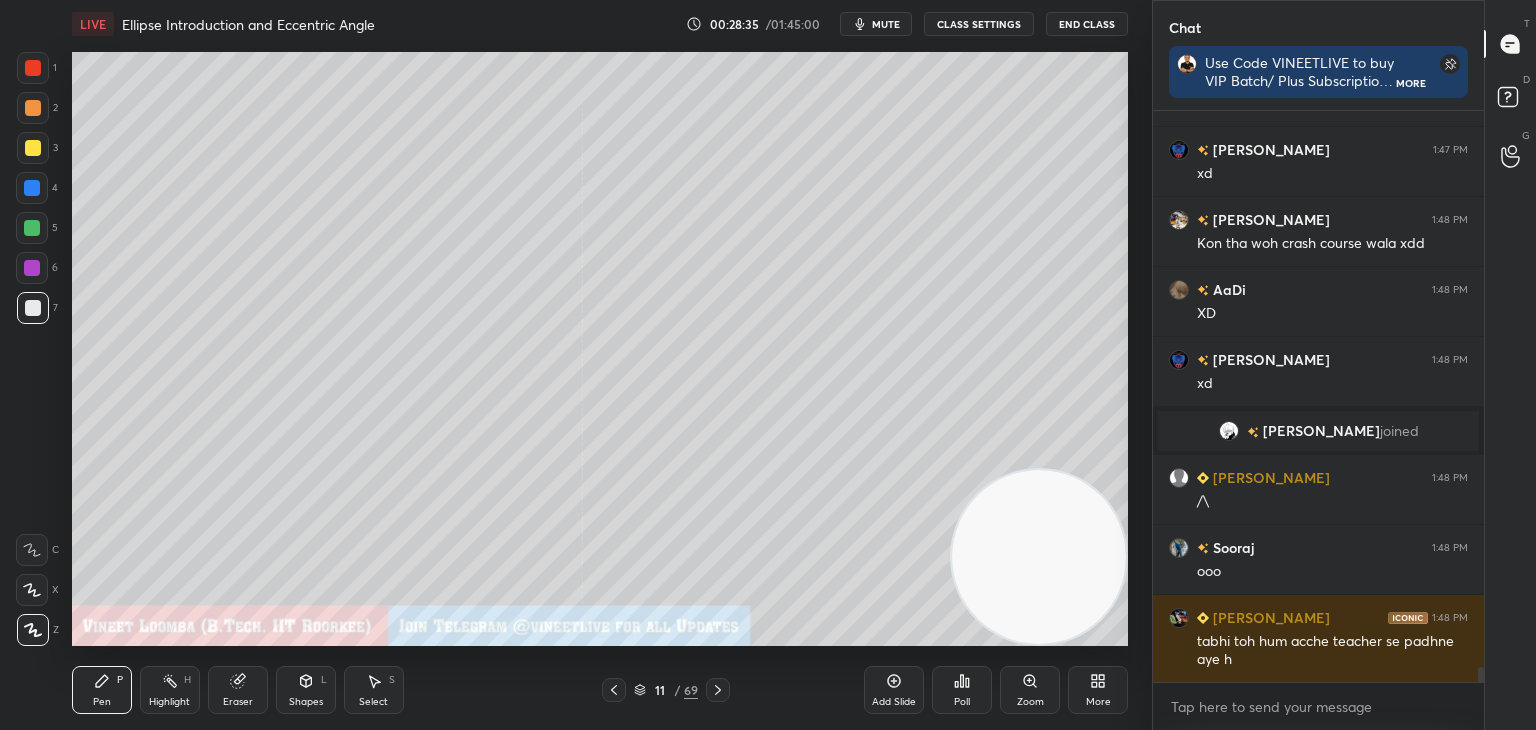 click on "Pen" at bounding box center [102, 702] 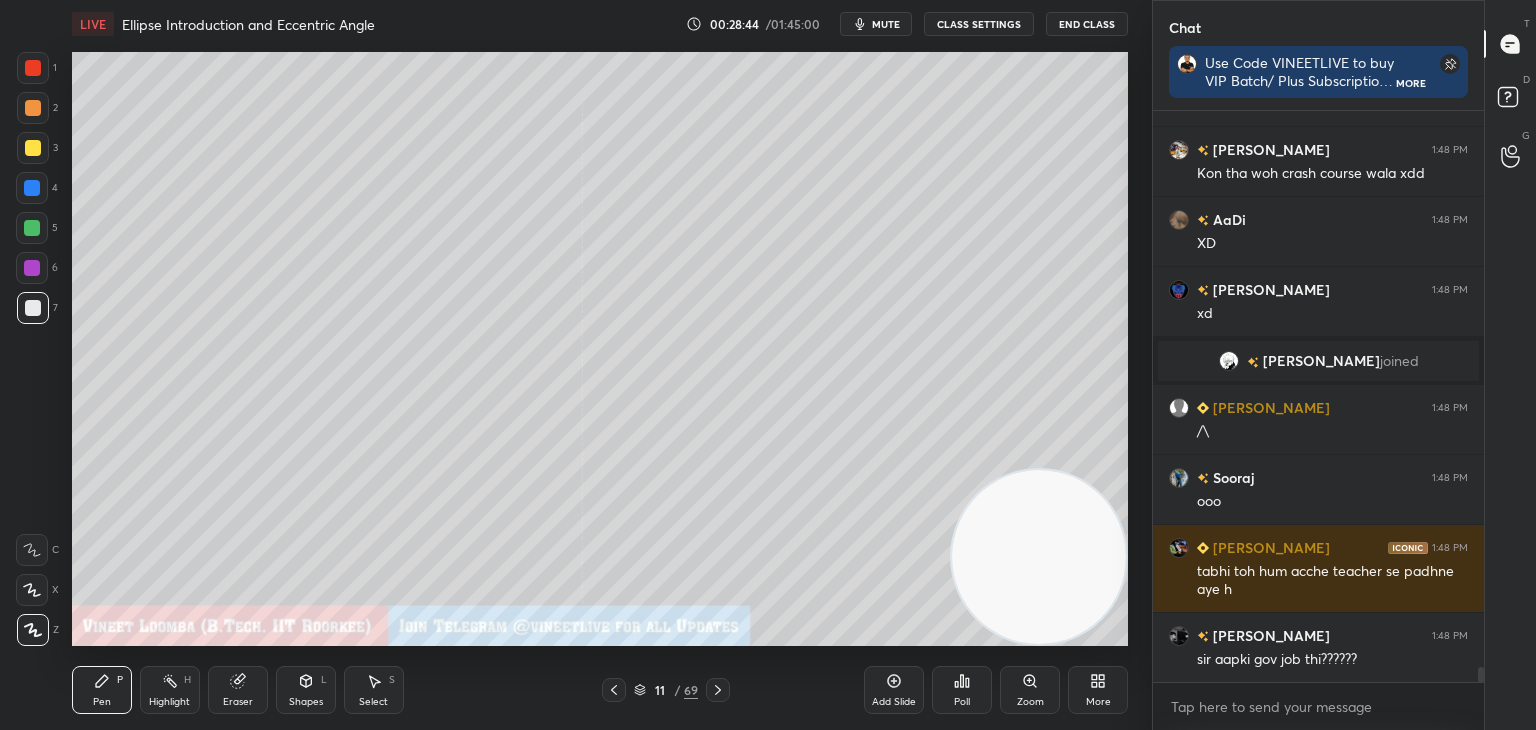 drag, startPoint x: 99, startPoint y: 706, endPoint x: 96, endPoint y: 694, distance: 12.369317 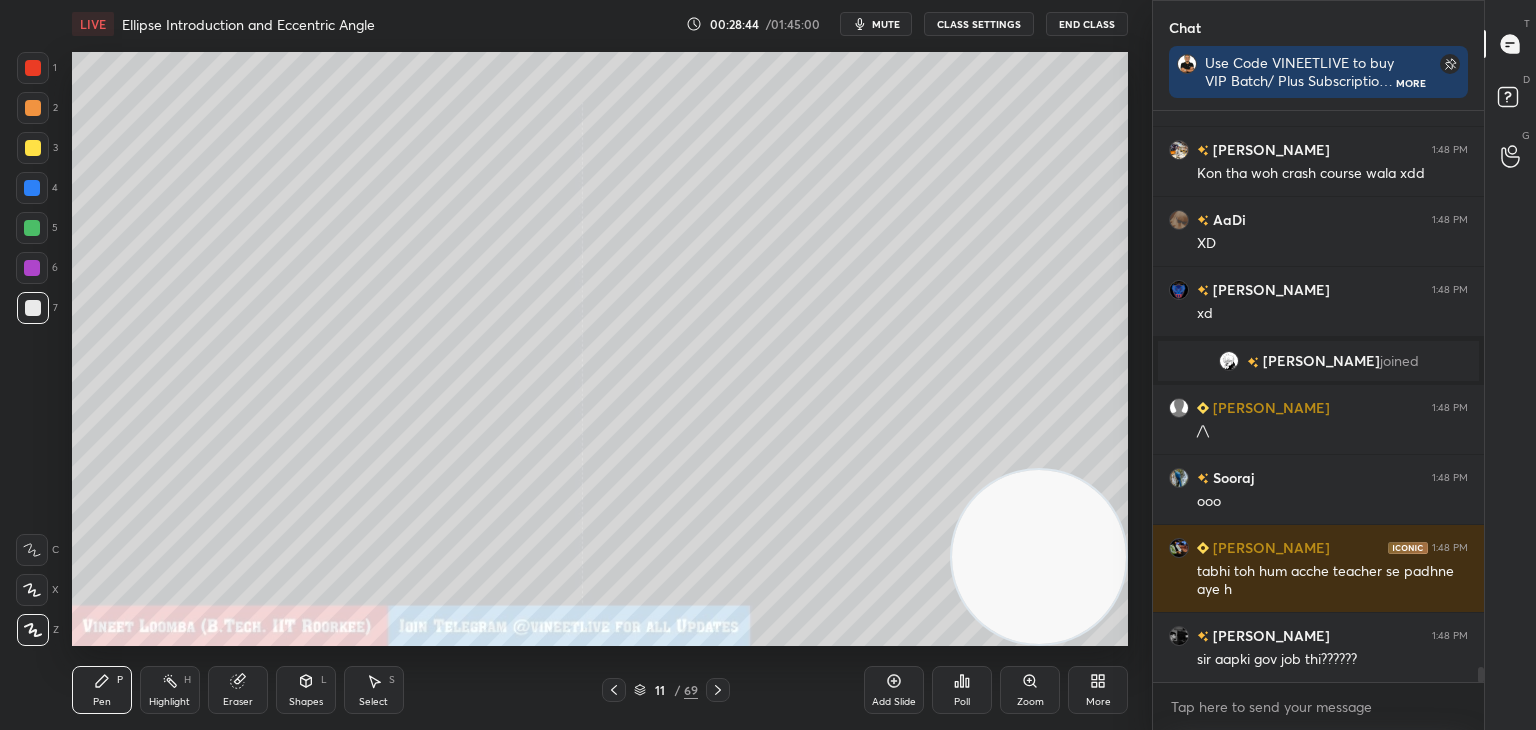 click on "Pen" at bounding box center (102, 702) 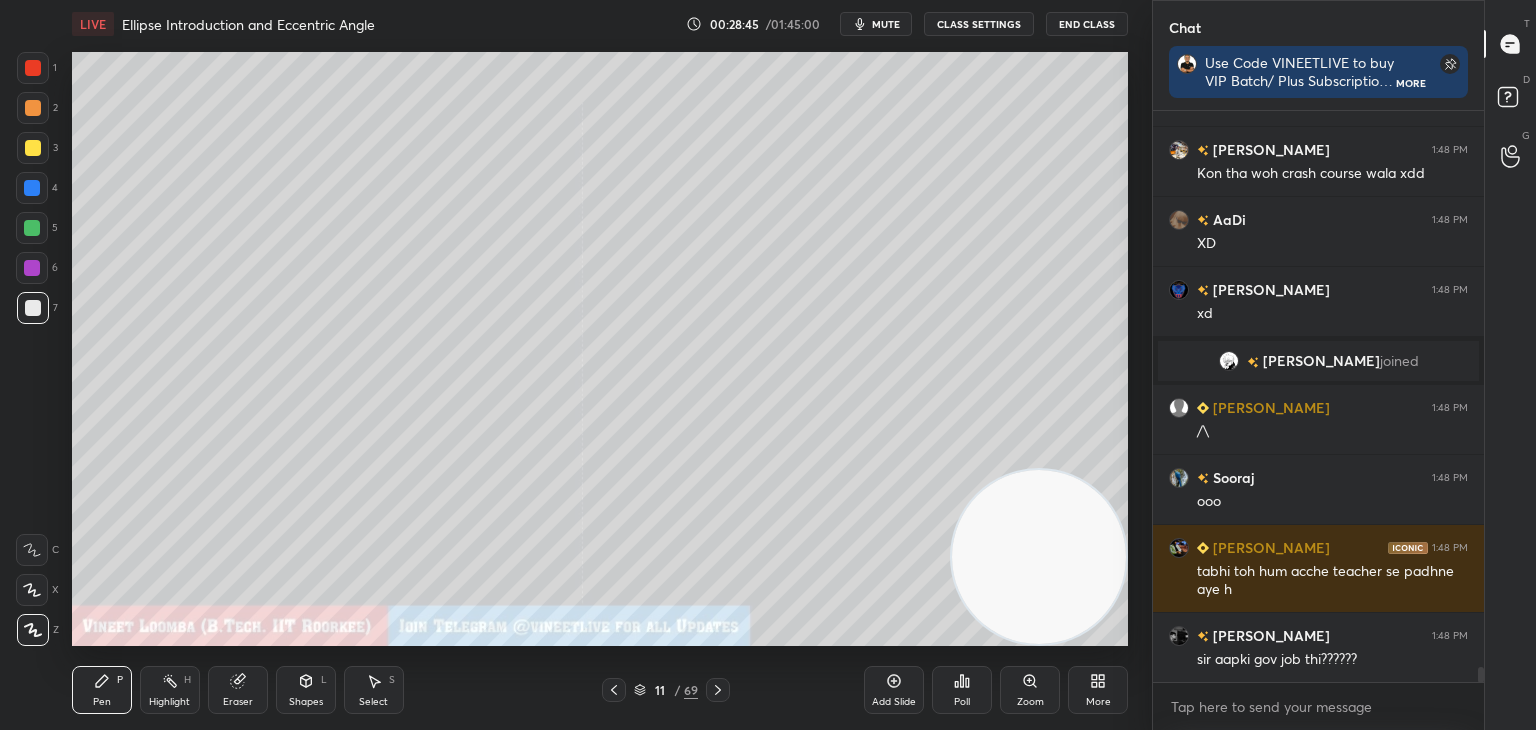 scroll, scrollTop: 20972, scrollLeft: 0, axis: vertical 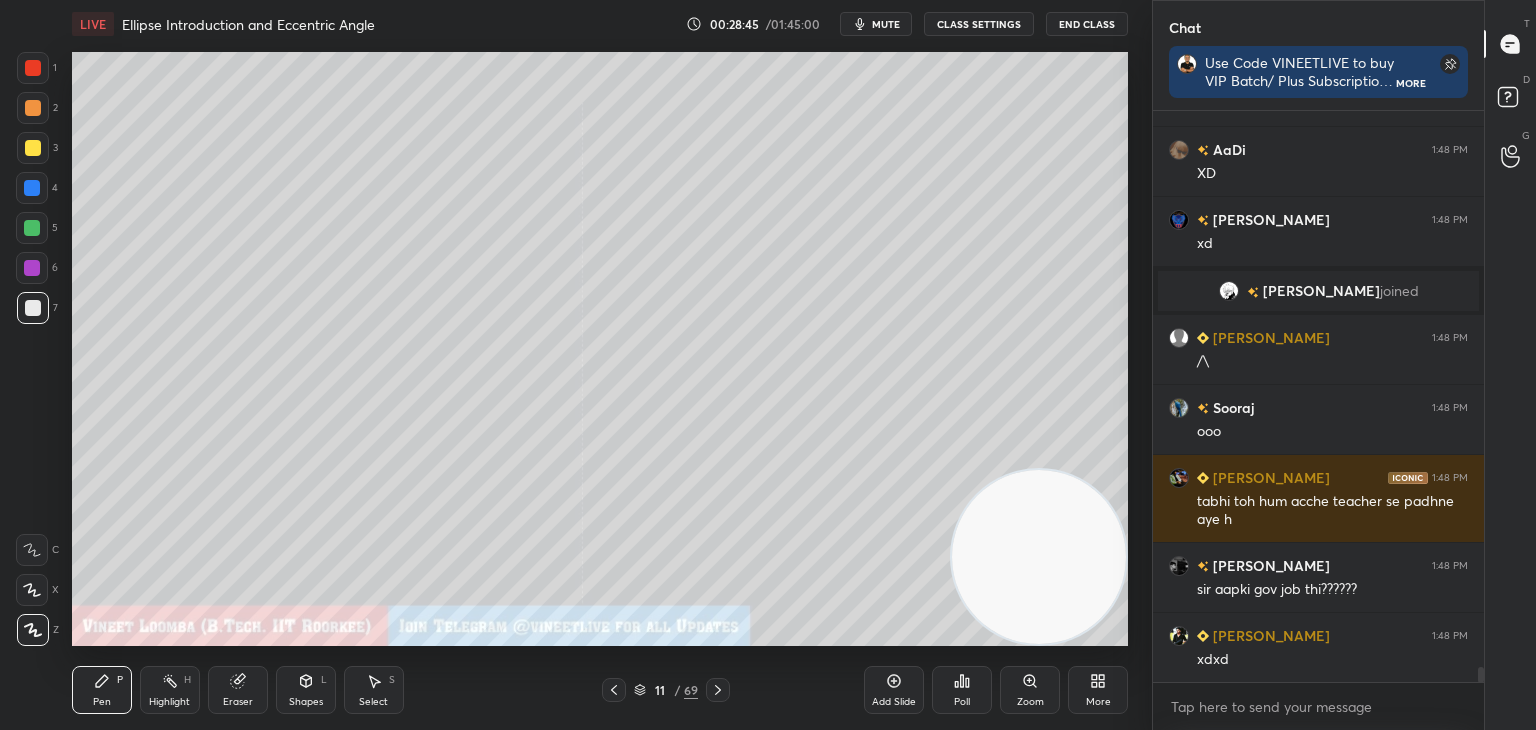 click at bounding box center (33, 148) 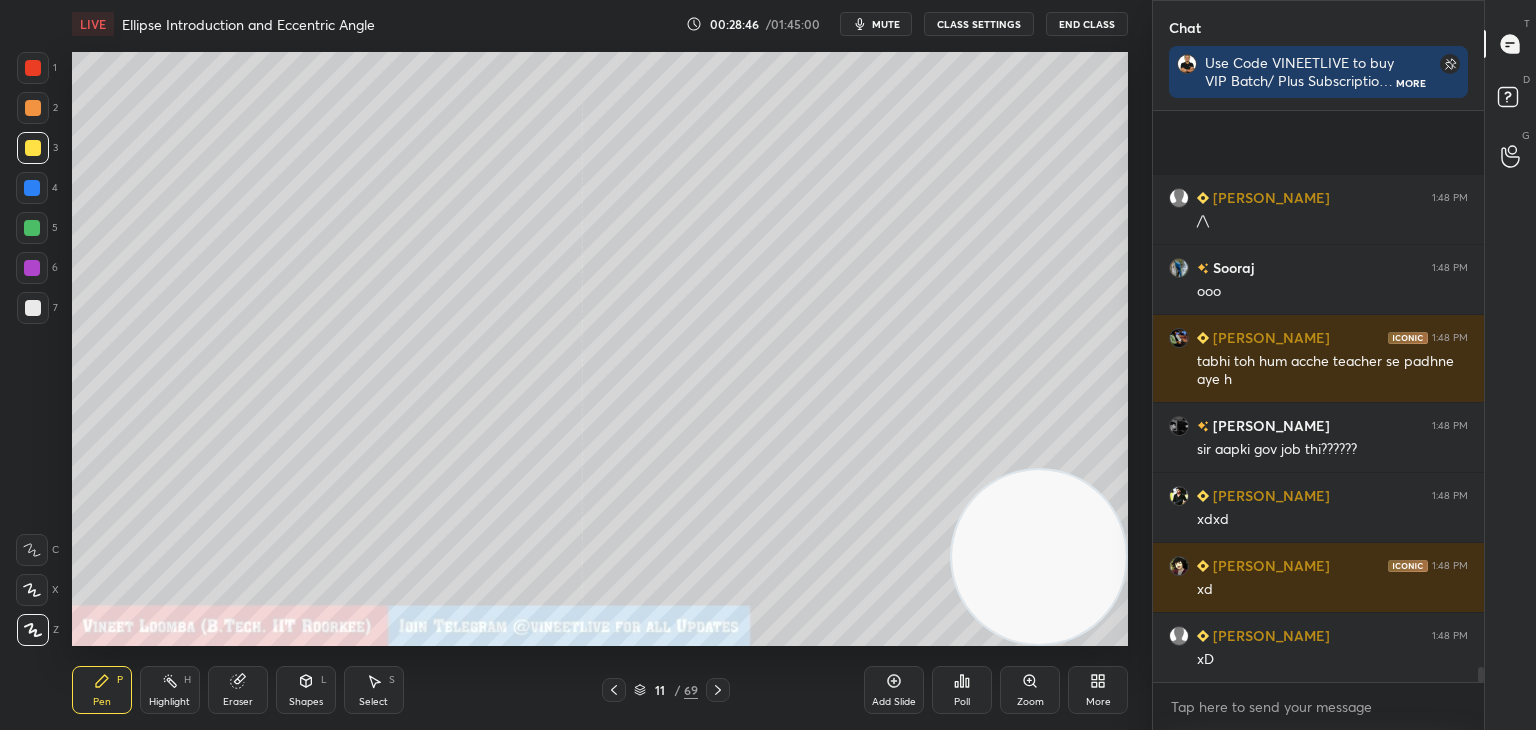 scroll, scrollTop: 20994, scrollLeft: 0, axis: vertical 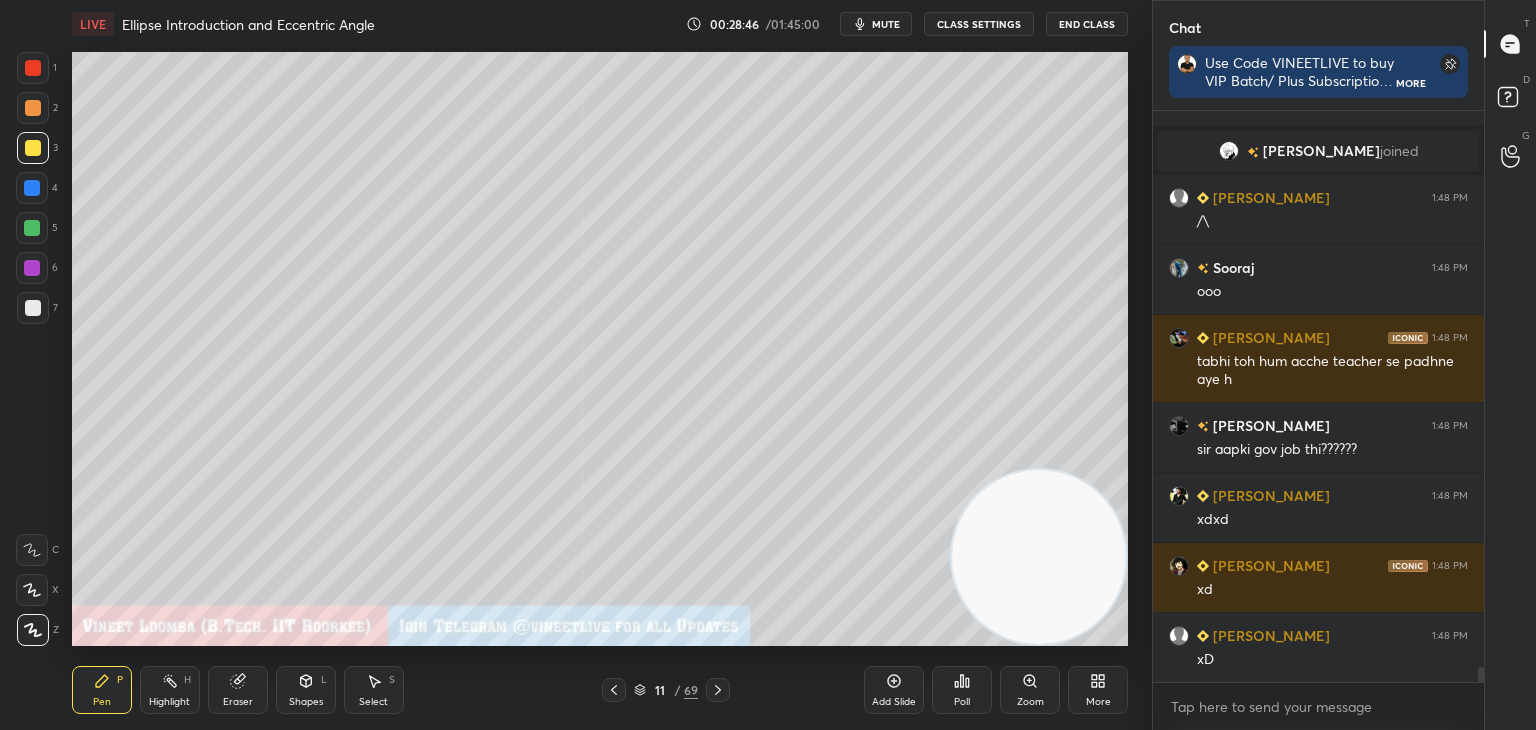 click on "Pen" at bounding box center (102, 702) 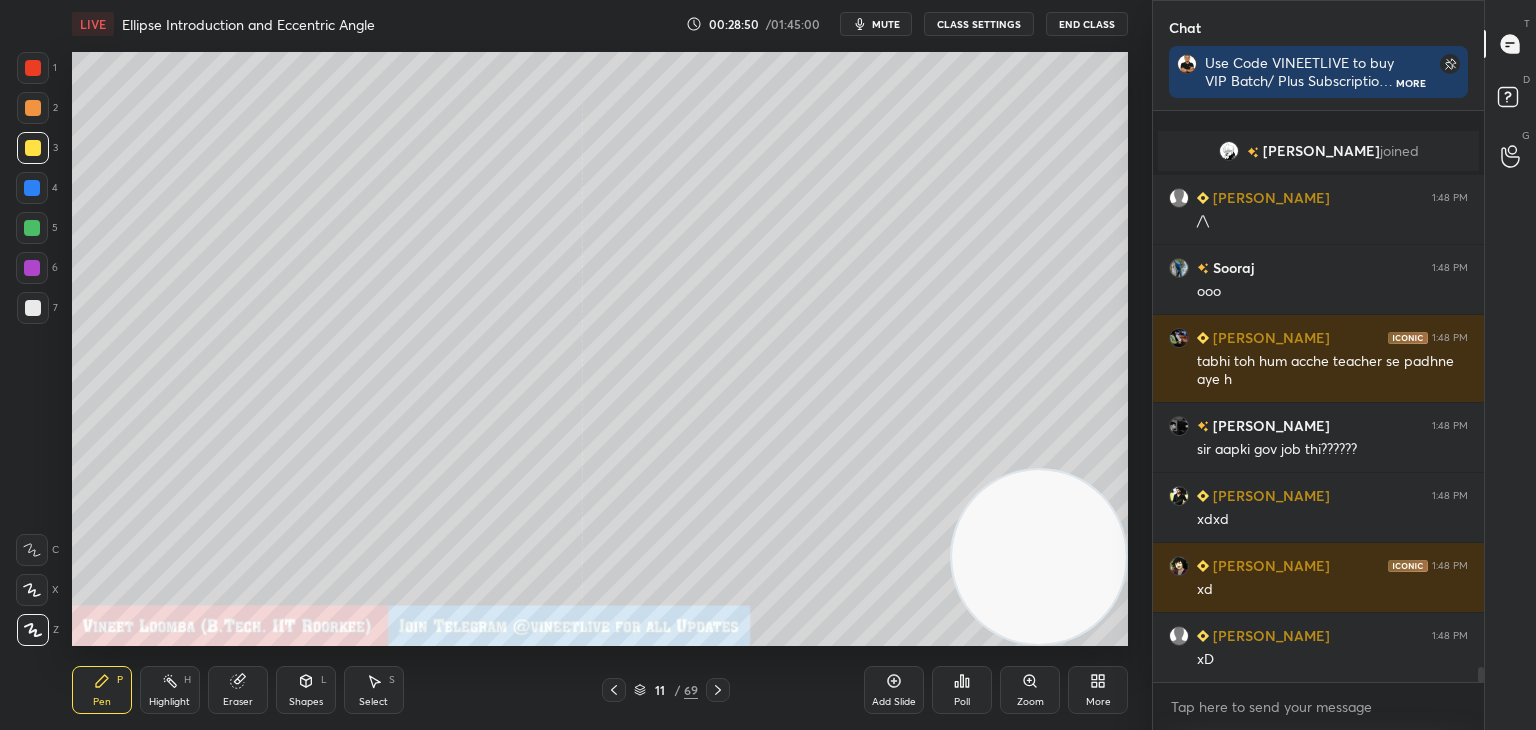 scroll, scrollTop: 21064, scrollLeft: 0, axis: vertical 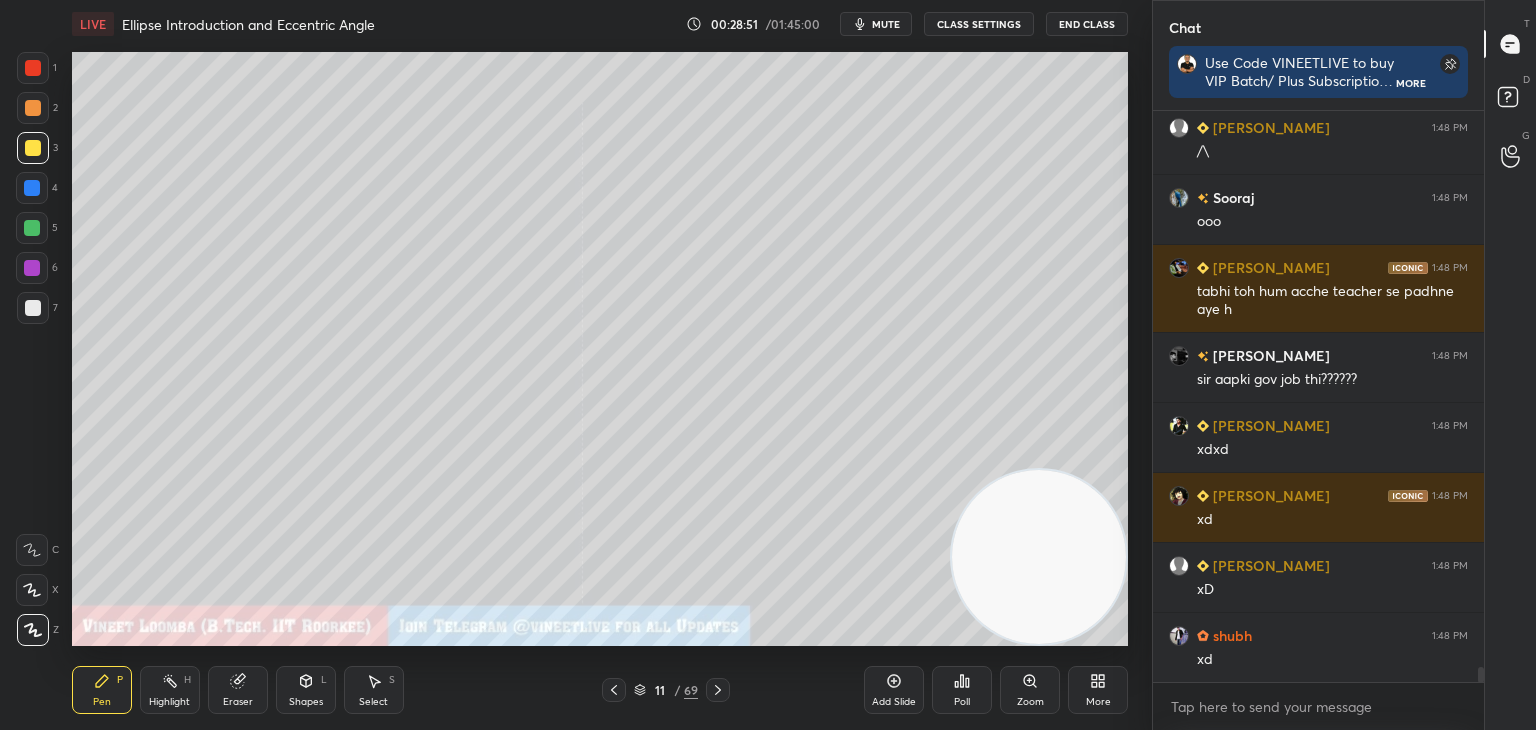 click on "Pen" at bounding box center (102, 702) 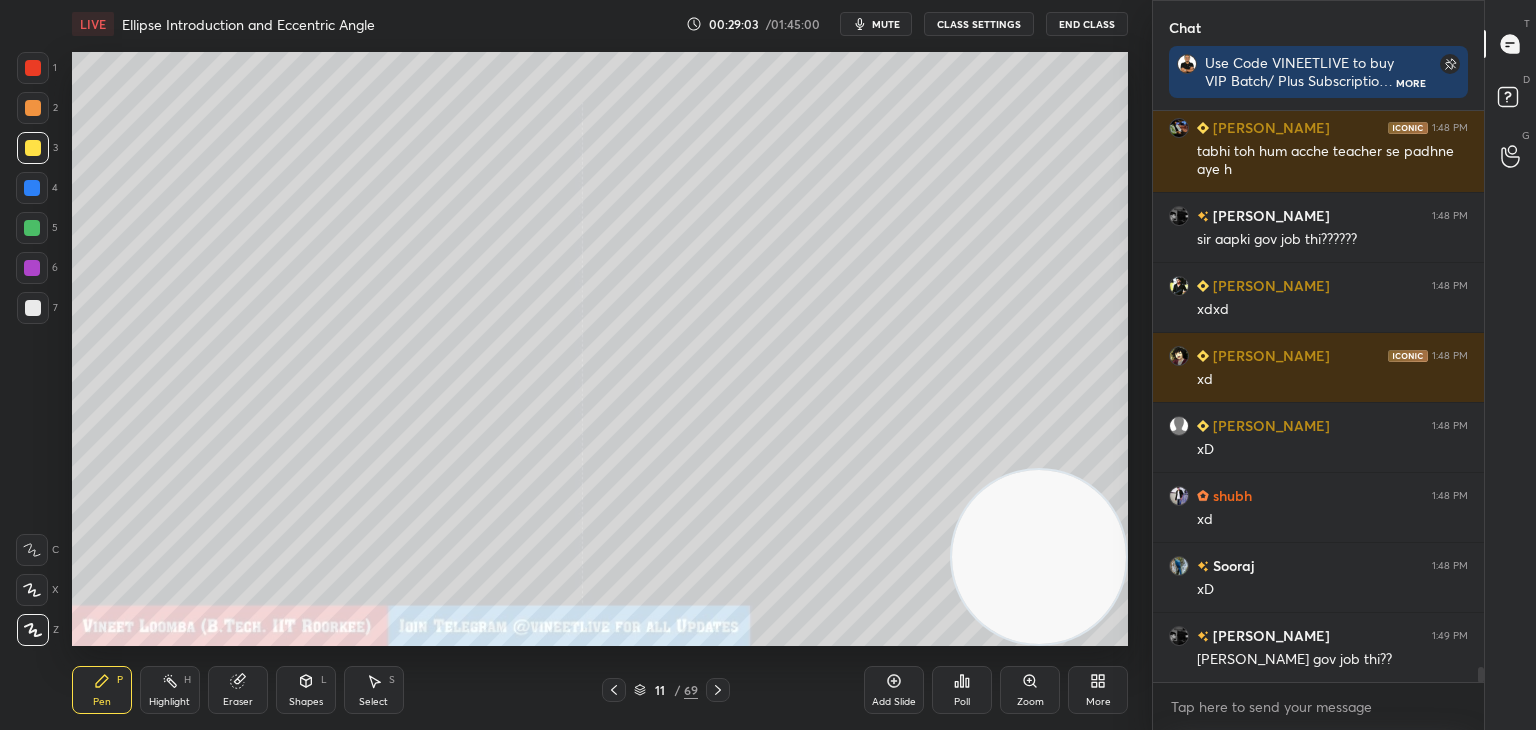 scroll, scrollTop: 21274, scrollLeft: 0, axis: vertical 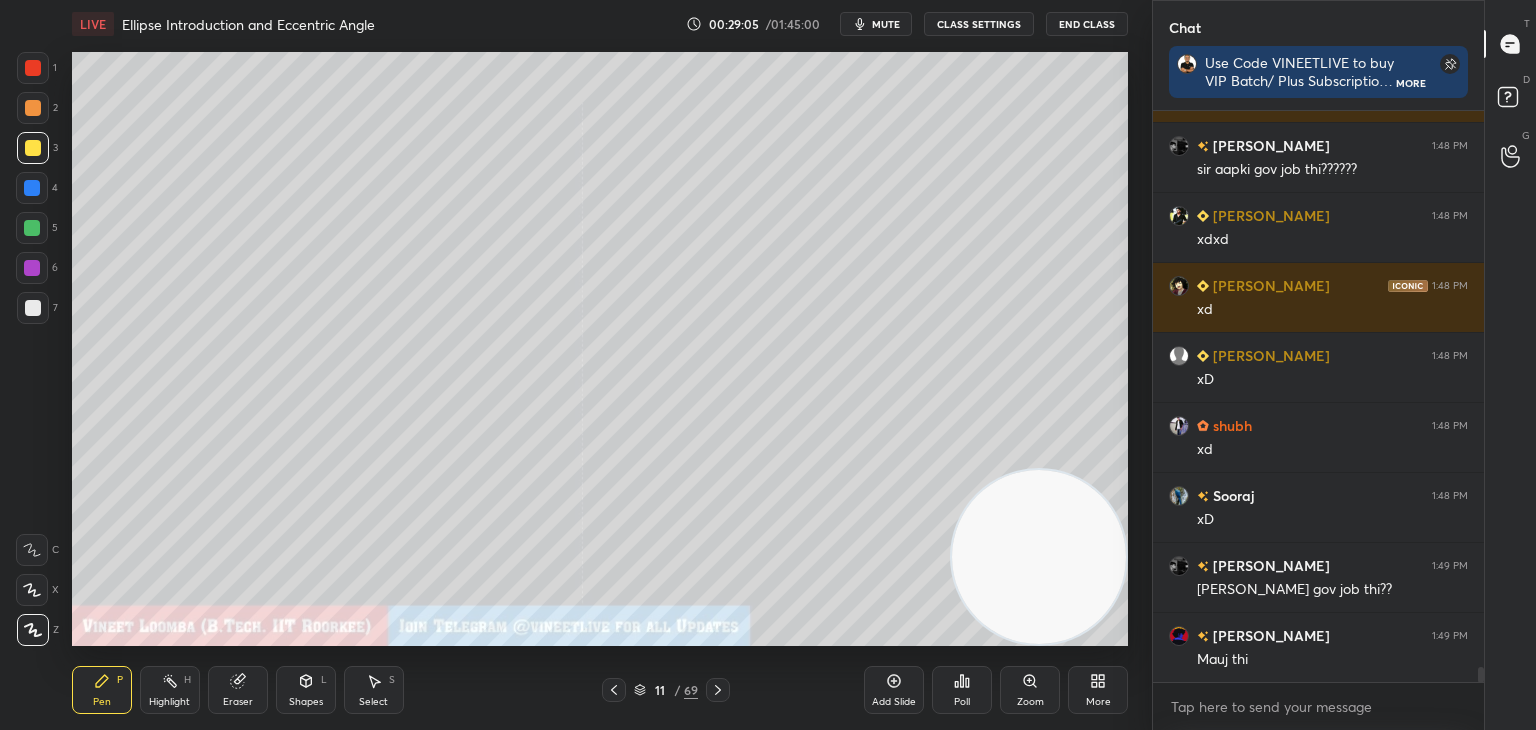 click 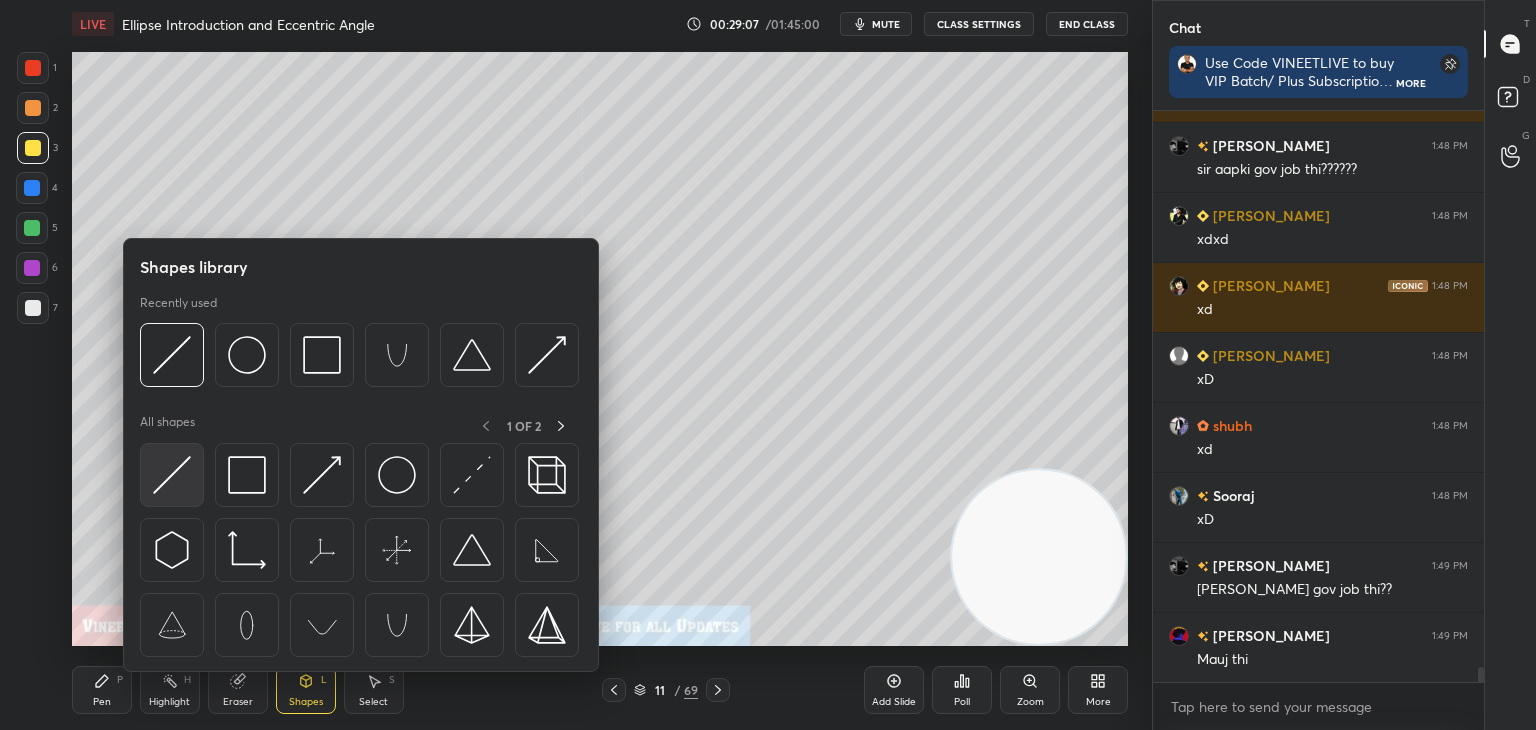 click at bounding box center [172, 475] 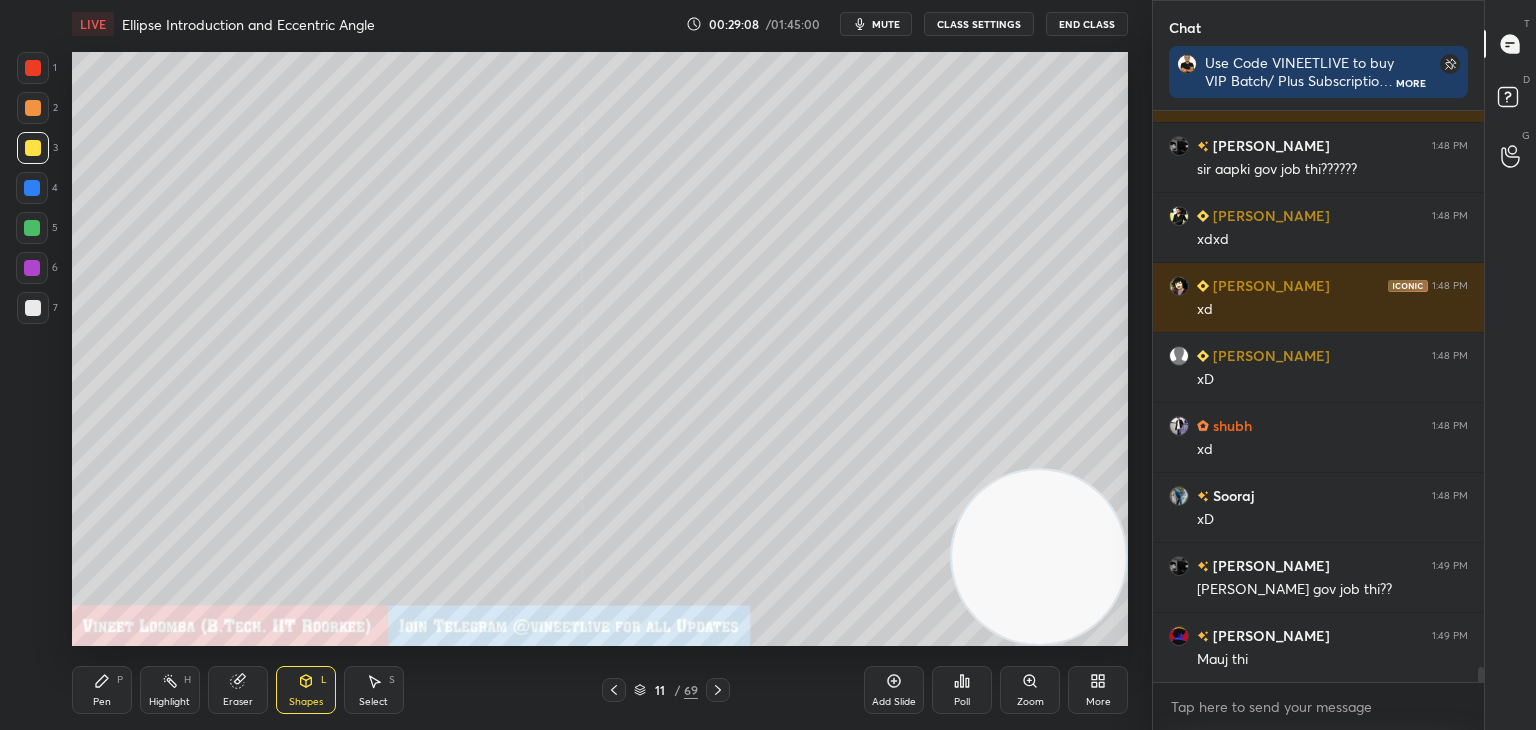 click on "Pen P" at bounding box center [102, 690] 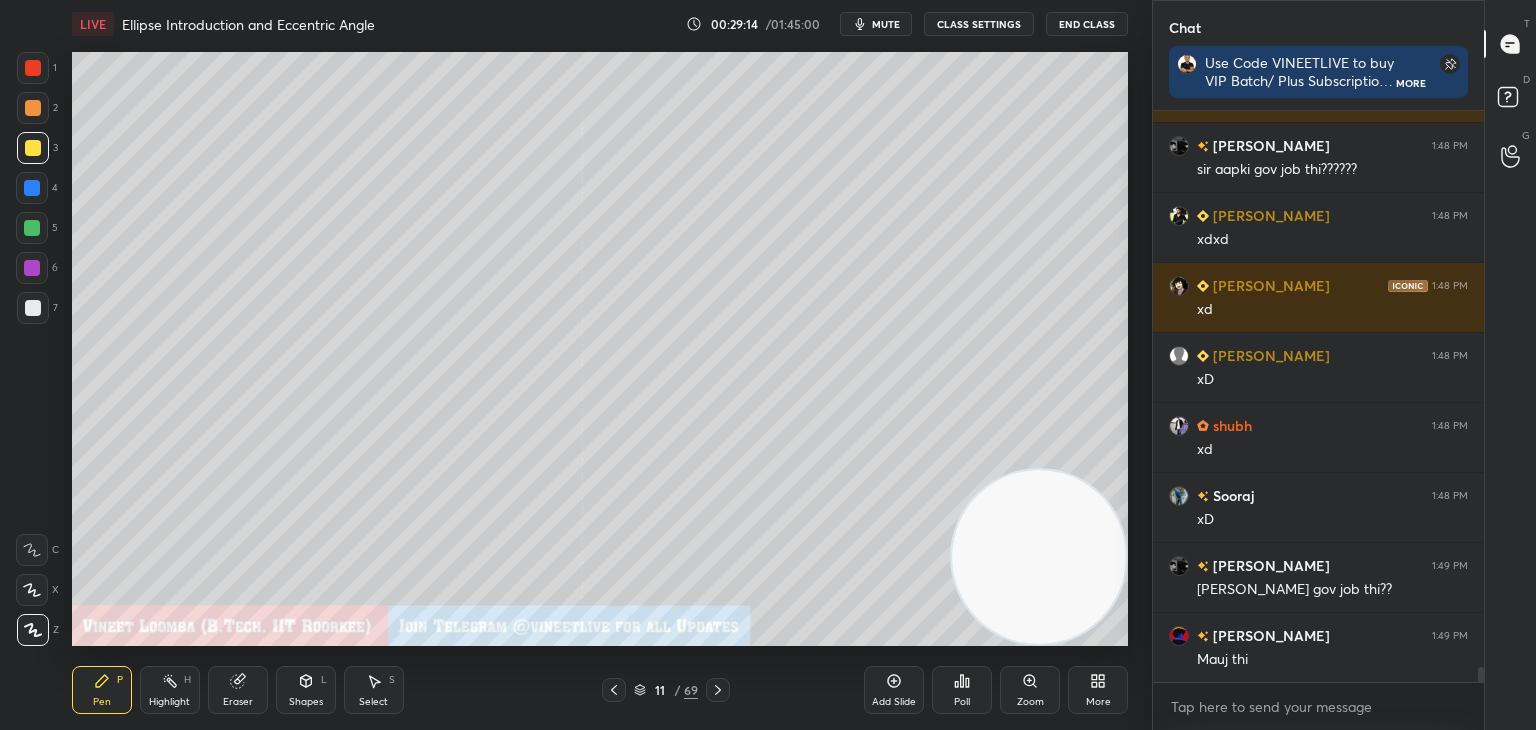 click on "Eraser" at bounding box center [238, 702] 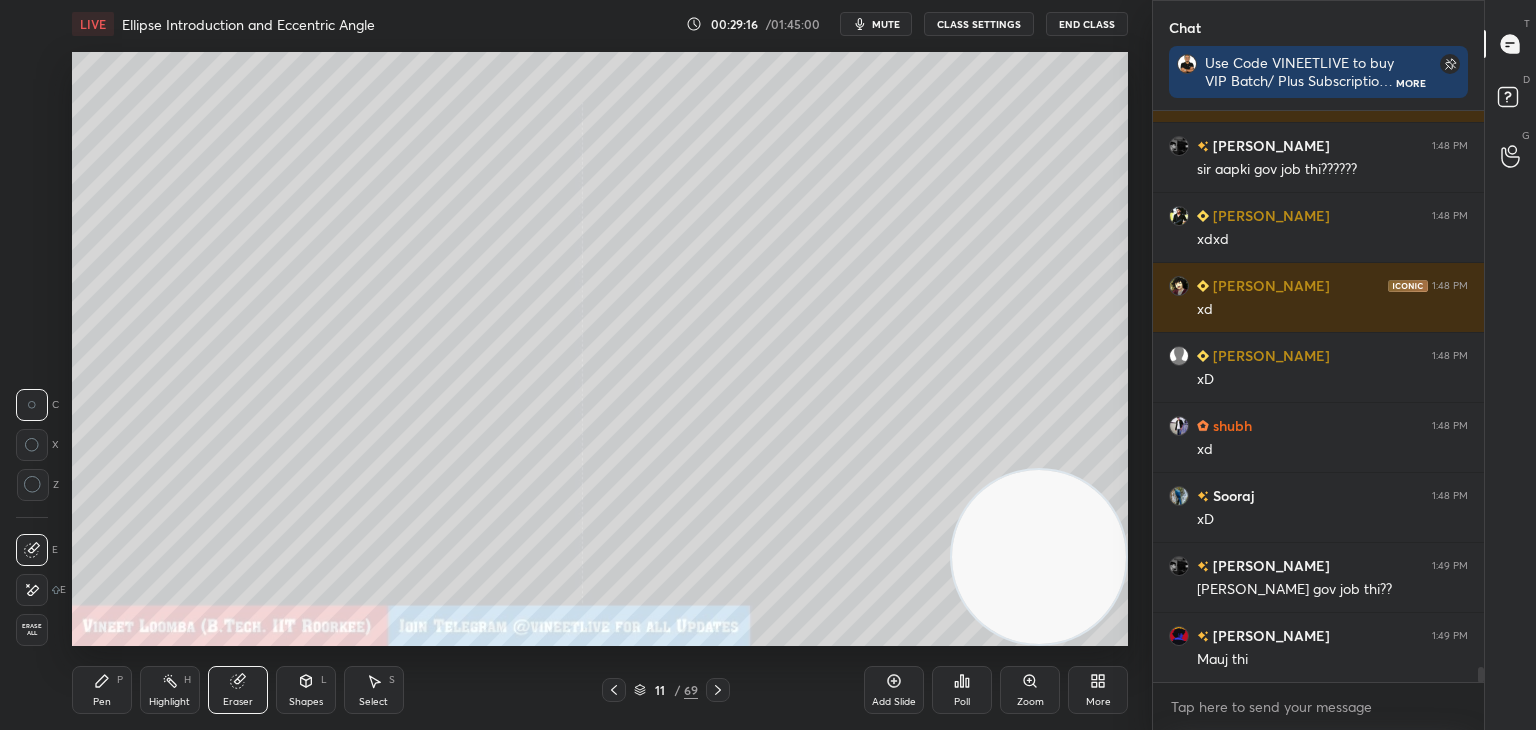 drag, startPoint x: 17, startPoint y: 593, endPoint x: 67, endPoint y: 548, distance: 67.26812 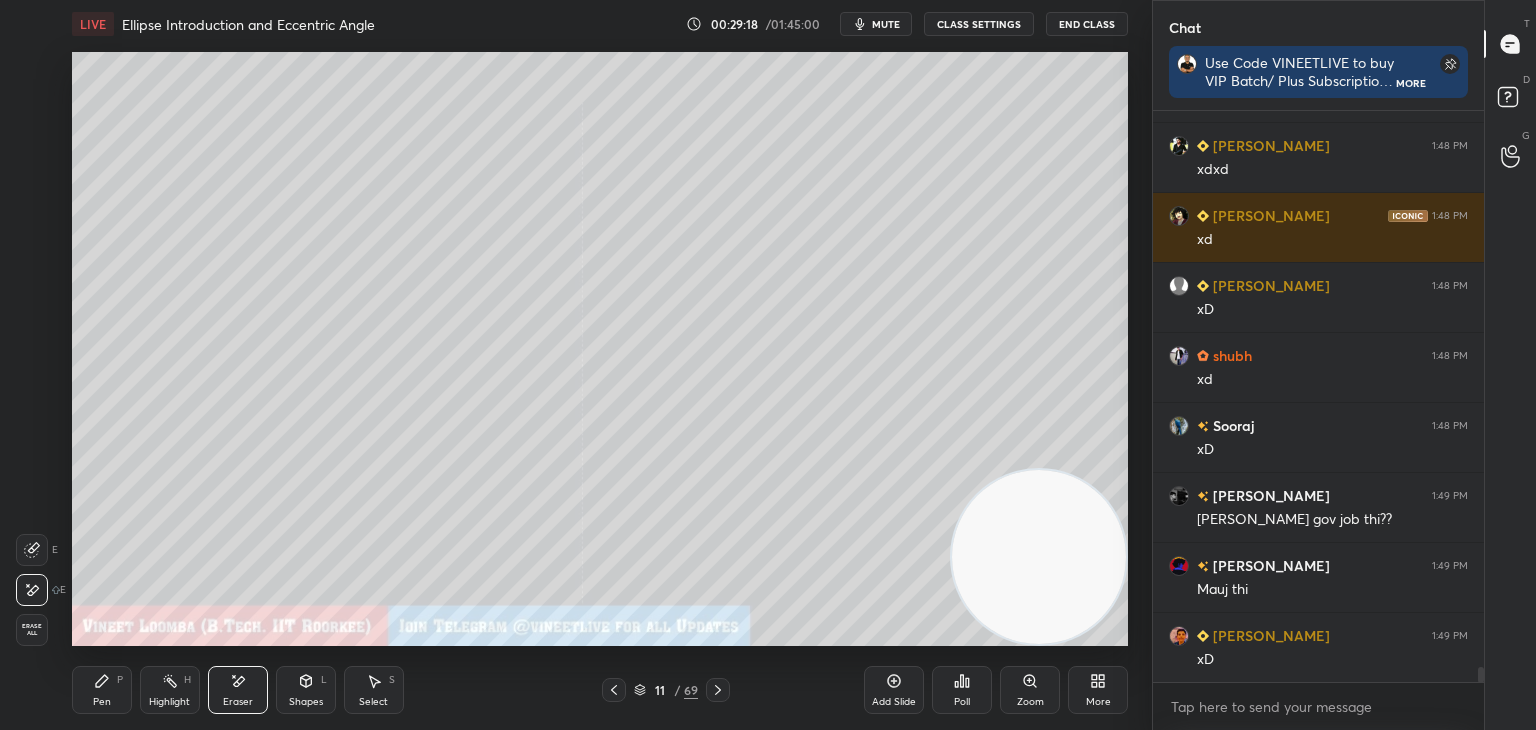 scroll, scrollTop: 21414, scrollLeft: 0, axis: vertical 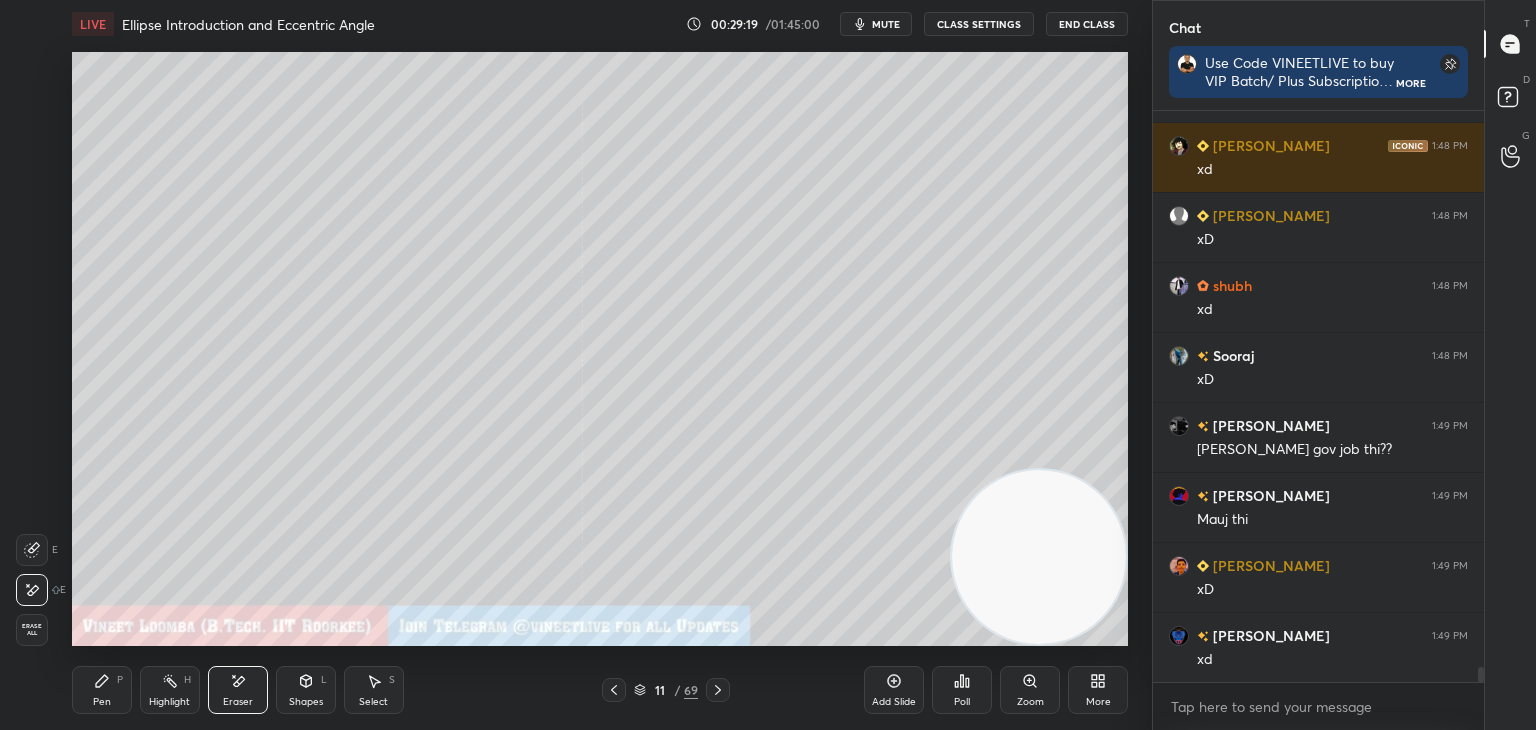 click on "Pen P" at bounding box center [102, 690] 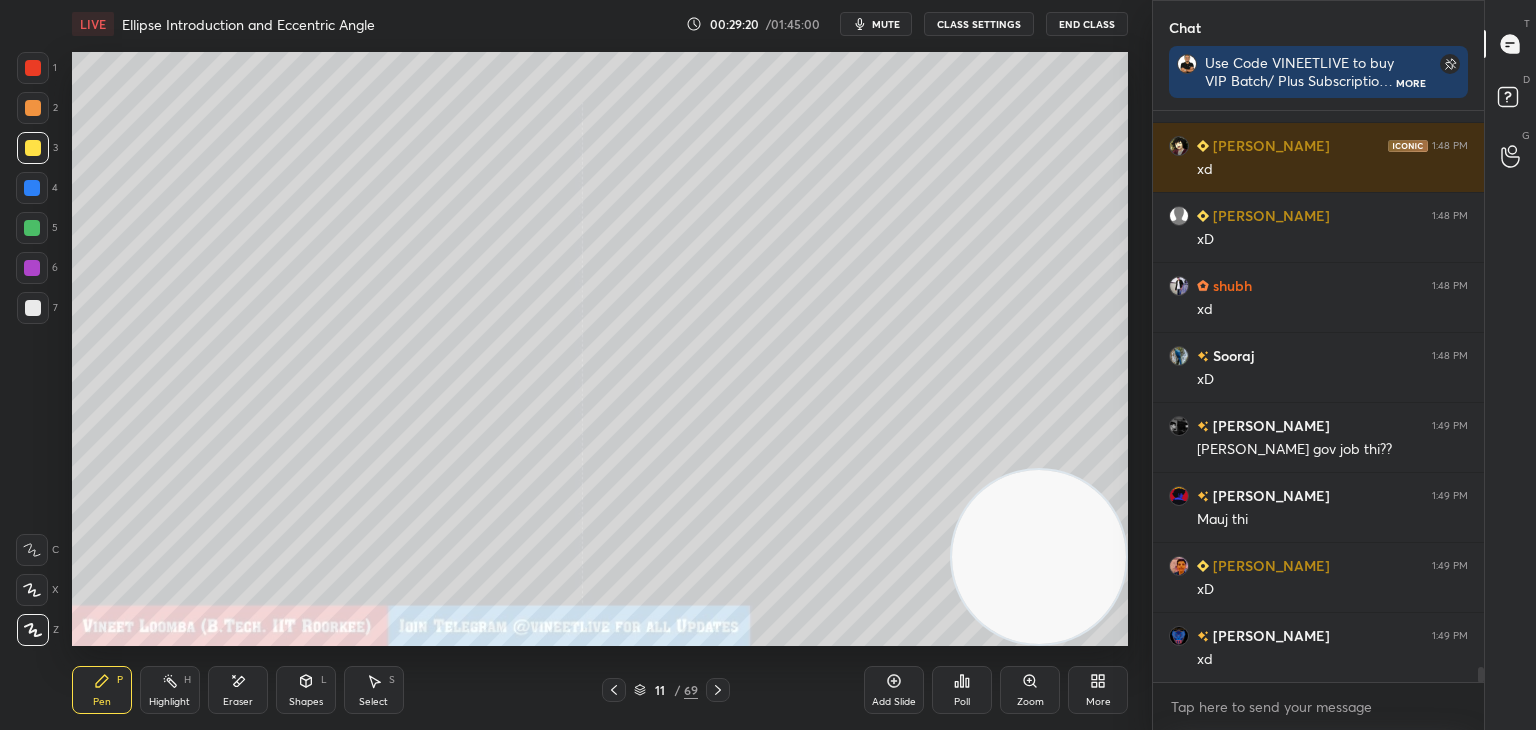 scroll, scrollTop: 21484, scrollLeft: 0, axis: vertical 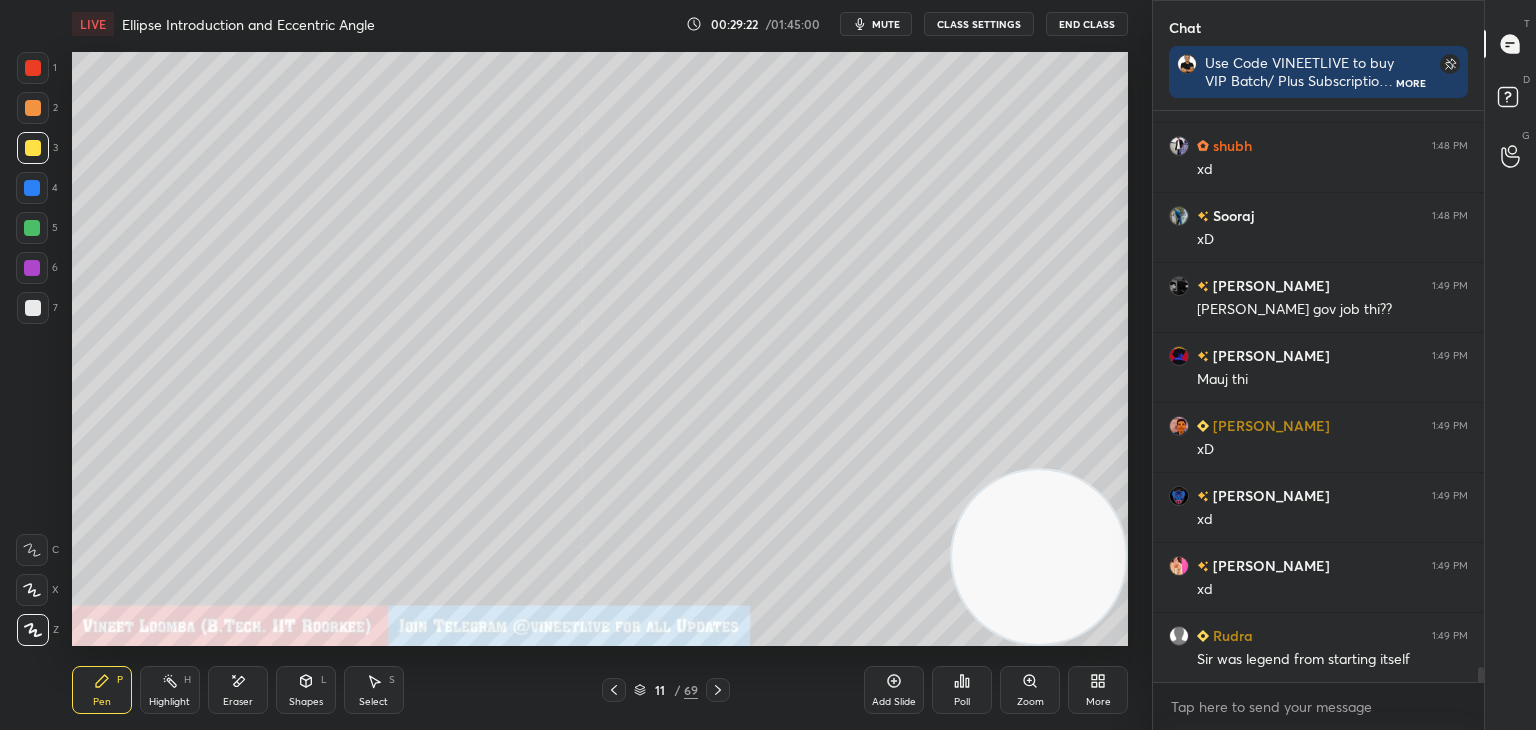 click on "Shapes" at bounding box center (306, 702) 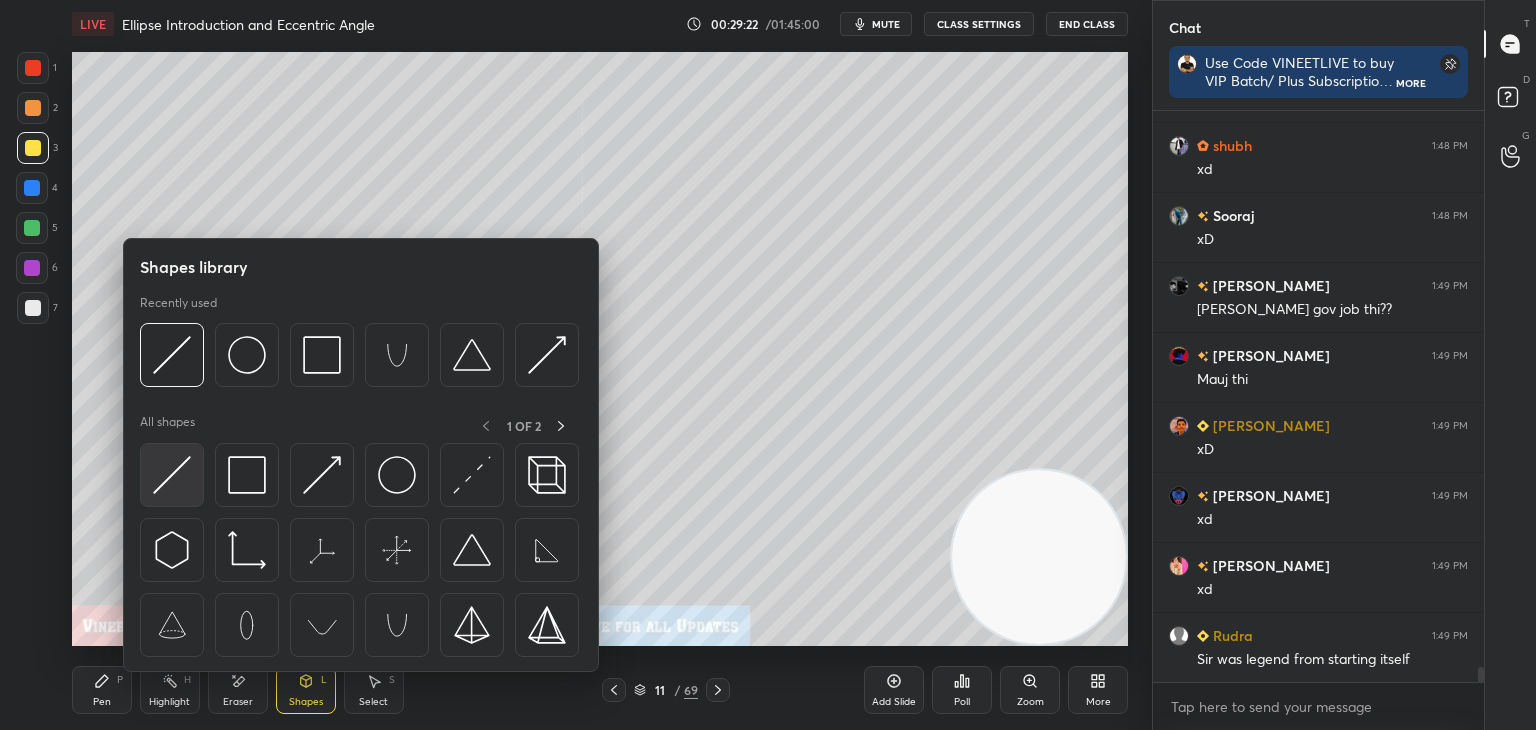 click at bounding box center [172, 475] 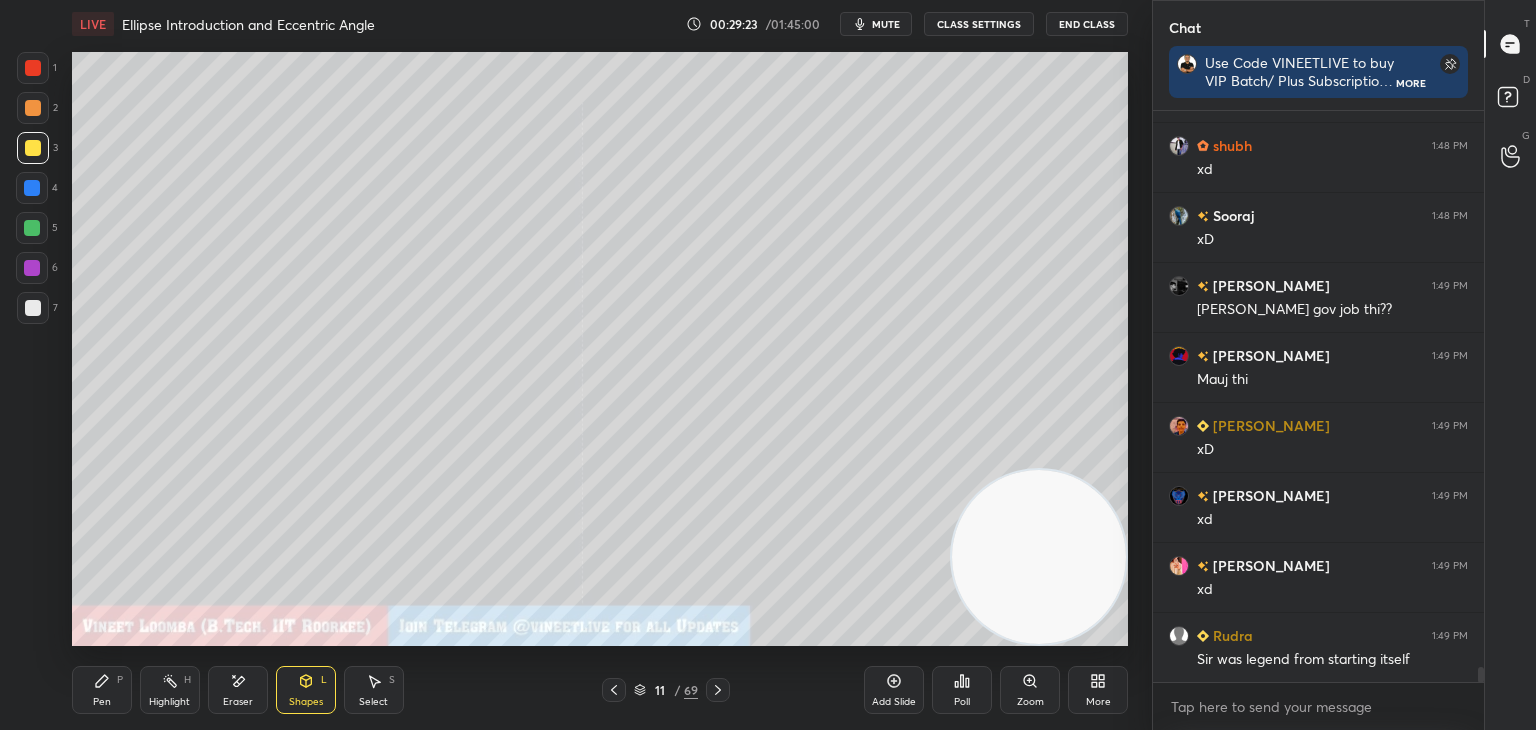 scroll, scrollTop: 21694, scrollLeft: 0, axis: vertical 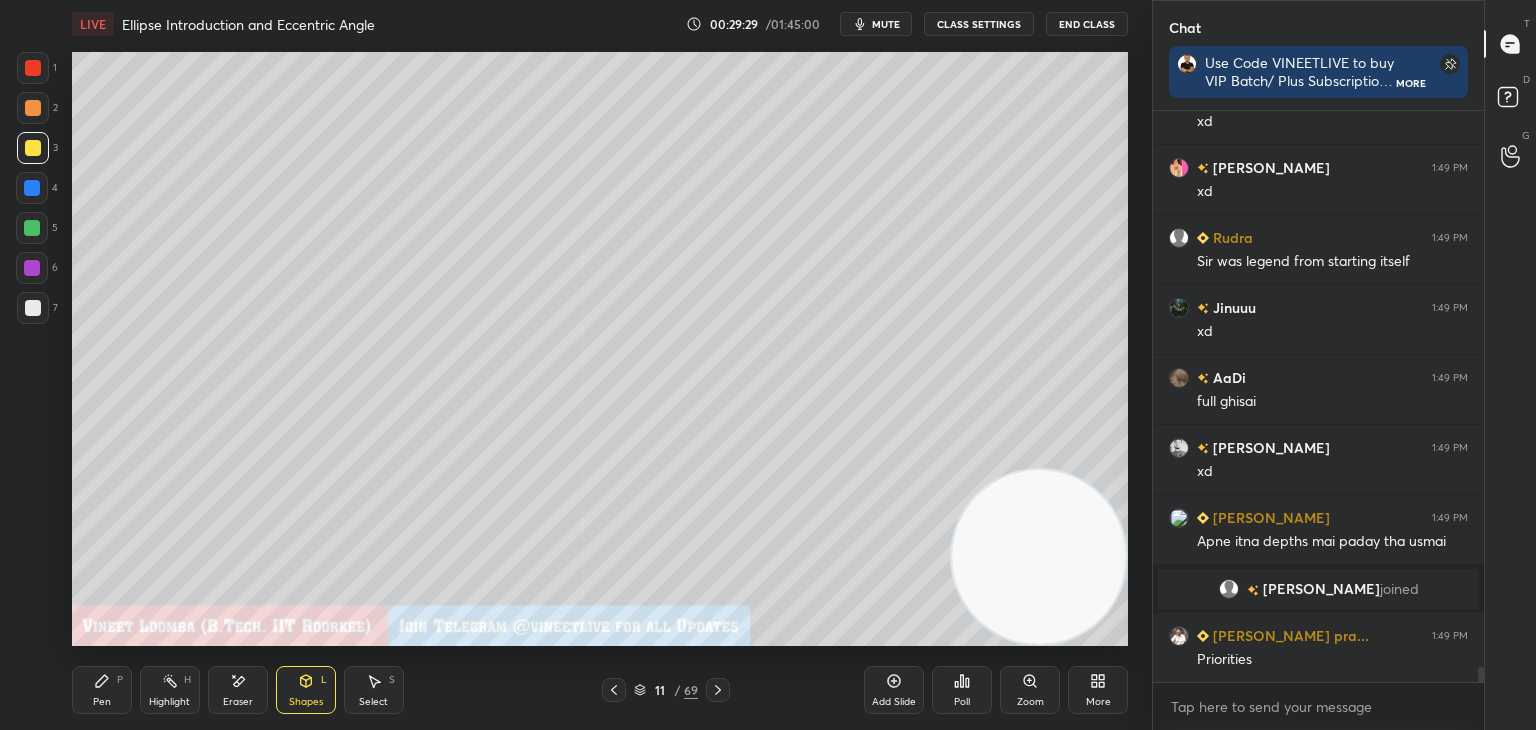 drag, startPoint x: 108, startPoint y: 693, endPoint x: 118, endPoint y: 663, distance: 31.622776 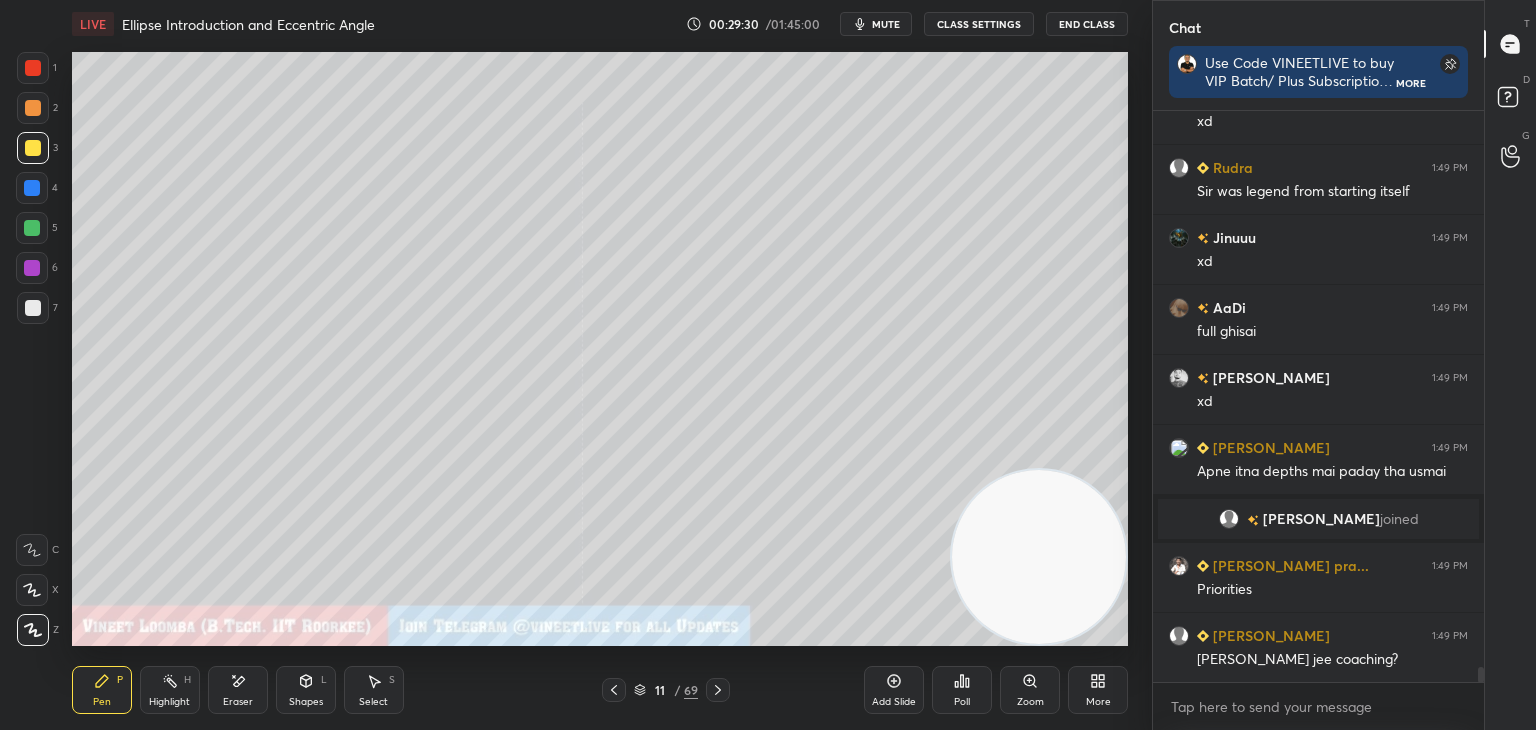 scroll, scrollTop: 21832, scrollLeft: 0, axis: vertical 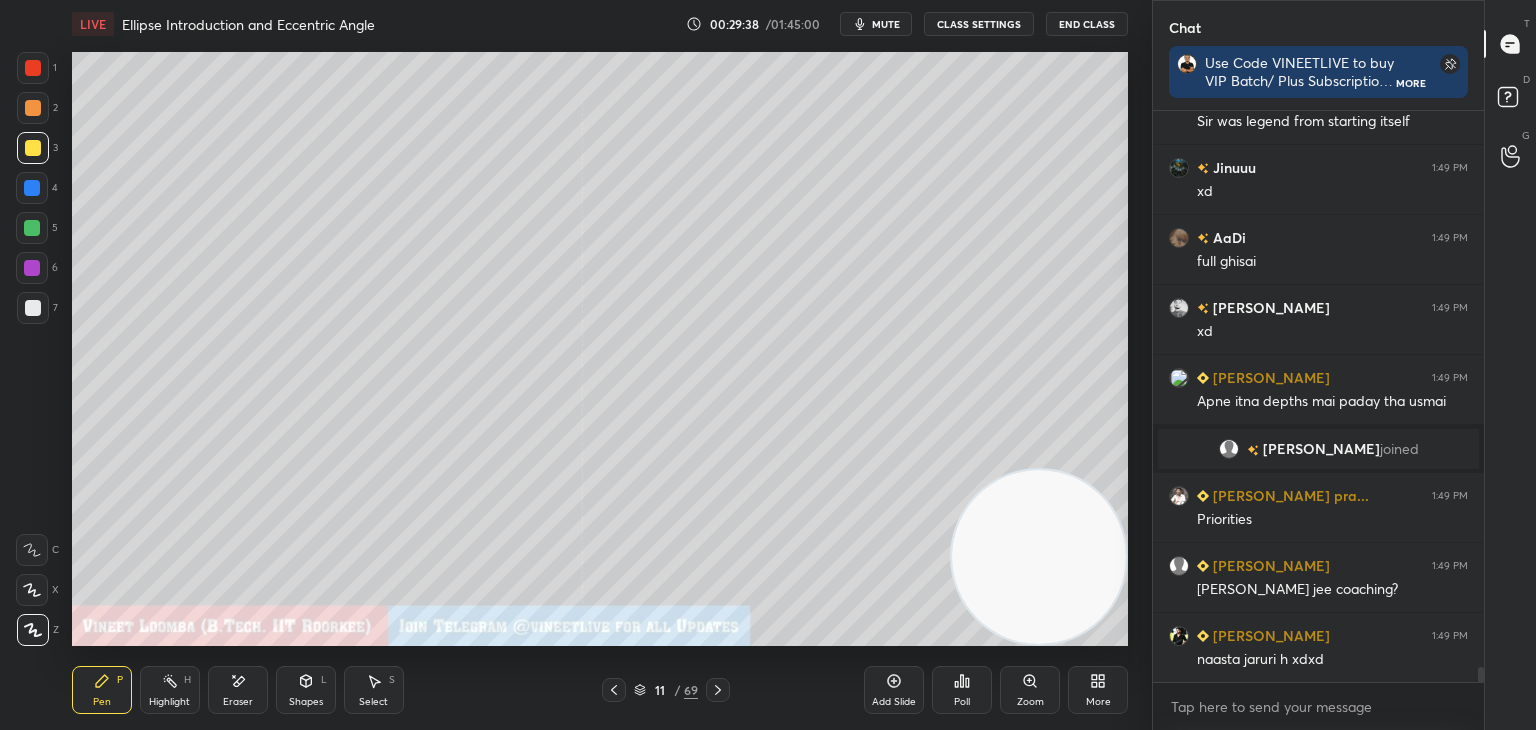 click on "Pen P" at bounding box center [102, 690] 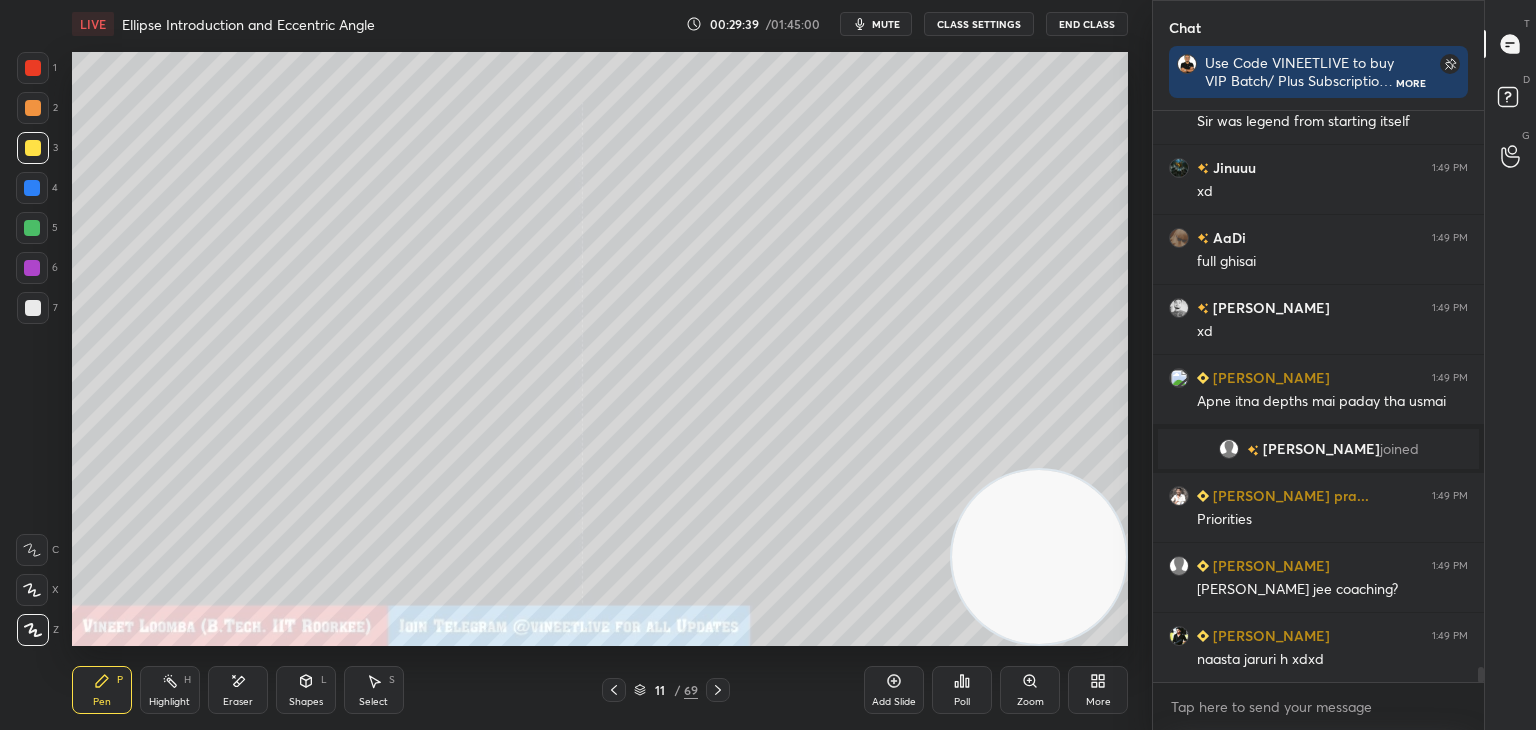 drag, startPoint x: 31, startPoint y: 309, endPoint x: 16, endPoint y: 323, distance: 20.518284 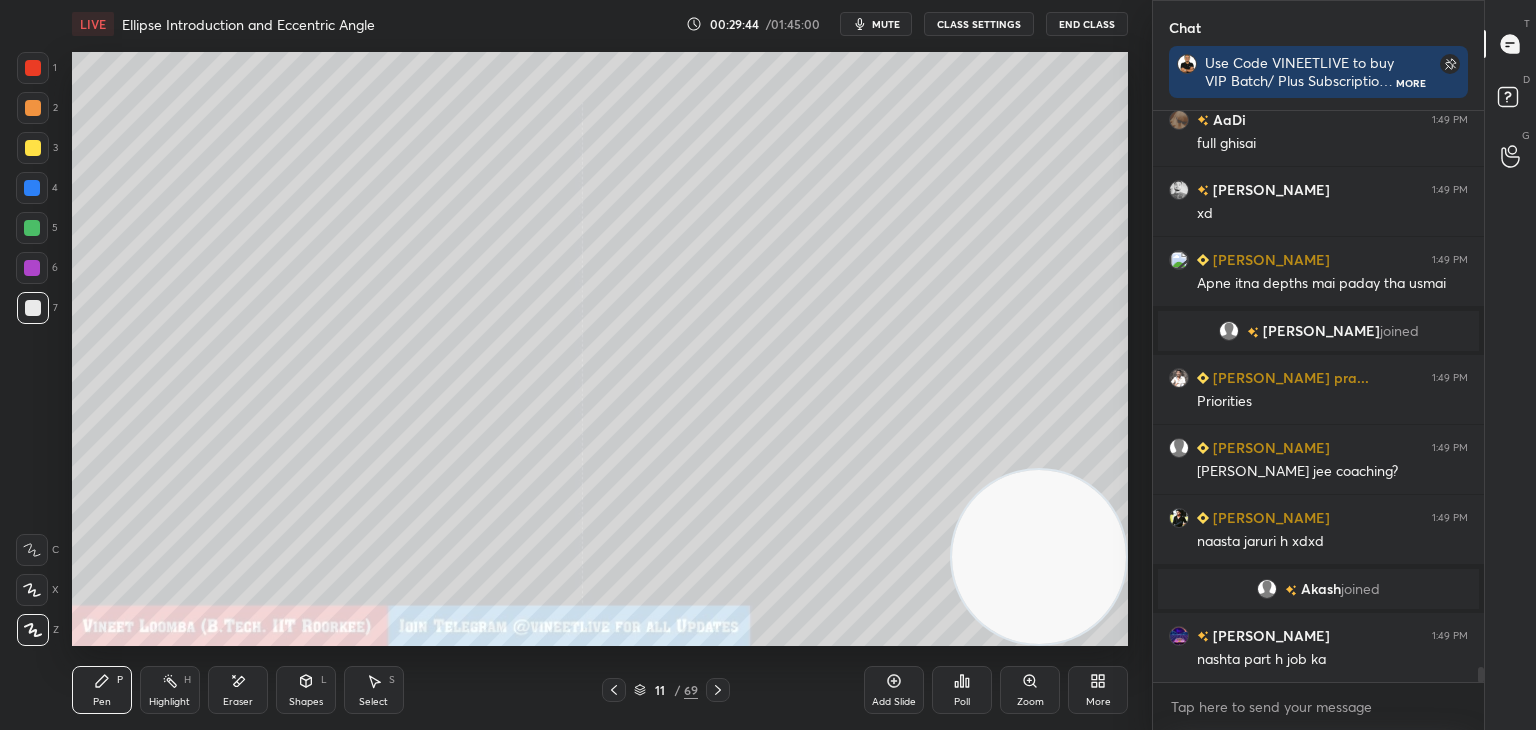 scroll, scrollTop: 21874, scrollLeft: 0, axis: vertical 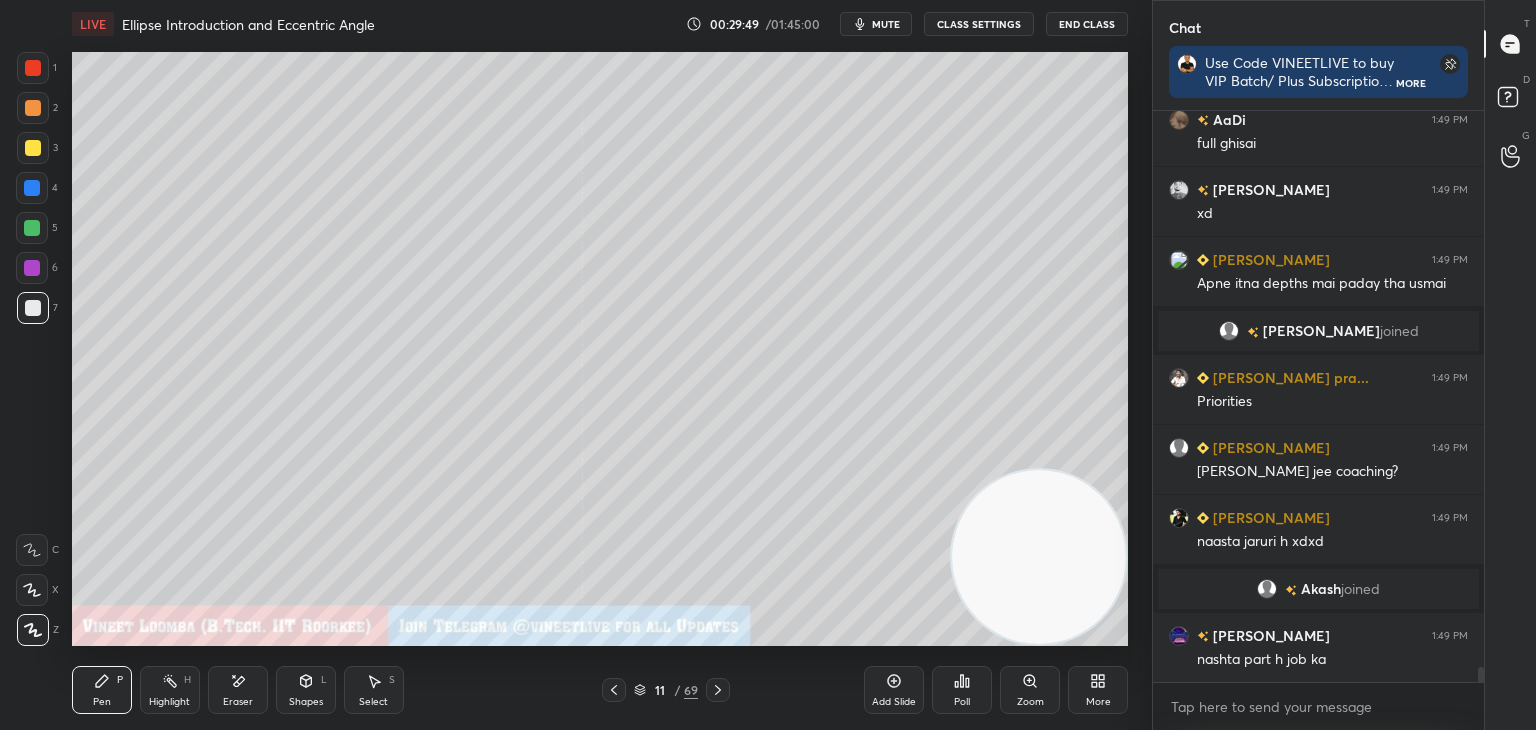 click on "Pen" at bounding box center (102, 702) 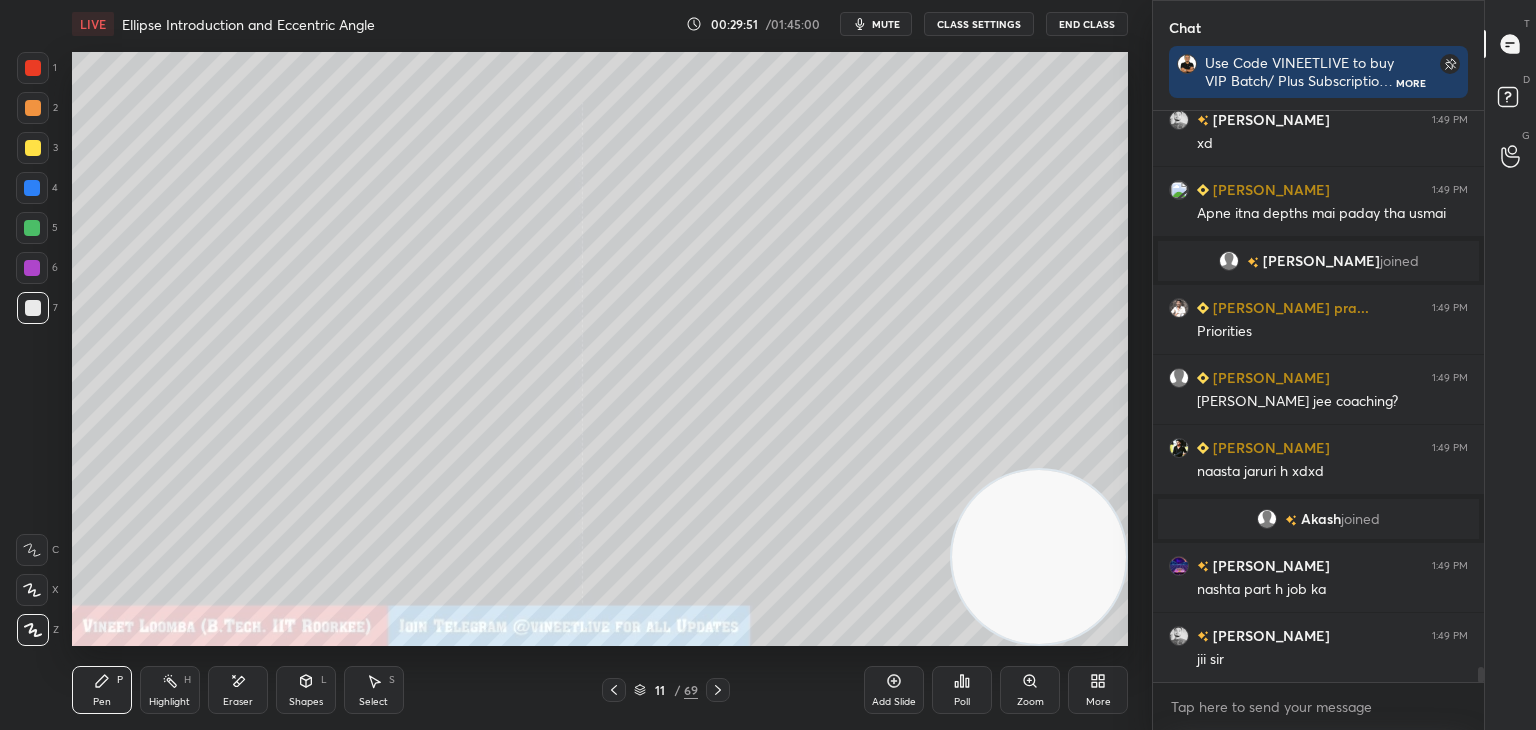 scroll, scrollTop: 22014, scrollLeft: 0, axis: vertical 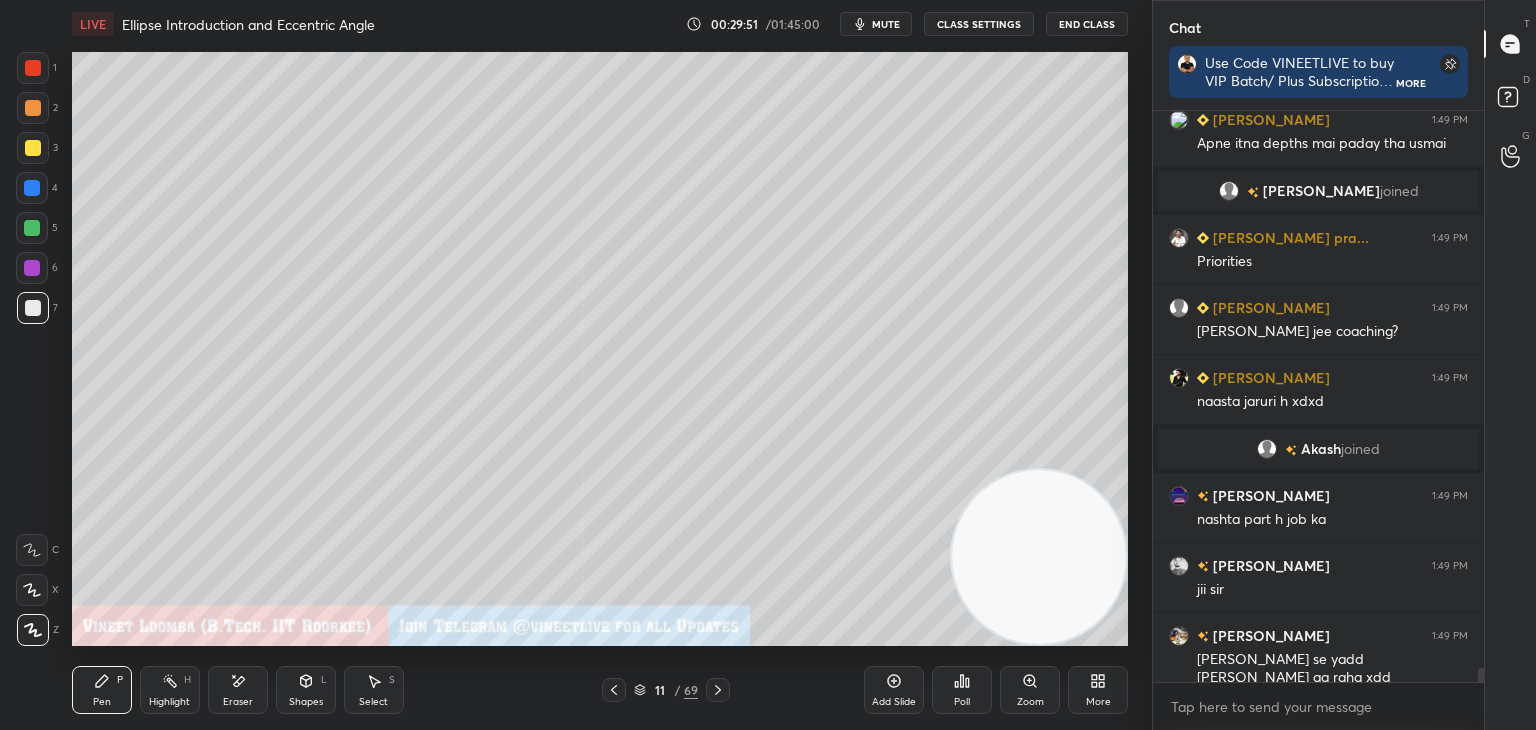 click on "Pen P" at bounding box center [102, 690] 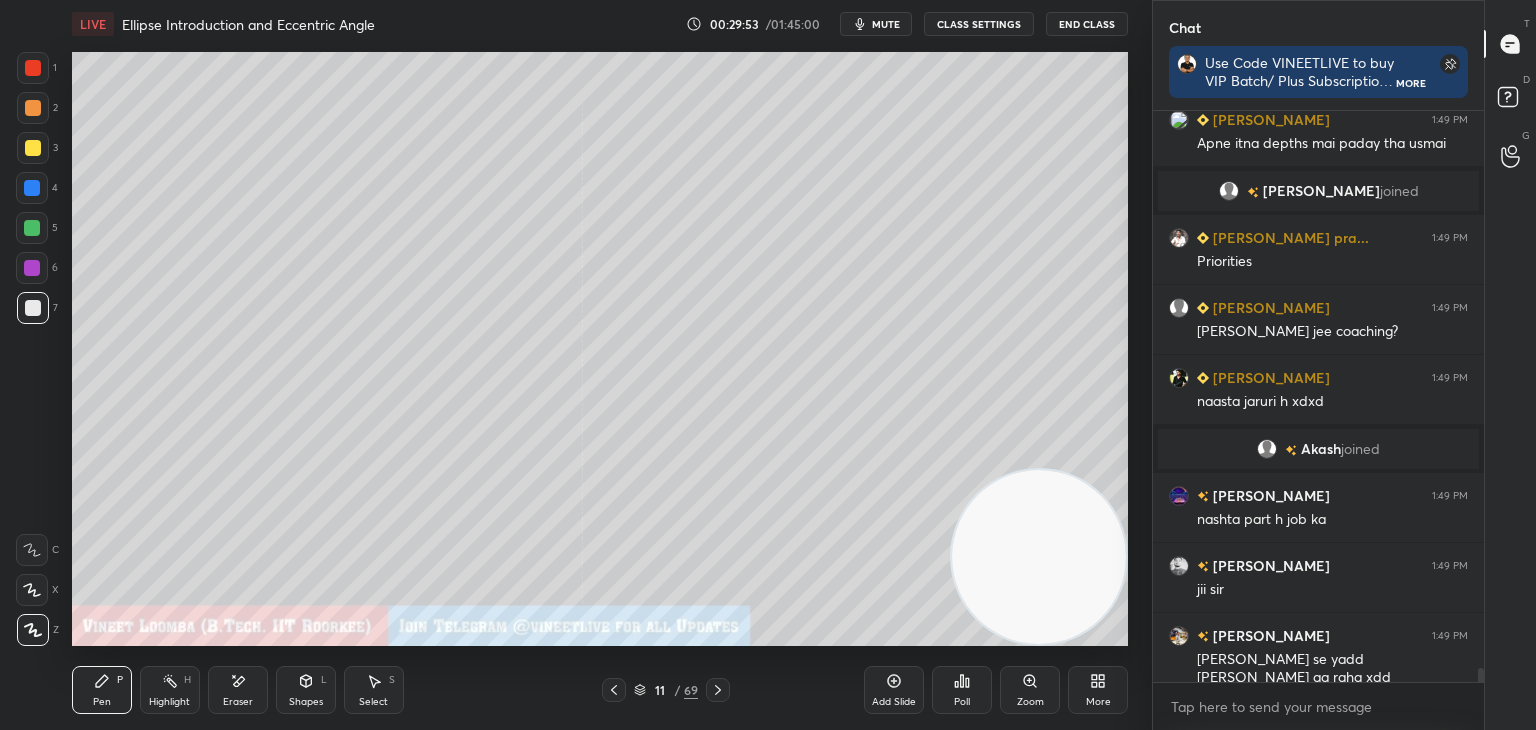 click at bounding box center (33, 108) 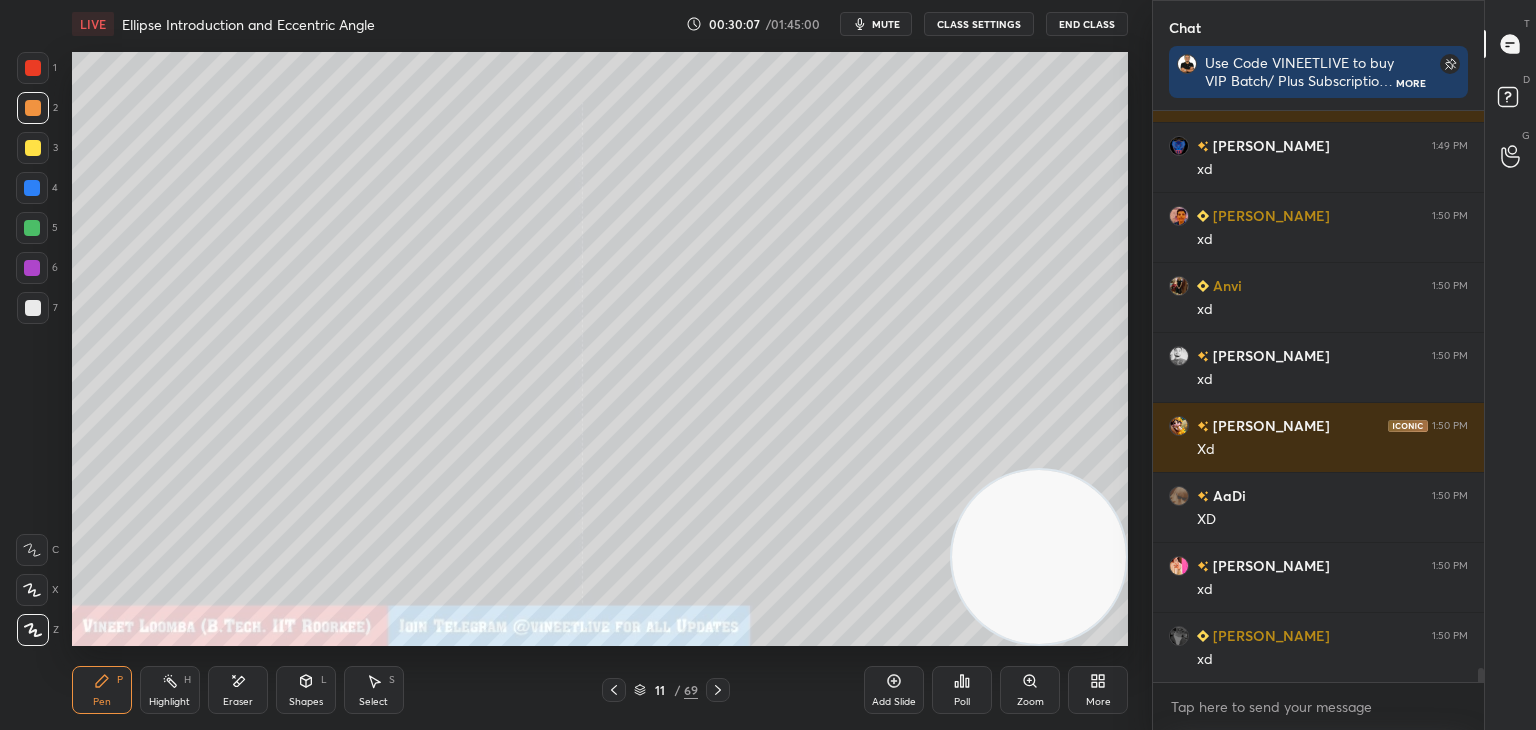 scroll, scrollTop: 22854, scrollLeft: 0, axis: vertical 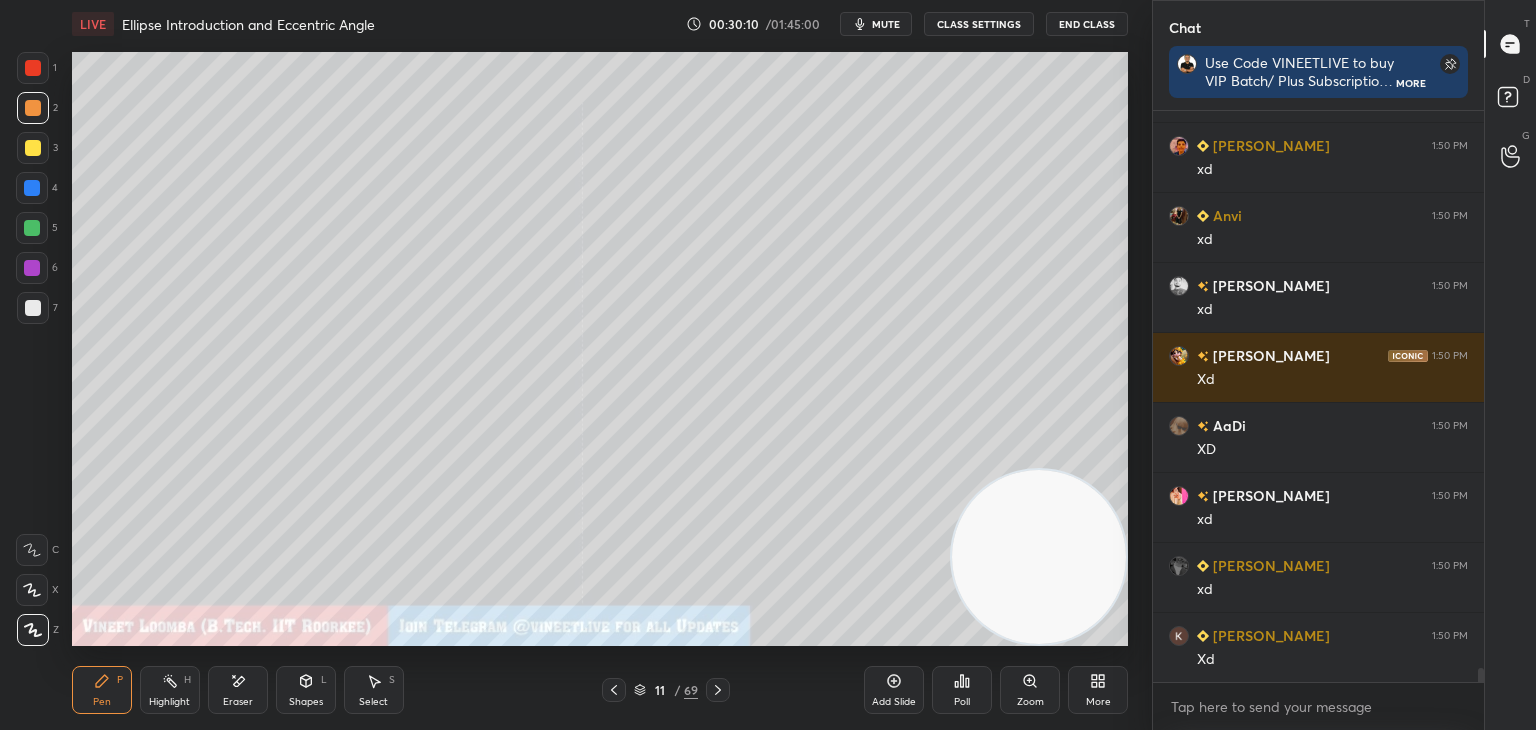 drag, startPoint x: 33, startPoint y: 309, endPoint x: 24, endPoint y: 314, distance: 10.29563 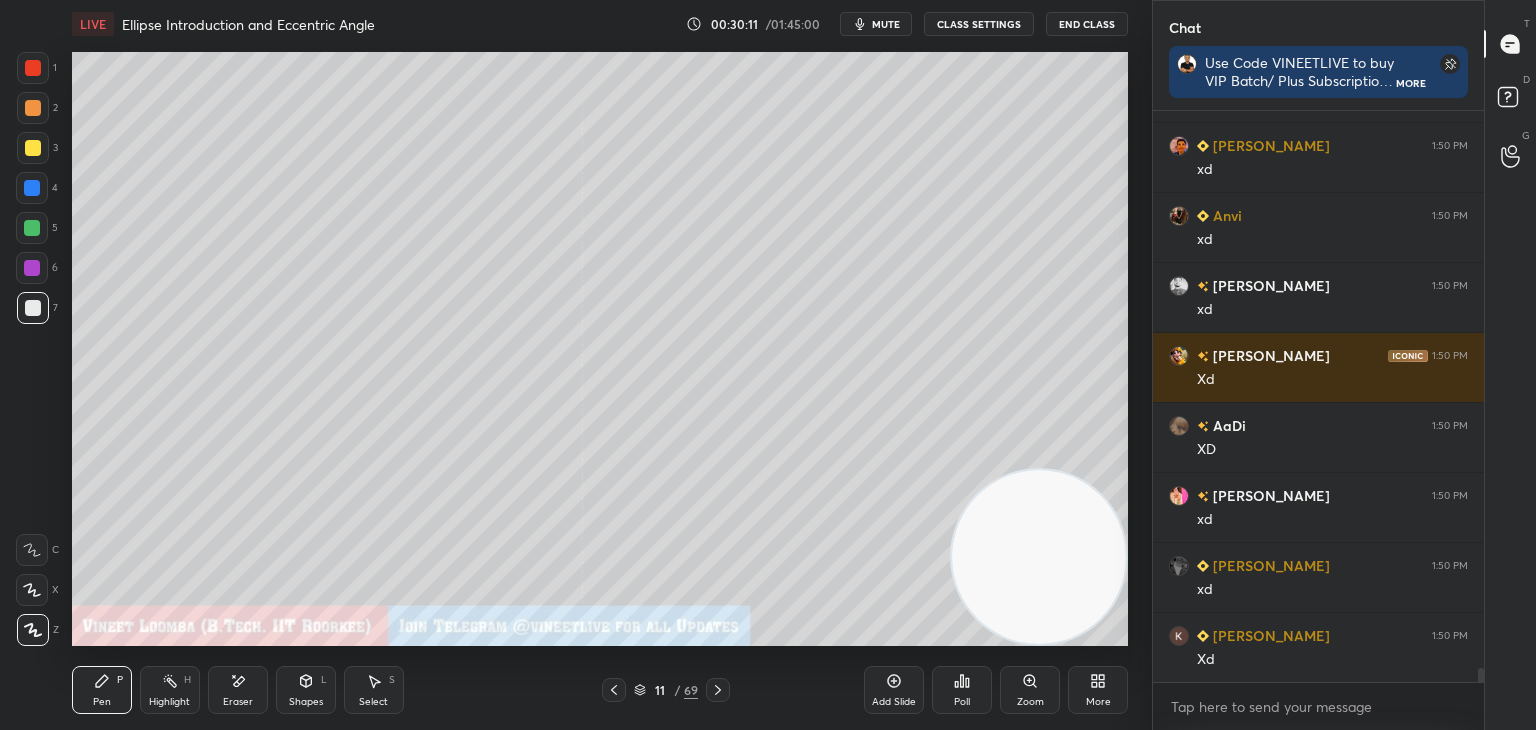 click on "Pen P" at bounding box center [102, 690] 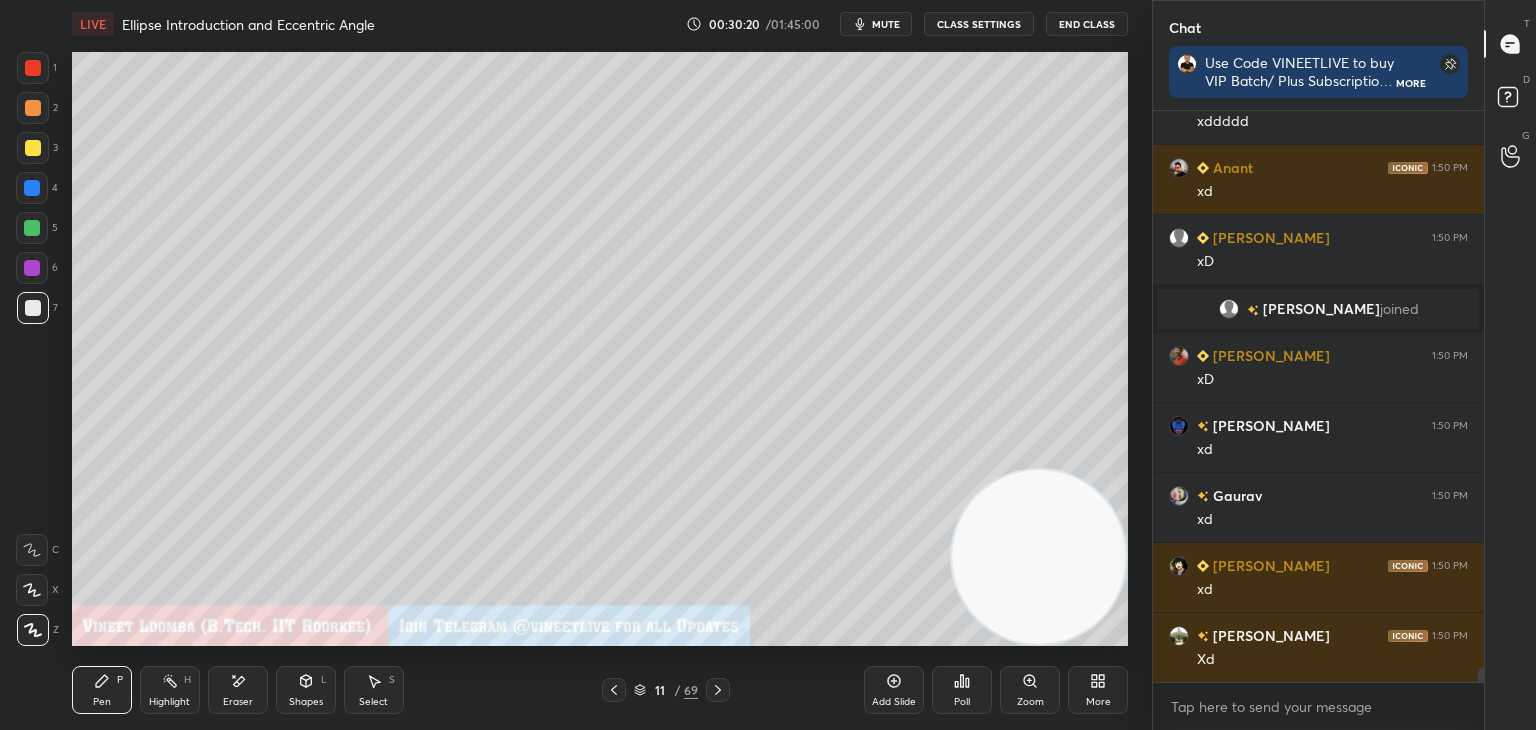 scroll, scrollTop: 23256, scrollLeft: 0, axis: vertical 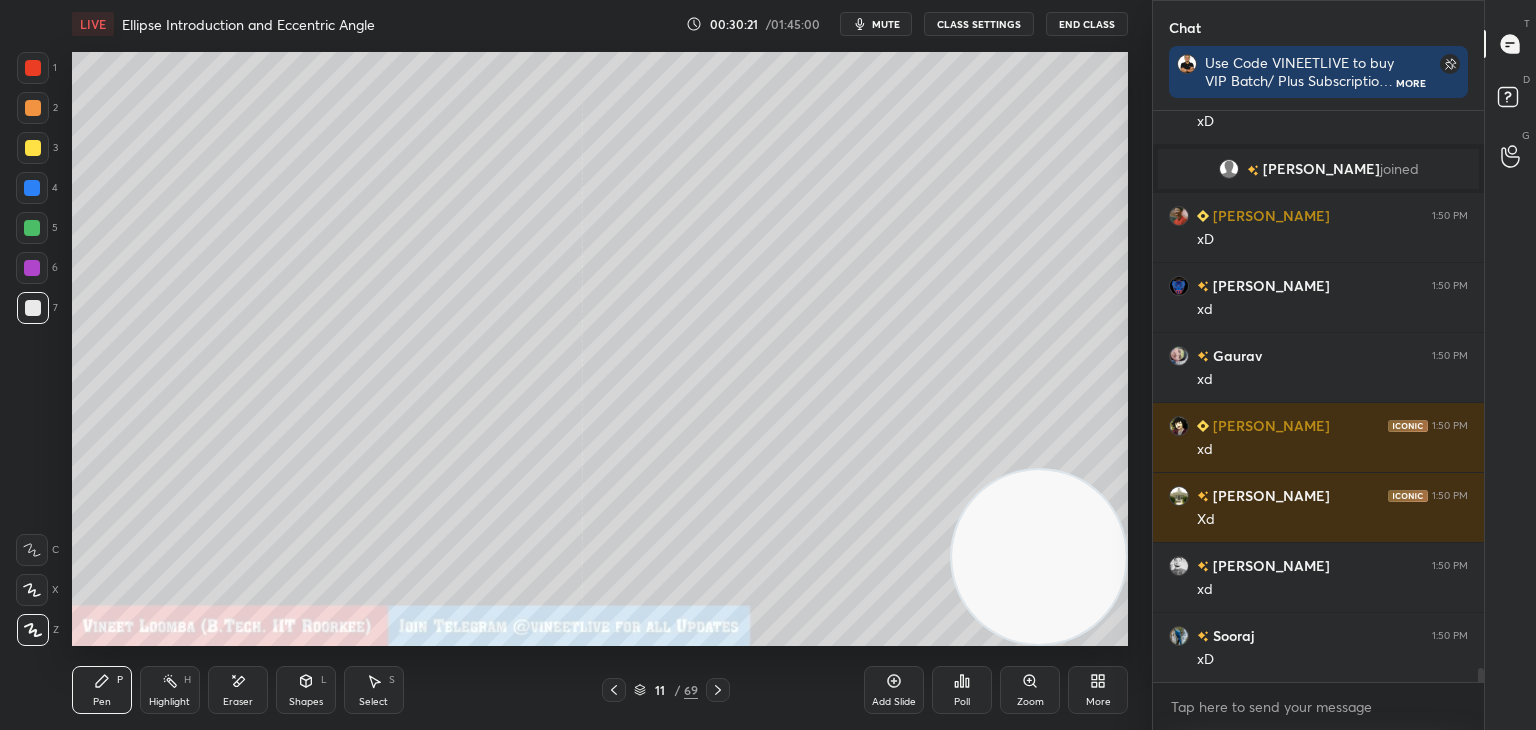 drag, startPoint x: 111, startPoint y: 707, endPoint x: 88, endPoint y: 694, distance: 26.41969 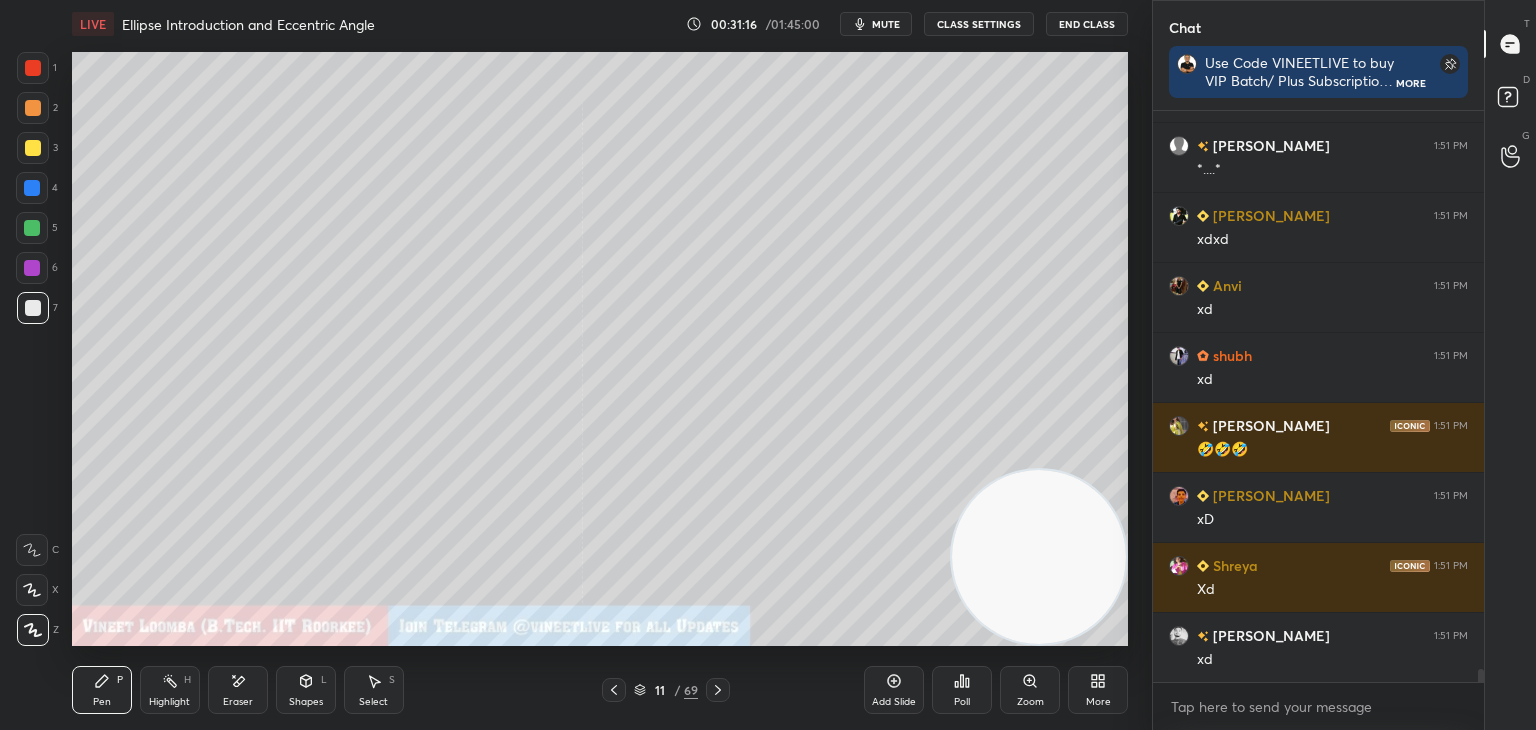 scroll, scrollTop: 25344, scrollLeft: 0, axis: vertical 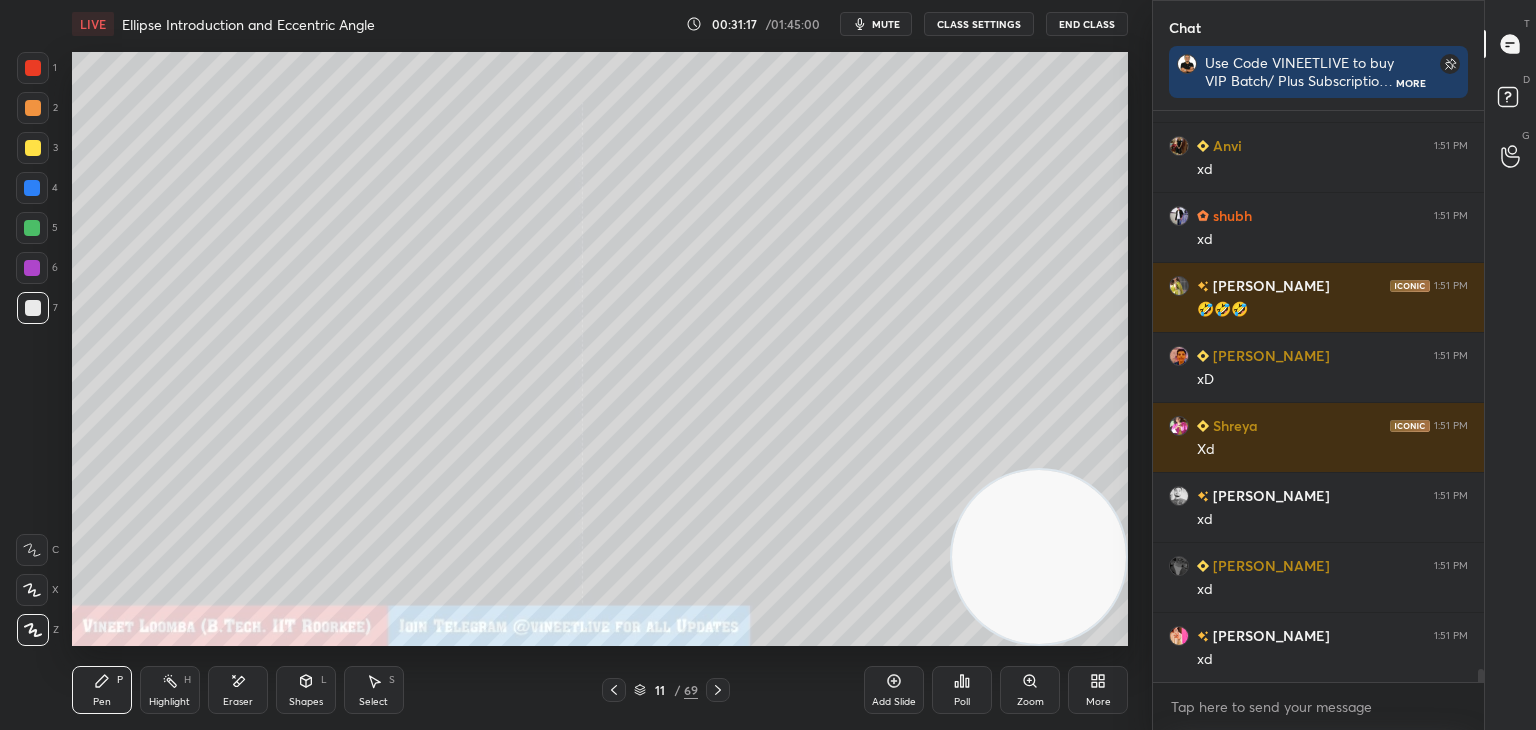 click at bounding box center (33, 308) 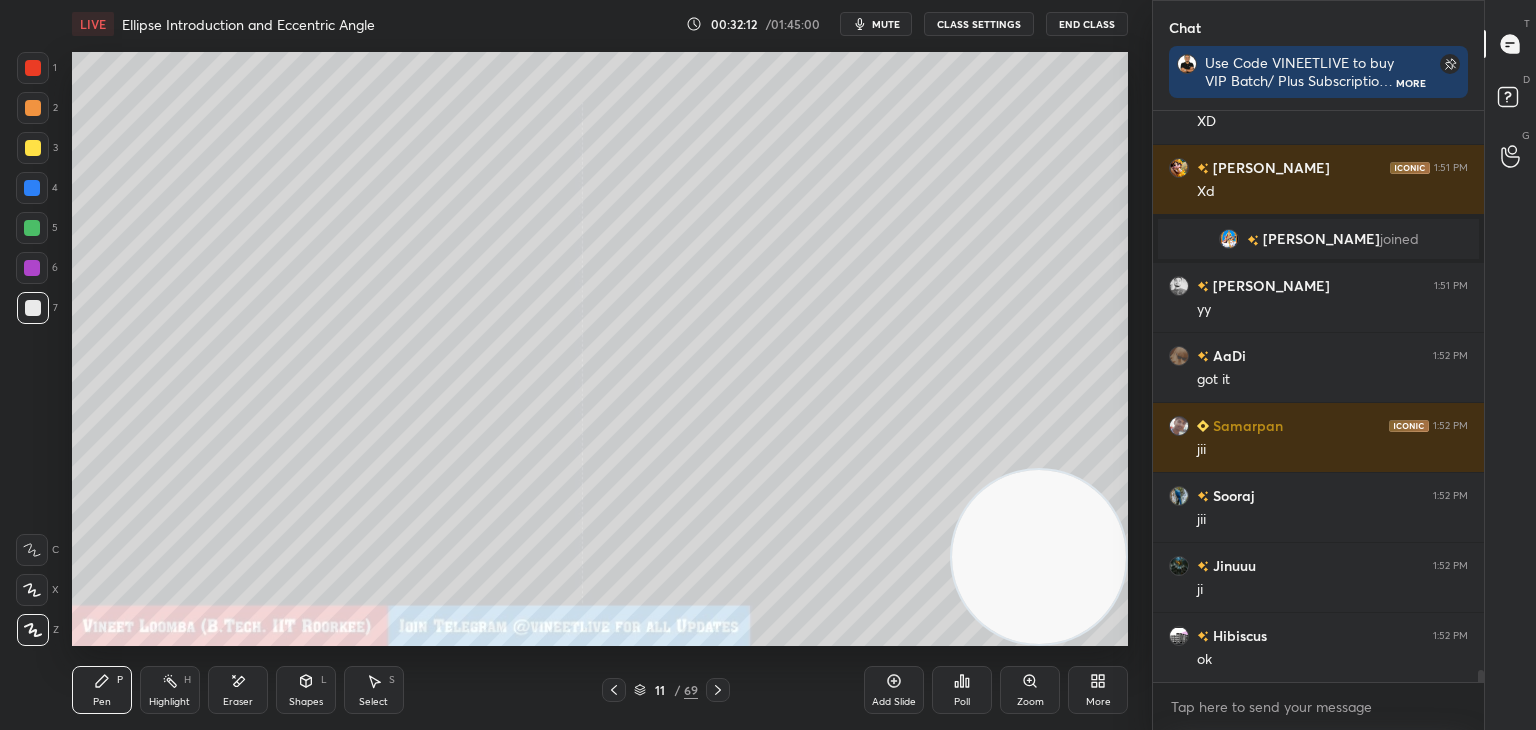 scroll, scrollTop: 25676, scrollLeft: 0, axis: vertical 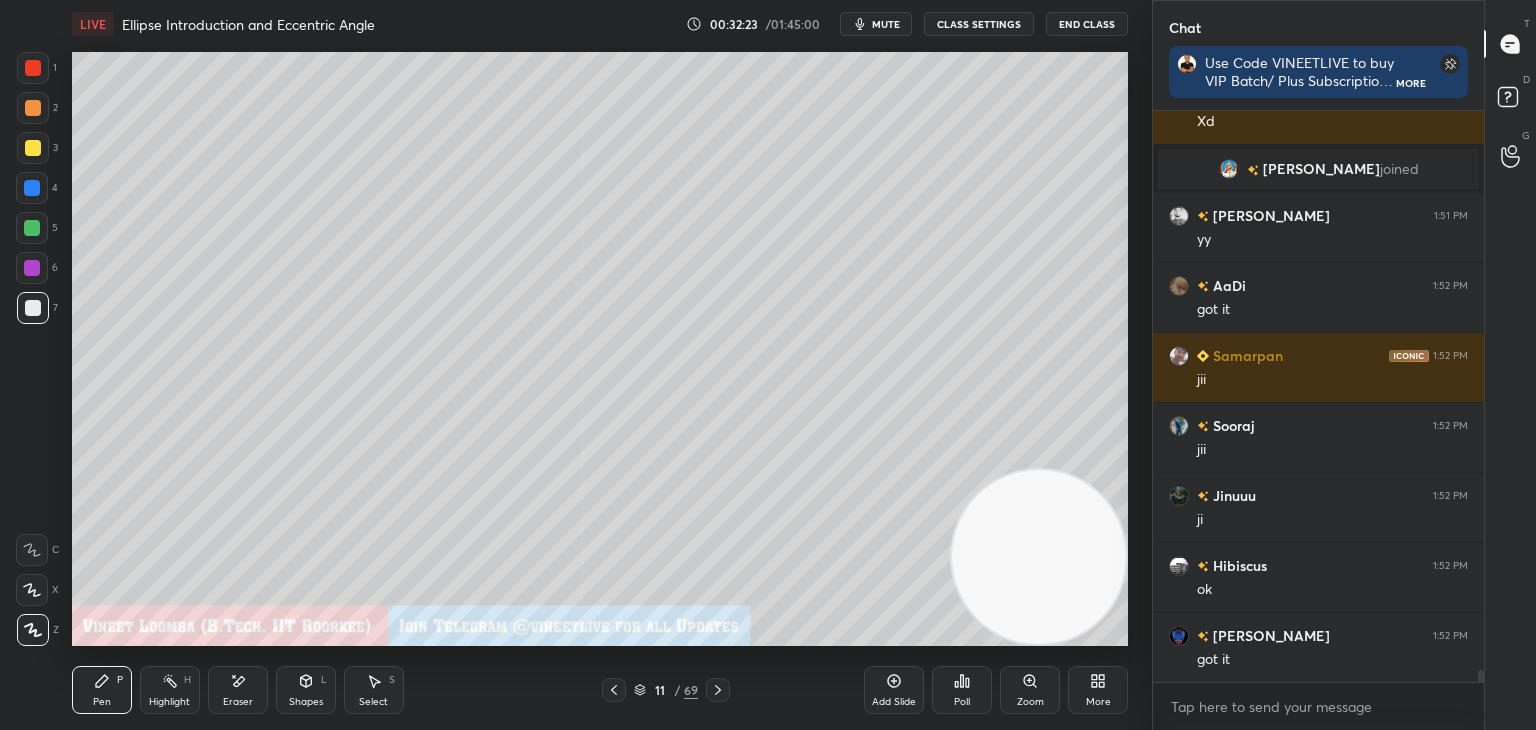 click on "Eraser" at bounding box center (238, 690) 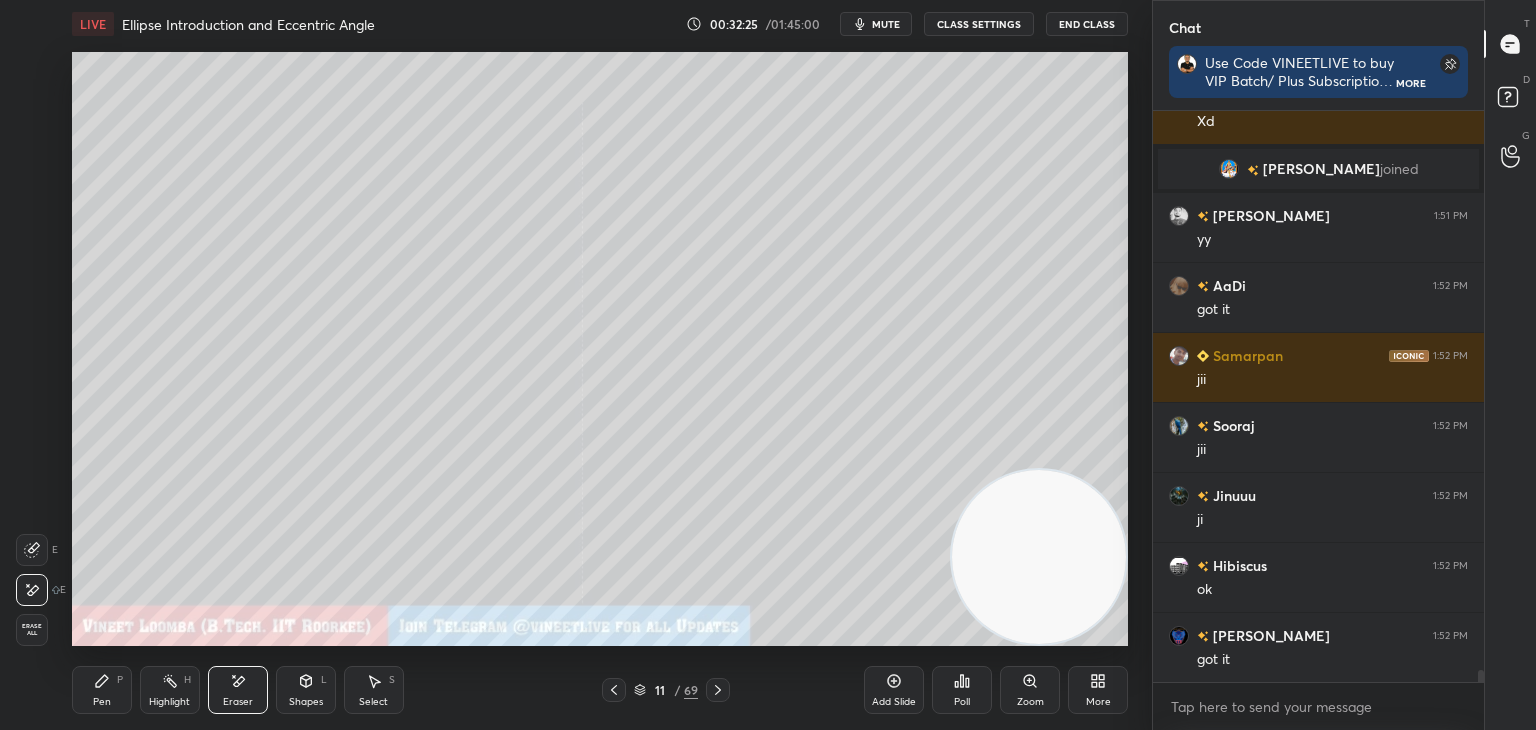 click on "Pen" at bounding box center (102, 702) 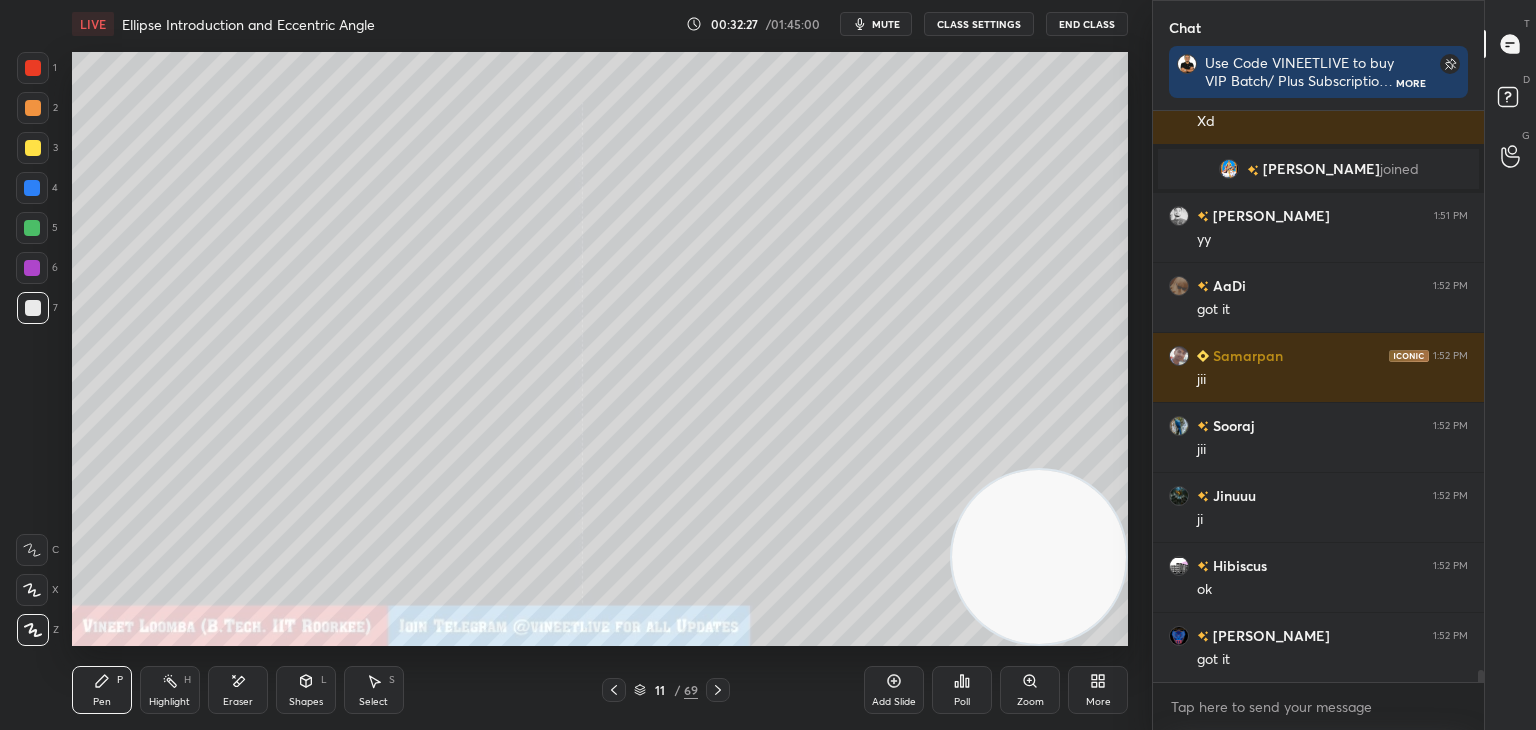 scroll, scrollTop: 25746, scrollLeft: 0, axis: vertical 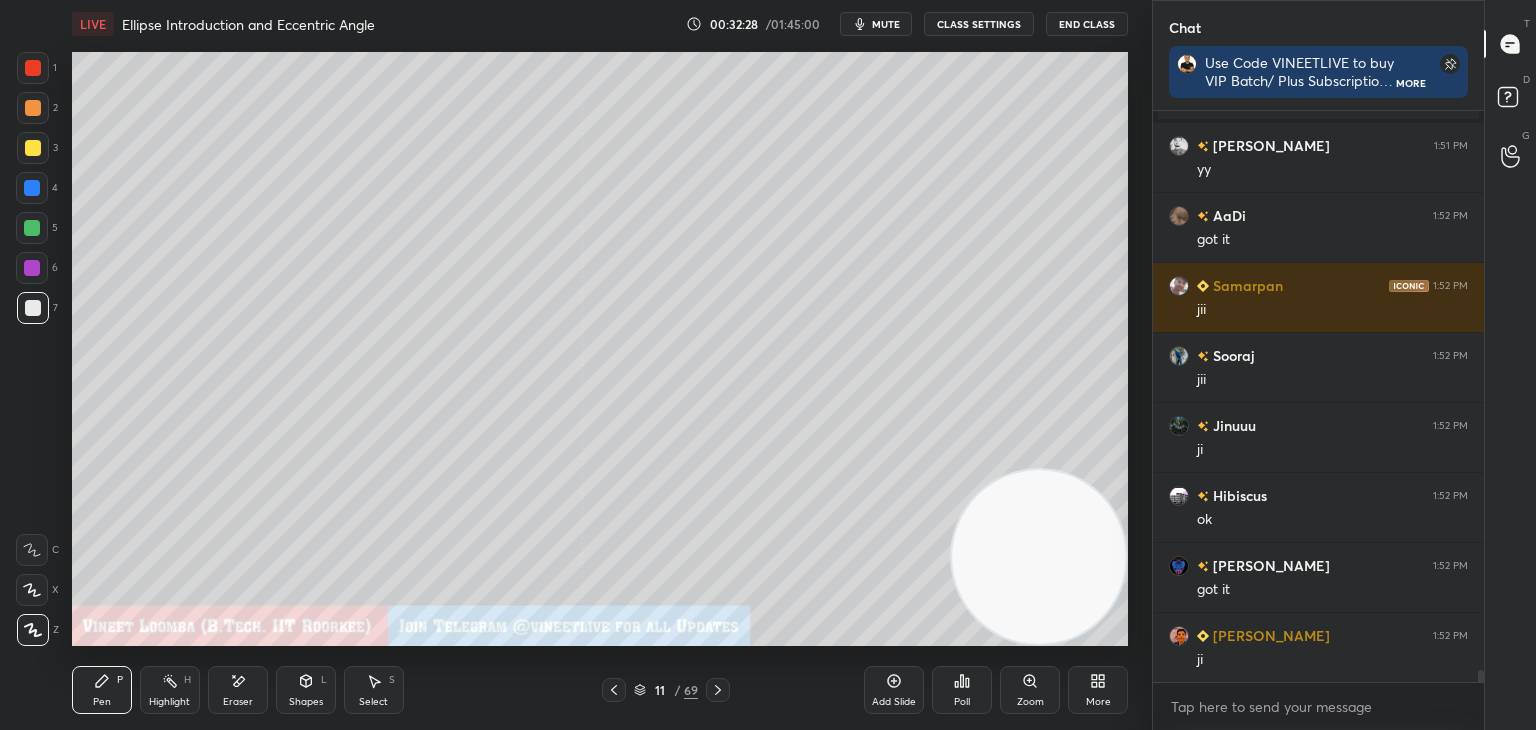 drag, startPoint x: 714, startPoint y: 689, endPoint x: 678, endPoint y: 687, distance: 36.05551 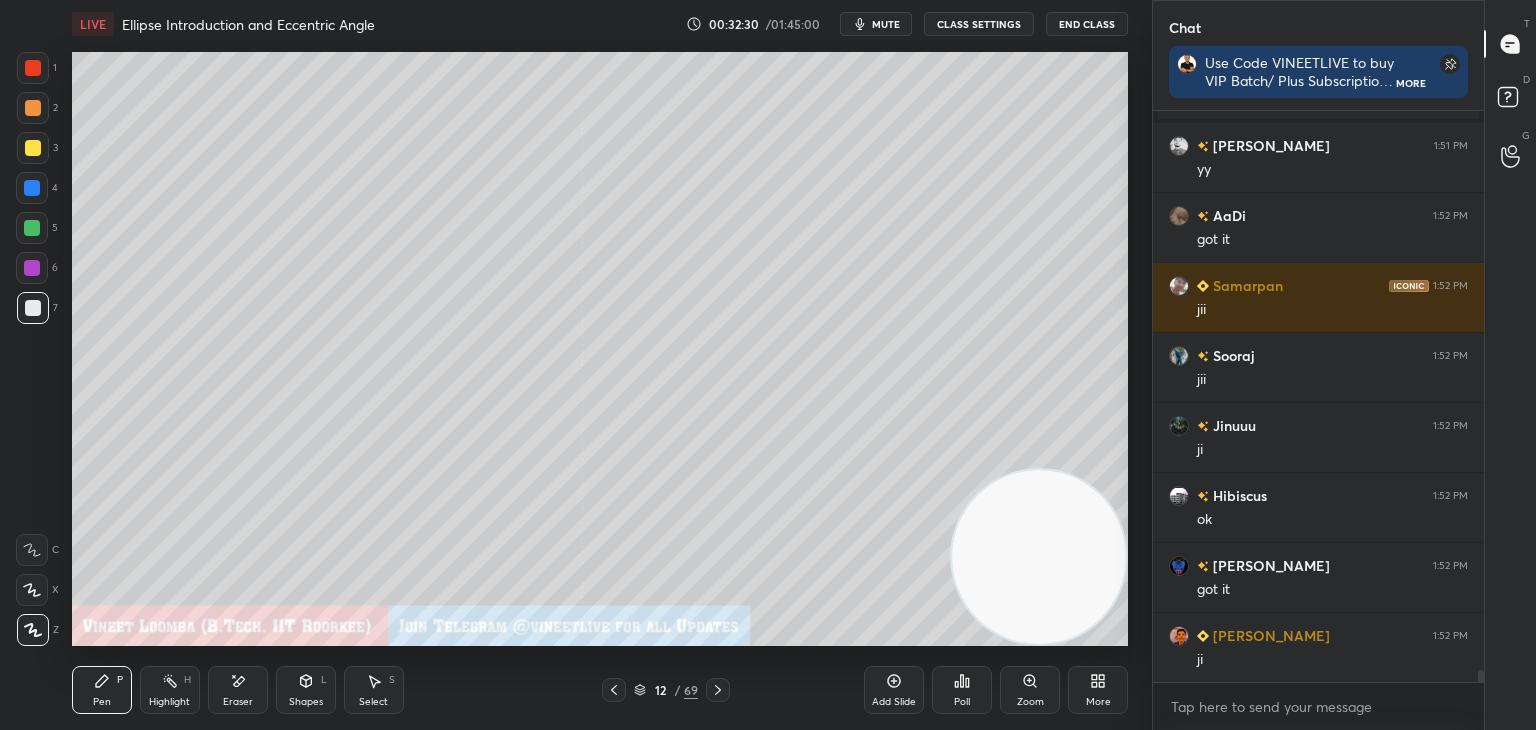 scroll, scrollTop: 25816, scrollLeft: 0, axis: vertical 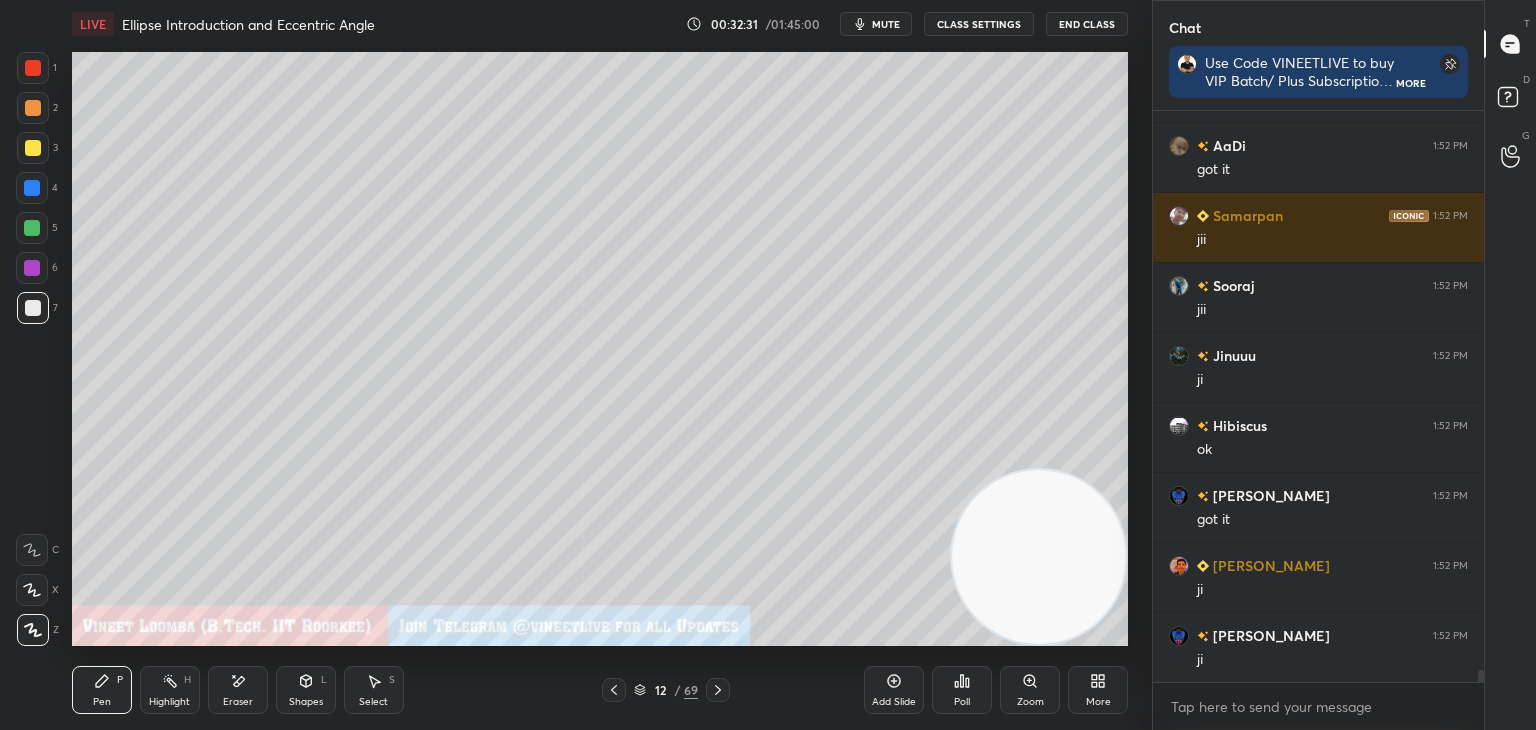 click on "Pen P" at bounding box center (102, 690) 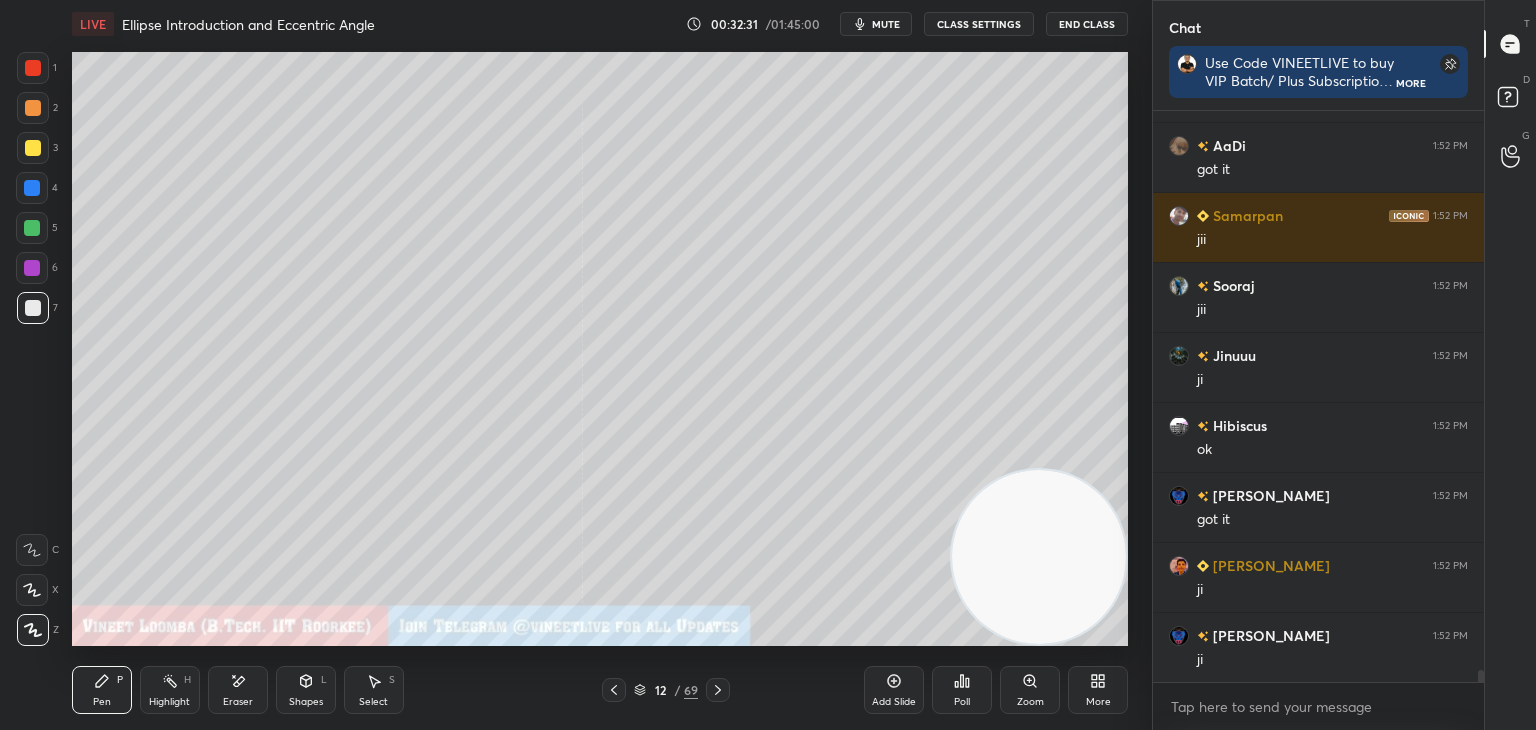 scroll, scrollTop: 25886, scrollLeft: 0, axis: vertical 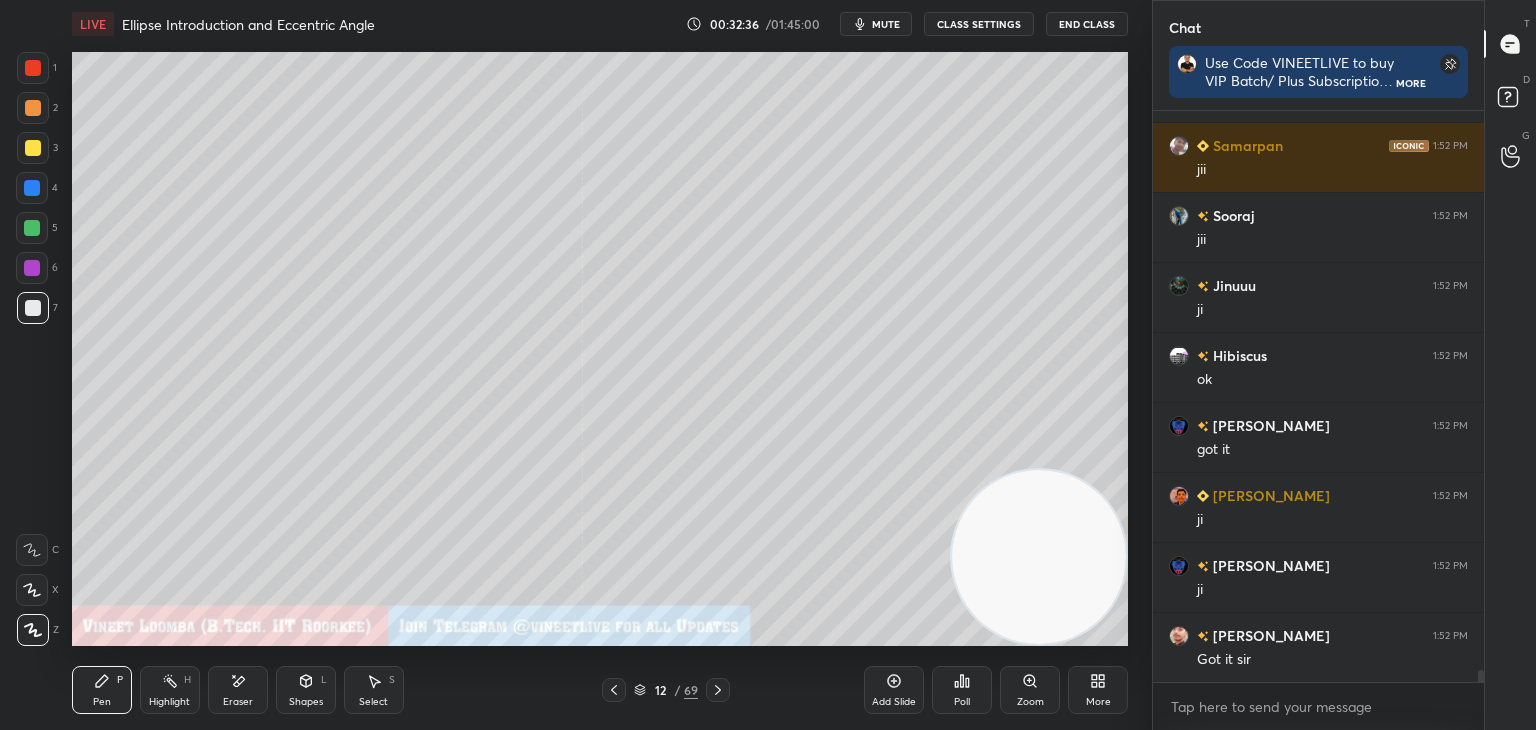 drag, startPoint x: 228, startPoint y: 683, endPoint x: 221, endPoint y: 649, distance: 34.713108 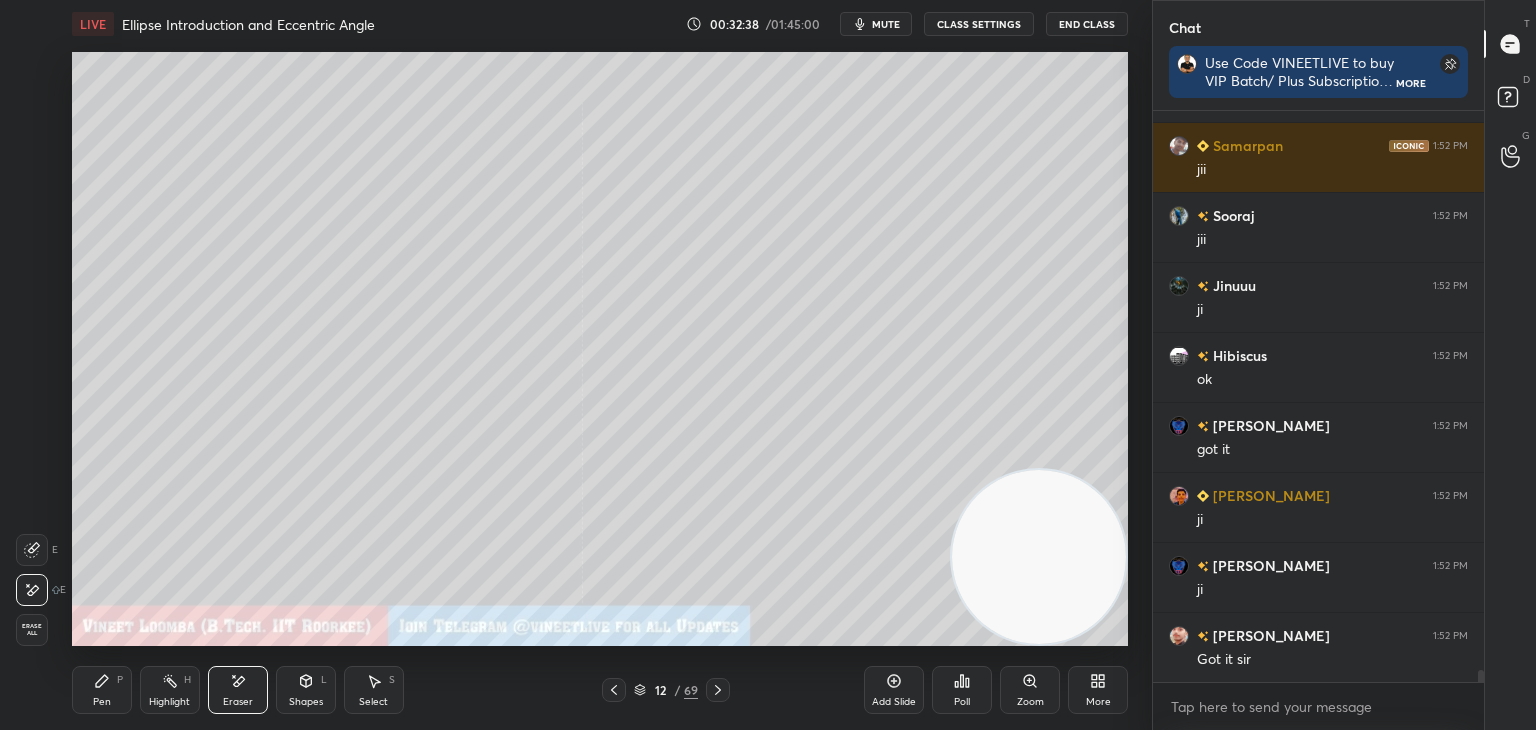 click on "Pen P" at bounding box center (102, 690) 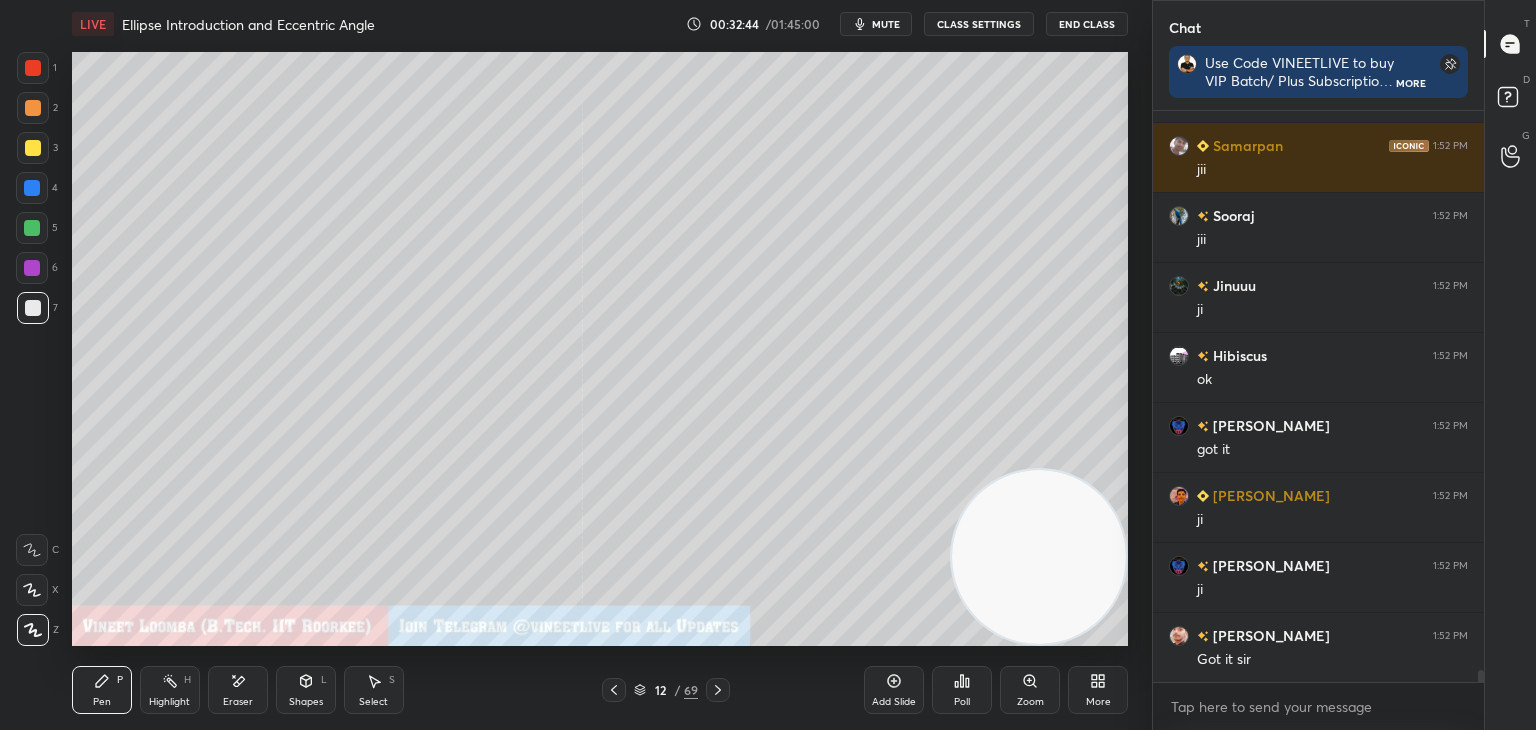 scroll, scrollTop: 25956, scrollLeft: 0, axis: vertical 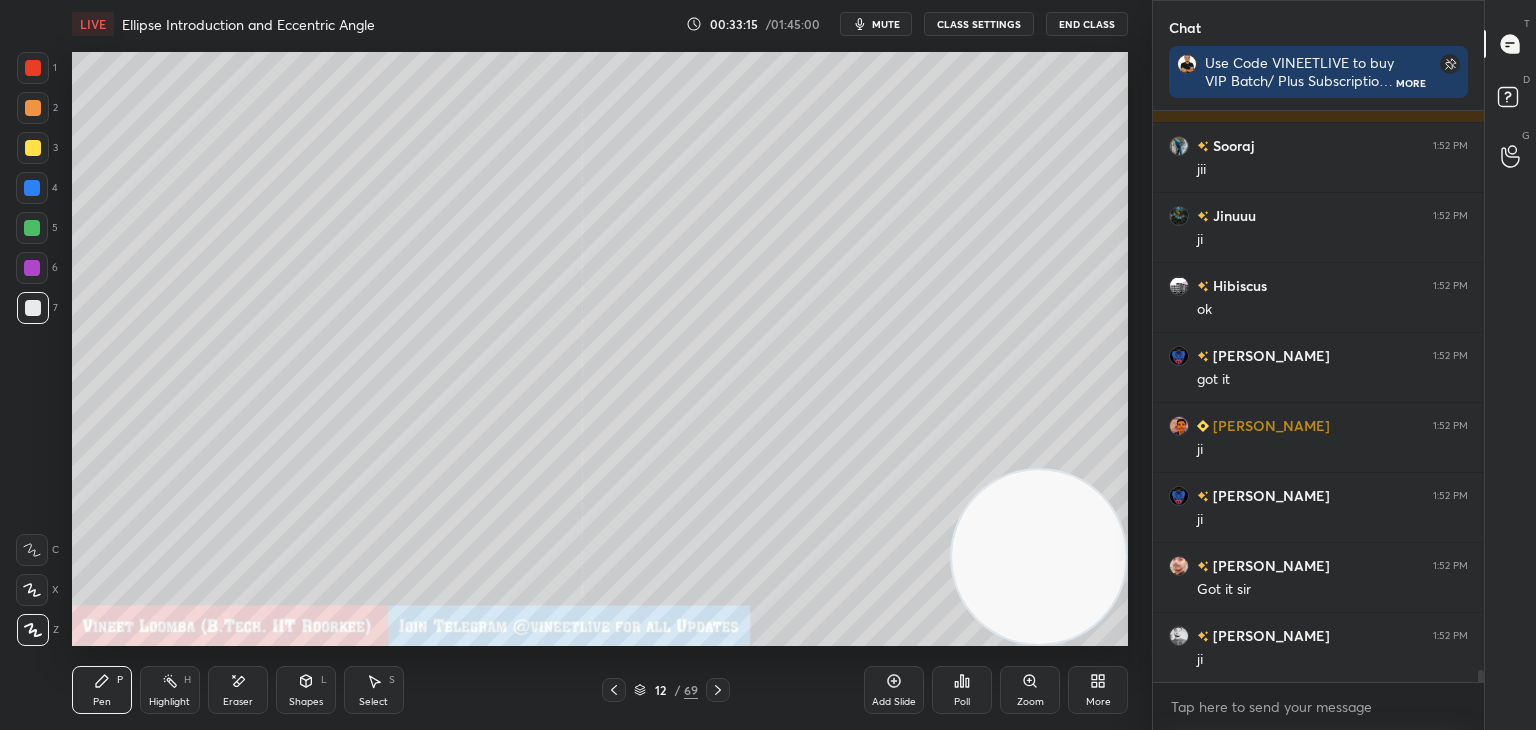 click on "Shapes" at bounding box center [306, 702] 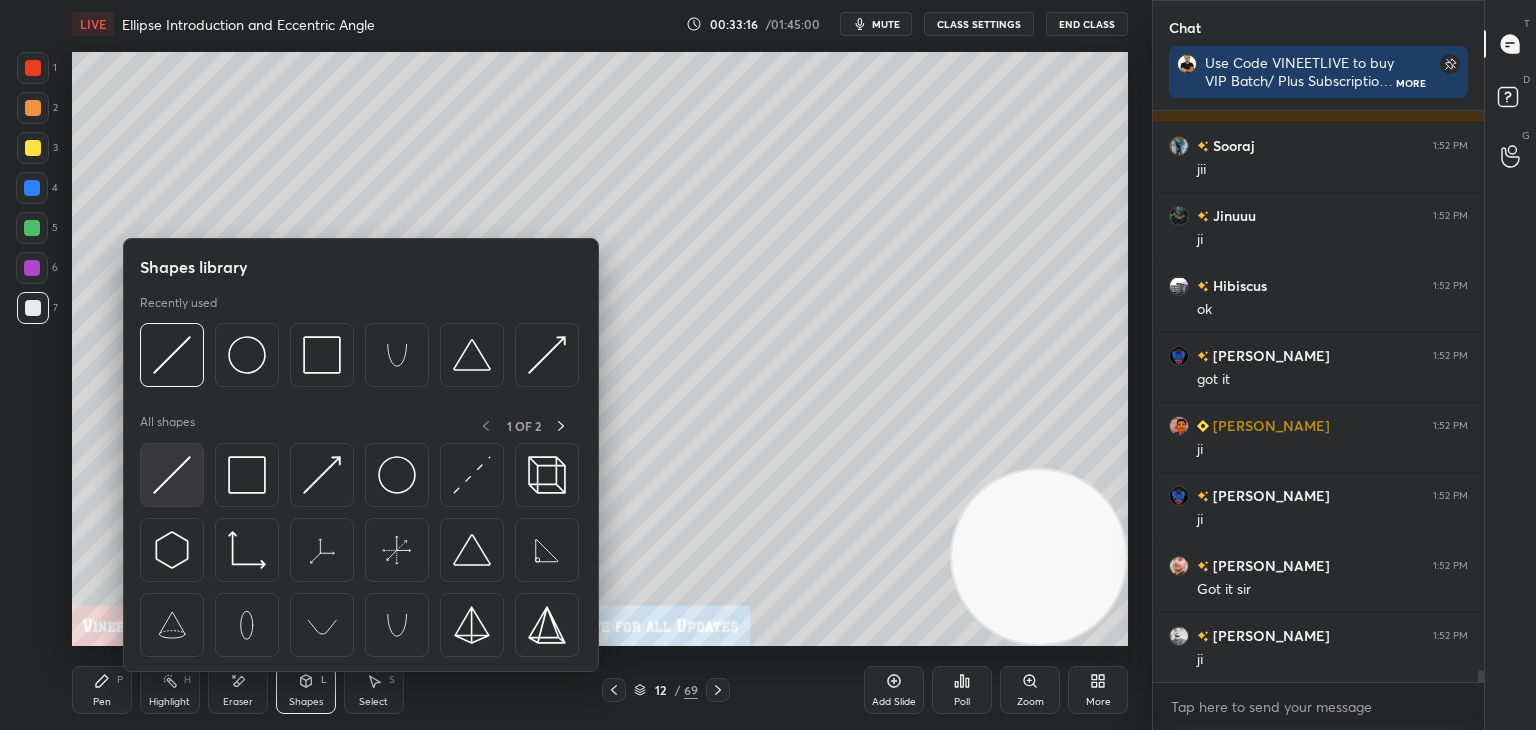 click at bounding box center [172, 475] 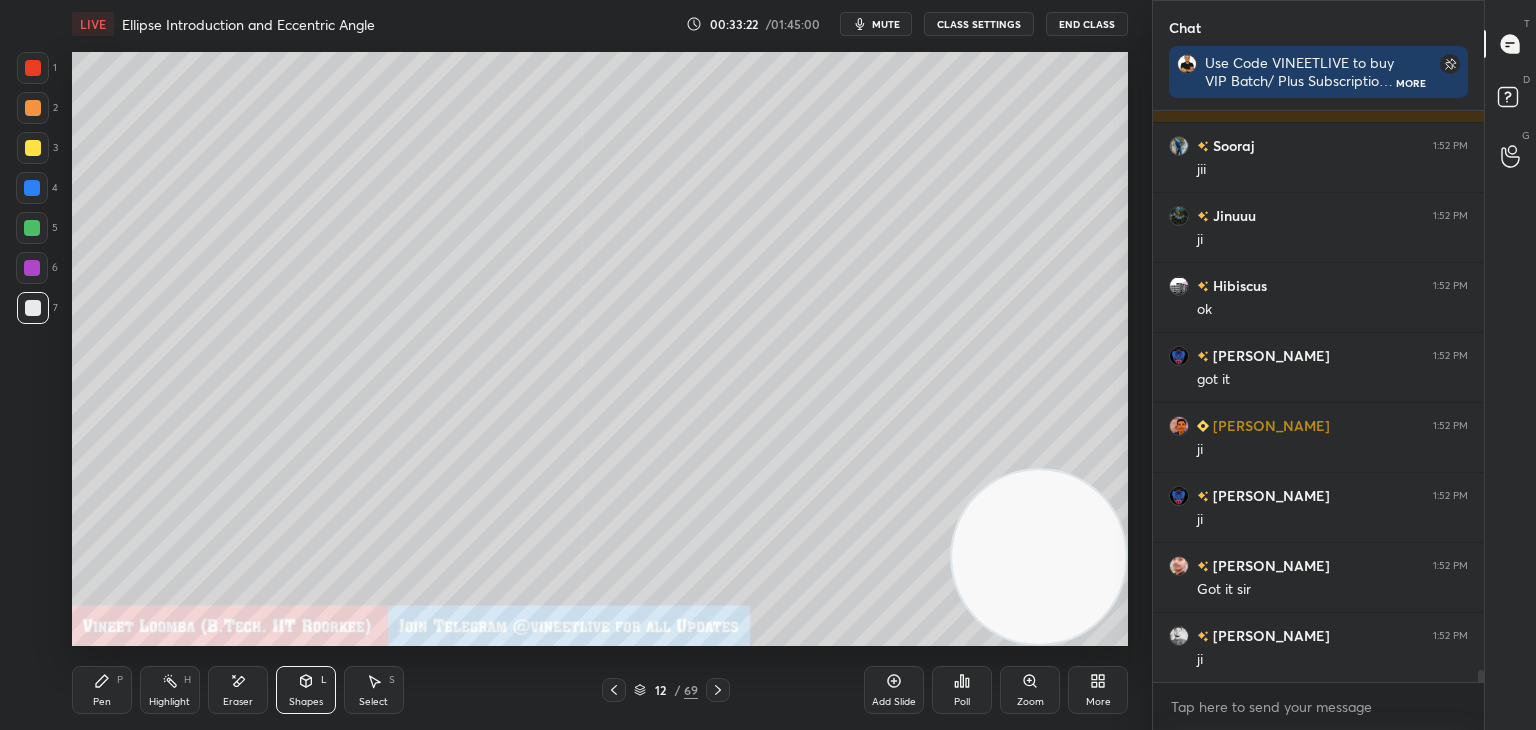 click on "Pen P" at bounding box center [102, 690] 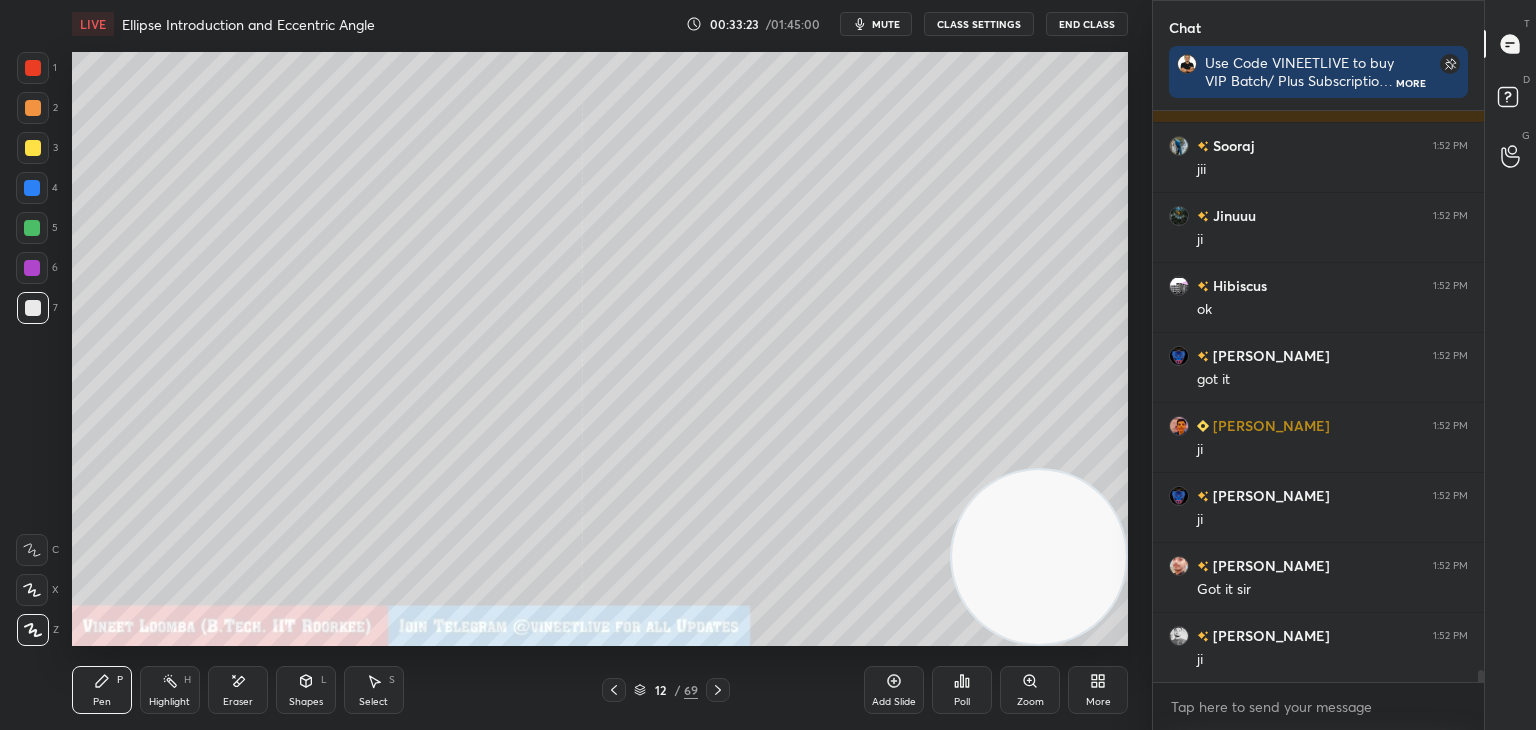 click on "Shapes L" at bounding box center (306, 690) 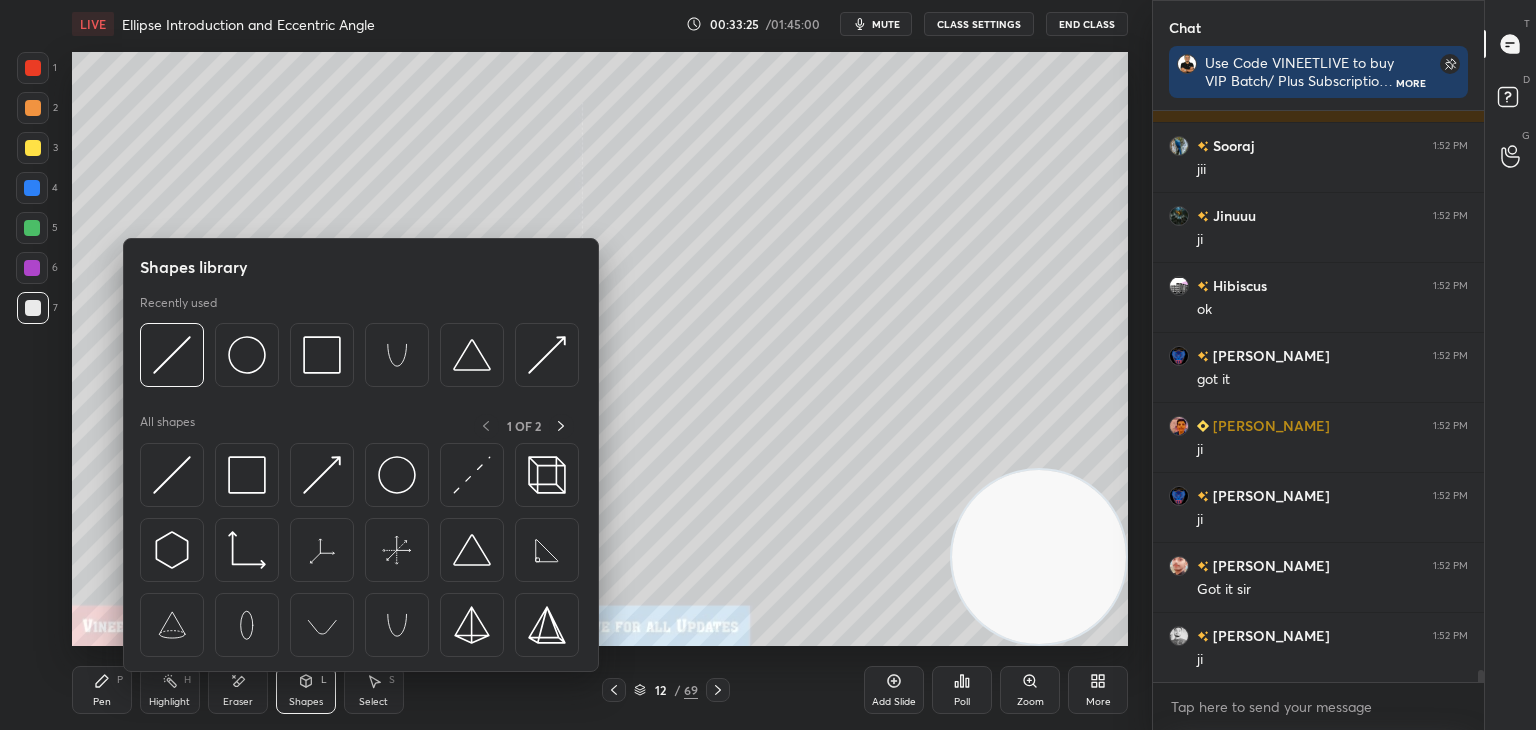 click on "Pen P" at bounding box center [102, 690] 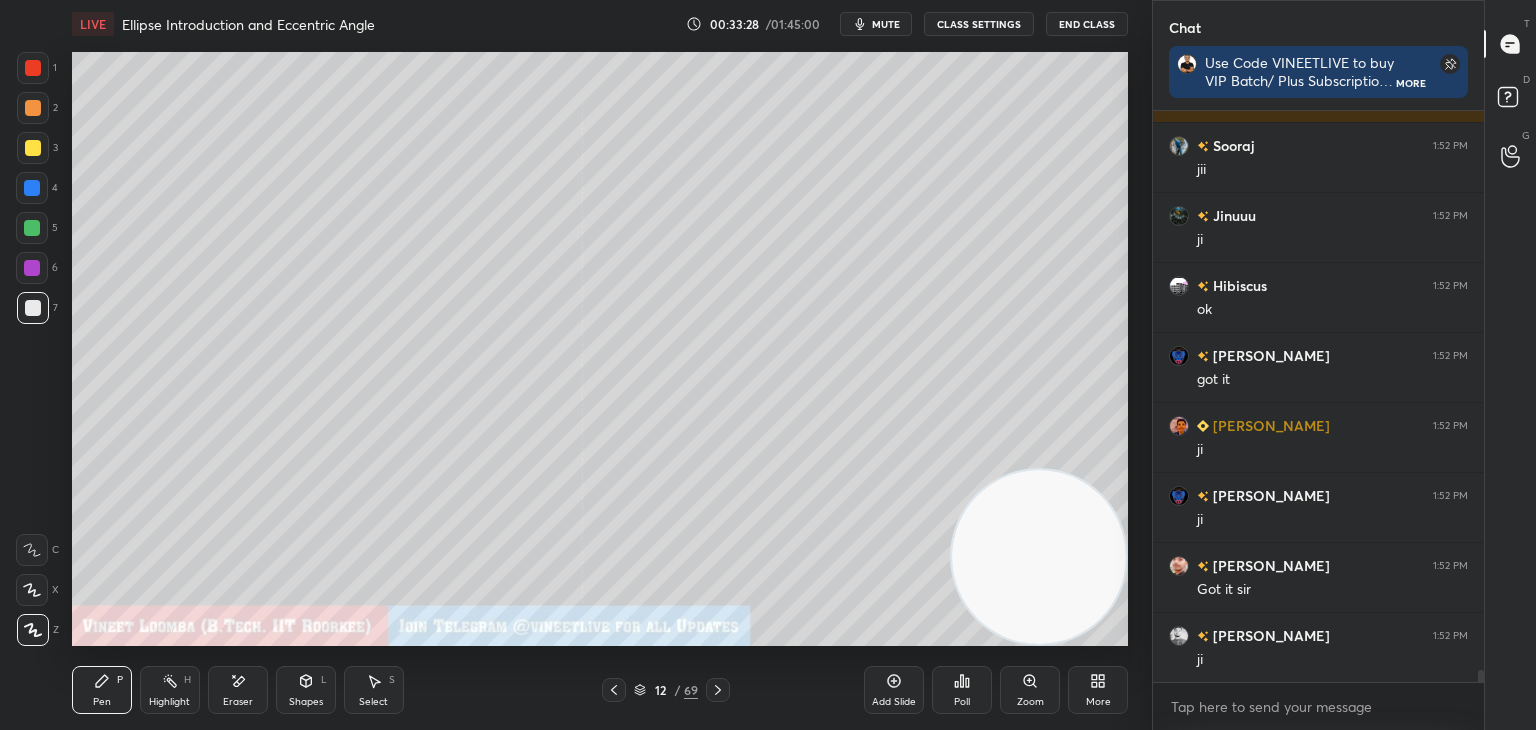 click on "Pen" at bounding box center (102, 702) 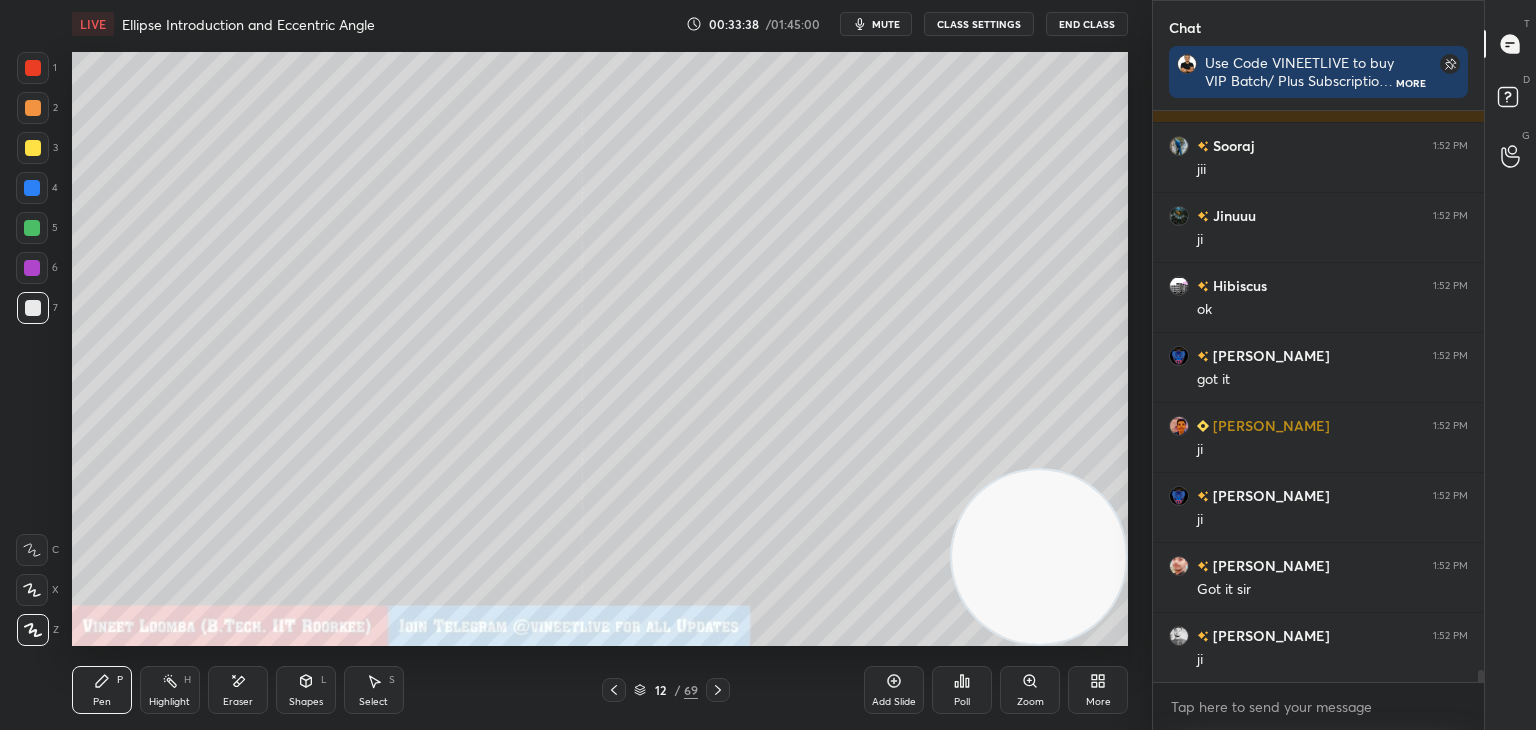 click on "Highlight H" at bounding box center (170, 690) 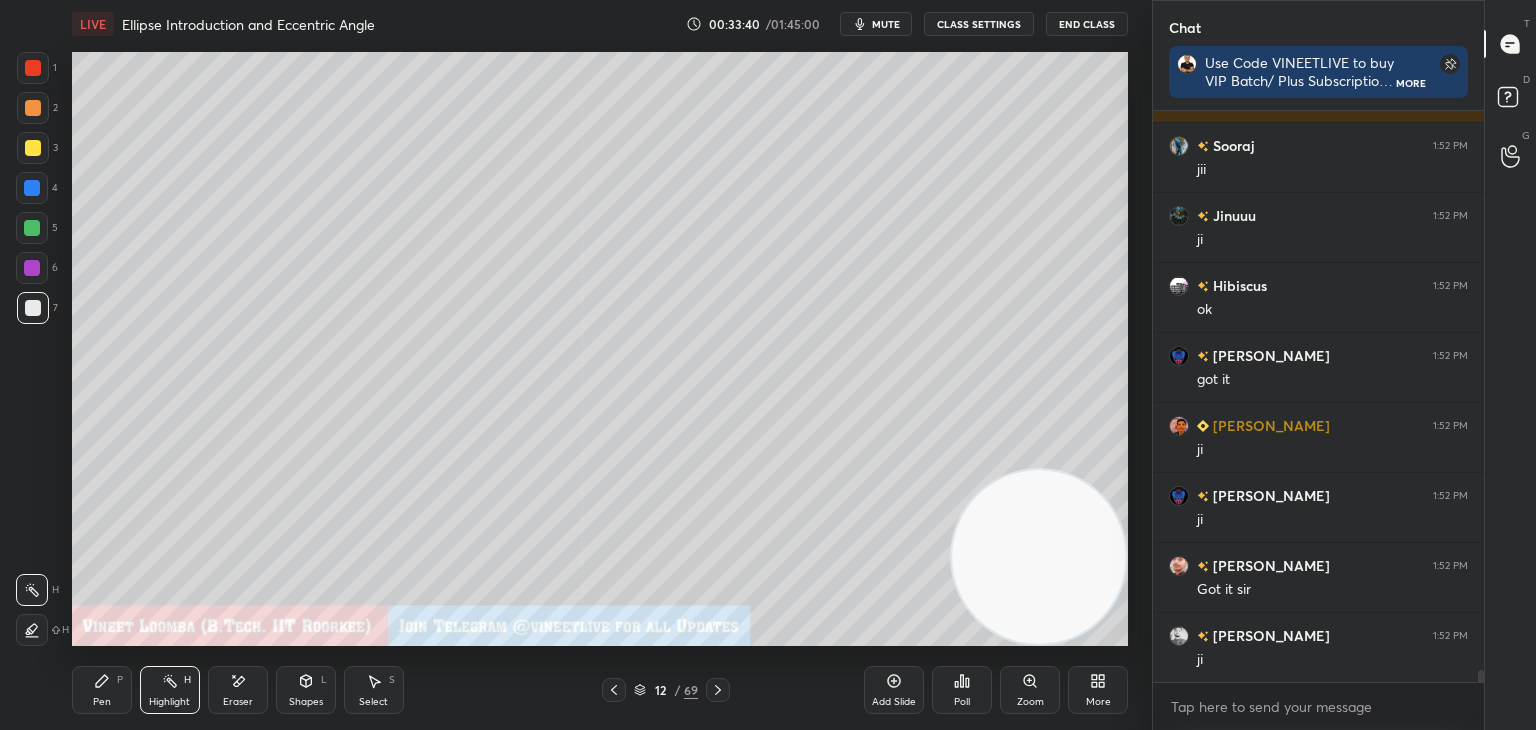 scroll, scrollTop: 26004, scrollLeft: 0, axis: vertical 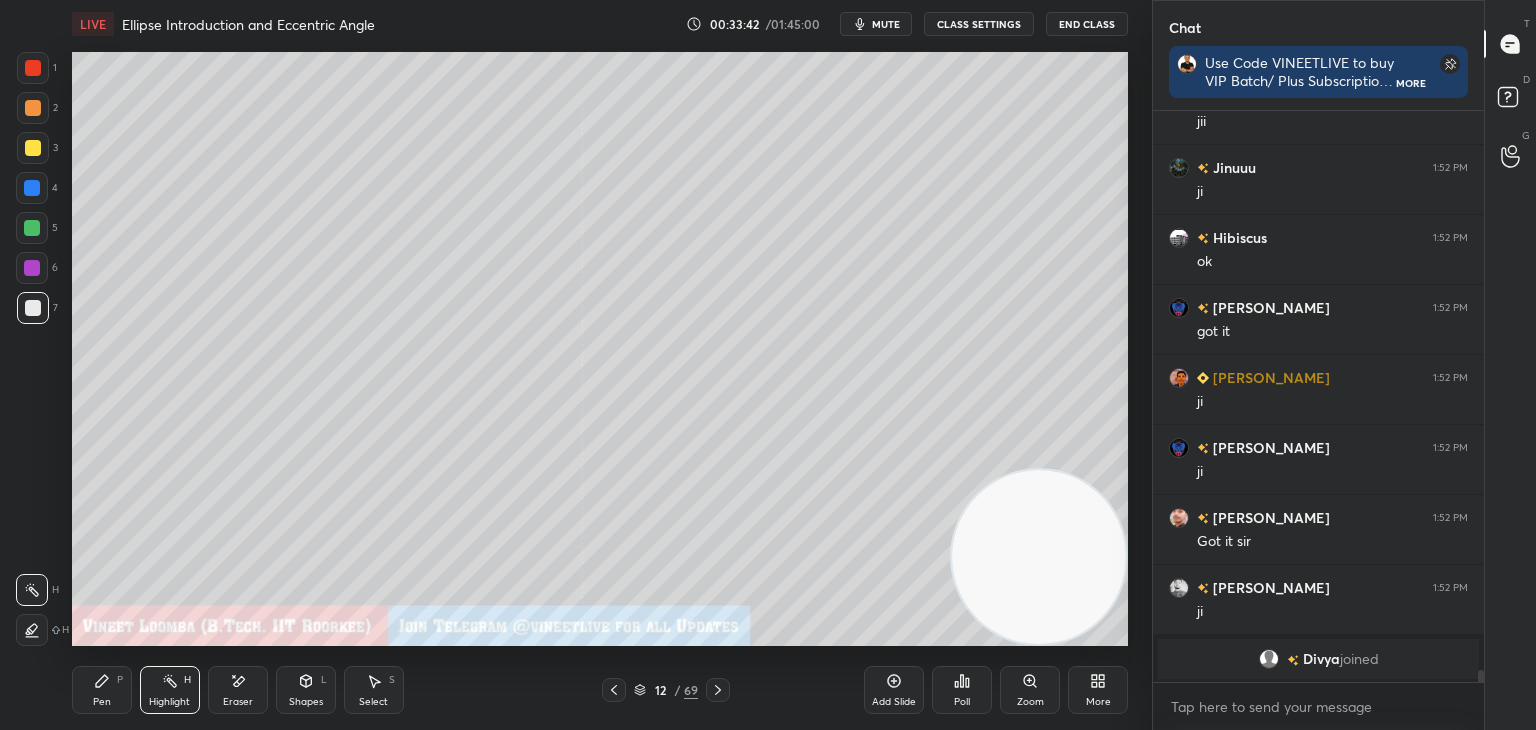 drag, startPoint x: 112, startPoint y: 688, endPoint x: 123, endPoint y: 649, distance: 40.5216 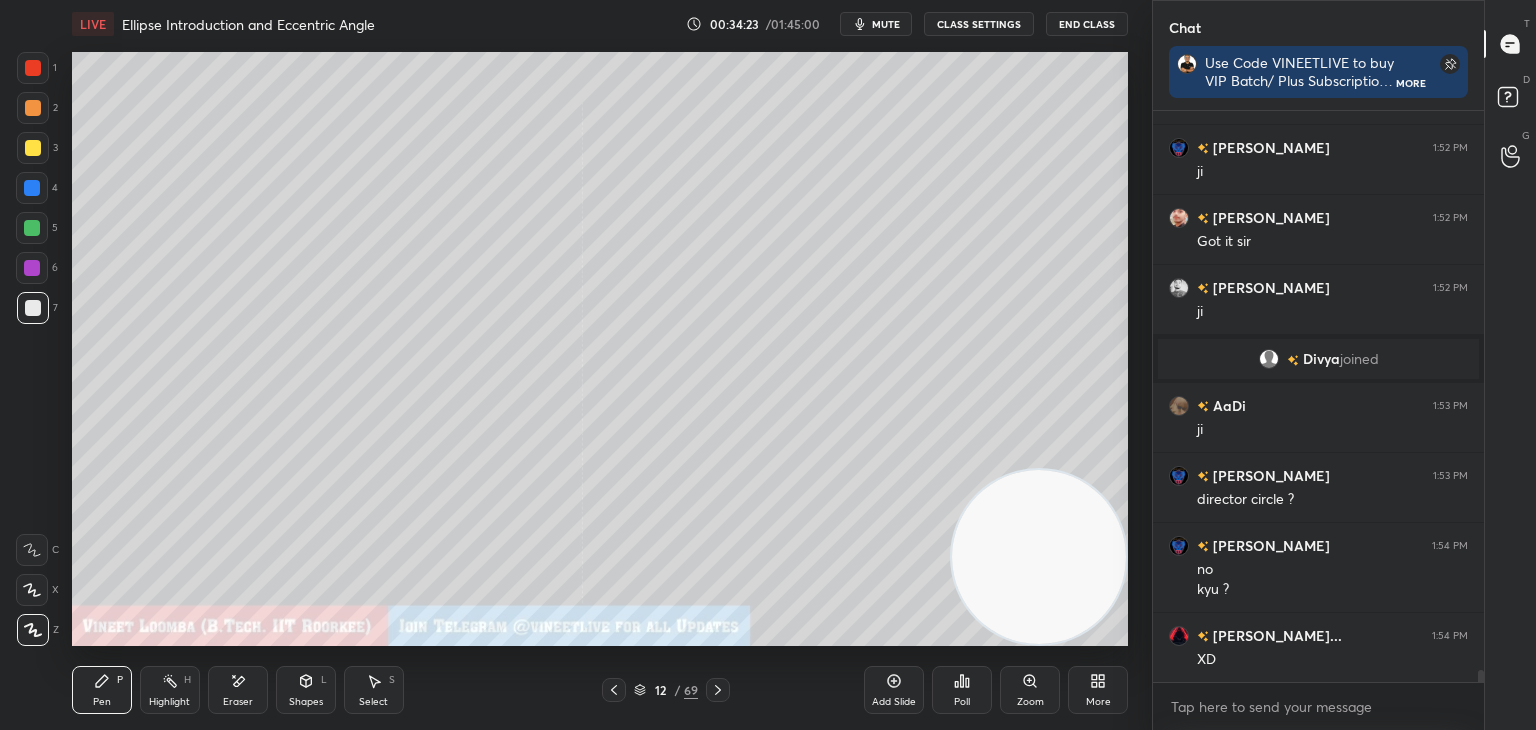 scroll, scrollTop: 26224, scrollLeft: 0, axis: vertical 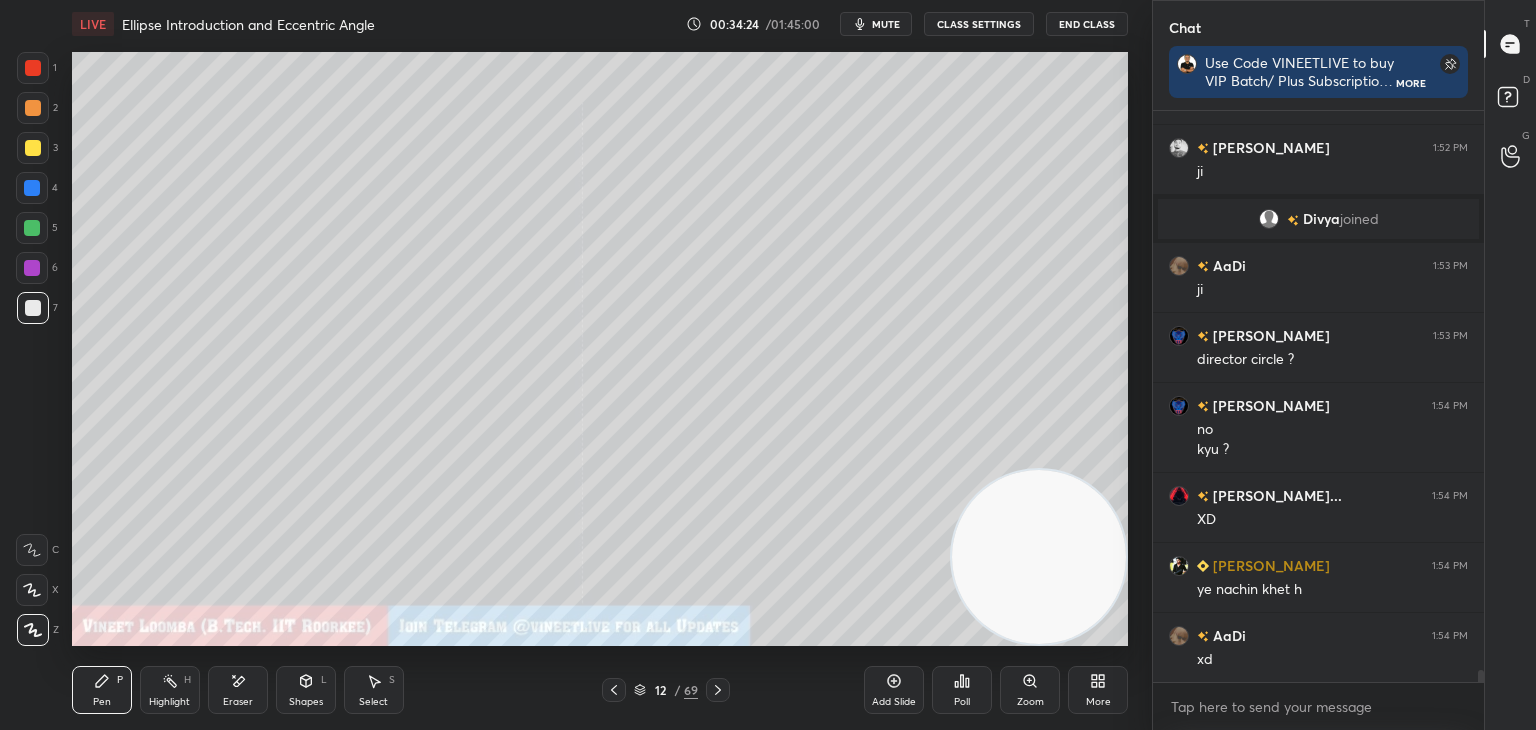 click on "Pen P" at bounding box center [102, 690] 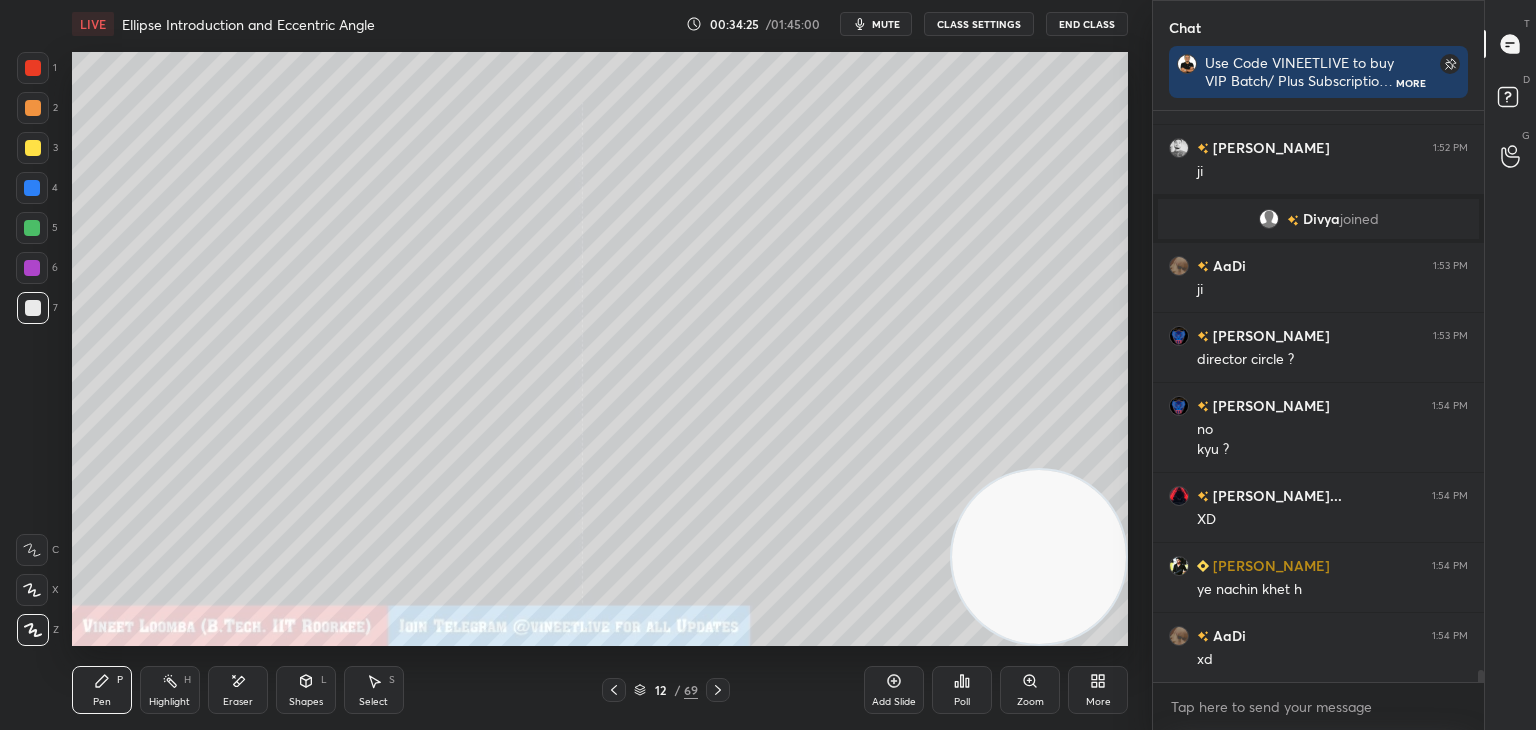 scroll, scrollTop: 26294, scrollLeft: 0, axis: vertical 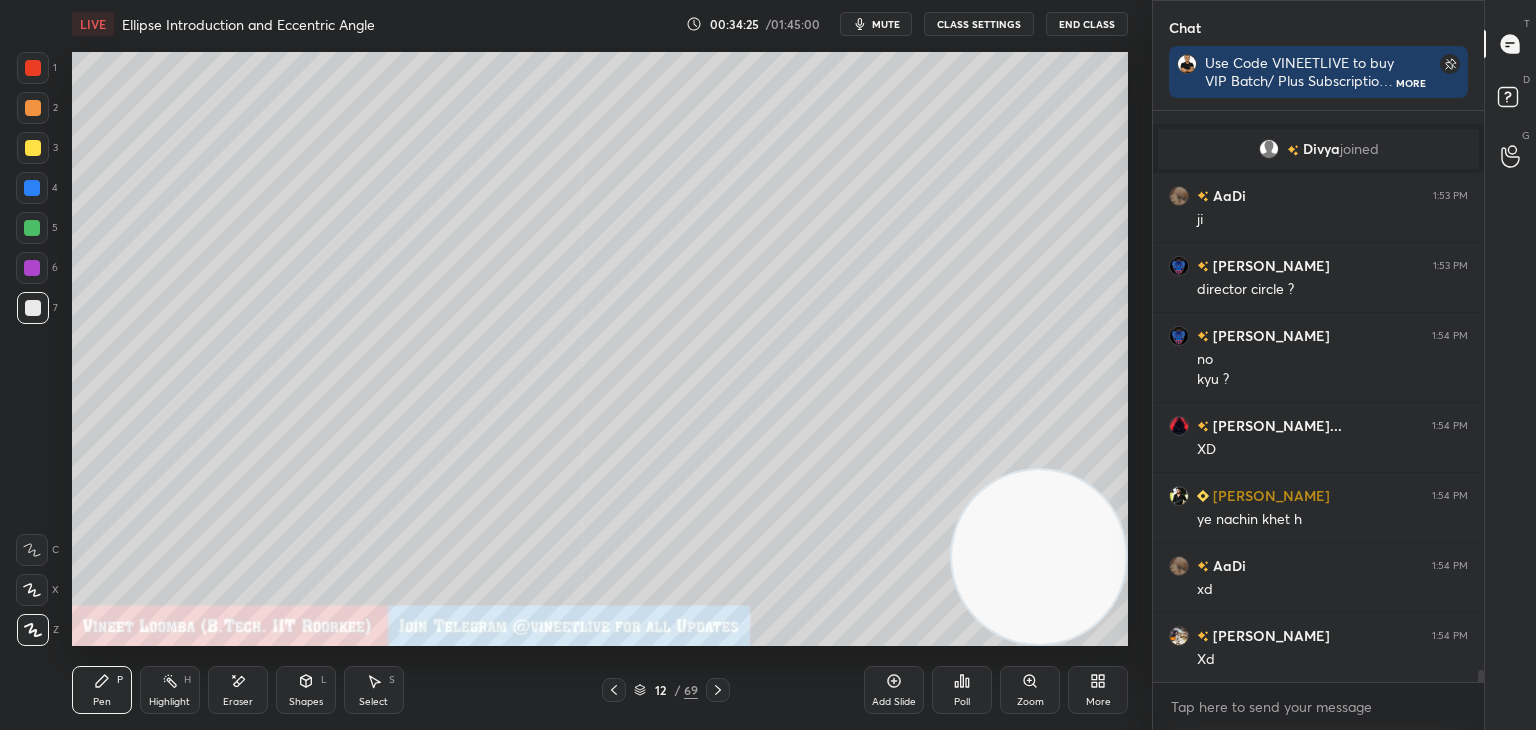 click at bounding box center [33, 148] 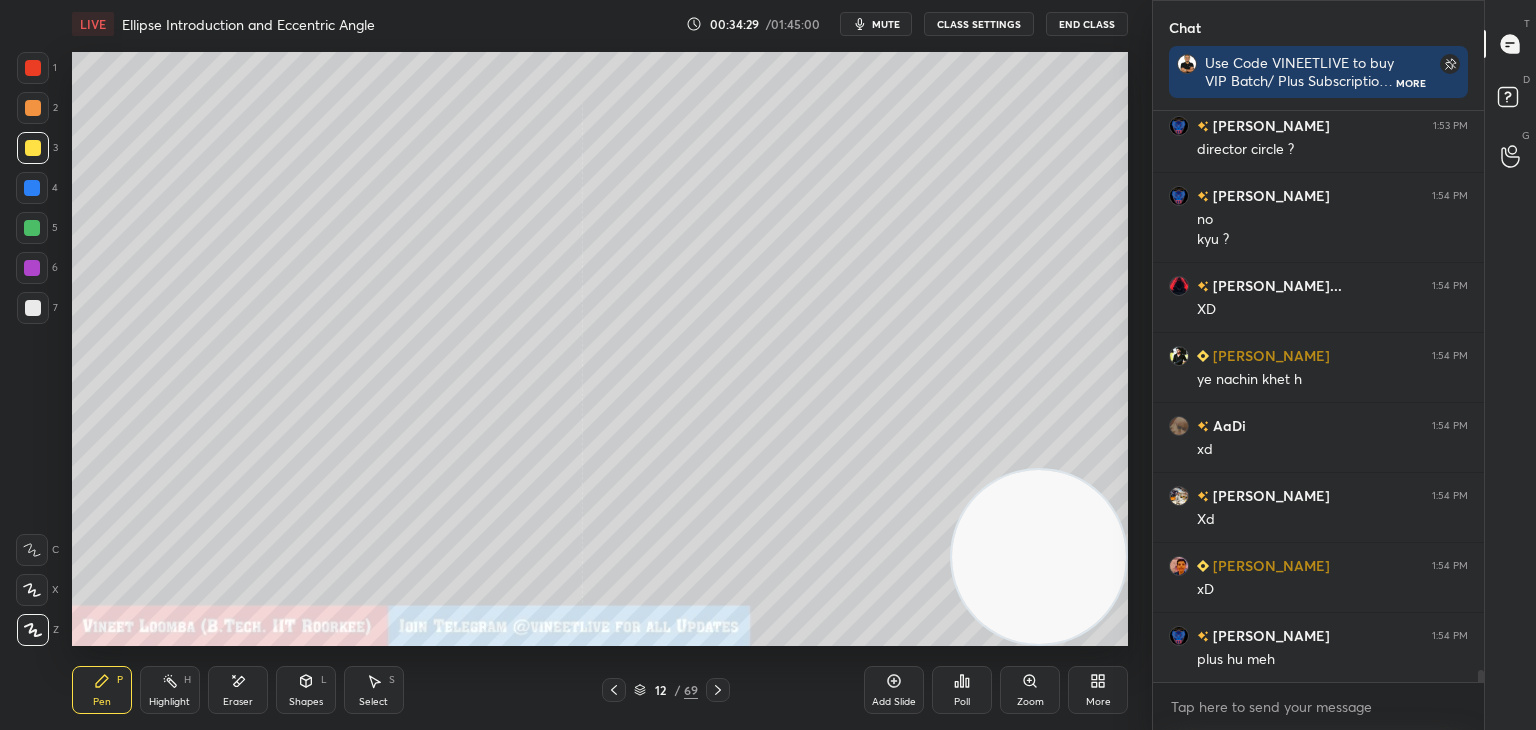 scroll, scrollTop: 26482, scrollLeft: 0, axis: vertical 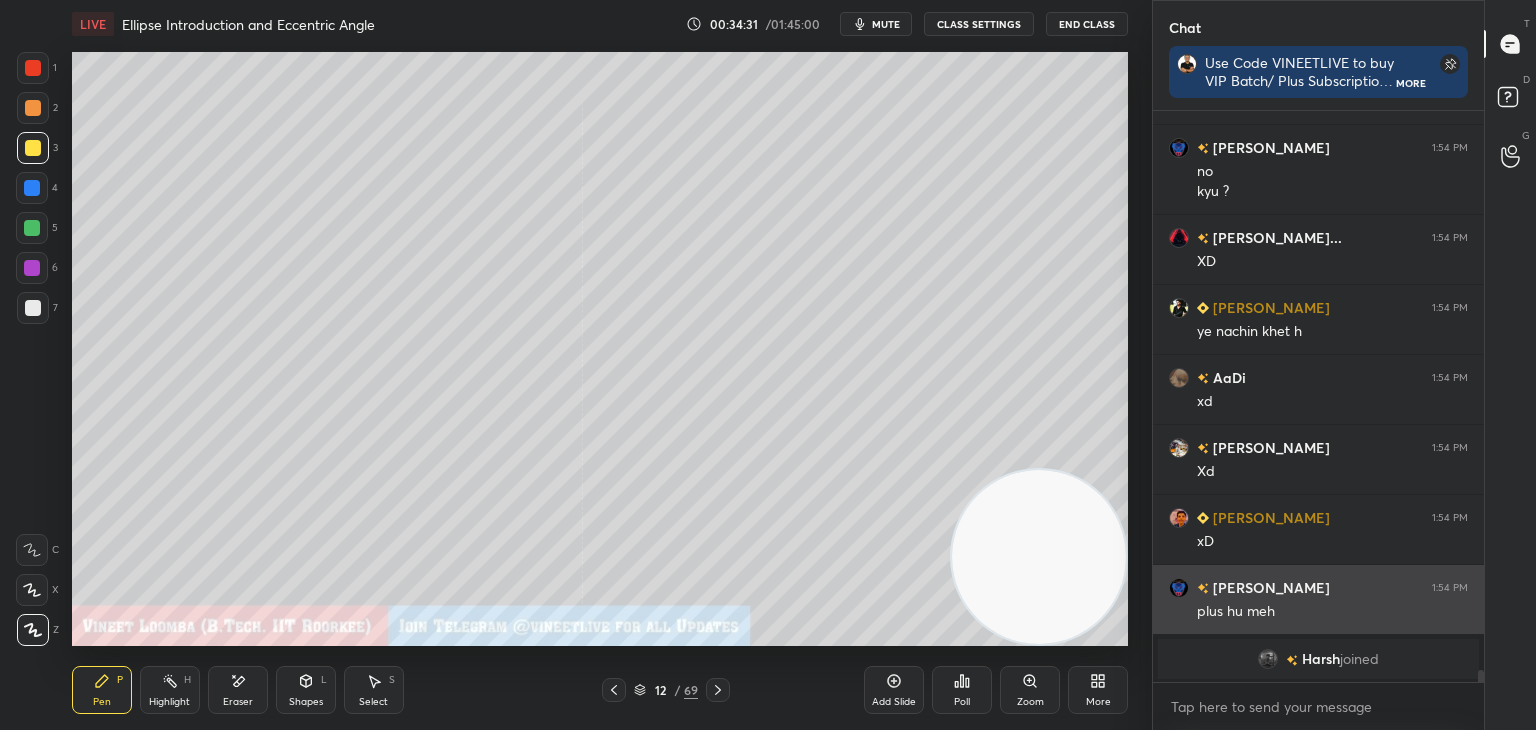 click on "plus hu meh" at bounding box center [1332, 610] 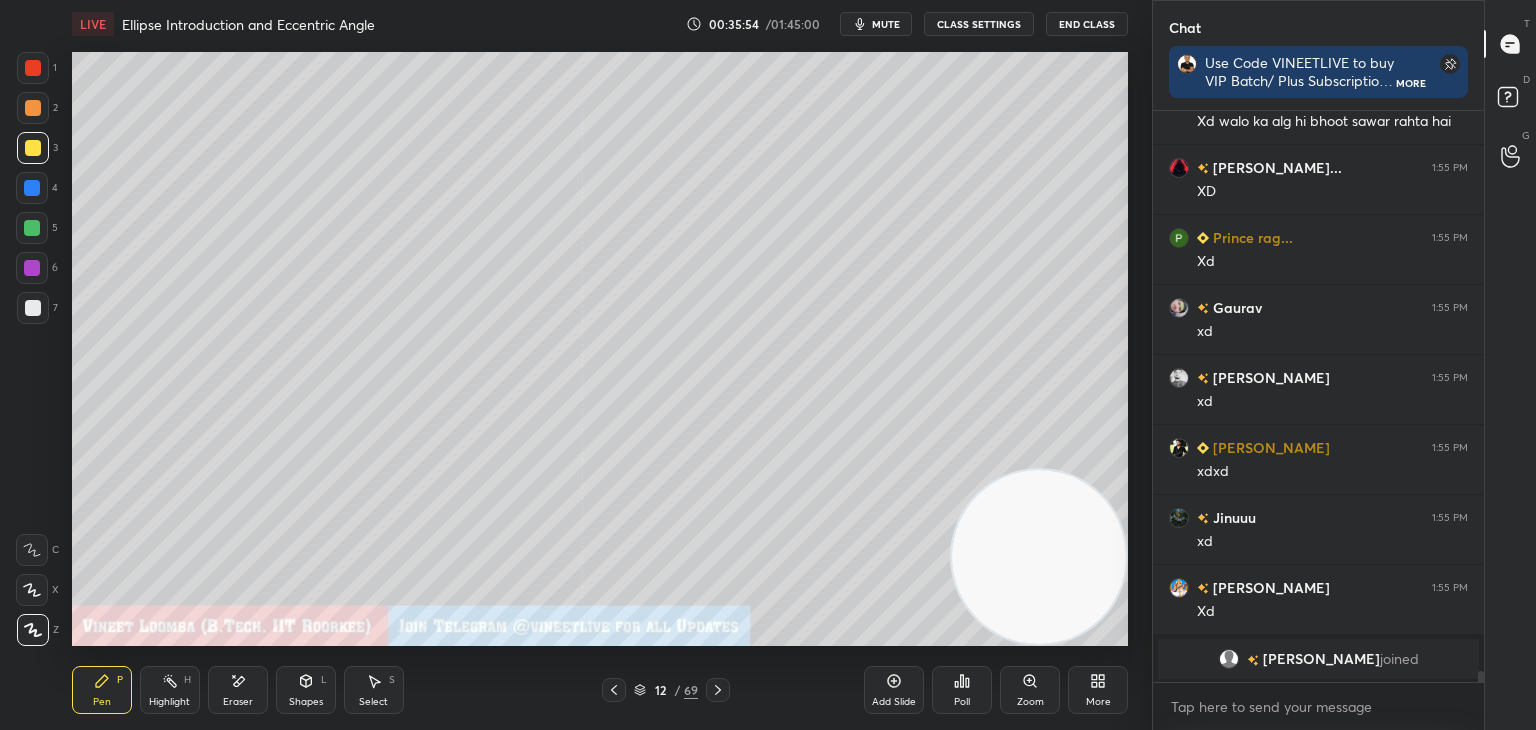 scroll, scrollTop: 28430, scrollLeft: 0, axis: vertical 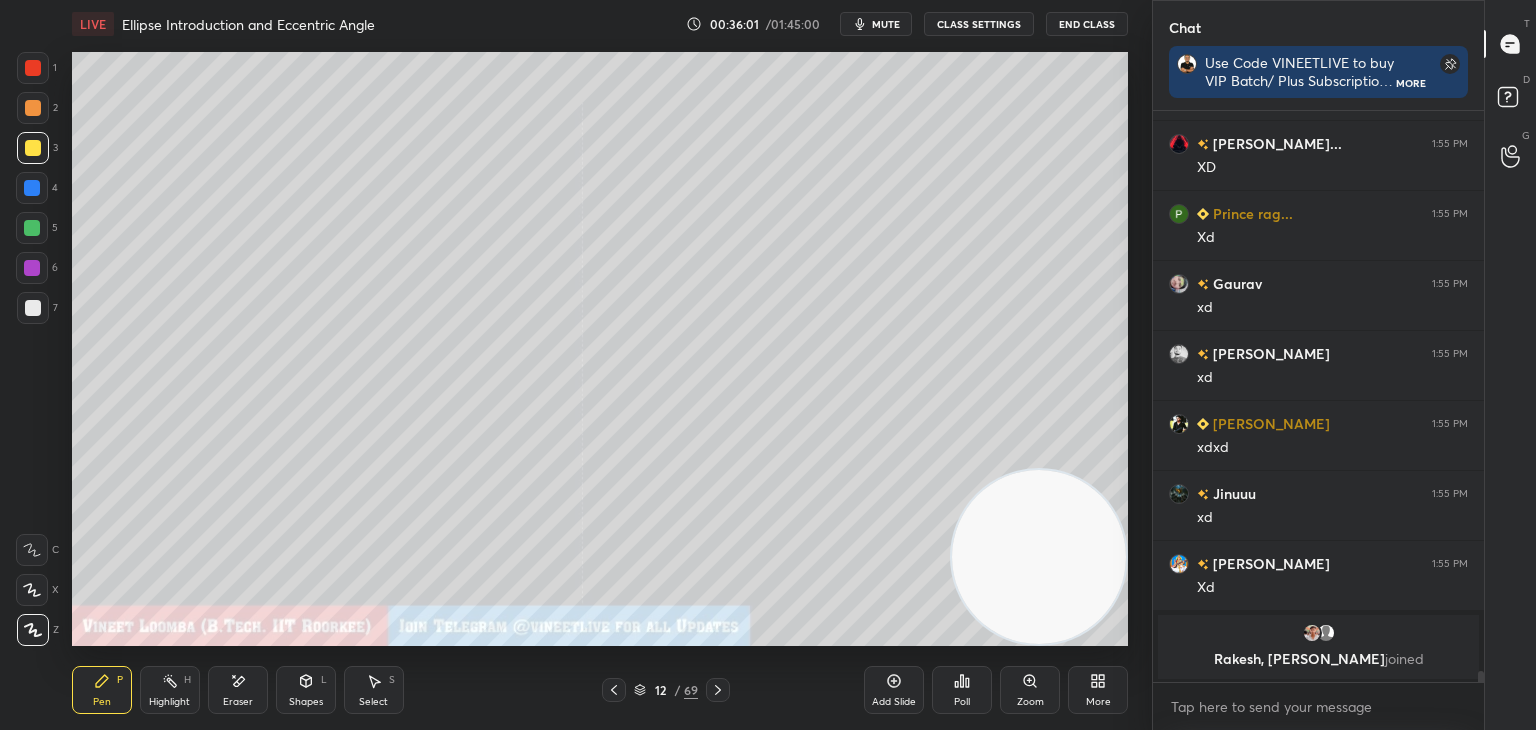 click on "Highlight H" at bounding box center (170, 690) 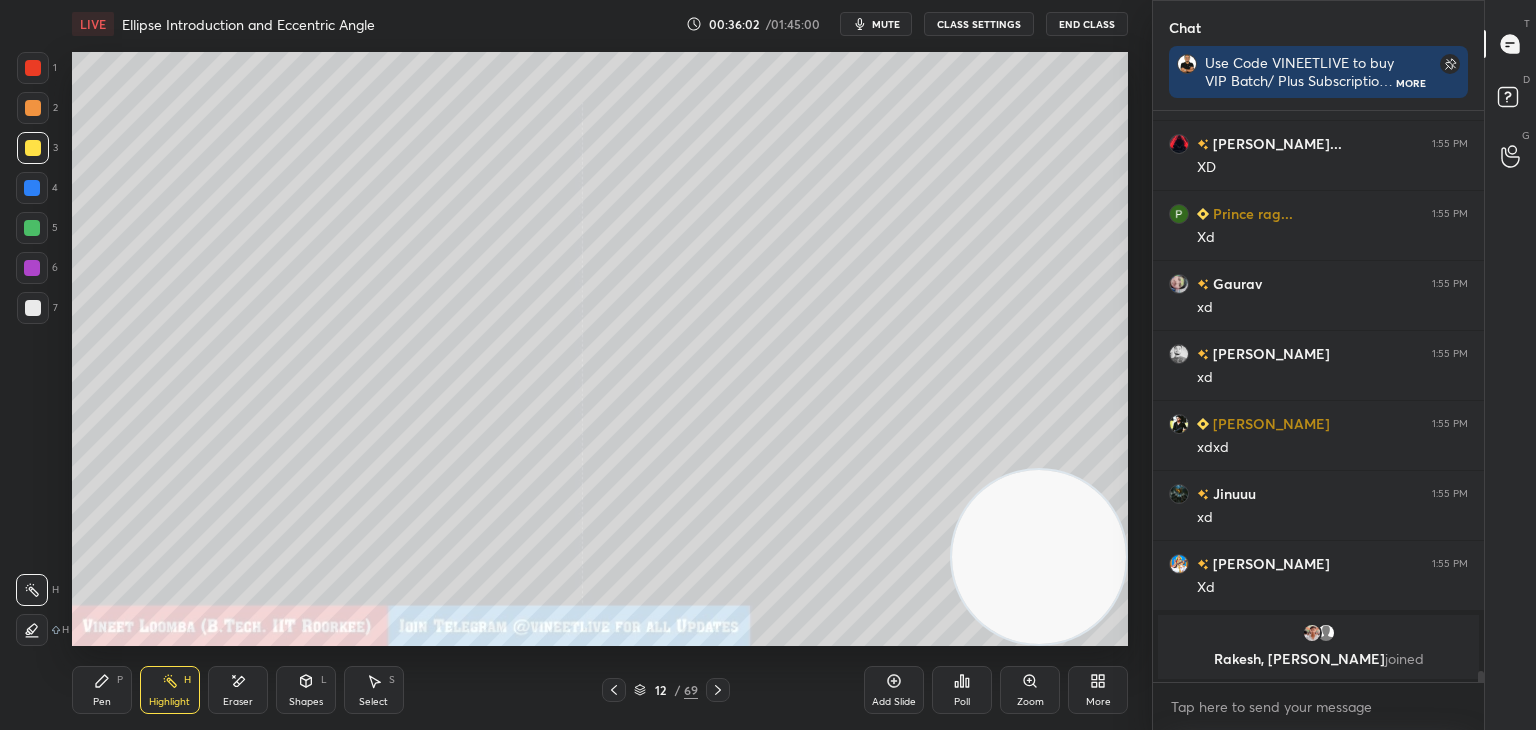 click 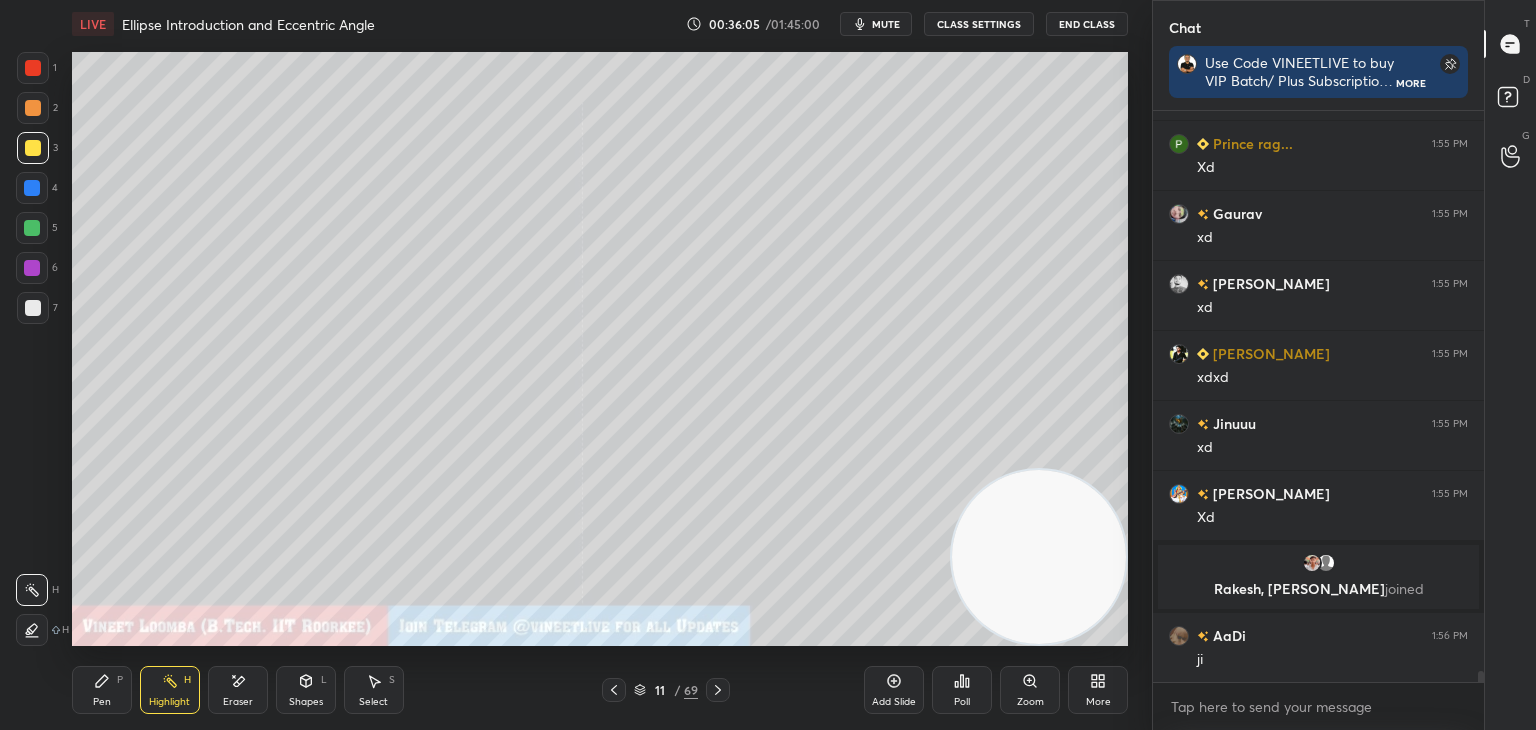 scroll, scrollTop: 27920, scrollLeft: 0, axis: vertical 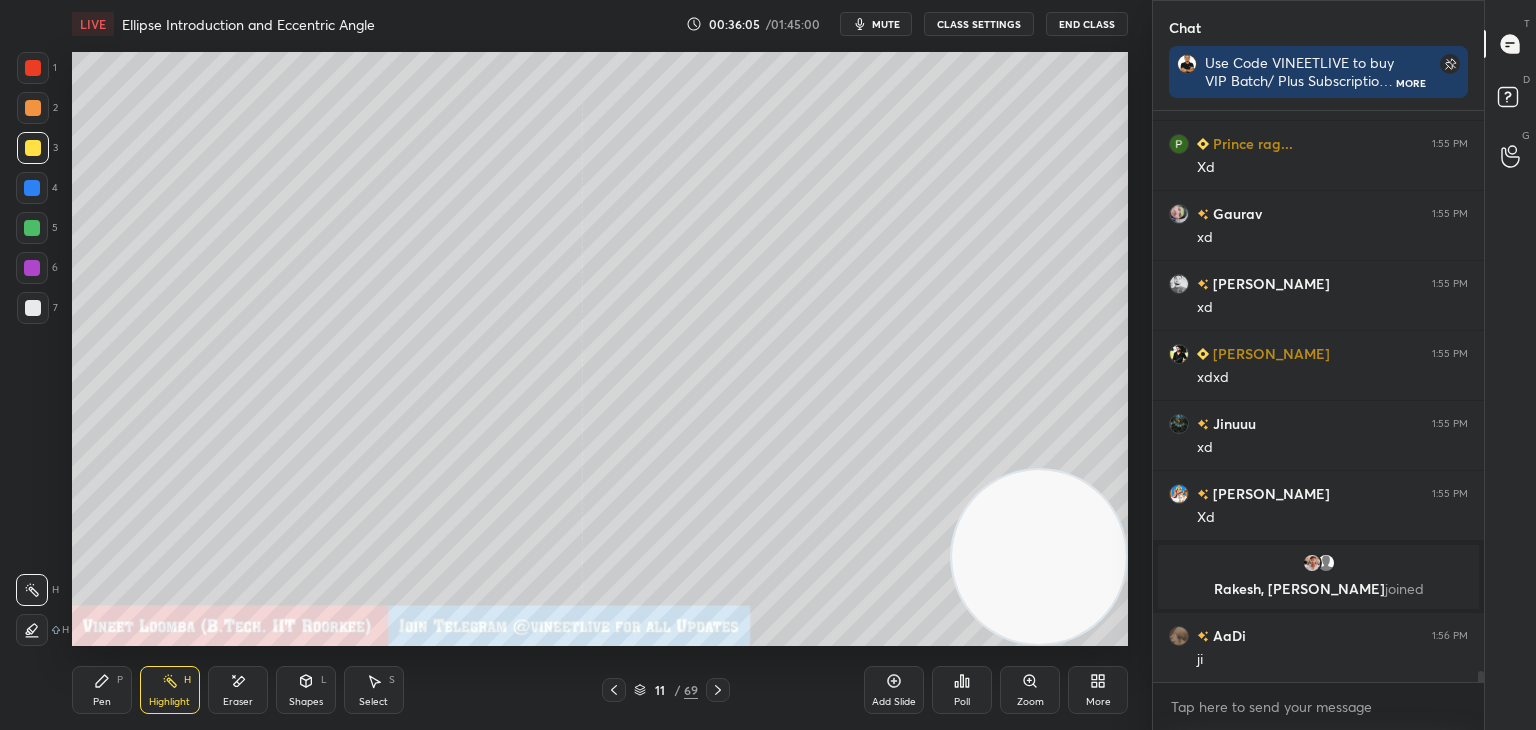 drag, startPoint x: 721, startPoint y: 688, endPoint x: 716, endPoint y: 667, distance: 21.587032 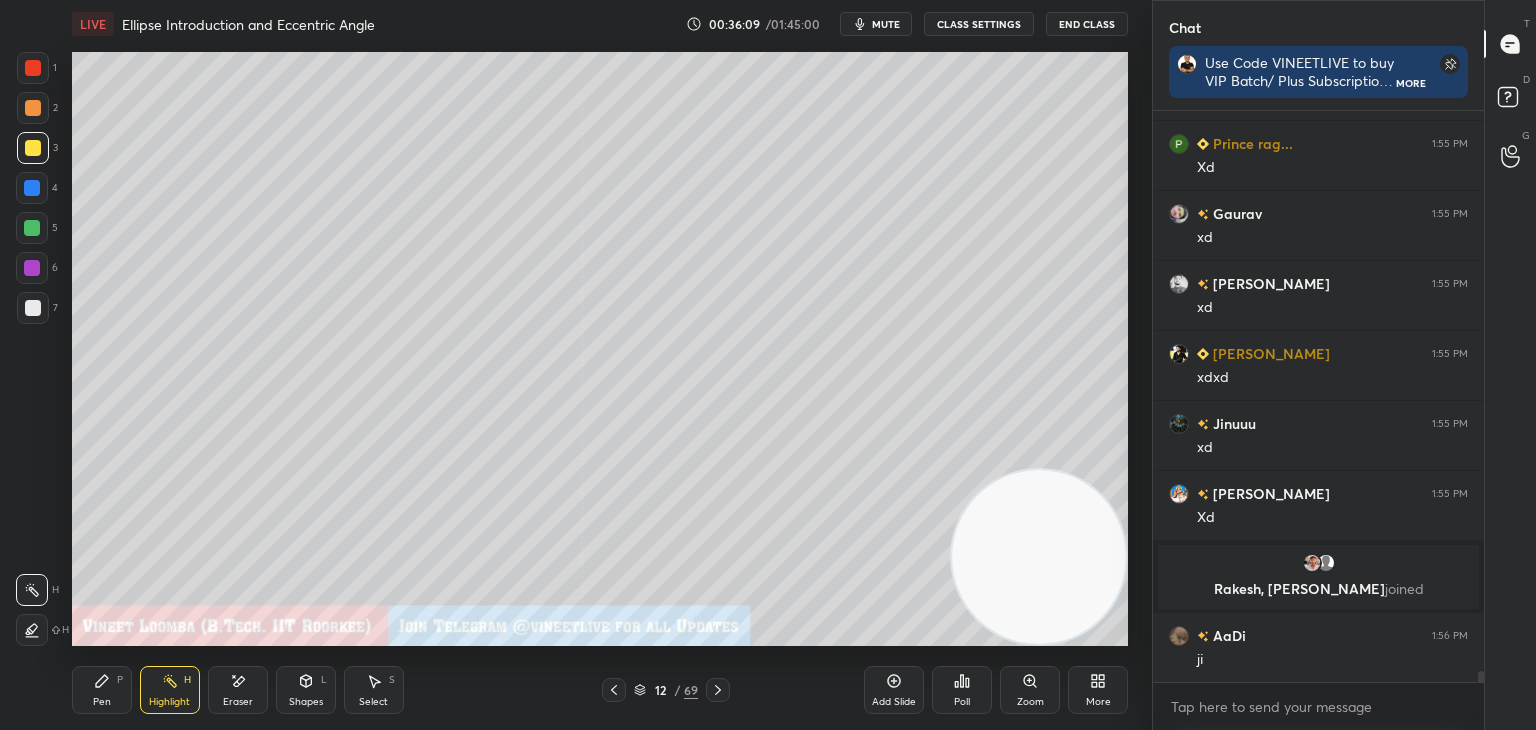 click on "Pen P" at bounding box center (102, 690) 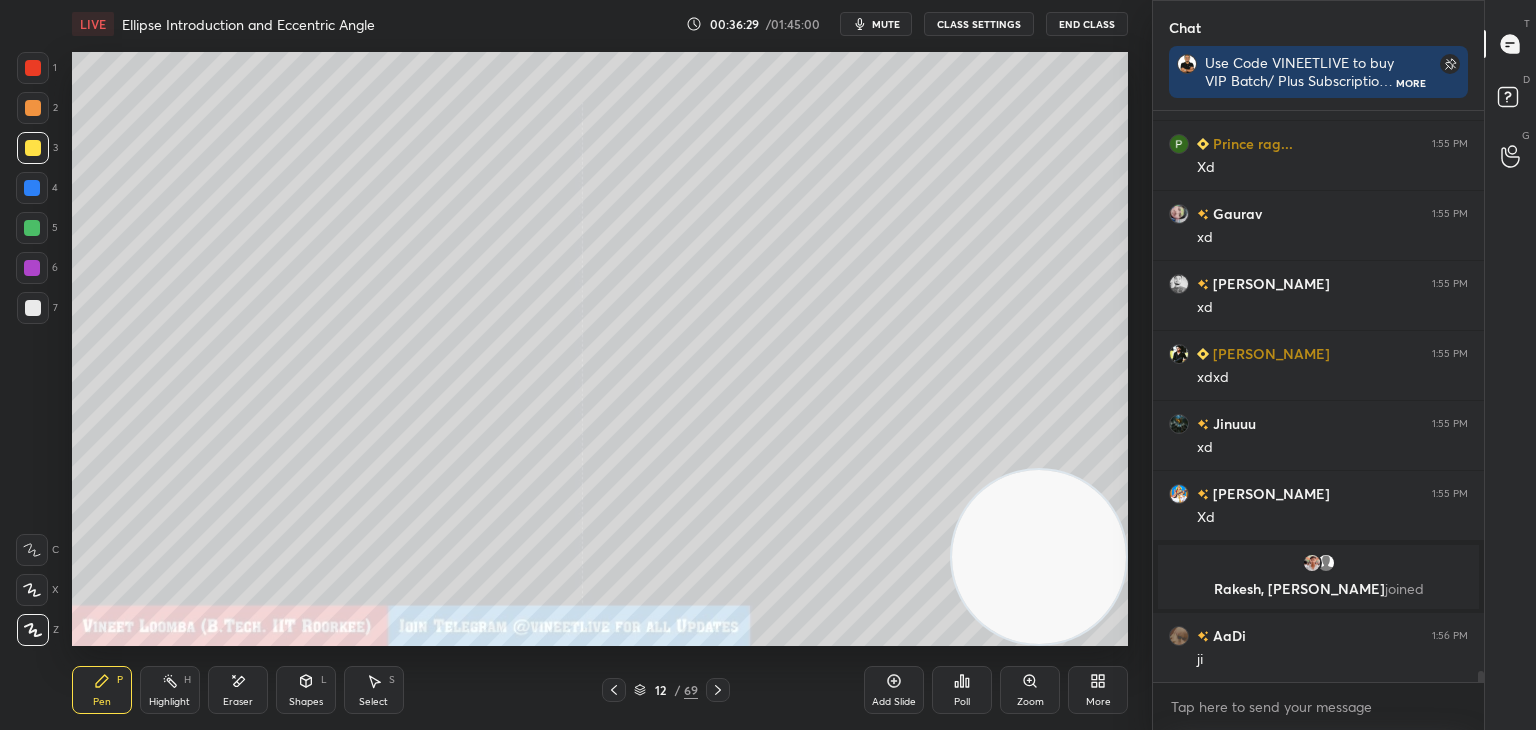 click 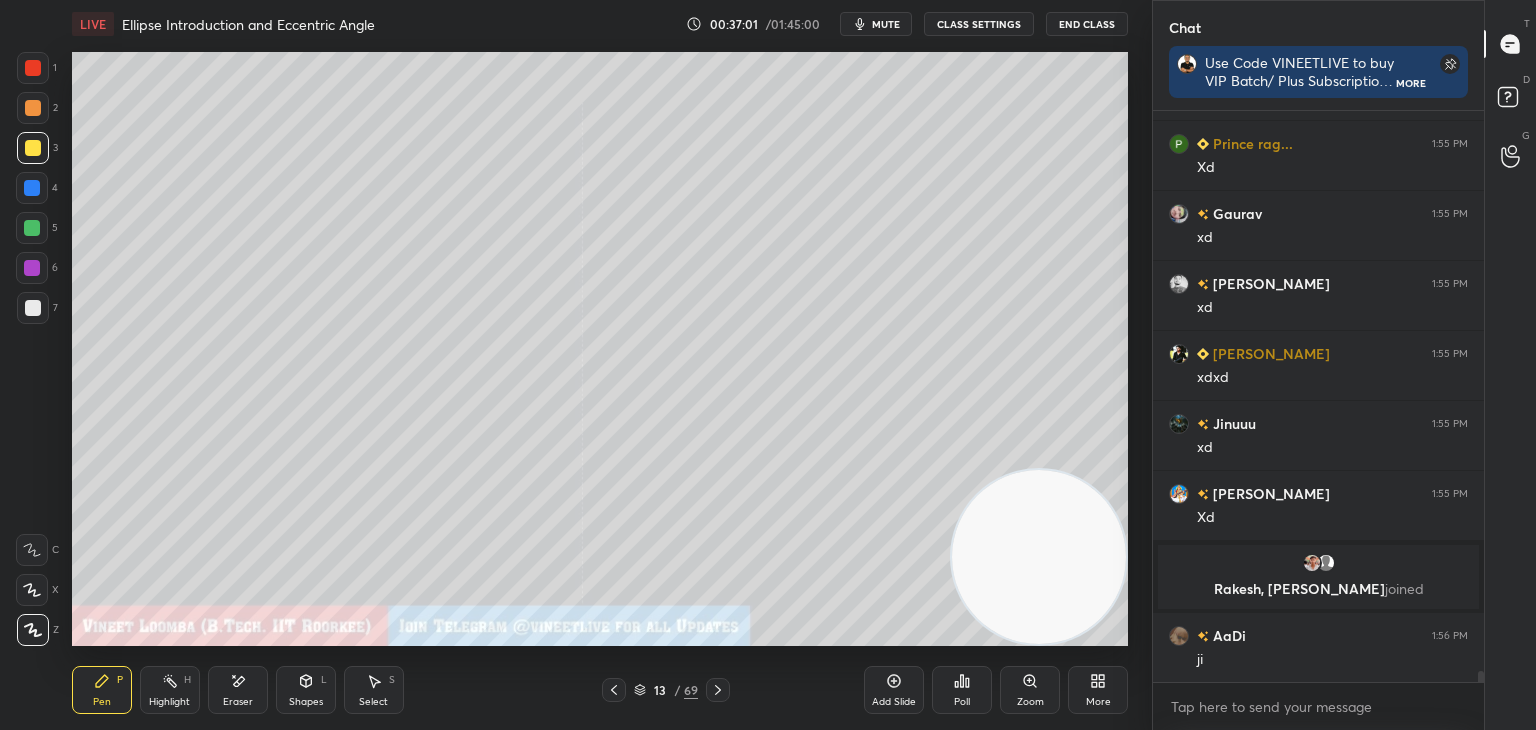 click 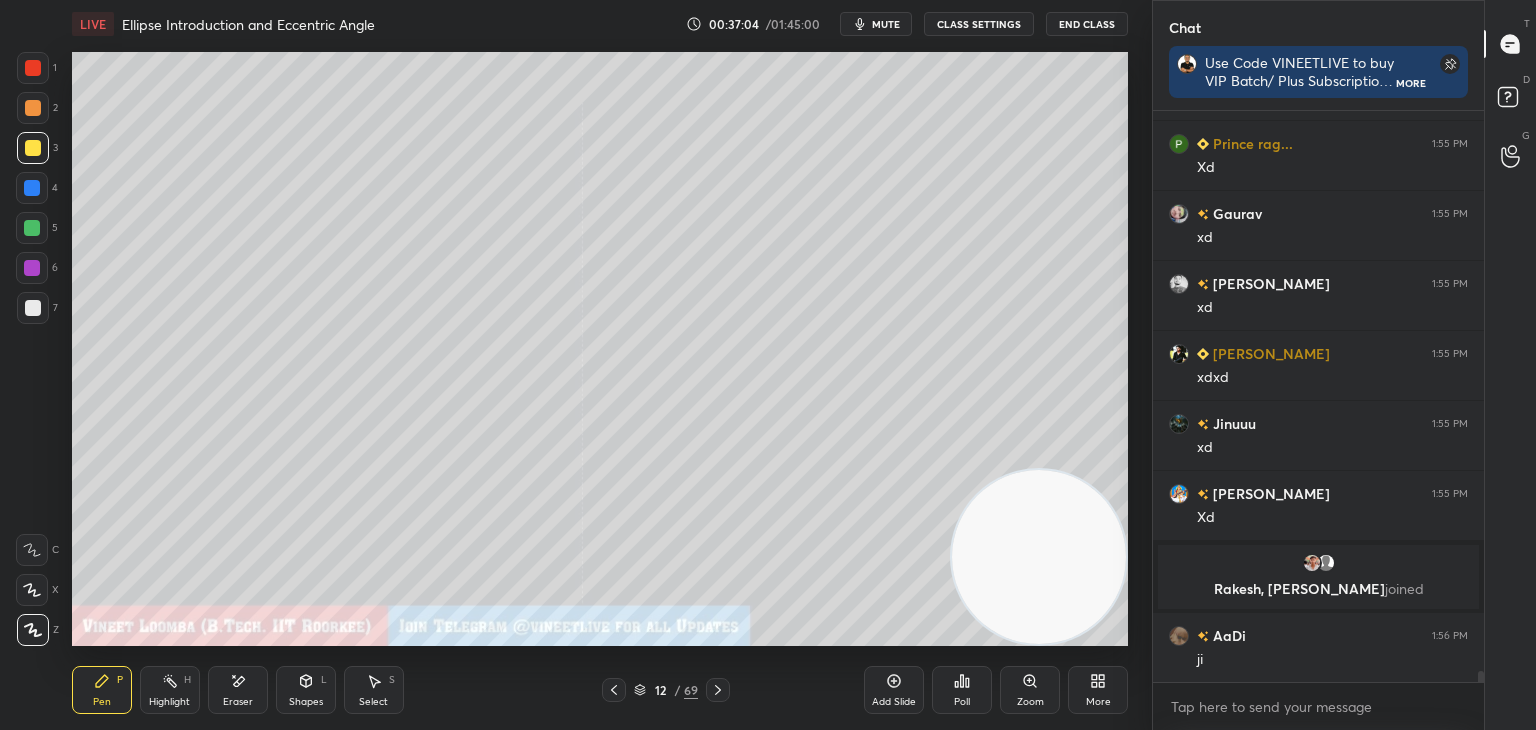 drag, startPoint x: 717, startPoint y: 692, endPoint x: 684, endPoint y: 667, distance: 41.400482 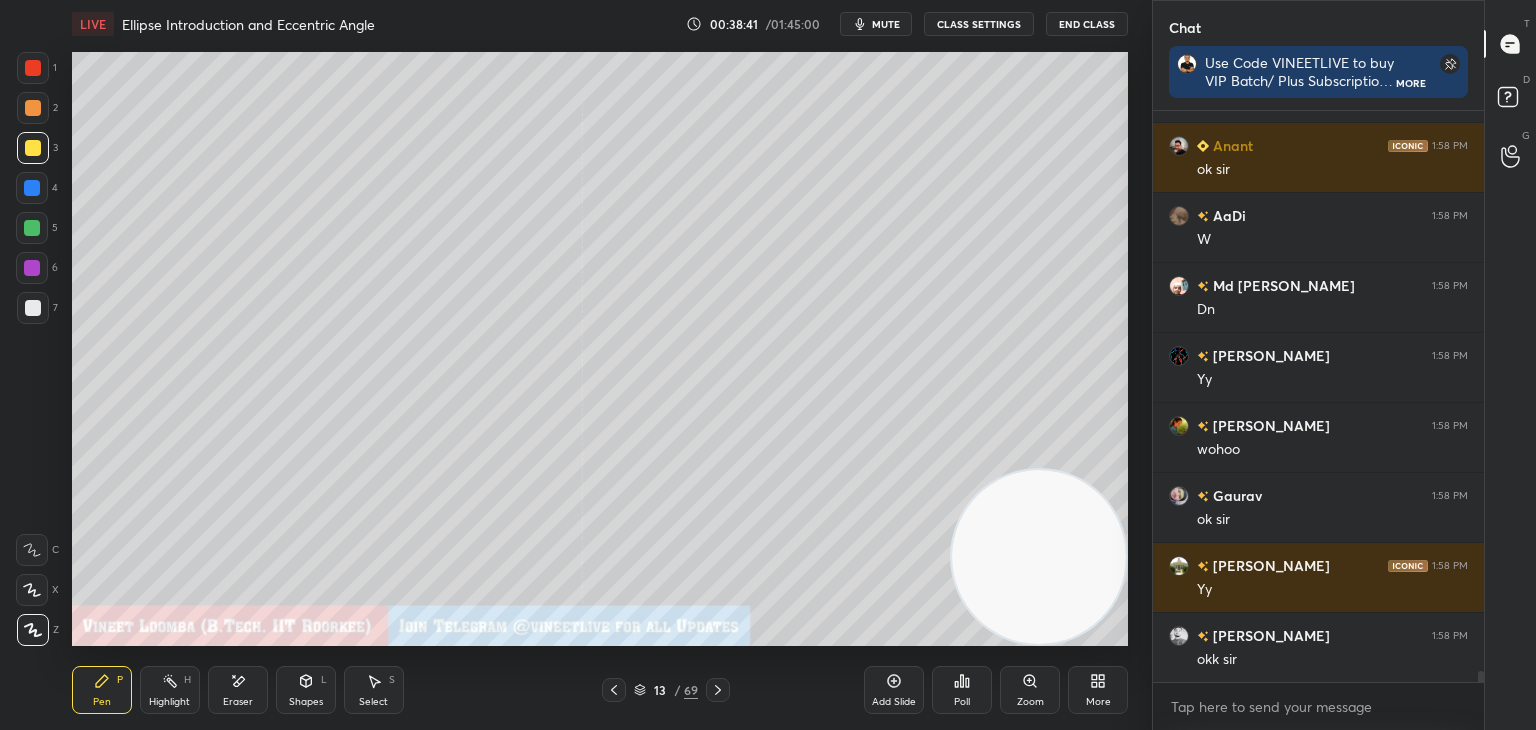 scroll, scrollTop: 29040, scrollLeft: 0, axis: vertical 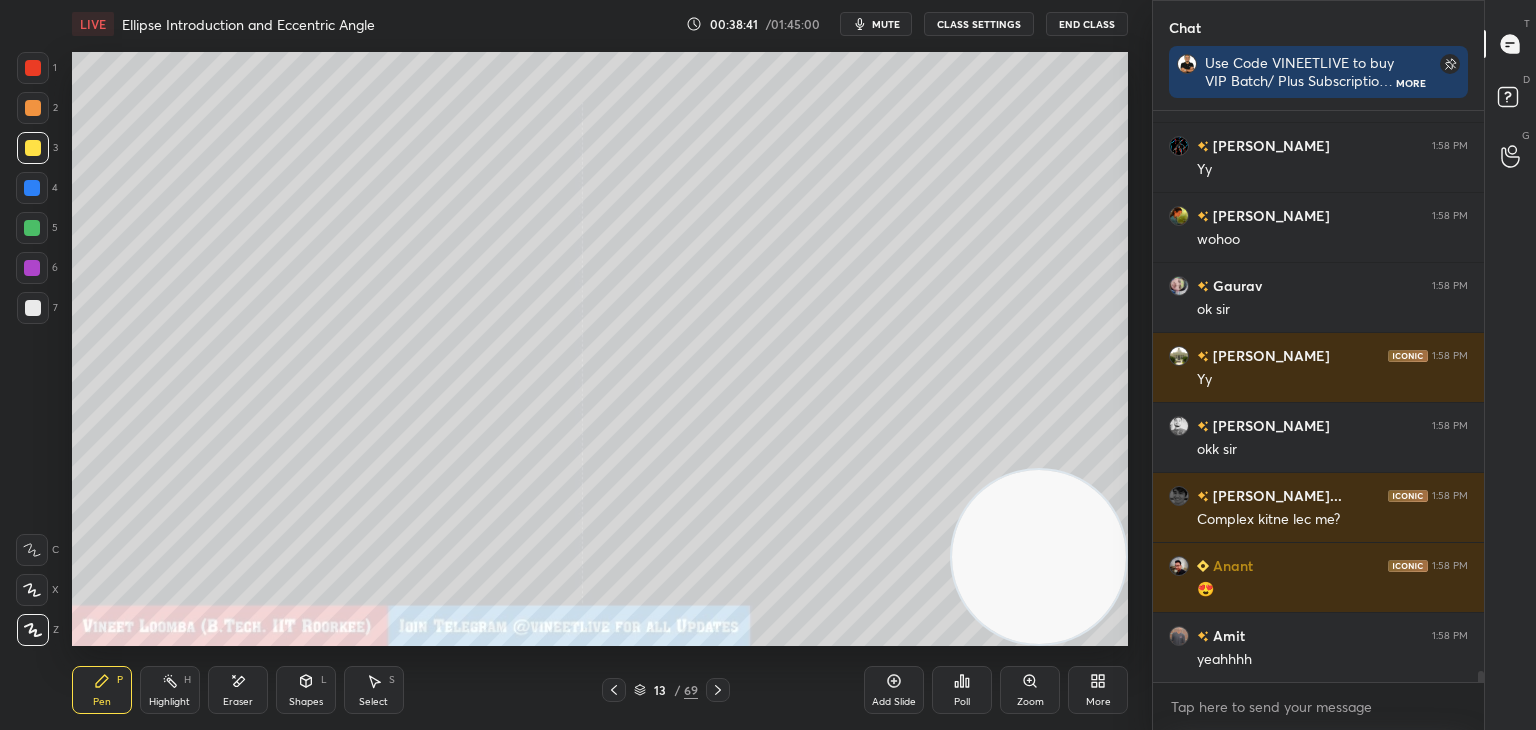 click at bounding box center [33, 308] 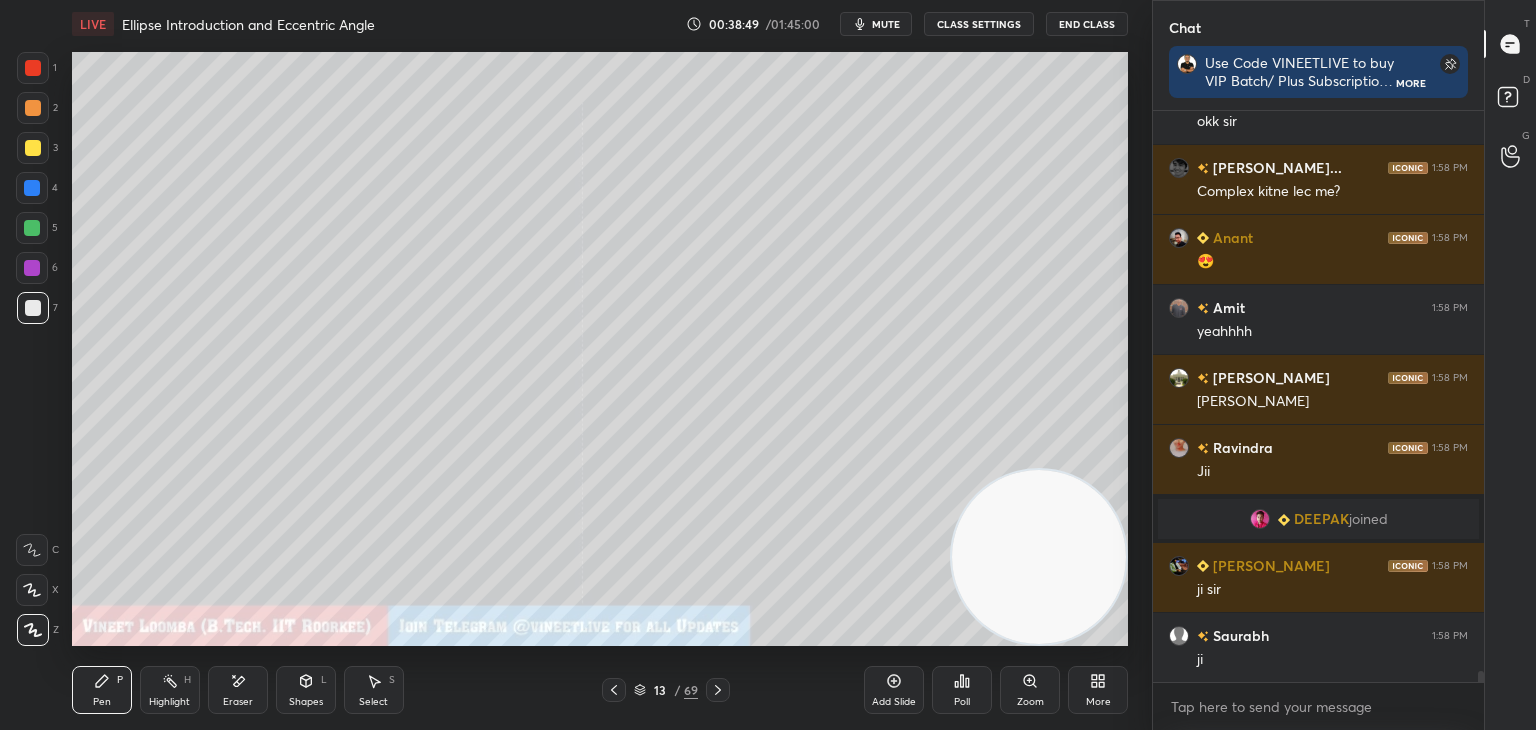 scroll, scrollTop: 29038, scrollLeft: 0, axis: vertical 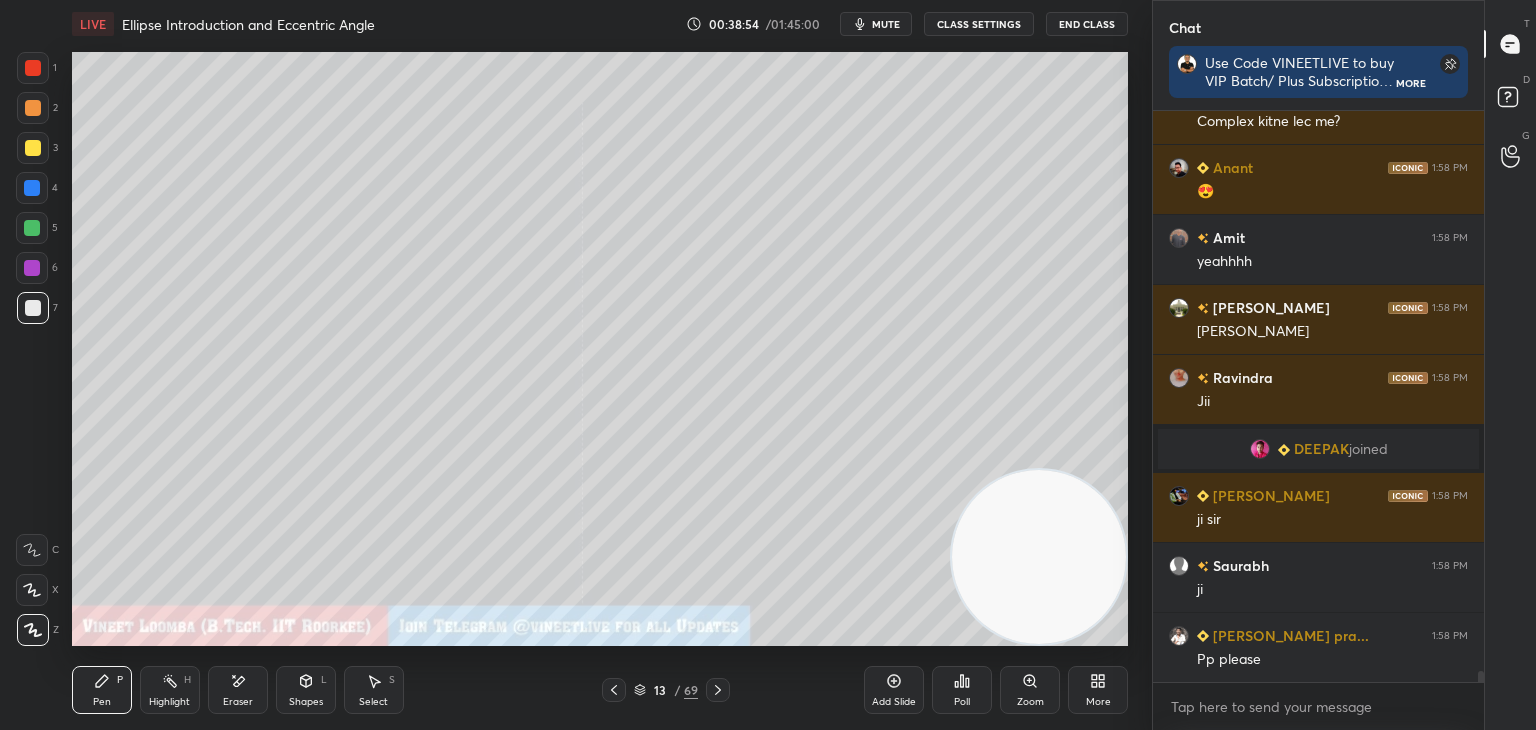 drag, startPoint x: 1482, startPoint y: 677, endPoint x: 1454, endPoint y: 691, distance: 31.304953 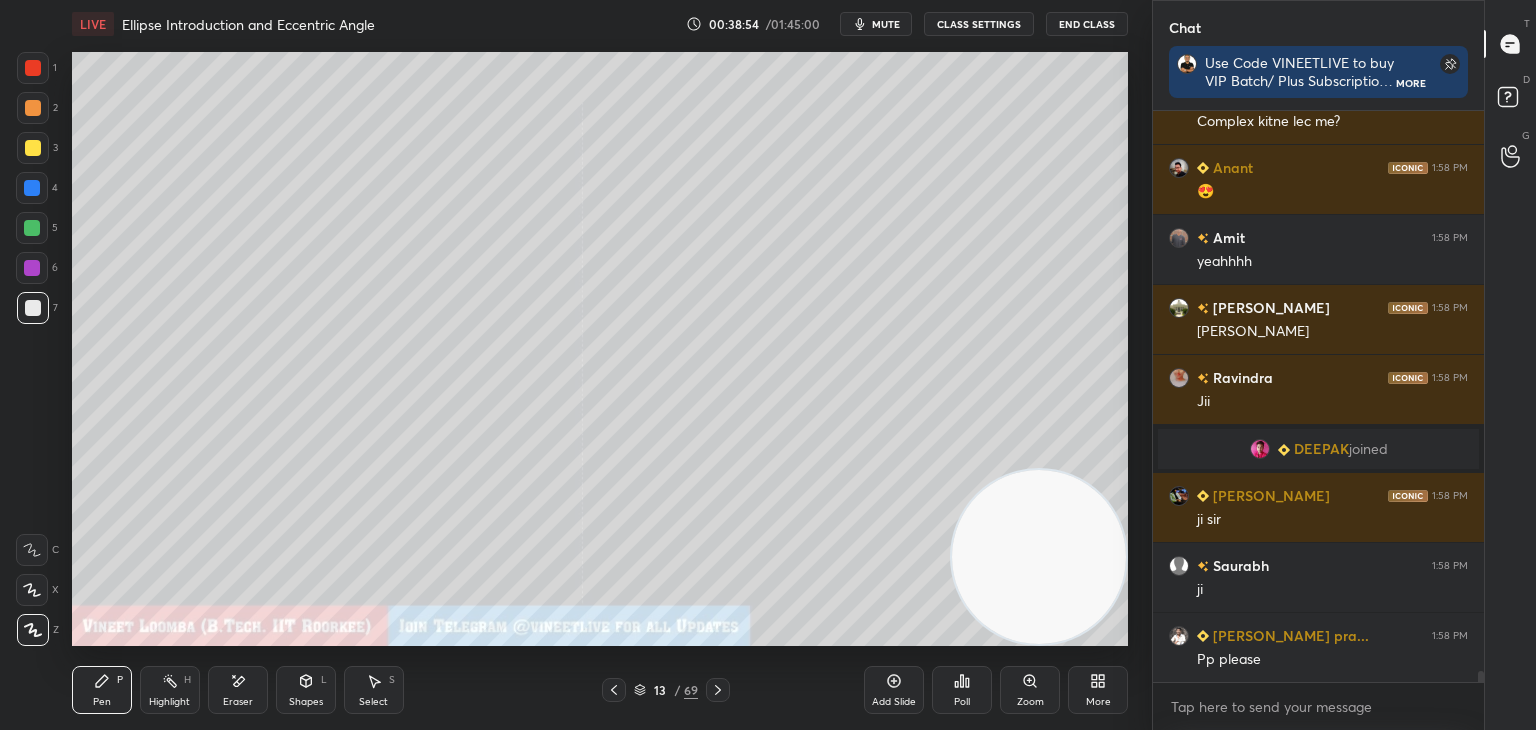 click on "[PERSON_NAME] 1:58 PM okk [PERSON_NAME]... 1:58 PM Complex kitne lec me? Anant 1:58 PM 😍 Amit 1:58 PM yeahhhh Mohd 1:58 PM [PERSON_NAME] 1:58 PM [PERSON_NAME]  joined [PERSON_NAME] 1:58 PM ji [PERSON_NAME] 1:58 PM [PERSON_NAME] pra... 1:58 PM Pp please JUMP TO LATEST Enable hand raising Enable raise hand to speak to learners. Once enabled, chat will be turned off temporarily. Enable x" at bounding box center (1318, 420) 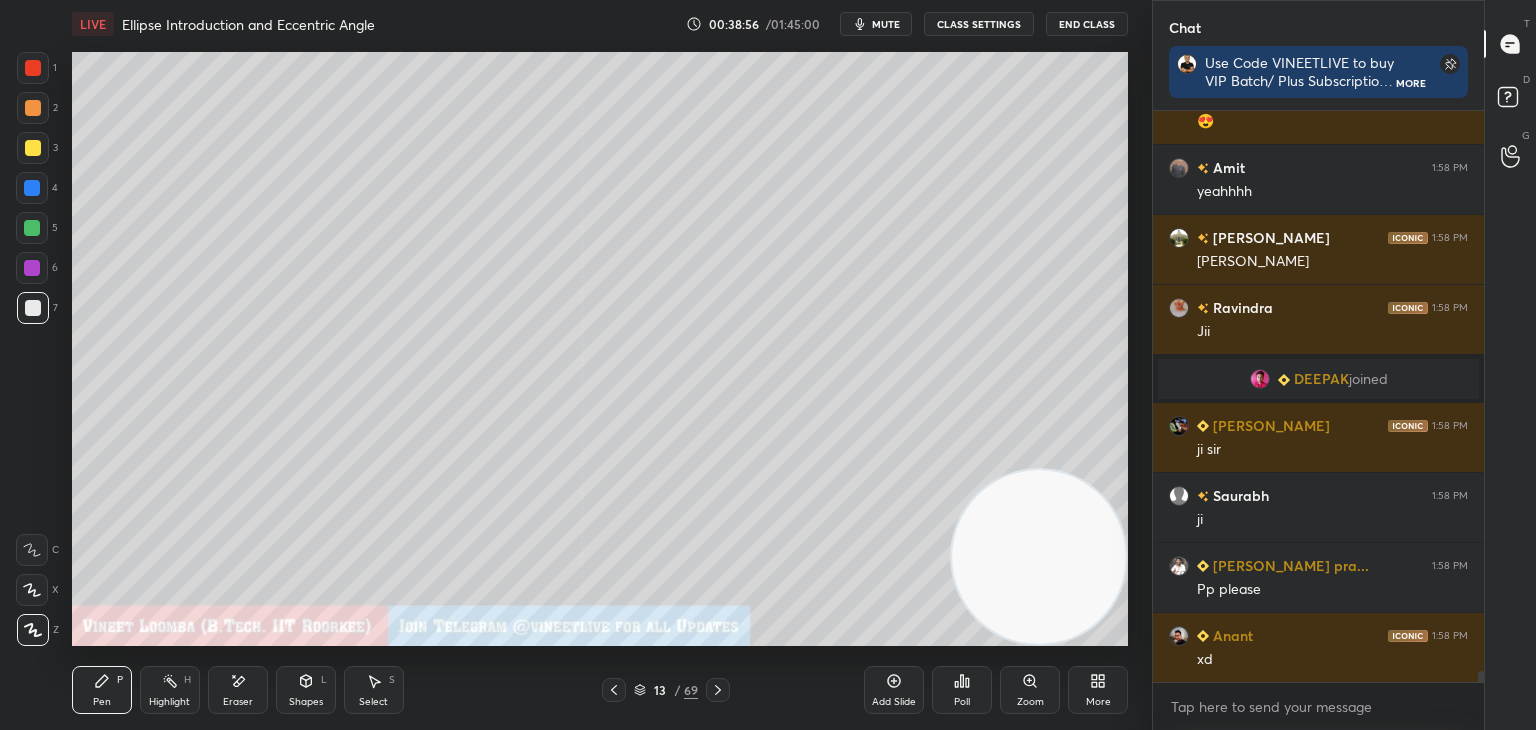 scroll, scrollTop: 29178, scrollLeft: 0, axis: vertical 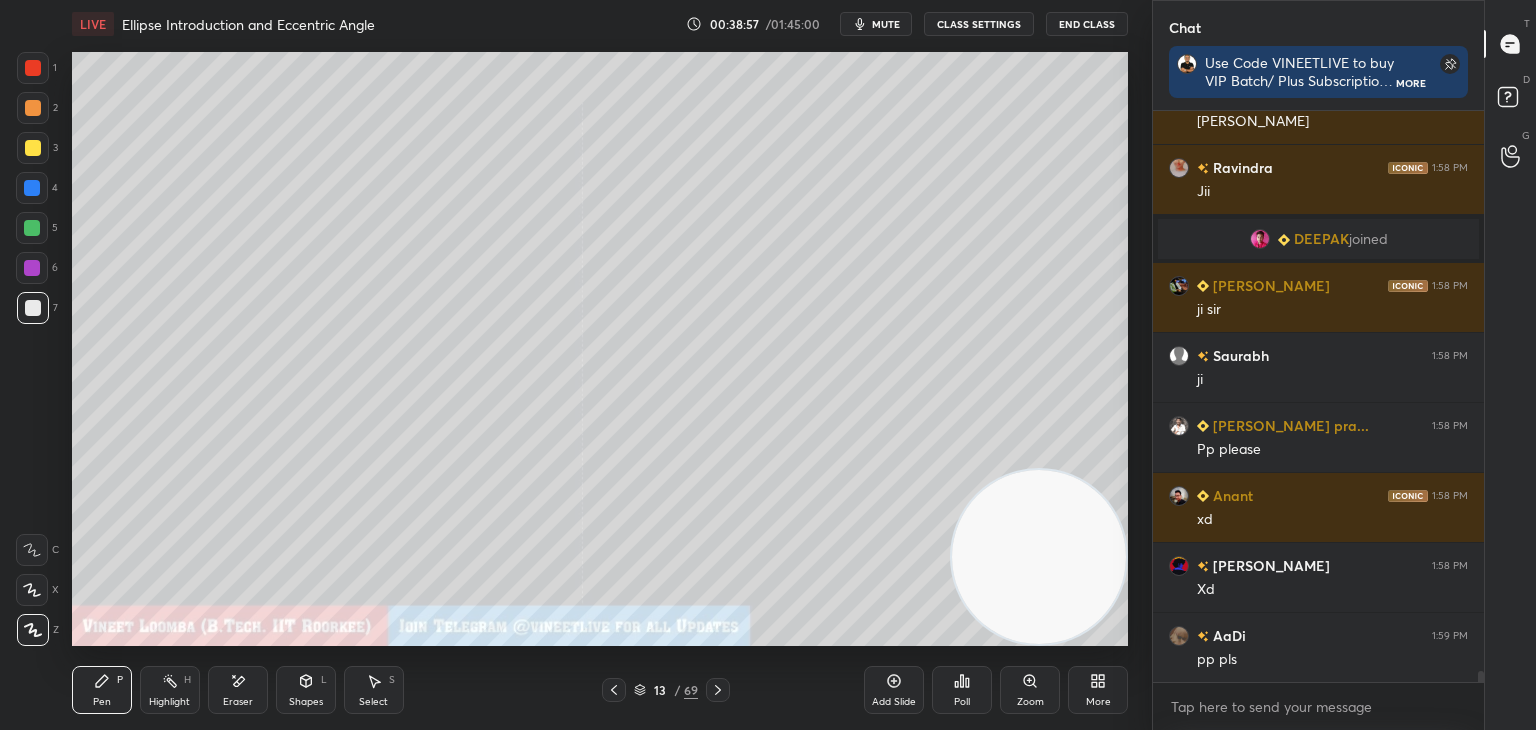 click 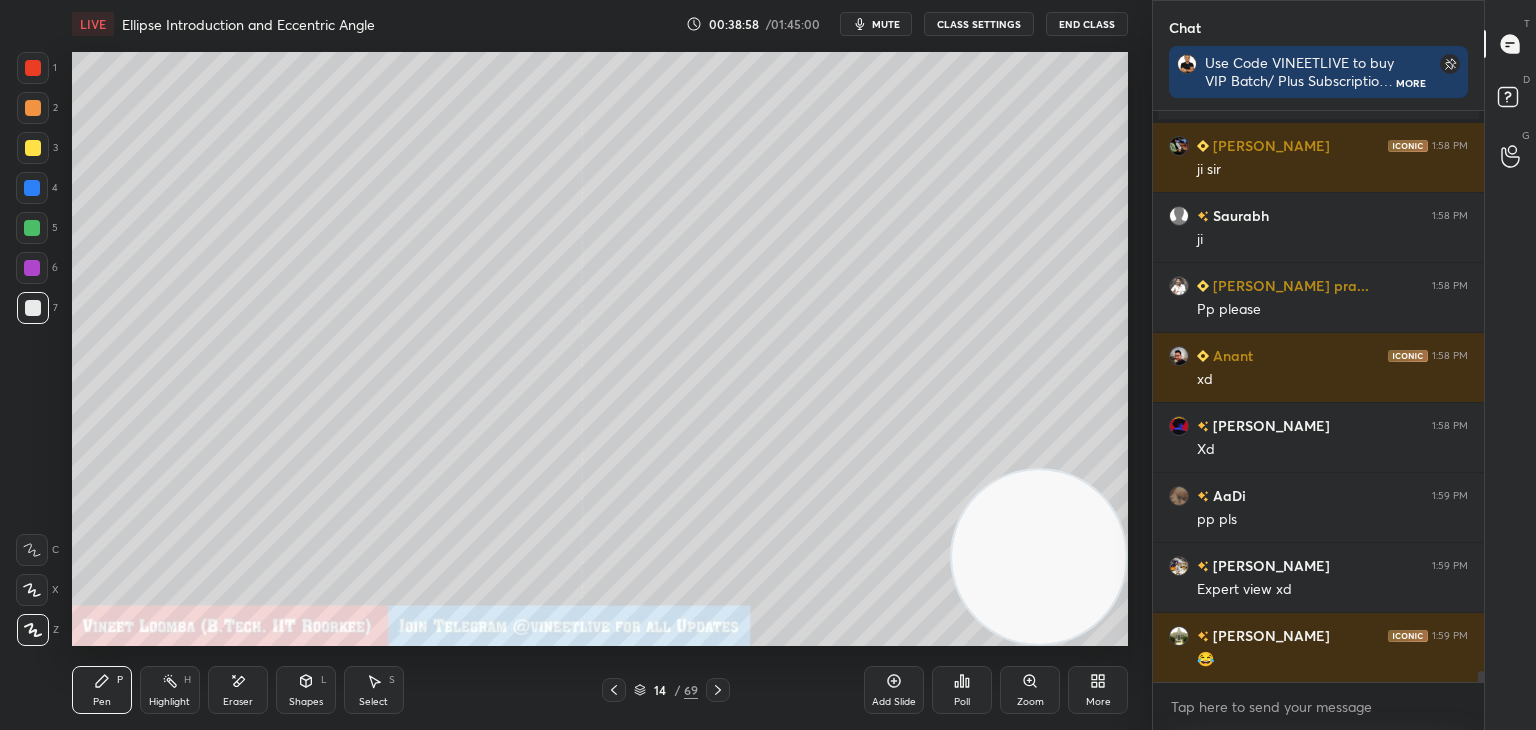 click on "Pen" at bounding box center (102, 702) 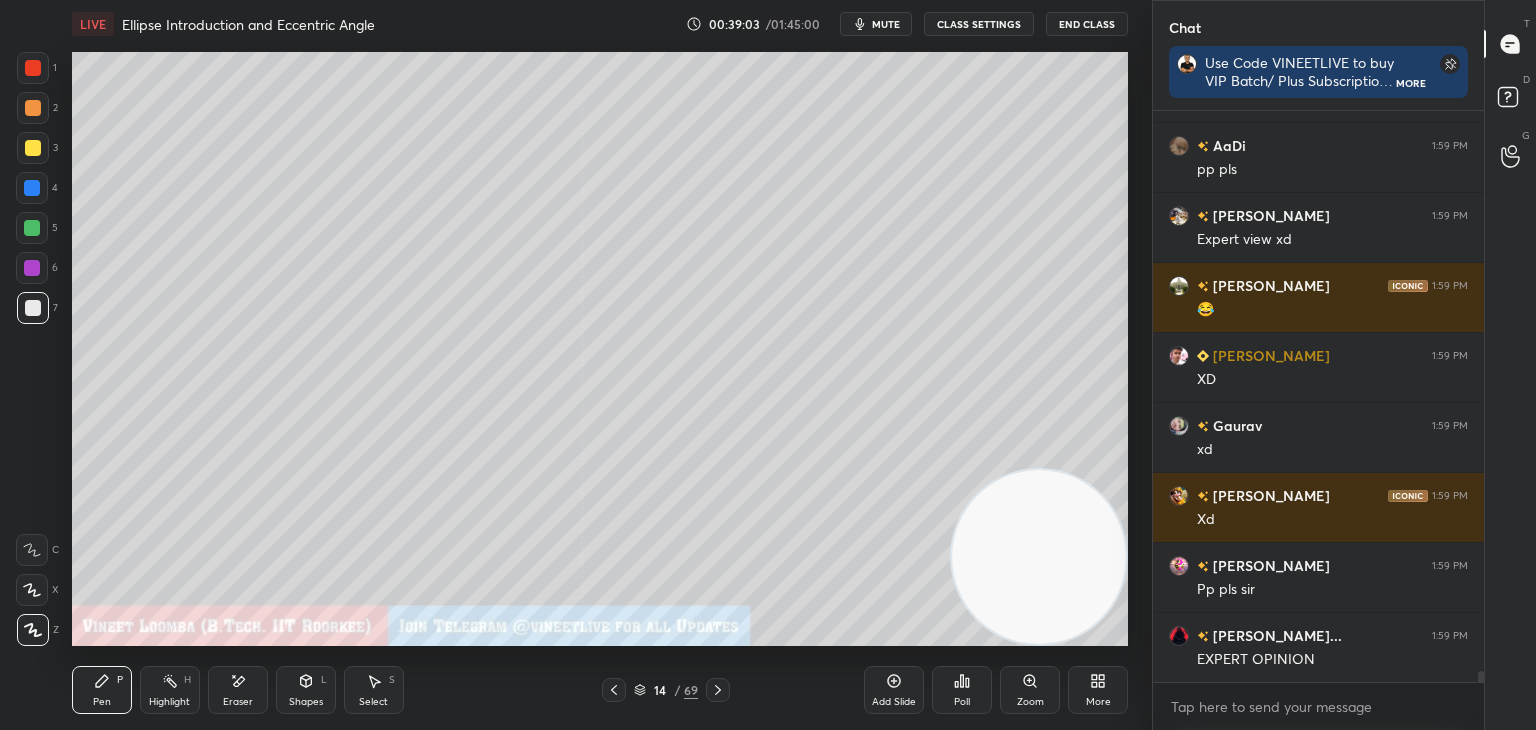 scroll, scrollTop: 29808, scrollLeft: 0, axis: vertical 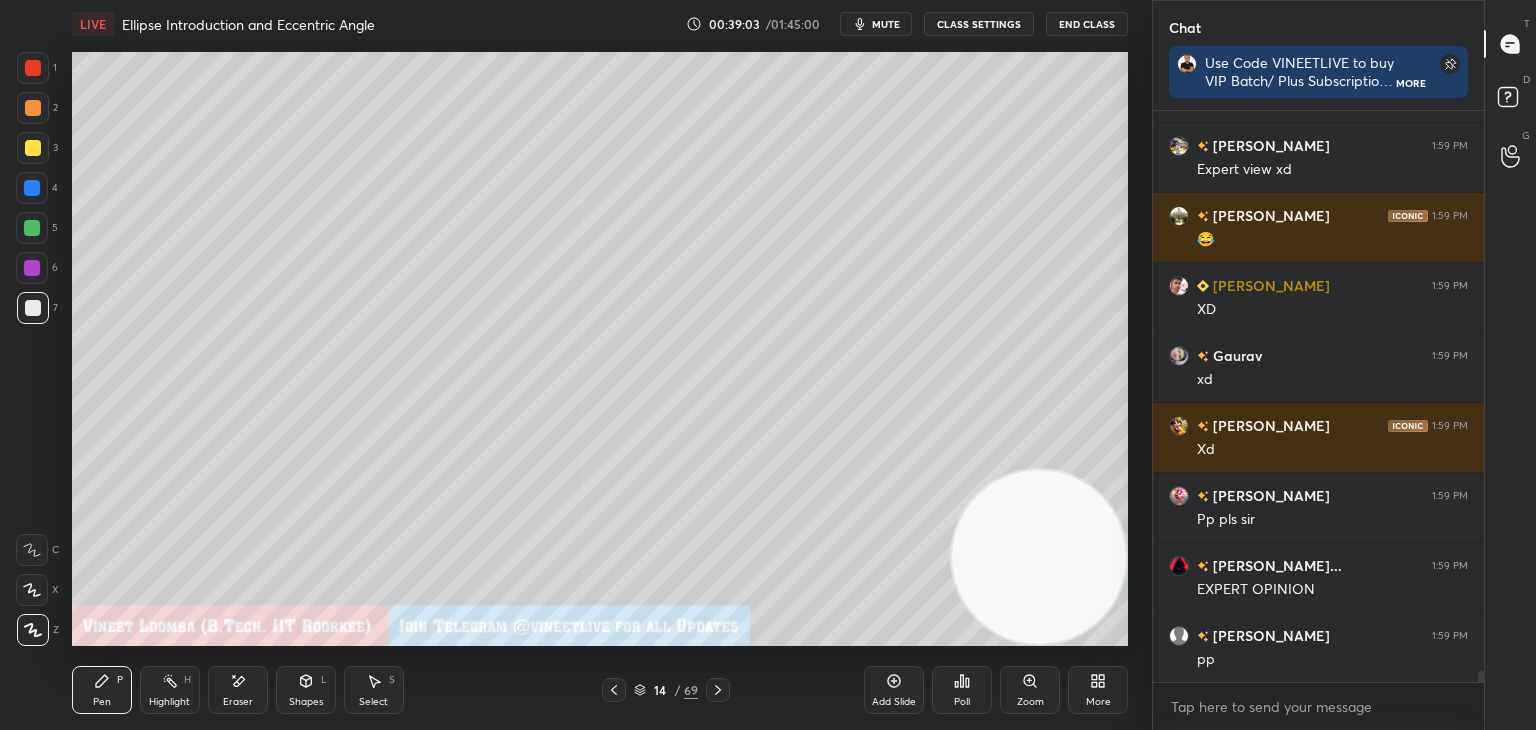 click 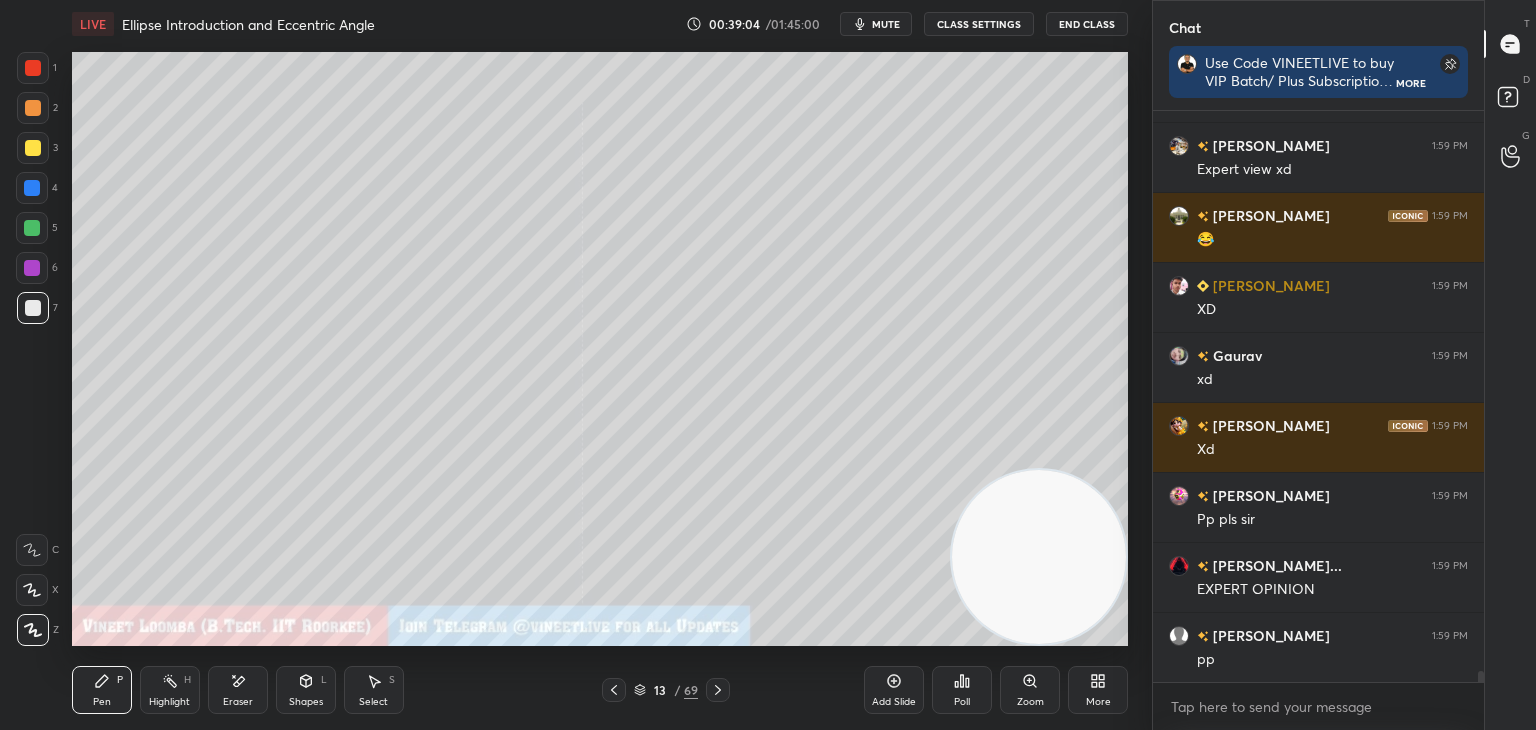 click 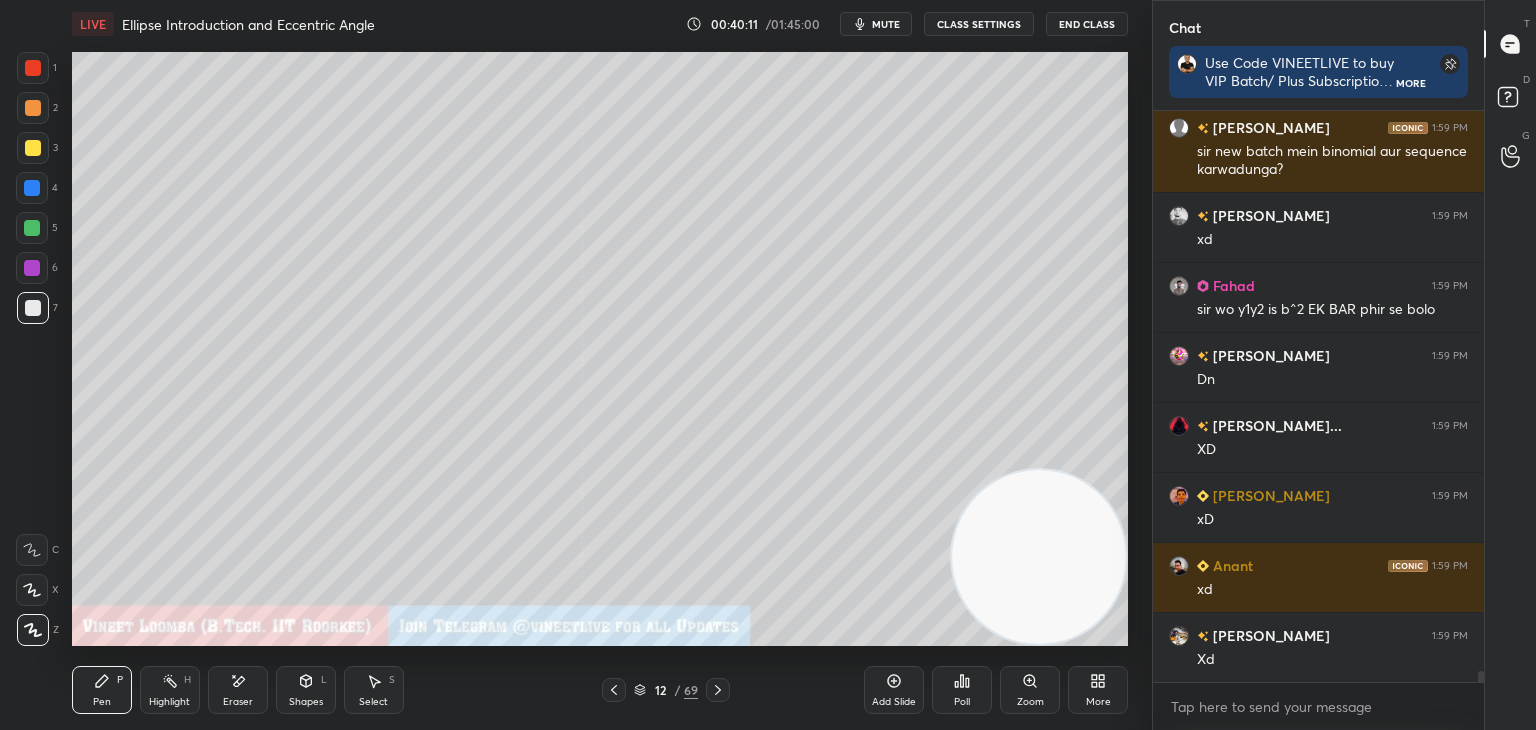 scroll, scrollTop: 30562, scrollLeft: 0, axis: vertical 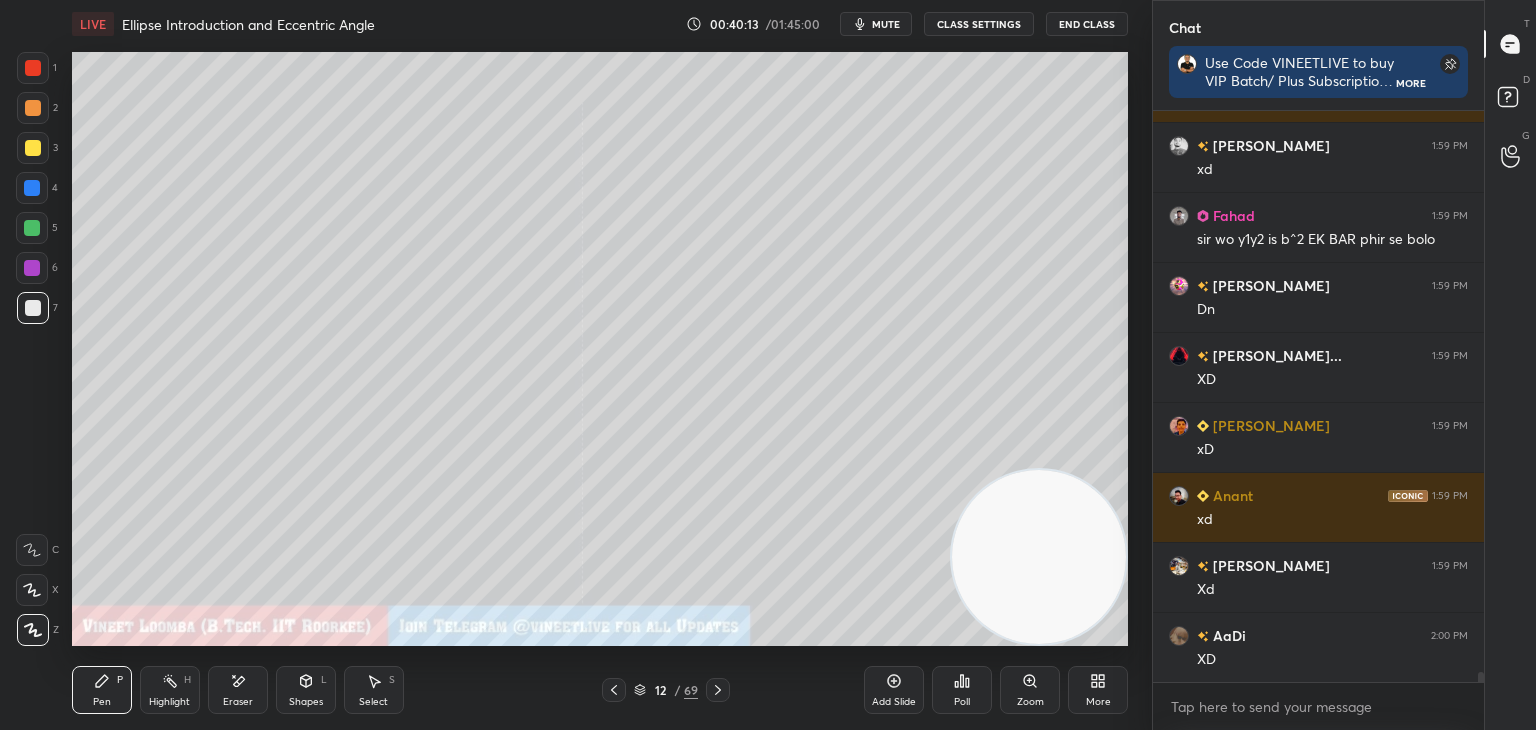 click 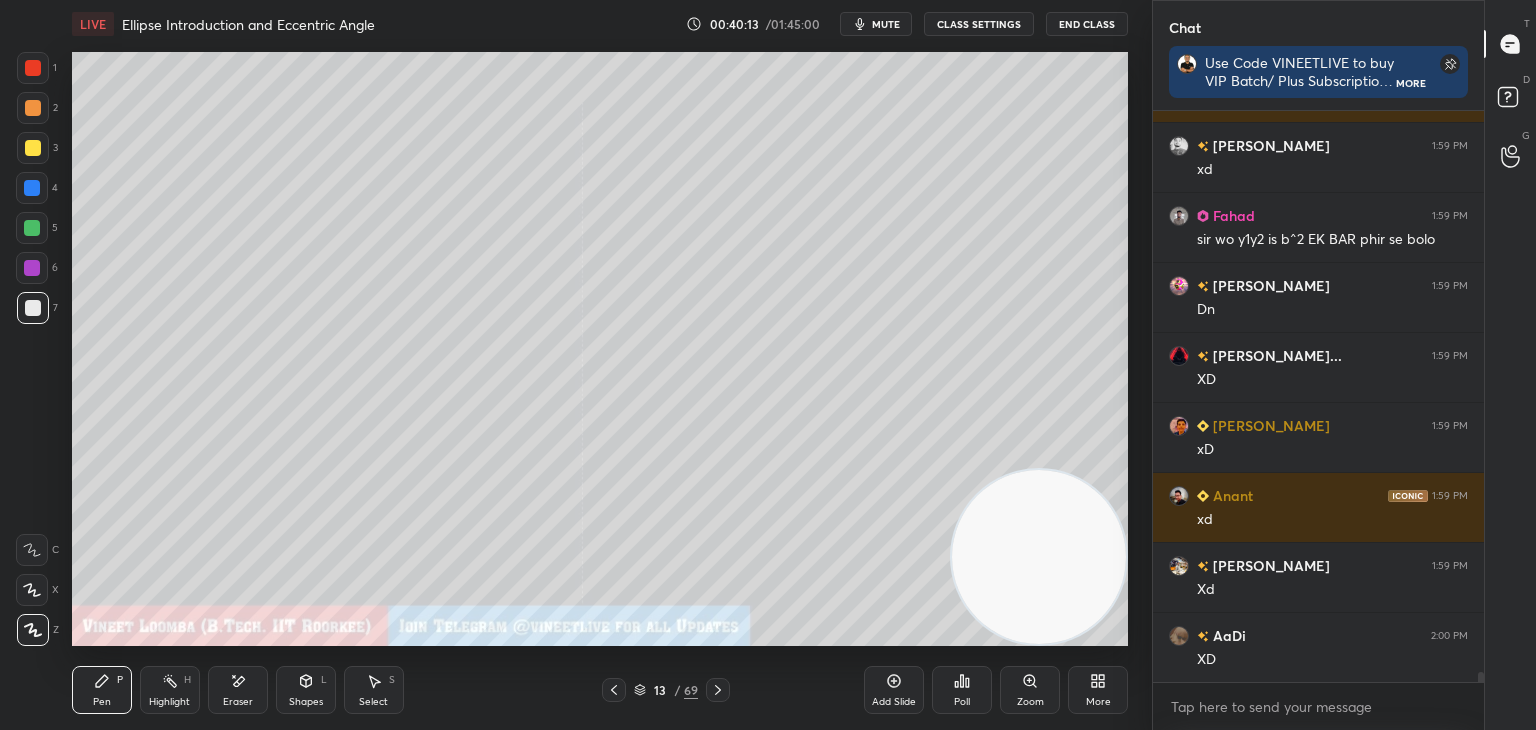 scroll, scrollTop: 30632, scrollLeft: 0, axis: vertical 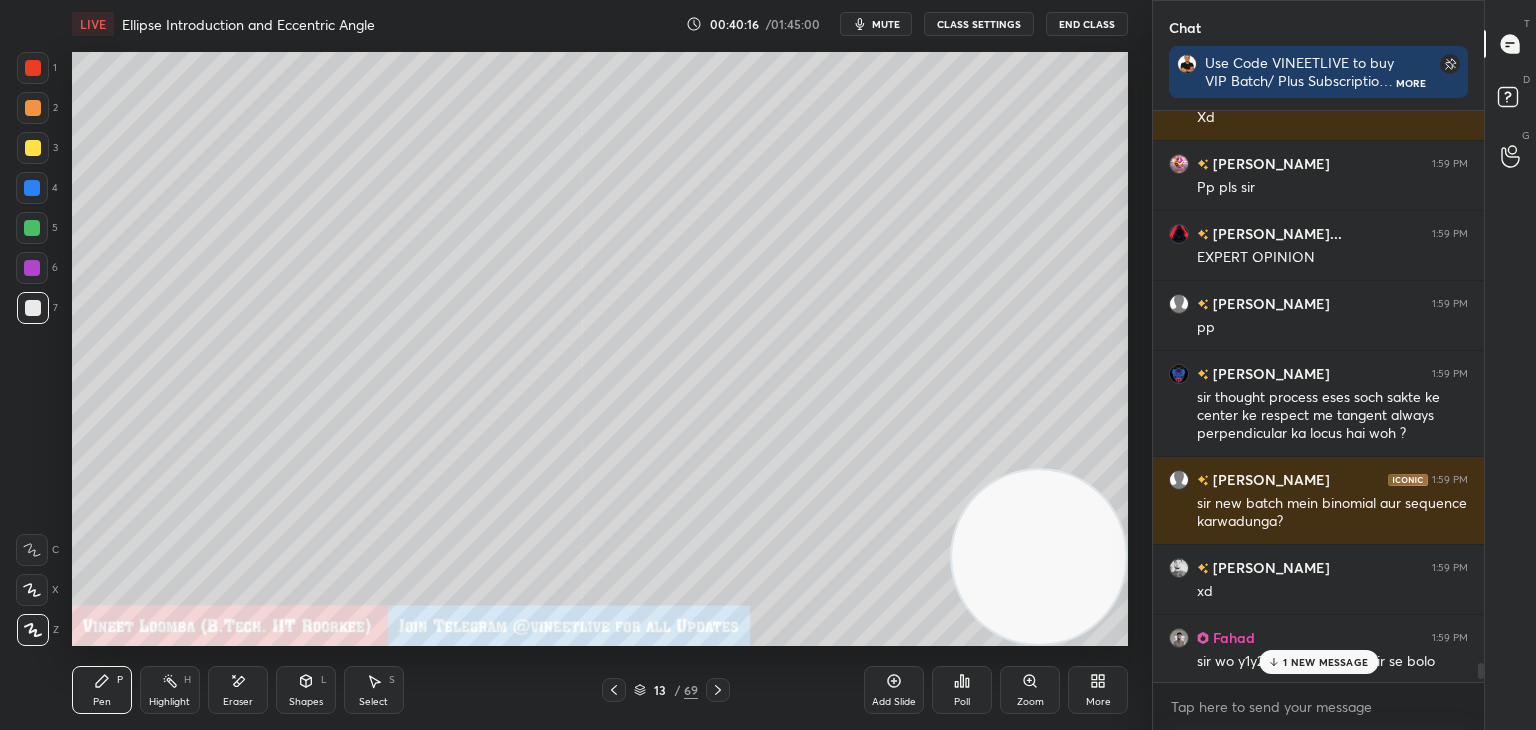 drag, startPoint x: 1479, startPoint y: 677, endPoint x: 1480, endPoint y: 660, distance: 17.029387 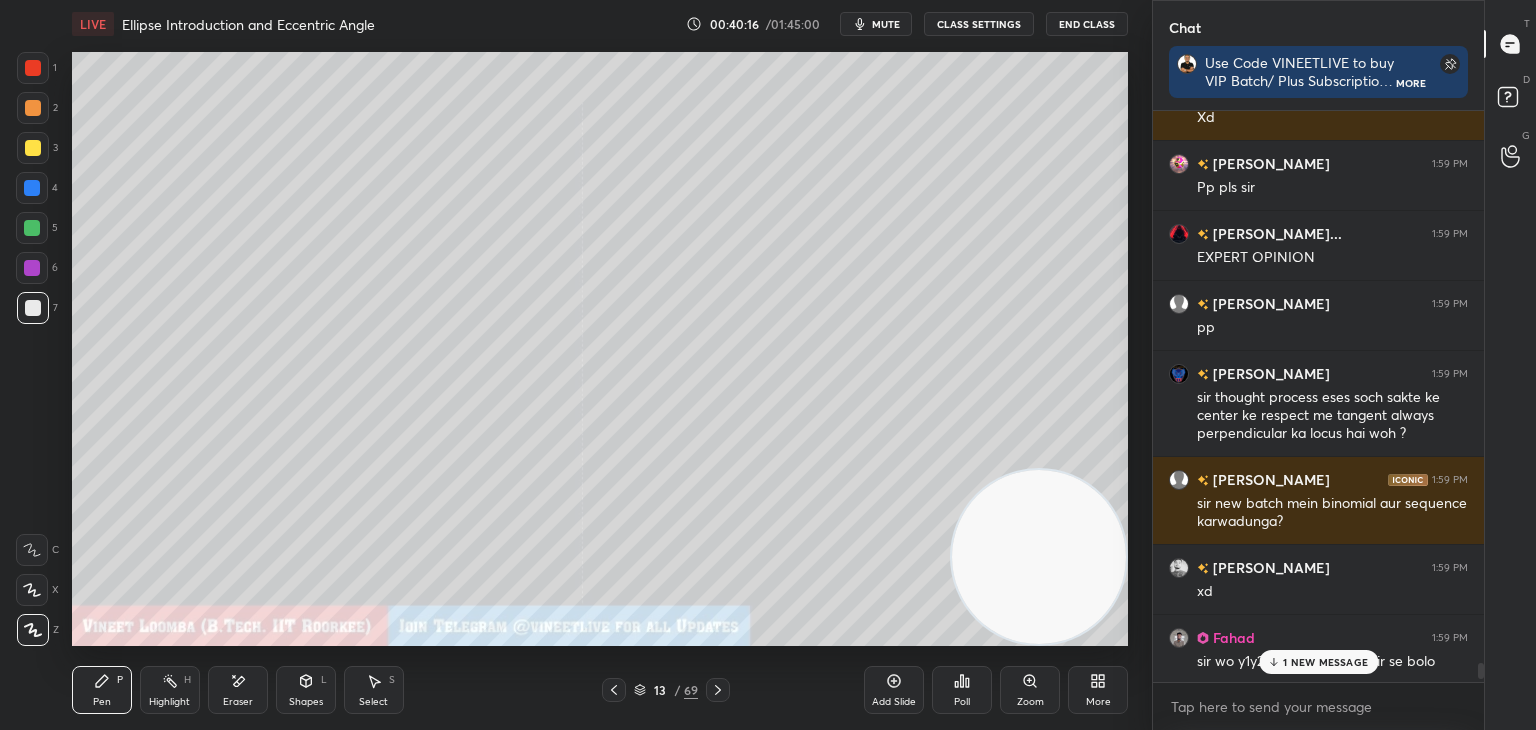 click at bounding box center (1481, 671) 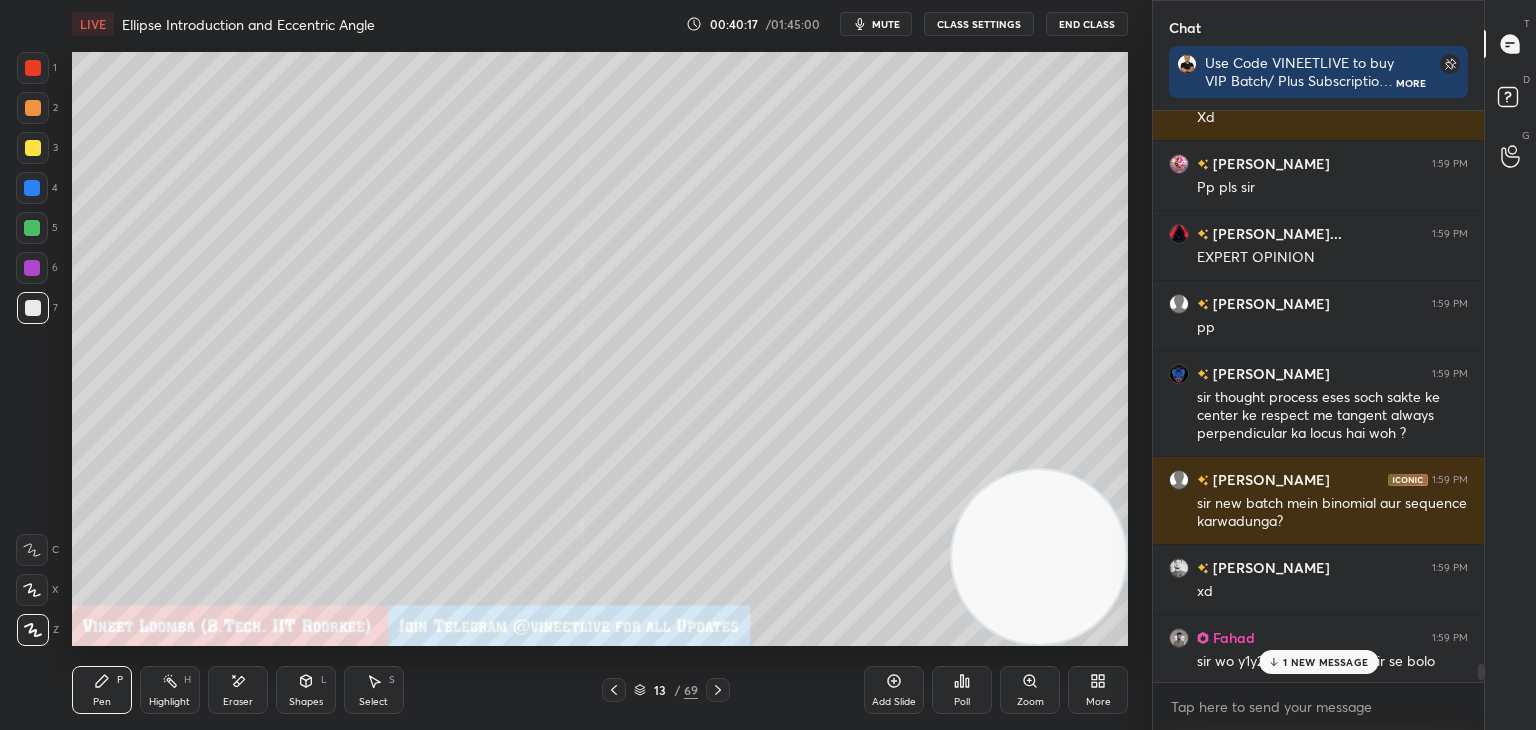 scroll, scrollTop: 30036, scrollLeft: 0, axis: vertical 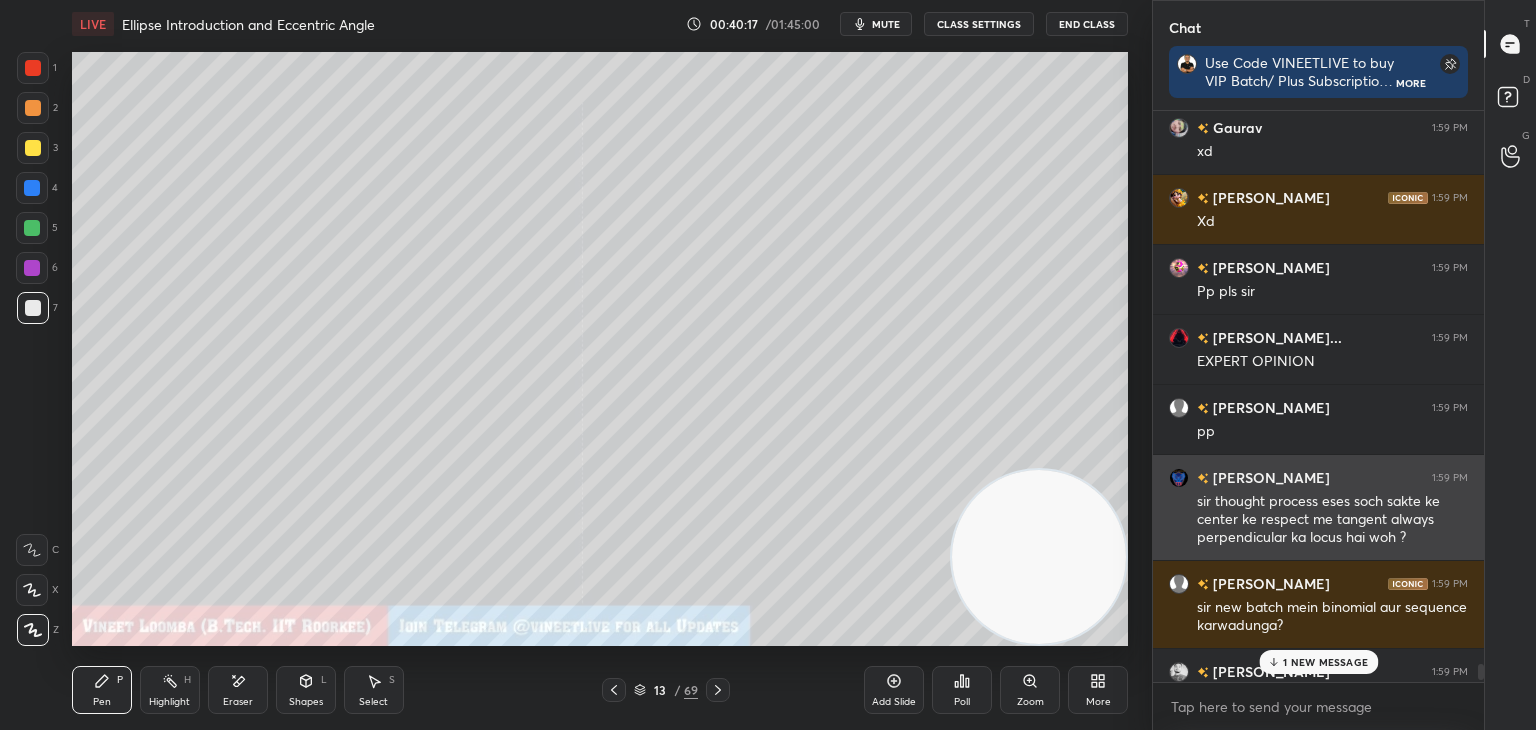 click on "[PERSON_NAME] 1:59 PM" at bounding box center [1318, 477] 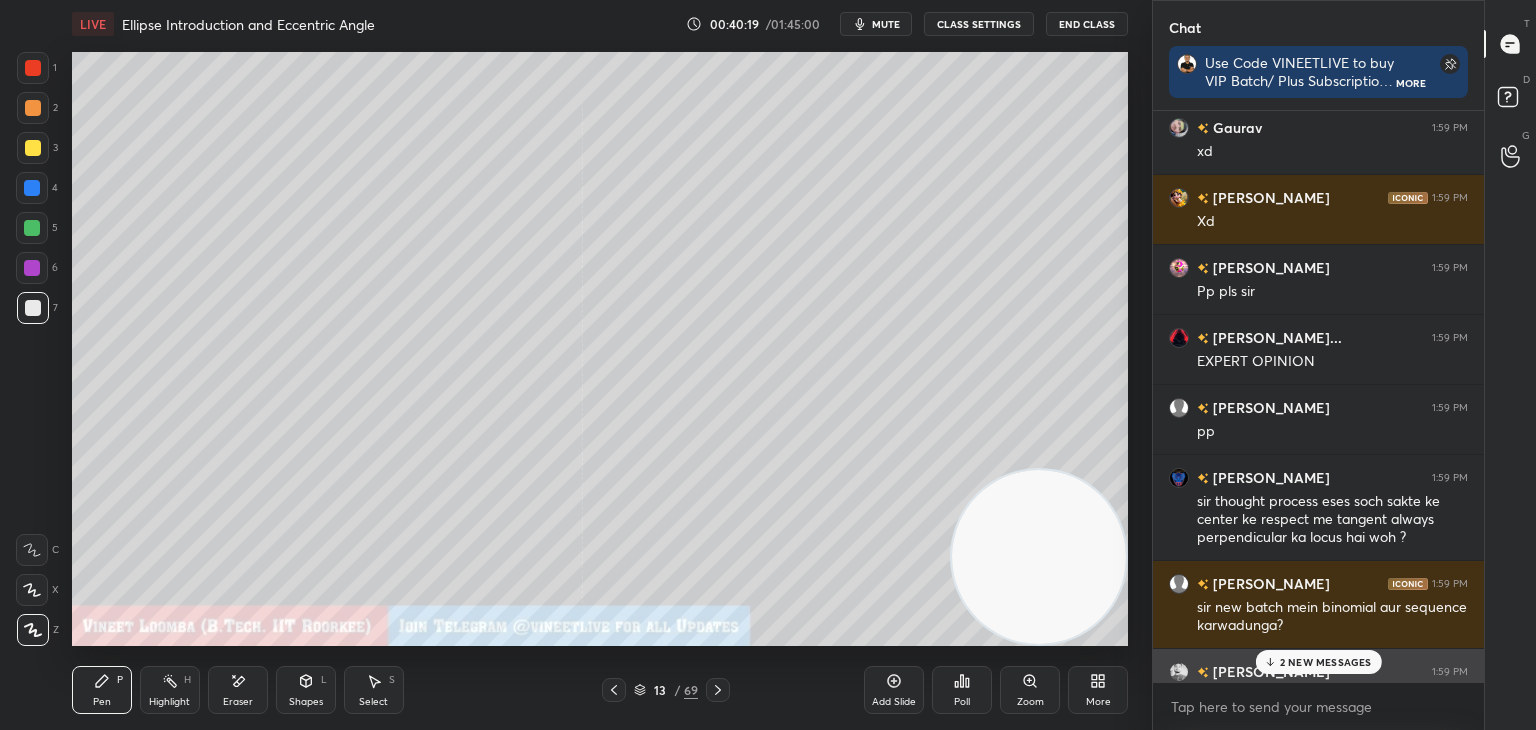 click on "[PERSON_NAME] 1:59 PM" at bounding box center [1318, 671] 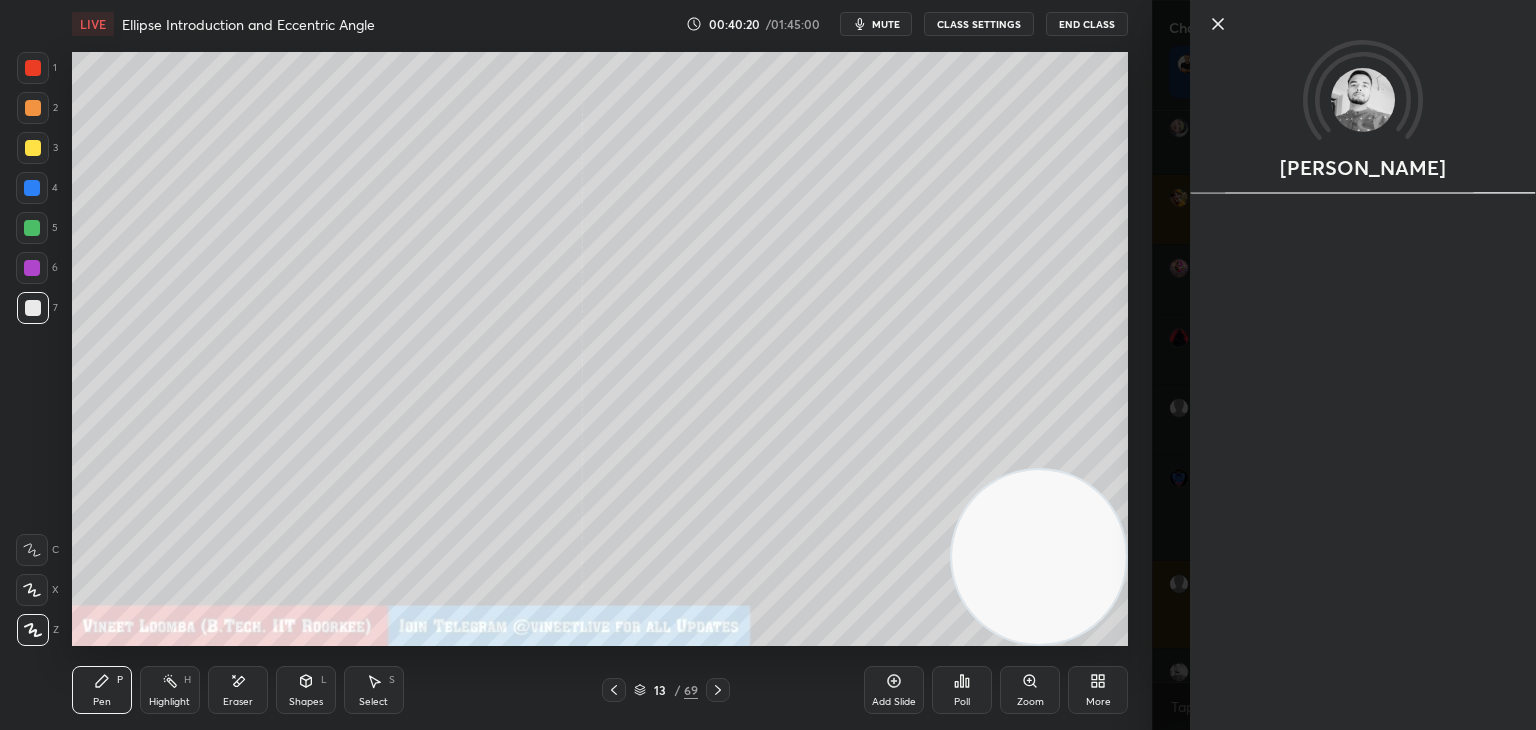 click on "[PERSON_NAME]" at bounding box center [1344, 365] 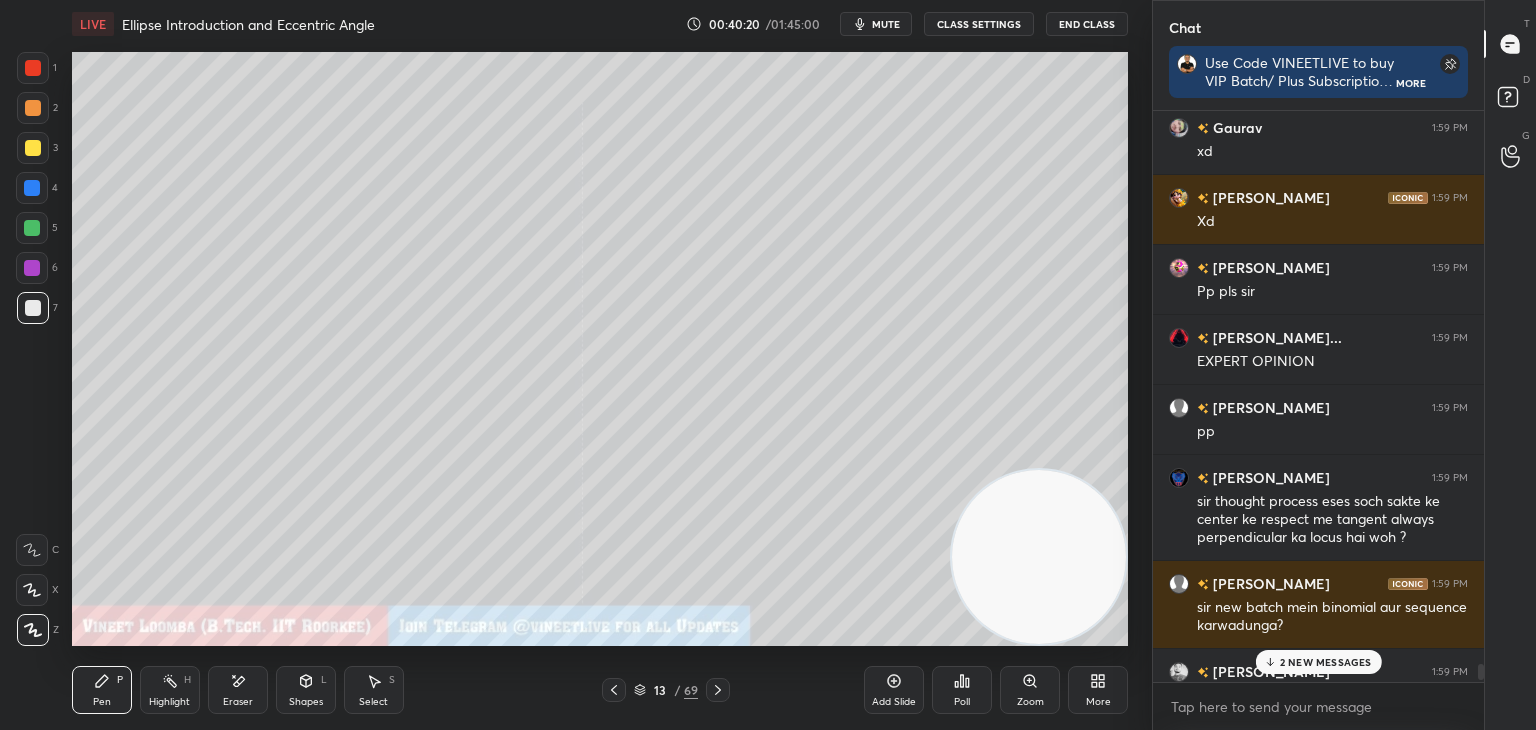 click on "2 NEW MESSAGES" at bounding box center (1326, 662) 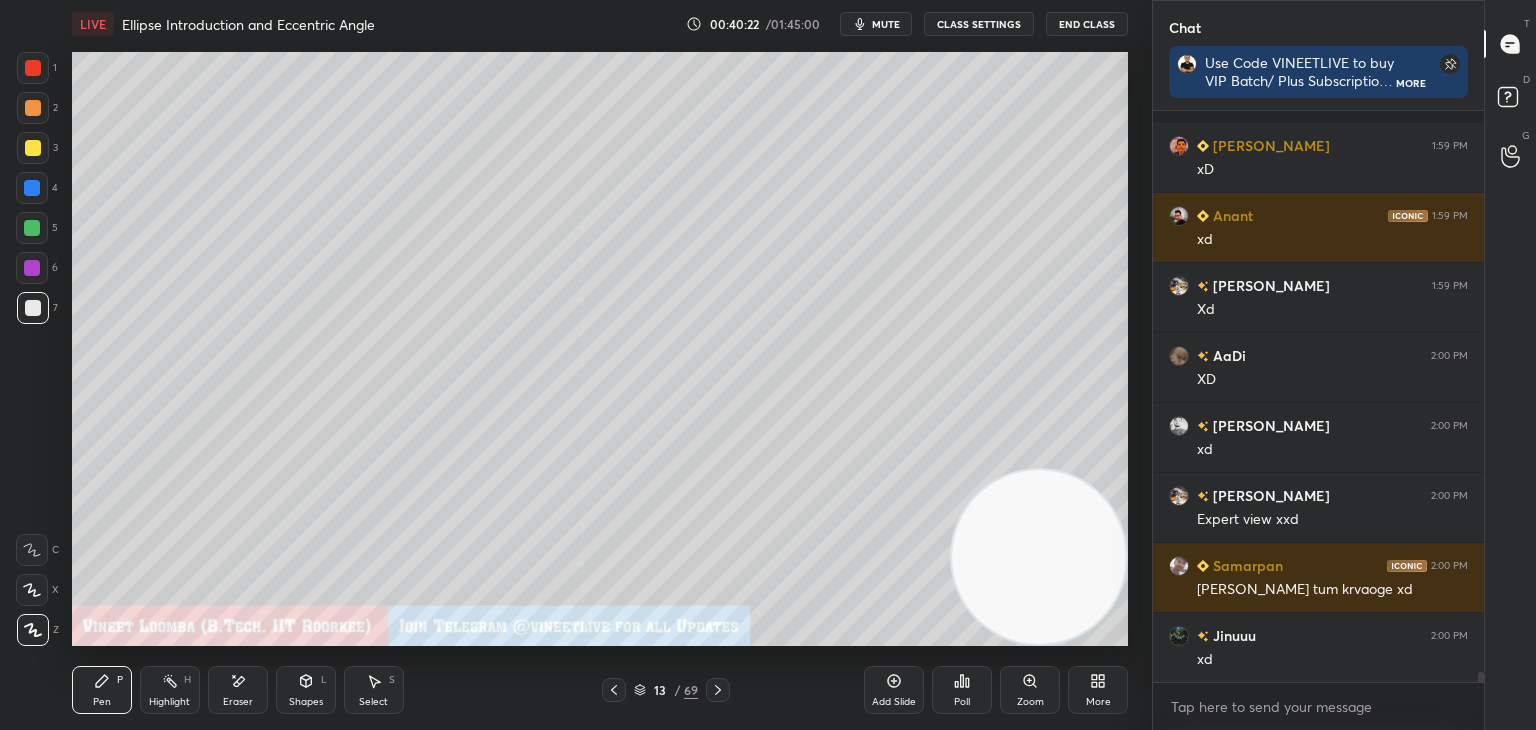 scroll, scrollTop: 30930, scrollLeft: 0, axis: vertical 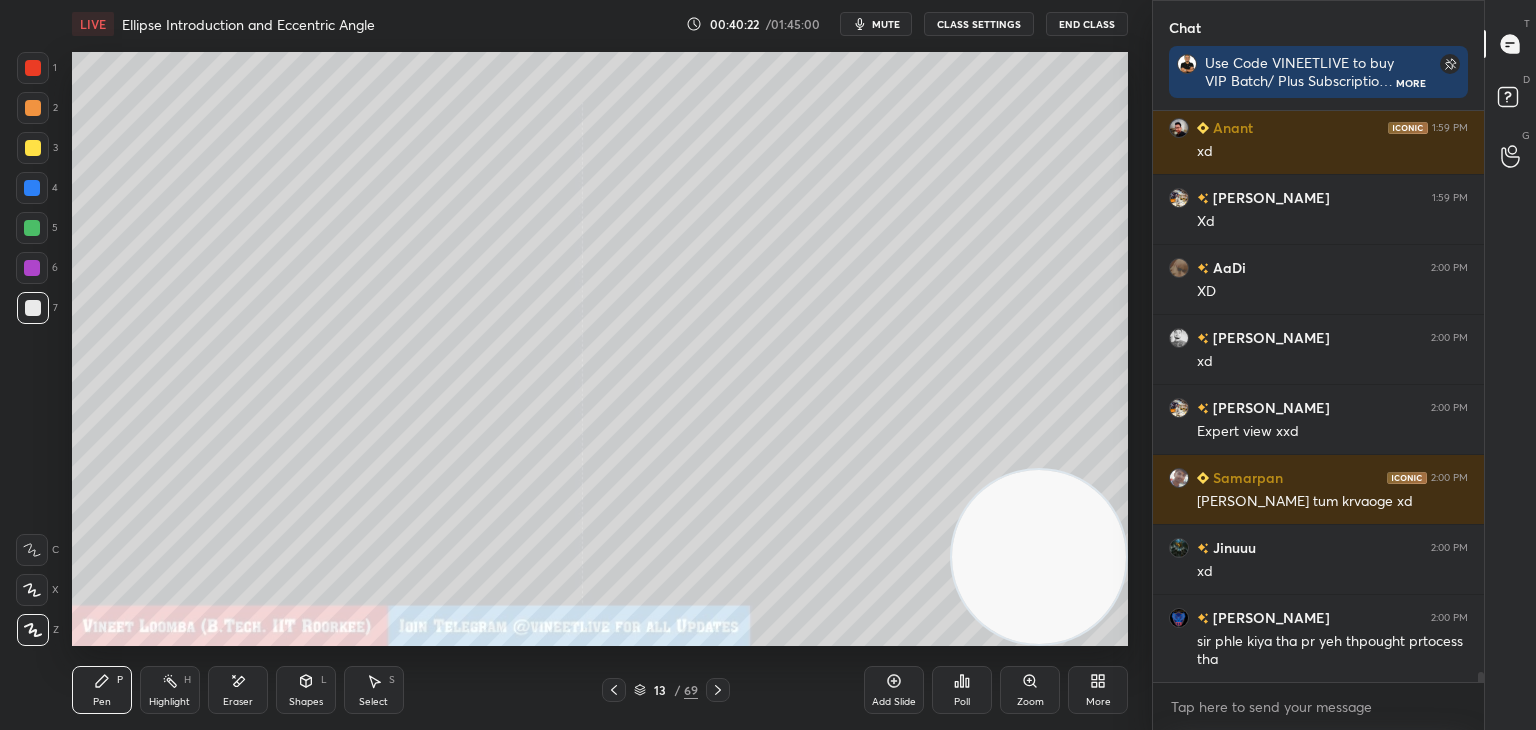 click 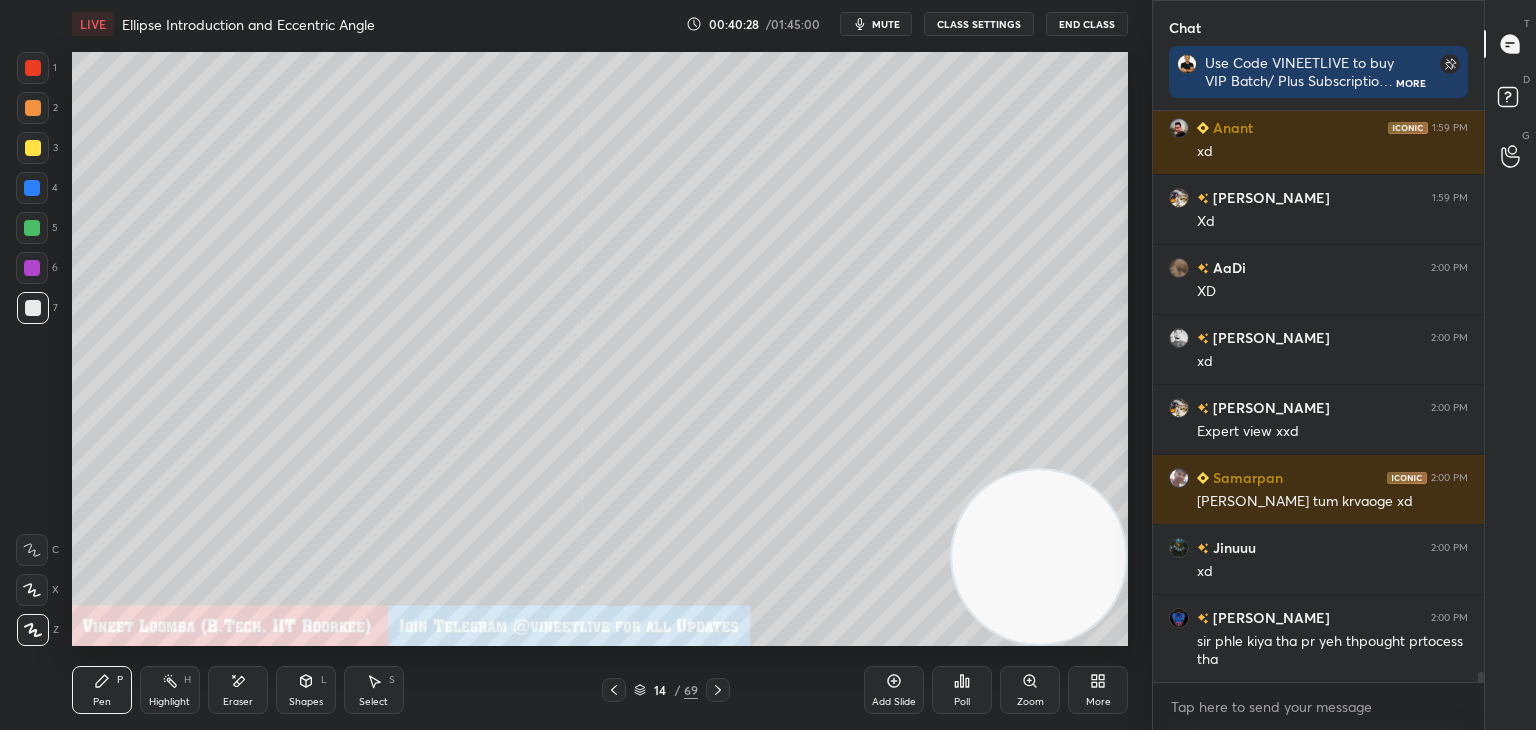 drag, startPoint x: 611, startPoint y: 689, endPoint x: 622, endPoint y: 687, distance: 11.18034 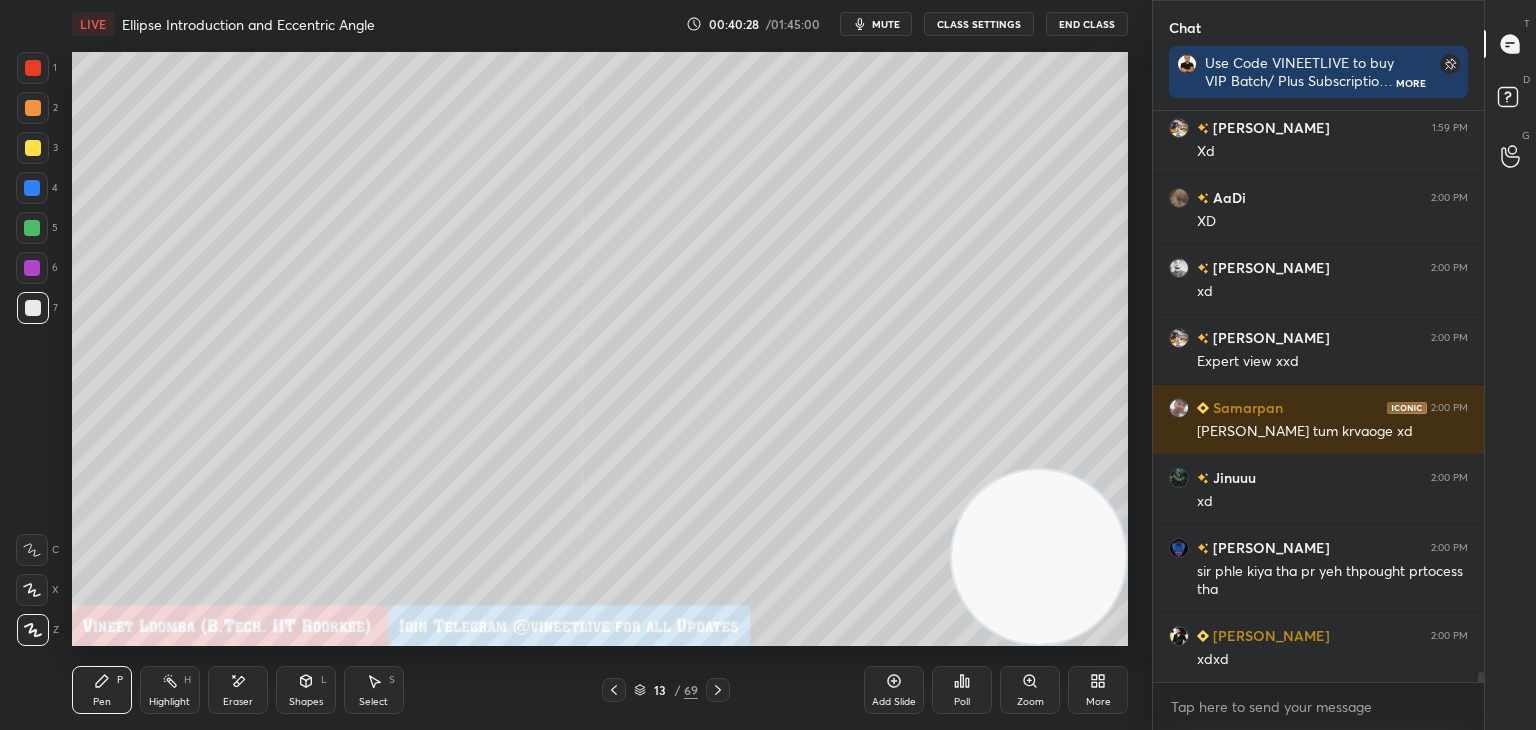 drag, startPoint x: 719, startPoint y: 689, endPoint x: 658, endPoint y: 684, distance: 61.204575 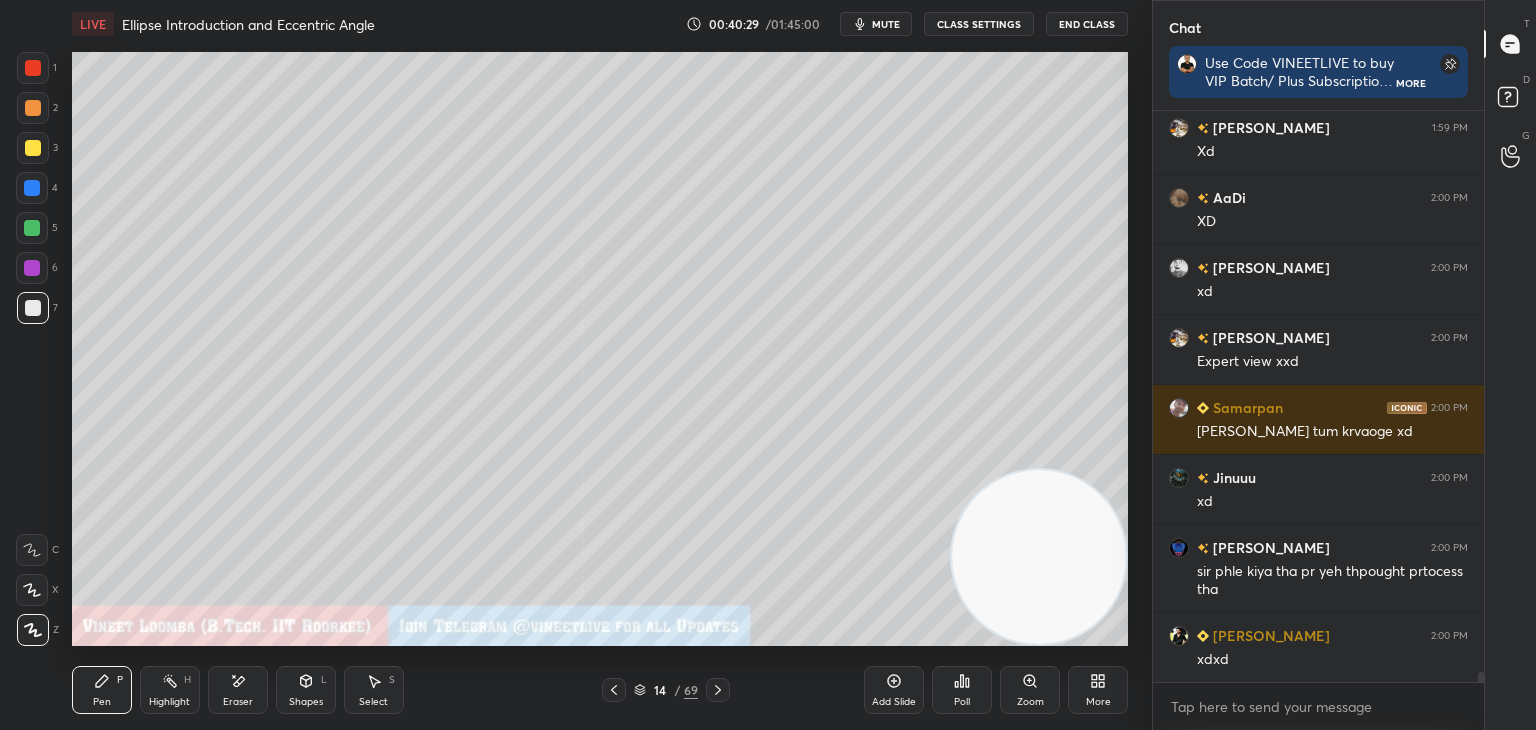 scroll, scrollTop: 31070, scrollLeft: 0, axis: vertical 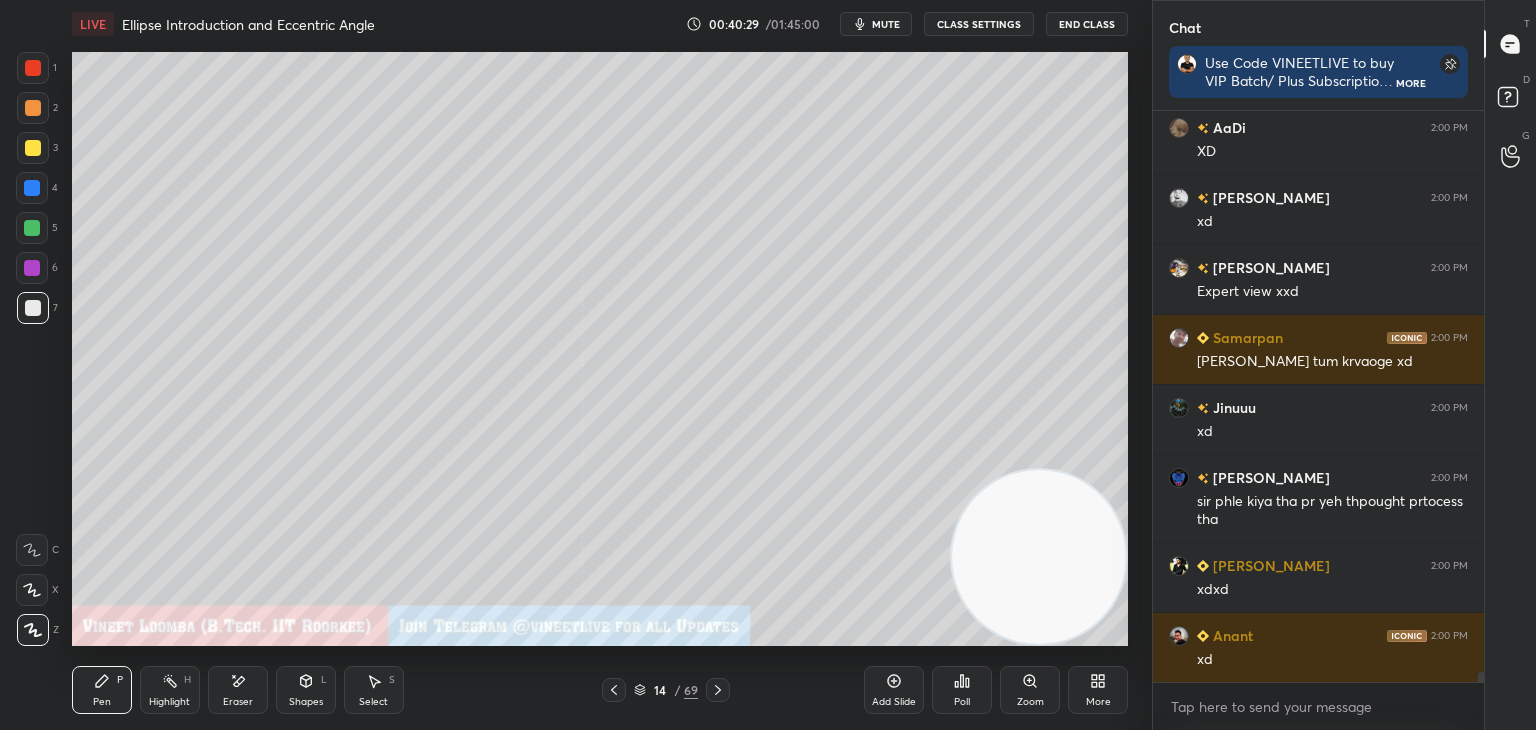 drag, startPoint x: 97, startPoint y: 693, endPoint x: 91, endPoint y: 684, distance: 10.816654 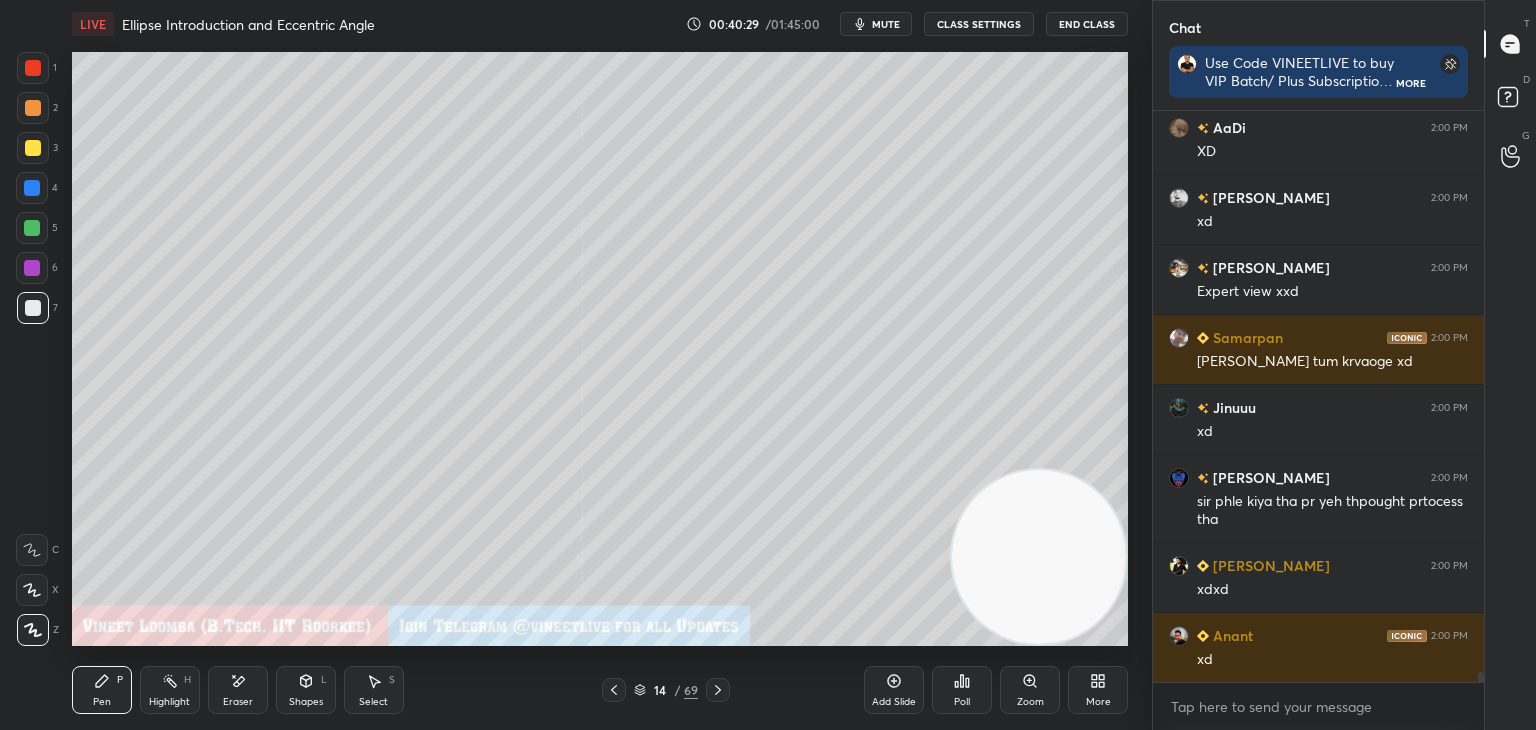 click on "Pen P" at bounding box center (102, 690) 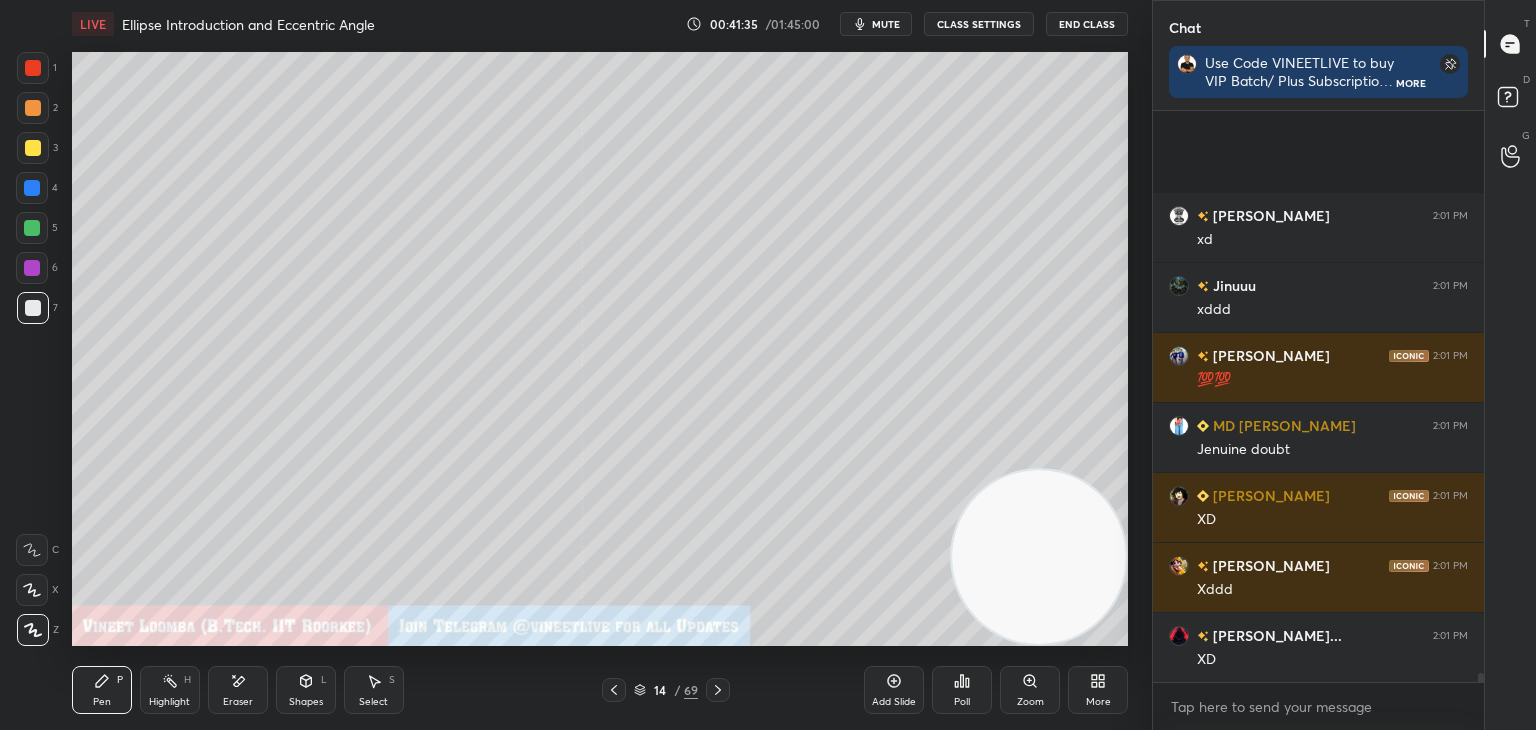 scroll, scrollTop: 34726, scrollLeft: 0, axis: vertical 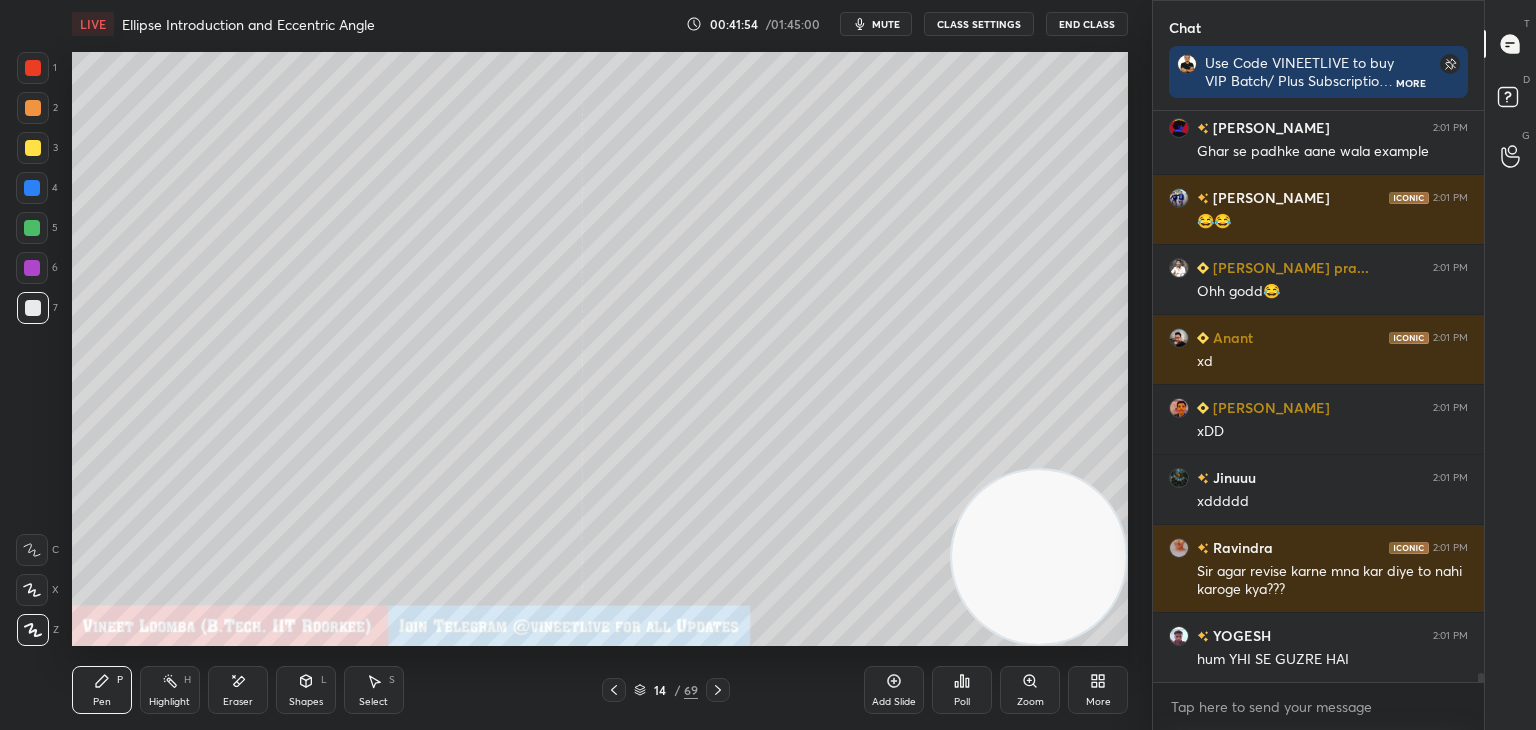 click on "Pen P" at bounding box center (102, 690) 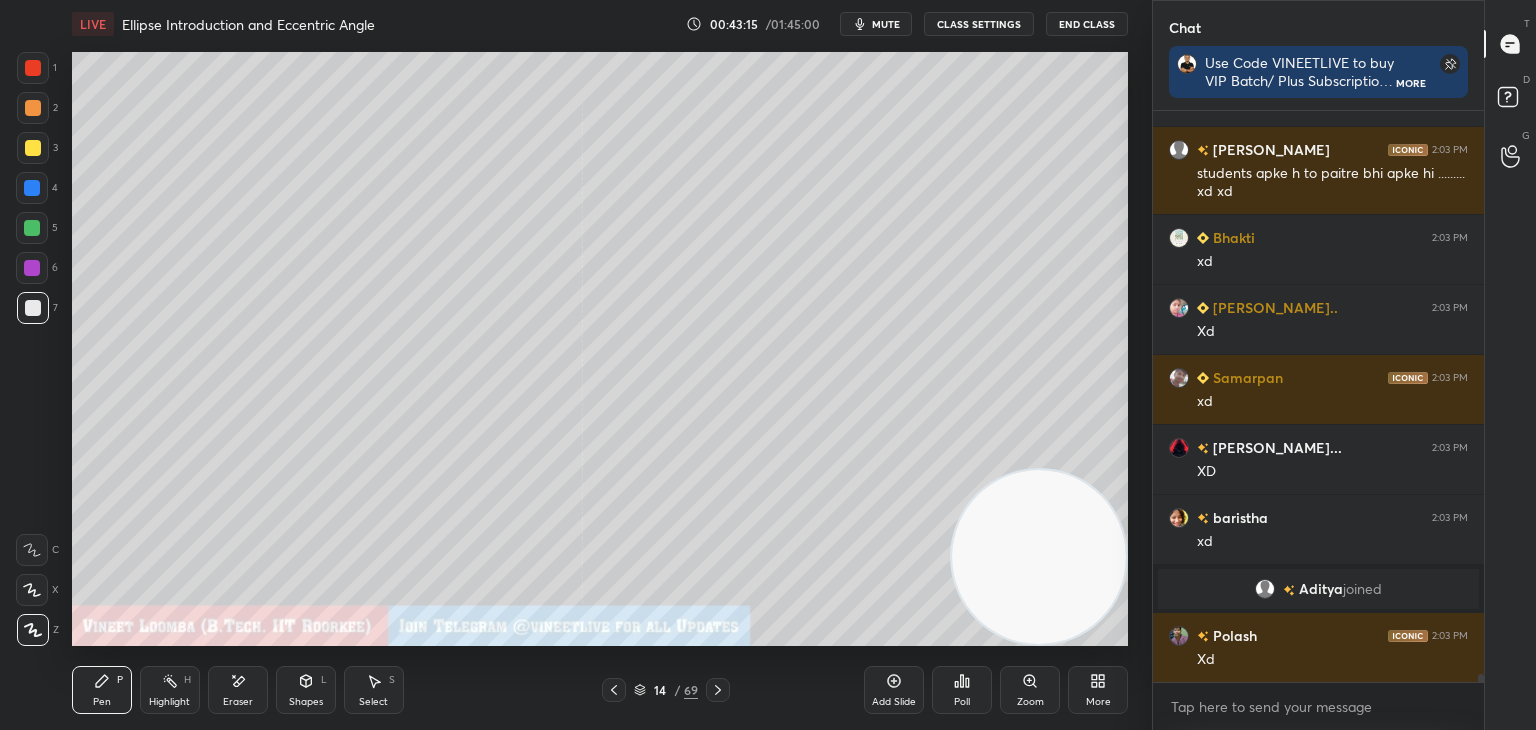 scroll, scrollTop: 38484, scrollLeft: 0, axis: vertical 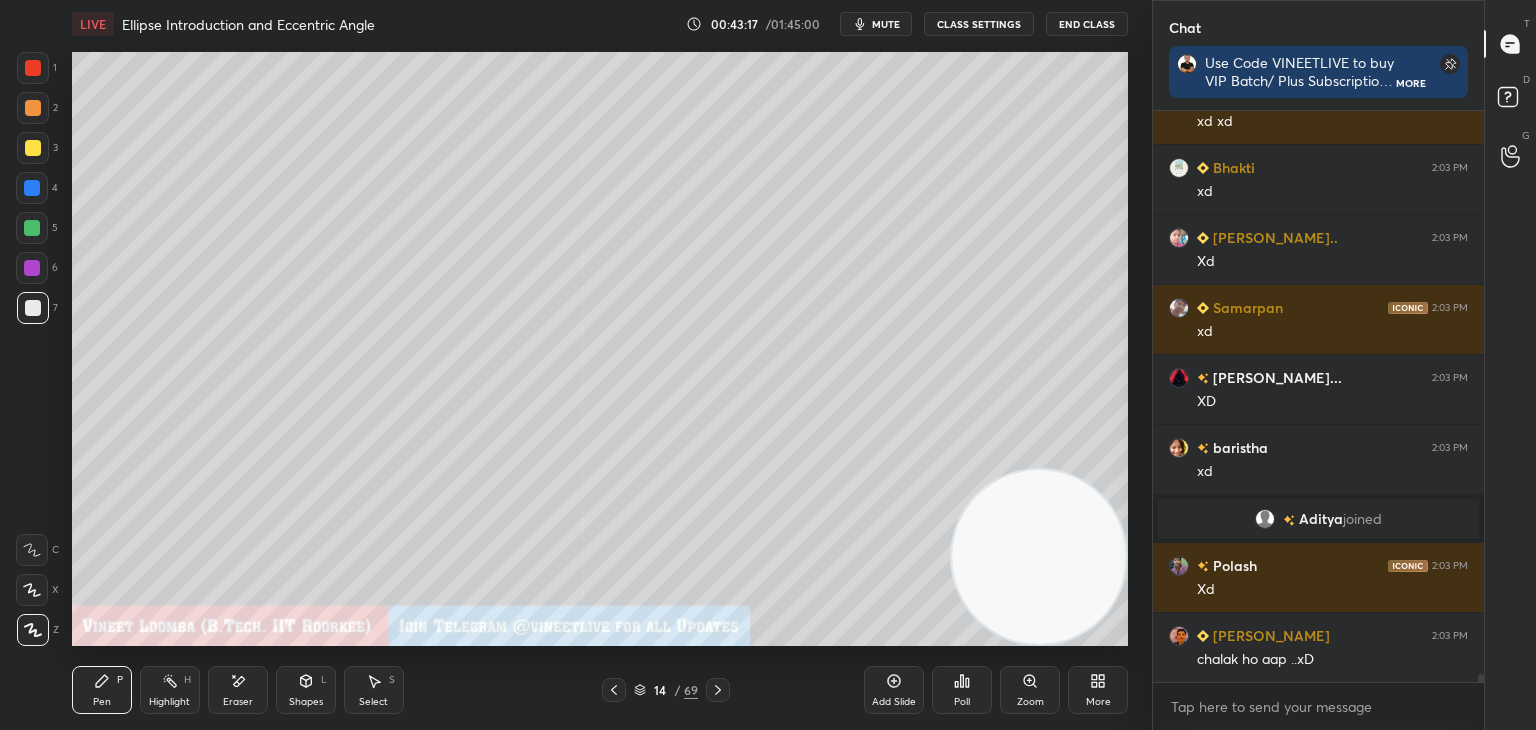 click on "Eraser" at bounding box center [238, 690] 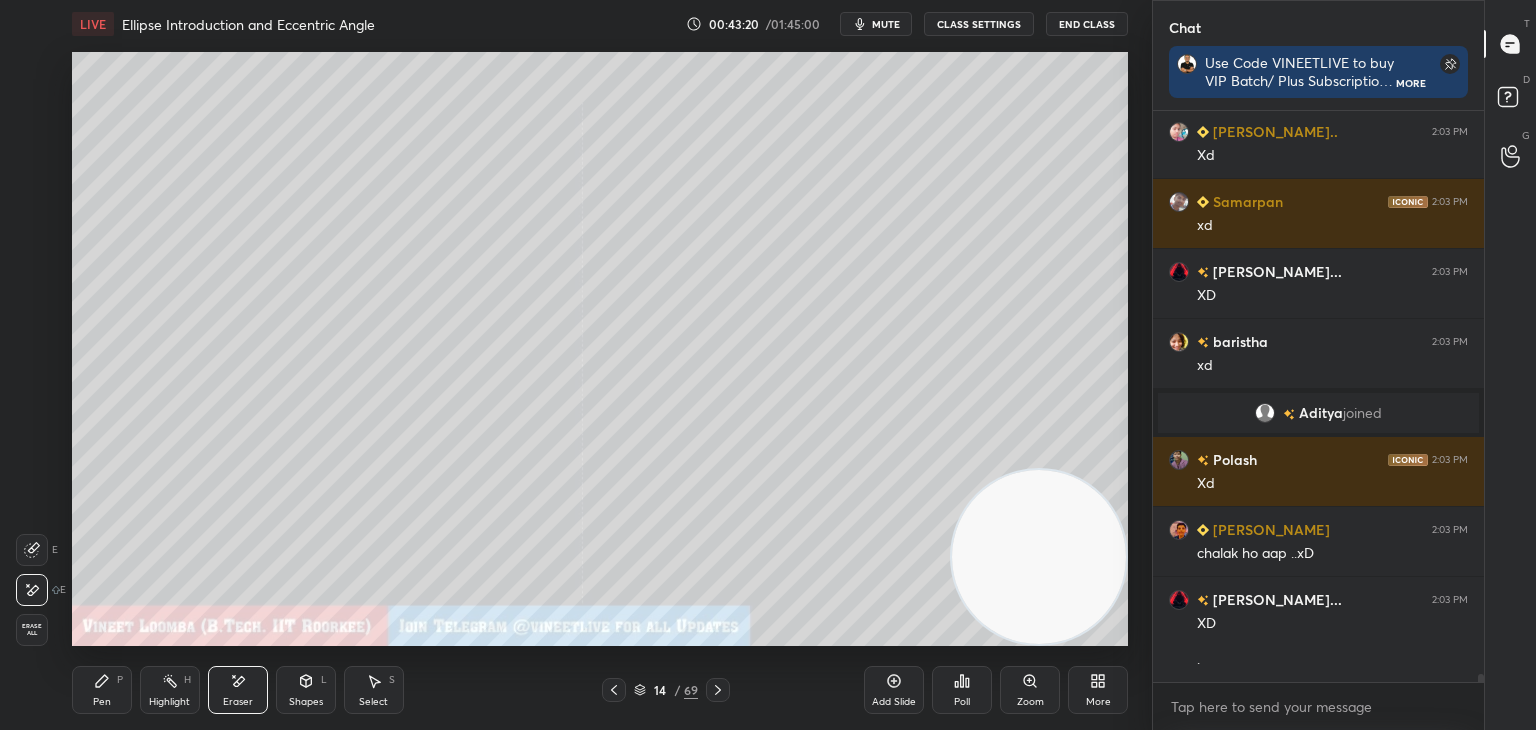 click on "Pen P" at bounding box center (102, 690) 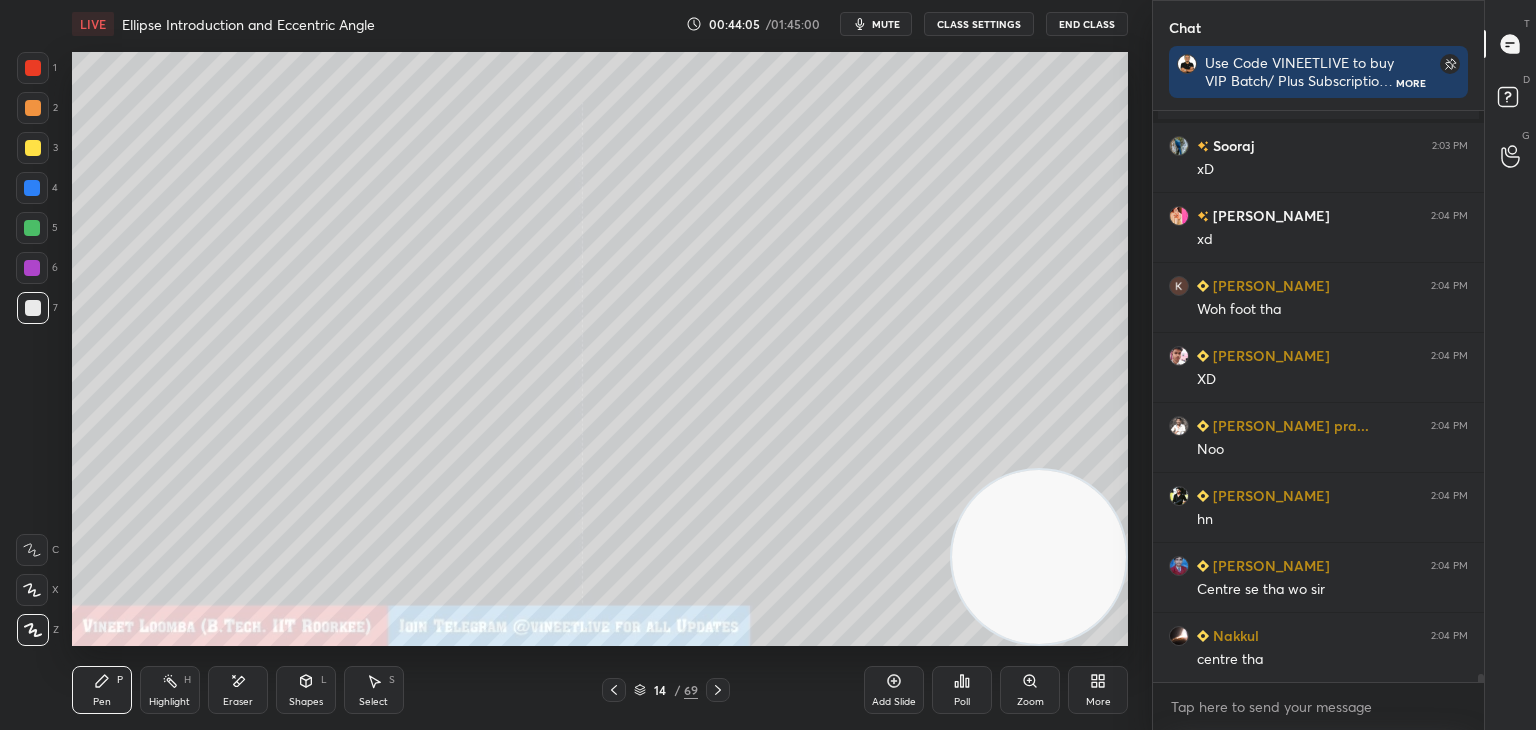 scroll, scrollTop: 40078, scrollLeft: 0, axis: vertical 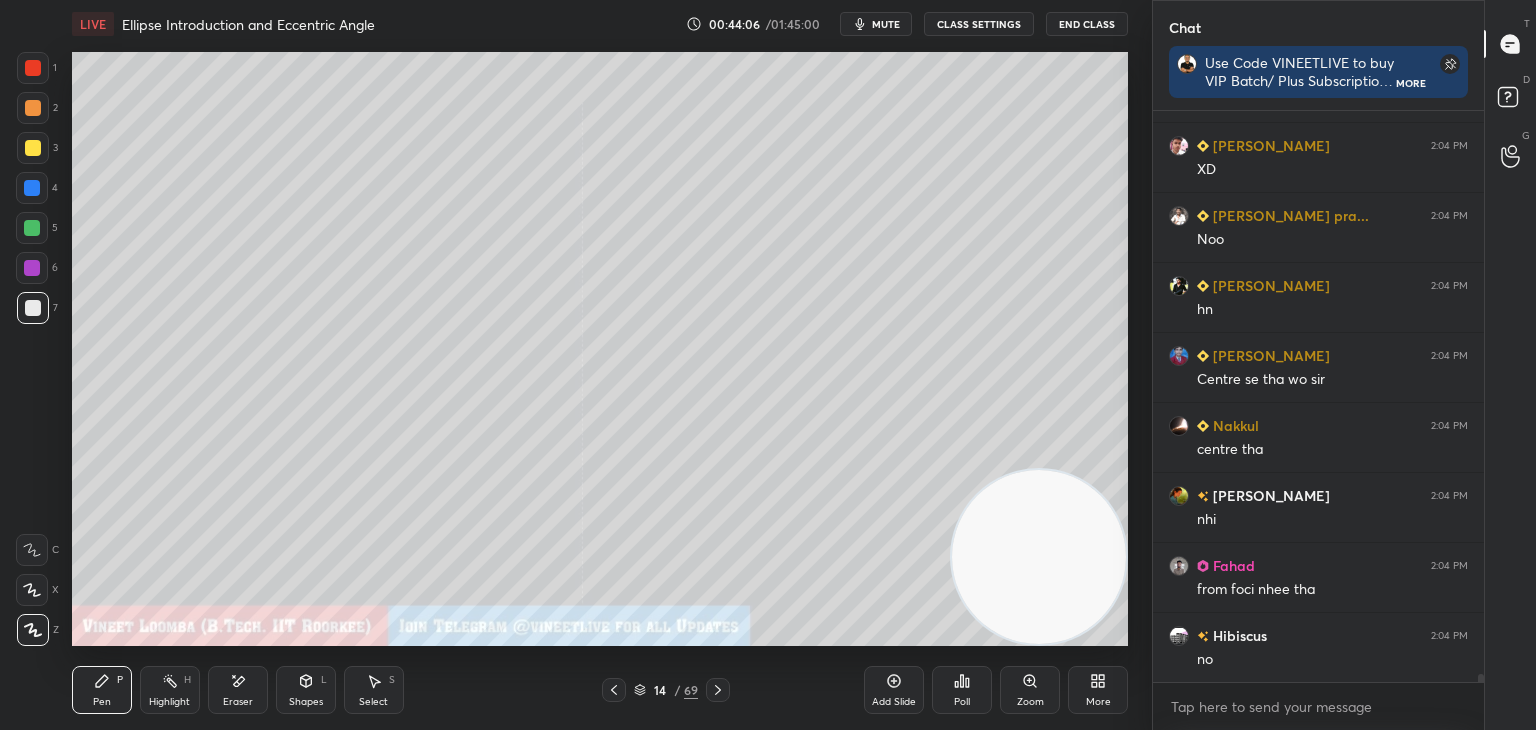 click 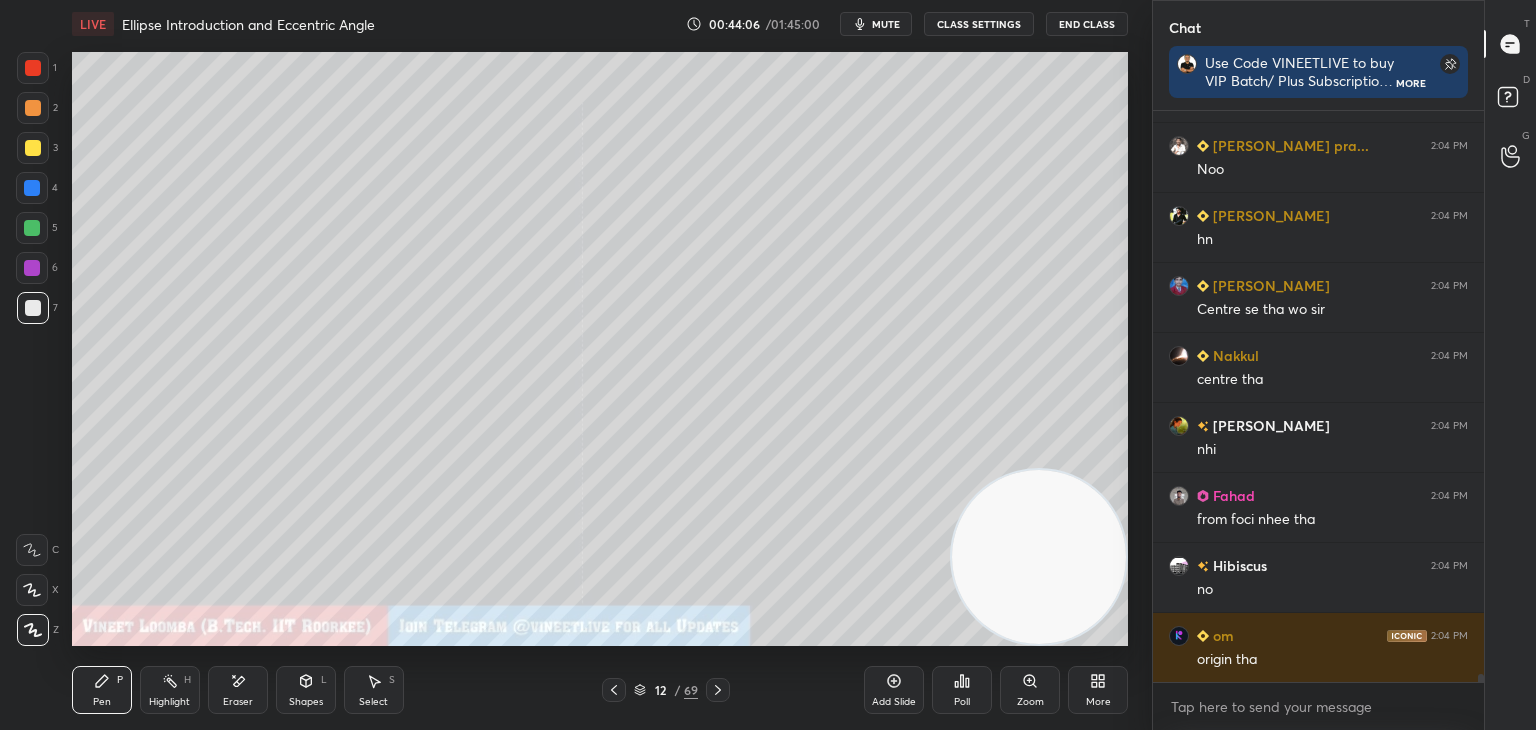 scroll, scrollTop: 40218, scrollLeft: 0, axis: vertical 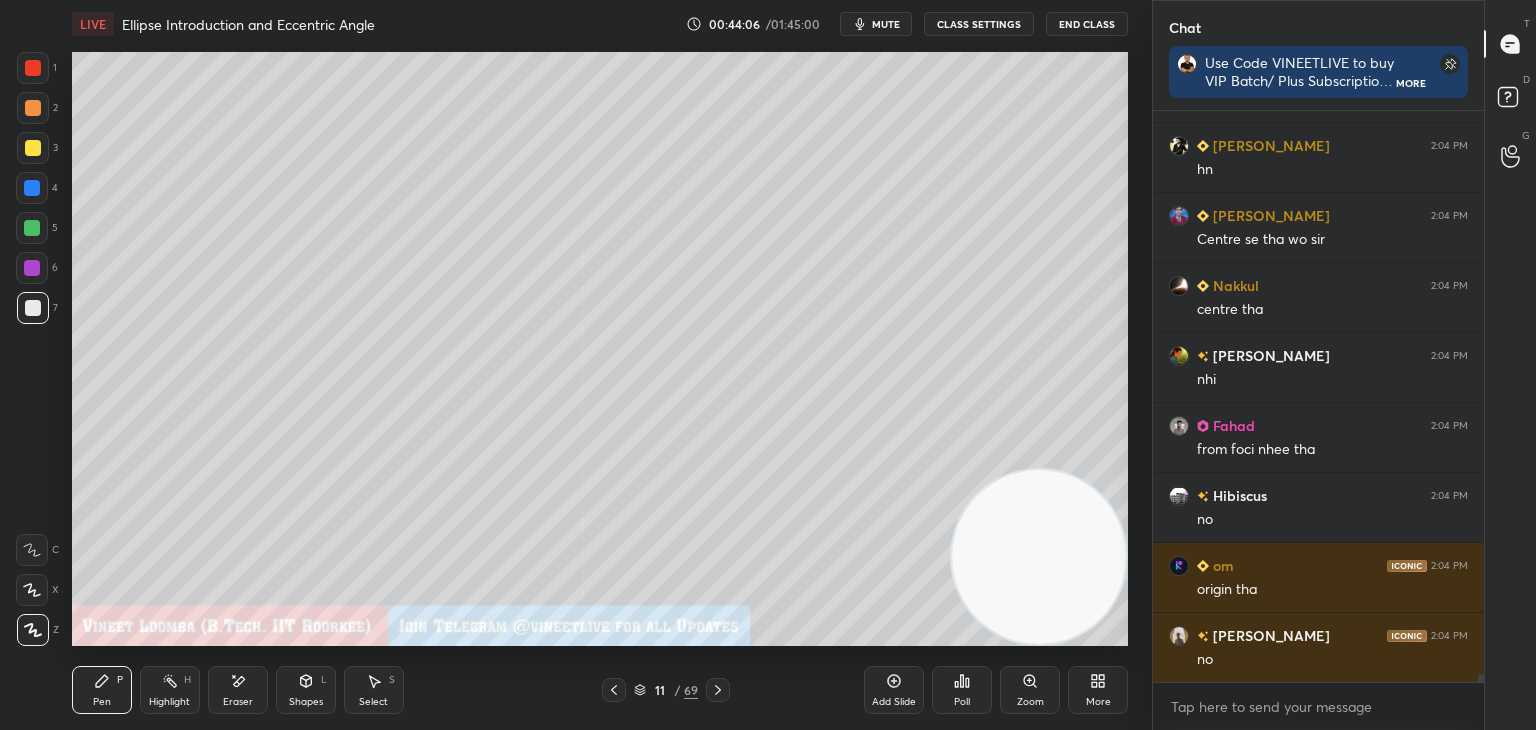 click 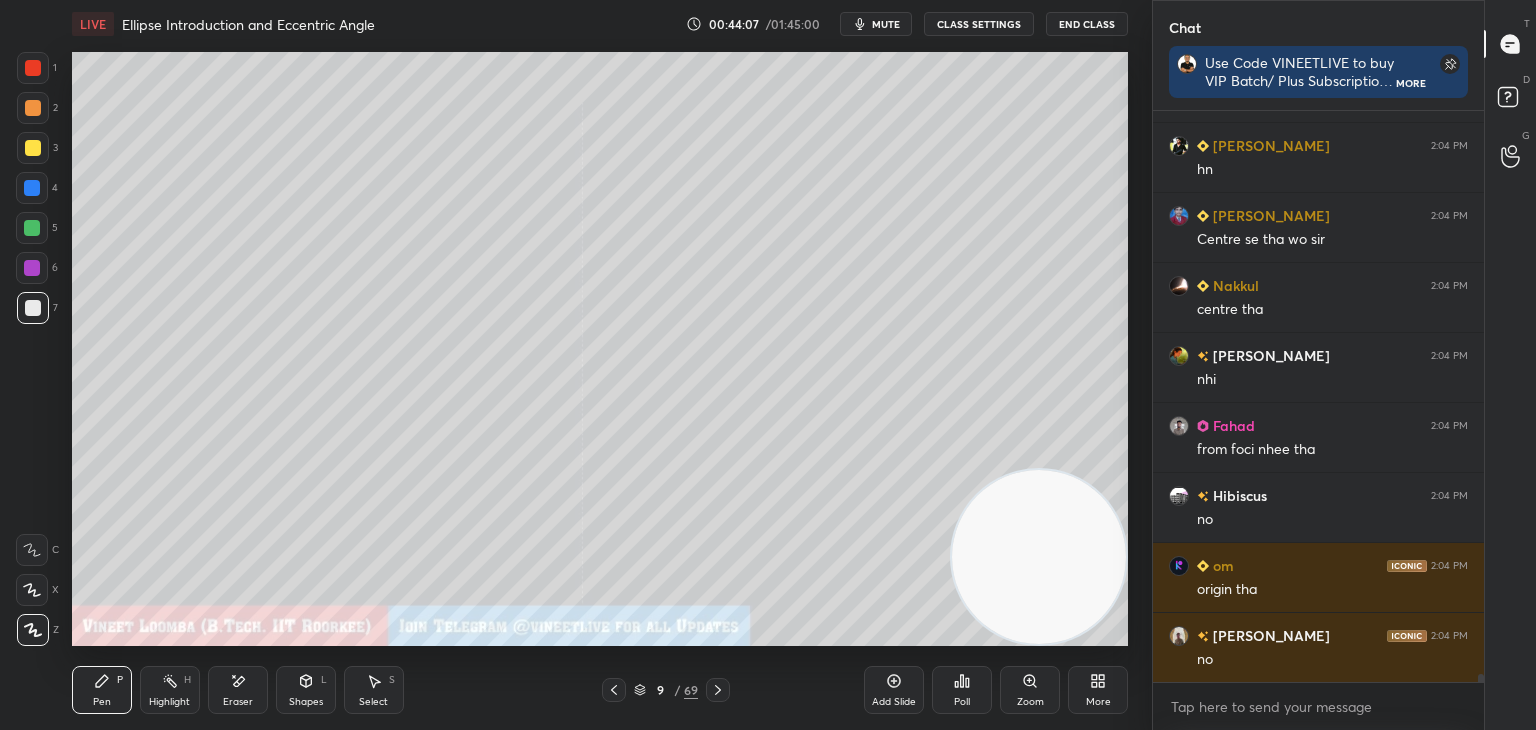 click 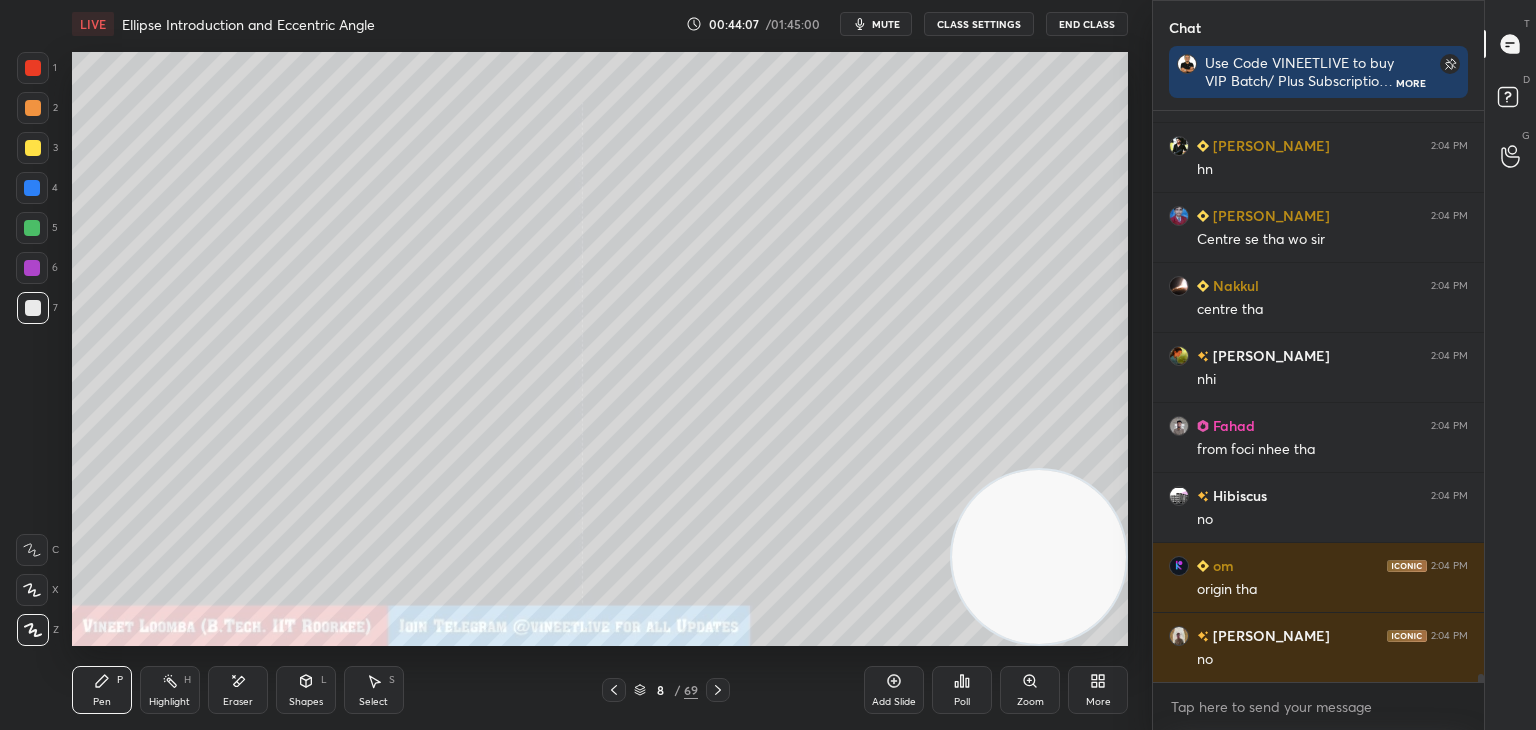 click 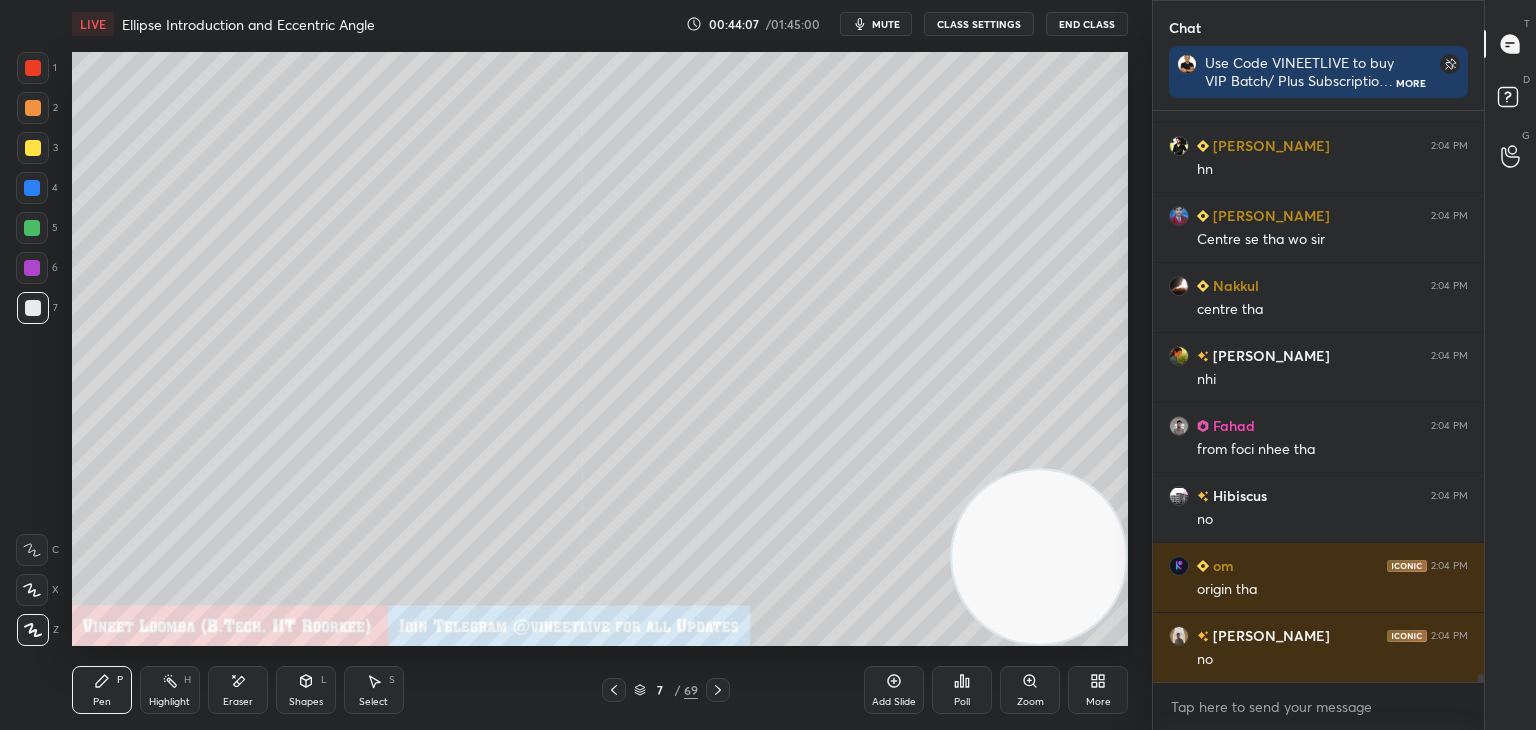click 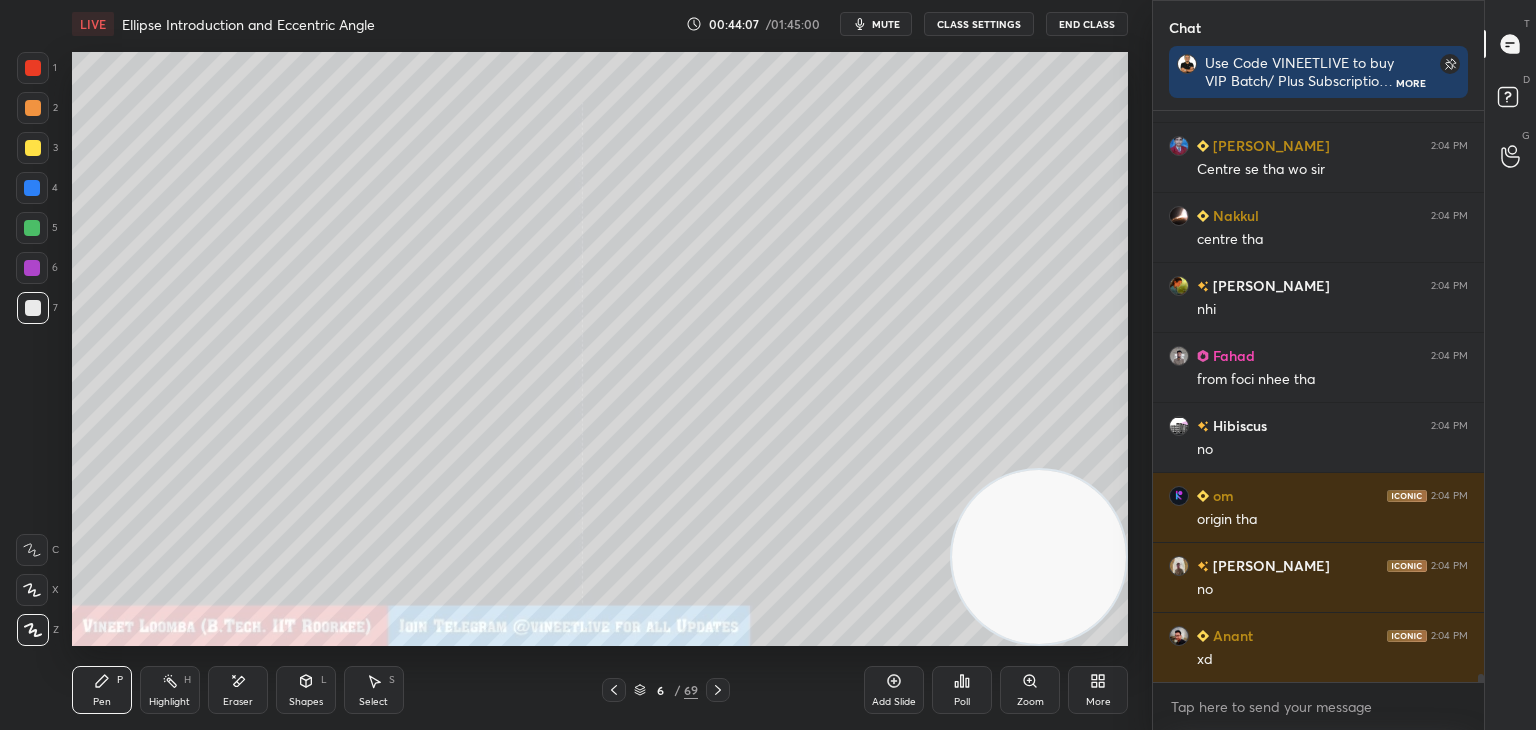 click 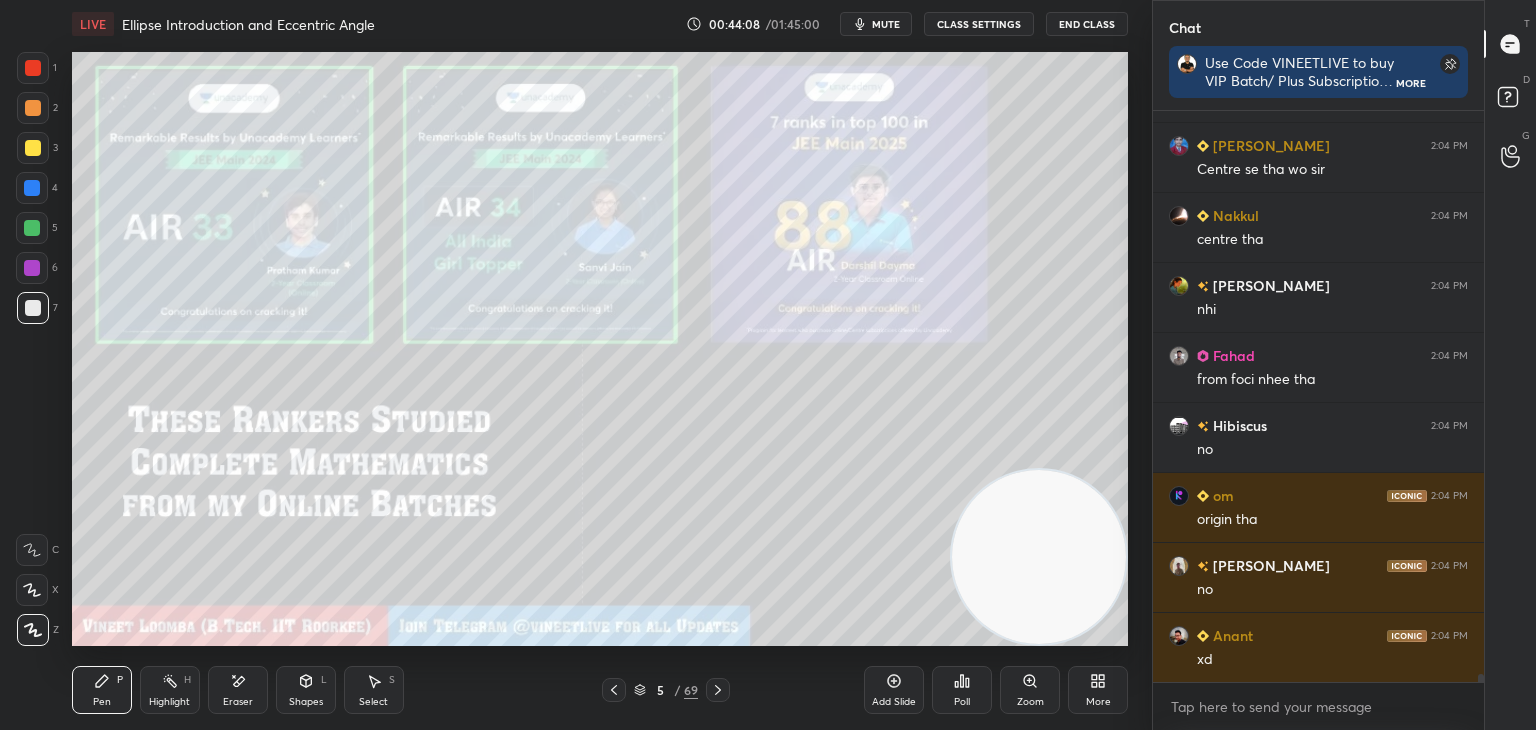 click at bounding box center (614, 690) 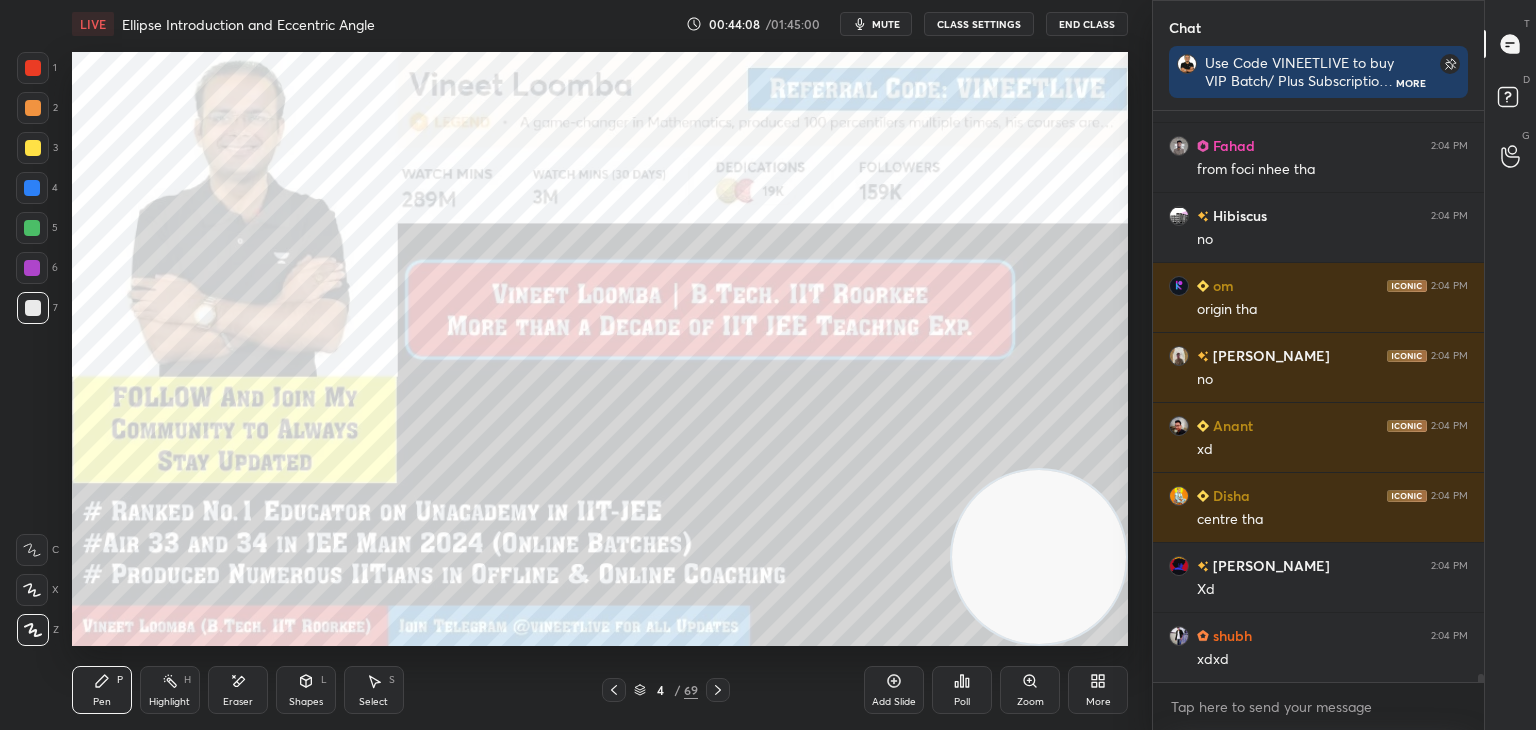click on "4 / 69" at bounding box center [666, 690] 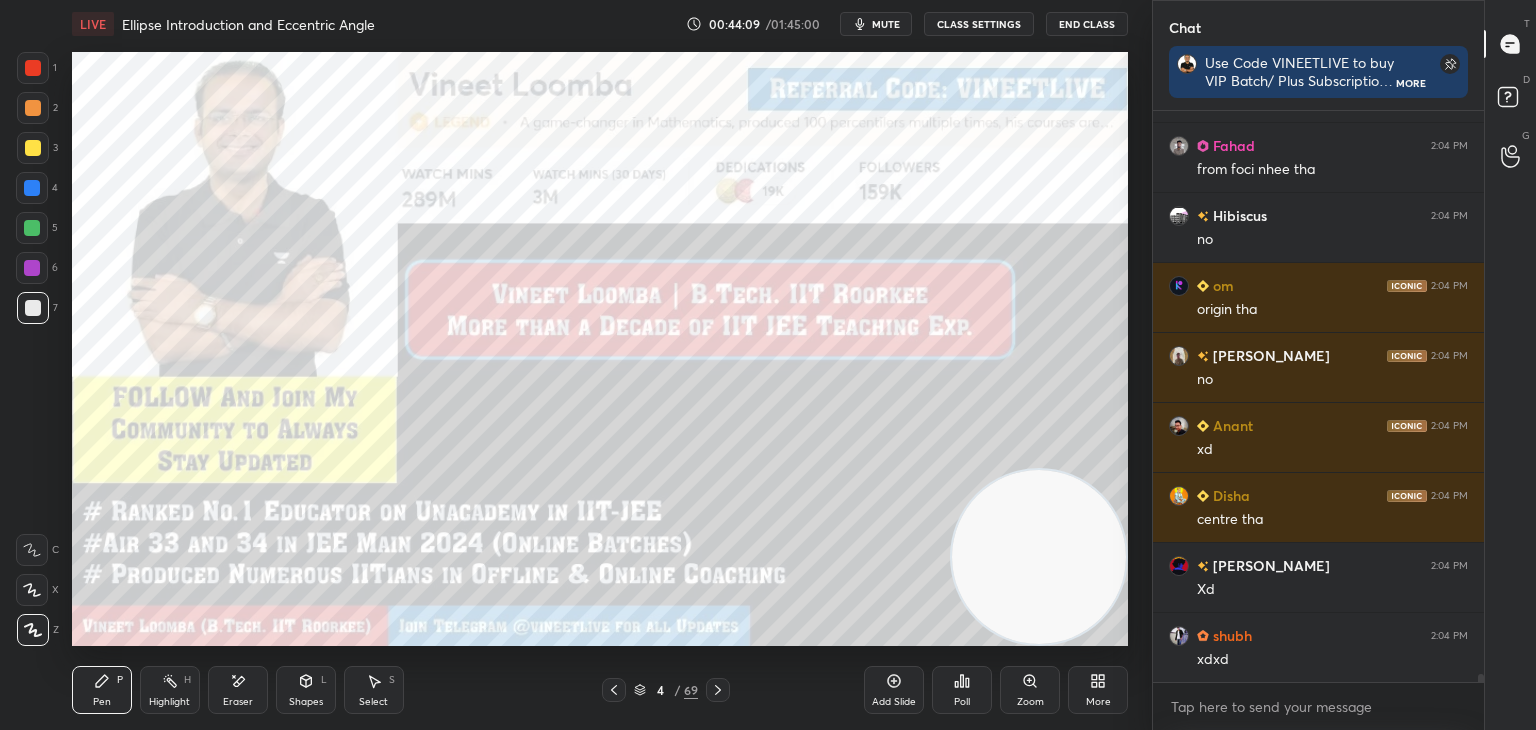 click 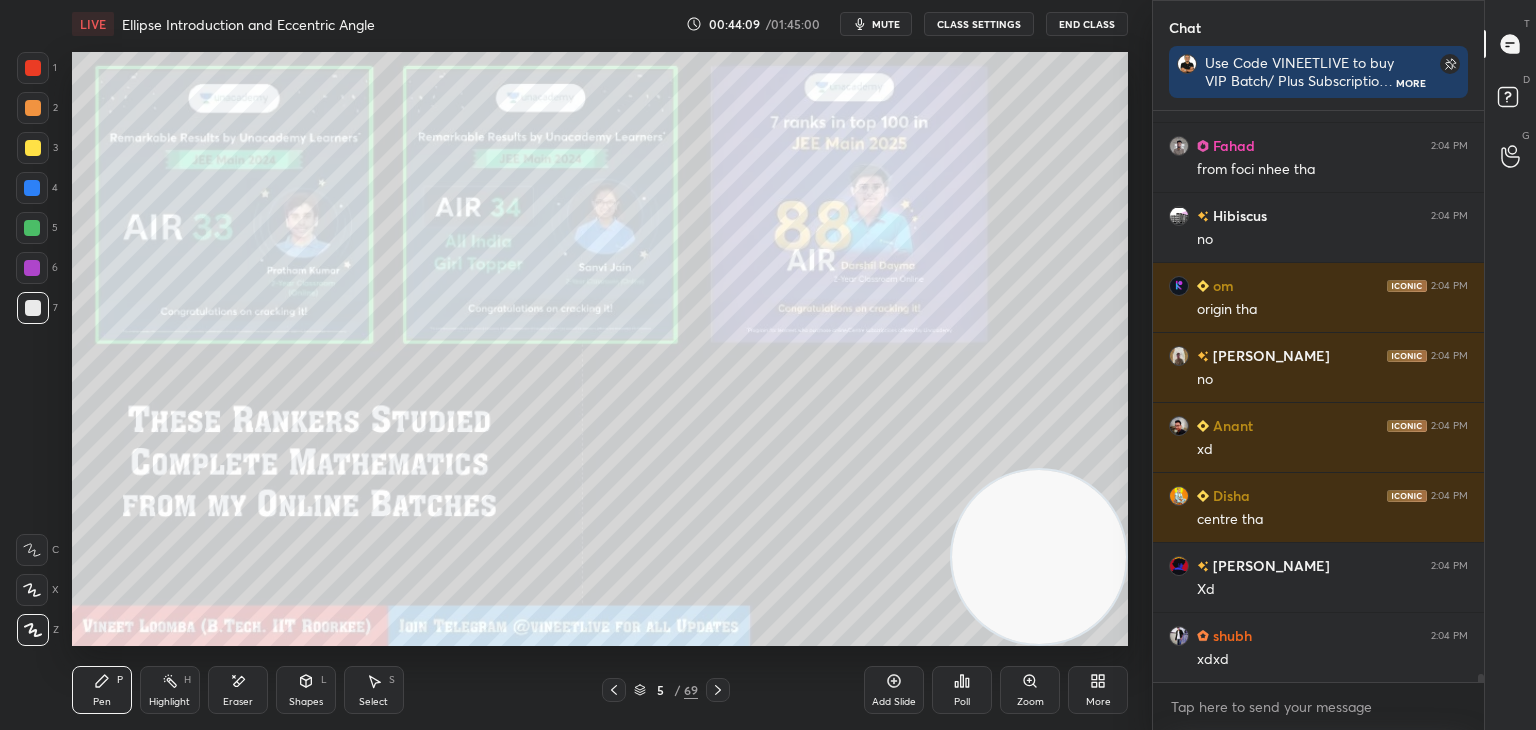 click 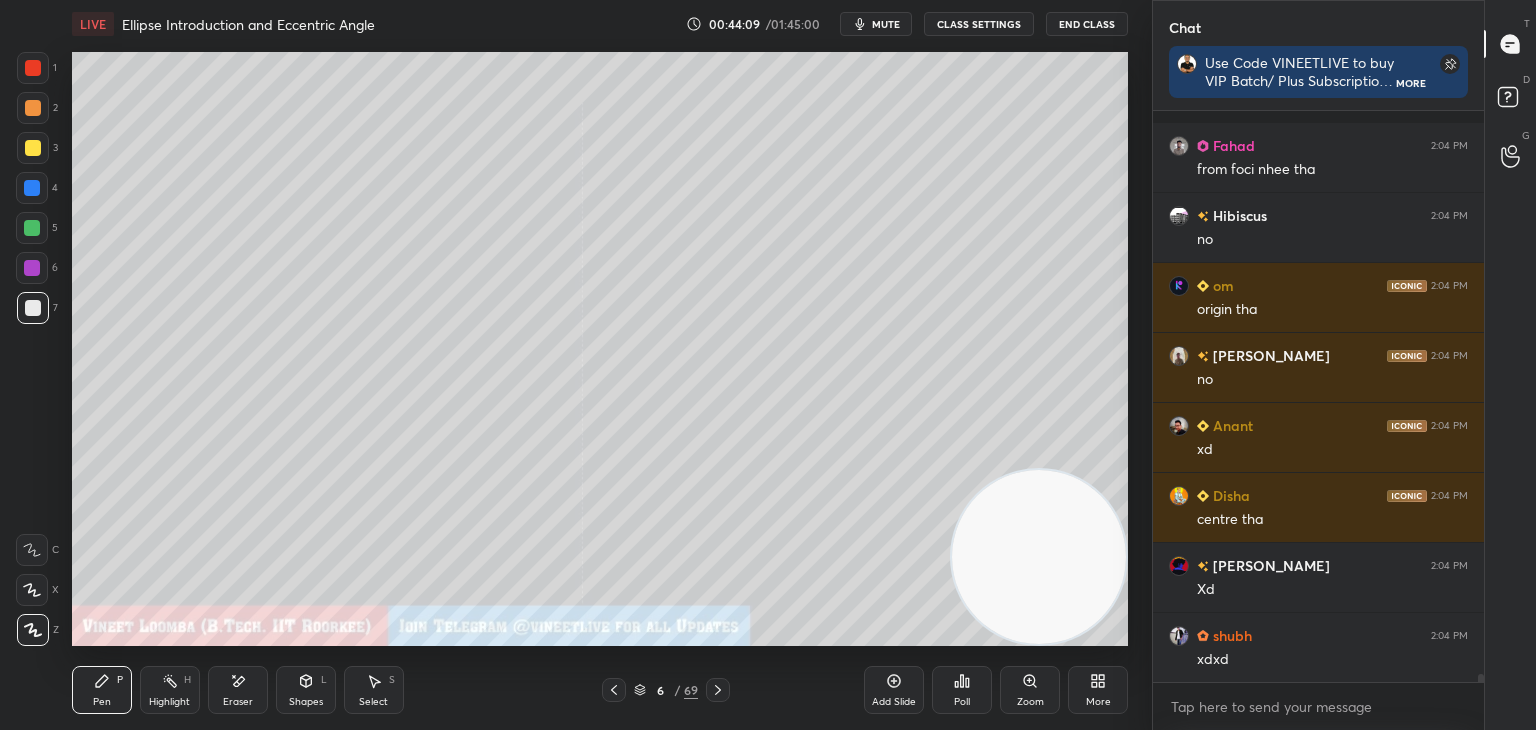 scroll, scrollTop: 40638, scrollLeft: 0, axis: vertical 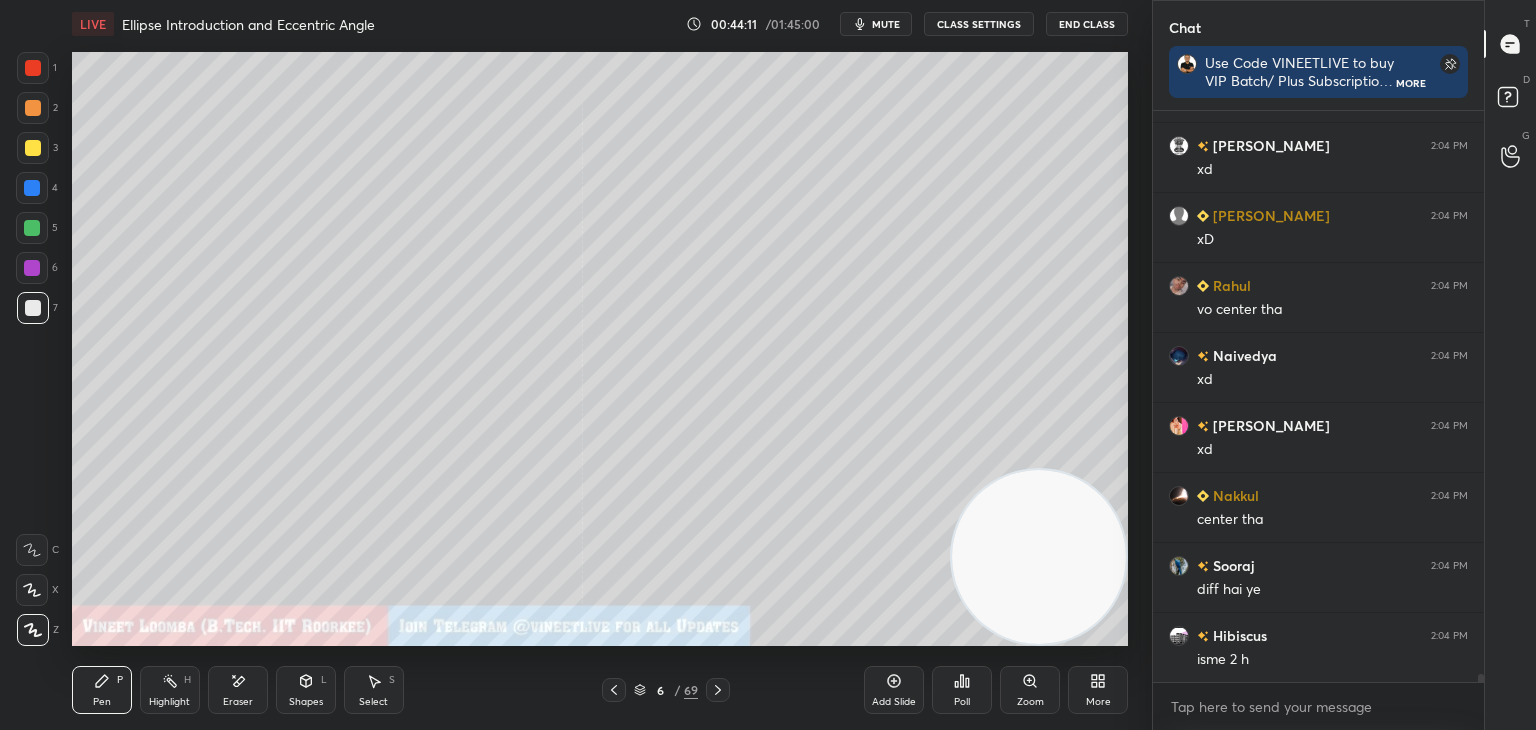 click 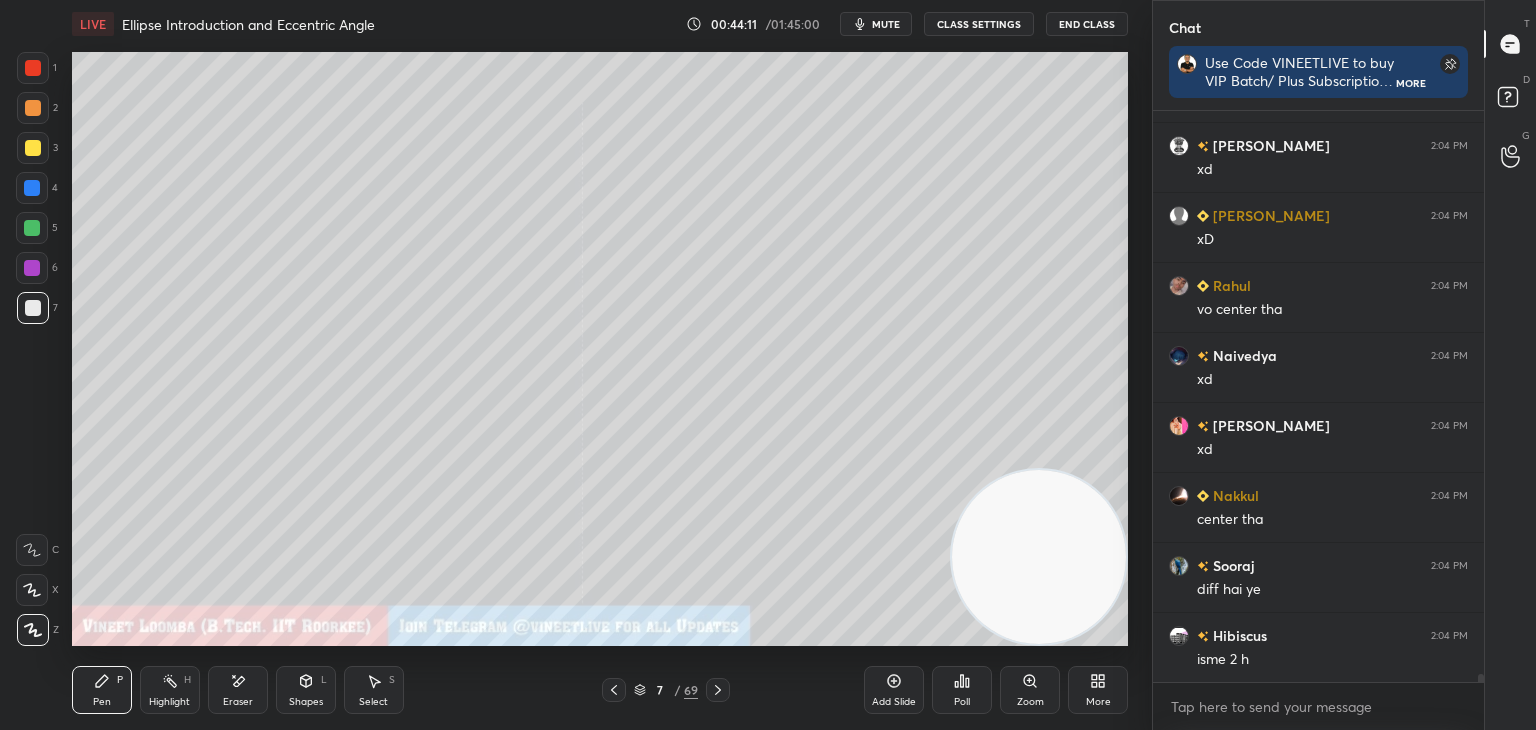 click 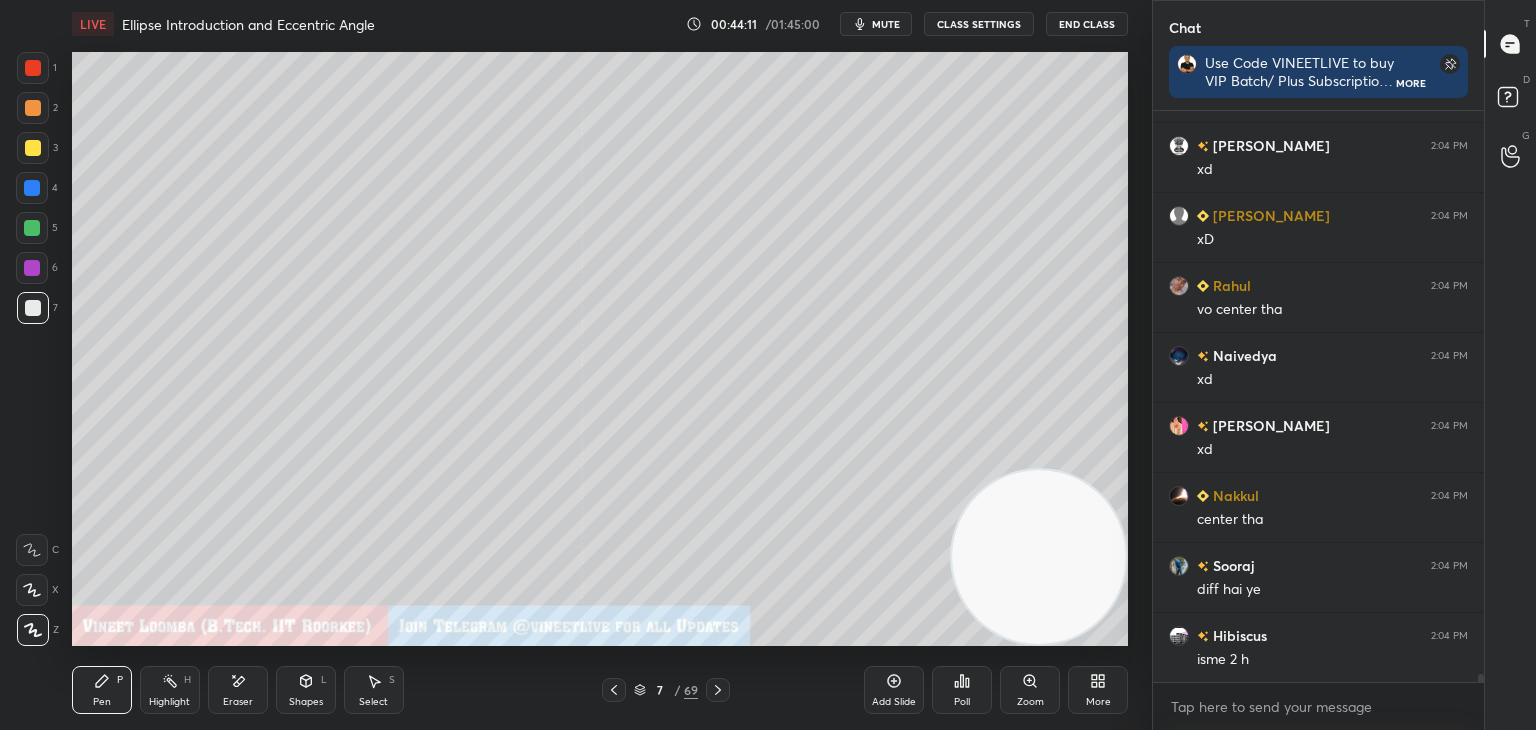 click 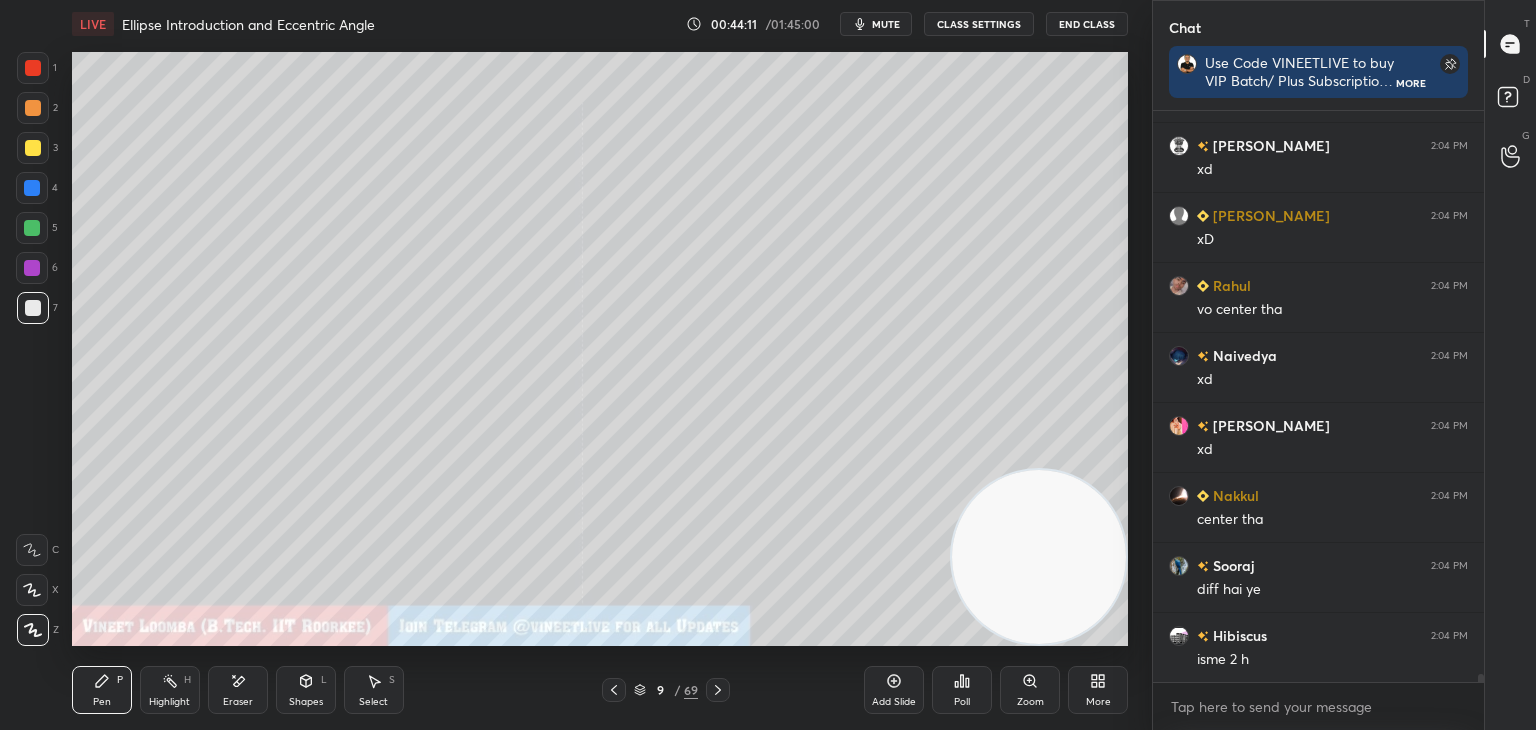 scroll, scrollTop: 41408, scrollLeft: 0, axis: vertical 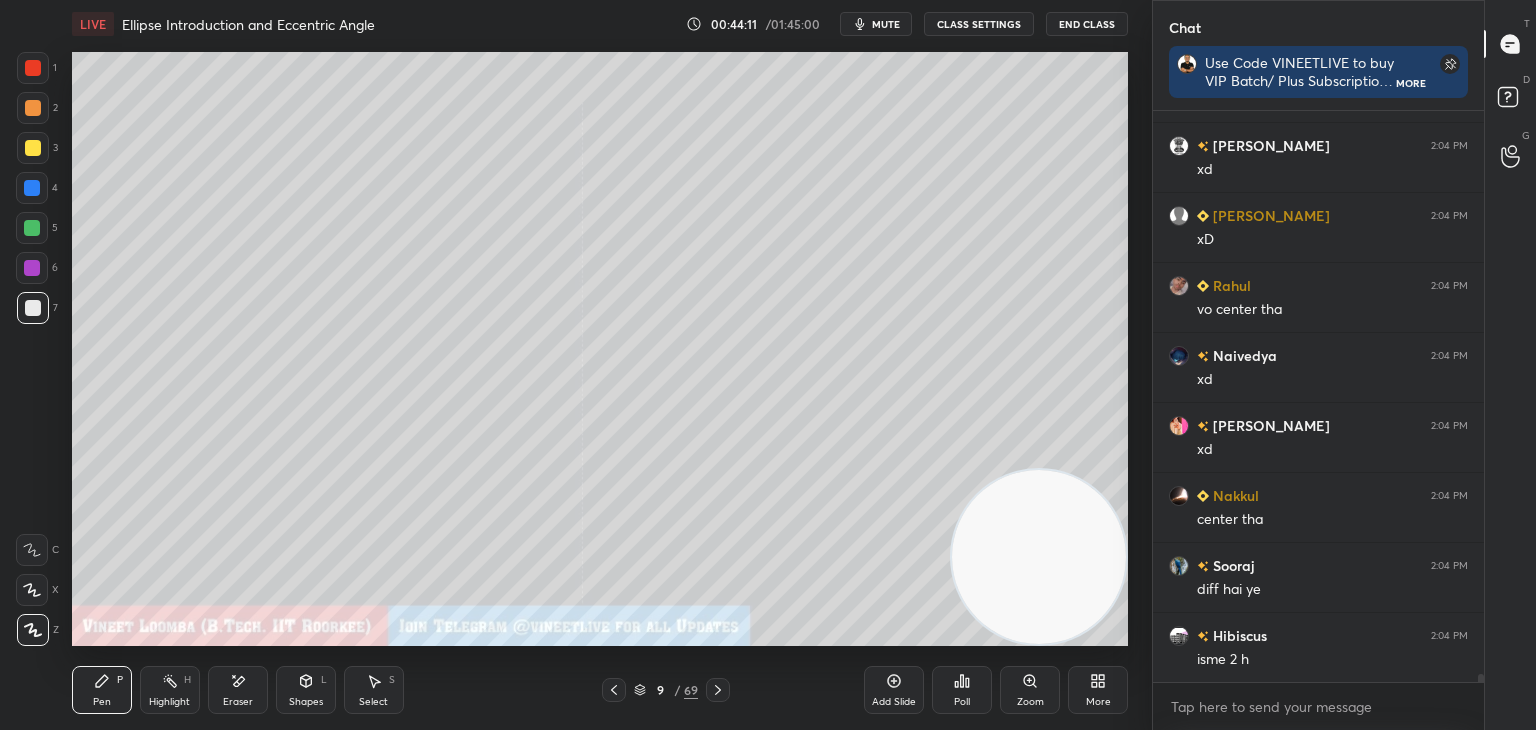click 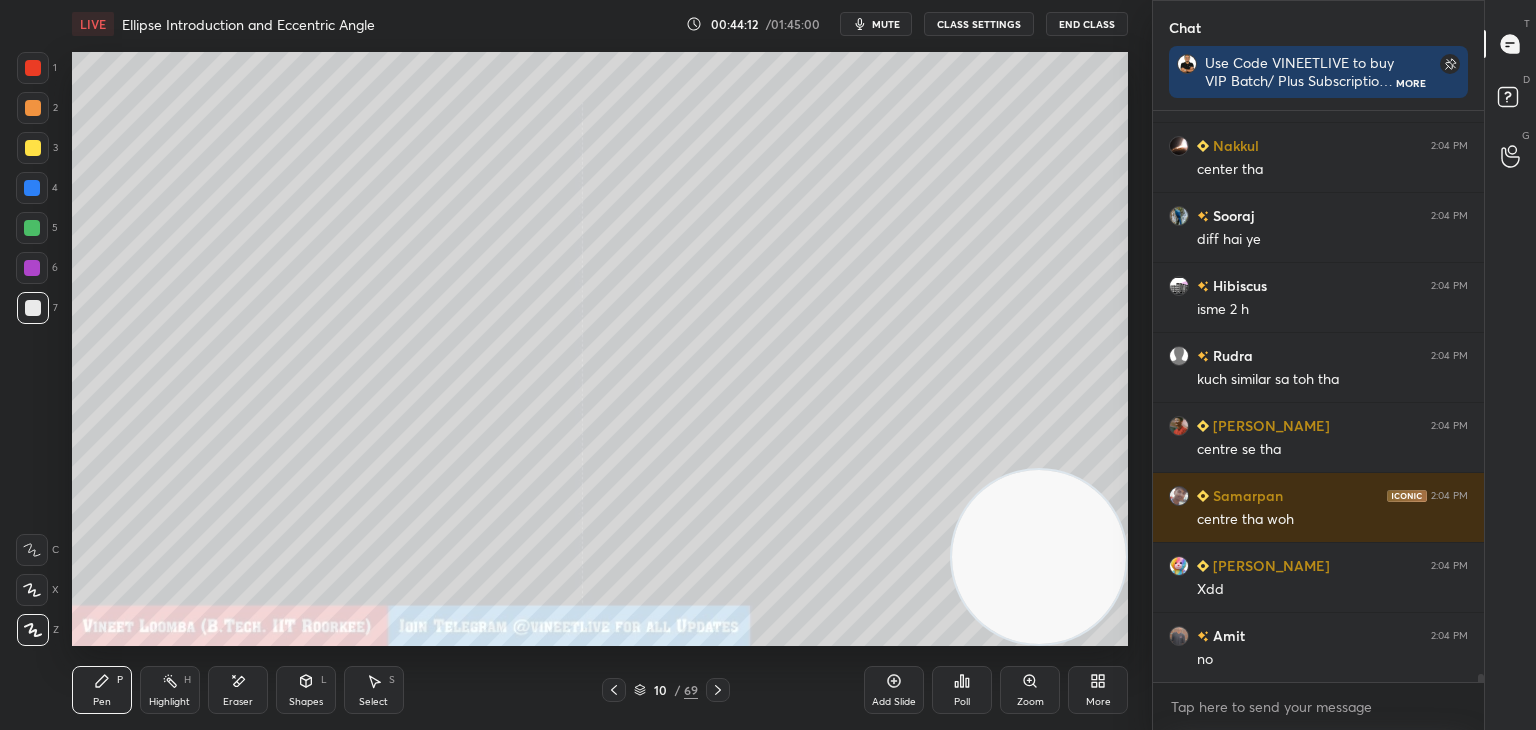 click 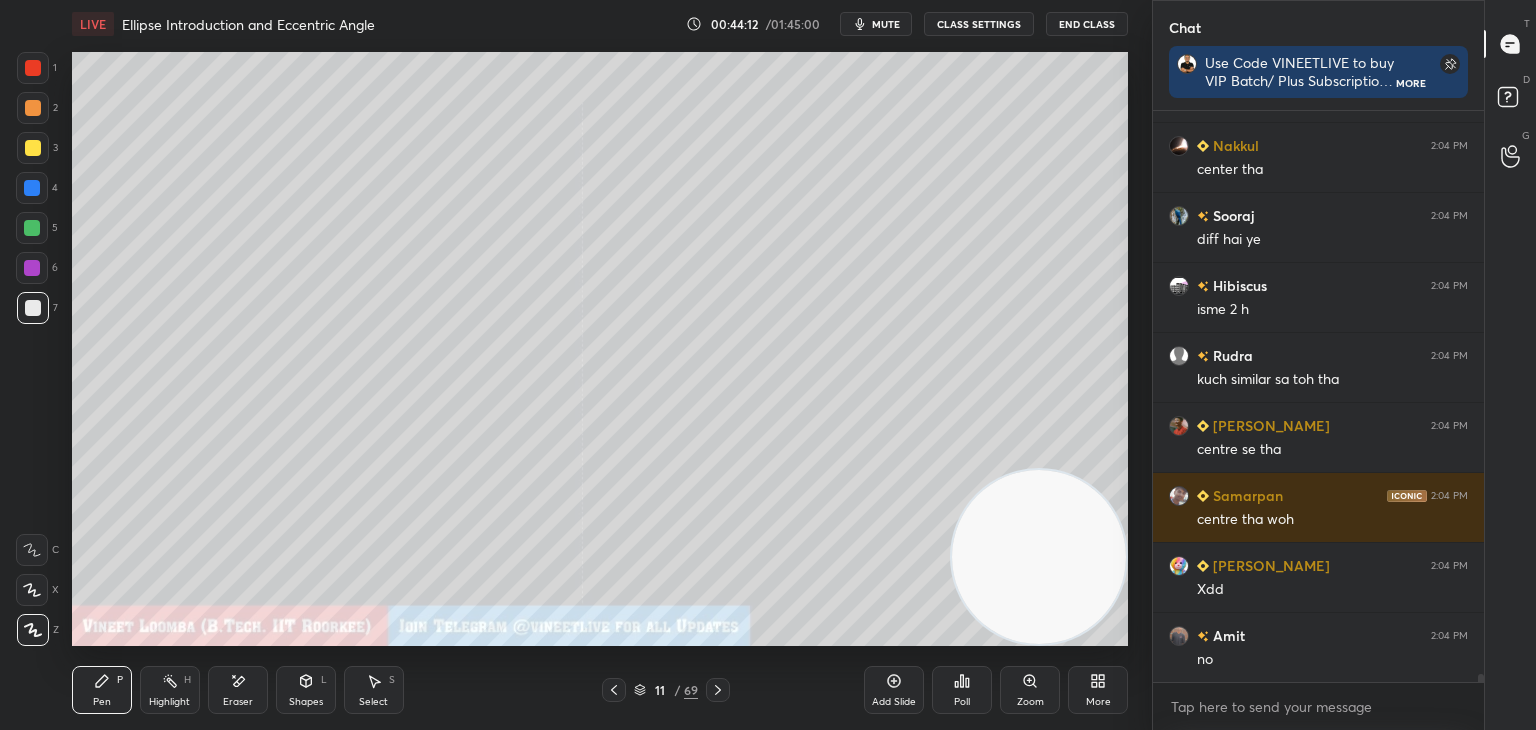 click 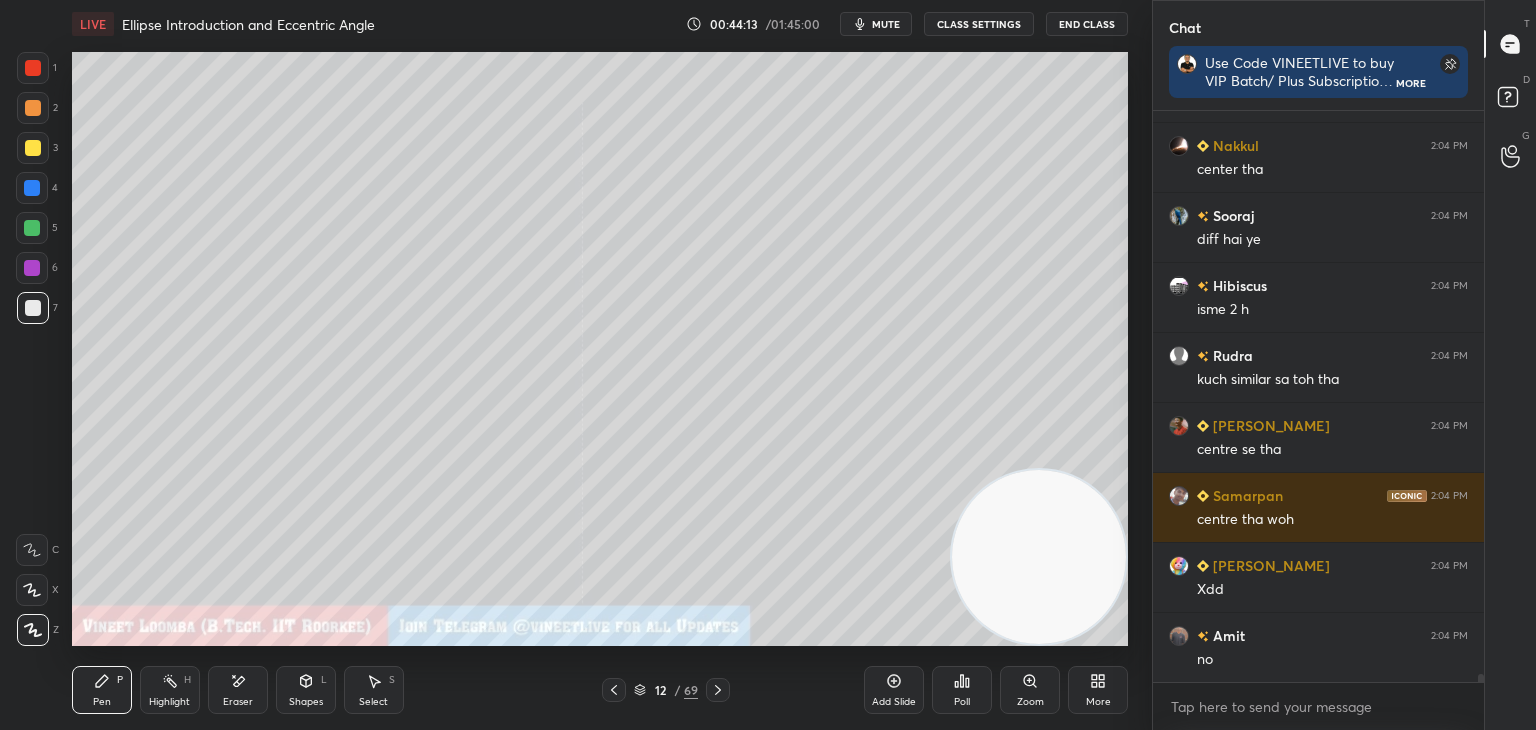 scroll, scrollTop: 41478, scrollLeft: 0, axis: vertical 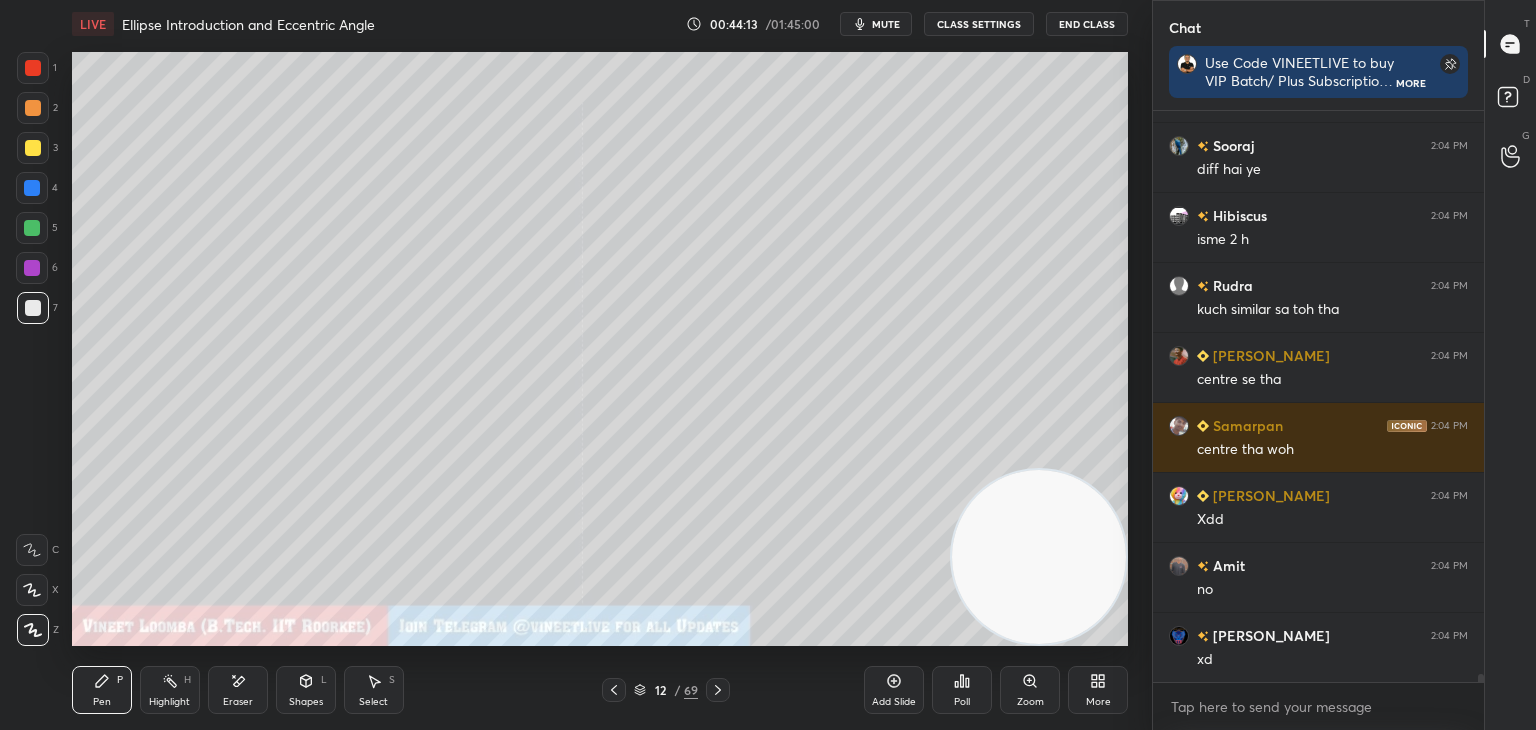click 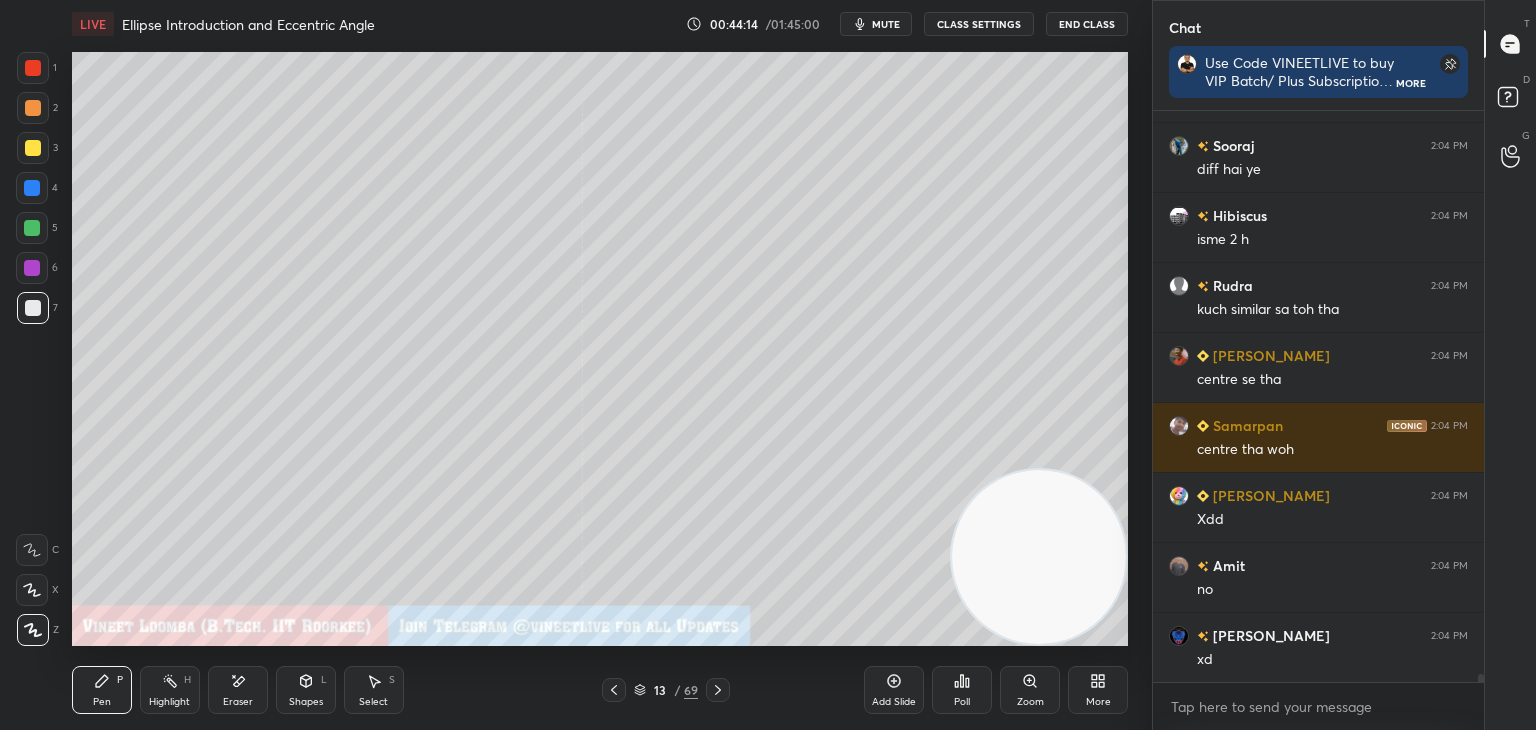 click 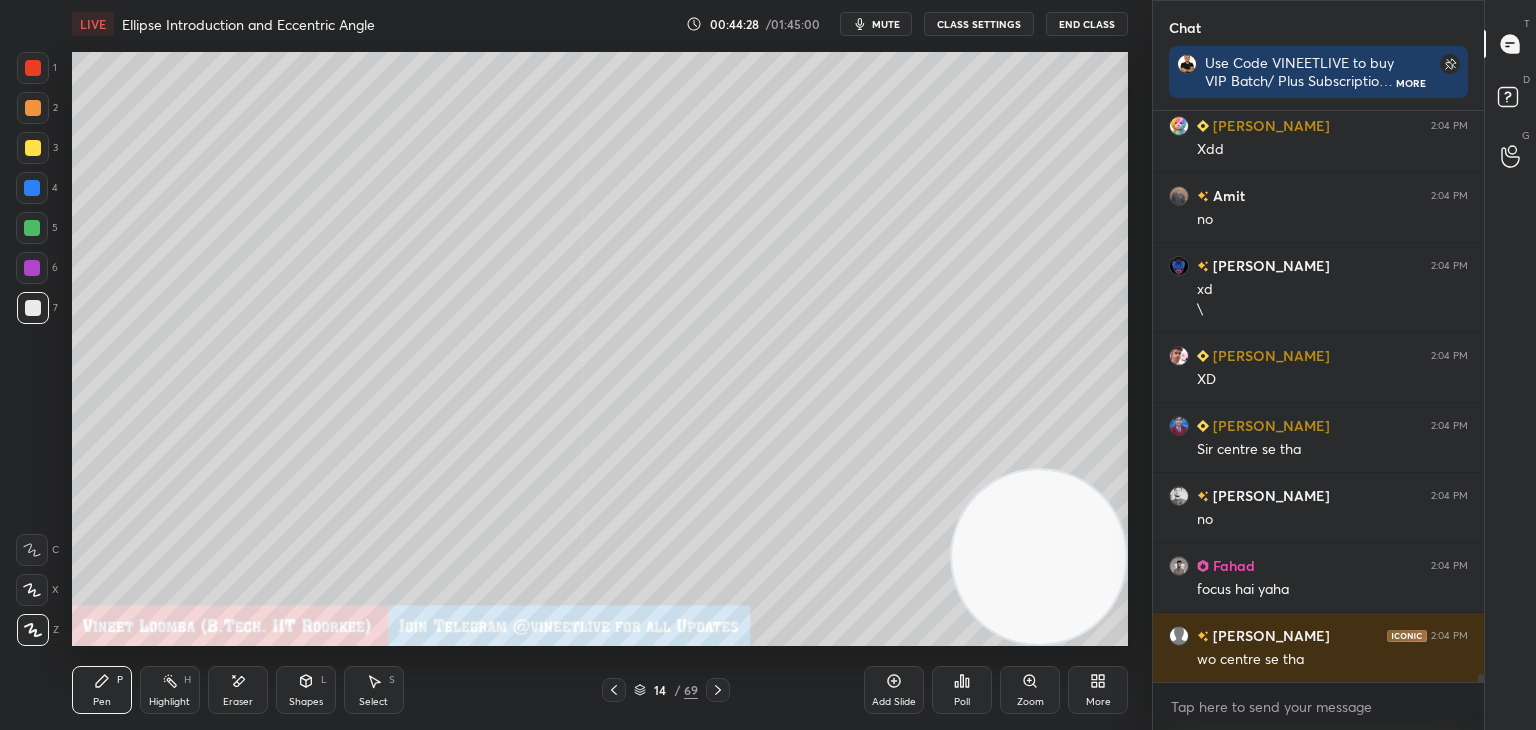 scroll, scrollTop: 41896, scrollLeft: 0, axis: vertical 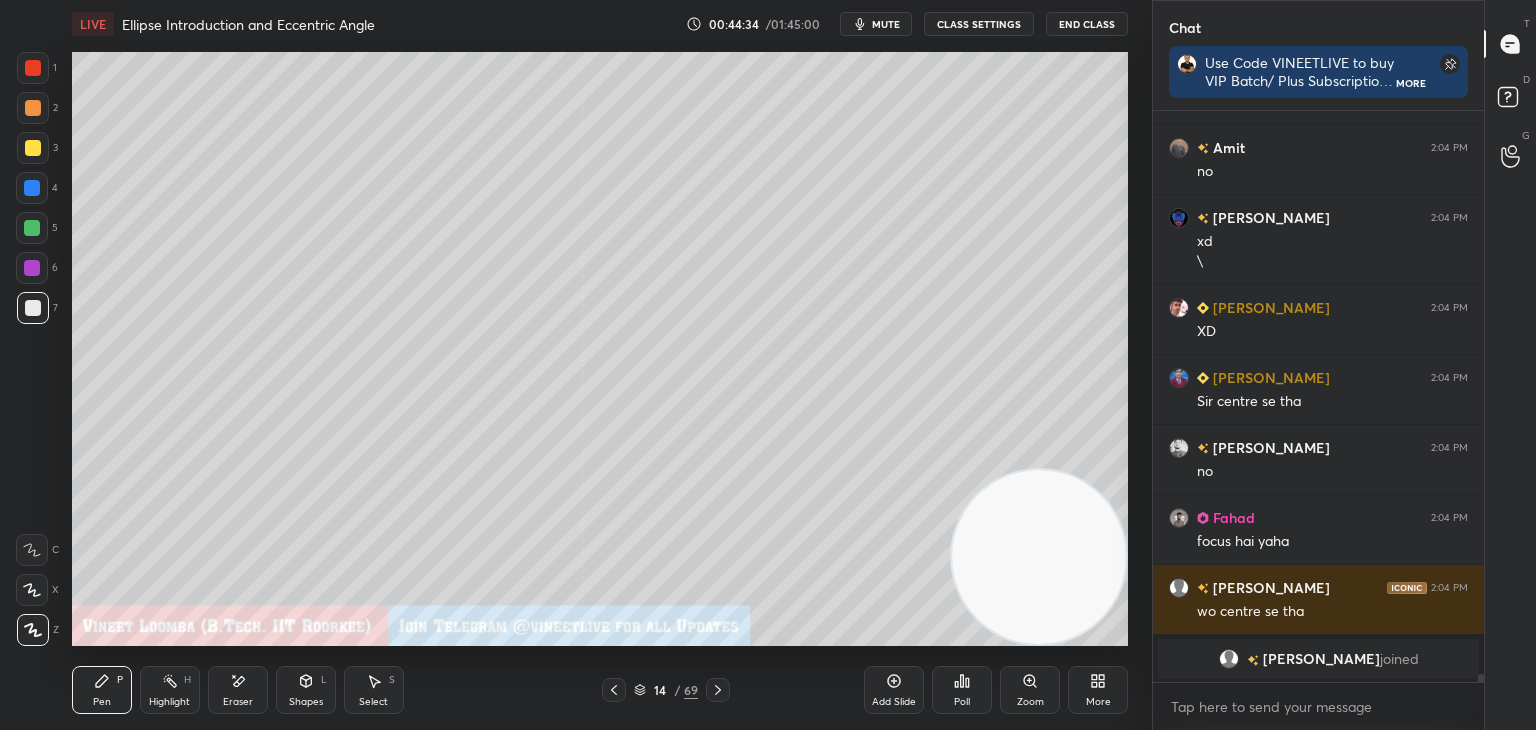 click on "Shapes L" at bounding box center (306, 690) 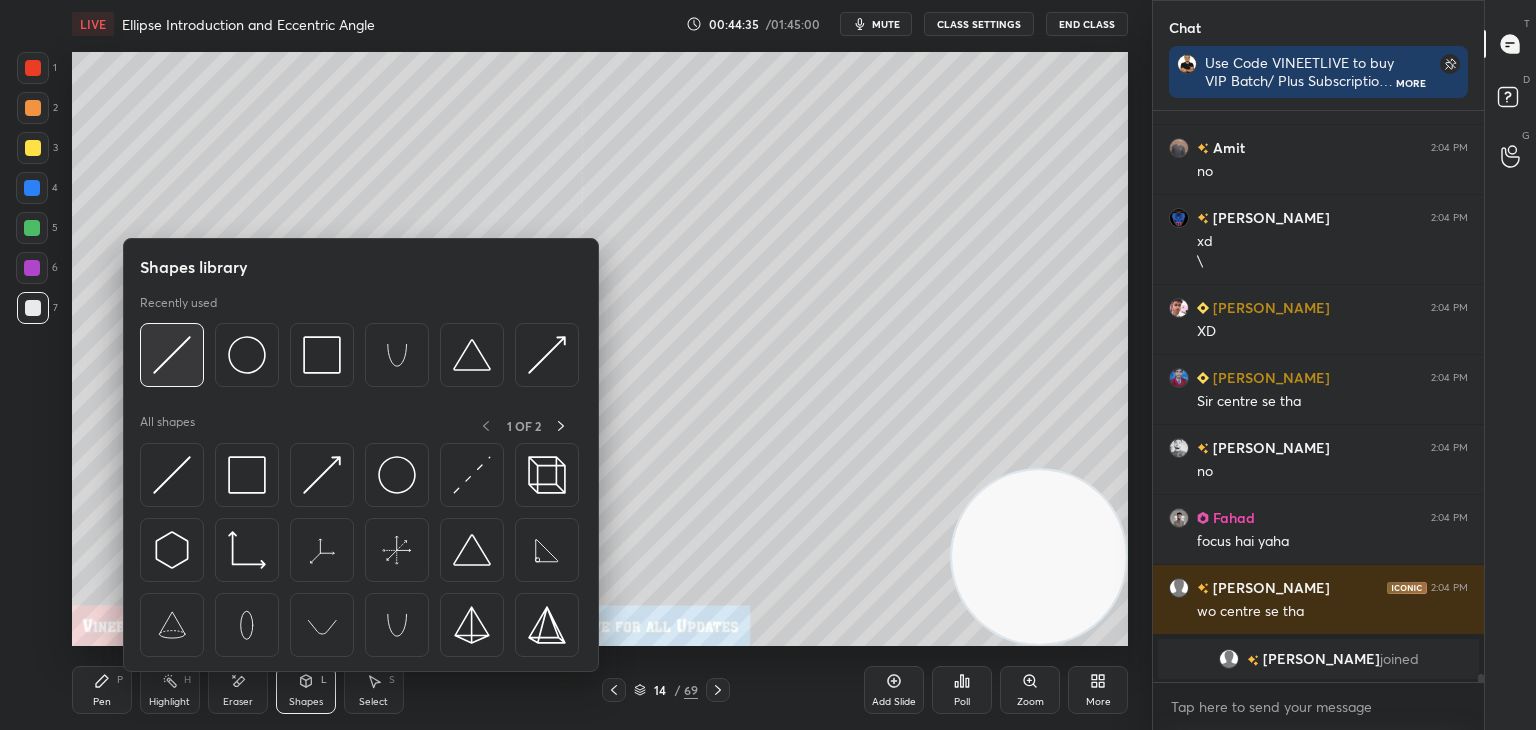 click at bounding box center [172, 355] 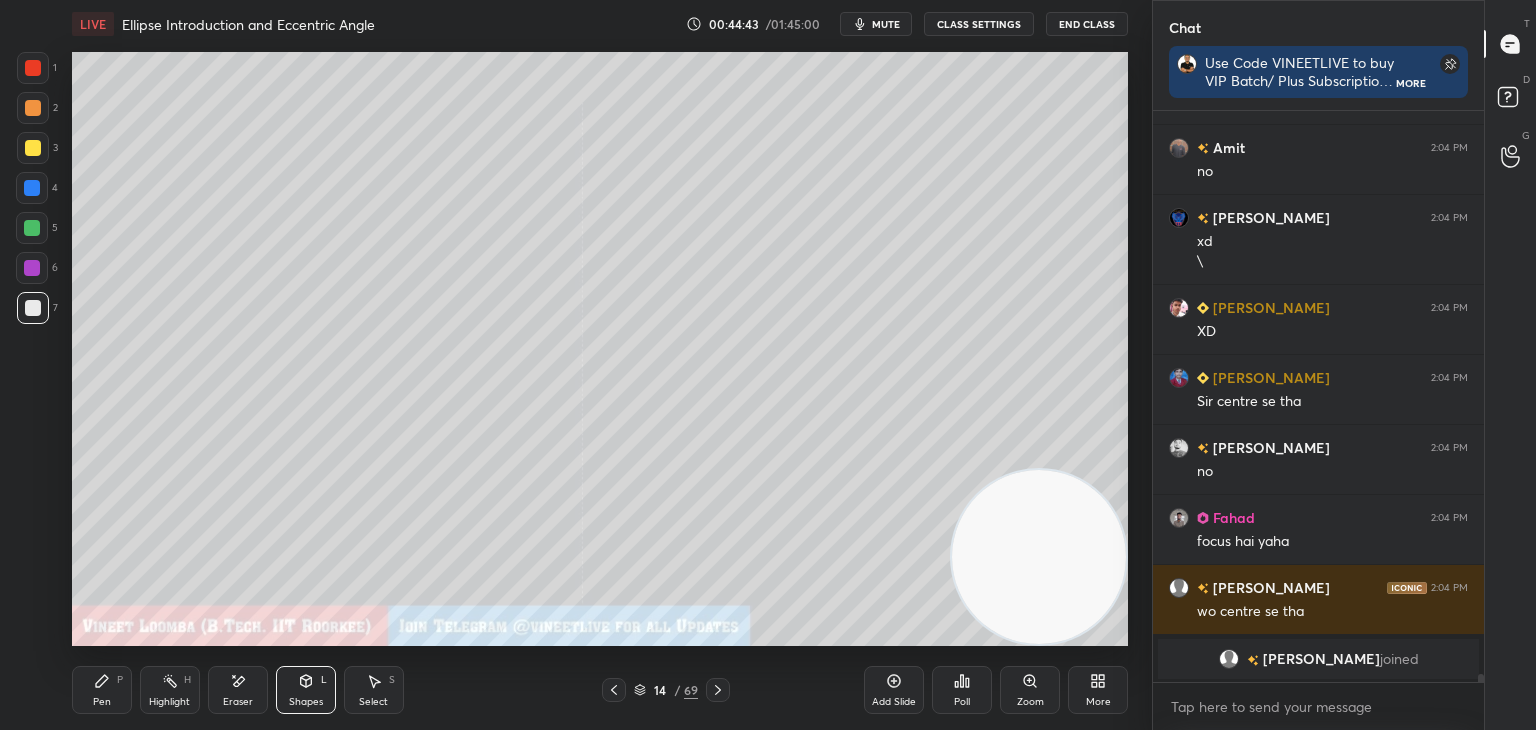 drag, startPoint x: 364, startPoint y: 695, endPoint x: 367, endPoint y: 648, distance: 47.095646 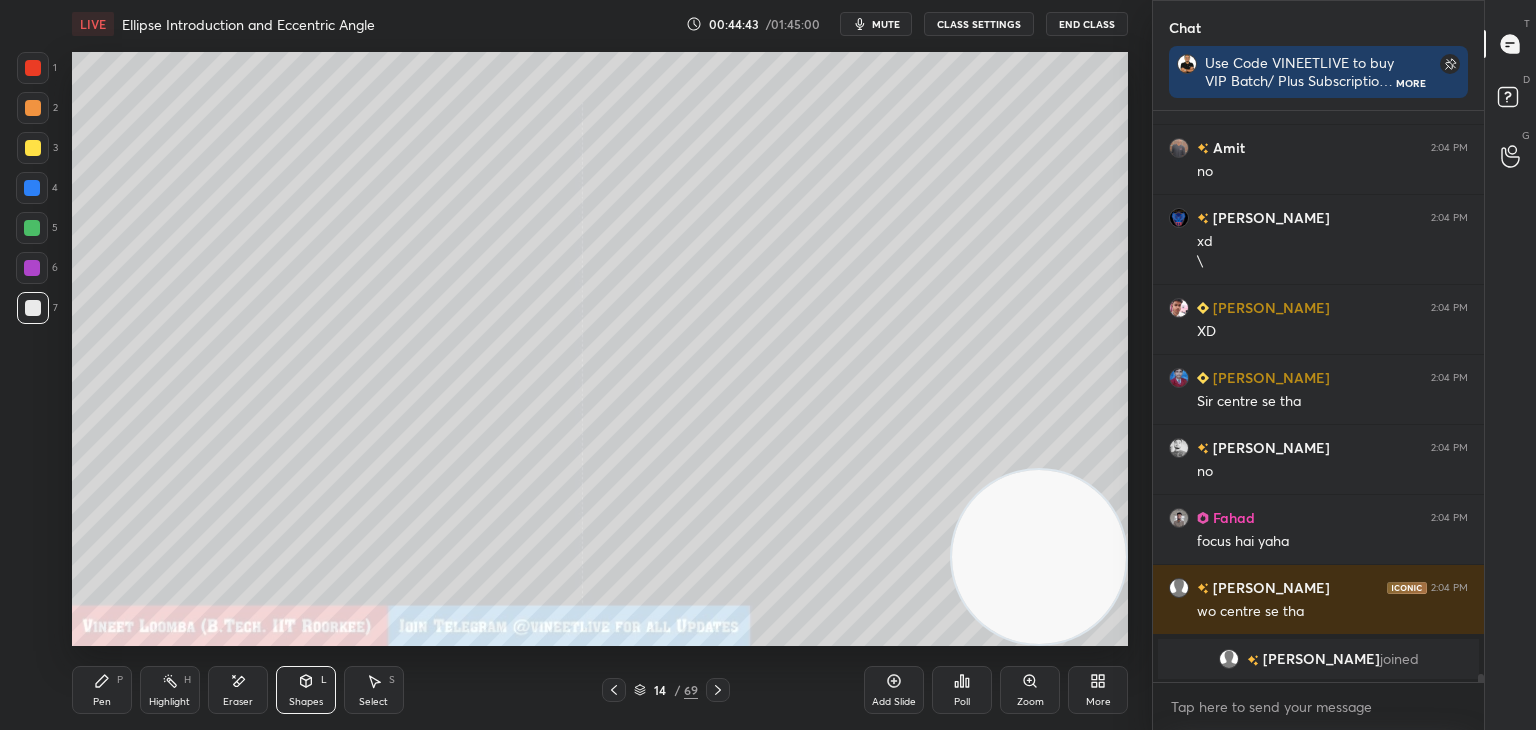 click on "Select S" at bounding box center [374, 690] 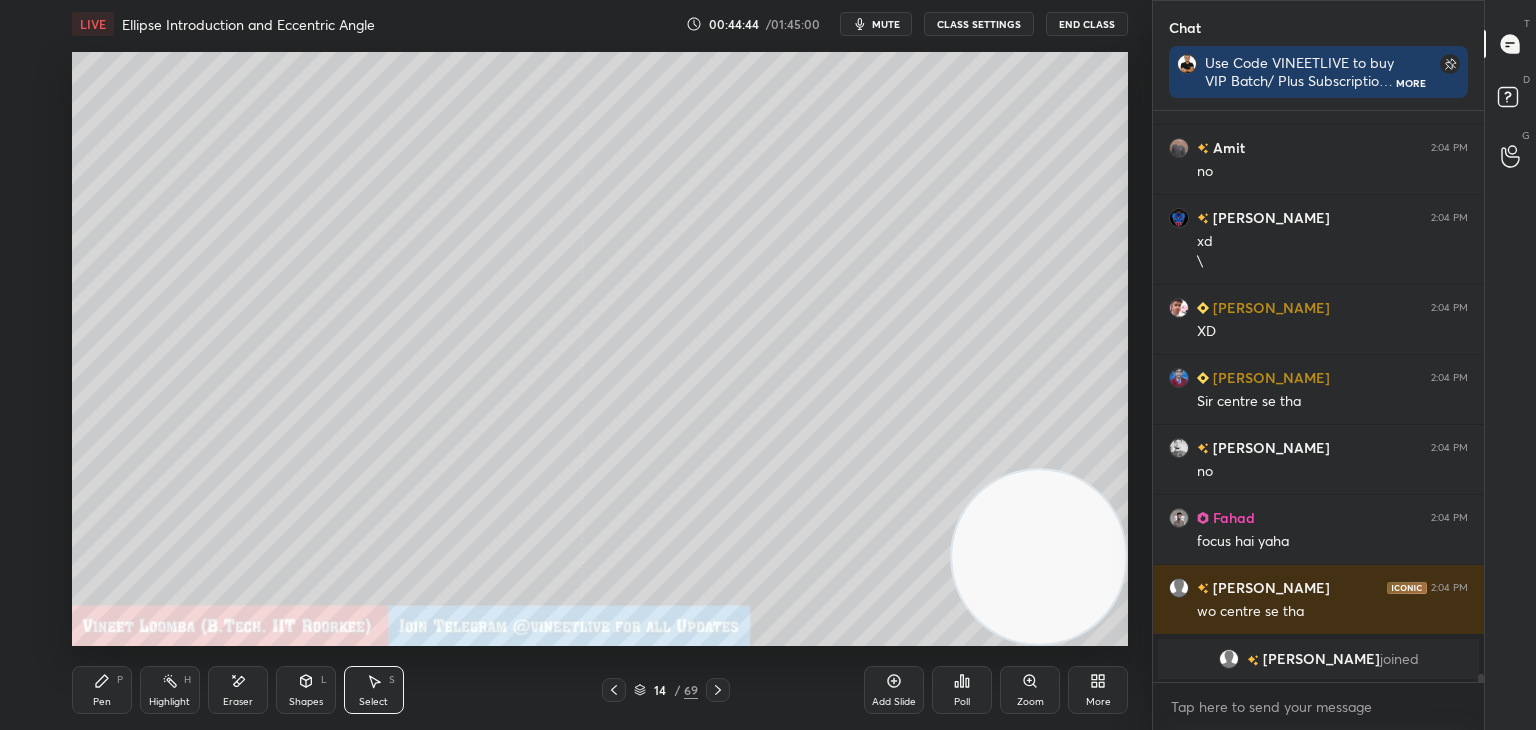 drag, startPoint x: 304, startPoint y: 697, endPoint x: 292, endPoint y: 690, distance: 13.892444 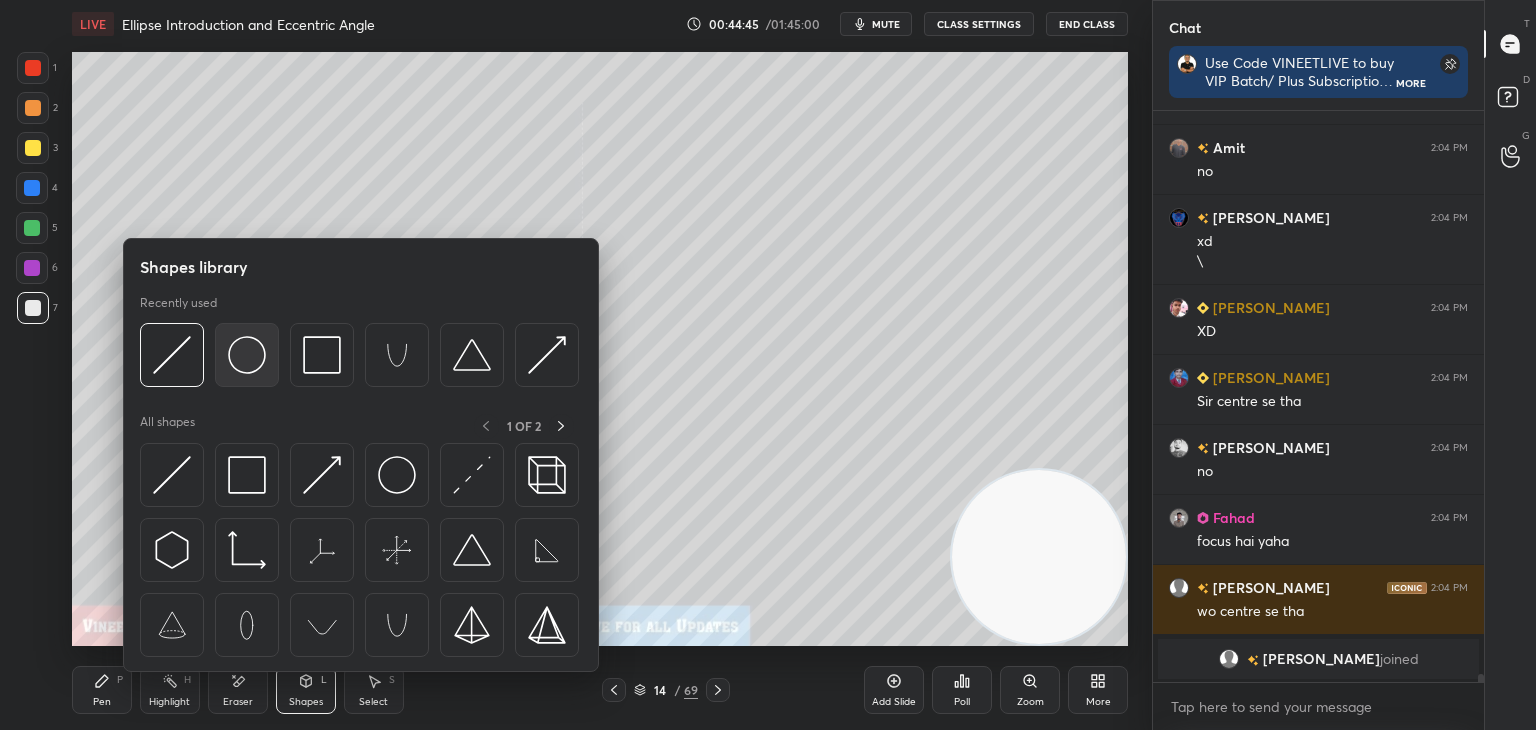 click at bounding box center [247, 355] 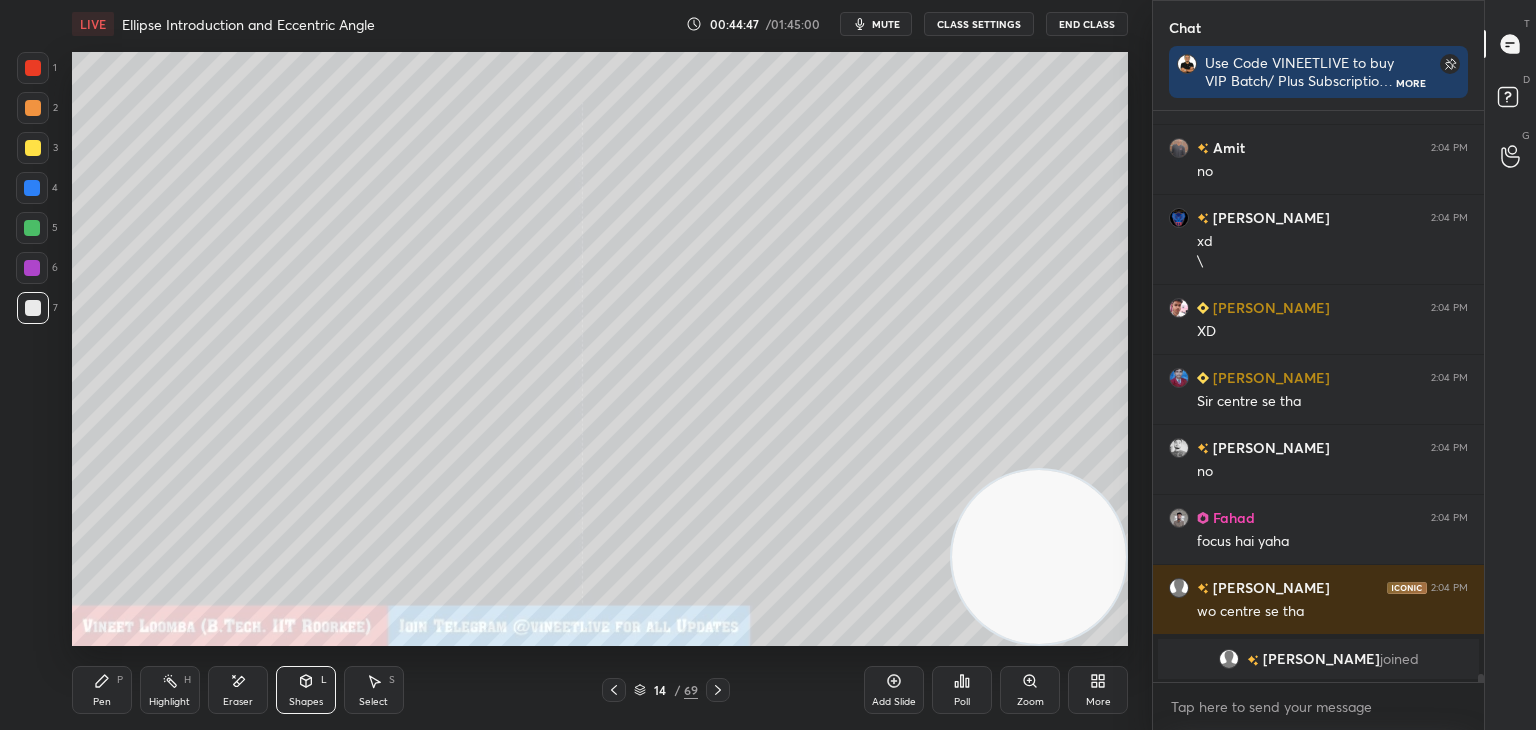 drag, startPoint x: 289, startPoint y: 690, endPoint x: 269, endPoint y: 694, distance: 20.396078 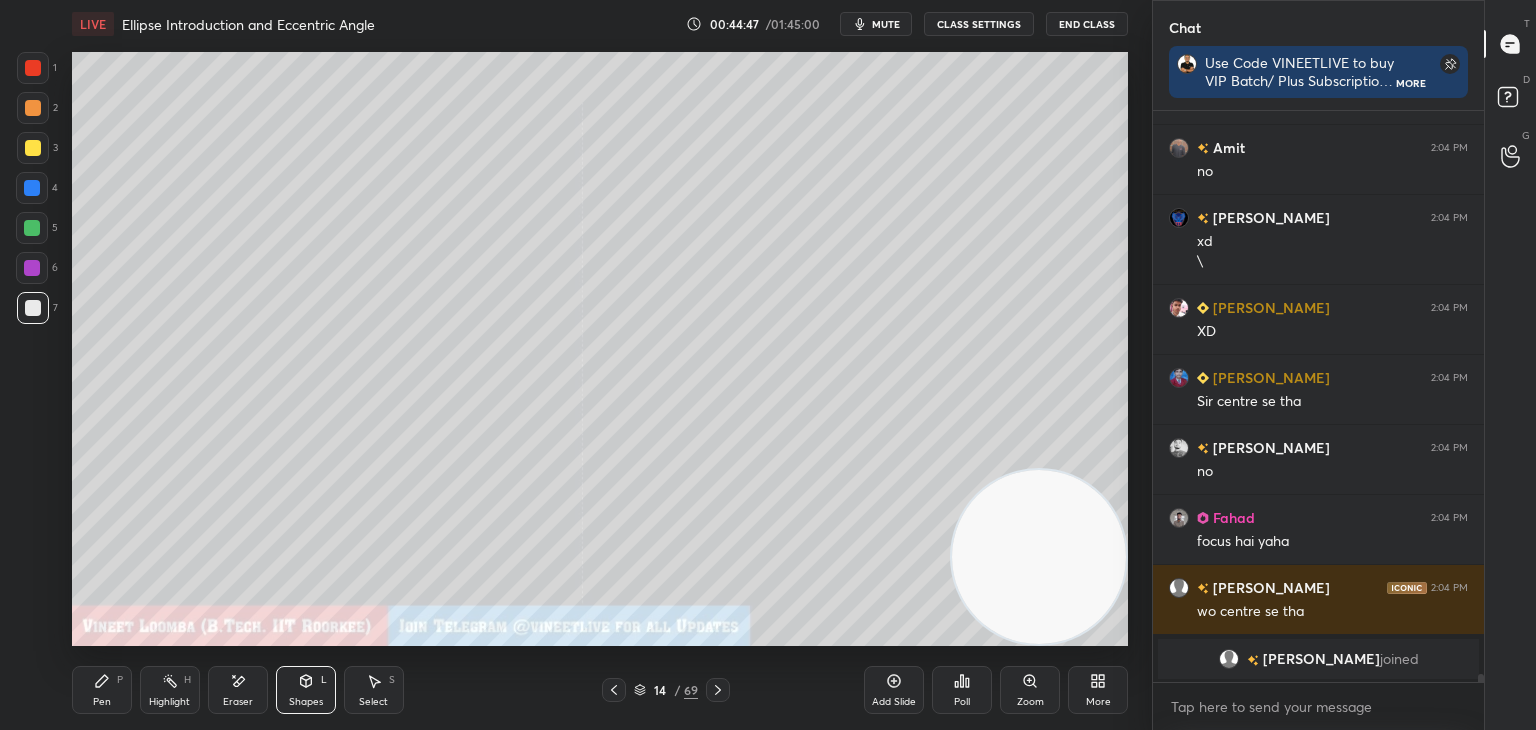 click on "Shapes L" at bounding box center [306, 690] 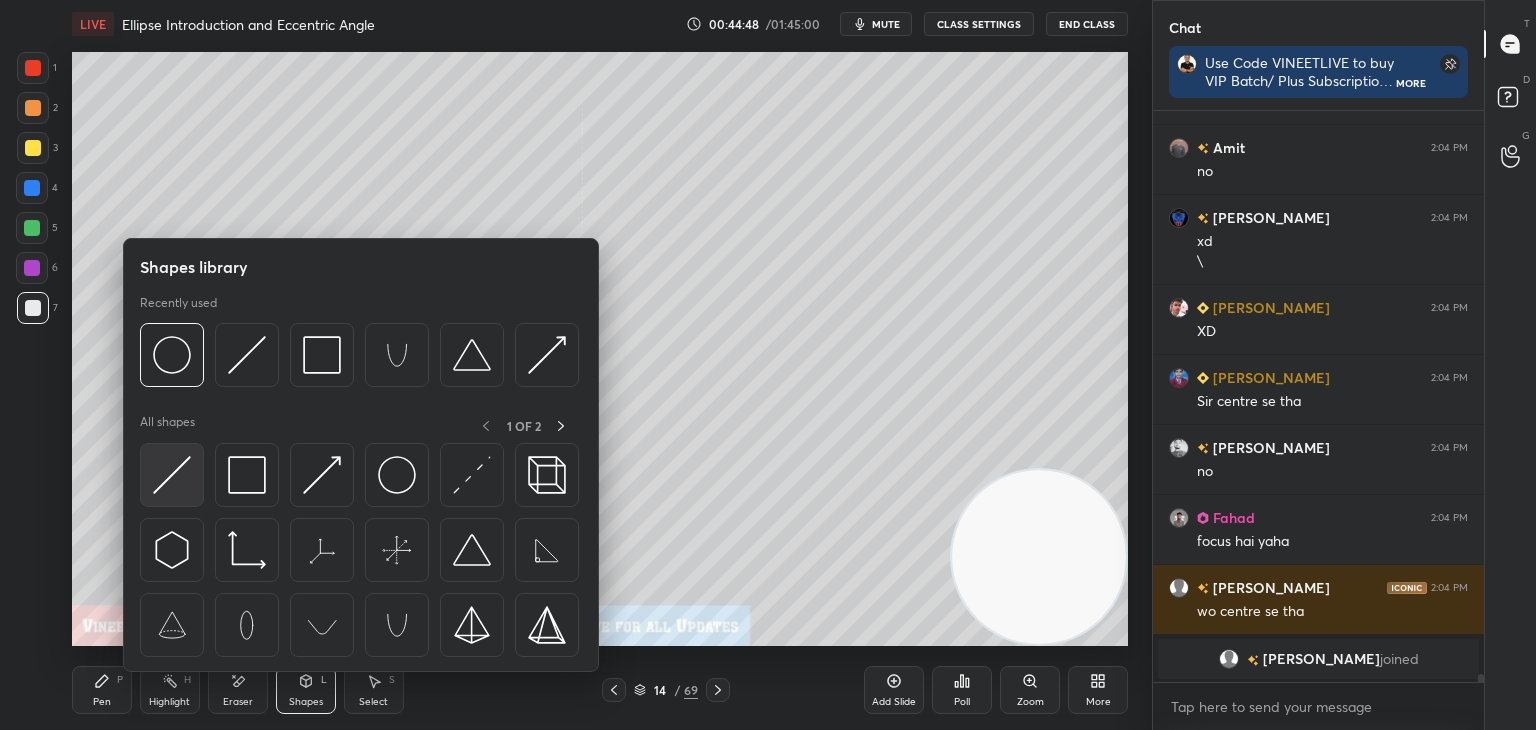 click at bounding box center (172, 475) 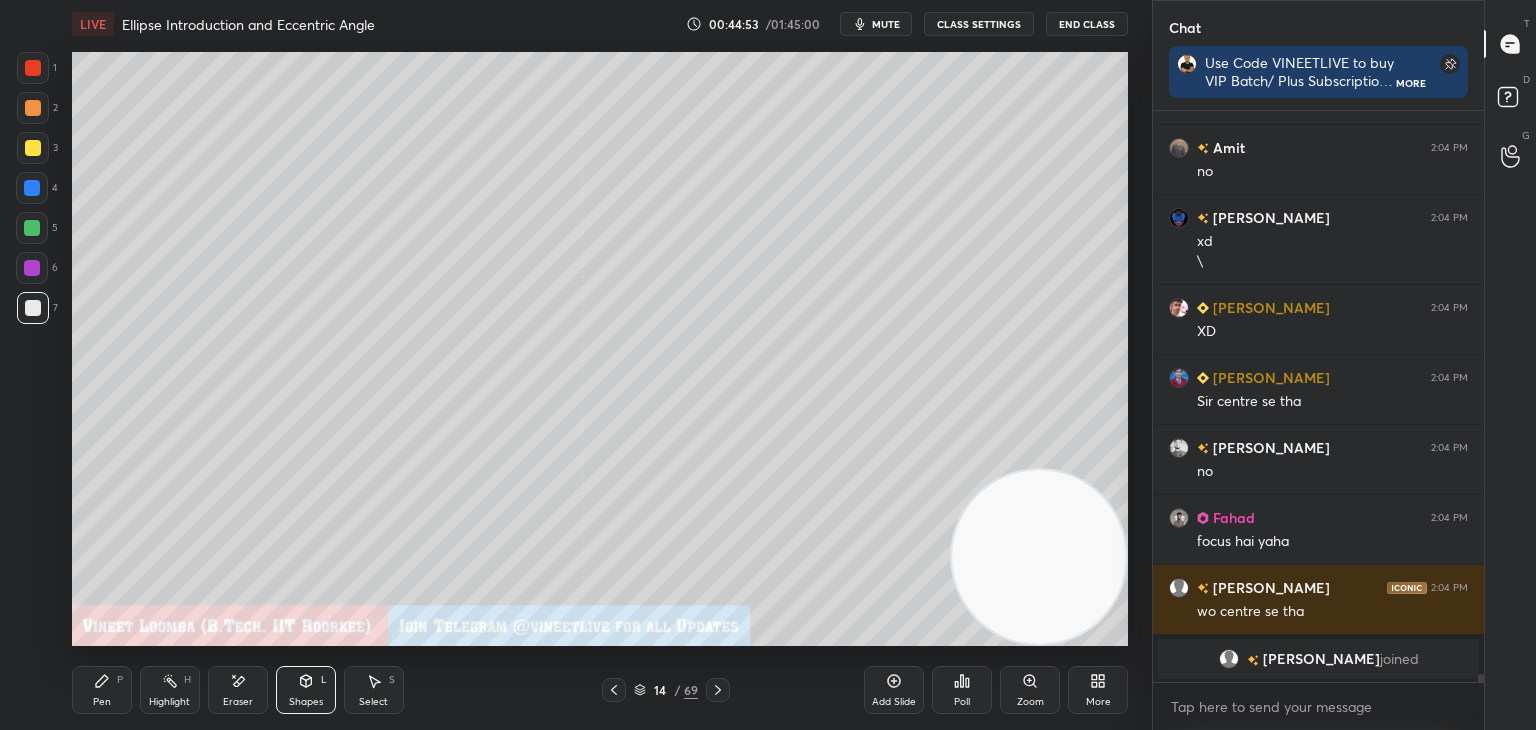 click on "Pen P" at bounding box center [102, 690] 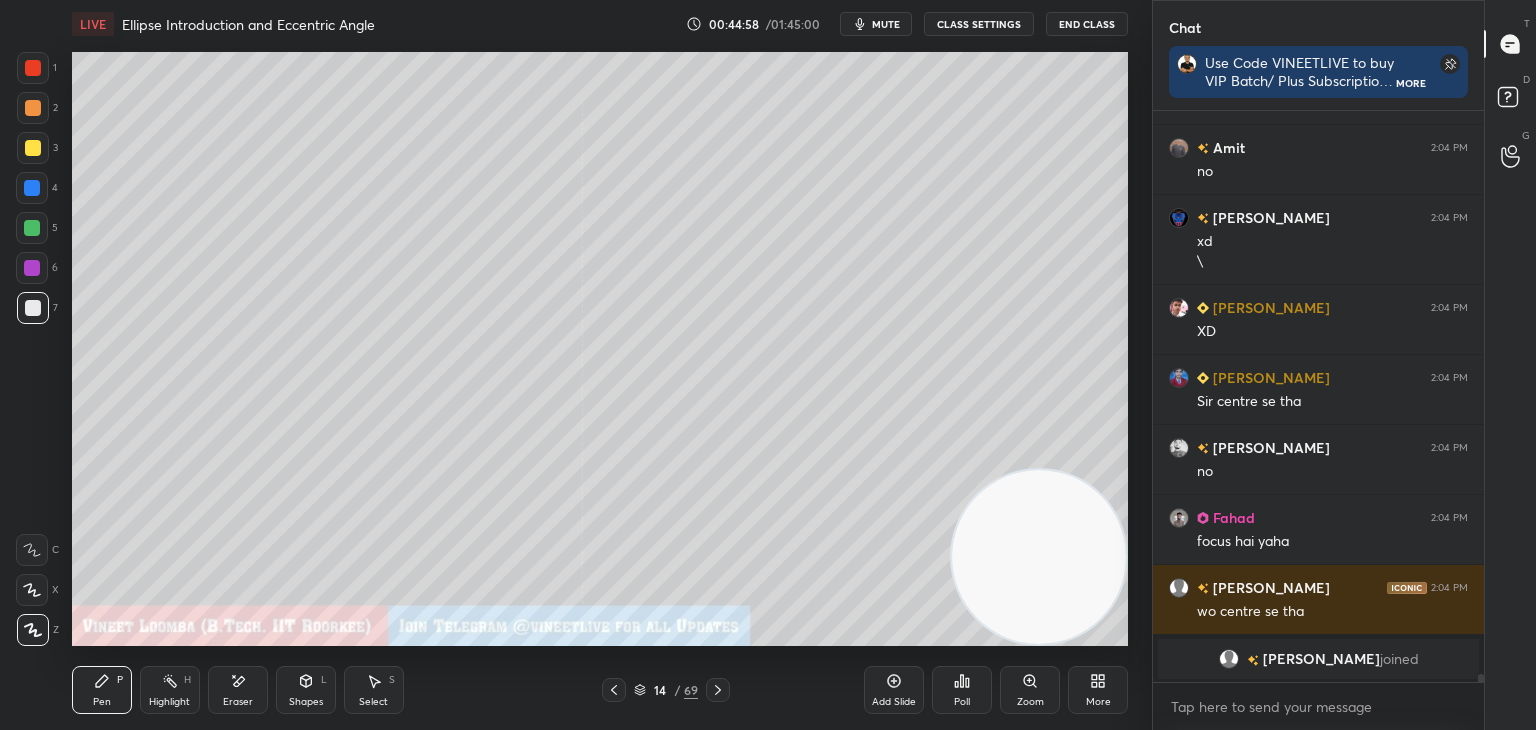 click at bounding box center (33, 308) 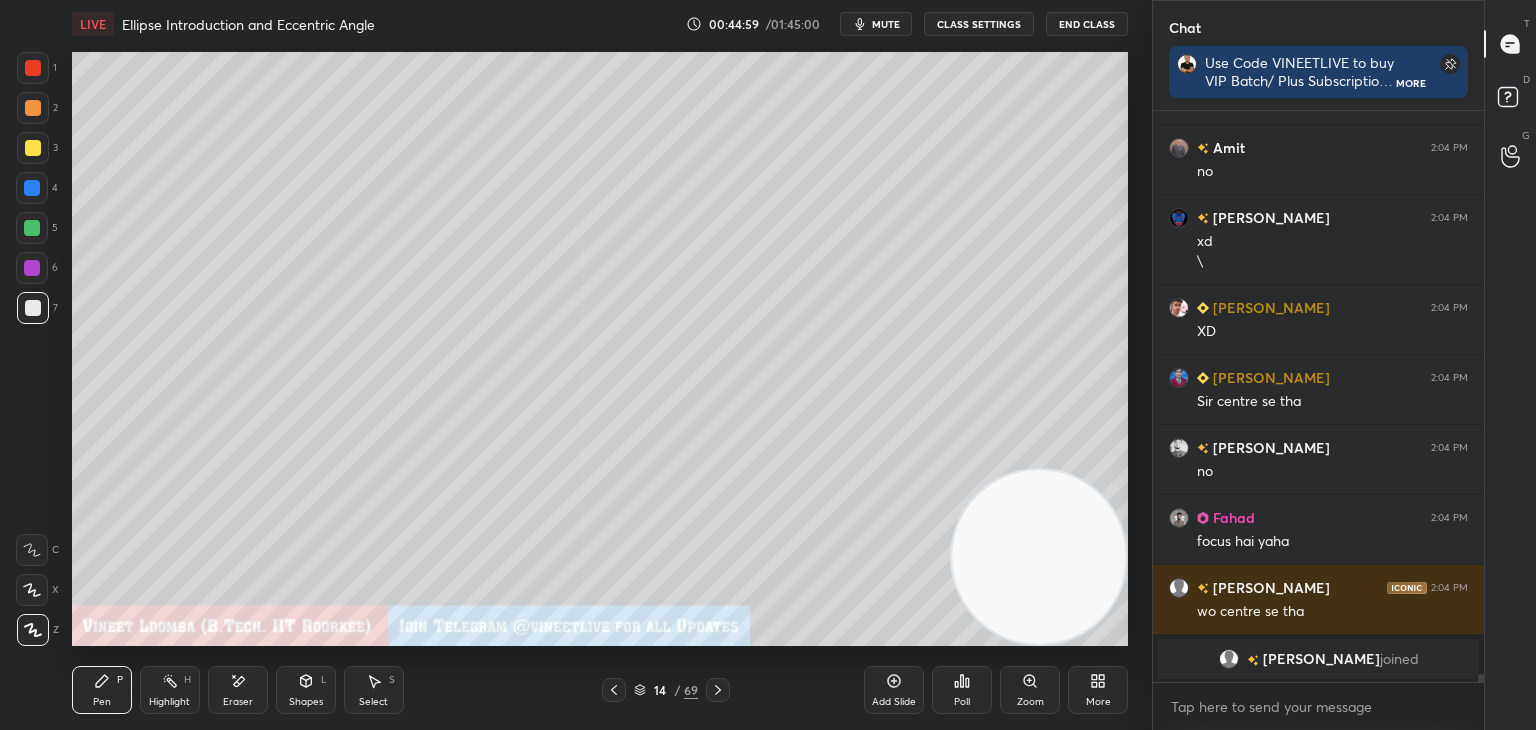 drag, startPoint x: 32, startPoint y: 146, endPoint x: 50, endPoint y: 148, distance: 18.110771 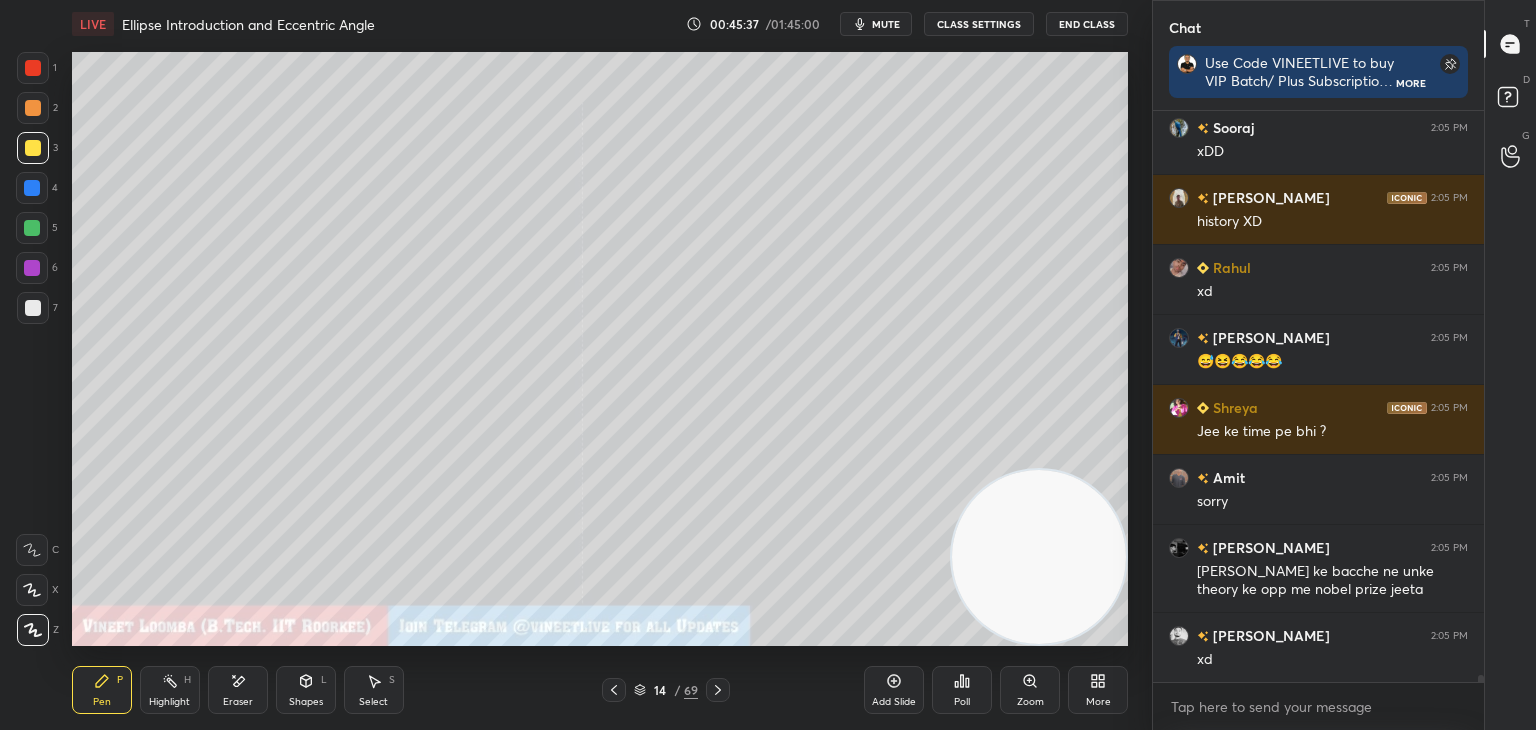 scroll, scrollTop: 43562, scrollLeft: 0, axis: vertical 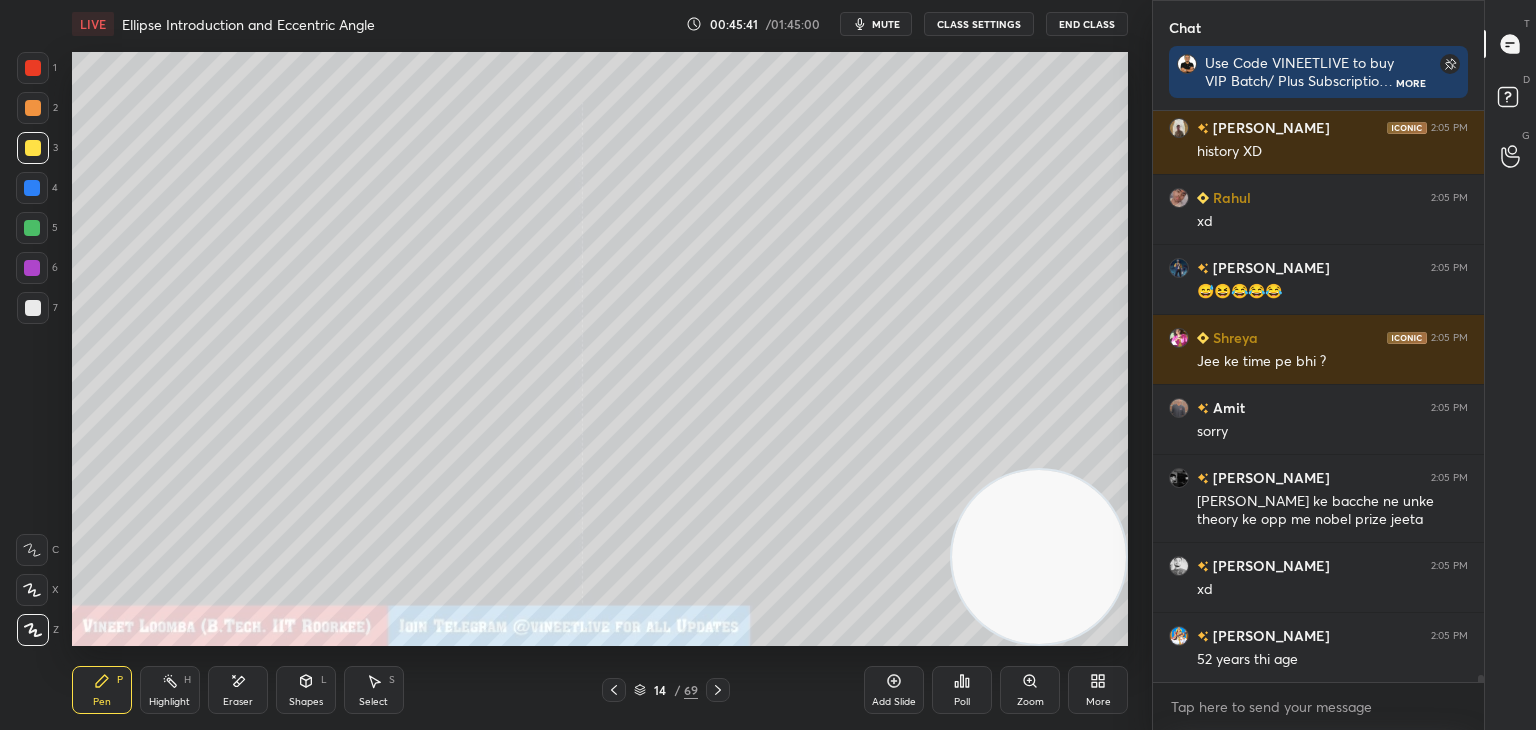 click on "Pen" at bounding box center (102, 702) 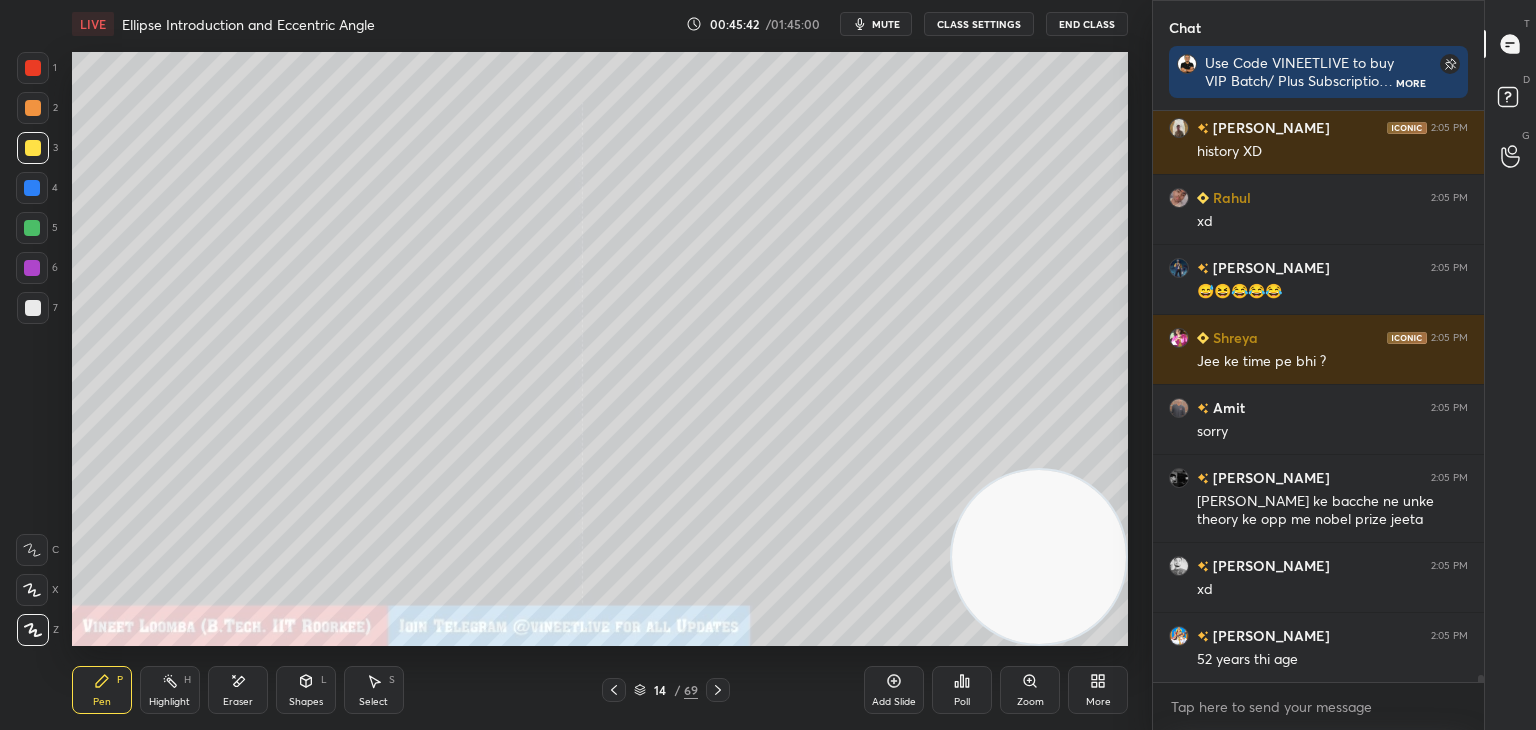 click at bounding box center [33, 308] 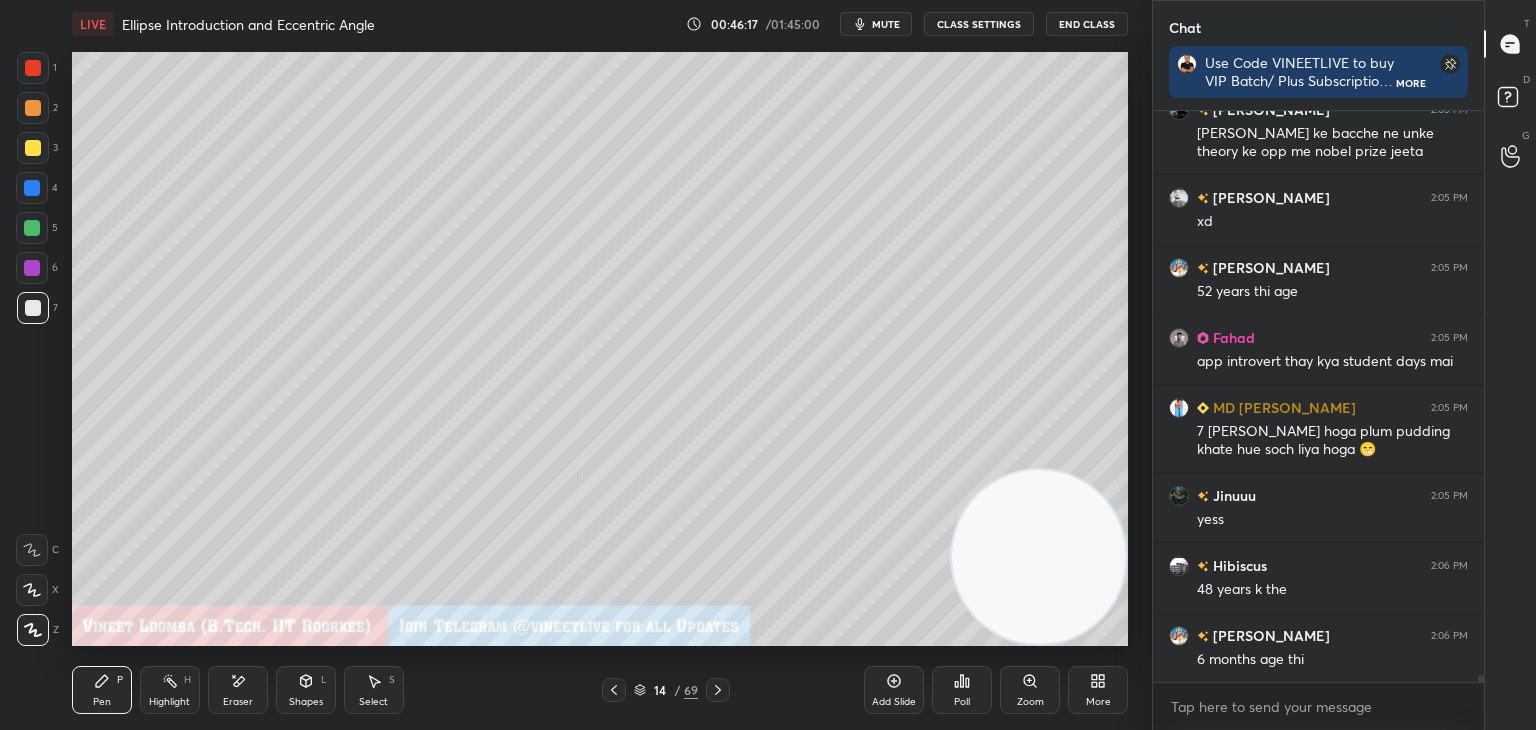 scroll, scrollTop: 44018, scrollLeft: 0, axis: vertical 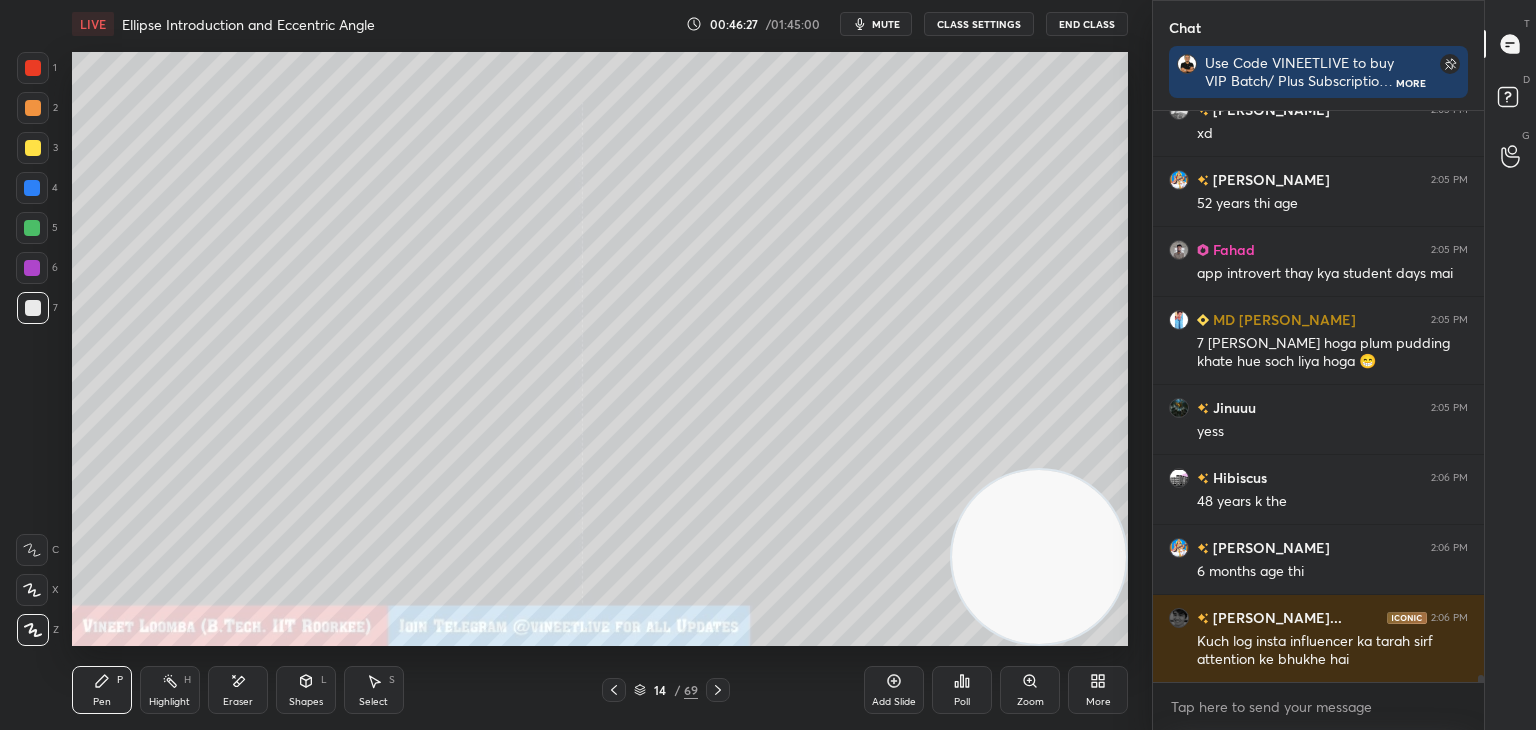 drag, startPoint x: 84, startPoint y: 689, endPoint x: 62, endPoint y: 648, distance: 46.52956 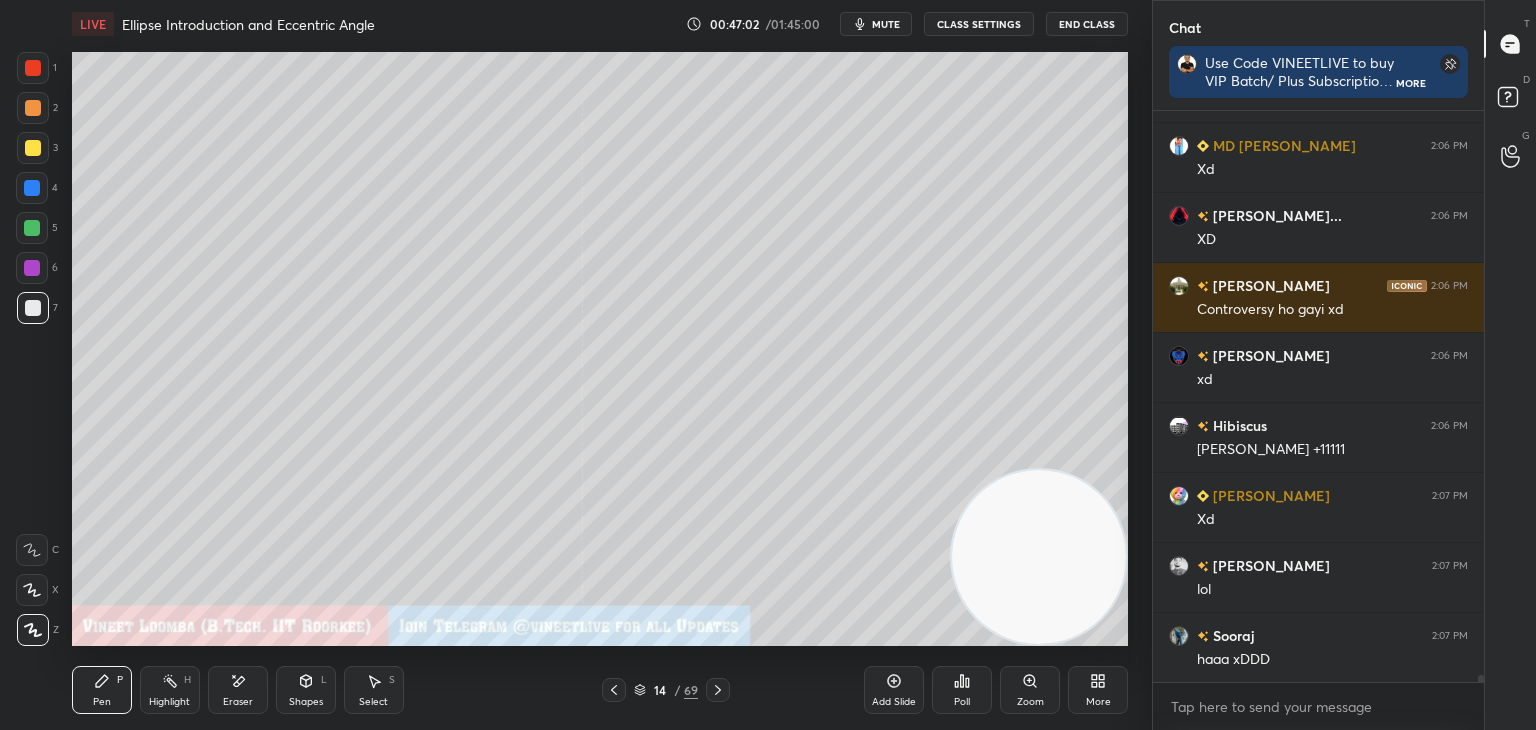 scroll, scrollTop: 45698, scrollLeft: 0, axis: vertical 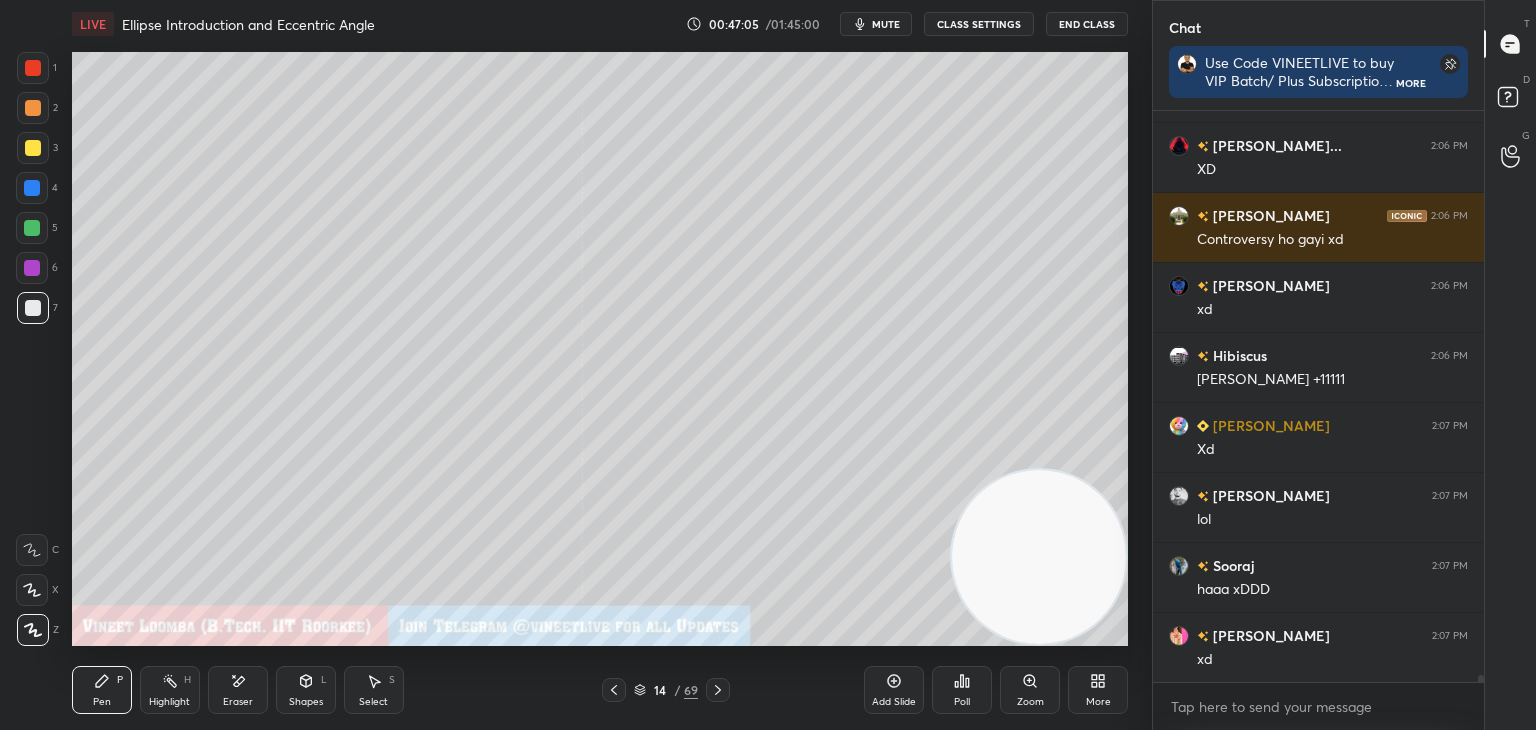click on "Eraser" at bounding box center [238, 690] 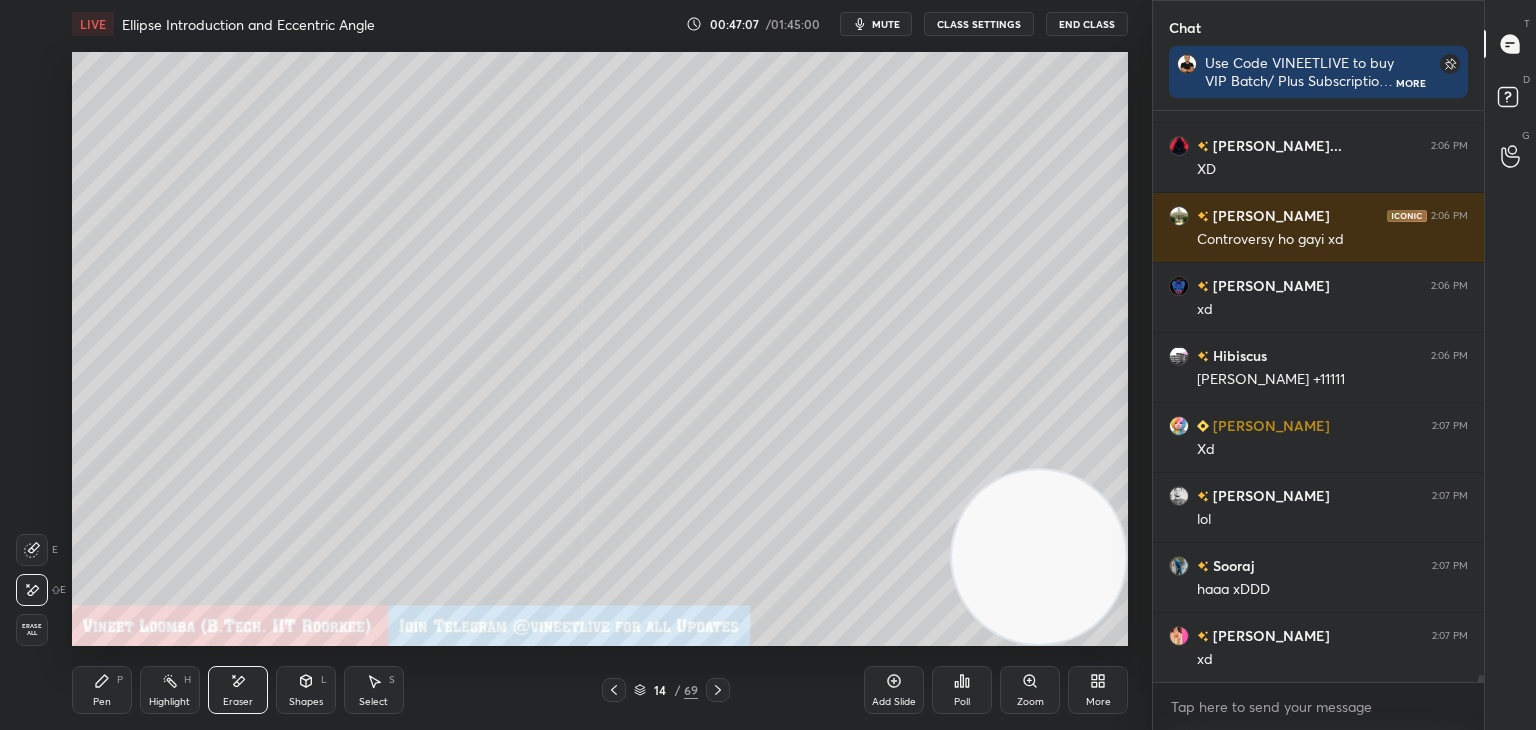 click 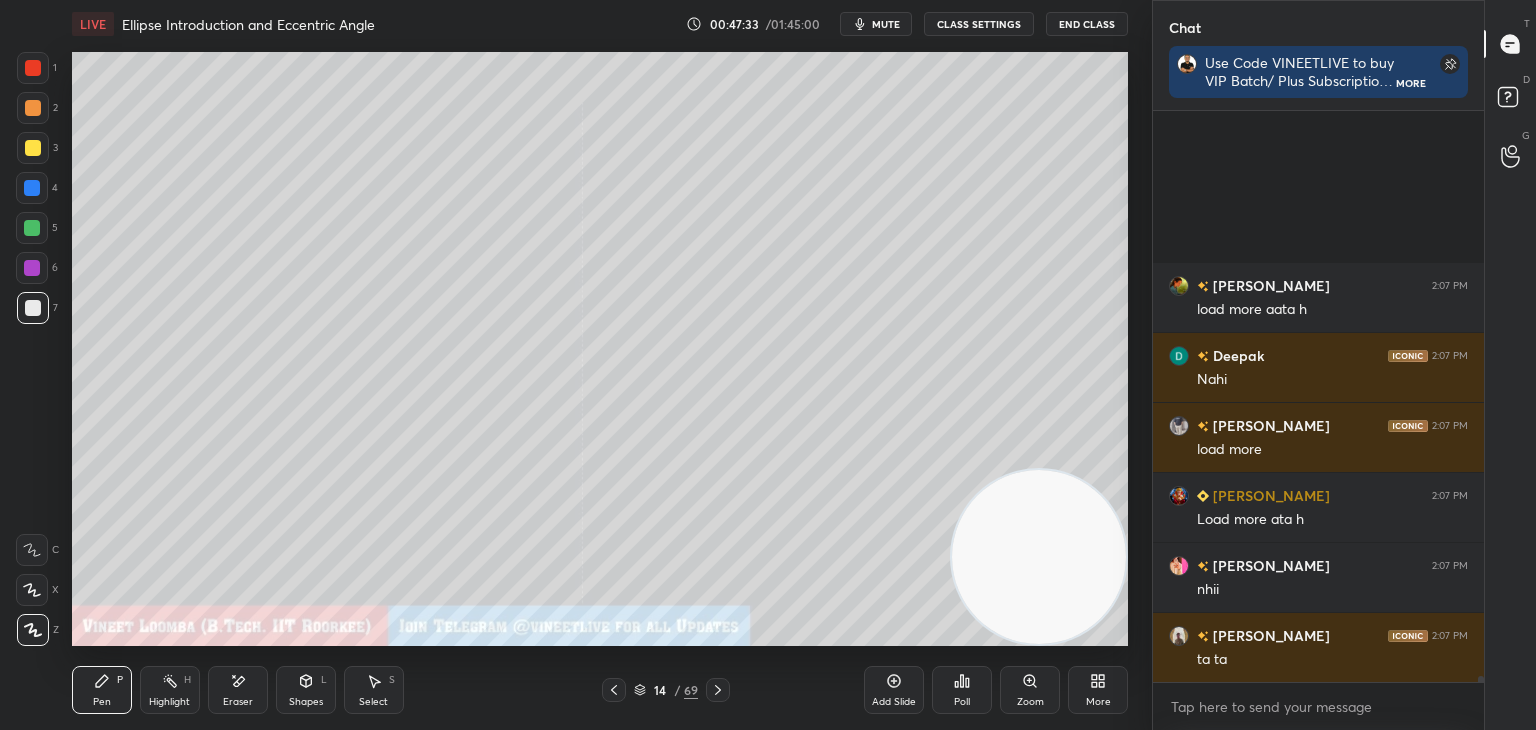 scroll, scrollTop: 50184, scrollLeft: 0, axis: vertical 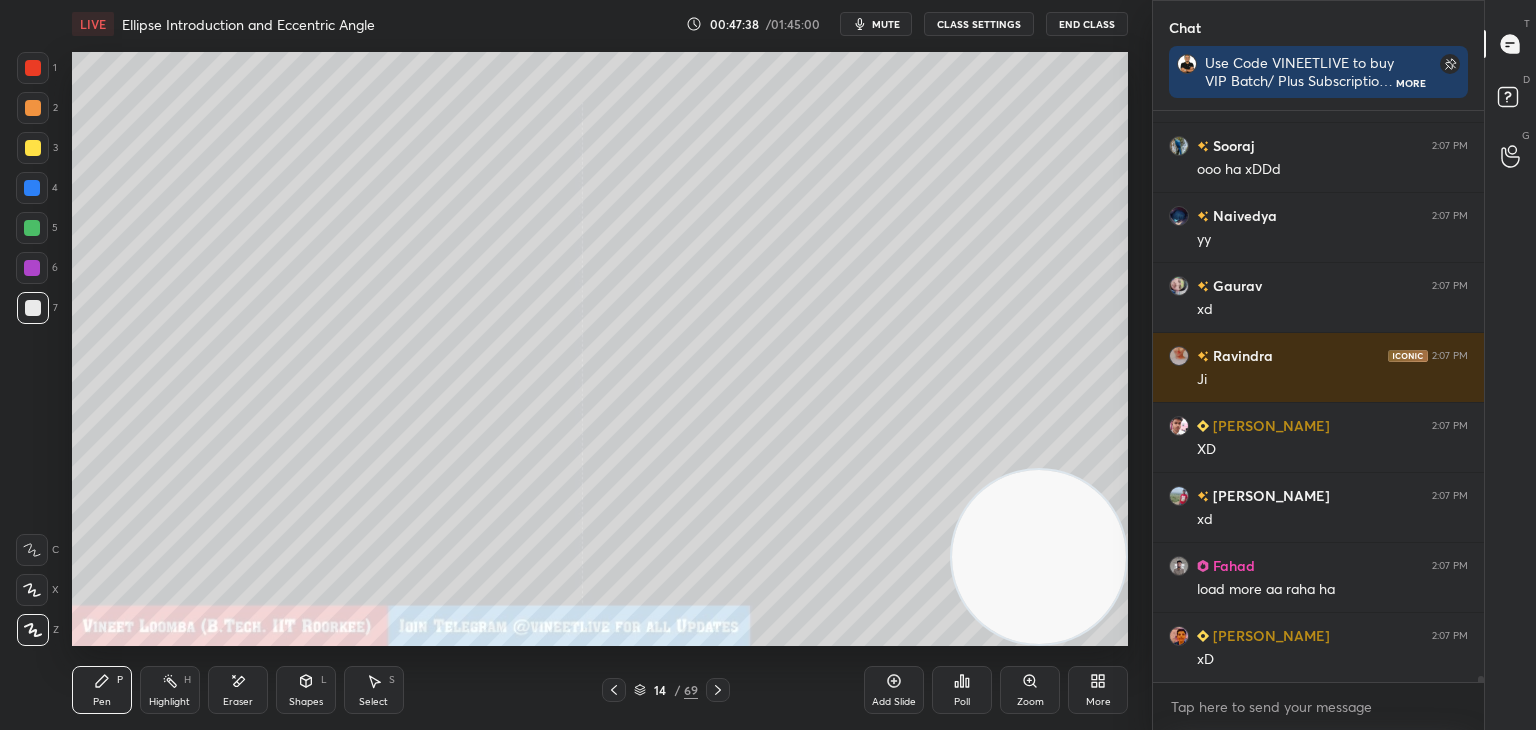 drag, startPoint x: 108, startPoint y: 693, endPoint x: 92, endPoint y: 681, distance: 20 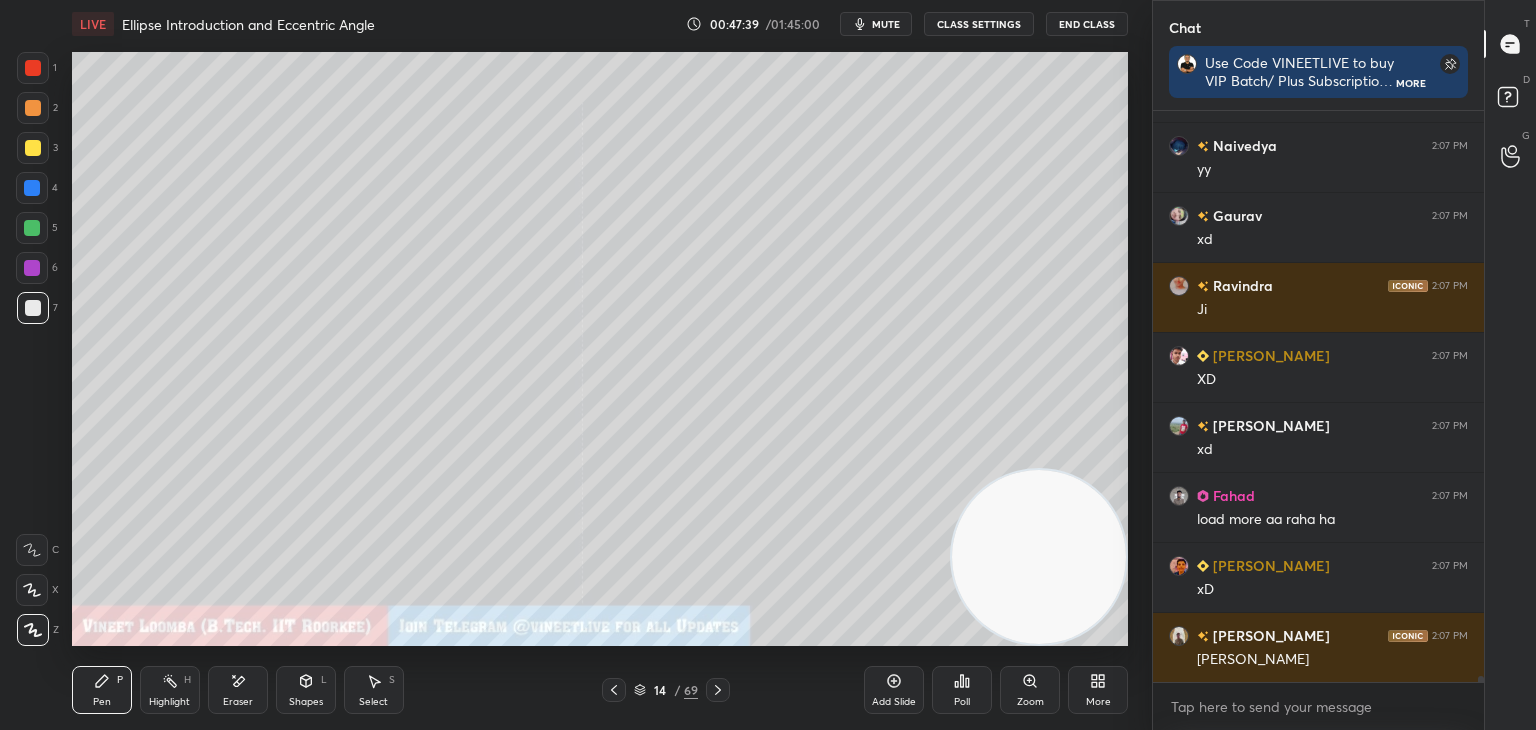 click at bounding box center (33, 148) 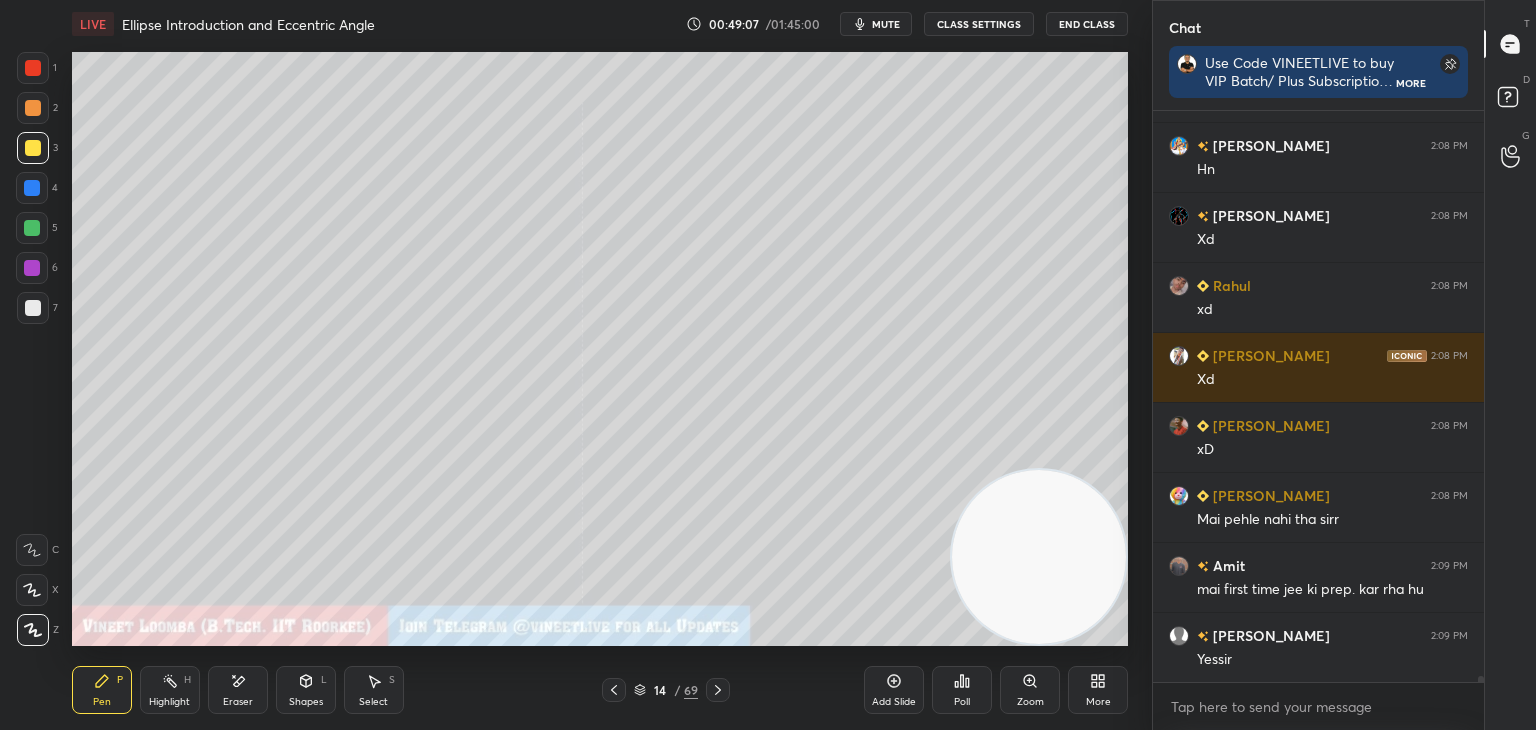 scroll, scrollTop: 53754, scrollLeft: 0, axis: vertical 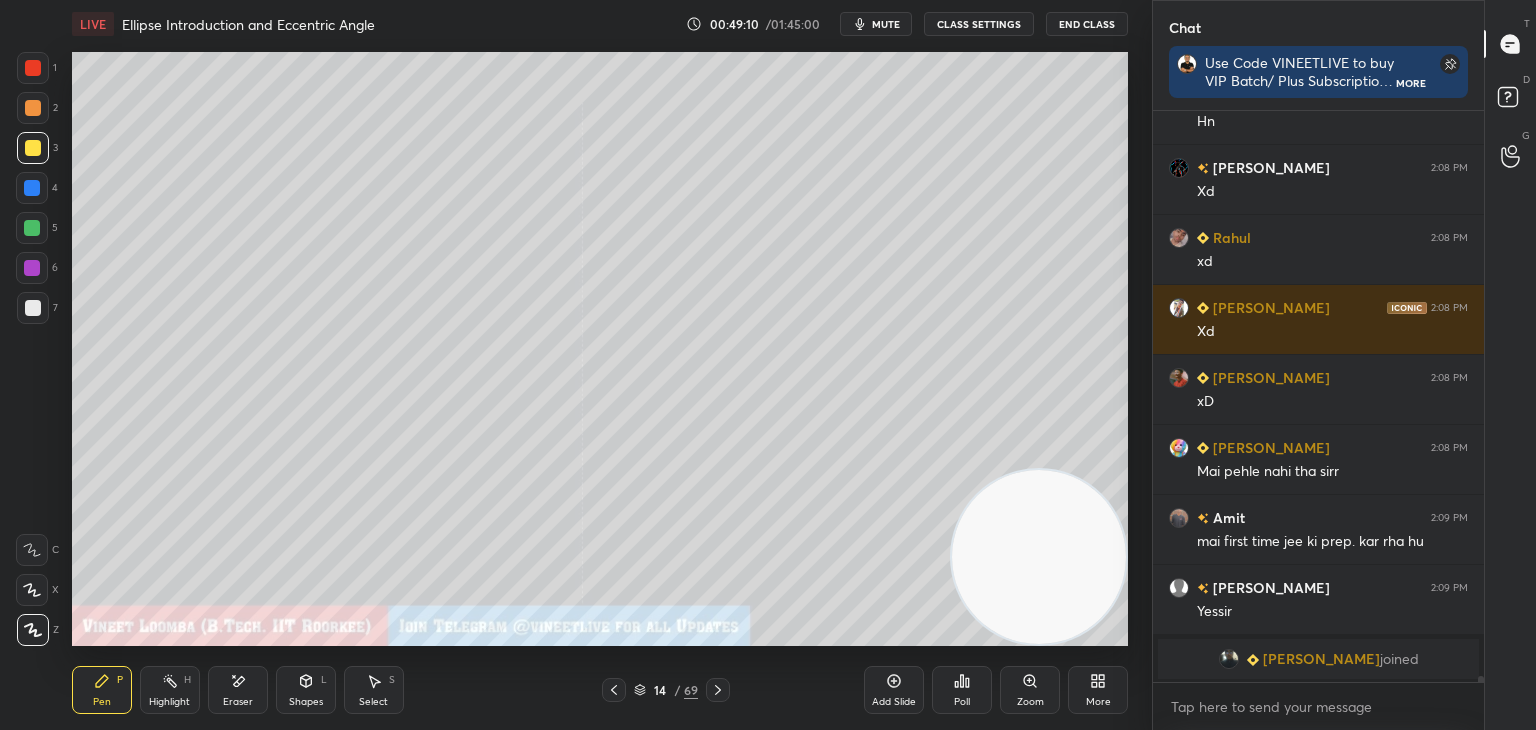 click 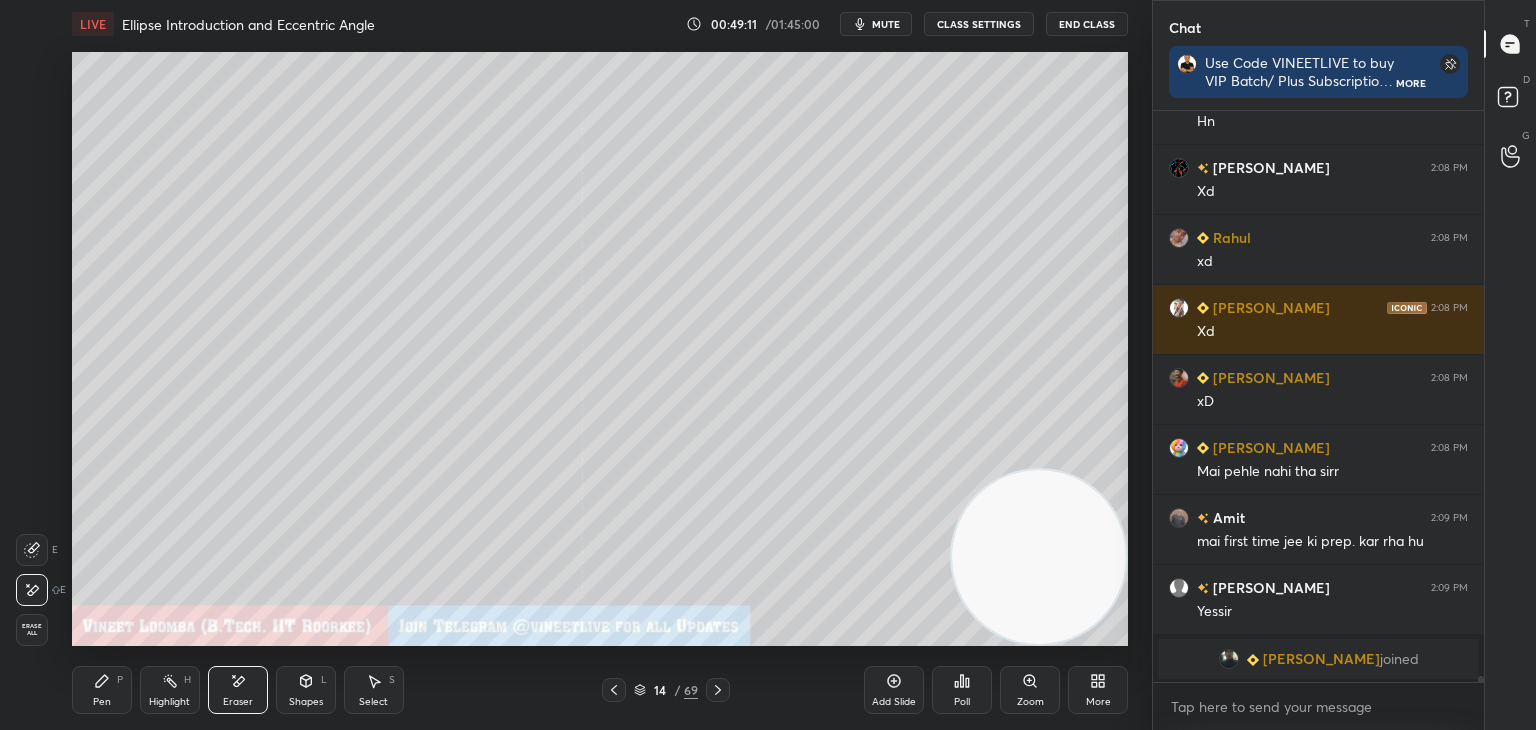 scroll, scrollTop: 52646, scrollLeft: 0, axis: vertical 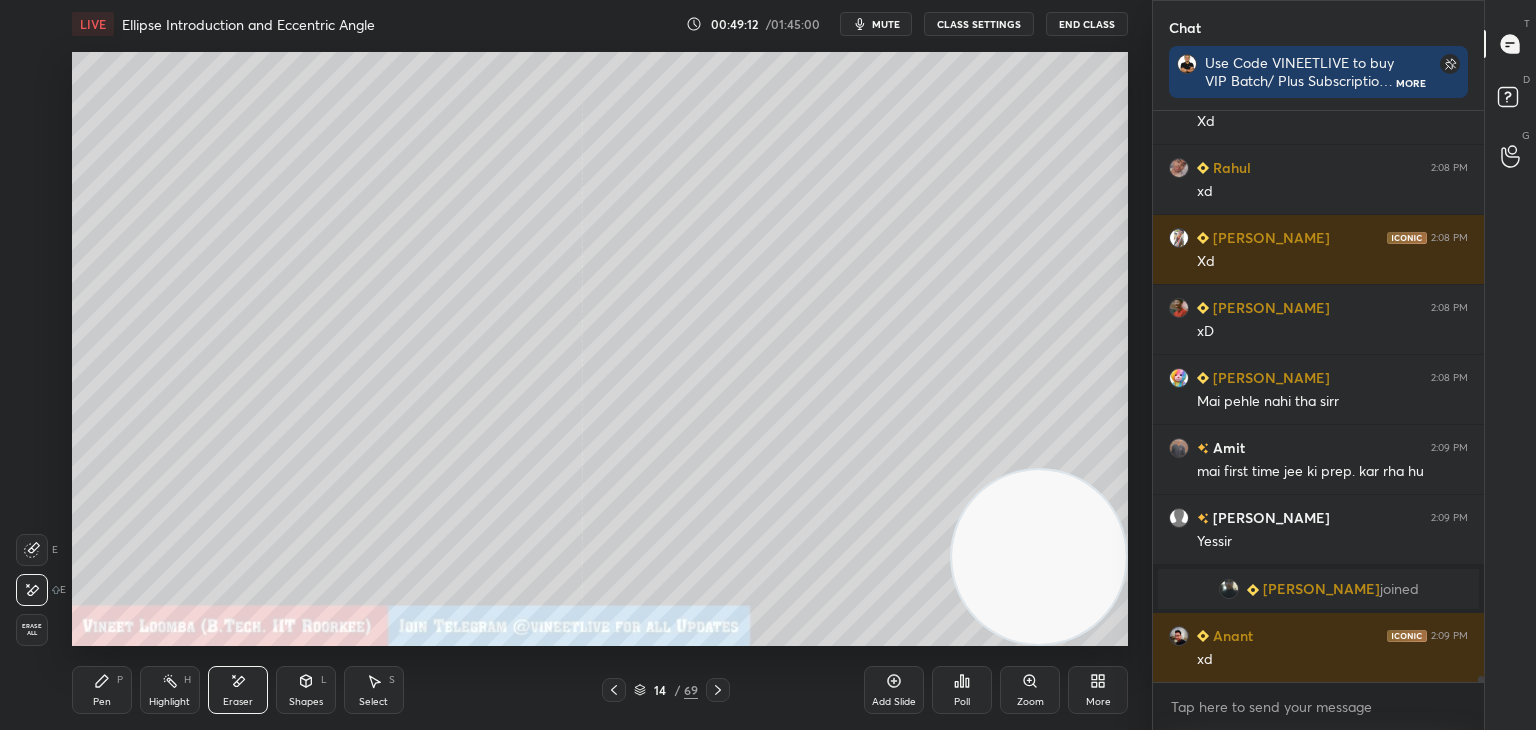 click 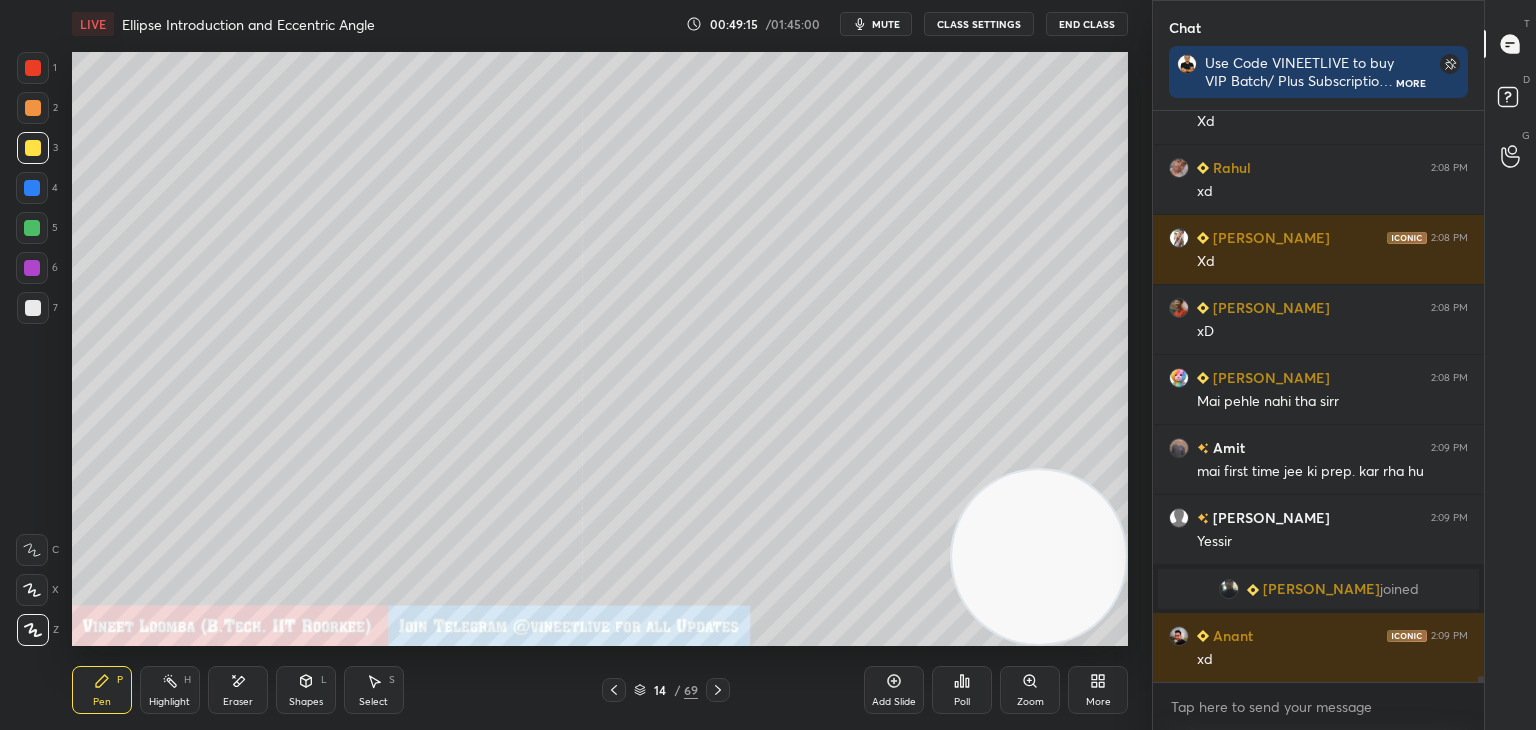 click on "Select" at bounding box center [373, 702] 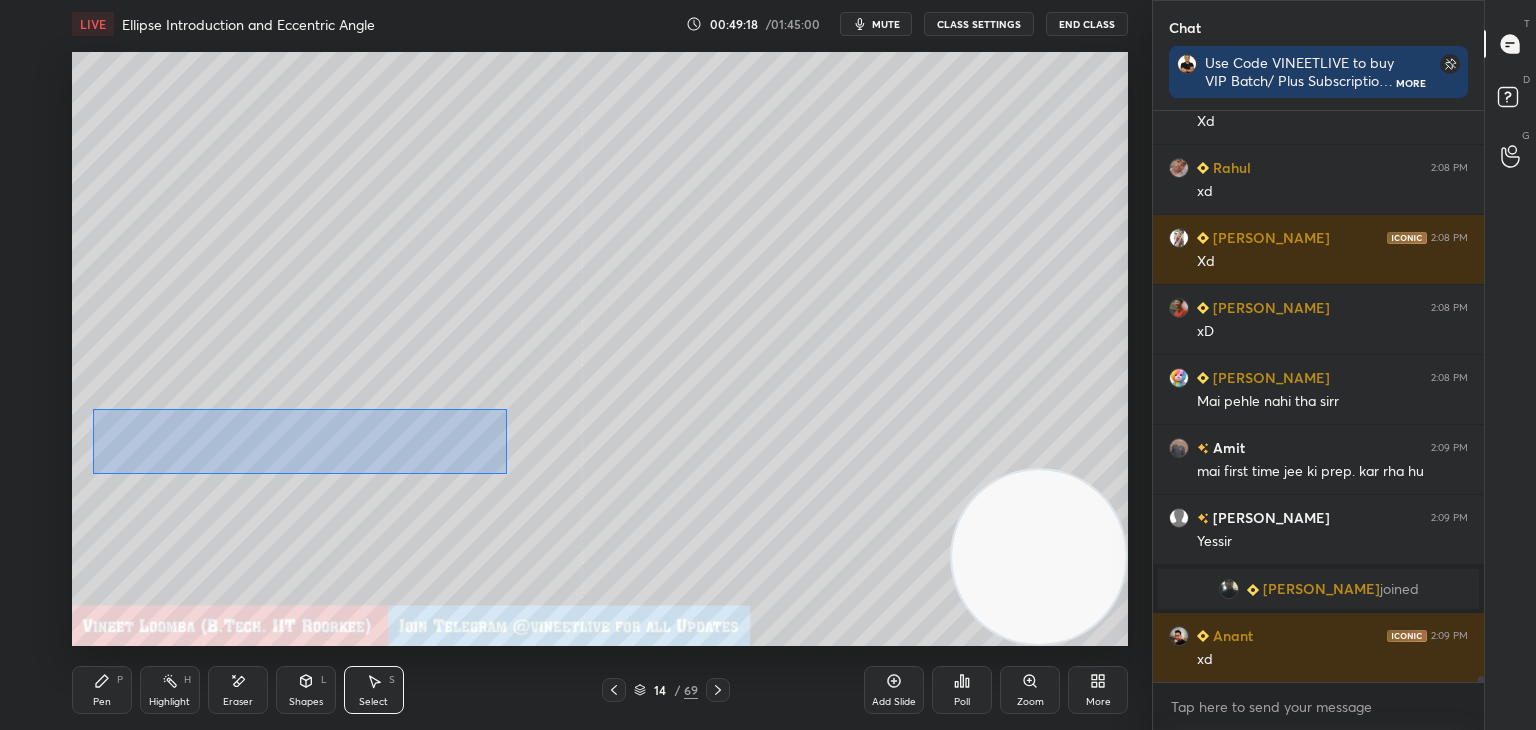 drag, startPoint x: 92, startPoint y: 409, endPoint x: 506, endPoint y: 467, distance: 418.04306 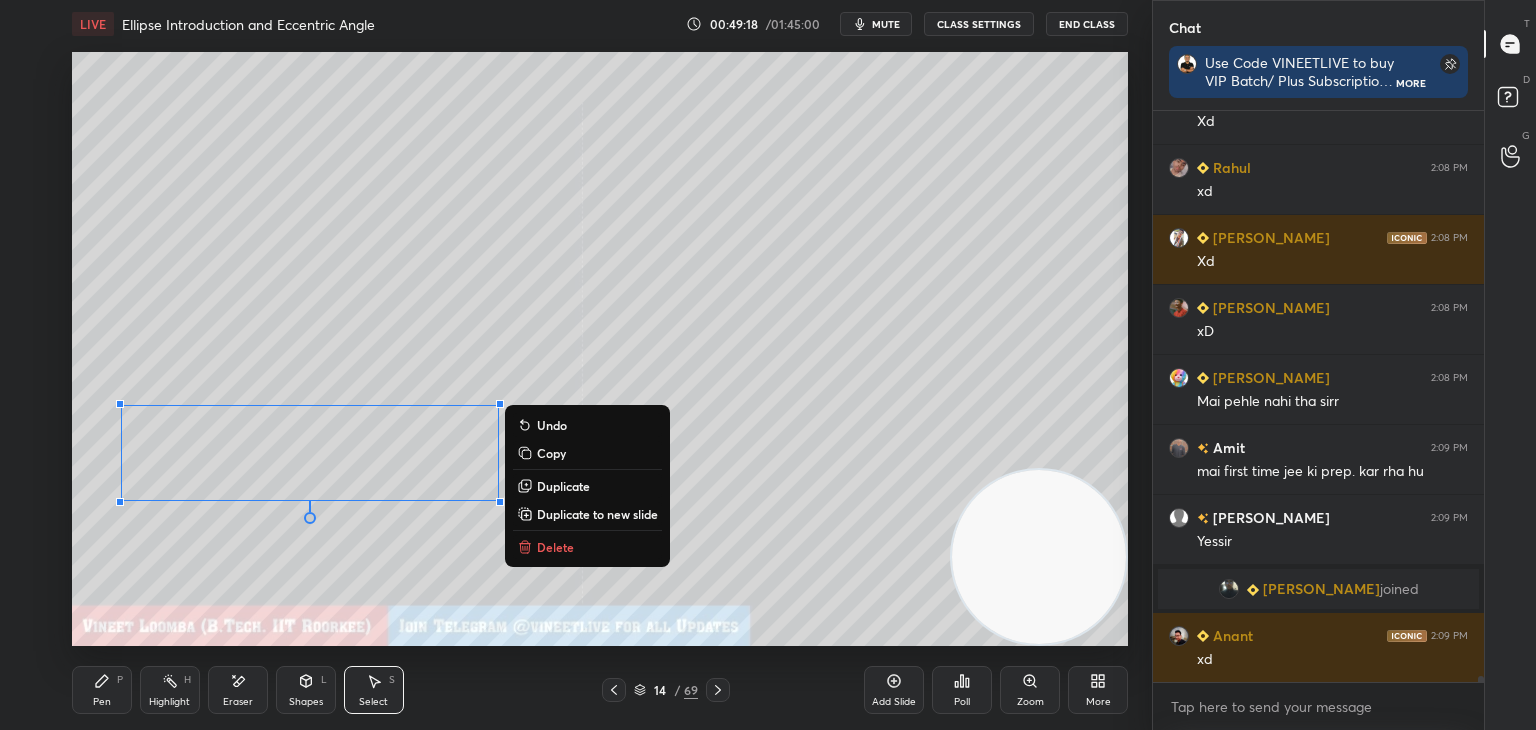 scroll, scrollTop: 52716, scrollLeft: 0, axis: vertical 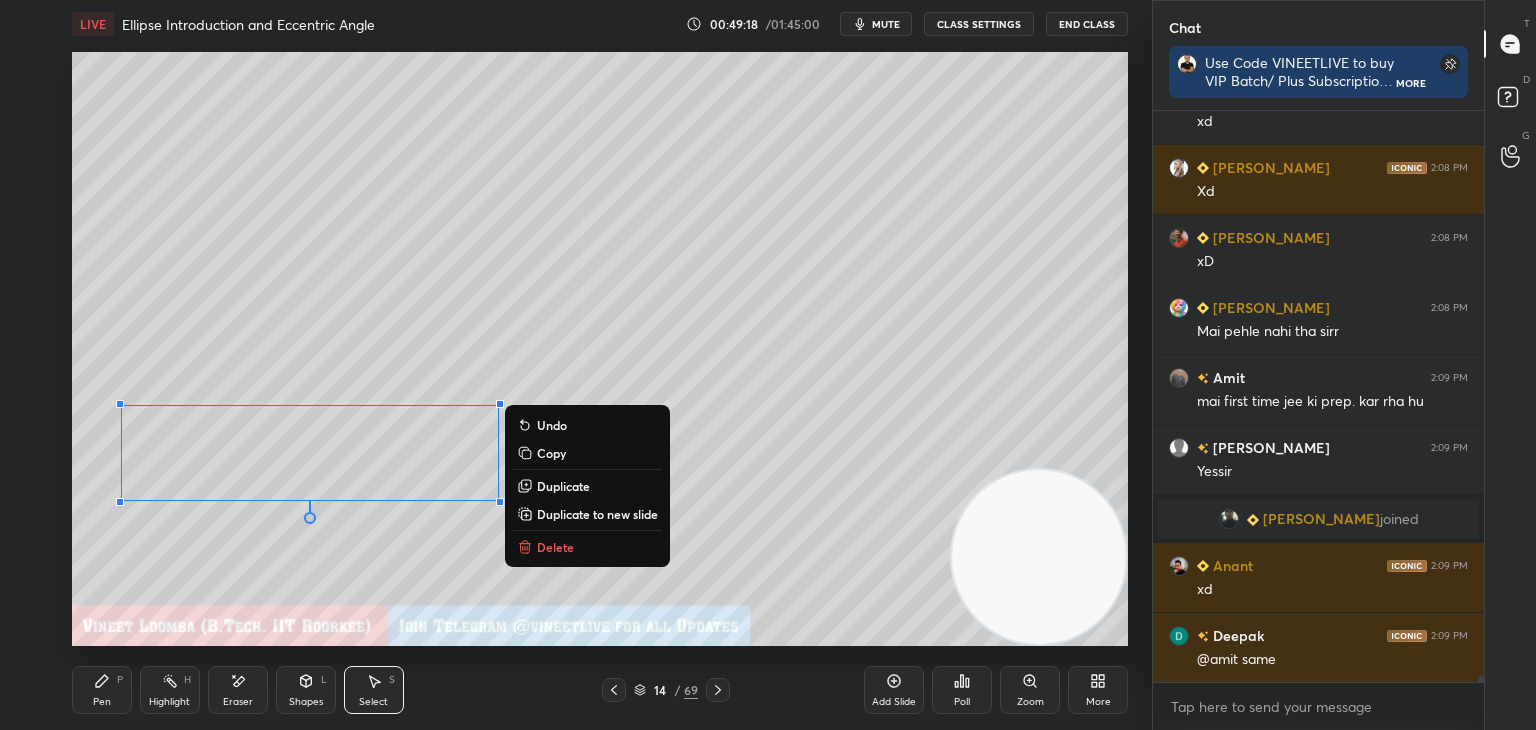 click on "Duplicate to new slide" at bounding box center [597, 514] 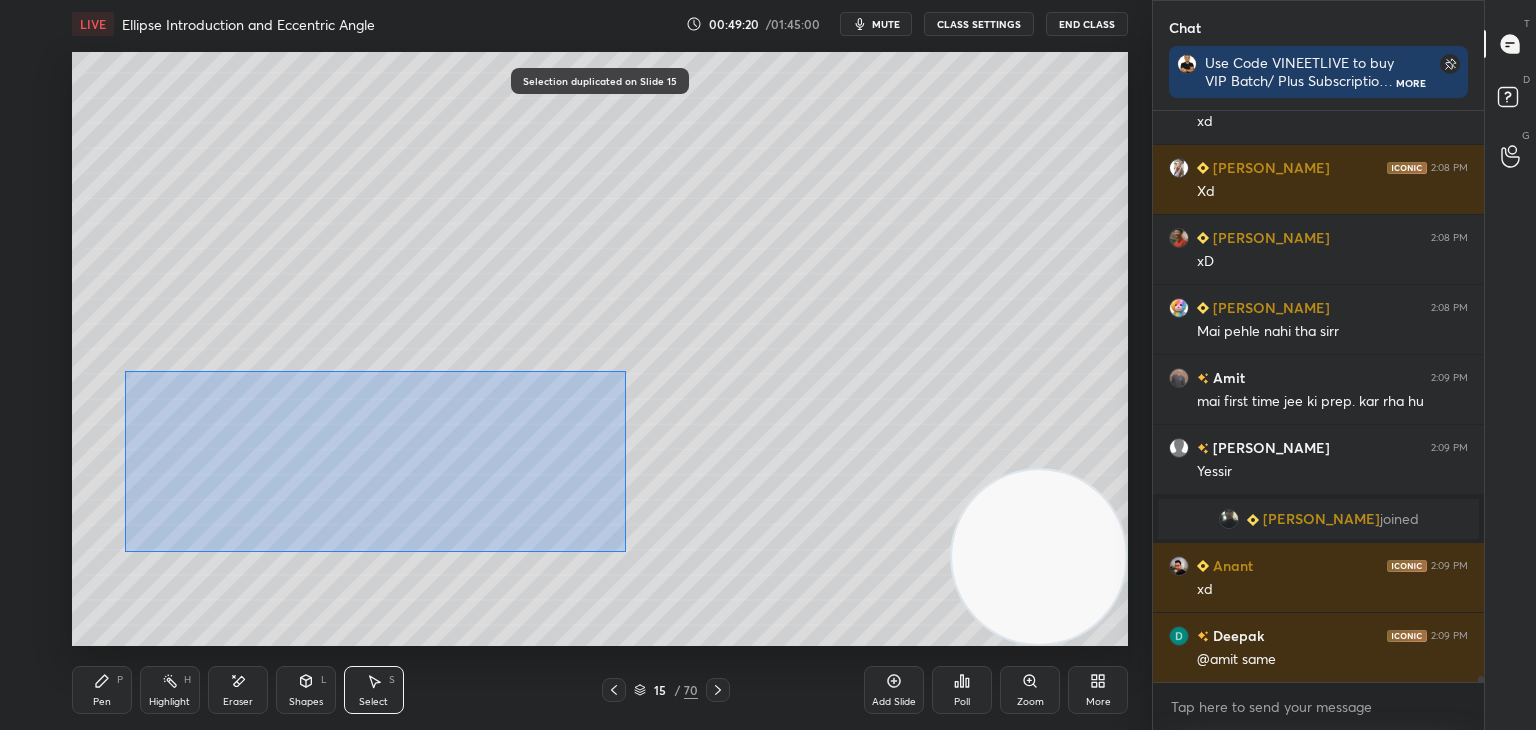 drag, startPoint x: 128, startPoint y: 371, endPoint x: 616, endPoint y: 538, distance: 515.7839 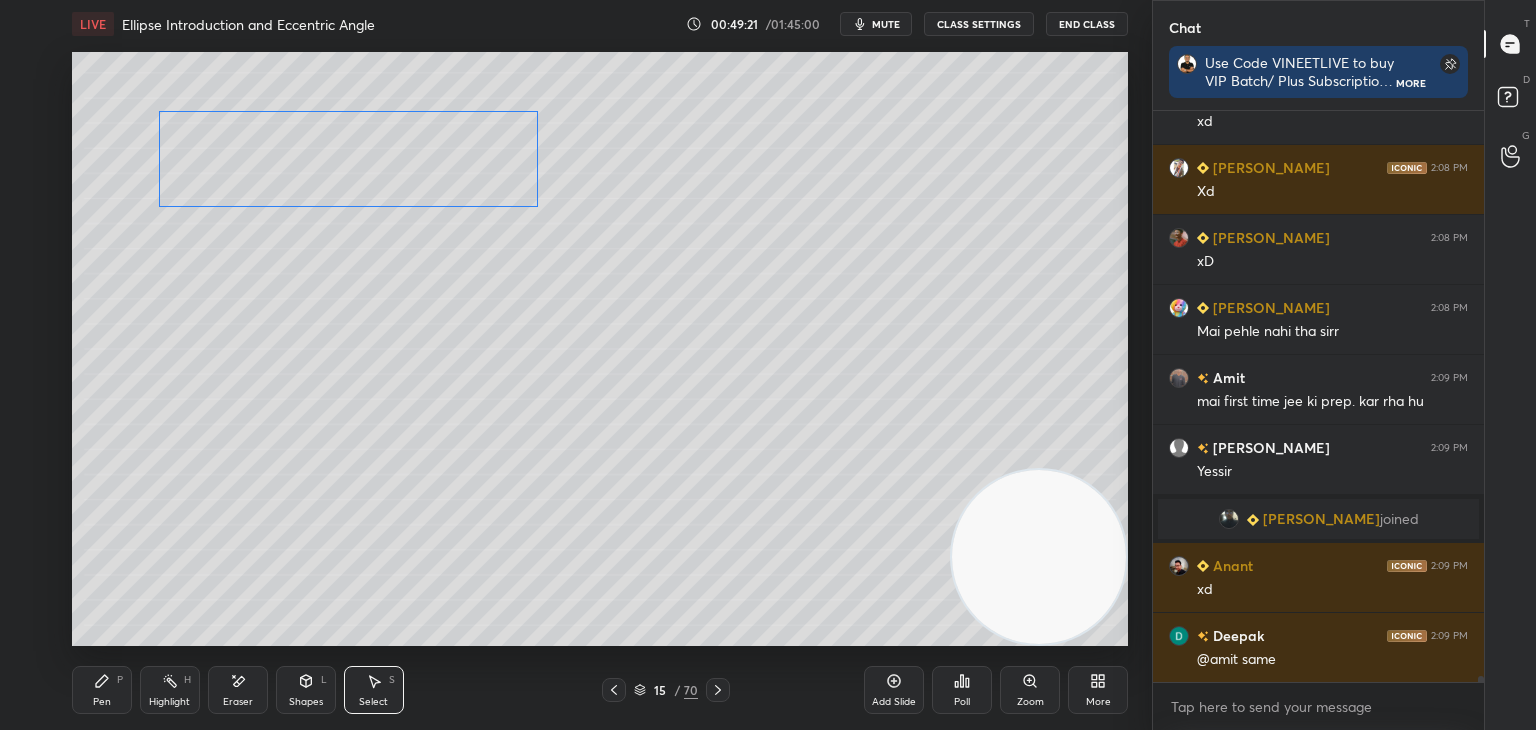 drag, startPoint x: 479, startPoint y: 443, endPoint x: 468, endPoint y: 273, distance: 170.35551 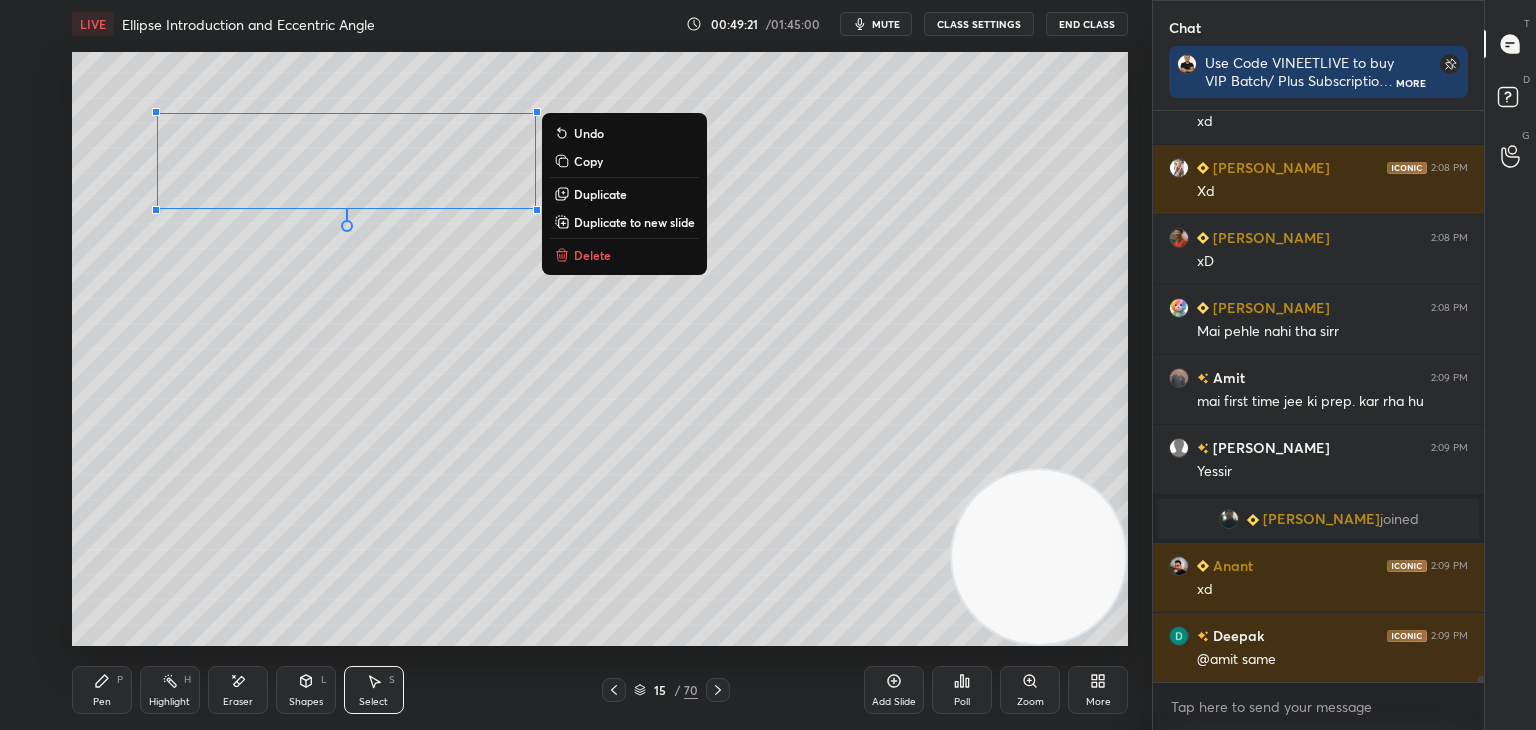 click on "0 ° Undo Copy Duplicate Duplicate to new slide Delete" at bounding box center (600, 349) 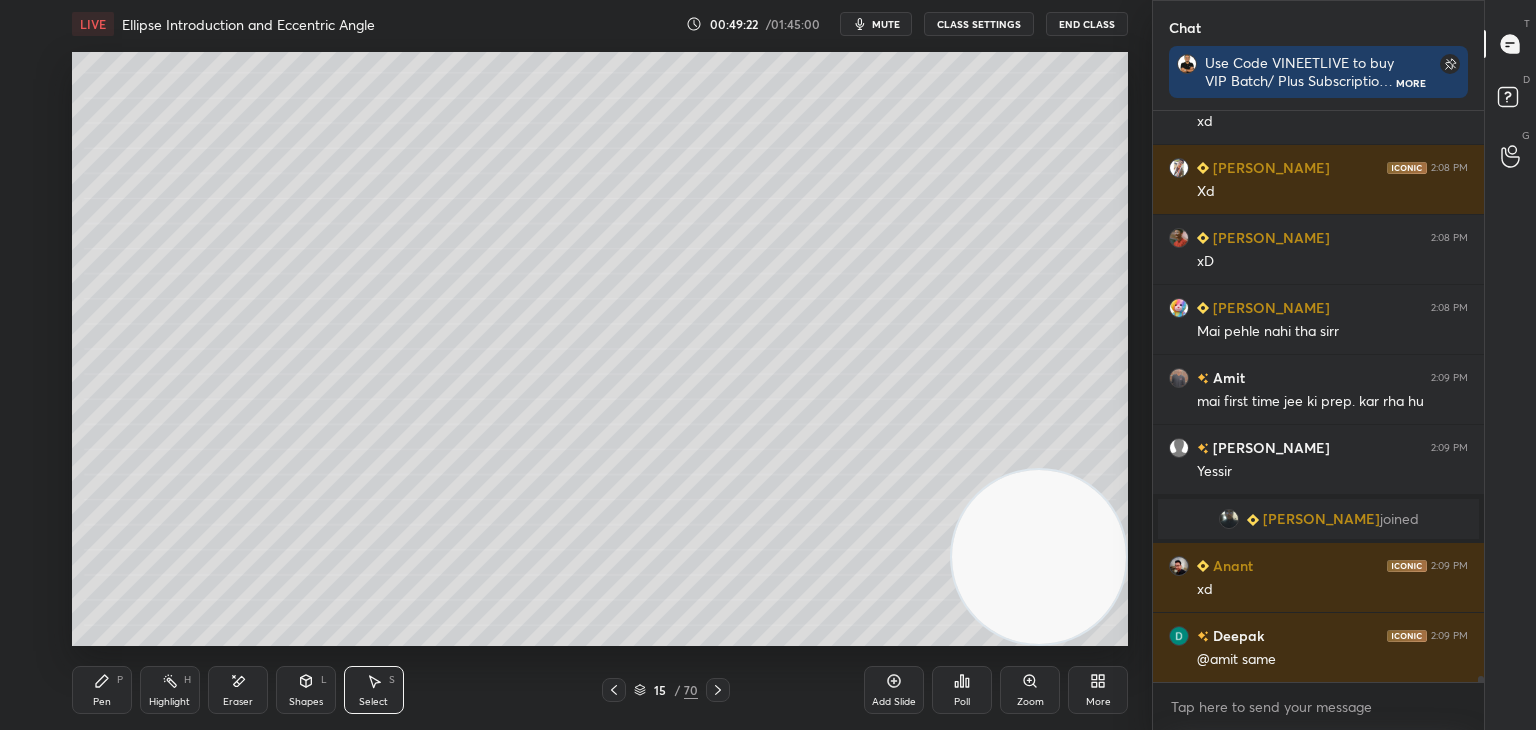 click on "Eraser" at bounding box center [238, 690] 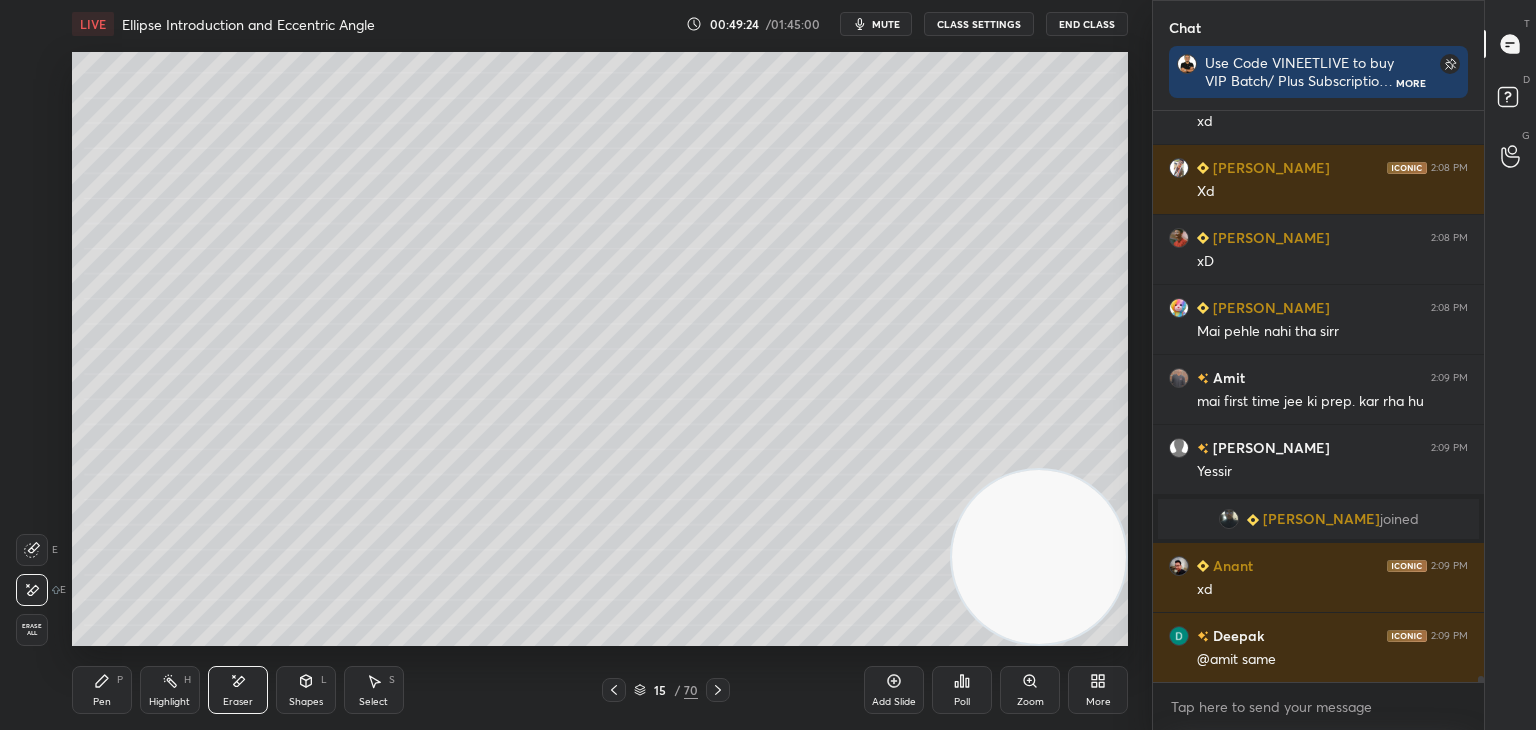 click on "Pen P" at bounding box center (102, 690) 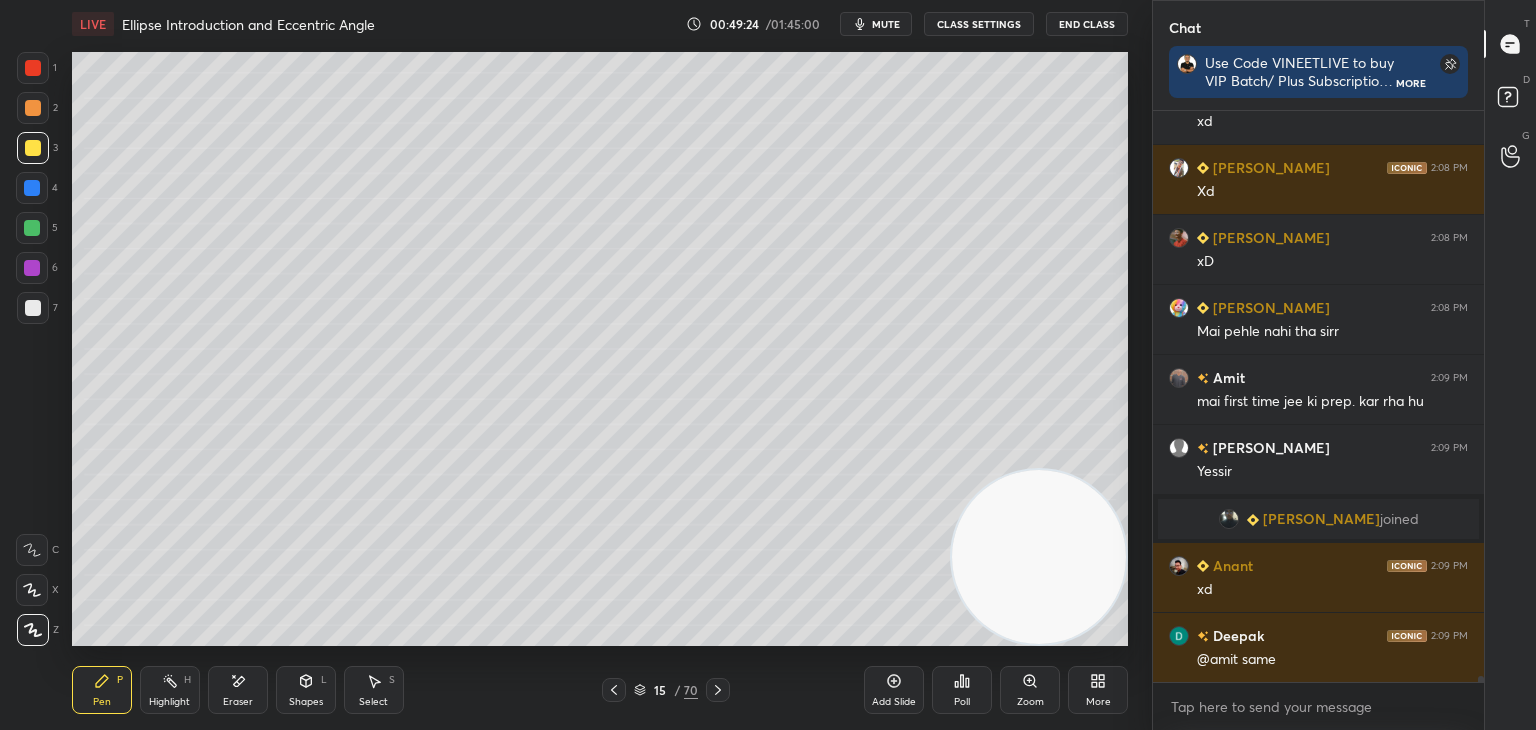 scroll, scrollTop: 52786, scrollLeft: 0, axis: vertical 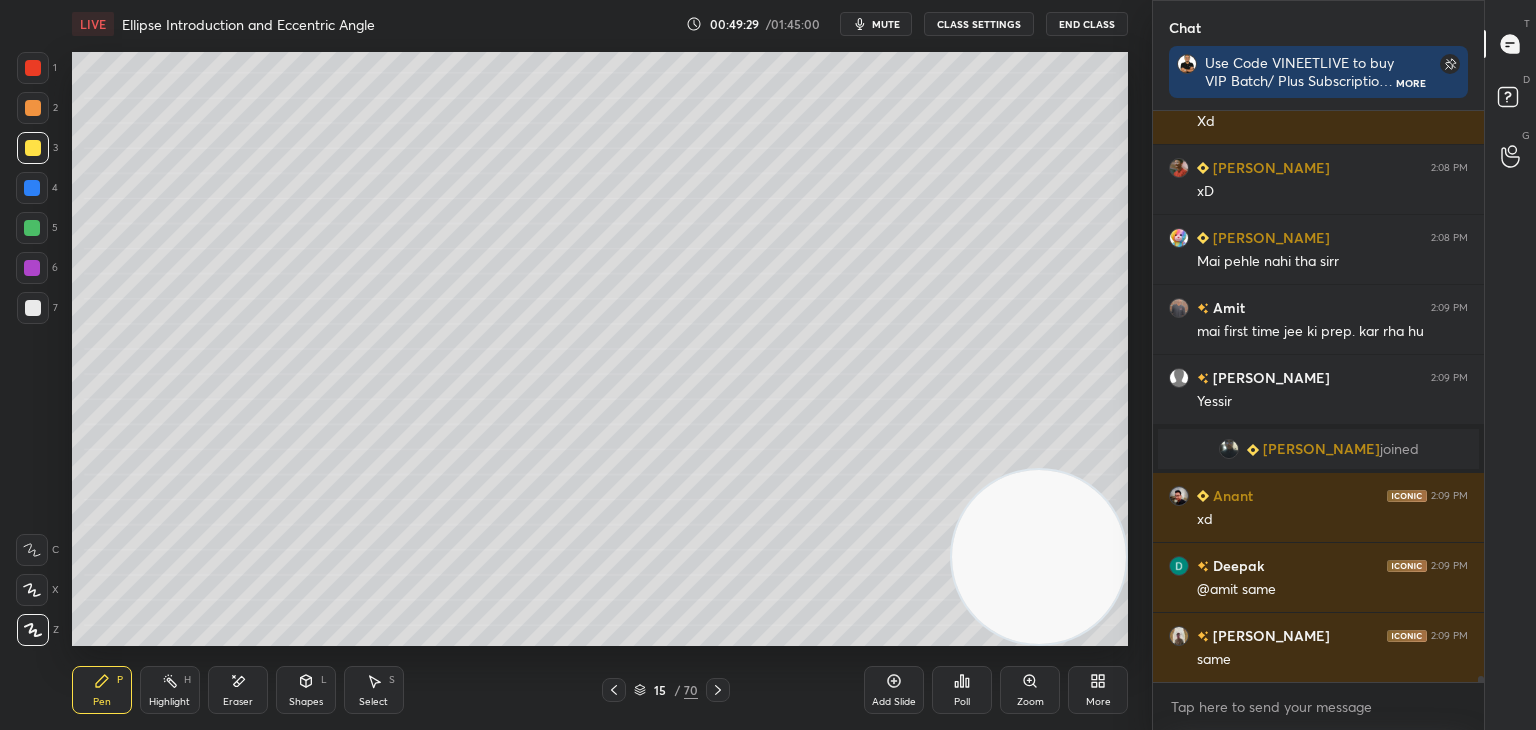click on "Eraser" at bounding box center [238, 702] 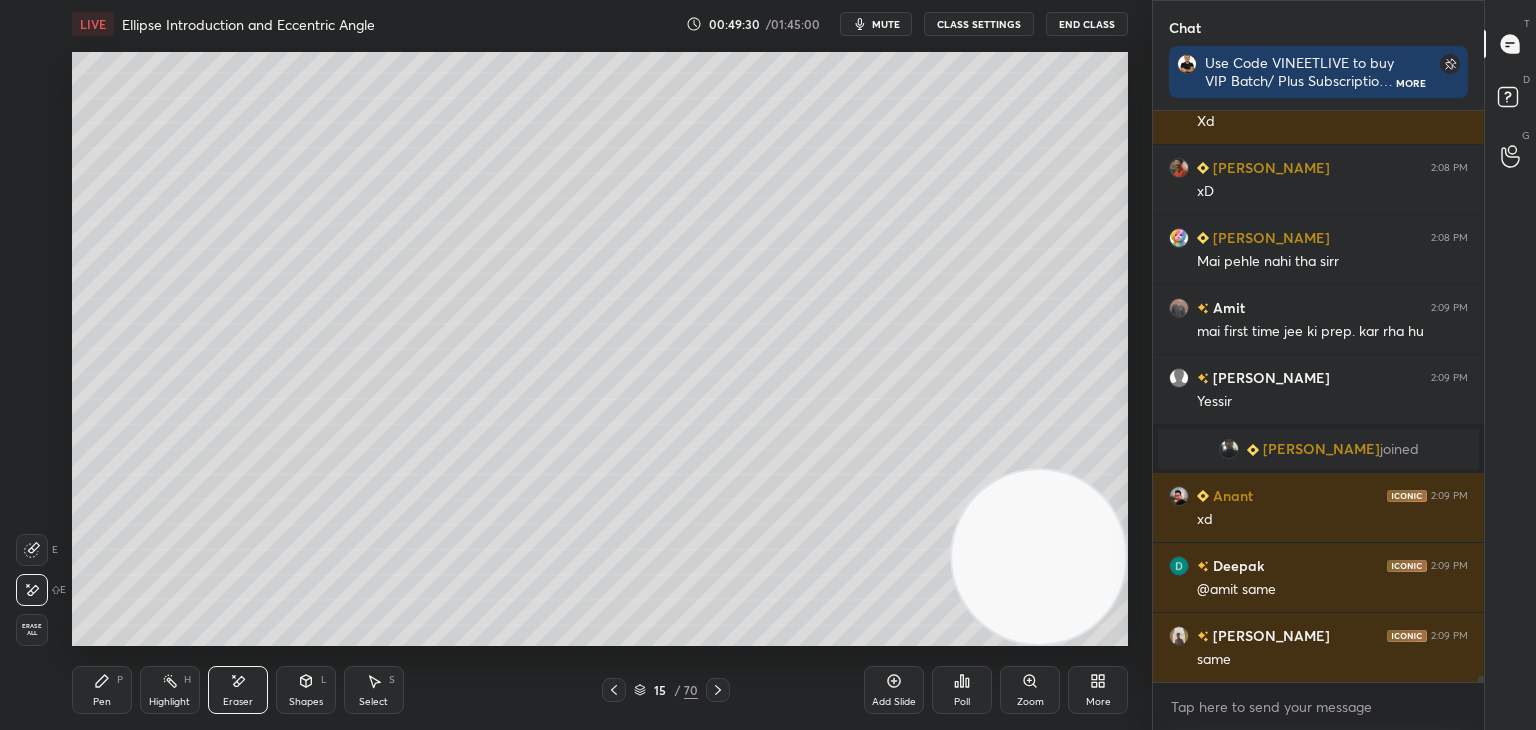 click on "Pen P" at bounding box center [102, 690] 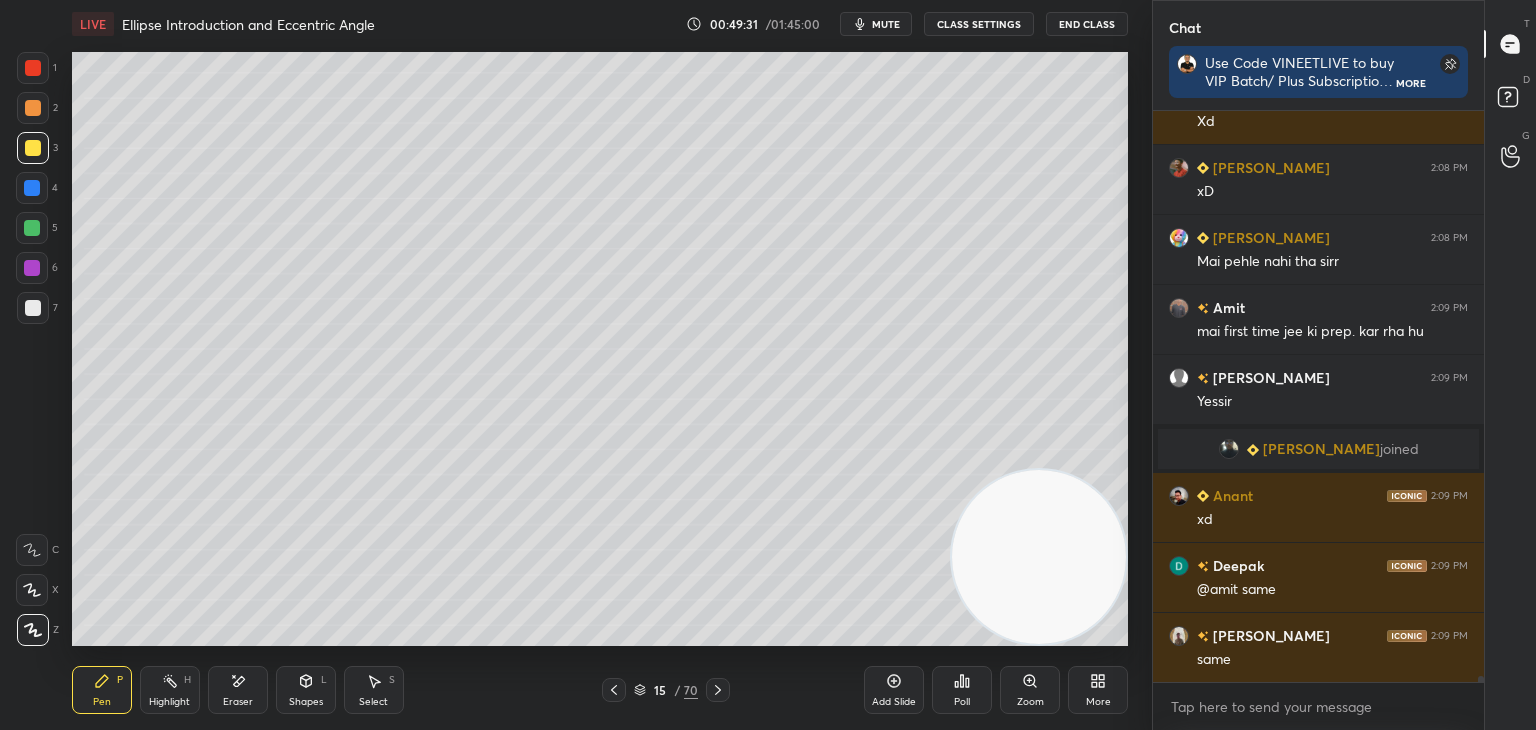 drag, startPoint x: 610, startPoint y: 688, endPoint x: 625, endPoint y: 687, distance: 15.033297 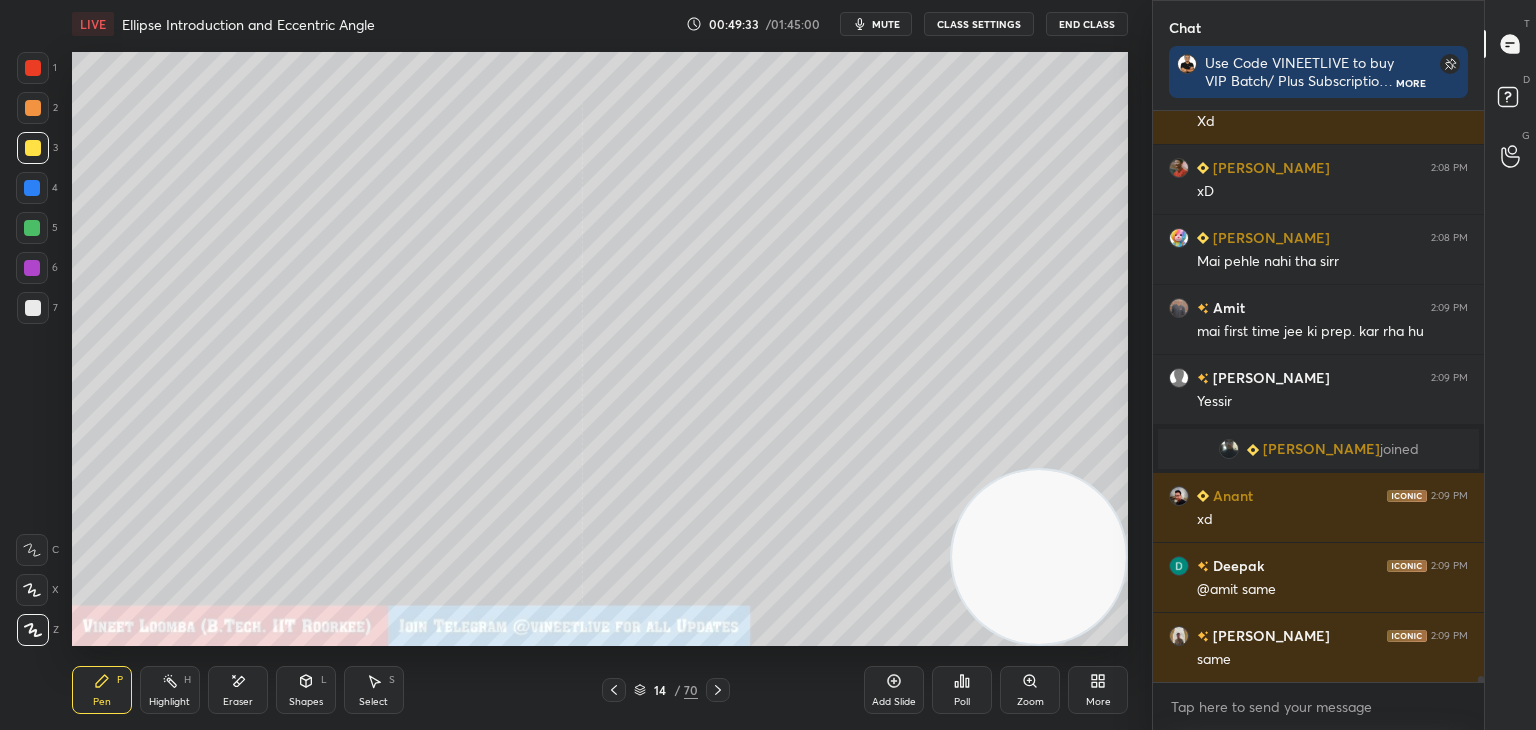 drag, startPoint x: 719, startPoint y: 691, endPoint x: 683, endPoint y: 656, distance: 50.20956 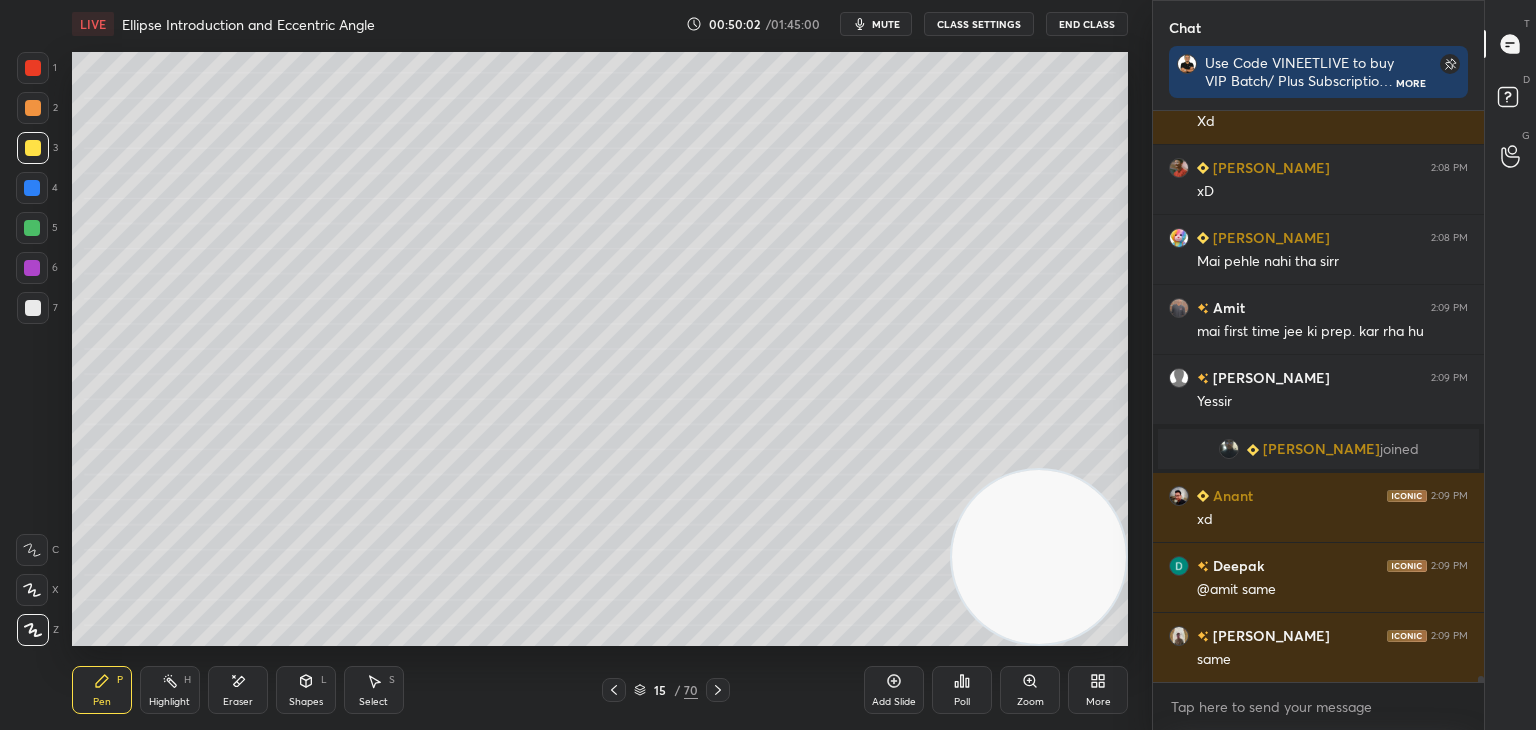 scroll, scrollTop: 52856, scrollLeft: 0, axis: vertical 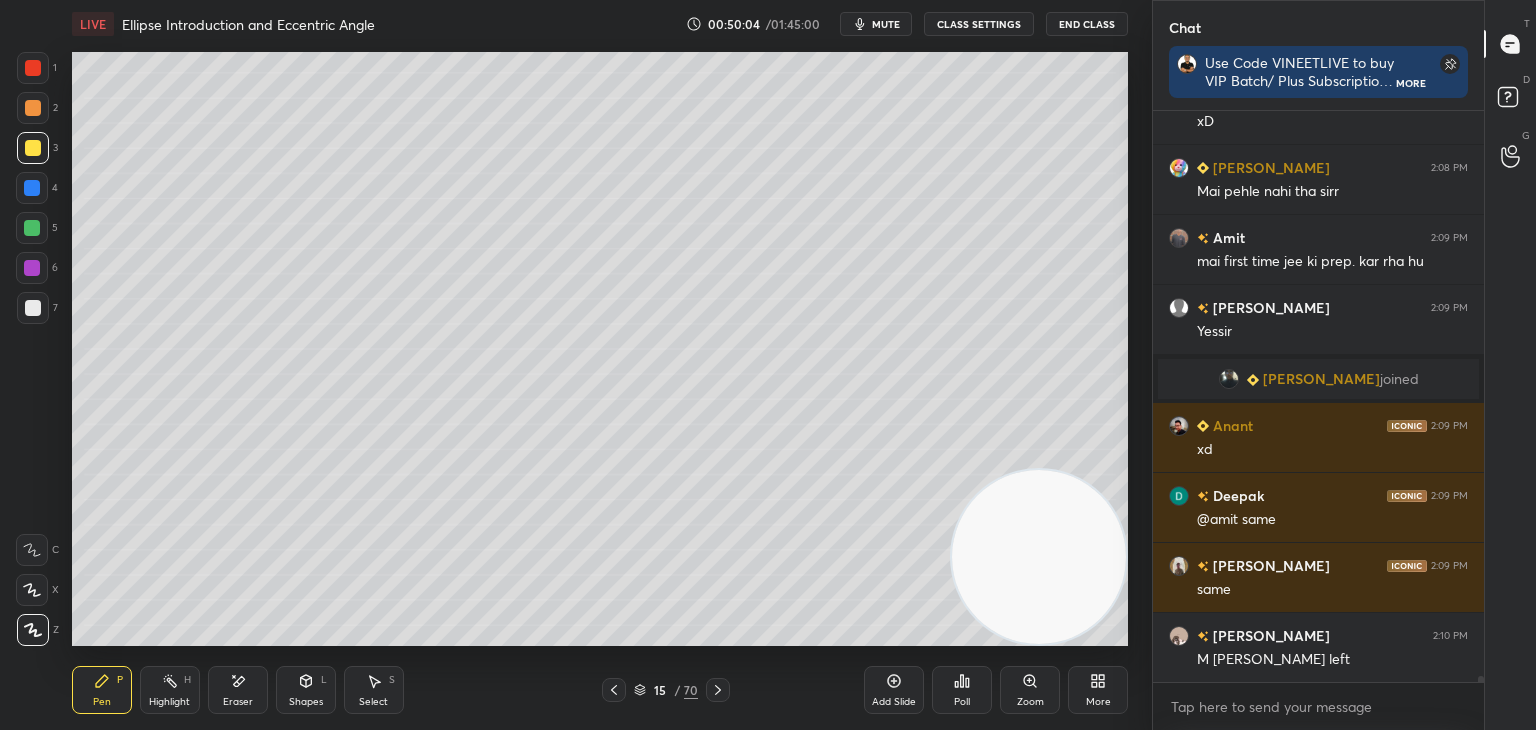 click on "Eraser" at bounding box center (238, 690) 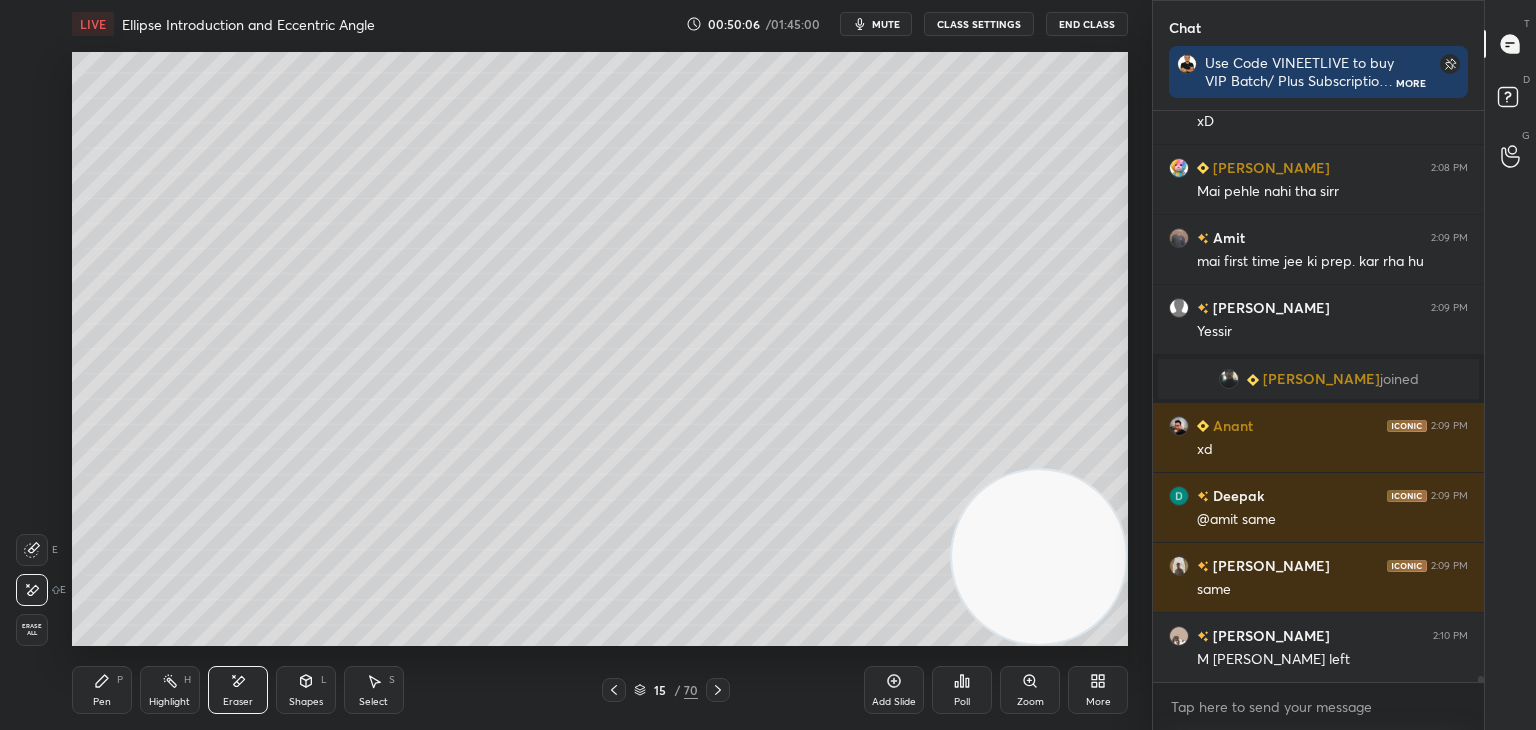 click on "Erase all" at bounding box center (32, 630) 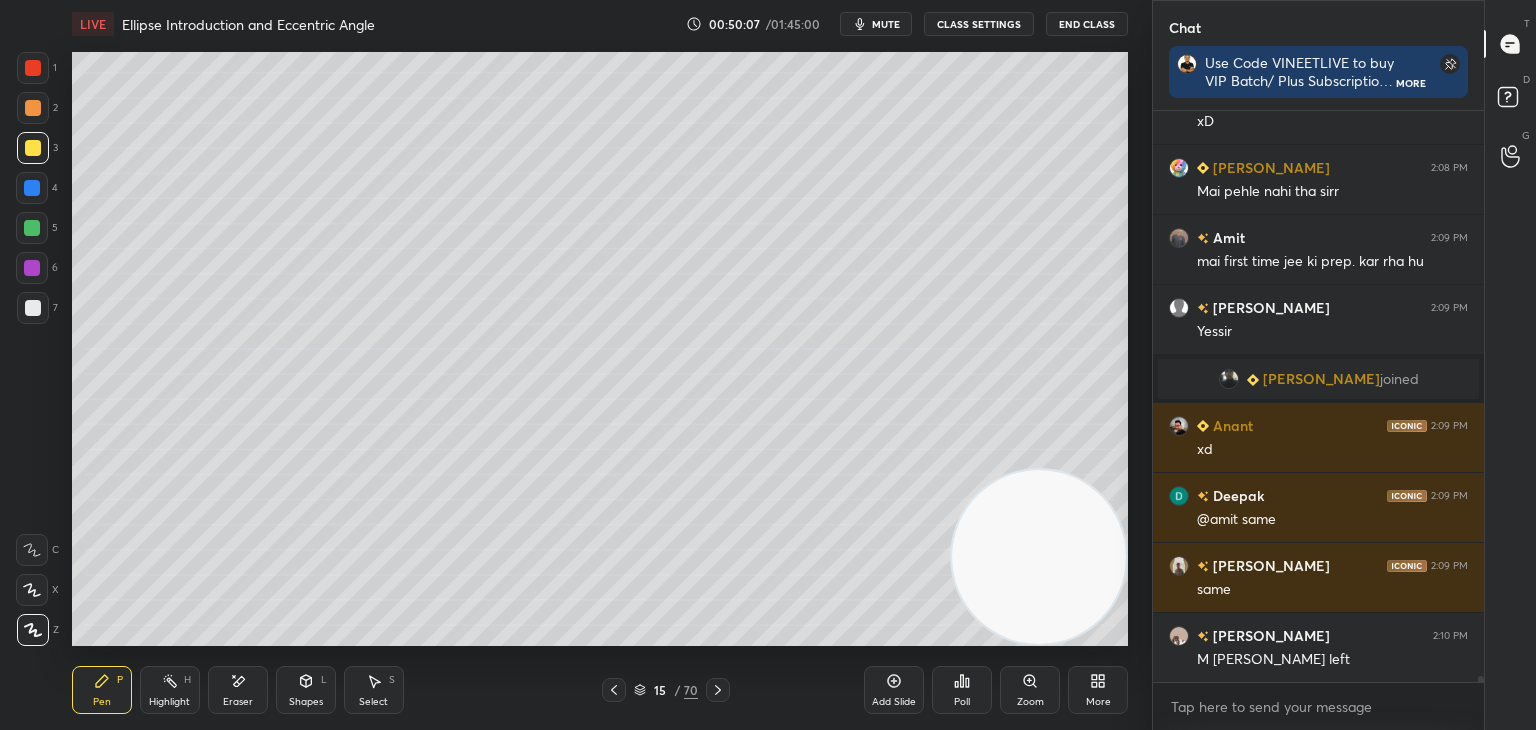 click at bounding box center (614, 690) 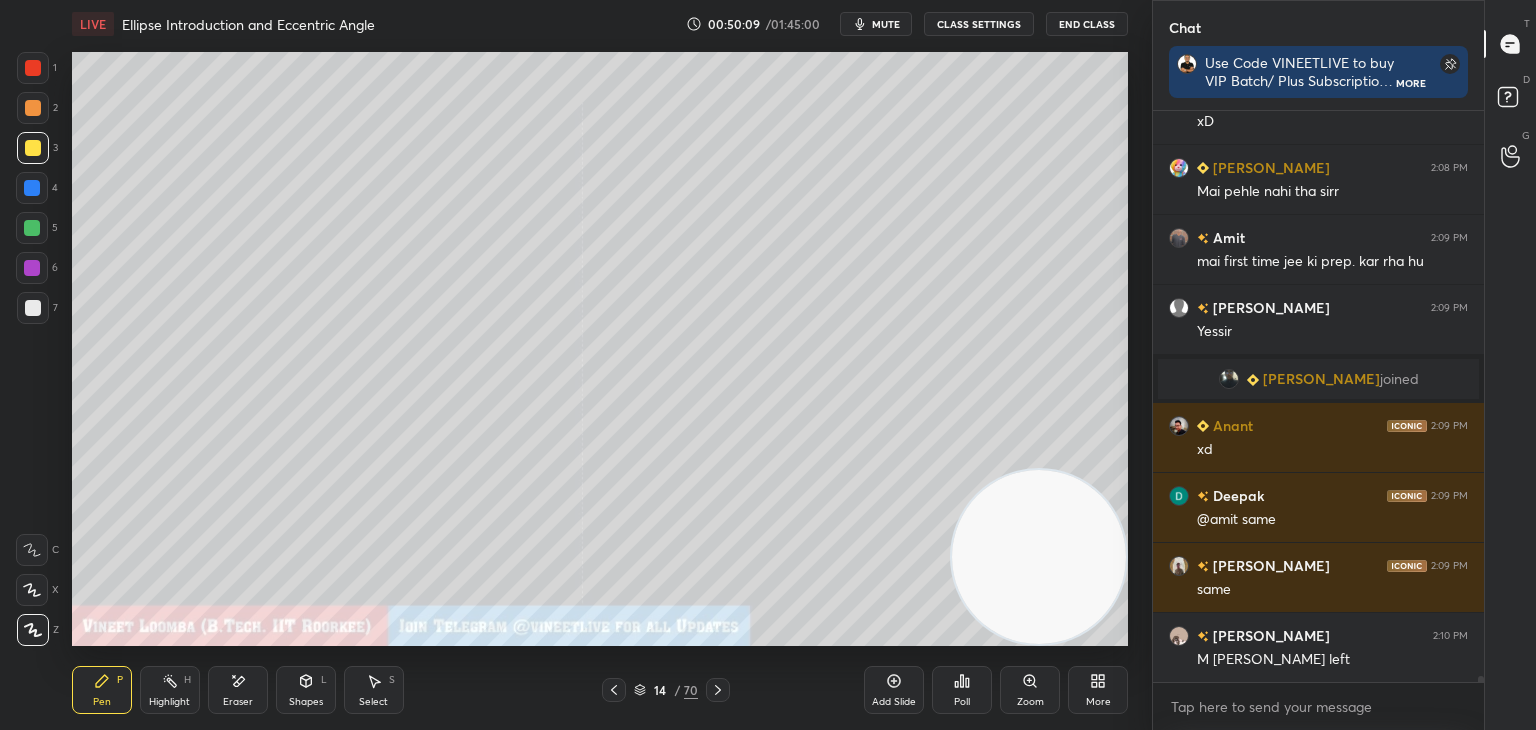 click on "Eraser" at bounding box center [238, 702] 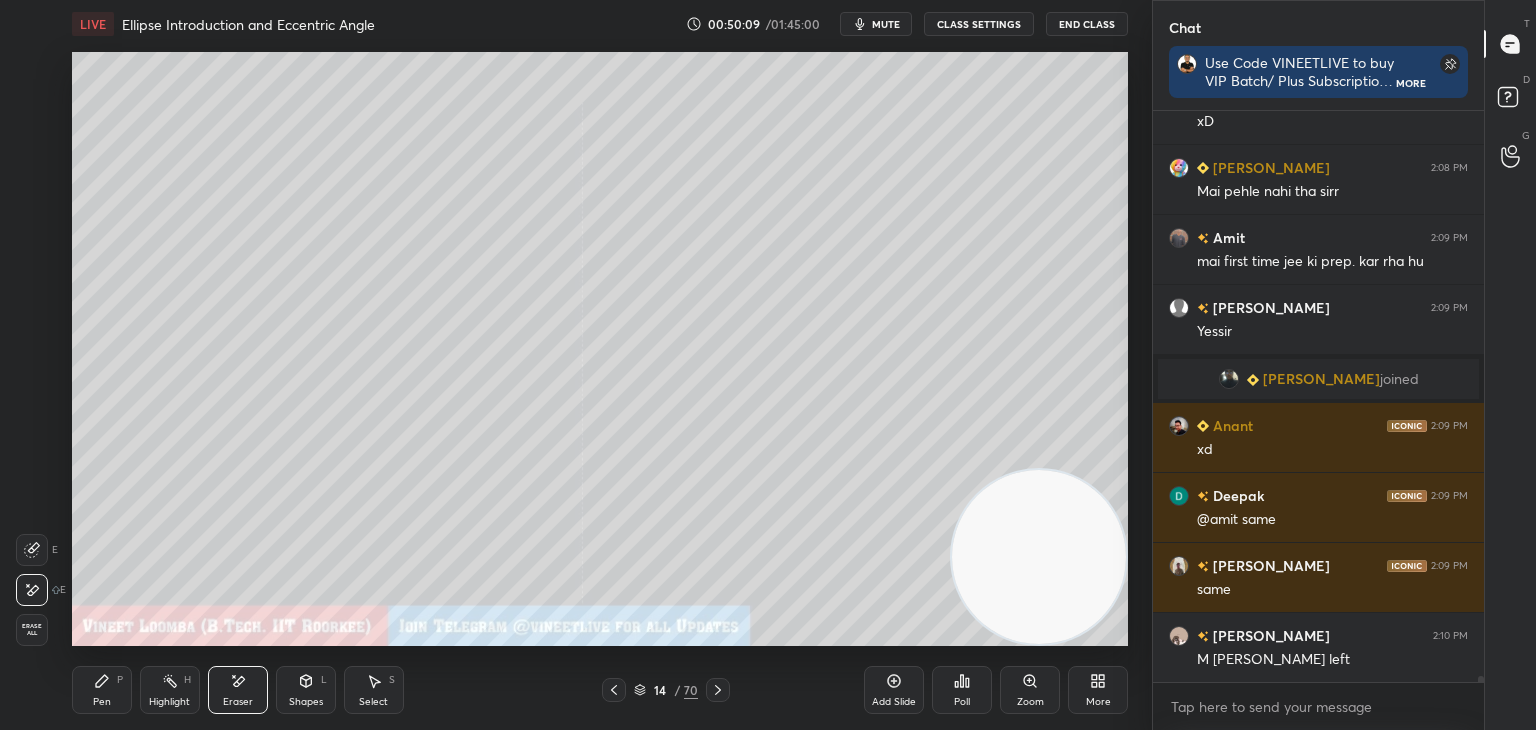 scroll, scrollTop: 52926, scrollLeft: 0, axis: vertical 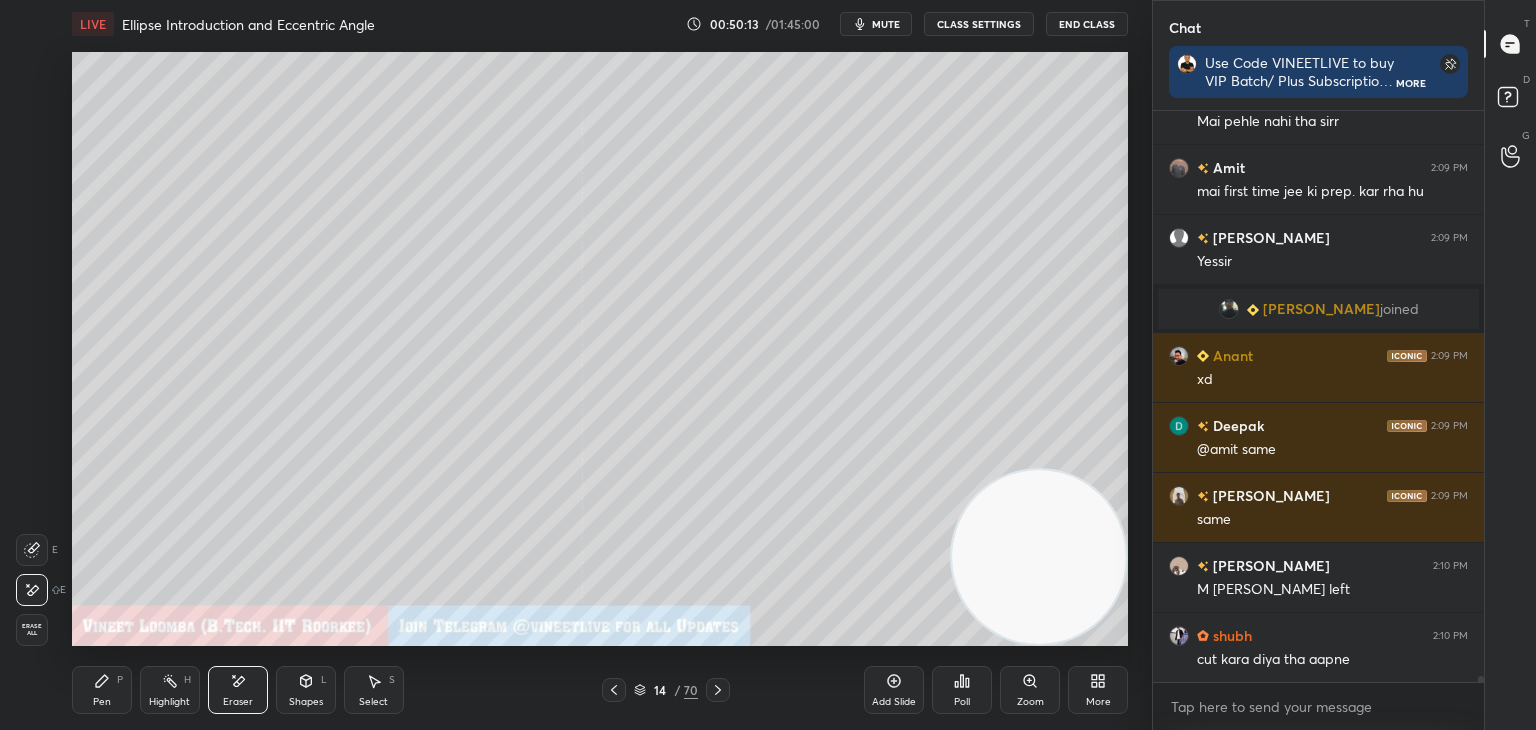 click on "Pen" at bounding box center [102, 702] 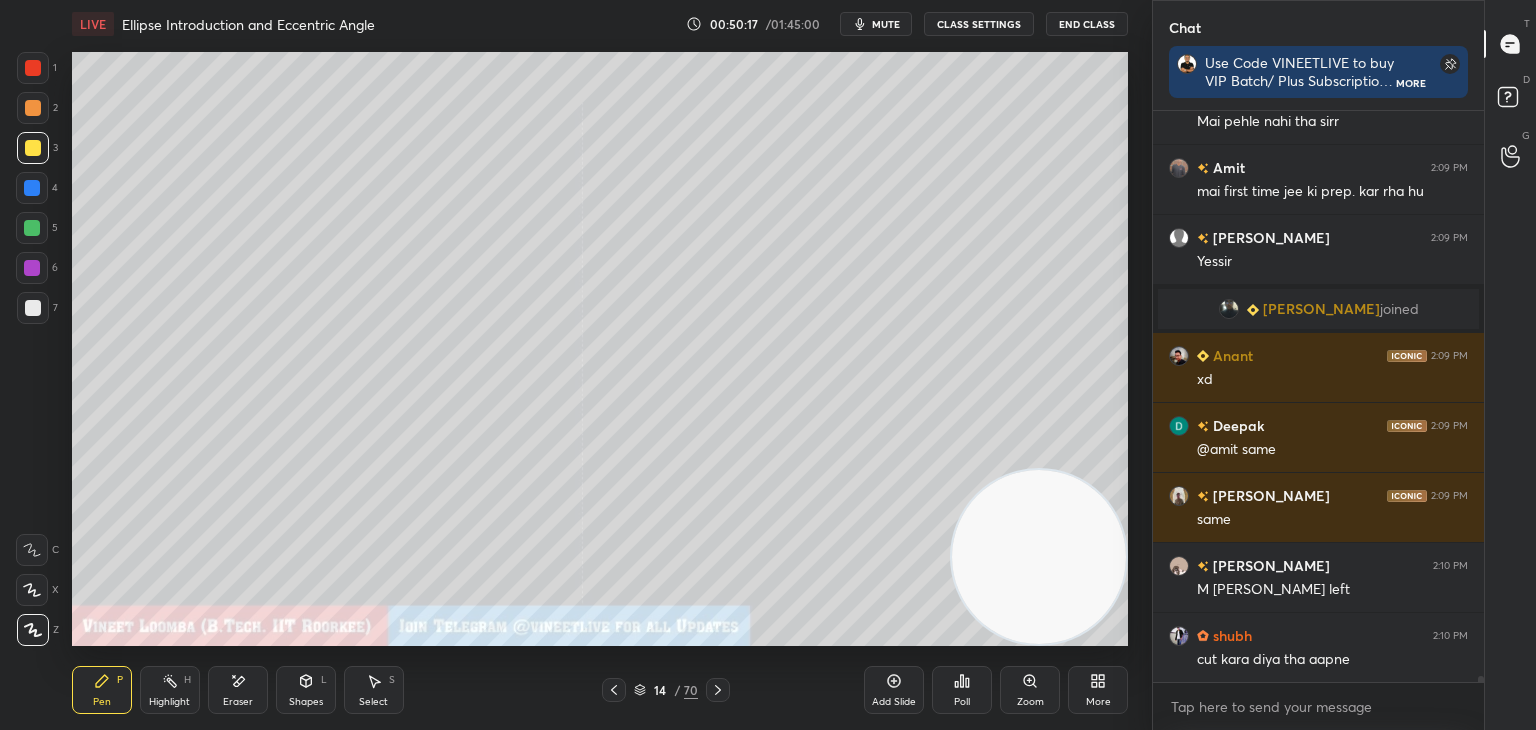 click on "Pen P" at bounding box center (102, 690) 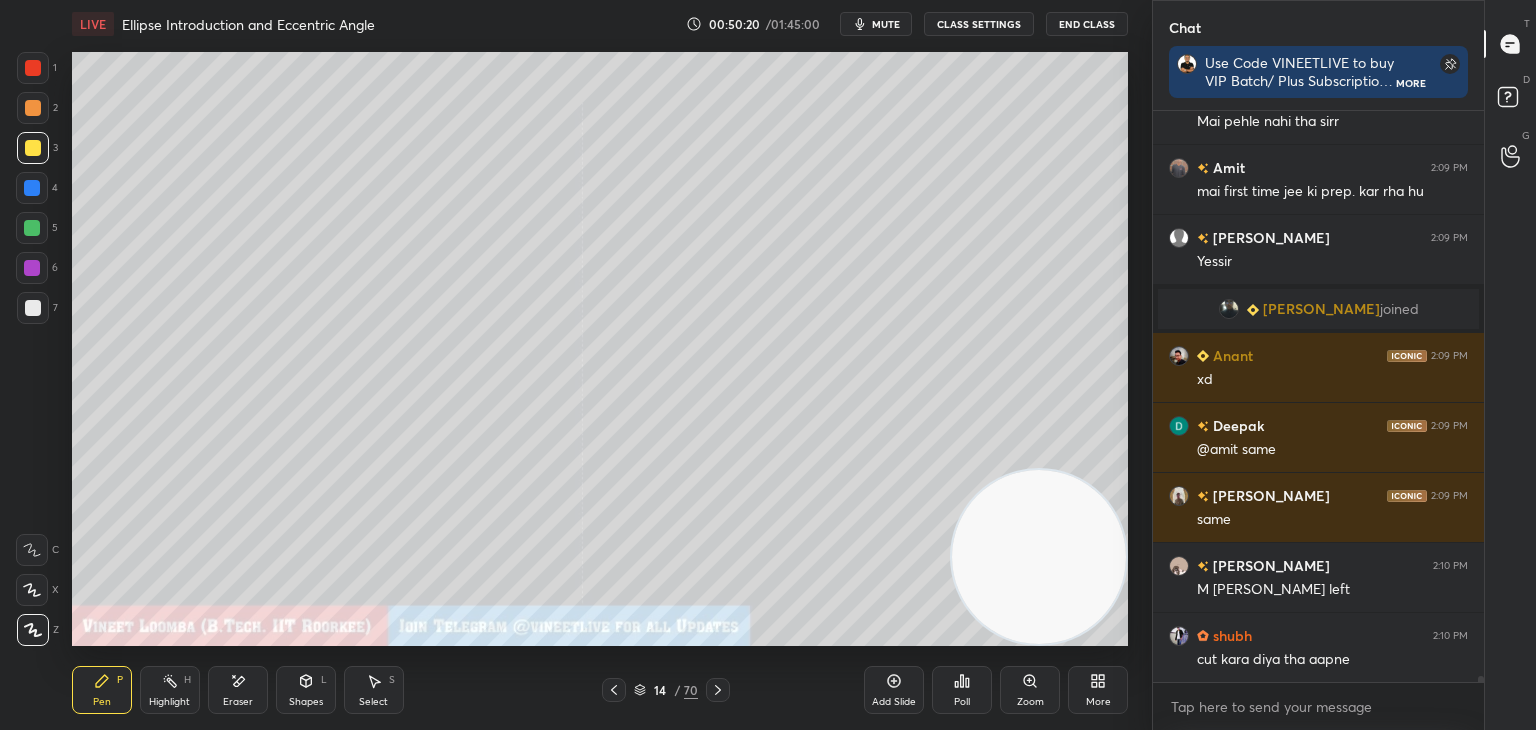 click on "Pen P" at bounding box center [102, 690] 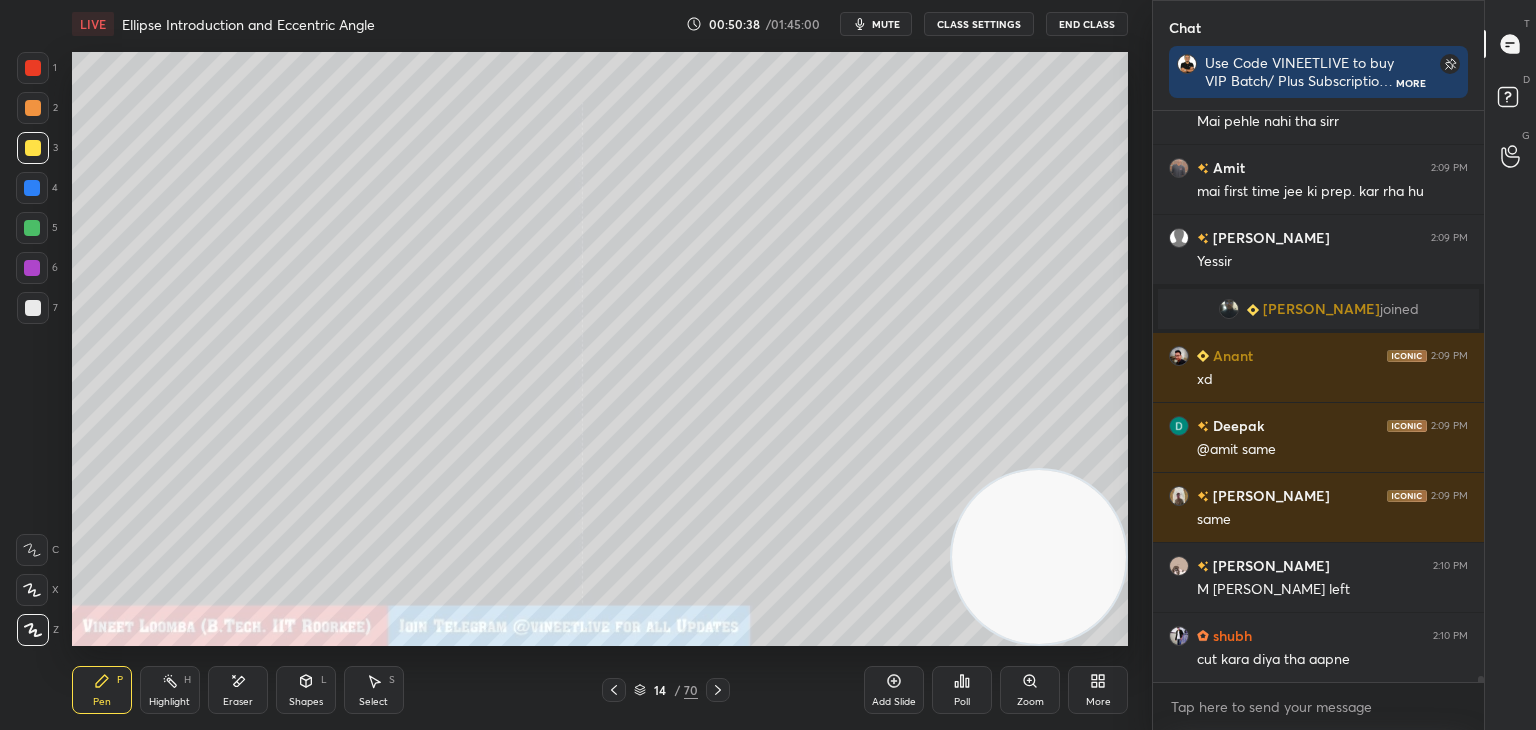 drag, startPoint x: 238, startPoint y: 693, endPoint x: 244, endPoint y: 646, distance: 47.38143 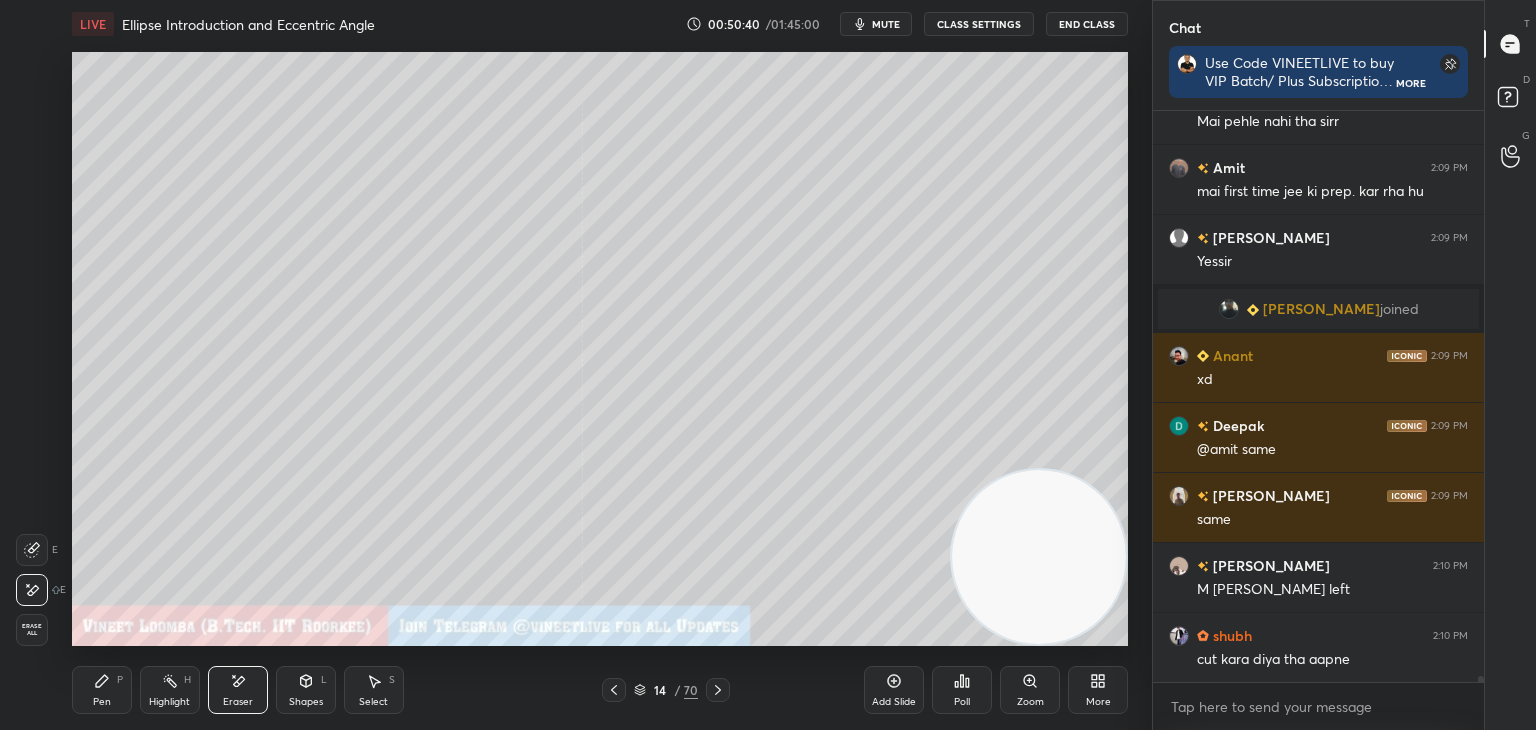 drag, startPoint x: 100, startPoint y: 682, endPoint x: 100, endPoint y: 649, distance: 33 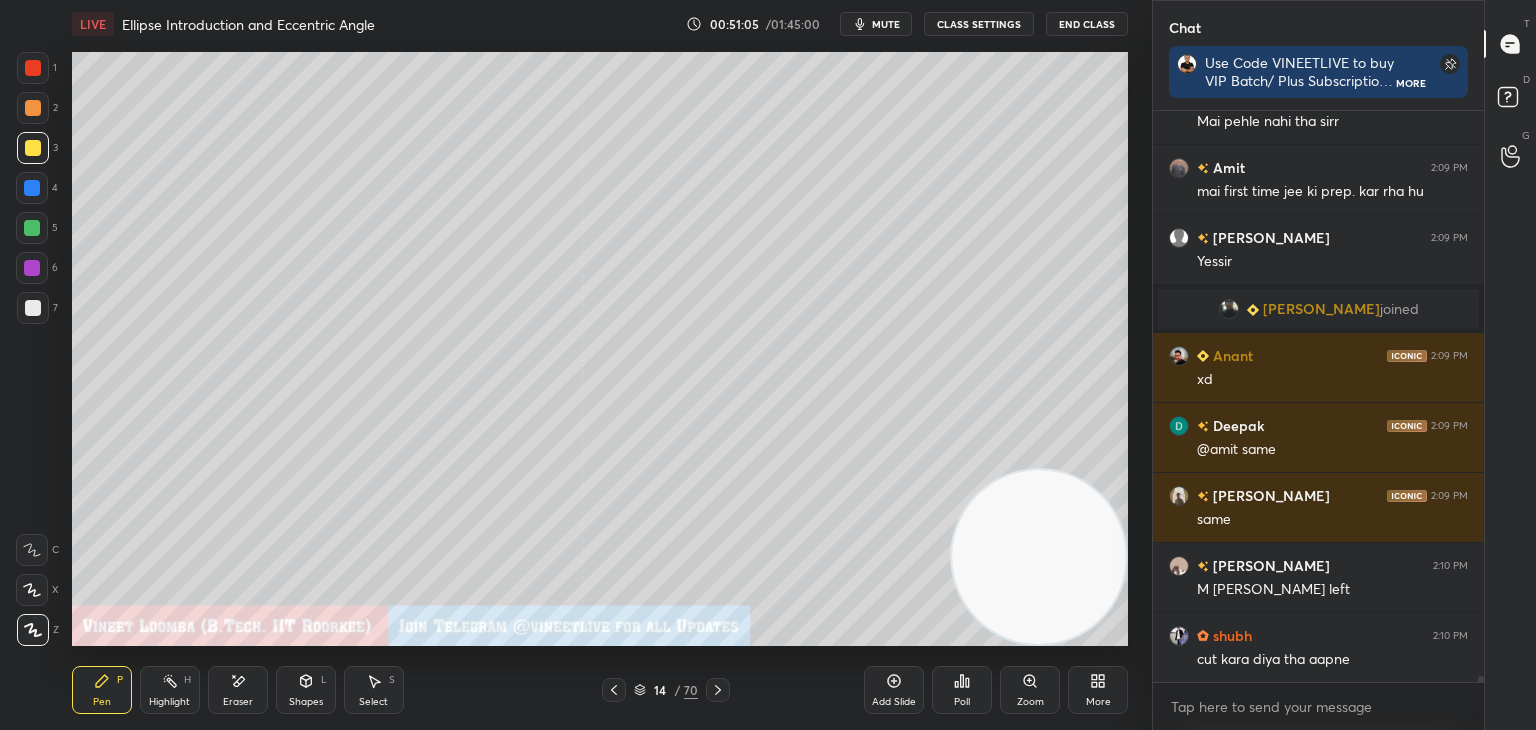 click 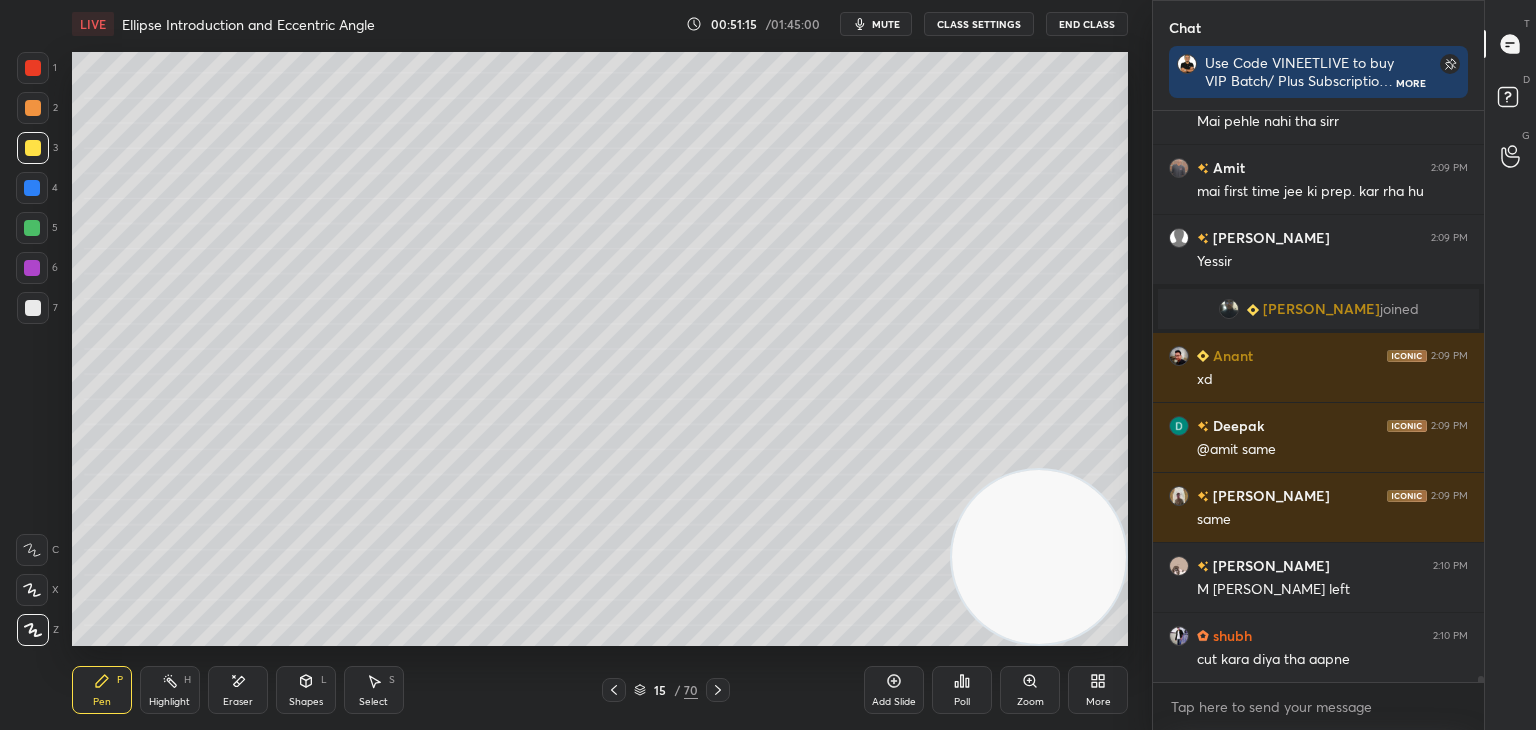 drag, startPoint x: 610, startPoint y: 689, endPoint x: 699, endPoint y: 689, distance: 89 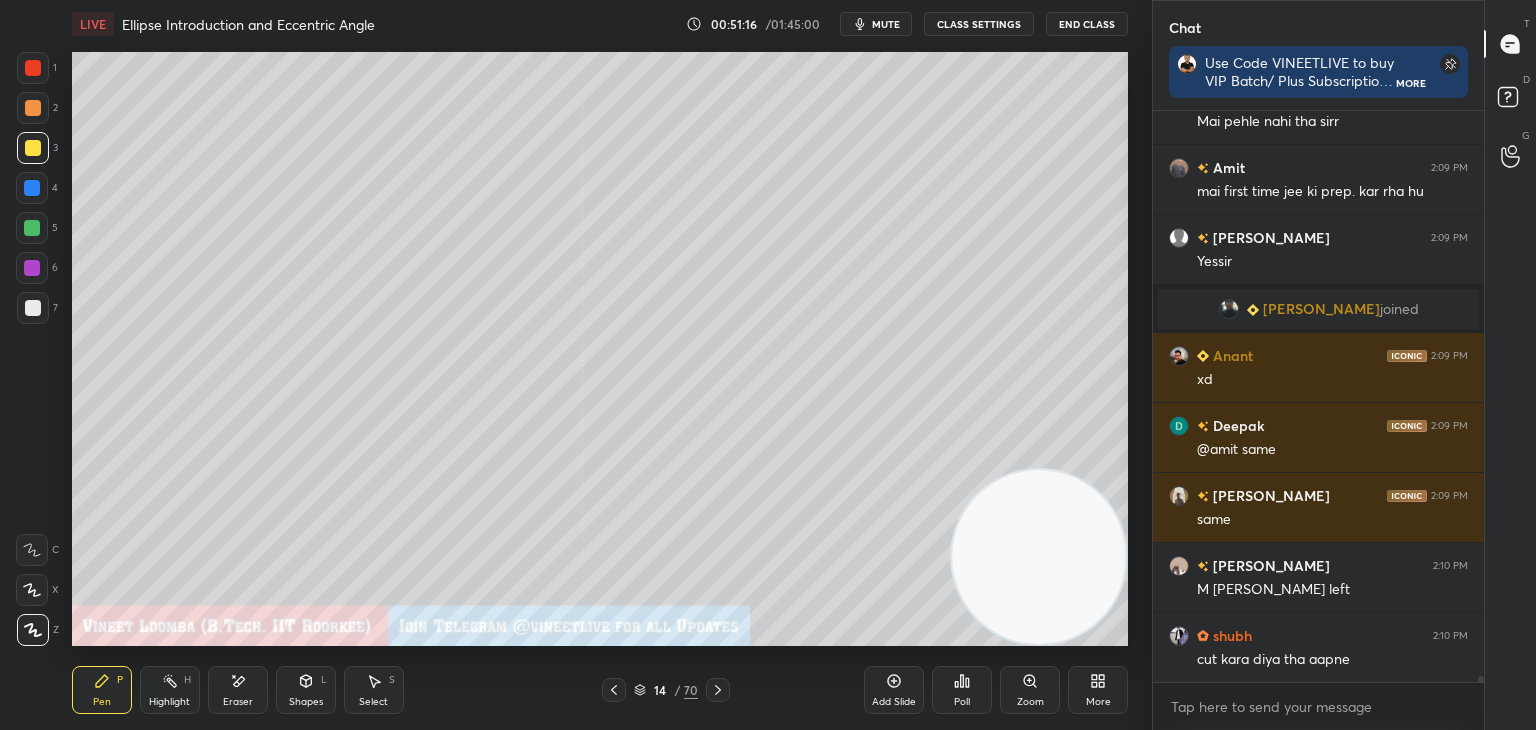 click 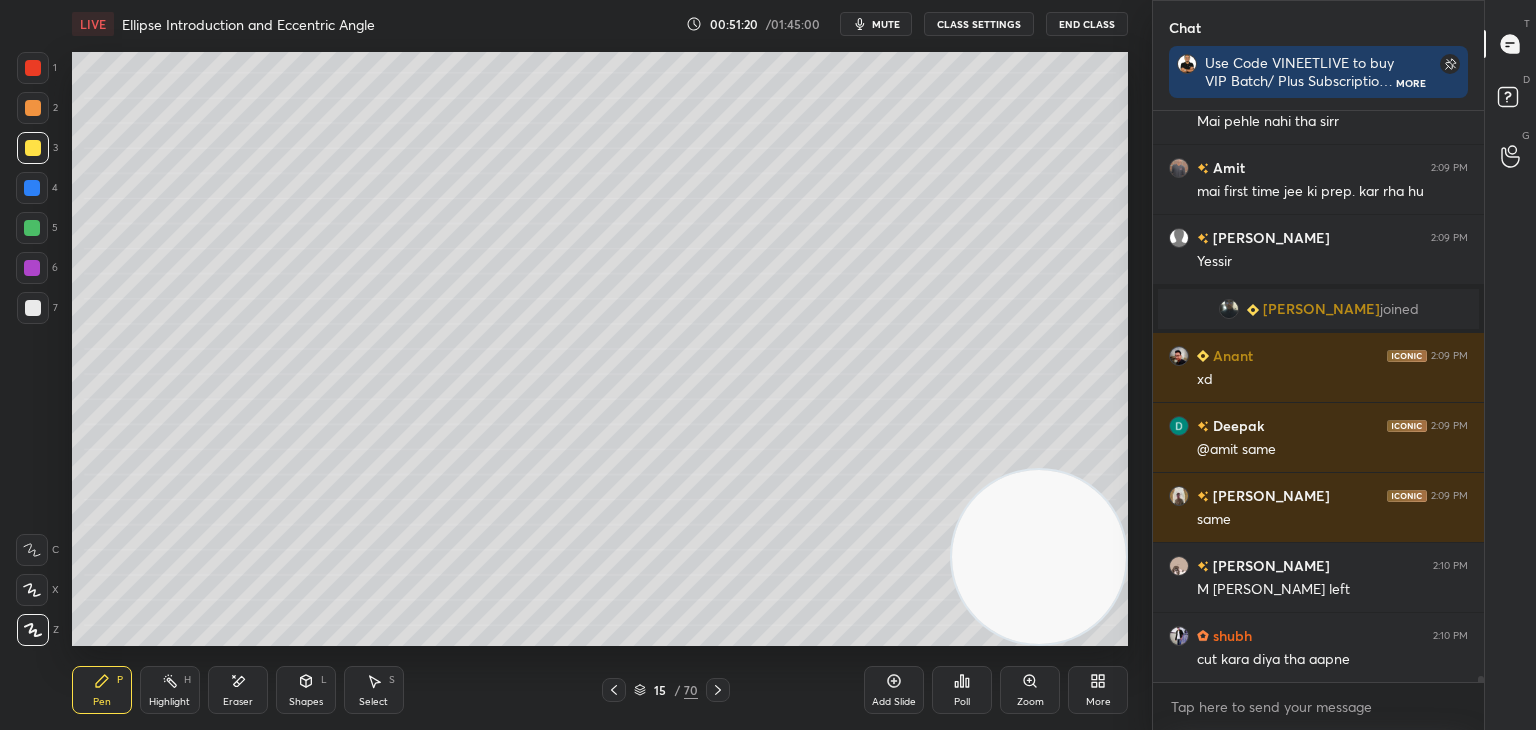 drag, startPoint x: 613, startPoint y: 690, endPoint x: 626, endPoint y: 689, distance: 13.038404 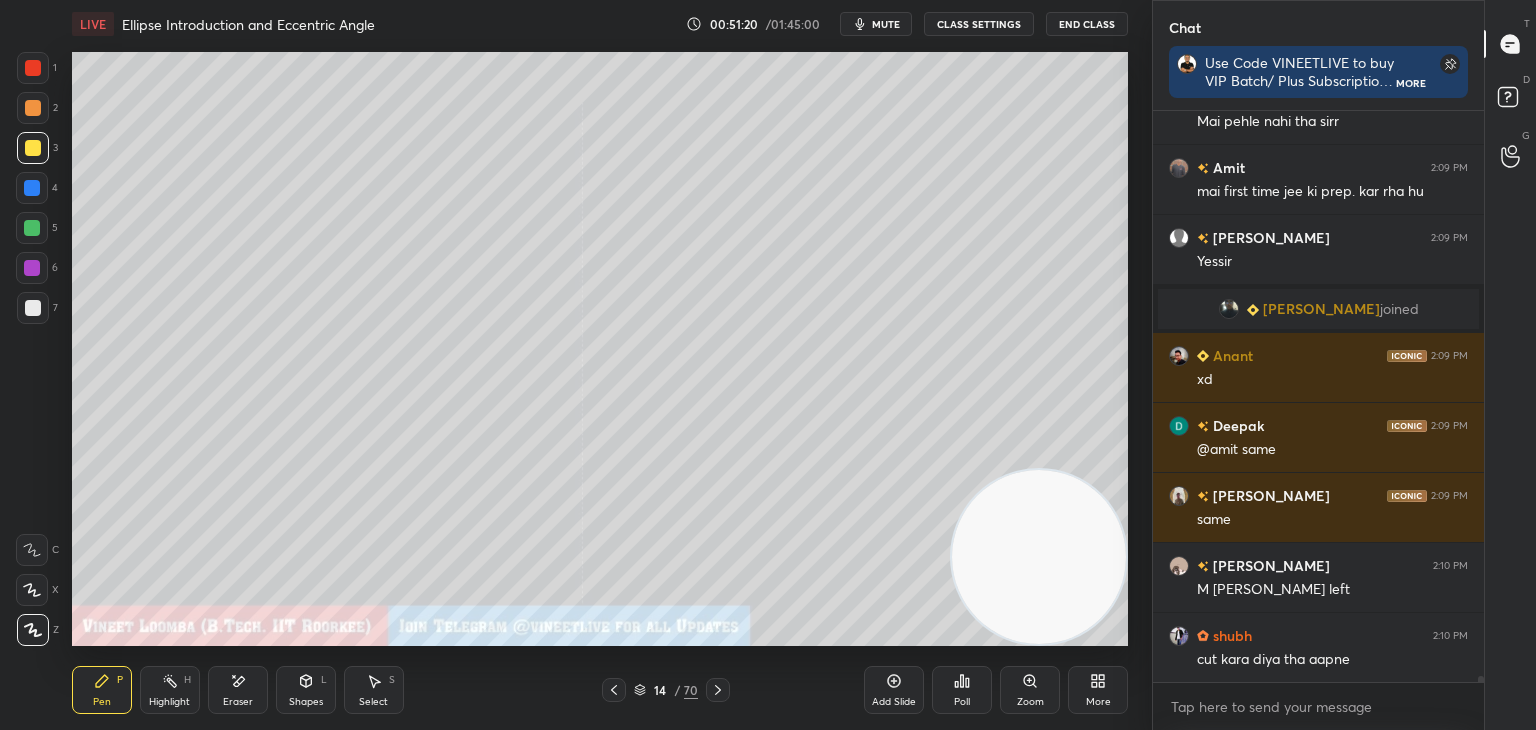 click 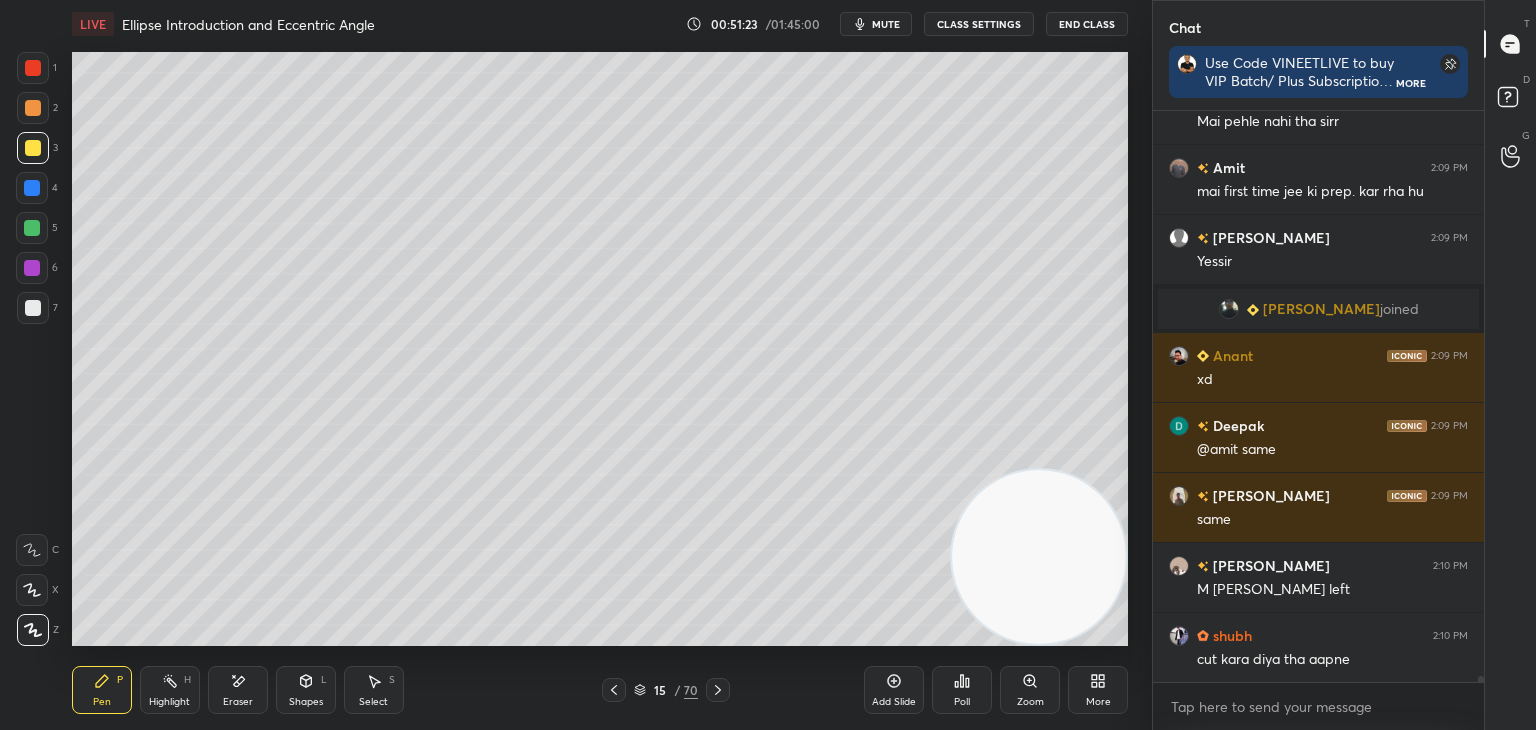 click 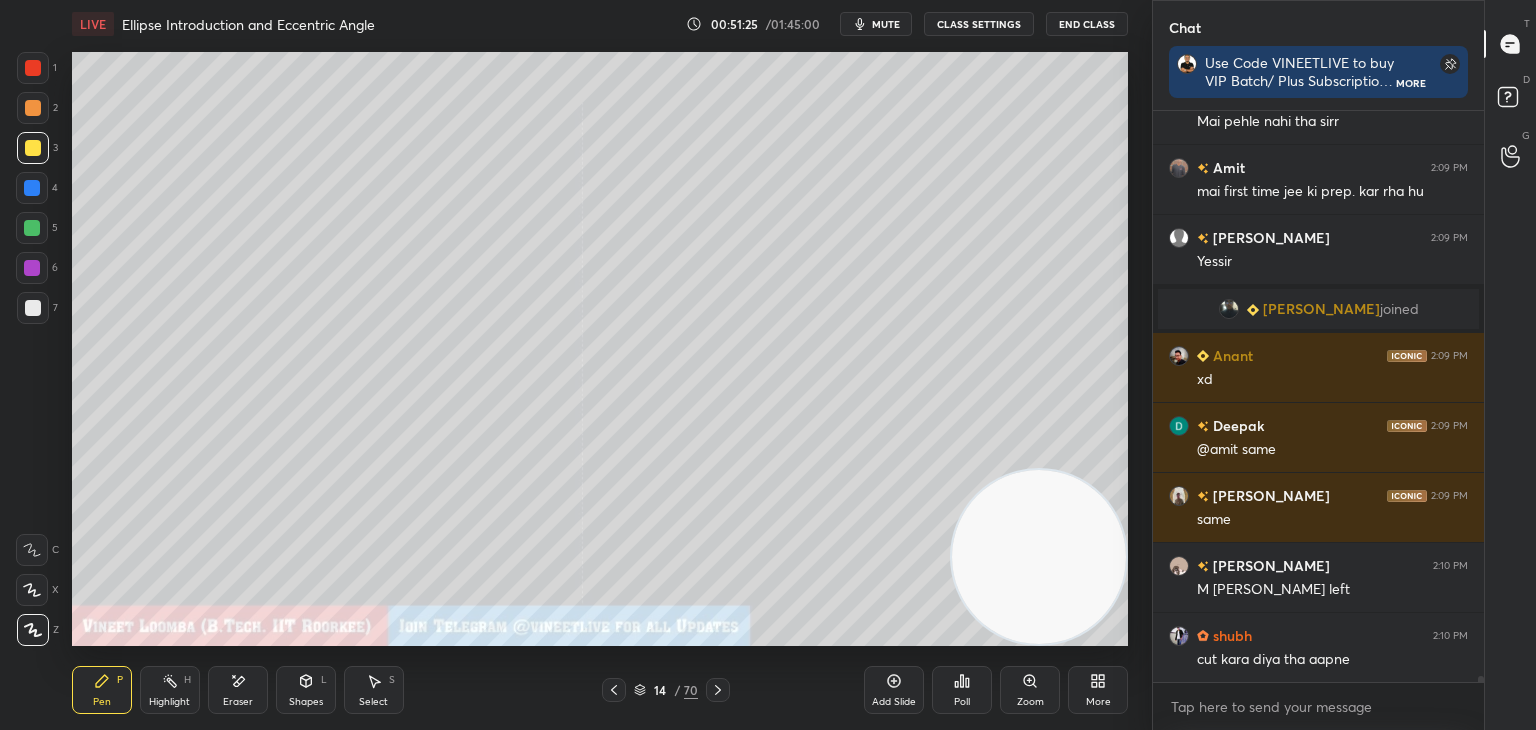 click 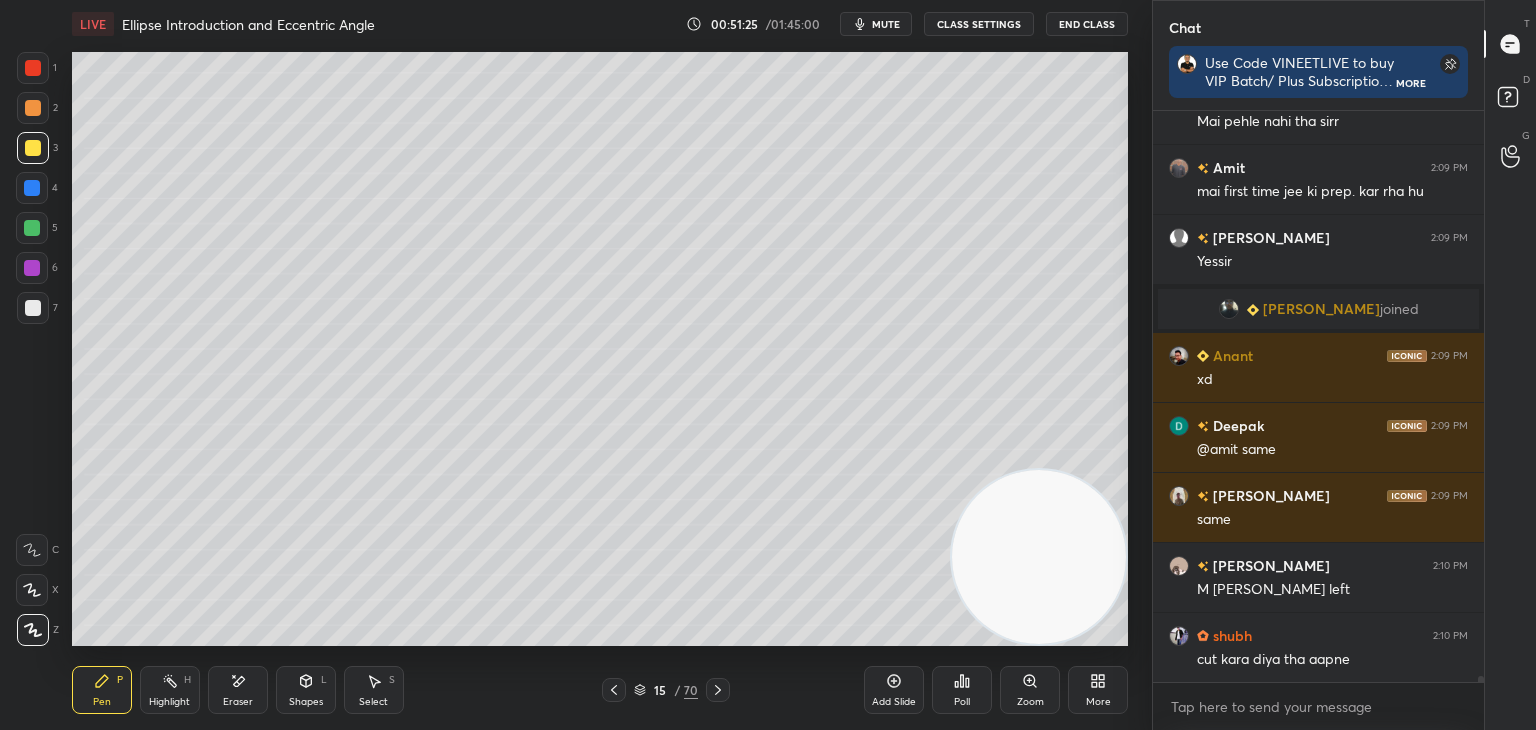 scroll, scrollTop: 52974, scrollLeft: 0, axis: vertical 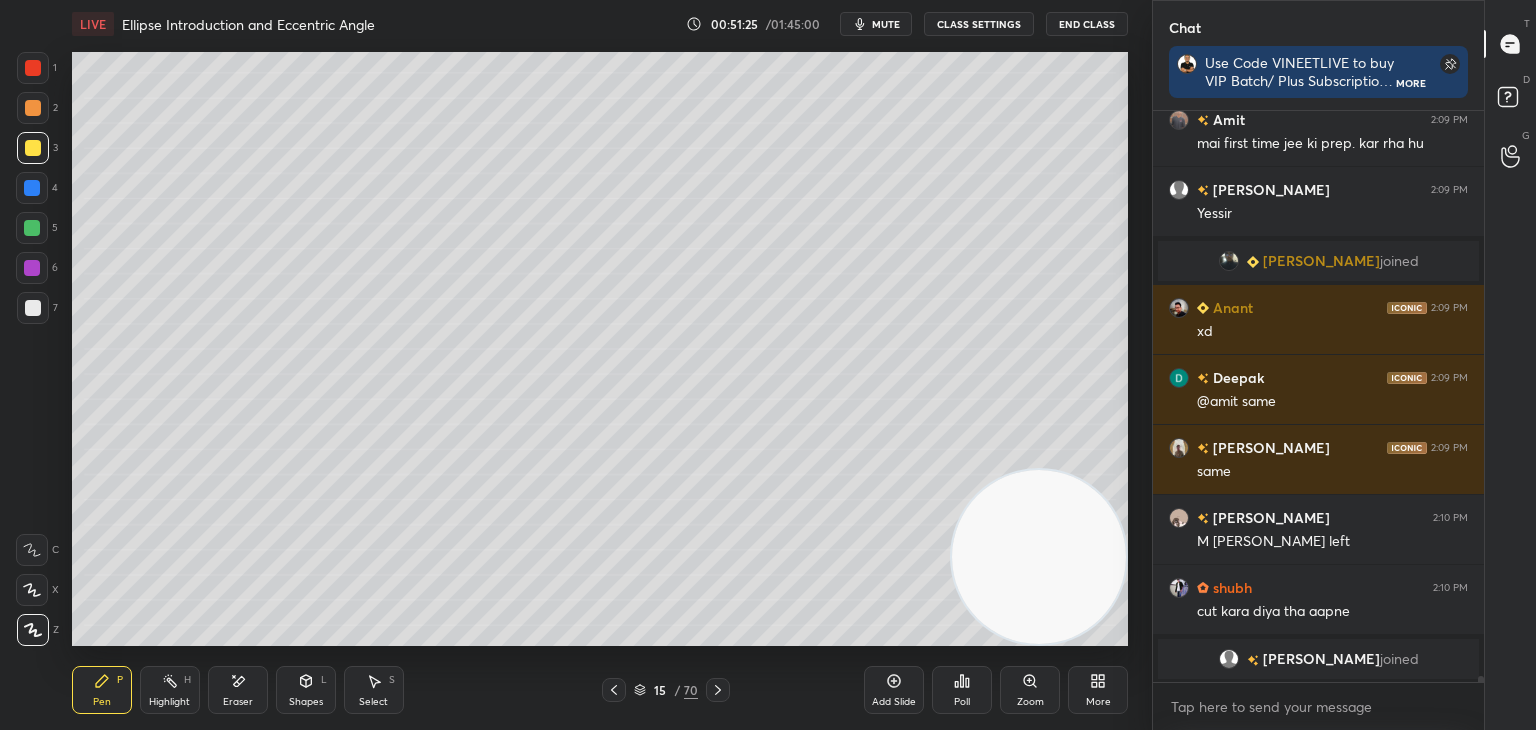 click on "Eraser" at bounding box center [238, 690] 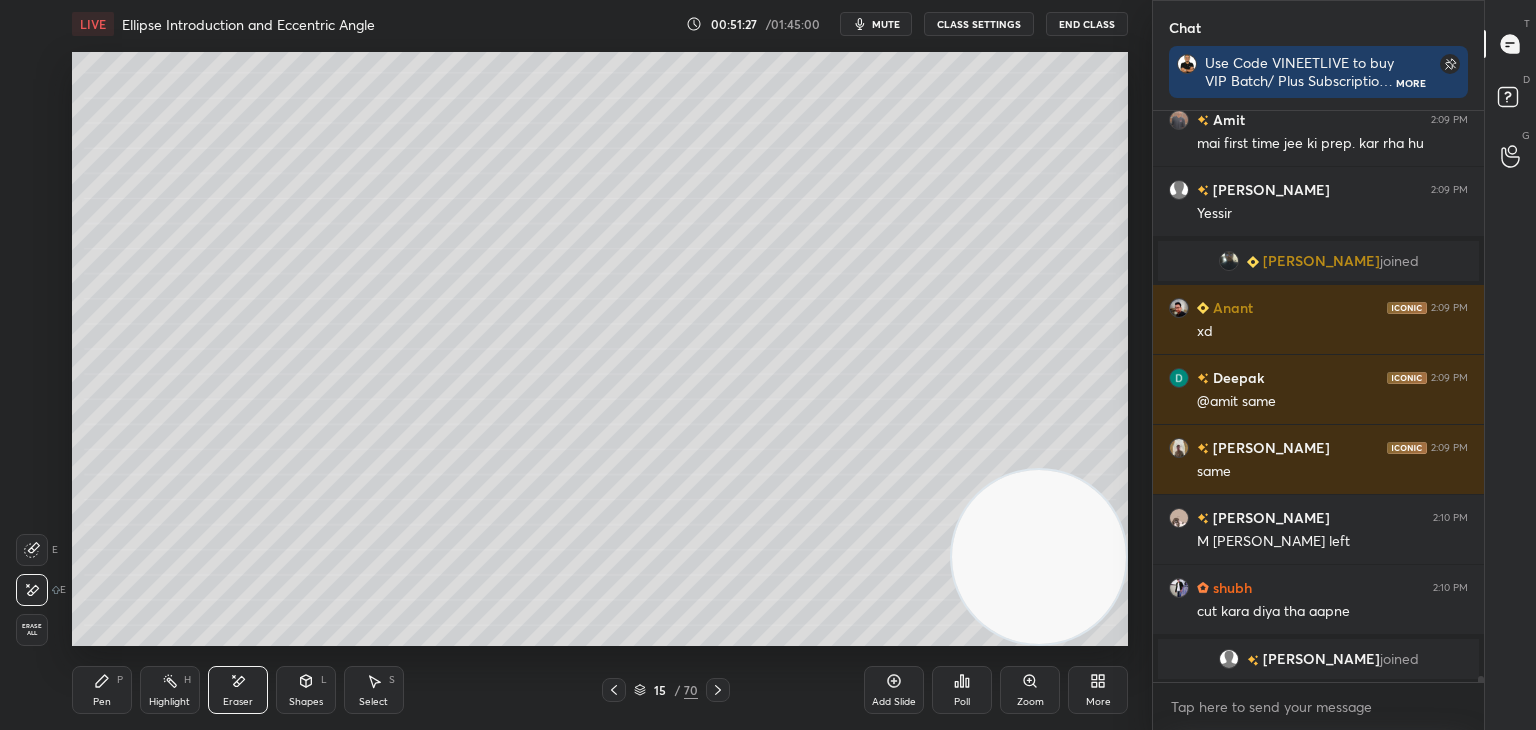 drag, startPoint x: 84, startPoint y: 691, endPoint x: 92, endPoint y: 653, distance: 38.832977 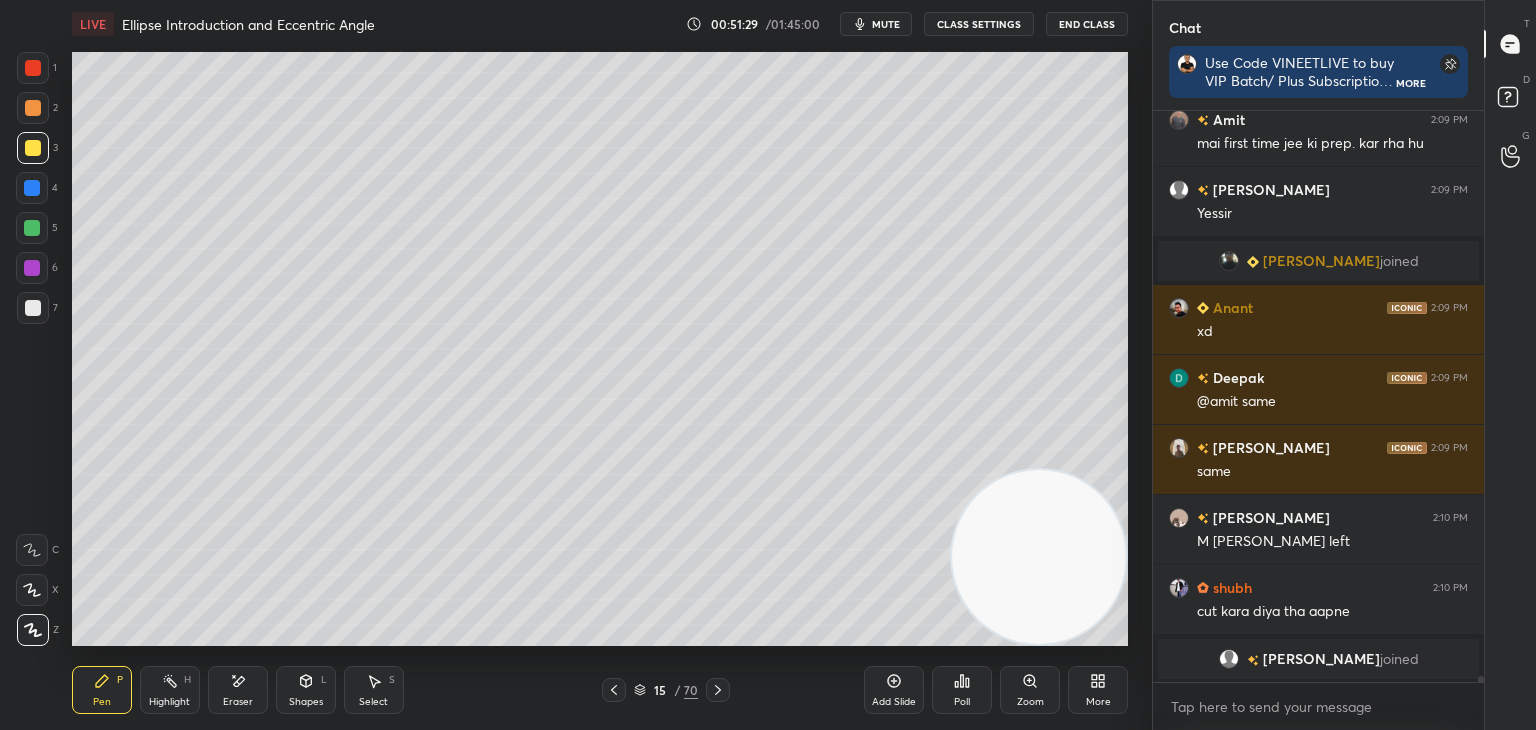 click 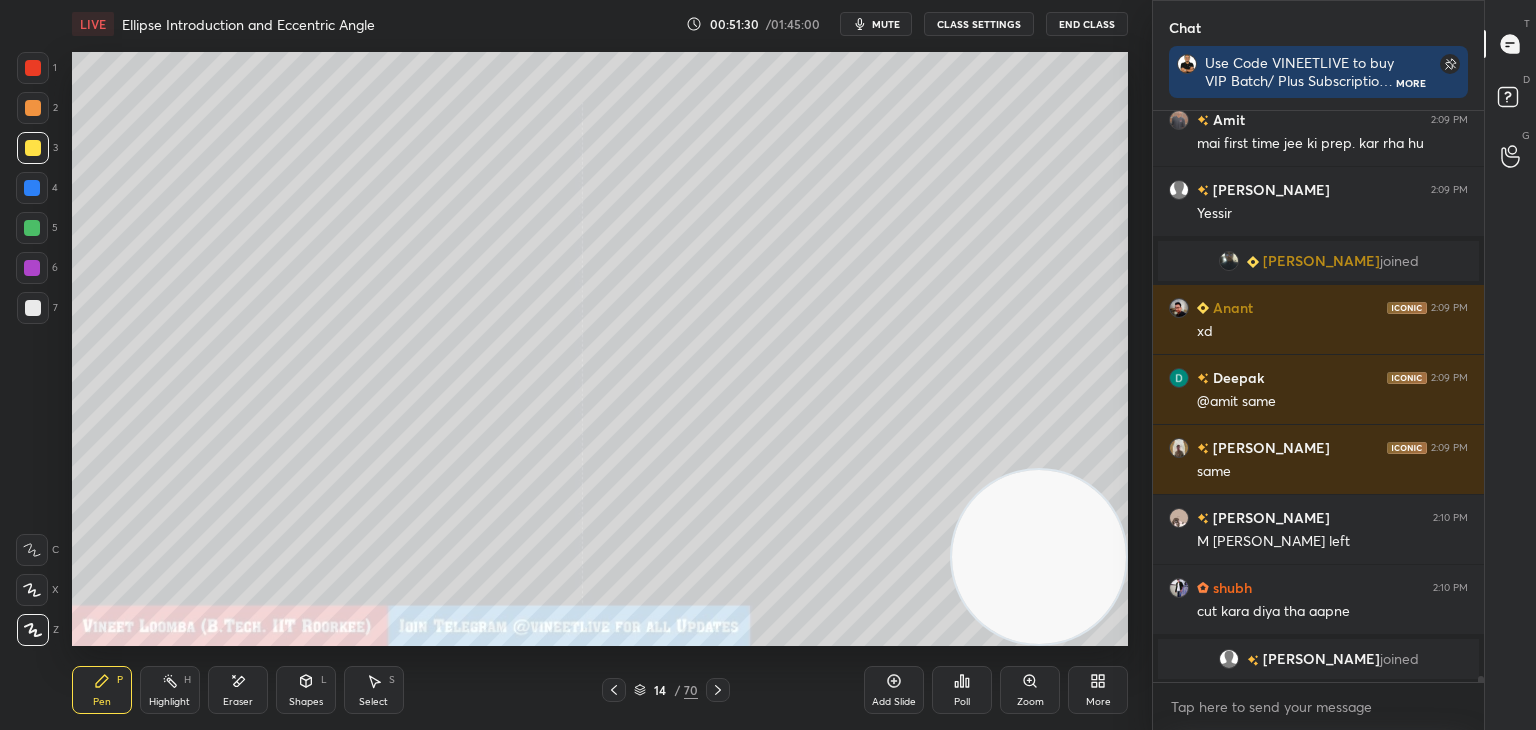 click 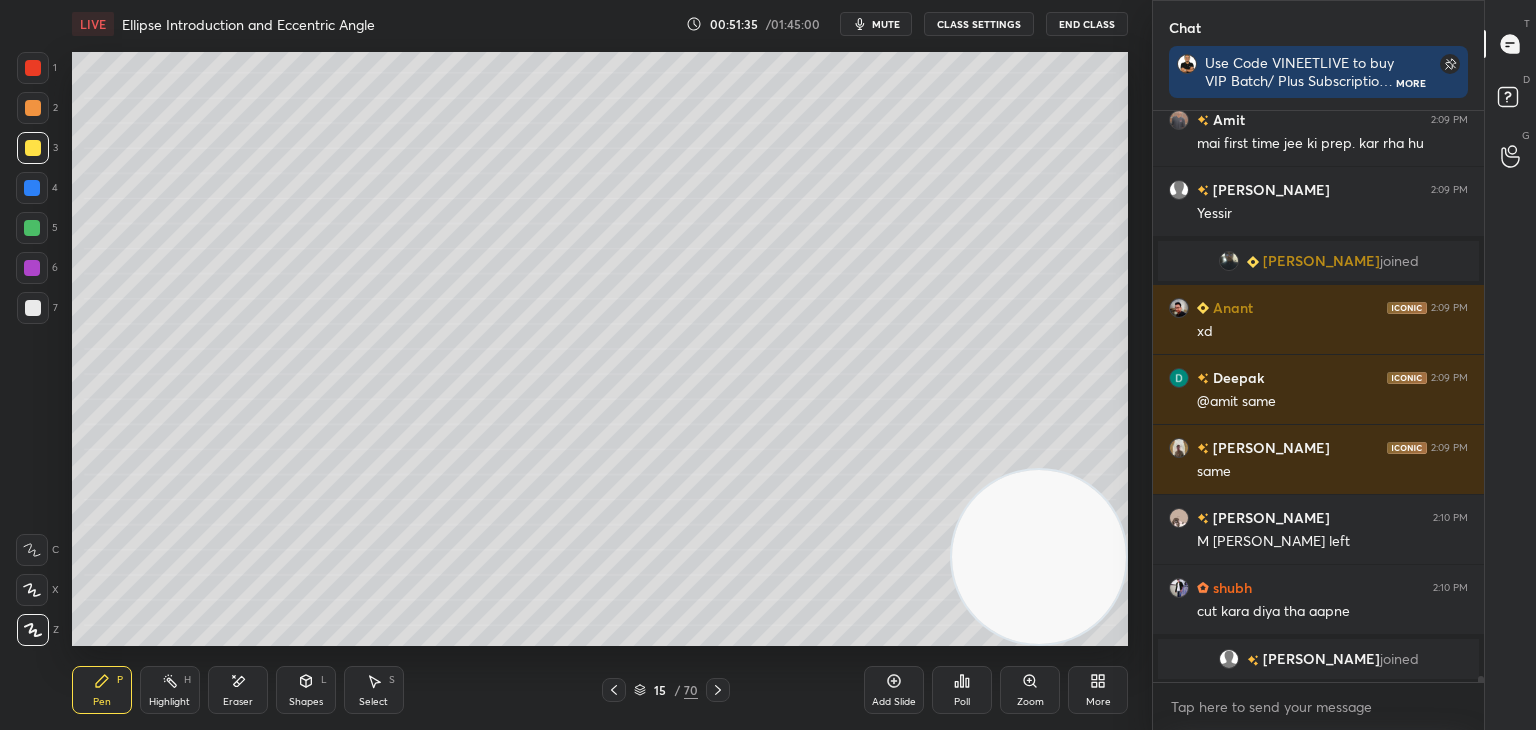 click on "Select" at bounding box center (373, 702) 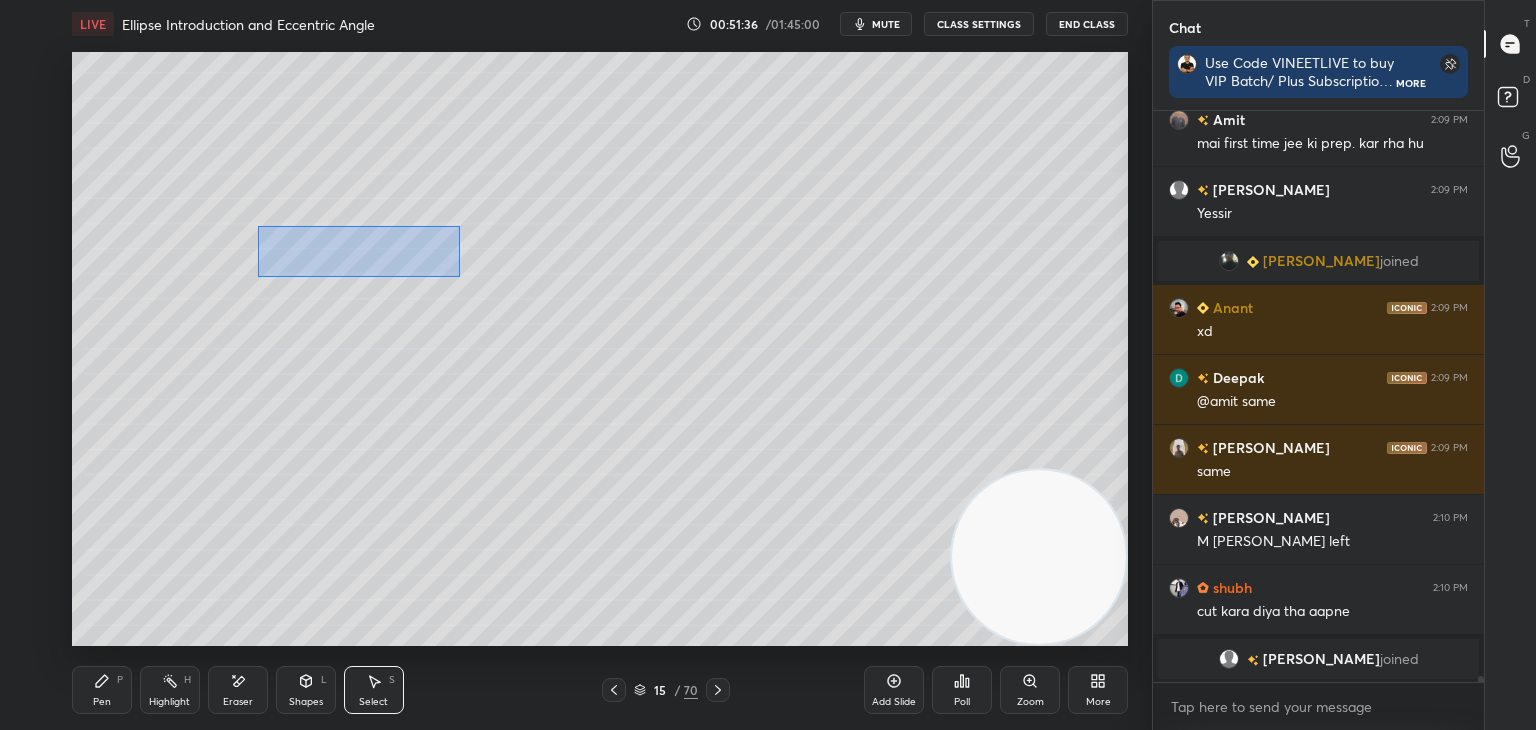 drag, startPoint x: 258, startPoint y: 226, endPoint x: 781, endPoint y: 352, distance: 537.96375 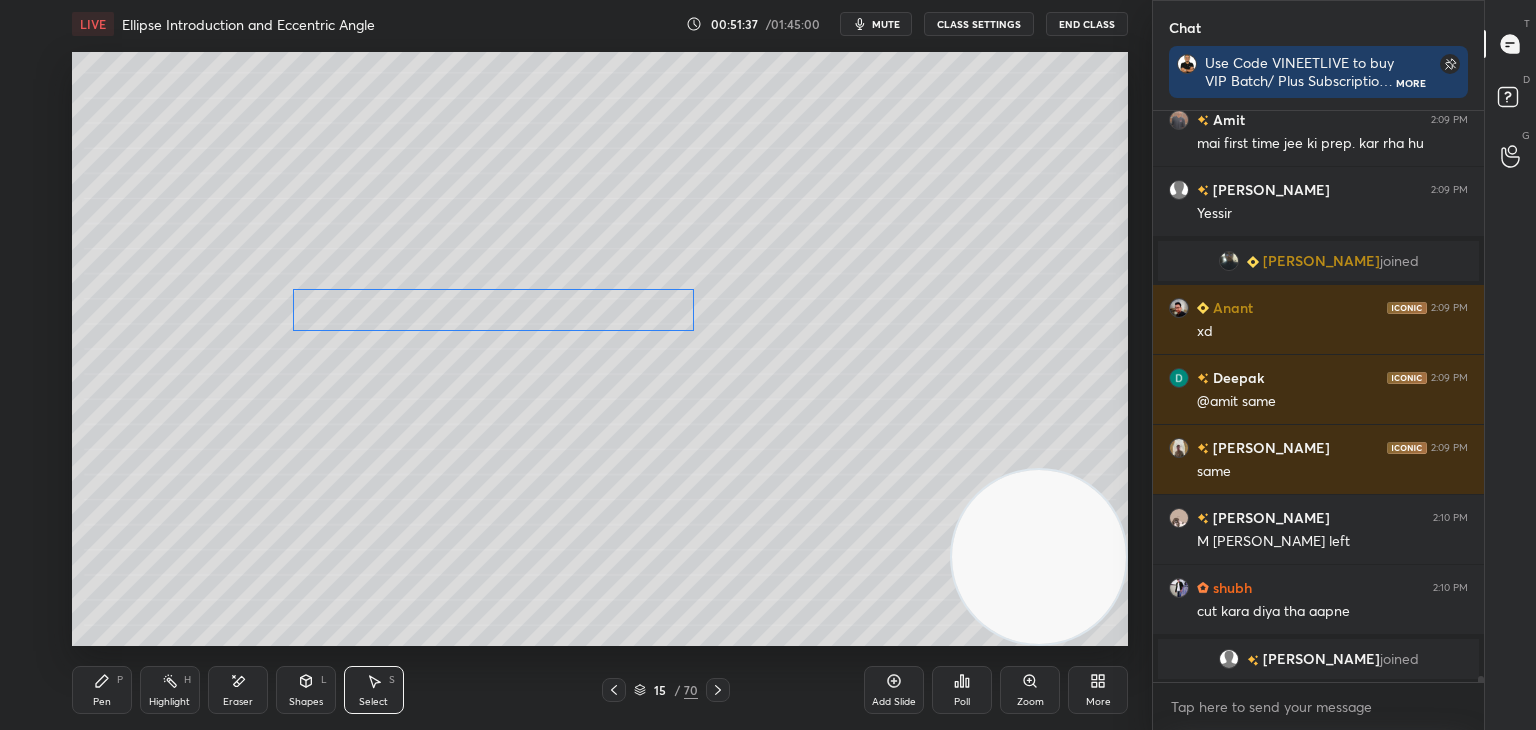 drag, startPoint x: 575, startPoint y: 267, endPoint x: 561, endPoint y: 354, distance: 88.11924 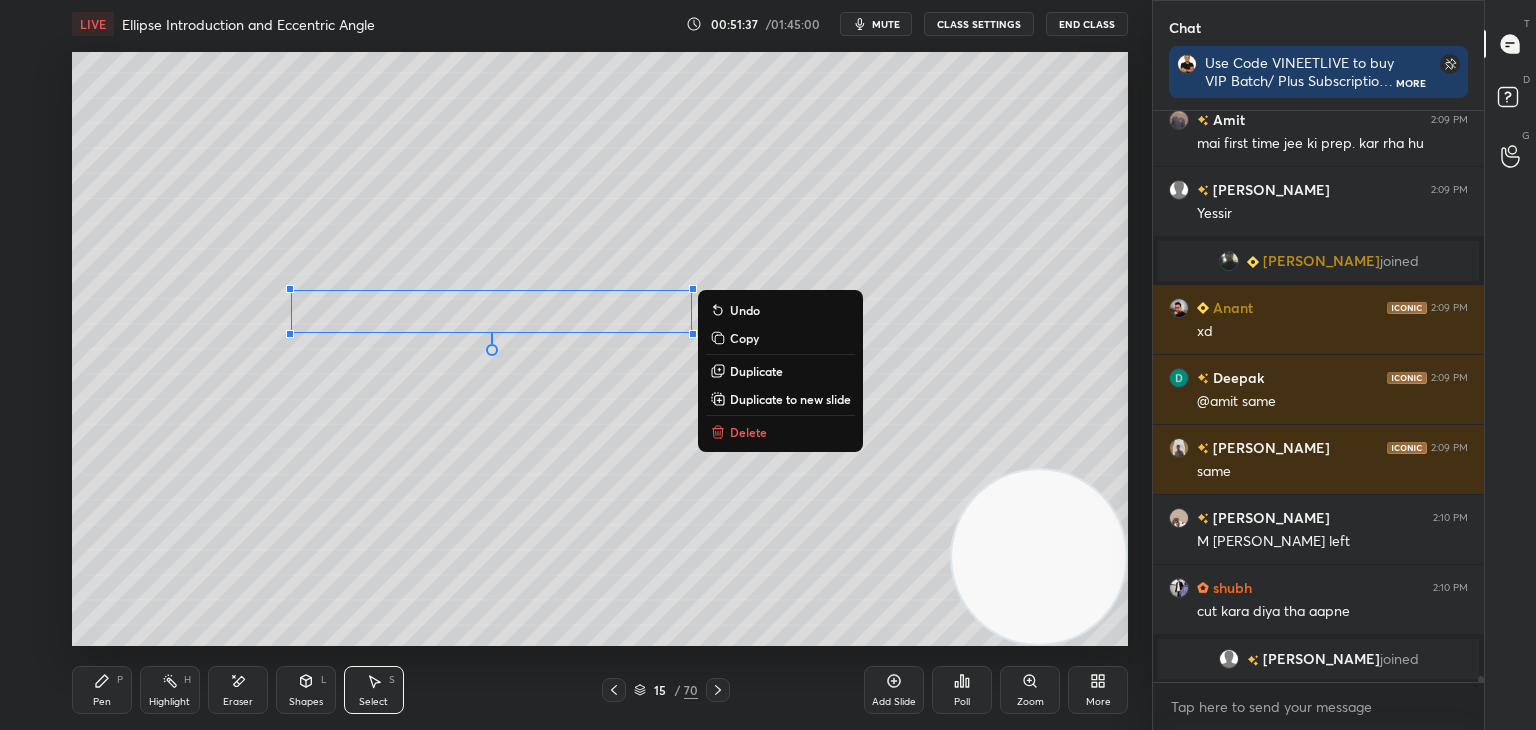 click on "0 ° Undo Copy Duplicate Duplicate to new slide Delete" at bounding box center [600, 349] 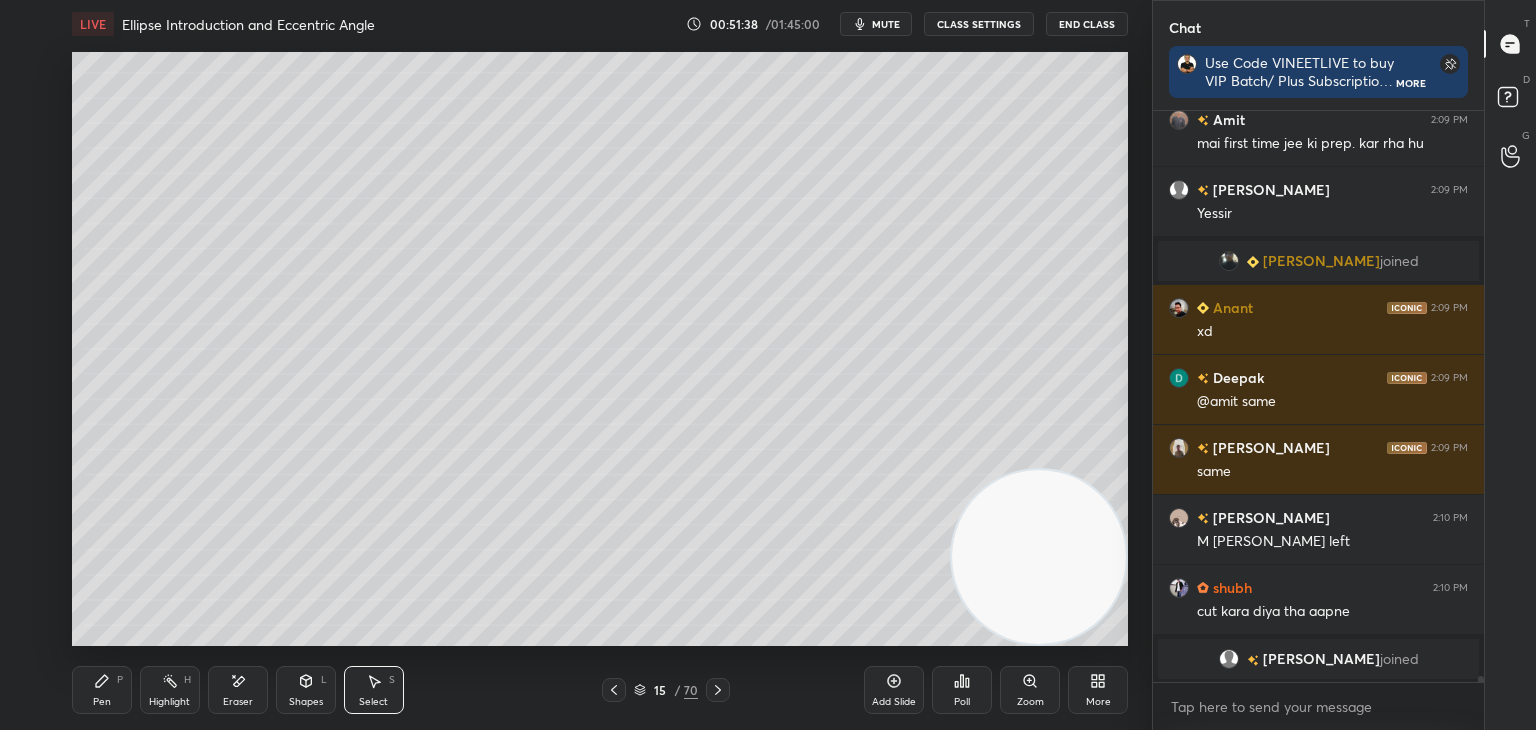 drag, startPoint x: 110, startPoint y: 694, endPoint x: 101, endPoint y: 653, distance: 41.976185 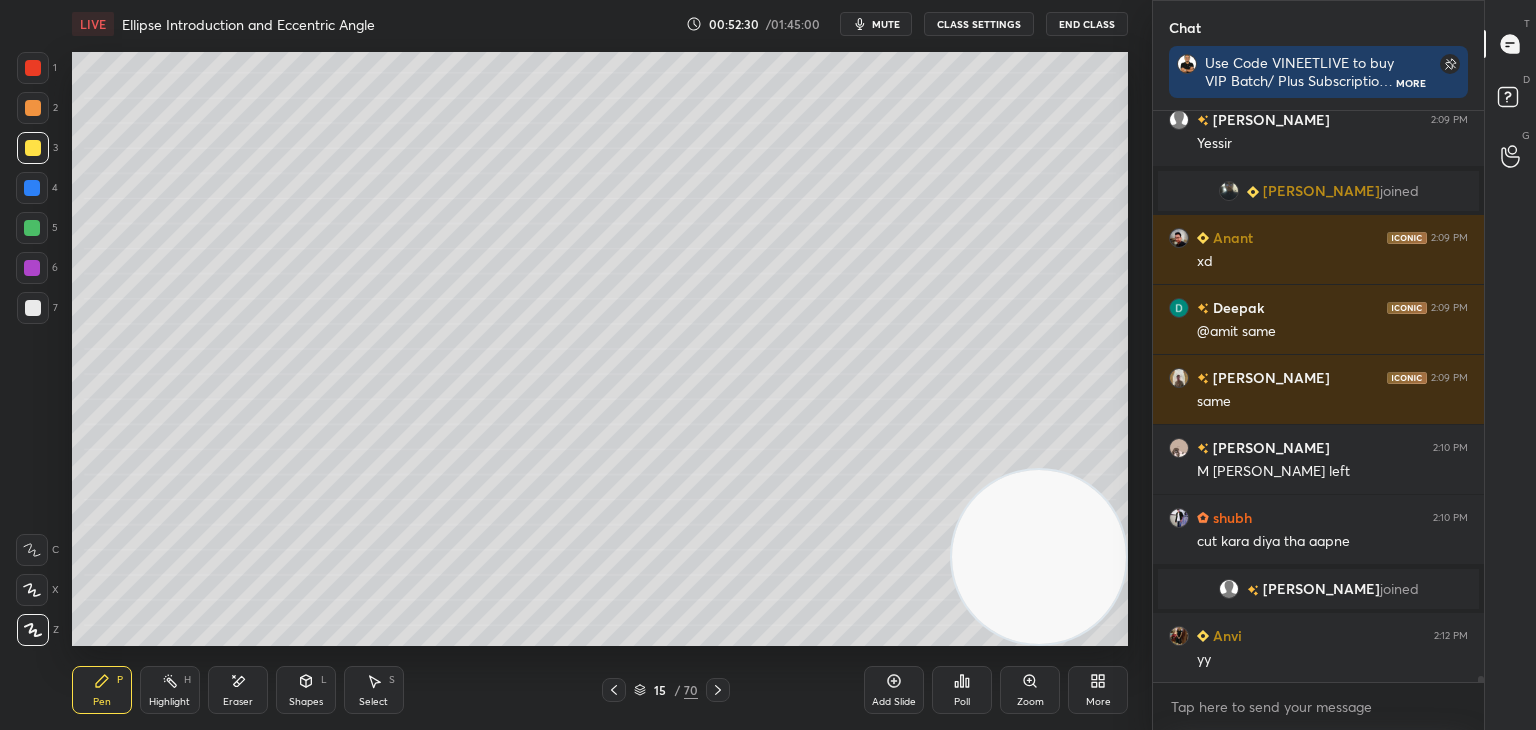 scroll, scrollTop: 52924, scrollLeft: 0, axis: vertical 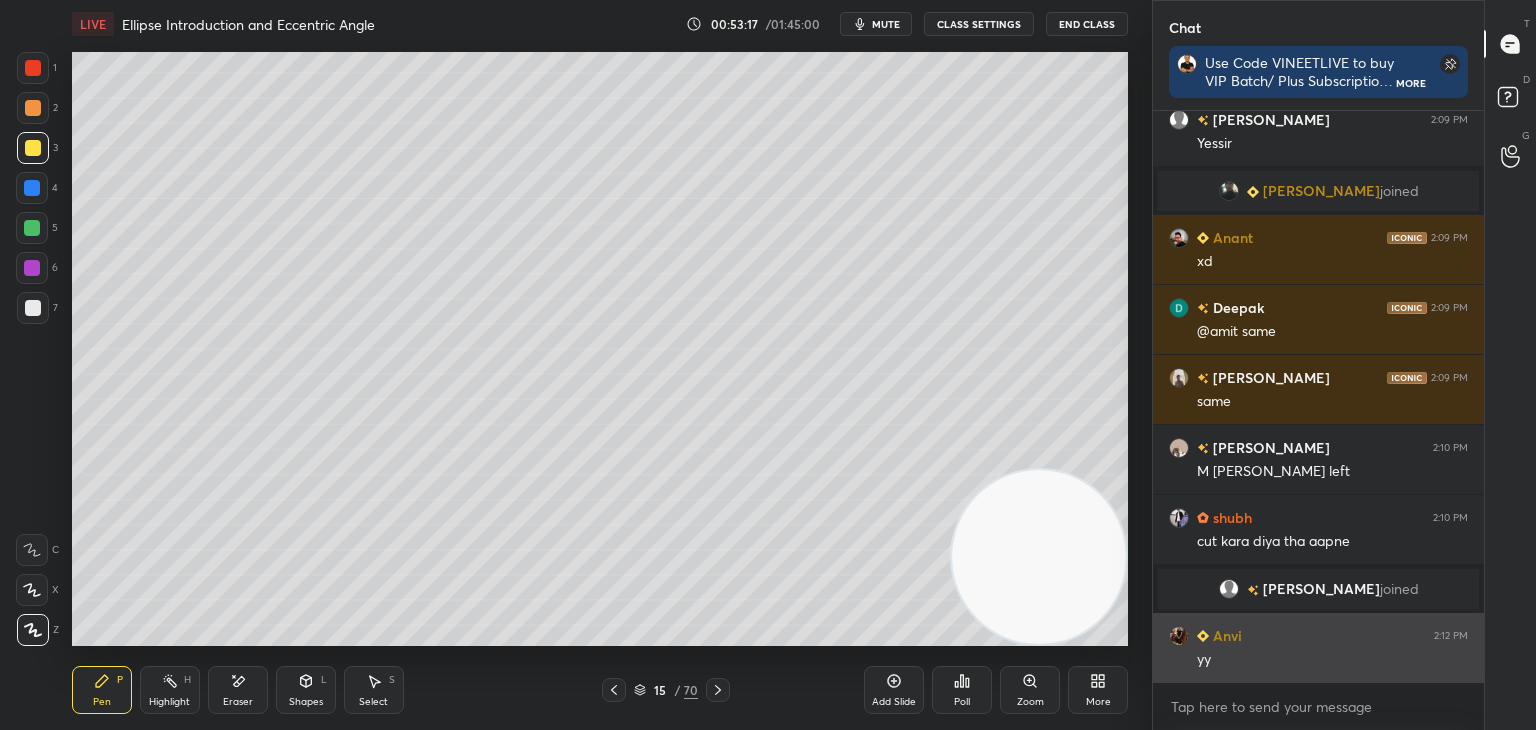 click at bounding box center [1203, 636] 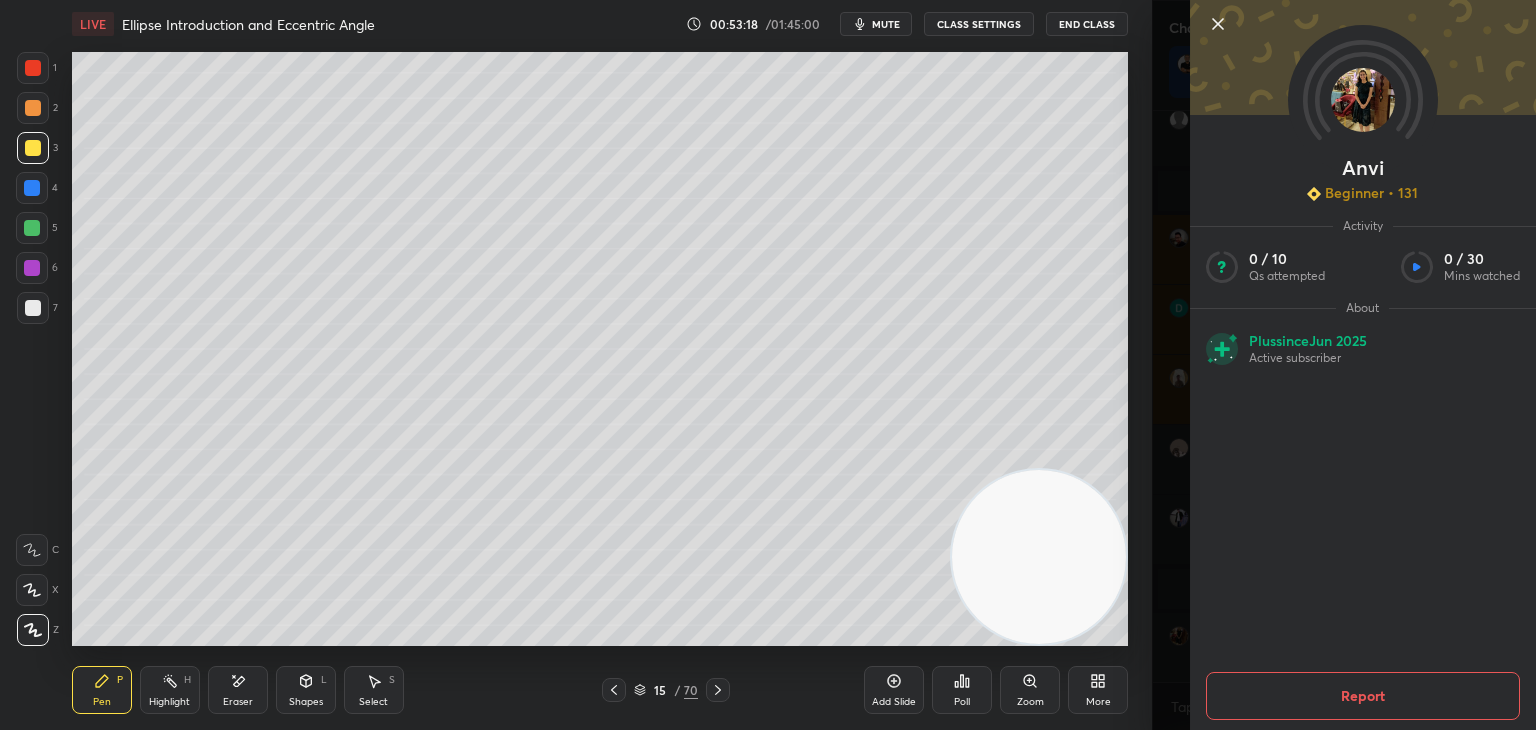 scroll, scrollTop: 52994, scrollLeft: 0, axis: vertical 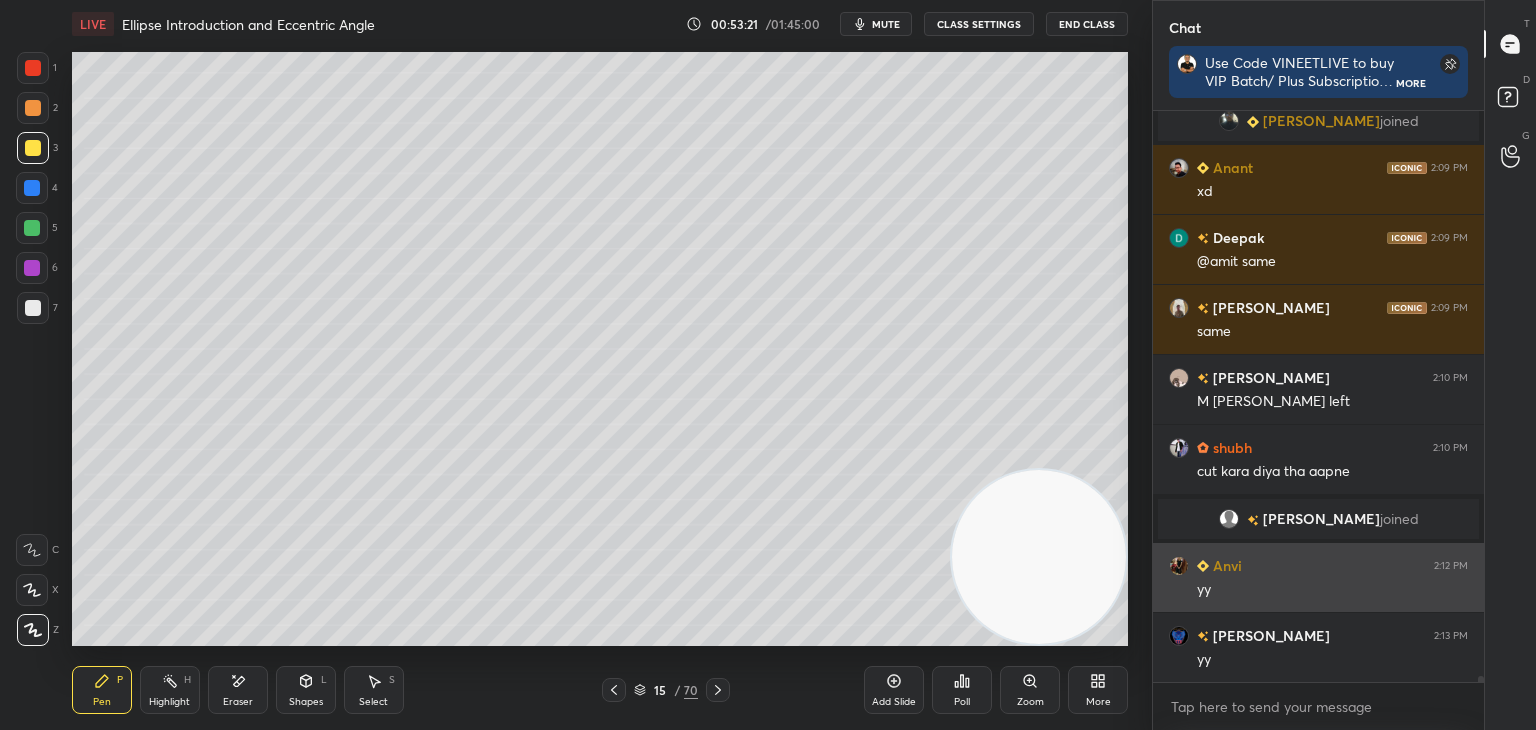 click on "Anvi" at bounding box center [1225, 565] 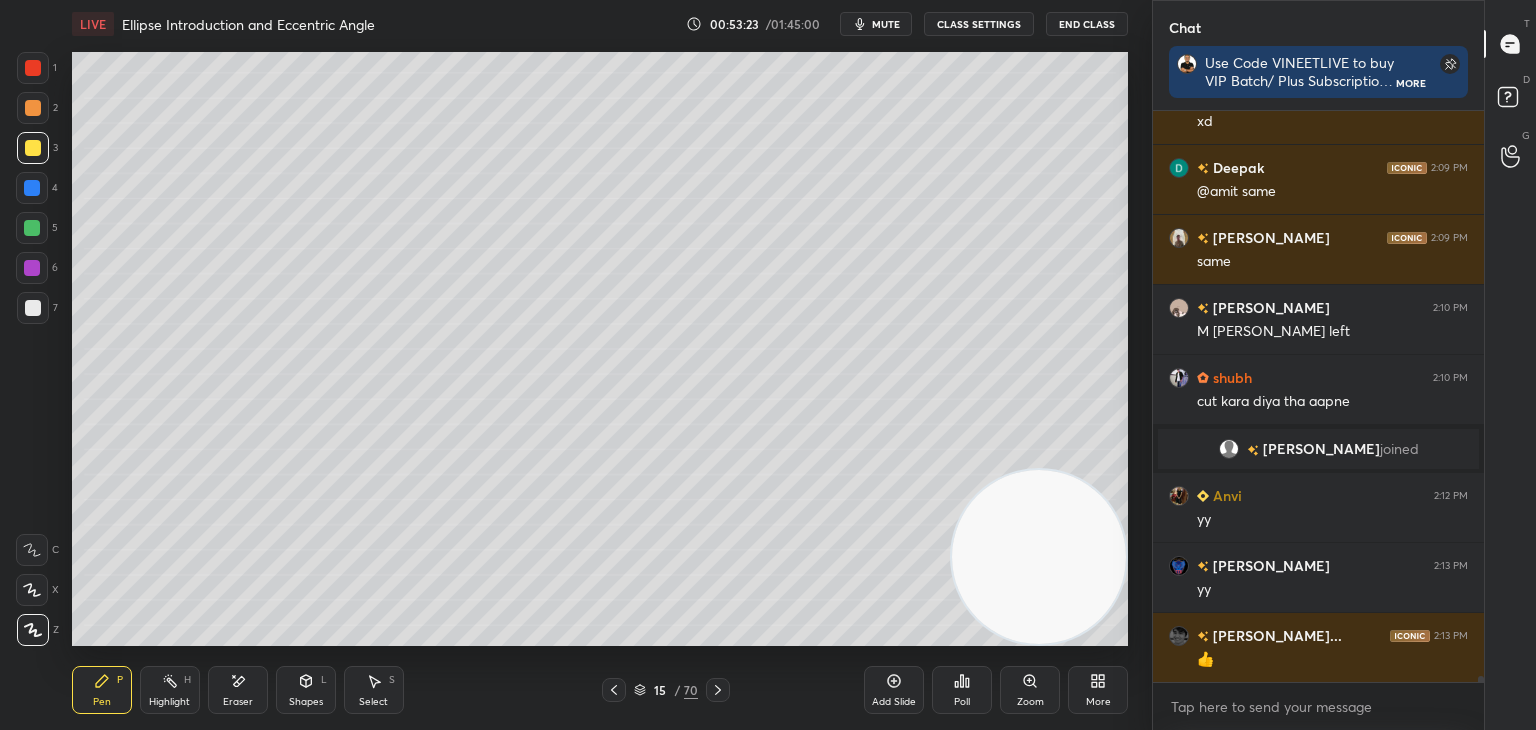 scroll, scrollTop: 53112, scrollLeft: 0, axis: vertical 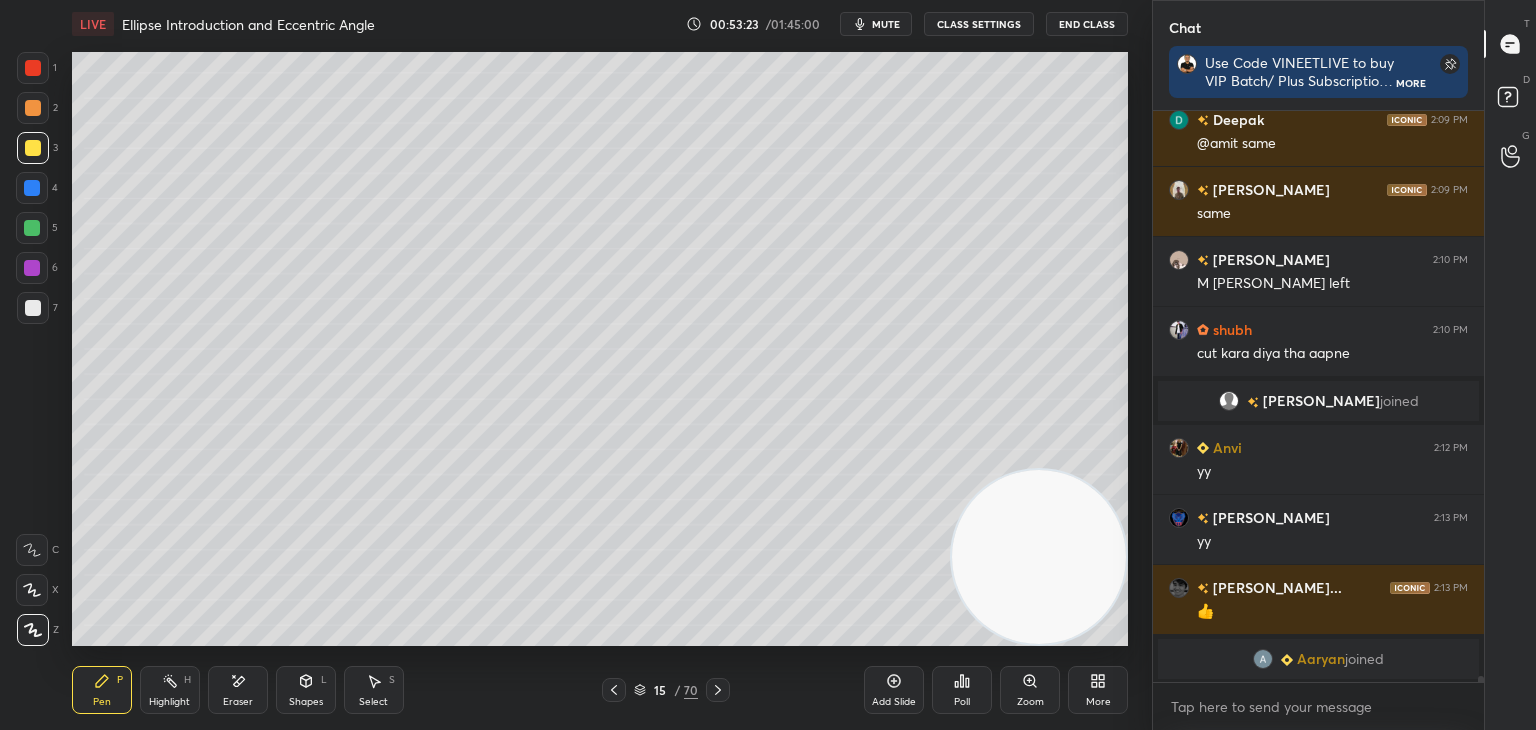 click on "Eraser" at bounding box center (238, 702) 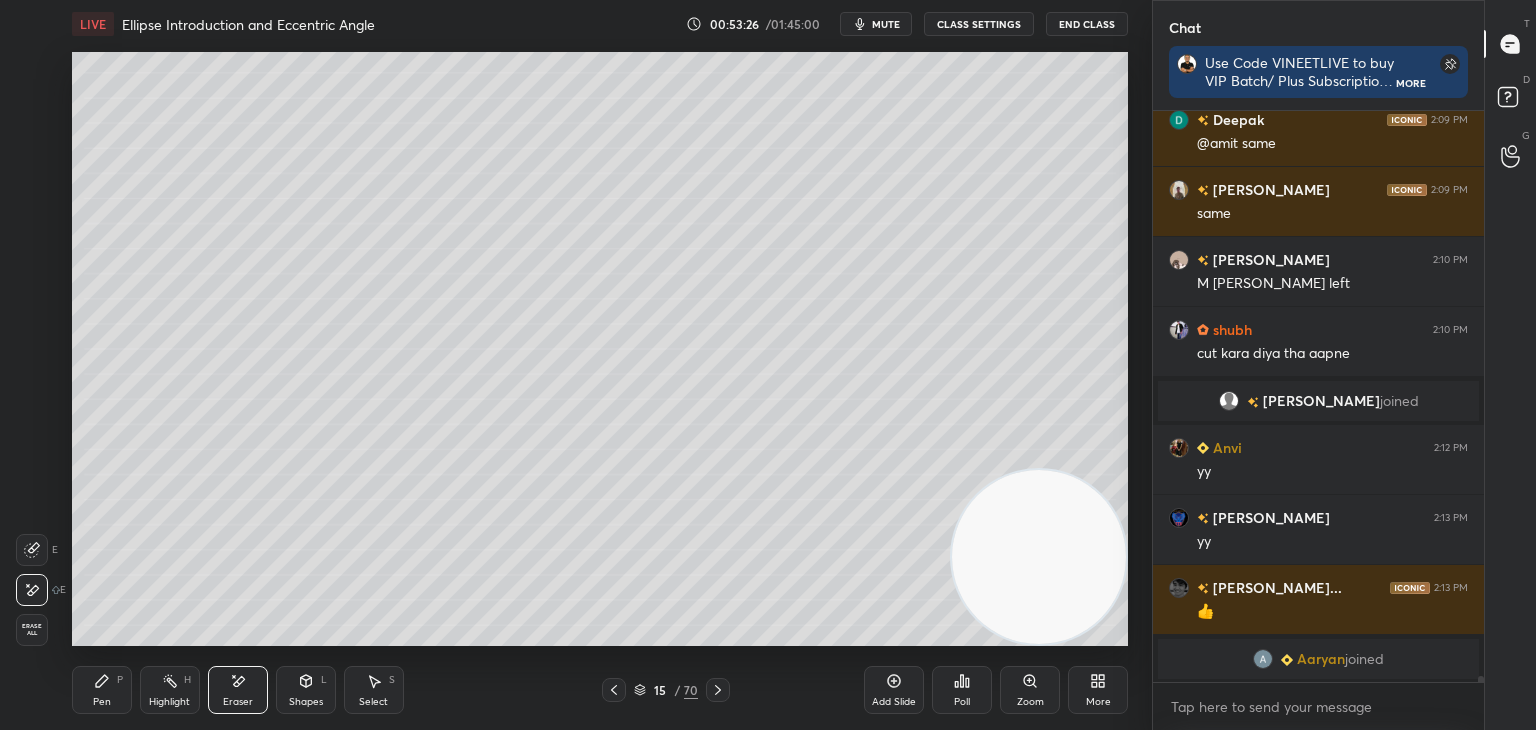 click on "Pen" at bounding box center [102, 702] 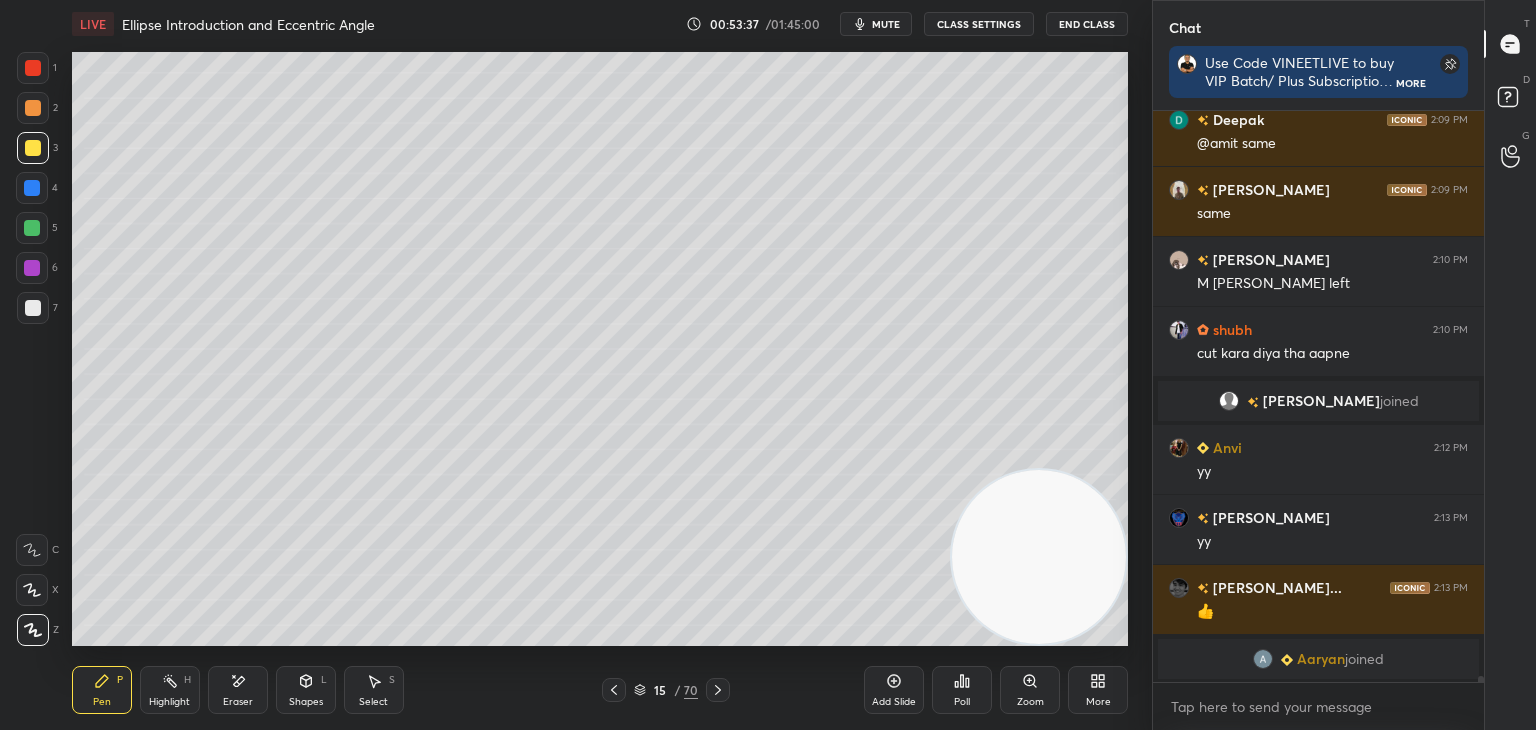 click on "Aaryan" at bounding box center [1321, 659] 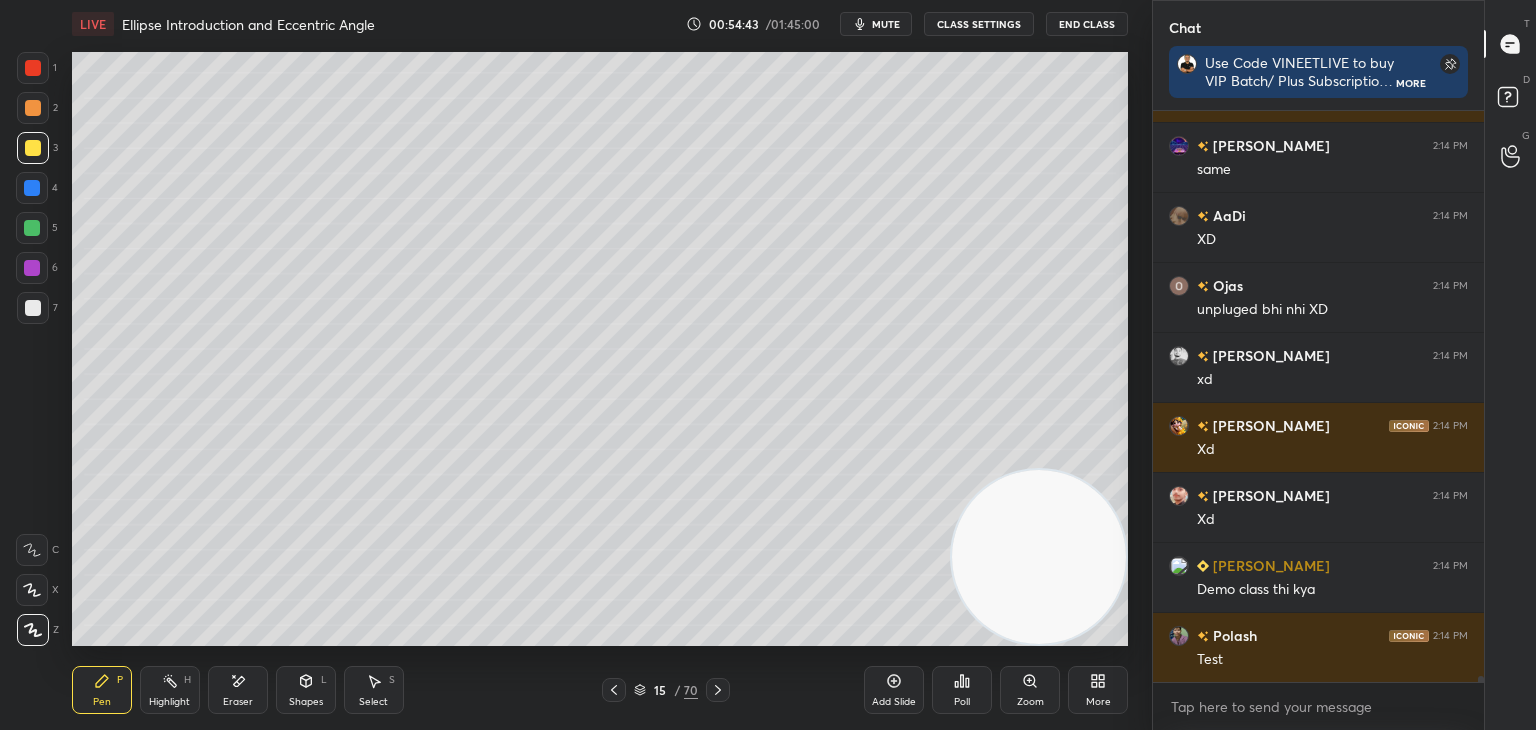 scroll, scrollTop: 55062, scrollLeft: 0, axis: vertical 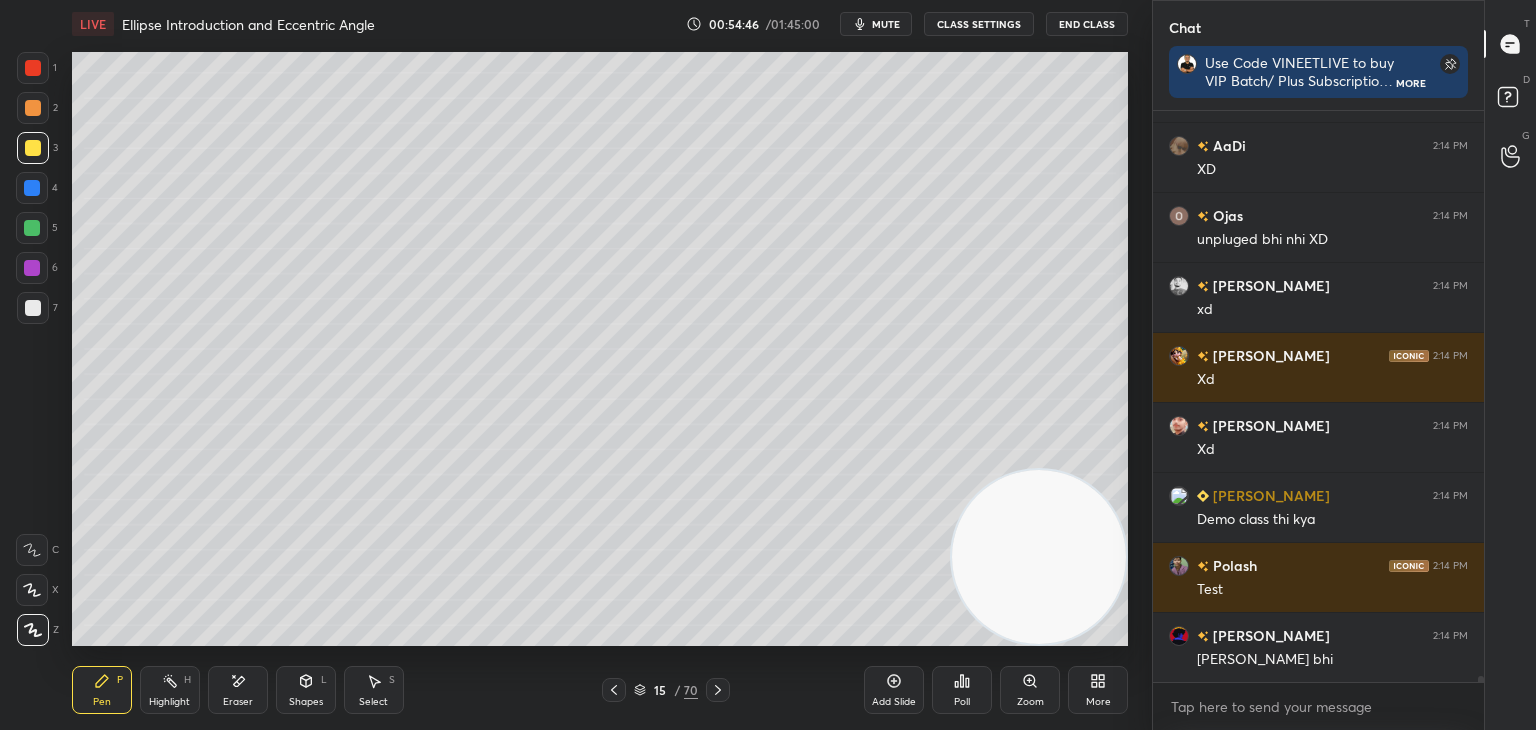 click 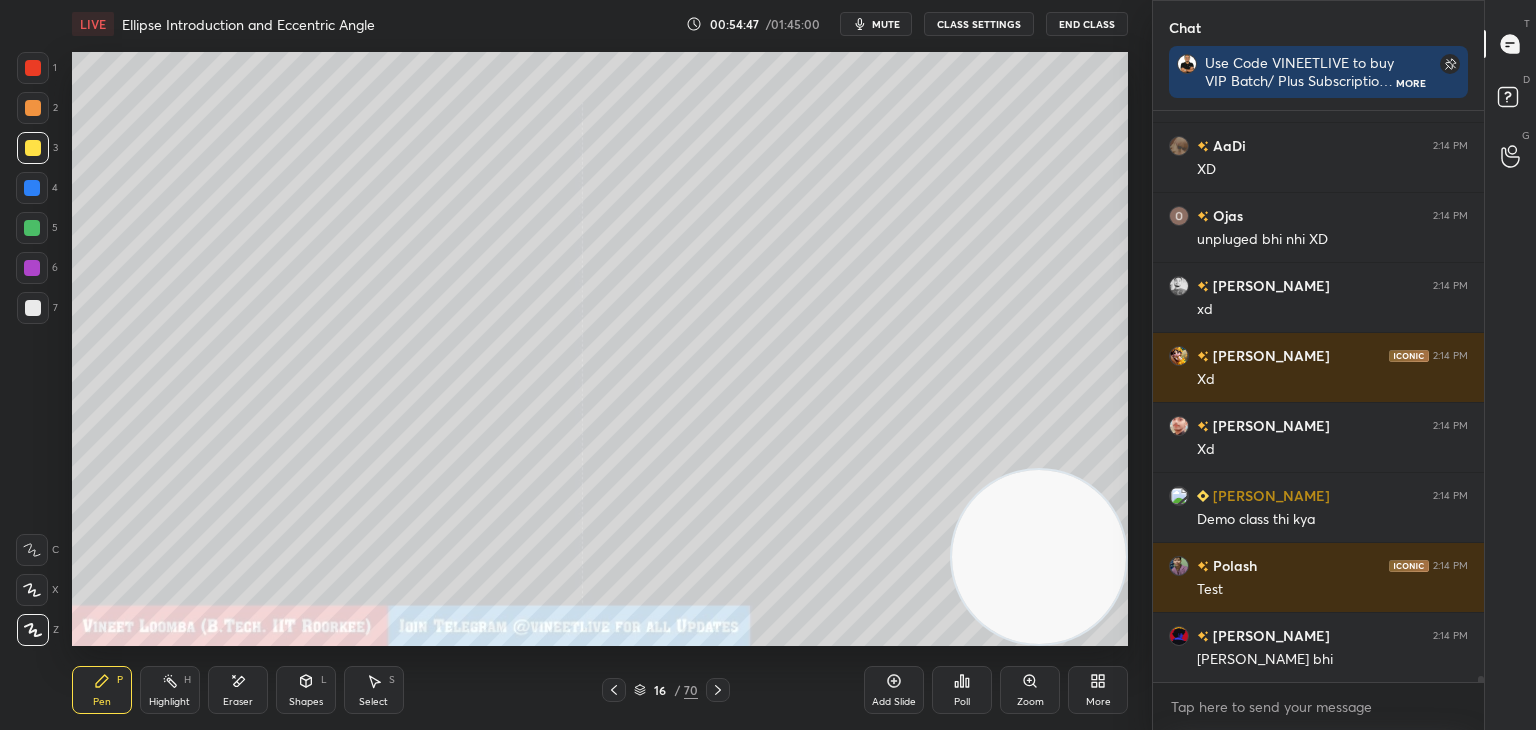 click on "Shapes L" at bounding box center (306, 690) 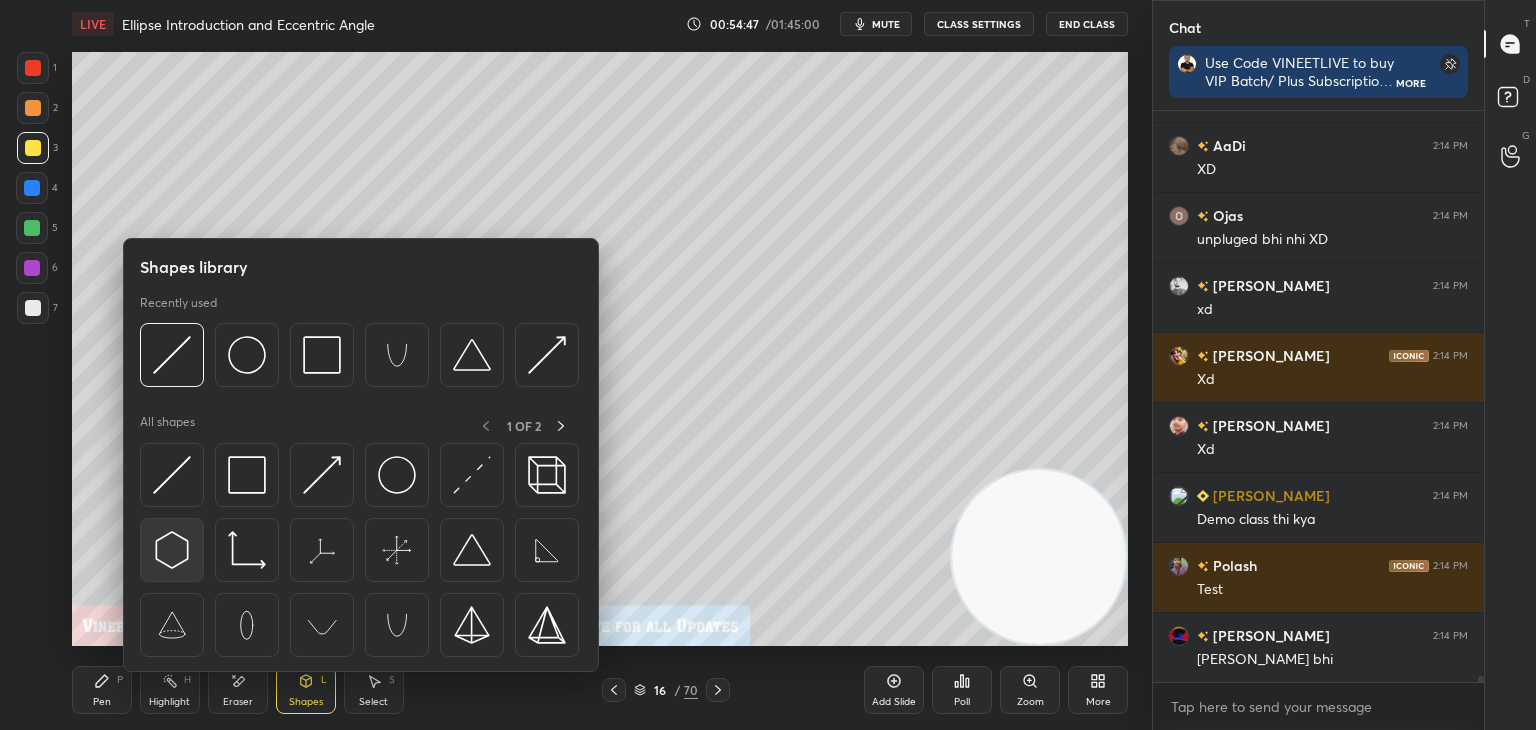 scroll, scrollTop: 55132, scrollLeft: 0, axis: vertical 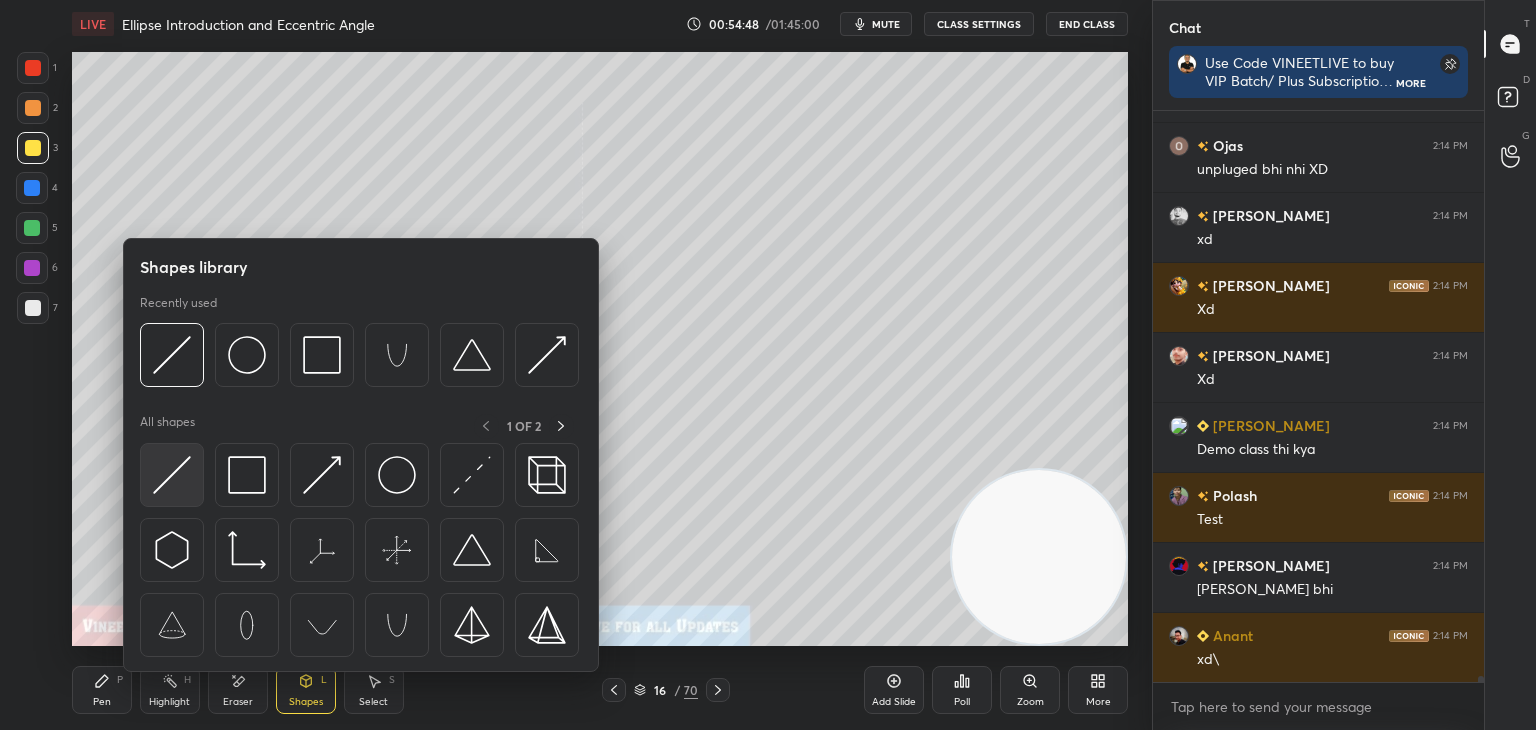 click at bounding box center [172, 475] 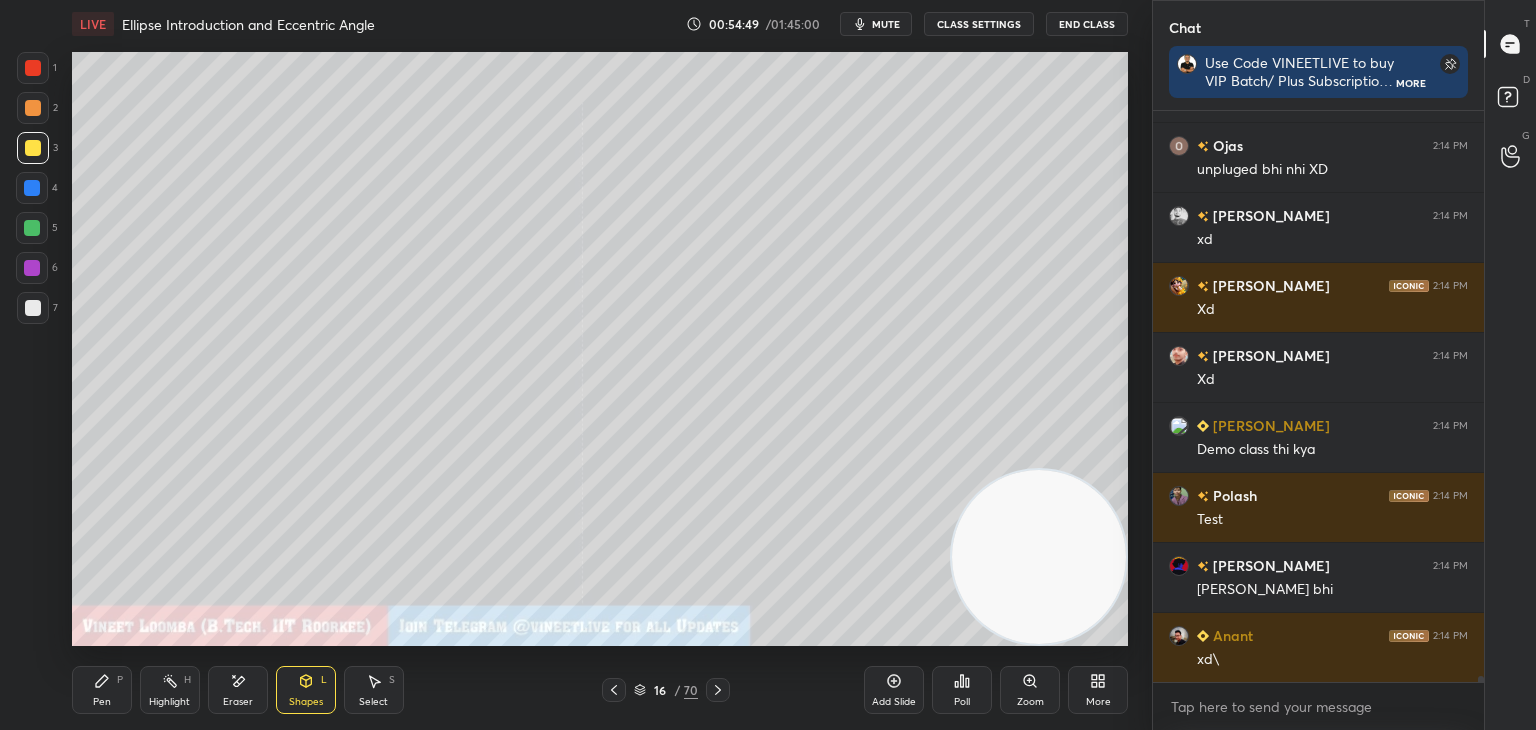 scroll, scrollTop: 55202, scrollLeft: 0, axis: vertical 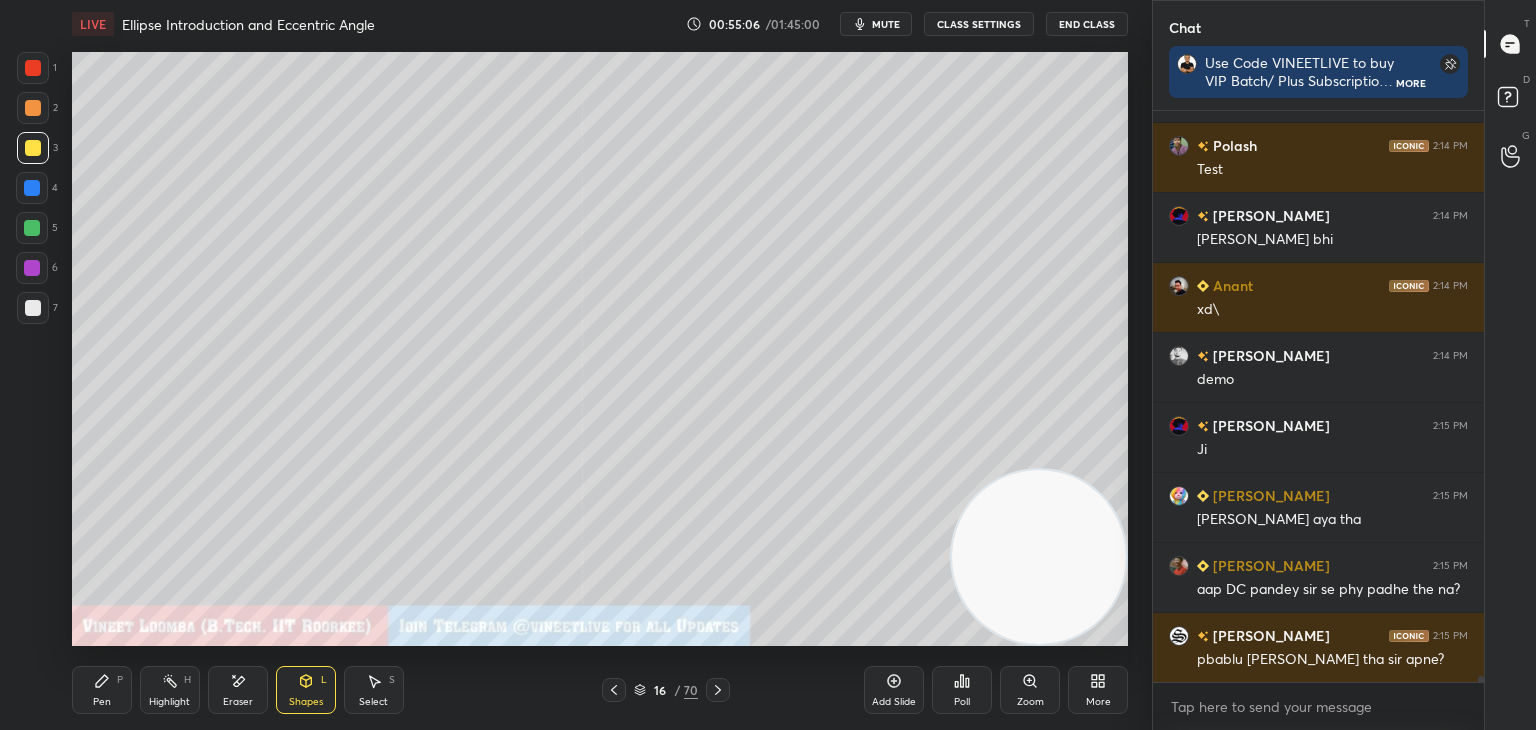 click 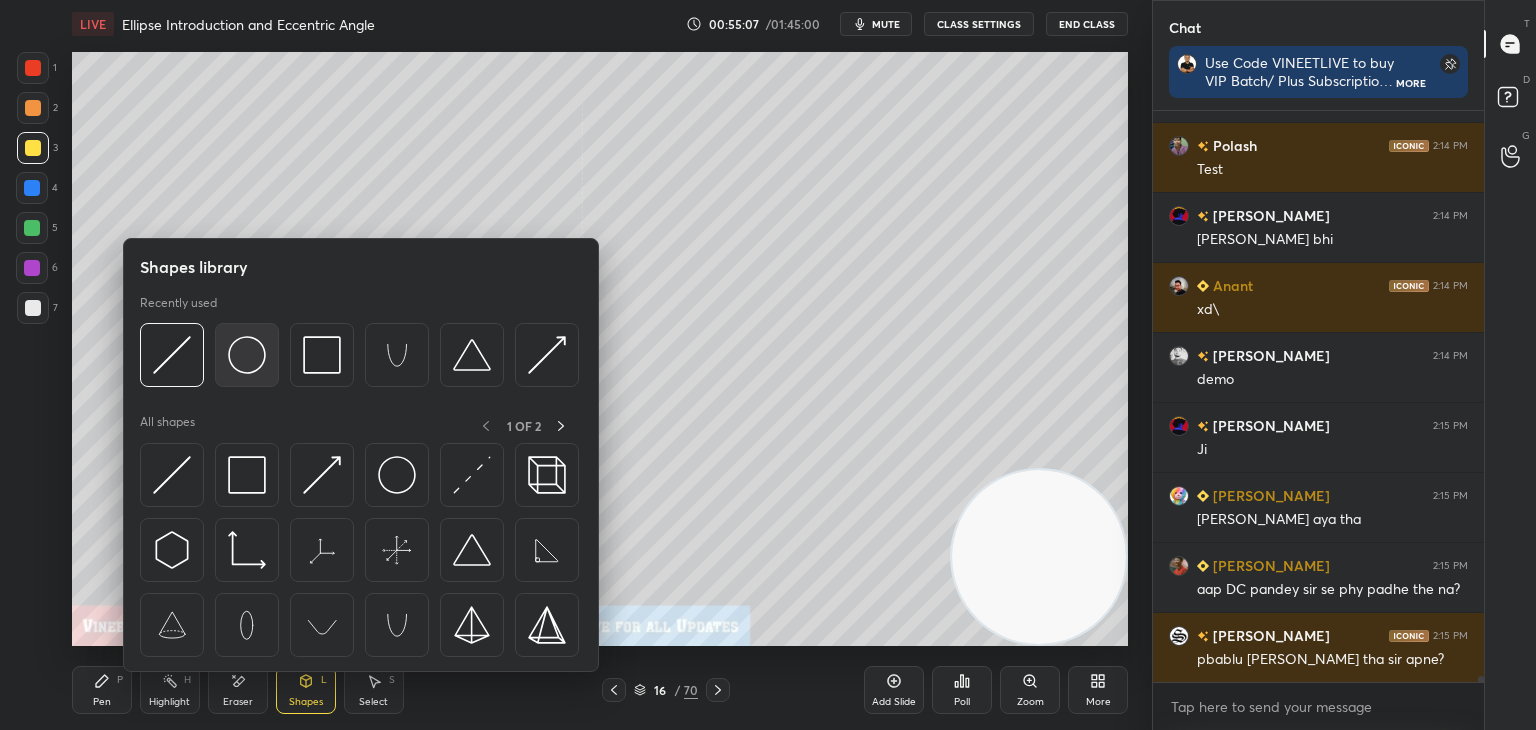 click at bounding box center [247, 355] 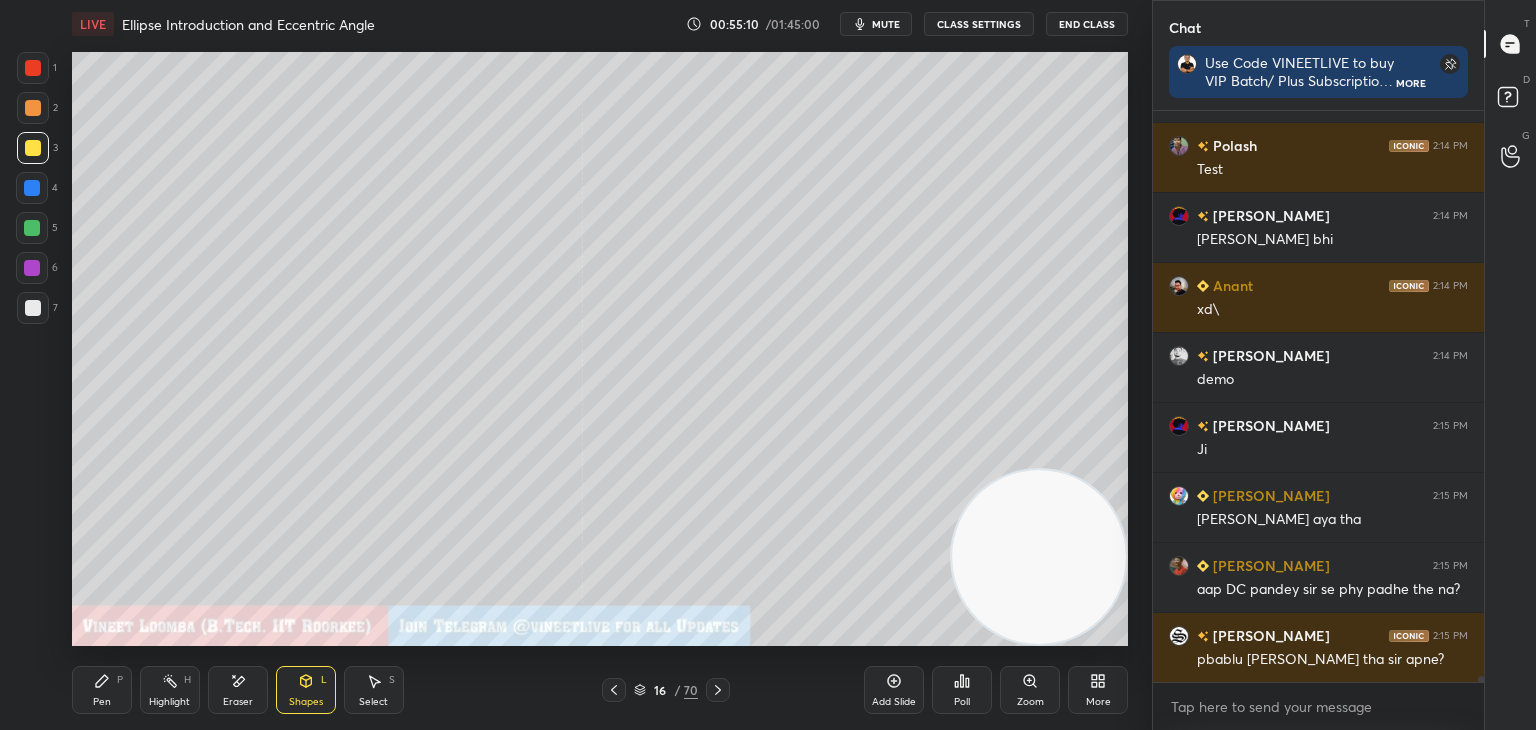 drag, startPoint x: 370, startPoint y: 699, endPoint x: 374, endPoint y: 683, distance: 16.492422 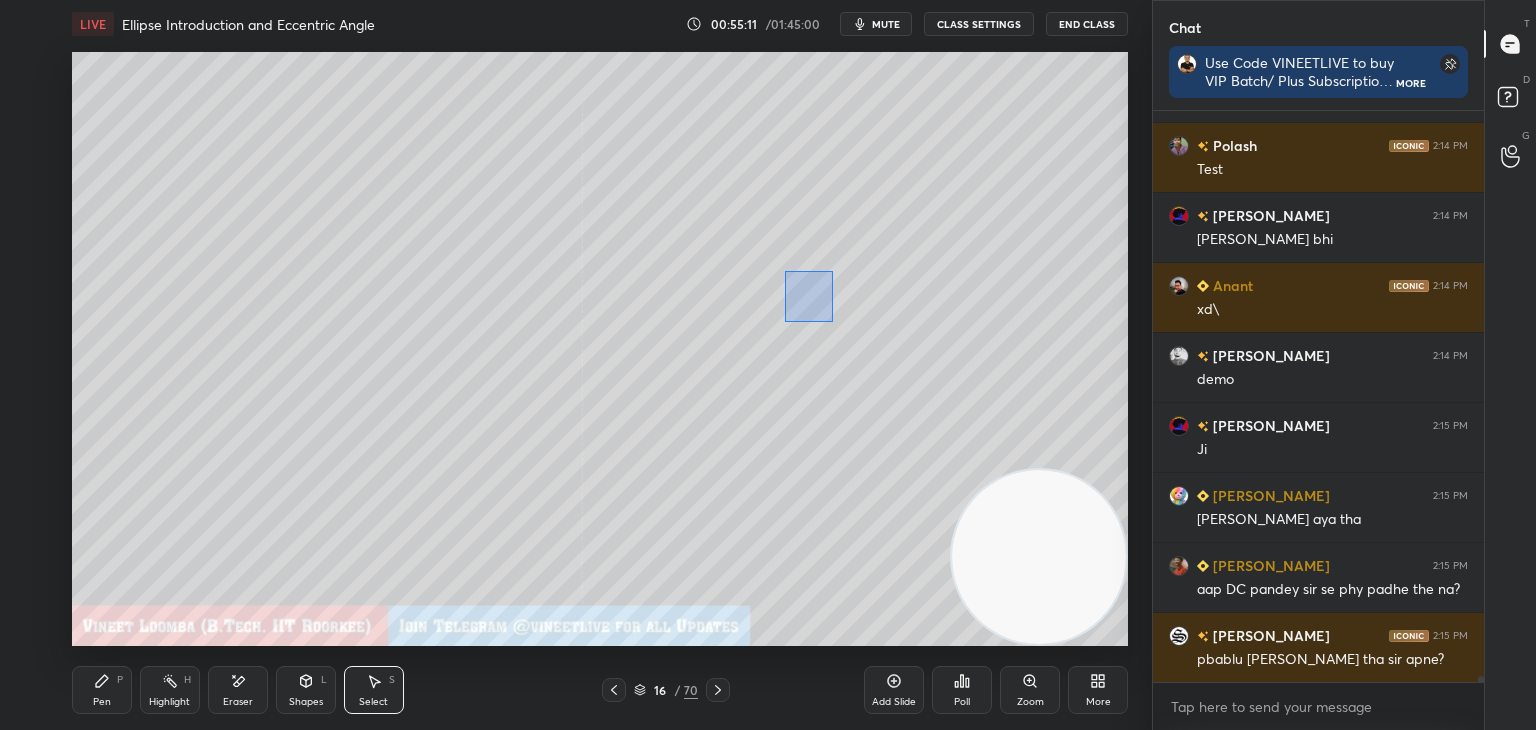 drag, startPoint x: 832, startPoint y: 322, endPoint x: 792, endPoint y: 277, distance: 60.207973 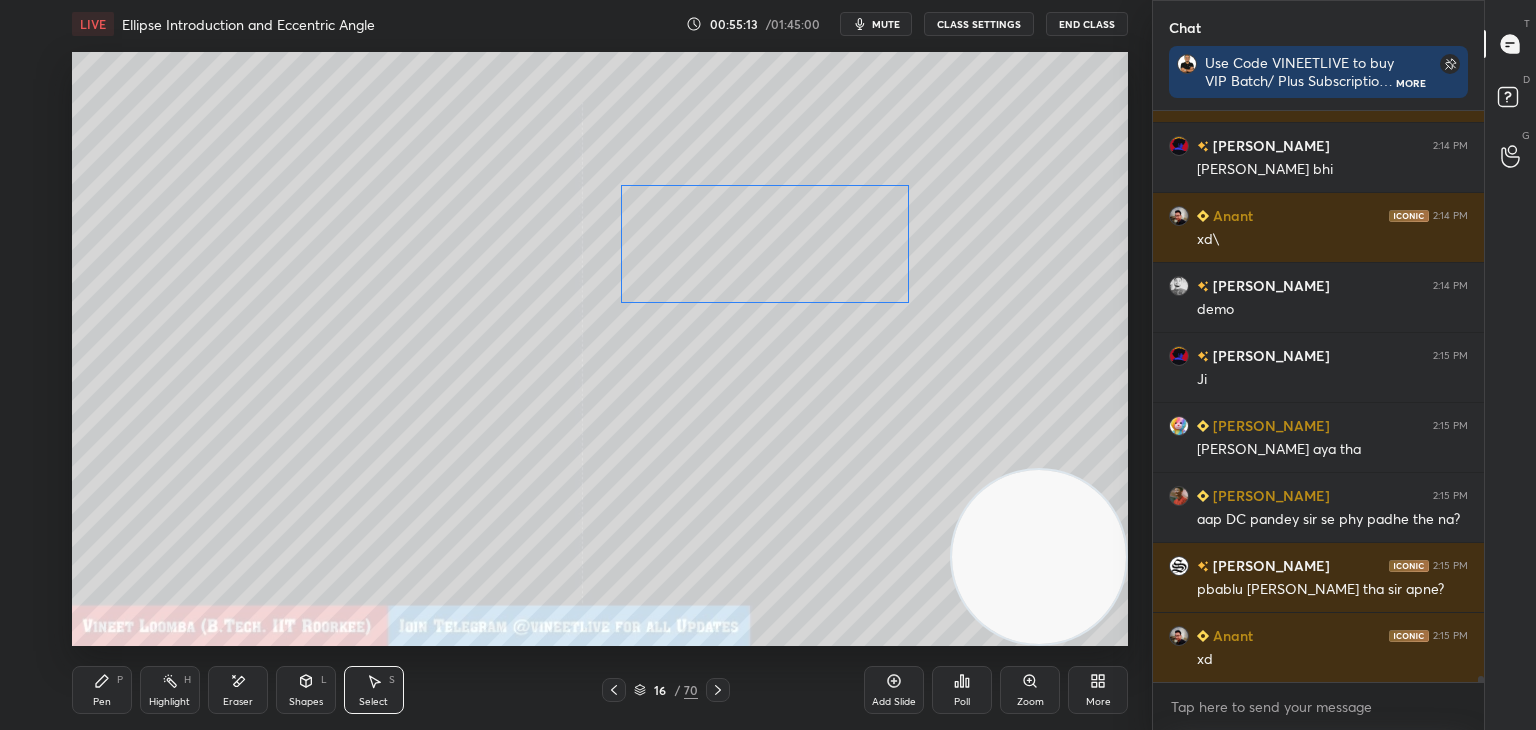 drag, startPoint x: 794, startPoint y: 283, endPoint x: 812, endPoint y: 289, distance: 18.973665 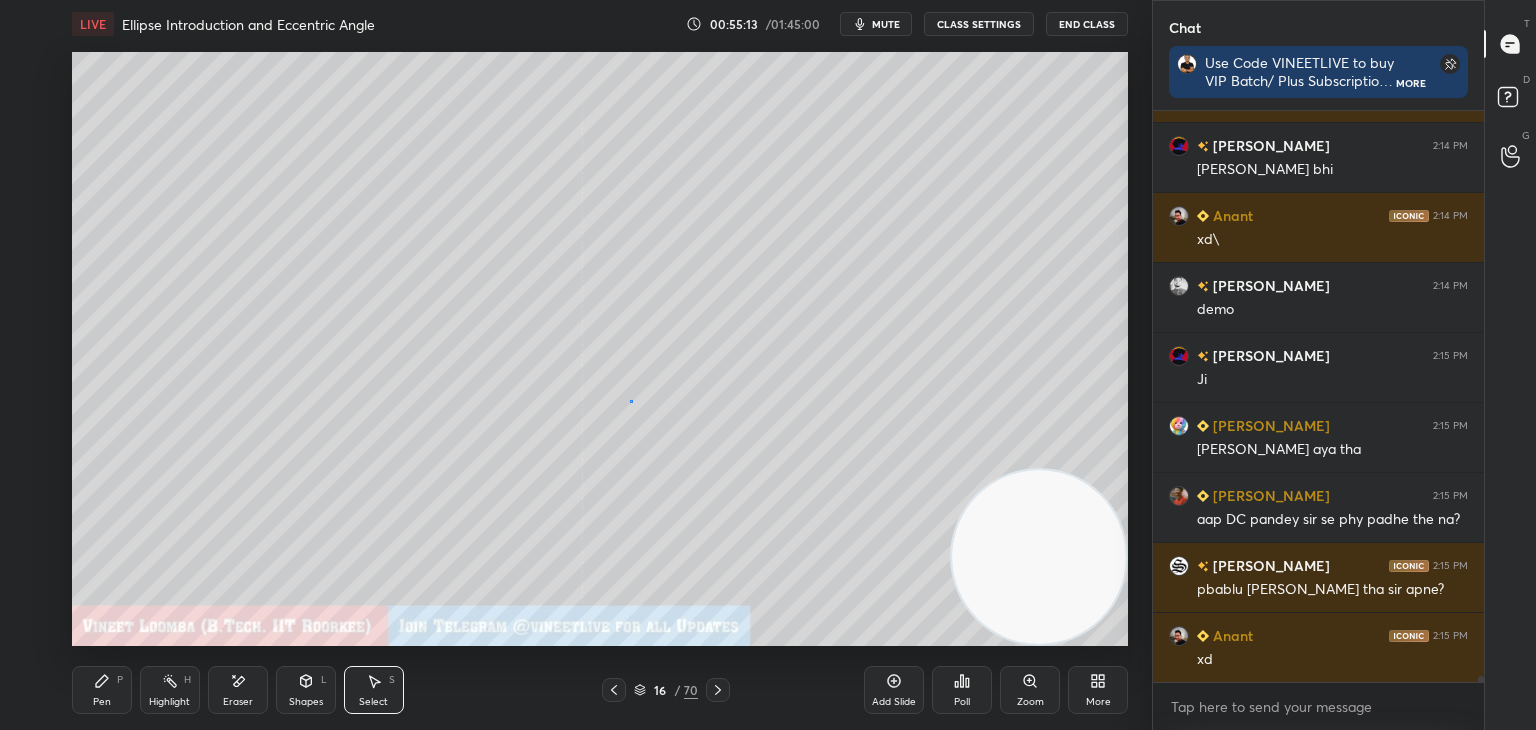 drag, startPoint x: 631, startPoint y: 401, endPoint x: 540, endPoint y: 469, distance: 113.600174 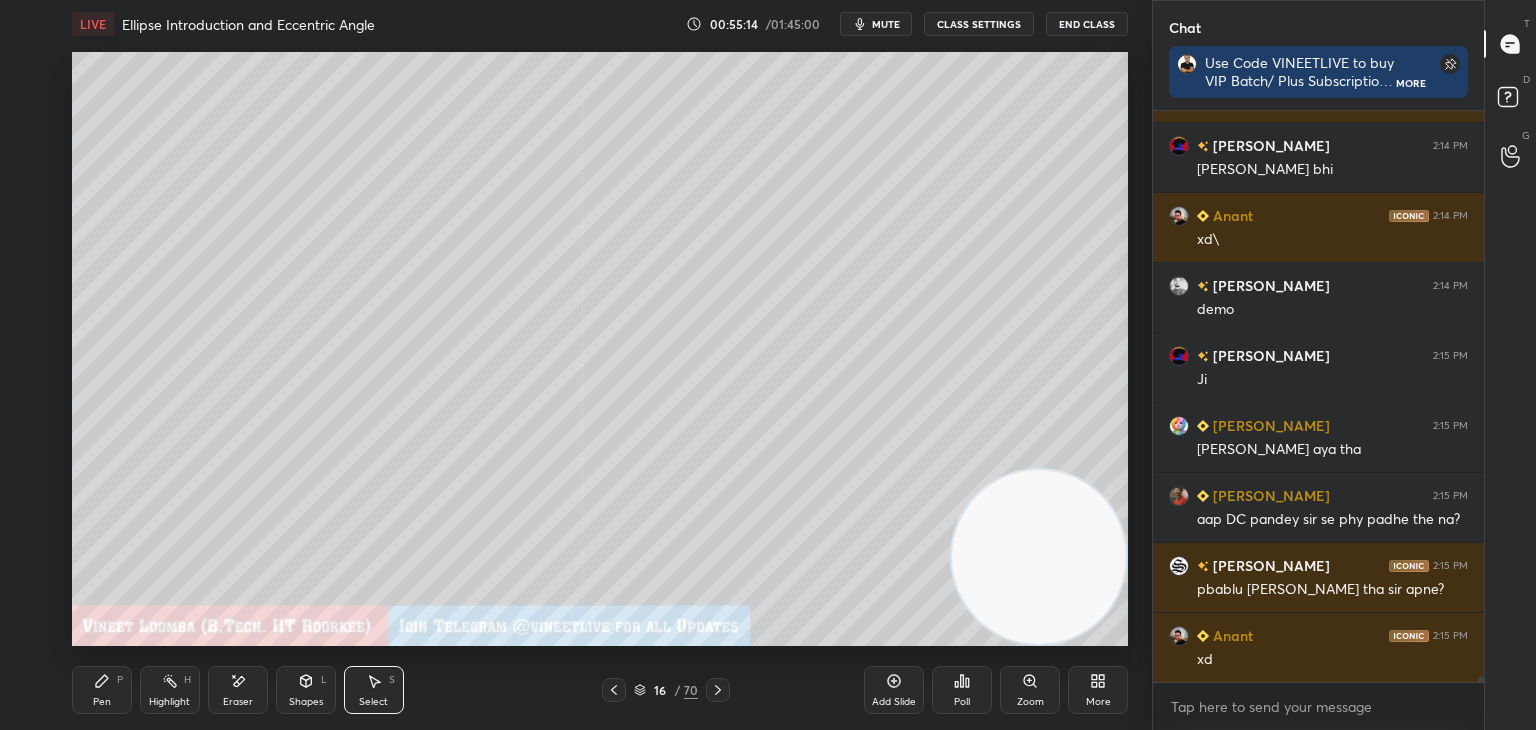 scroll, scrollTop: 55622, scrollLeft: 0, axis: vertical 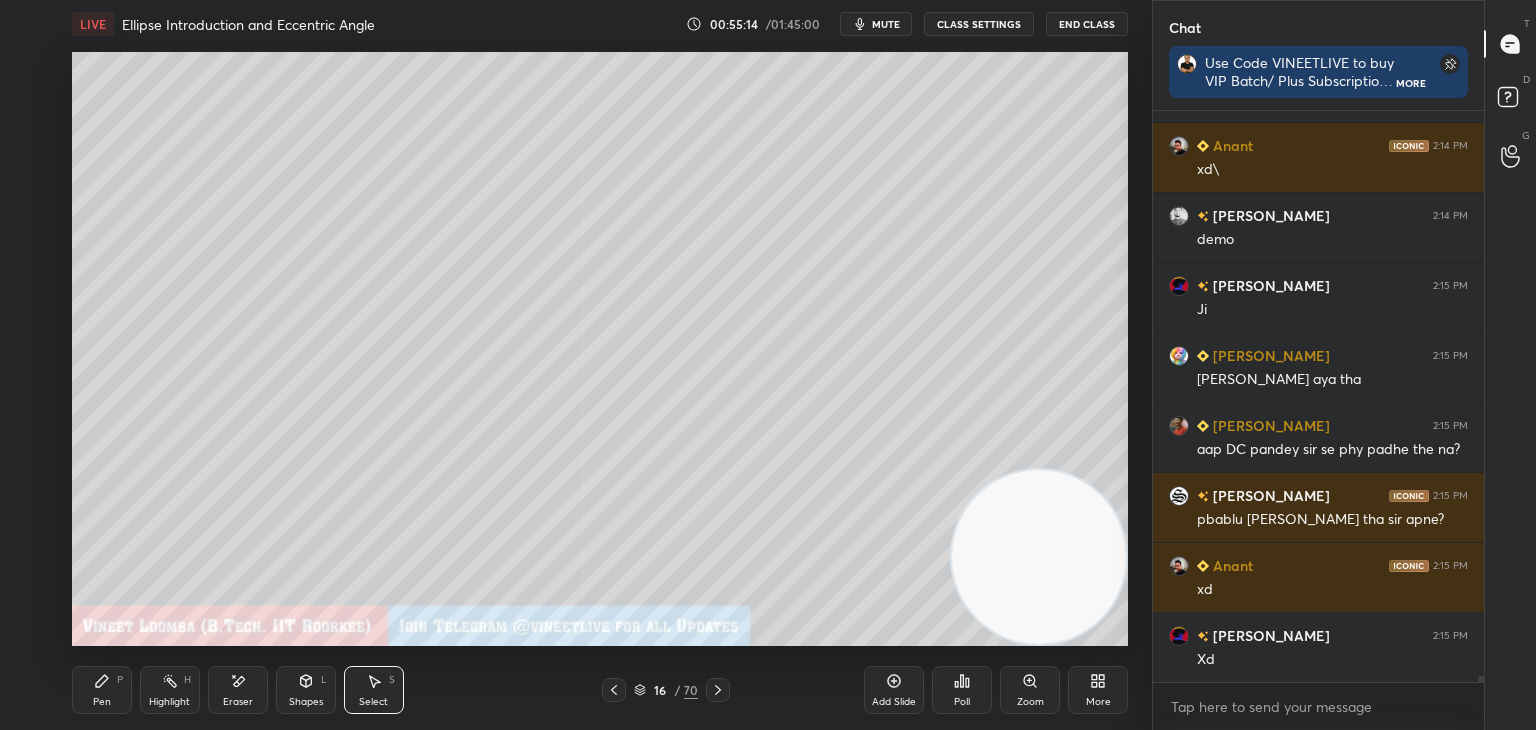drag, startPoint x: 235, startPoint y: 692, endPoint x: 230, endPoint y: 667, distance: 25.495098 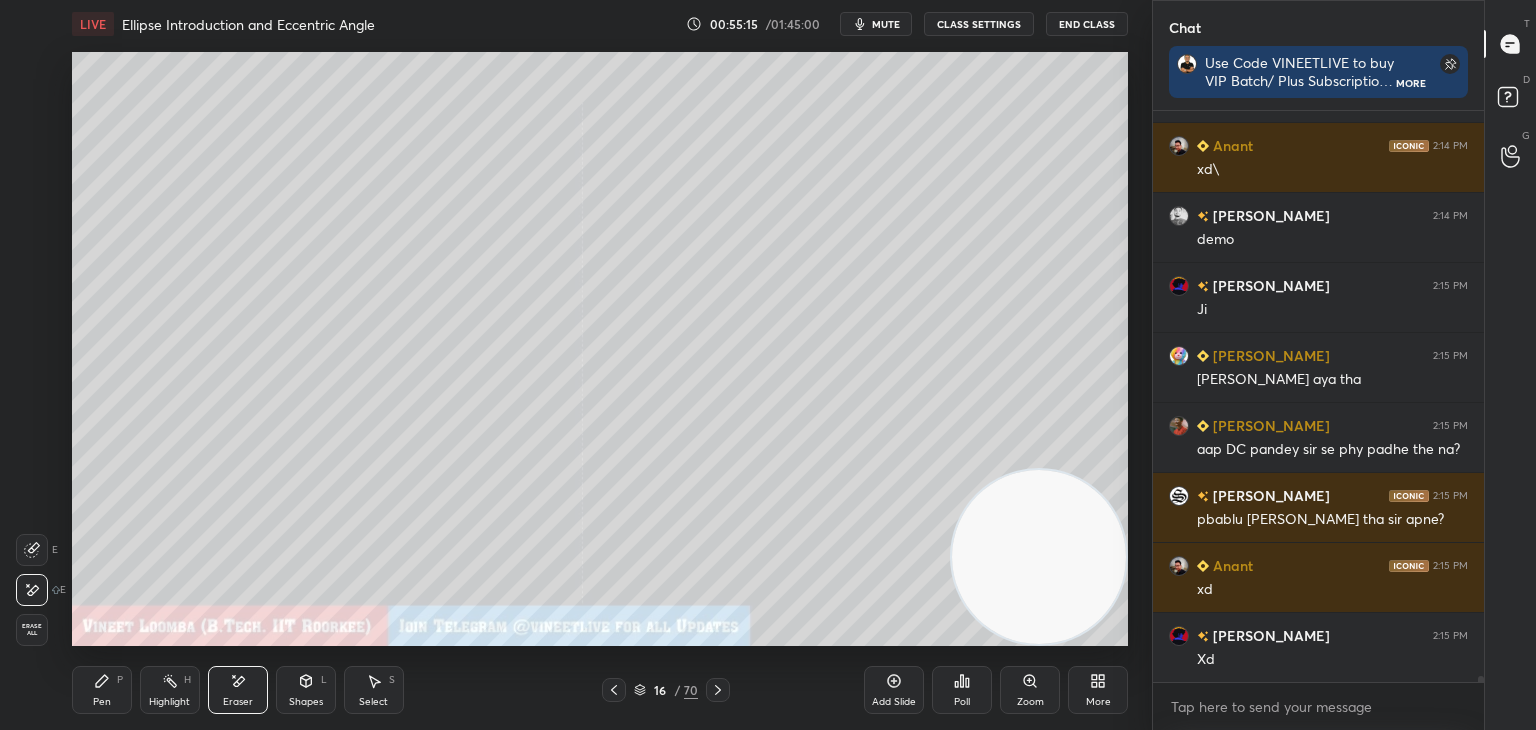 scroll, scrollTop: 55692, scrollLeft: 0, axis: vertical 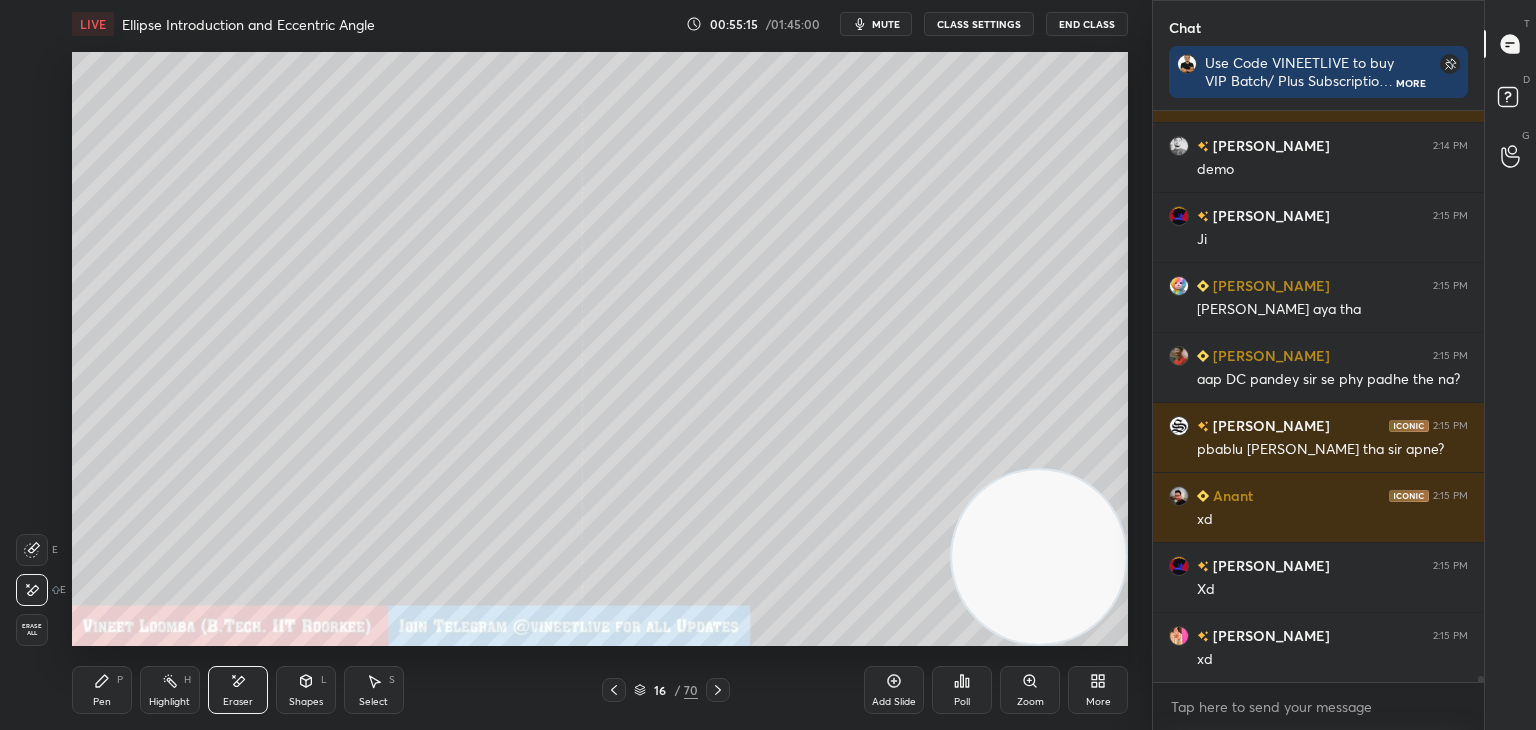 click on "P" at bounding box center (120, 680) 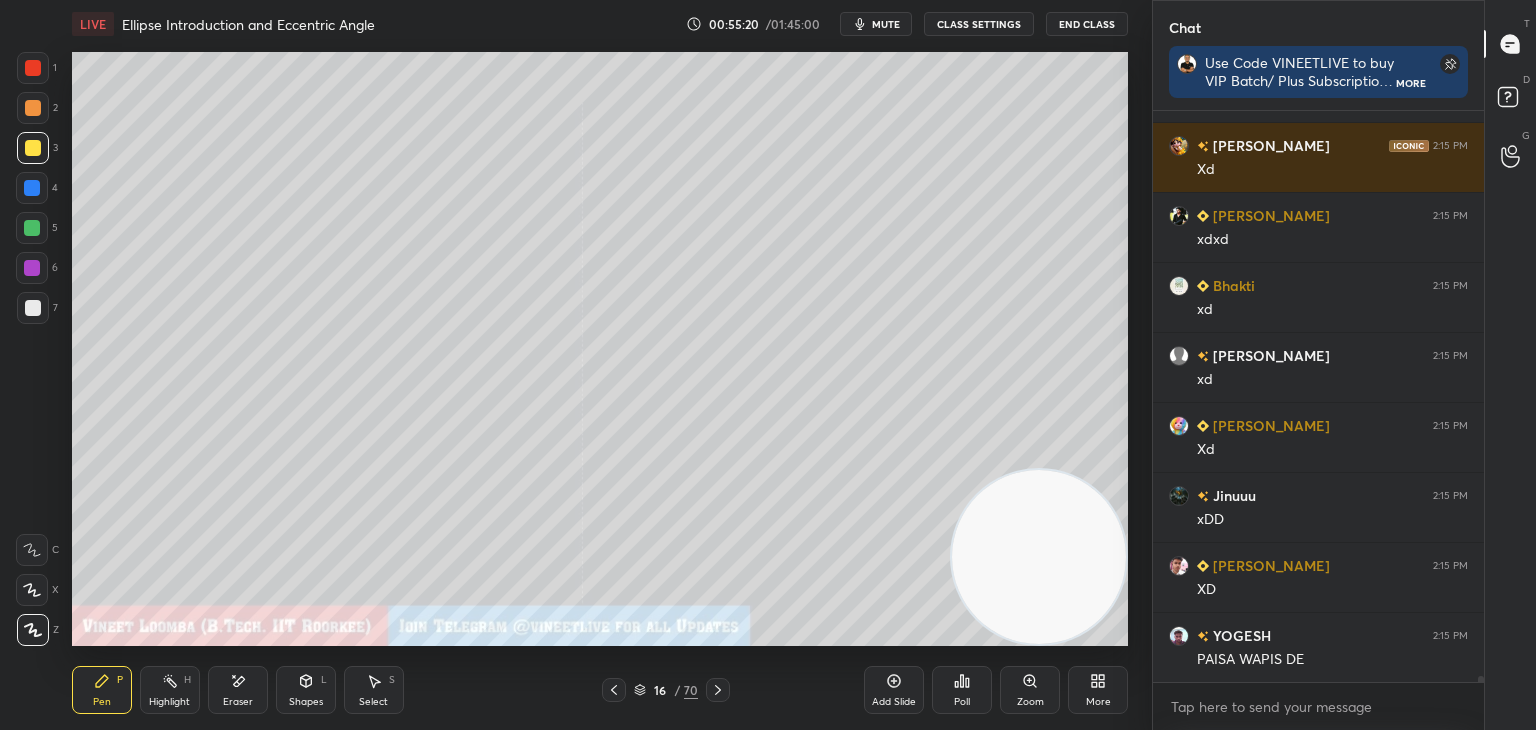 scroll, scrollTop: 56462, scrollLeft: 0, axis: vertical 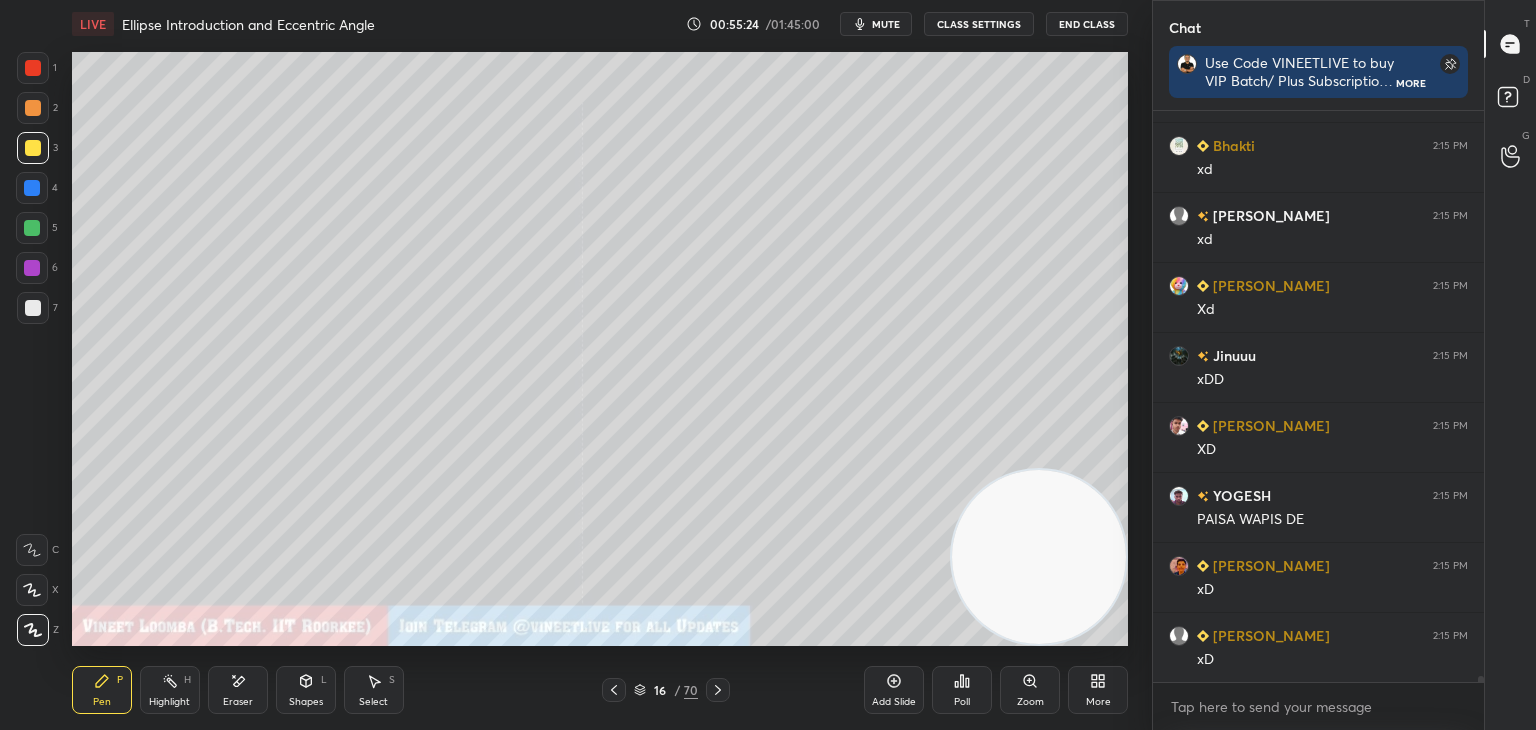 click on "Pen" at bounding box center [102, 702] 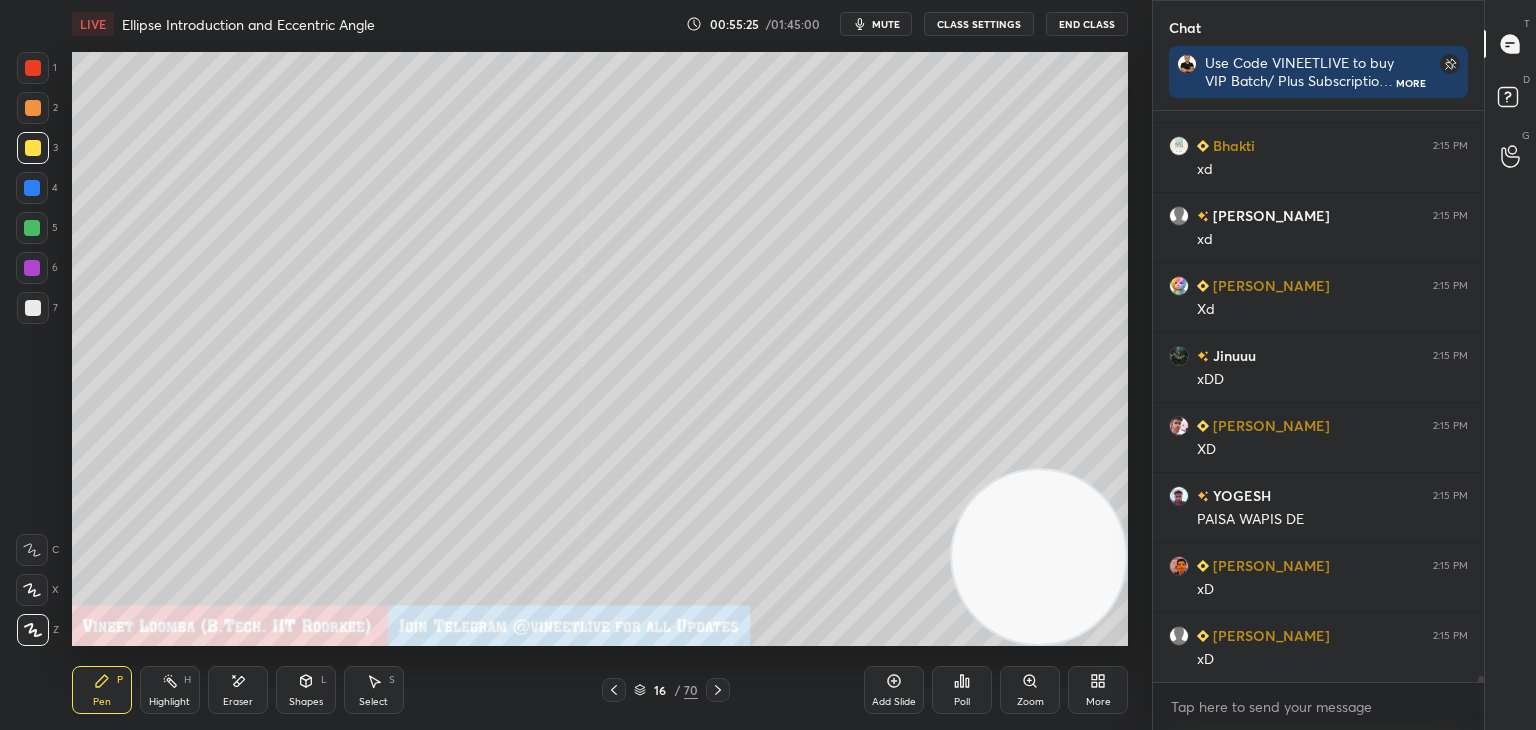 click at bounding box center [33, 308] 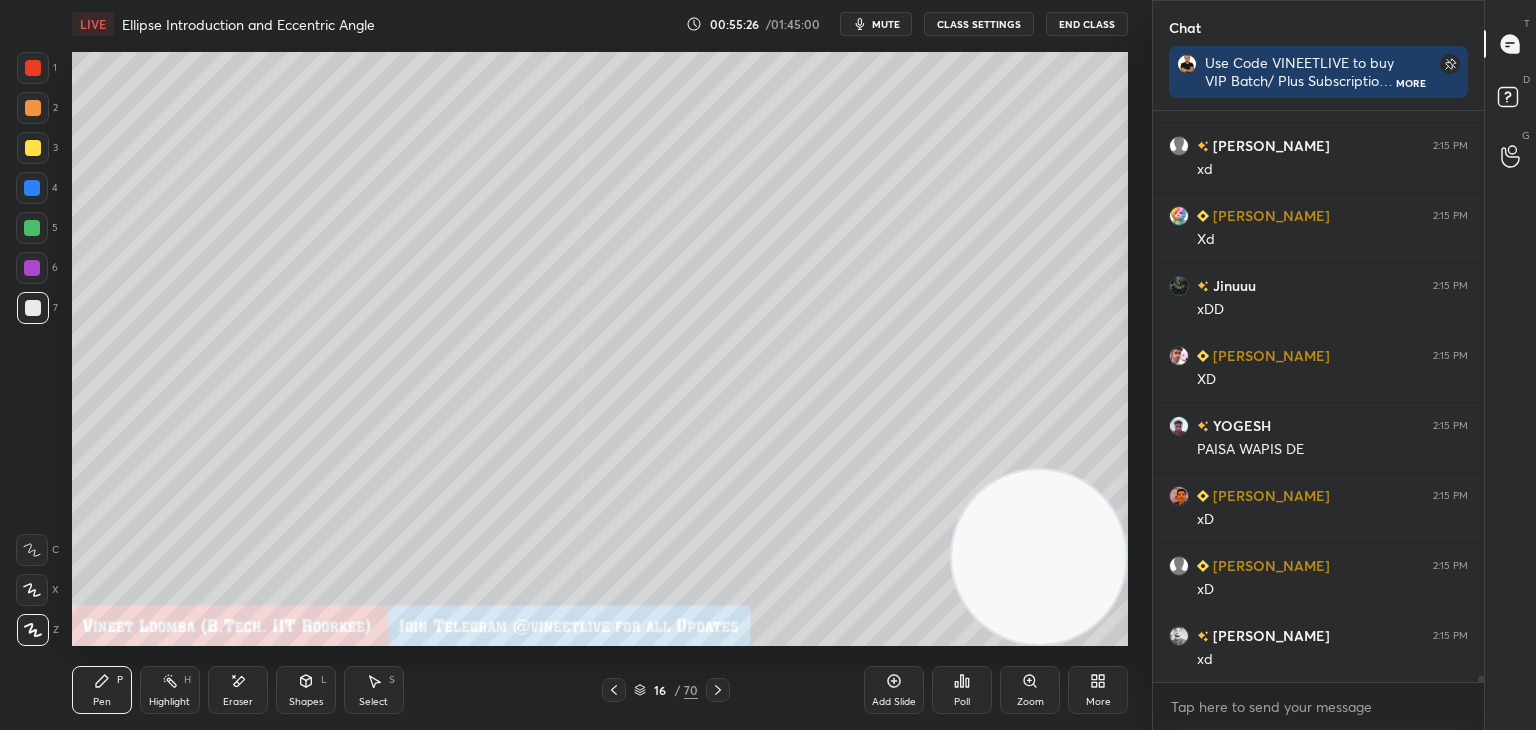 scroll, scrollTop: 56672, scrollLeft: 0, axis: vertical 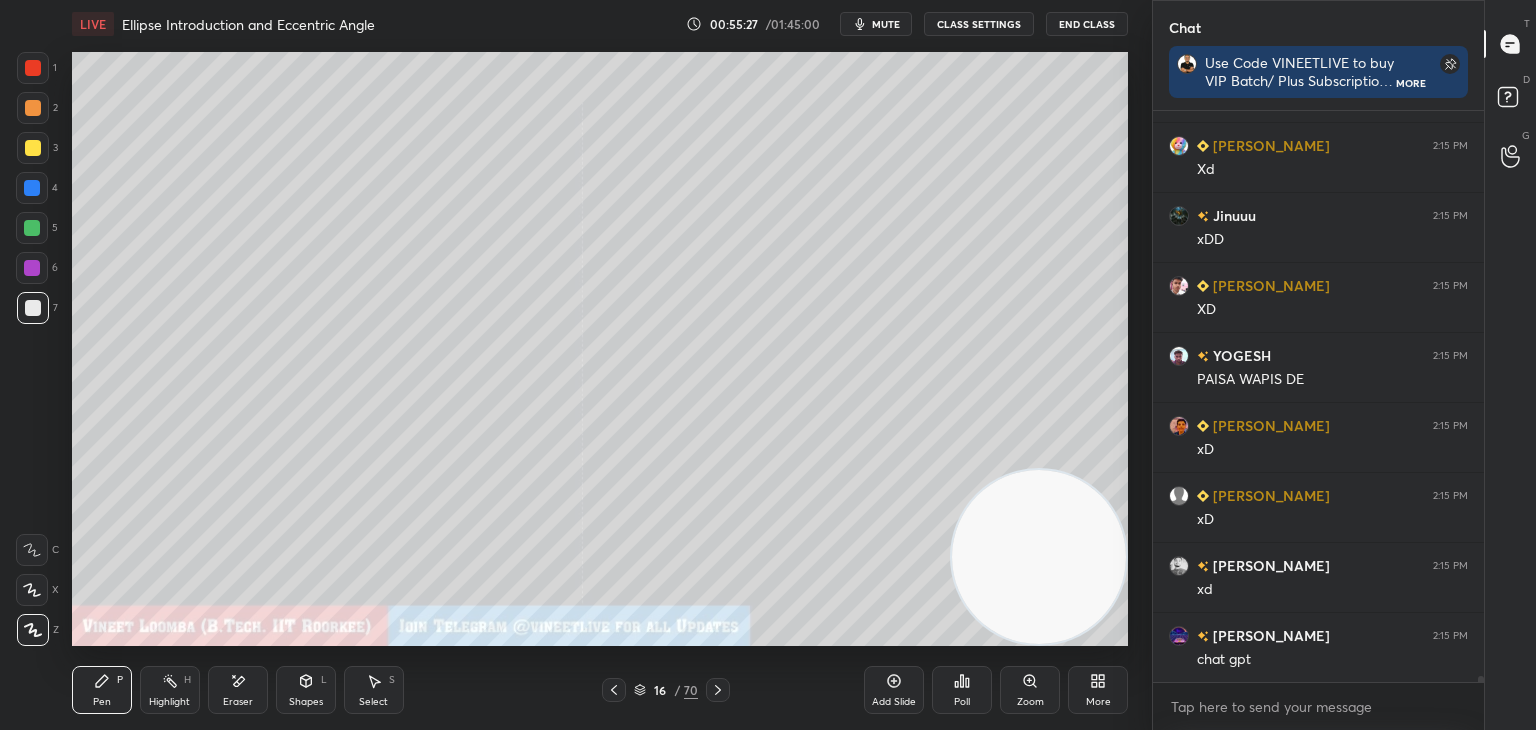 click on "Pen P" at bounding box center (102, 690) 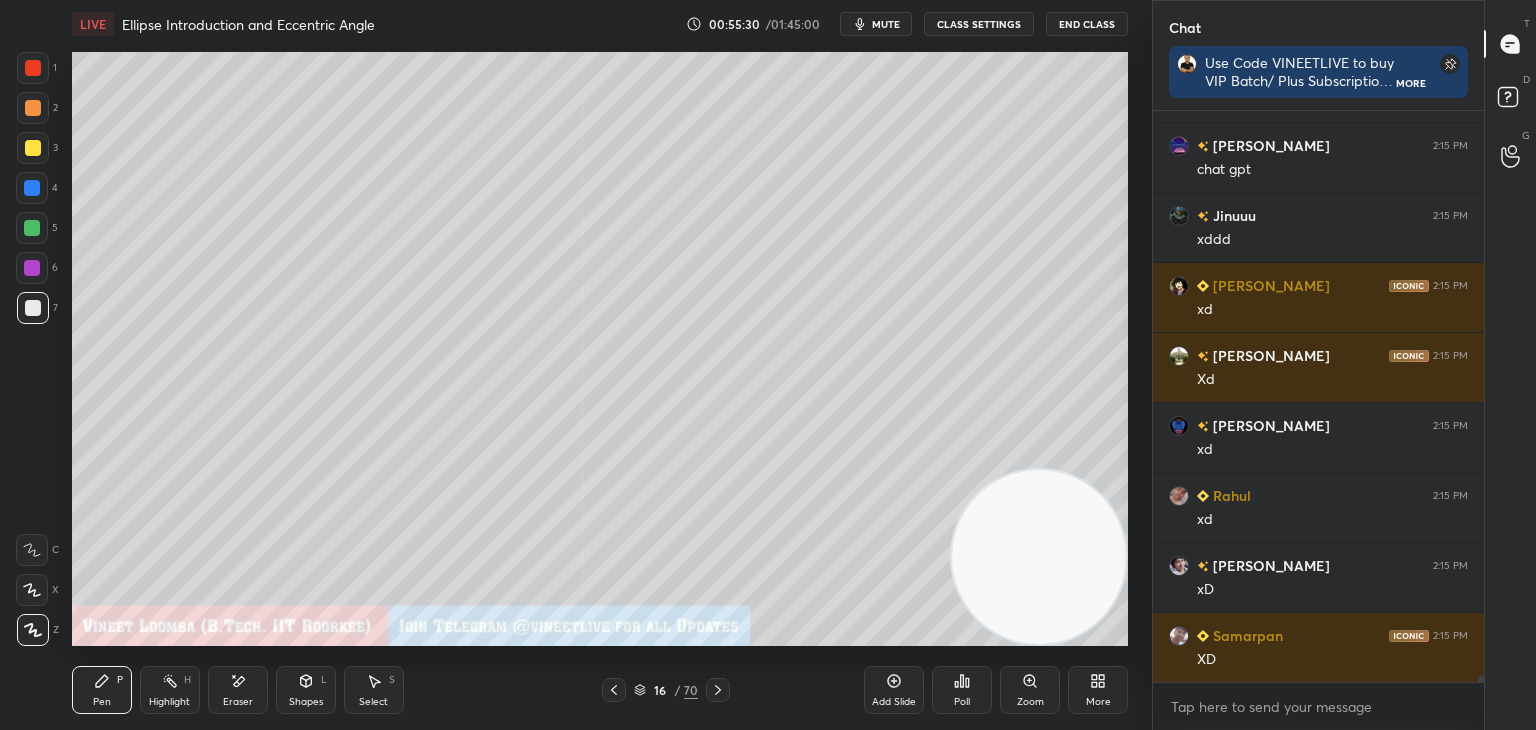 scroll, scrollTop: 57232, scrollLeft: 0, axis: vertical 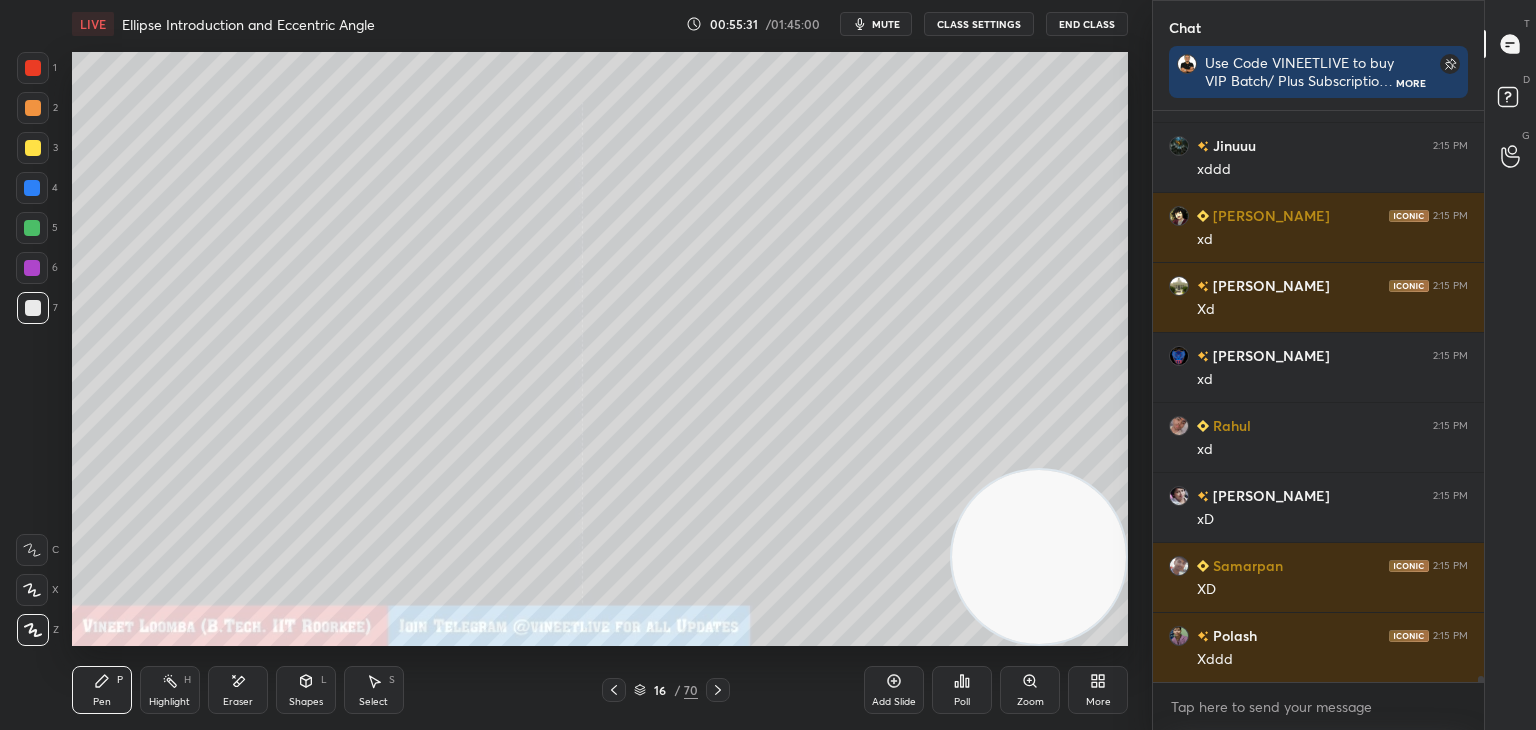 click on "Shapes L" at bounding box center (306, 690) 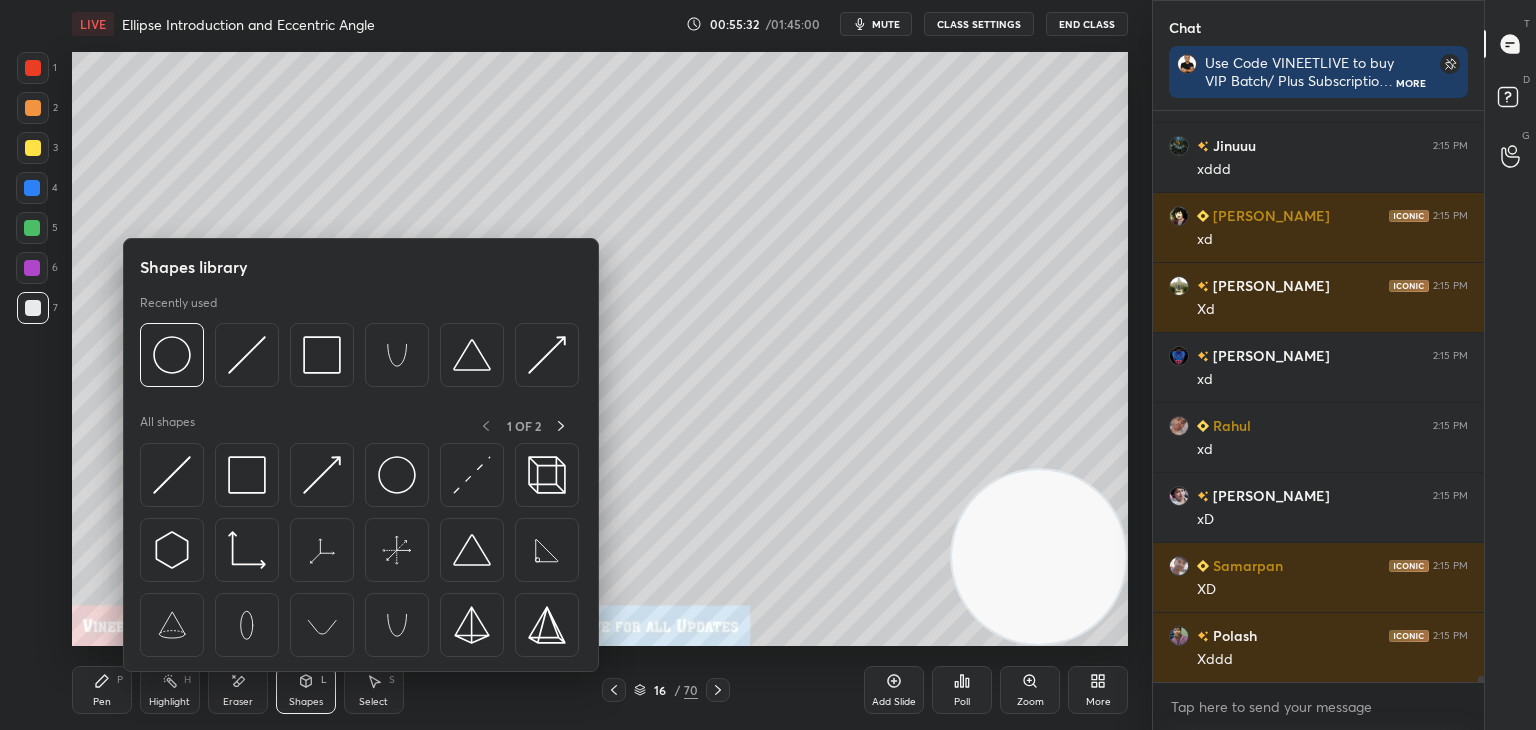 click on "Eraser" at bounding box center [238, 702] 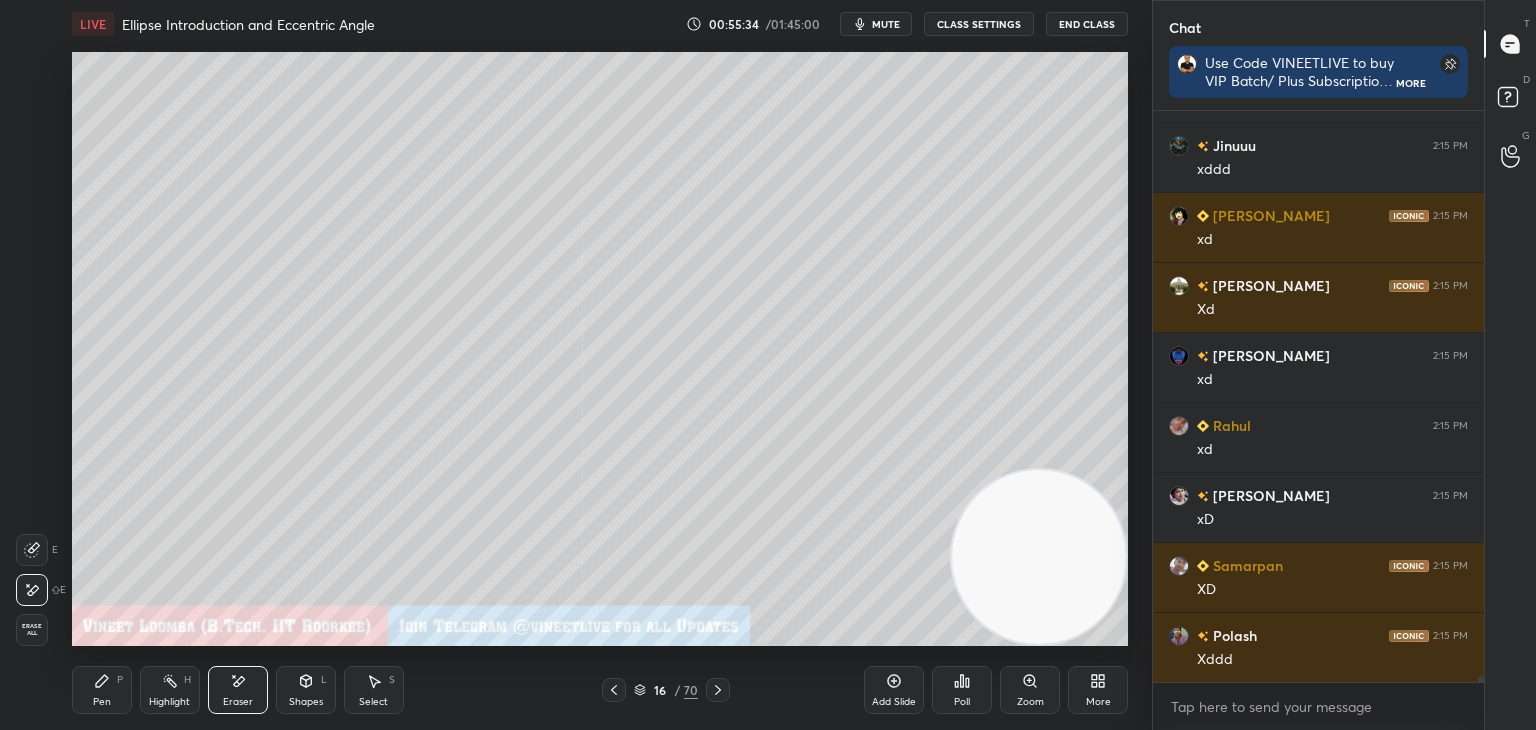 scroll, scrollTop: 57302, scrollLeft: 0, axis: vertical 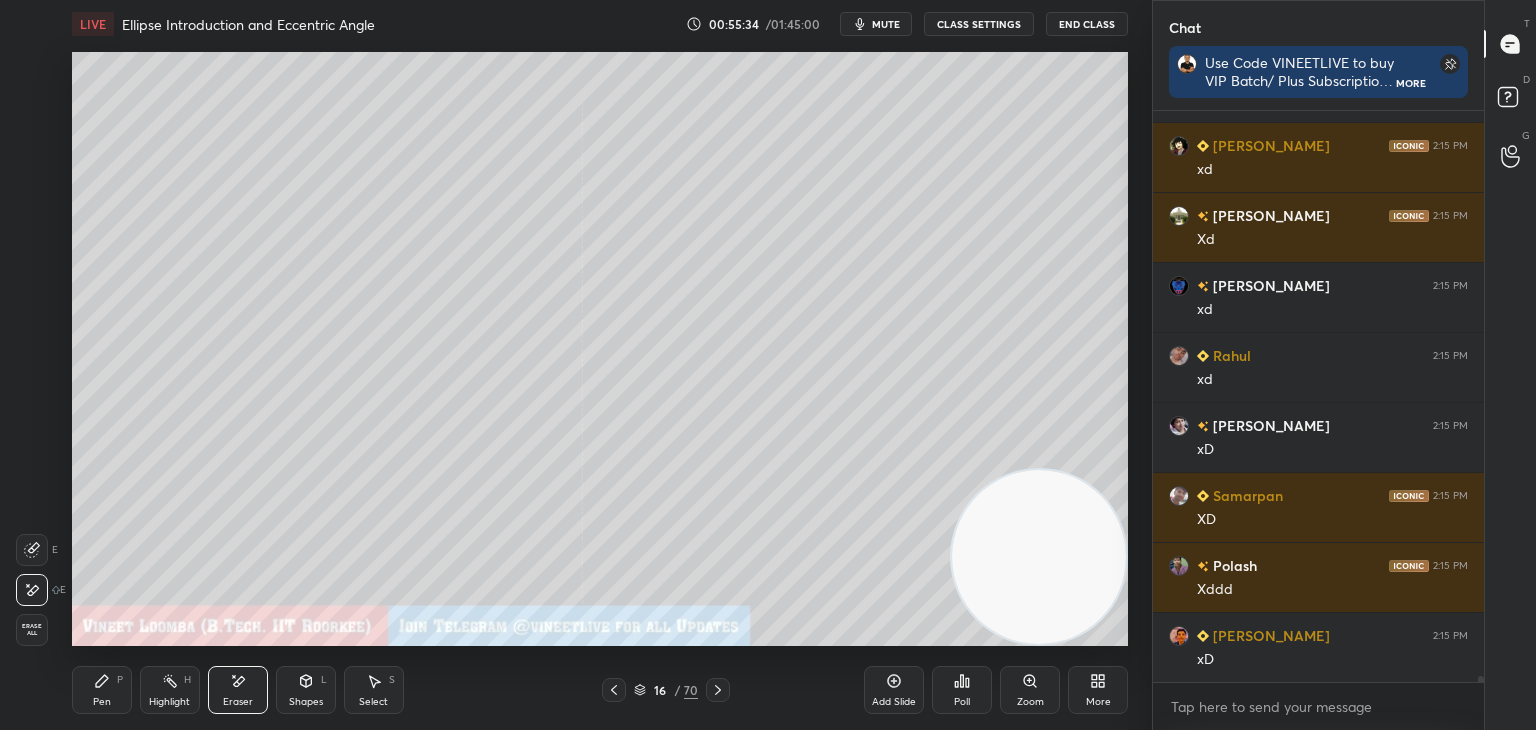 click on "Pen P" at bounding box center [102, 690] 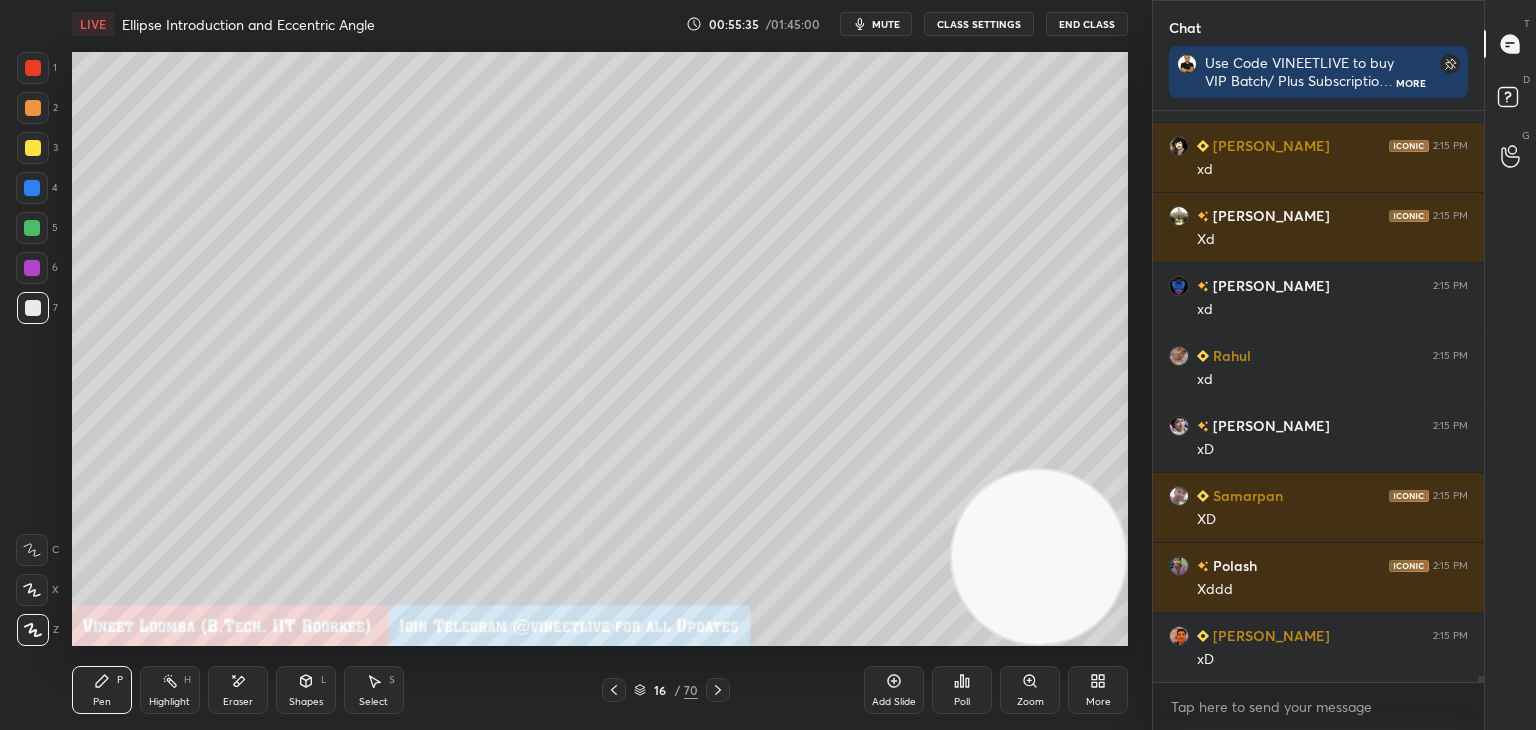drag, startPoint x: 384, startPoint y: 681, endPoint x: 382, endPoint y: 669, distance: 12.165525 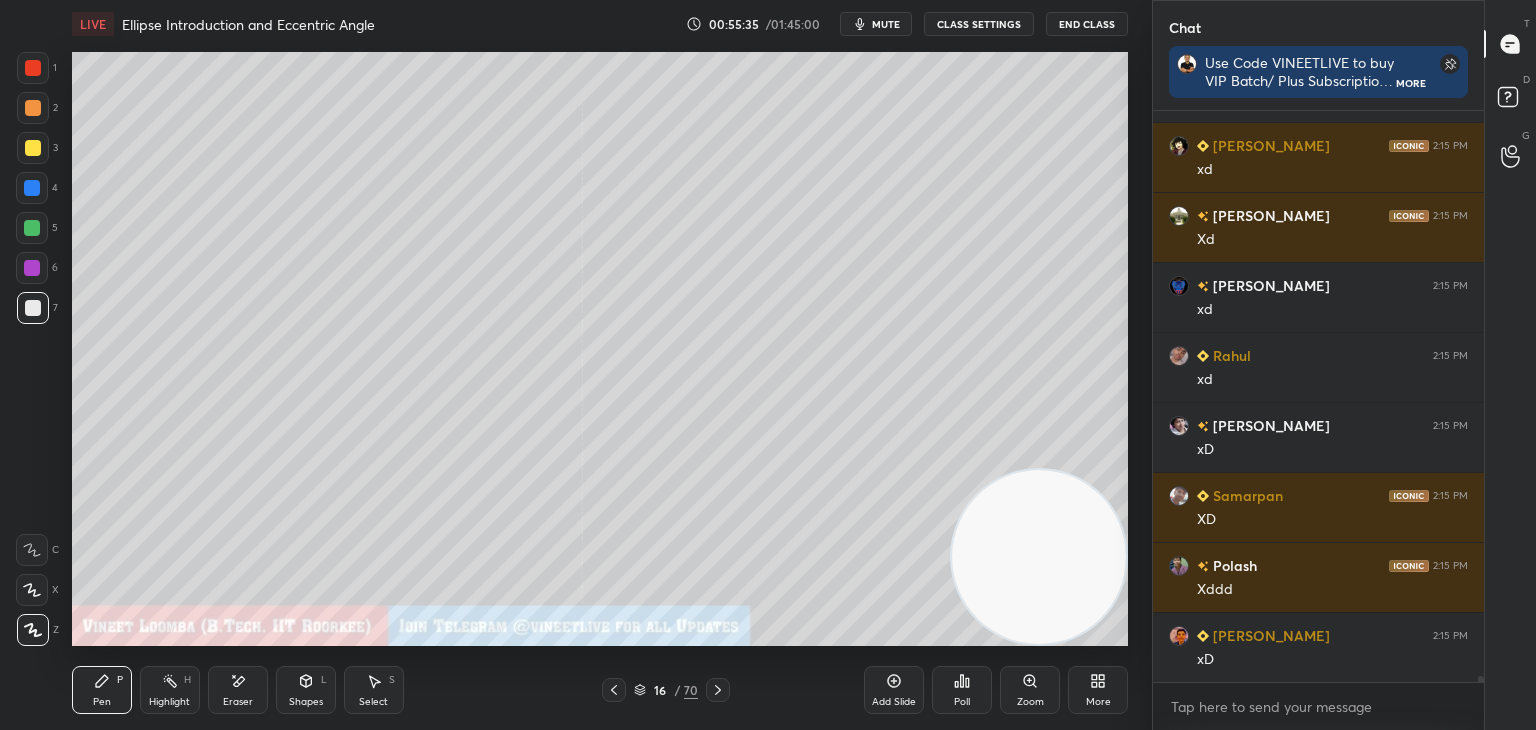 click on "Select S" at bounding box center [374, 690] 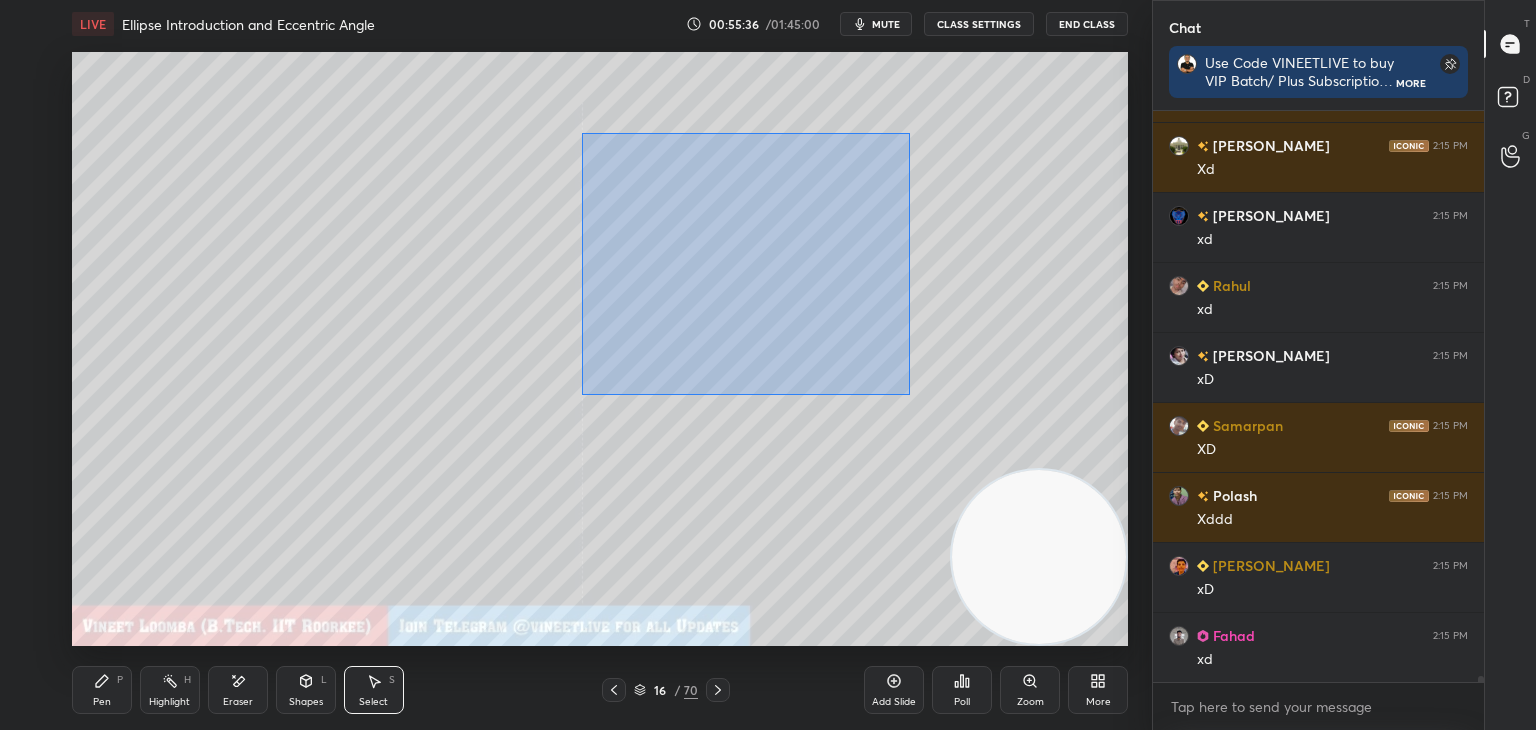 scroll, scrollTop: 57530, scrollLeft: 0, axis: vertical 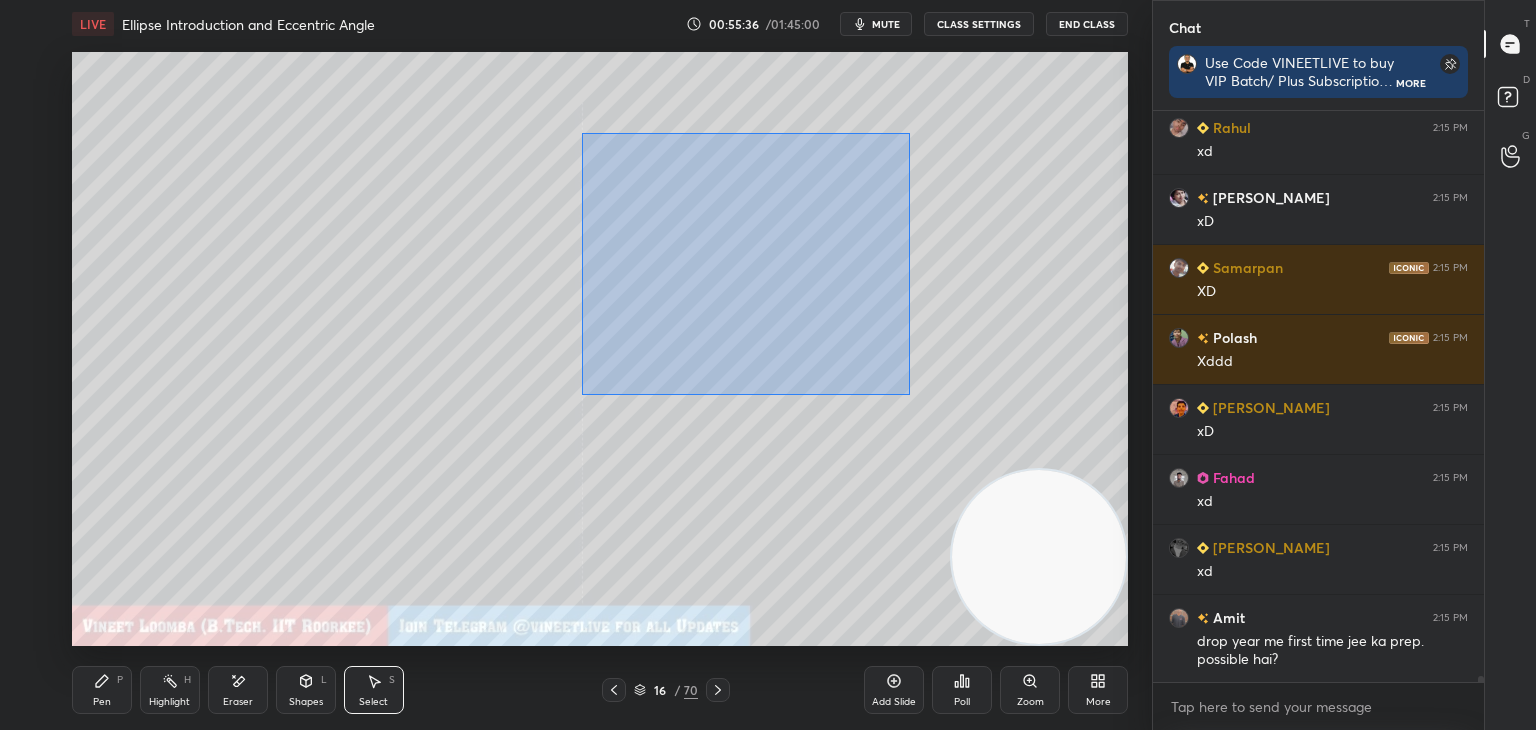 drag, startPoint x: 582, startPoint y: 133, endPoint x: 900, endPoint y: 373, distance: 398.4018 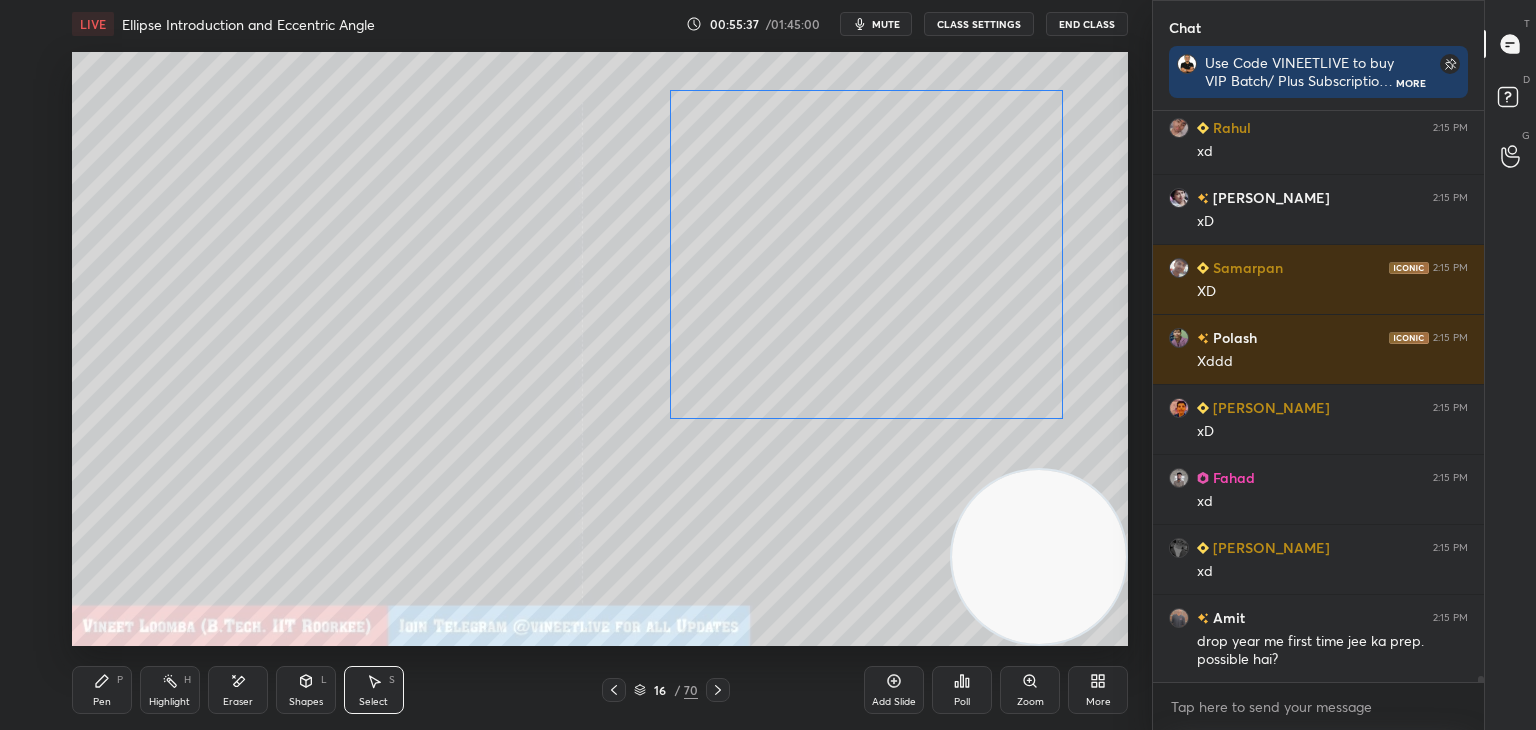 drag, startPoint x: 796, startPoint y: 308, endPoint x: 816, endPoint y: 341, distance: 38.587563 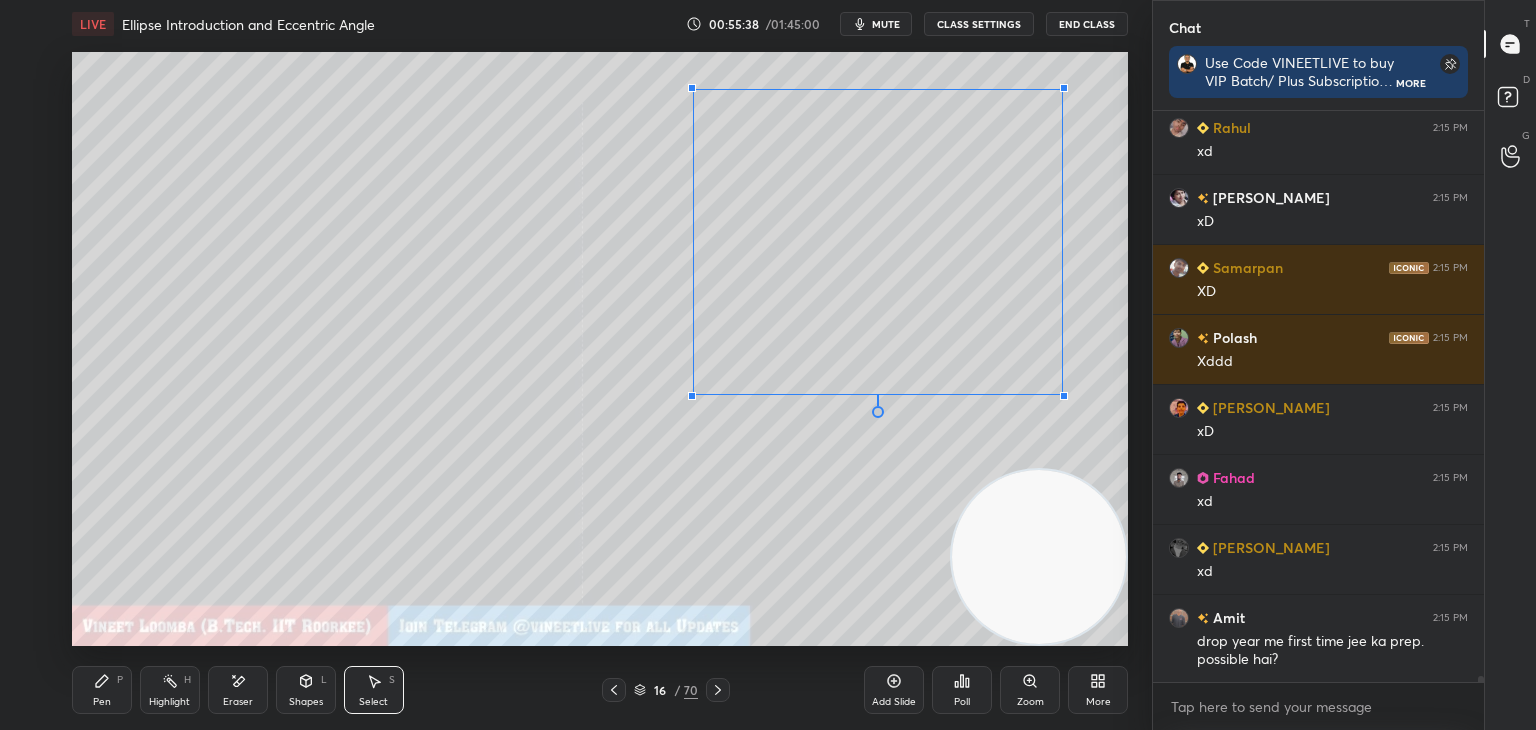 scroll, scrollTop: 57600, scrollLeft: 0, axis: vertical 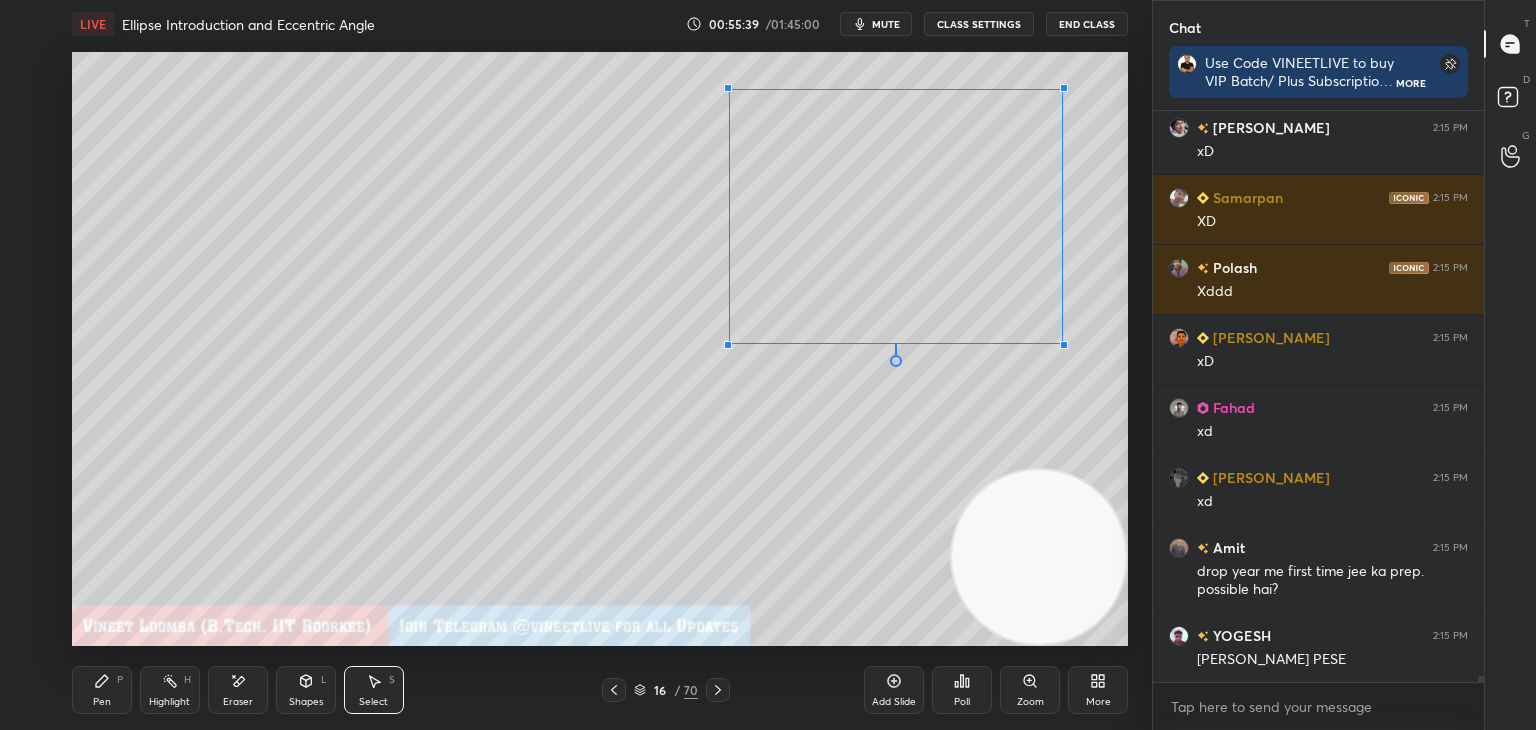drag, startPoint x: 672, startPoint y: 421, endPoint x: 730, endPoint y: 343, distance: 97.20082 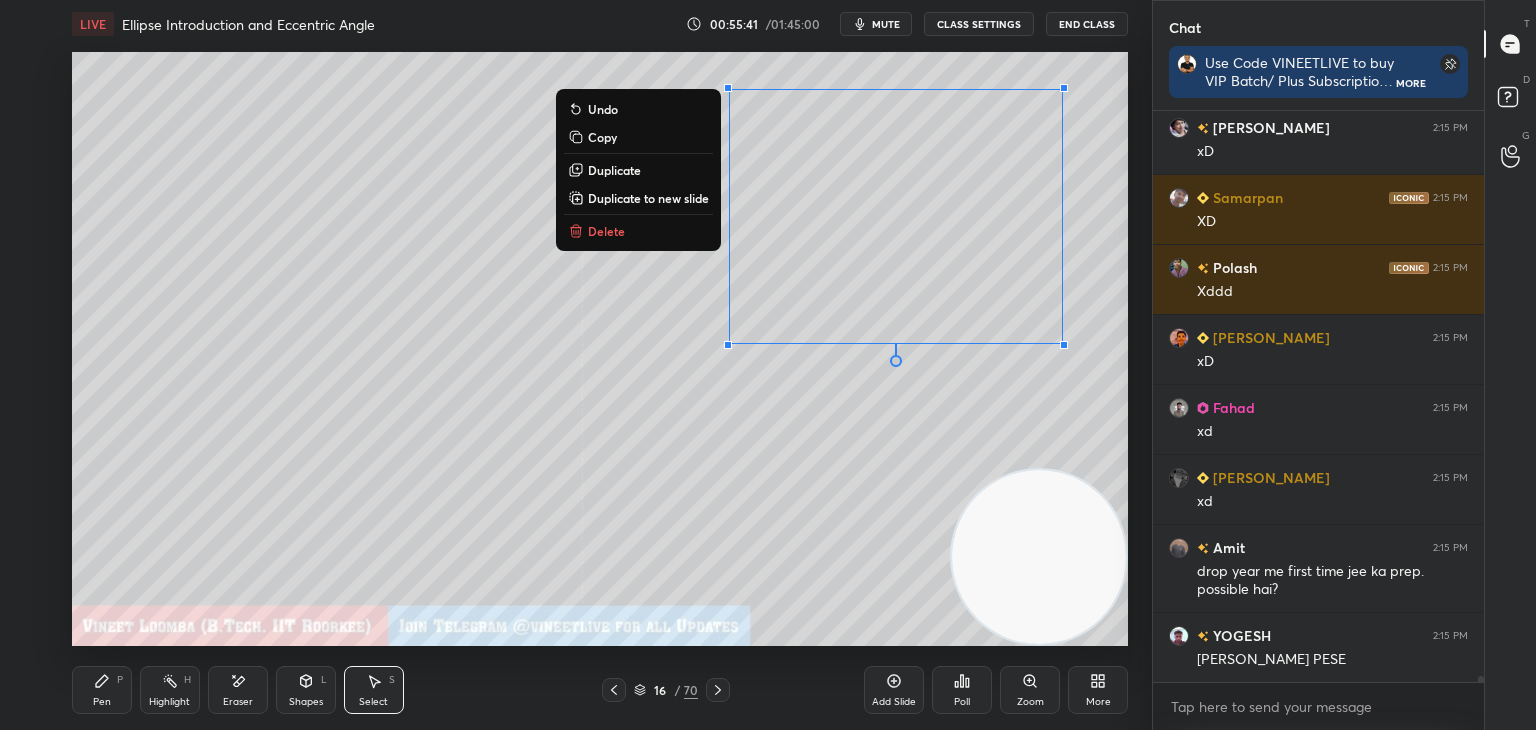 click on "0 ° Undo Copy Duplicate Duplicate to new slide Delete" at bounding box center (600, 349) 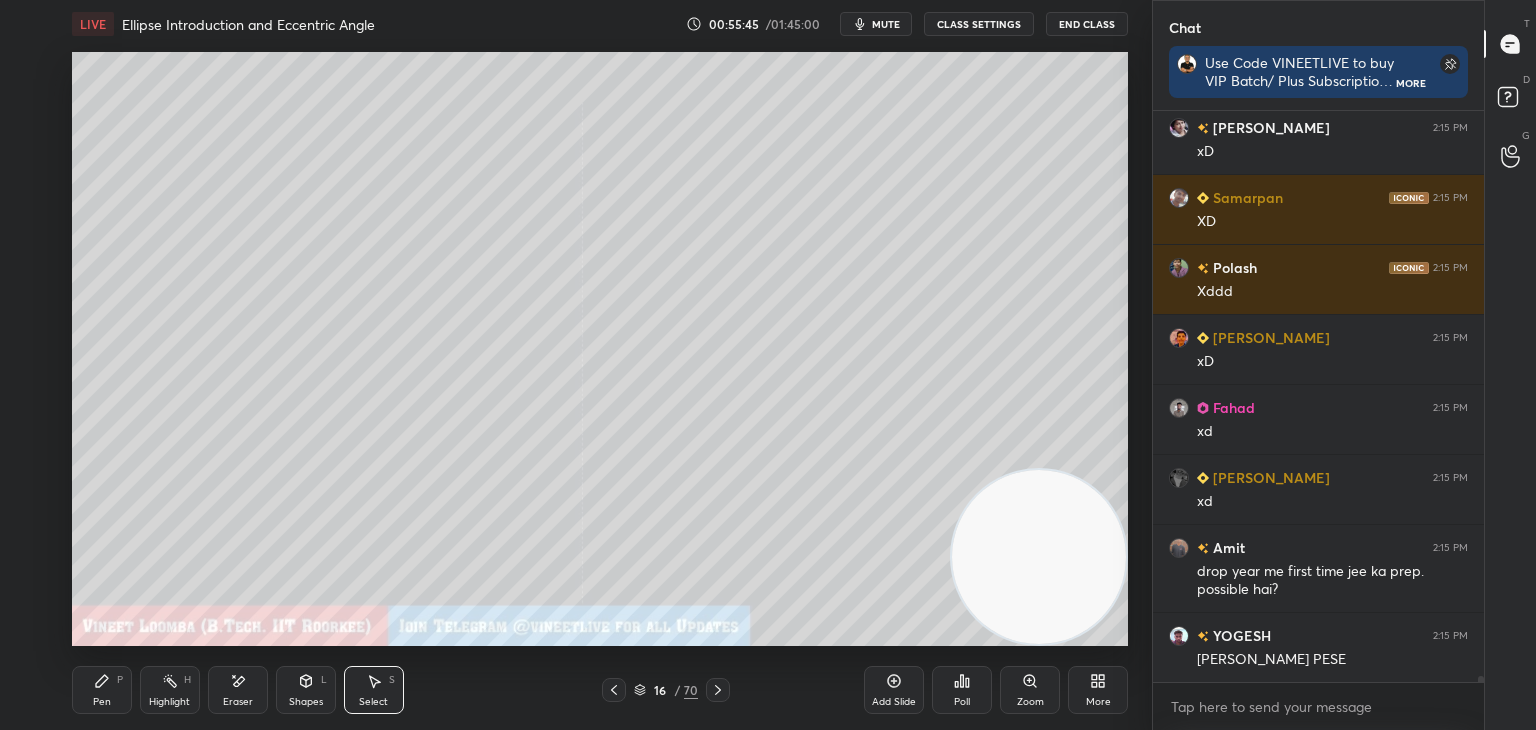 click on "0 ° Undo Copy Duplicate Duplicate to new slide Delete" at bounding box center (600, 349) 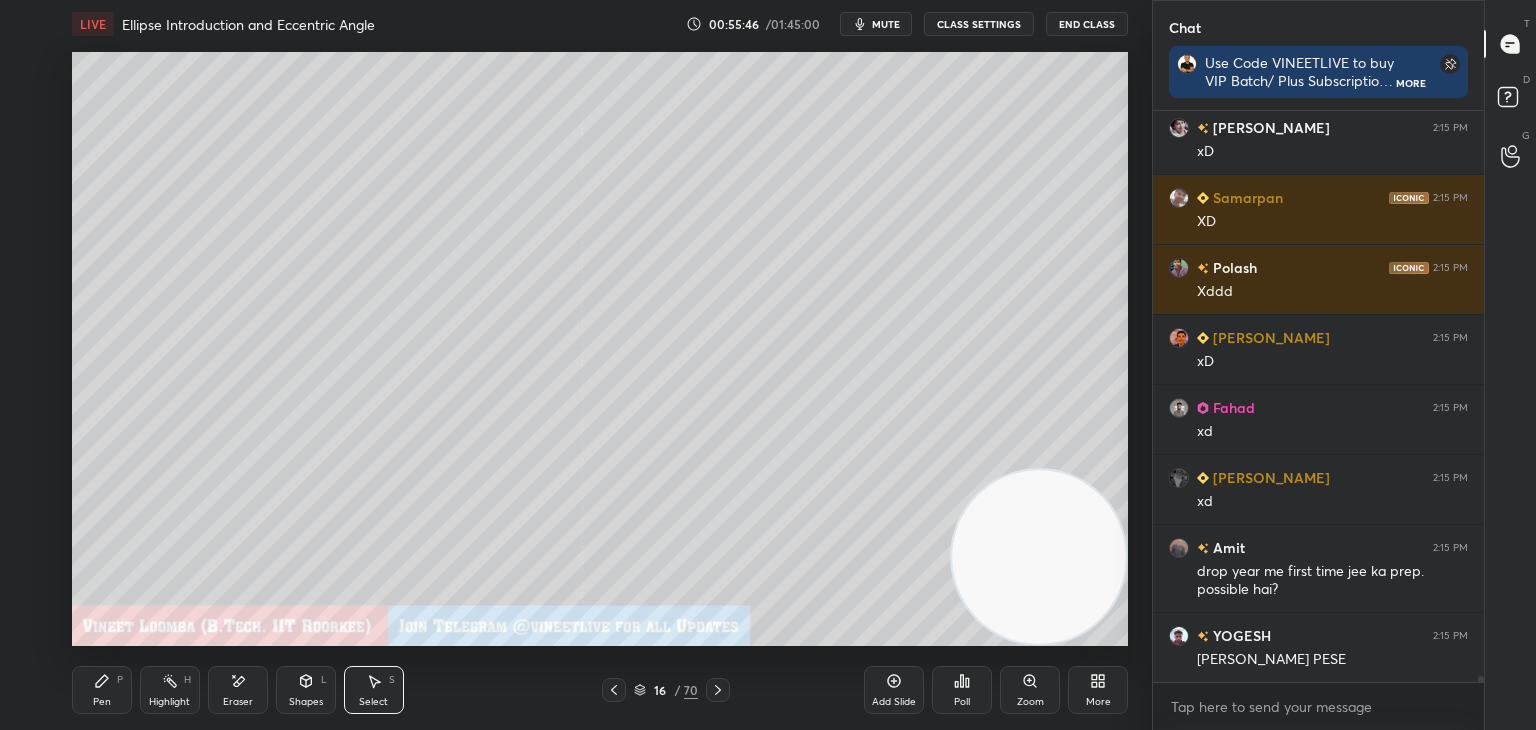 drag, startPoint x: 100, startPoint y: 693, endPoint x: 107, endPoint y: 652, distance: 41.59327 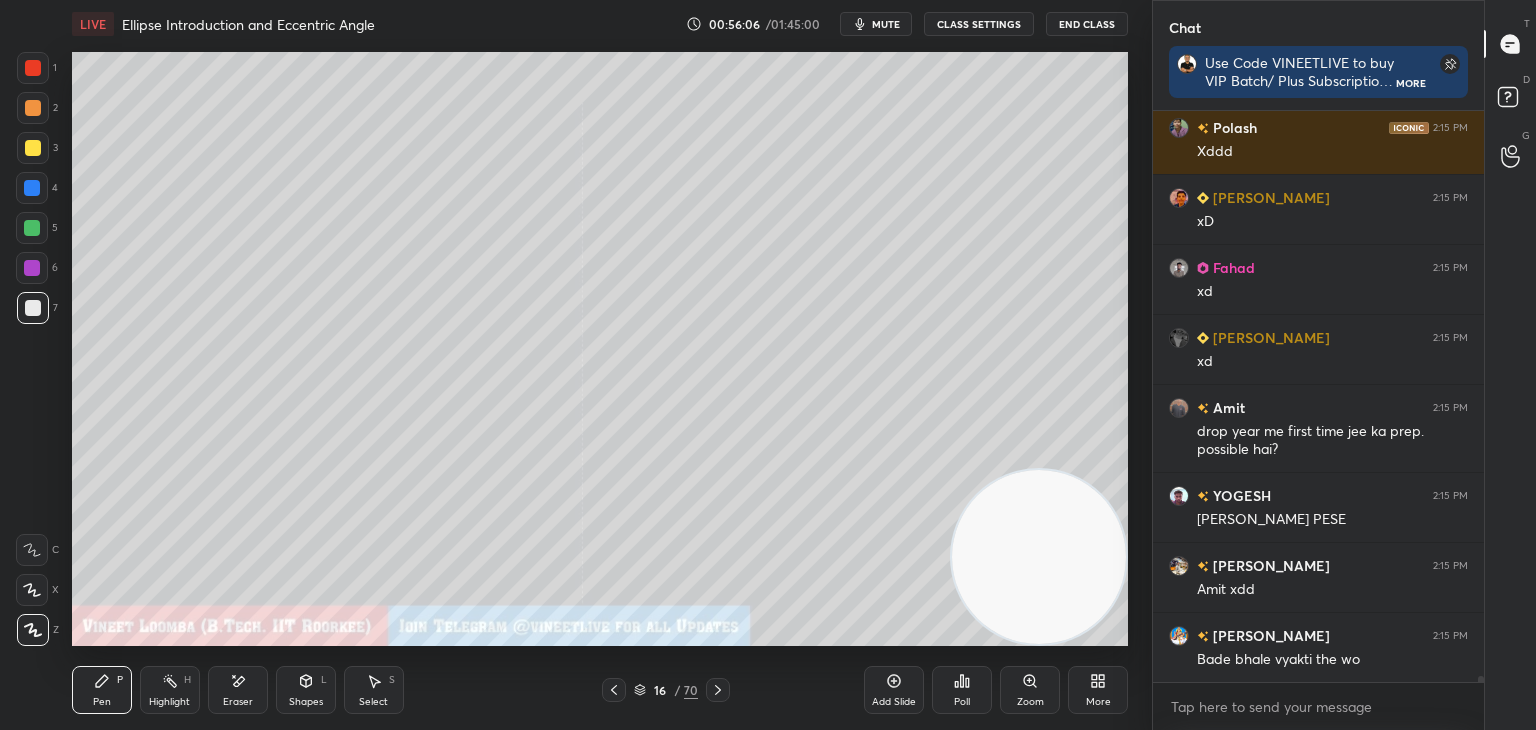 scroll, scrollTop: 57810, scrollLeft: 0, axis: vertical 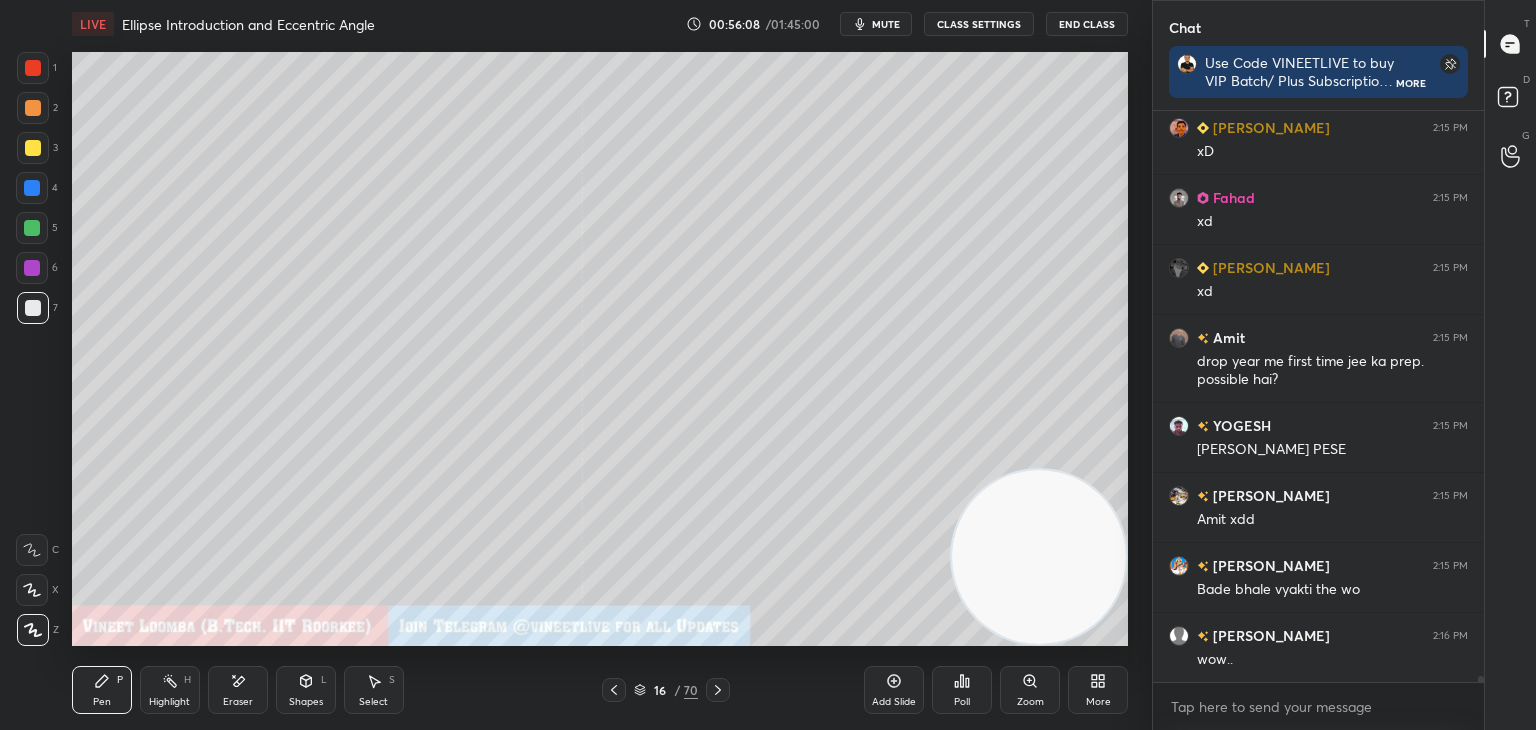 click on "Pen P" at bounding box center [102, 690] 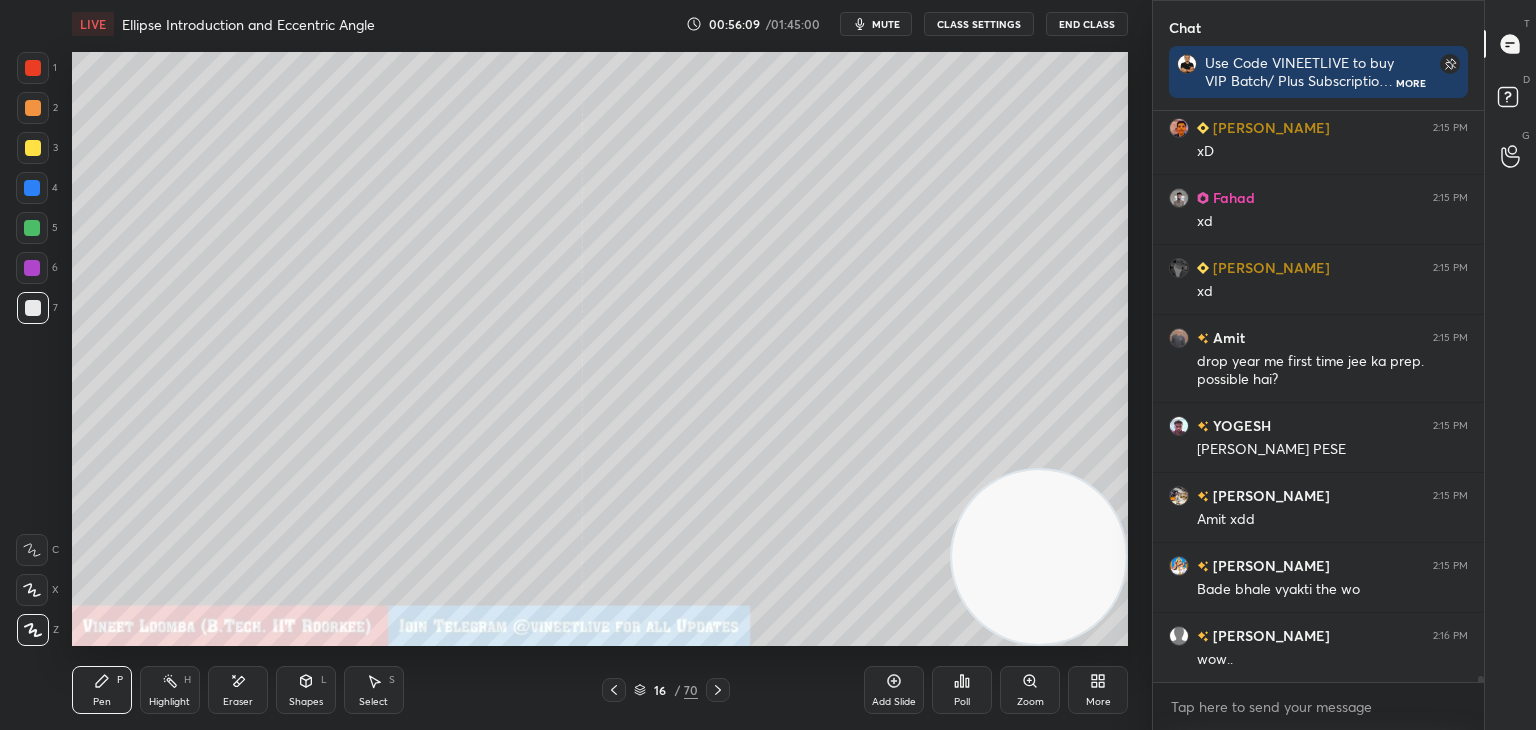 click at bounding box center [33, 148] 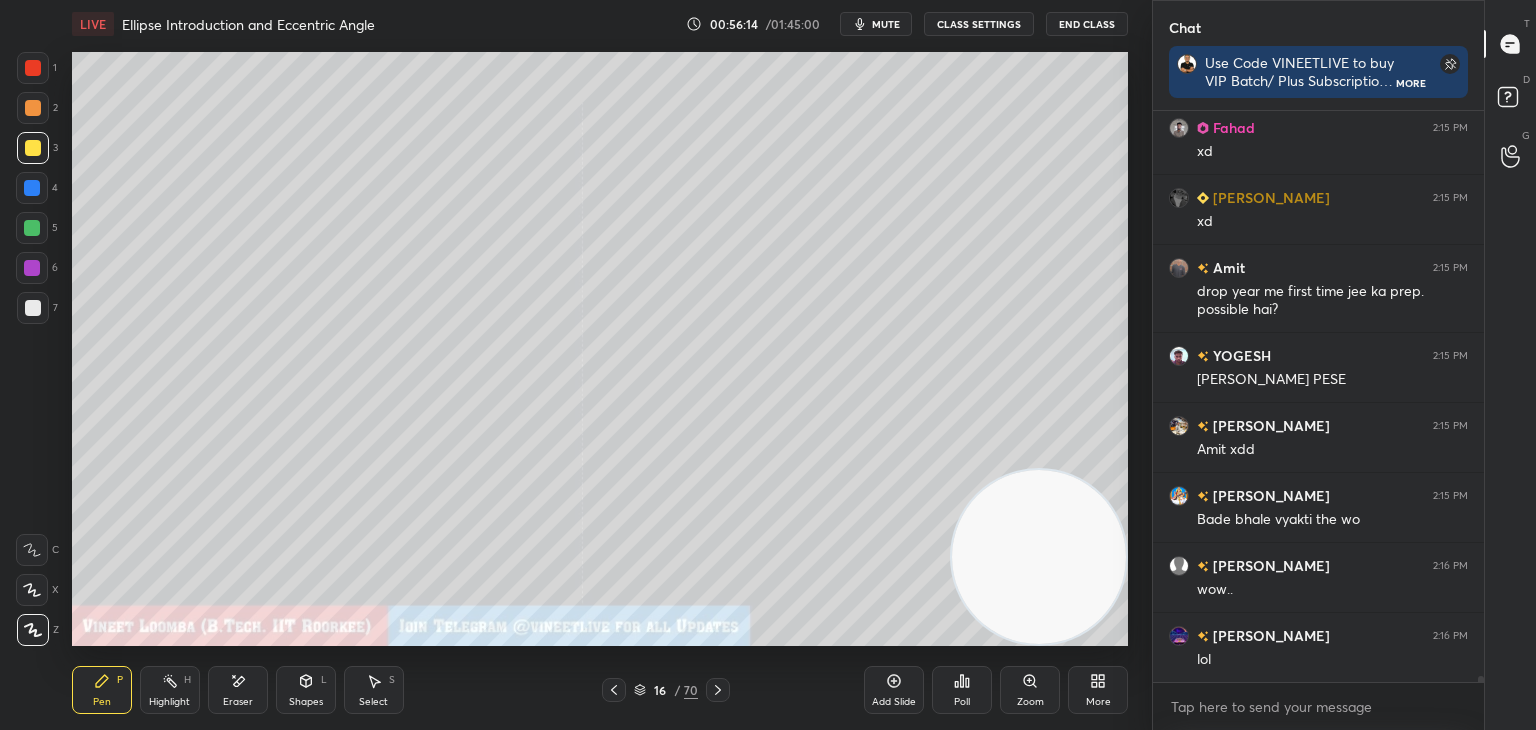 scroll, scrollTop: 57950, scrollLeft: 0, axis: vertical 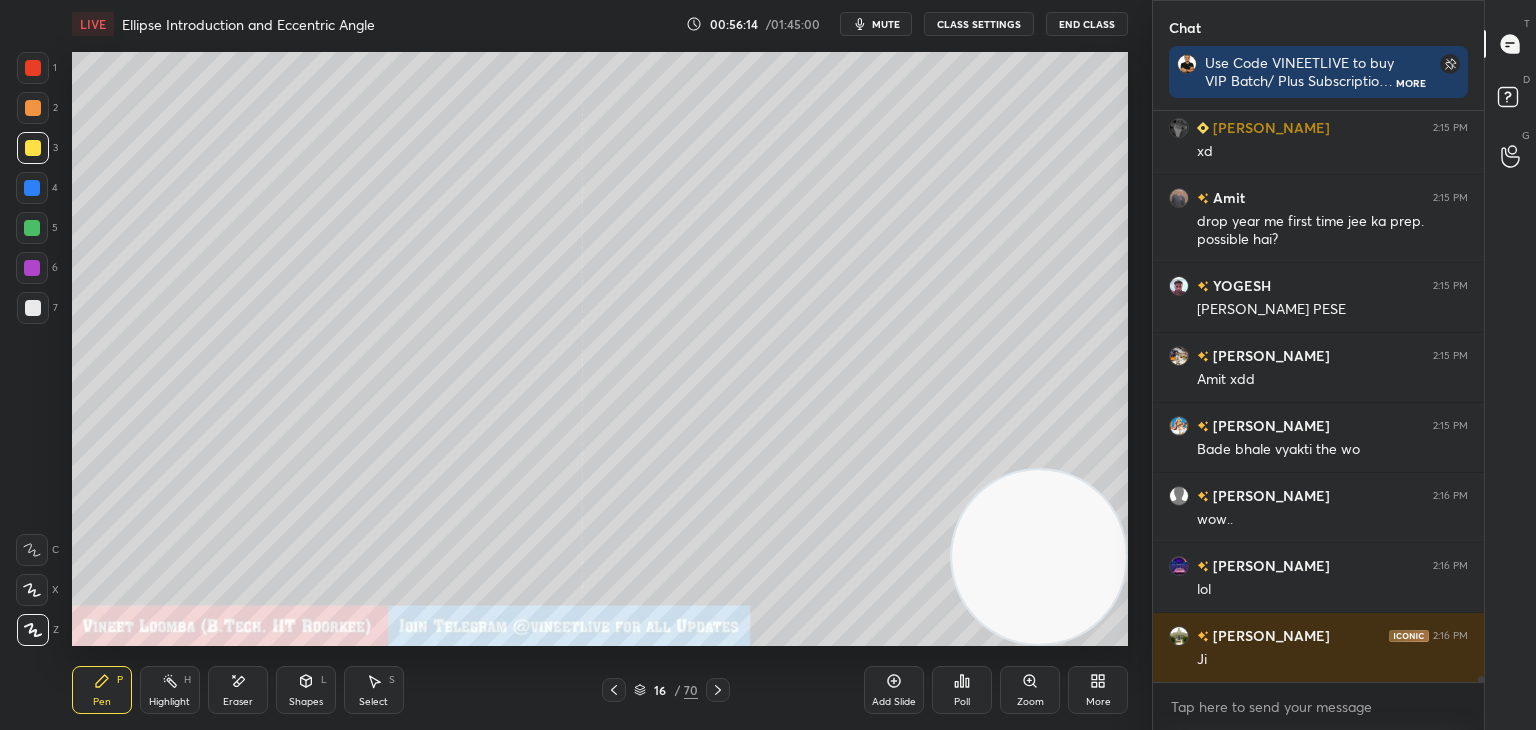 click on "Select S" at bounding box center (374, 690) 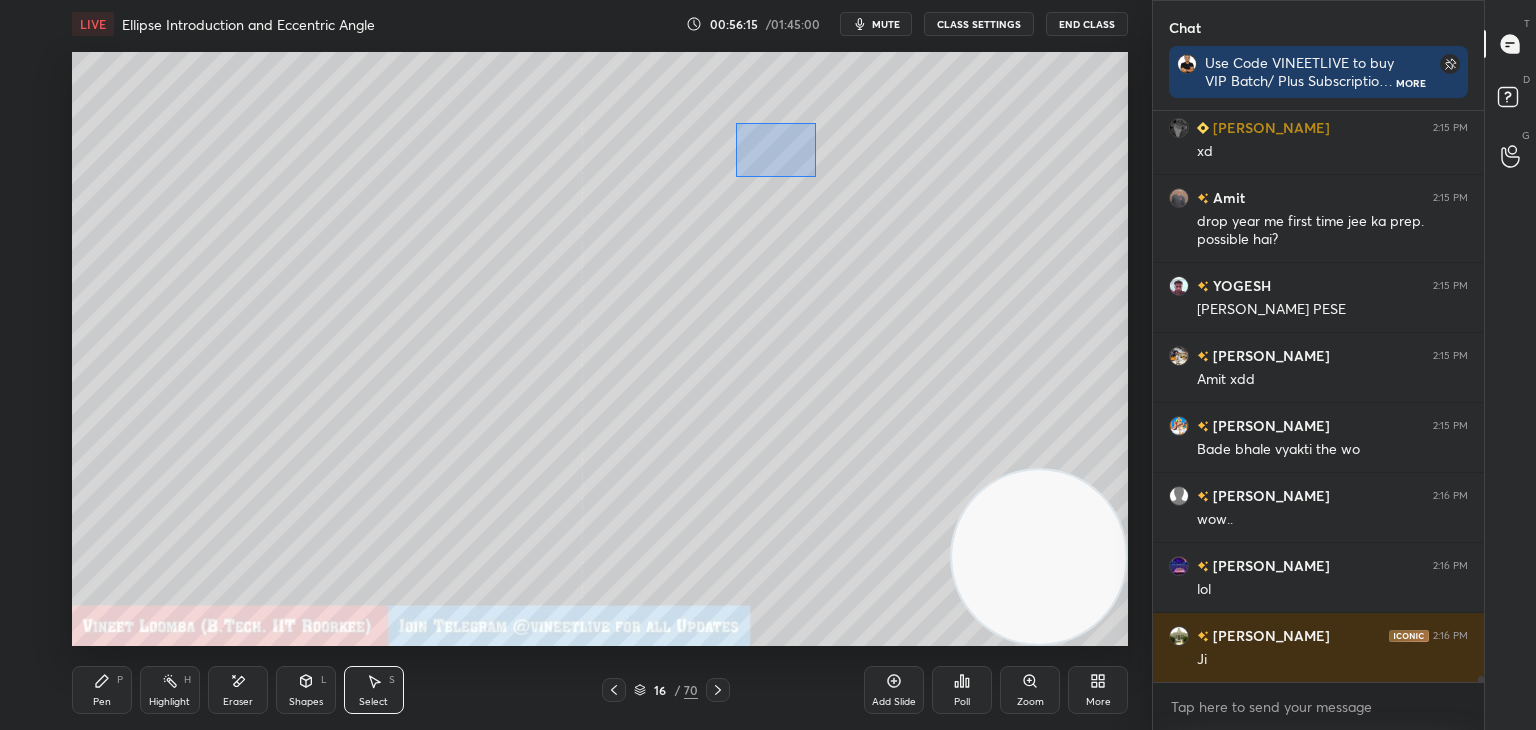 drag, startPoint x: 736, startPoint y: 123, endPoint x: 1024, endPoint y: 355, distance: 369.82156 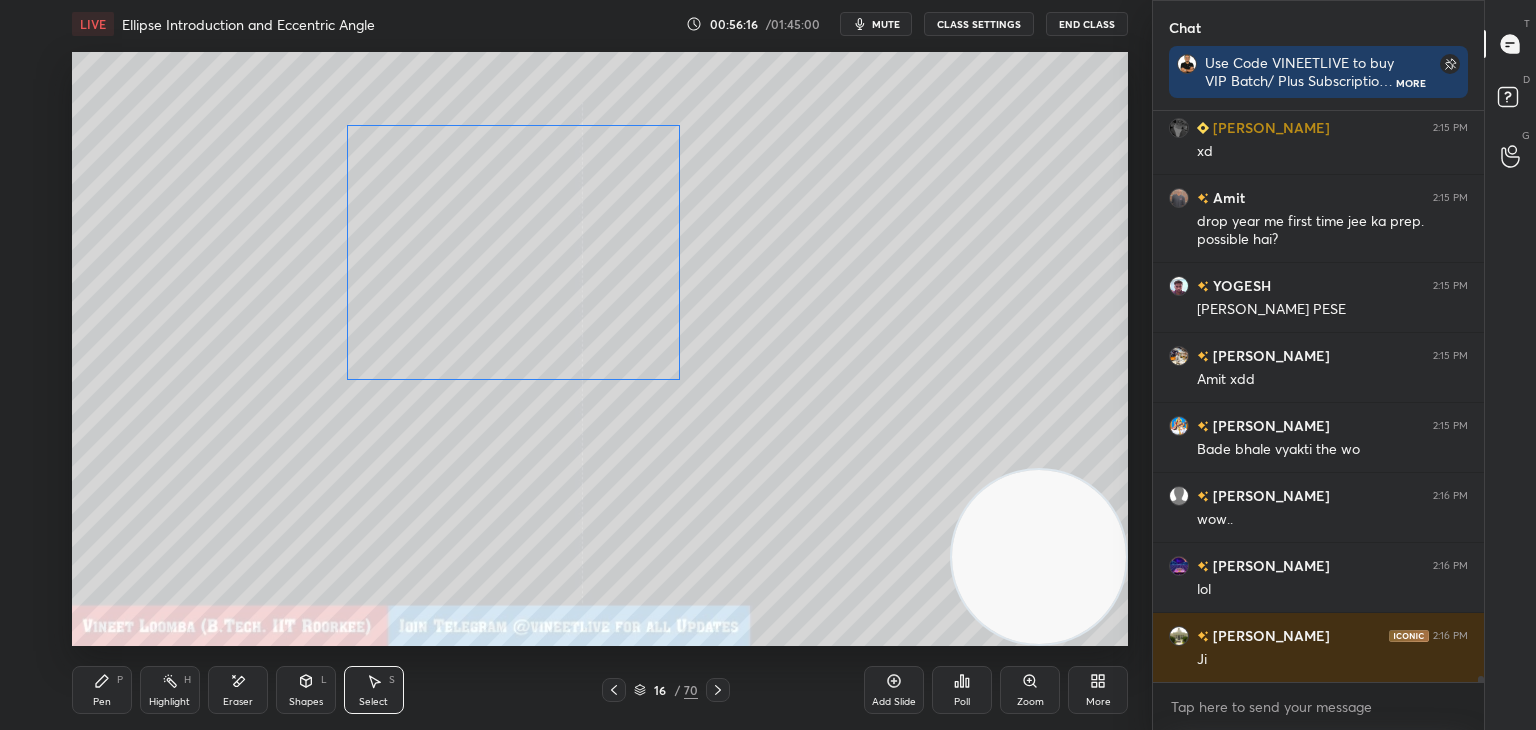 drag, startPoint x: 865, startPoint y: 249, endPoint x: 474, endPoint y: 273, distance: 391.73587 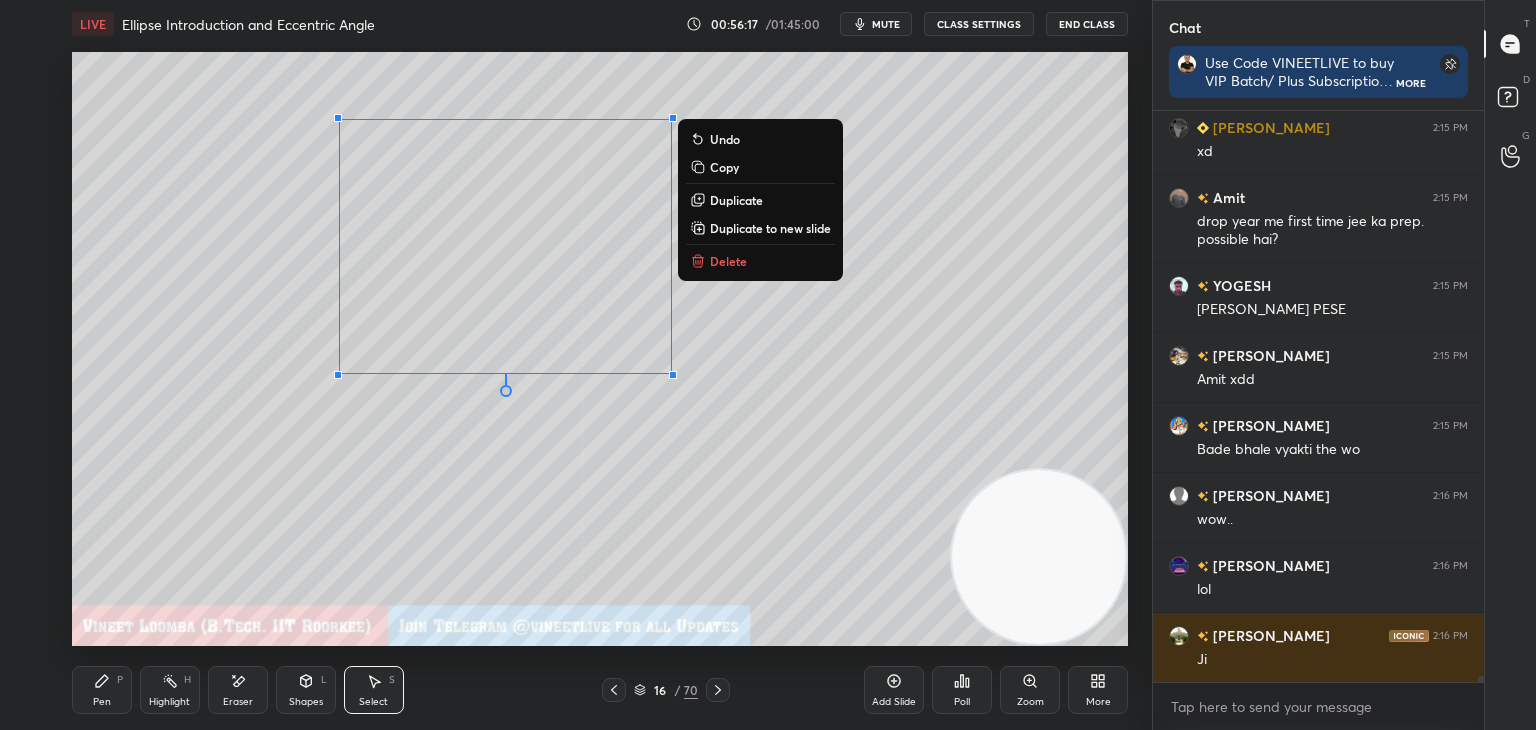 scroll, scrollTop: 58020, scrollLeft: 0, axis: vertical 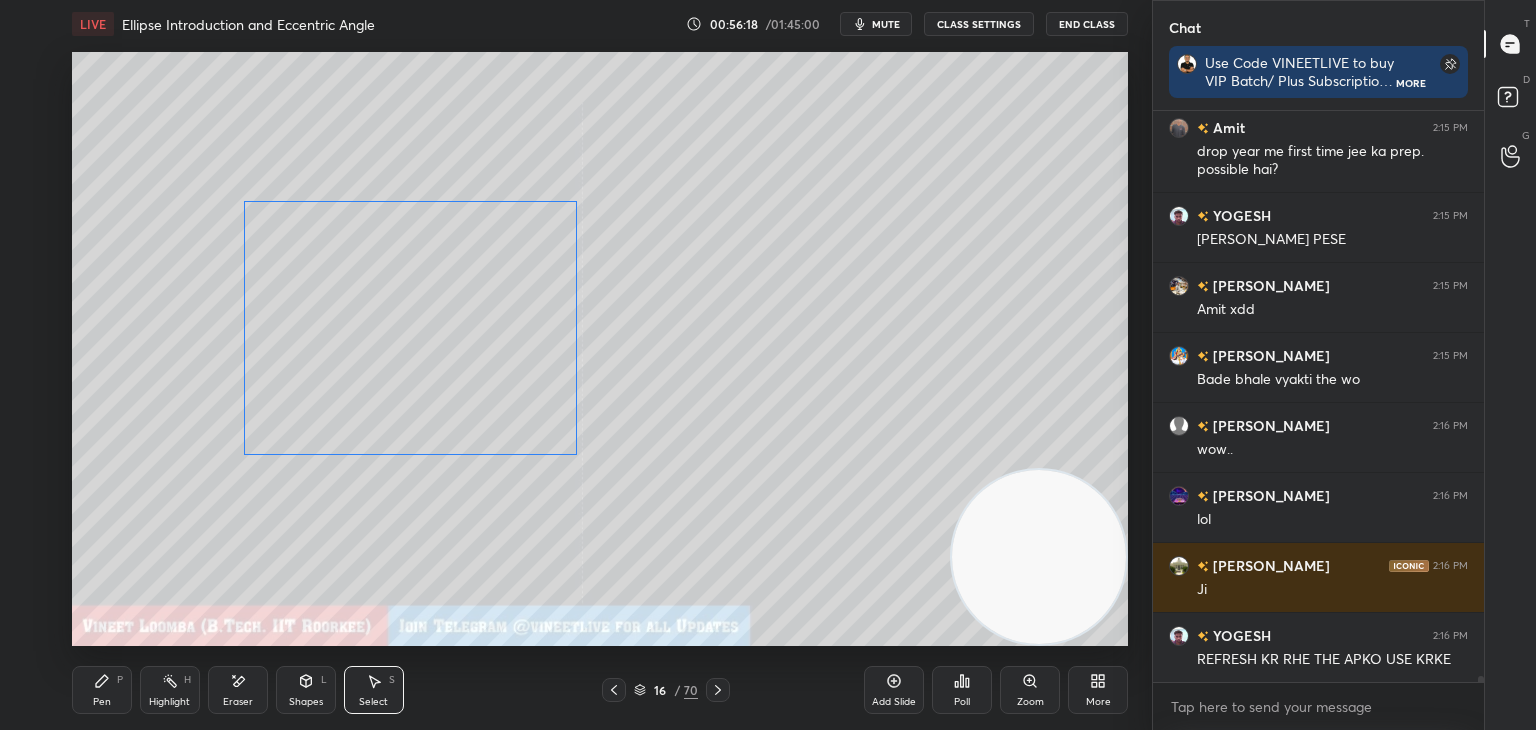drag, startPoint x: 342, startPoint y: 372, endPoint x: 472, endPoint y: 315, distance: 141.94717 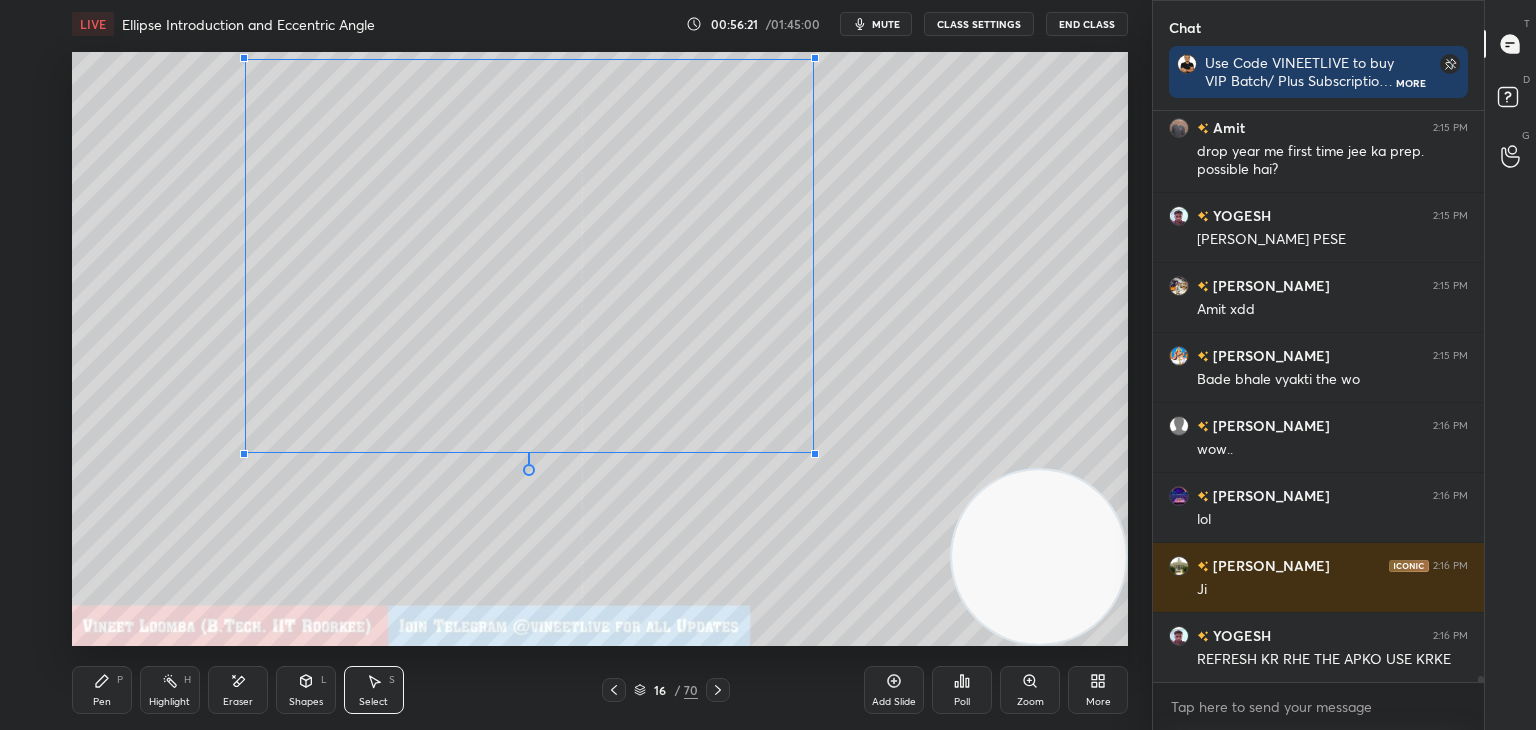 drag, startPoint x: 581, startPoint y: 198, endPoint x: 812, endPoint y: 60, distance: 269.0818 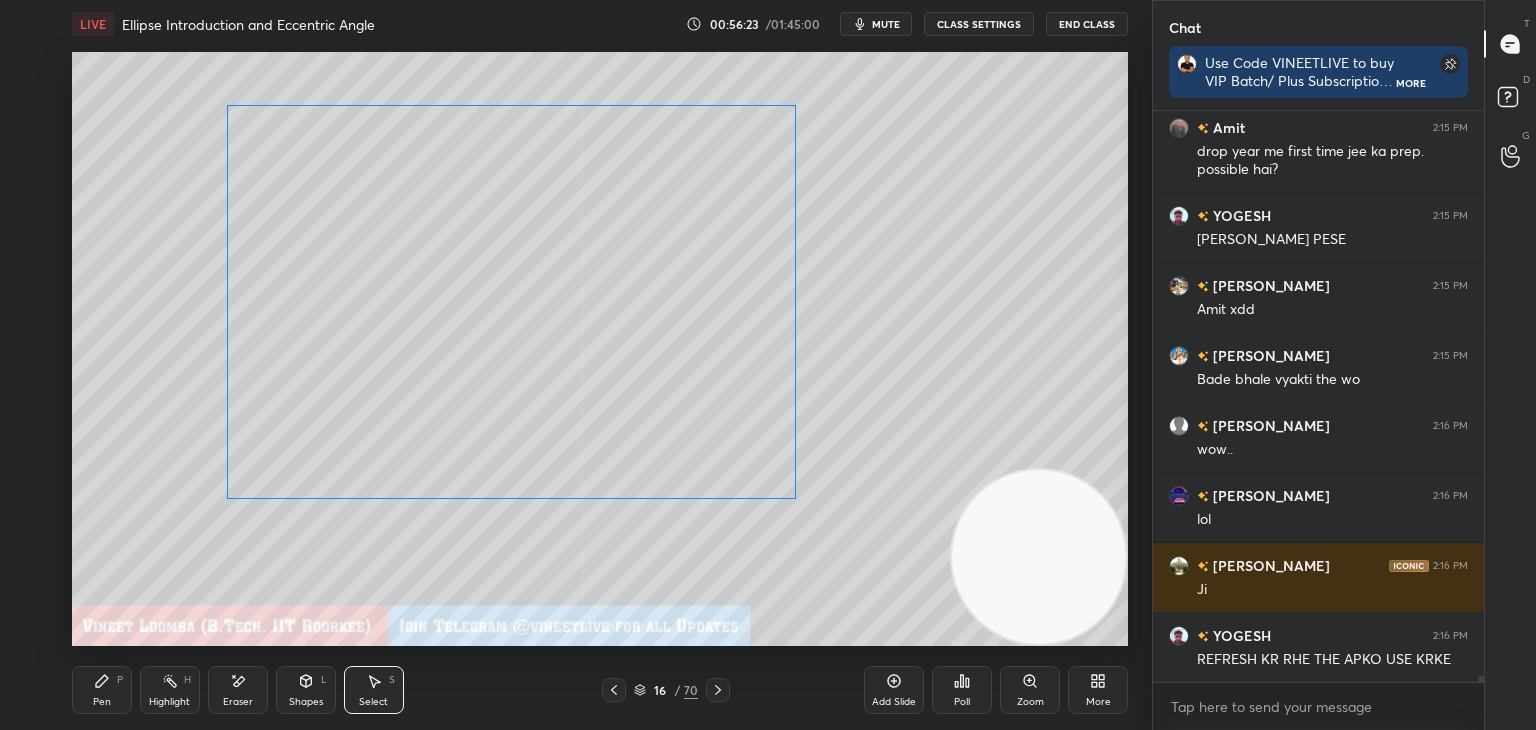 drag, startPoint x: 503, startPoint y: 249, endPoint x: 476, endPoint y: 290, distance: 49.09175 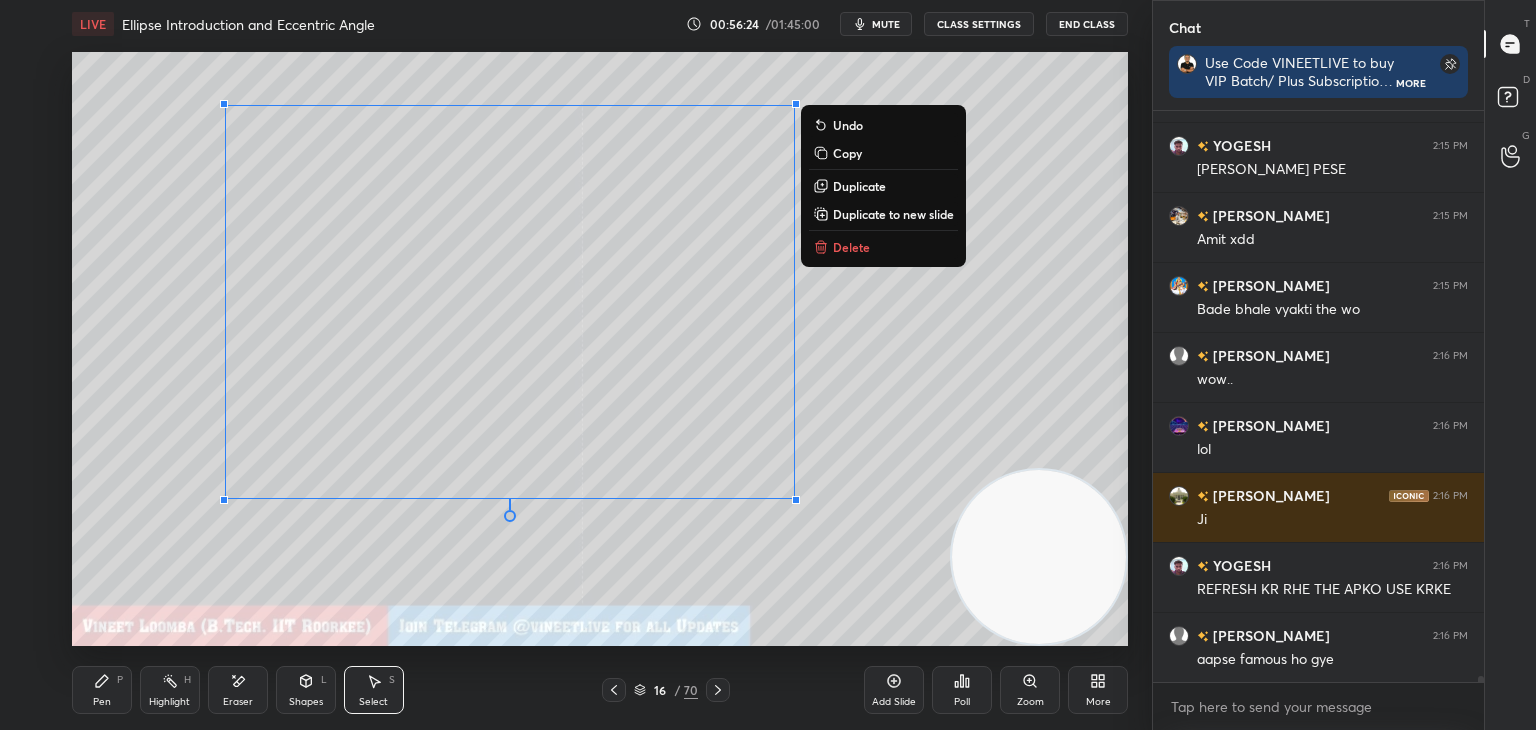 scroll, scrollTop: 58138, scrollLeft: 0, axis: vertical 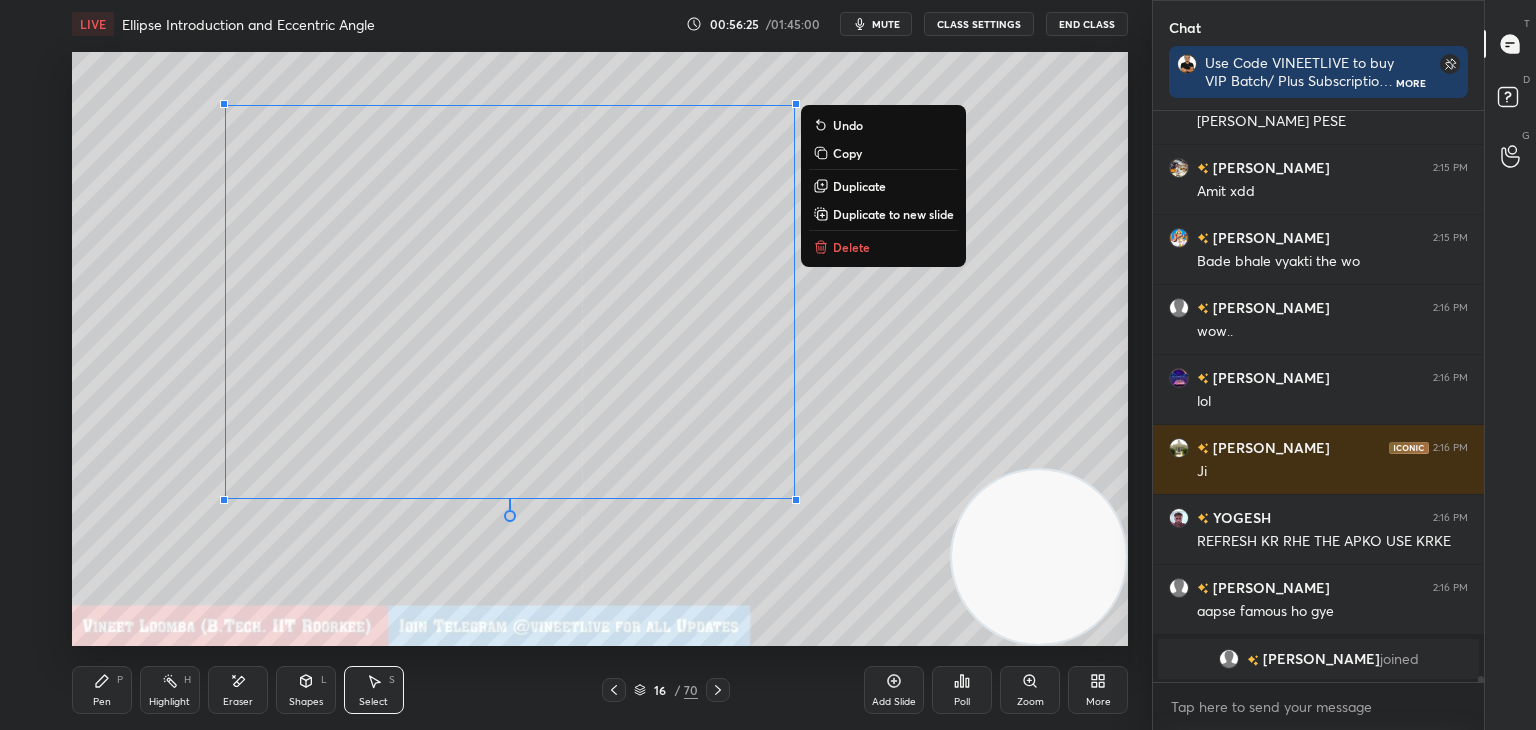 click on "0 ° Undo Copy Duplicate Duplicate to new slide Delete" at bounding box center [600, 349] 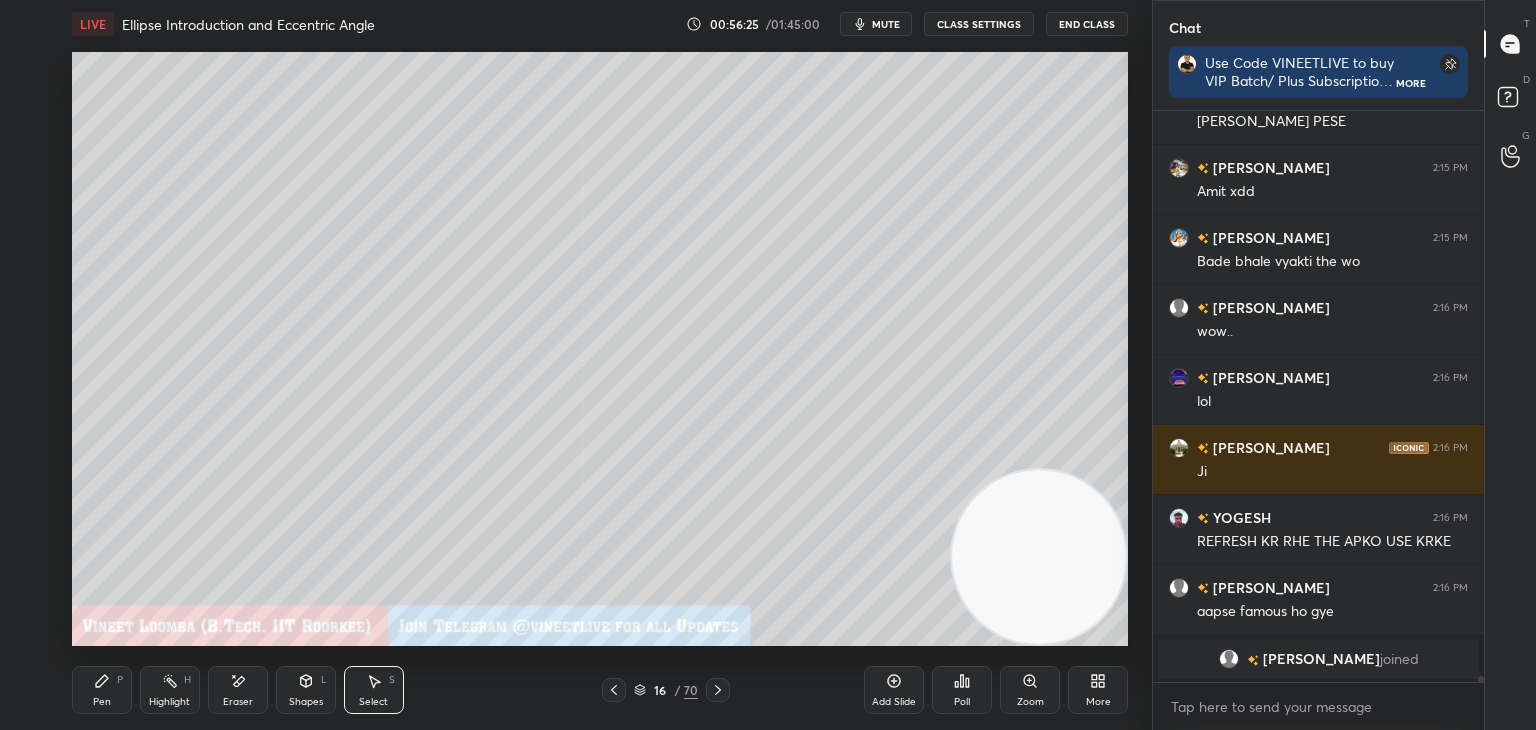 click 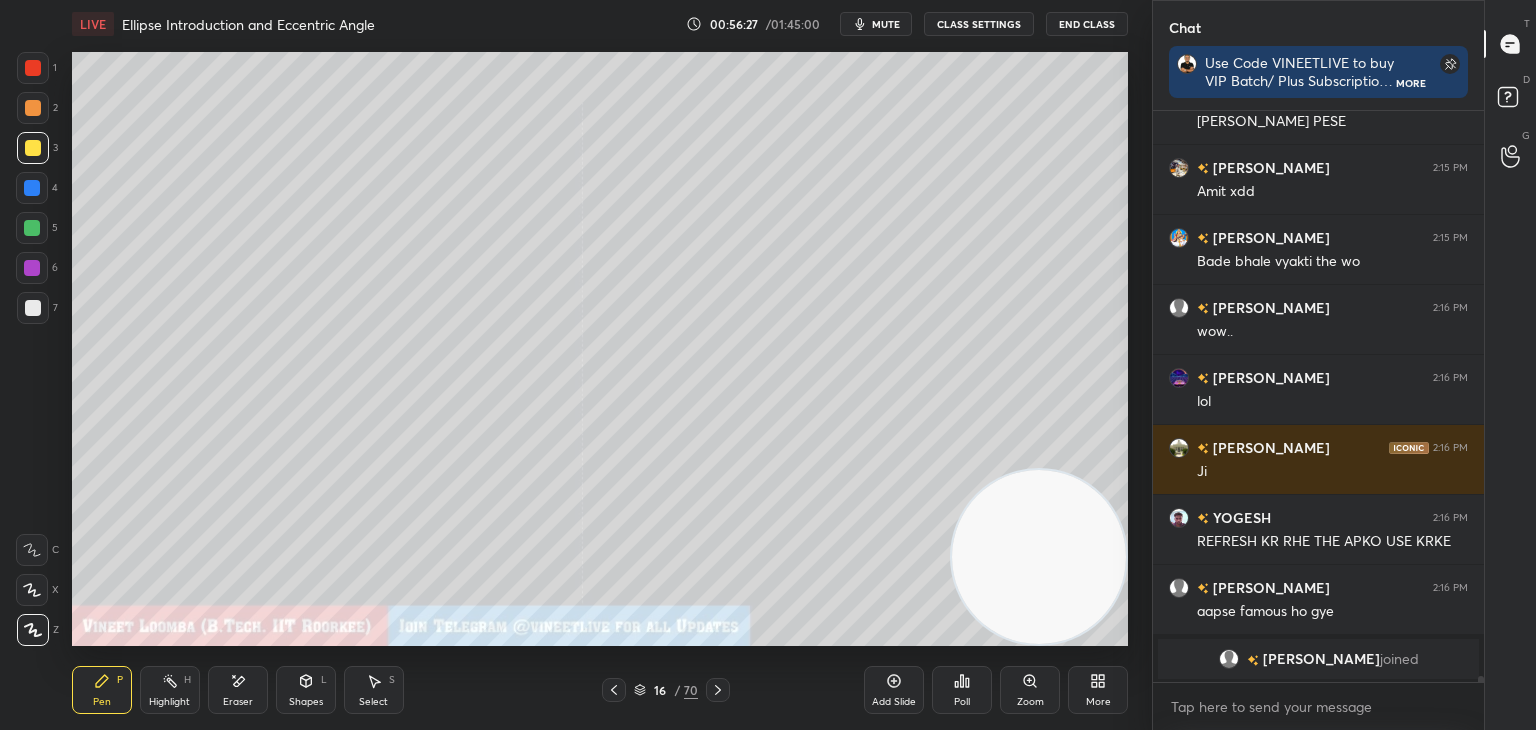 click at bounding box center (33, 108) 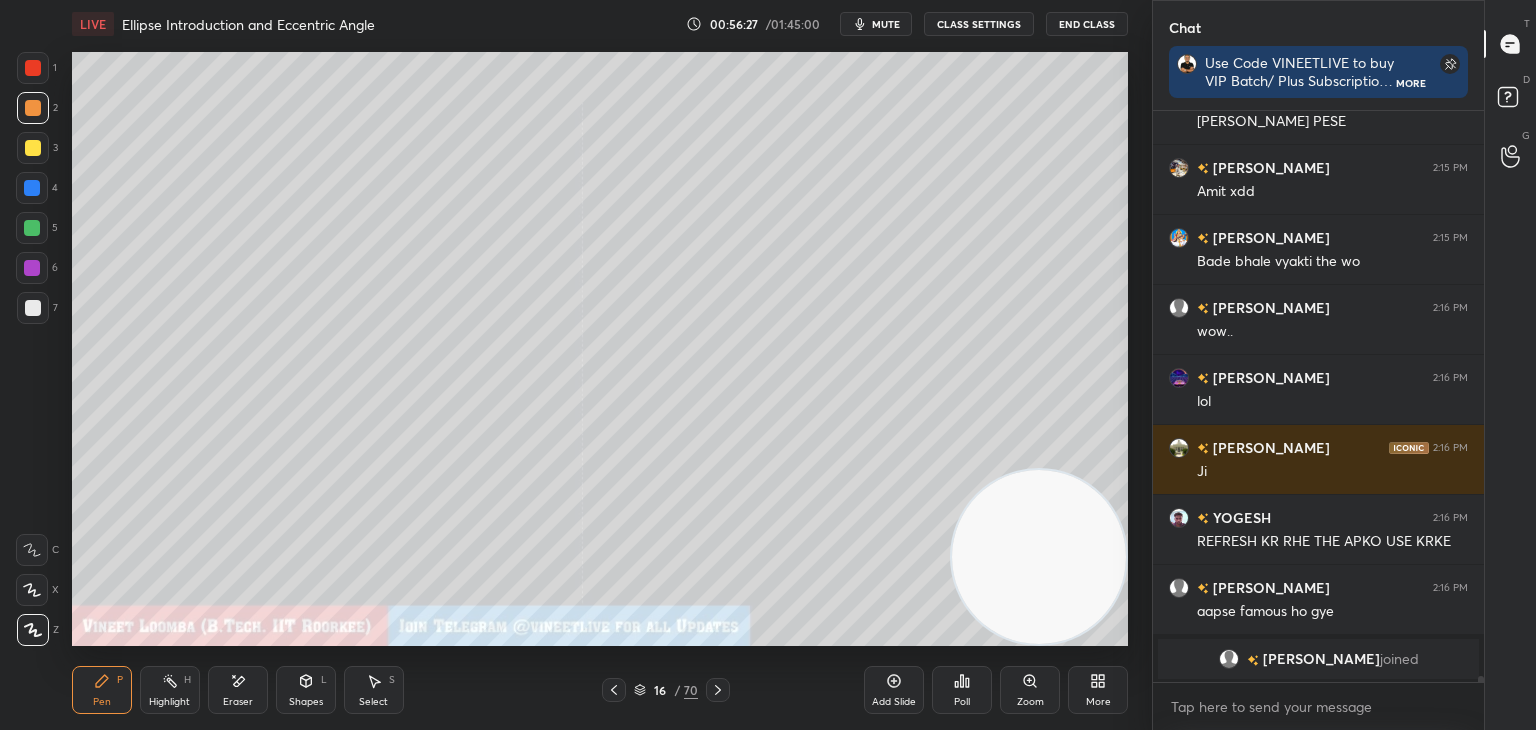 click at bounding box center [33, 68] 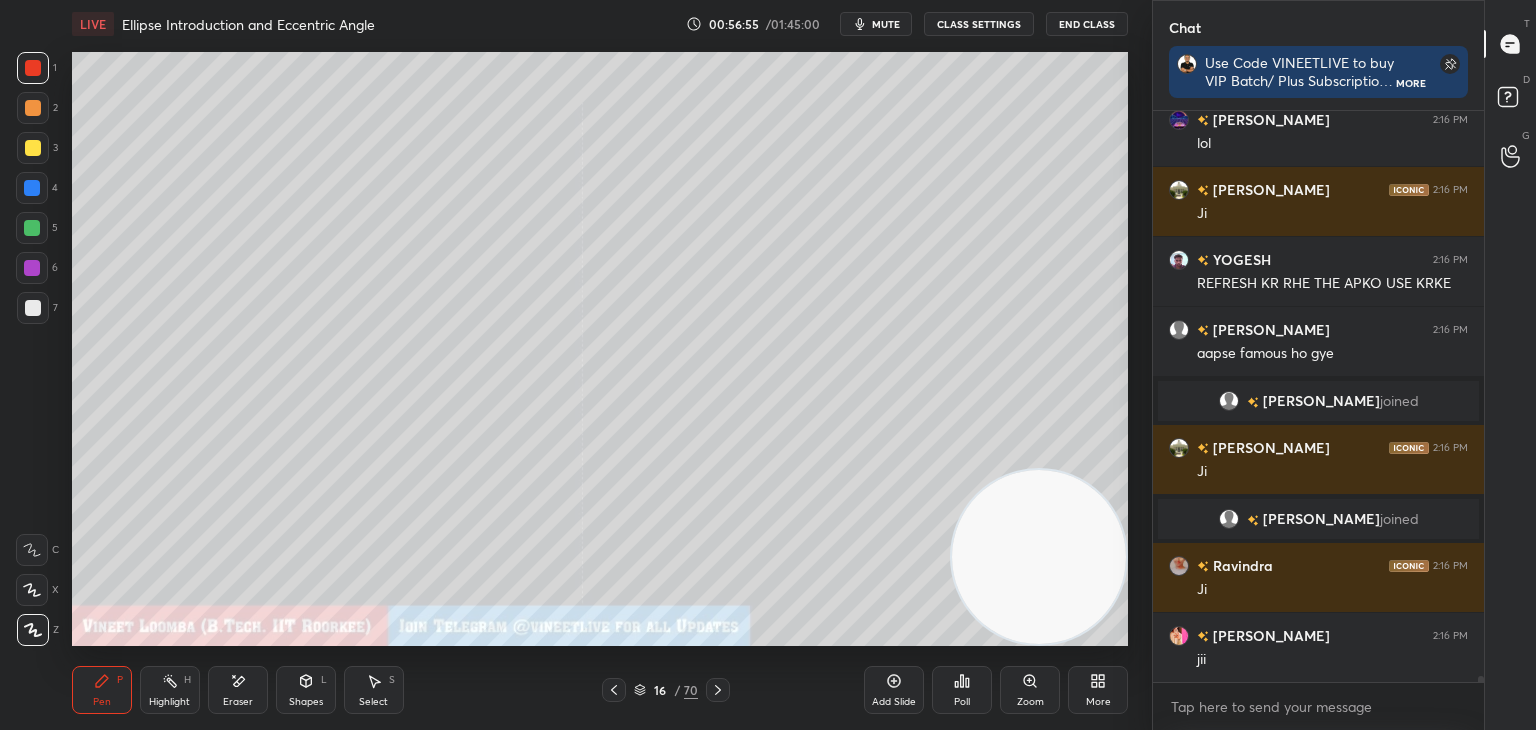 scroll, scrollTop: 56992, scrollLeft: 0, axis: vertical 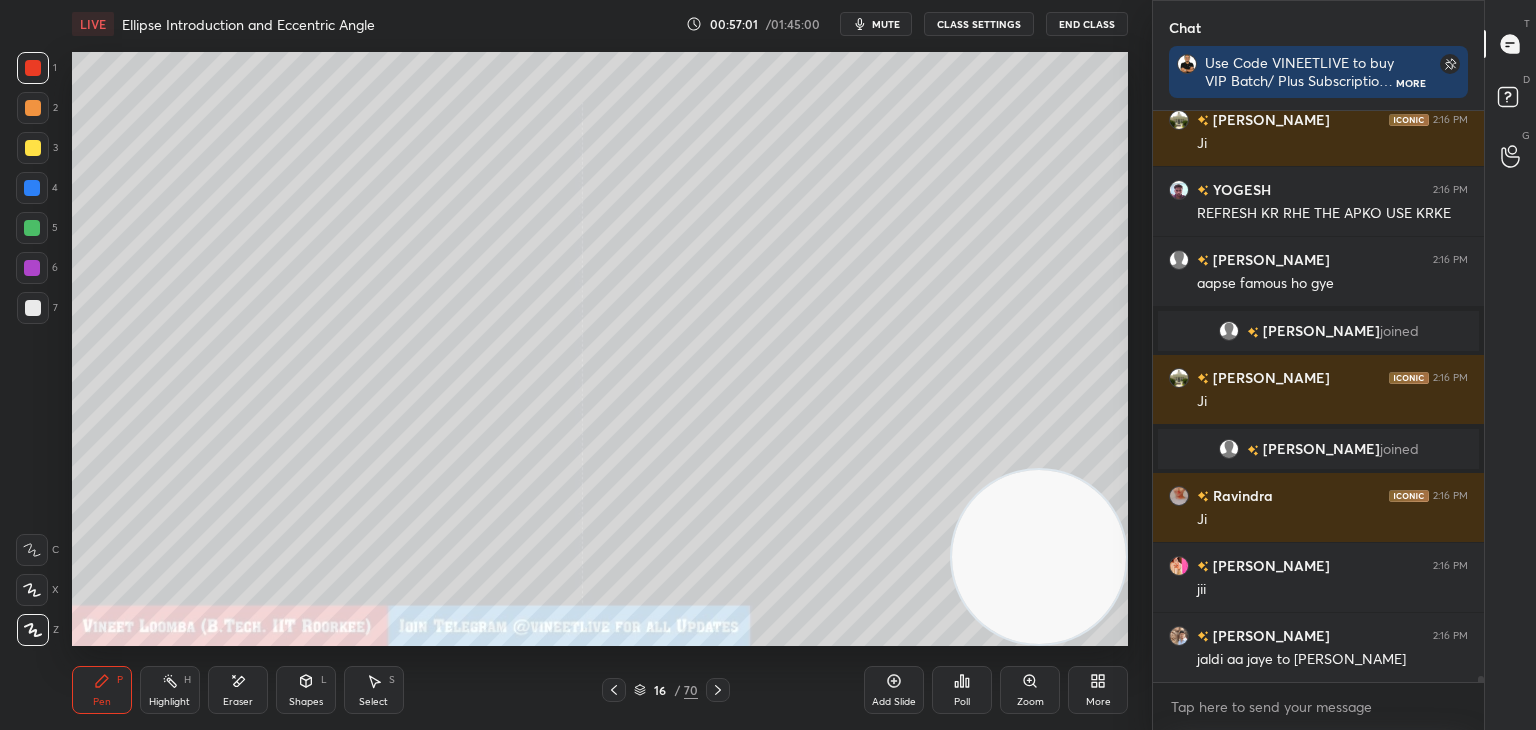 drag, startPoint x: 226, startPoint y: 695, endPoint x: 228, endPoint y: 679, distance: 16.124516 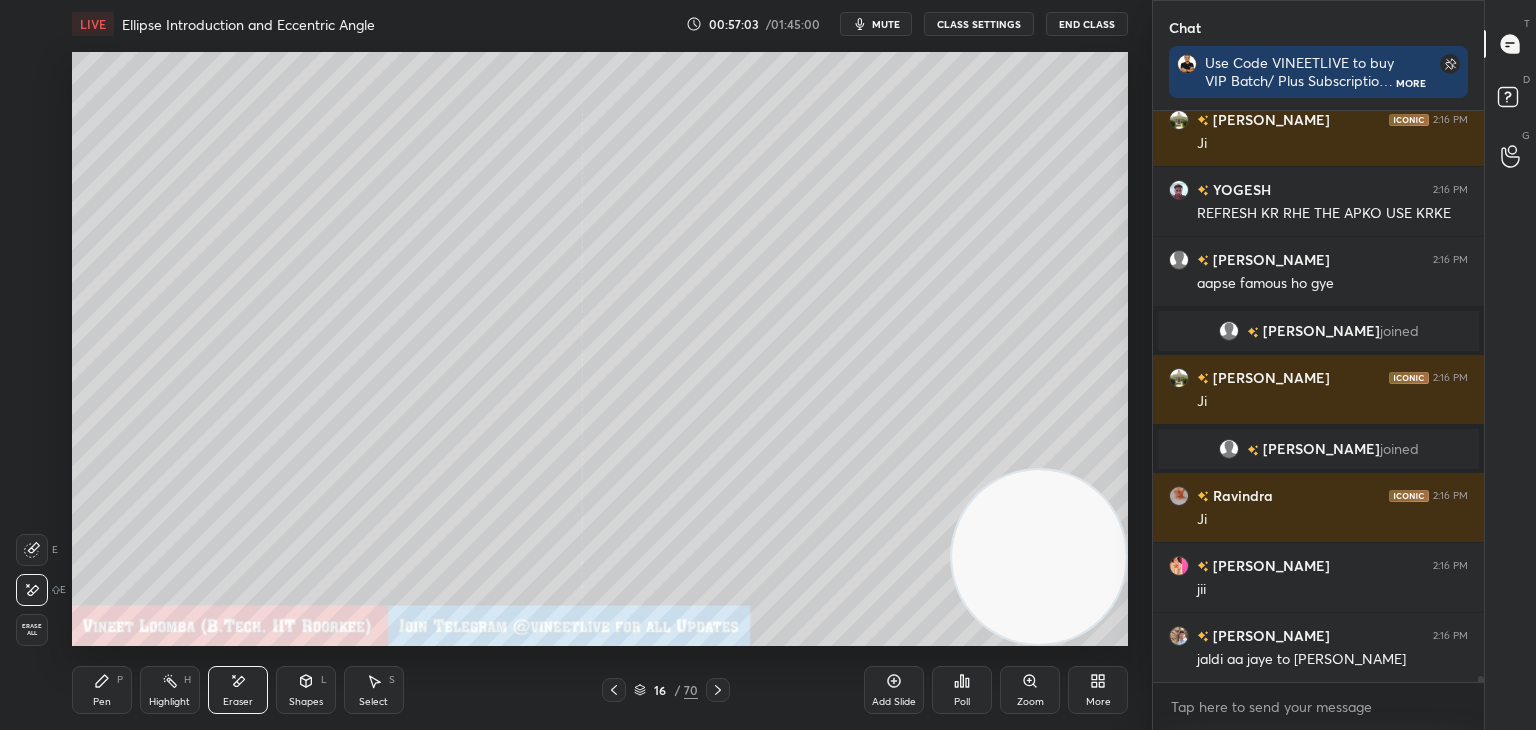 click on "Highlight" at bounding box center [169, 702] 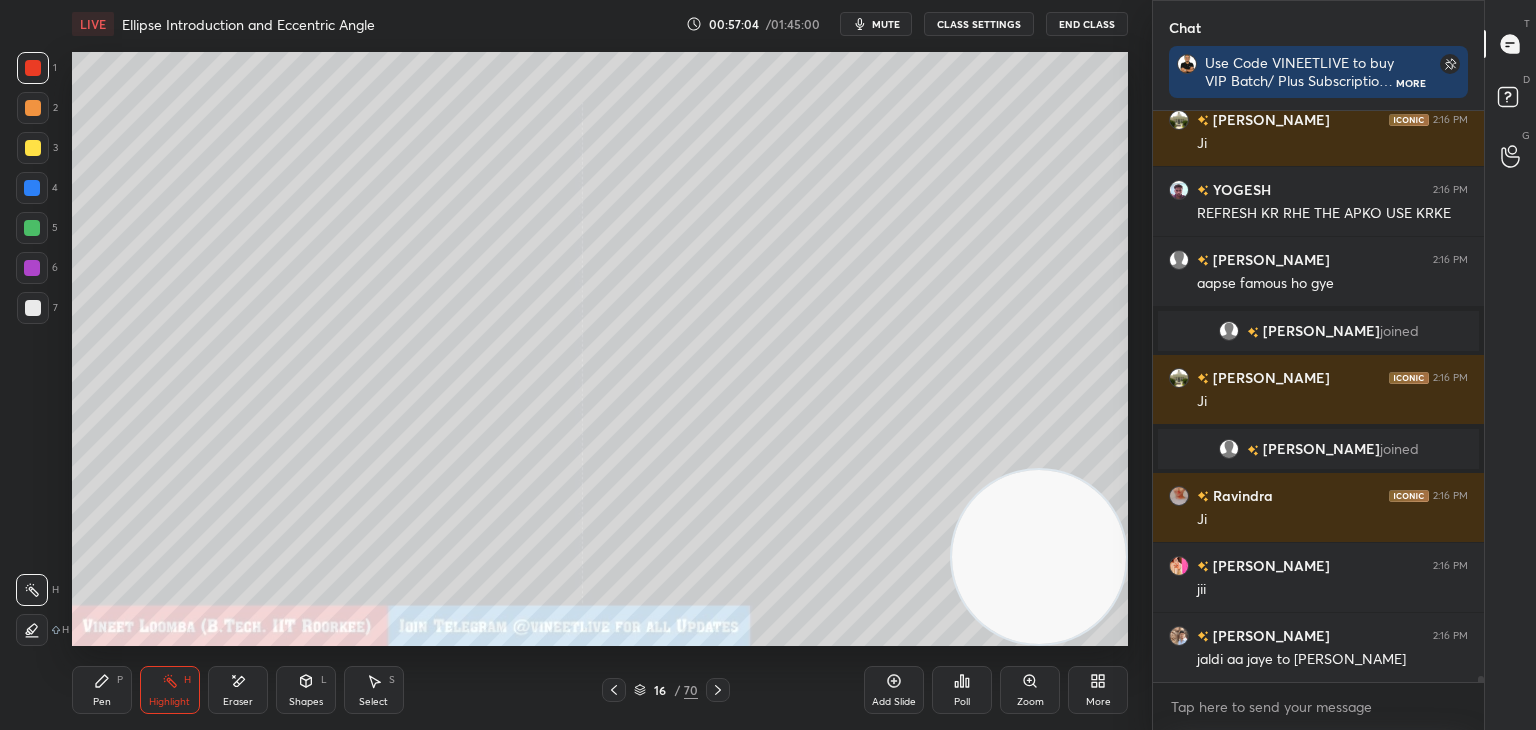 drag, startPoint x: 100, startPoint y: 701, endPoint x: 103, endPoint y: 684, distance: 17.262676 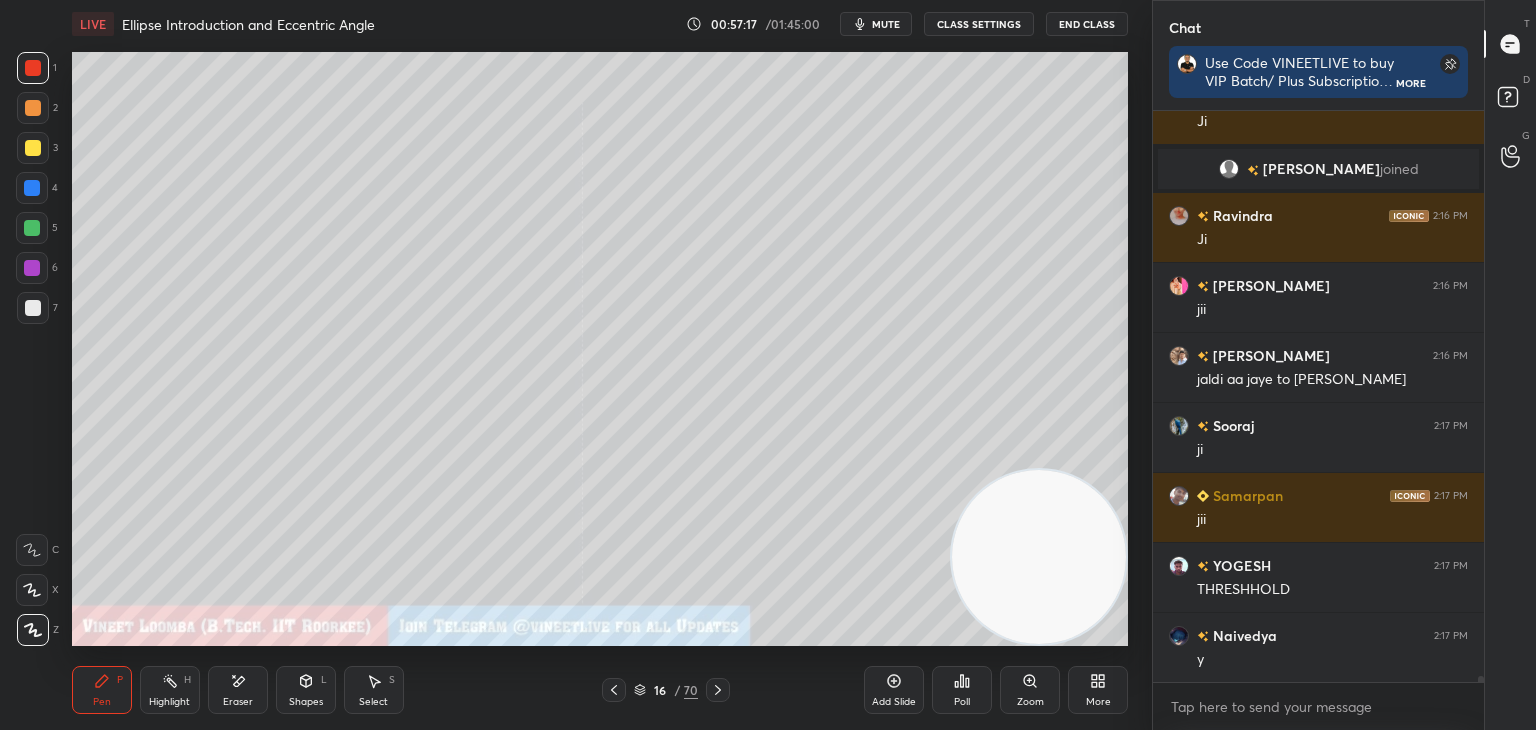 scroll, scrollTop: 57342, scrollLeft: 0, axis: vertical 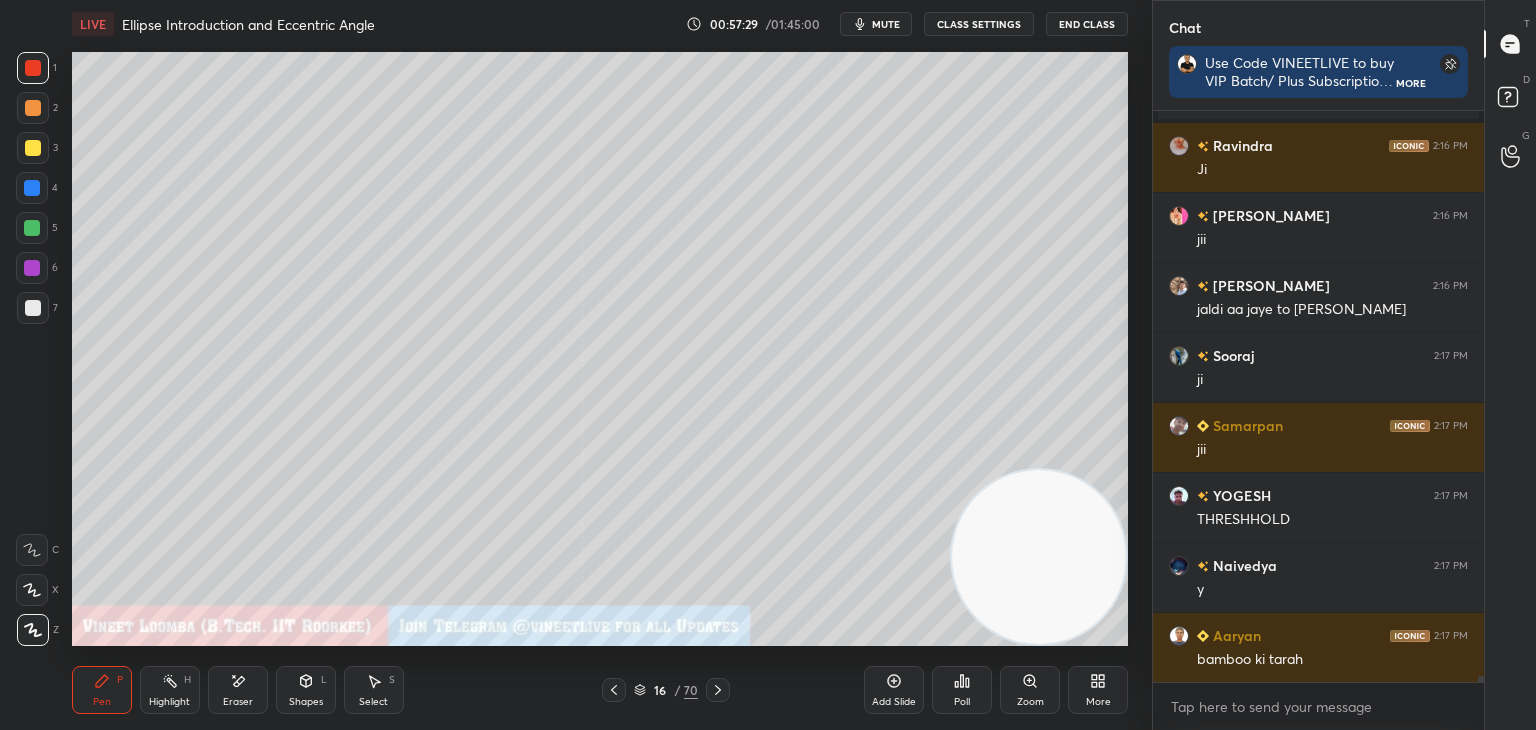 click on "Eraser" at bounding box center [238, 702] 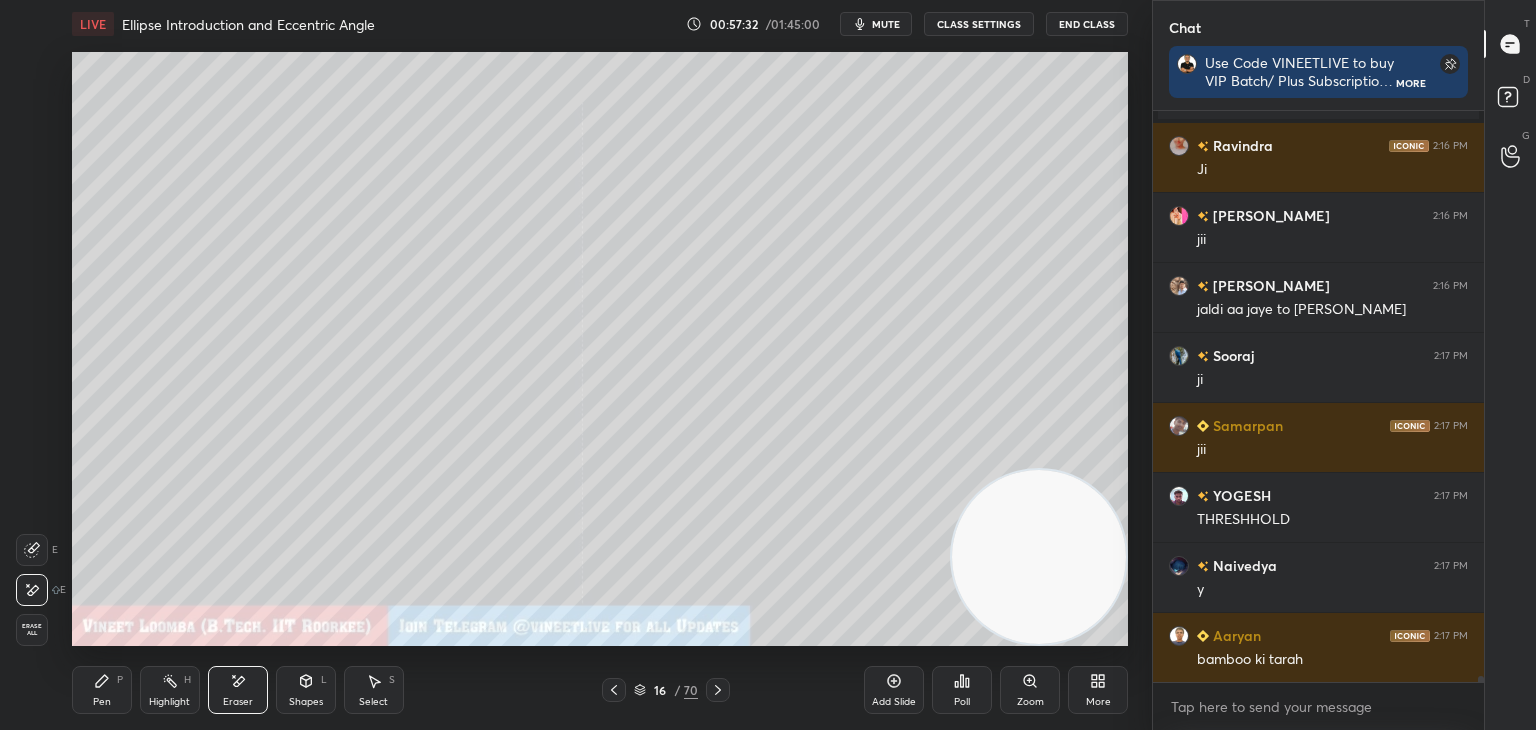 scroll, scrollTop: 57412, scrollLeft: 0, axis: vertical 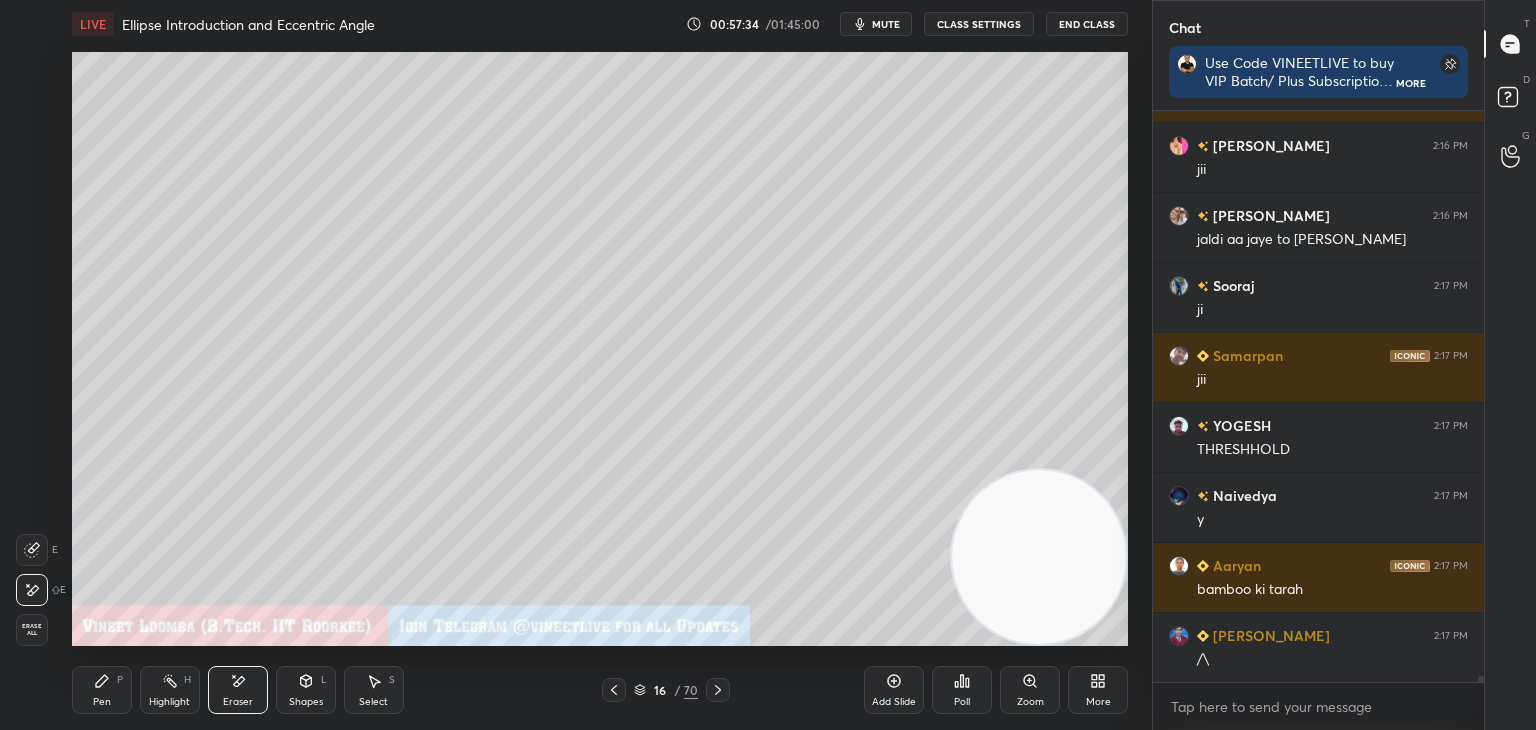 drag, startPoint x: 112, startPoint y: 689, endPoint x: 100, endPoint y: 654, distance: 37 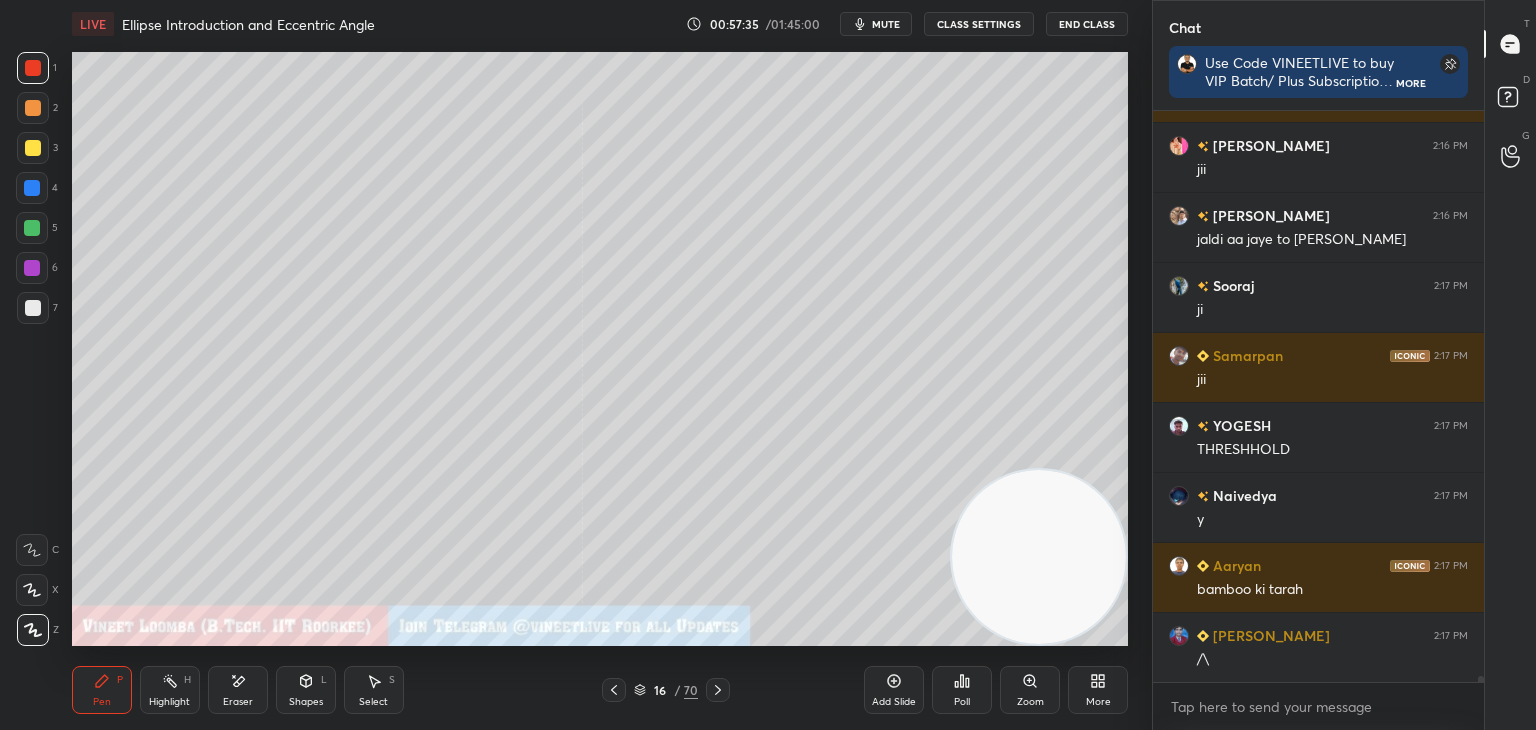 scroll, scrollTop: 57482, scrollLeft: 0, axis: vertical 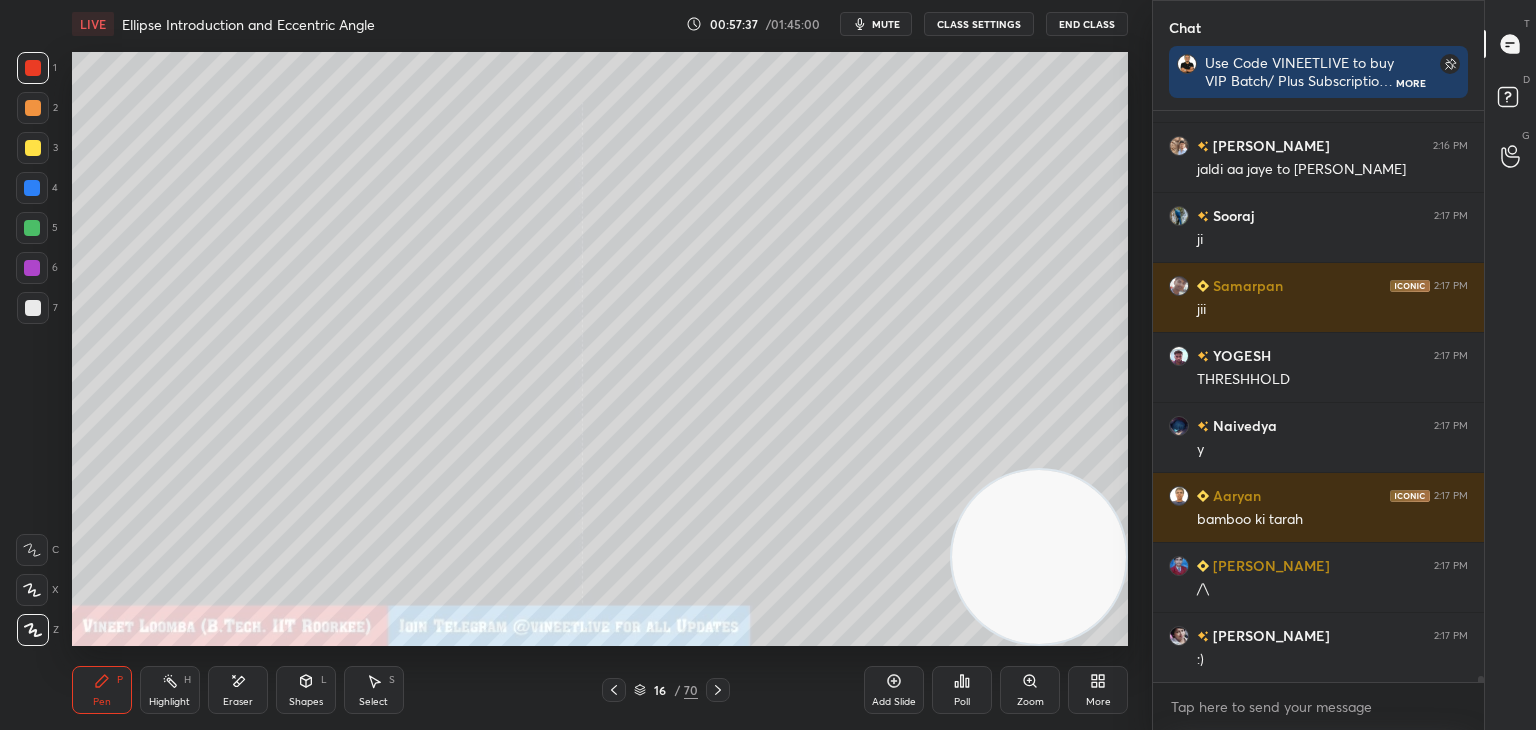 click on "Pen P" at bounding box center (102, 690) 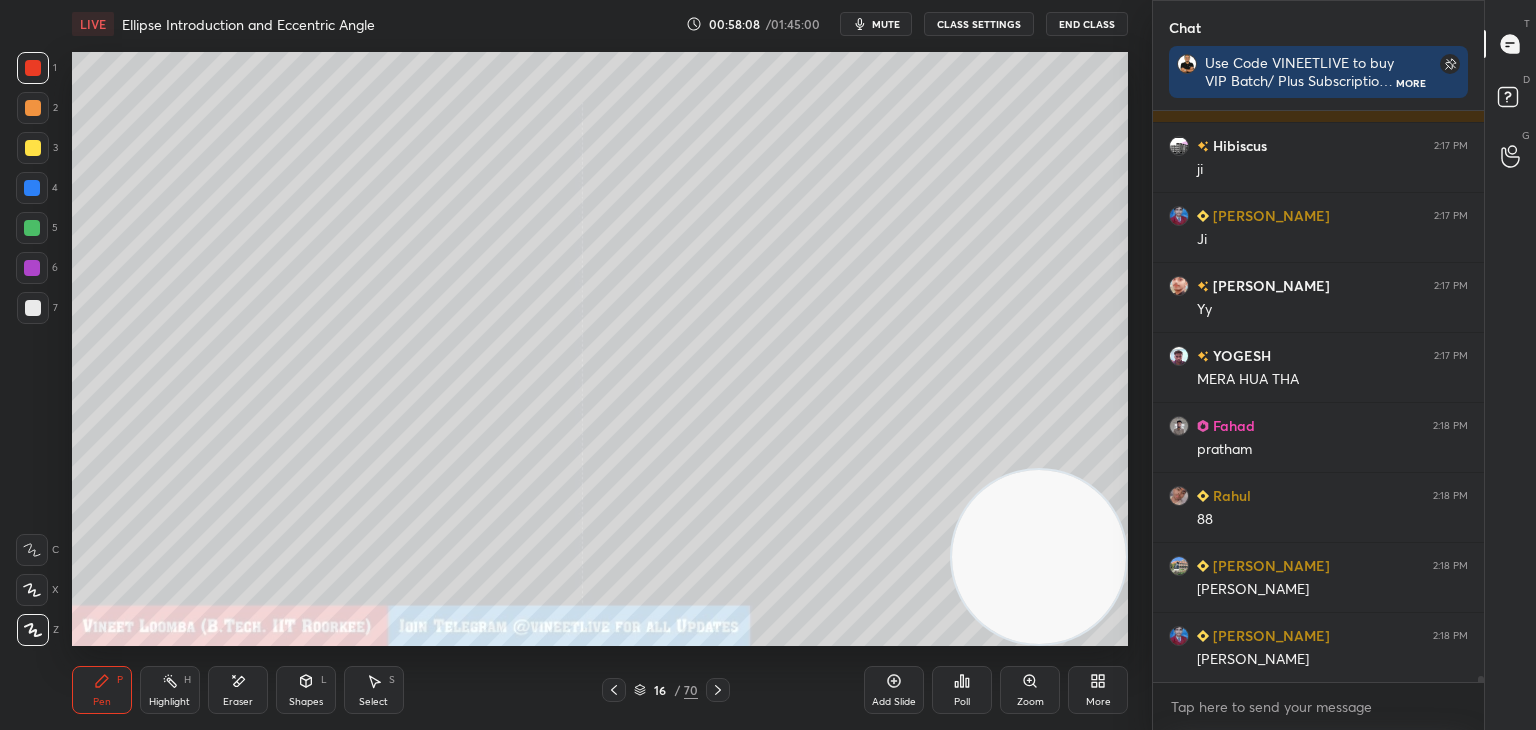 scroll, scrollTop: 58392, scrollLeft: 0, axis: vertical 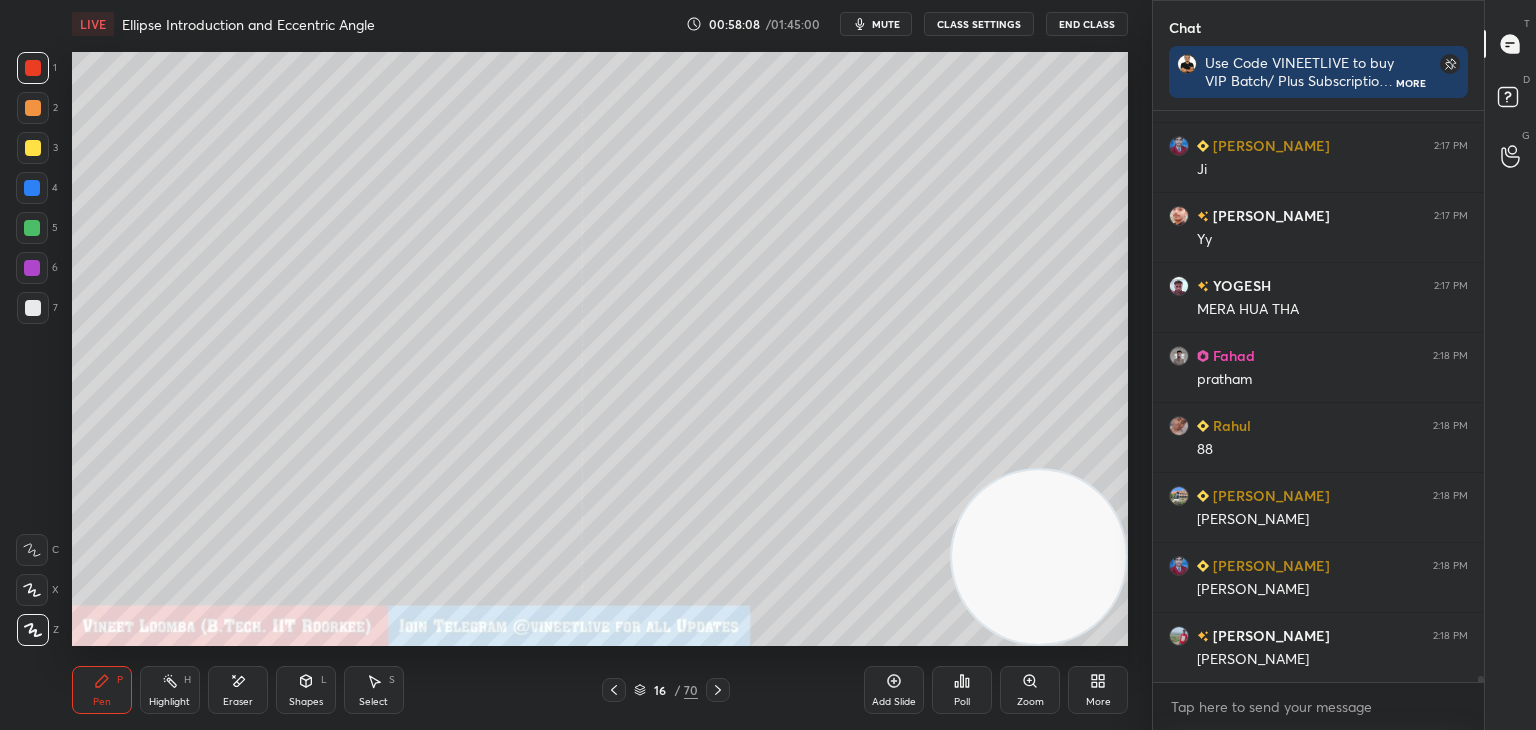 click on "Eraser" at bounding box center (238, 690) 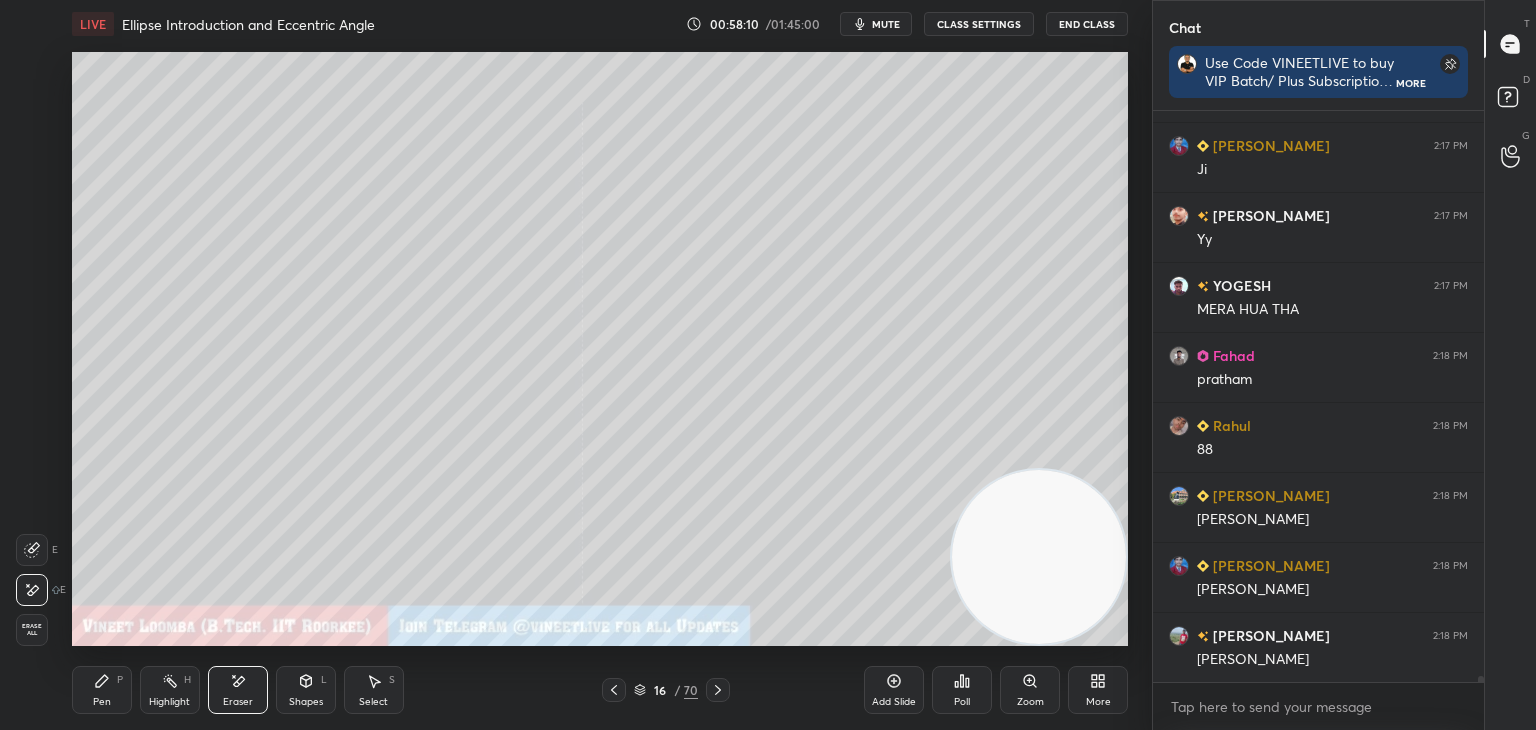 click on "Pen" at bounding box center [102, 702] 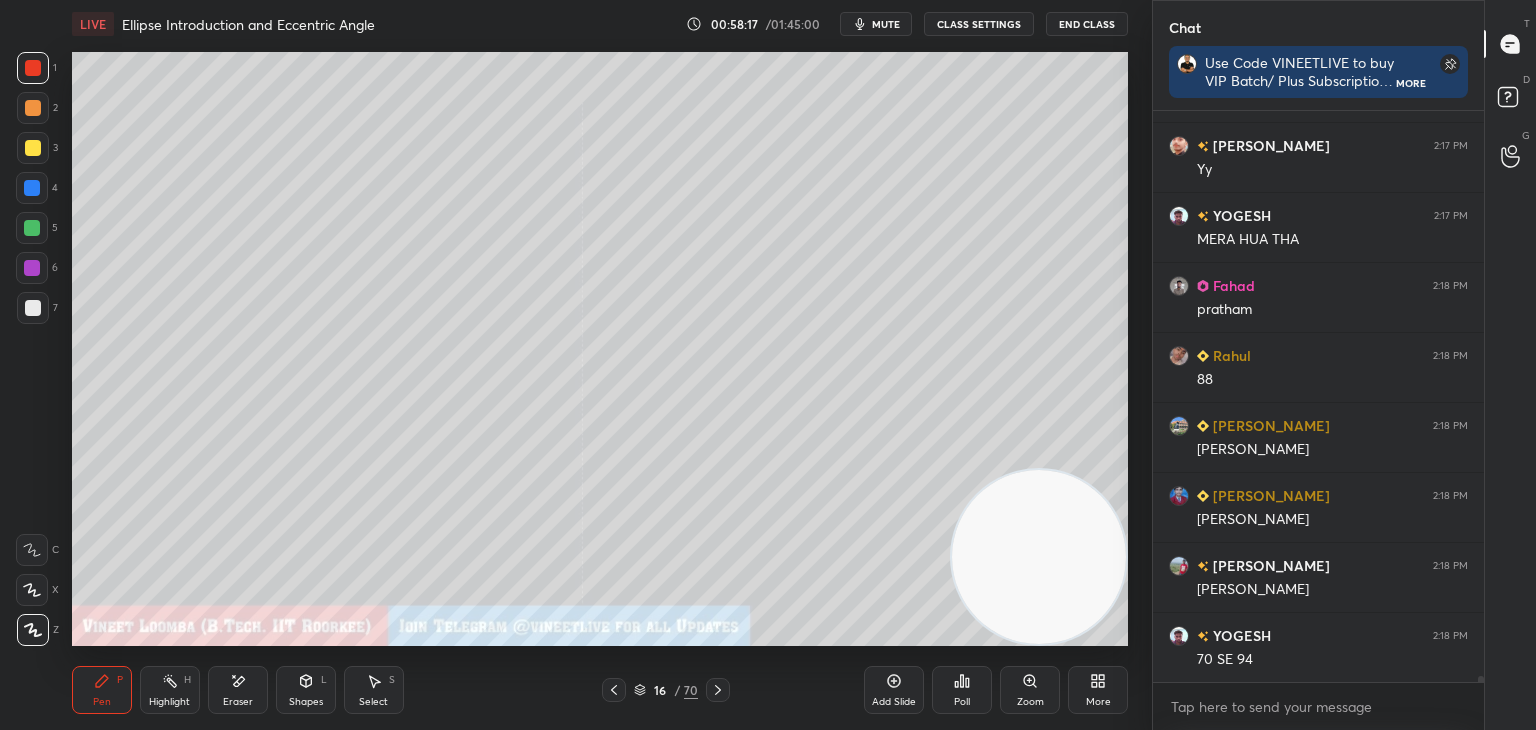 scroll, scrollTop: 58532, scrollLeft: 0, axis: vertical 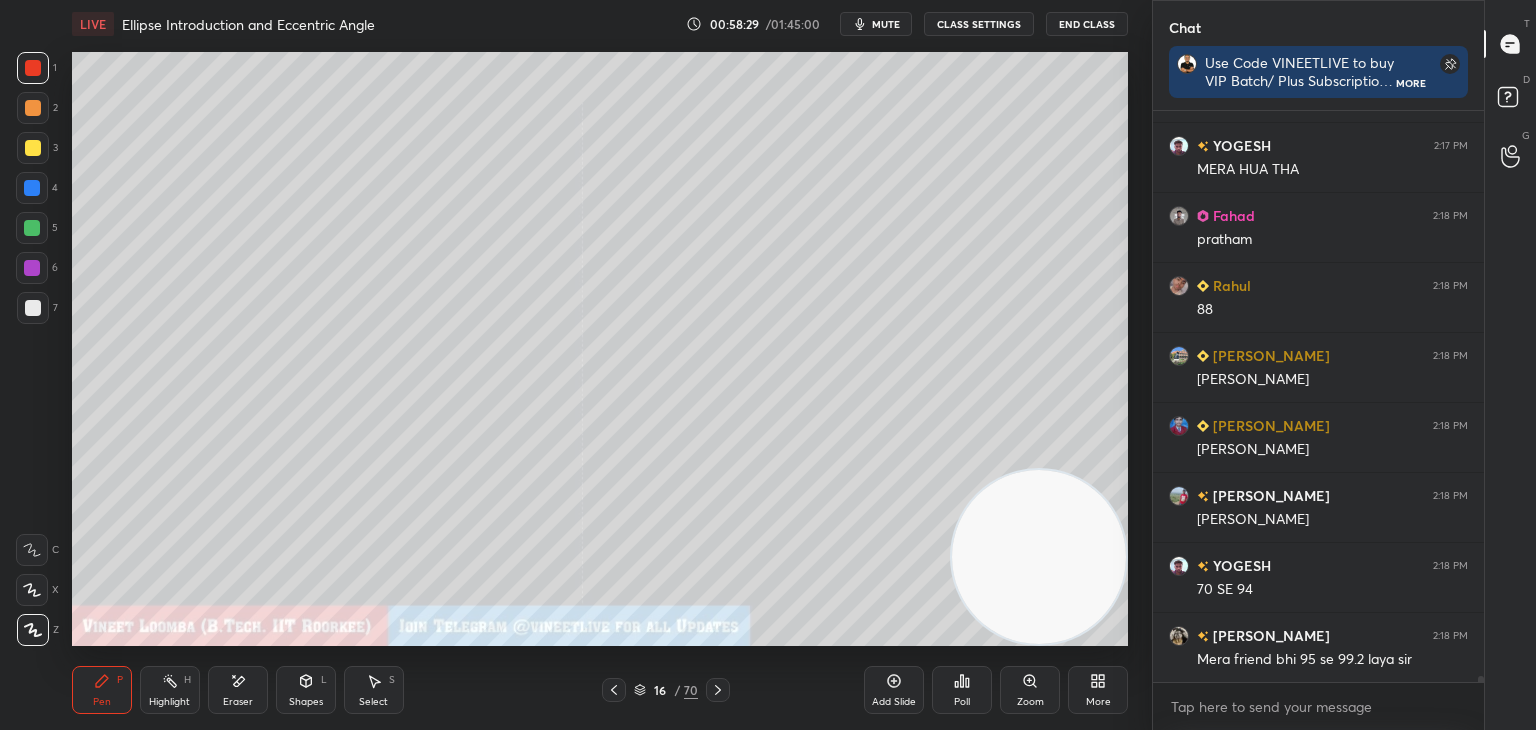 click at bounding box center (33, 148) 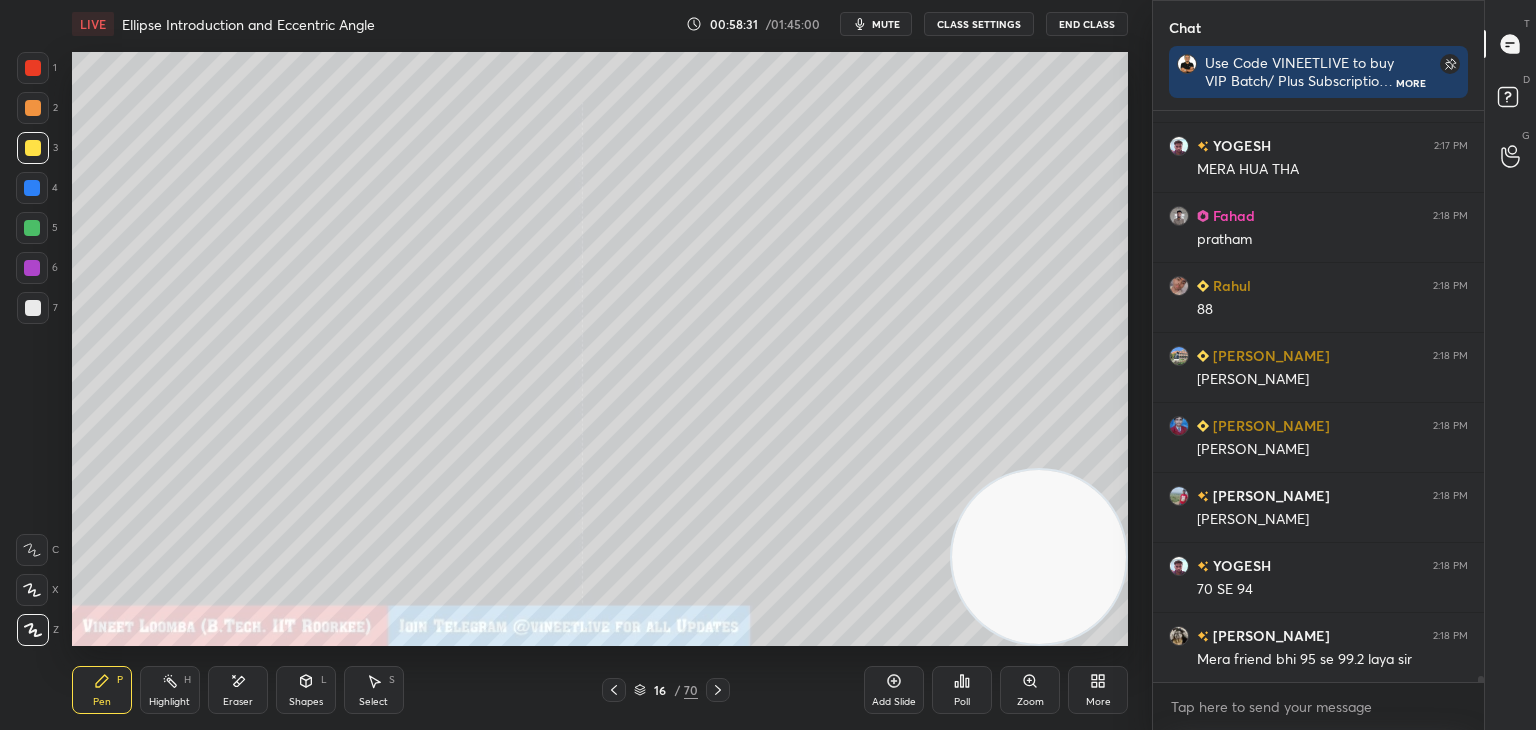 click on "Shapes" at bounding box center (306, 702) 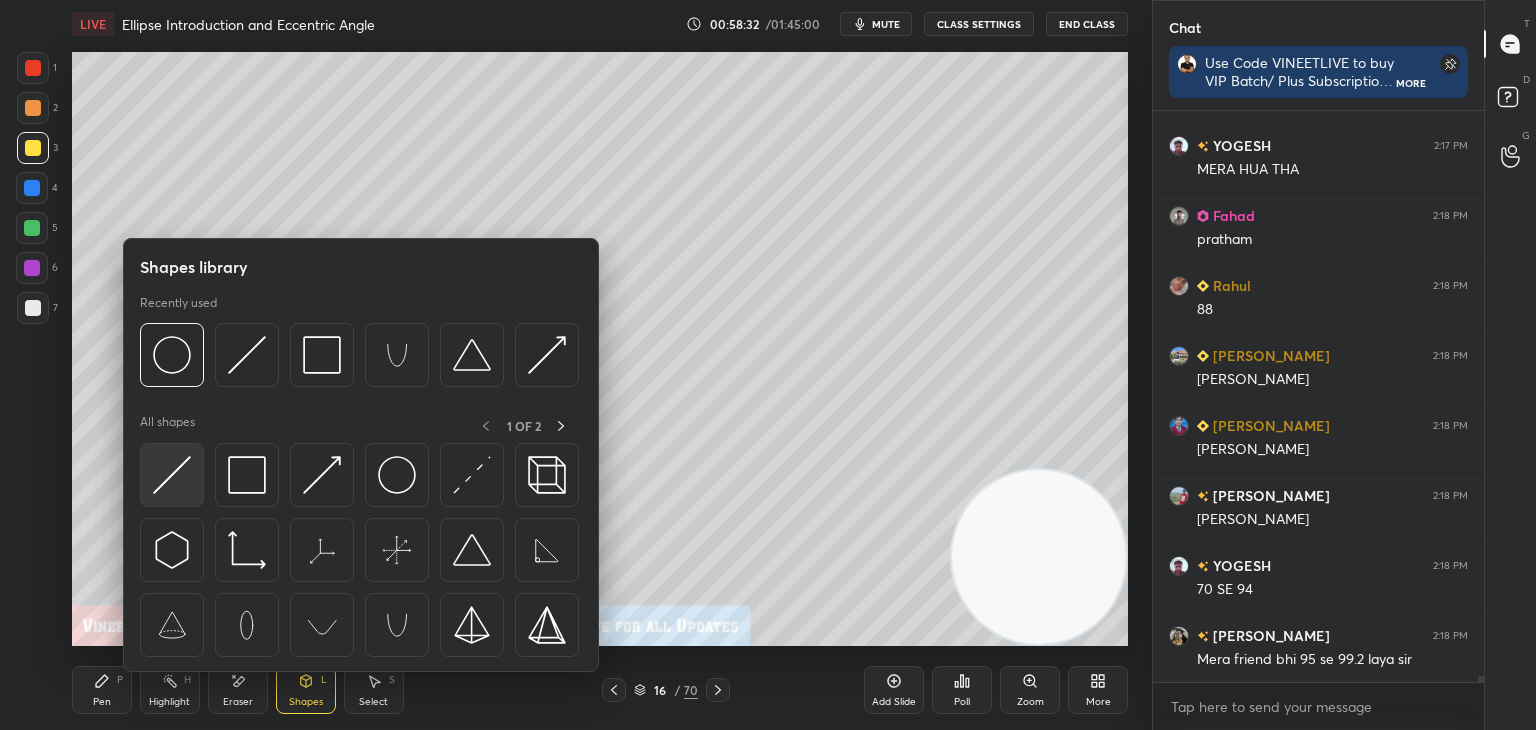 click at bounding box center [172, 475] 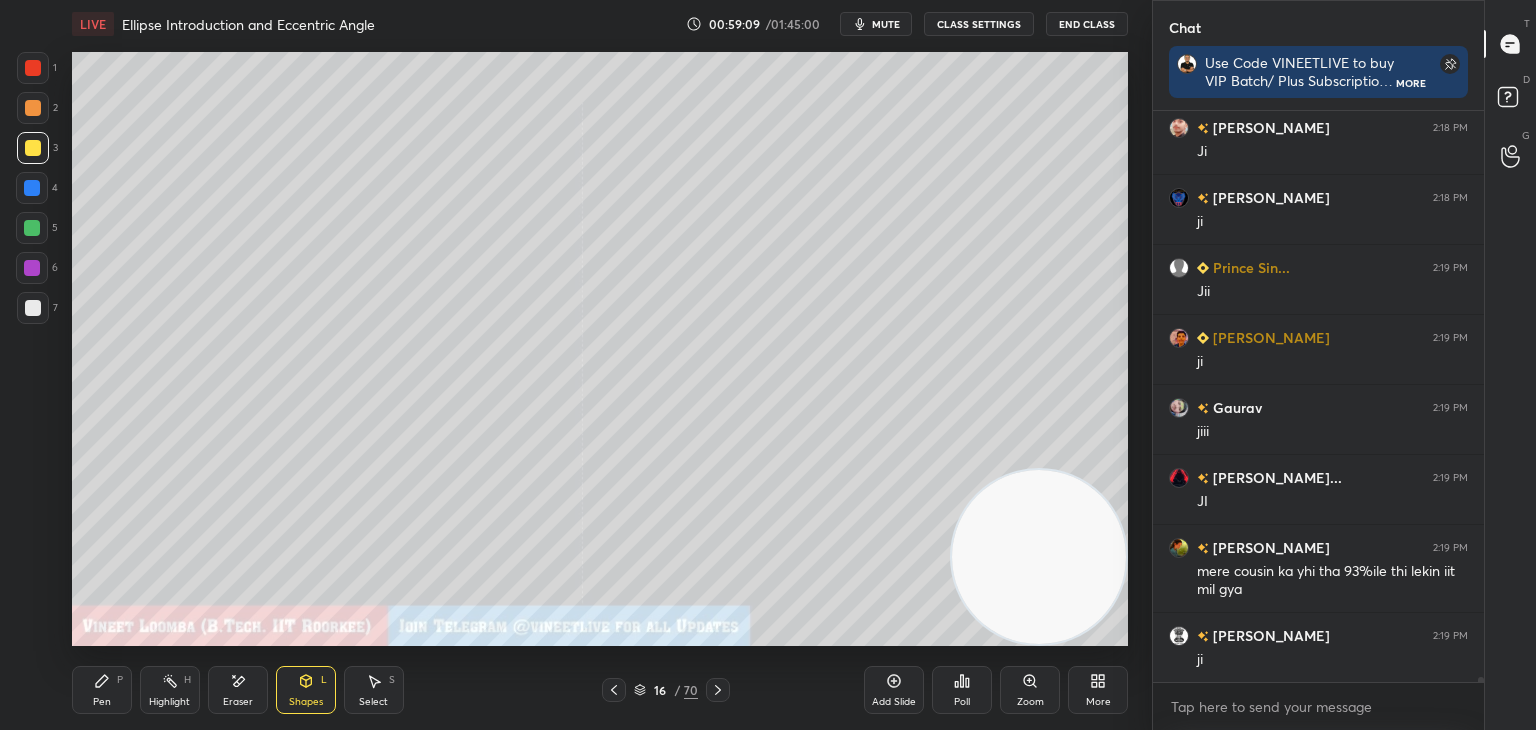 scroll, scrollTop: 59460, scrollLeft: 0, axis: vertical 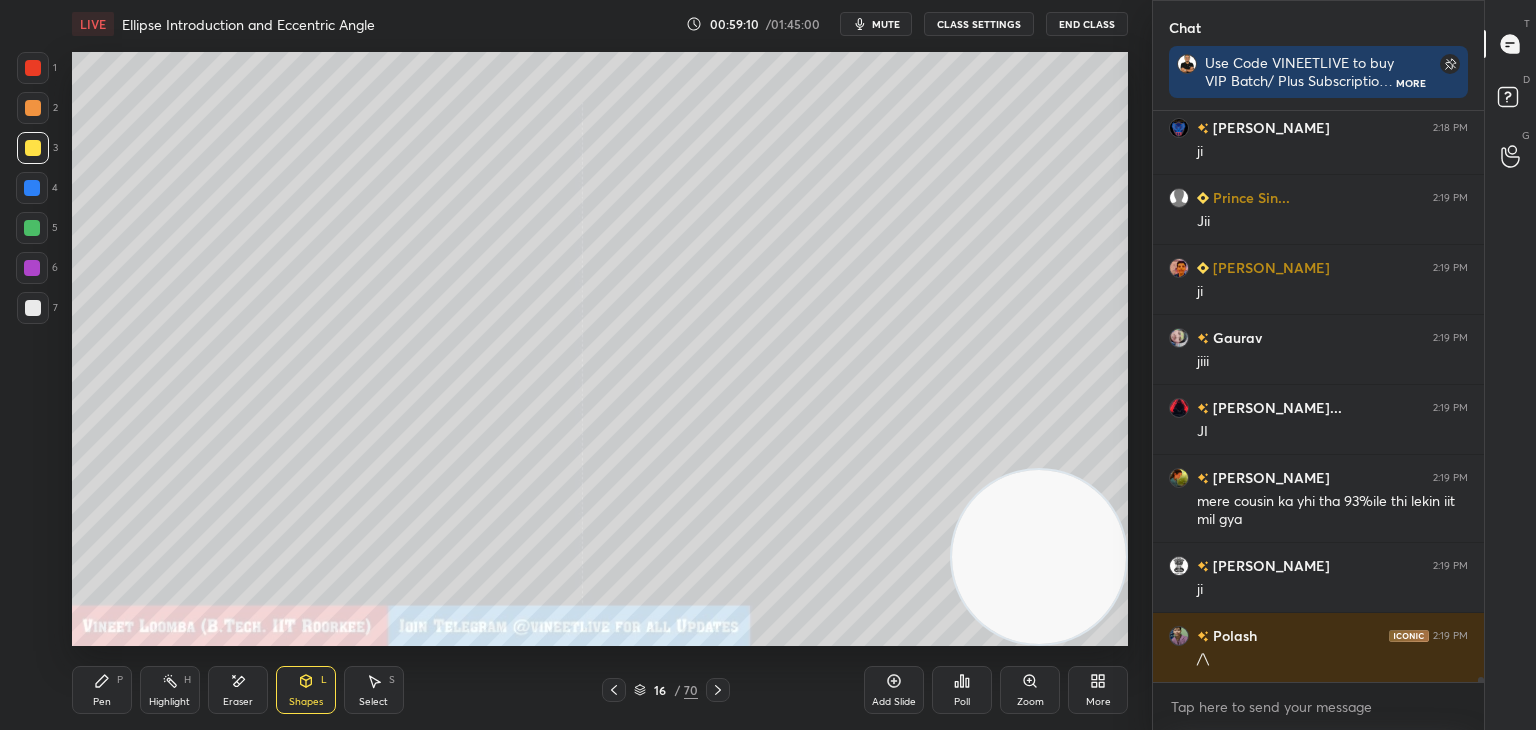 click on "Pen P" at bounding box center [102, 690] 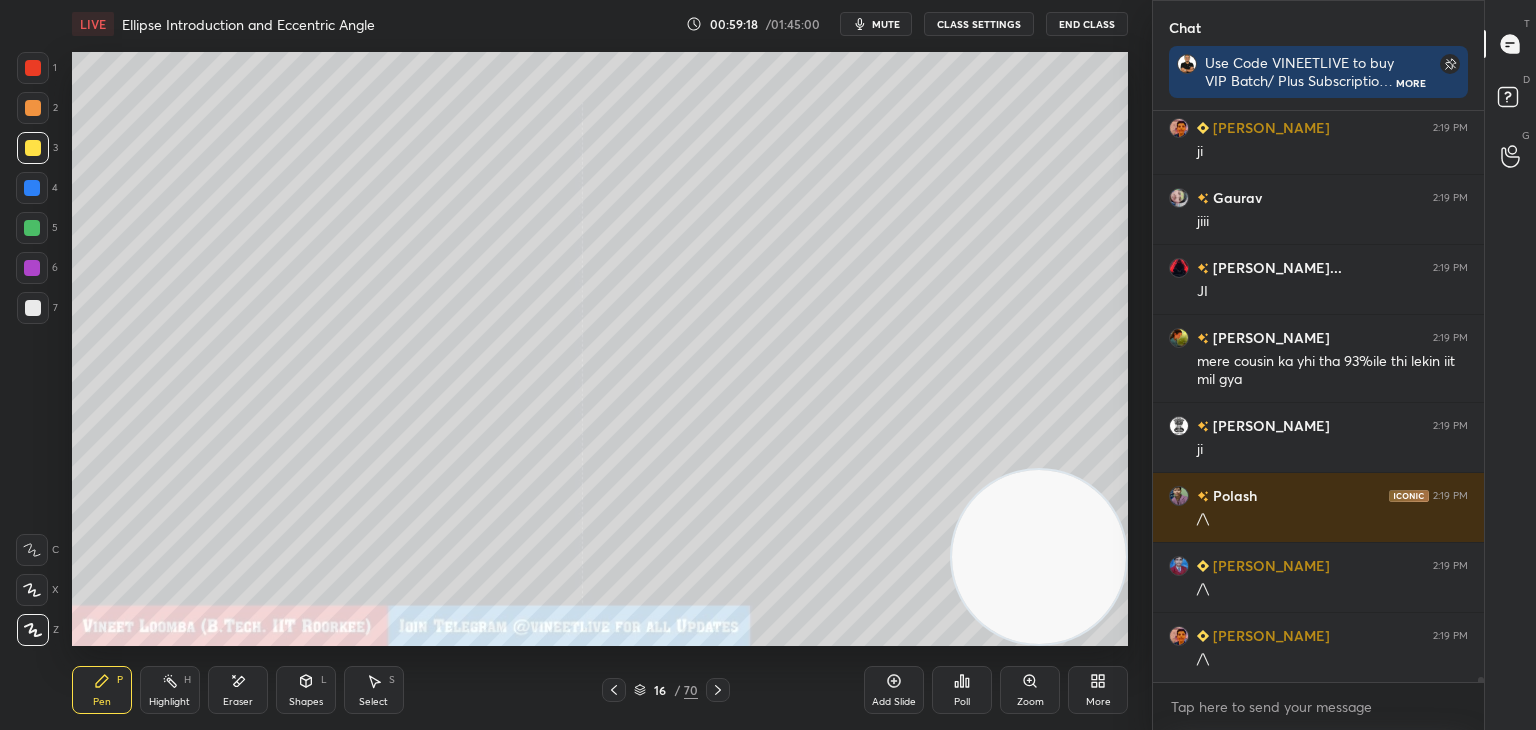 scroll, scrollTop: 59670, scrollLeft: 0, axis: vertical 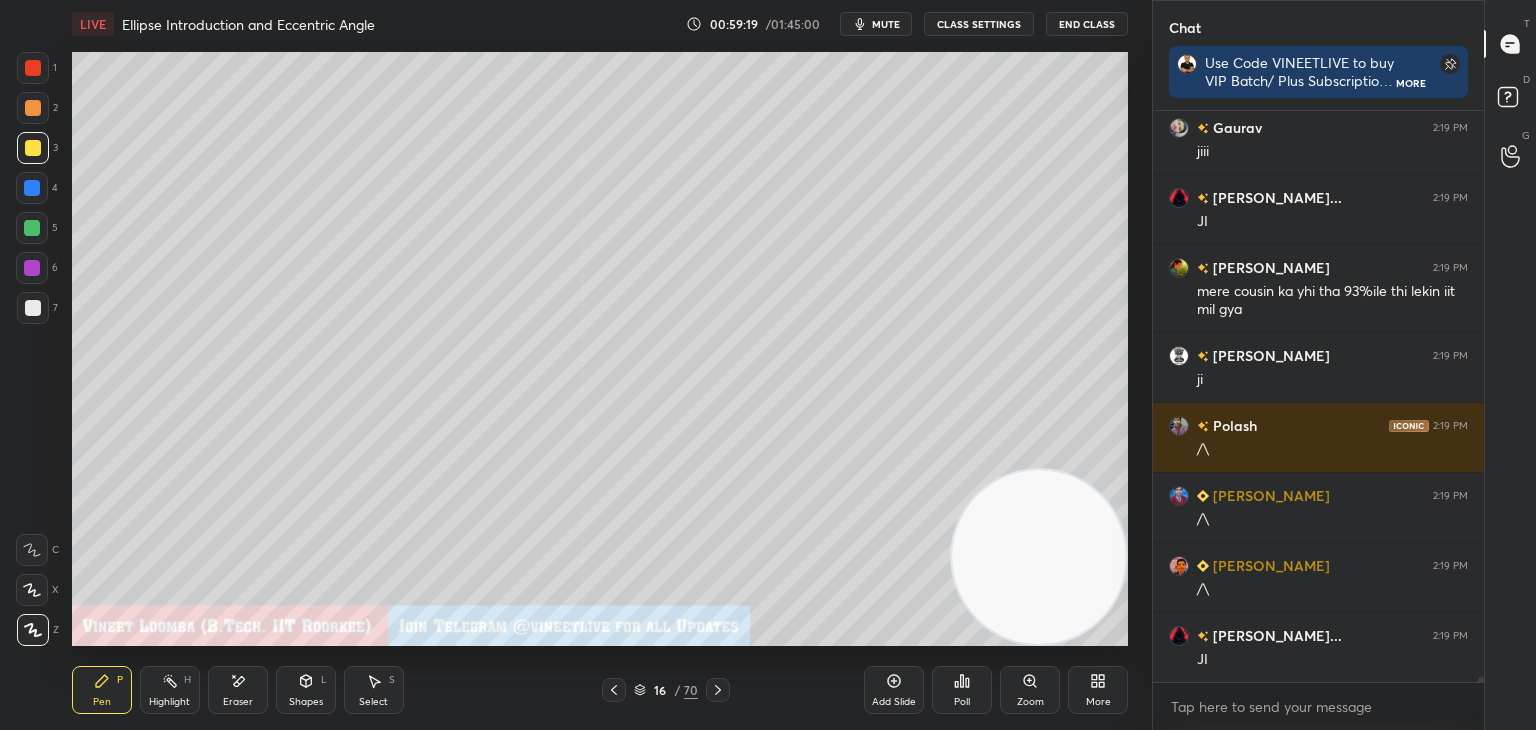 click at bounding box center (33, 308) 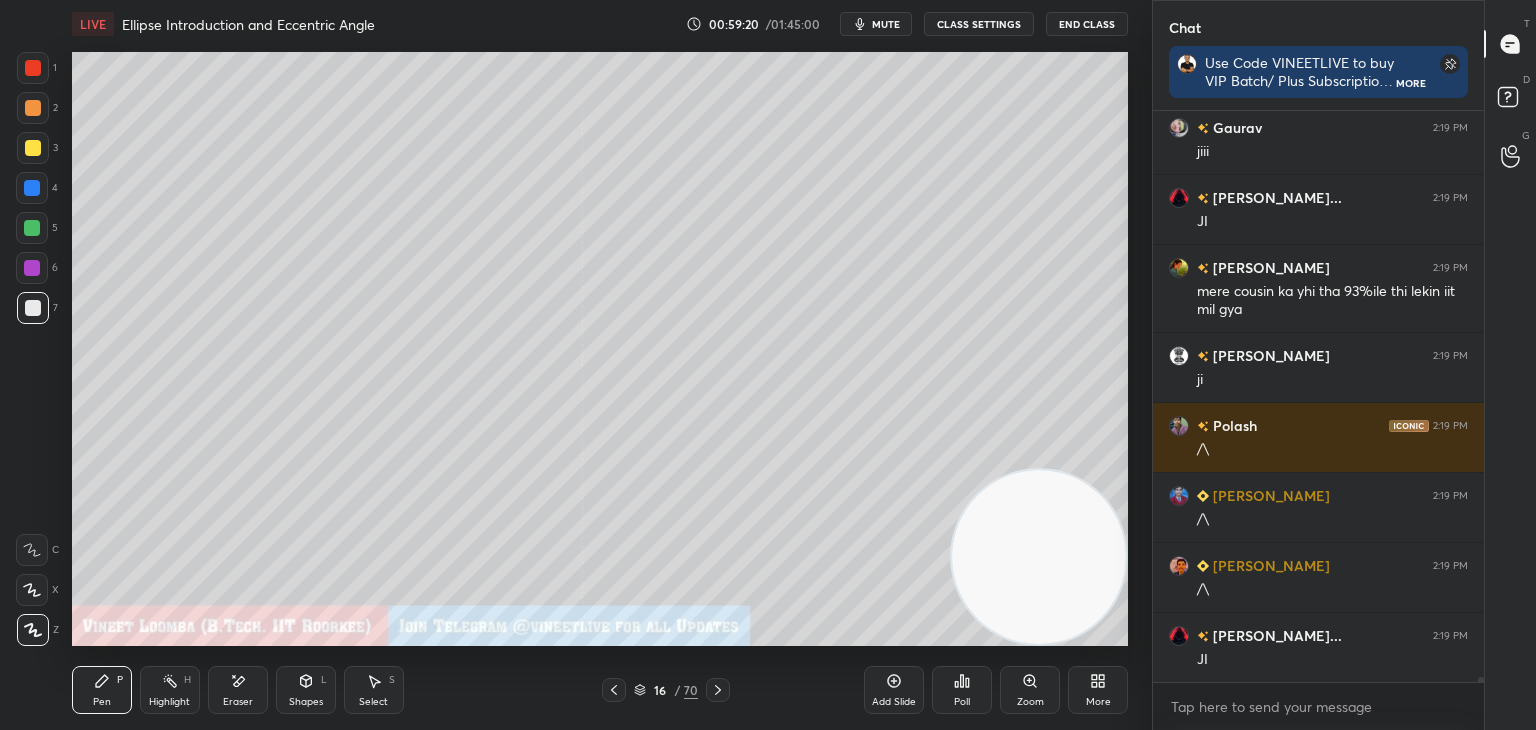 click on "Highlight H" at bounding box center [170, 690] 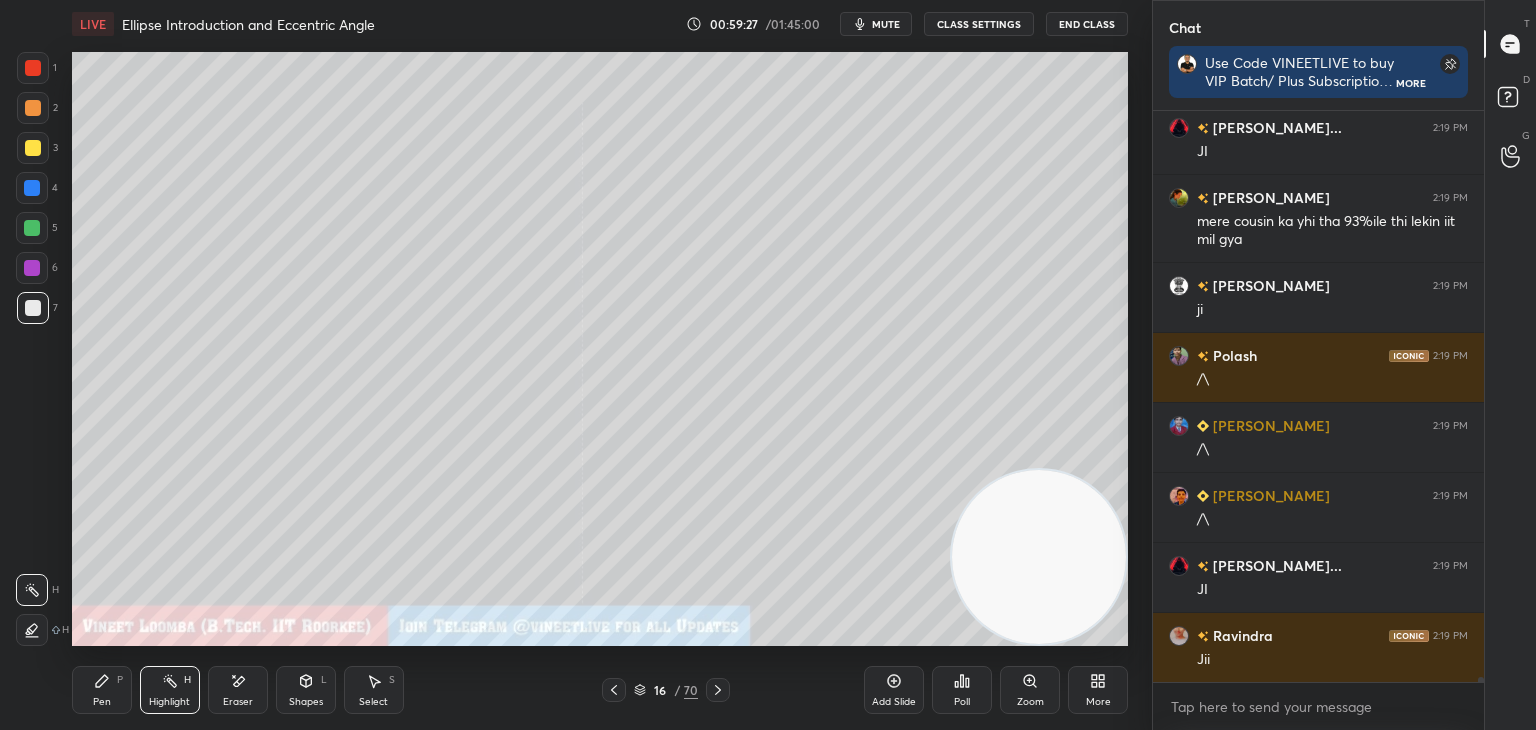 scroll, scrollTop: 59810, scrollLeft: 0, axis: vertical 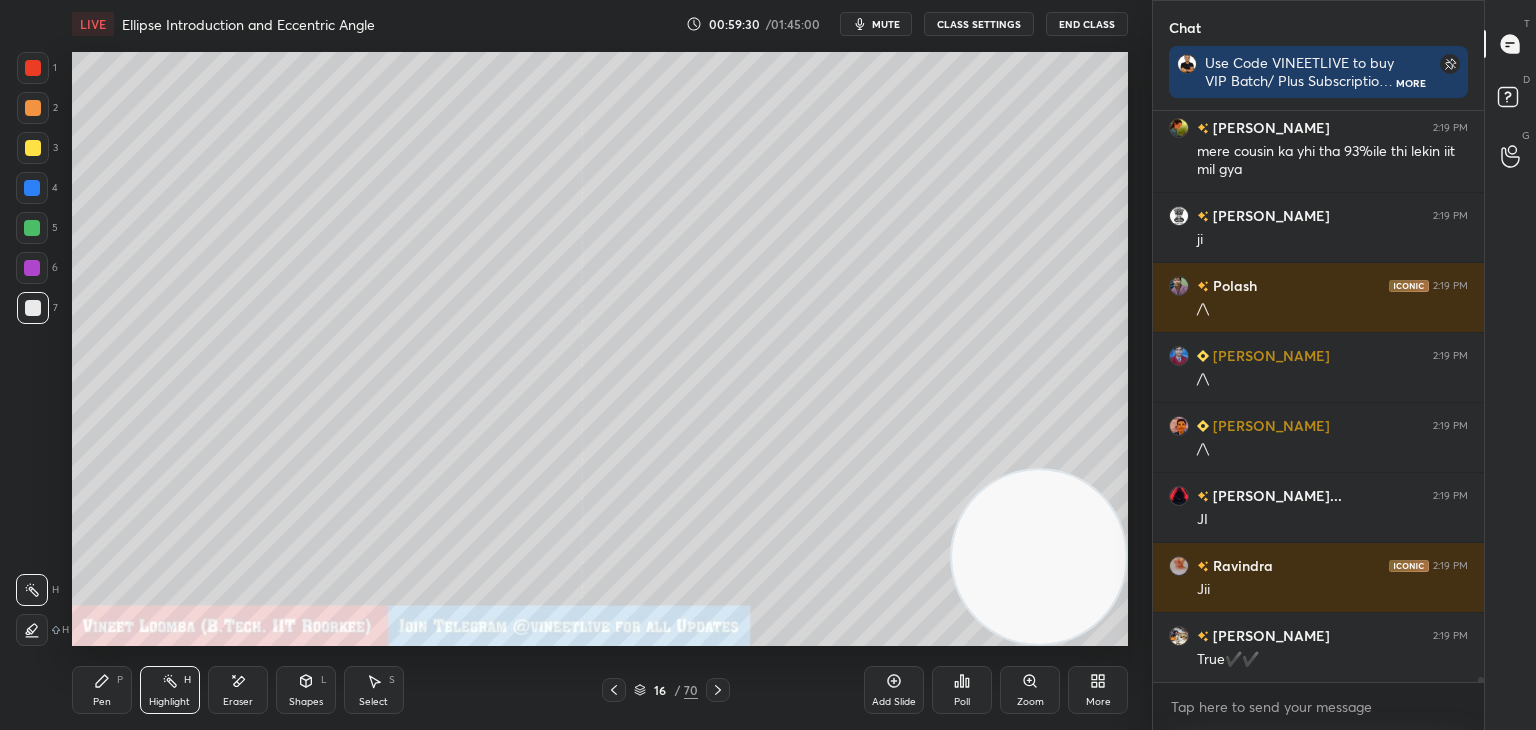 click on "Pen P" at bounding box center (102, 690) 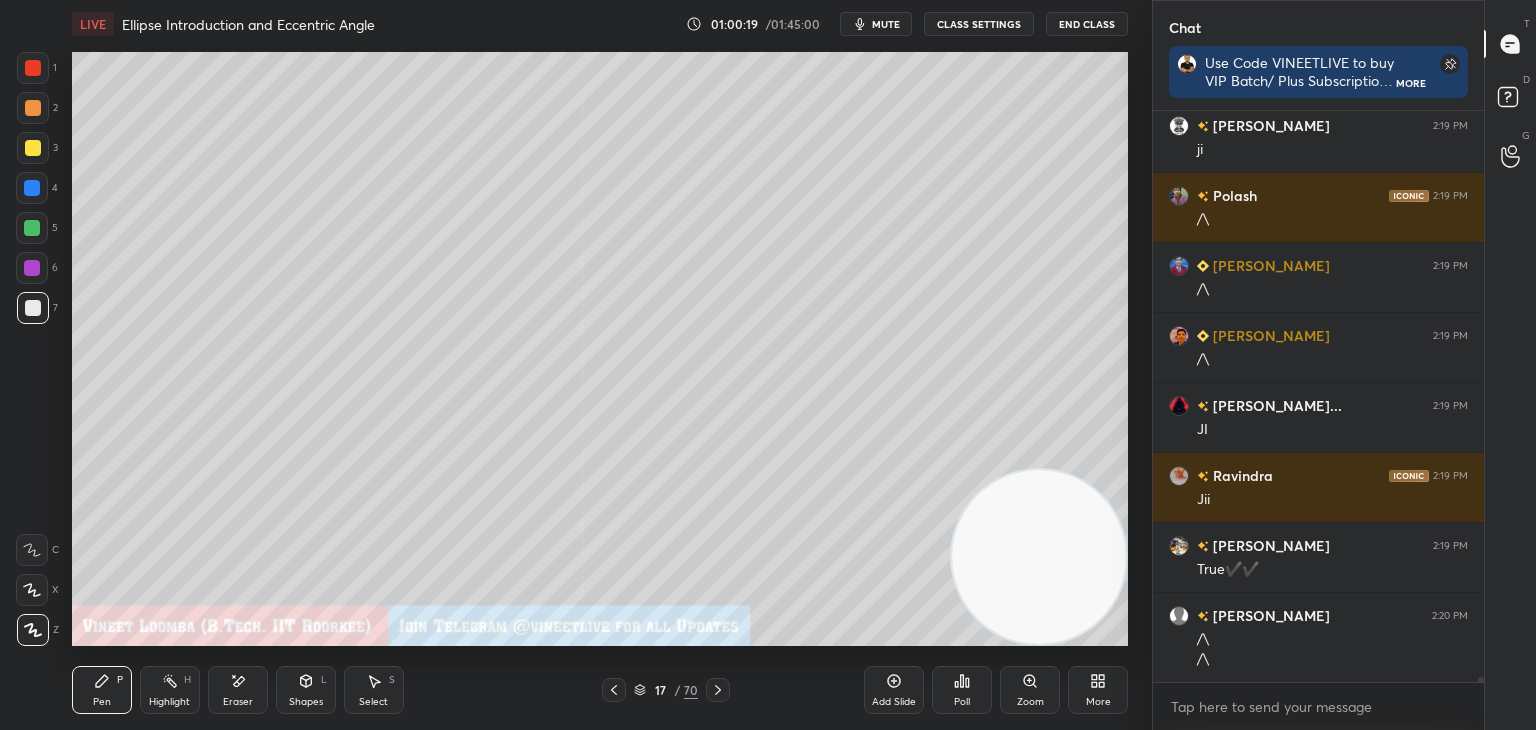 scroll, scrollTop: 59970, scrollLeft: 0, axis: vertical 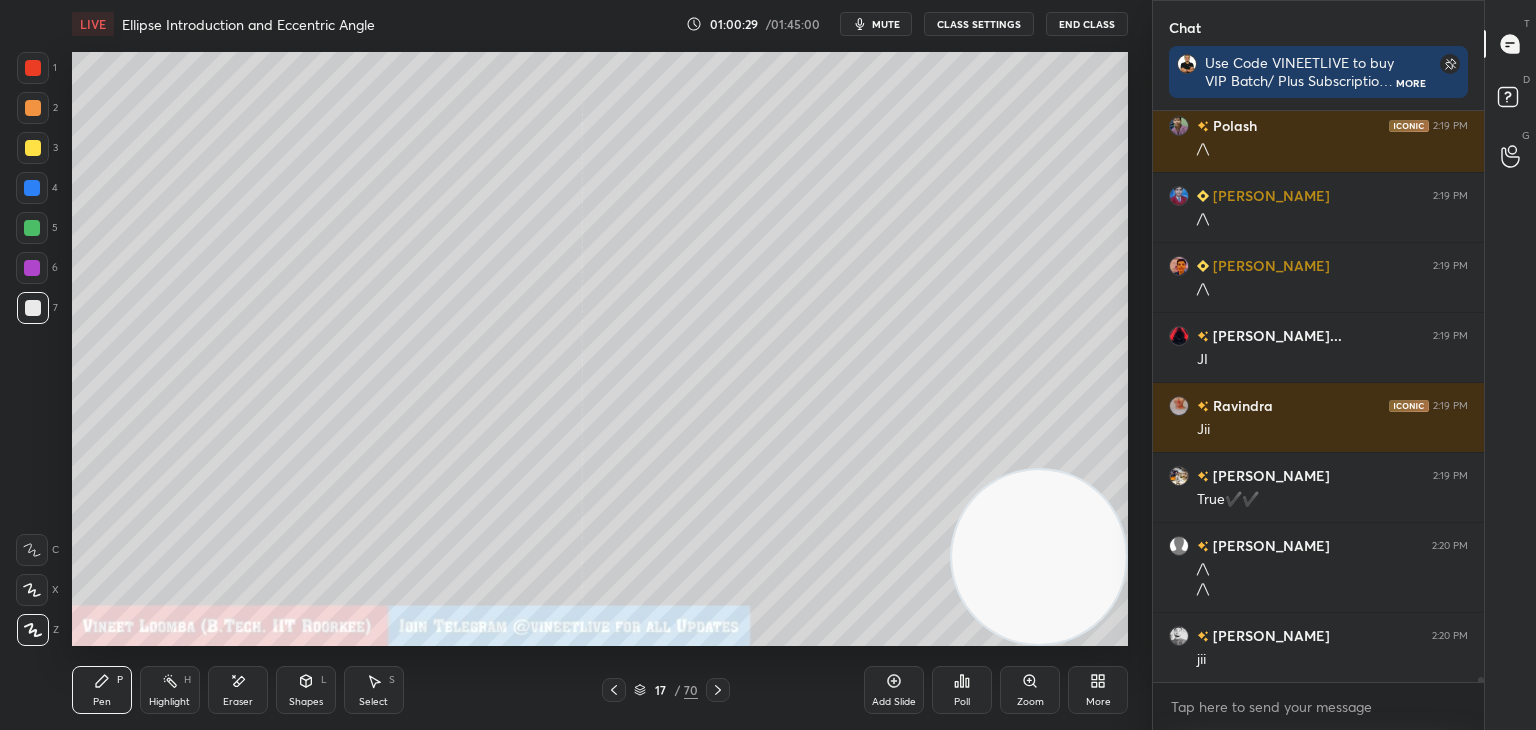 click on "Eraser" at bounding box center (238, 690) 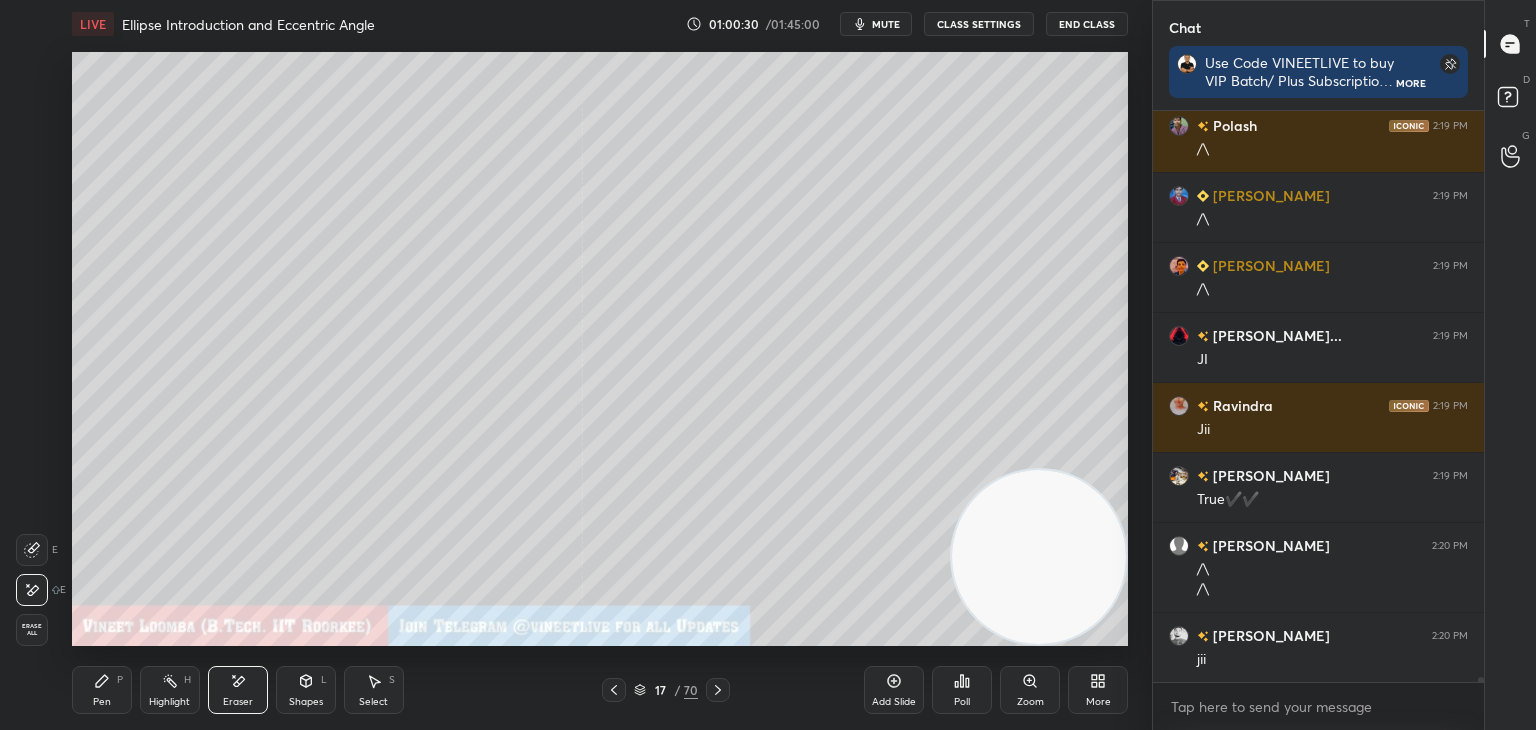 click on "Pen" at bounding box center (102, 702) 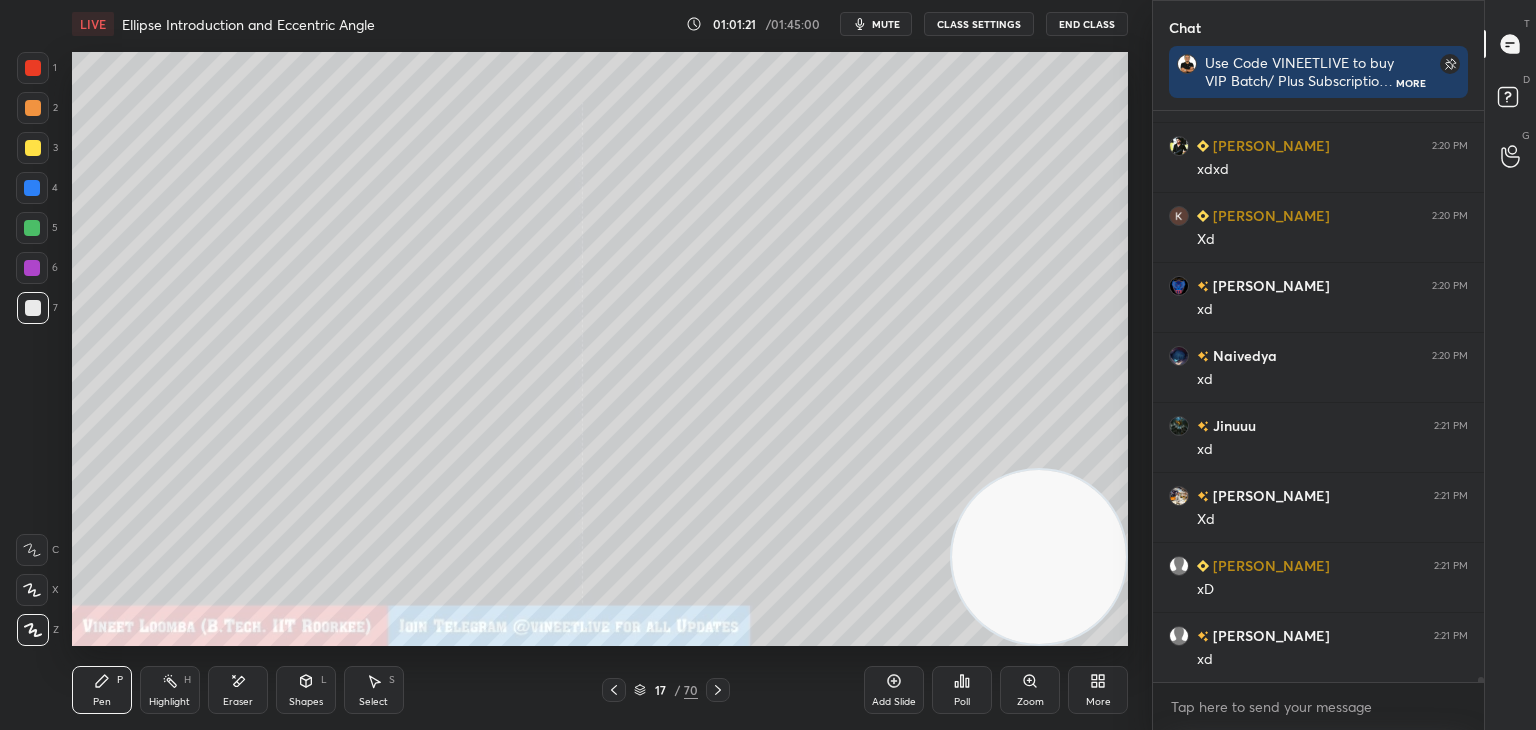 scroll, scrollTop: 60164, scrollLeft: 0, axis: vertical 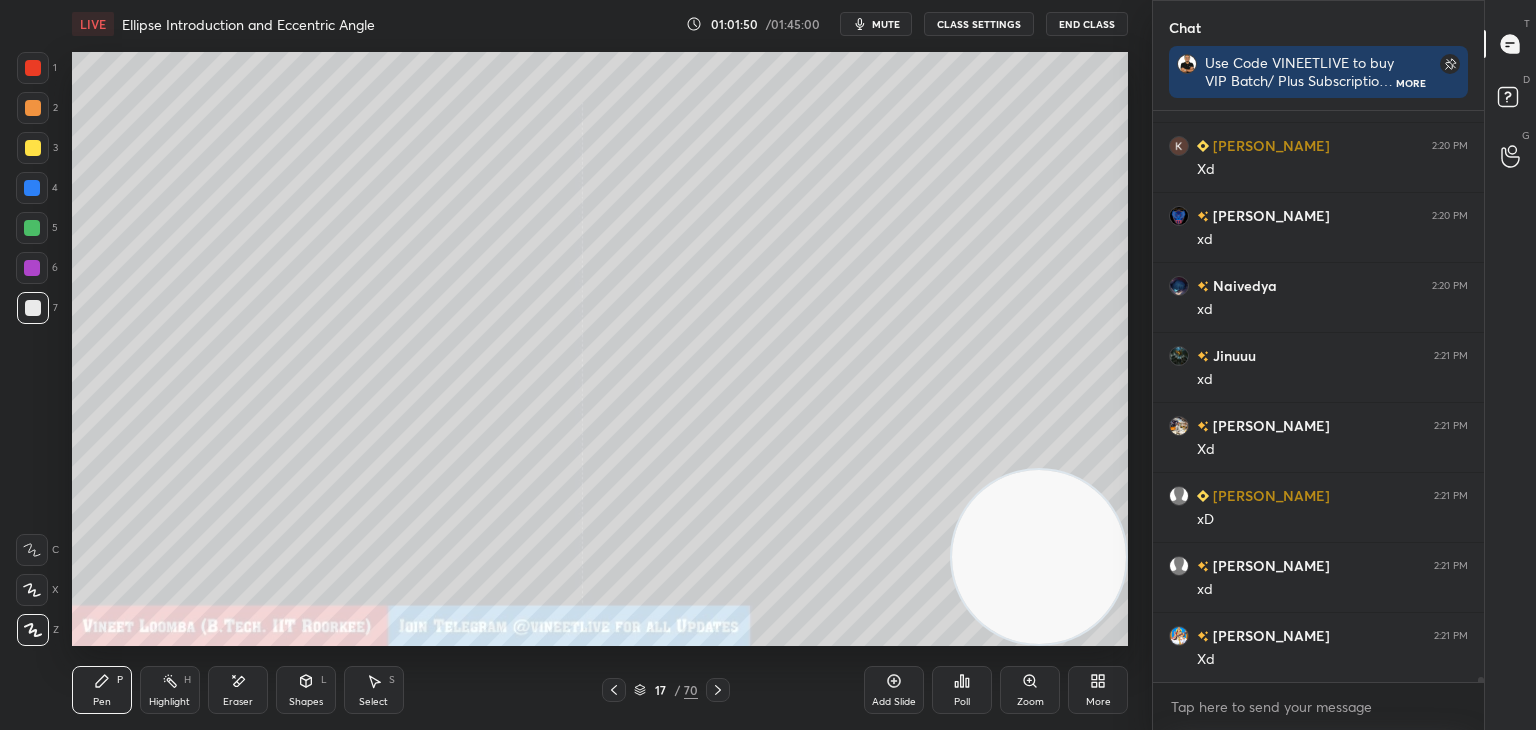 click on "Shapes" at bounding box center [306, 702] 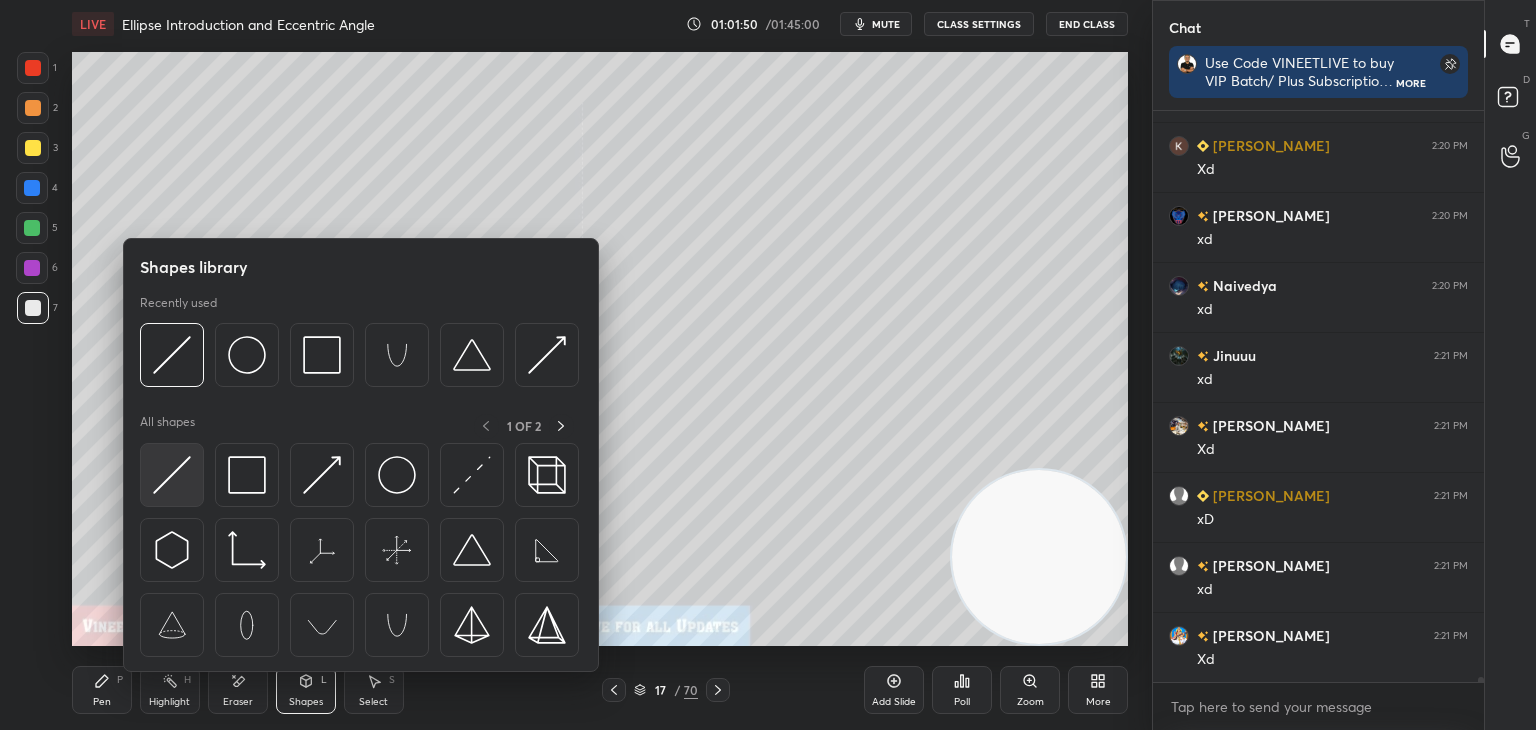 click at bounding box center [172, 475] 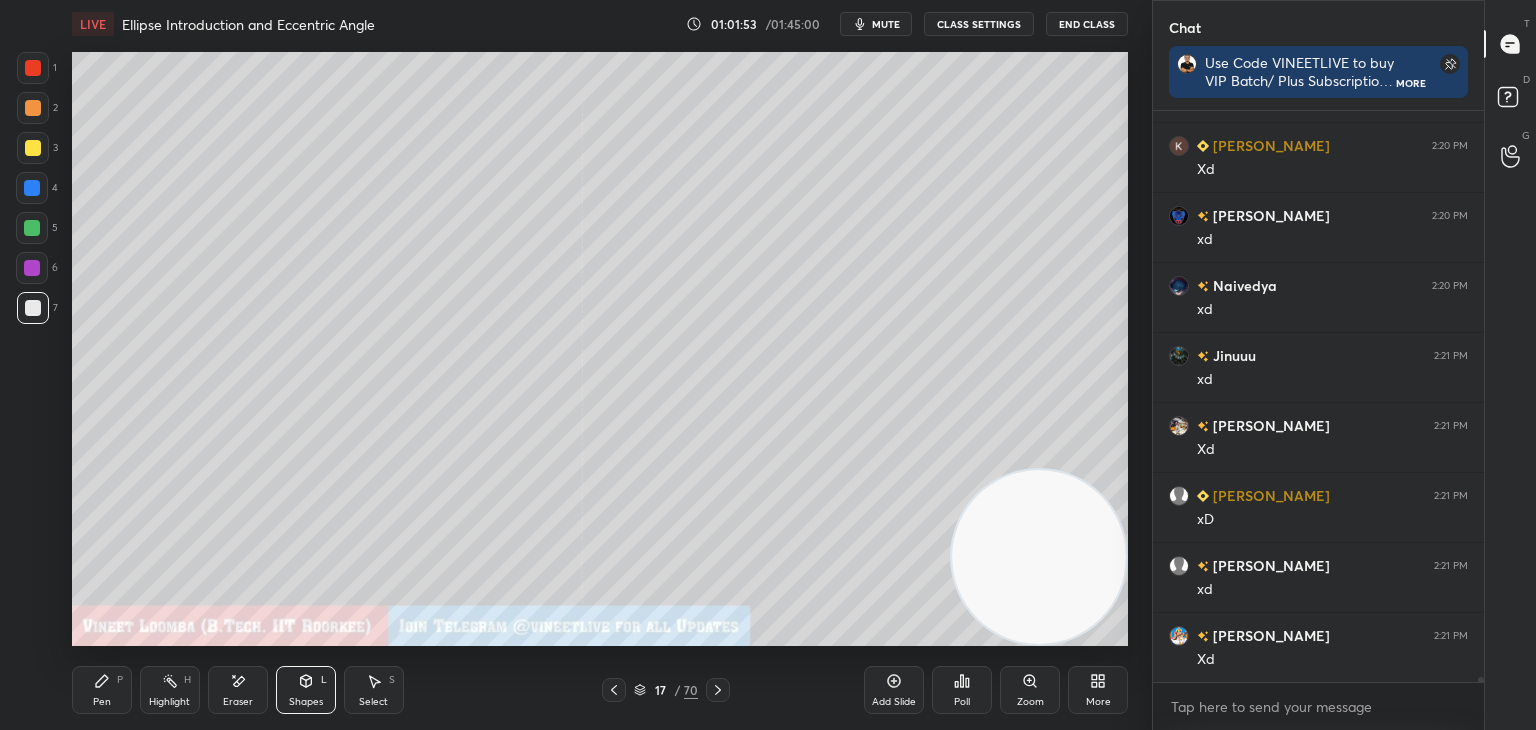 click on "Shapes" at bounding box center (306, 702) 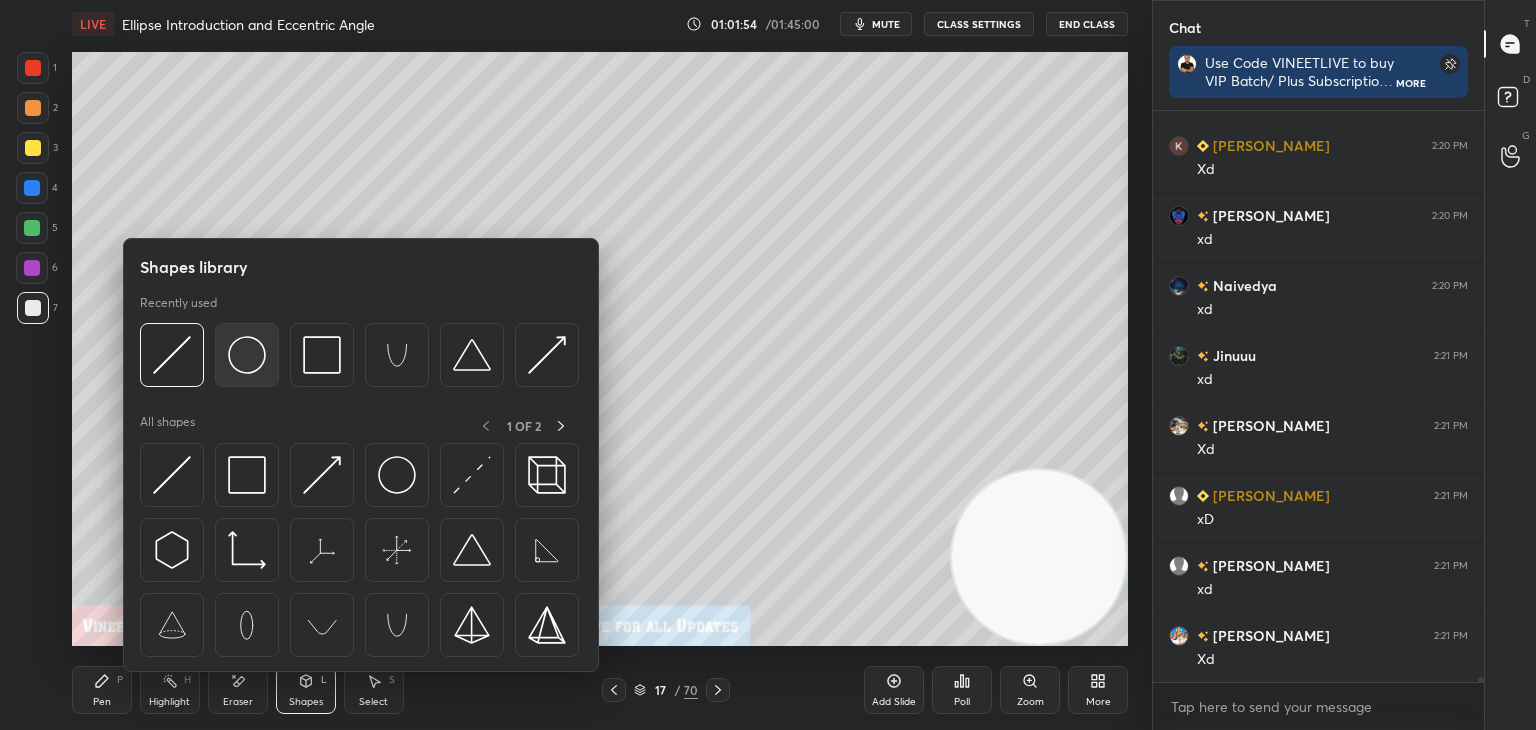 click at bounding box center (247, 355) 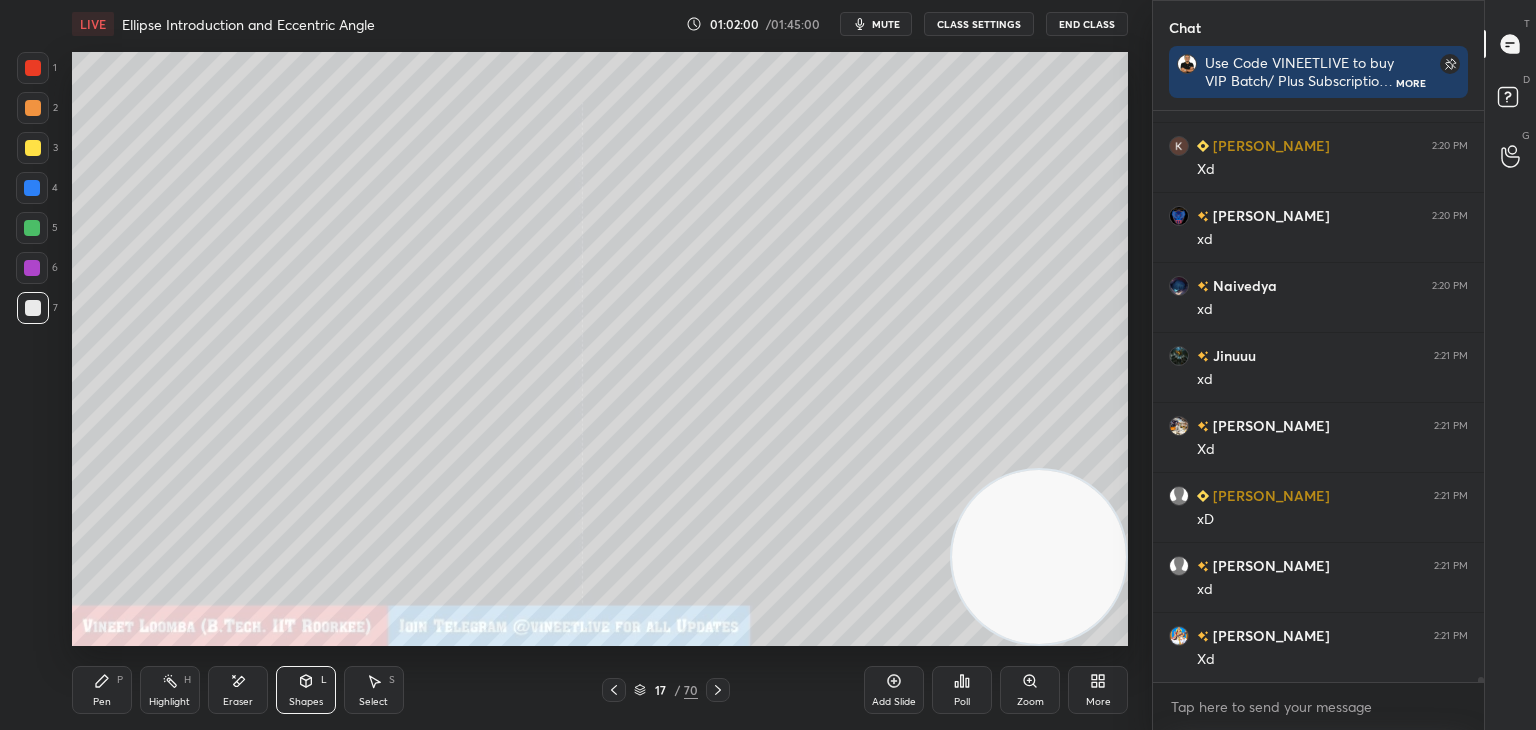 click on "Select S" at bounding box center (374, 690) 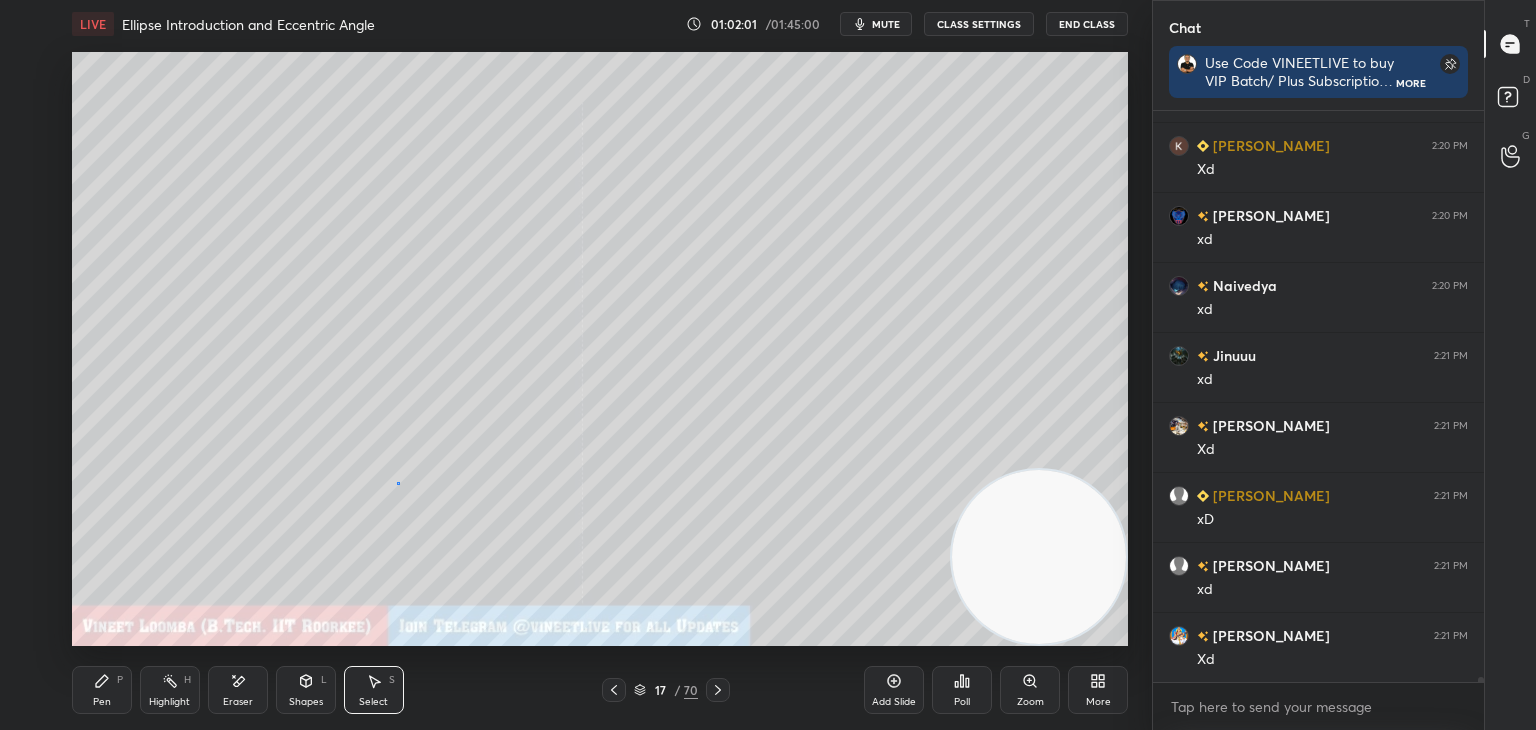drag, startPoint x: 396, startPoint y: 481, endPoint x: 408, endPoint y: 492, distance: 16.27882 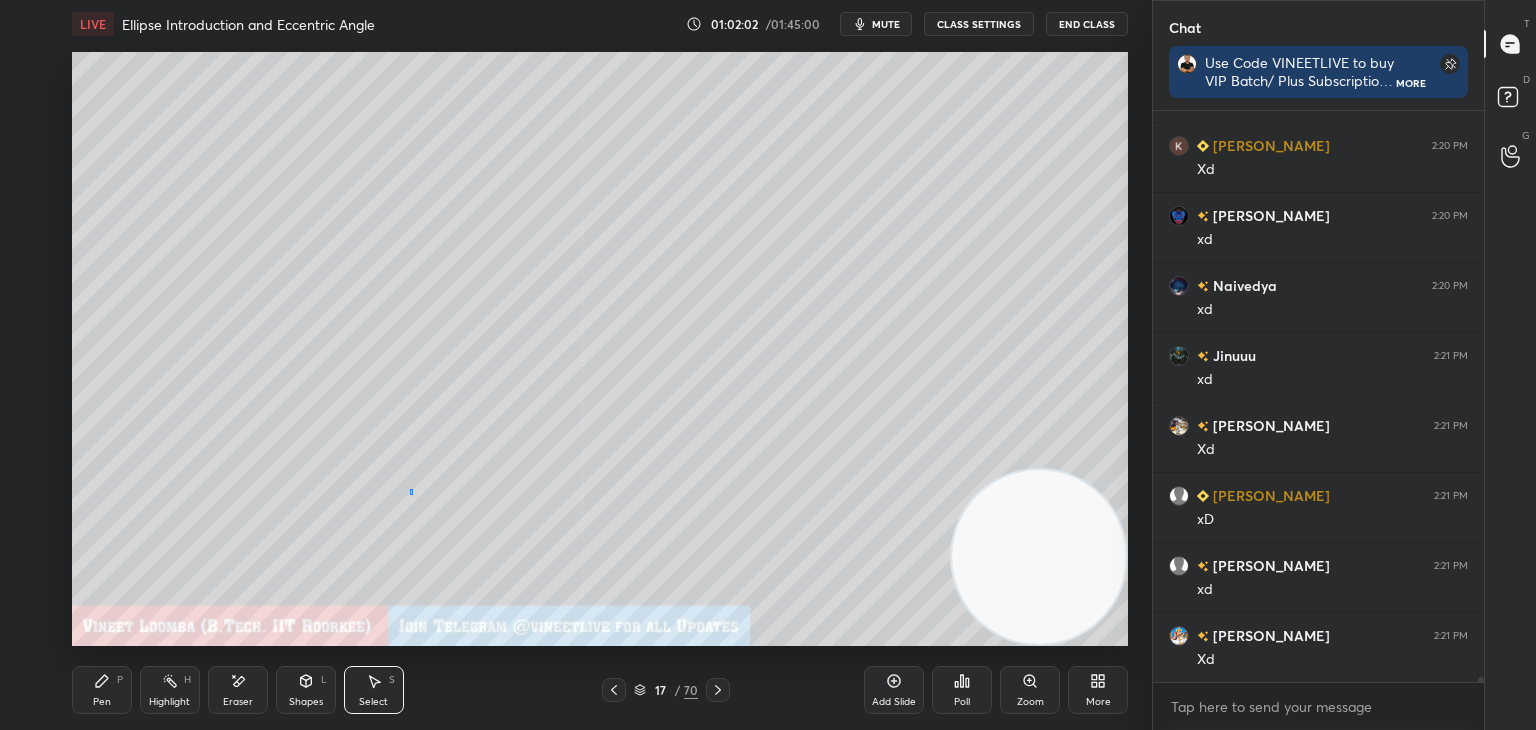 click on "0 ° Undo Copy Duplicate Duplicate to new slide Delete" at bounding box center (600, 349) 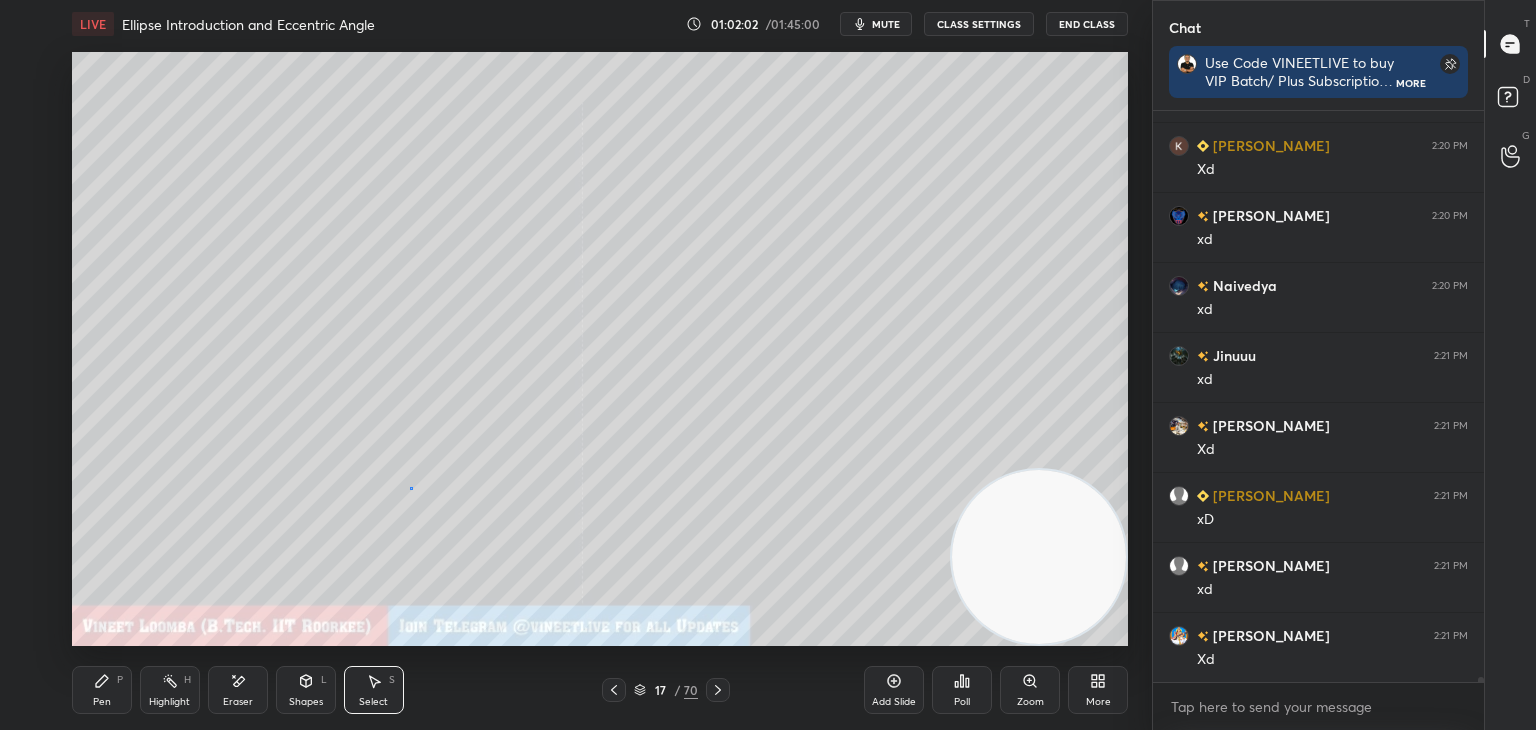 drag, startPoint x: 410, startPoint y: 487, endPoint x: 398, endPoint y: 476, distance: 16.27882 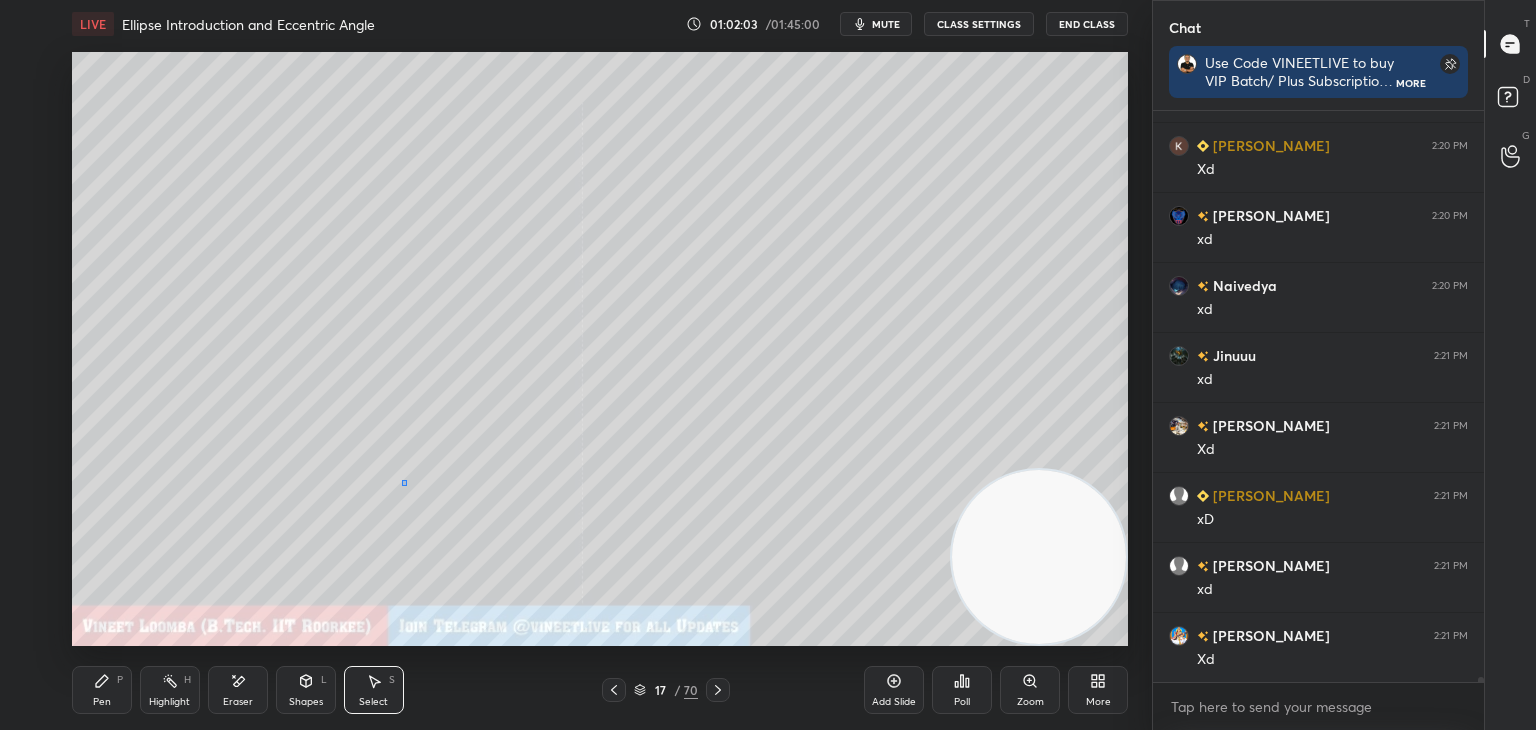drag, startPoint x: 407, startPoint y: 486, endPoint x: 416, endPoint y: 495, distance: 12.727922 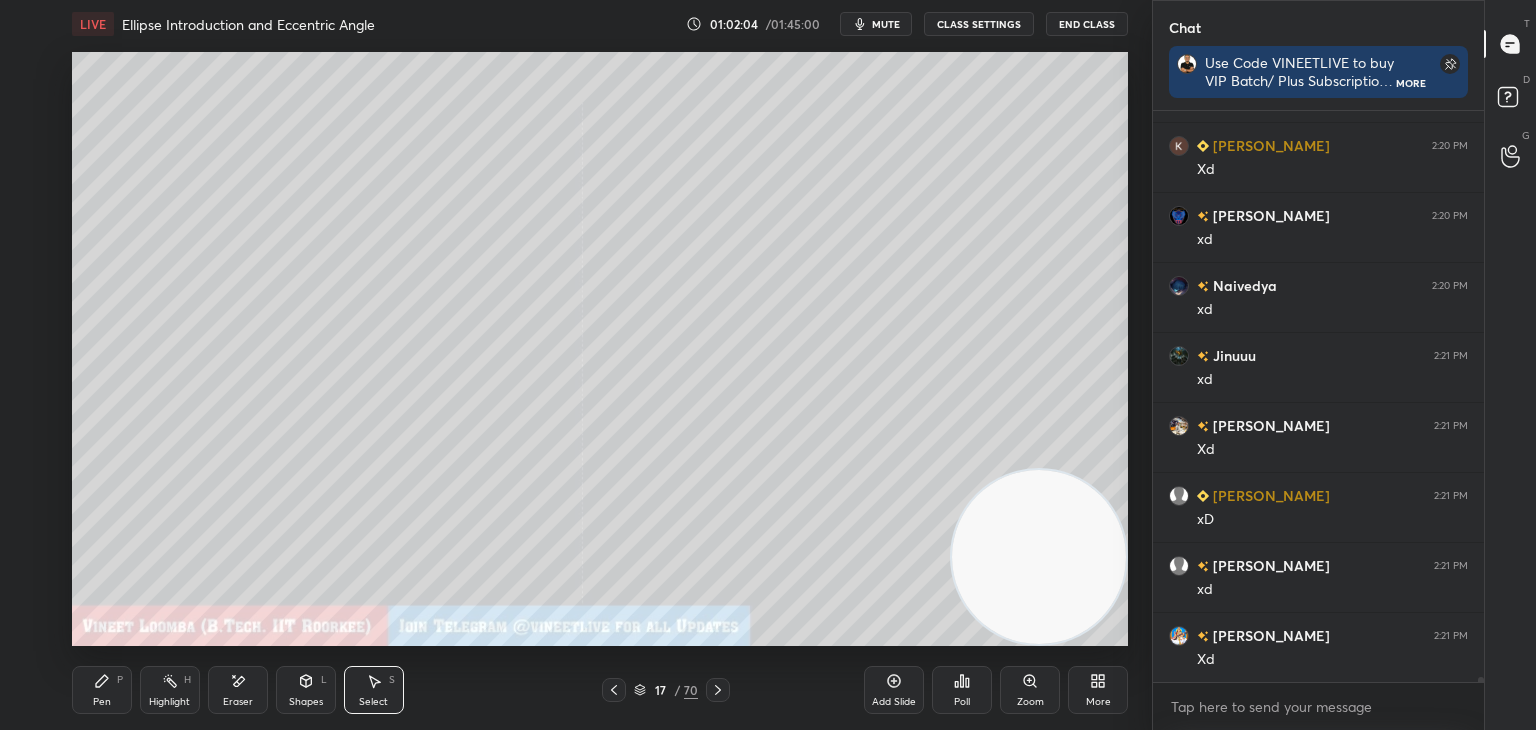 click on "Pen" at bounding box center (102, 702) 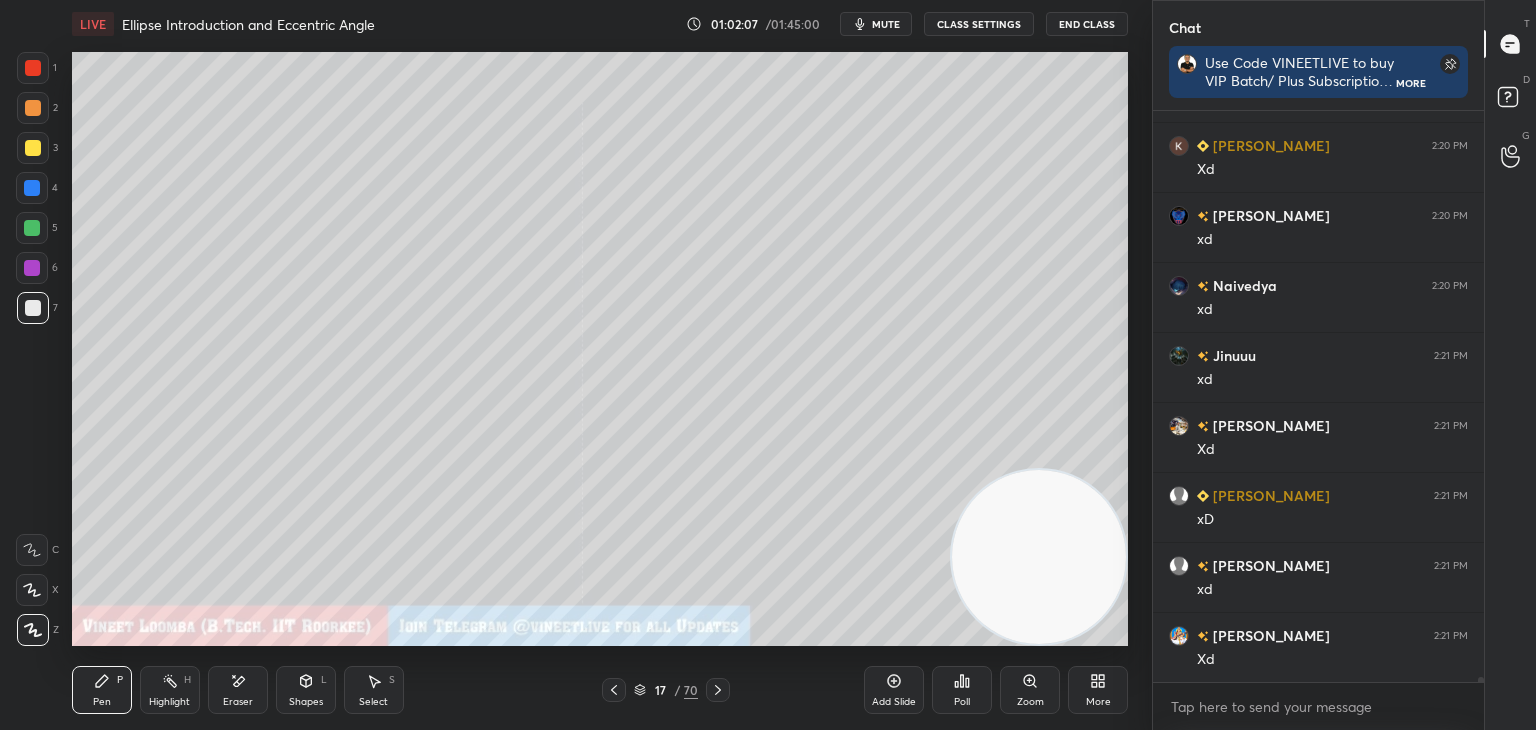 click at bounding box center (33, 148) 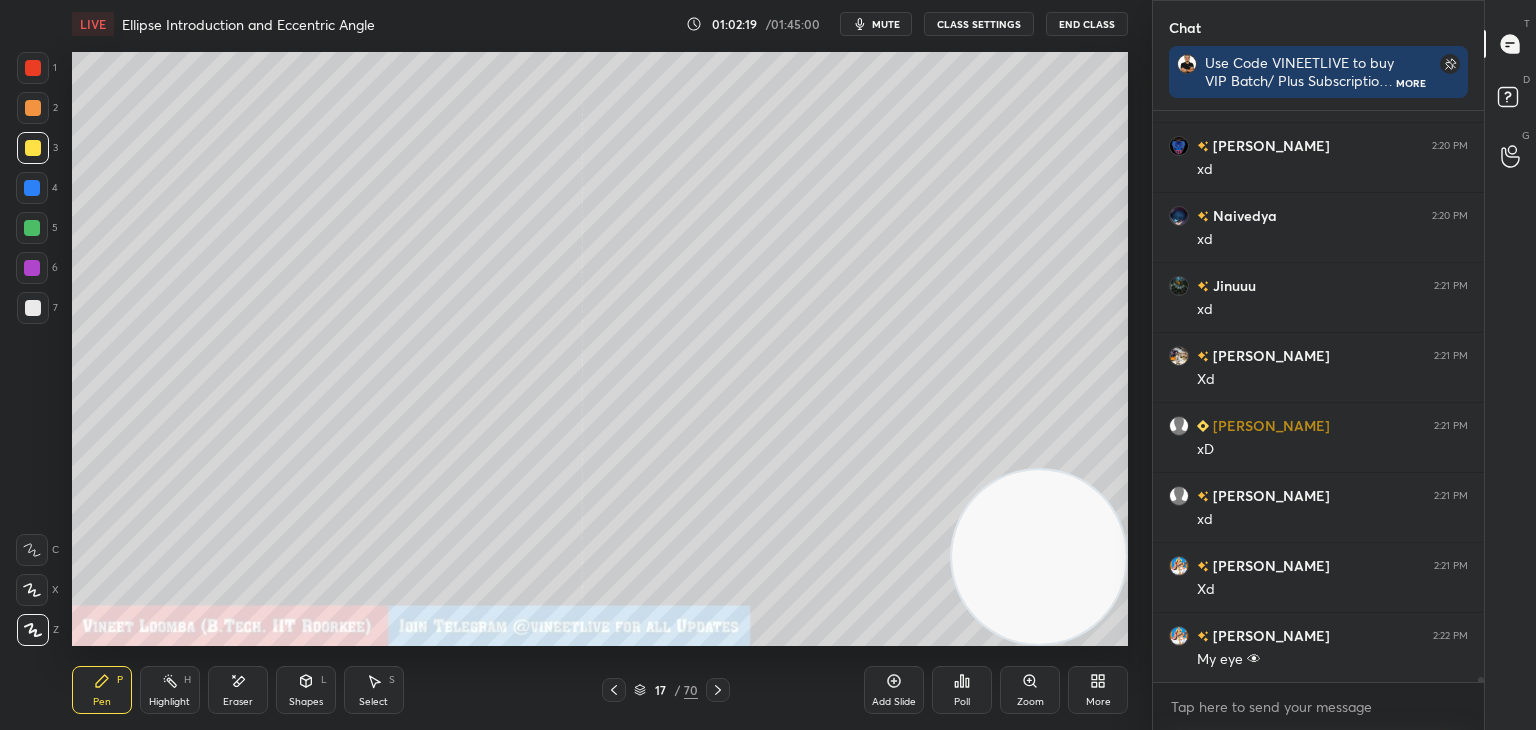 scroll, scrollTop: 60304, scrollLeft: 0, axis: vertical 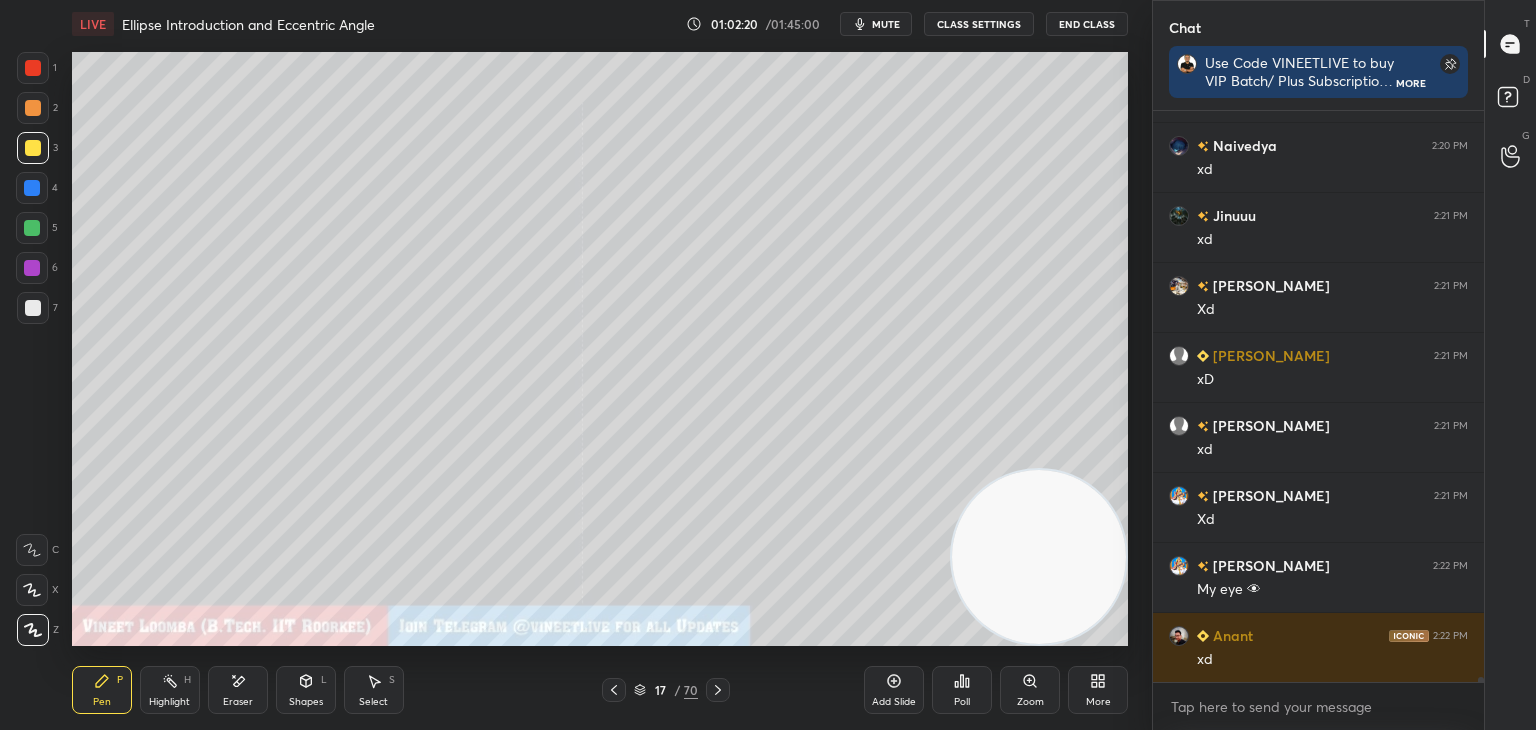 click on "Highlight" at bounding box center [169, 702] 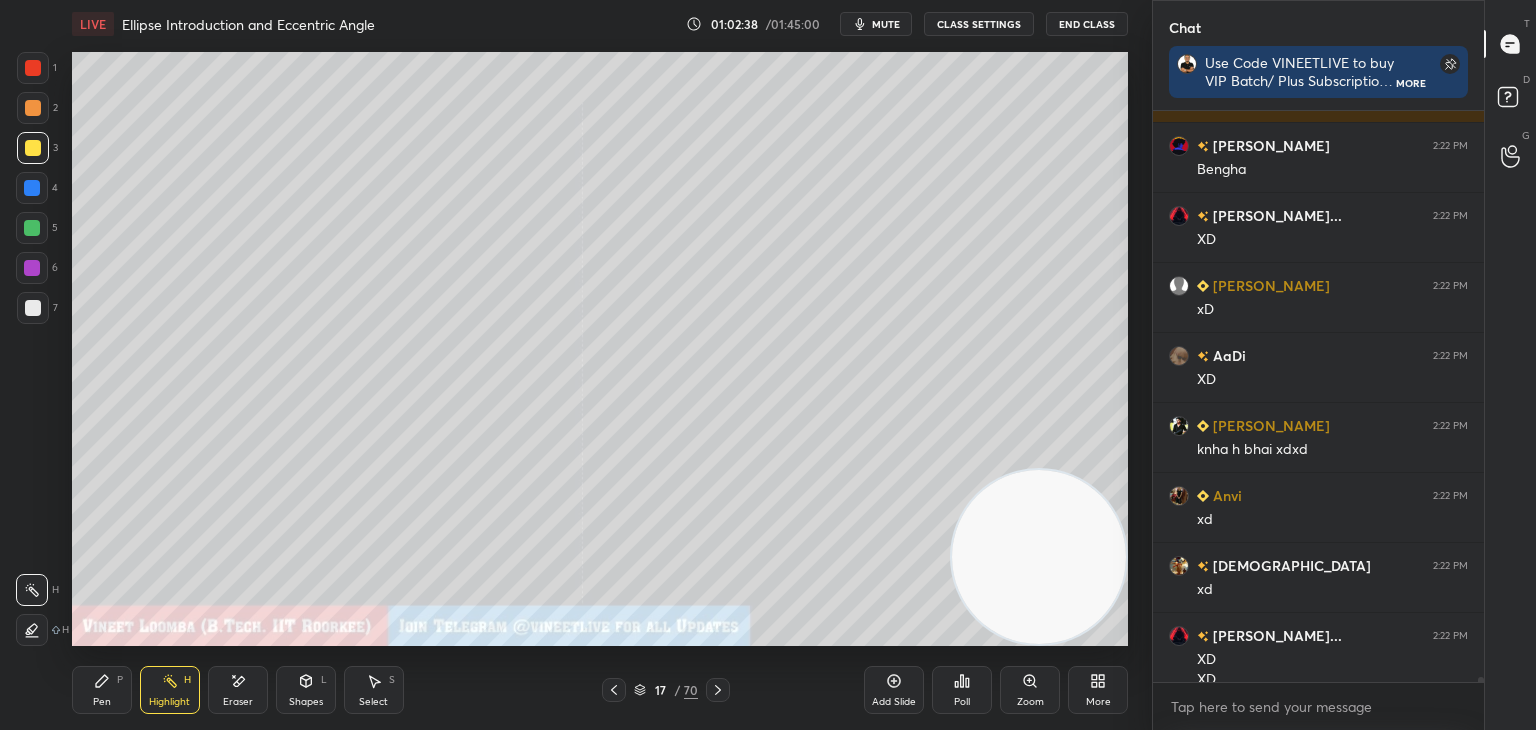scroll, scrollTop: 61654, scrollLeft: 0, axis: vertical 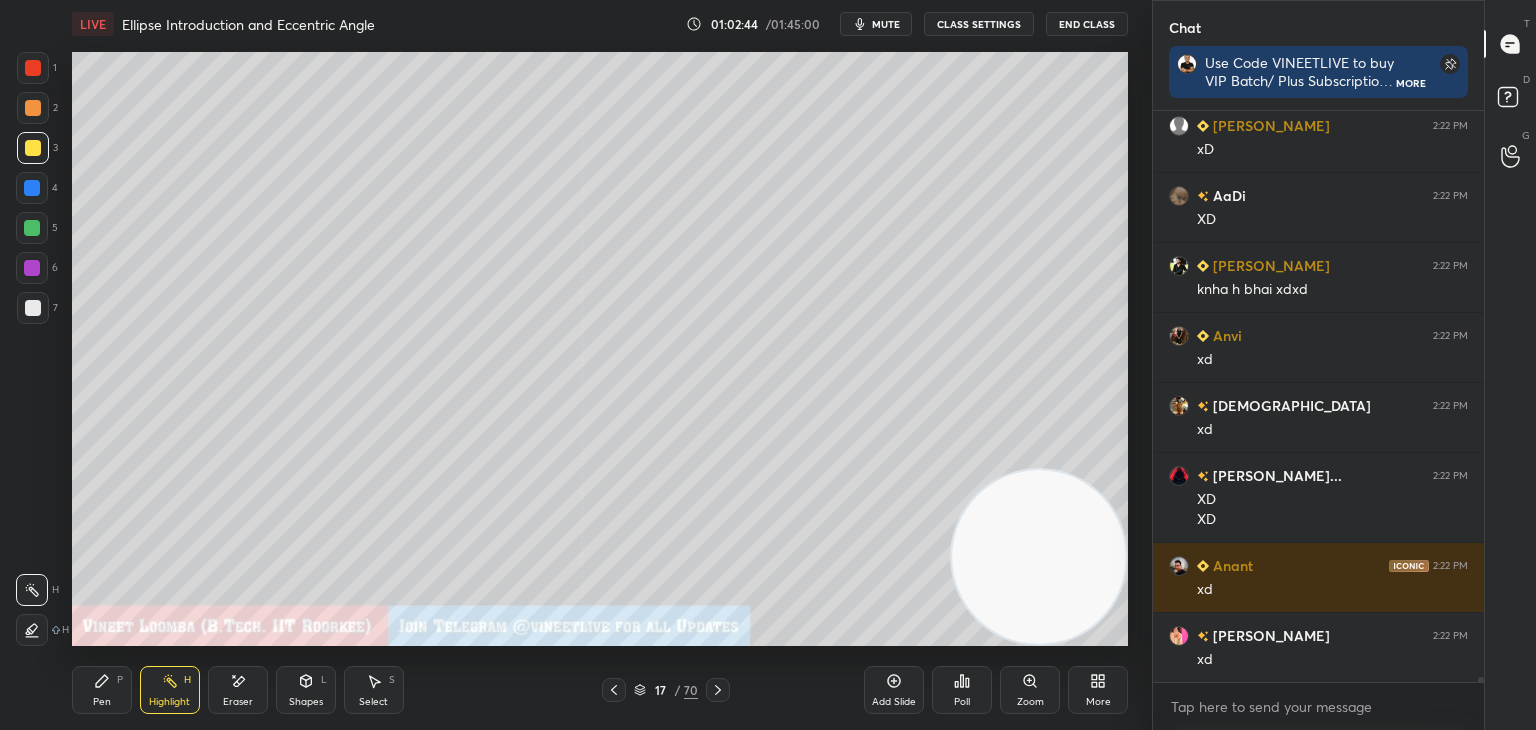 drag, startPoint x: 165, startPoint y: 691, endPoint x: 230, endPoint y: 649, distance: 77.388626 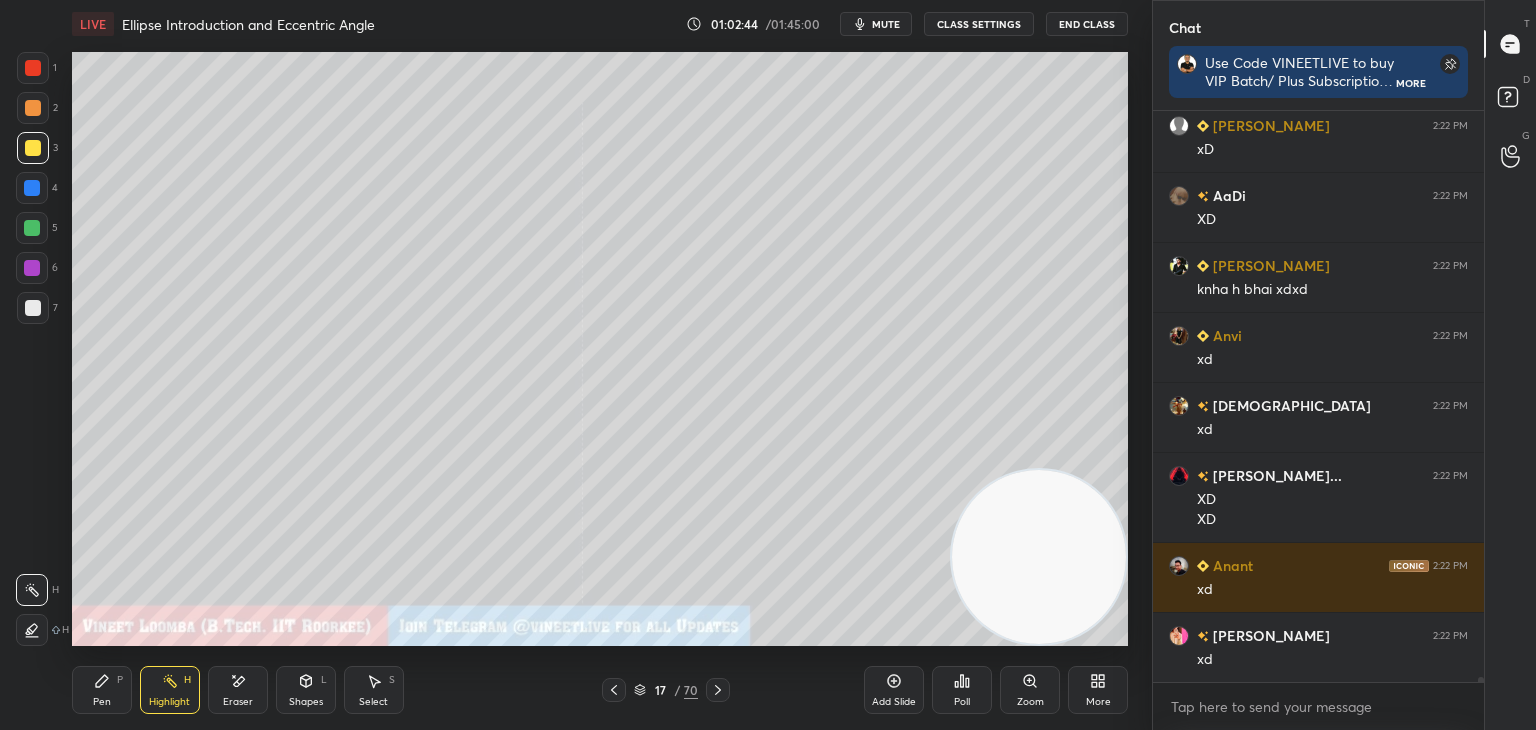 click on "Highlight H" at bounding box center (170, 690) 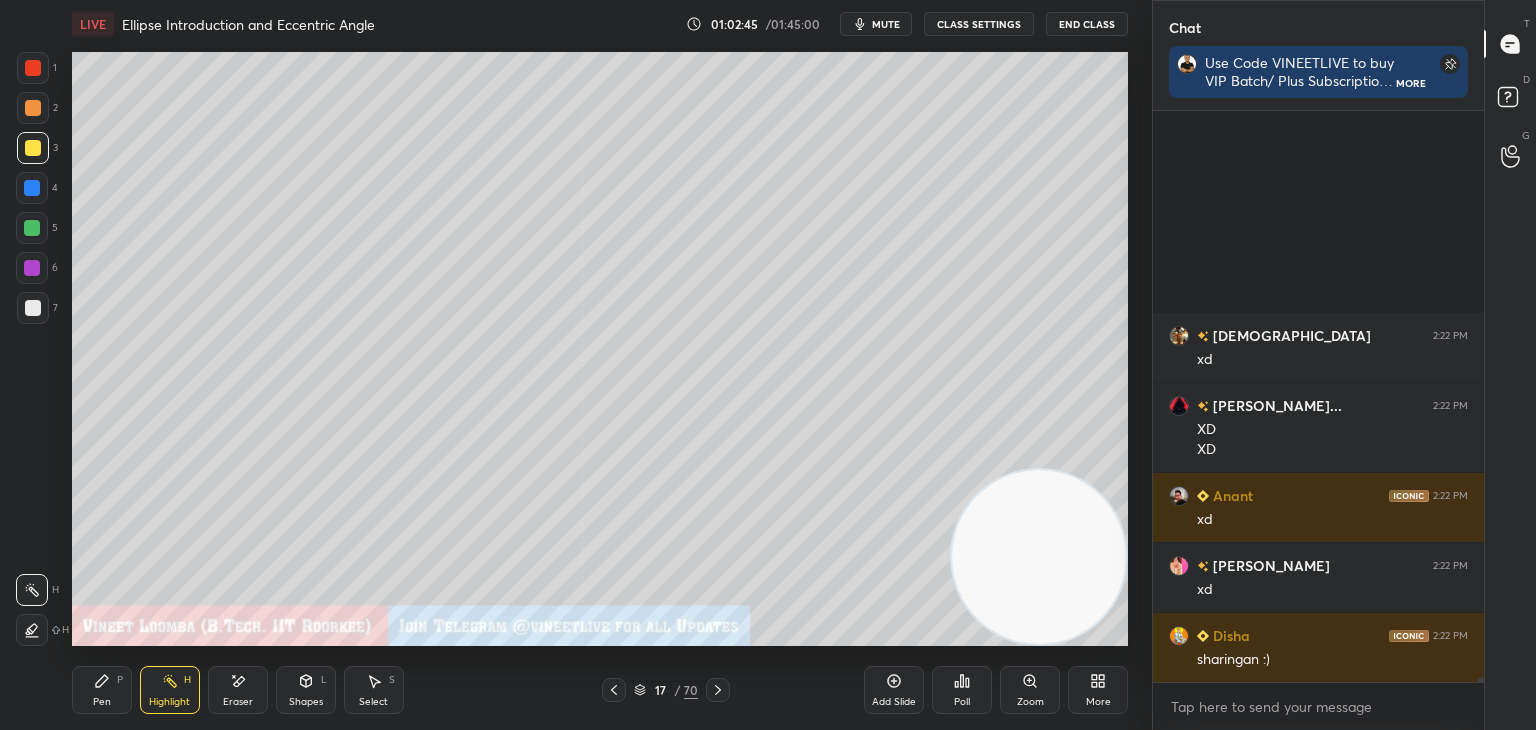 scroll, scrollTop: 62144, scrollLeft: 0, axis: vertical 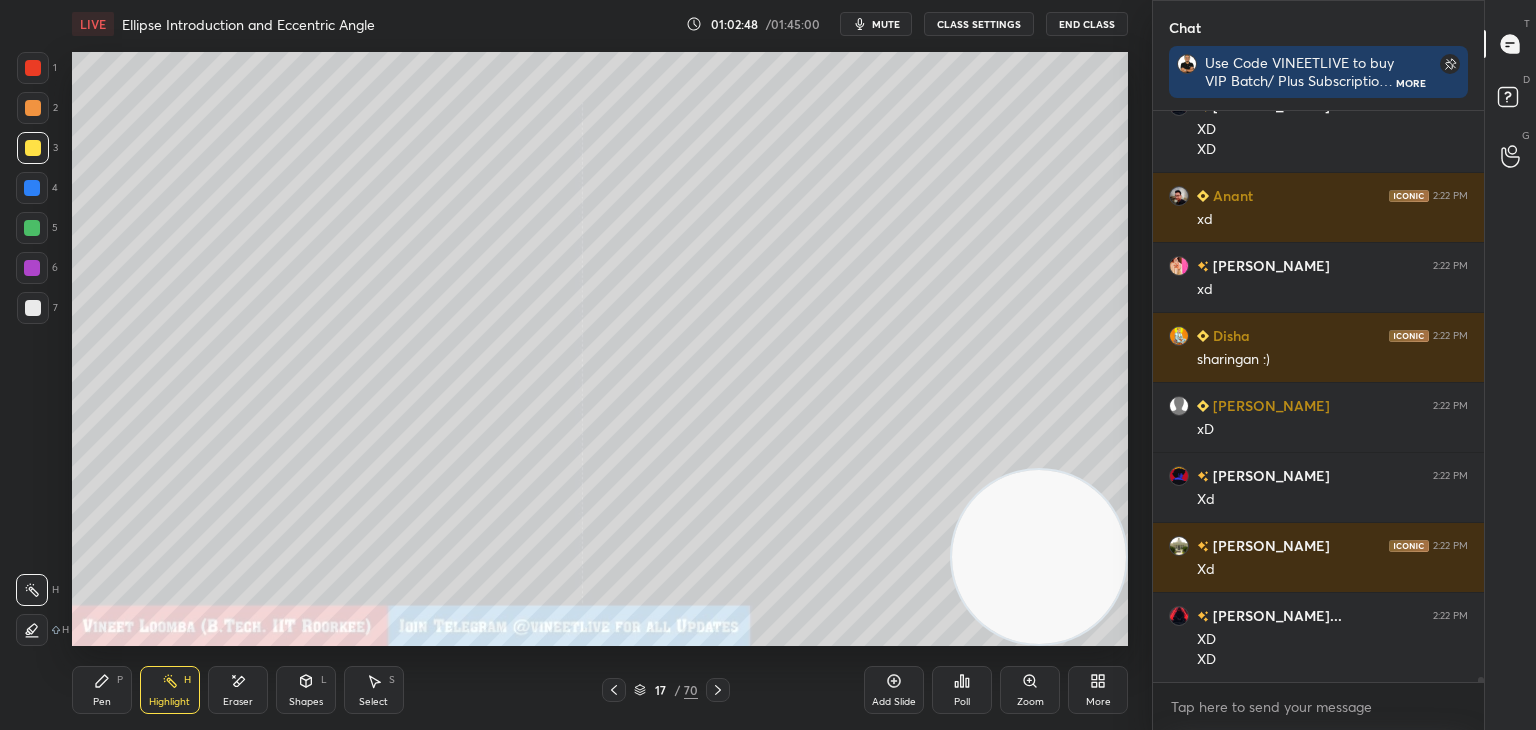 click 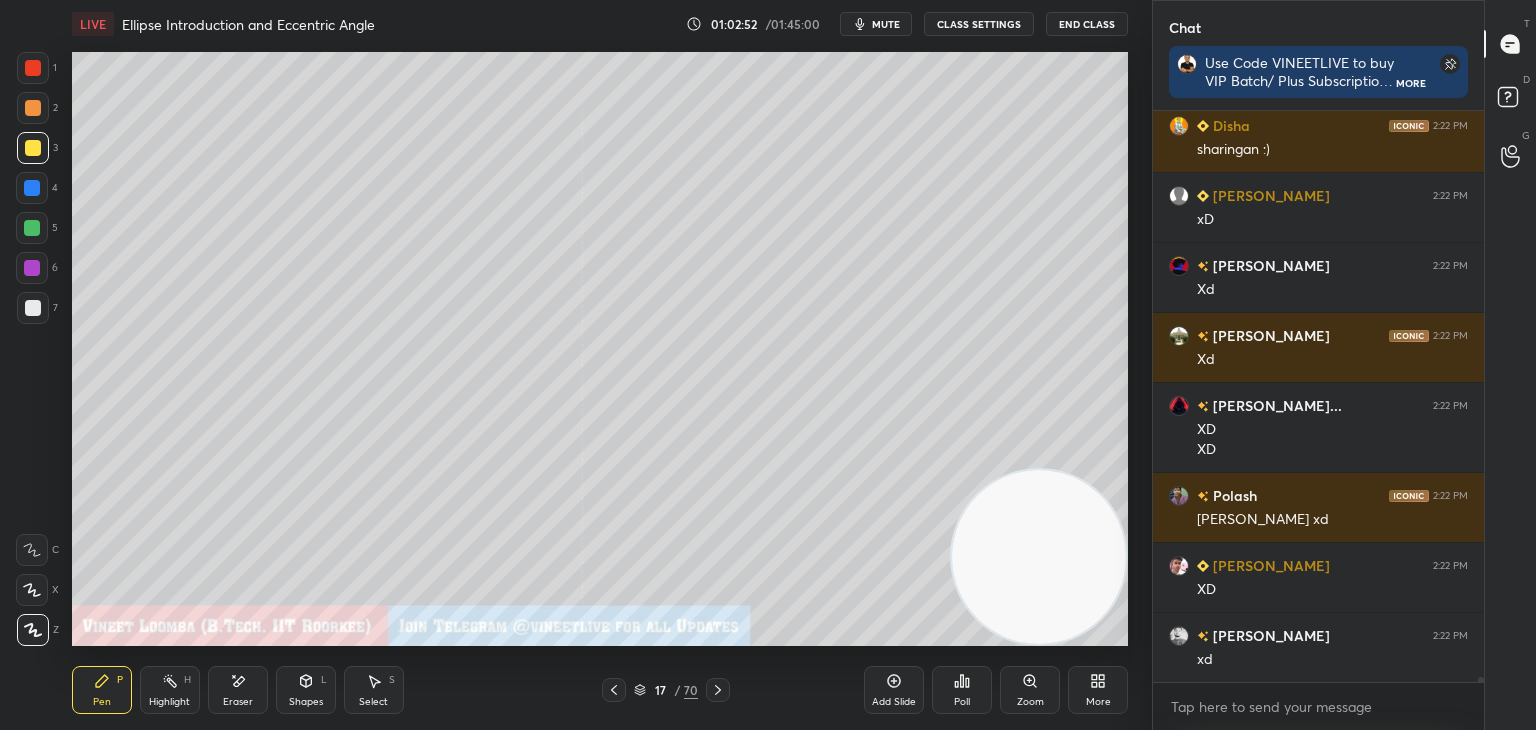 scroll, scrollTop: 62422, scrollLeft: 0, axis: vertical 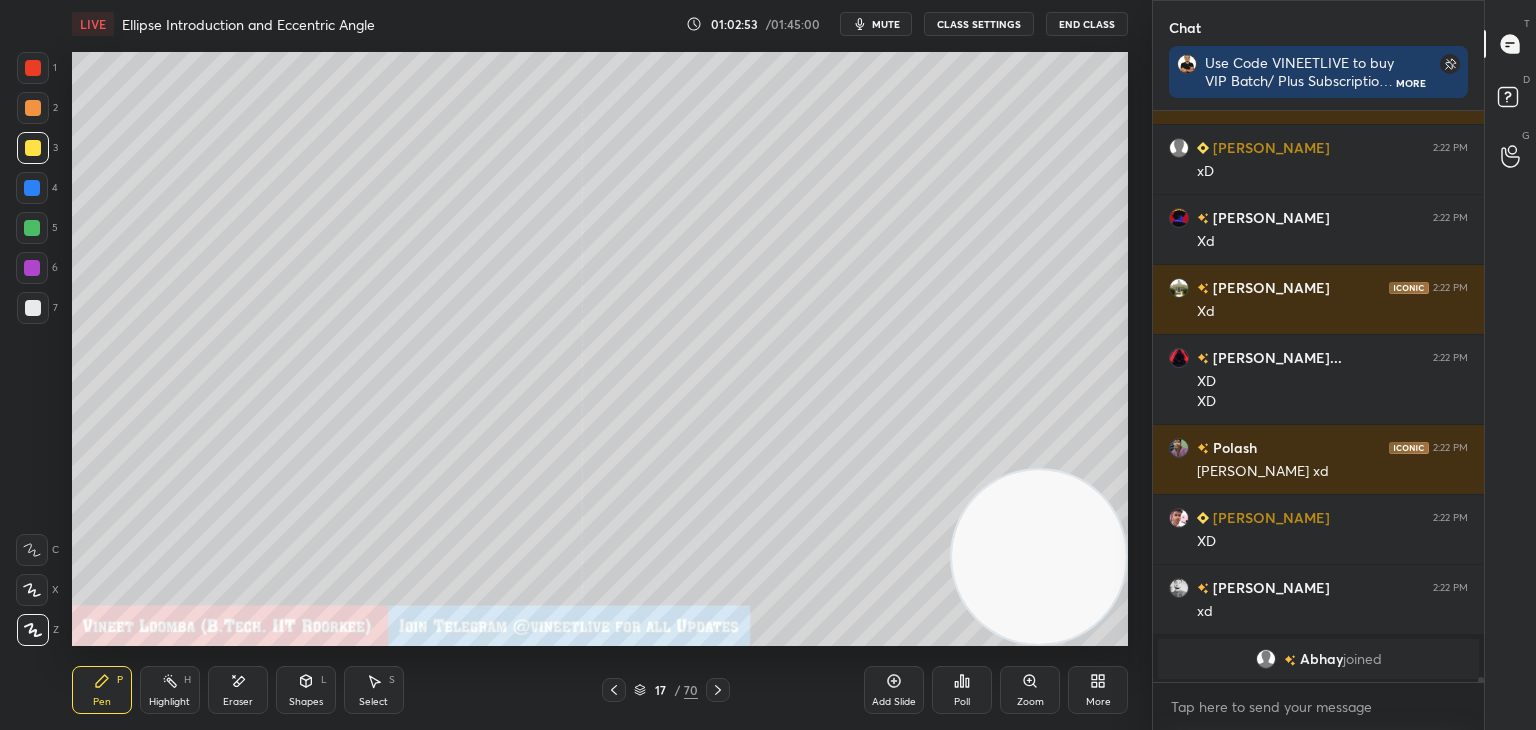 click on "Eraser" at bounding box center [238, 690] 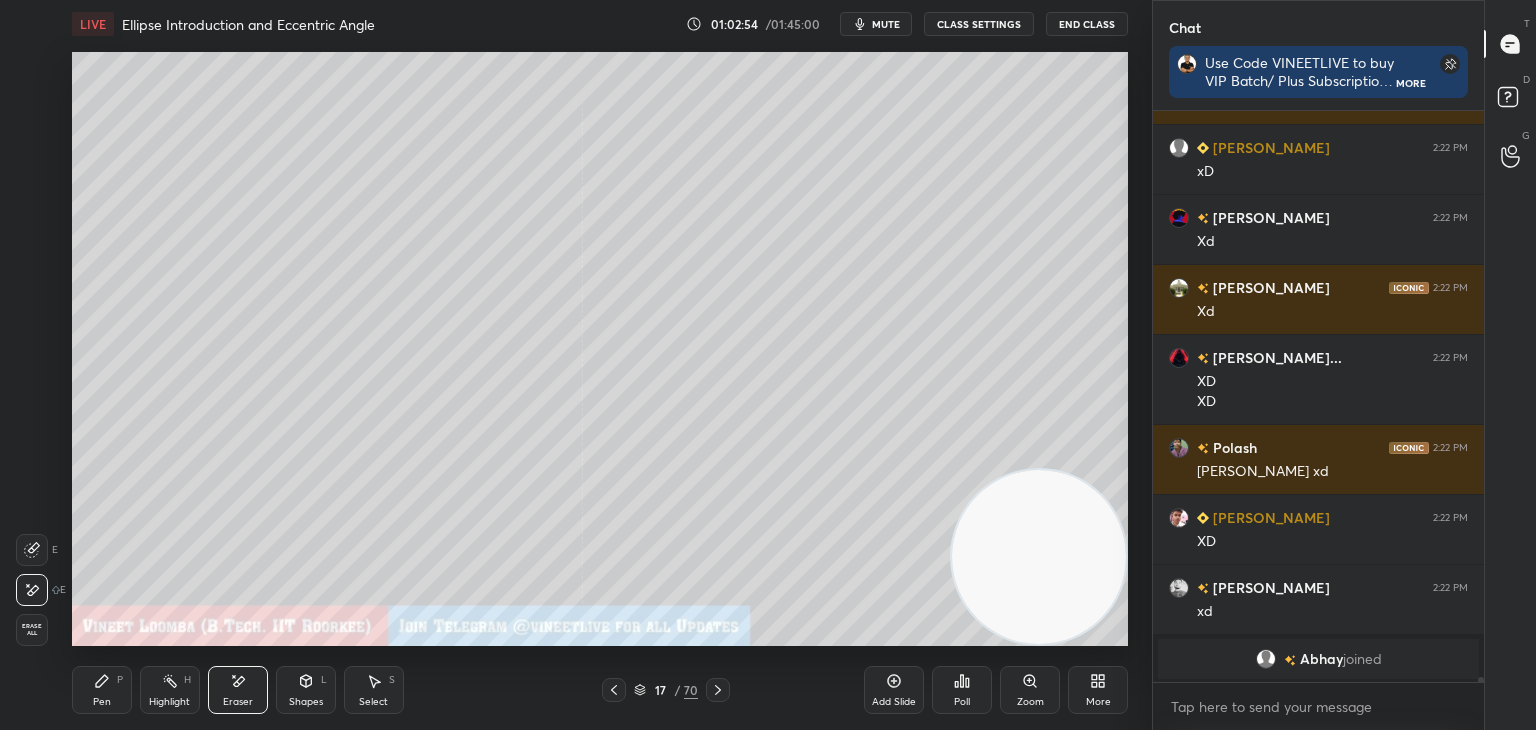 scroll, scrollTop: 61536, scrollLeft: 0, axis: vertical 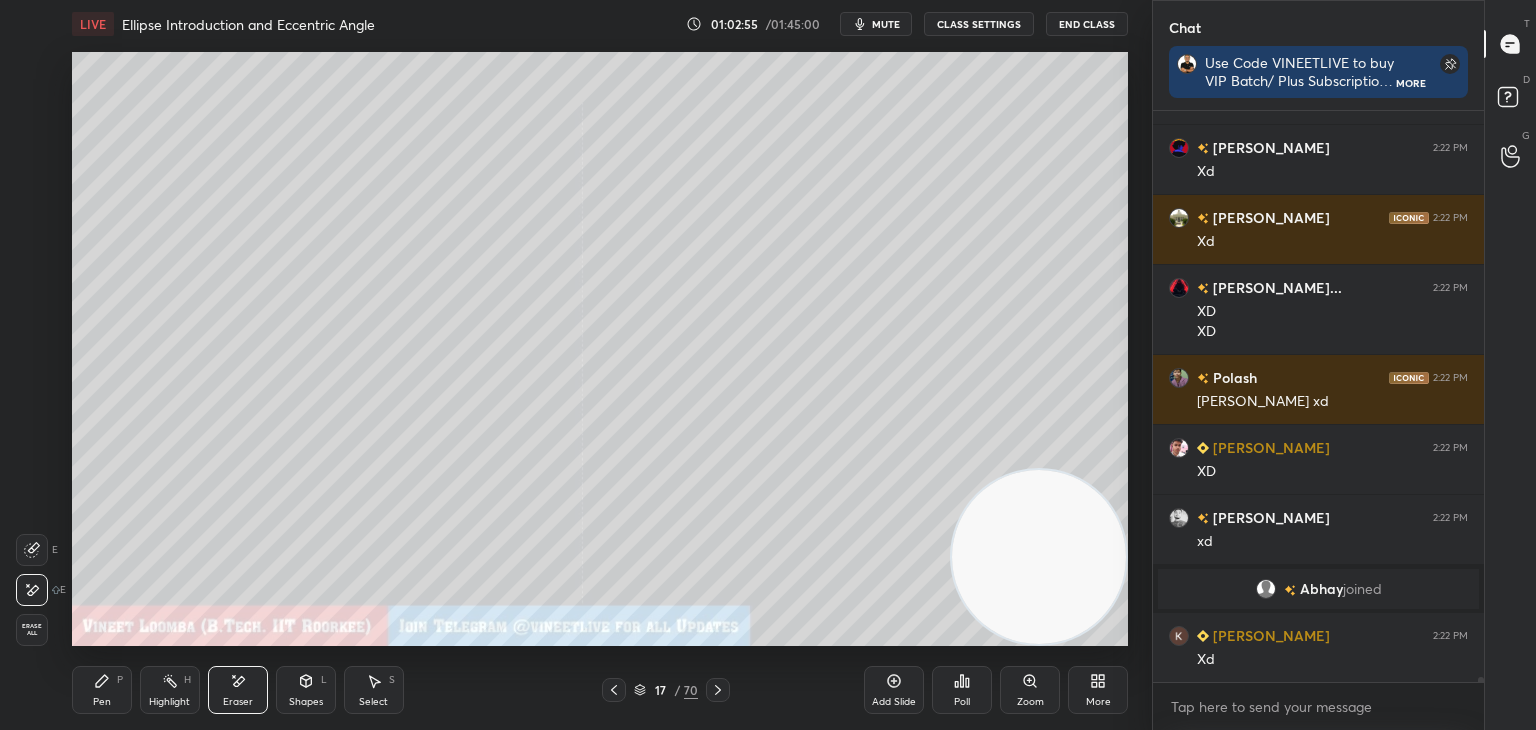click on "Pen P Highlight H Eraser Shapes L Select S 17 / 70 Add Slide Poll Zoom More" at bounding box center (600, 690) 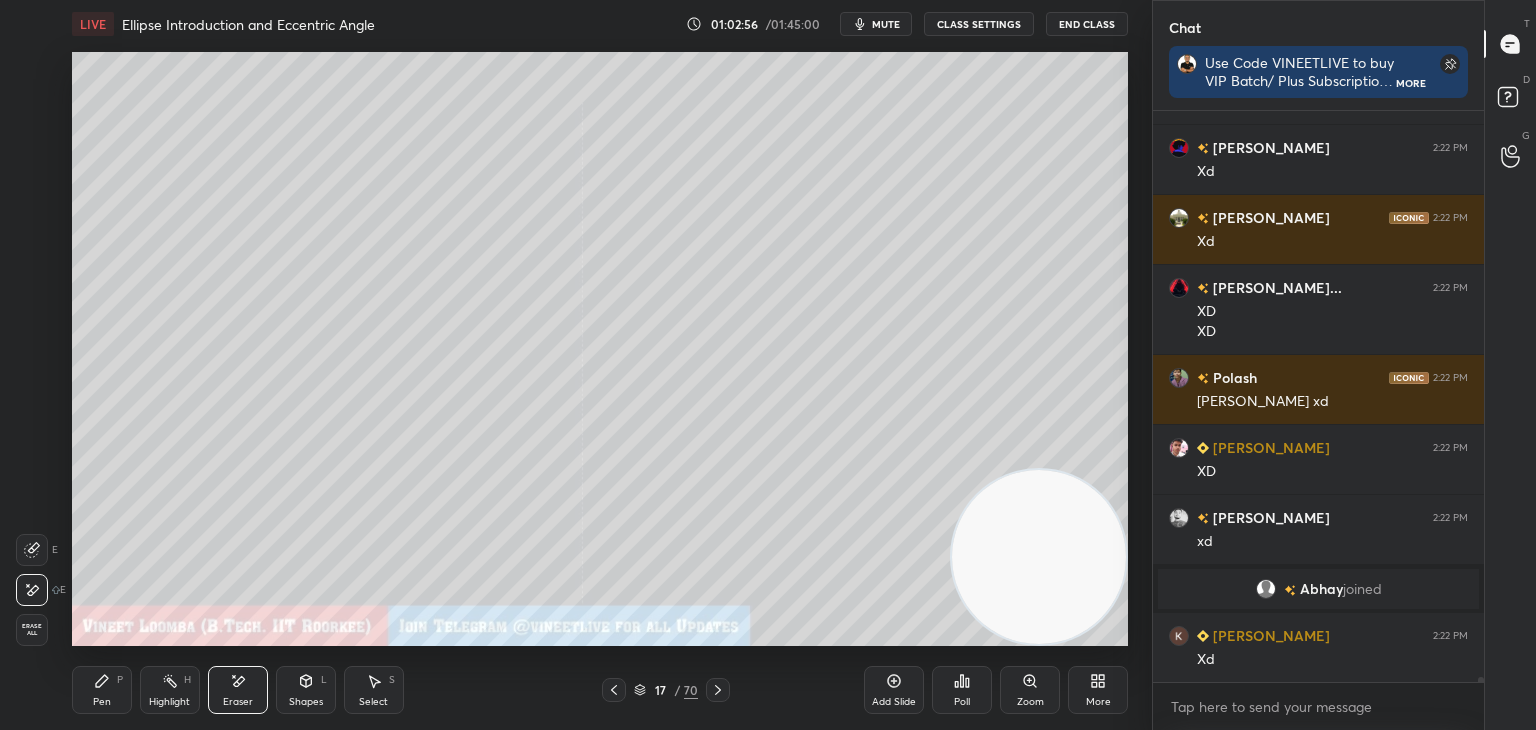click on "Pen P" at bounding box center (102, 690) 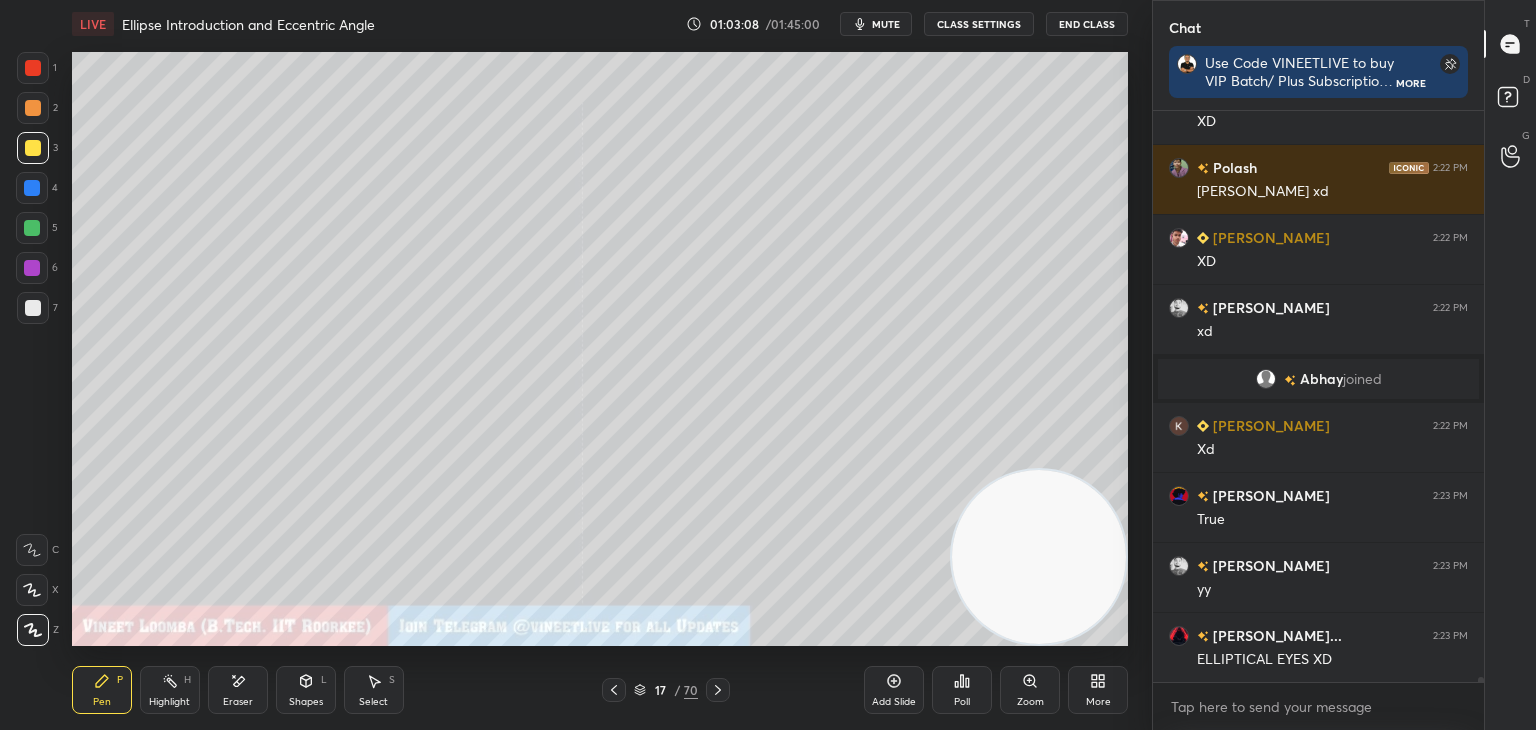 scroll, scrollTop: 61816, scrollLeft: 0, axis: vertical 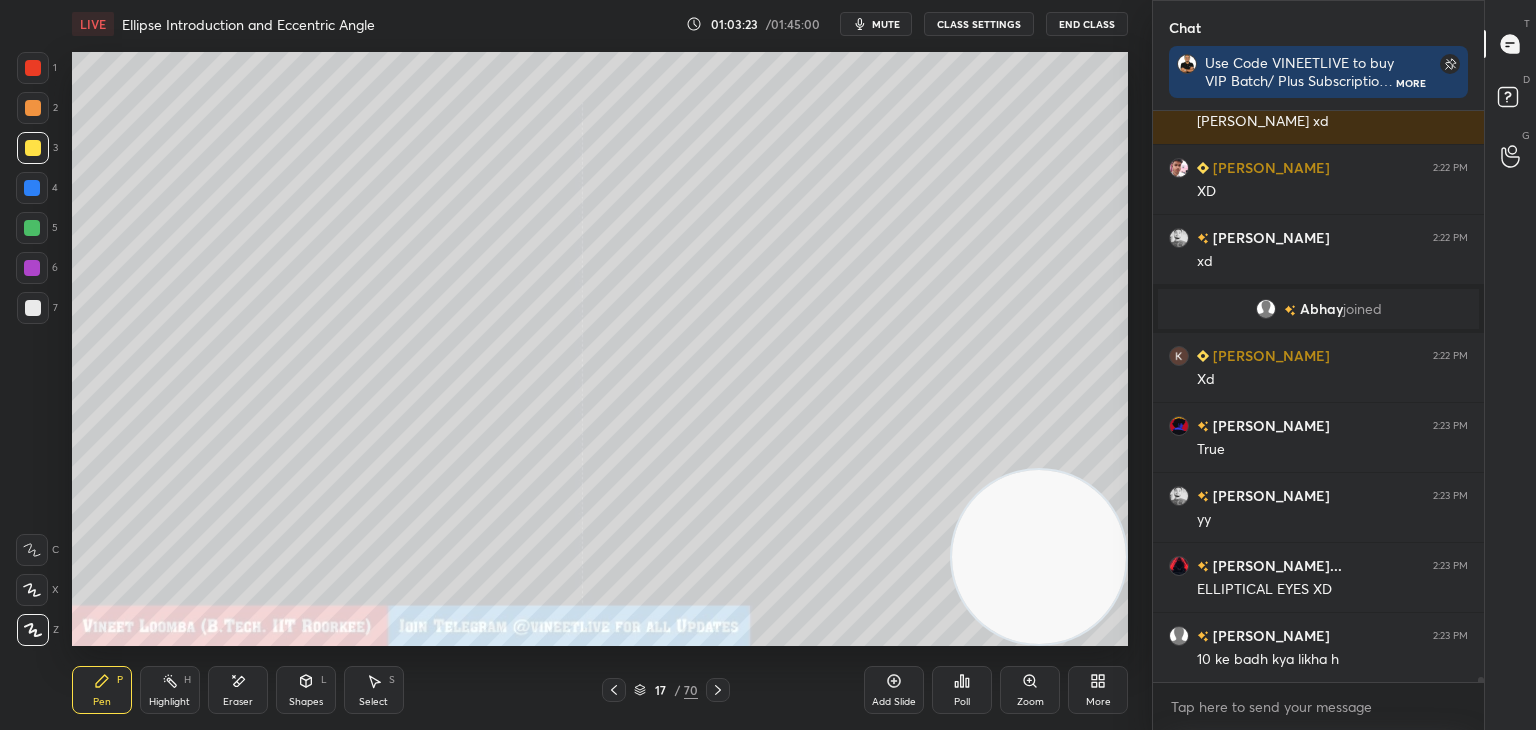 drag, startPoint x: 36, startPoint y: 305, endPoint x: 60, endPoint y: 339, distance: 41.617306 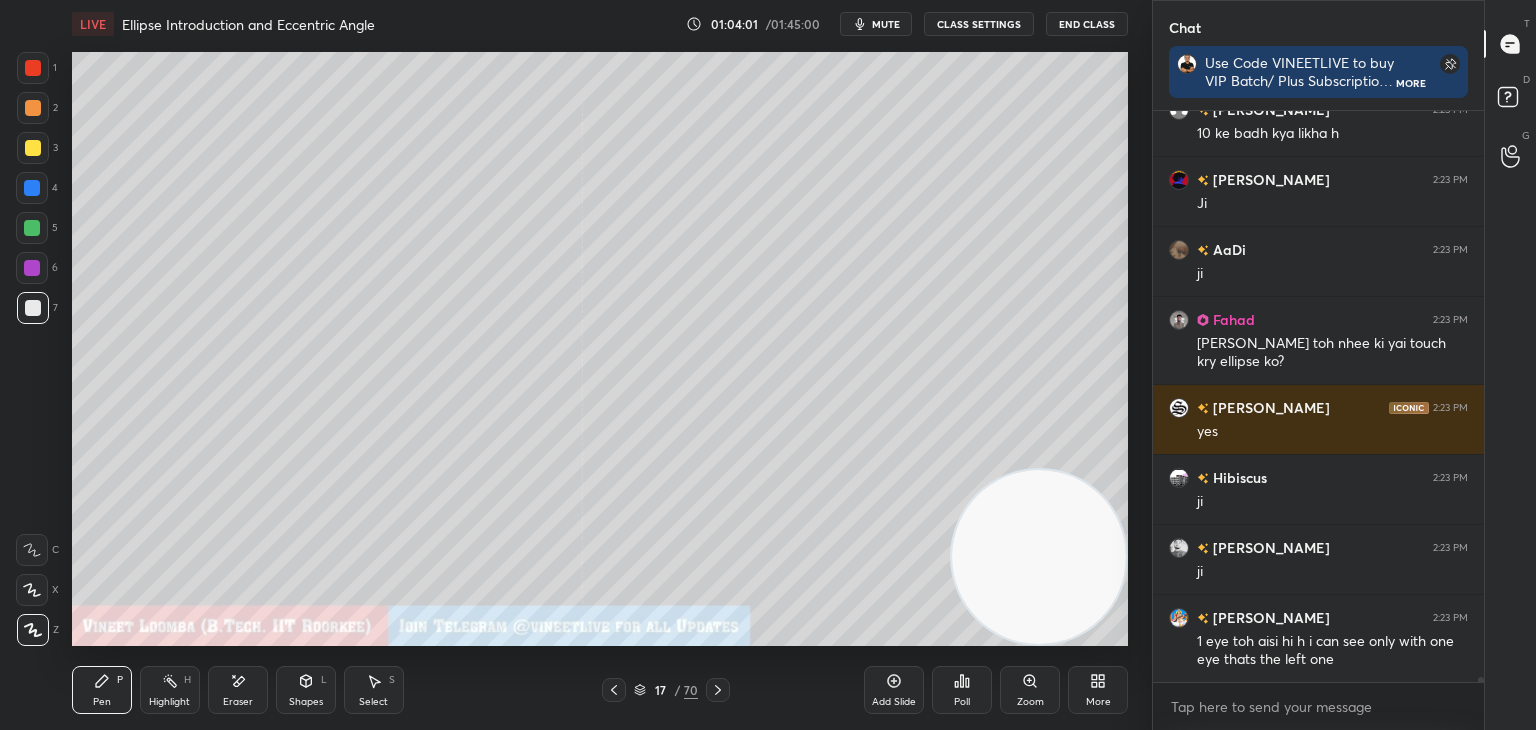 scroll, scrollTop: 62412, scrollLeft: 0, axis: vertical 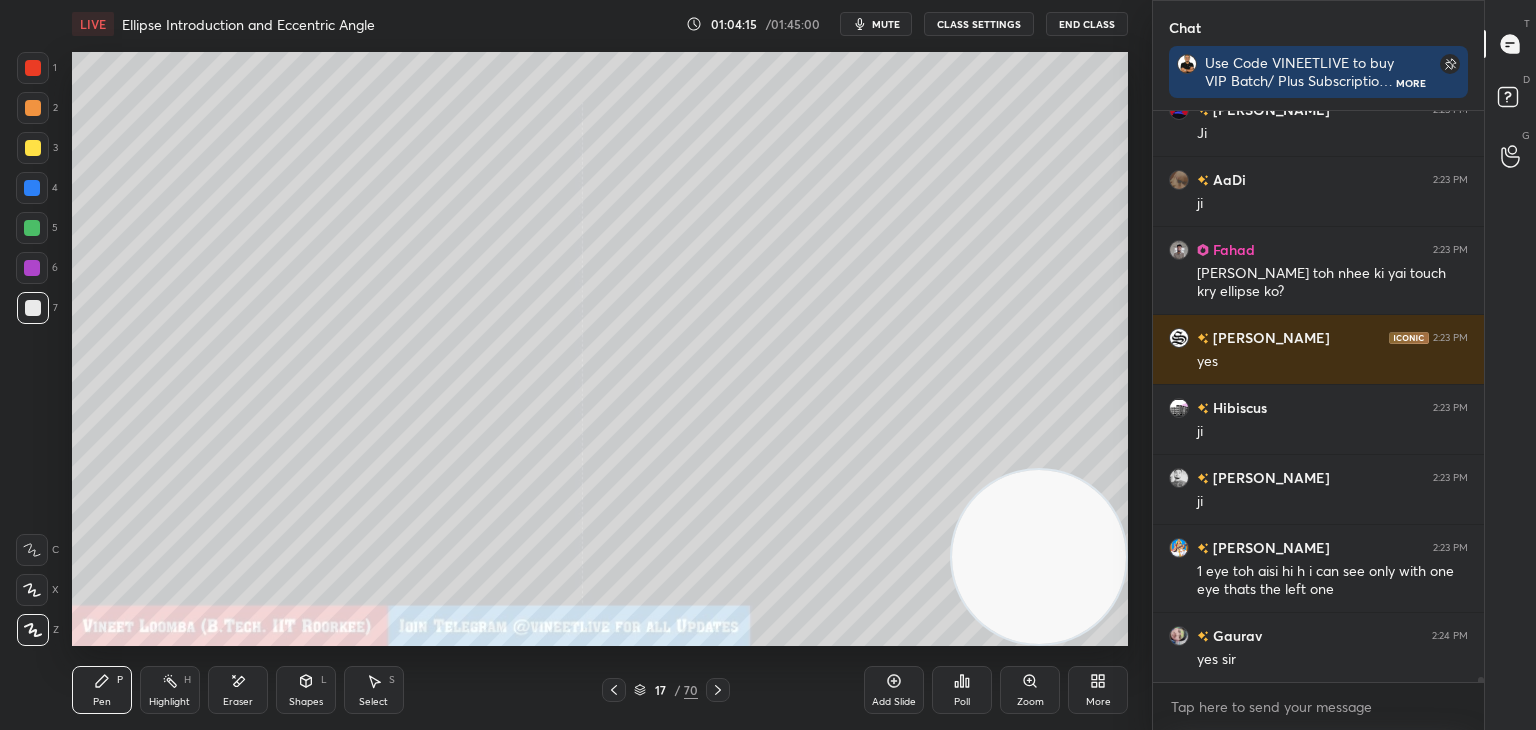 click at bounding box center [718, 690] 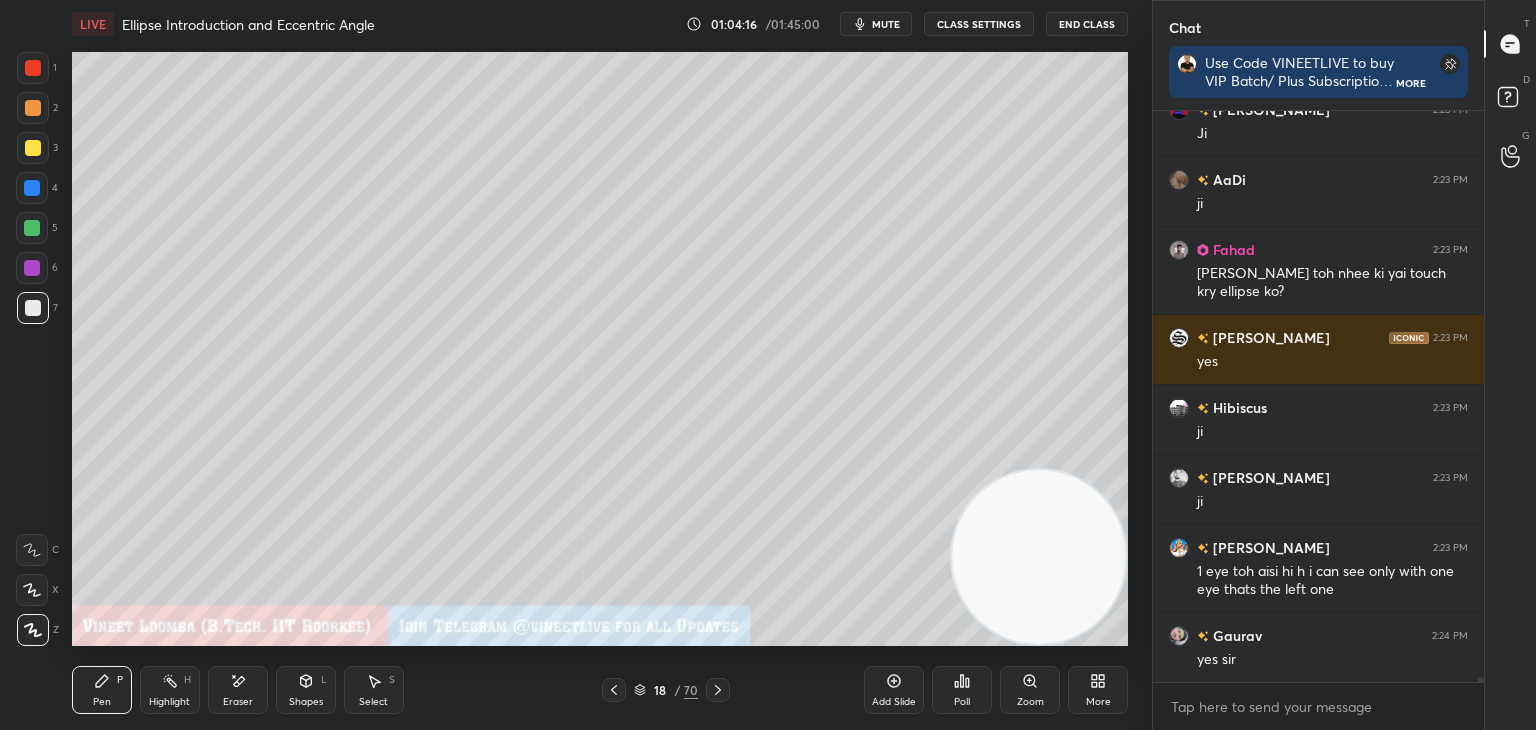 click on "Shapes L" at bounding box center [306, 690] 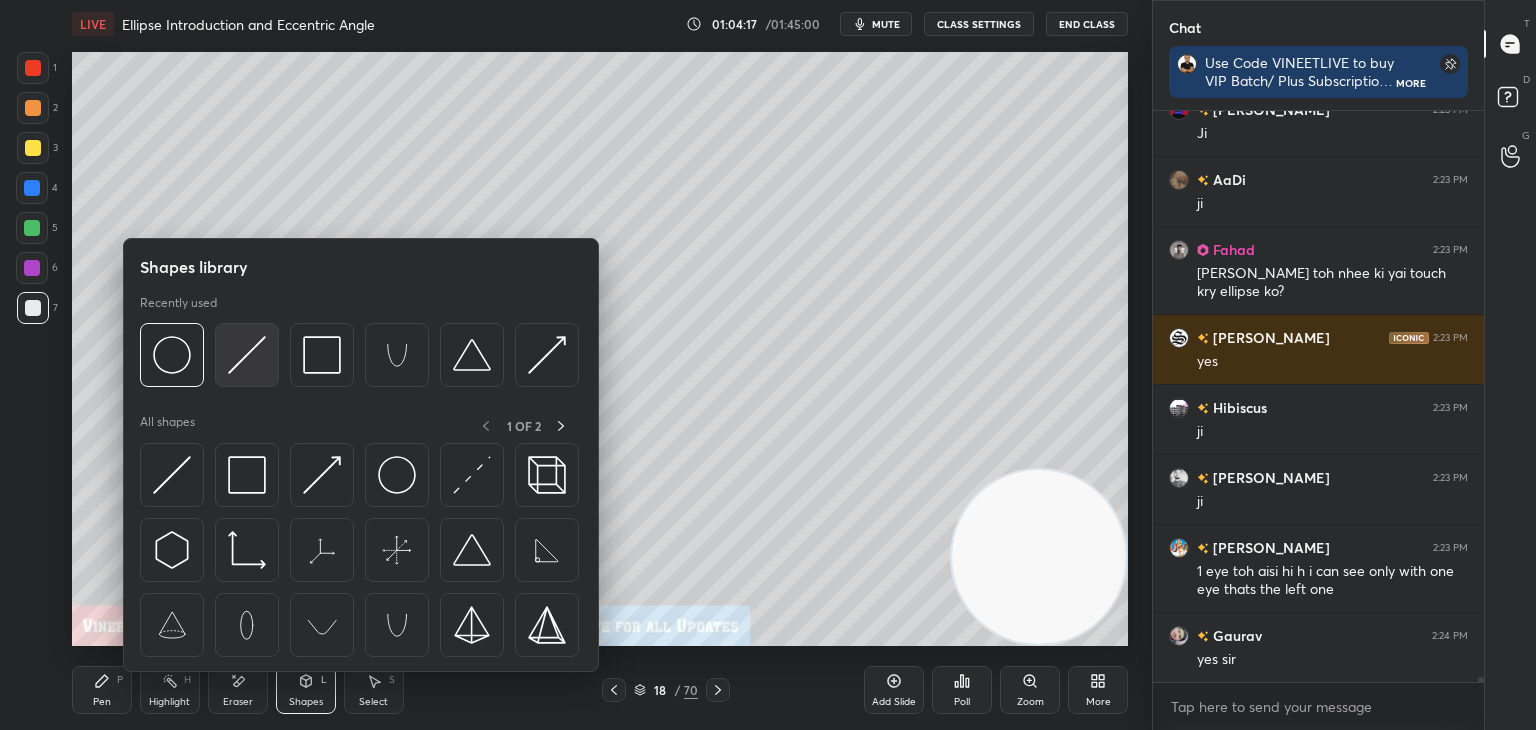 click at bounding box center [247, 355] 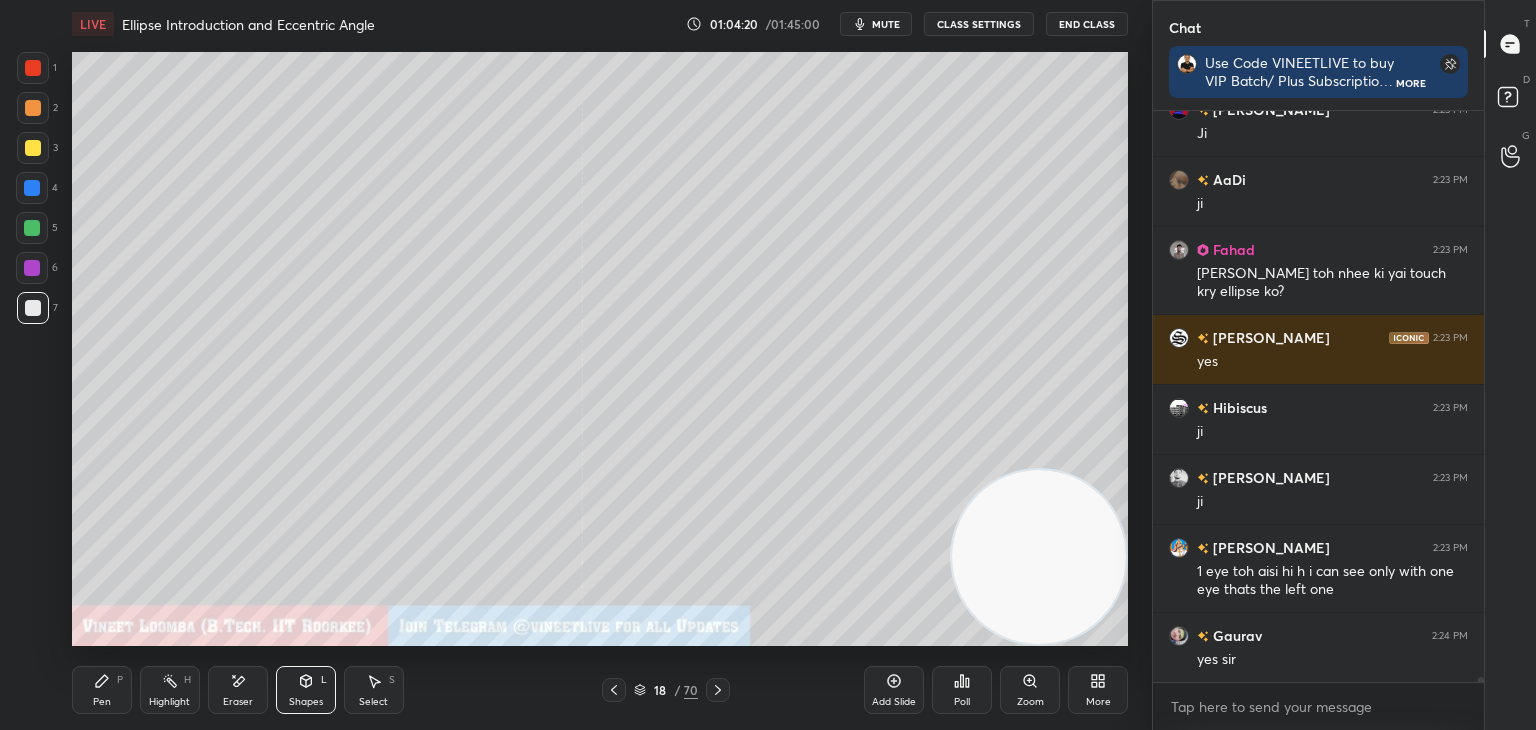 drag, startPoint x: 328, startPoint y: 687, endPoint x: 321, endPoint y: 673, distance: 15.652476 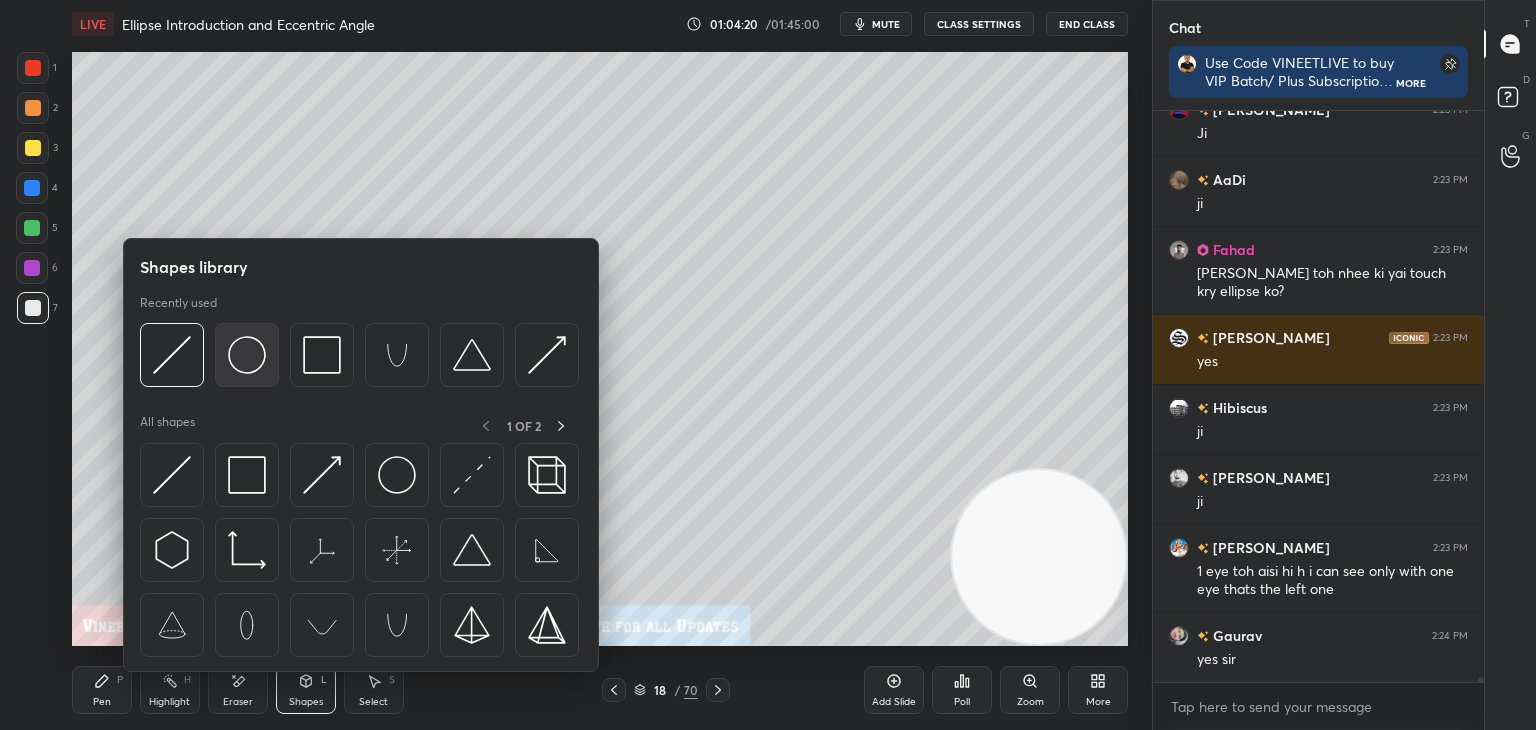 click at bounding box center (247, 355) 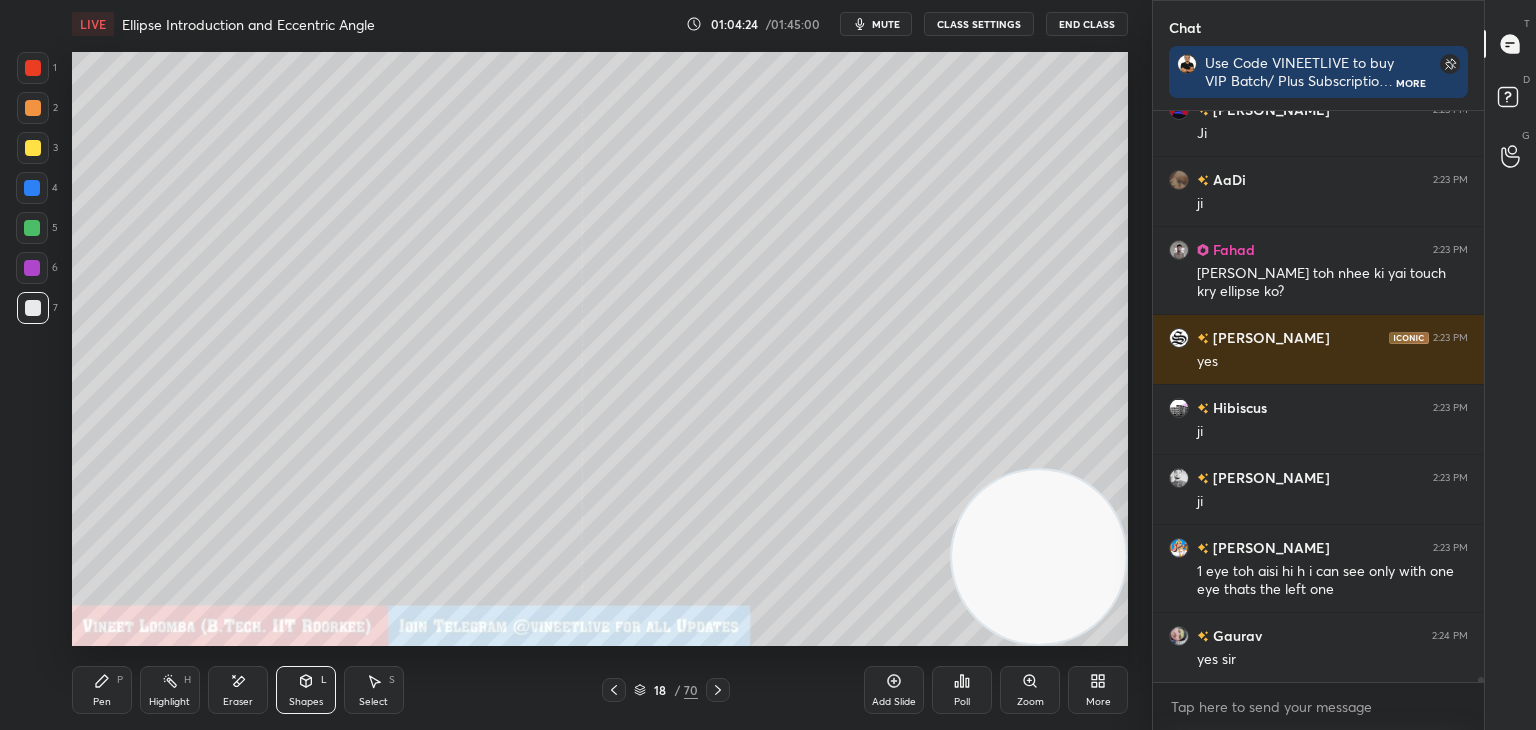 click on "Pen" at bounding box center (102, 702) 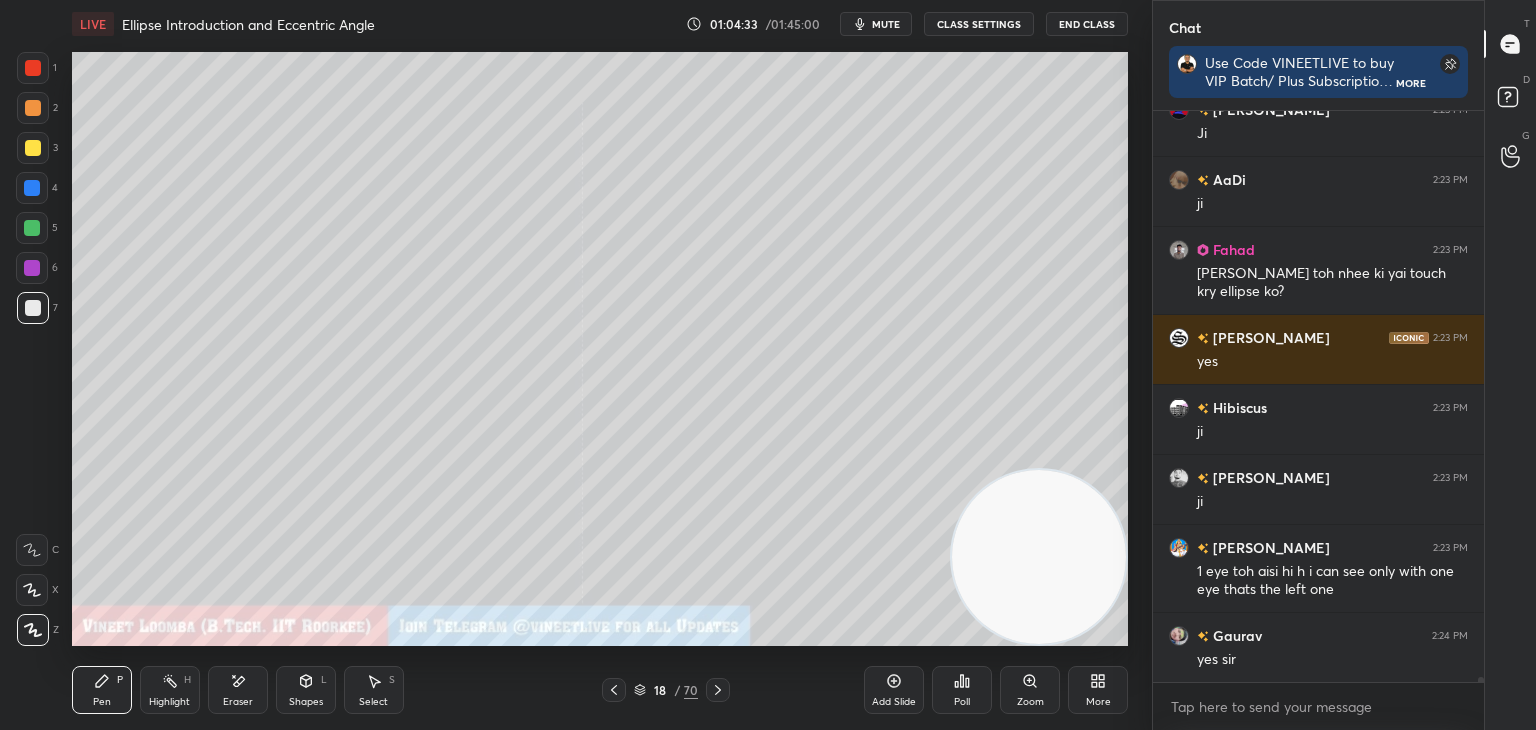 click on "Highlight" at bounding box center (169, 702) 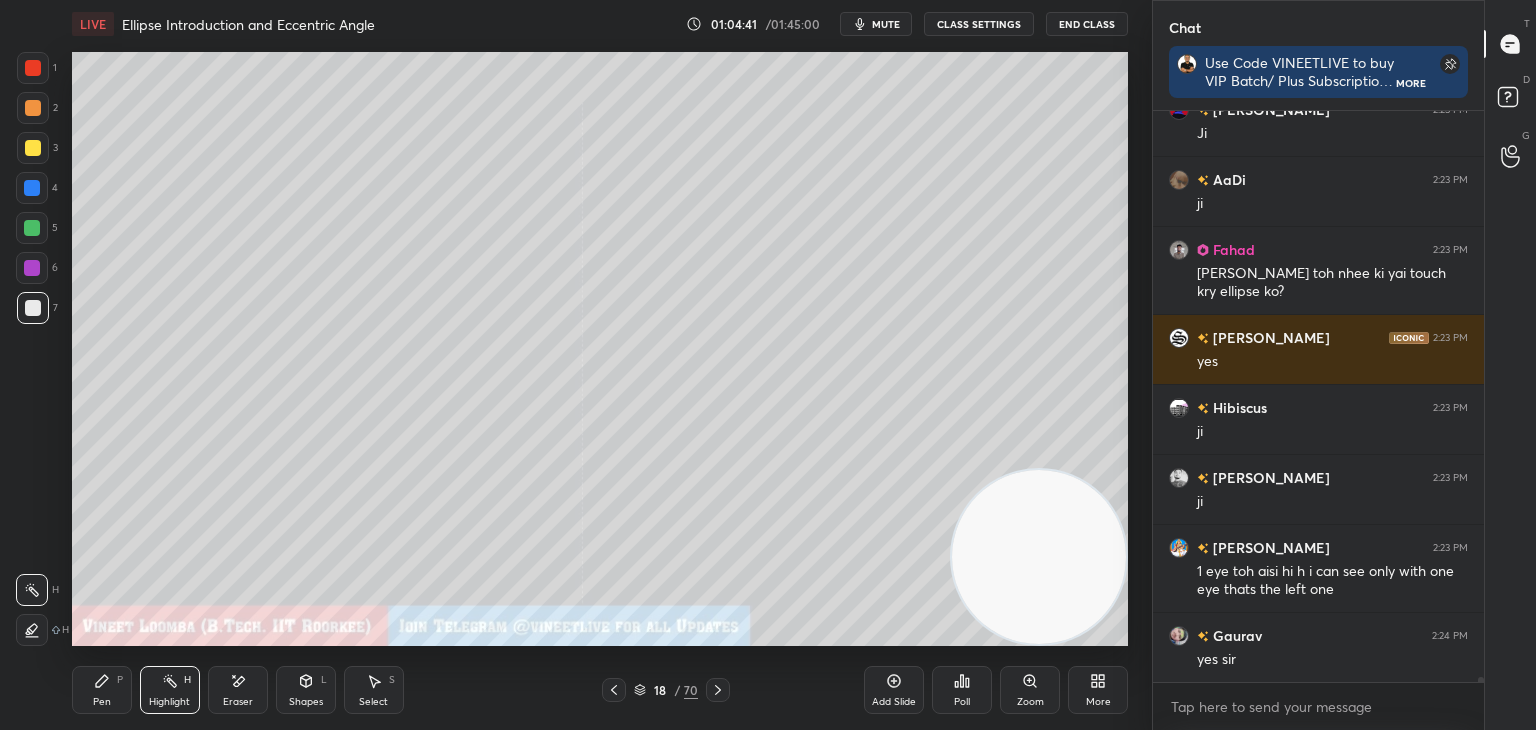 scroll, scrollTop: 62482, scrollLeft: 0, axis: vertical 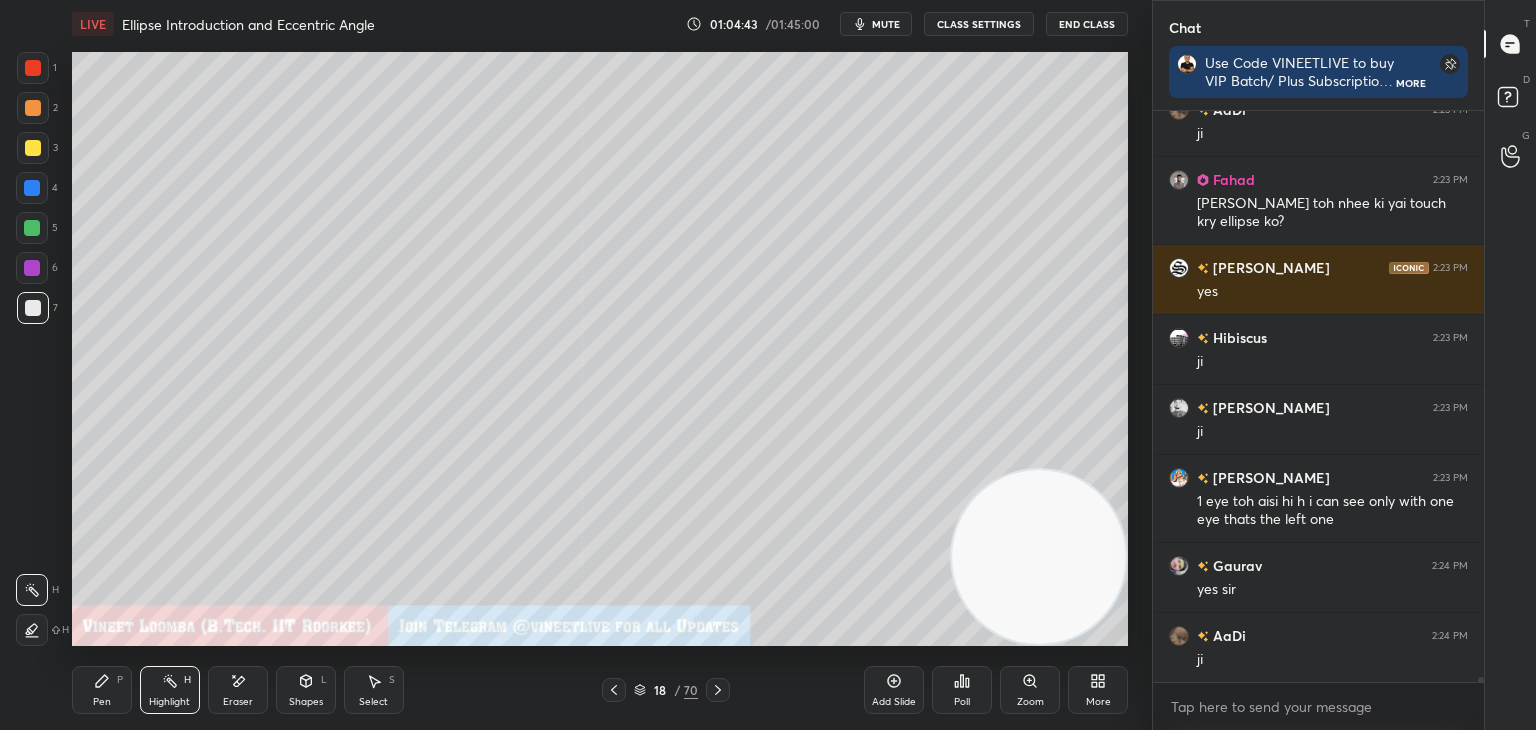 click on "Pen" at bounding box center [102, 702] 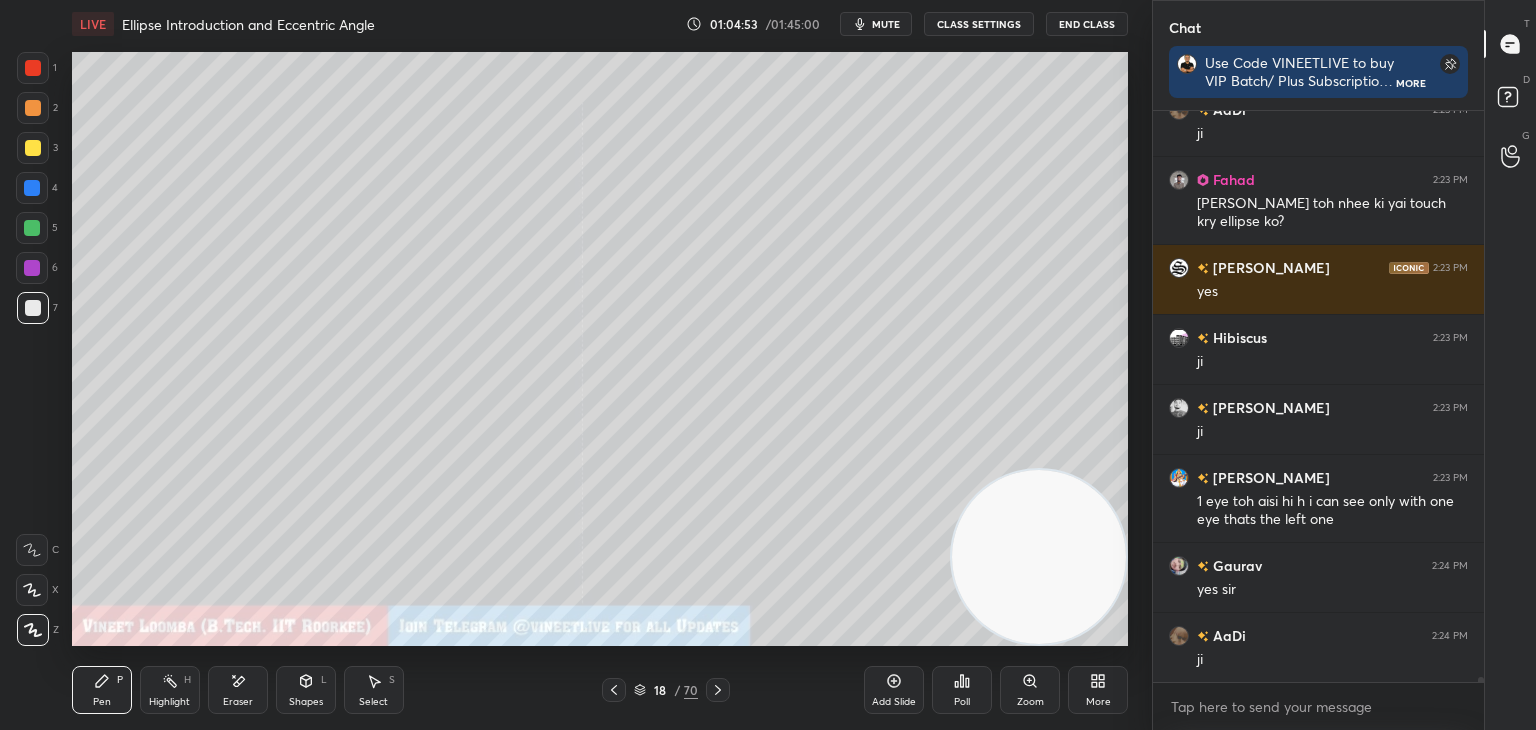 click on "Eraser" at bounding box center [238, 690] 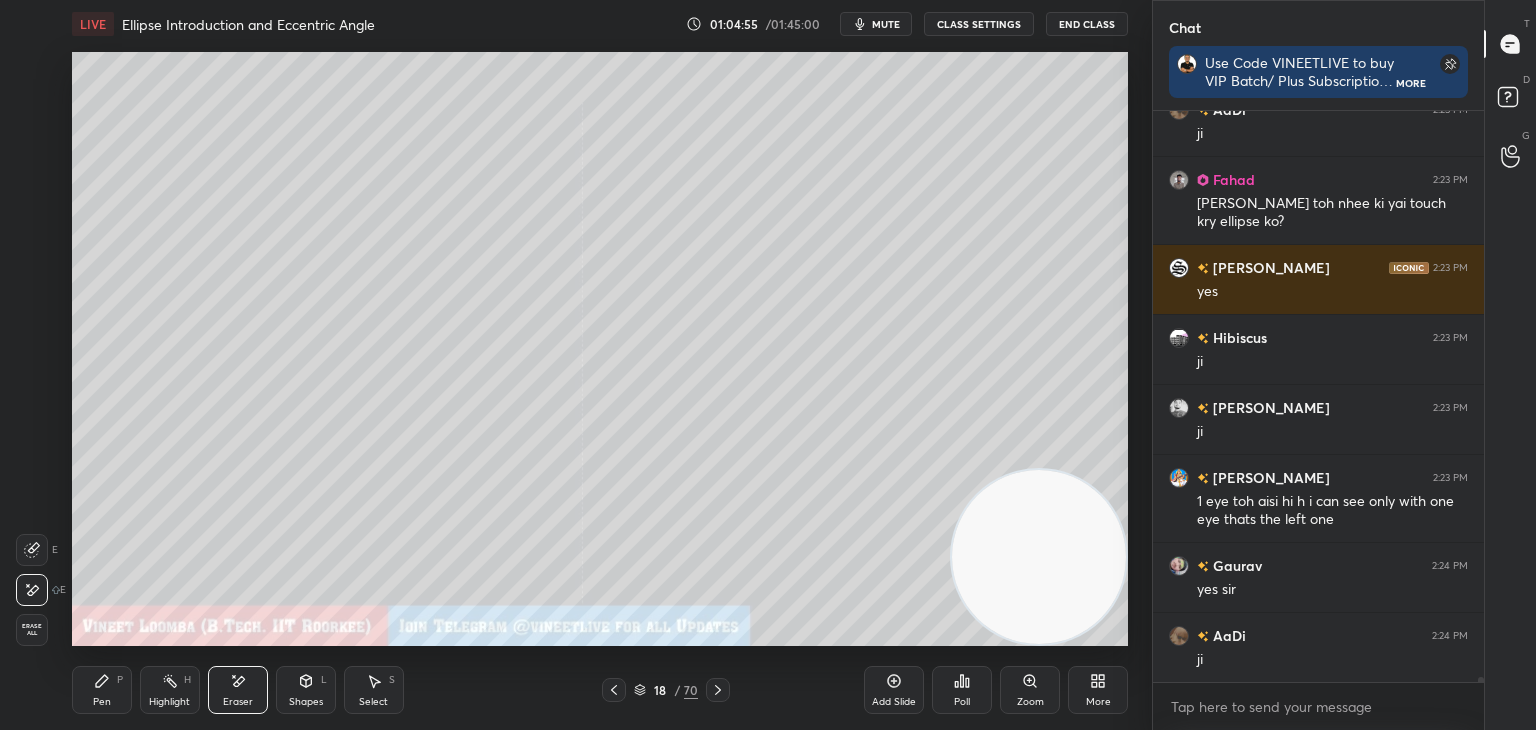 drag, startPoint x: 36, startPoint y: 547, endPoint x: 53, endPoint y: 537, distance: 19.723083 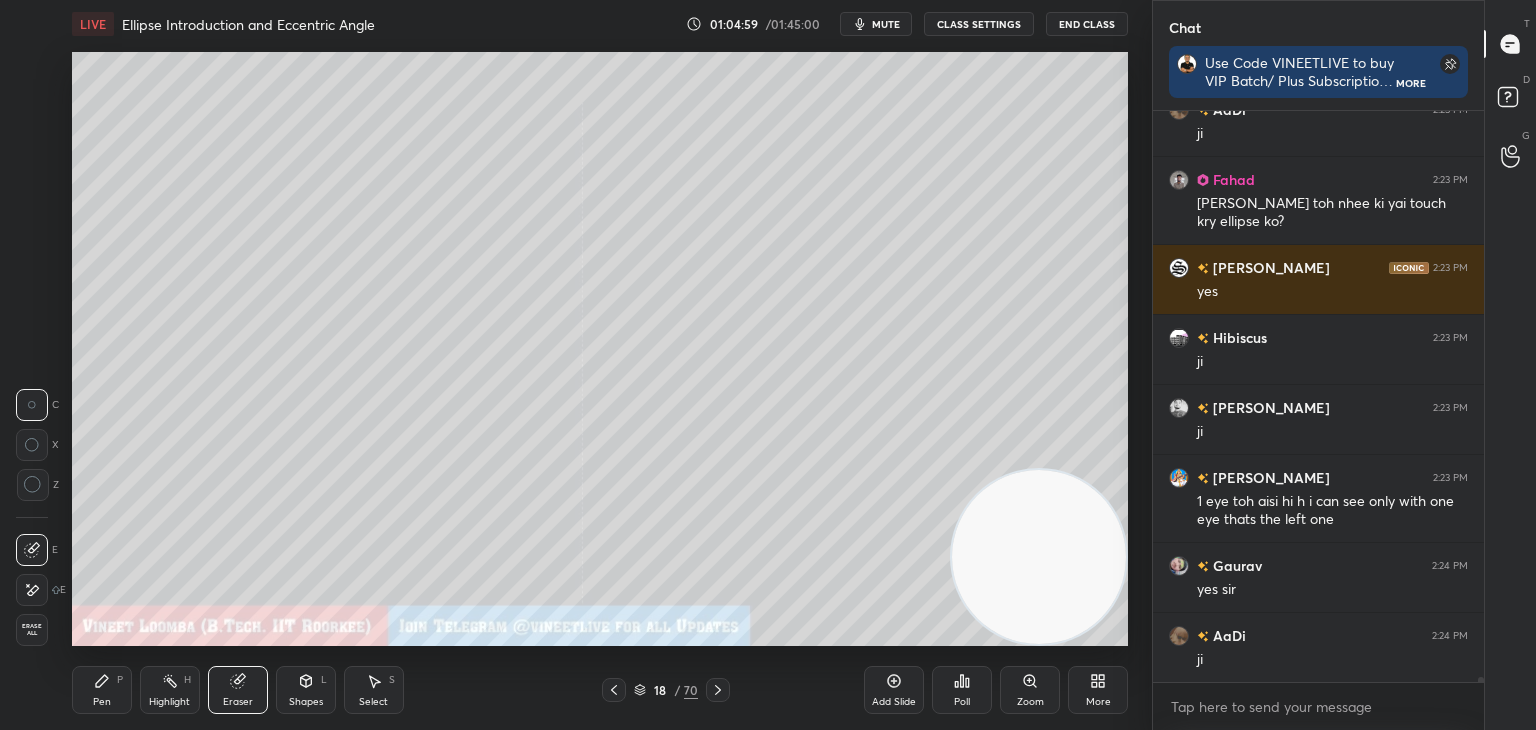 drag, startPoint x: 103, startPoint y: 687, endPoint x: 106, endPoint y: 652, distance: 35.128338 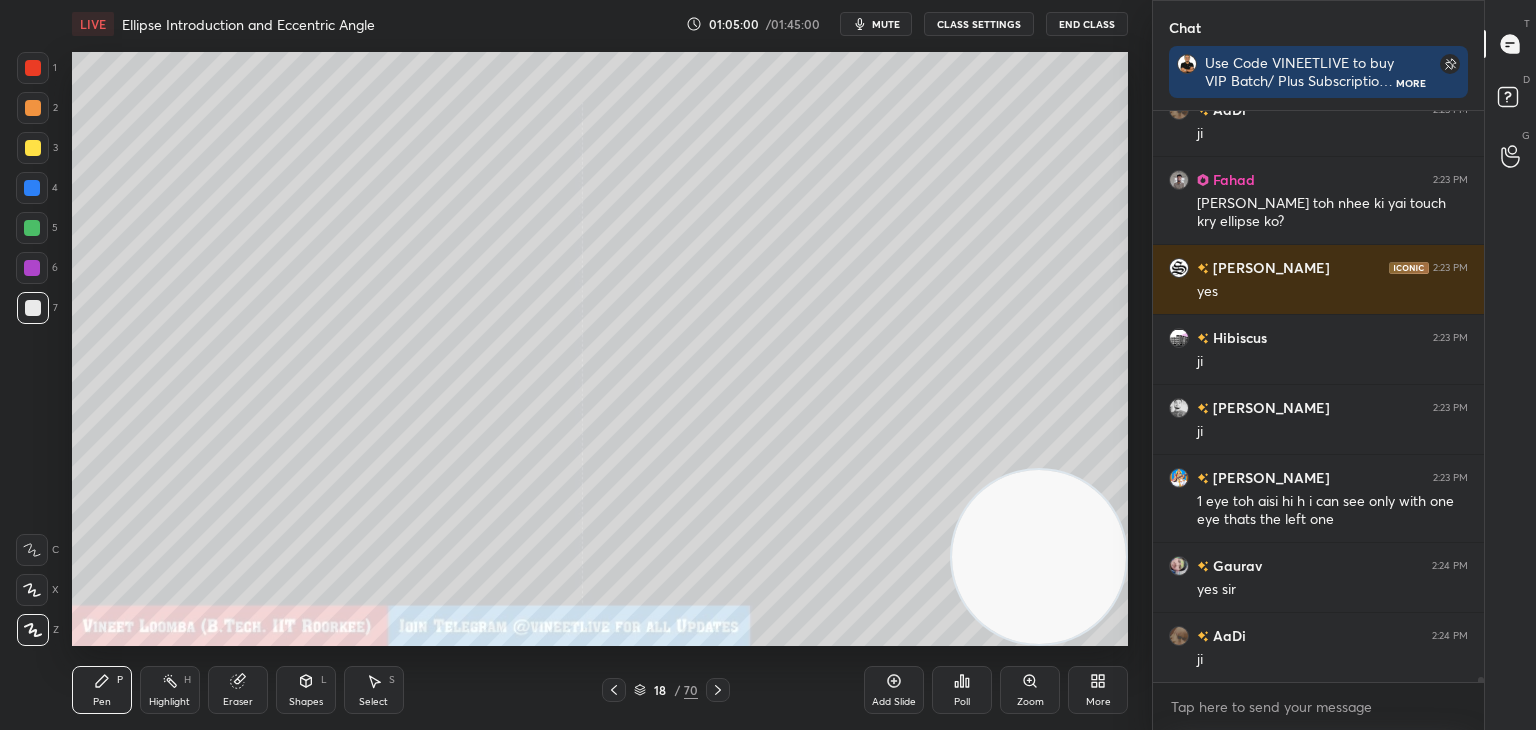 scroll, scrollTop: 62552, scrollLeft: 0, axis: vertical 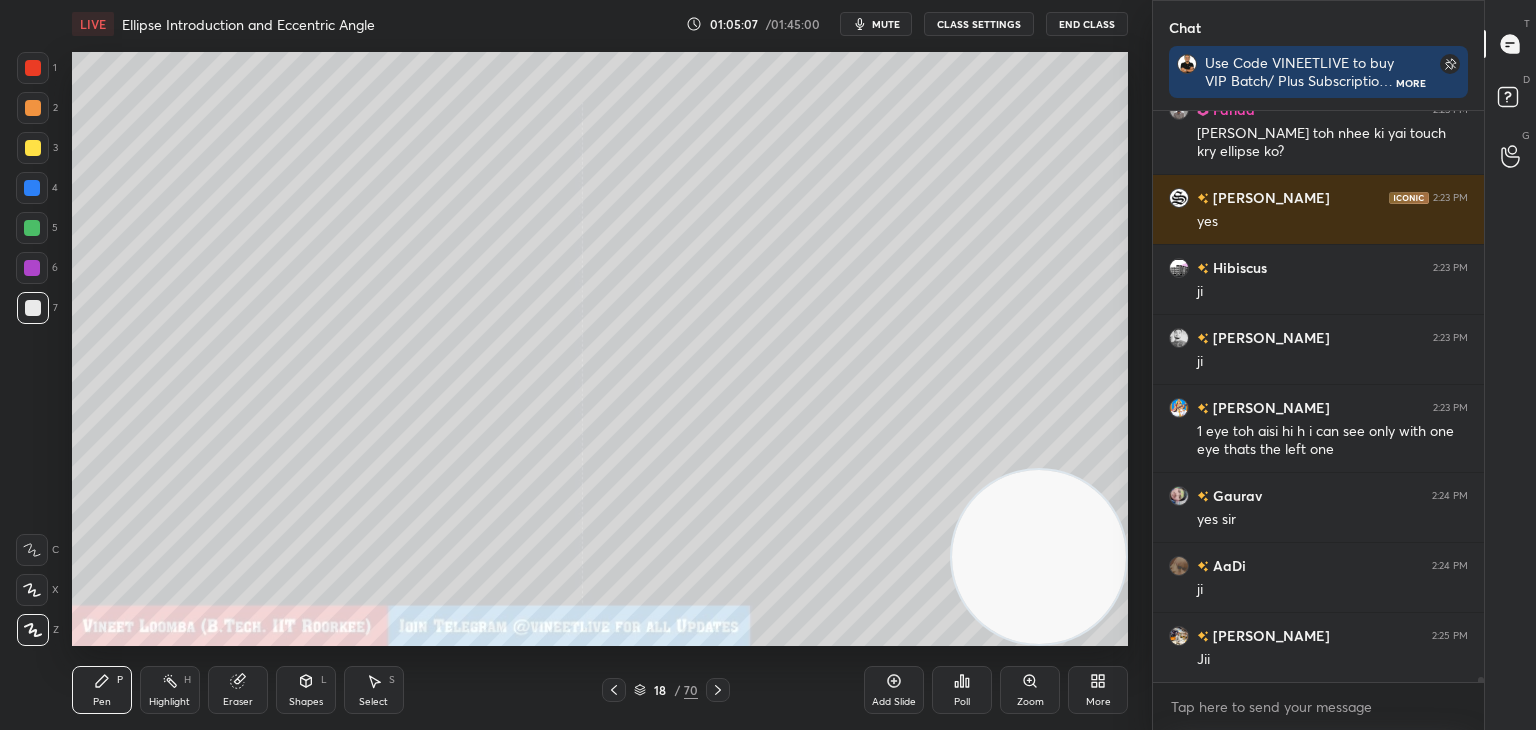 drag, startPoint x: 612, startPoint y: 693, endPoint x: 601, endPoint y: 649, distance: 45.35416 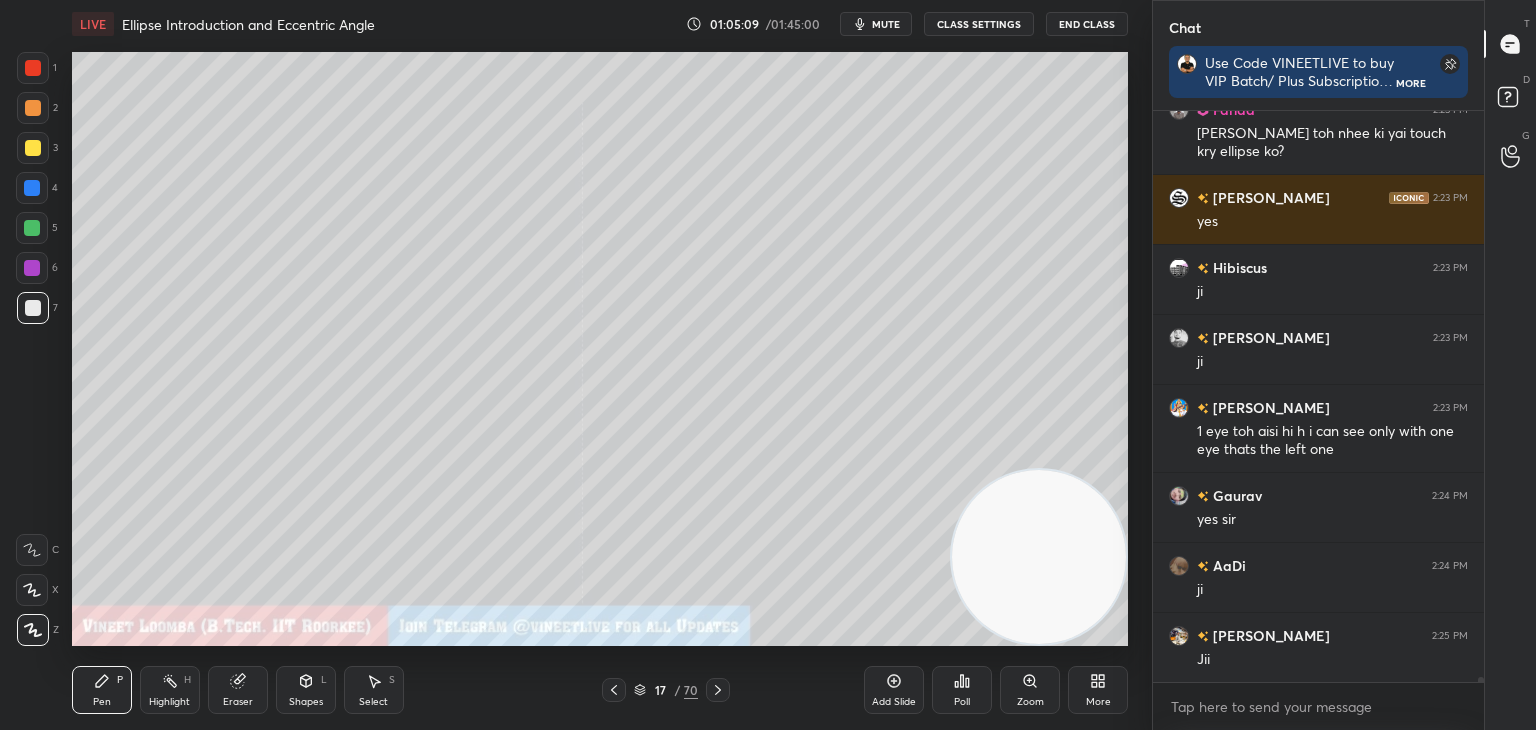 click 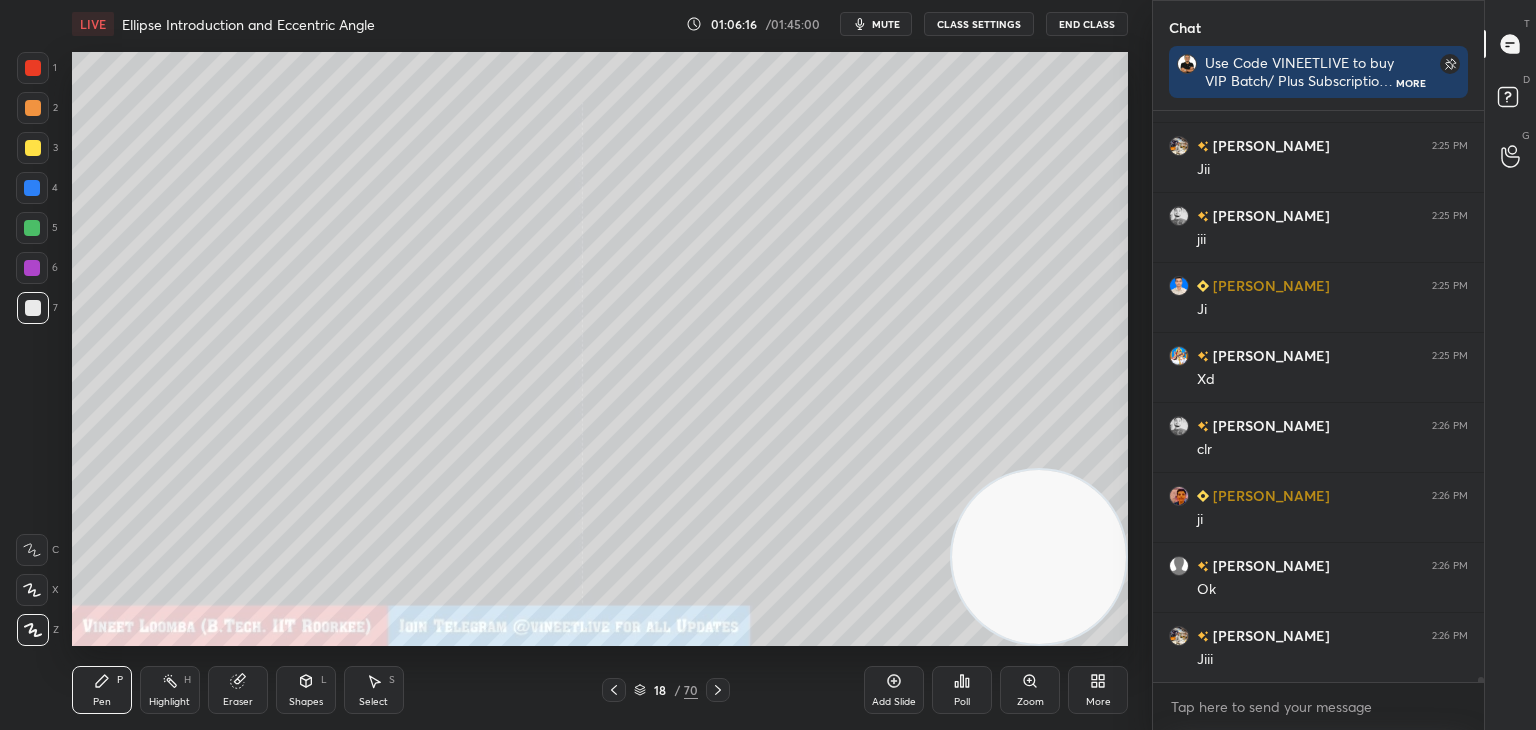 scroll, scrollTop: 63130, scrollLeft: 0, axis: vertical 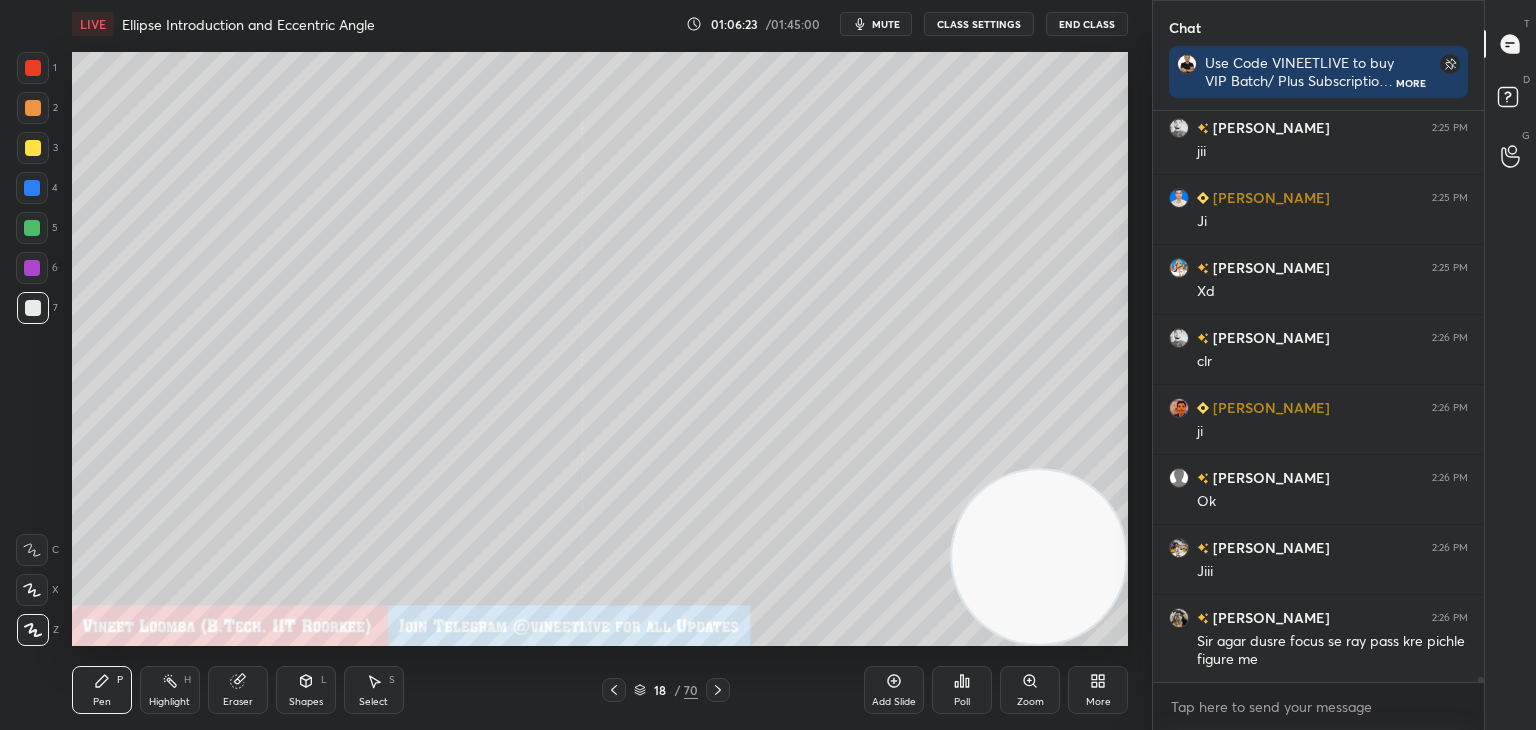 click 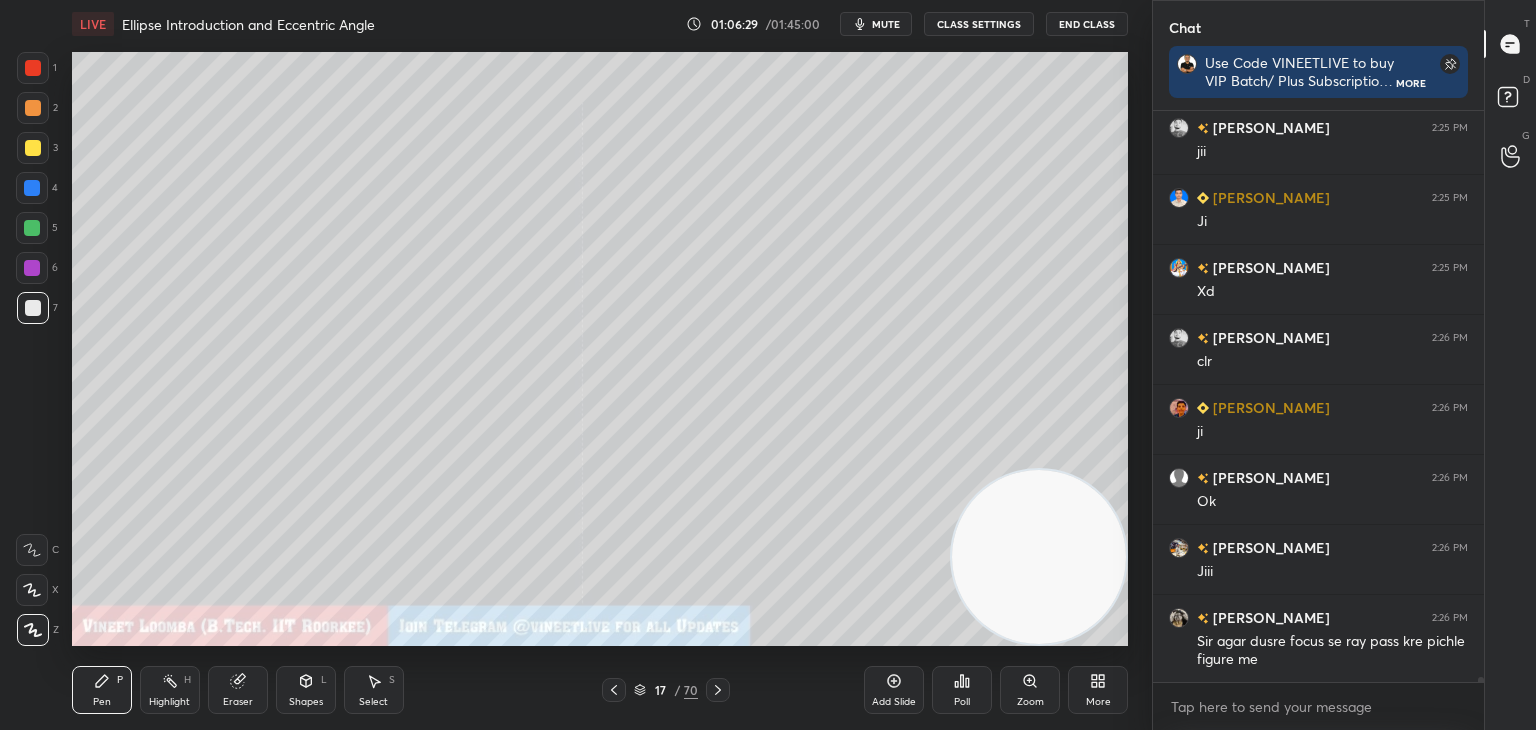 click on "Highlight" at bounding box center (169, 702) 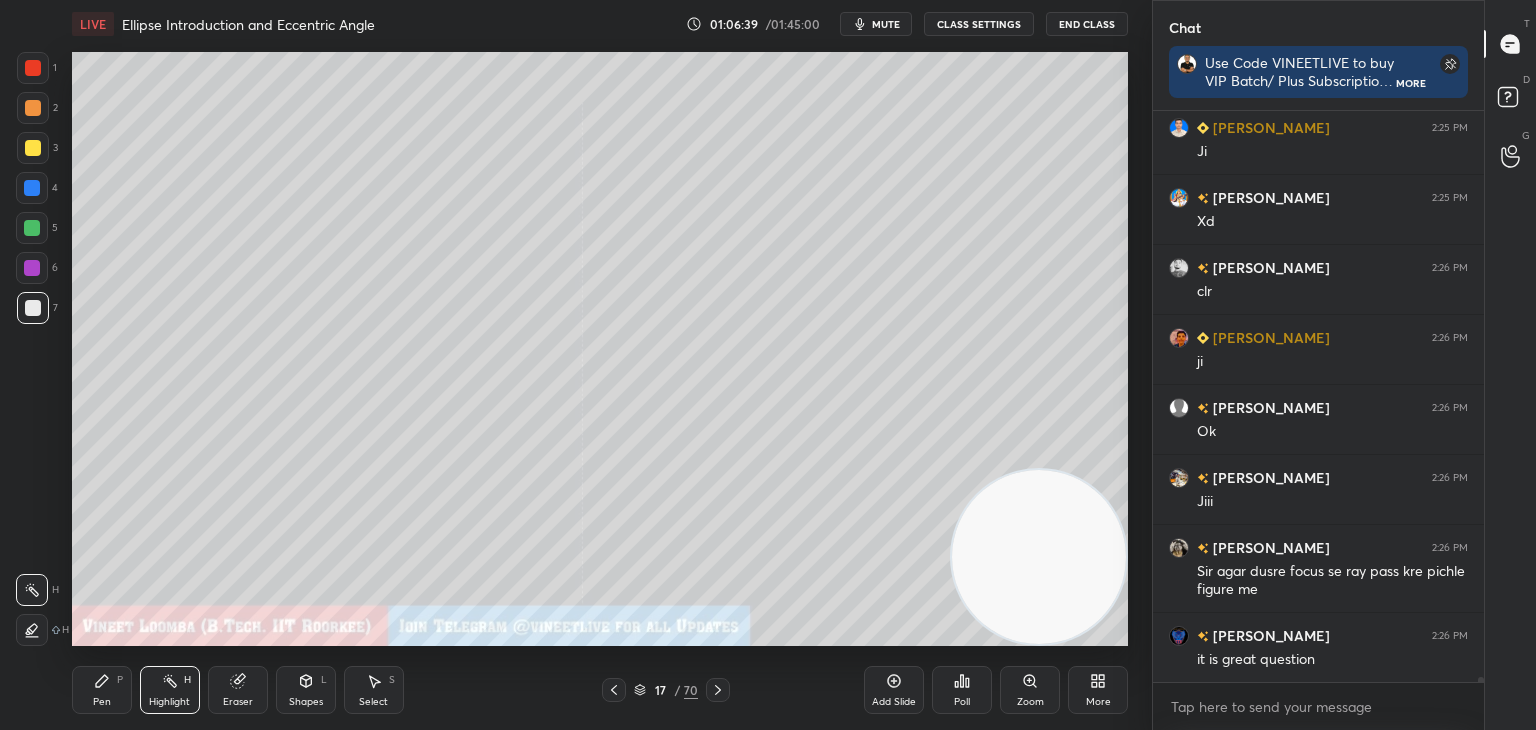 scroll, scrollTop: 63270, scrollLeft: 0, axis: vertical 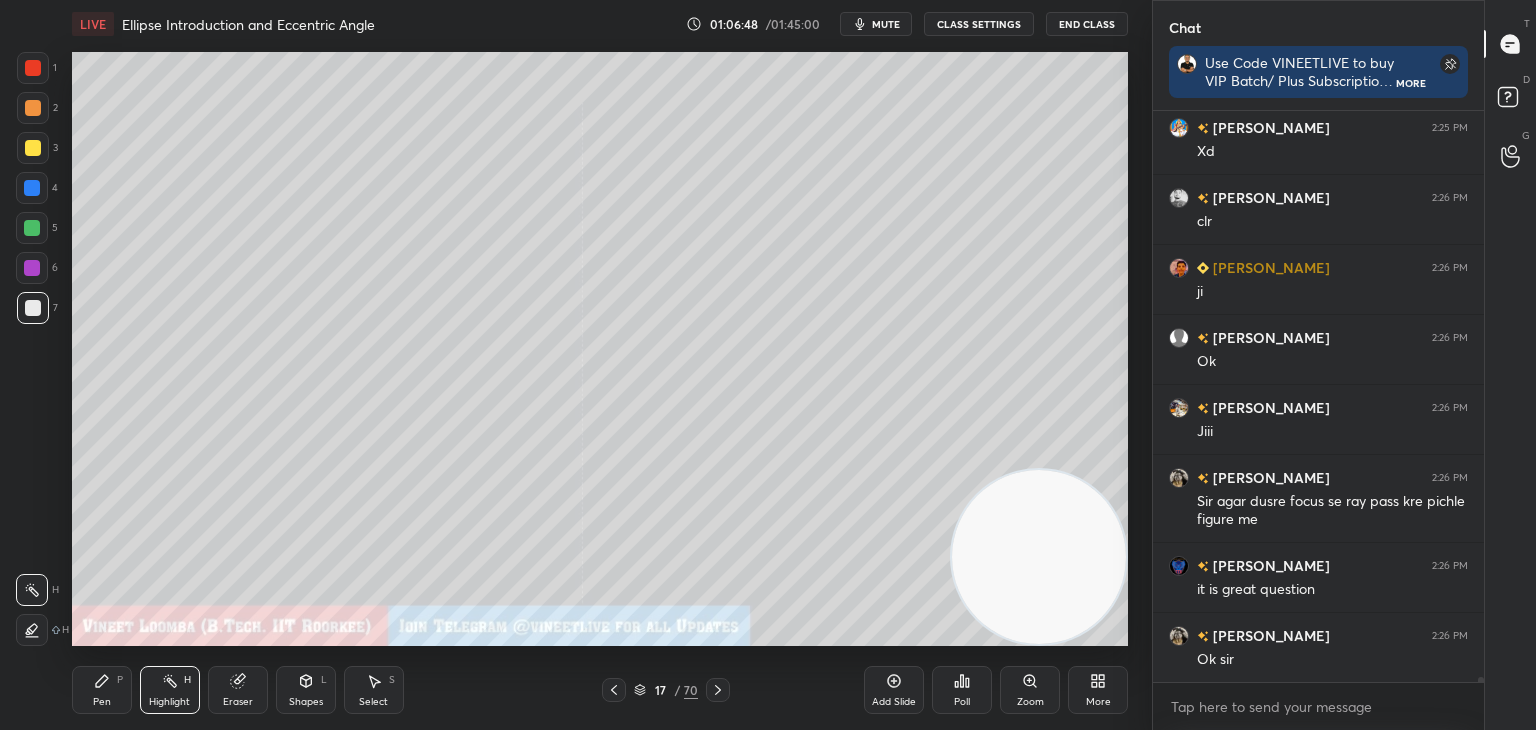 drag, startPoint x: 711, startPoint y: 685, endPoint x: 677, endPoint y: 696, distance: 35.735138 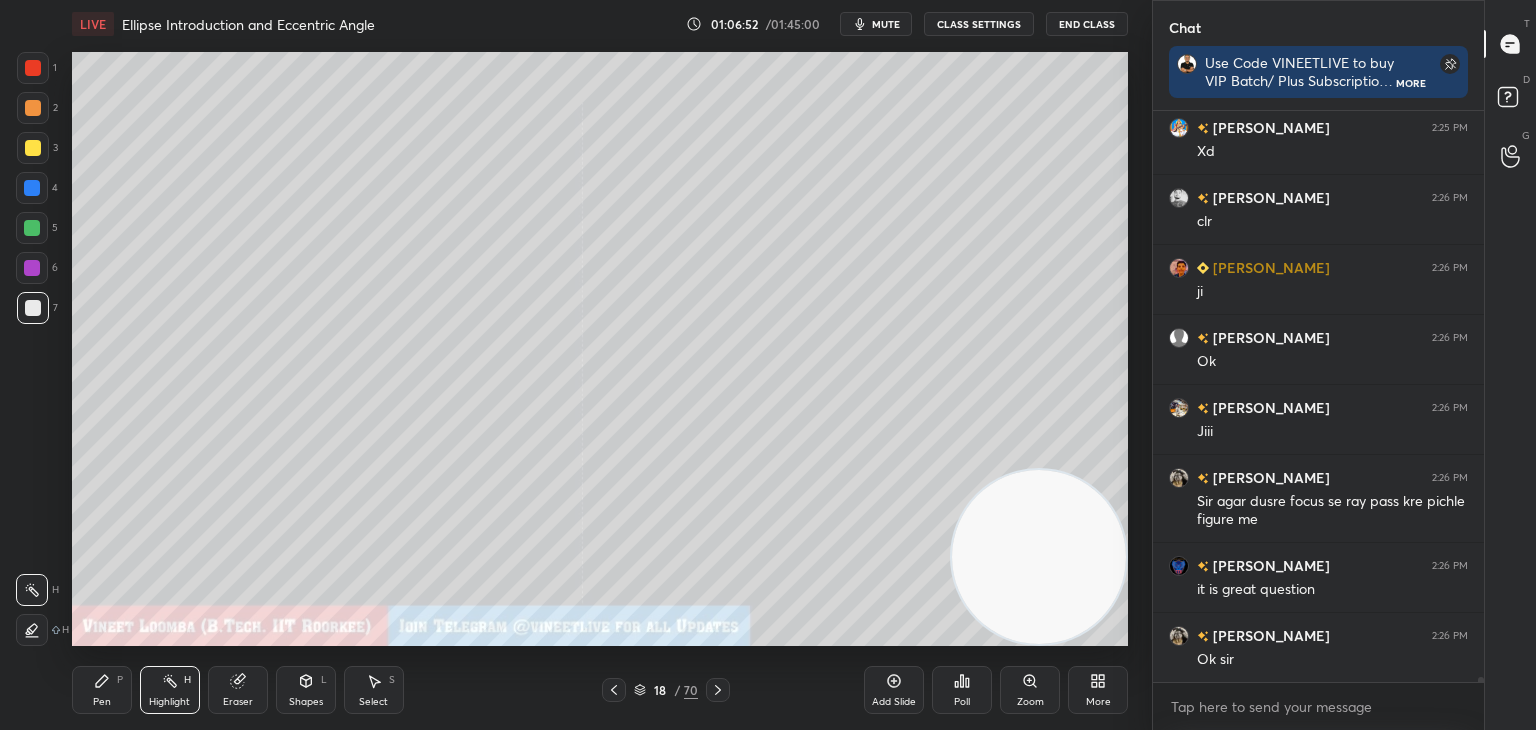 scroll, scrollTop: 63340, scrollLeft: 0, axis: vertical 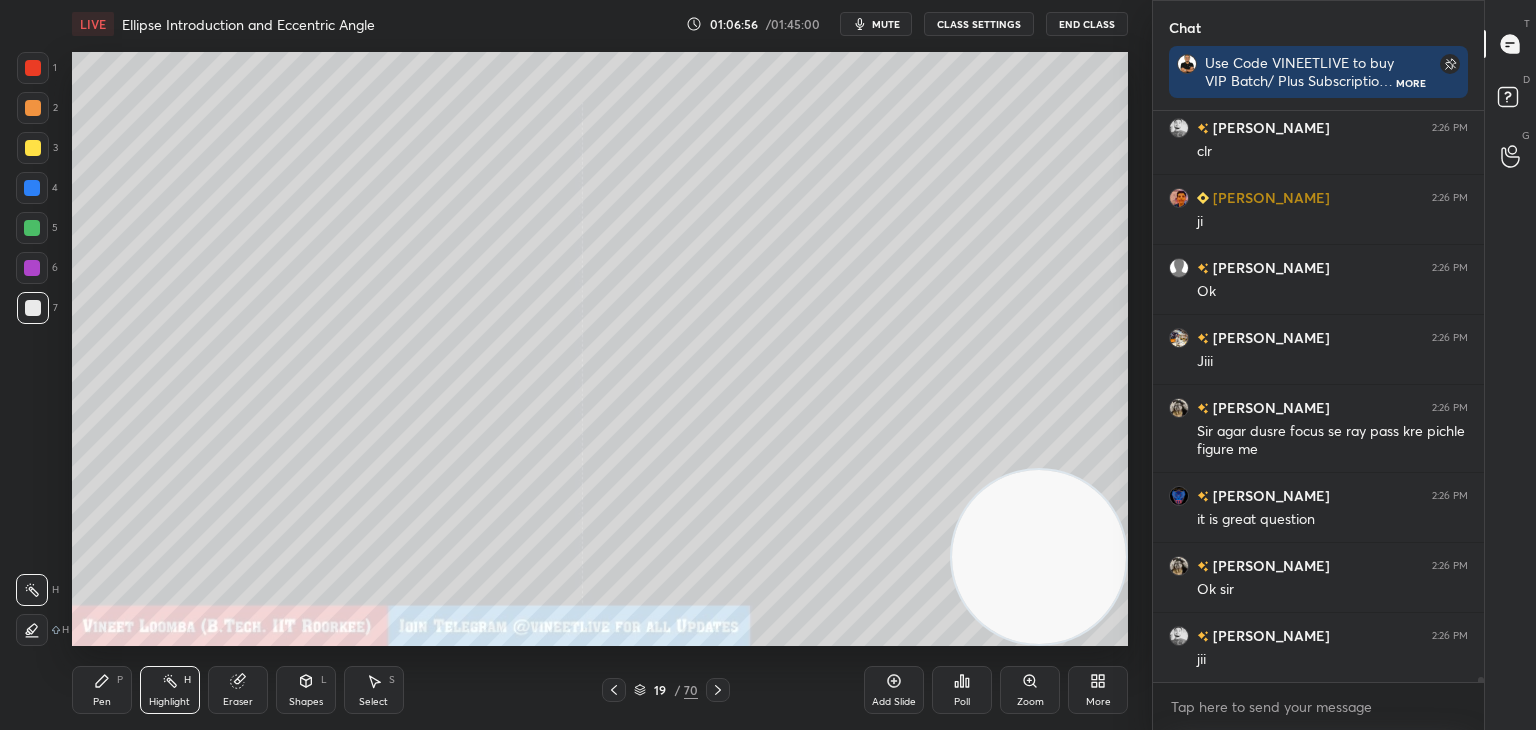 click on "Pen P Highlight H Eraser Shapes L Select S 19 / 70 Add Slide Poll Zoom More" at bounding box center [600, 690] 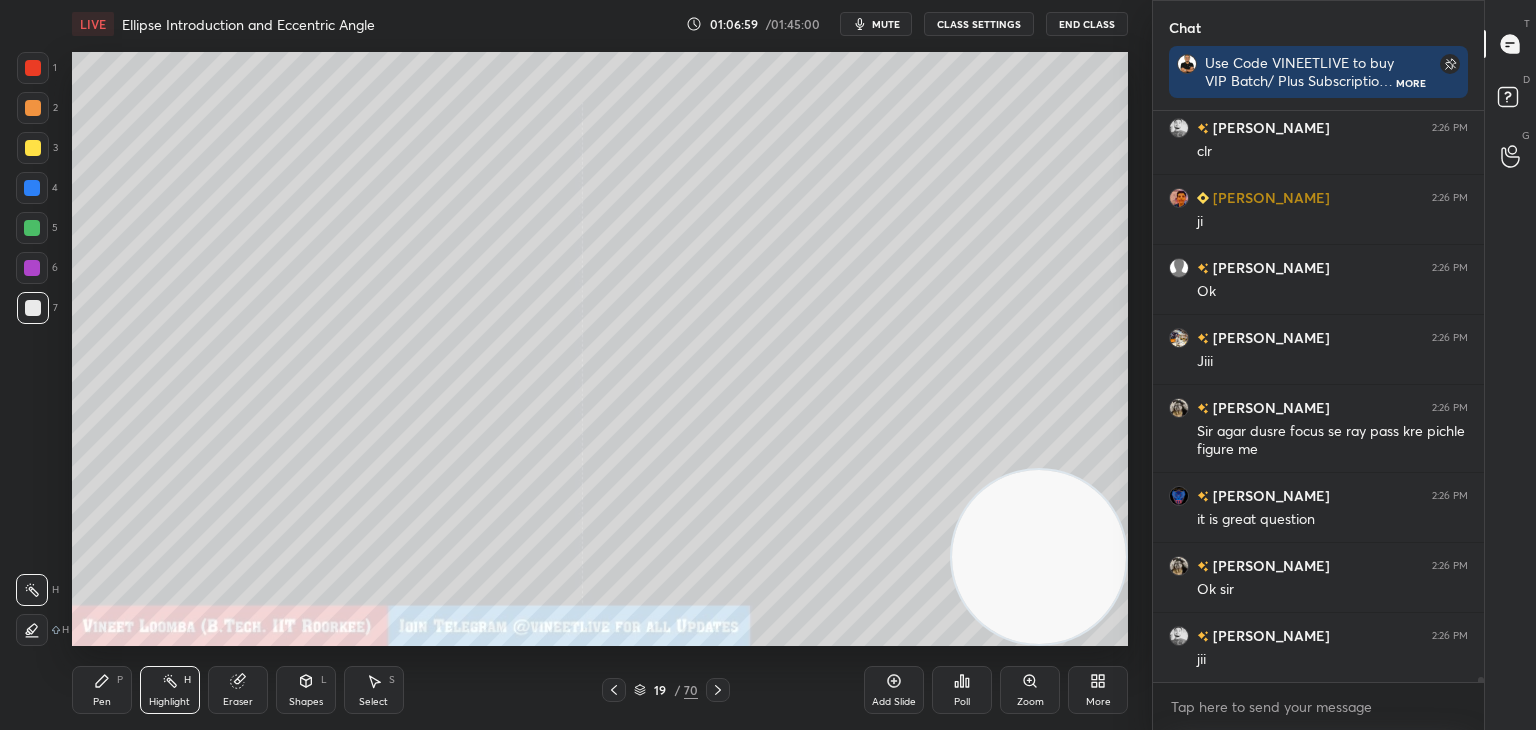 click on "Pen P" at bounding box center (102, 690) 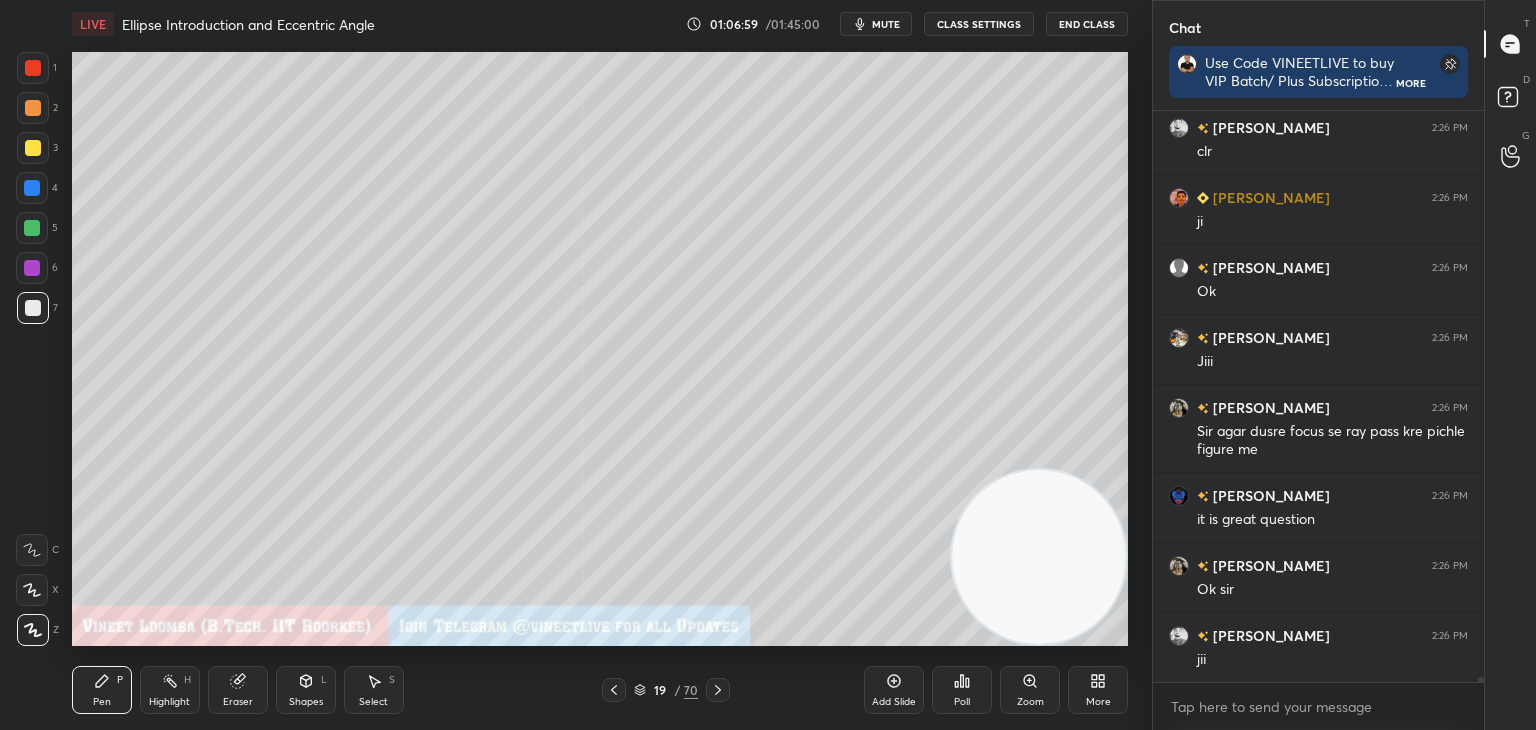 scroll, scrollTop: 63410, scrollLeft: 0, axis: vertical 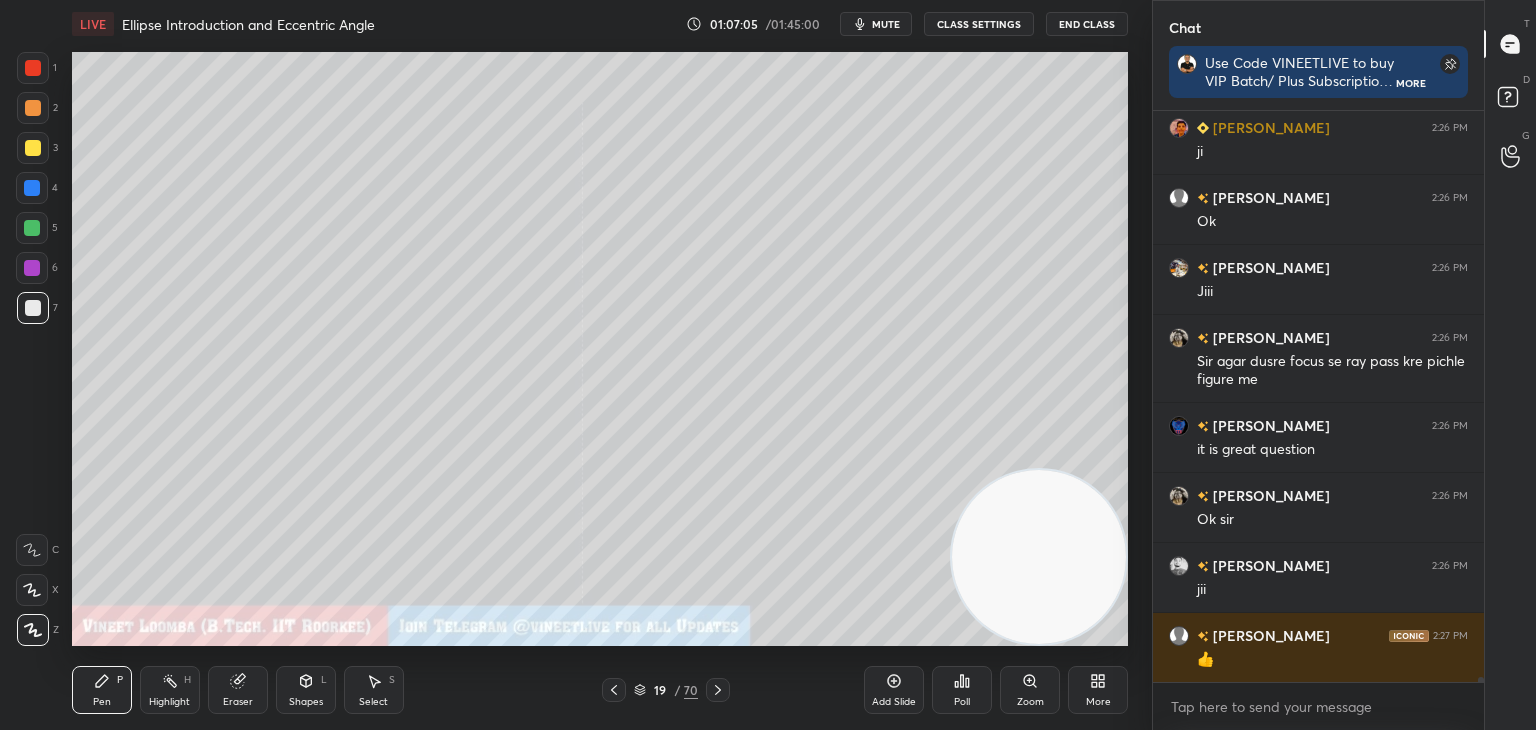 click on "Shapes L" at bounding box center (306, 690) 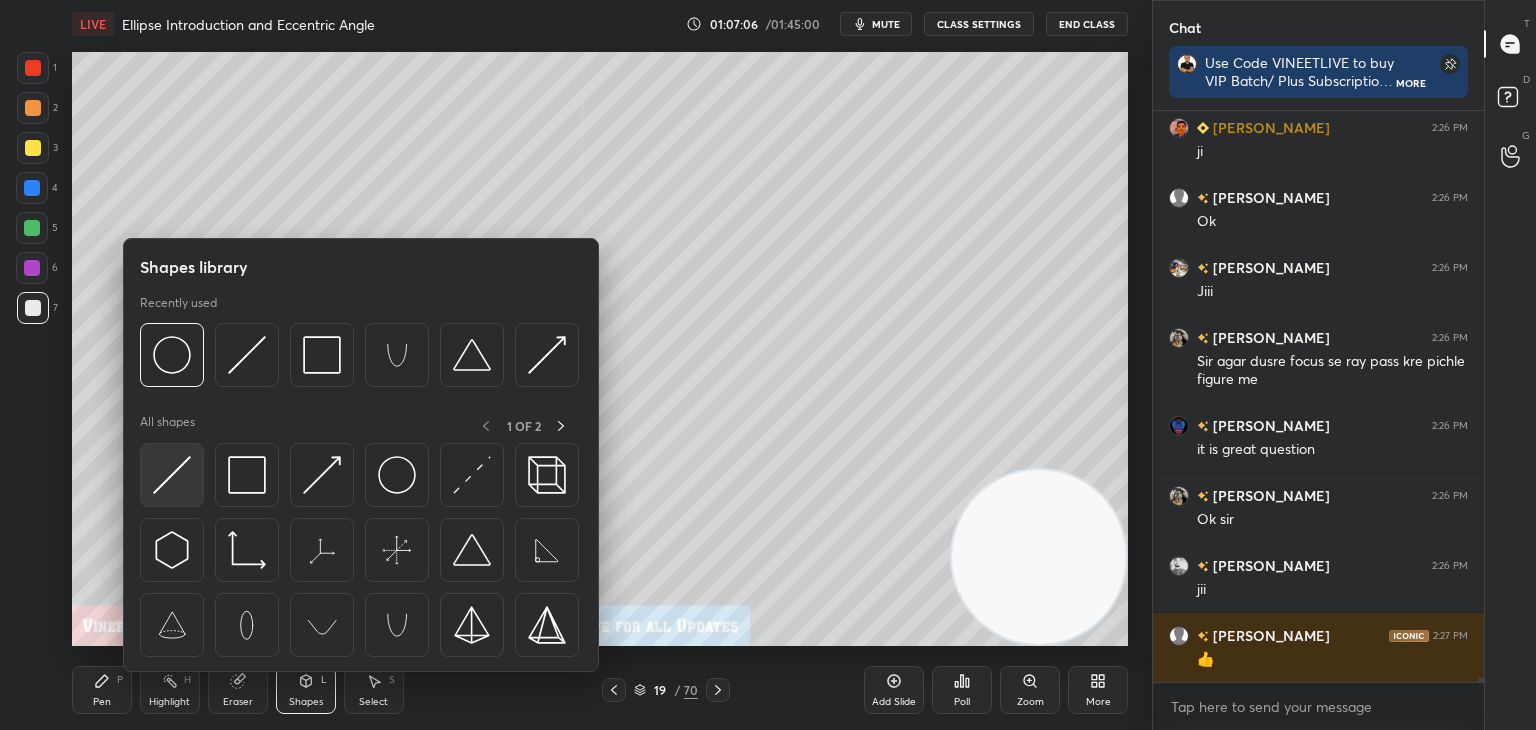 click at bounding box center (172, 475) 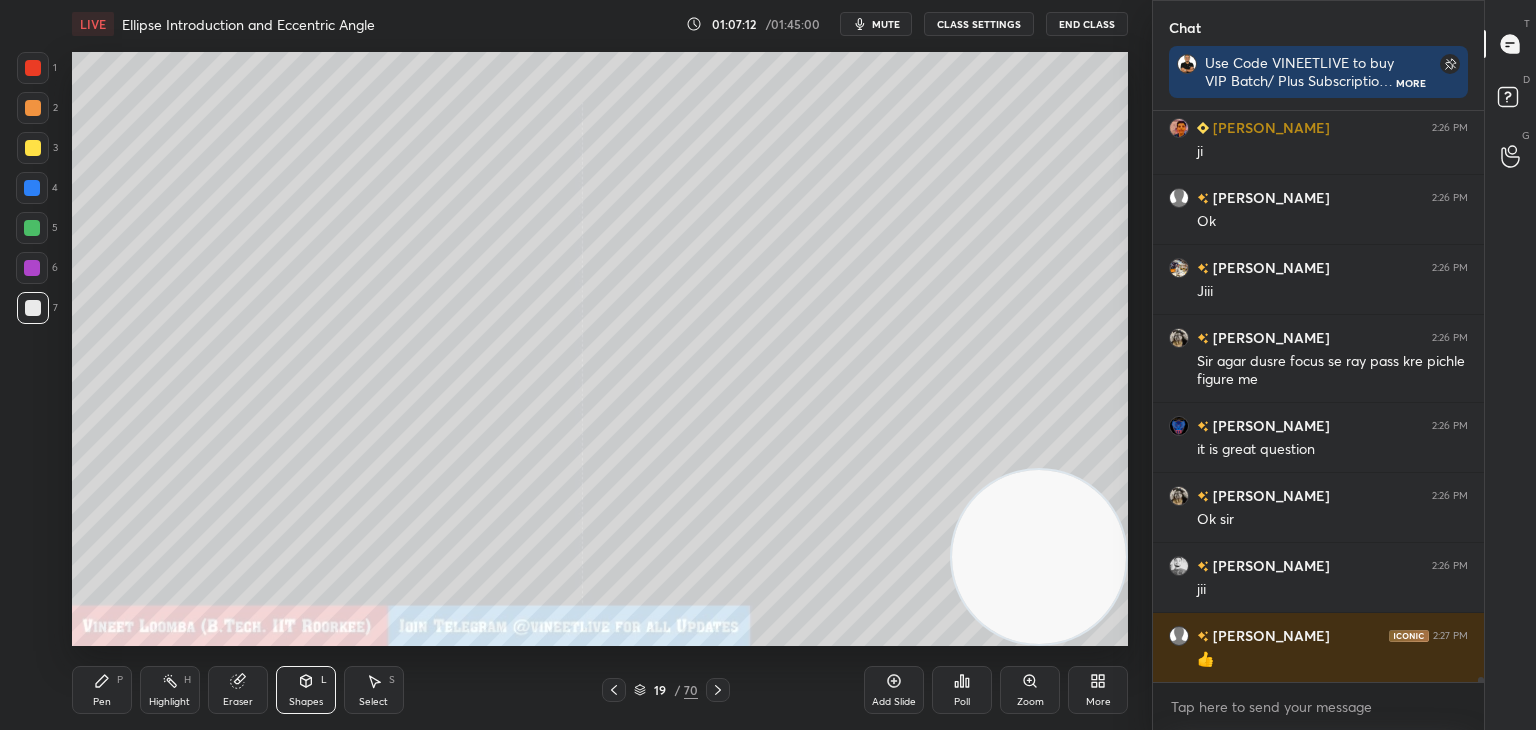 click on "Shapes L" at bounding box center [306, 690] 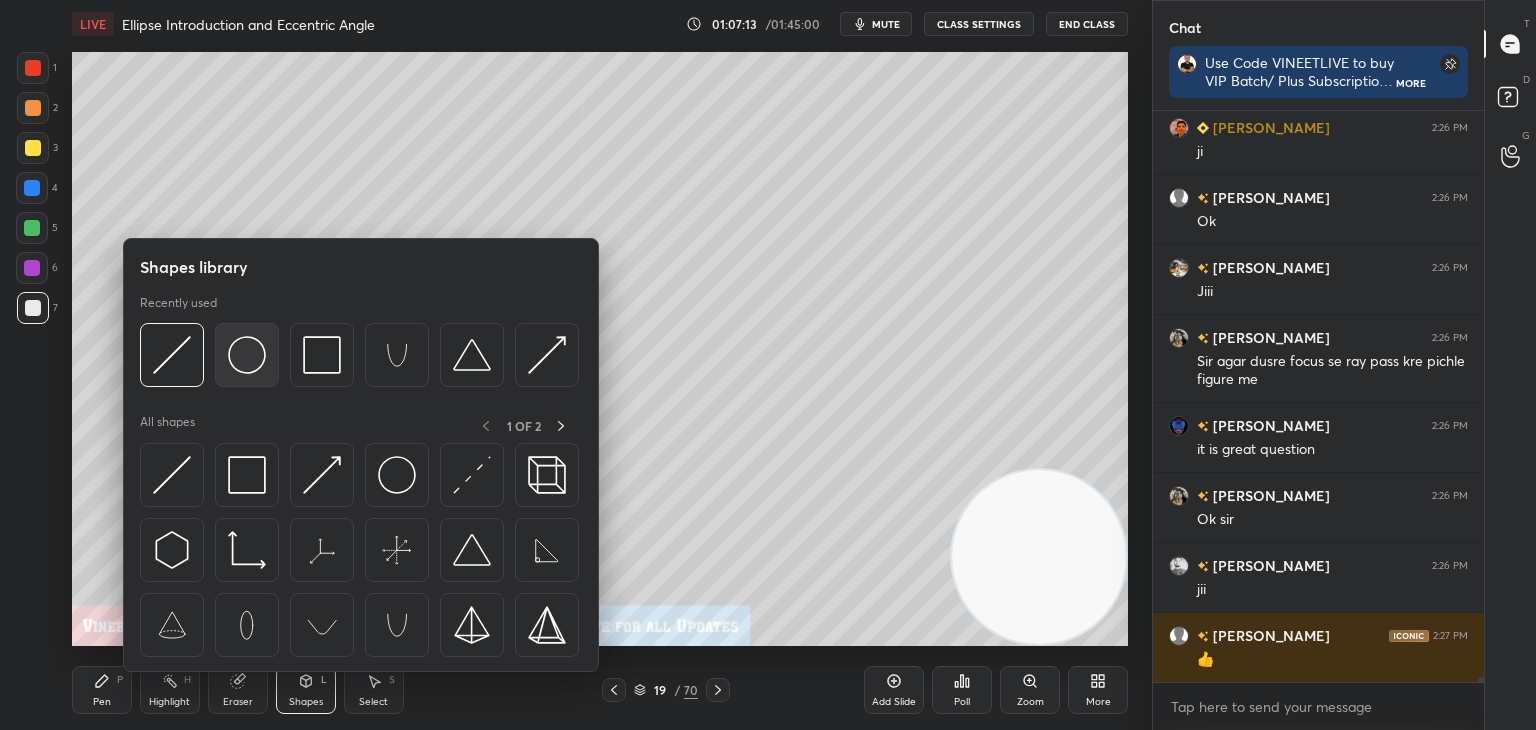 click at bounding box center (247, 355) 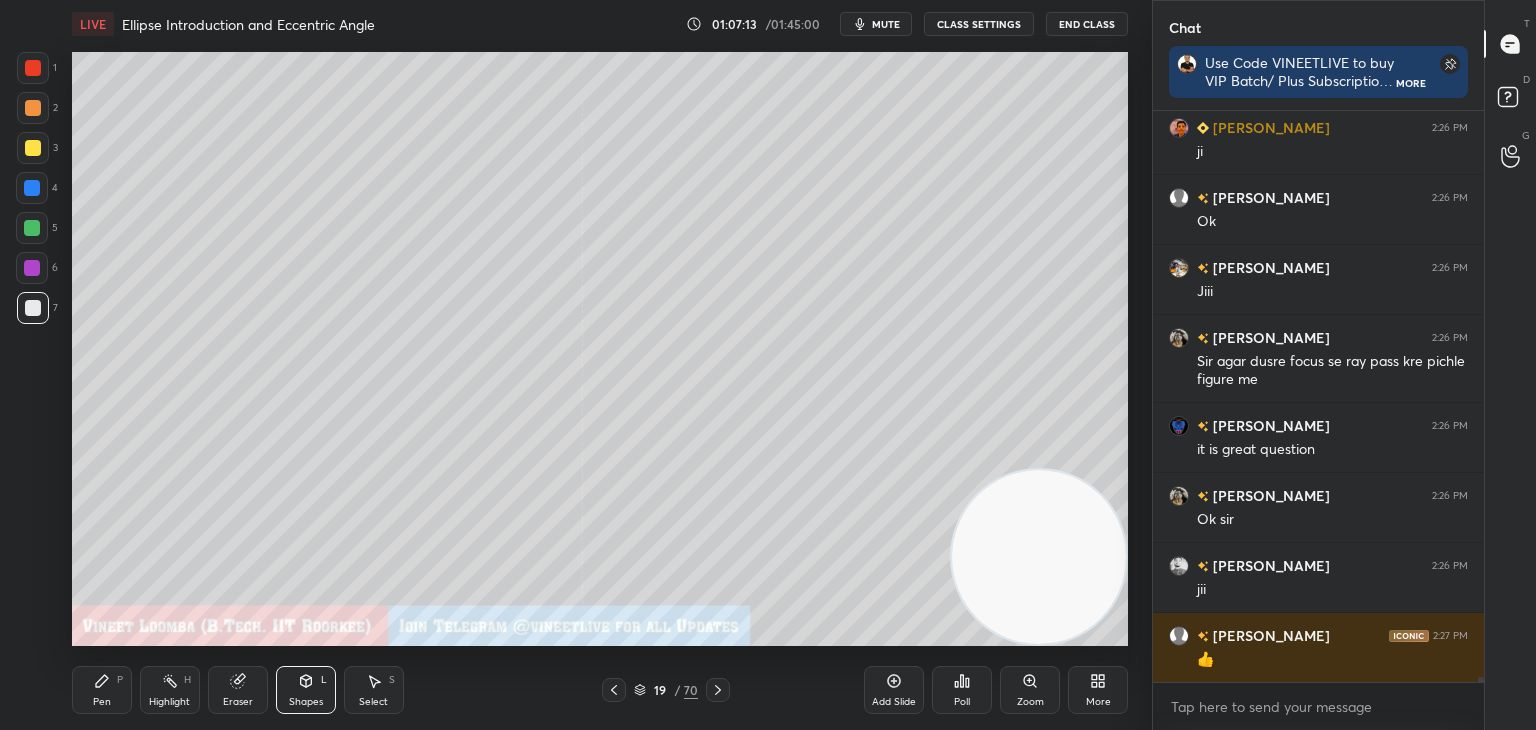 scroll, scrollTop: 63480, scrollLeft: 0, axis: vertical 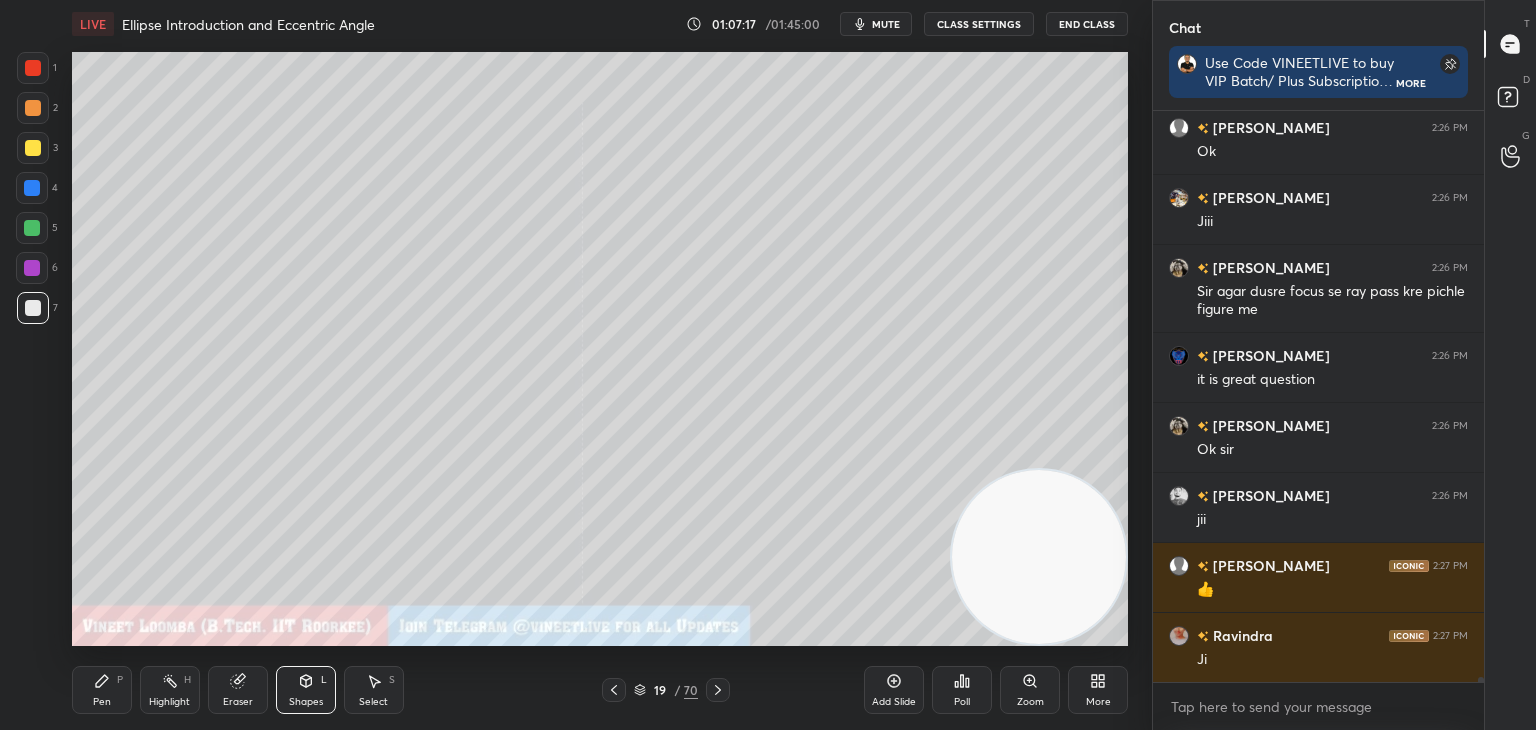 click on "Shapes" at bounding box center (306, 702) 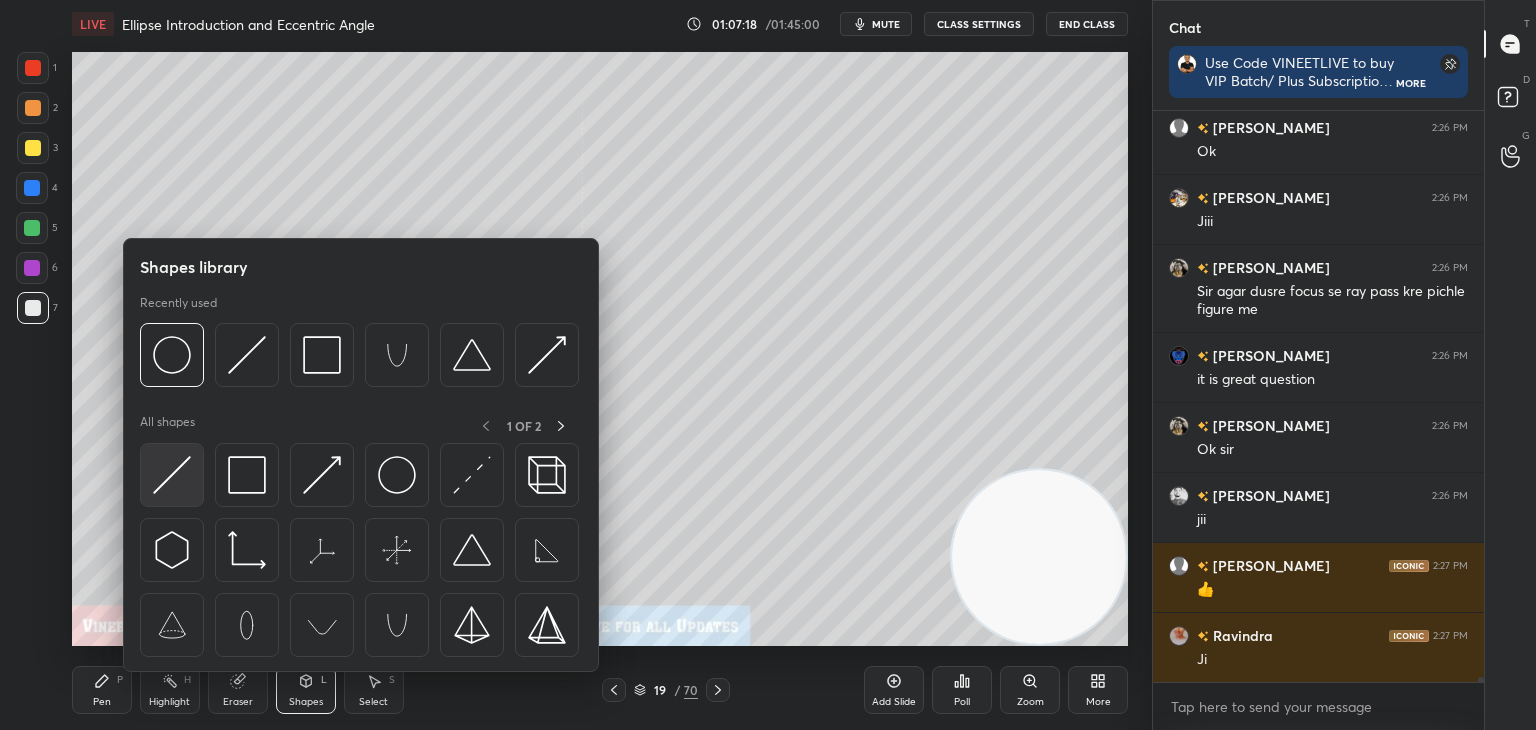click at bounding box center (172, 475) 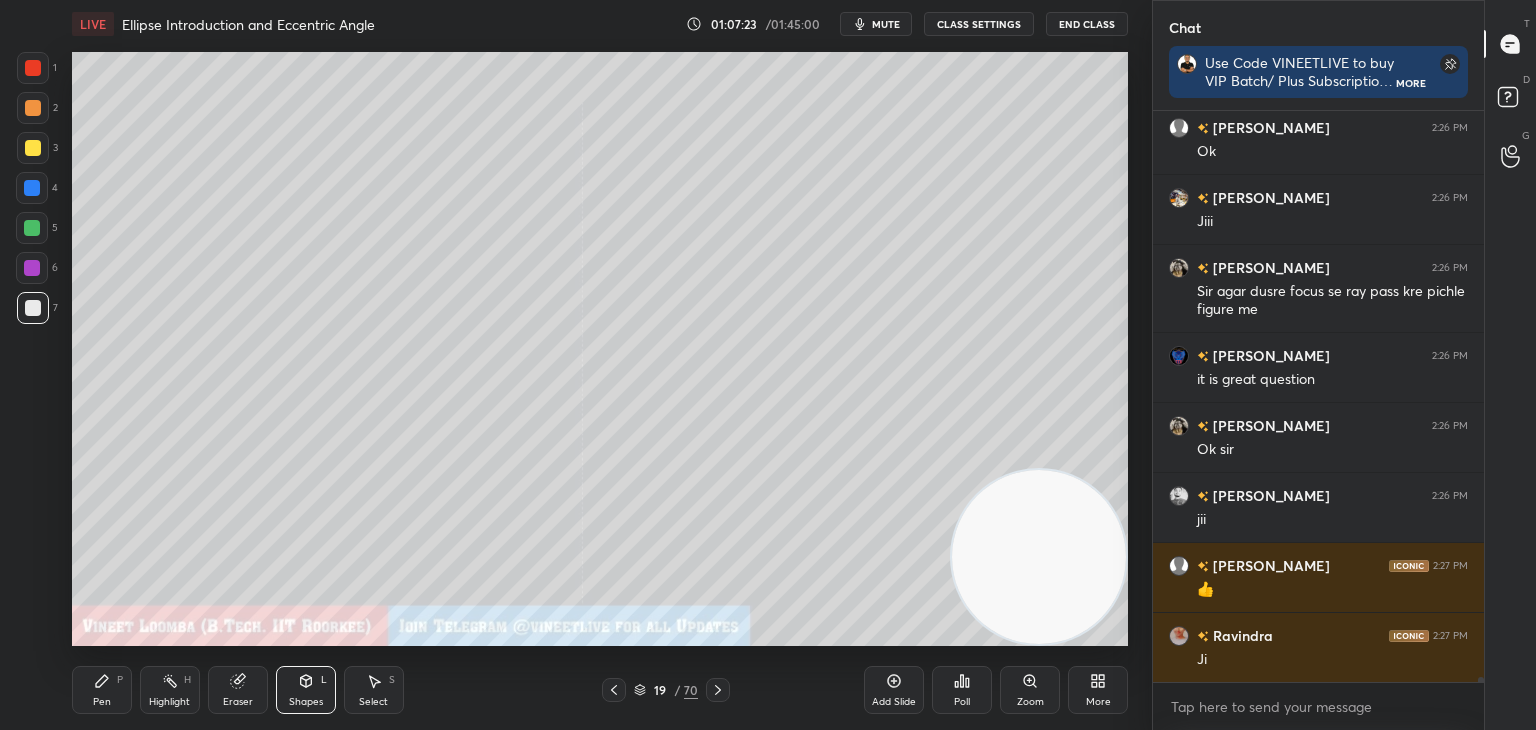 click on "Pen" at bounding box center (102, 702) 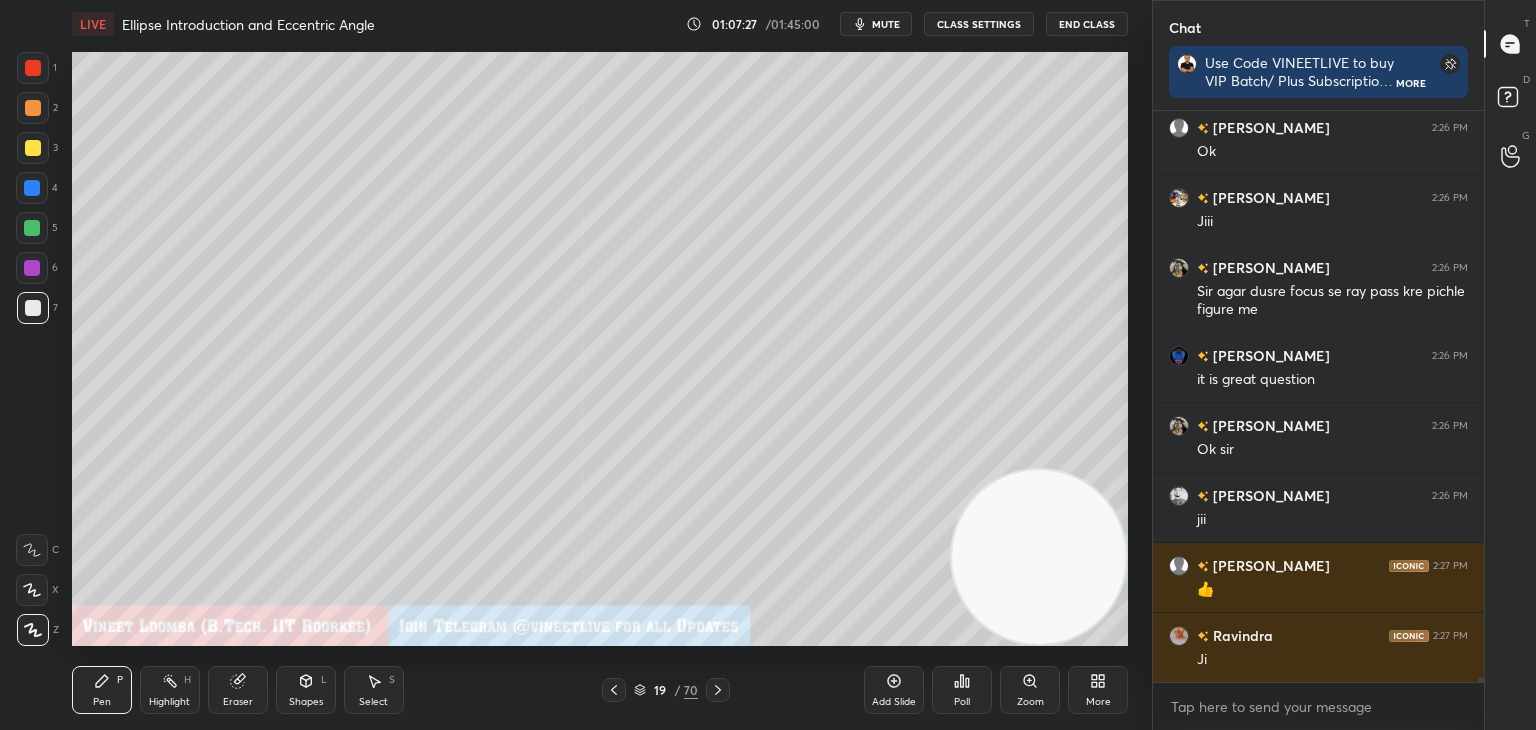 scroll, scrollTop: 63528, scrollLeft: 0, axis: vertical 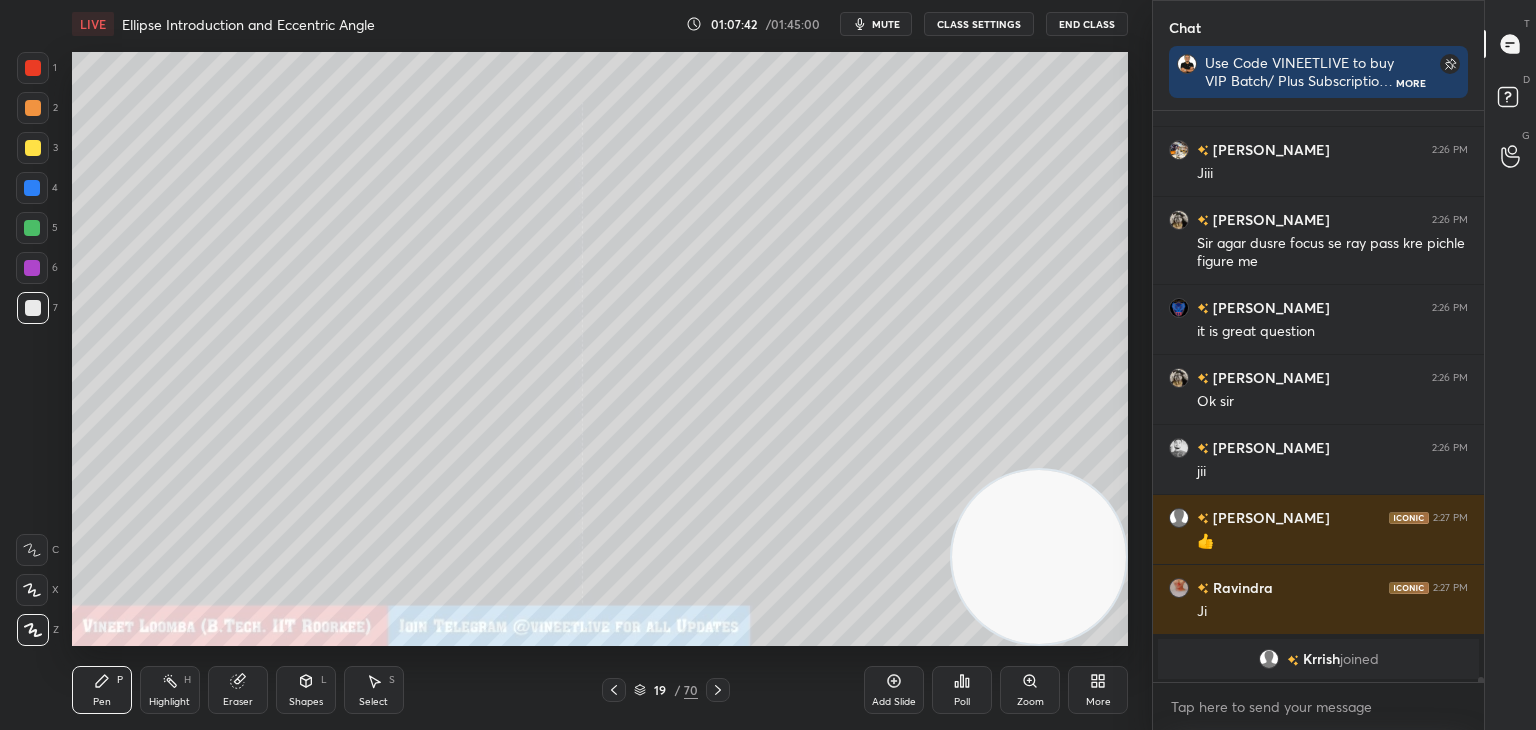 drag, startPoint x: 240, startPoint y: 688, endPoint x: 250, endPoint y: 659, distance: 30.675724 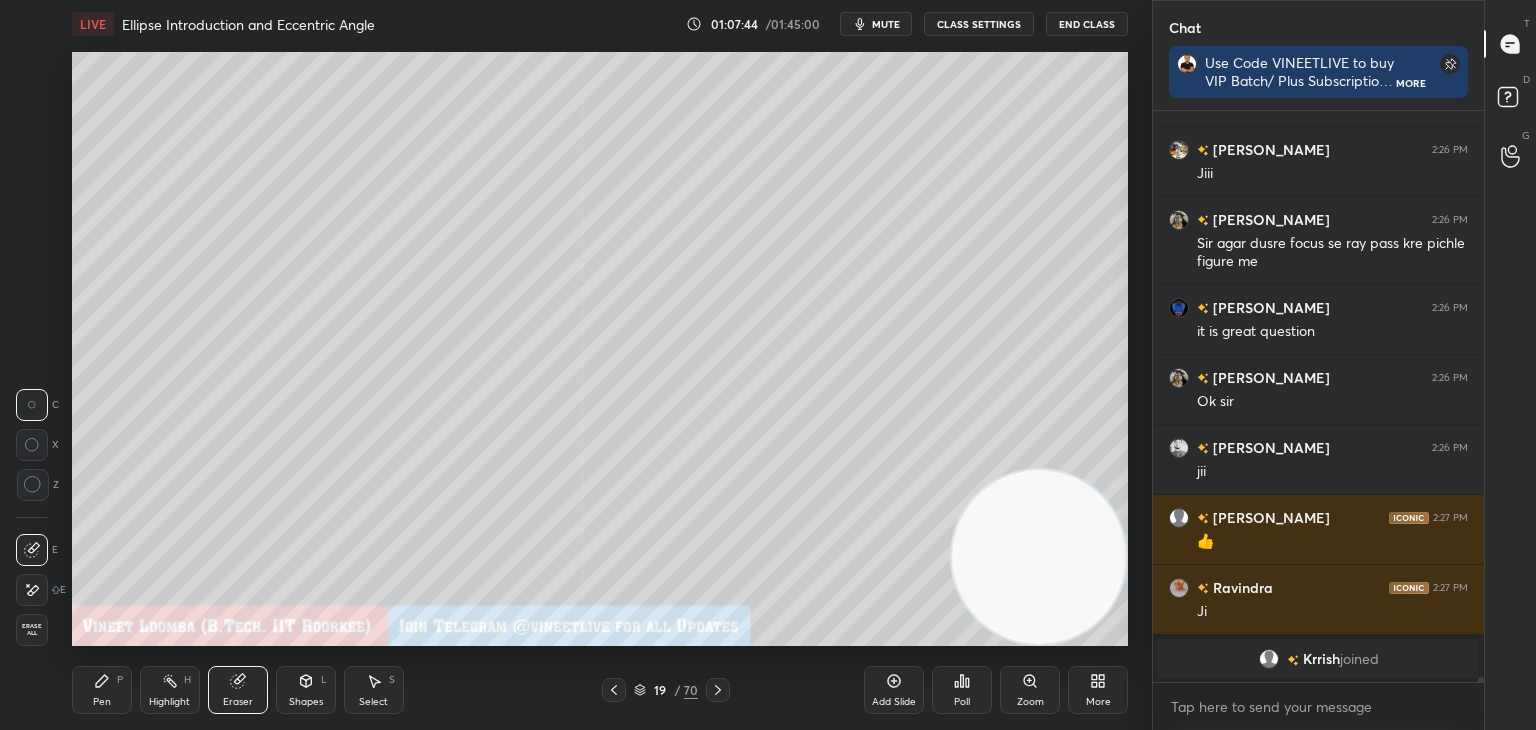 click 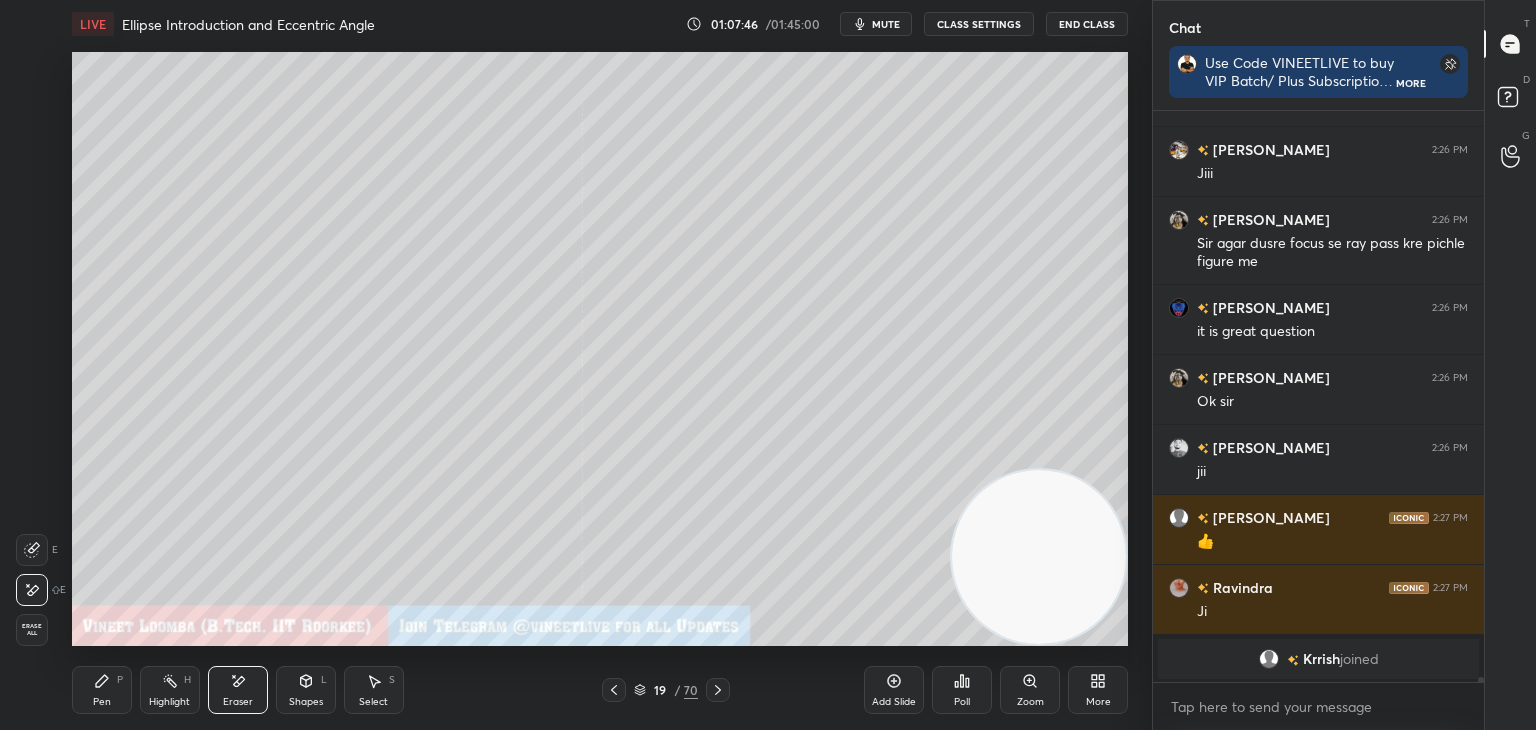 drag, startPoint x: 96, startPoint y: 689, endPoint x: 116, endPoint y: 650, distance: 43.829212 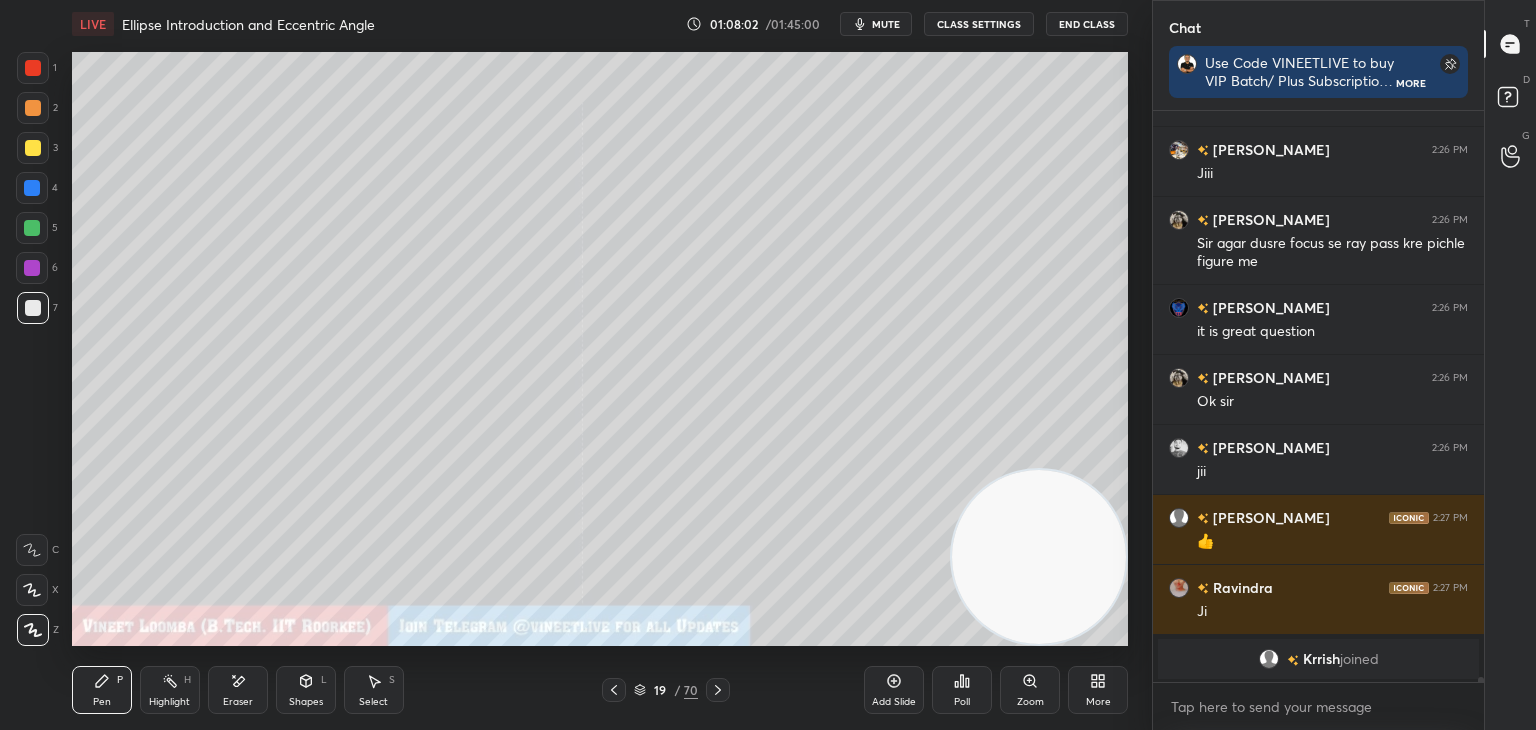 scroll, scrollTop: 62982, scrollLeft: 0, axis: vertical 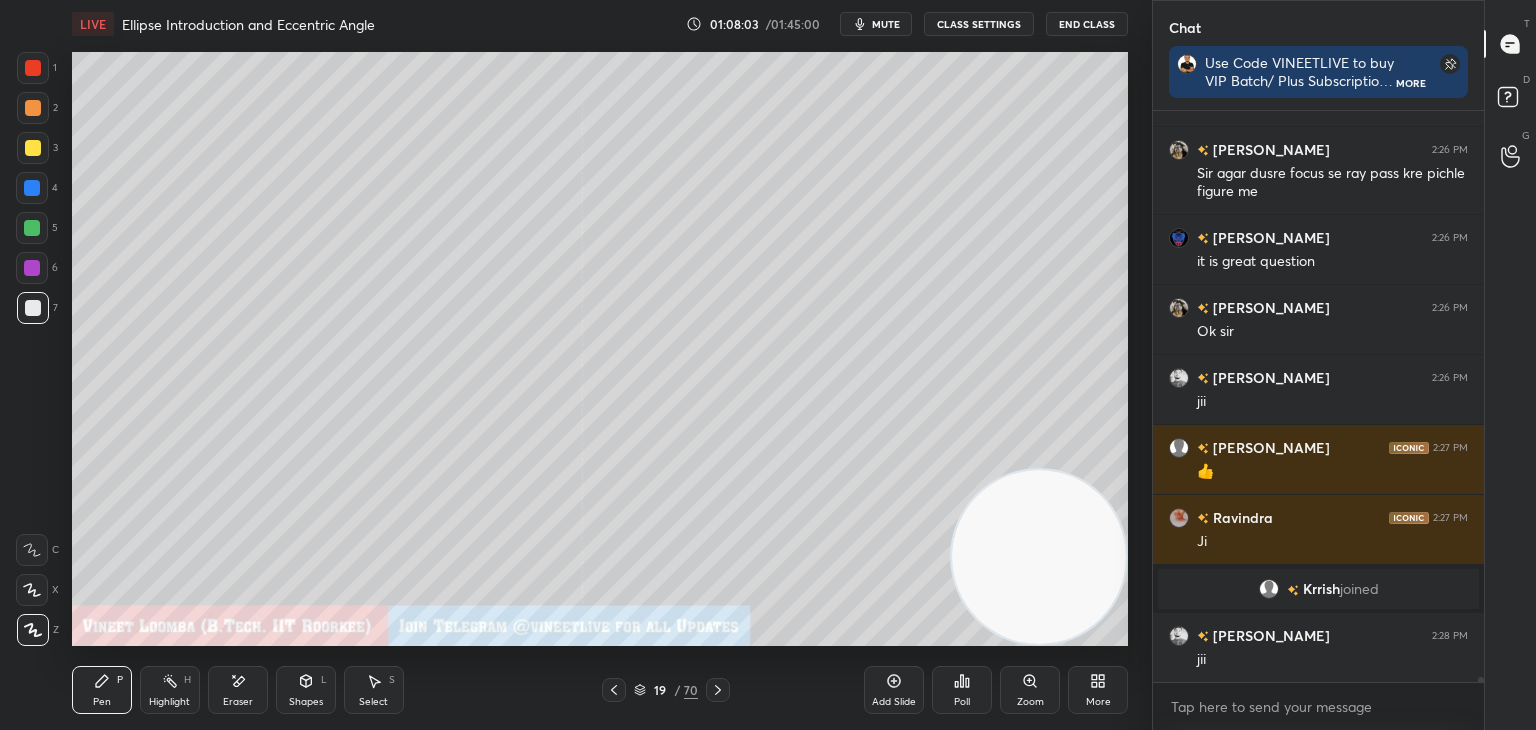 click on "Highlight" at bounding box center (169, 702) 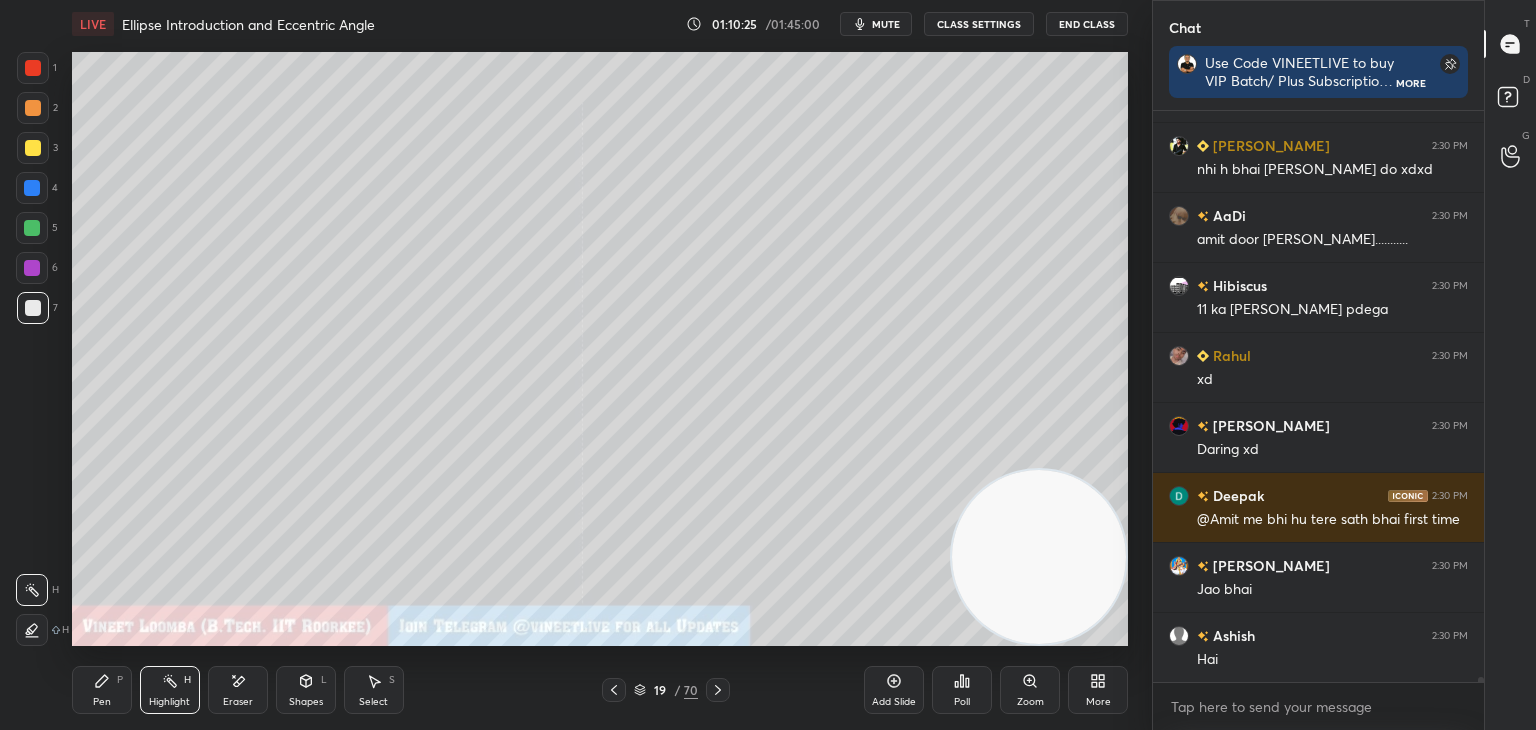 scroll, scrollTop: 66042, scrollLeft: 0, axis: vertical 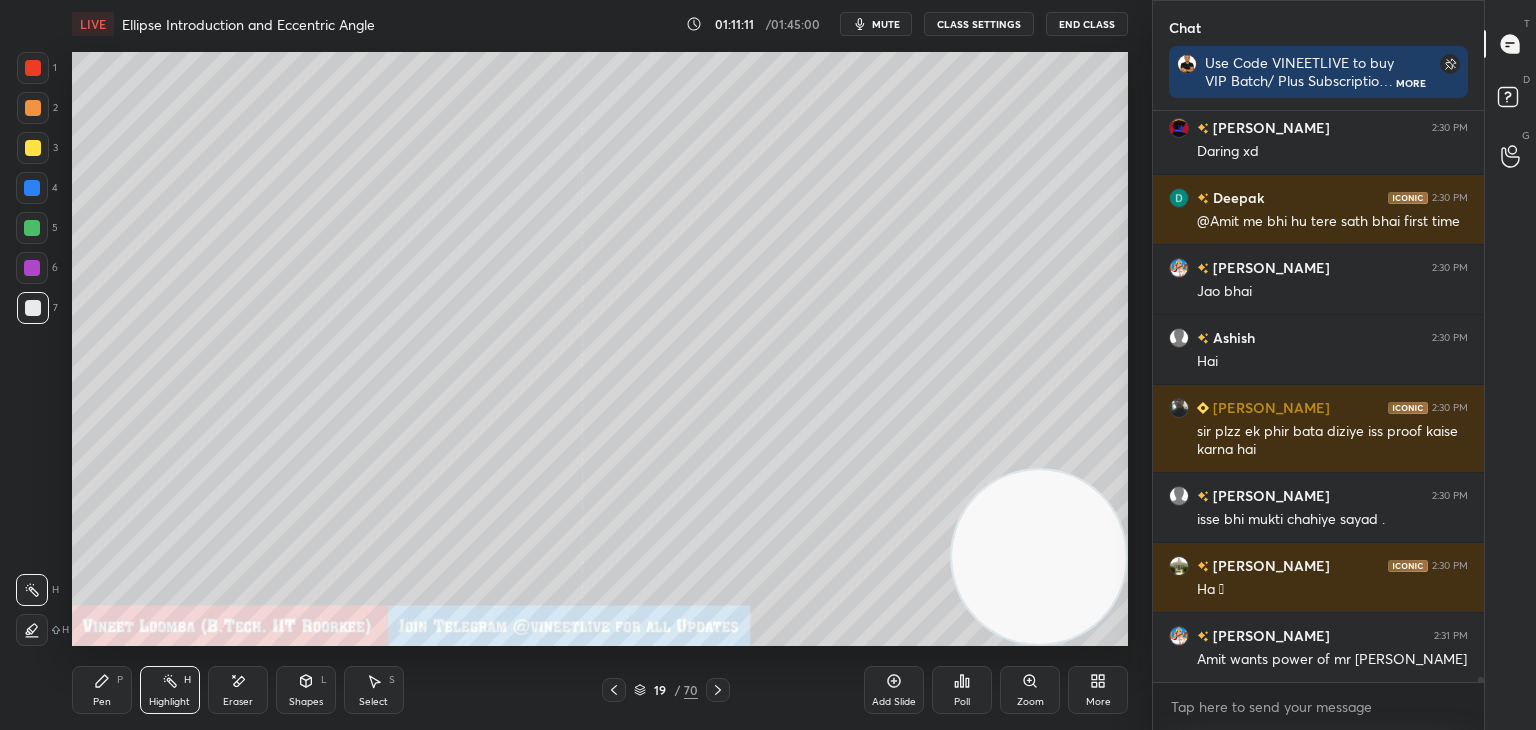 click on "More" at bounding box center (1098, 690) 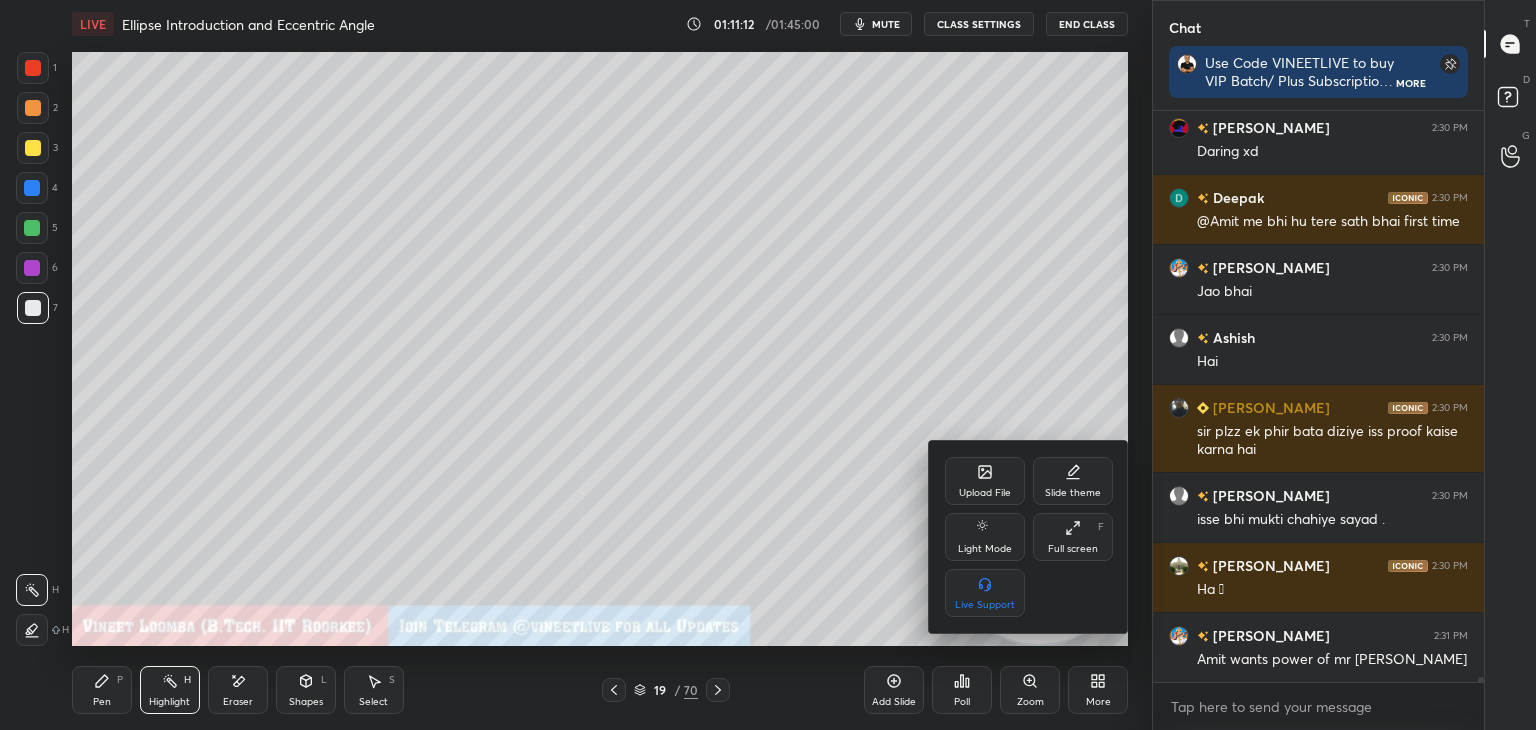 click 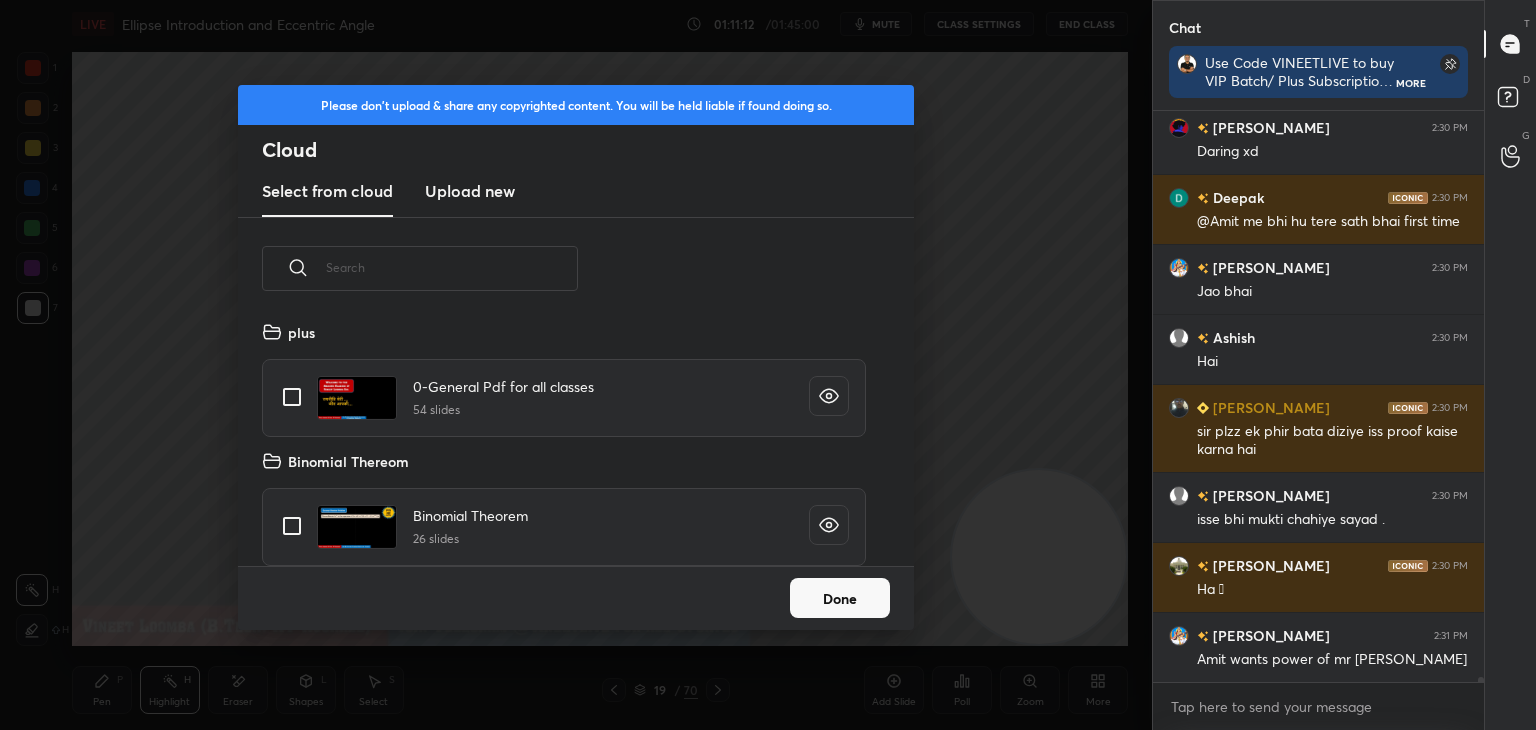 scroll, scrollTop: 5, scrollLeft: 10, axis: both 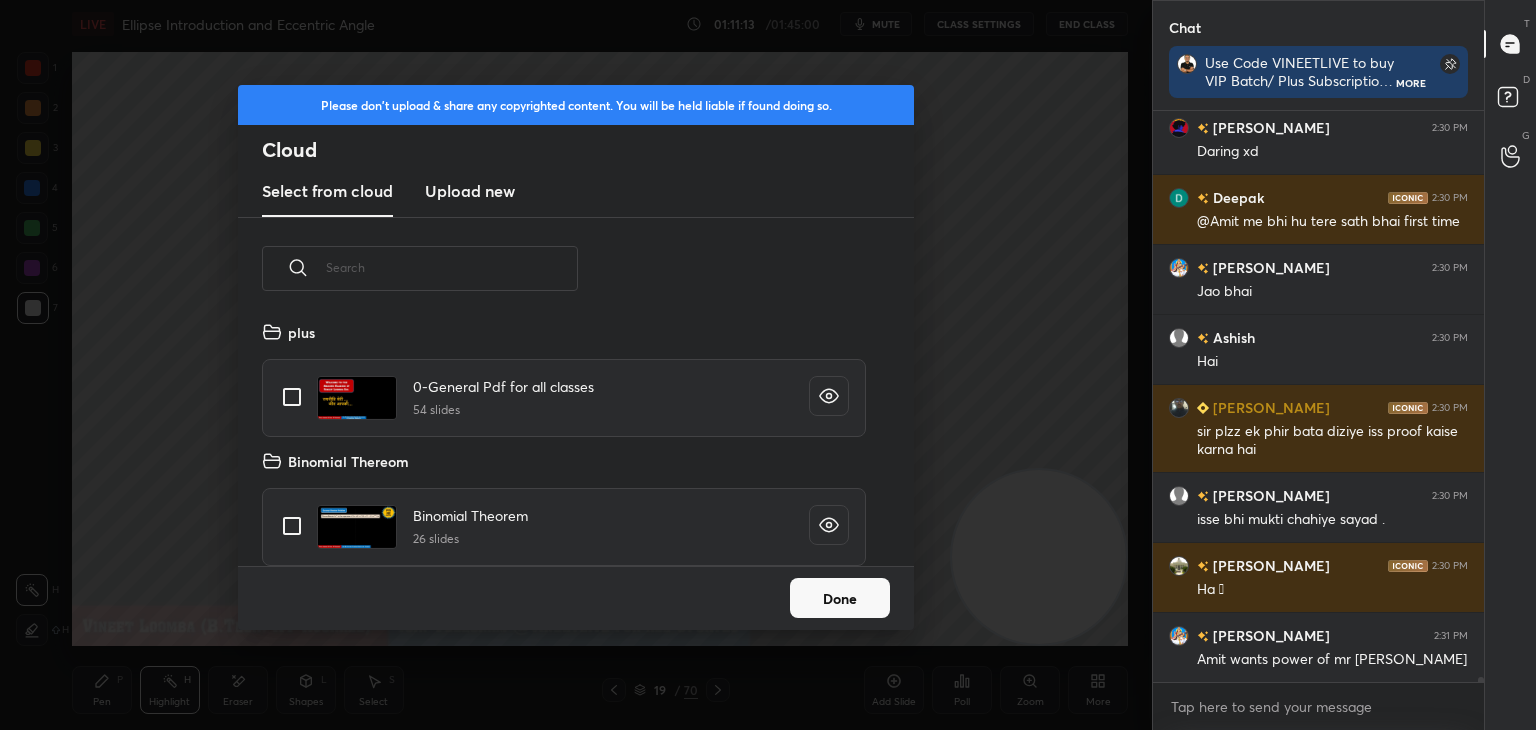 click on "Upload new" at bounding box center (470, 191) 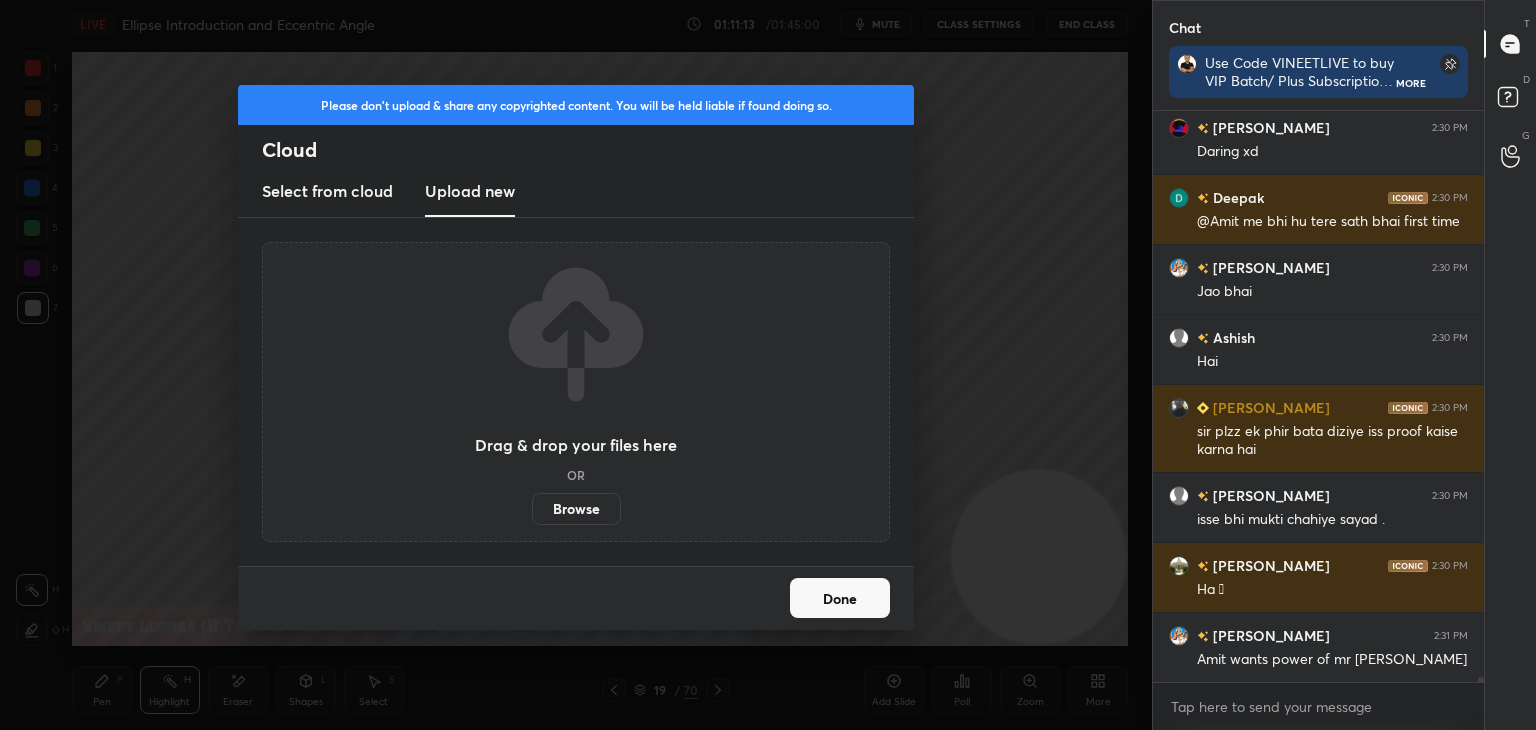 click on "Browse" at bounding box center [576, 509] 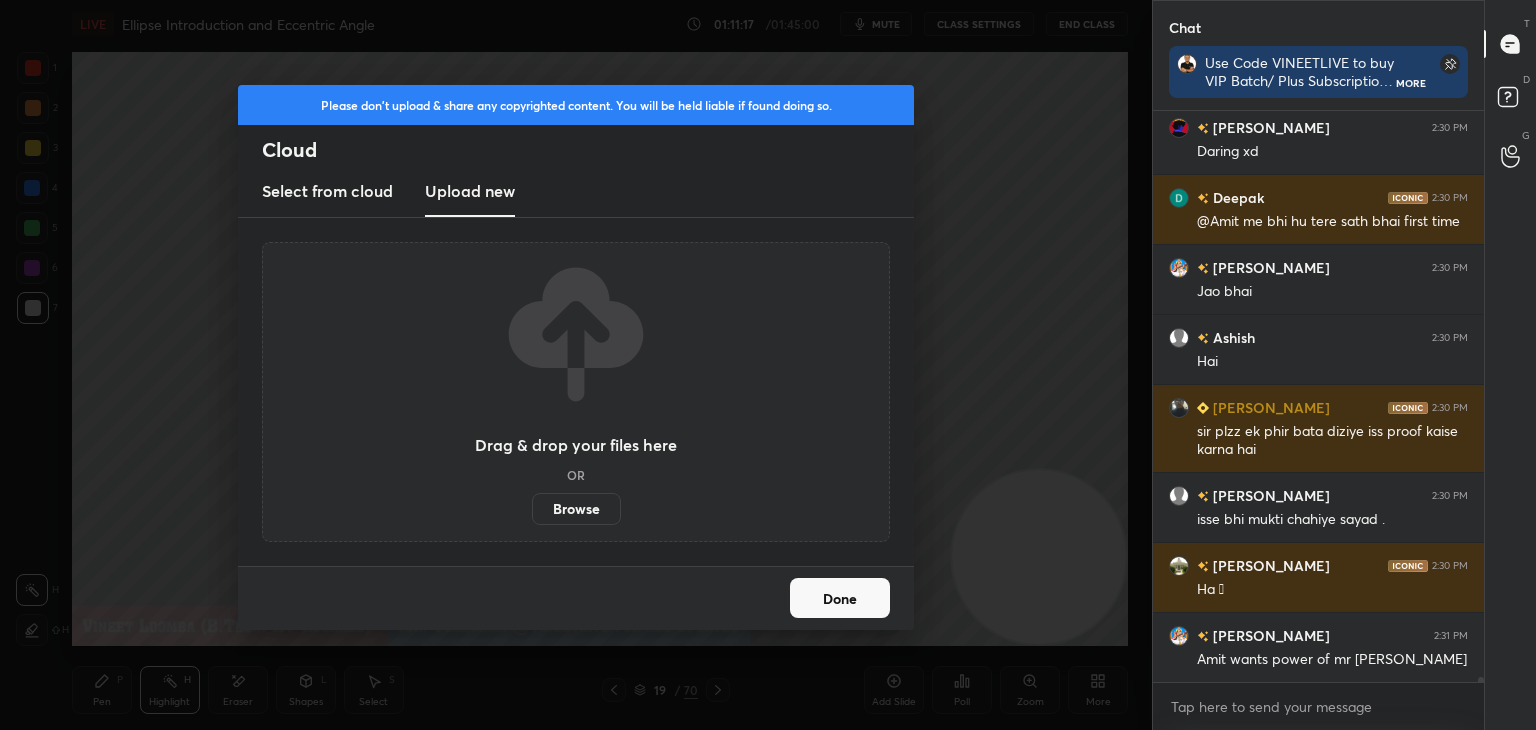 scroll, scrollTop: 66322, scrollLeft: 0, axis: vertical 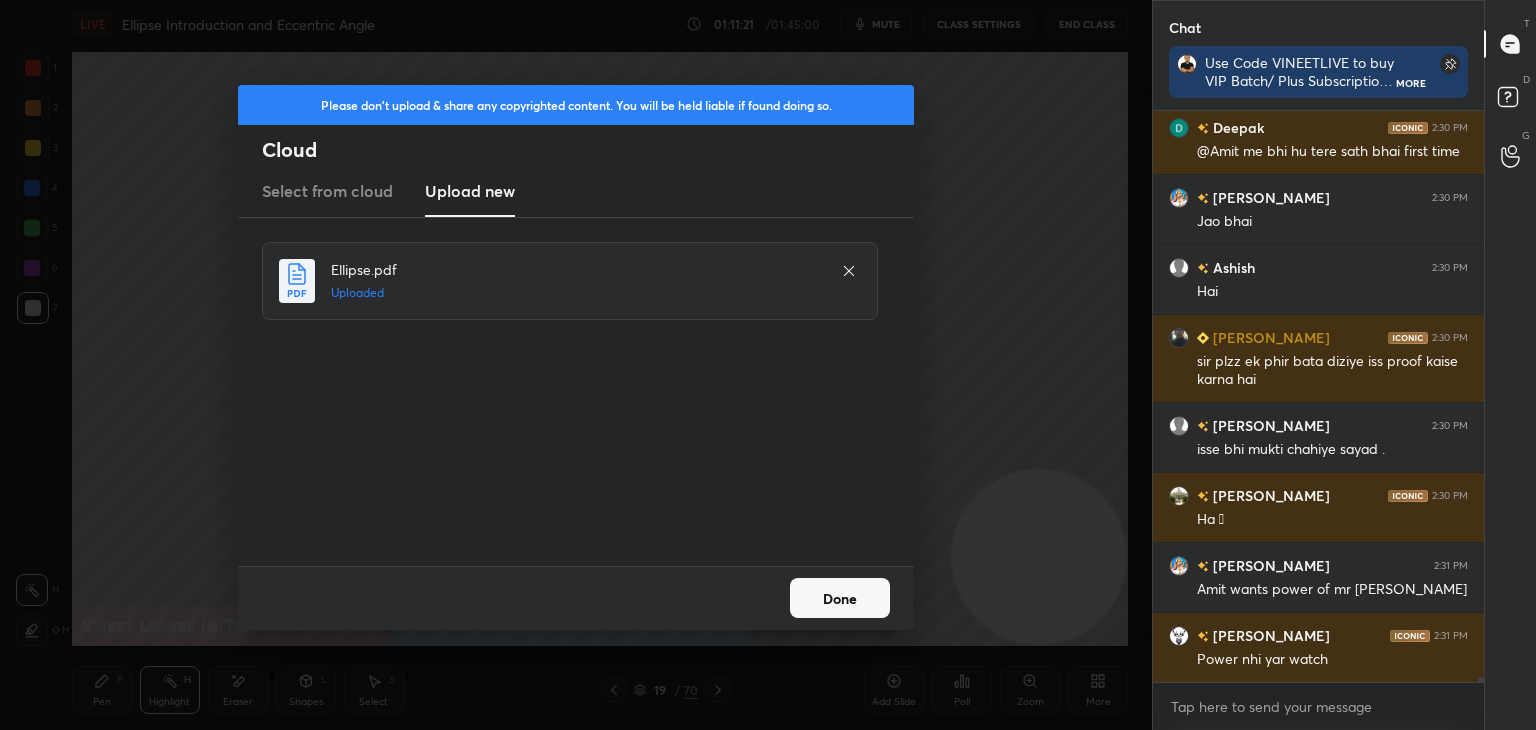 click on "Done" at bounding box center (840, 598) 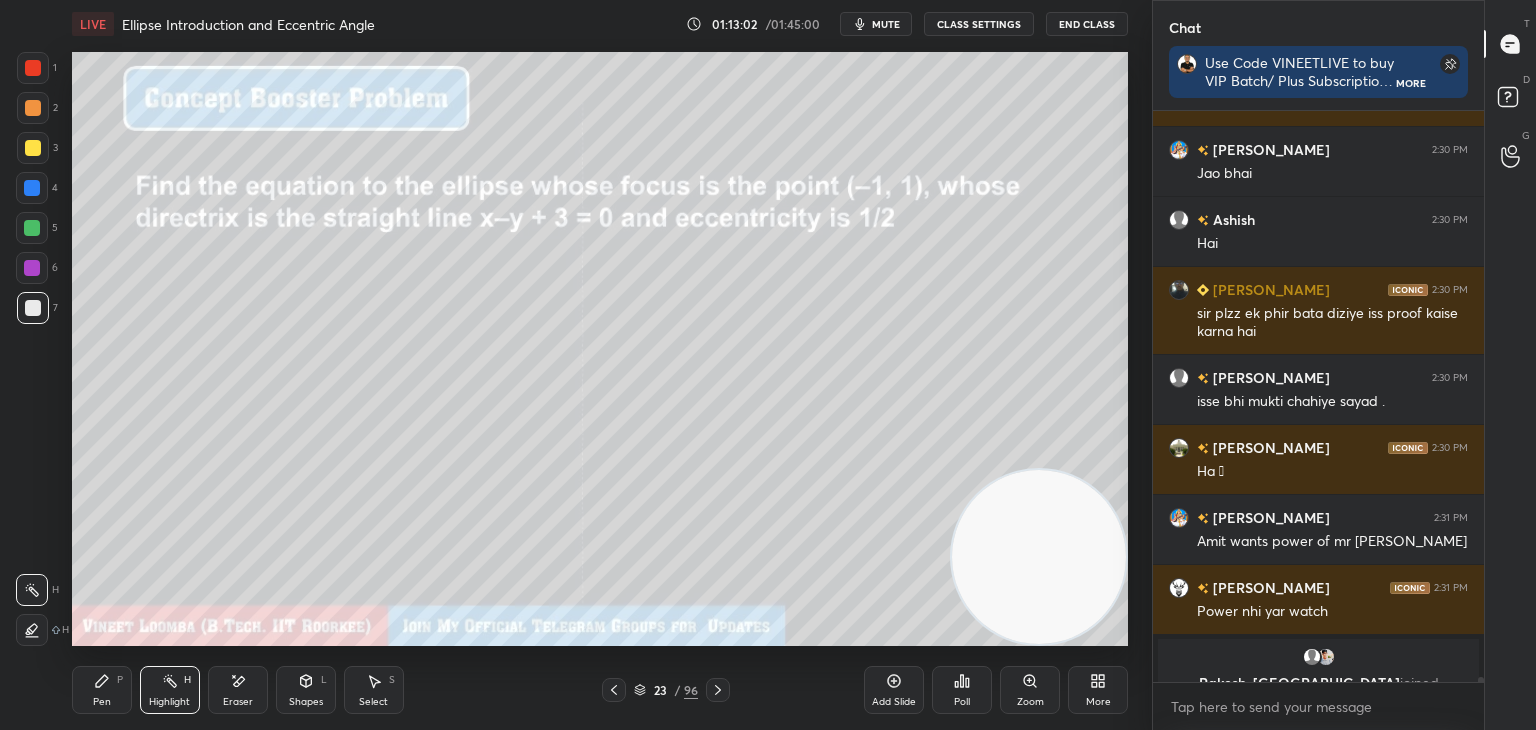 scroll, scrollTop: 66394, scrollLeft: 0, axis: vertical 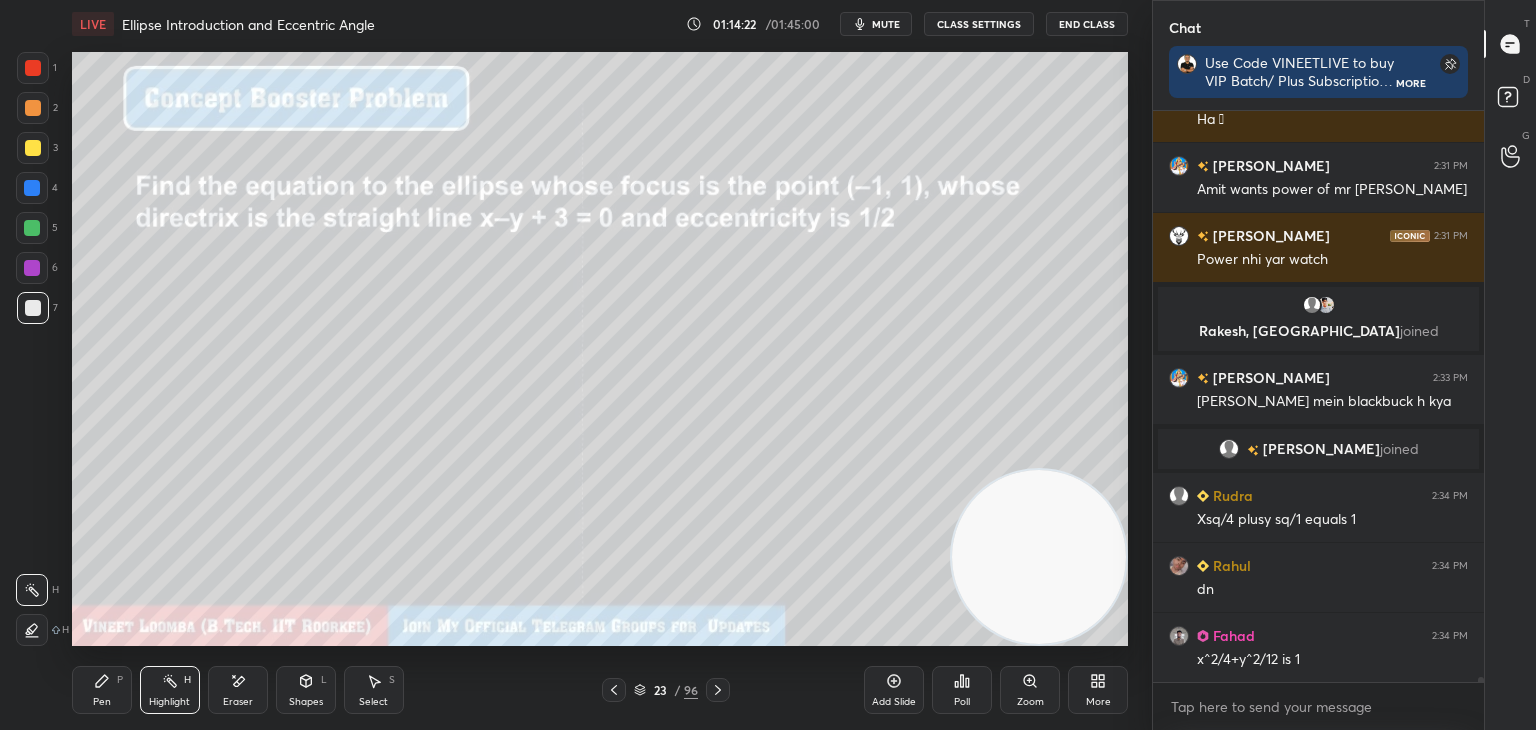 click on "Pen P" at bounding box center (102, 690) 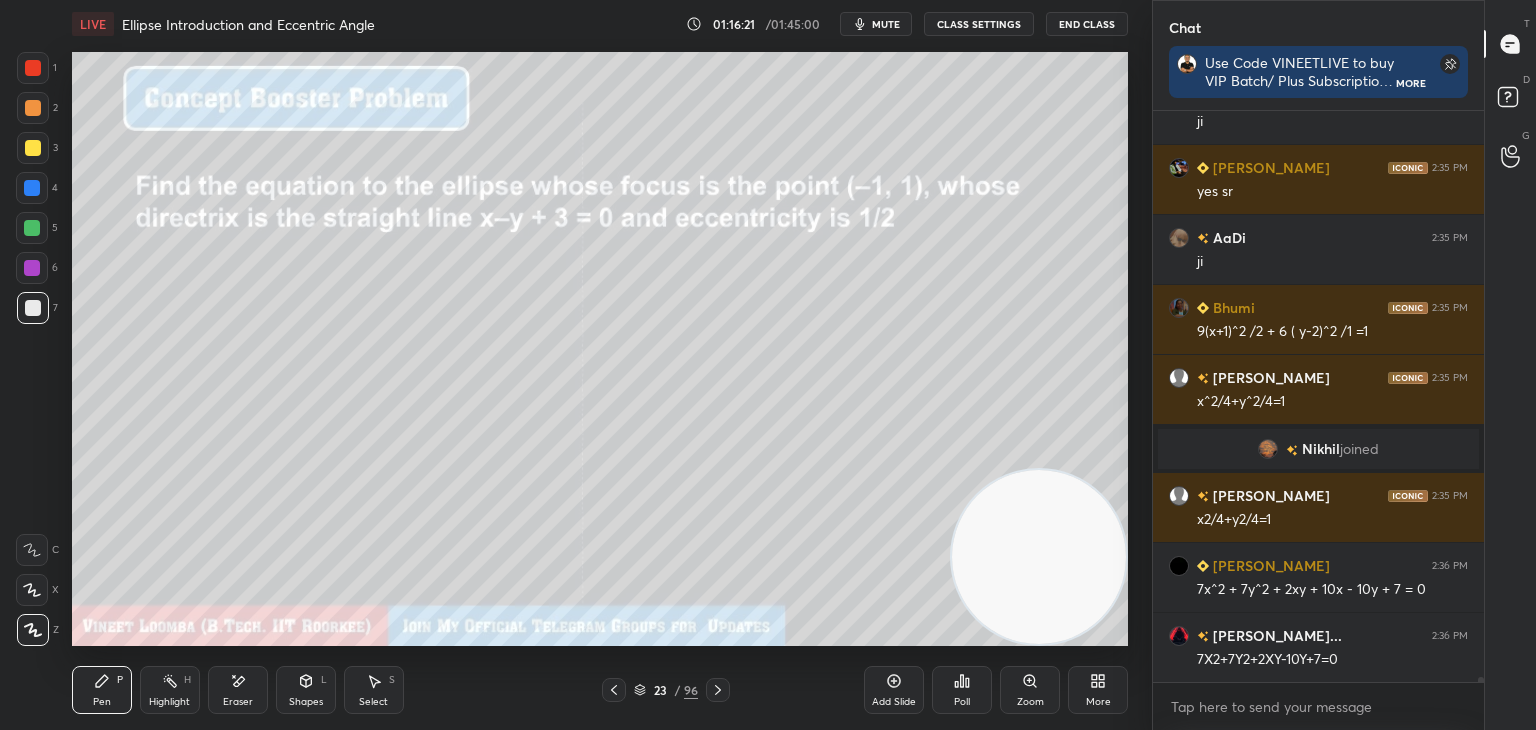 scroll, scrollTop: 66316, scrollLeft: 0, axis: vertical 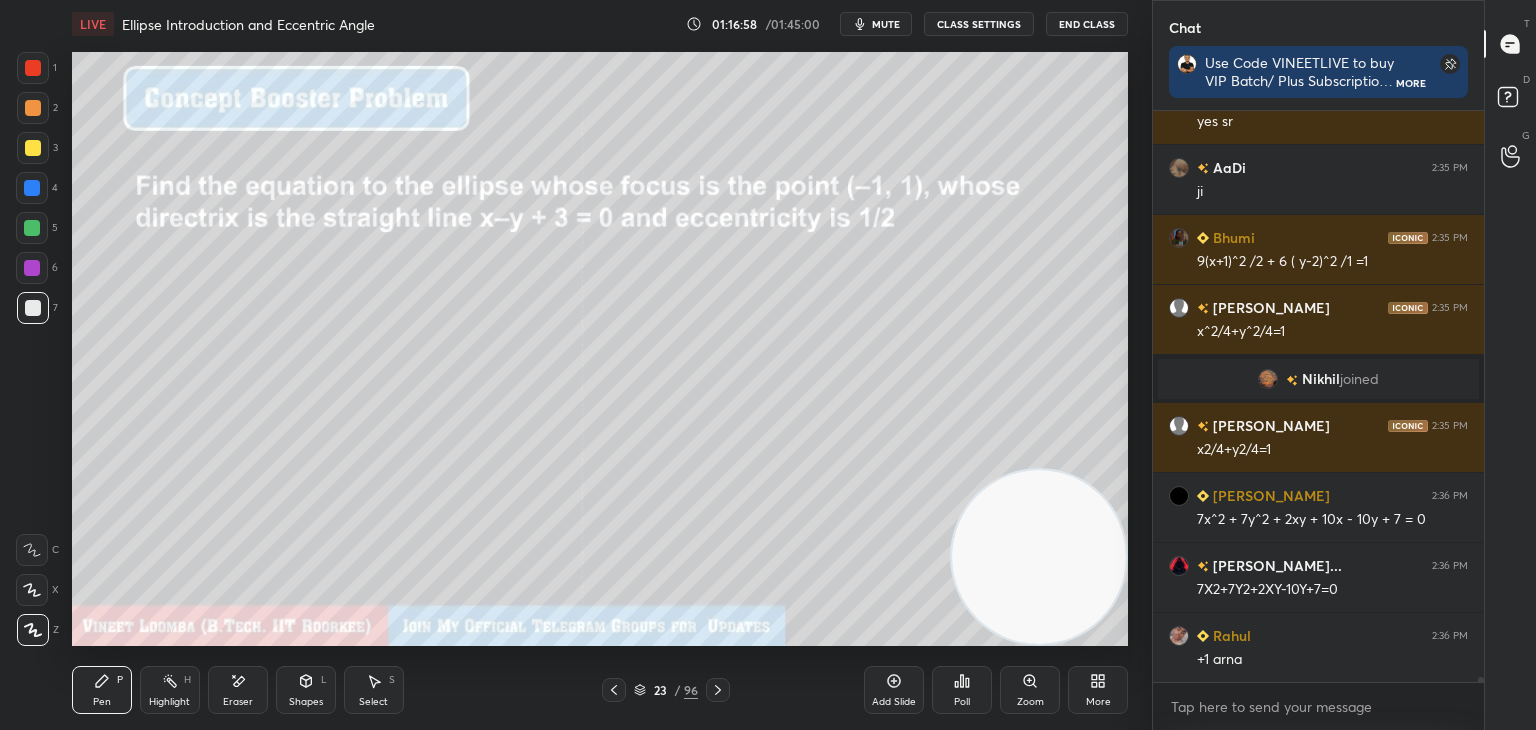 click on "Highlight H" at bounding box center [170, 690] 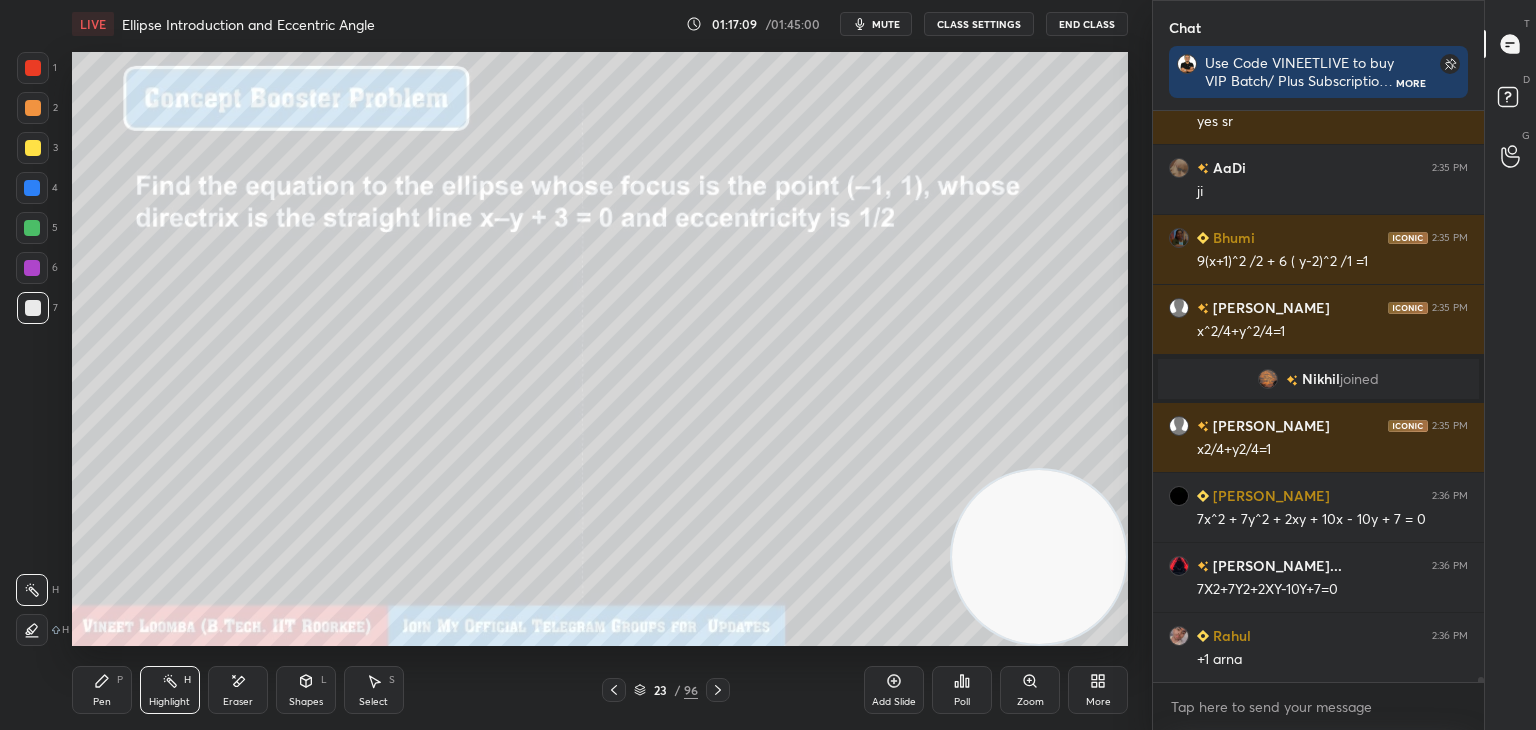 click on "Pen P" at bounding box center [102, 690] 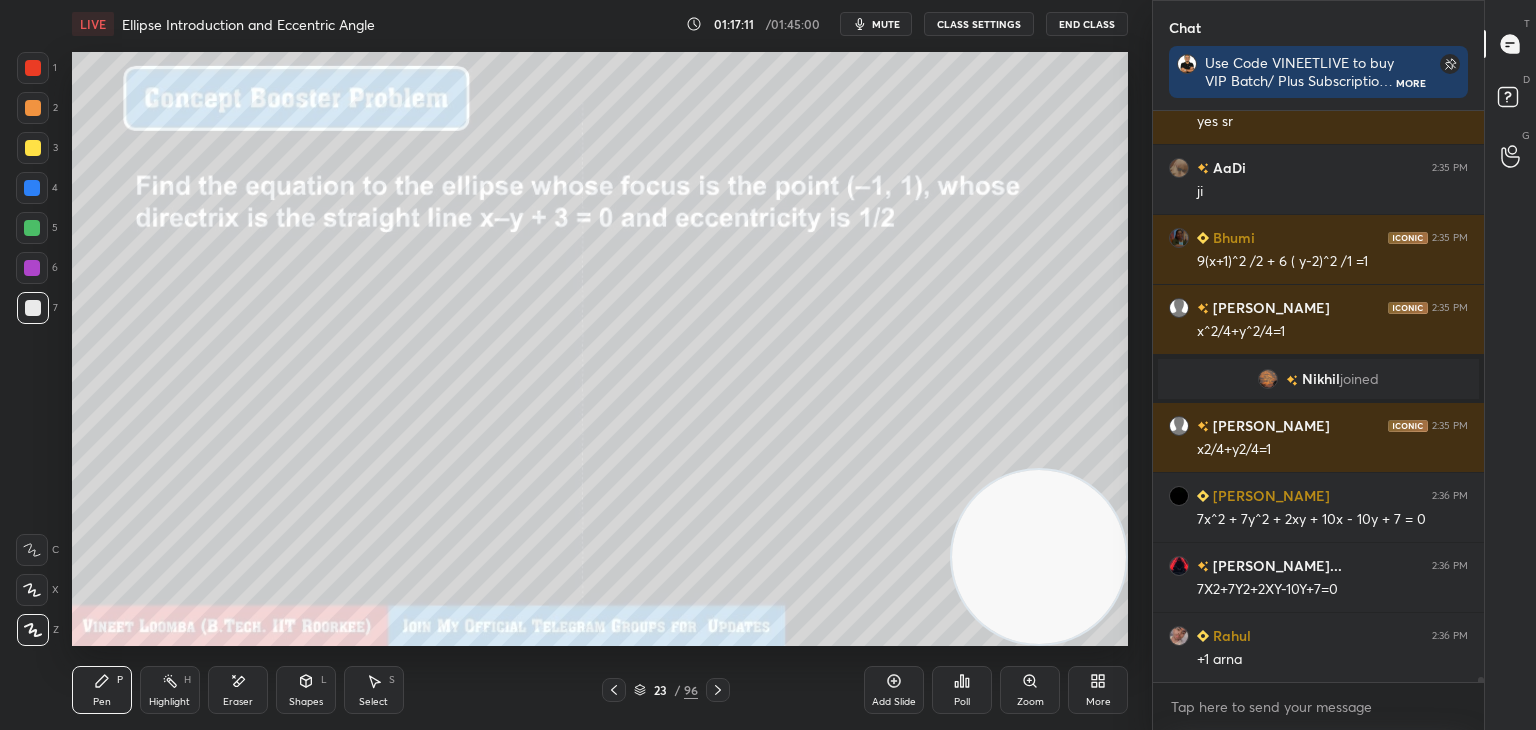 scroll, scrollTop: 66386, scrollLeft: 0, axis: vertical 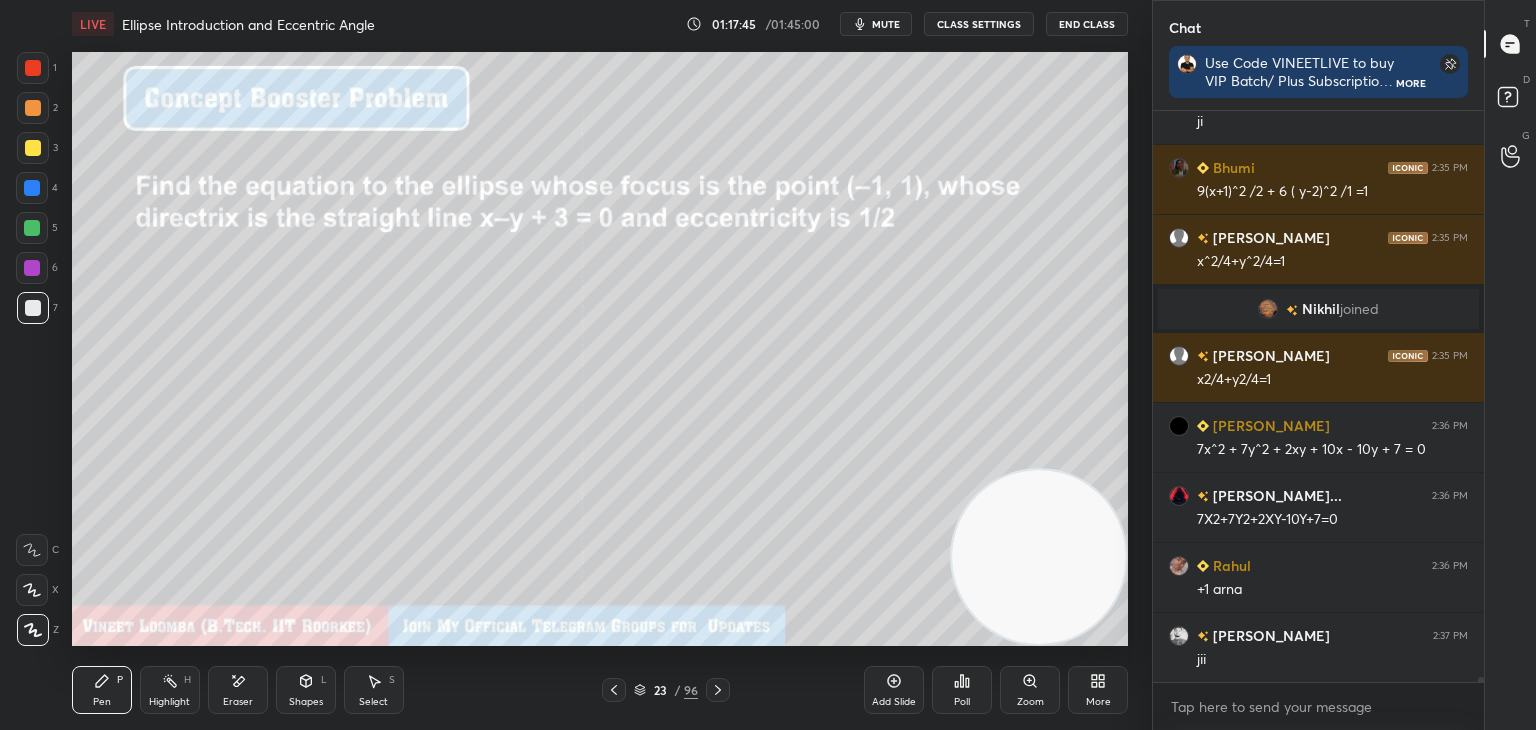 click 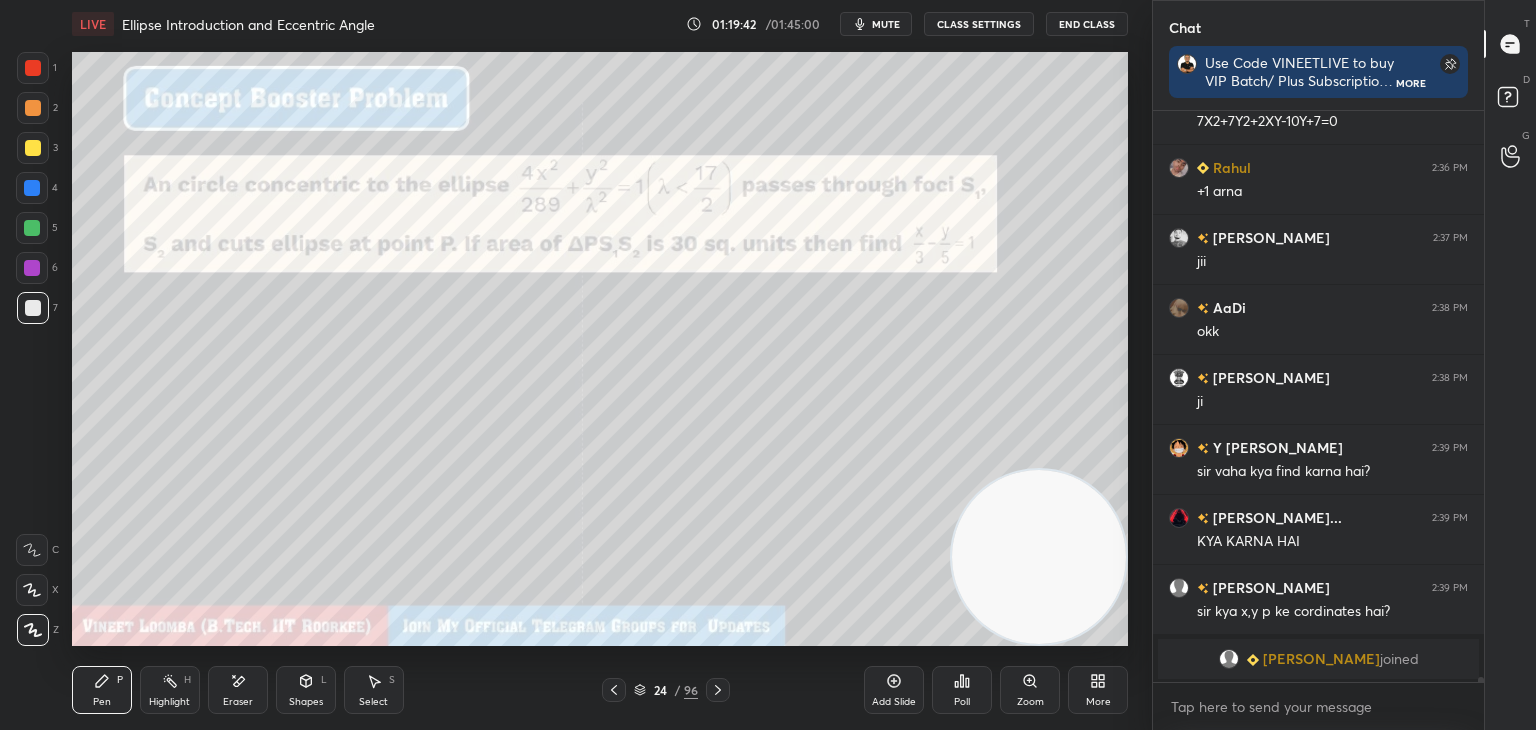 scroll, scrollTop: 66654, scrollLeft: 0, axis: vertical 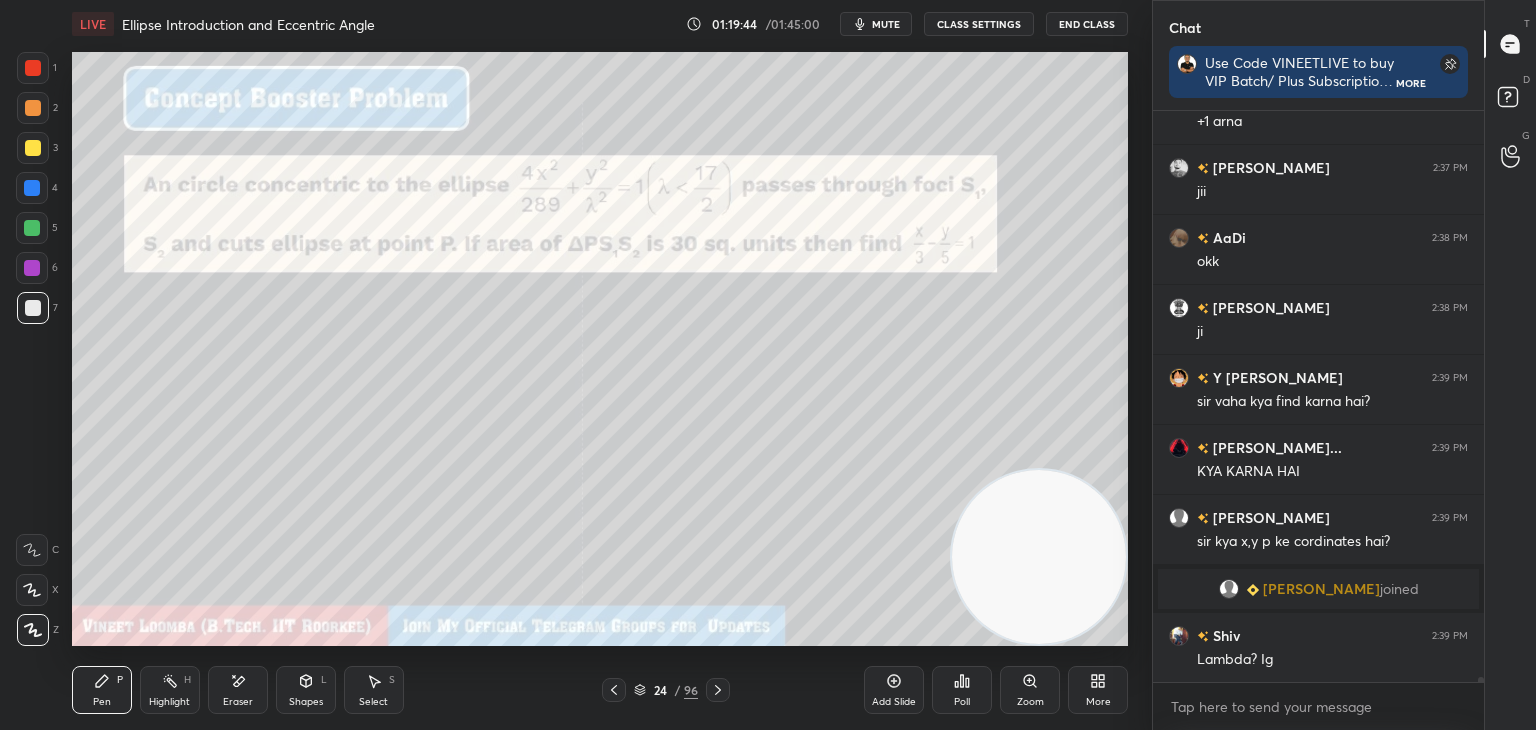 drag, startPoint x: 108, startPoint y: 685, endPoint x: 114, endPoint y: 648, distance: 37.48333 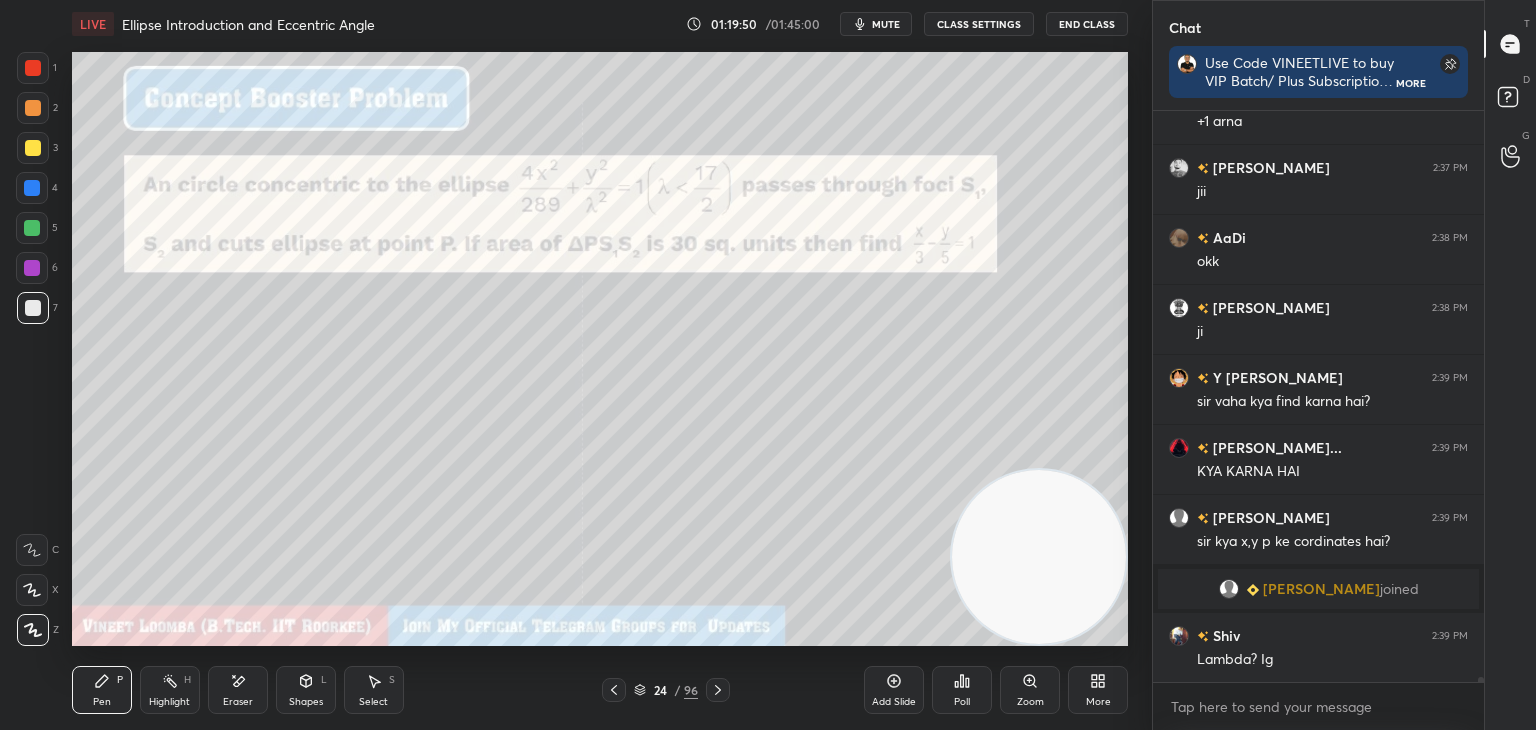 click at bounding box center (33, 68) 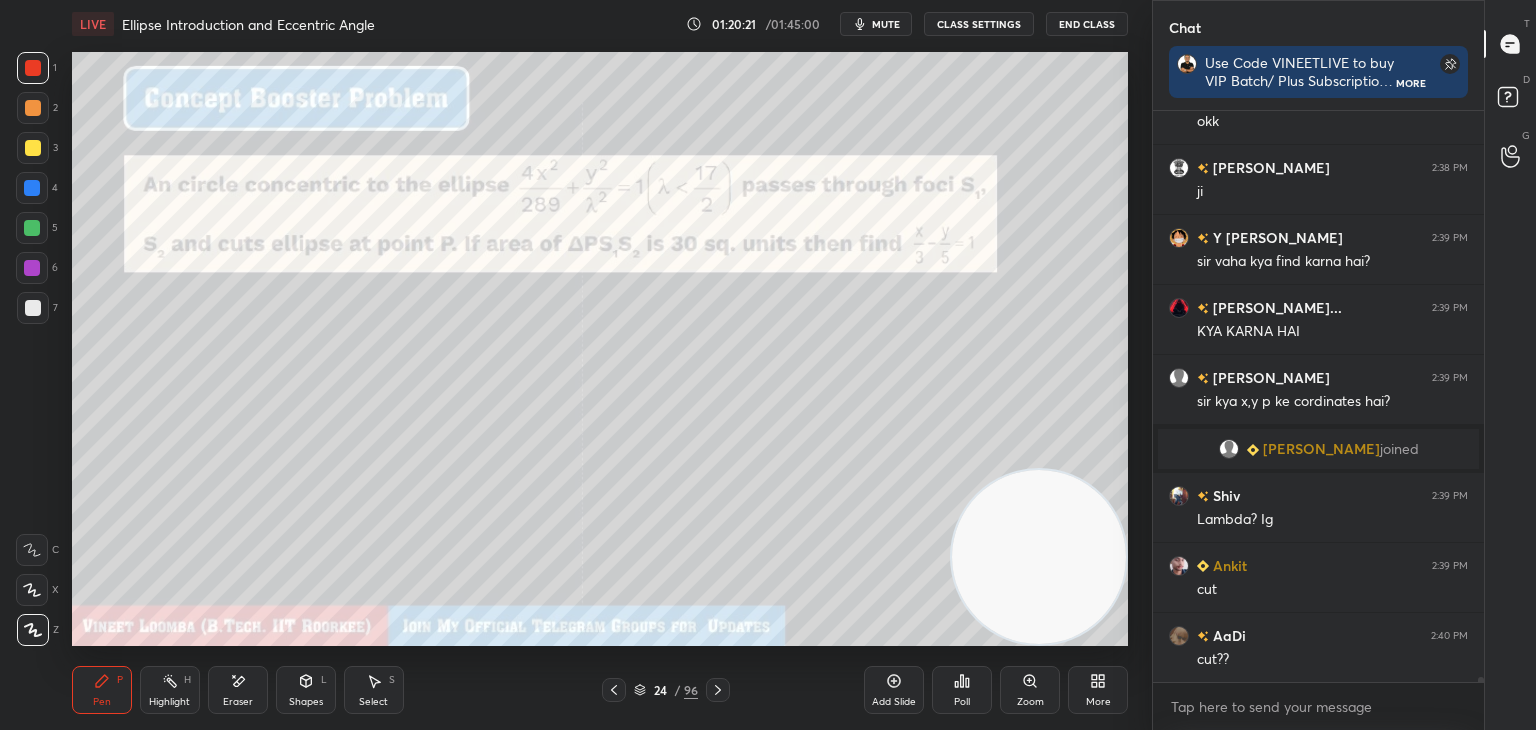 scroll, scrollTop: 66864, scrollLeft: 0, axis: vertical 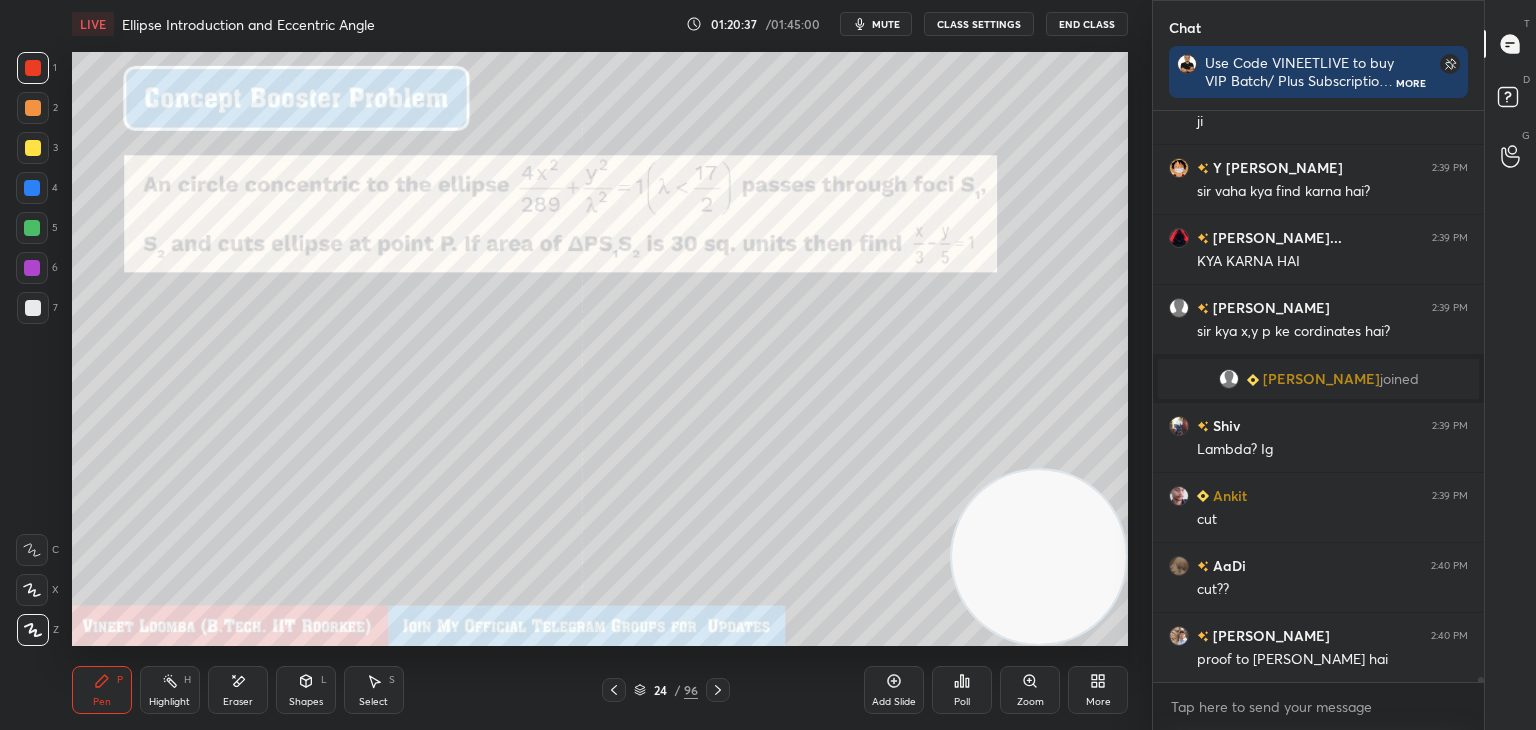 click at bounding box center [33, 308] 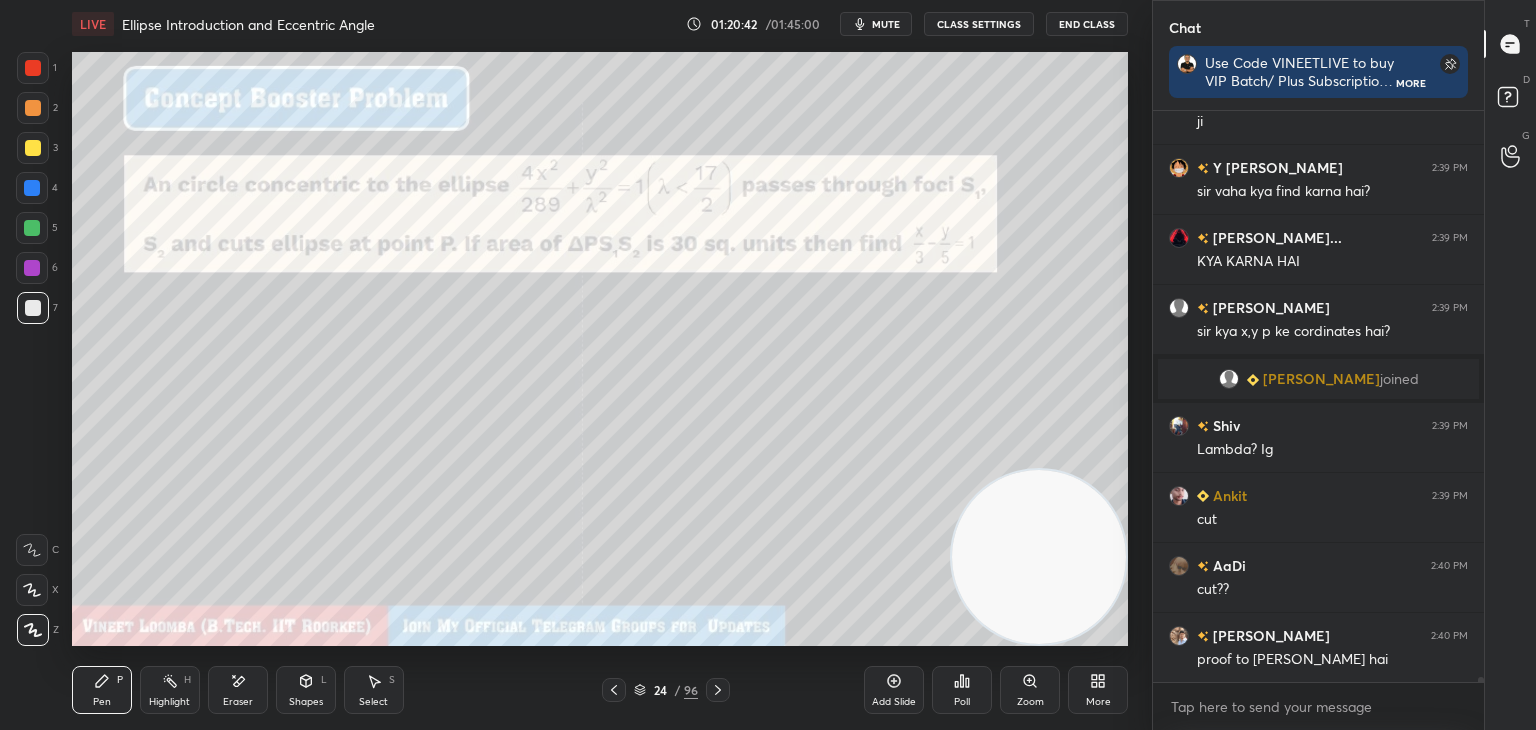 click at bounding box center [33, 148] 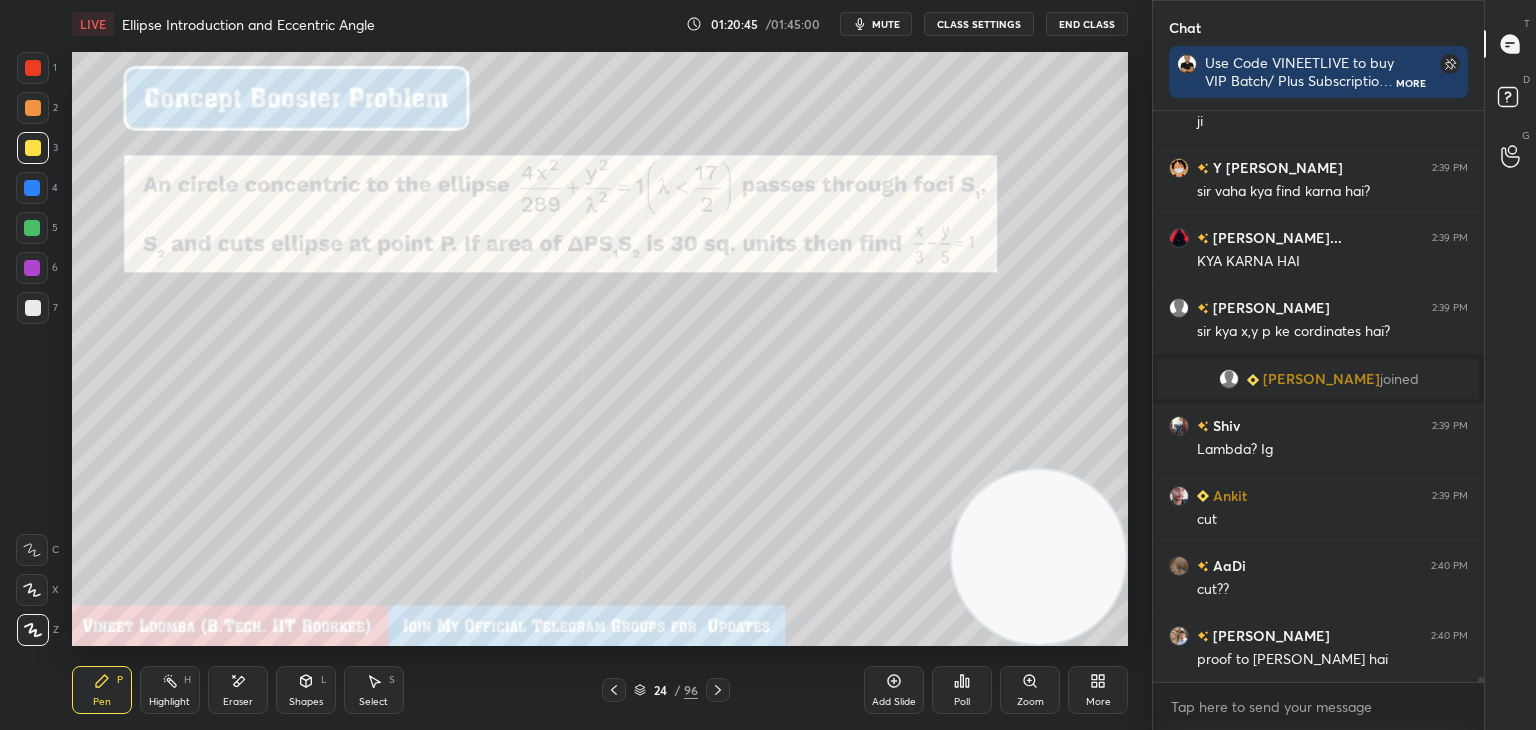 click on "Shapes" at bounding box center (306, 702) 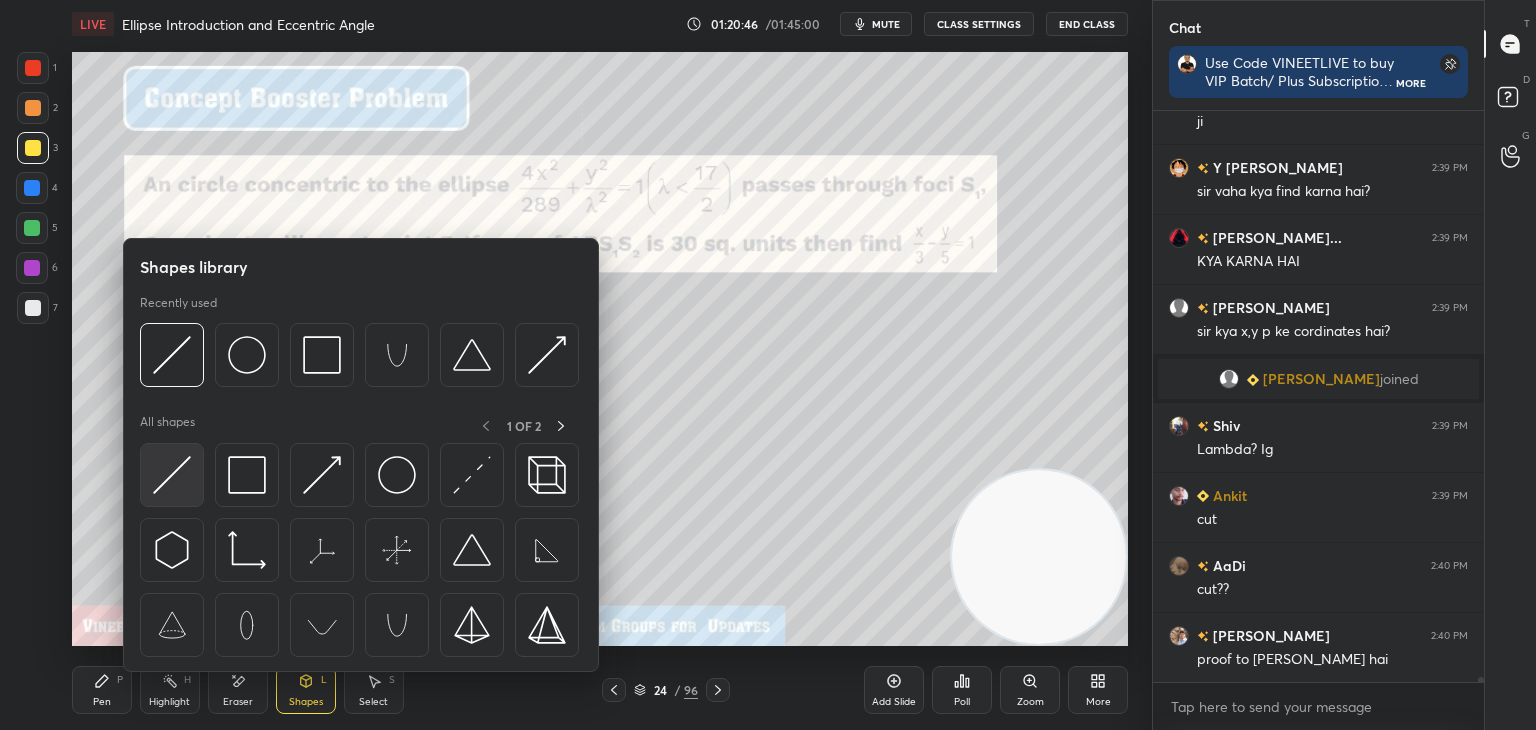 click at bounding box center (172, 475) 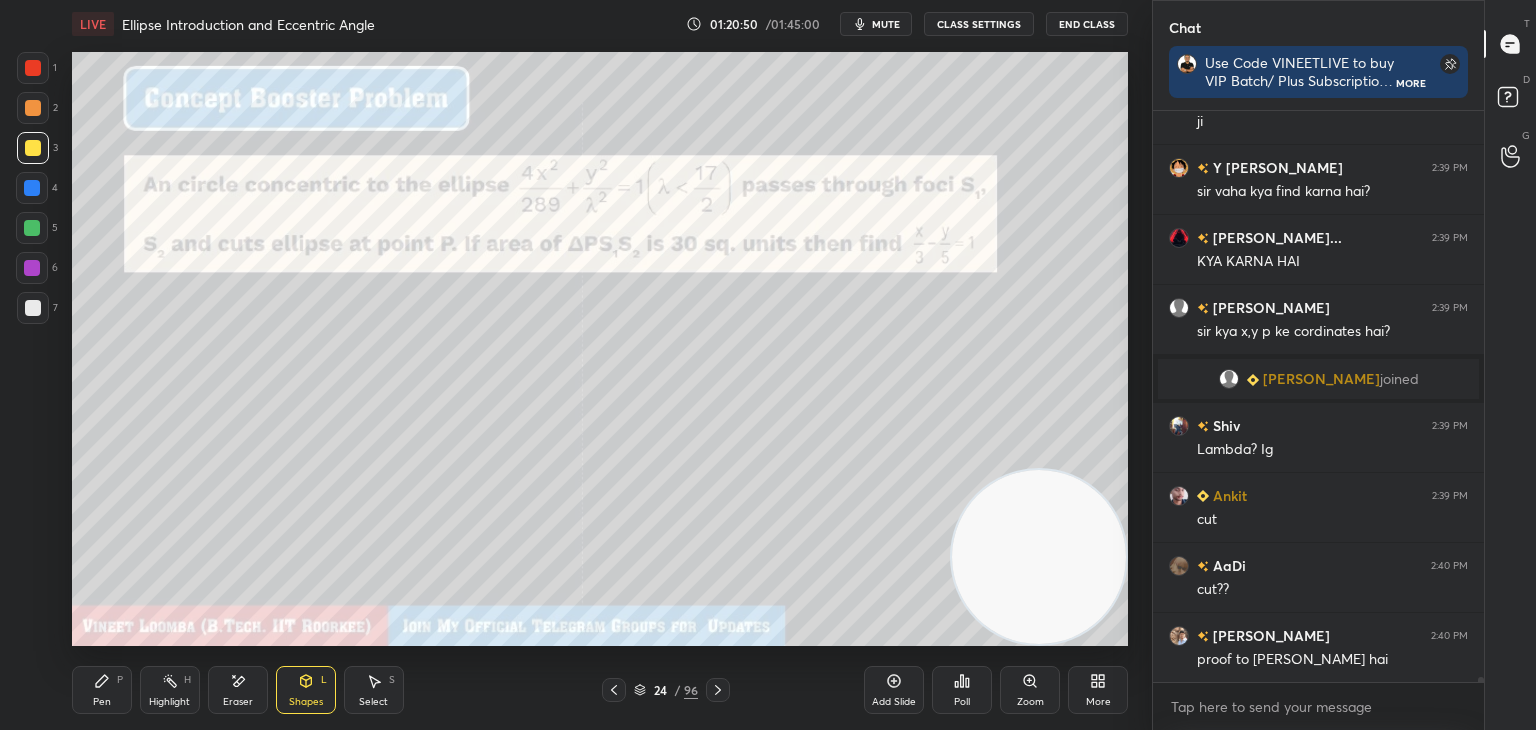click on "Shapes" at bounding box center (306, 702) 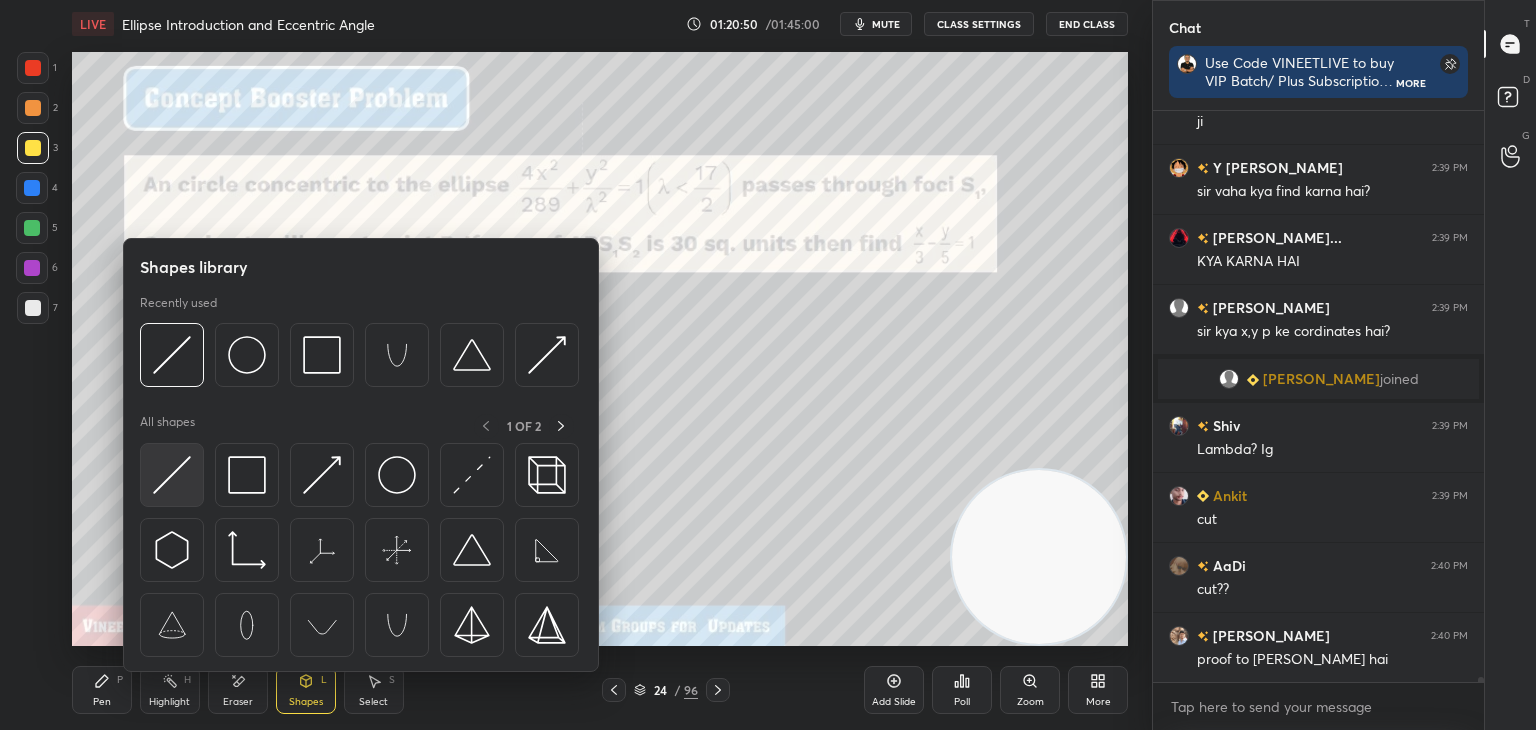 scroll, scrollTop: 66912, scrollLeft: 0, axis: vertical 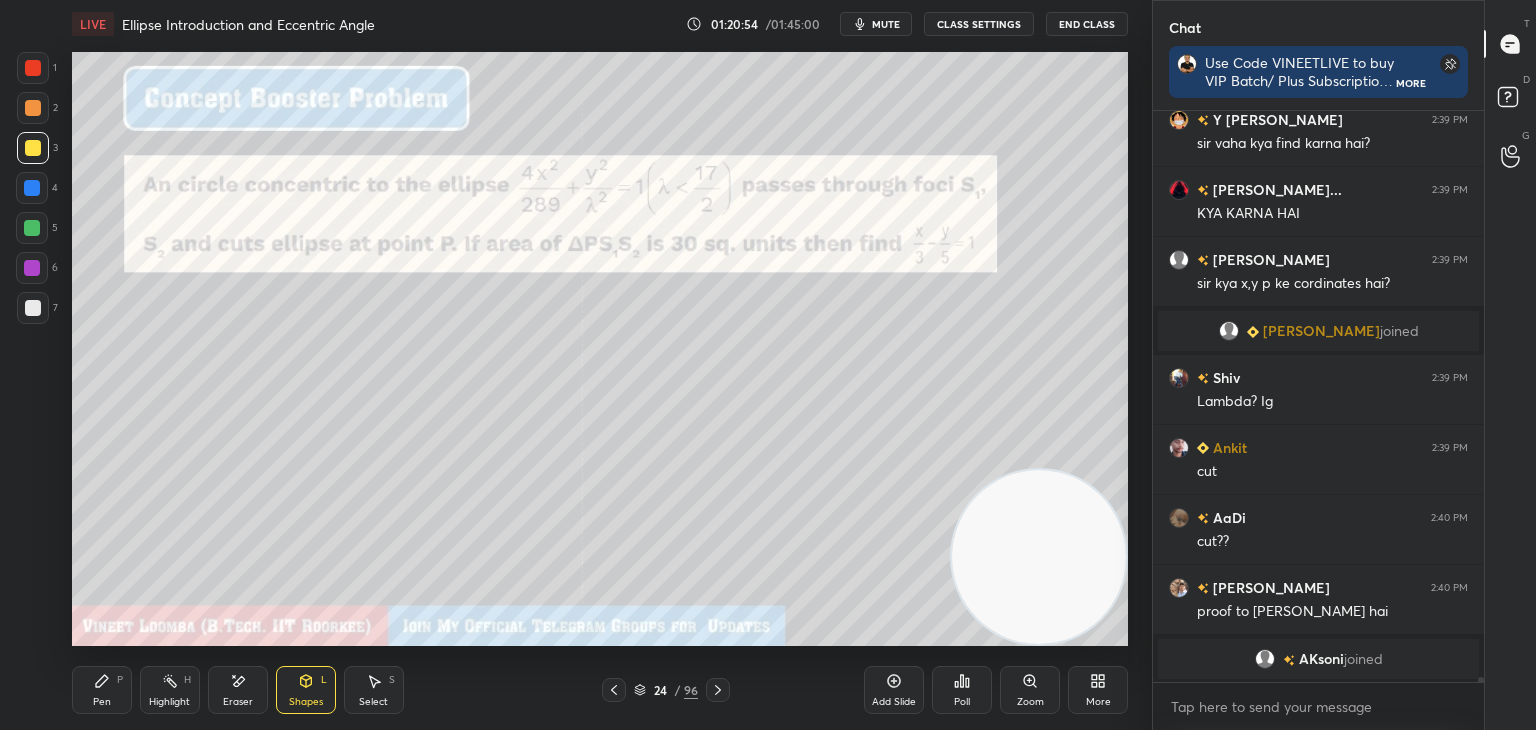 click on "Shapes" at bounding box center [306, 702] 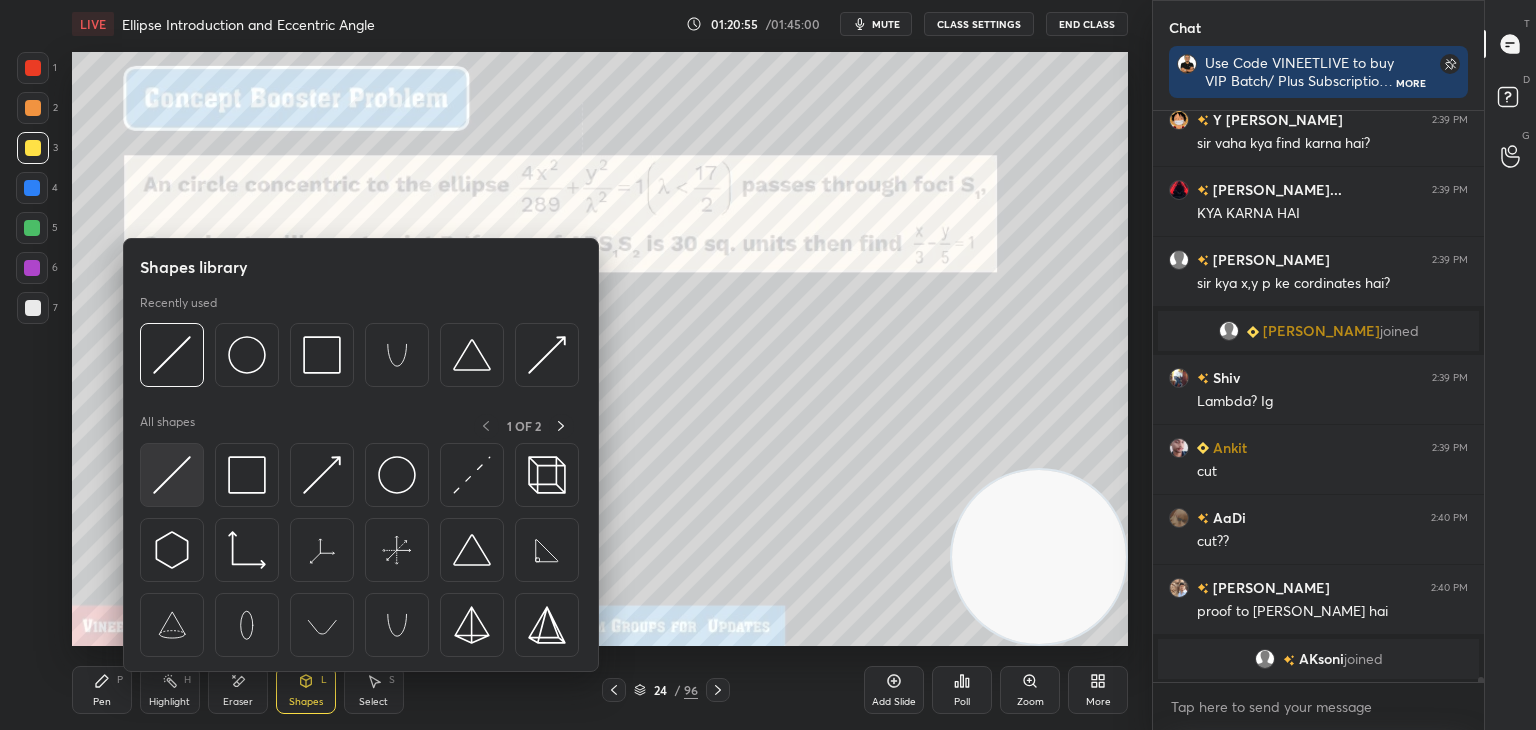 click at bounding box center [172, 475] 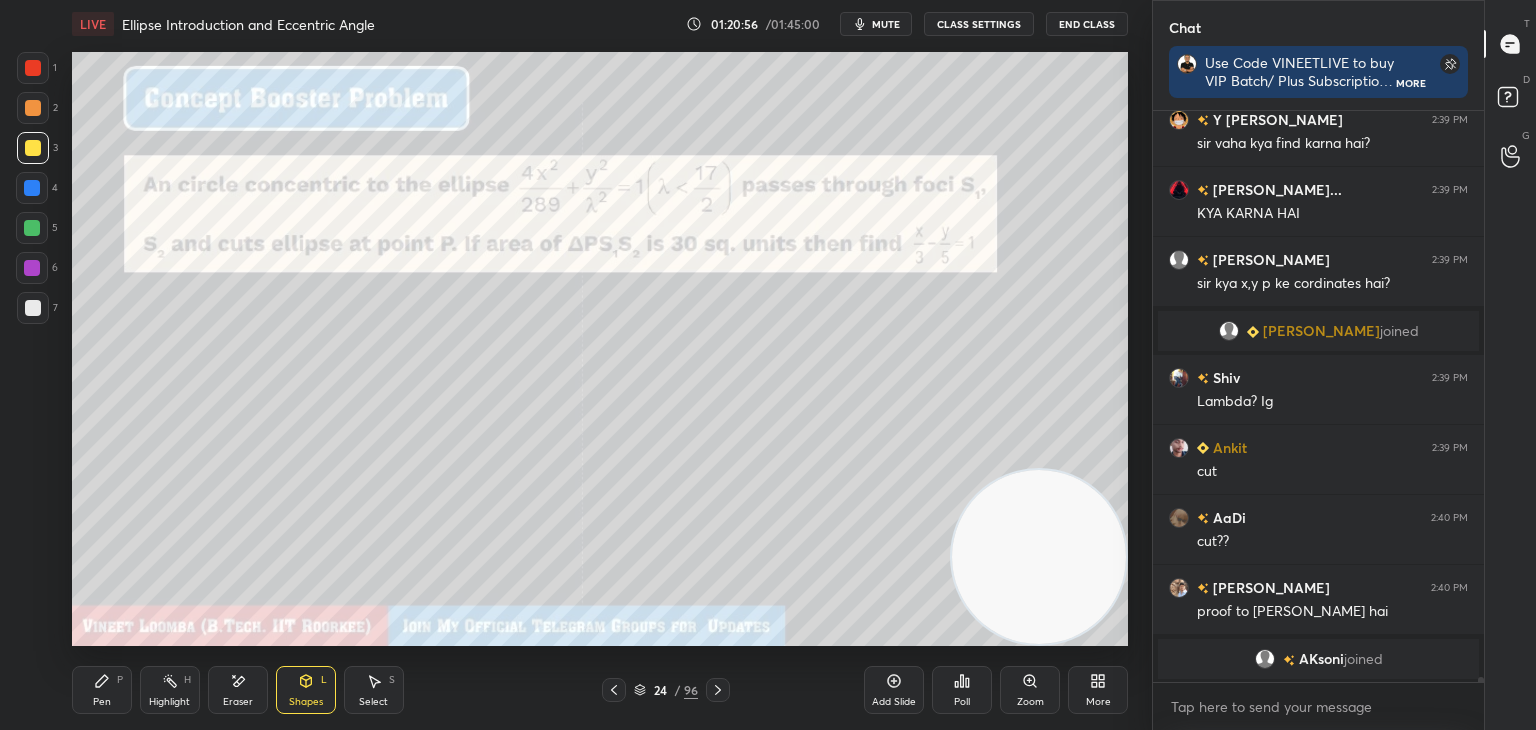 click on "Pen P Highlight H Eraser Shapes L Select S 24 / 96 Add Slide Poll Zoom More" at bounding box center [600, 690] 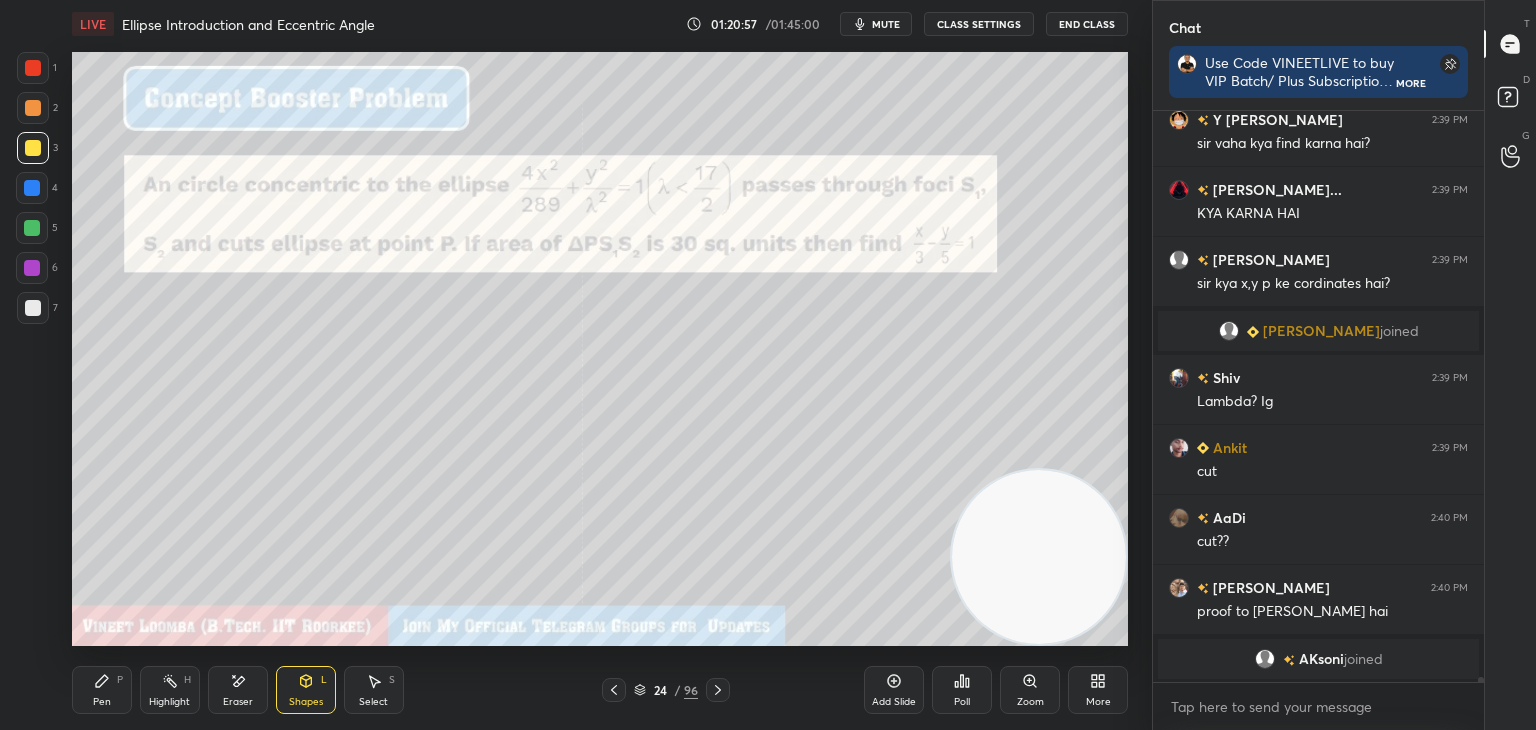 click on "Shapes" at bounding box center (306, 702) 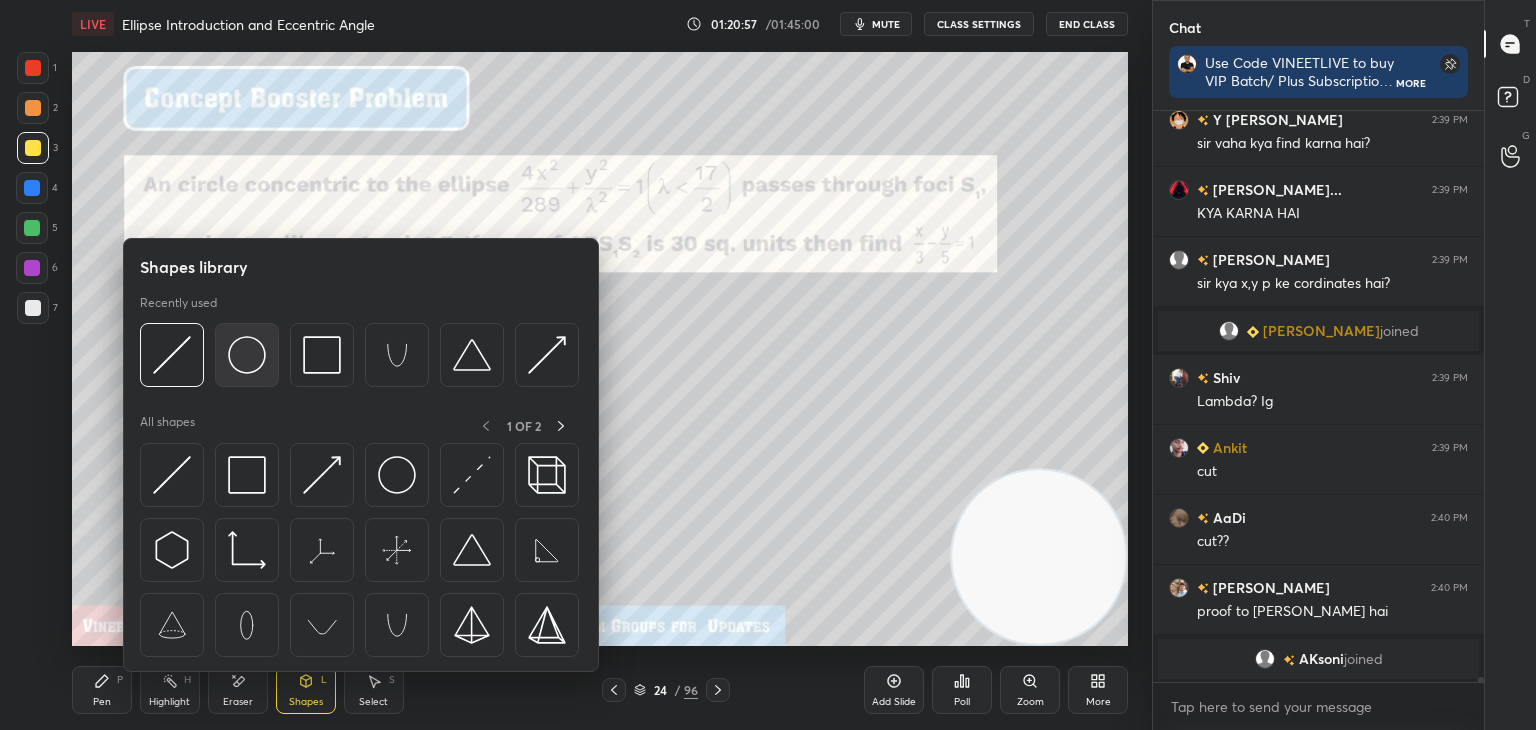 click at bounding box center [247, 355] 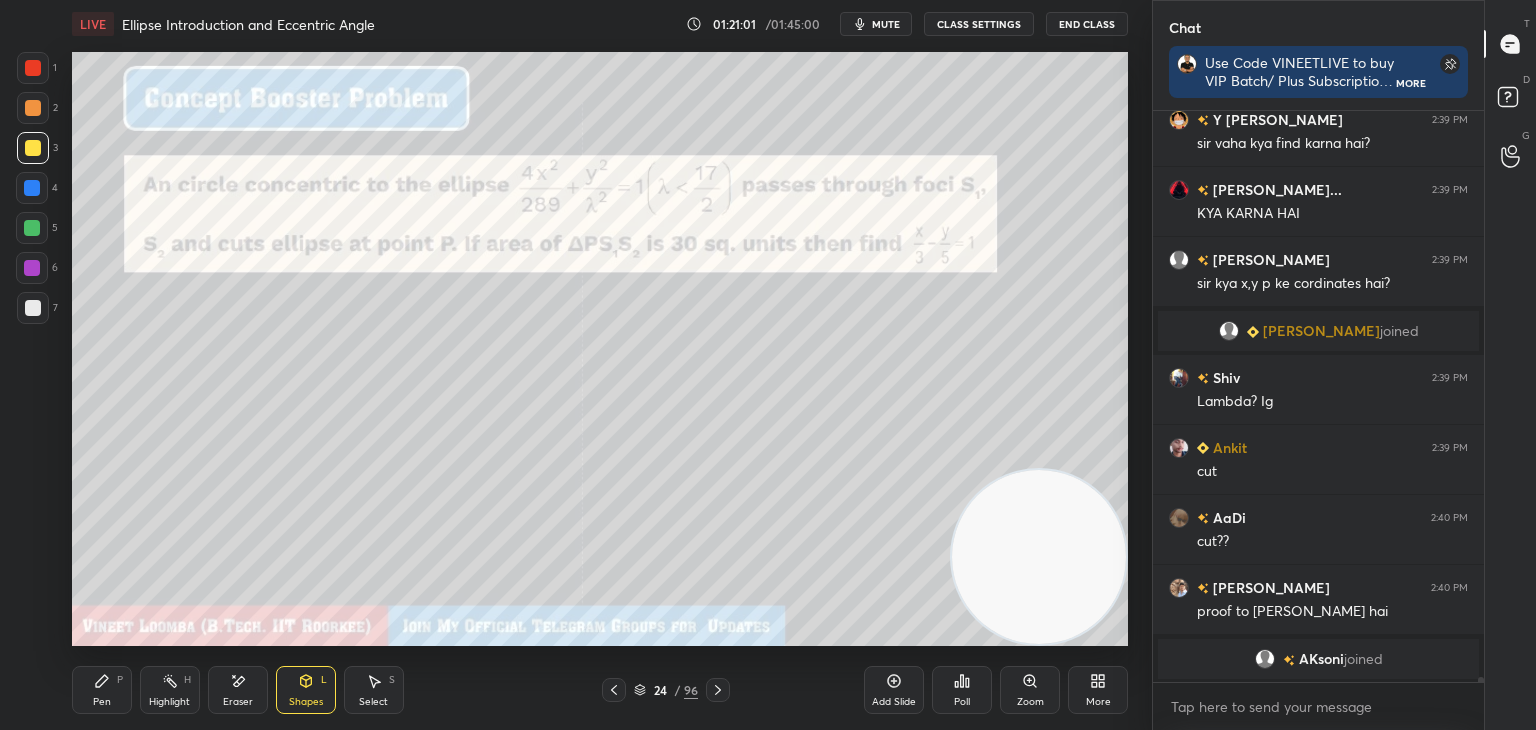 click on "Pen P" at bounding box center [102, 690] 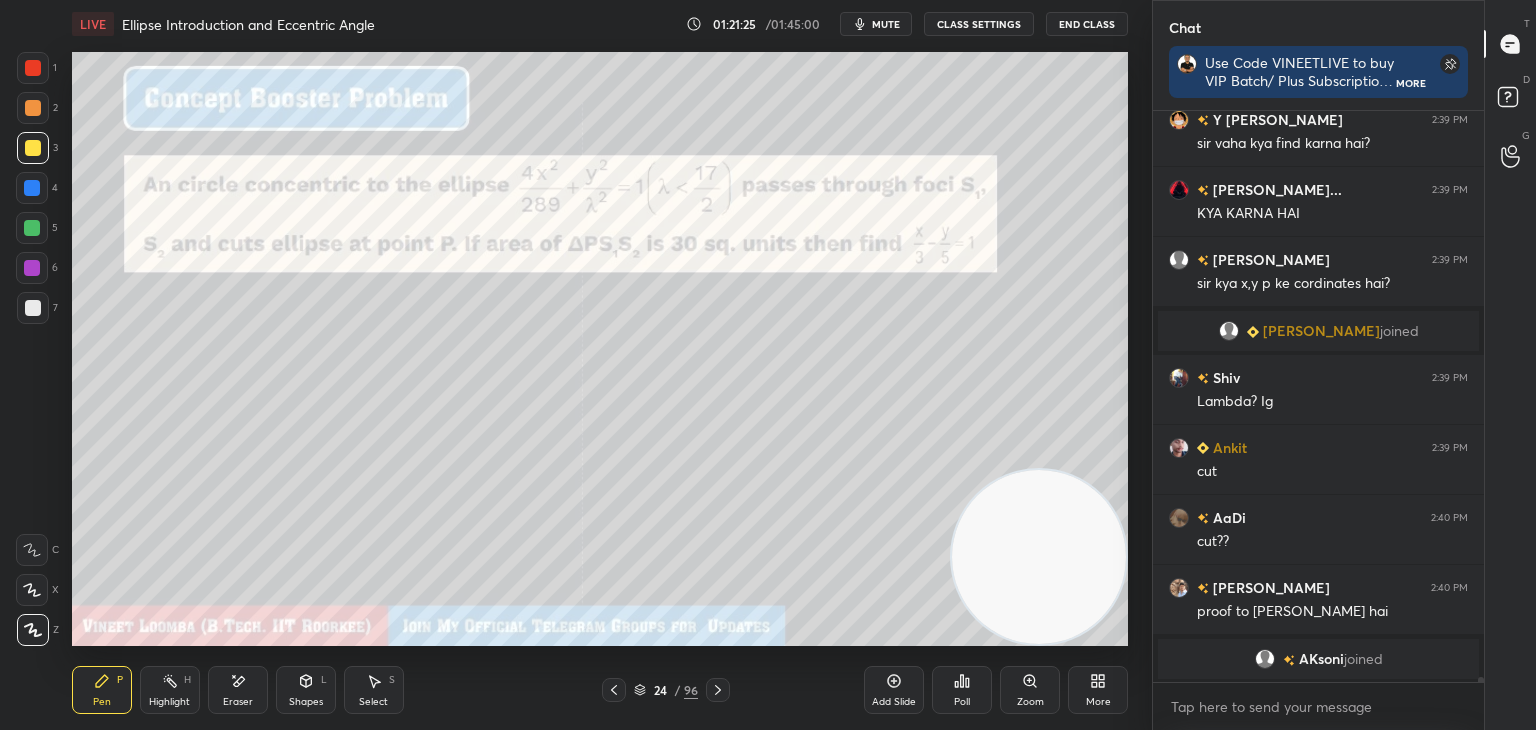 click on "Eraser" at bounding box center [238, 690] 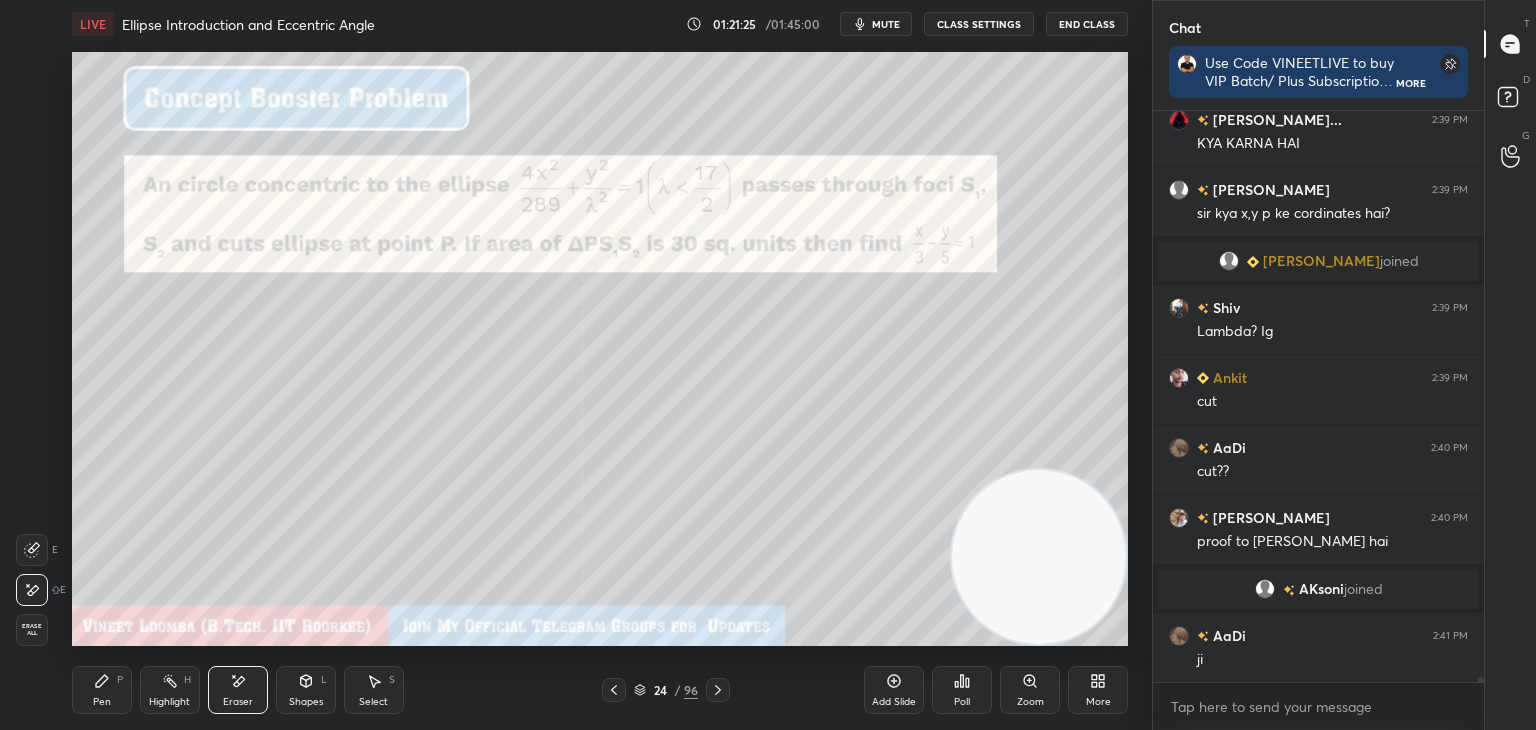 scroll, scrollTop: 66902, scrollLeft: 0, axis: vertical 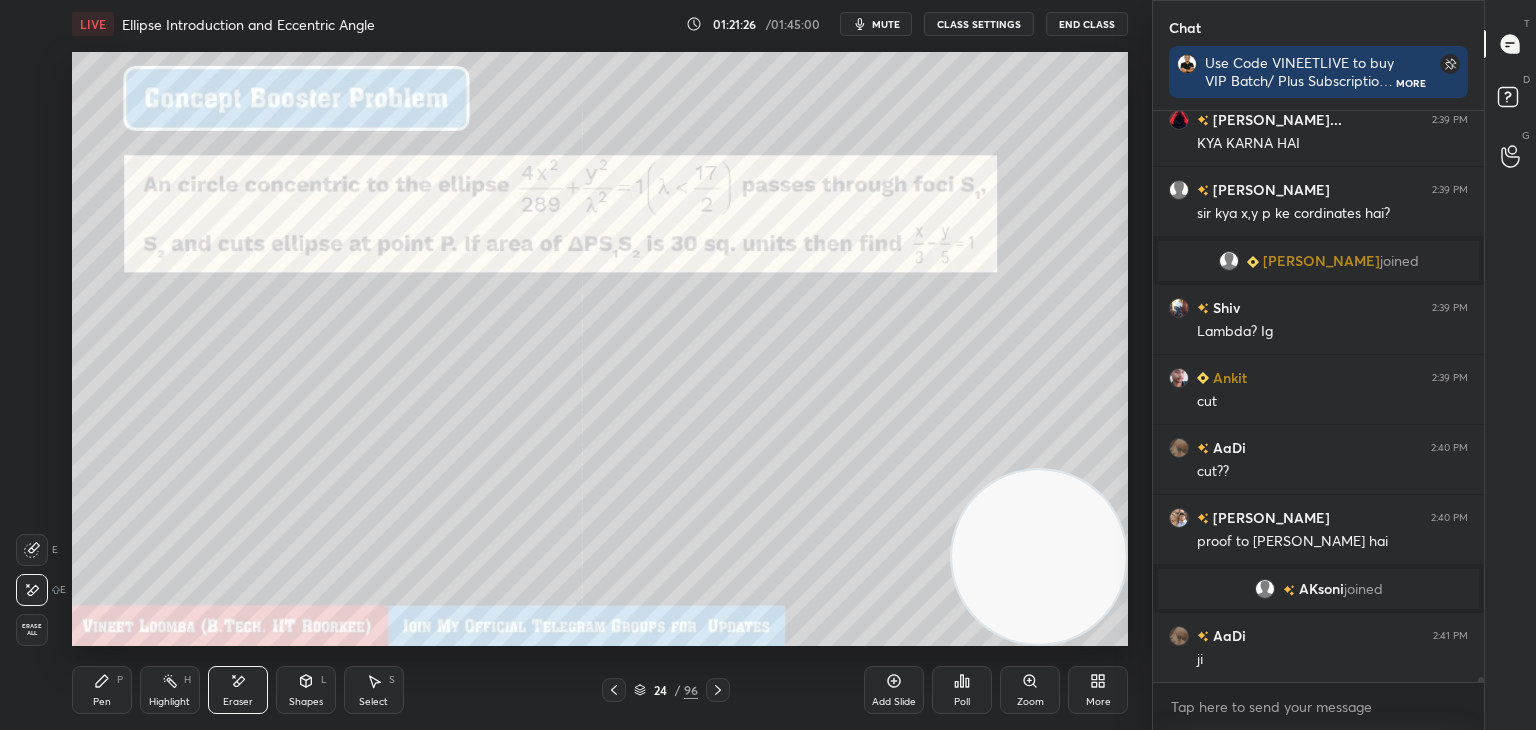 click 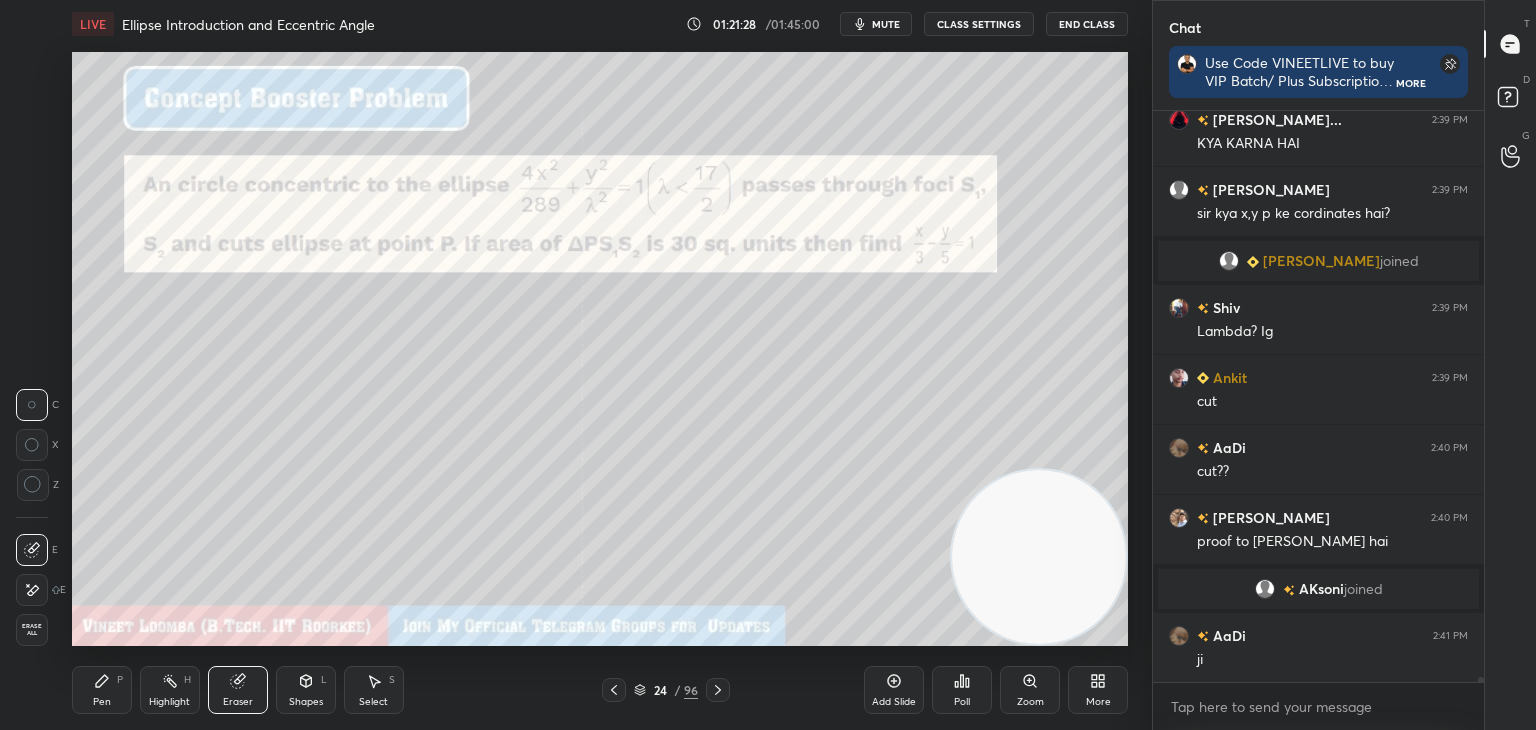 click on "Pen" at bounding box center (102, 702) 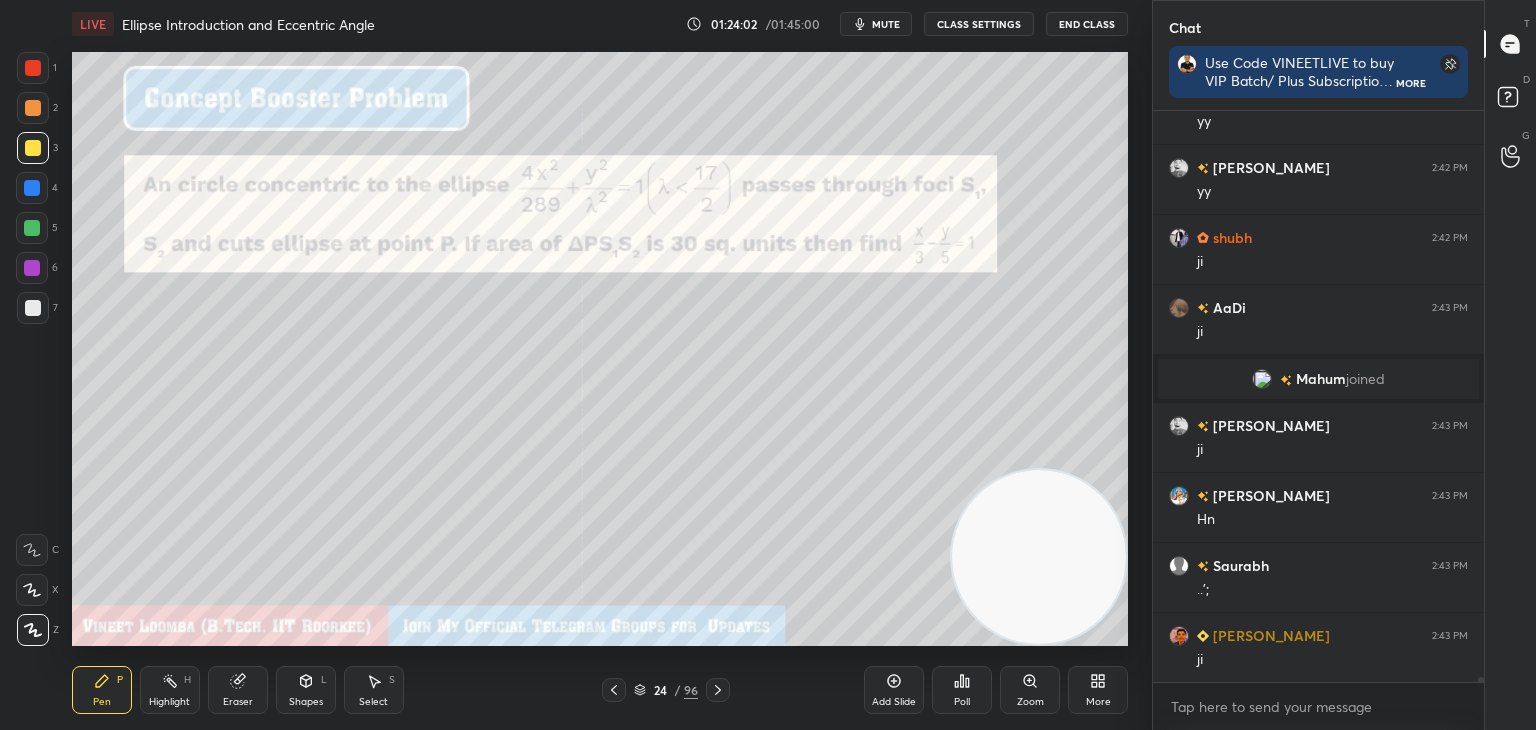 scroll, scrollTop: 67652, scrollLeft: 0, axis: vertical 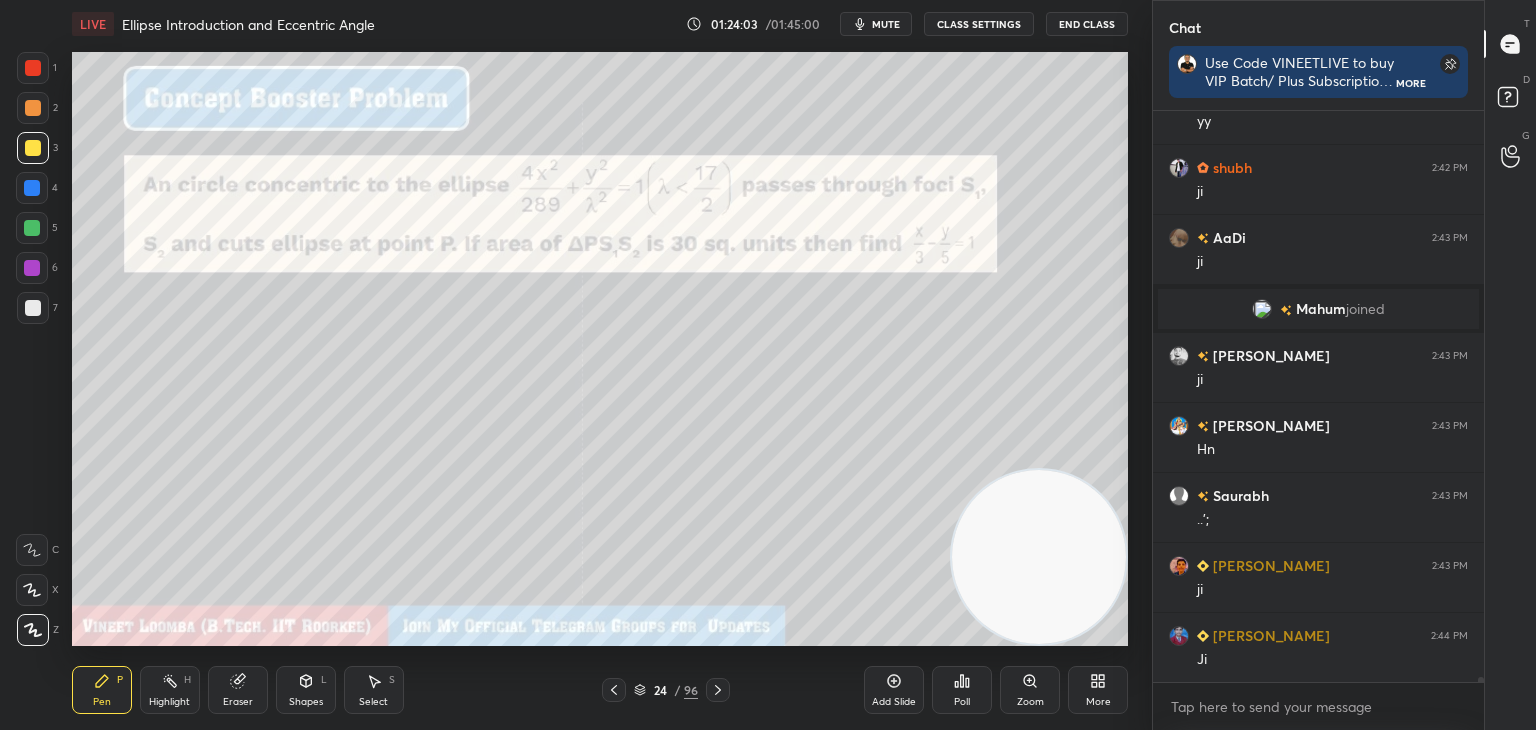 click at bounding box center (32, 268) 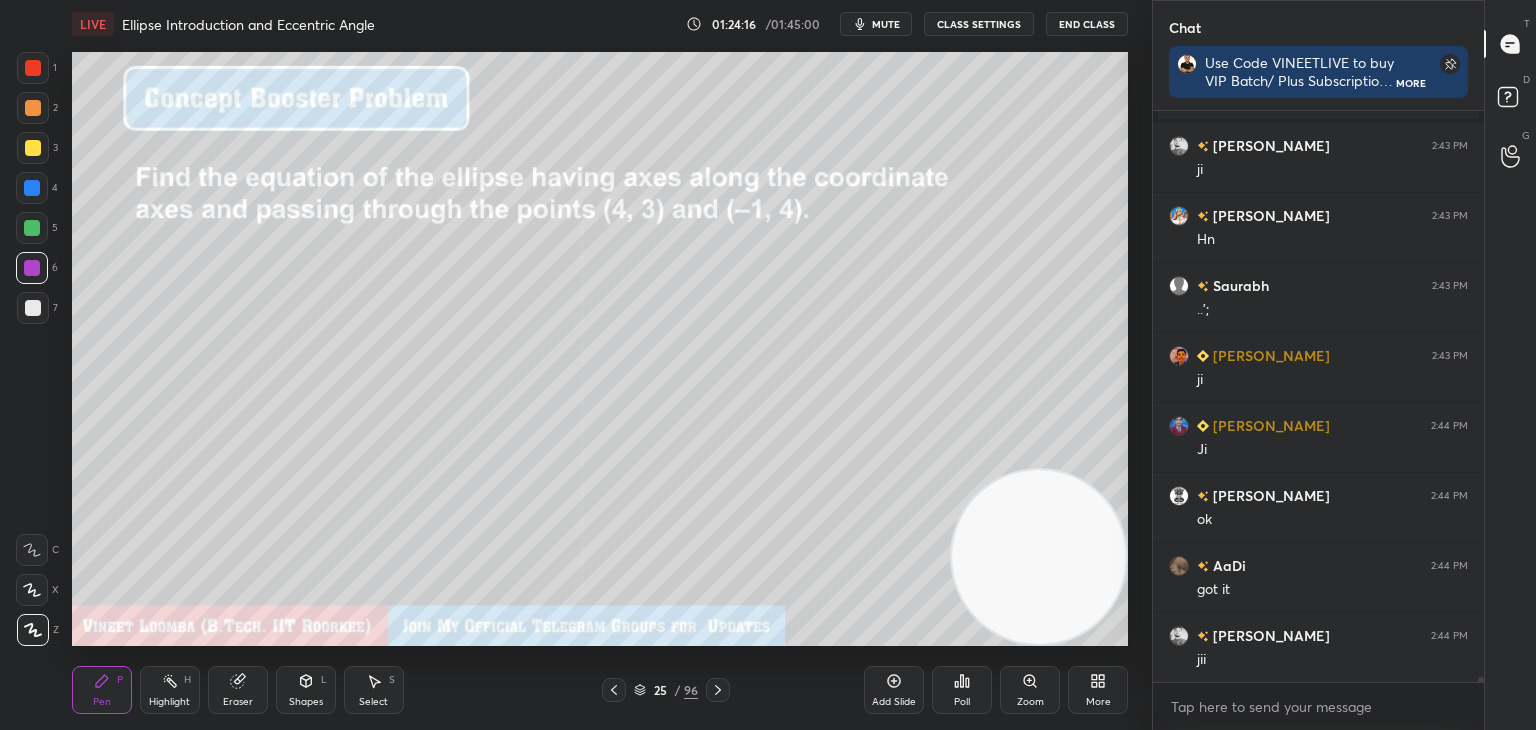 scroll, scrollTop: 67932, scrollLeft: 0, axis: vertical 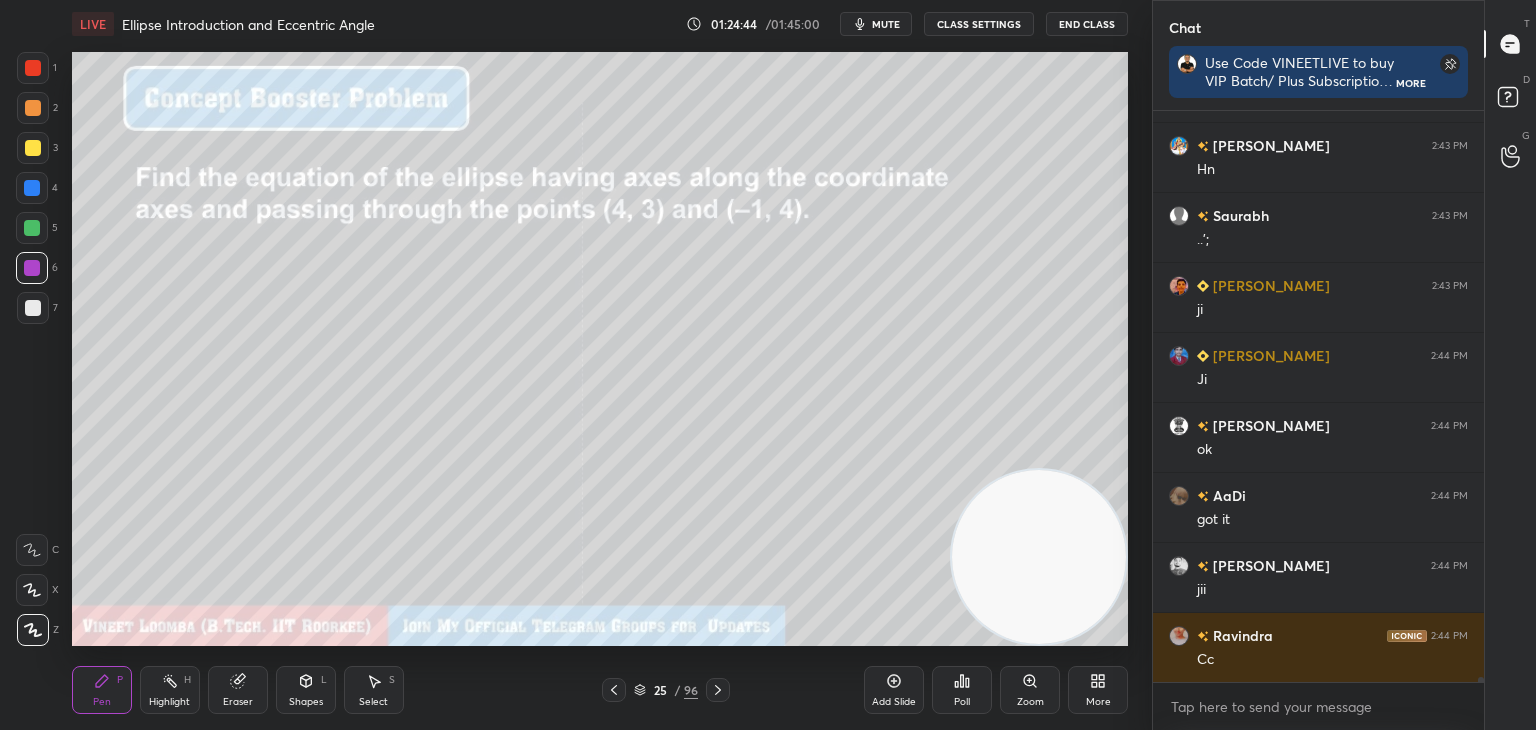 click at bounding box center [33, 148] 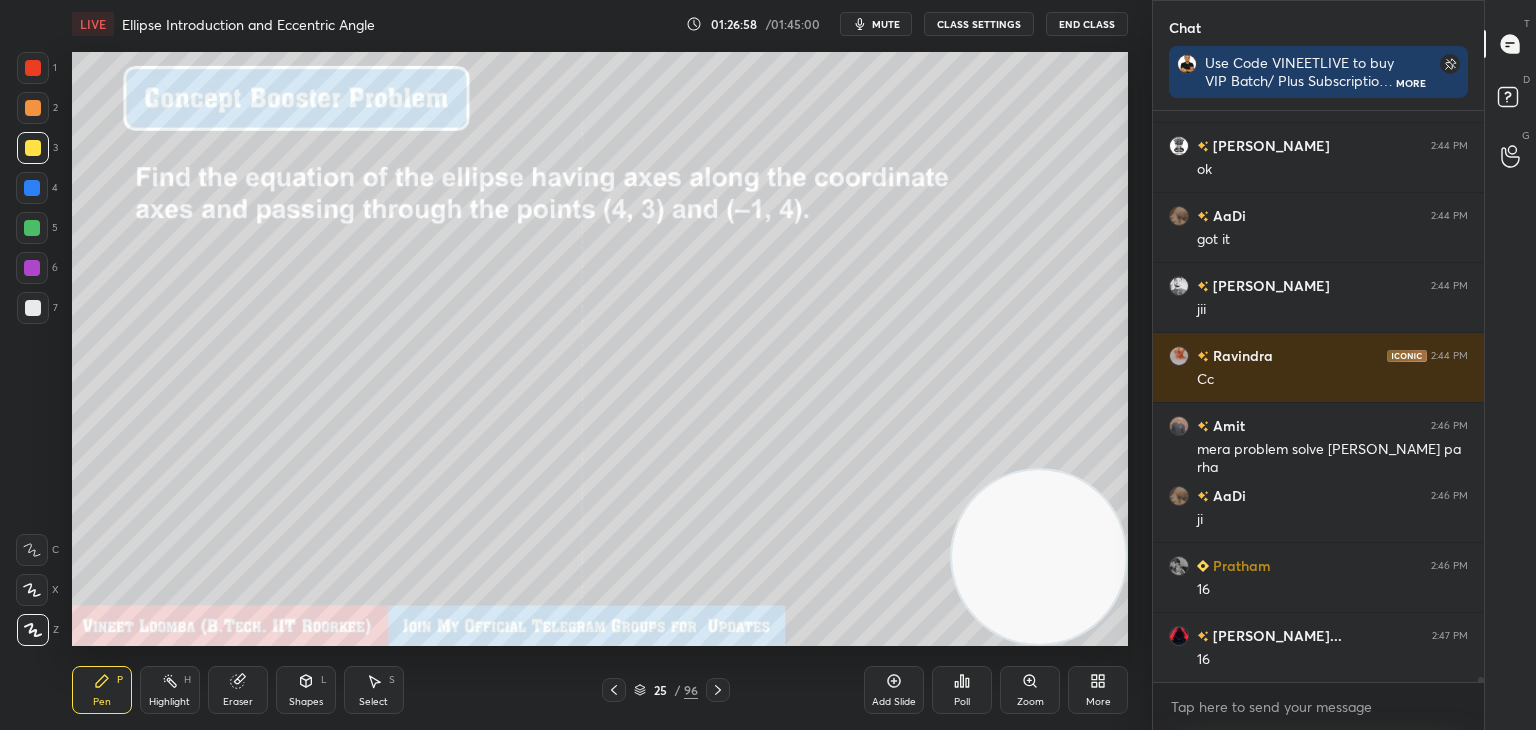 scroll, scrollTop: 68282, scrollLeft: 0, axis: vertical 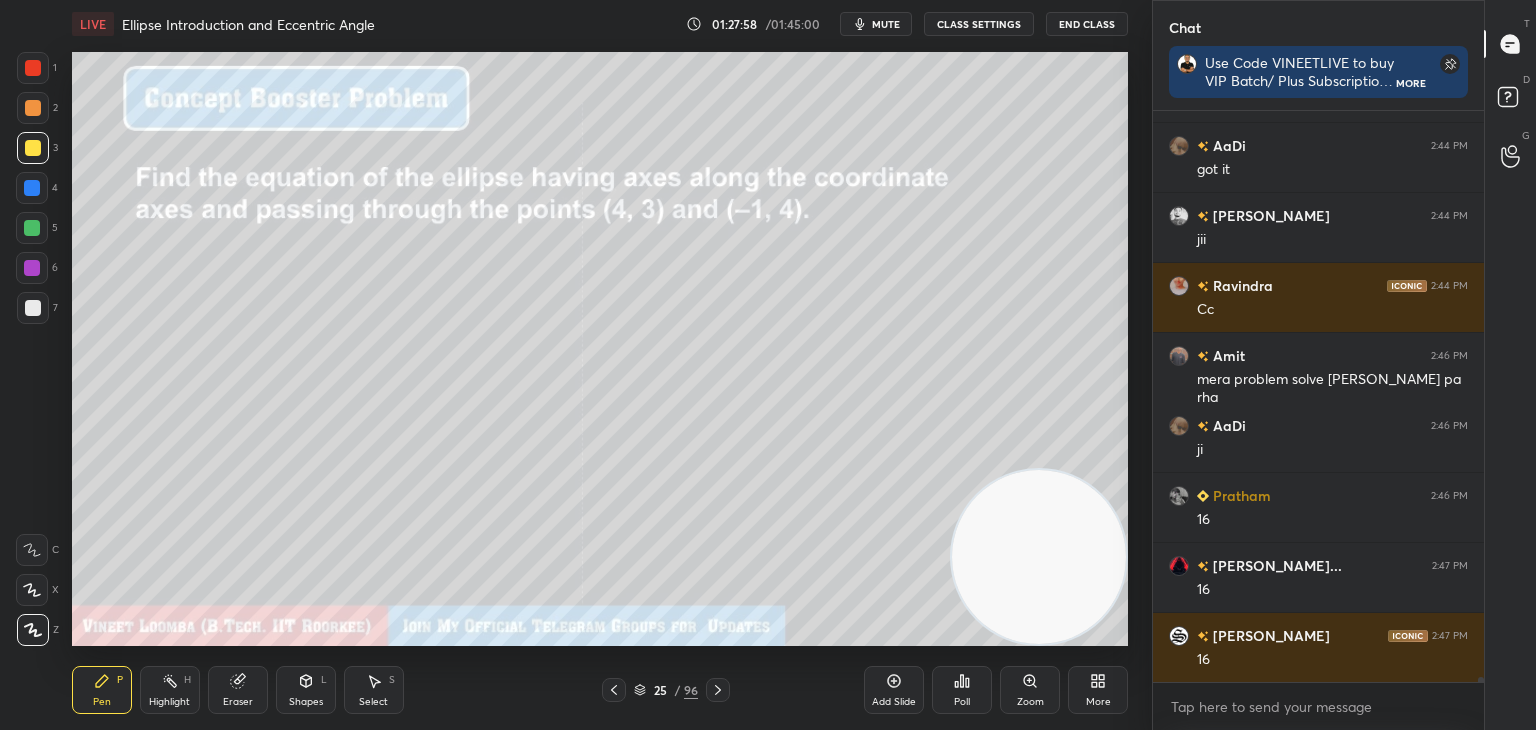 drag, startPoint x: 220, startPoint y: 692, endPoint x: 243, endPoint y: 676, distance: 28.01785 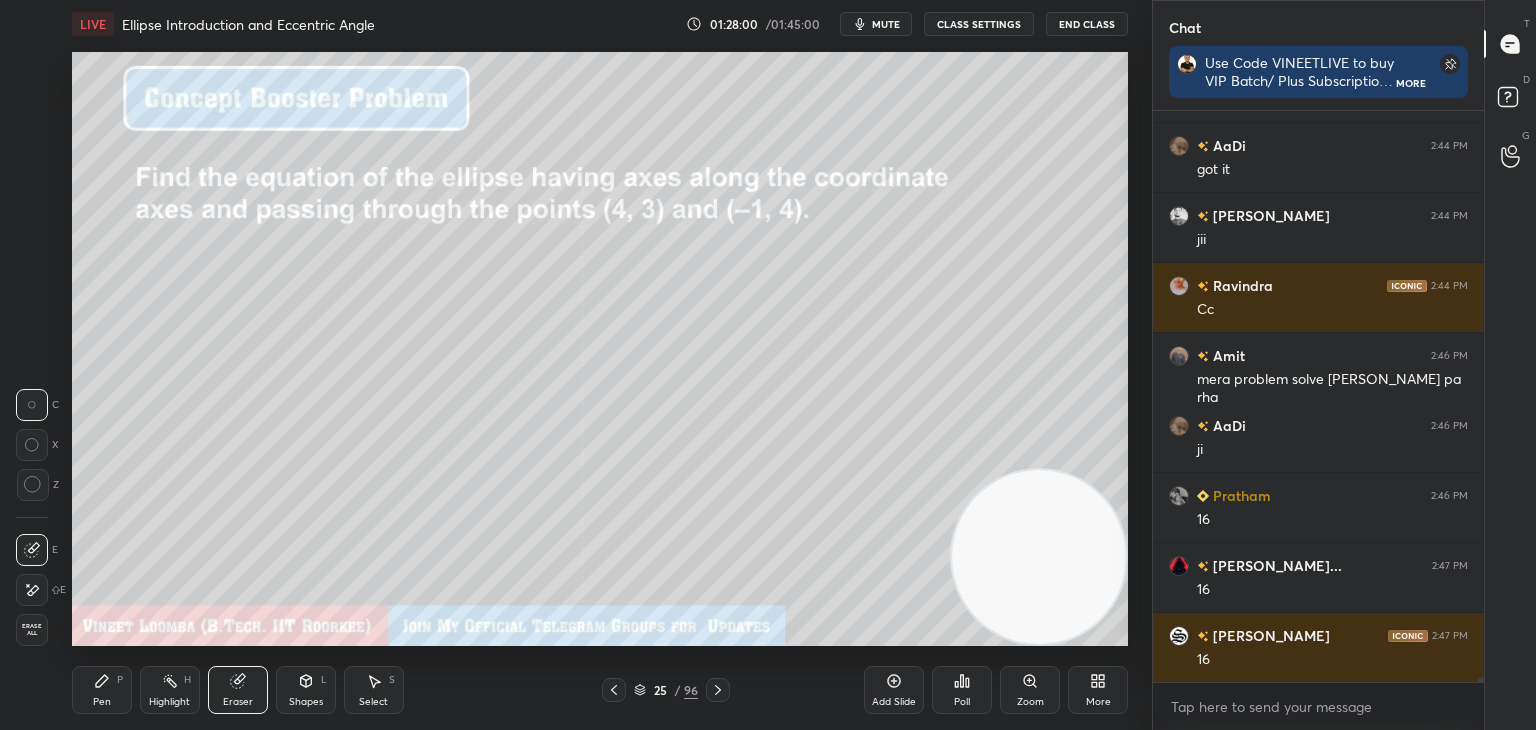 click on "Pen P" at bounding box center [102, 690] 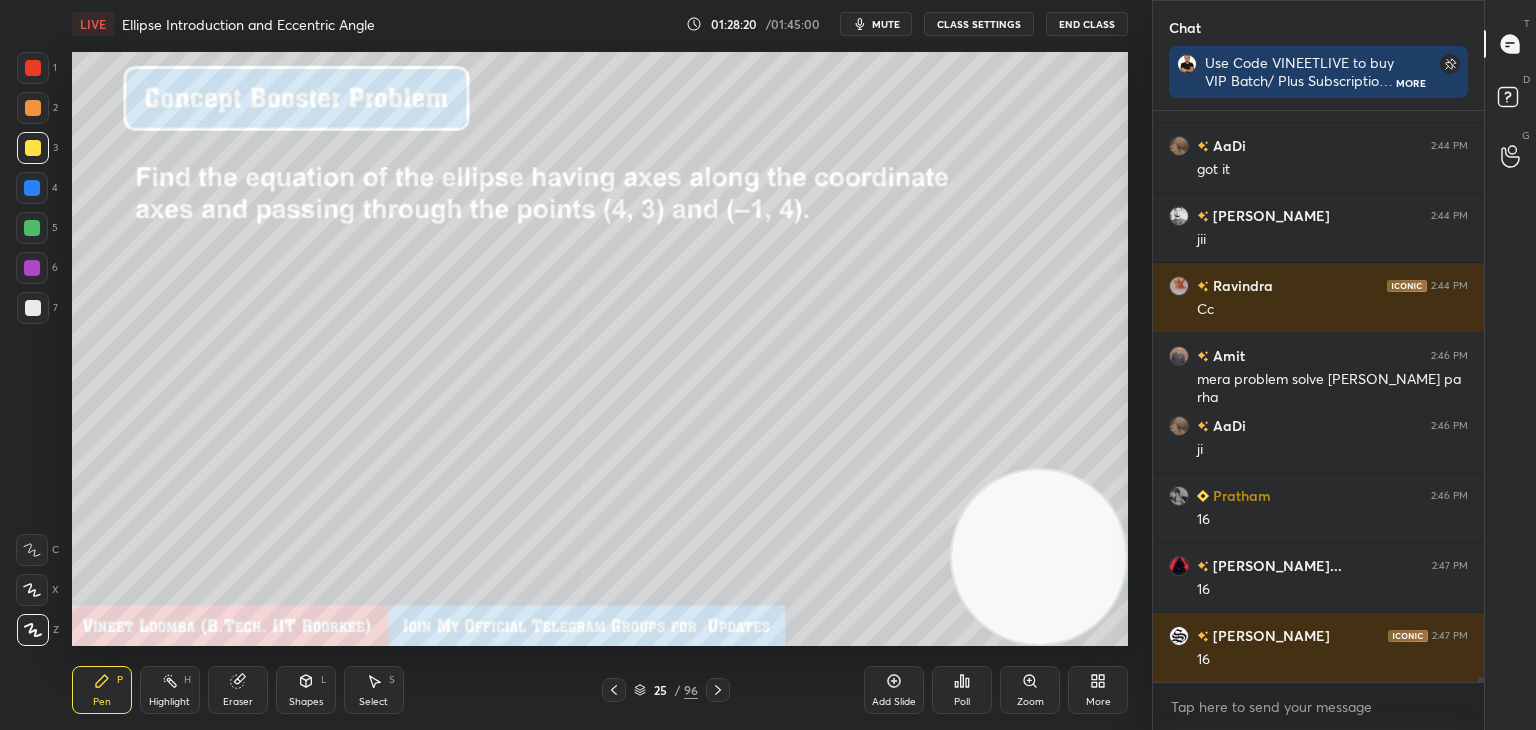 scroll, scrollTop: 68352, scrollLeft: 0, axis: vertical 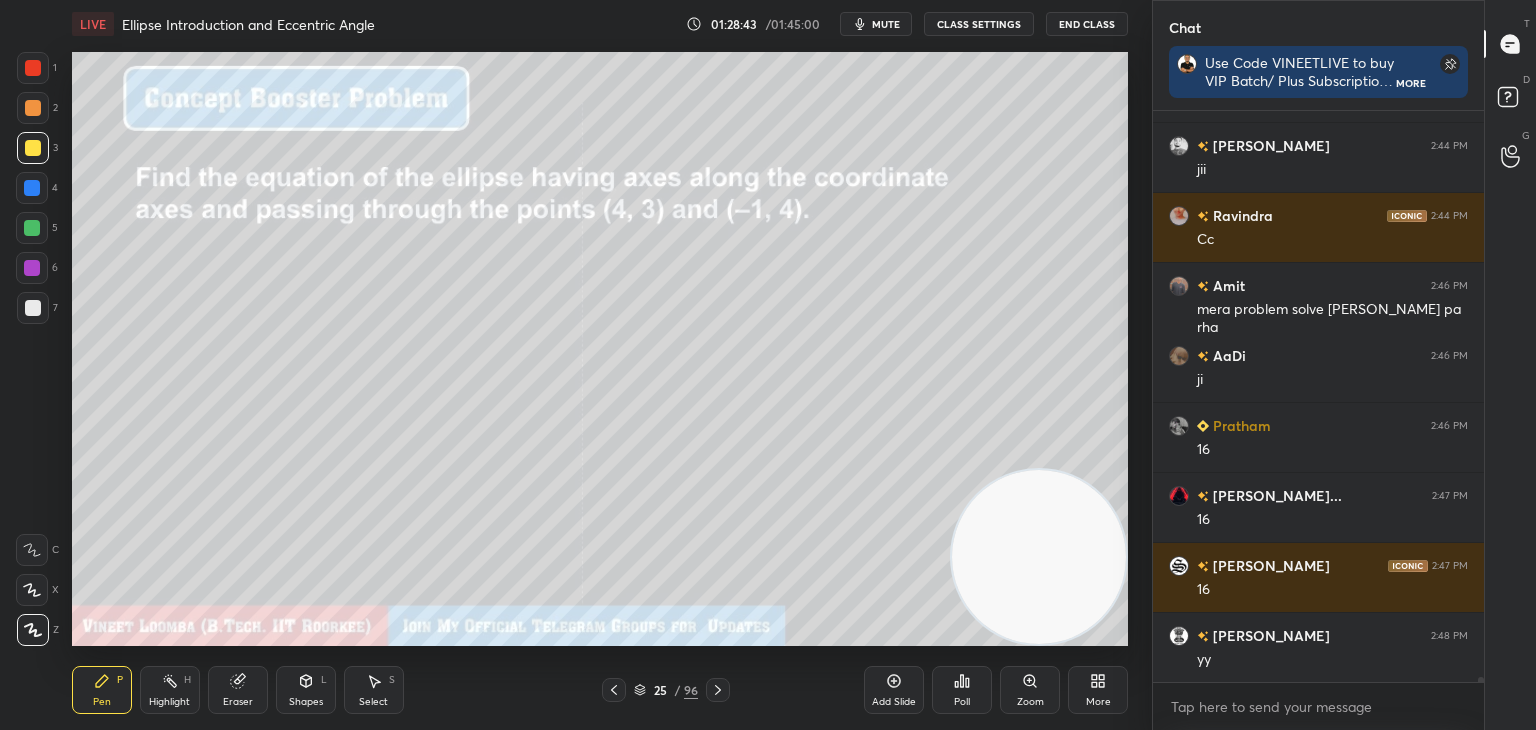 drag, startPoint x: 725, startPoint y: 689, endPoint x: 759, endPoint y: 676, distance: 36.40055 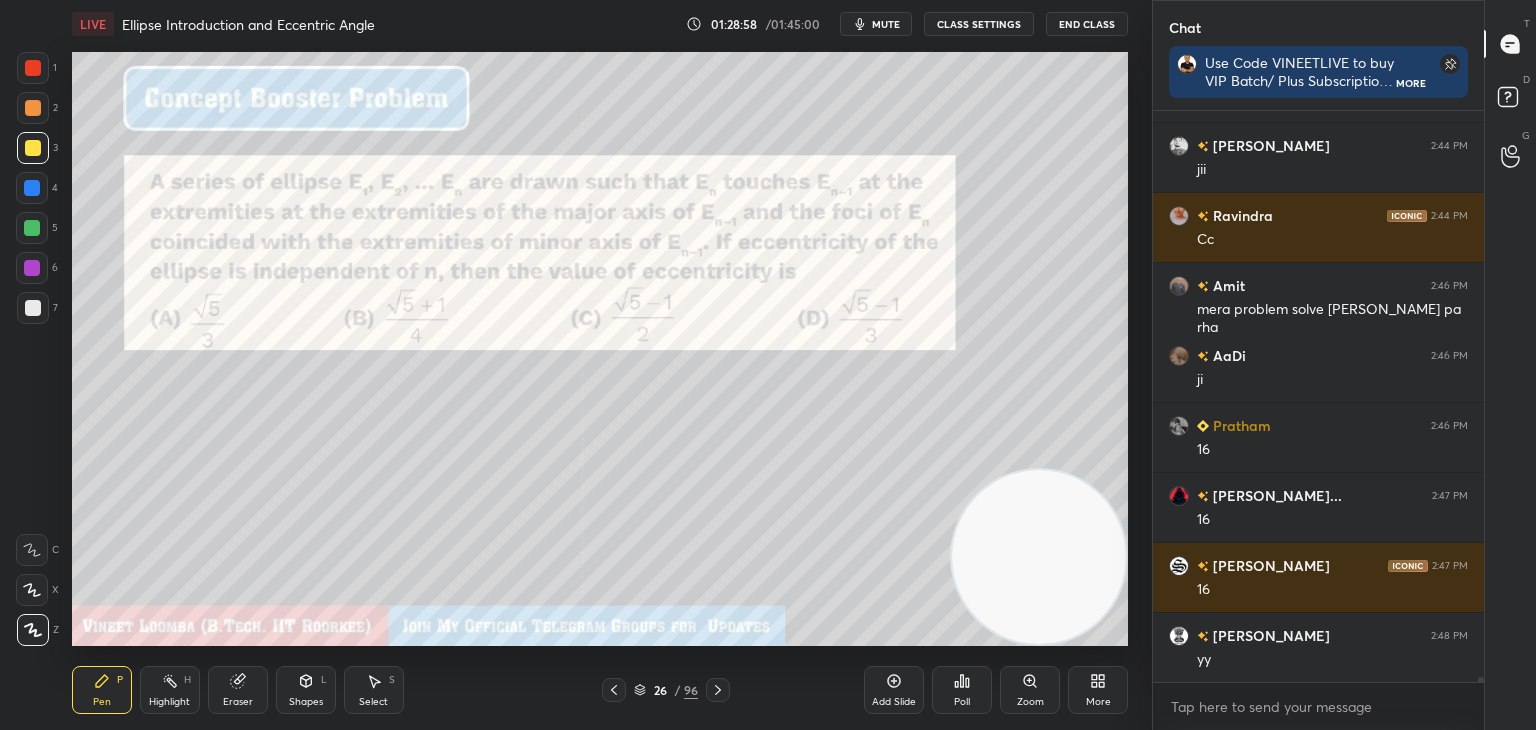 click at bounding box center [33, 68] 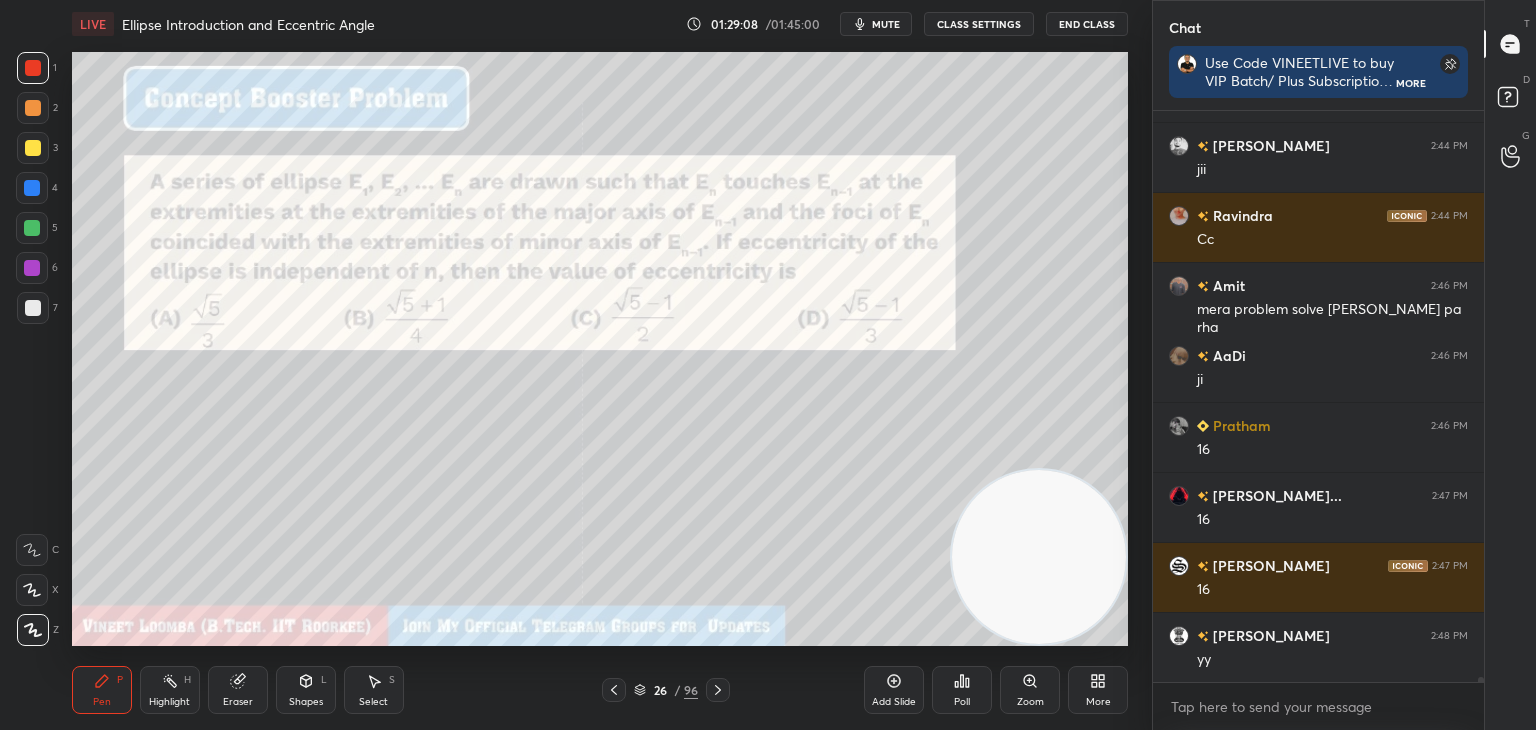 scroll, scrollTop: 68400, scrollLeft: 0, axis: vertical 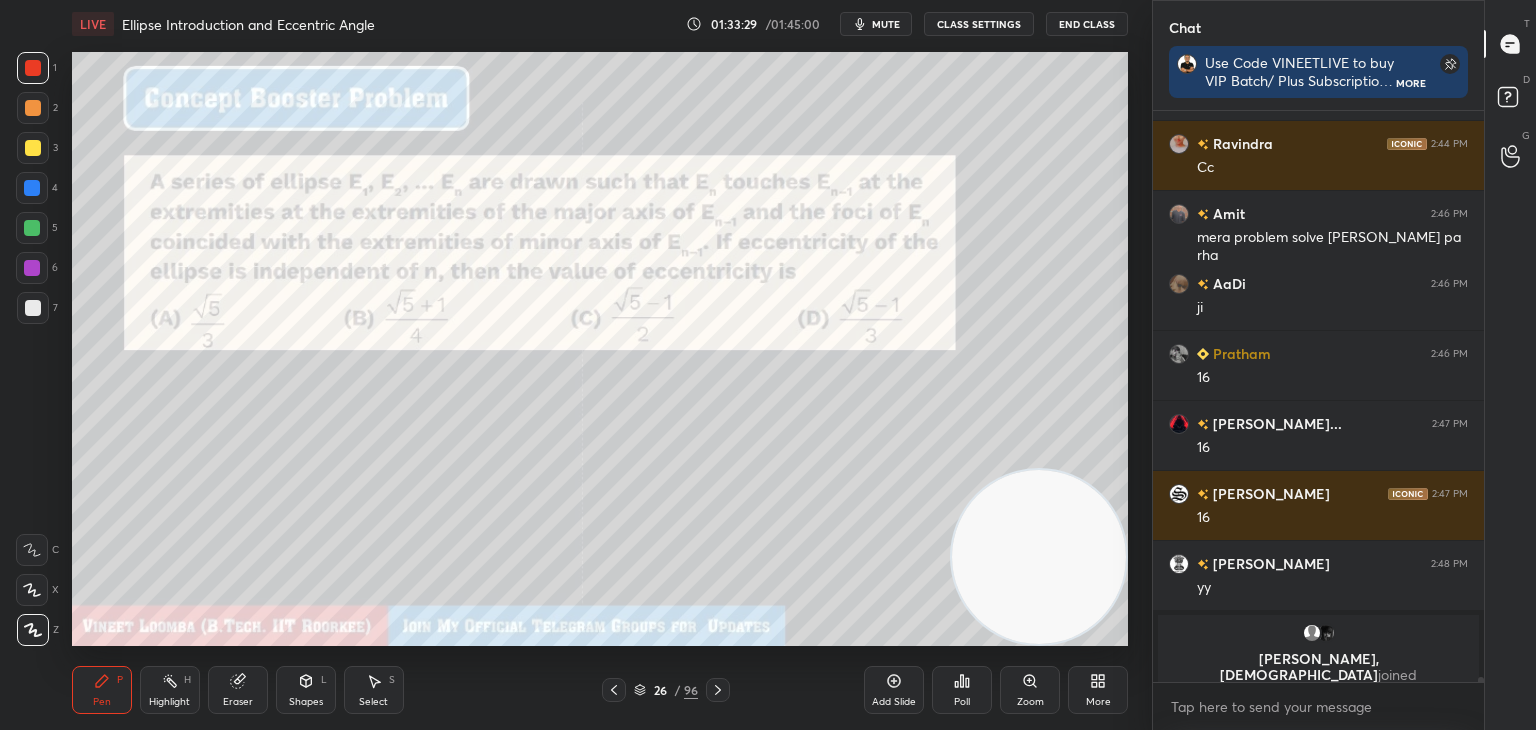 drag, startPoint x: 94, startPoint y: 701, endPoint x: 117, endPoint y: 665, distance: 42.72002 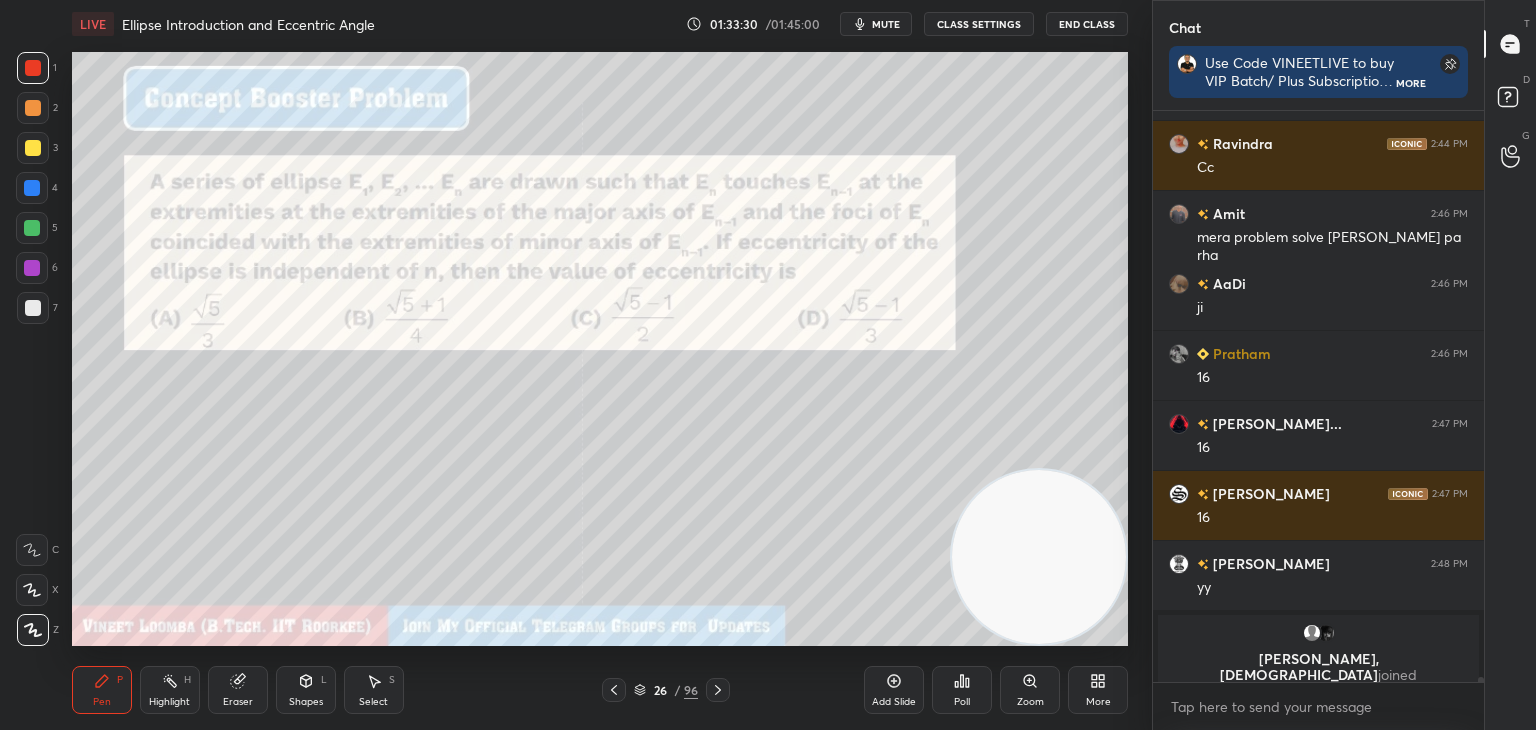 click on "Shapes L" at bounding box center (306, 690) 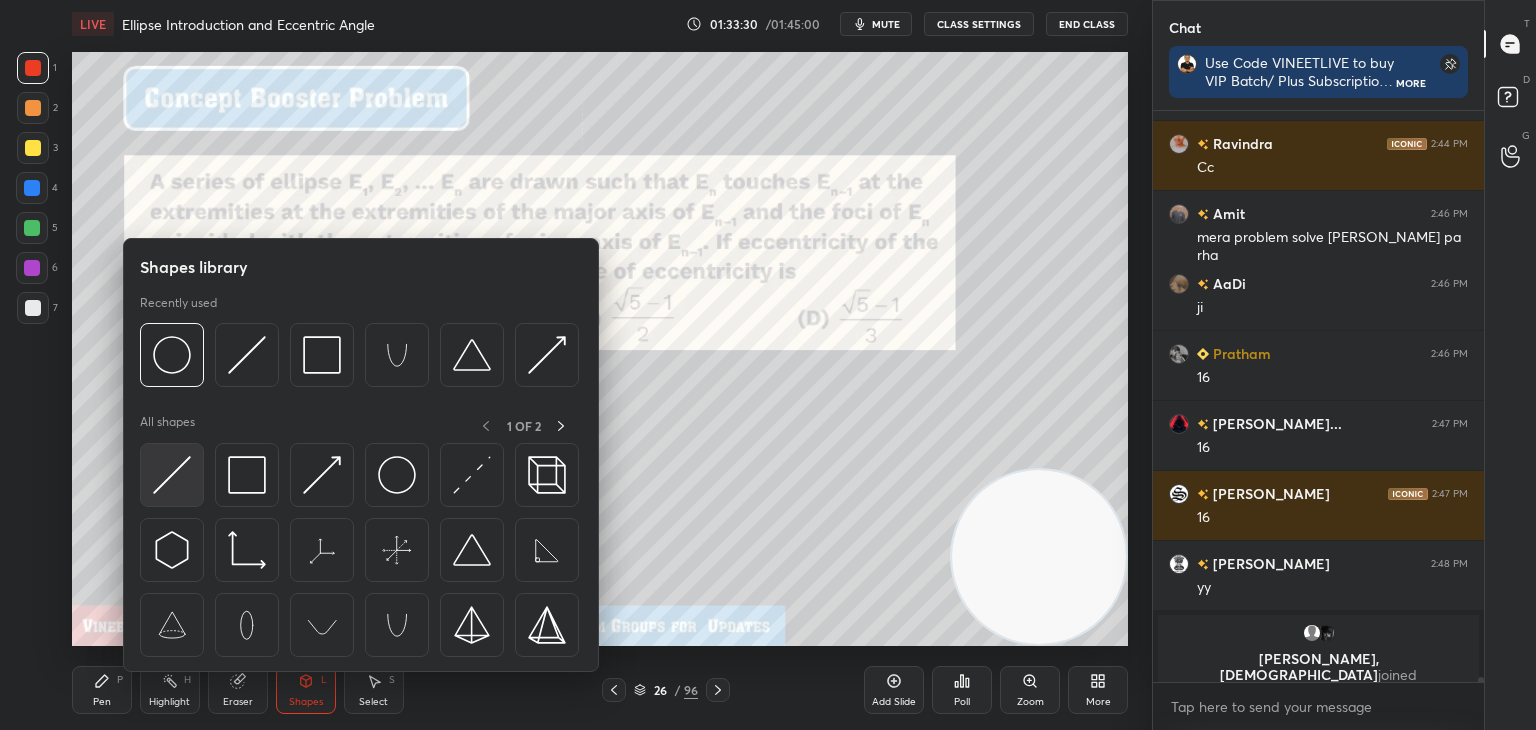 click at bounding box center [172, 475] 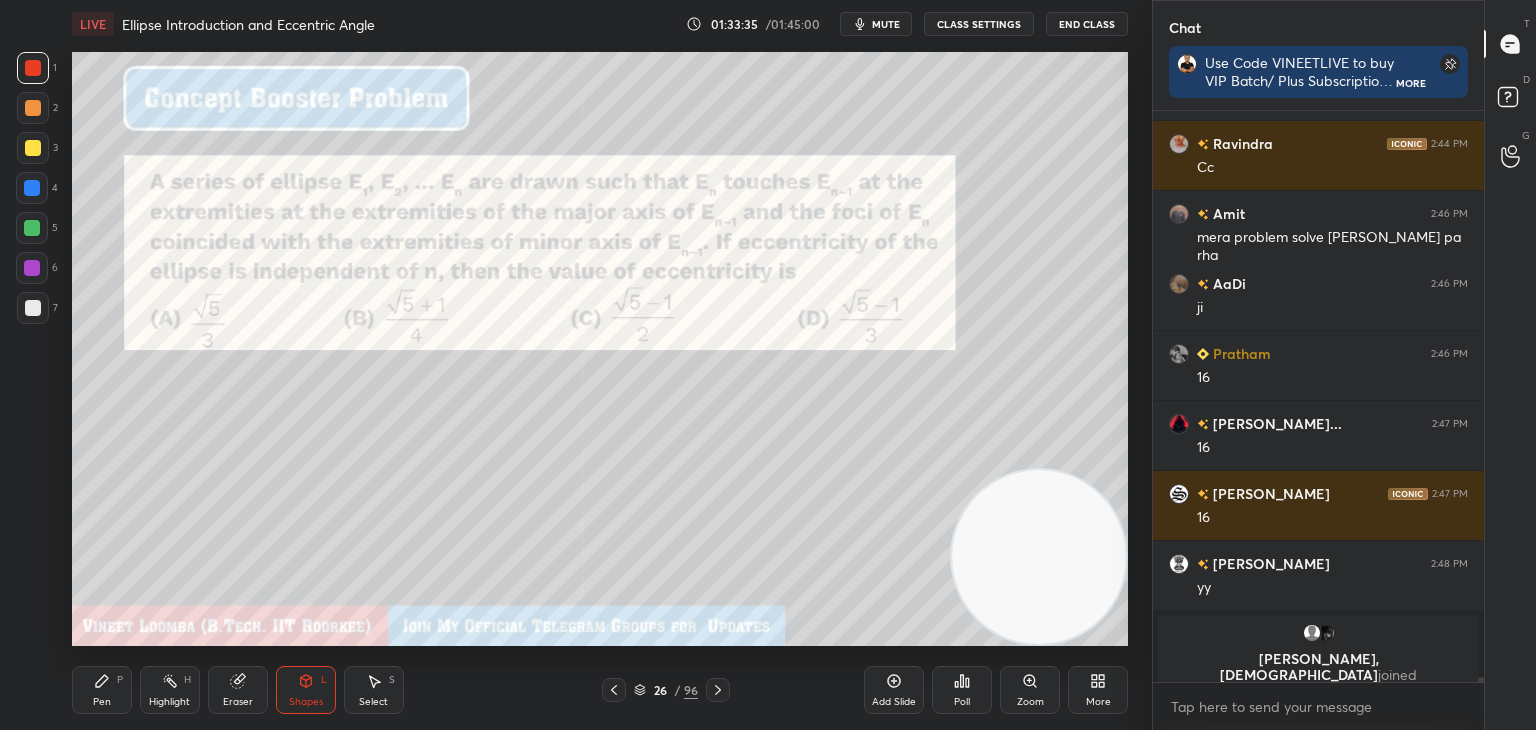 click on "Shapes L" at bounding box center [306, 690] 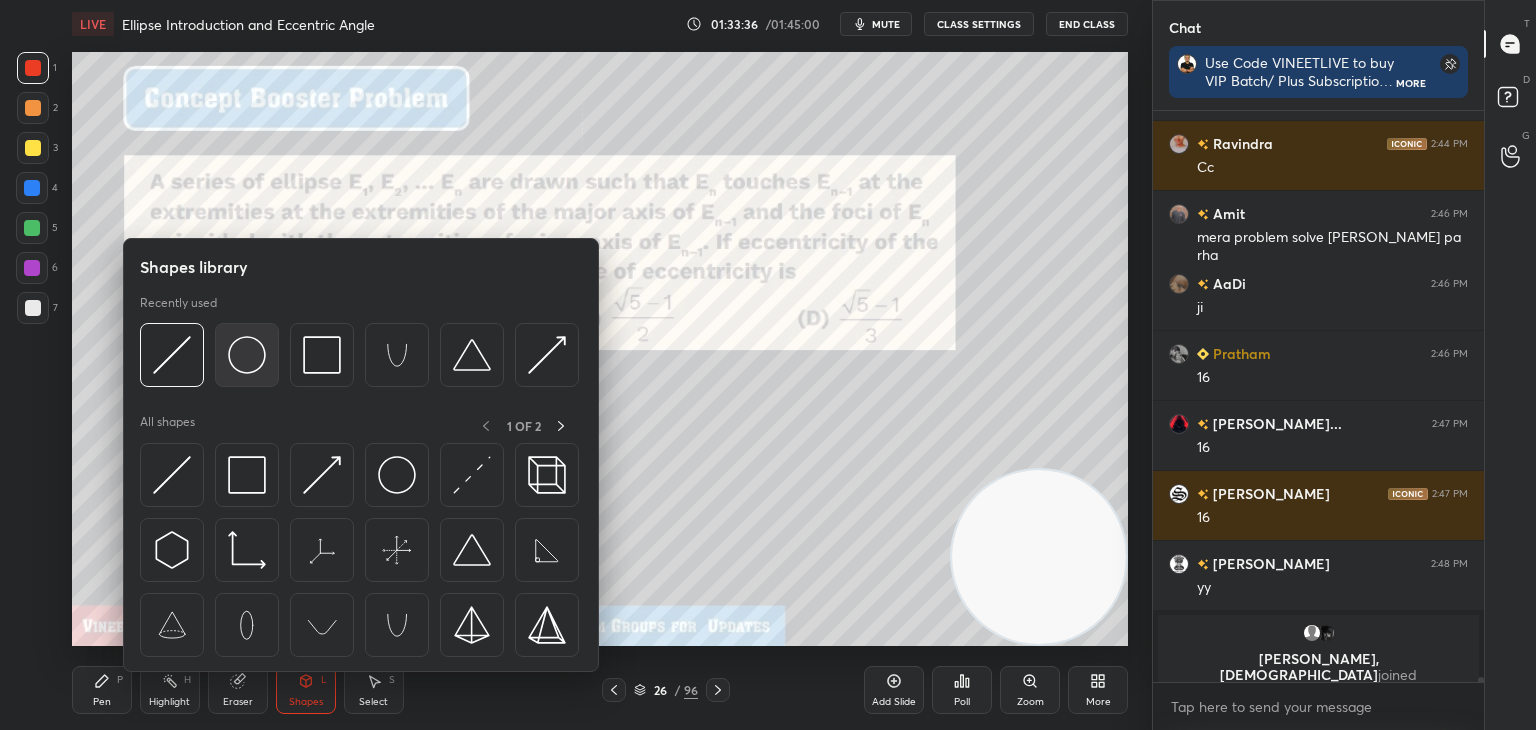 click at bounding box center [247, 355] 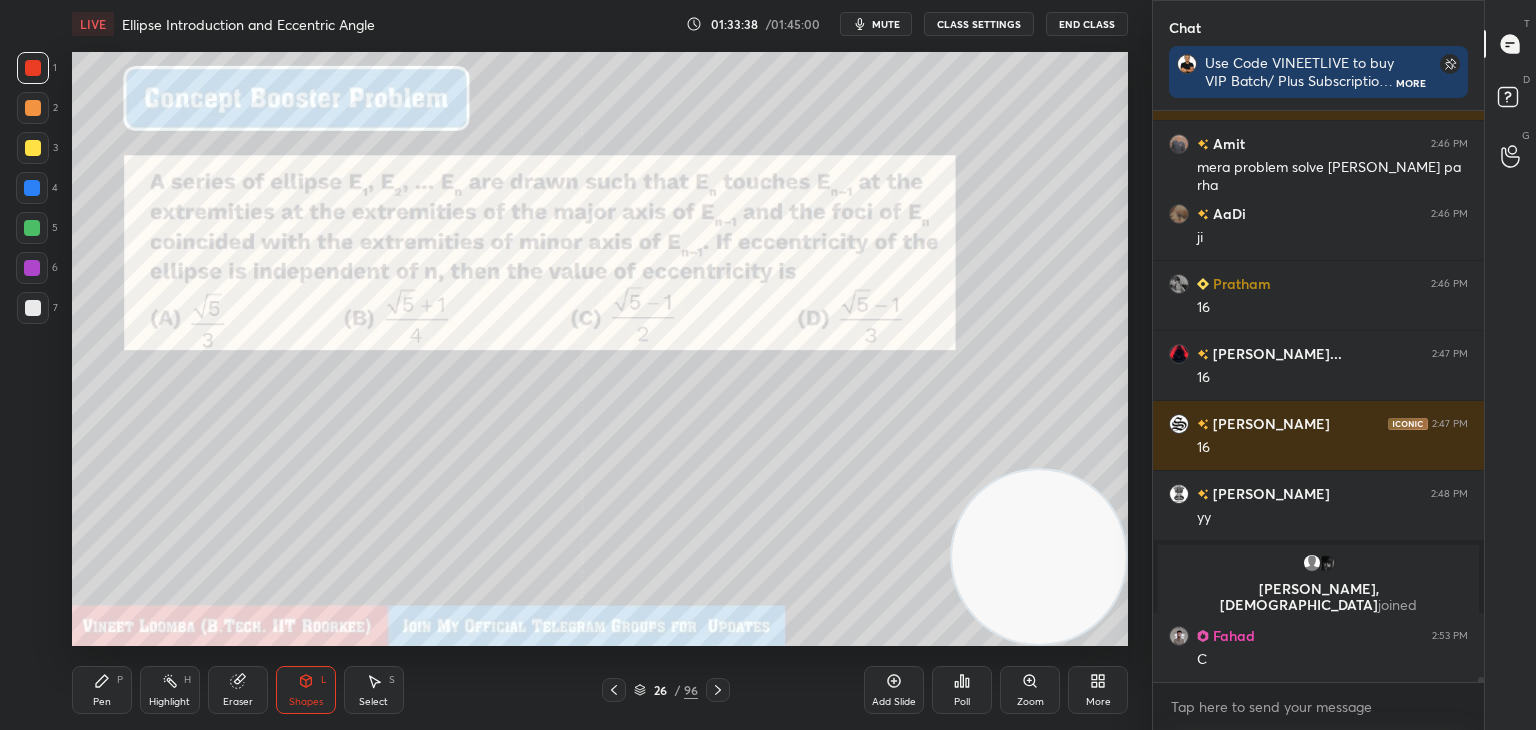 scroll, scrollTop: 68178, scrollLeft: 0, axis: vertical 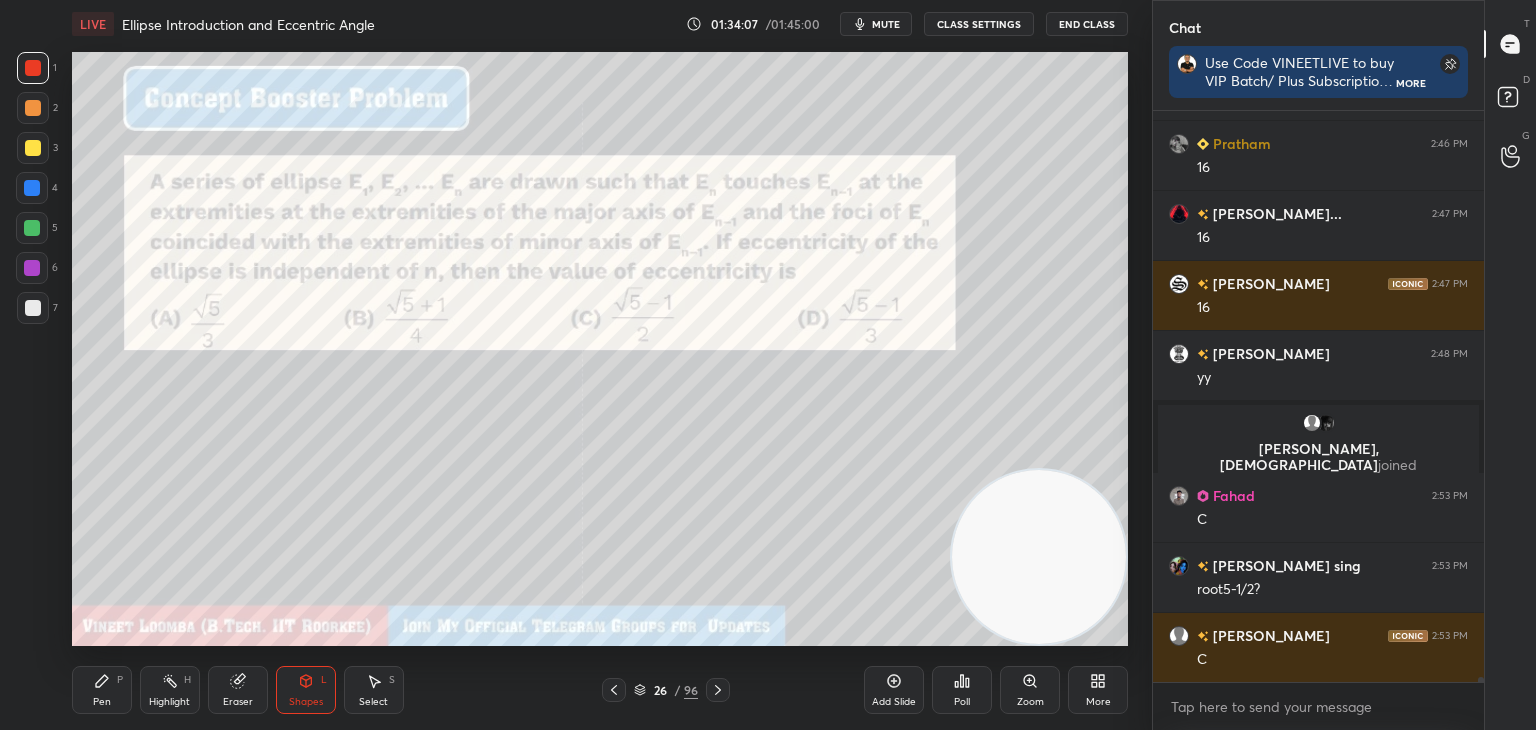 drag, startPoint x: 374, startPoint y: 690, endPoint x: 372, endPoint y: 653, distance: 37.054016 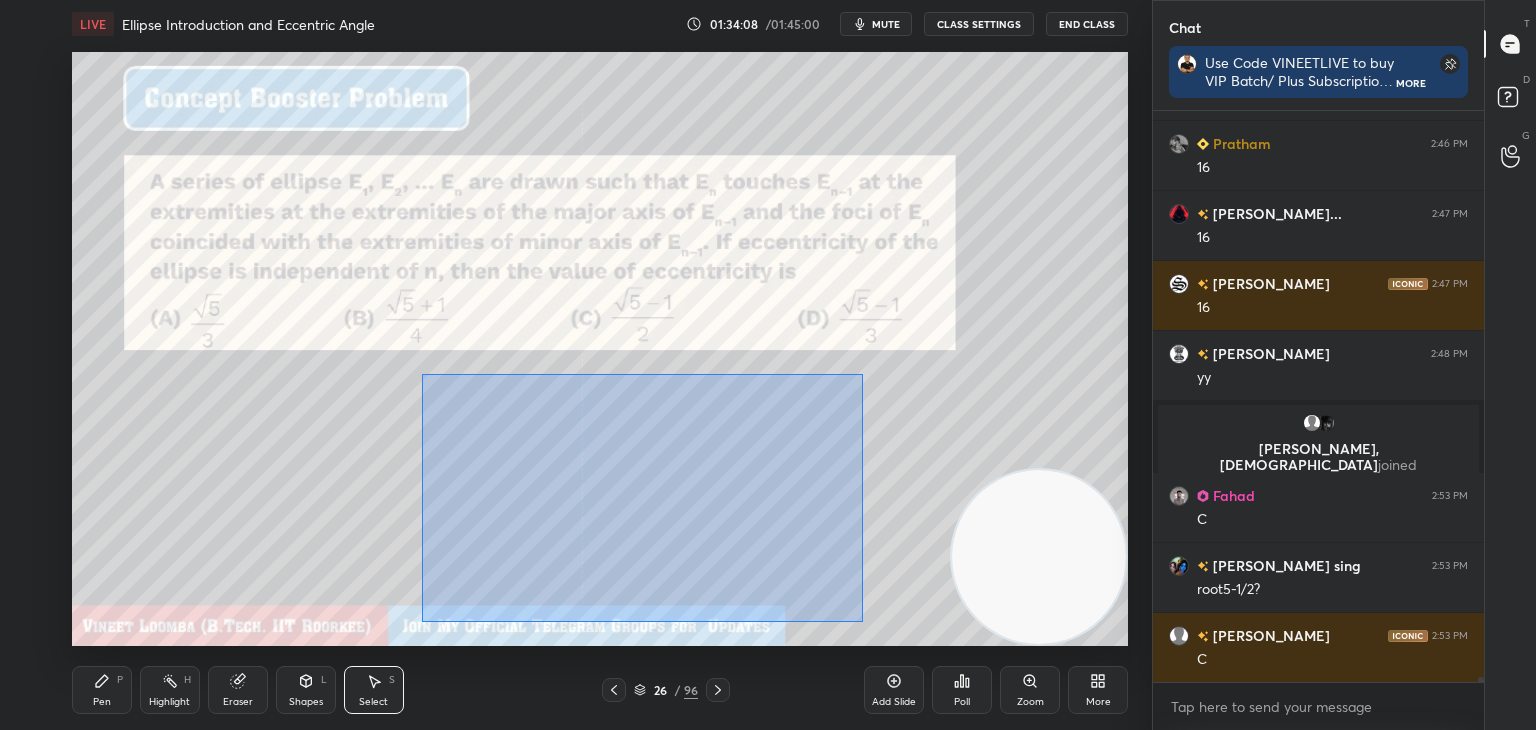 drag, startPoint x: 421, startPoint y: 374, endPoint x: 862, endPoint y: 620, distance: 504.9723 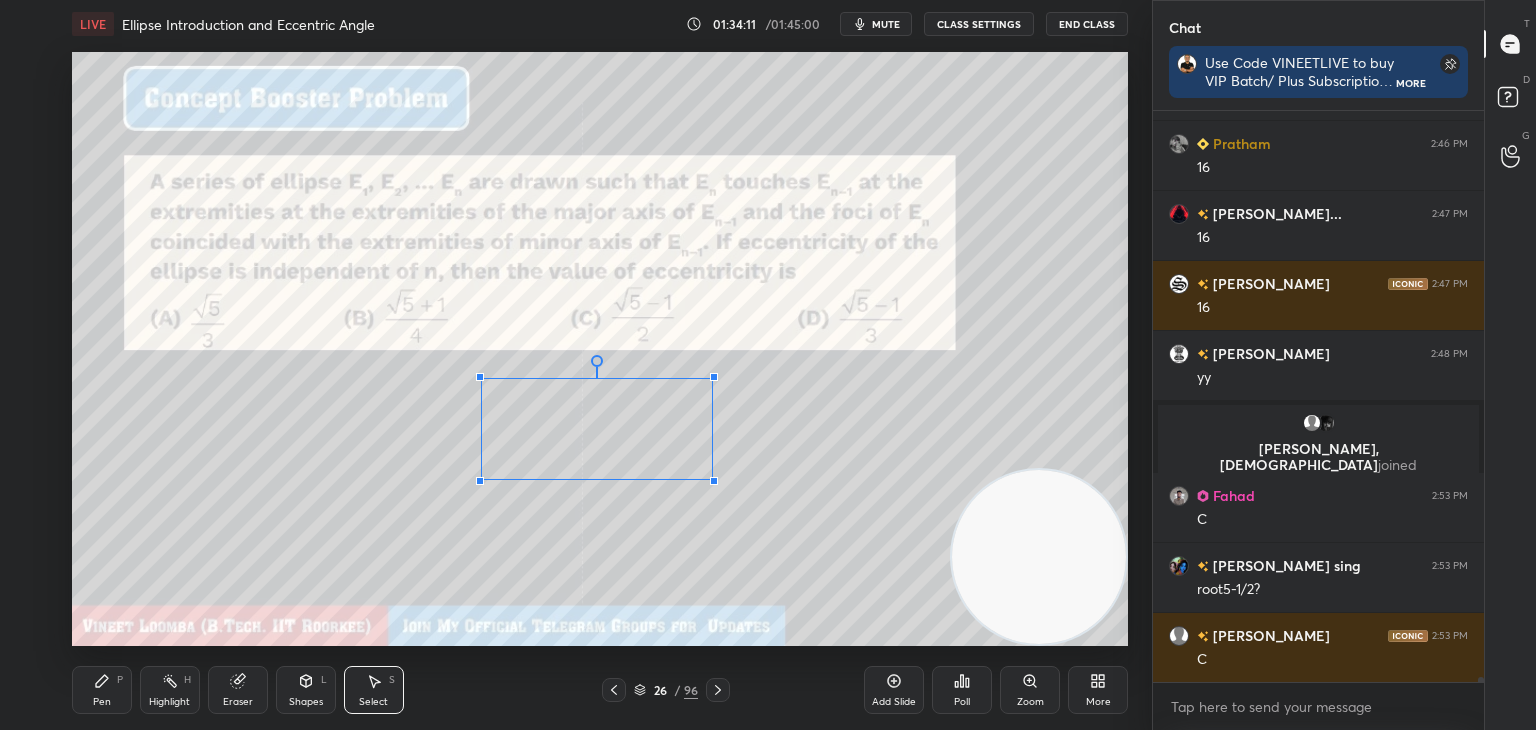 drag, startPoint x: 912, startPoint y: 597, endPoint x: 710, endPoint y: 481, distance: 232.93776 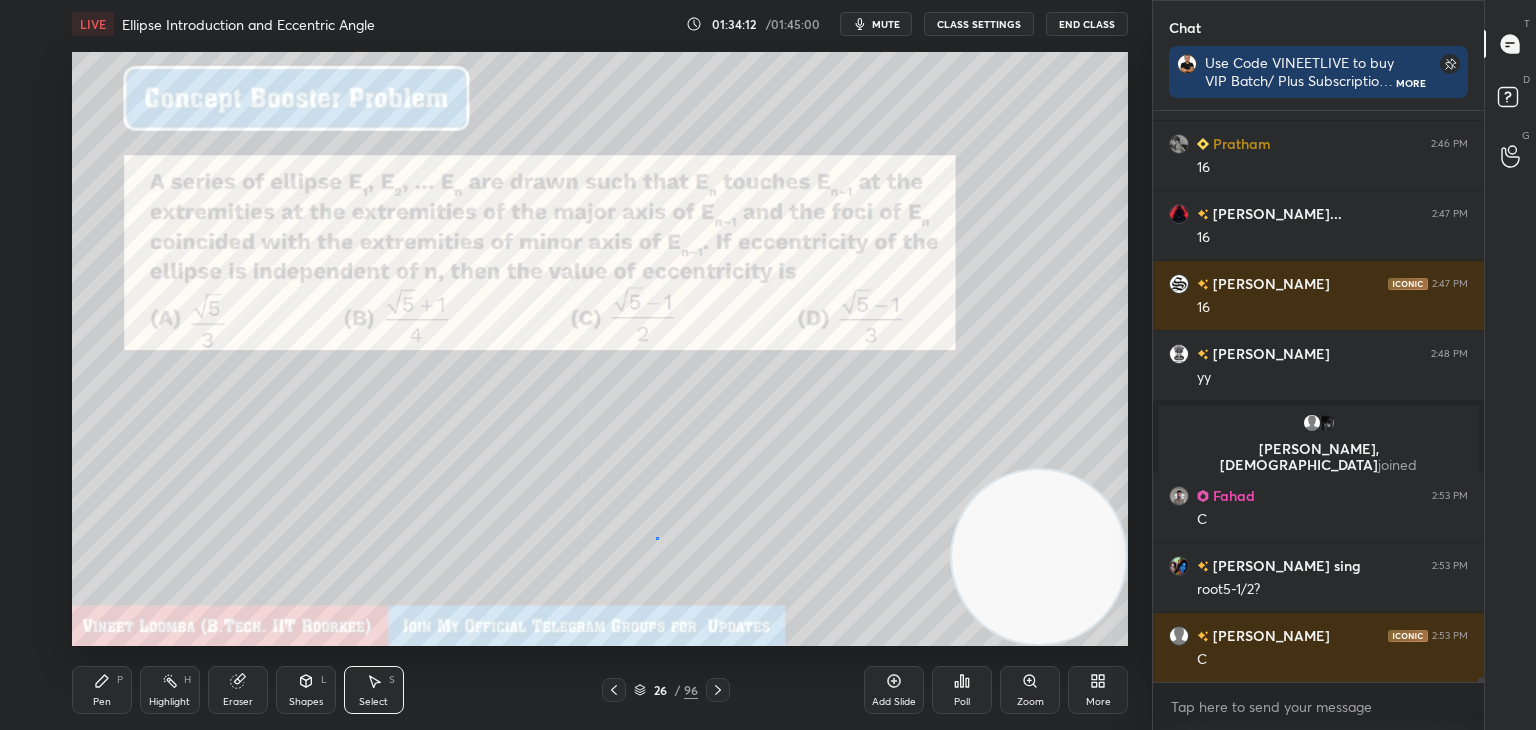 click on "0 ° Undo Copy Duplicate Duplicate to new slide Delete" at bounding box center [600, 349] 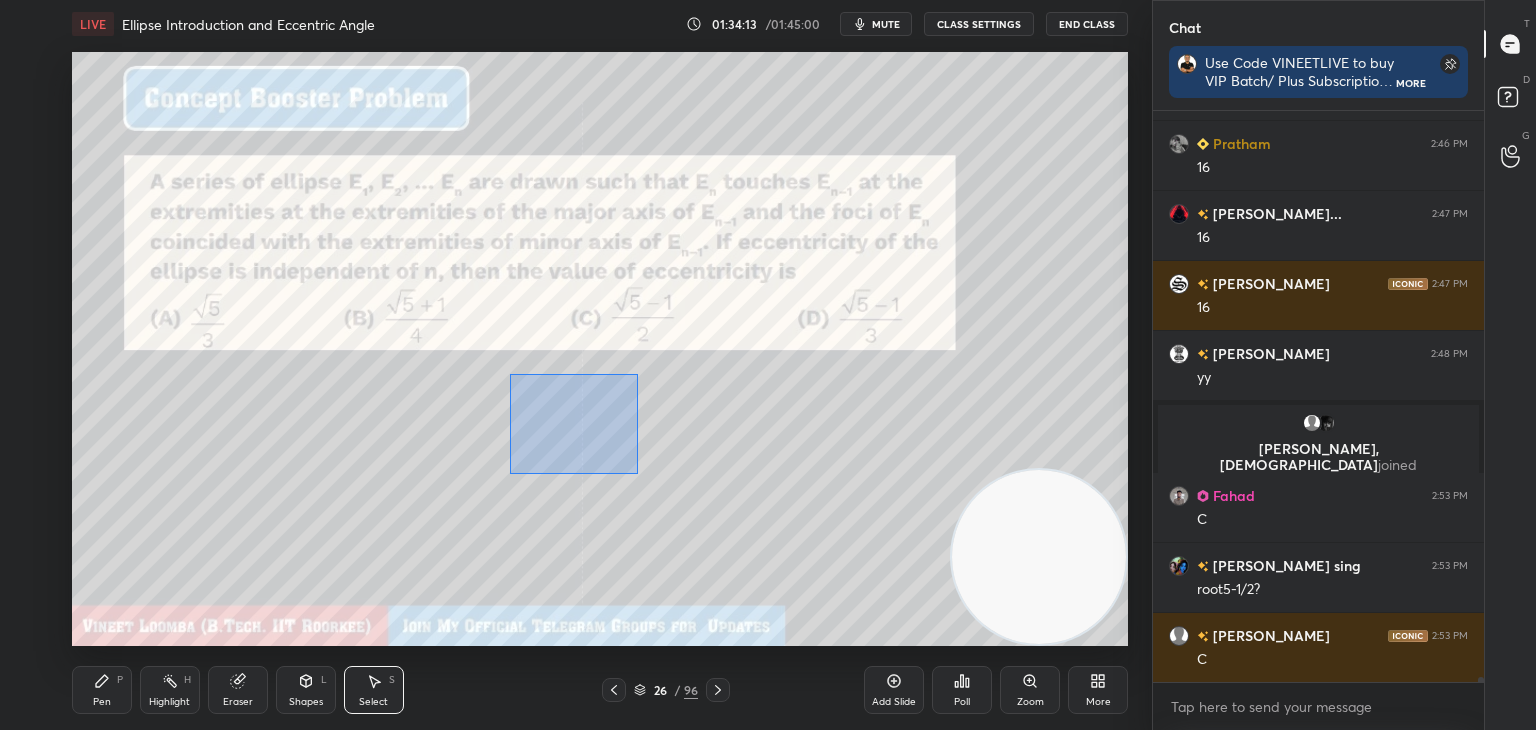 drag, startPoint x: 510, startPoint y: 474, endPoint x: 541, endPoint y: 448, distance: 40.459858 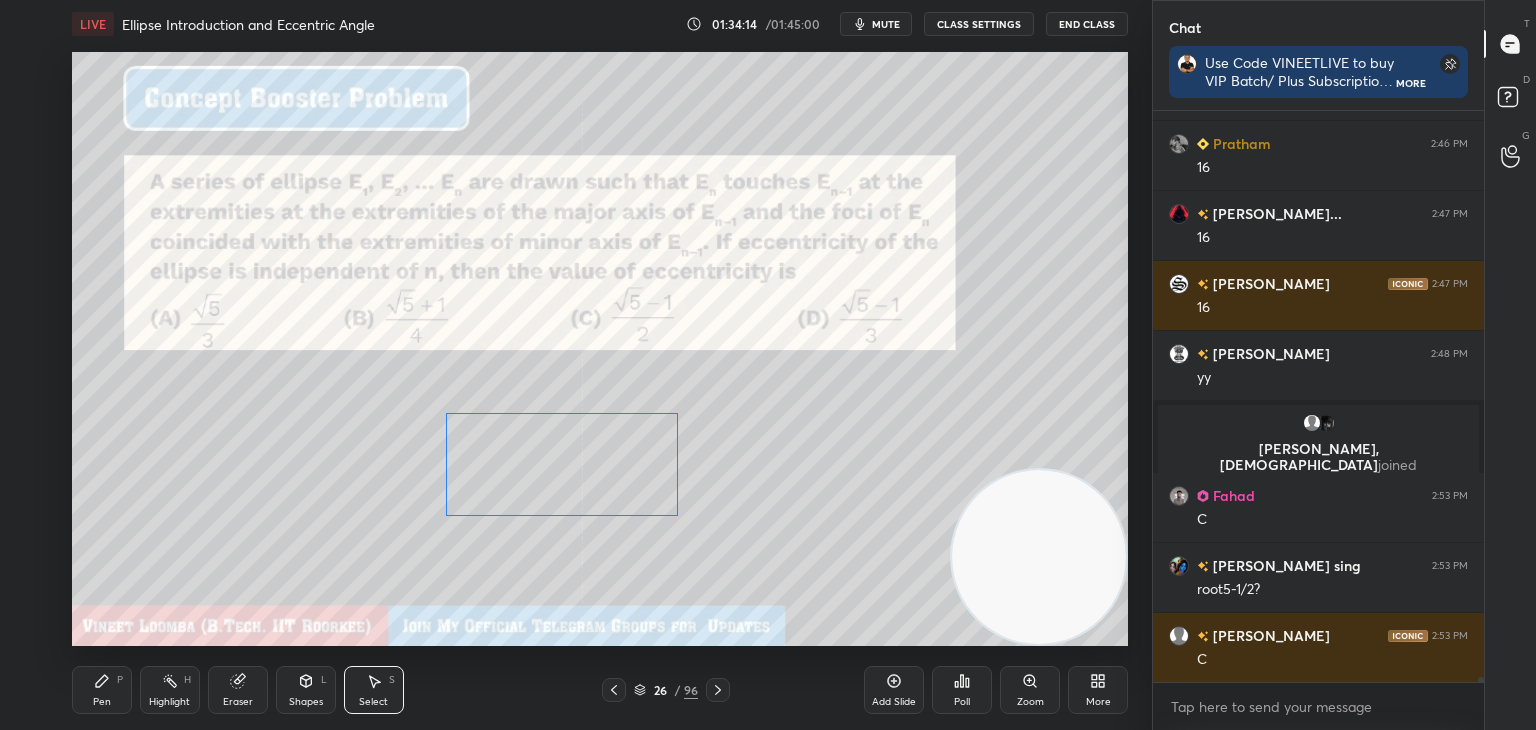 drag, startPoint x: 586, startPoint y: 413, endPoint x: 551, endPoint y: 448, distance: 49.497475 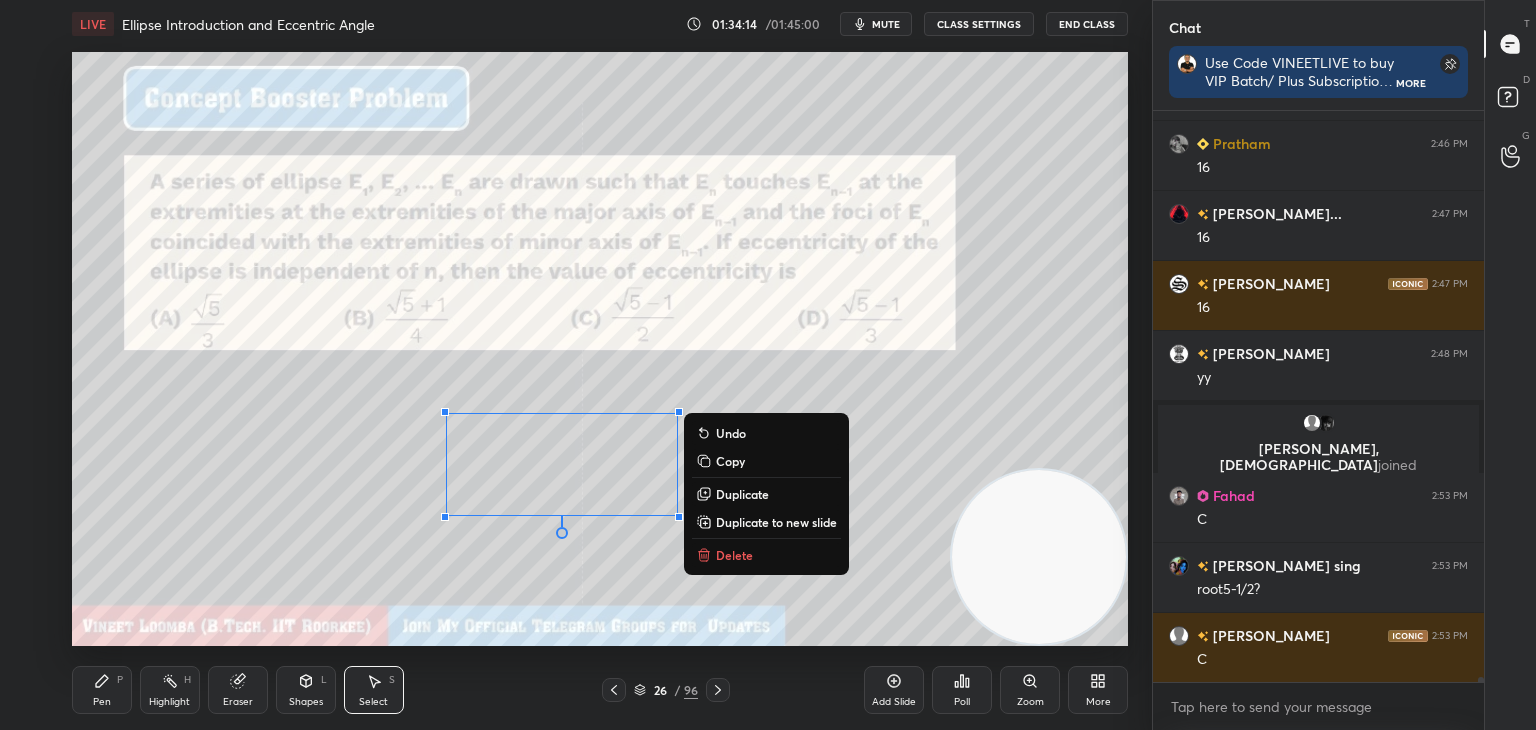 click on "0 ° Undo Copy Duplicate Duplicate to new slide Delete" at bounding box center [600, 349] 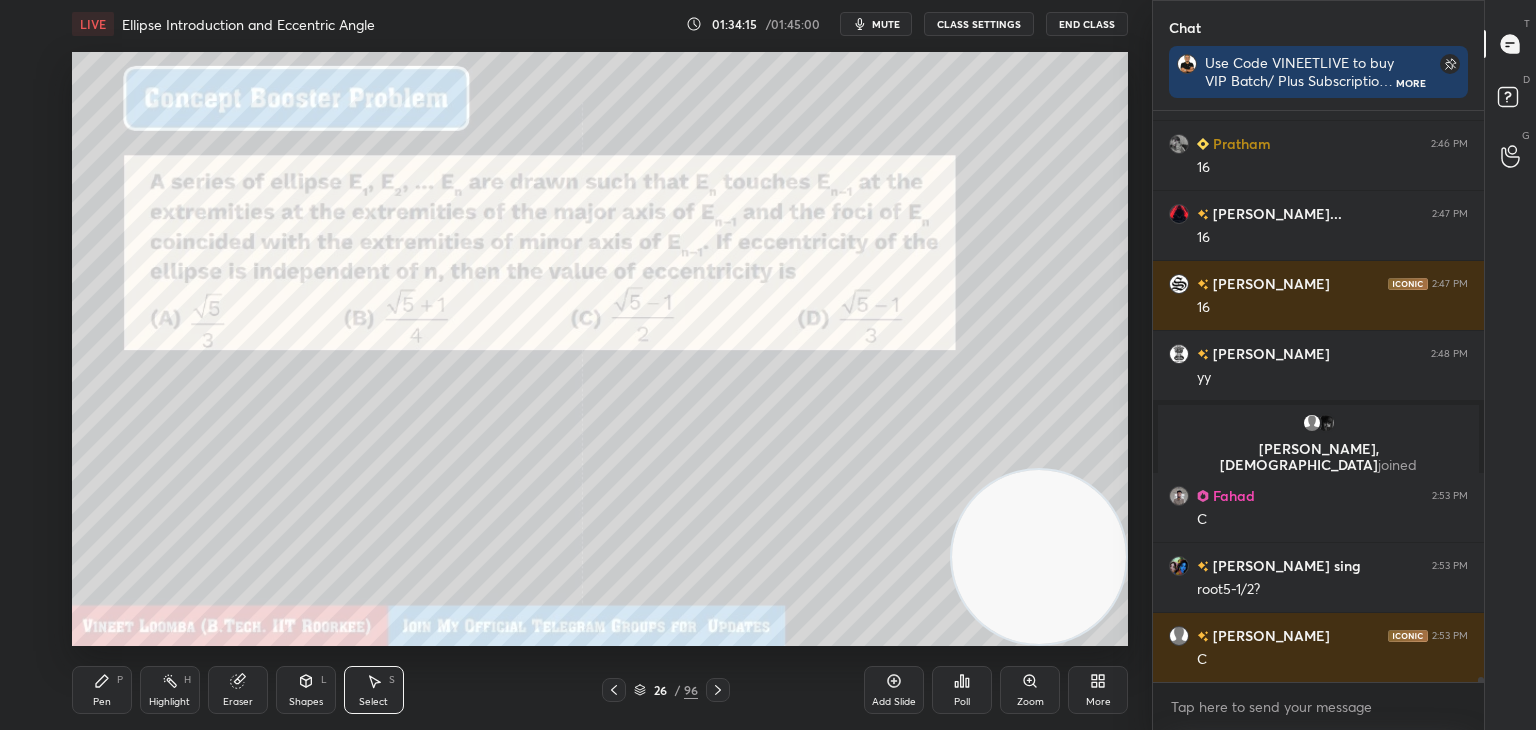 click on "Shapes" at bounding box center (306, 702) 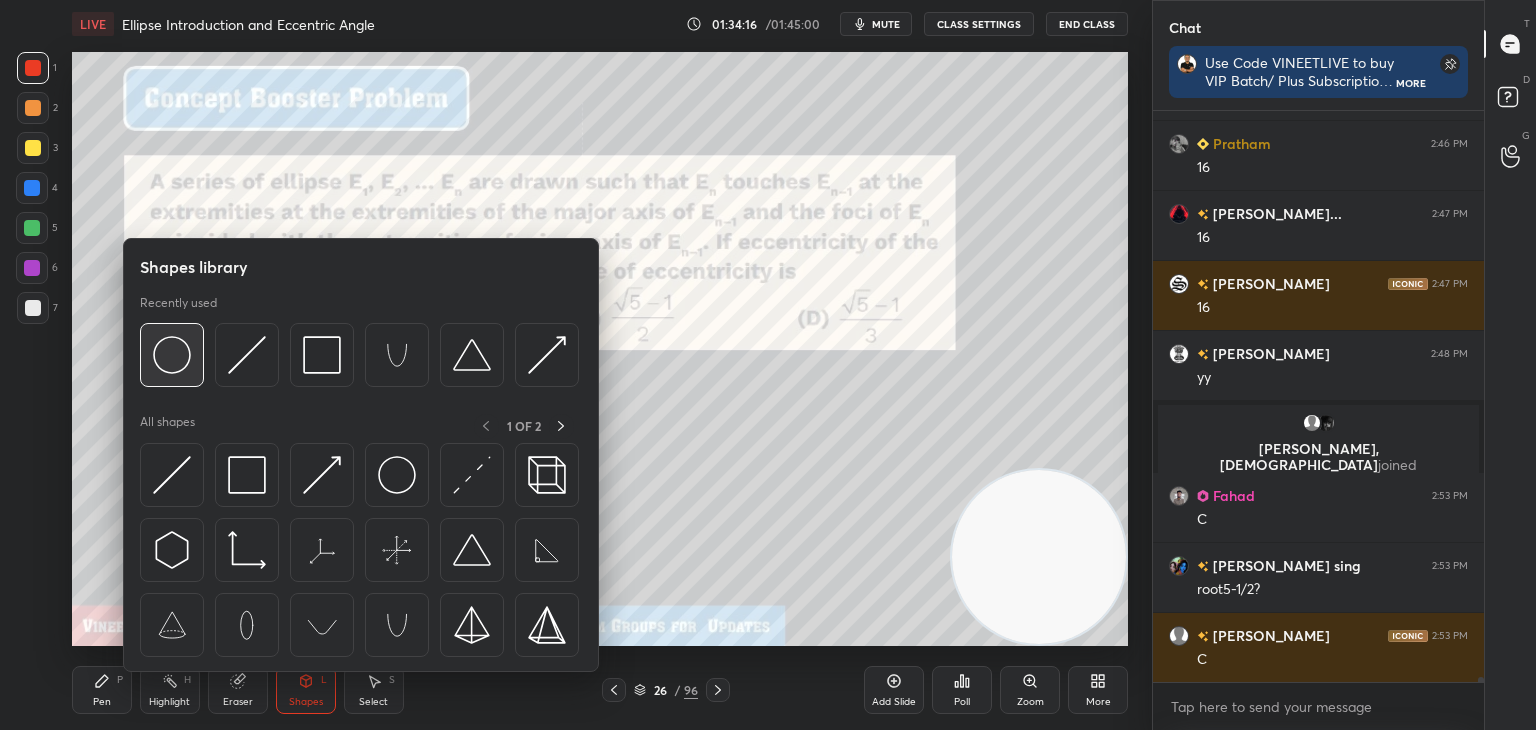 click at bounding box center [172, 355] 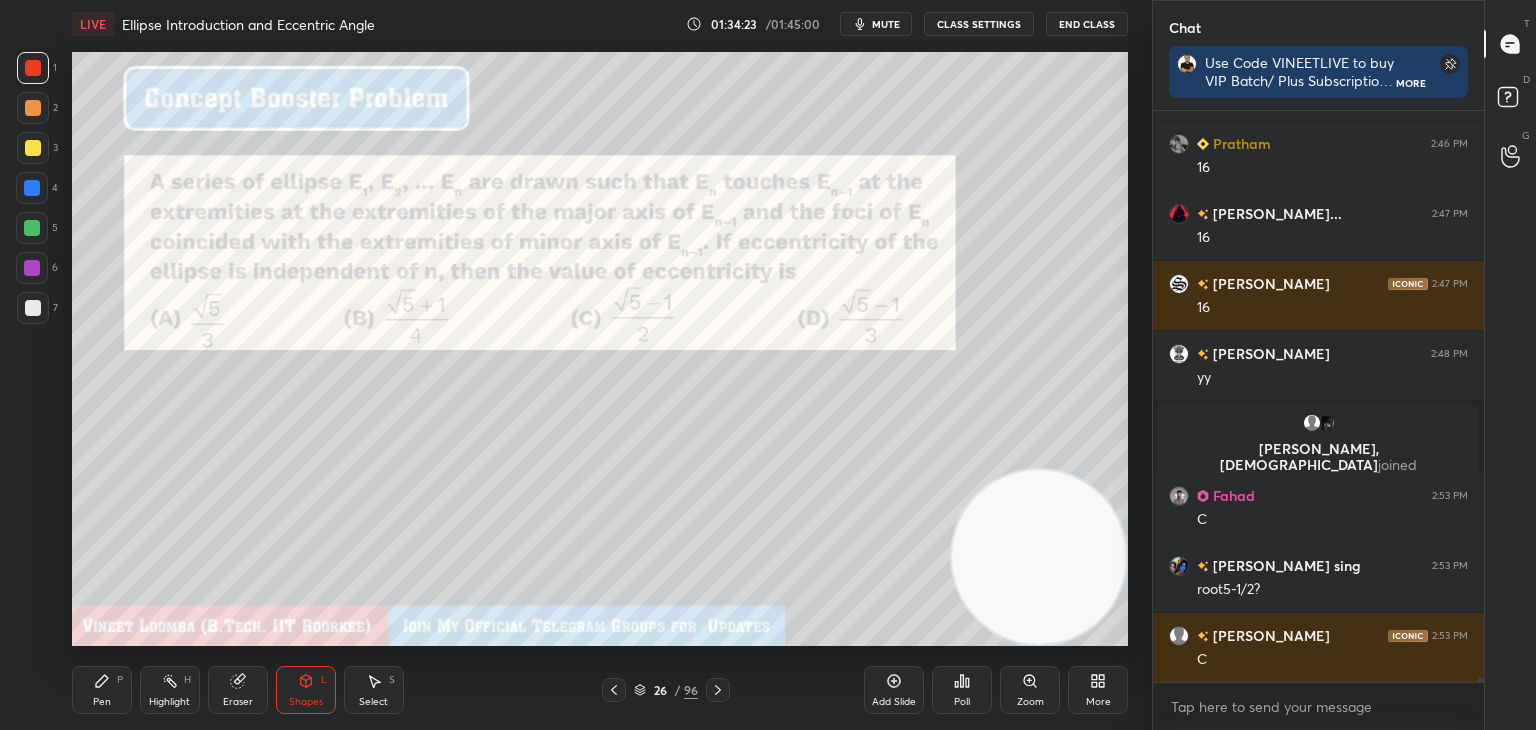 click on "Pen P" at bounding box center [102, 690] 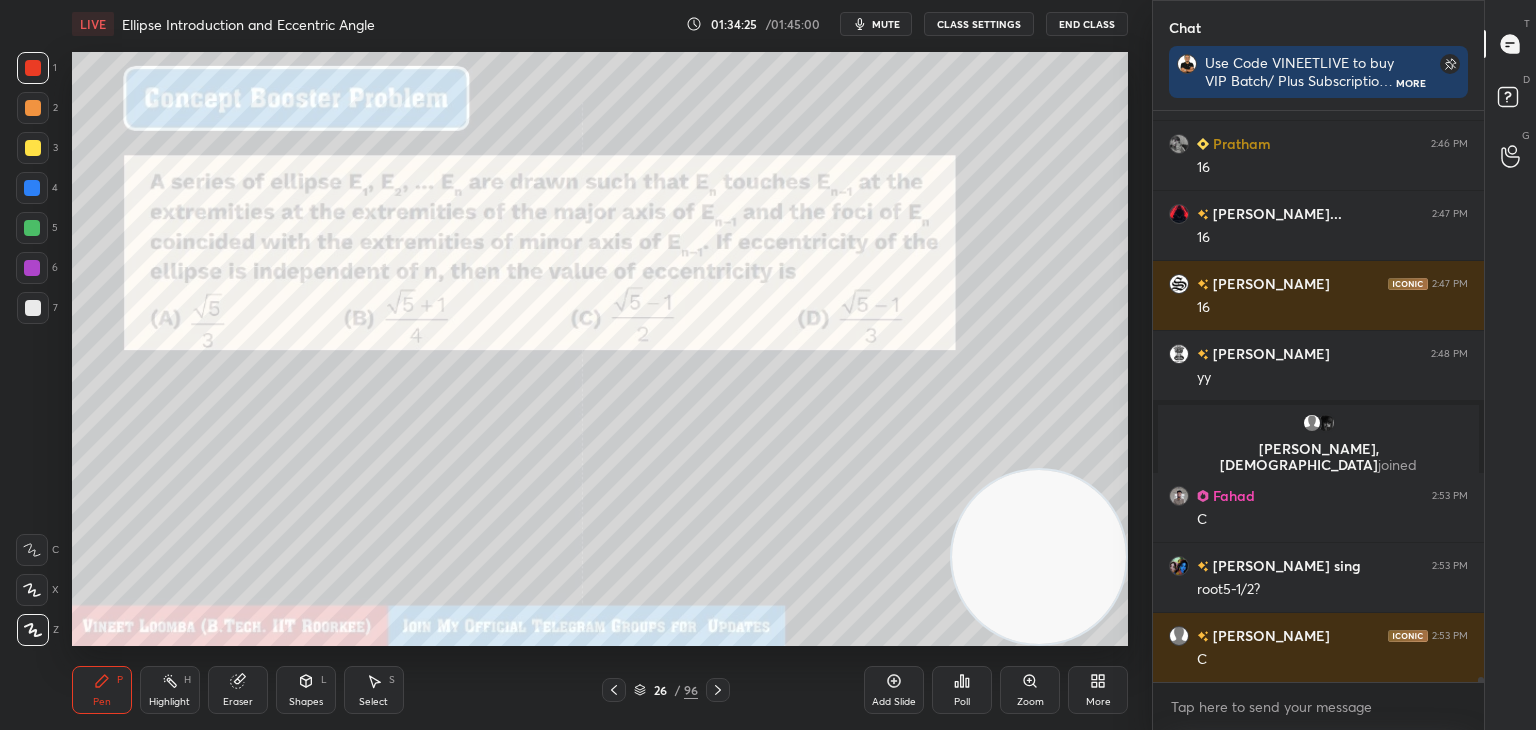 click on "Eraser" at bounding box center (238, 690) 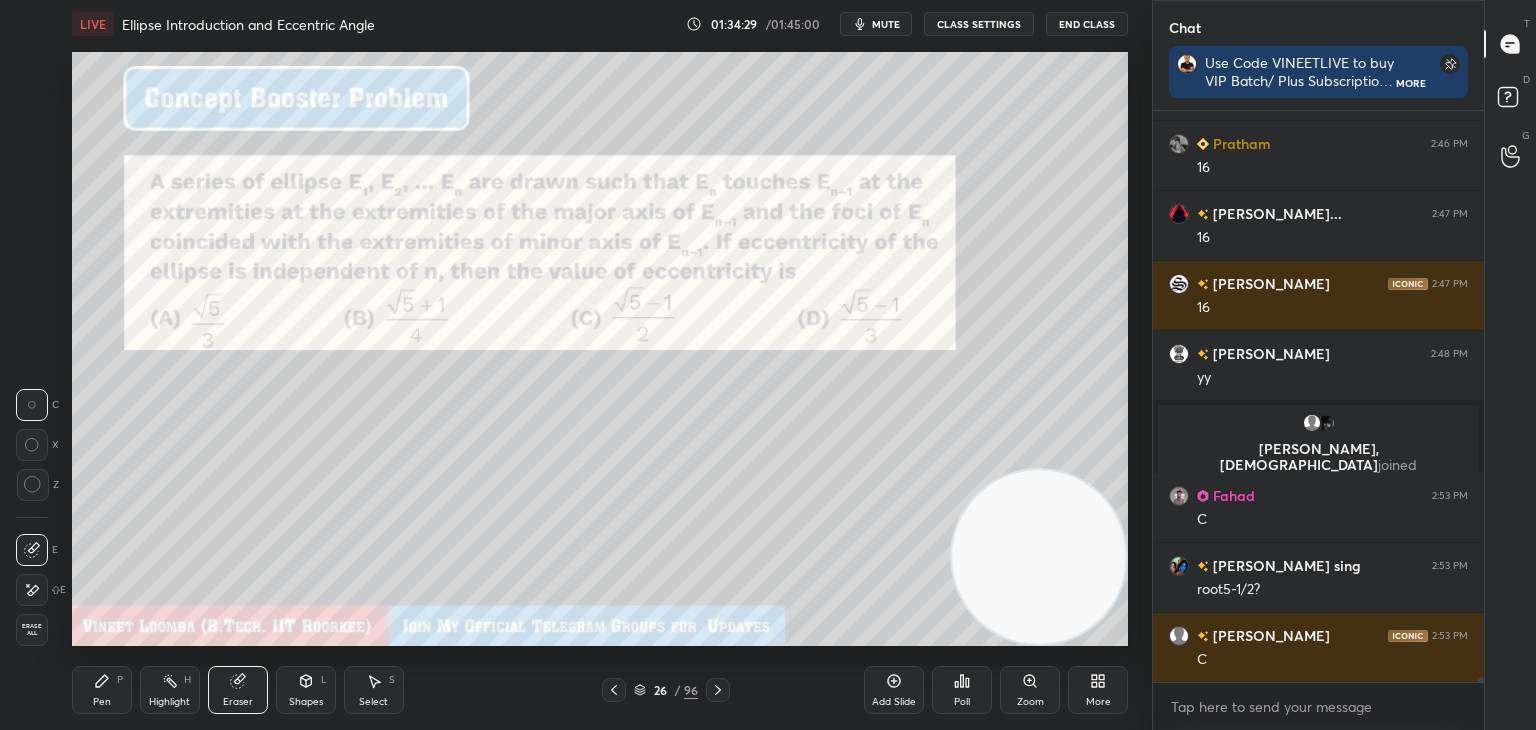 drag, startPoint x: 382, startPoint y: 696, endPoint x: 374, endPoint y: 681, distance: 17 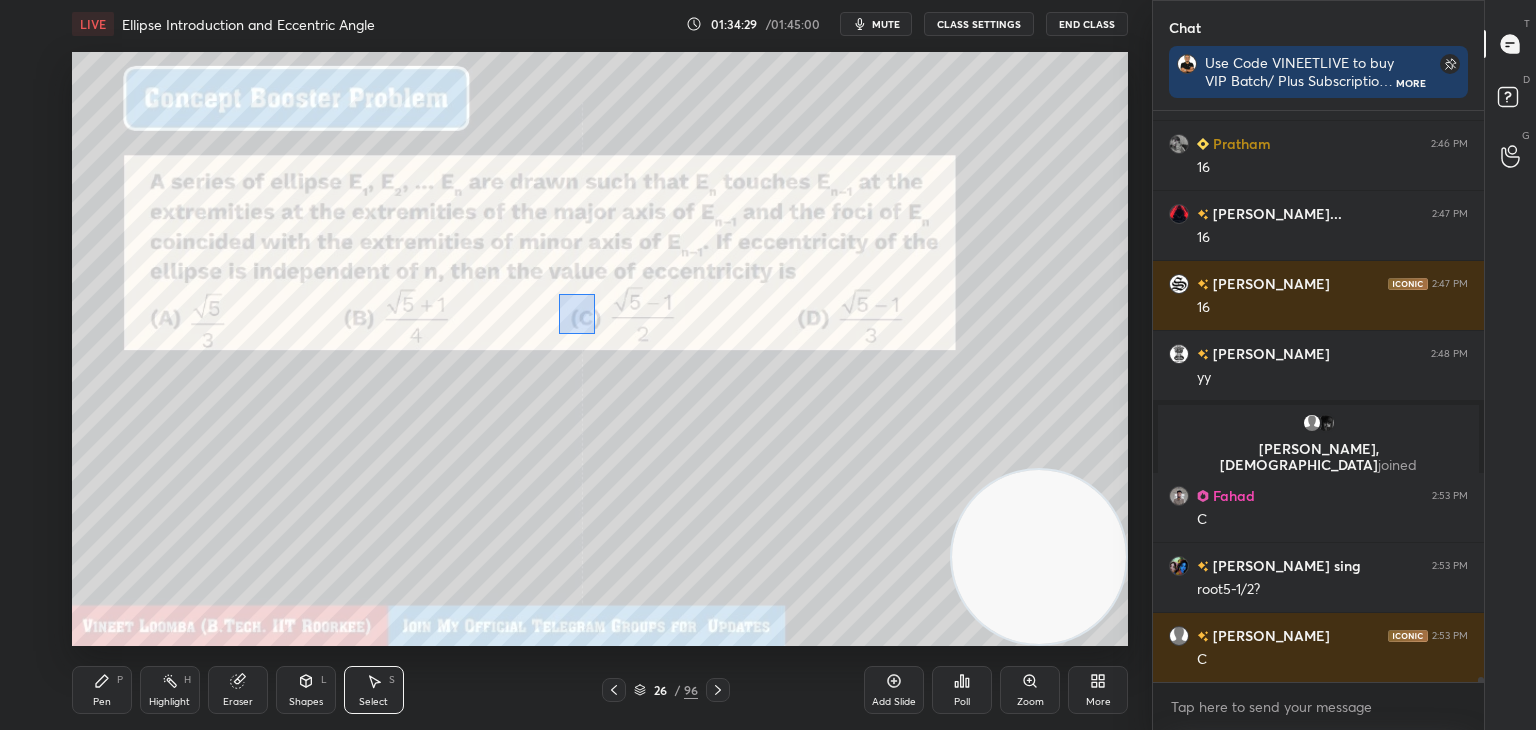 click on "0 ° Undo Copy Duplicate Duplicate to new slide Delete" at bounding box center [600, 349] 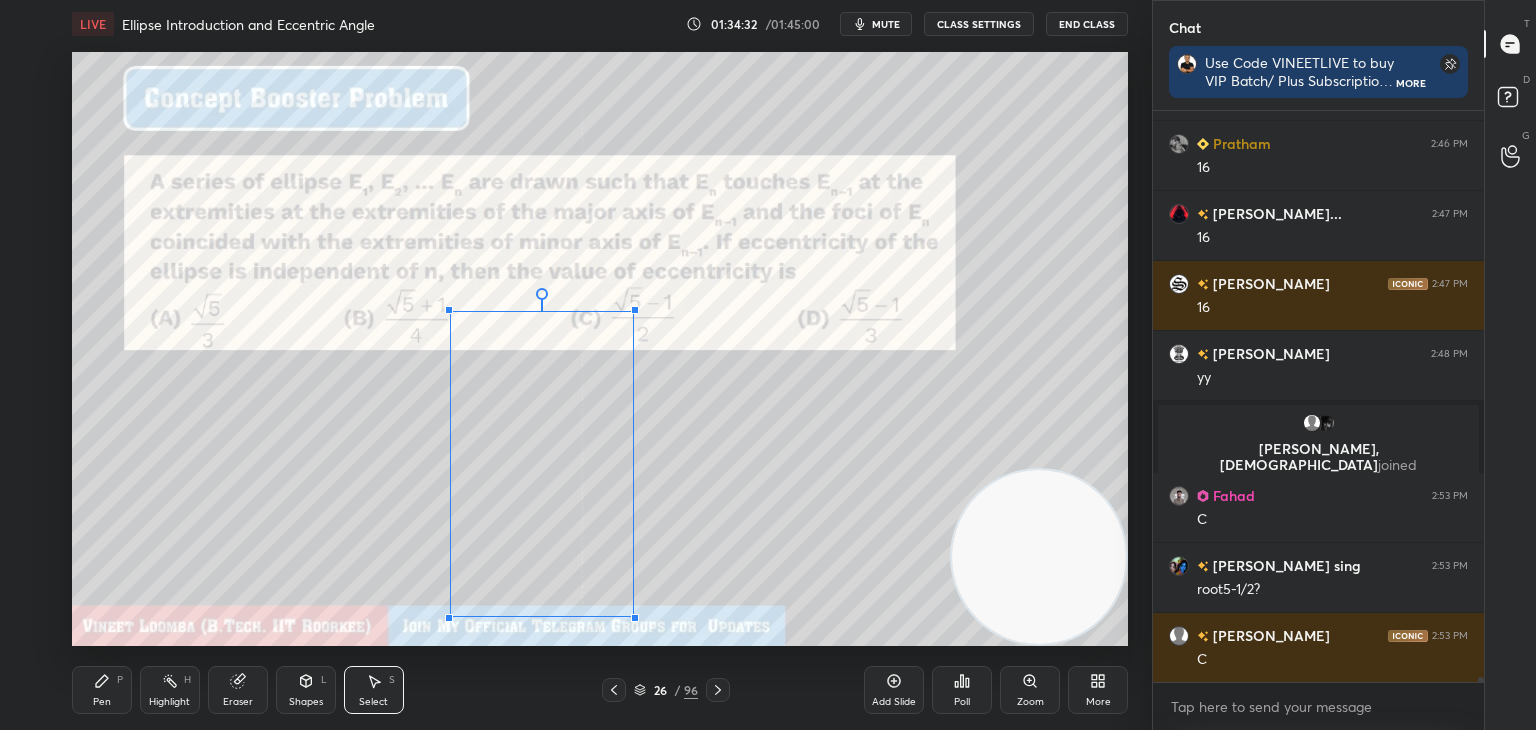 drag, startPoint x: 636, startPoint y: 309, endPoint x: 490, endPoint y: 389, distance: 166.48123 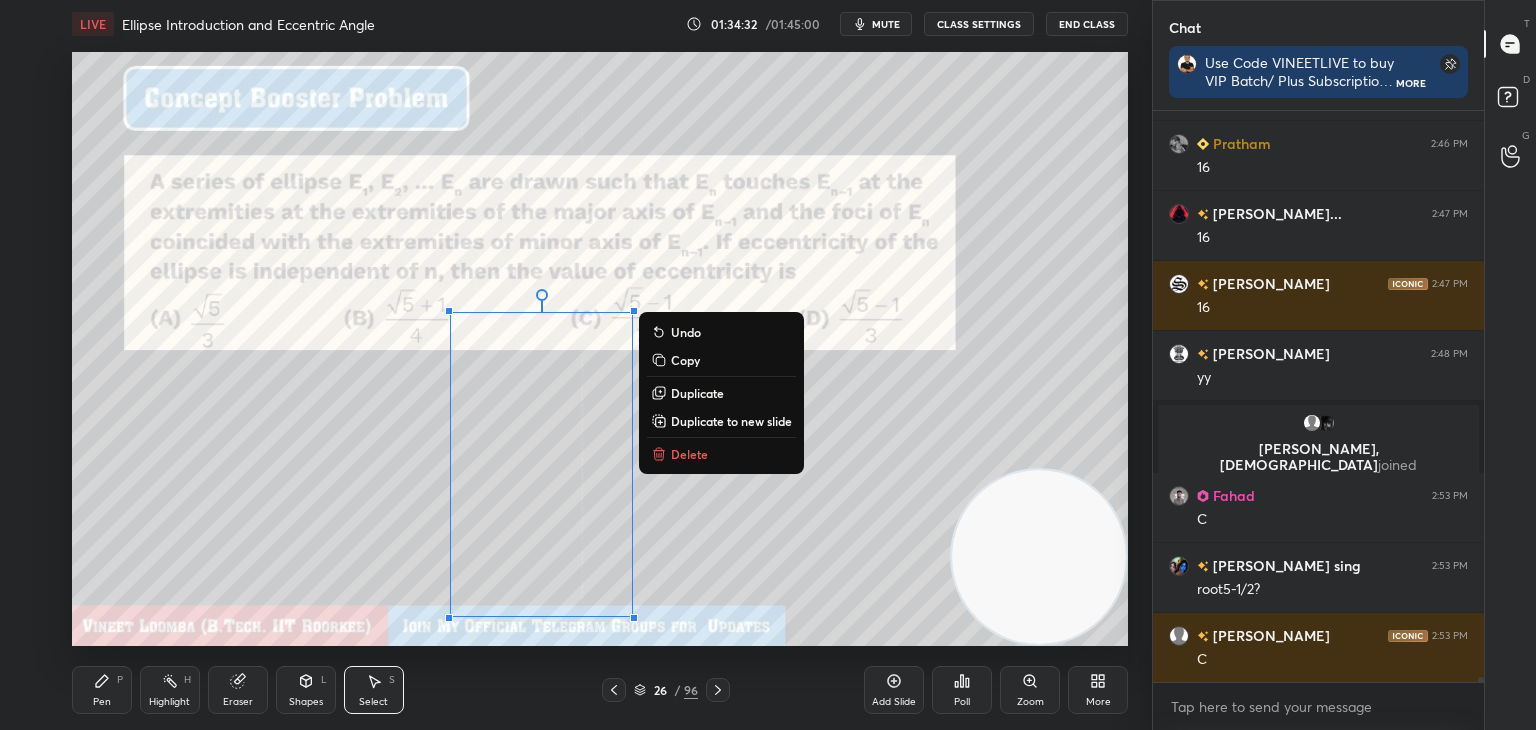 click on "Highlight" at bounding box center (169, 702) 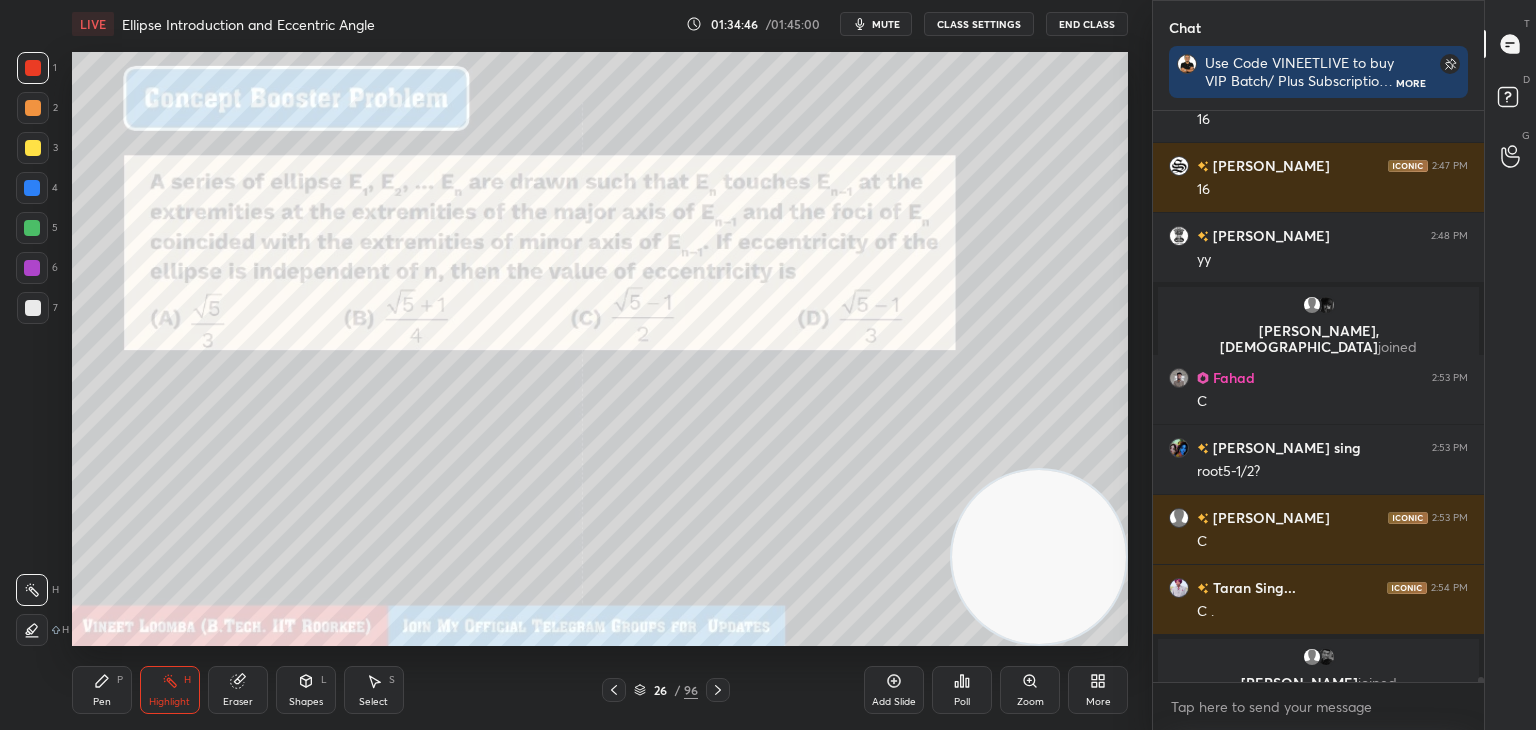 scroll, scrollTop: 68460, scrollLeft: 0, axis: vertical 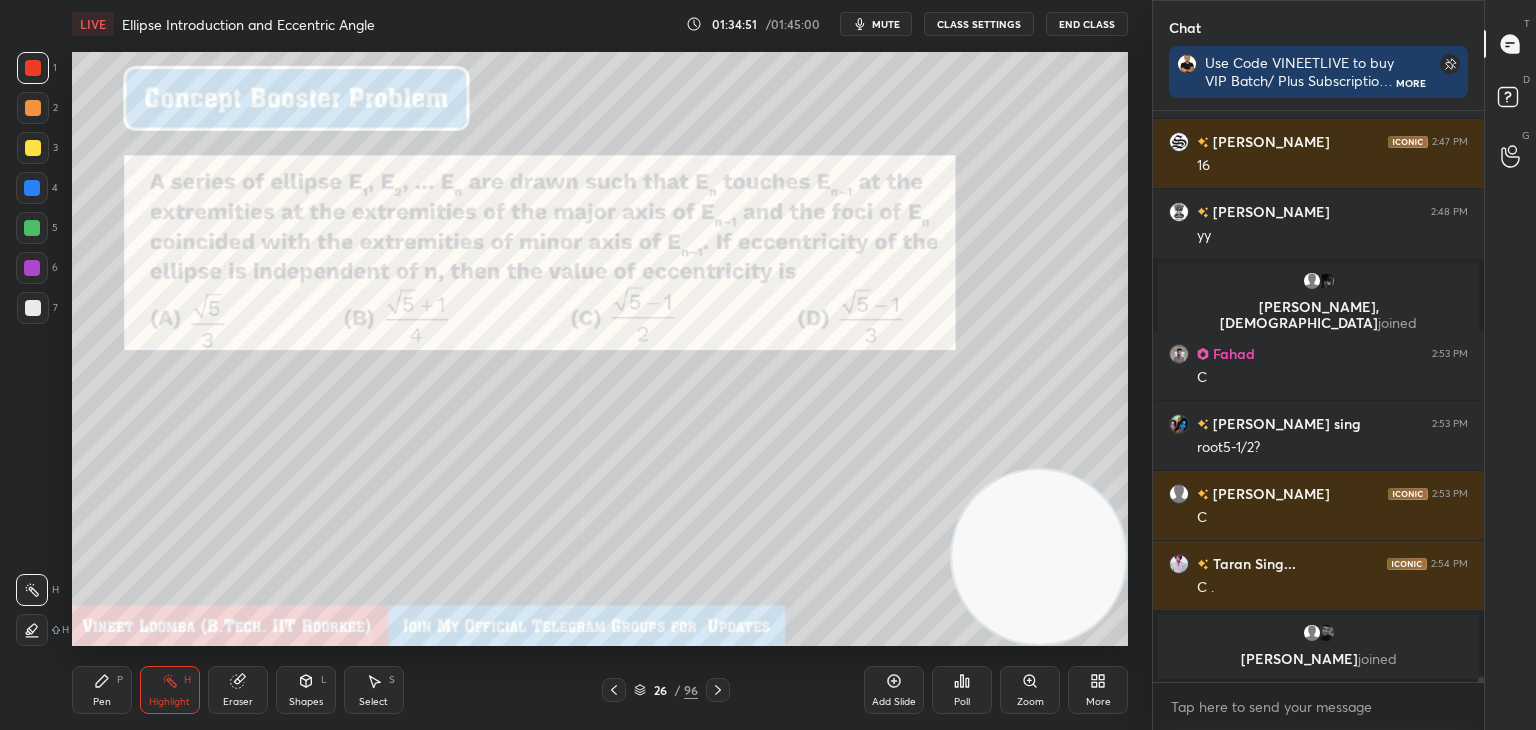 click on "Pen" at bounding box center [102, 702] 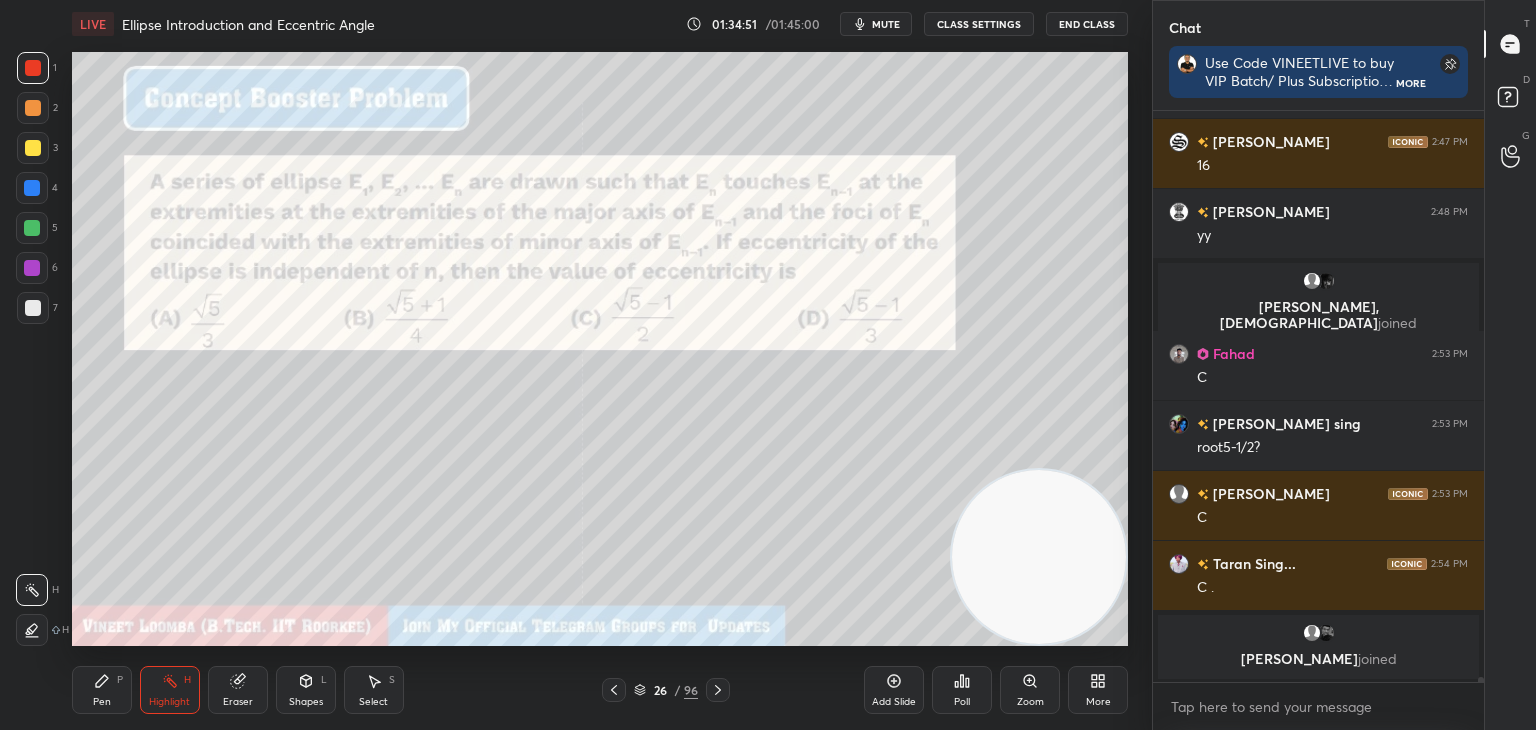 scroll, scrollTop: 68452, scrollLeft: 0, axis: vertical 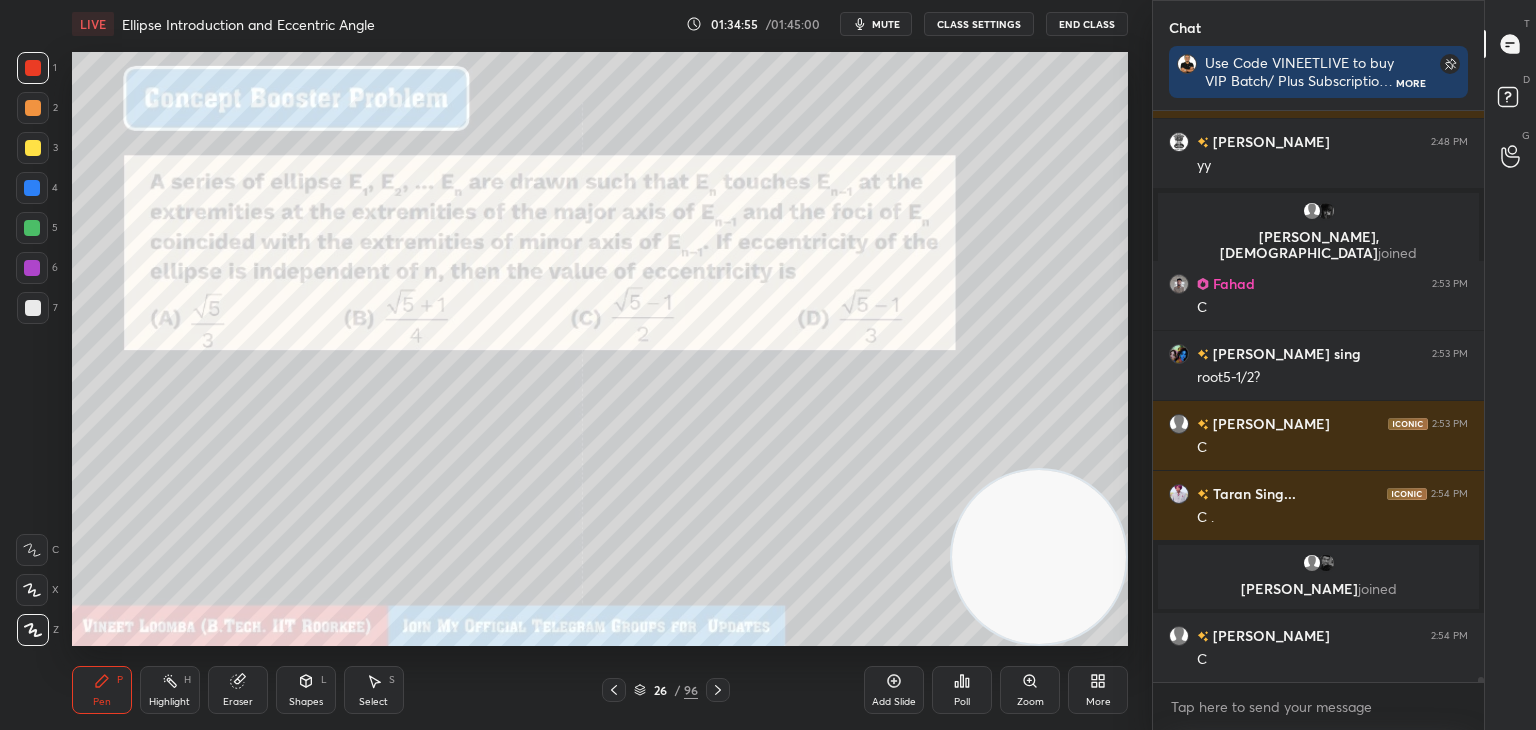 click on "Eraser" at bounding box center [238, 702] 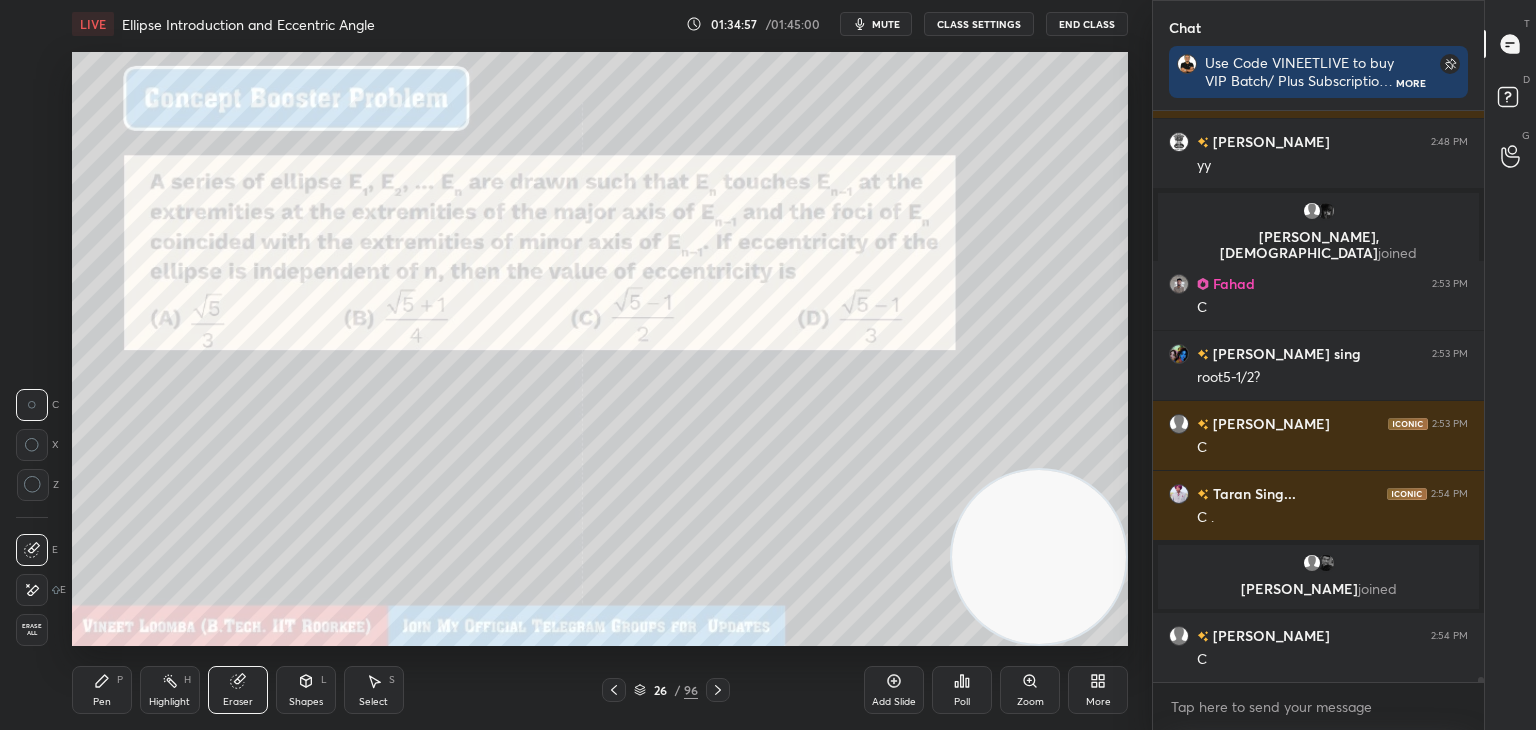click on "Pen P" at bounding box center [102, 690] 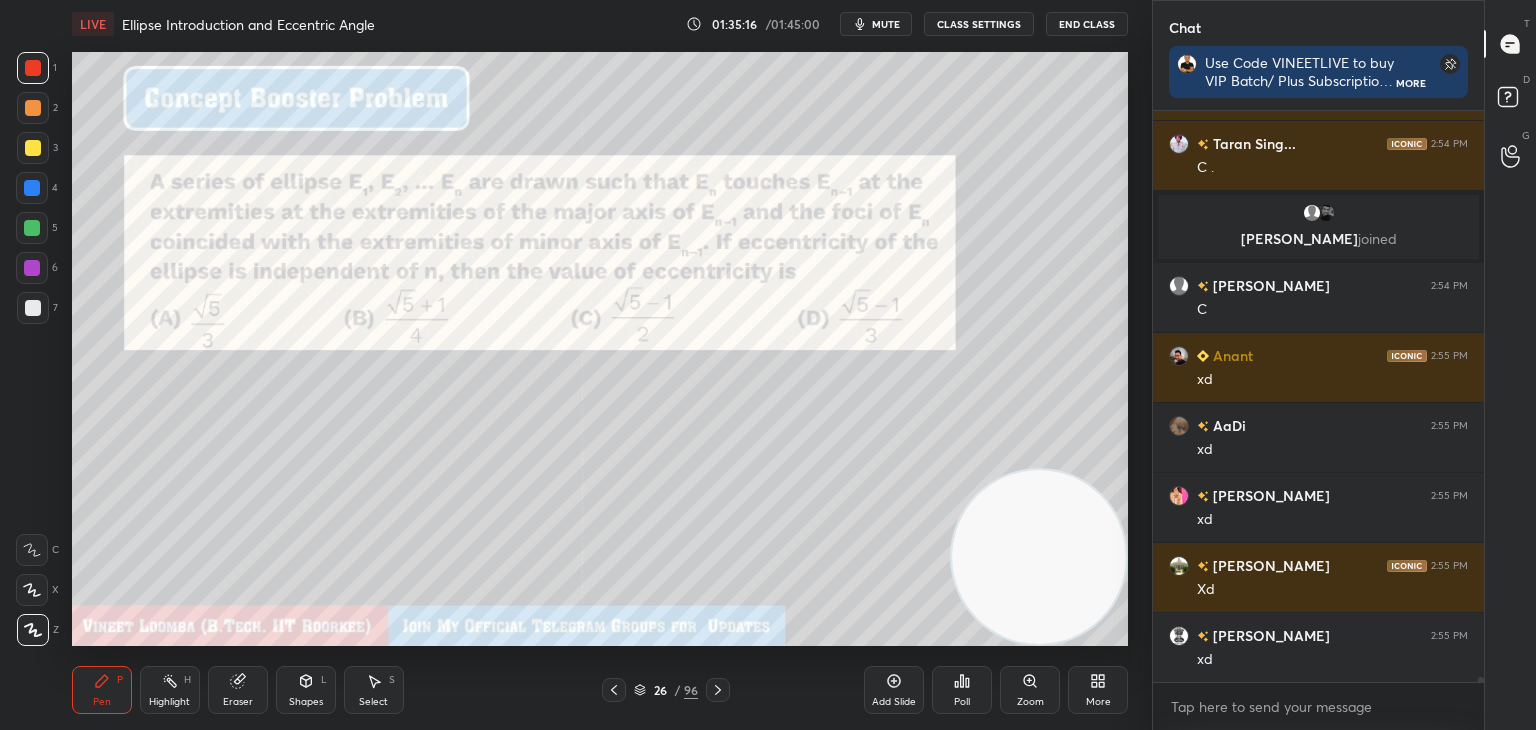 scroll, scrollTop: 68872, scrollLeft: 0, axis: vertical 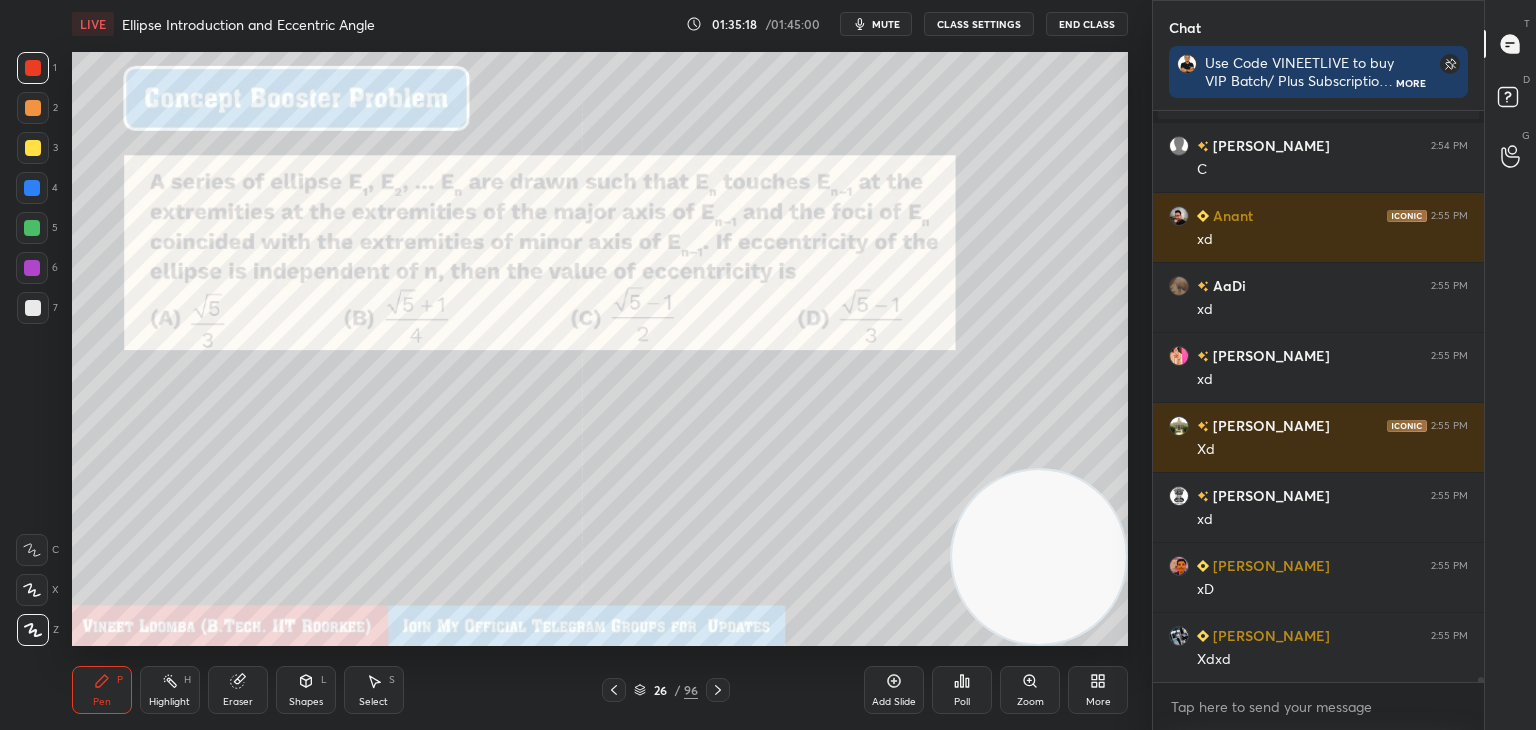 click on "Select S" at bounding box center [374, 690] 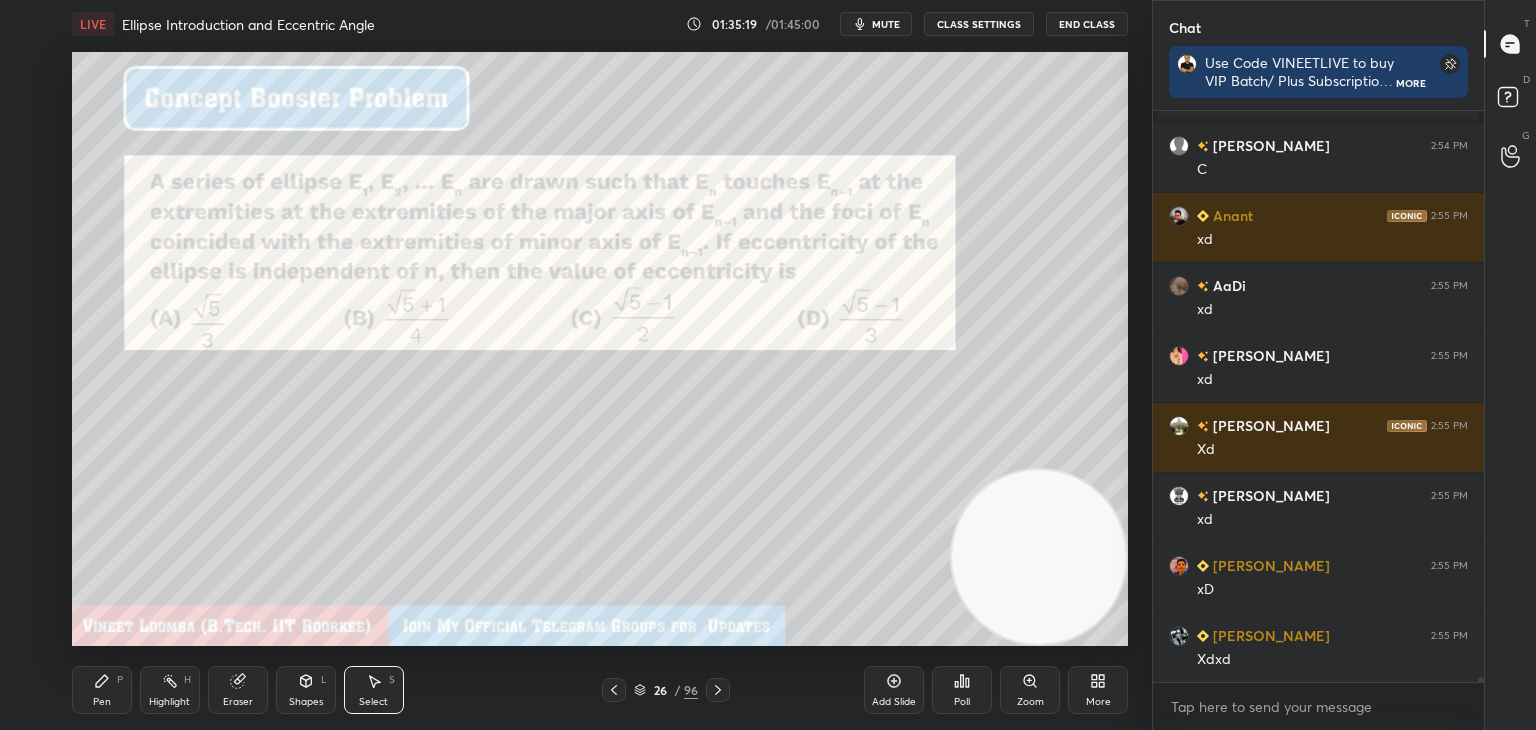 scroll, scrollTop: 69082, scrollLeft: 0, axis: vertical 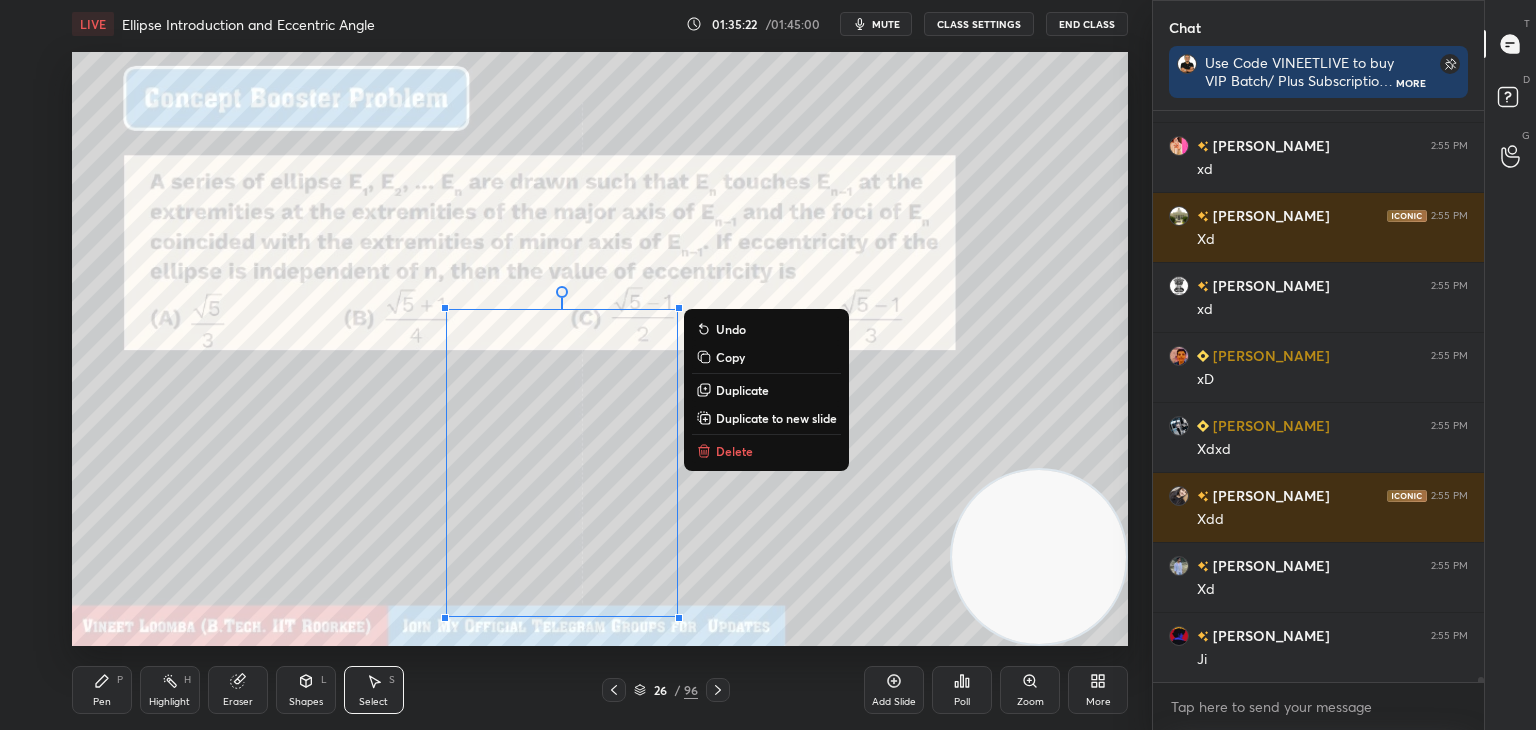 drag, startPoint x: 429, startPoint y: 301, endPoint x: 716, endPoint y: 643, distance: 446.46725 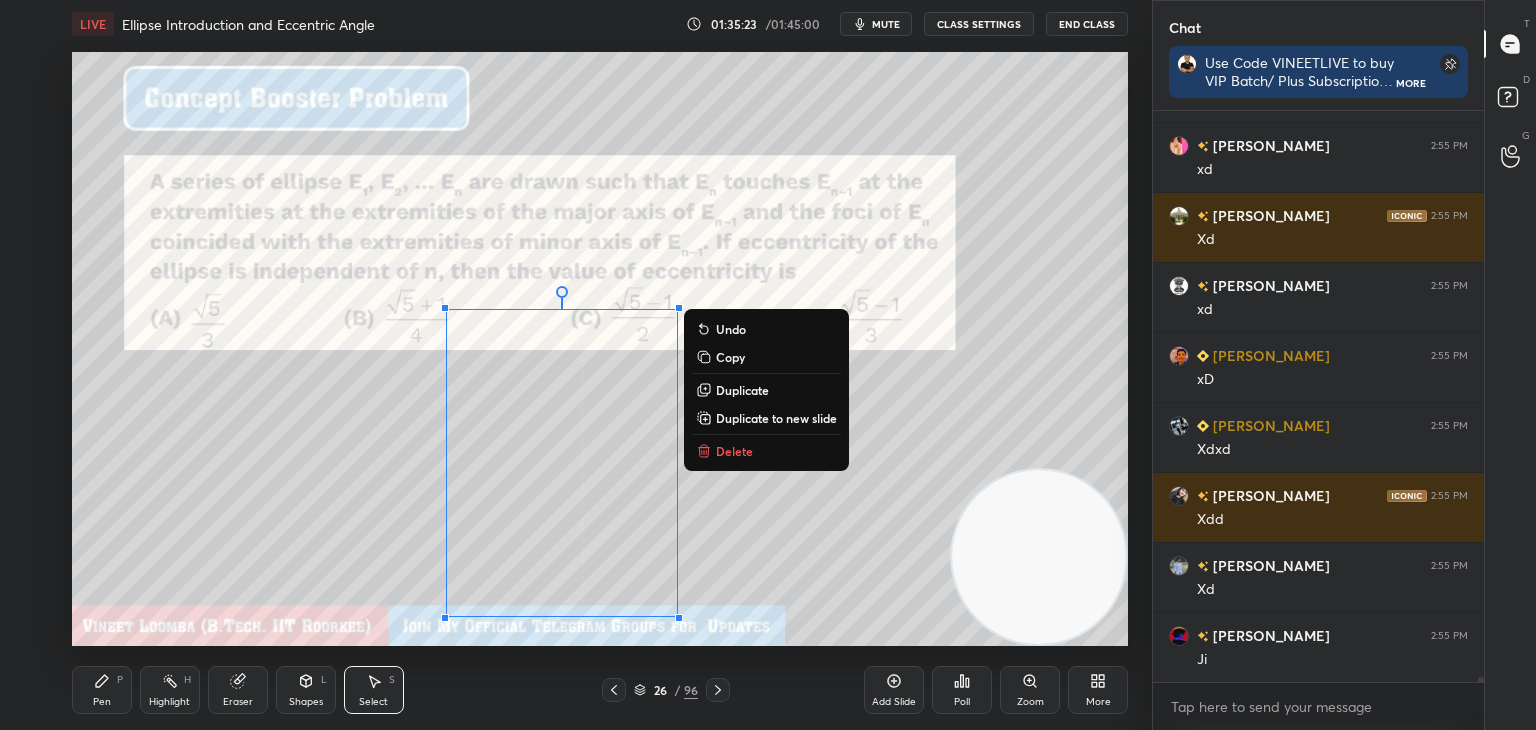scroll, scrollTop: 69222, scrollLeft: 0, axis: vertical 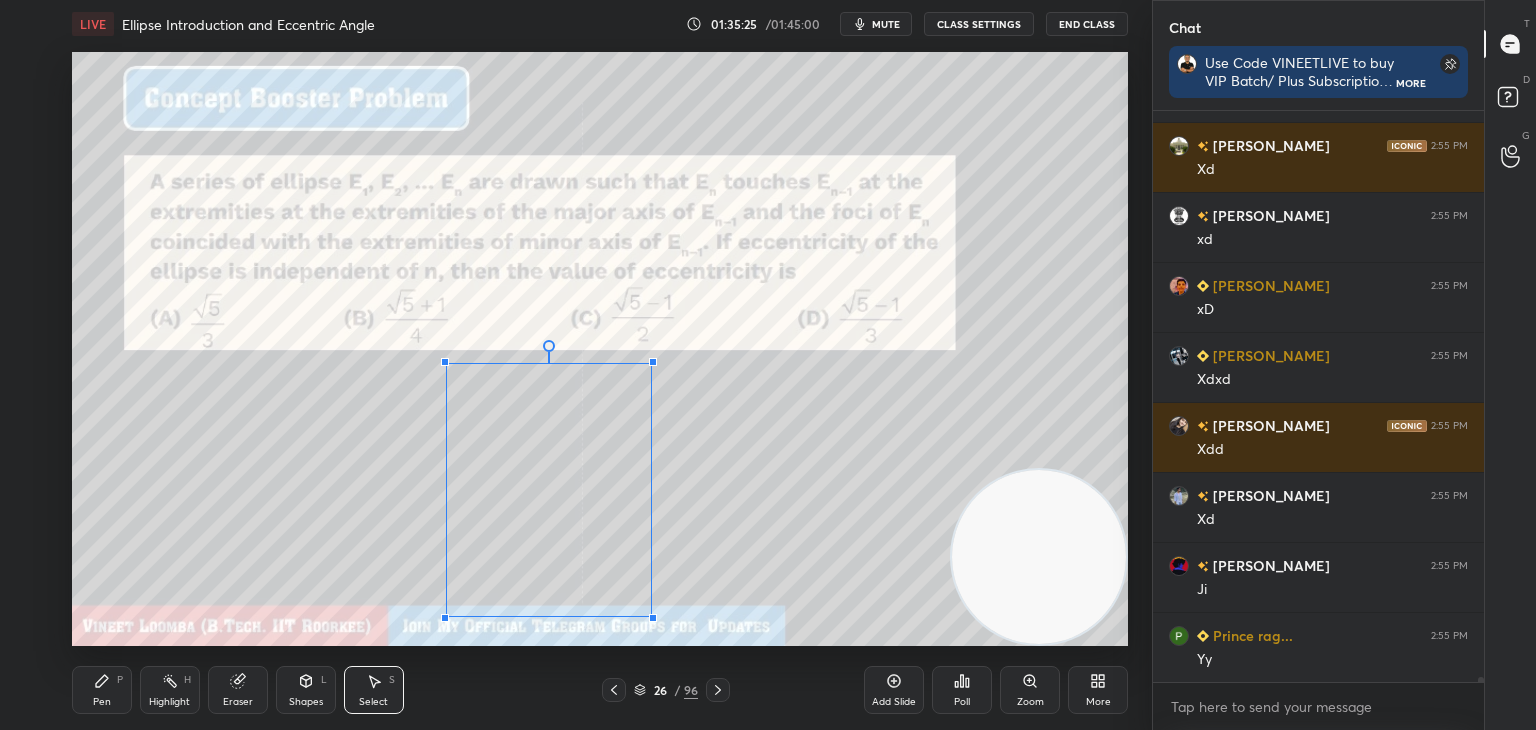 drag, startPoint x: 676, startPoint y: 310, endPoint x: 634, endPoint y: 395, distance: 94.81033 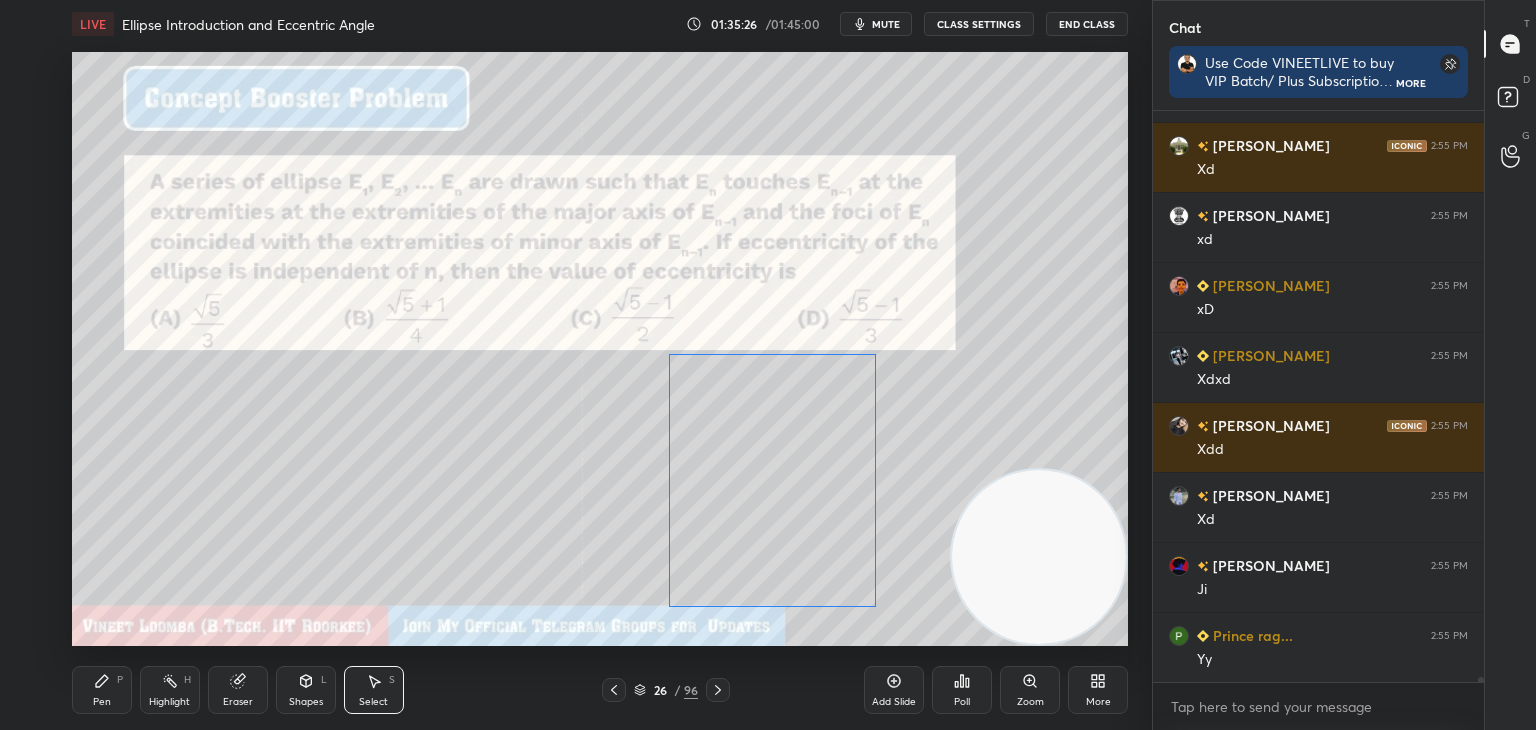 drag, startPoint x: 615, startPoint y: 445, endPoint x: 790, endPoint y: 440, distance: 175.07141 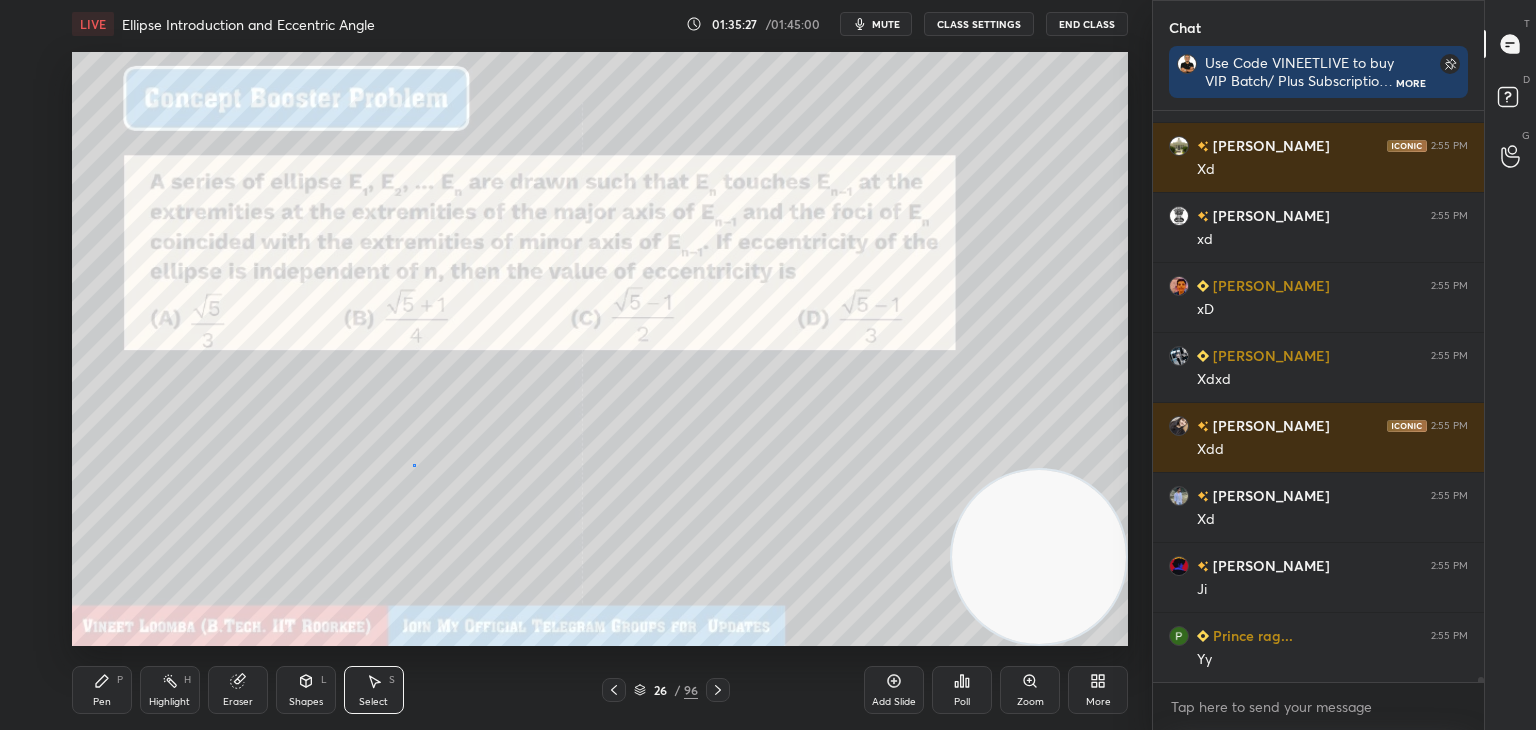 drag, startPoint x: 414, startPoint y: 465, endPoint x: 348, endPoint y: 525, distance: 89.19641 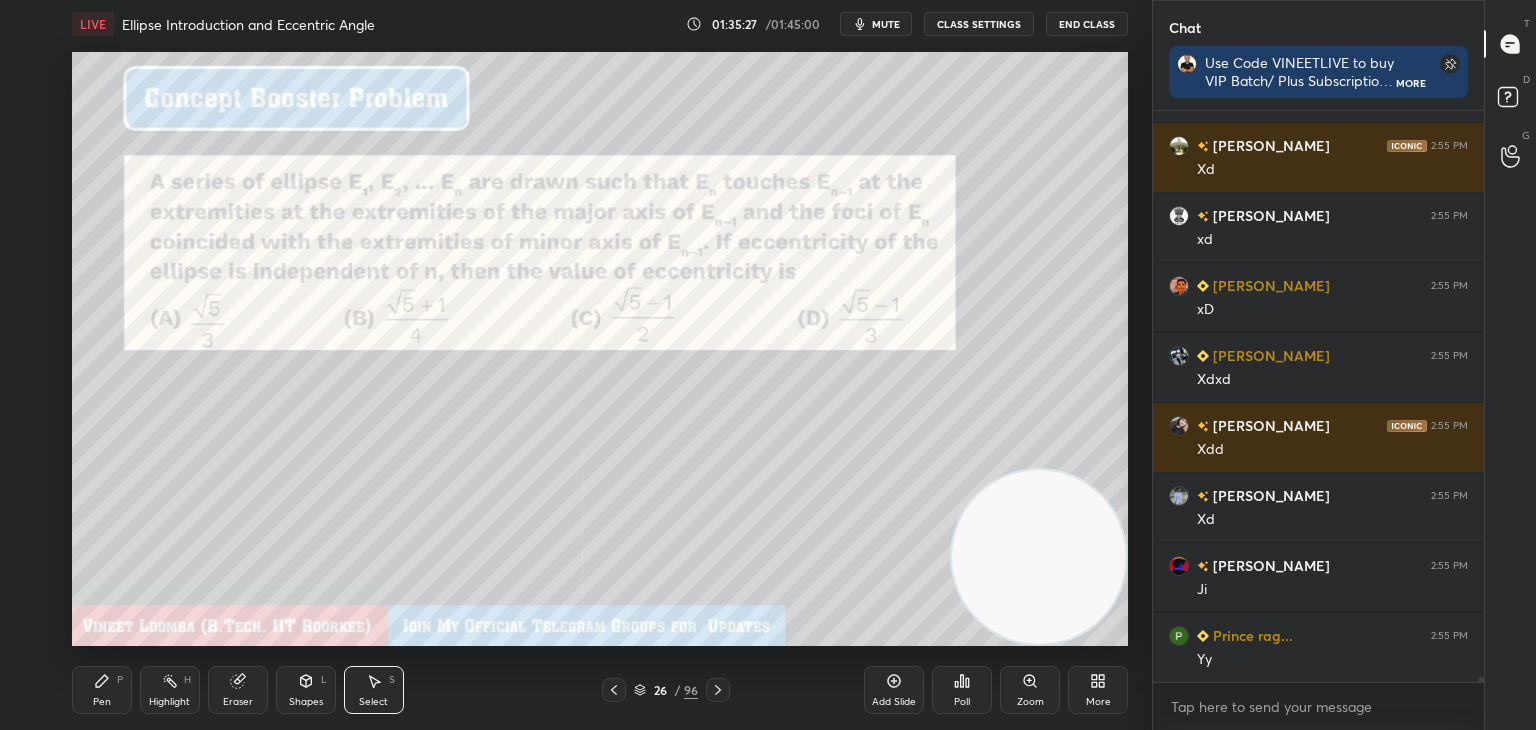 click on "Pen" at bounding box center [102, 702] 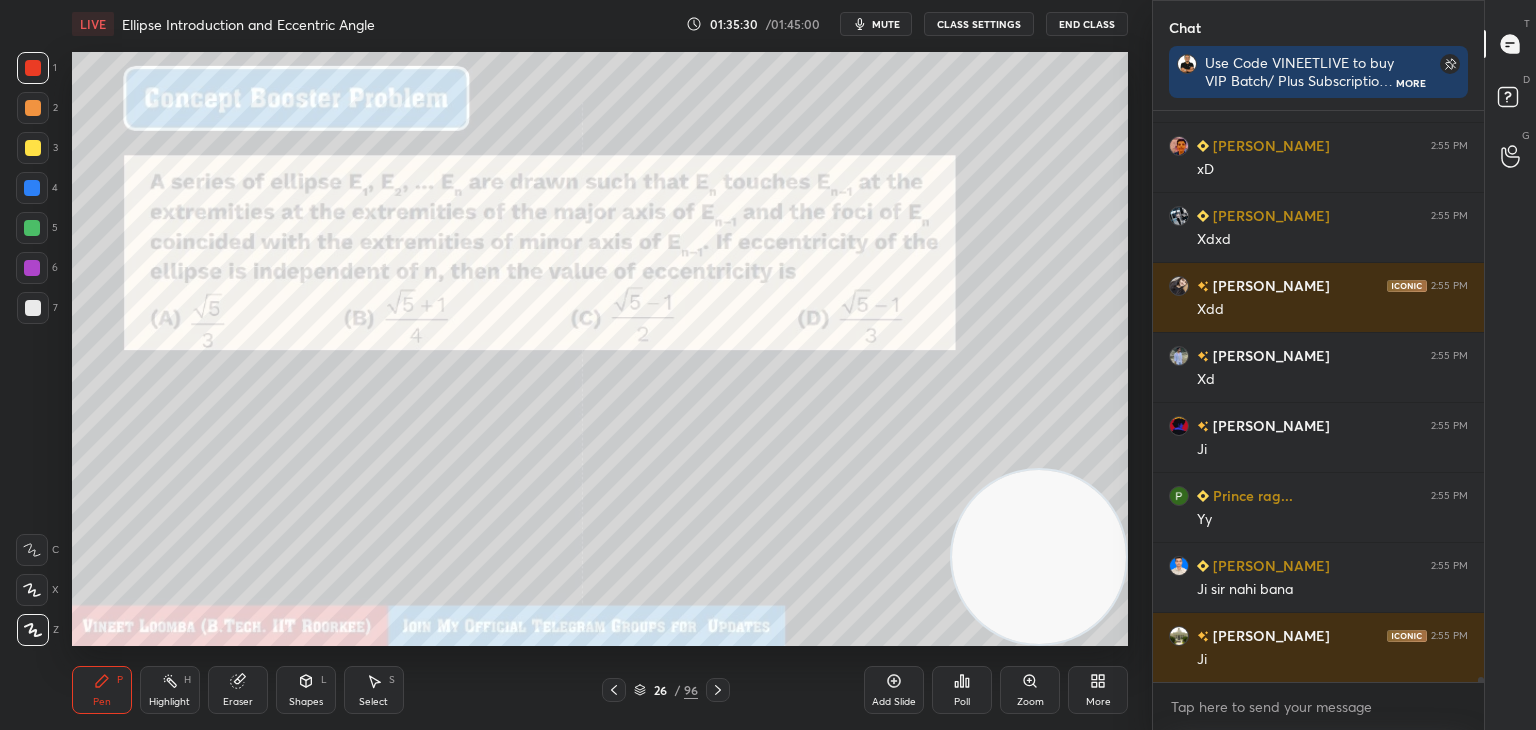 scroll, scrollTop: 69432, scrollLeft: 0, axis: vertical 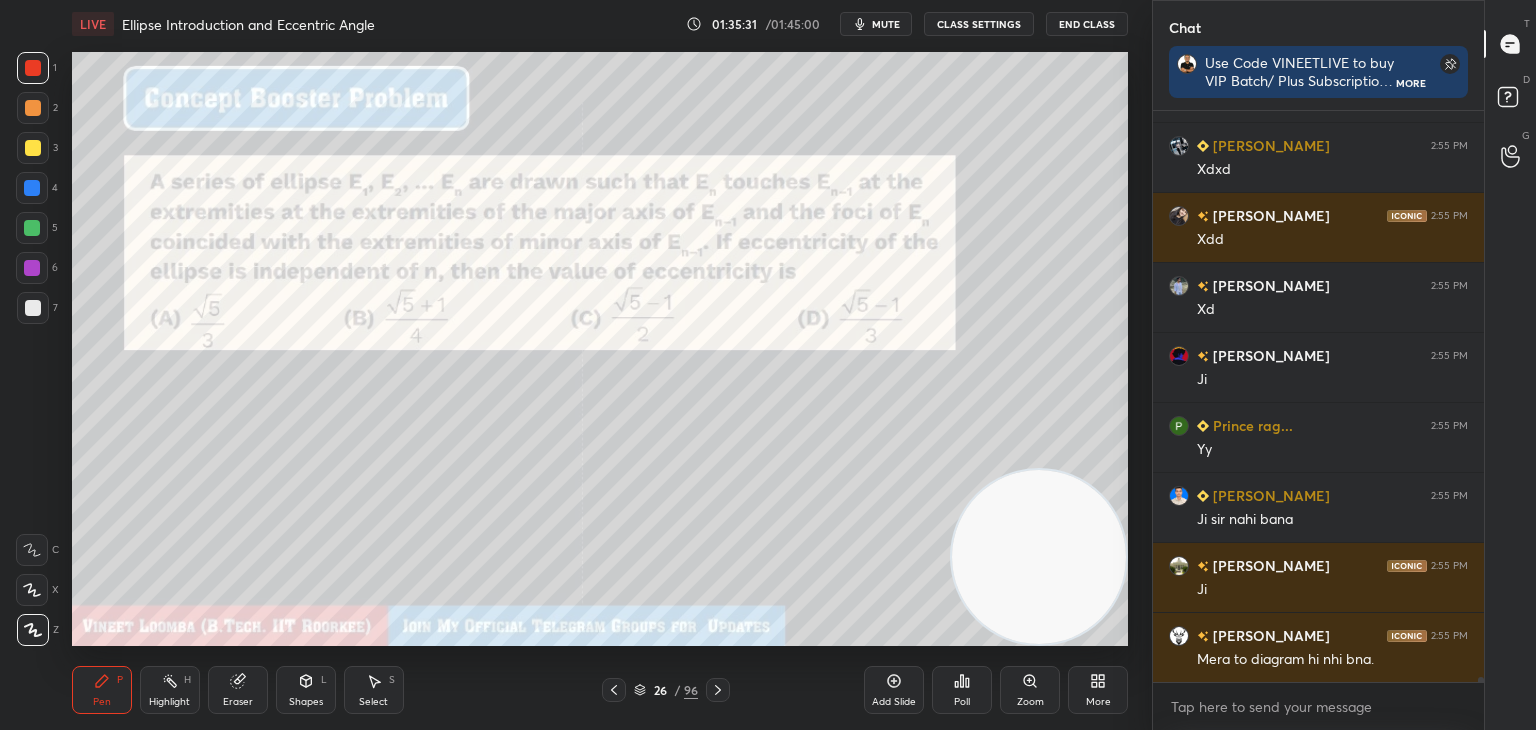 click on "Pen P" at bounding box center (102, 690) 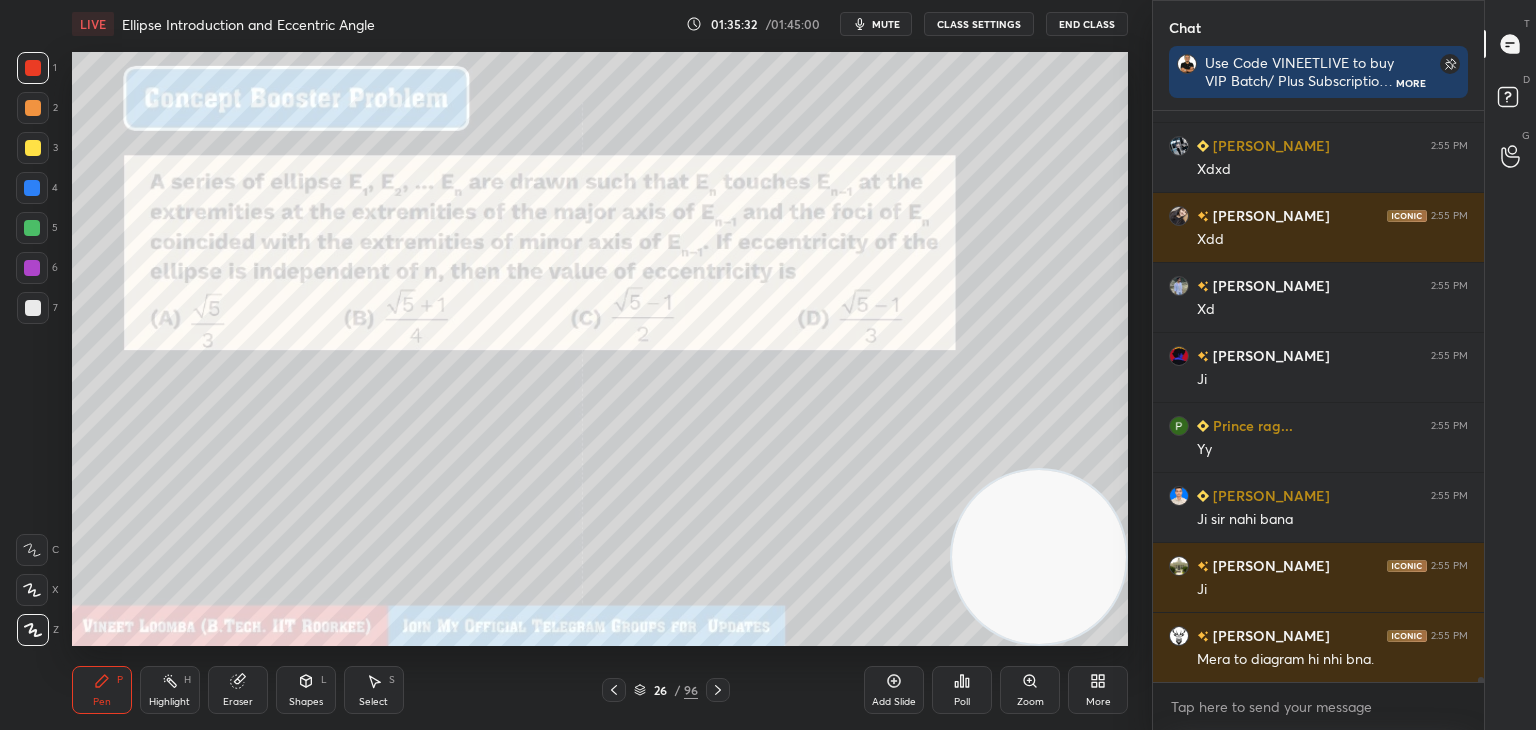 click at bounding box center (33, 308) 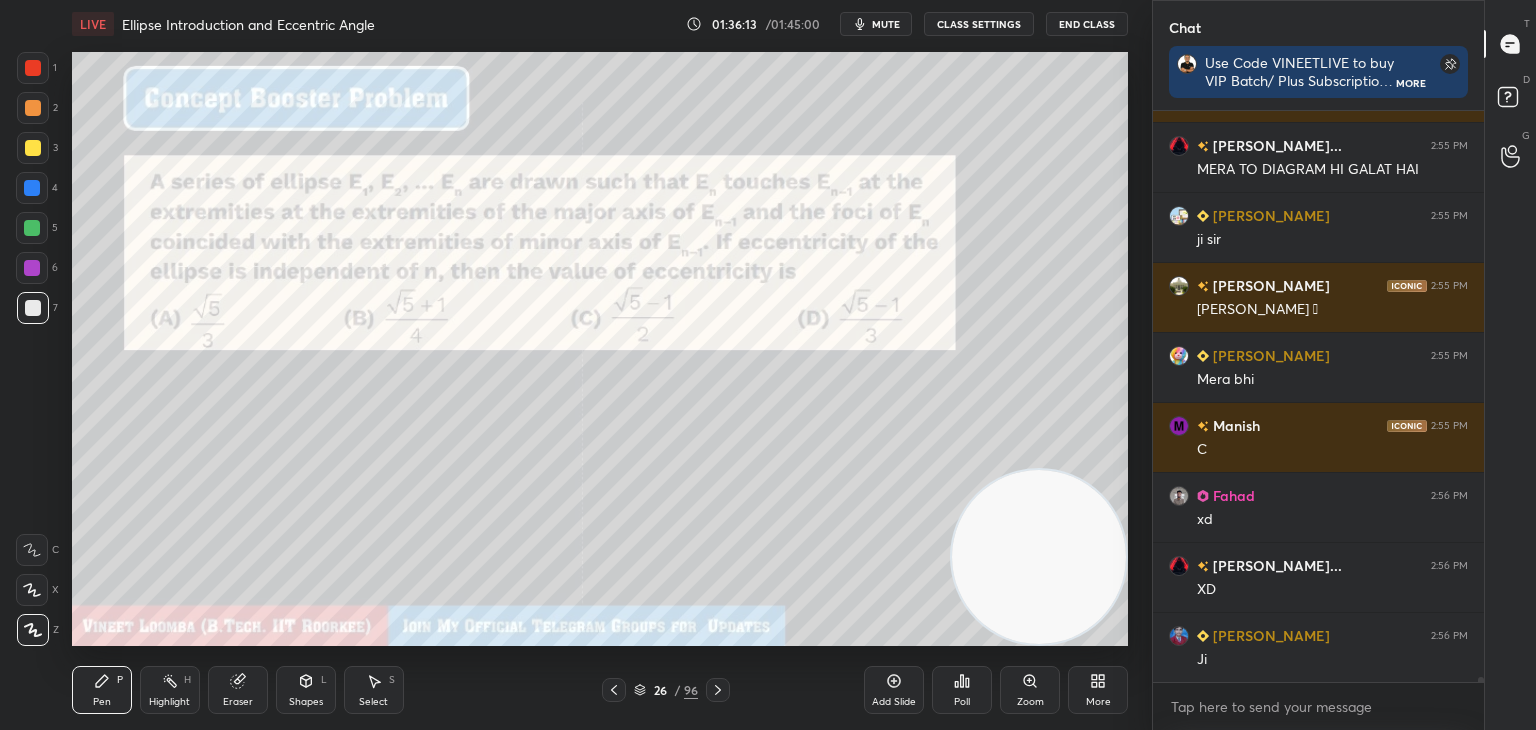 scroll, scrollTop: 70062, scrollLeft: 0, axis: vertical 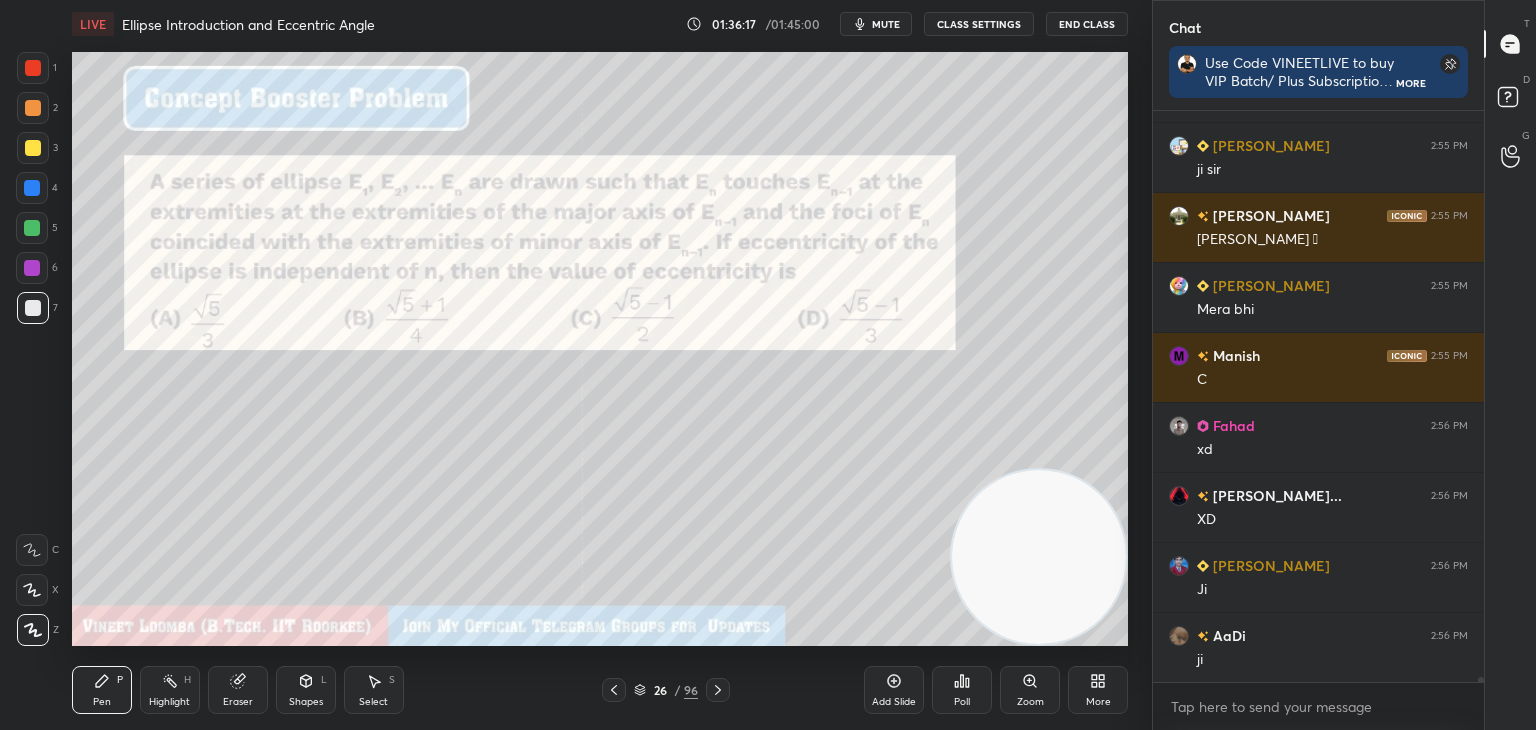 click on "Eraser" at bounding box center (238, 690) 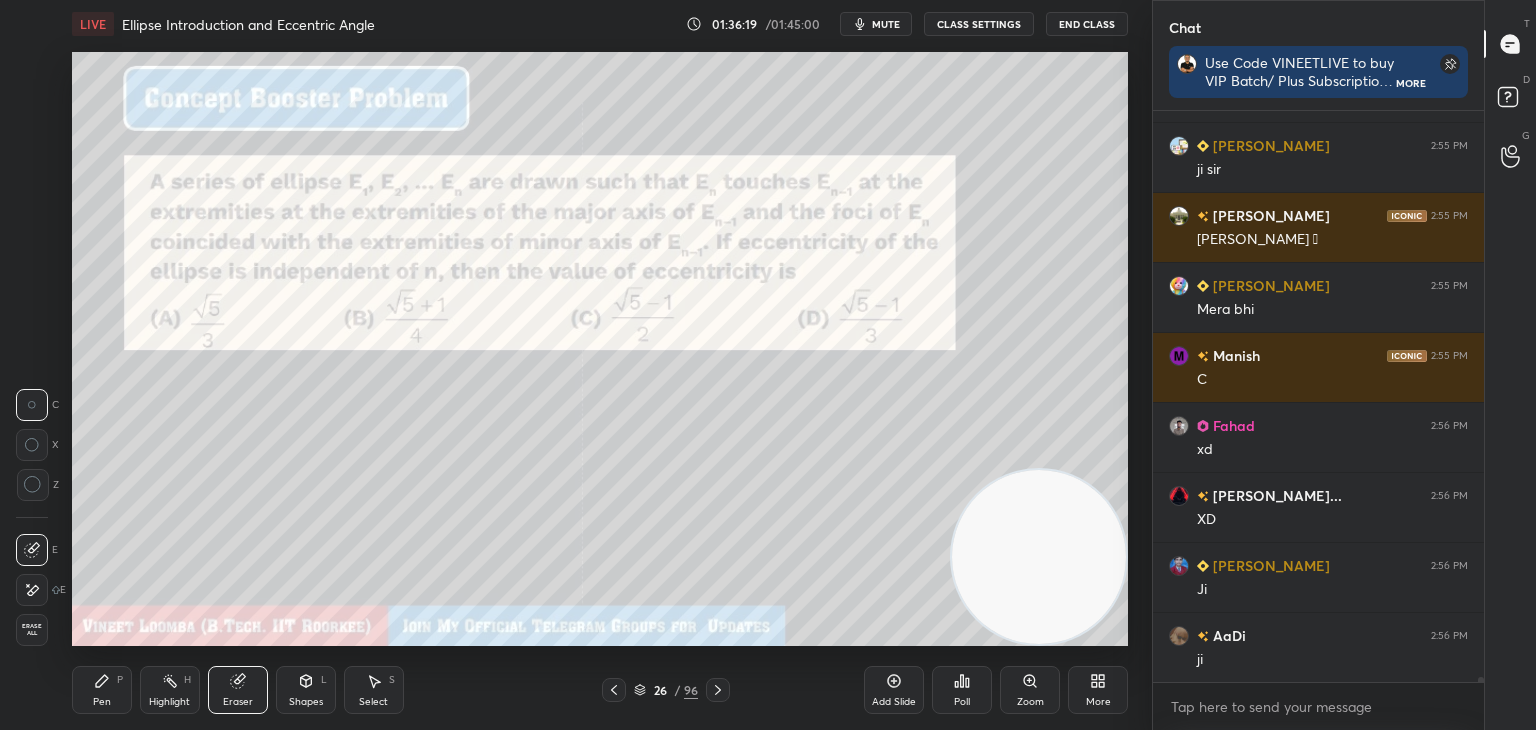 drag, startPoint x: 110, startPoint y: 692, endPoint x: 176, endPoint y: 649, distance: 78.77182 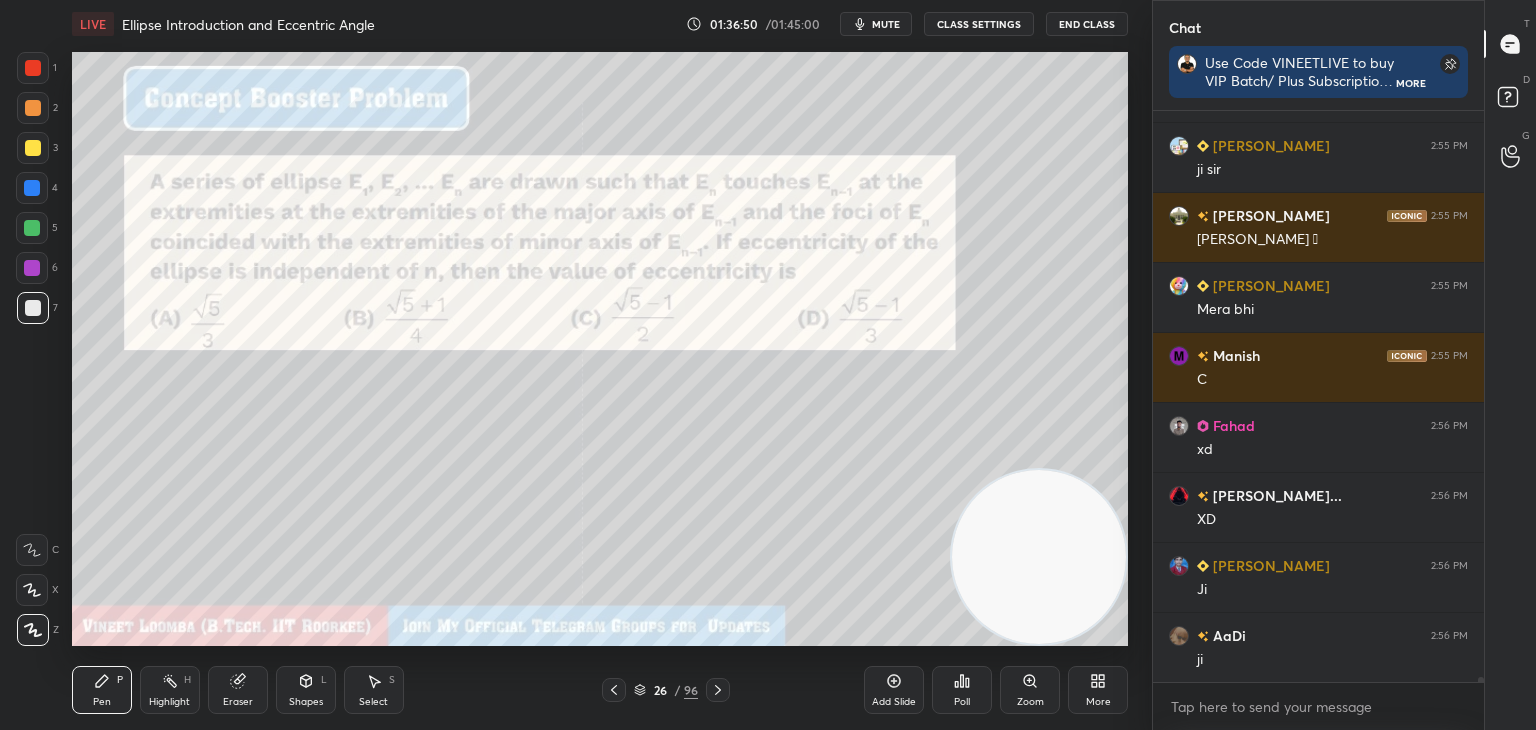scroll, scrollTop: 70132, scrollLeft: 0, axis: vertical 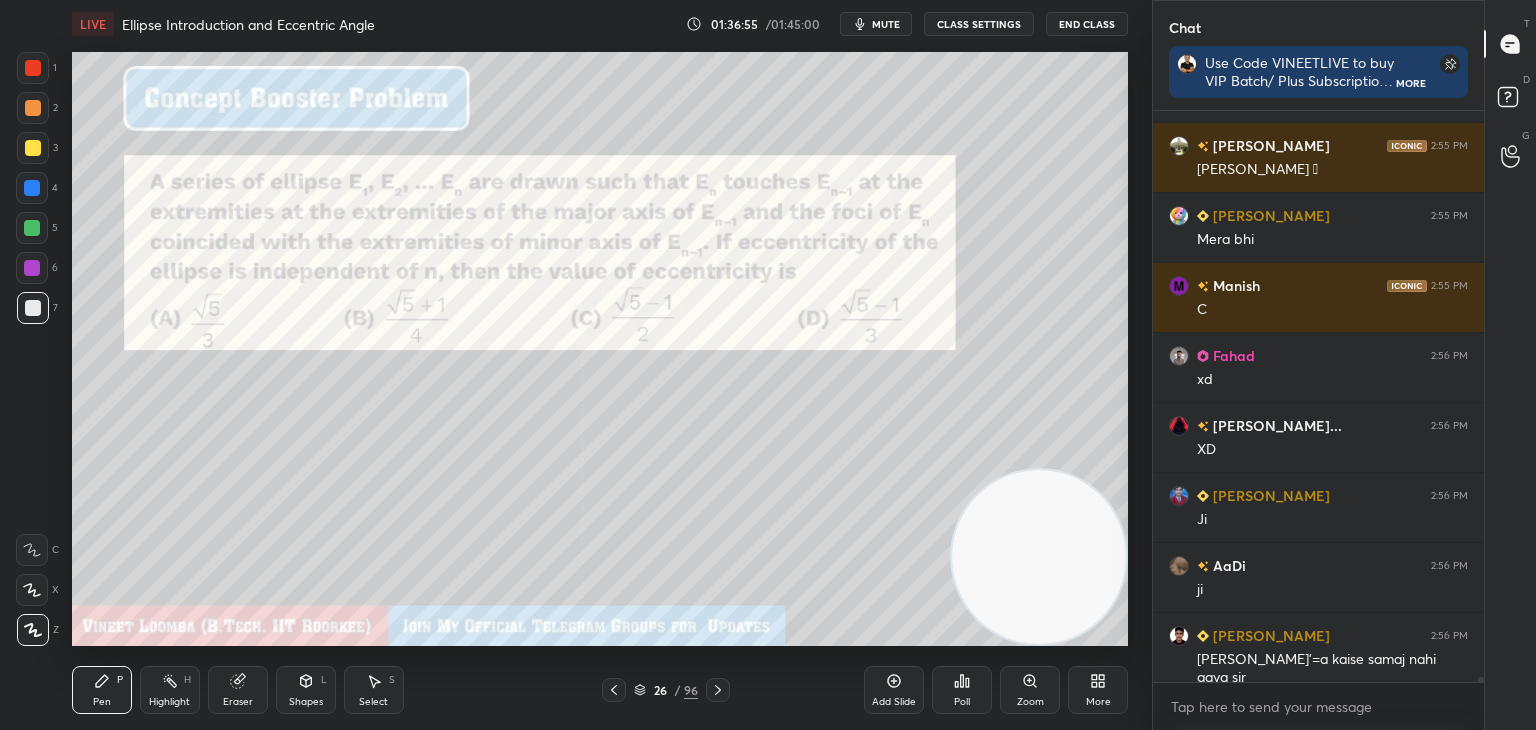 click on "Highlight" at bounding box center (169, 702) 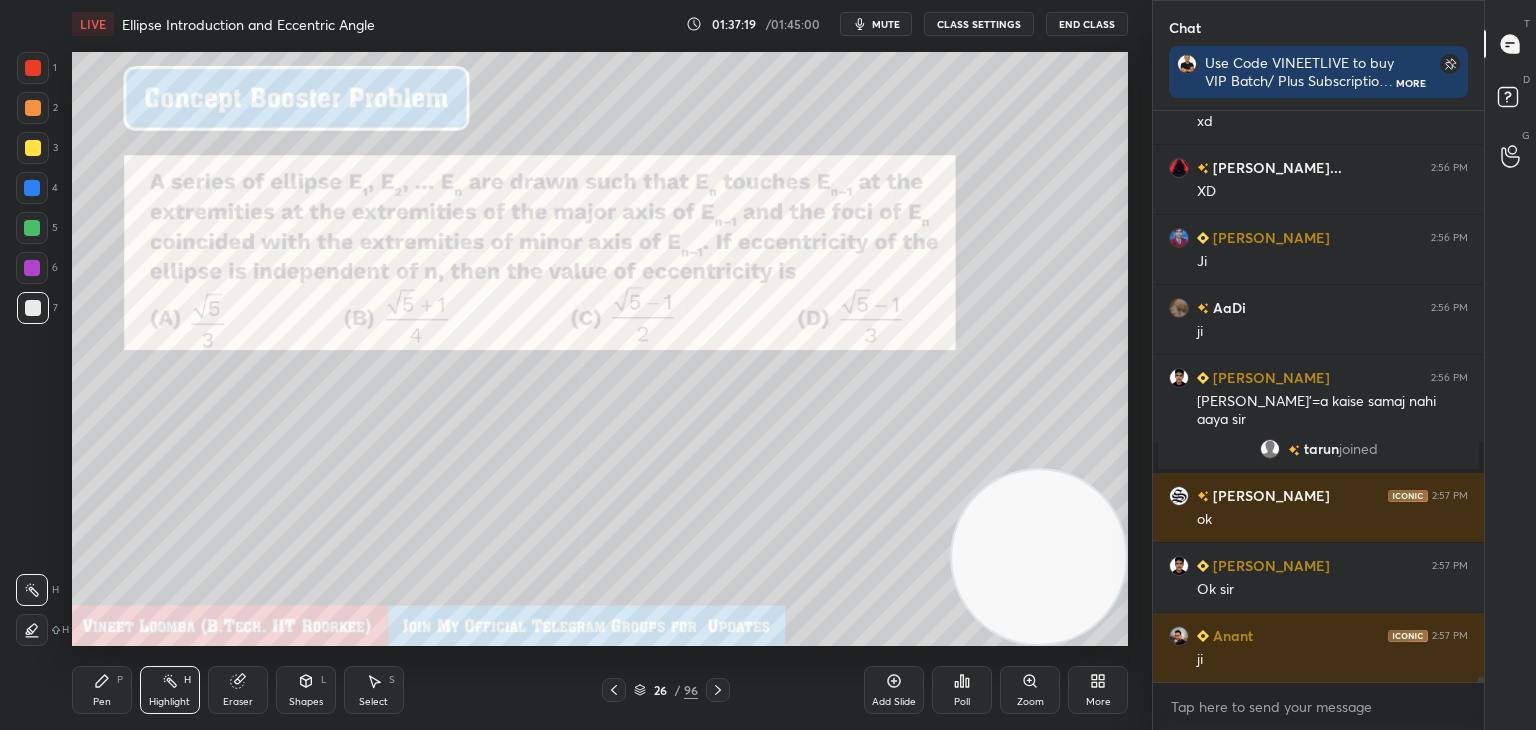 scroll, scrollTop: 69956, scrollLeft: 0, axis: vertical 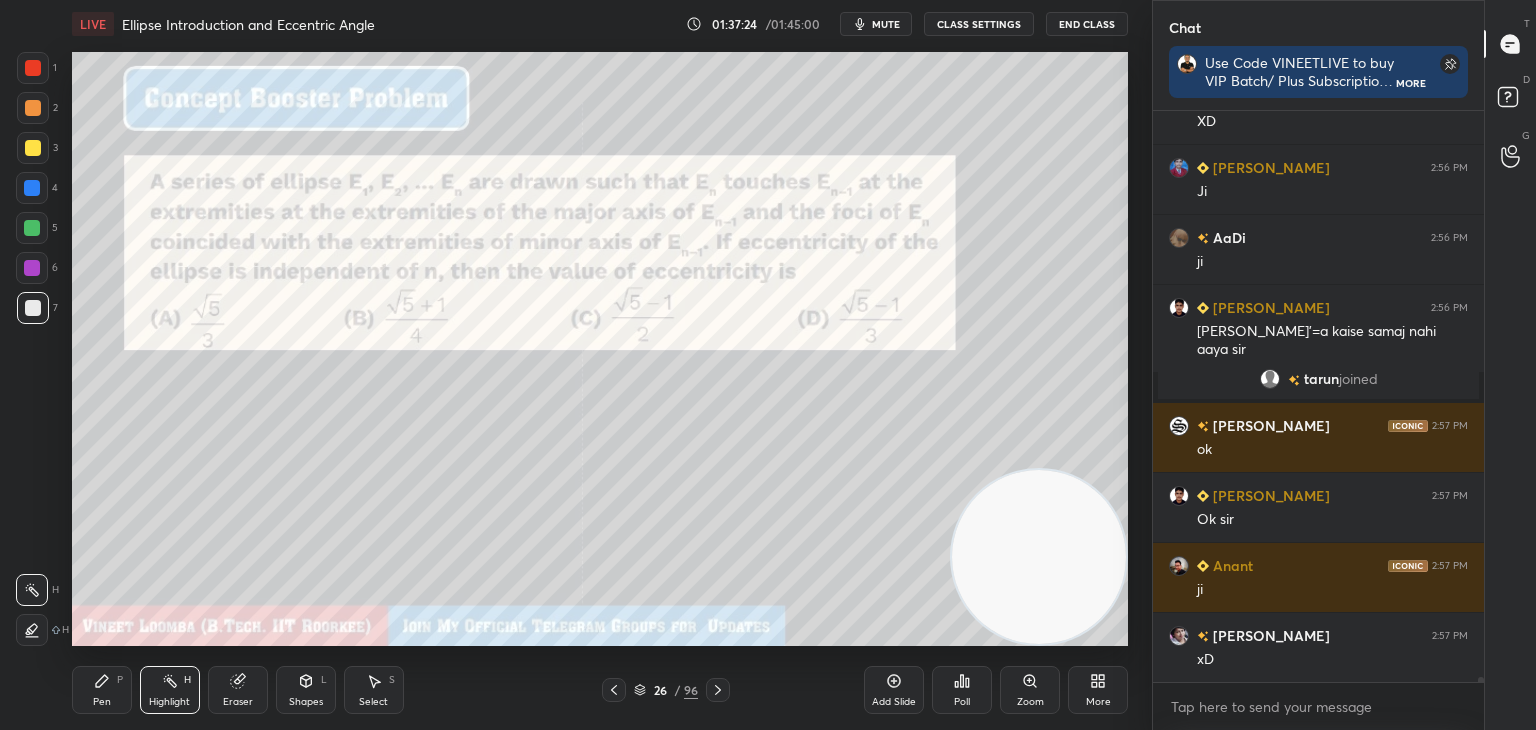 drag, startPoint x: 104, startPoint y: 678, endPoint x: 99, endPoint y: 653, distance: 25.495098 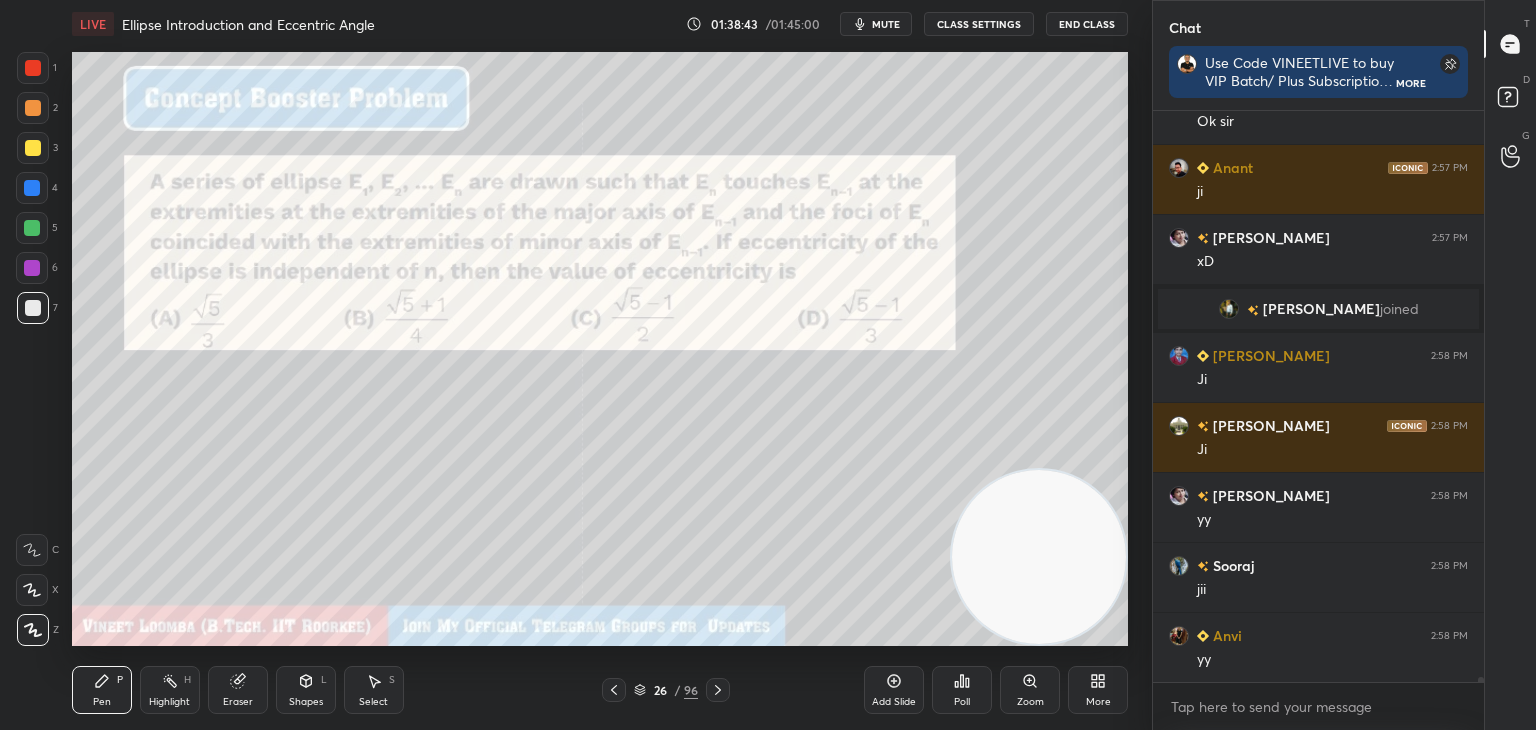 scroll, scrollTop: 70324, scrollLeft: 0, axis: vertical 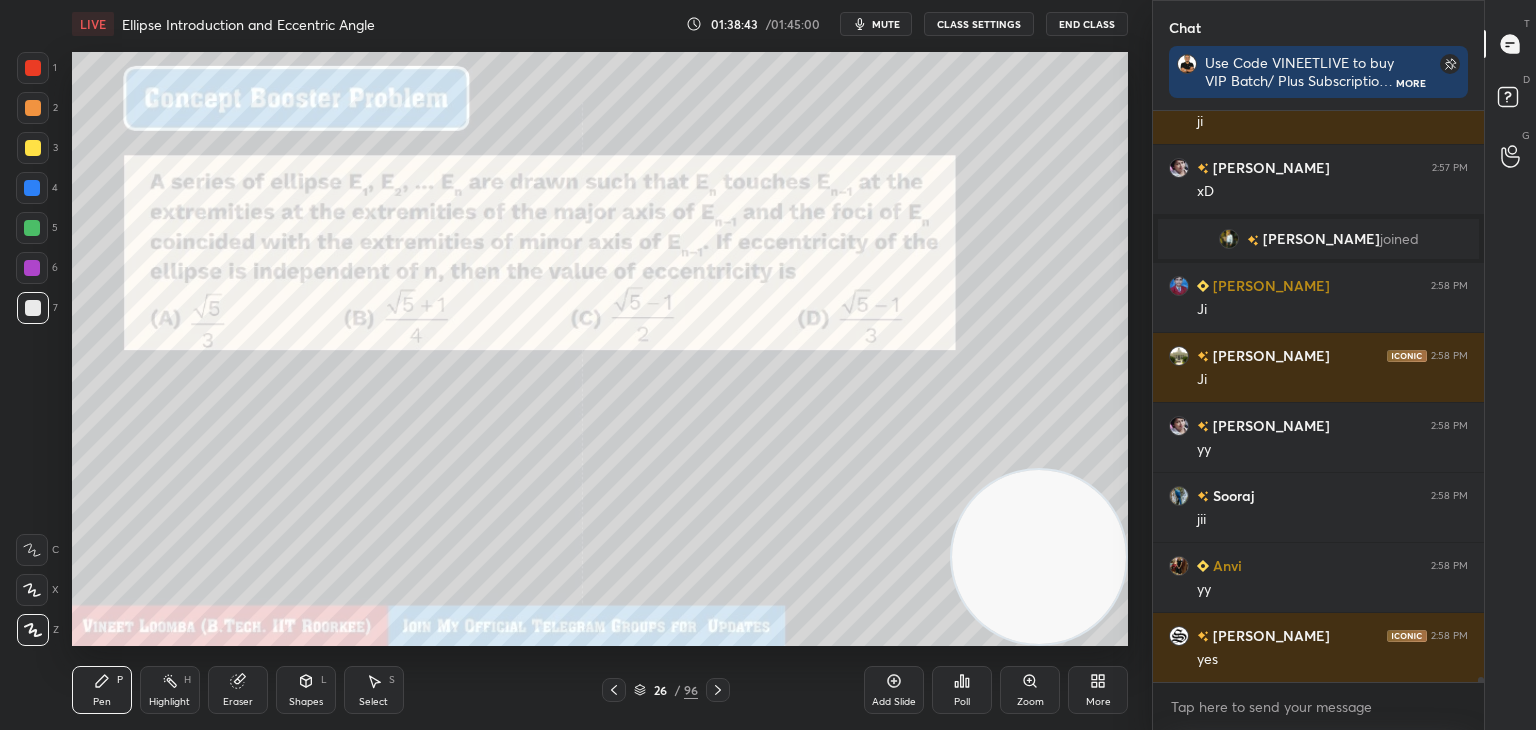 click on "Highlight" at bounding box center (169, 702) 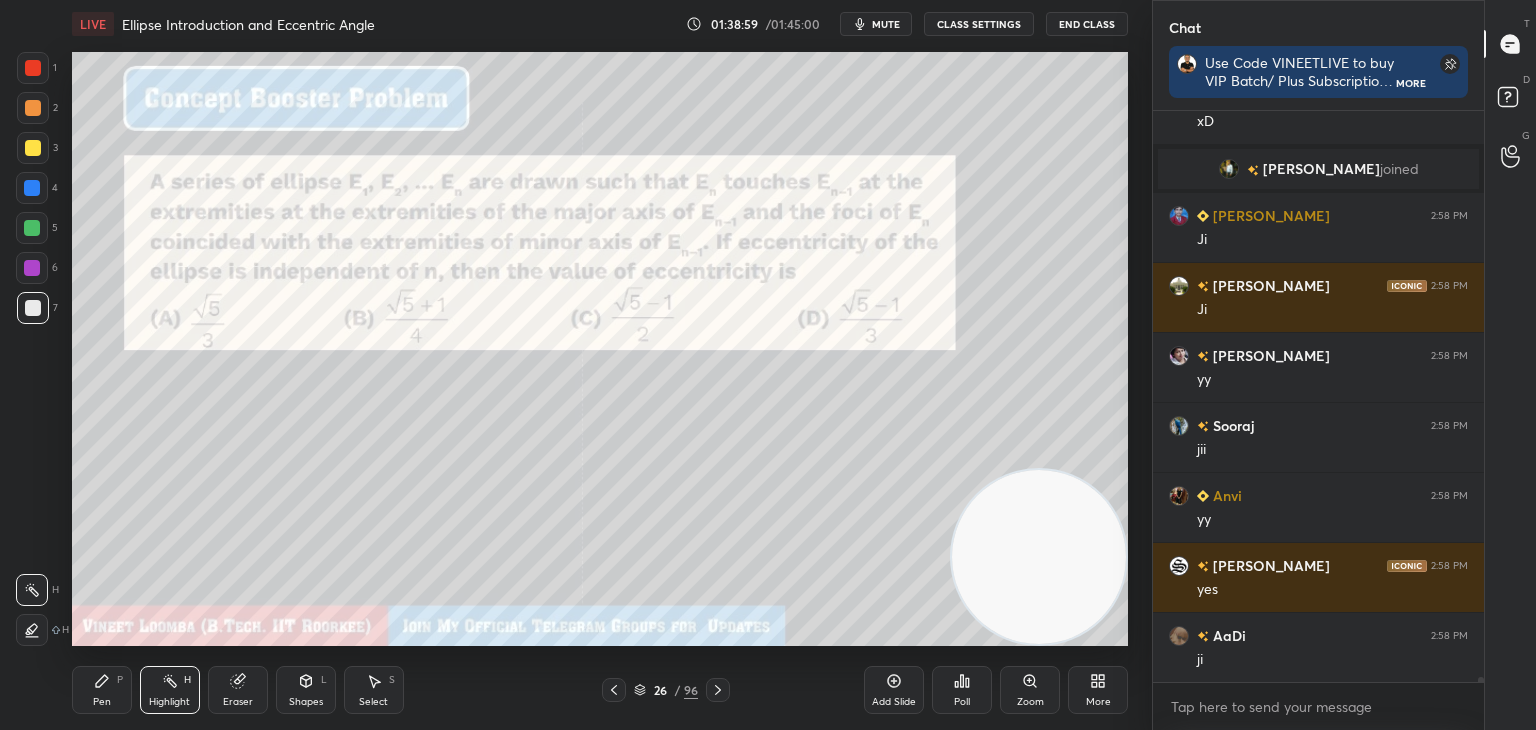 scroll, scrollTop: 70464, scrollLeft: 0, axis: vertical 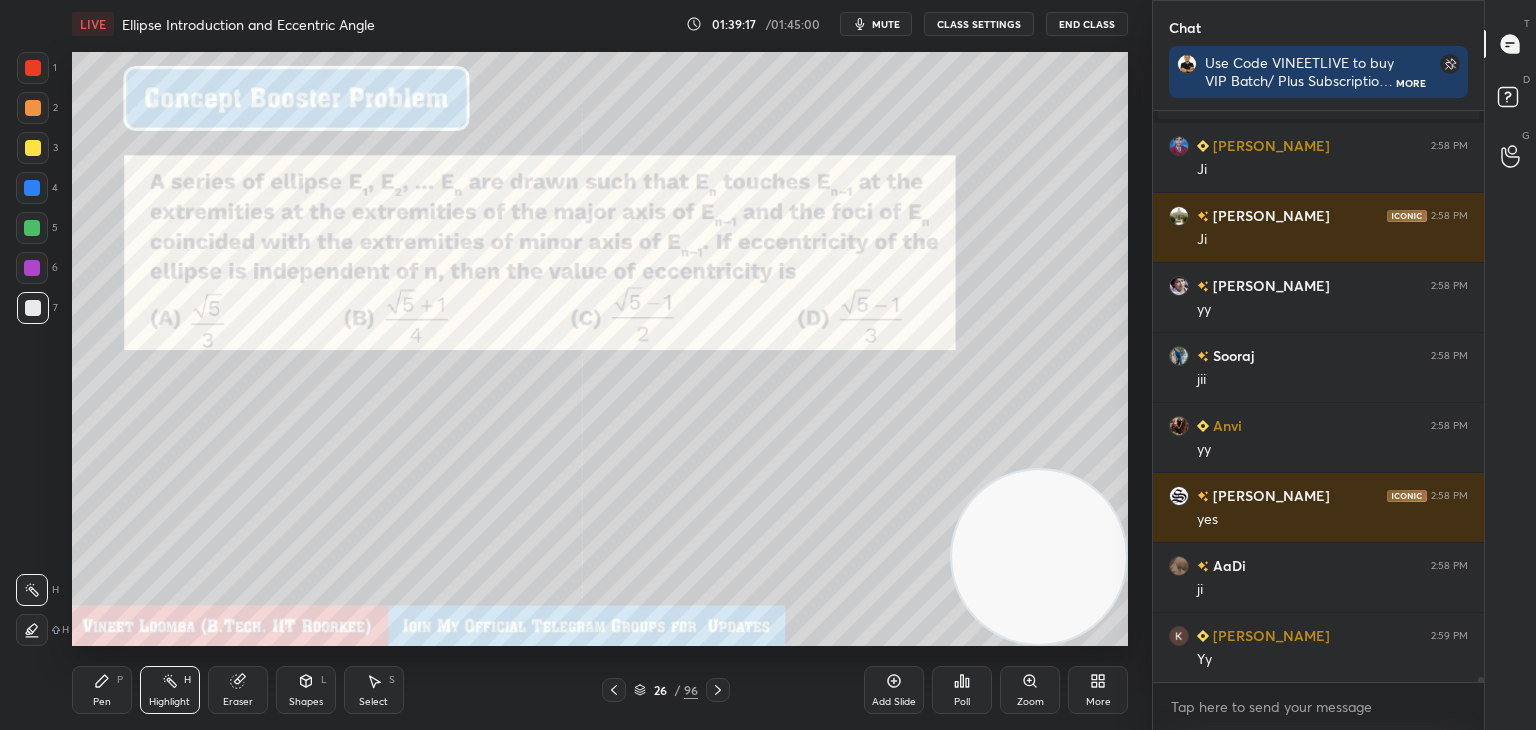 click on "Select S" at bounding box center (374, 690) 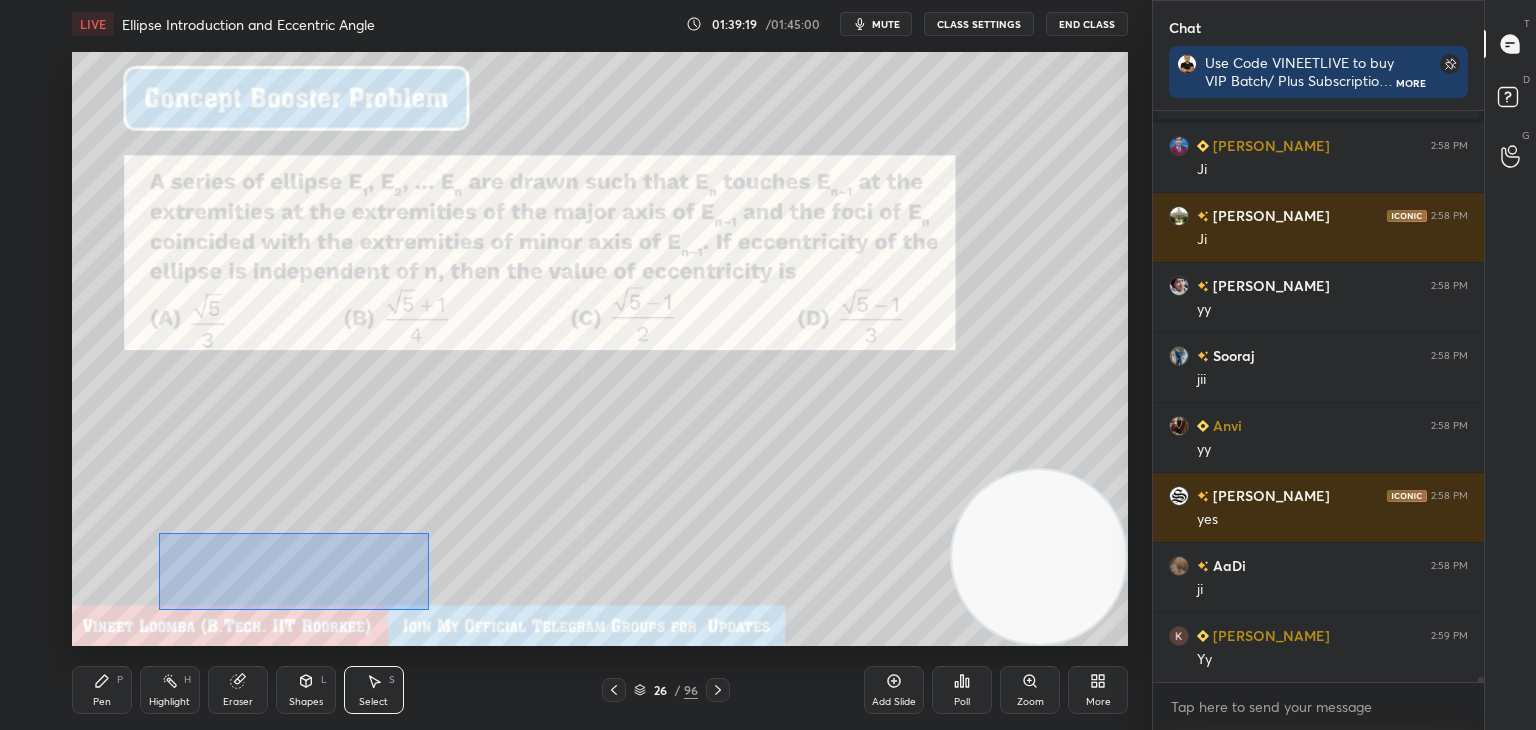 drag, startPoint x: 200, startPoint y: 557, endPoint x: 420, endPoint y: 607, distance: 225.61029 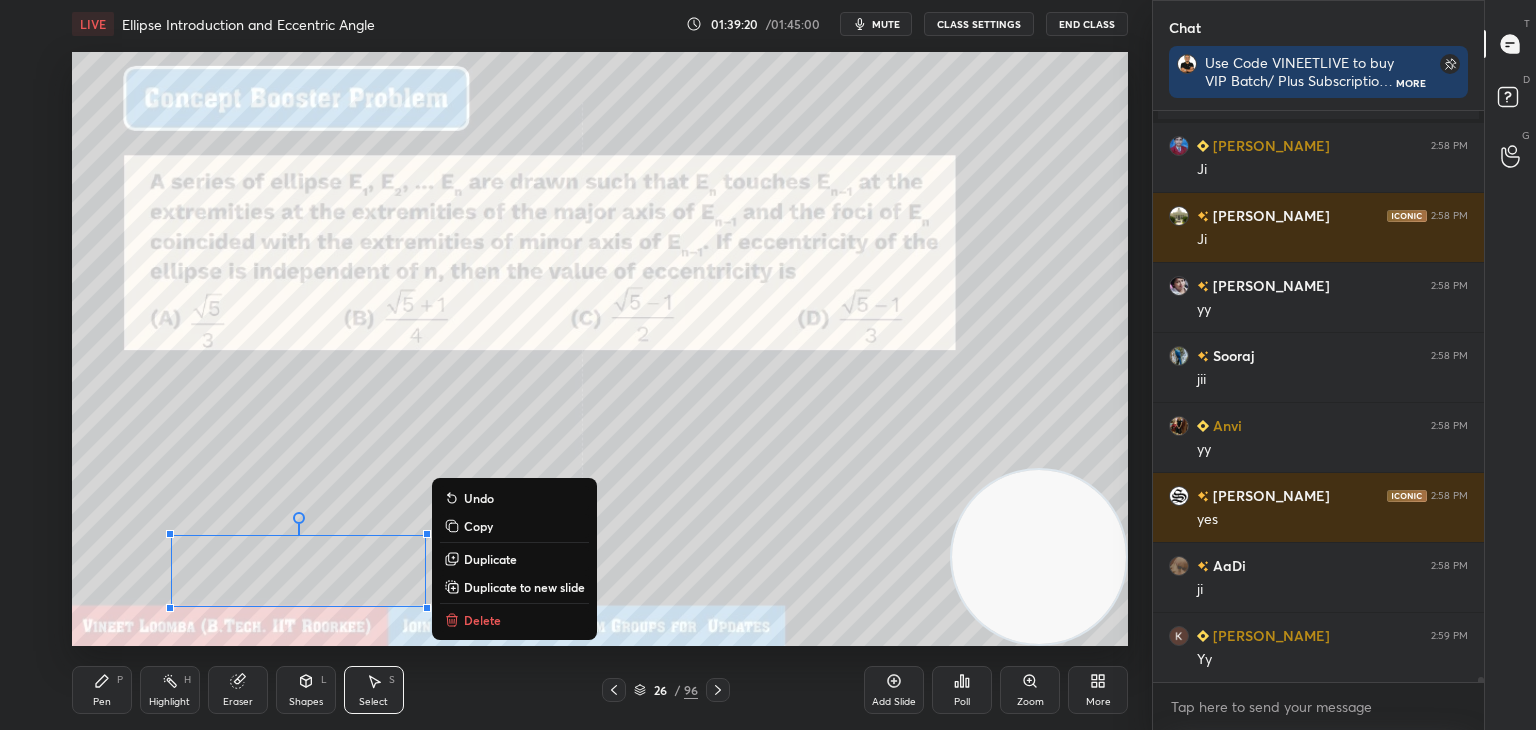 click on "Duplicate to new slide" at bounding box center [524, 587] 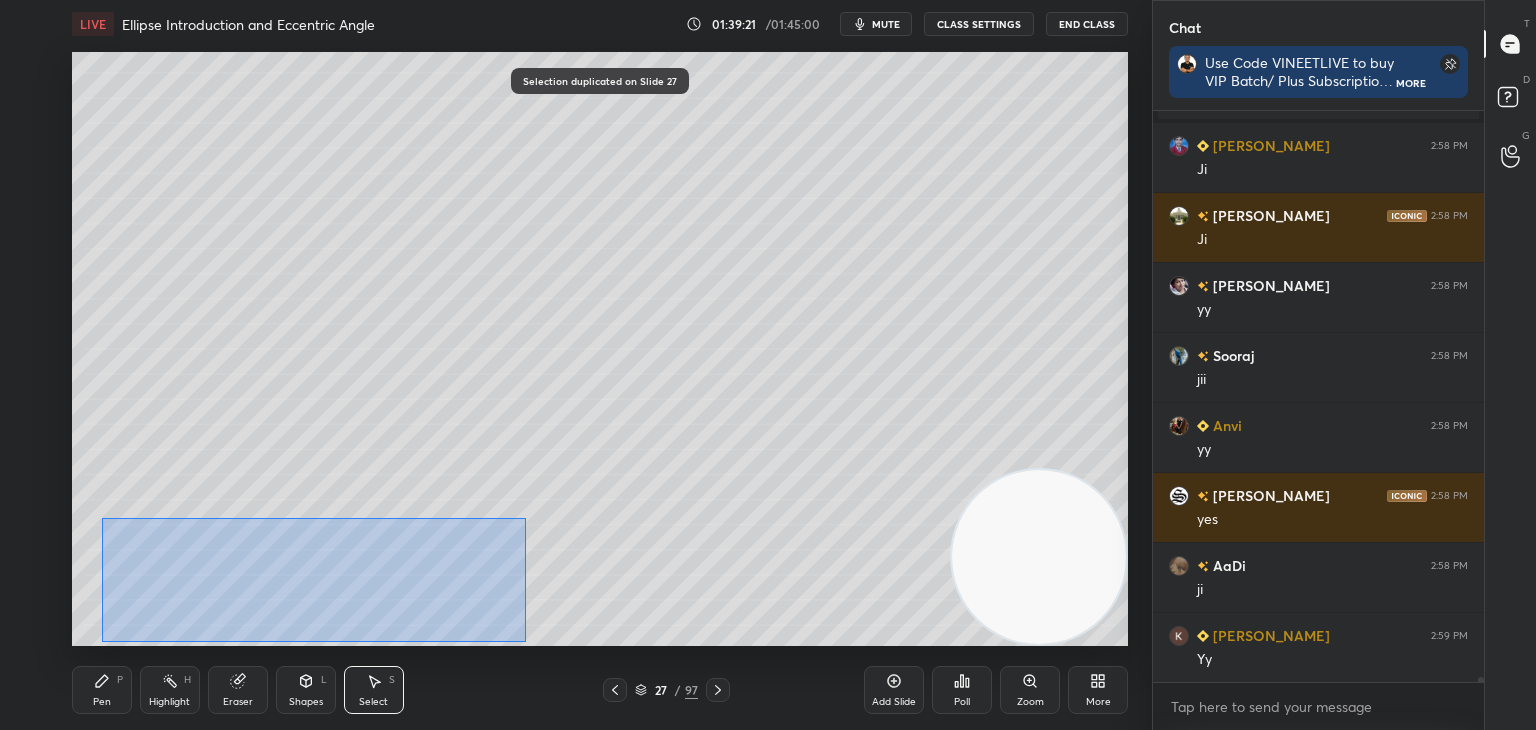 drag, startPoint x: 150, startPoint y: 525, endPoint x: 394, endPoint y: 591, distance: 252.76866 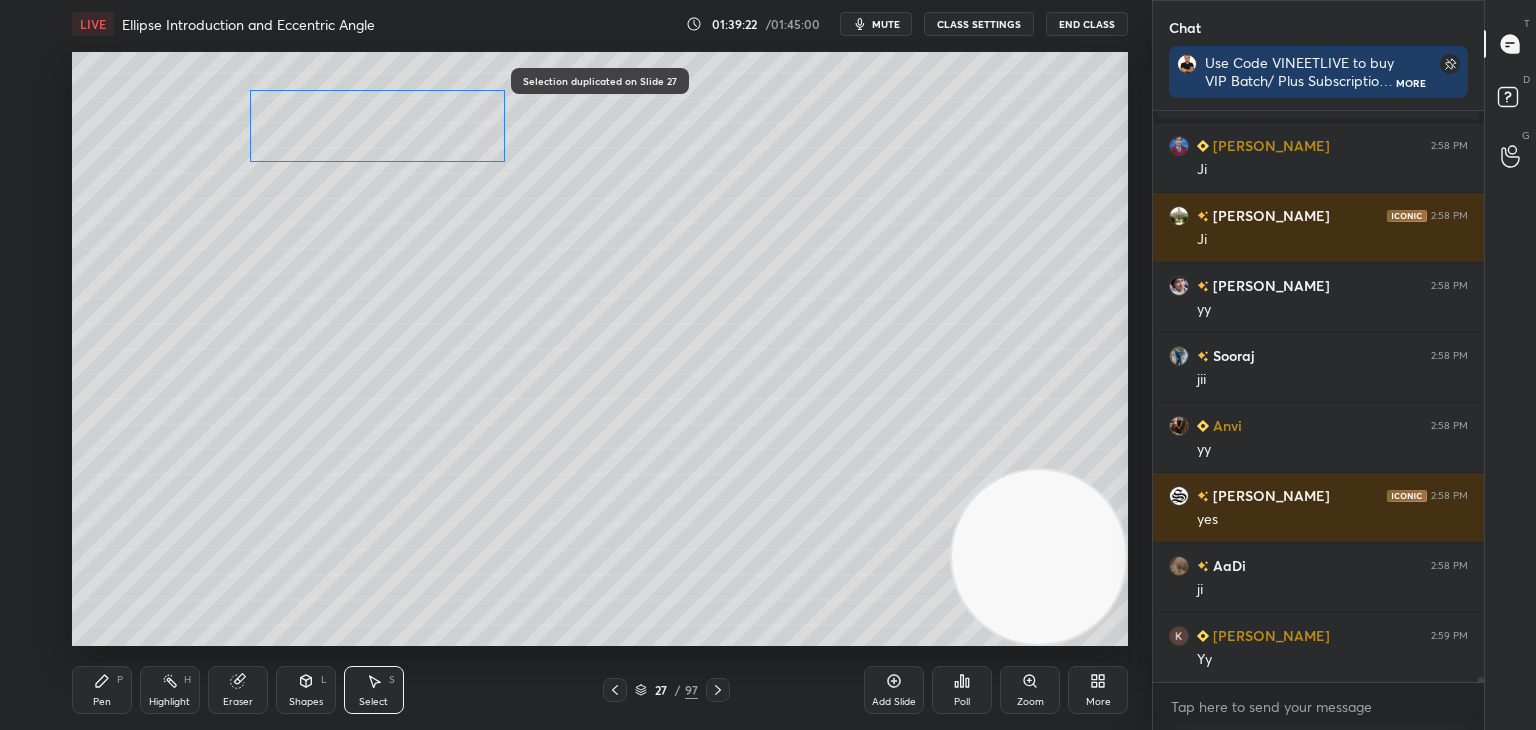drag, startPoint x: 358, startPoint y: 543, endPoint x: 424, endPoint y: 149, distance: 399.4897 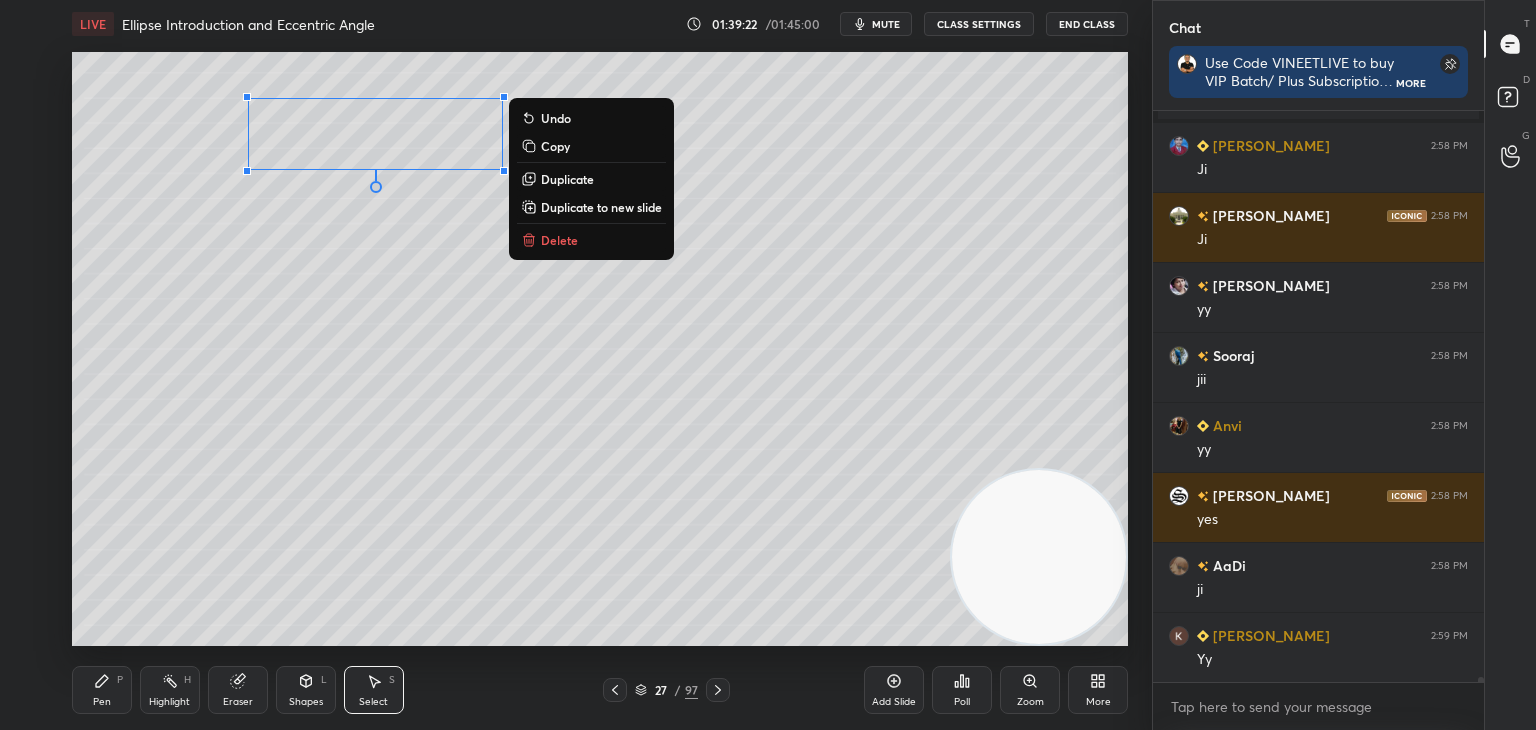 drag, startPoint x: 100, startPoint y: 698, endPoint x: 97, endPoint y: 658, distance: 40.112343 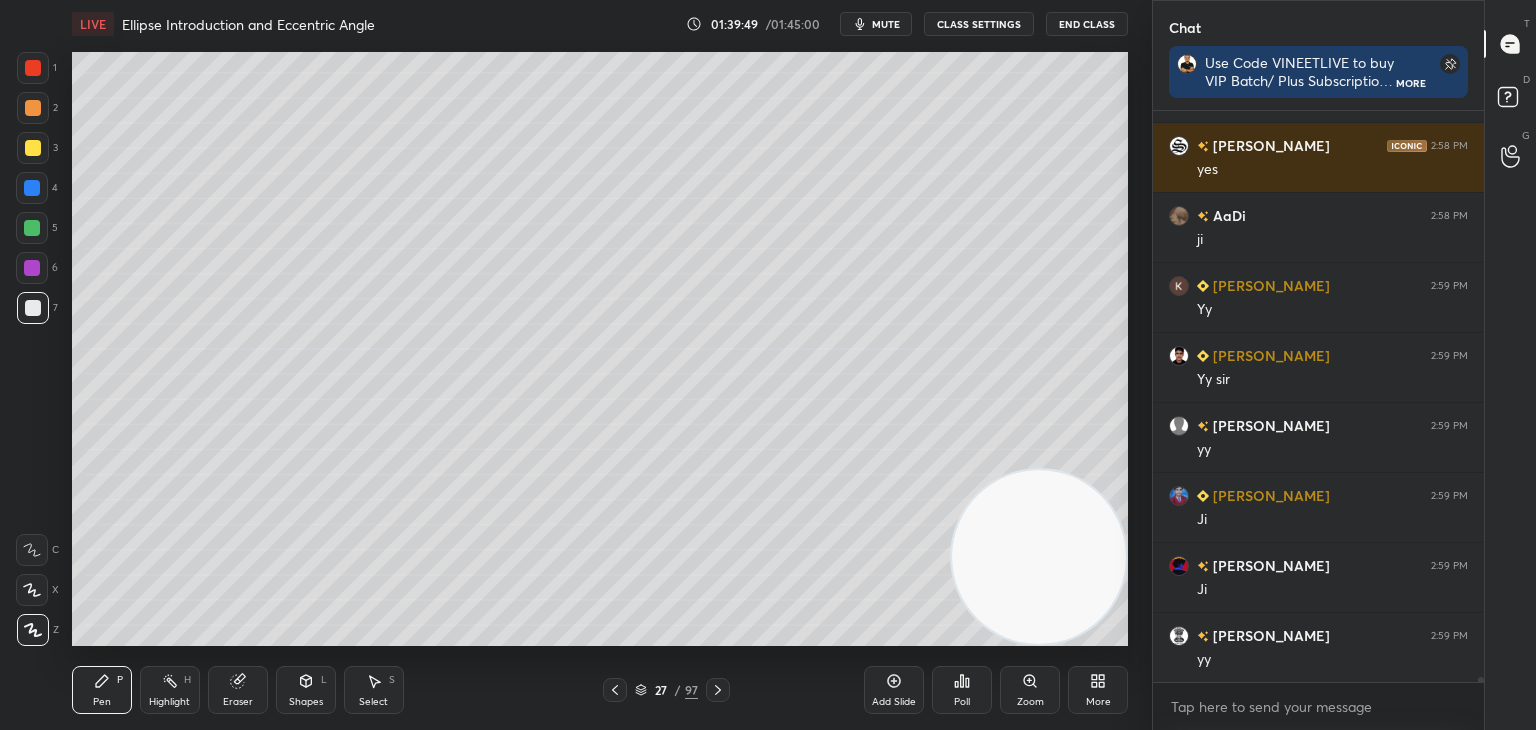 scroll, scrollTop: 70884, scrollLeft: 0, axis: vertical 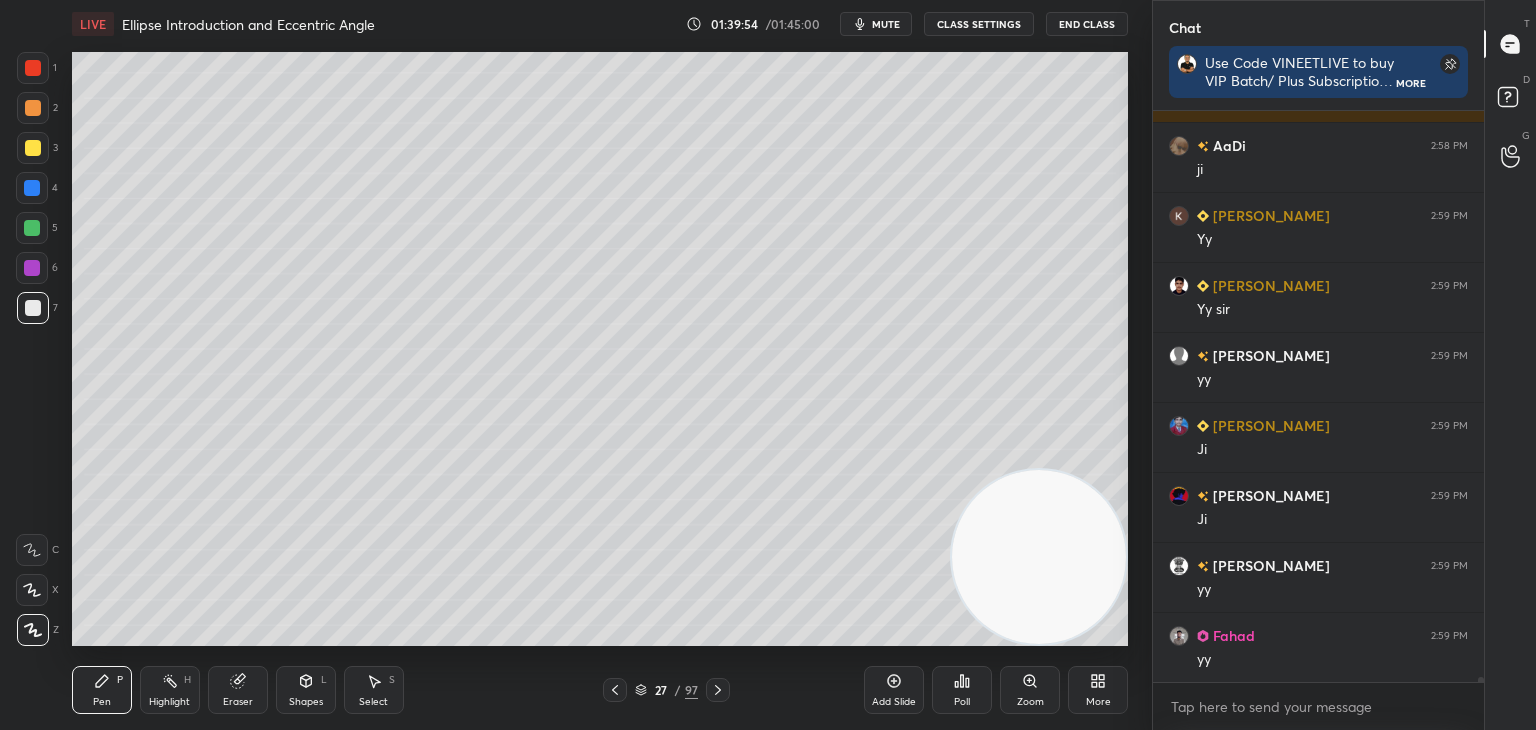 drag, startPoint x: 611, startPoint y: 685, endPoint x: 606, endPoint y: 671, distance: 14.866069 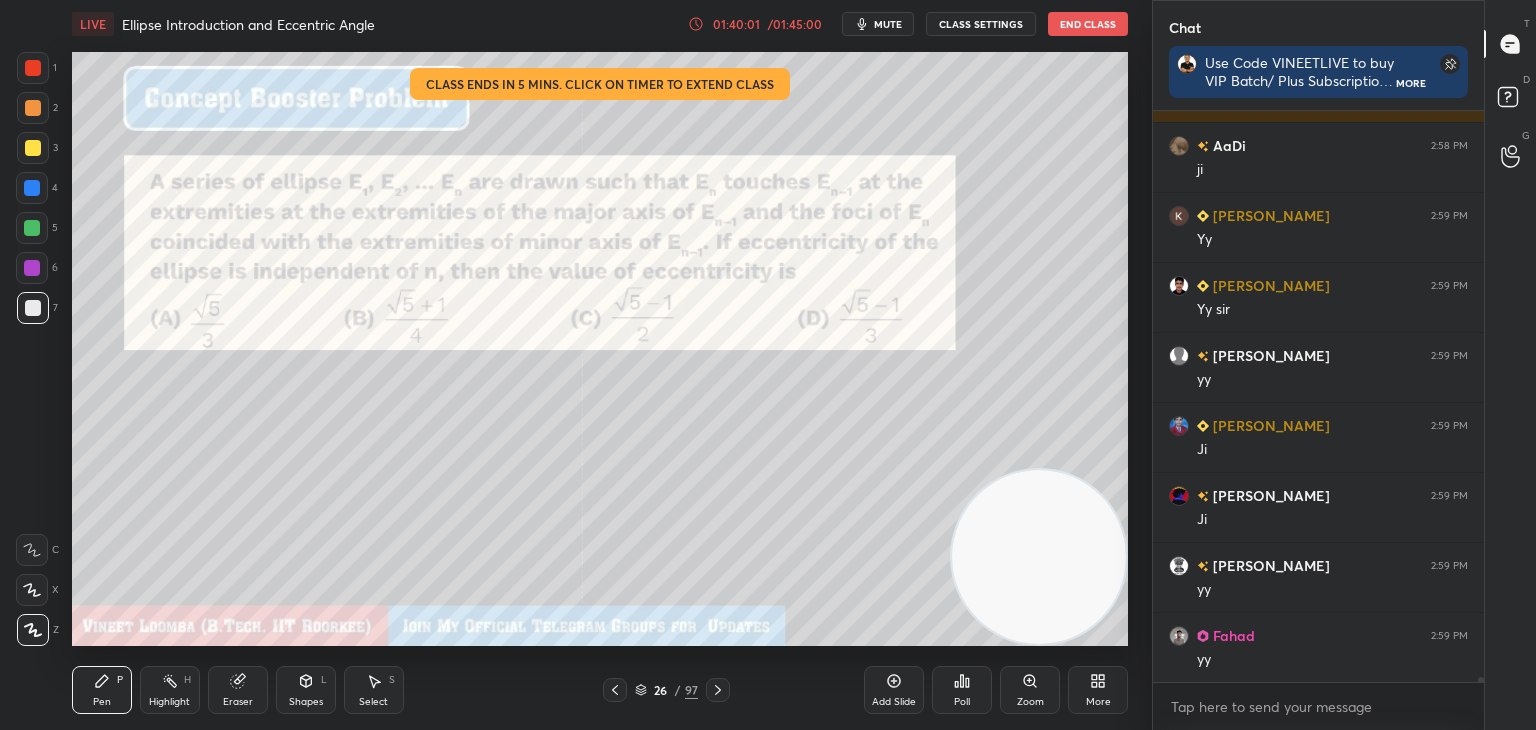 drag, startPoint x: 178, startPoint y: 695, endPoint x: 169, endPoint y: 682, distance: 15.811388 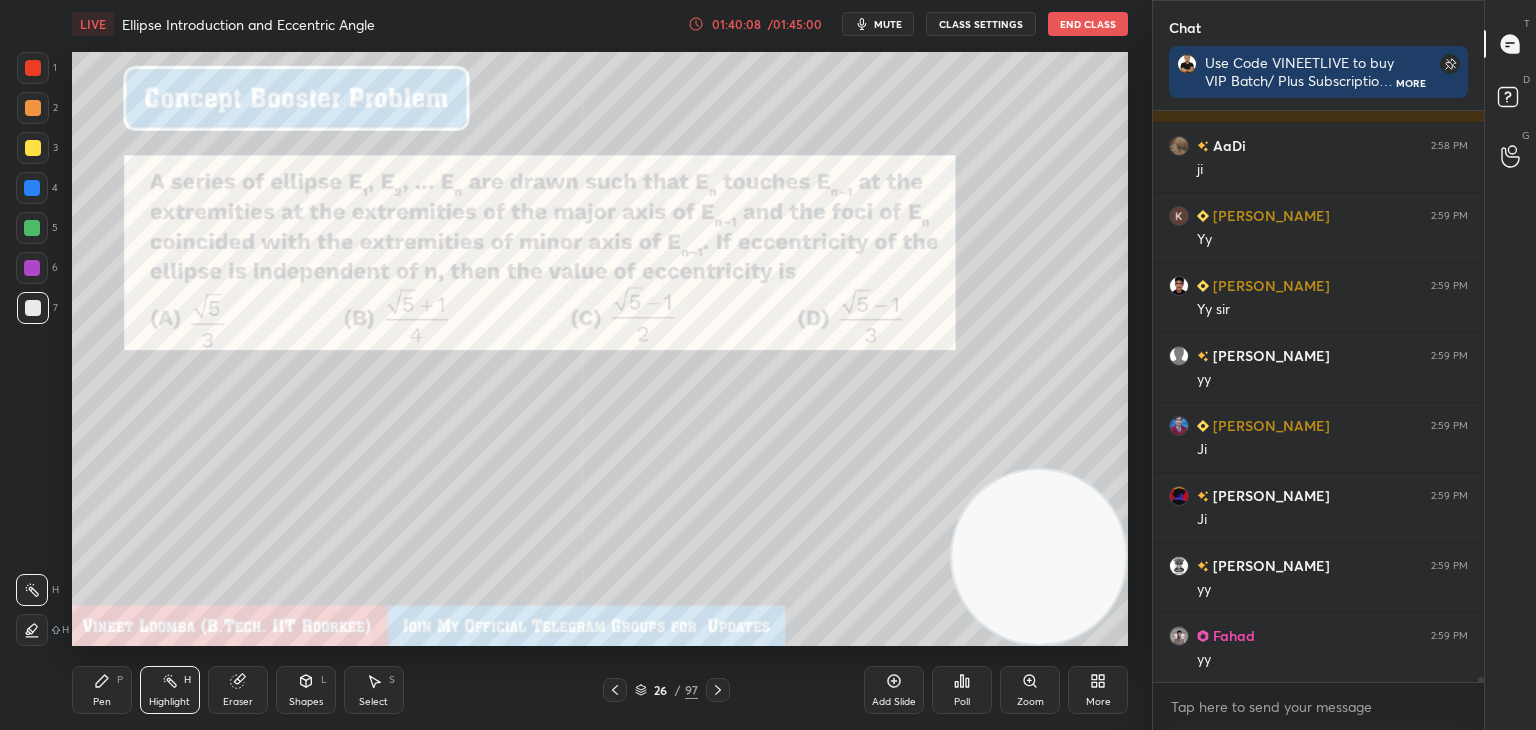 drag, startPoint x: 100, startPoint y: 699, endPoint x: 89, endPoint y: 656, distance: 44.38468 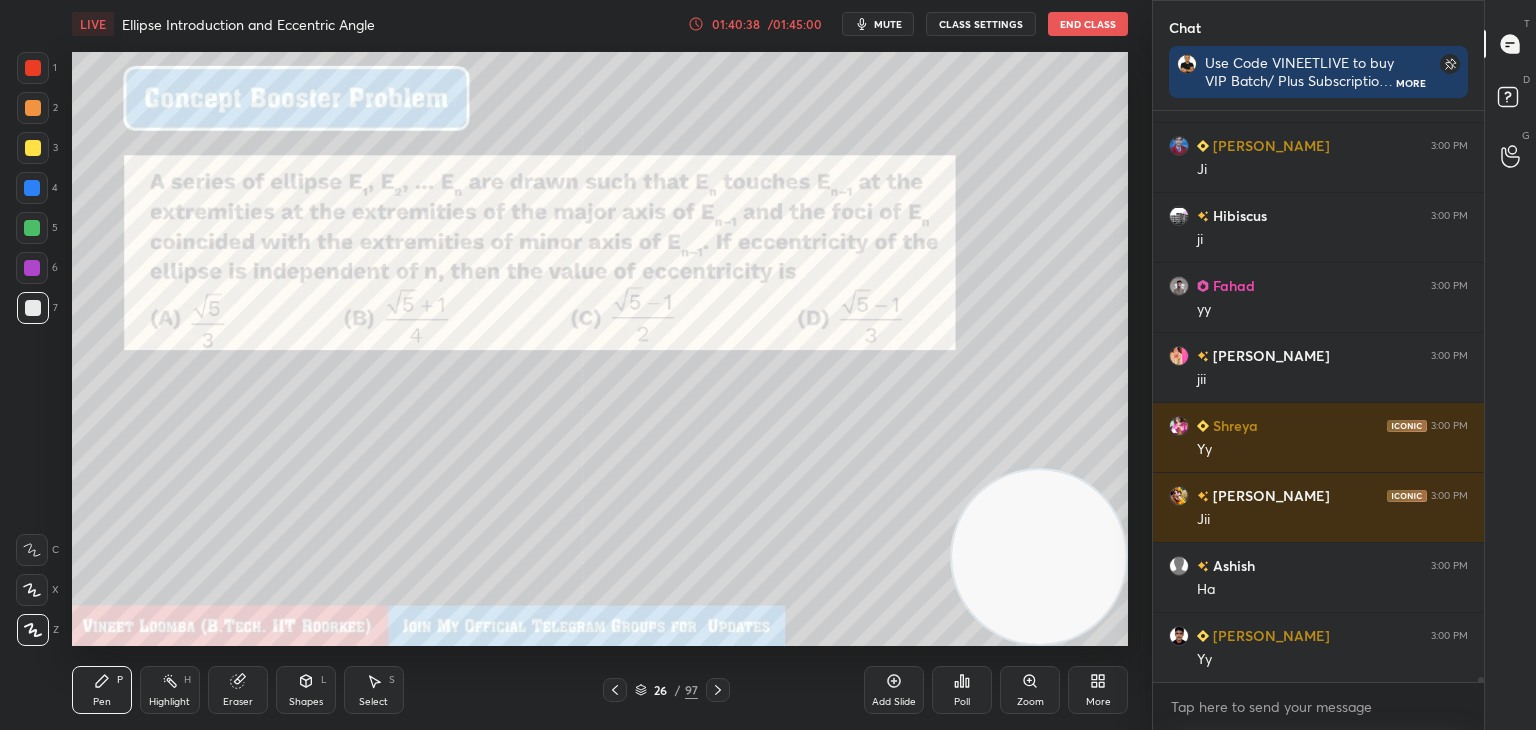 scroll, scrollTop: 71284, scrollLeft: 0, axis: vertical 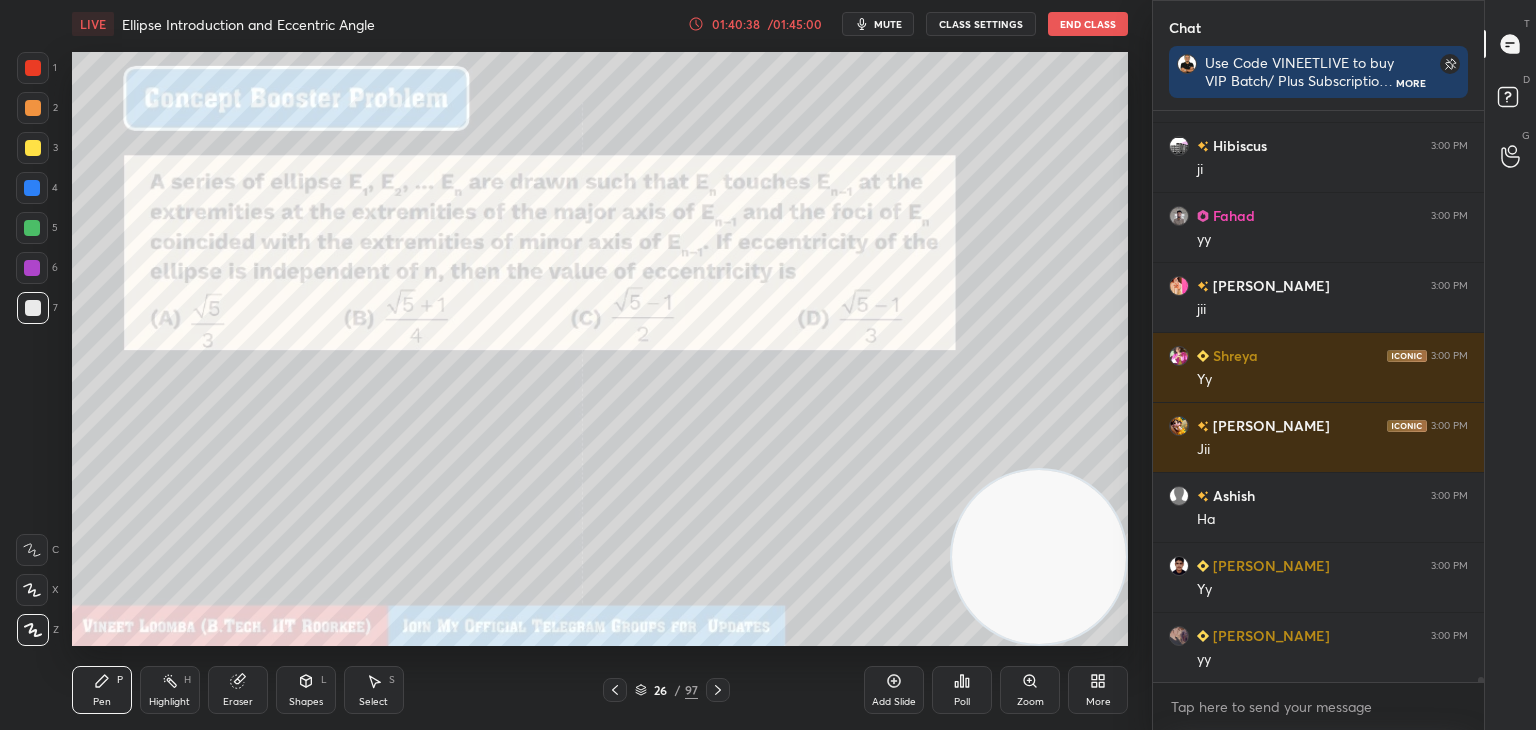 drag, startPoint x: 715, startPoint y: 693, endPoint x: 691, endPoint y: 695, distance: 24.083189 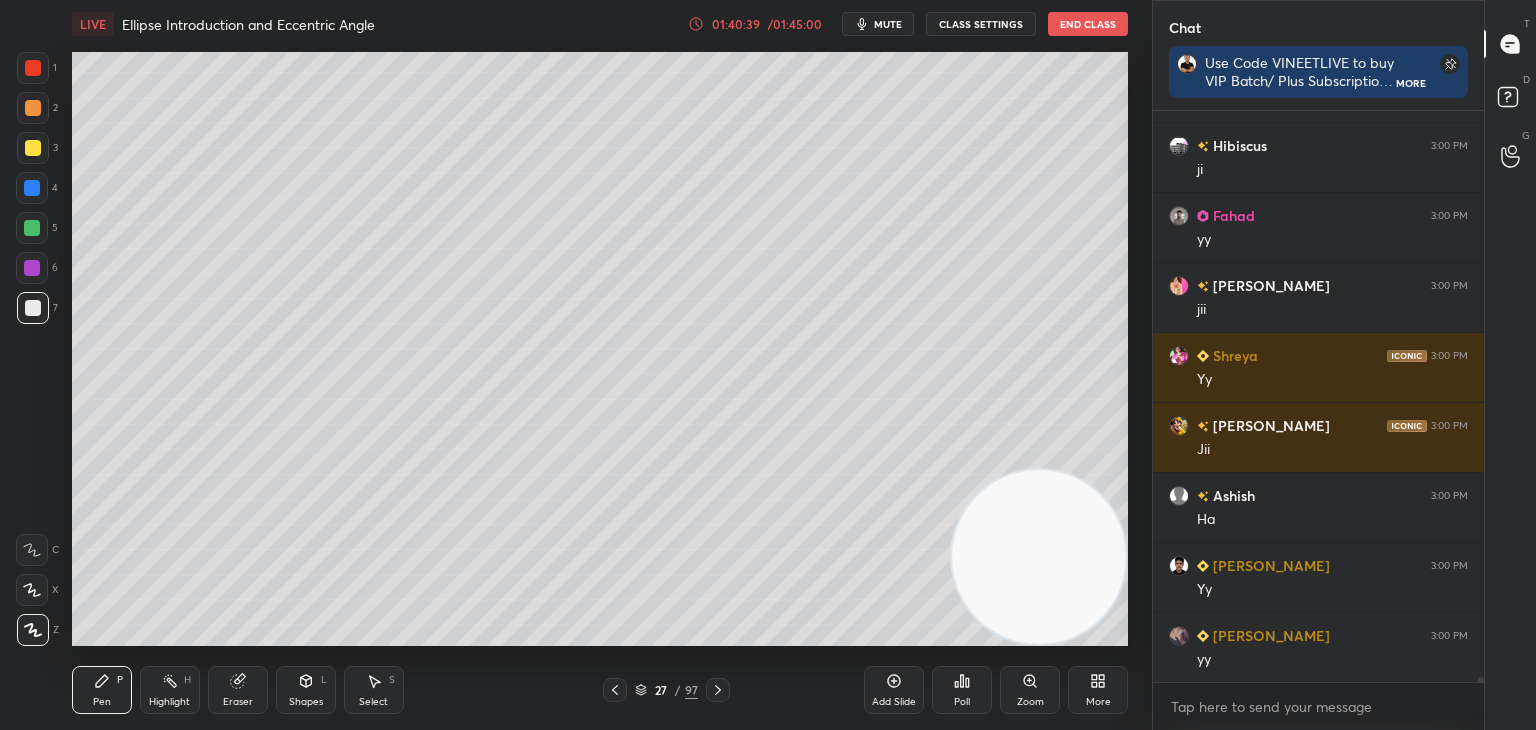 scroll, scrollTop: 71354, scrollLeft: 0, axis: vertical 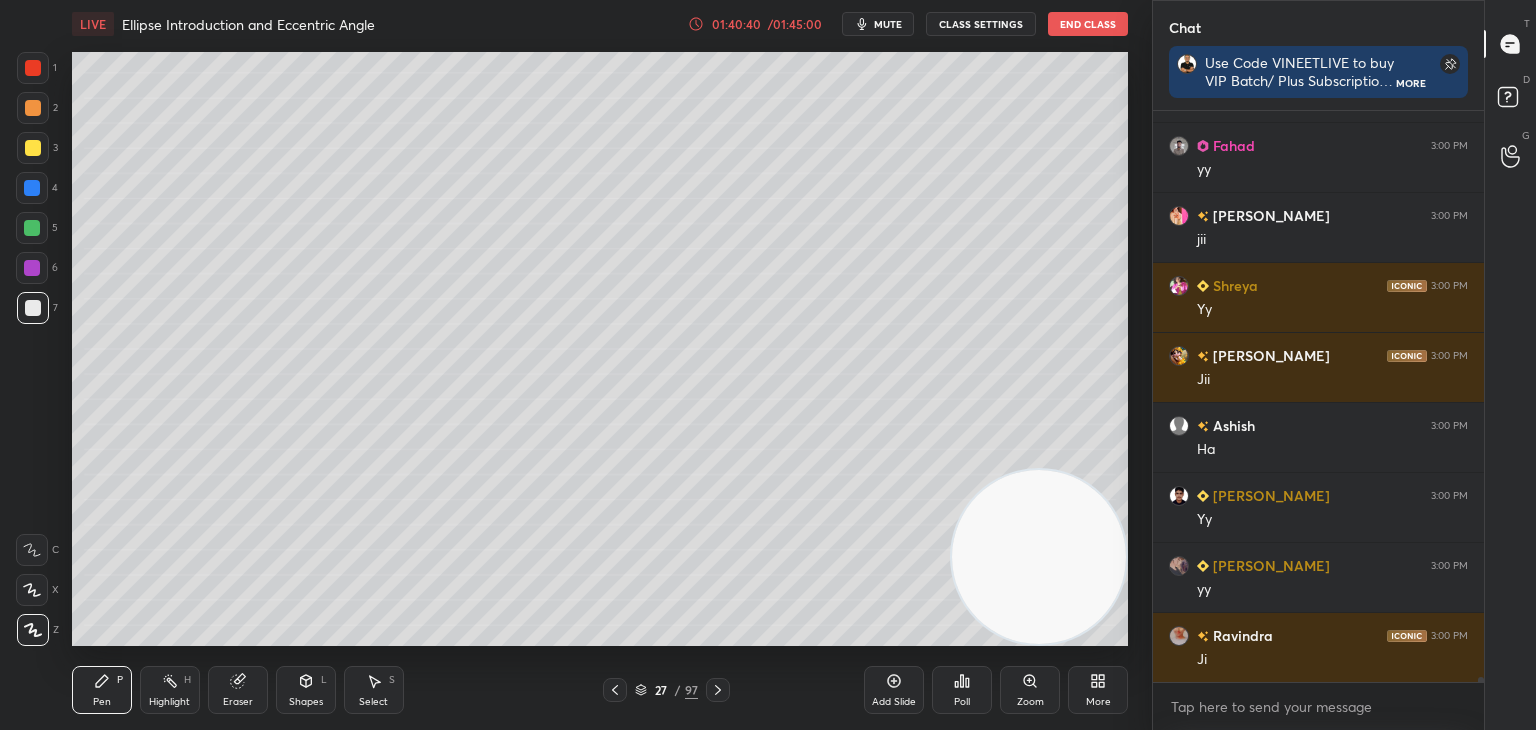 drag, startPoint x: 120, startPoint y: 693, endPoint x: 116, endPoint y: 680, distance: 13.601471 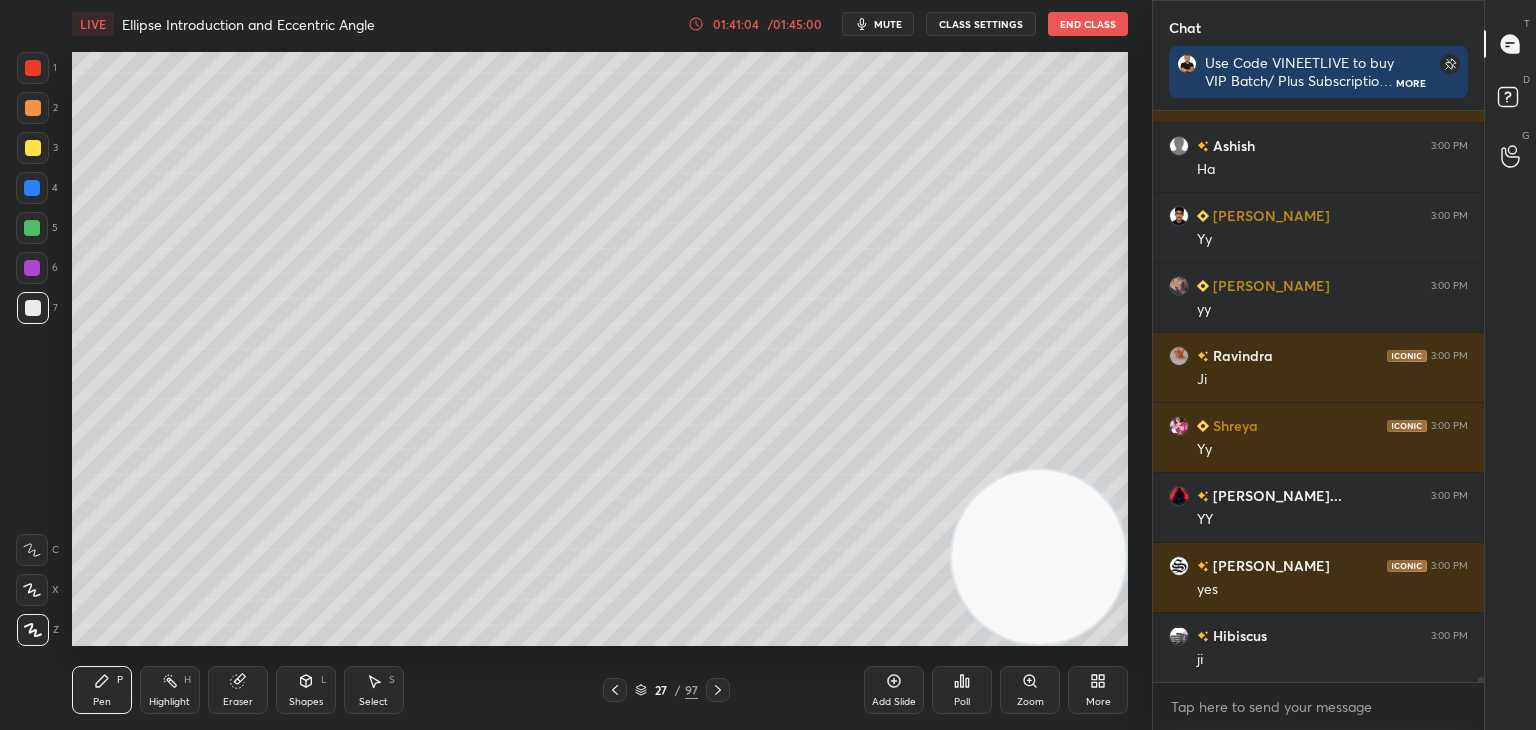 scroll, scrollTop: 71488, scrollLeft: 0, axis: vertical 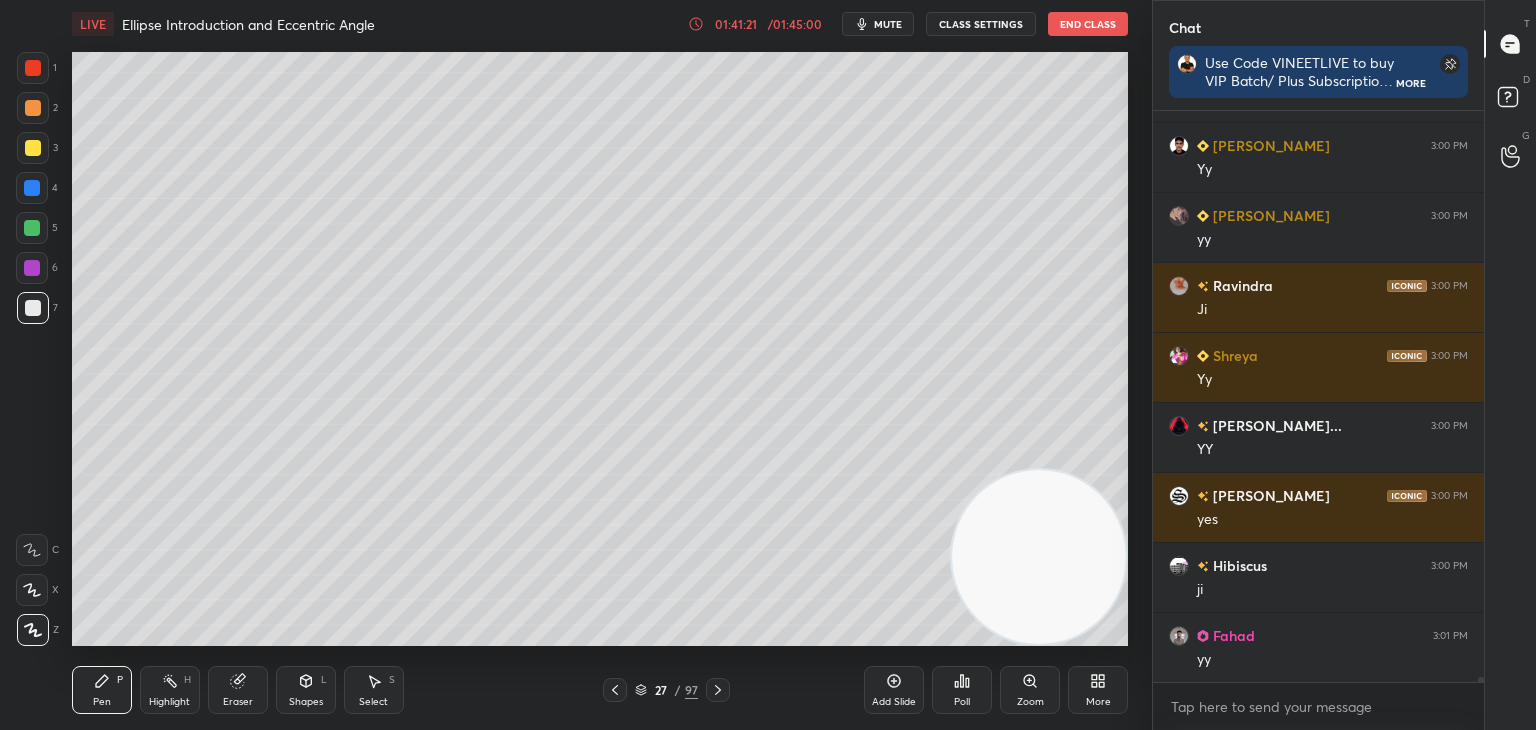 drag, startPoint x: 218, startPoint y: 702, endPoint x: 256, endPoint y: 648, distance: 66.0303 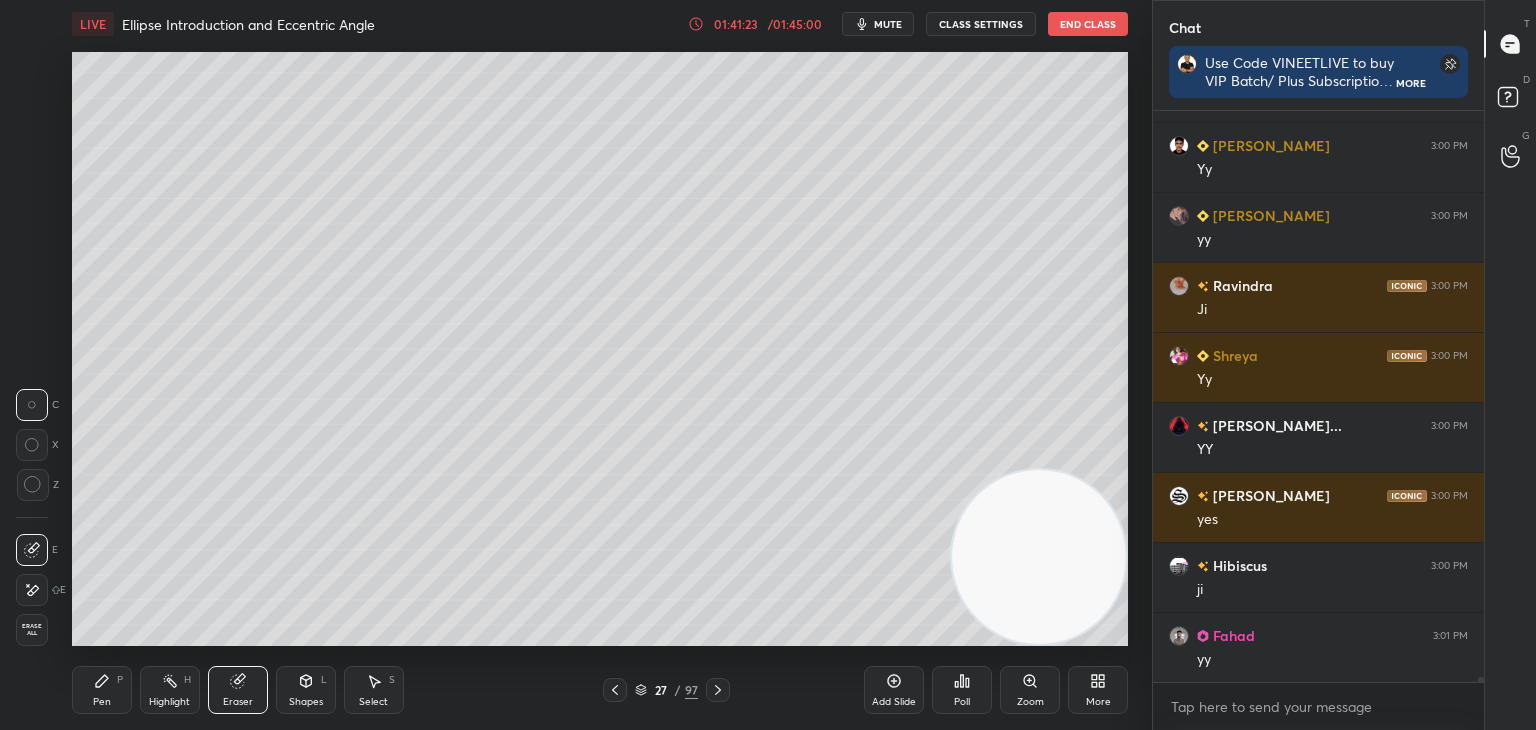 scroll, scrollTop: 71558, scrollLeft: 0, axis: vertical 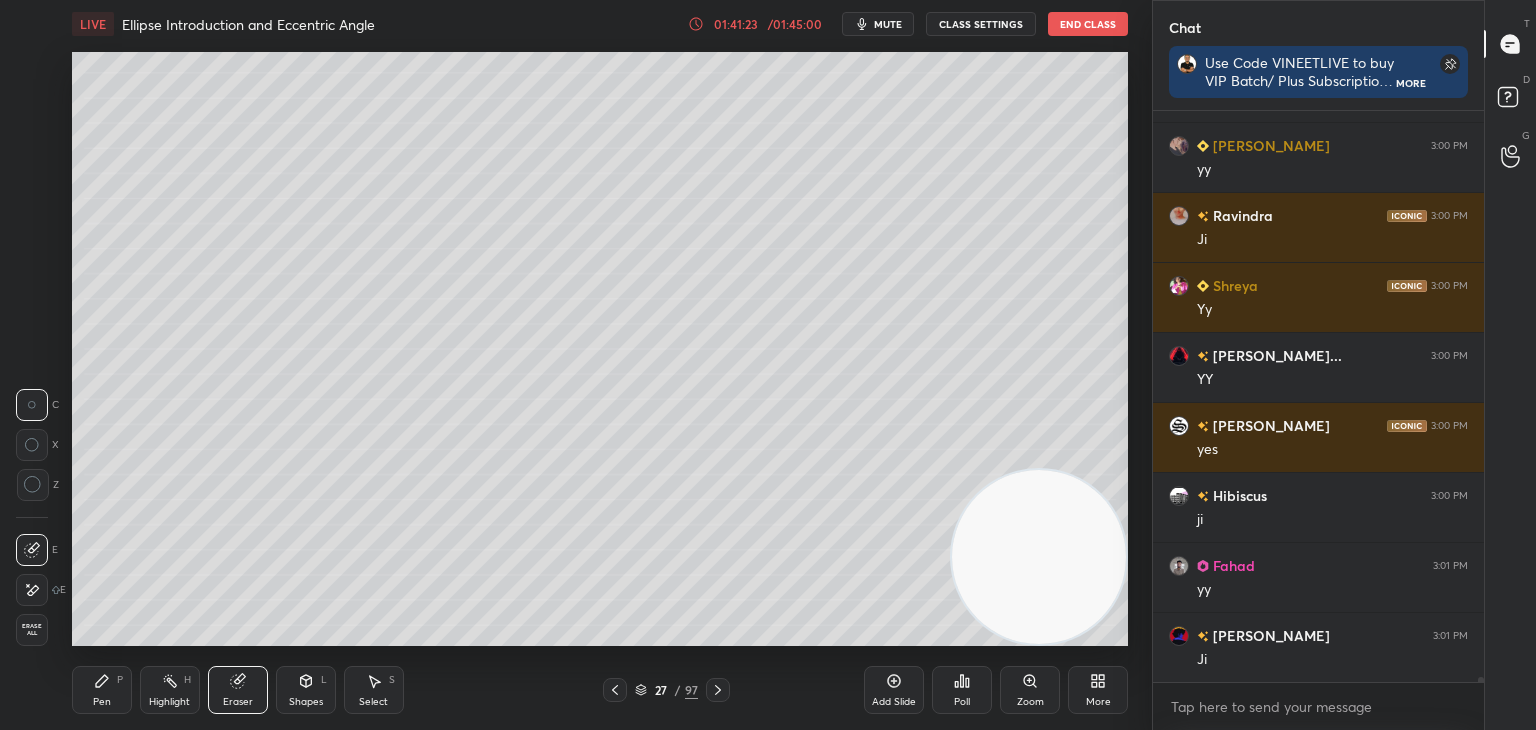 click on "Pen" at bounding box center (102, 702) 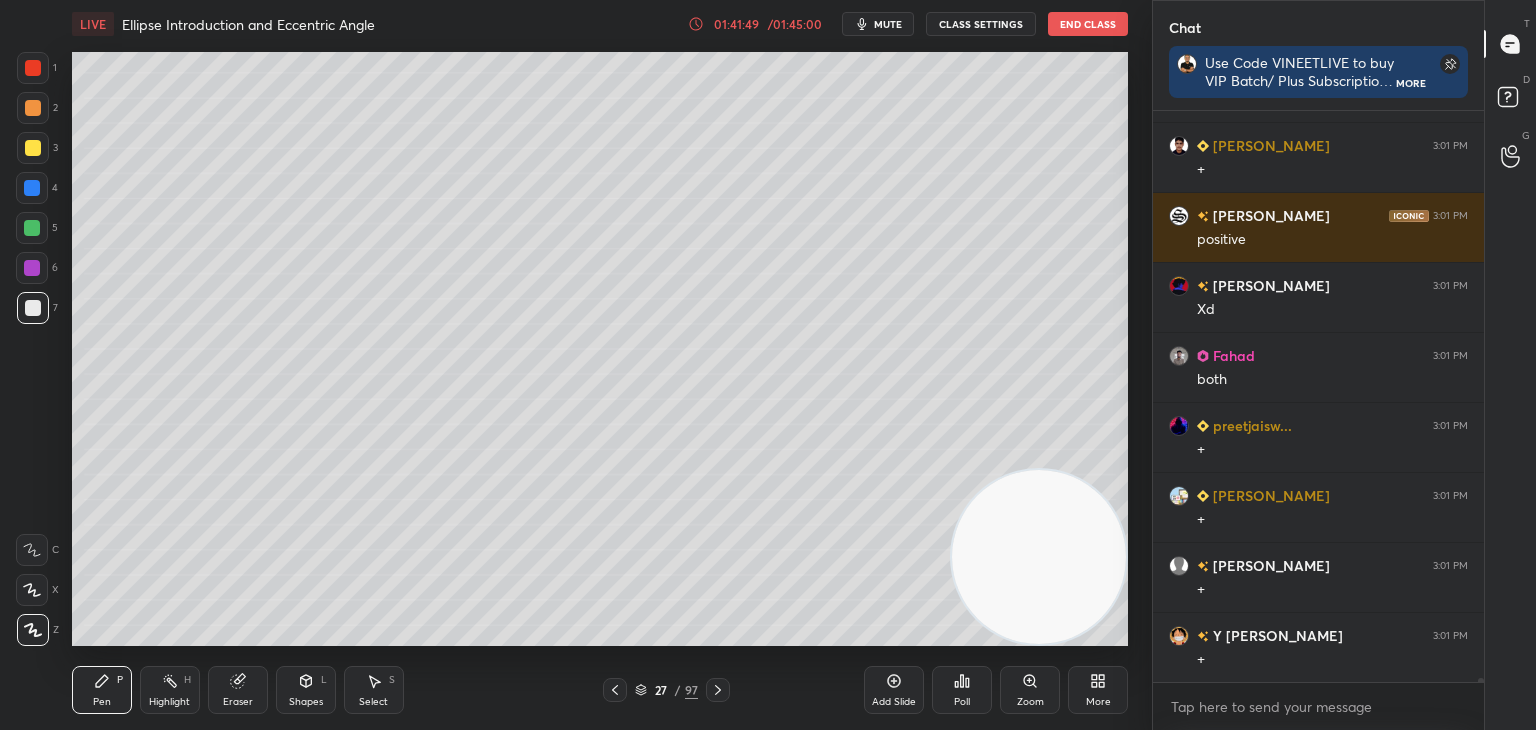 scroll, scrollTop: 72398, scrollLeft: 0, axis: vertical 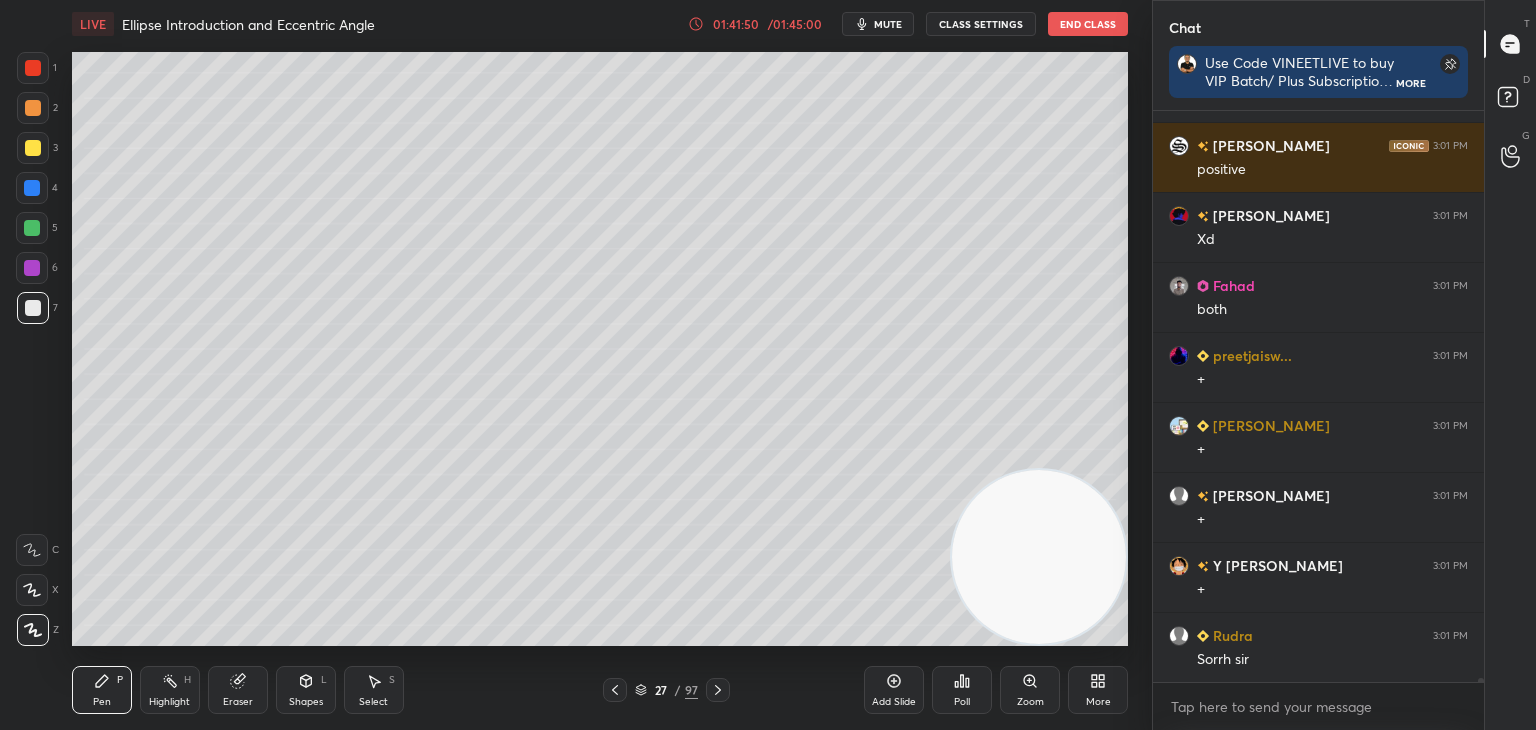 click on "Select S" at bounding box center [374, 690] 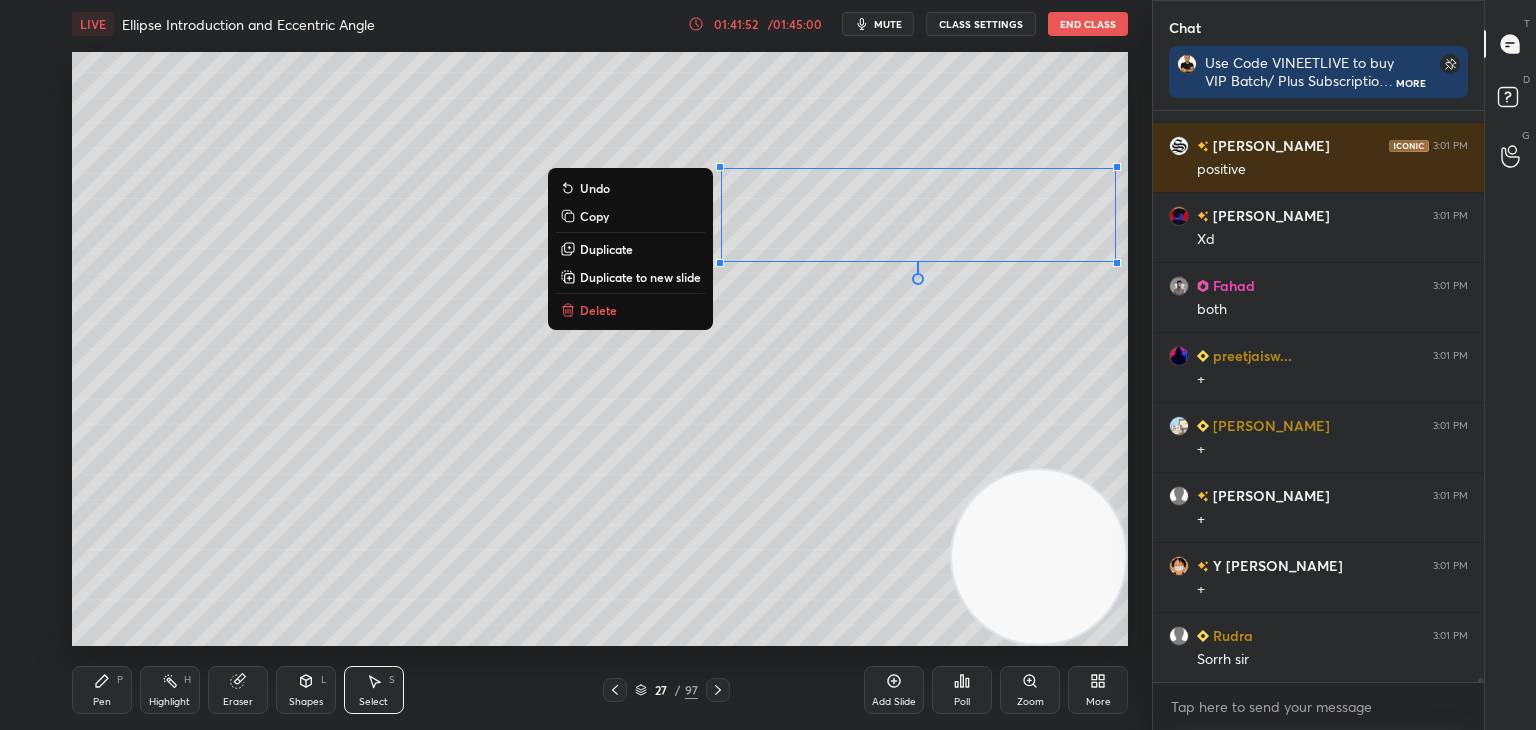 drag, startPoint x: 731, startPoint y: 159, endPoint x: 1140, endPoint y: 275, distance: 425.13174 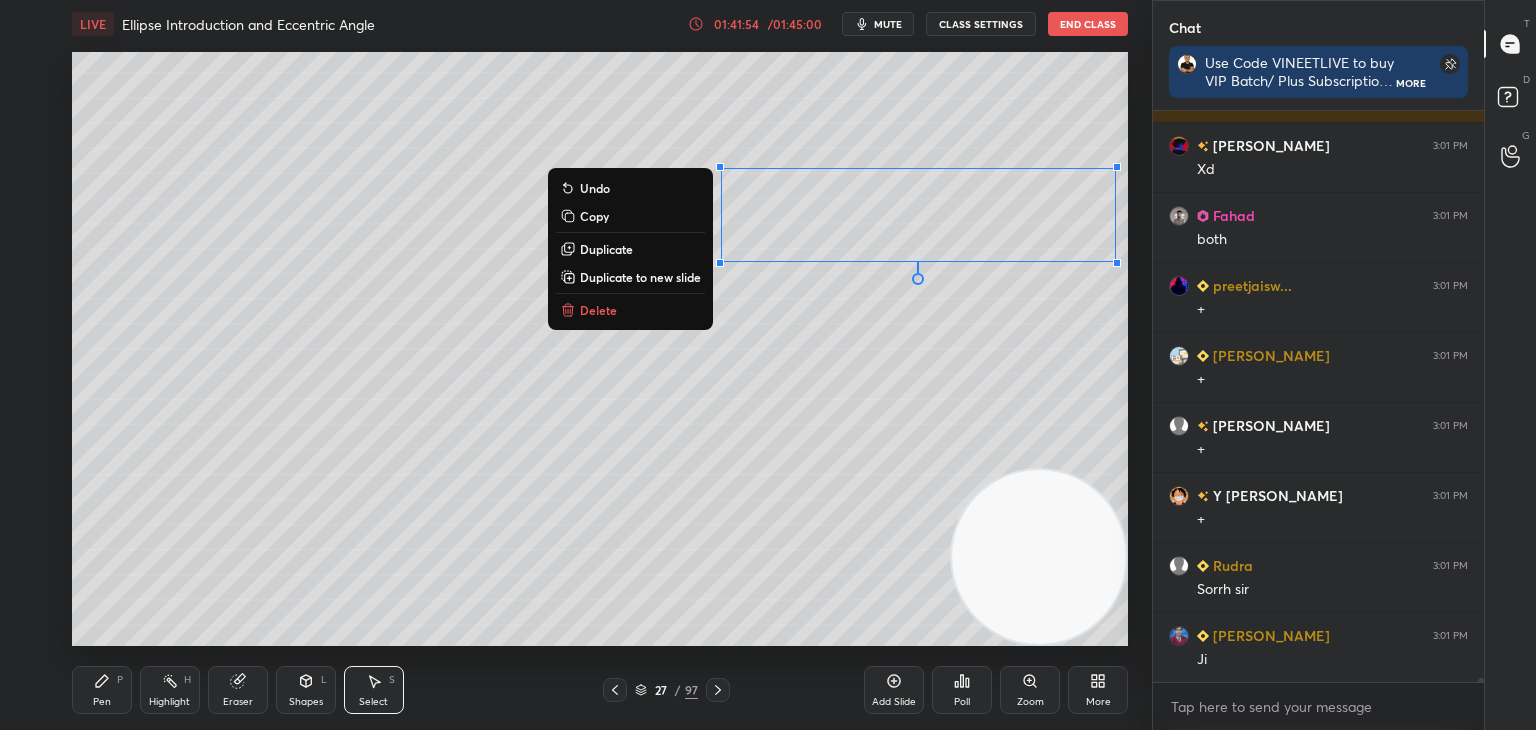 scroll, scrollTop: 72538, scrollLeft: 0, axis: vertical 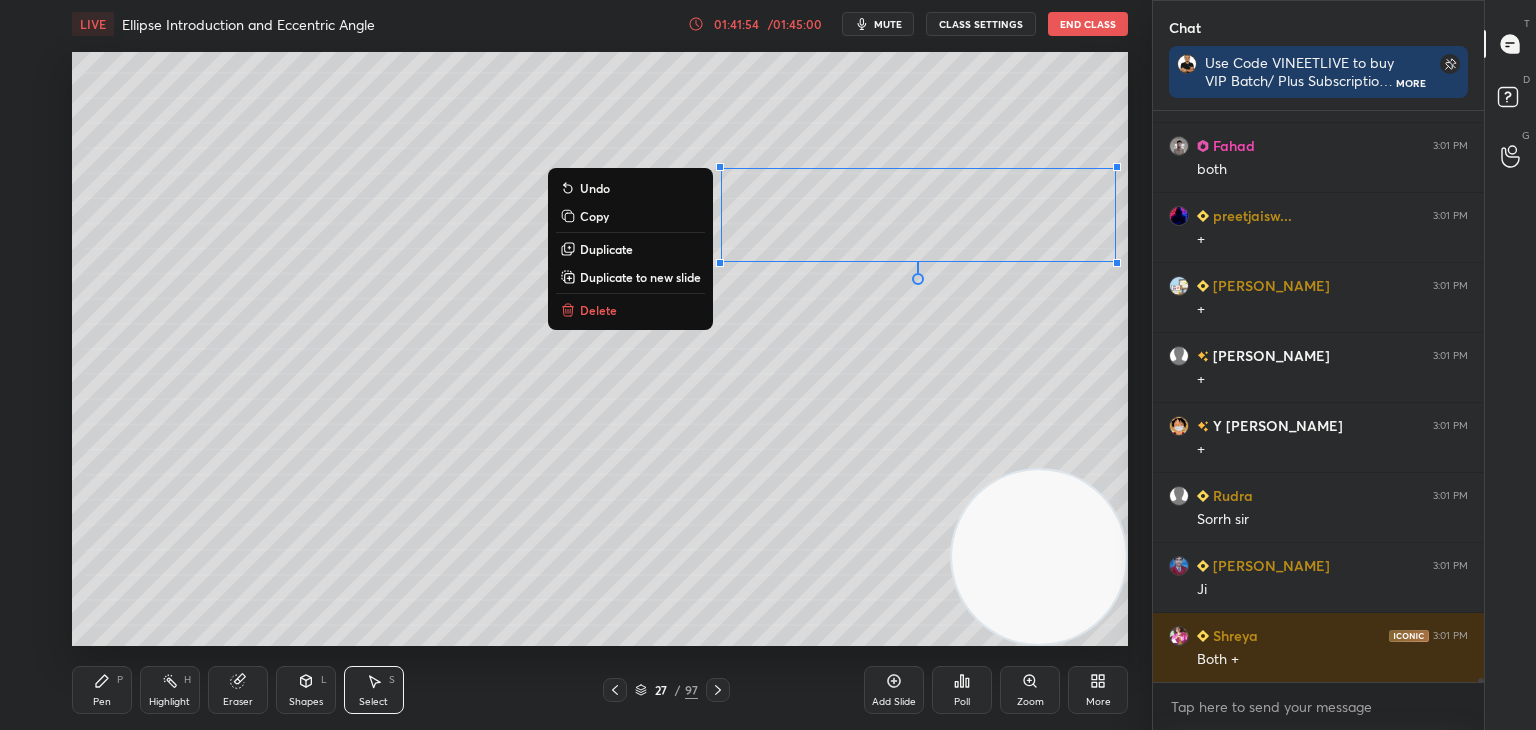 click on "Duplicate to new slide" at bounding box center (640, 277) 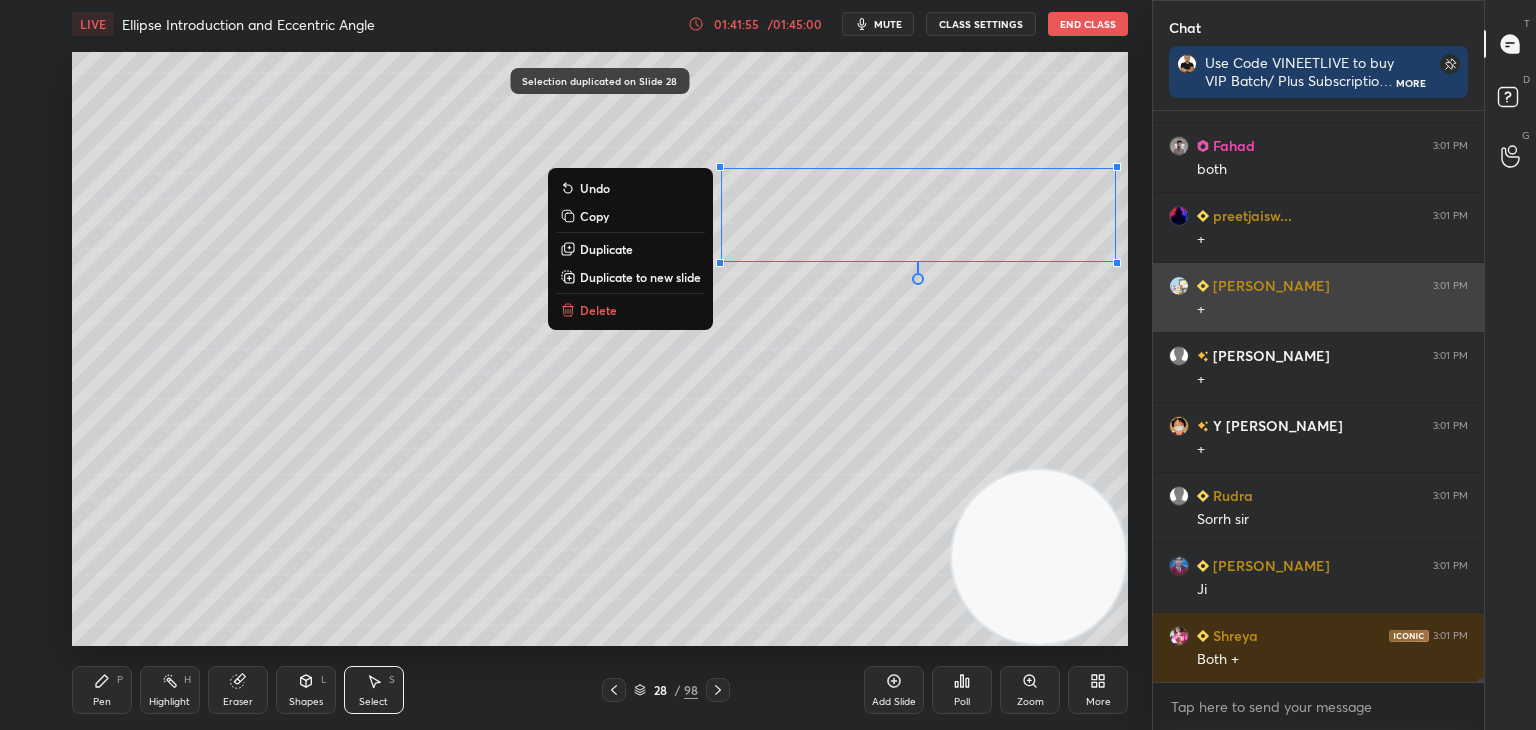drag, startPoint x: 708, startPoint y: 137, endPoint x: 1160, endPoint y: 312, distance: 484.69476 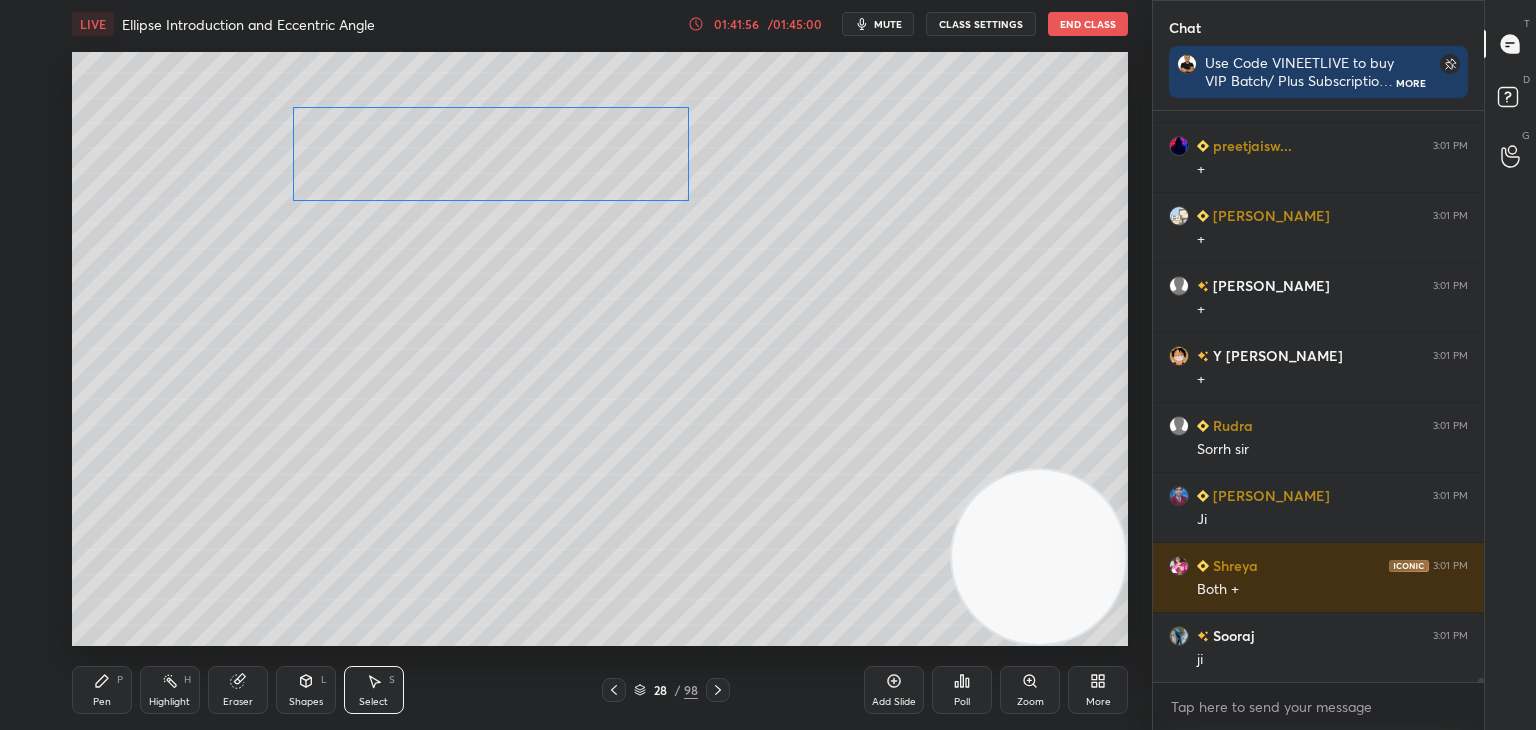 drag, startPoint x: 1010, startPoint y: 238, endPoint x: 583, endPoint y: 209, distance: 427.98364 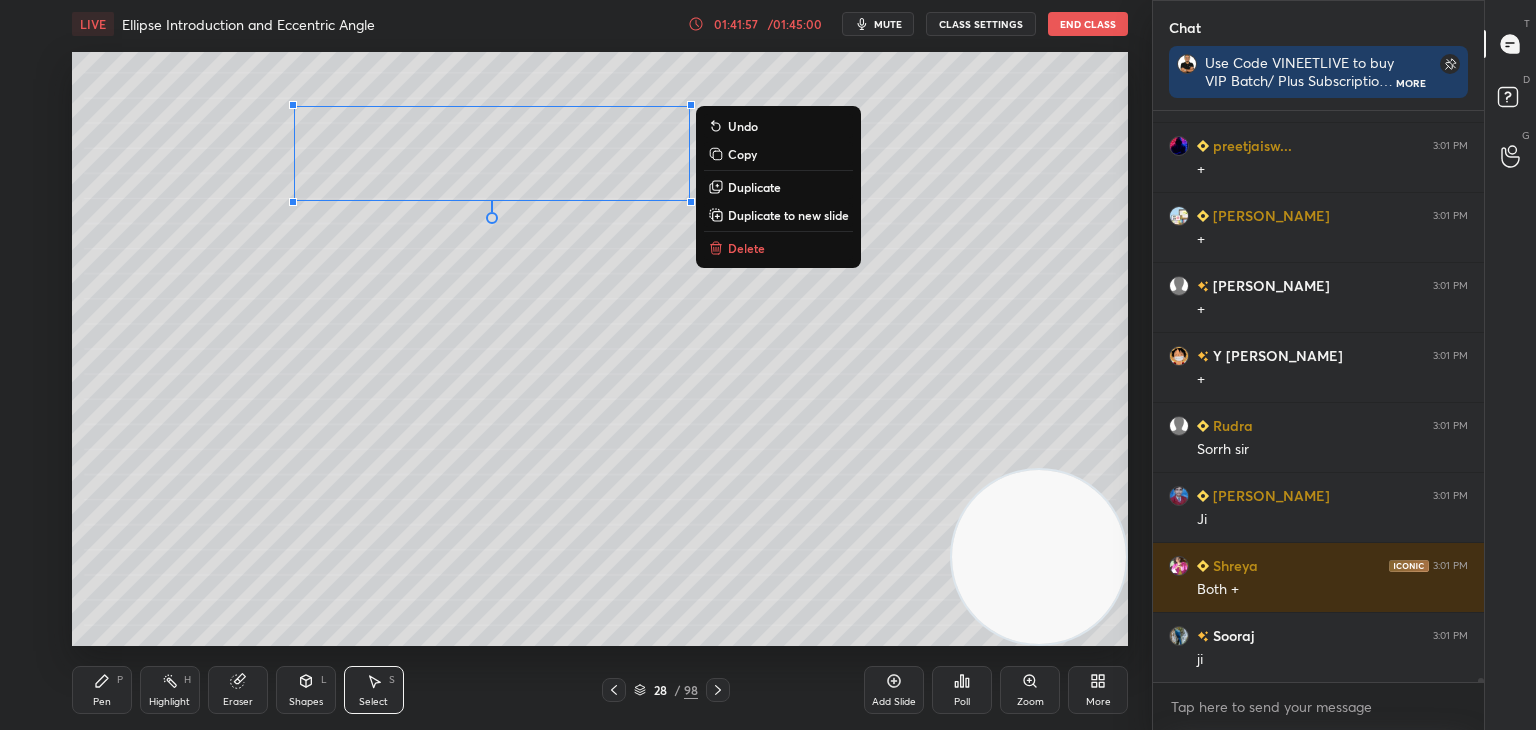 click on "0 ° Undo Copy Duplicate Duplicate to new slide Delete" at bounding box center [600, 349] 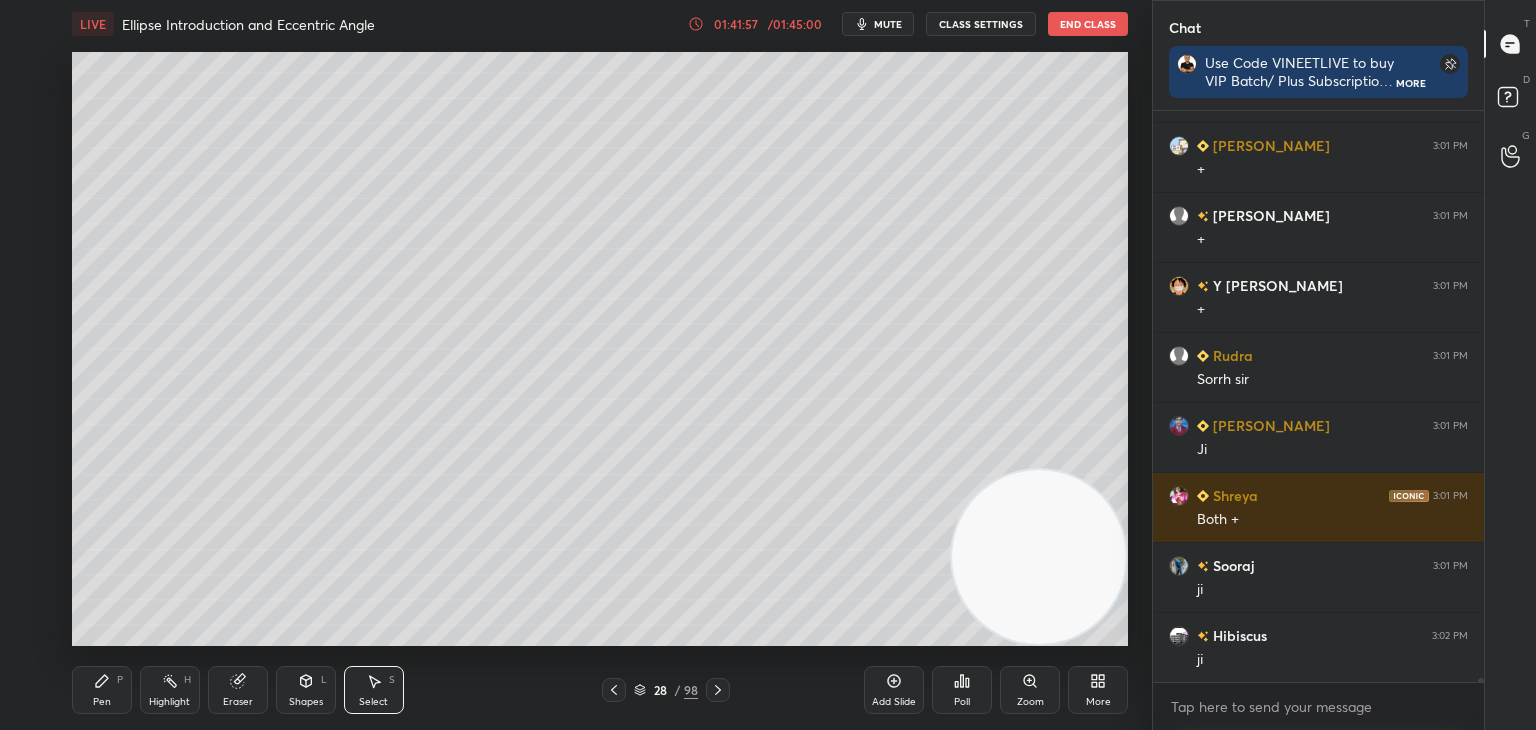 drag, startPoint x: 96, startPoint y: 690, endPoint x: 47, endPoint y: 635, distance: 73.661385 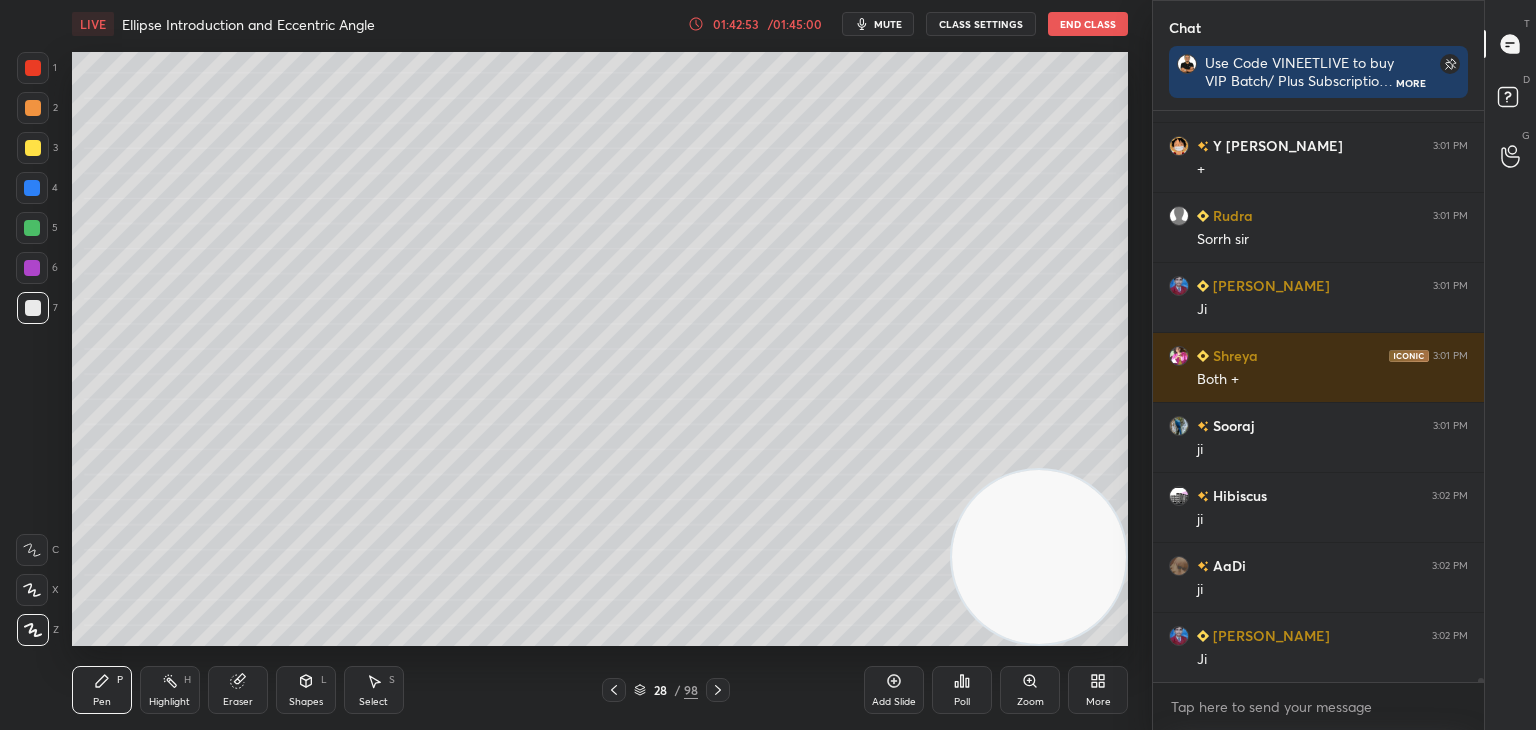 scroll, scrollTop: 72888, scrollLeft: 0, axis: vertical 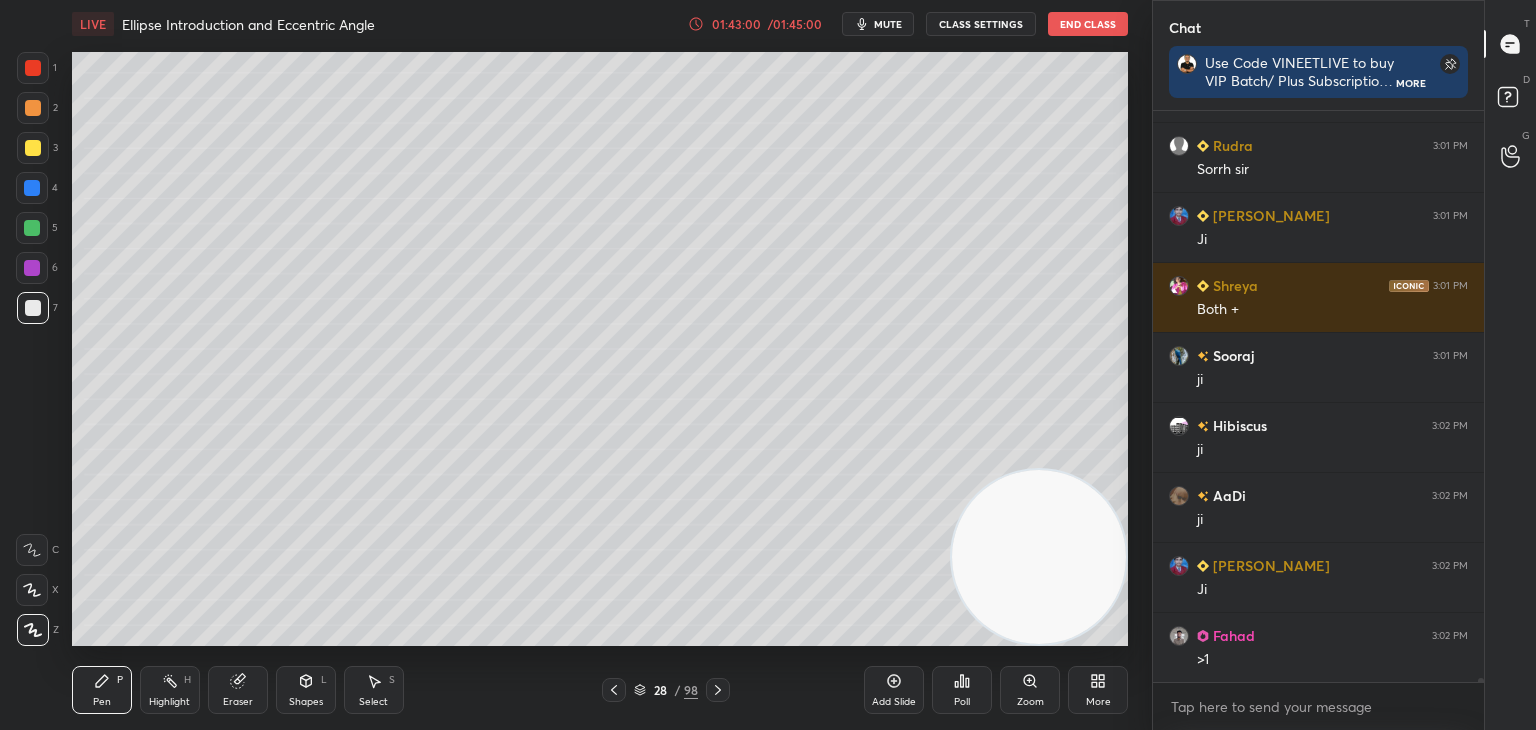 click 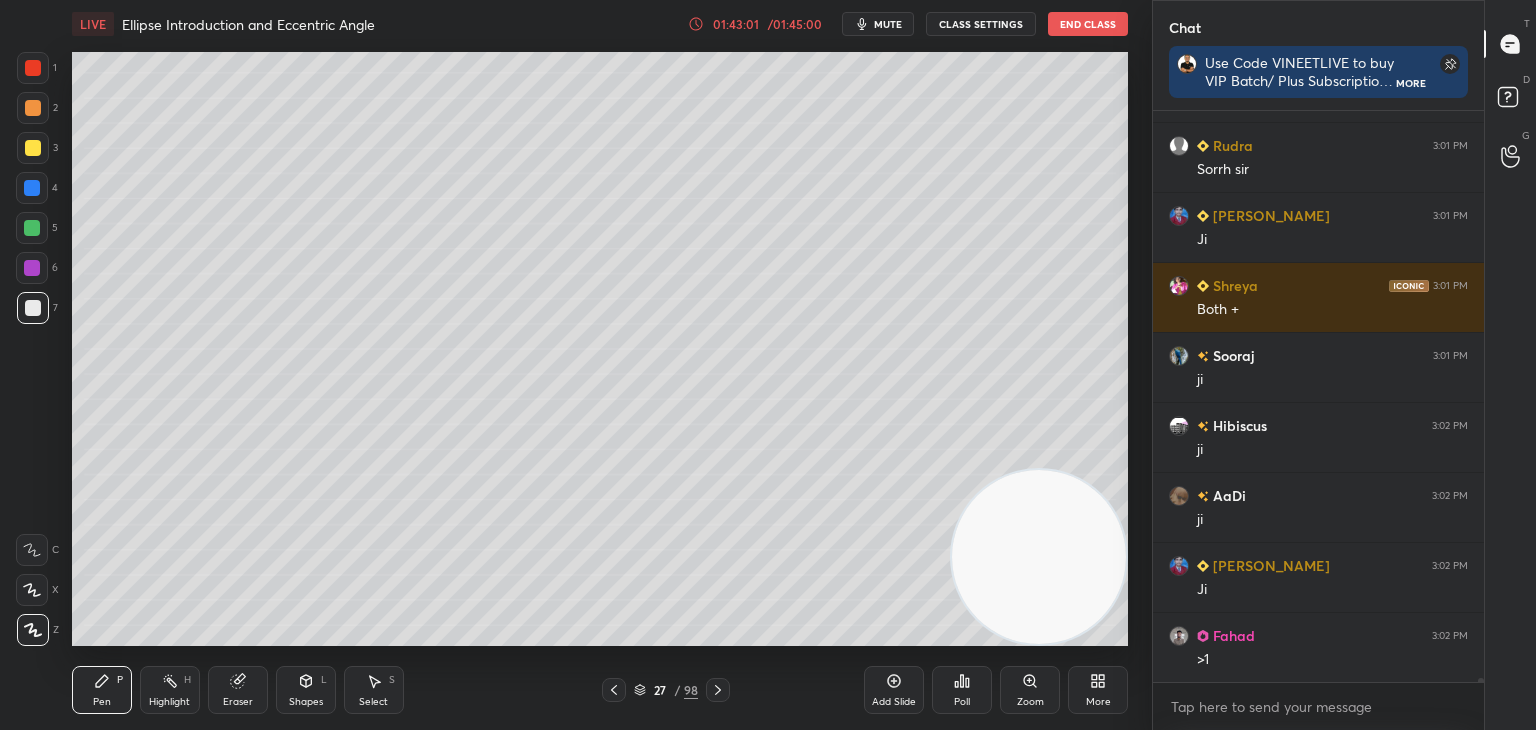 click 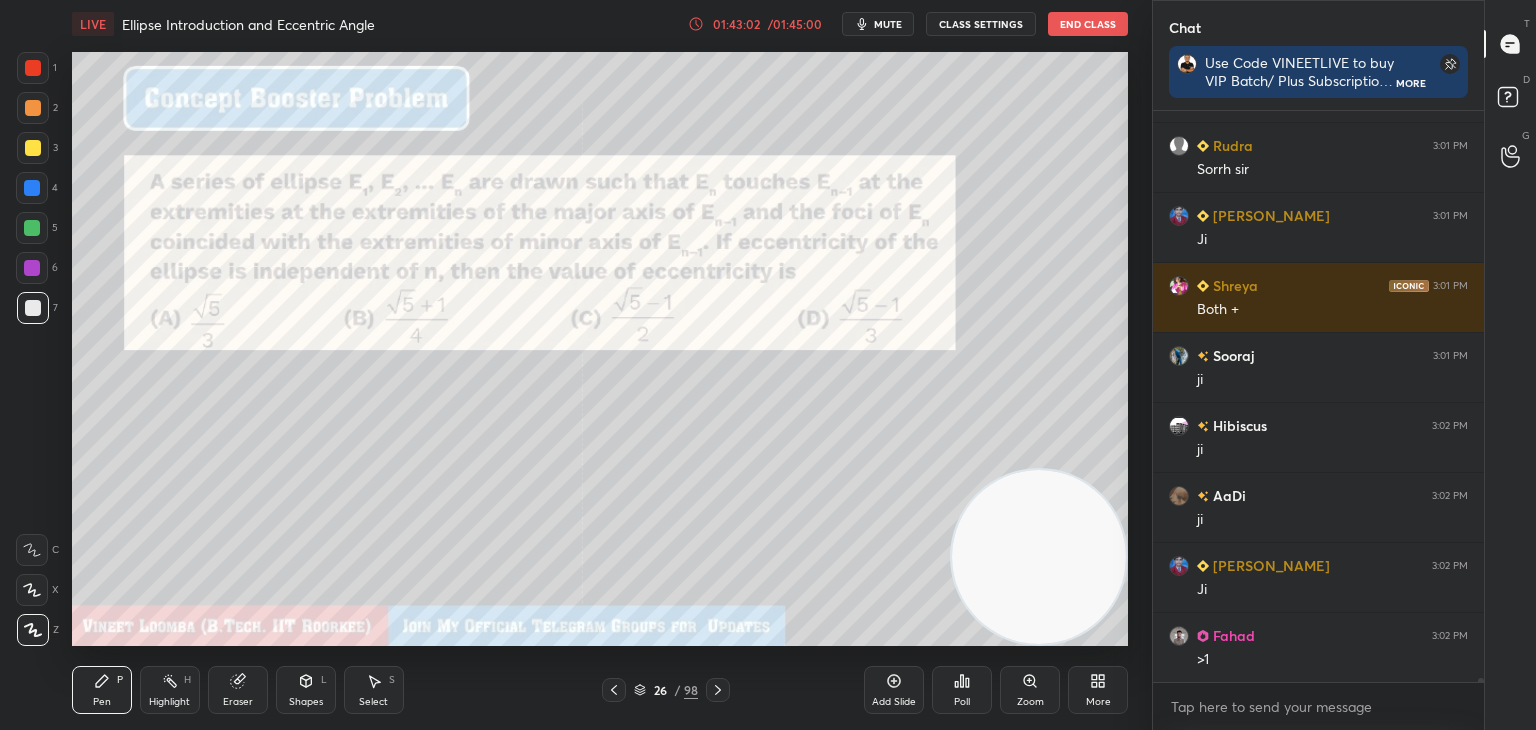 click at bounding box center [33, 68] 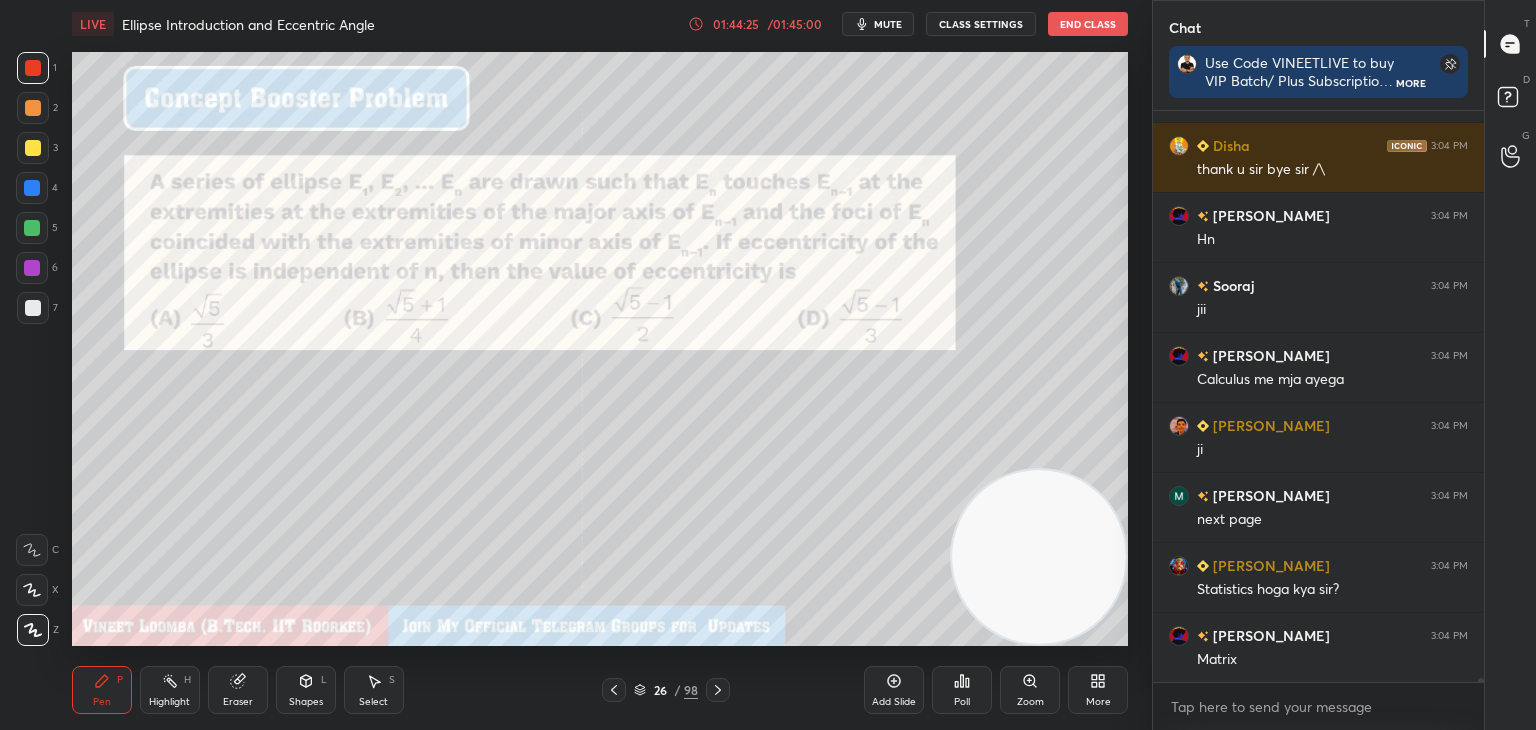 scroll, scrollTop: 76116, scrollLeft: 0, axis: vertical 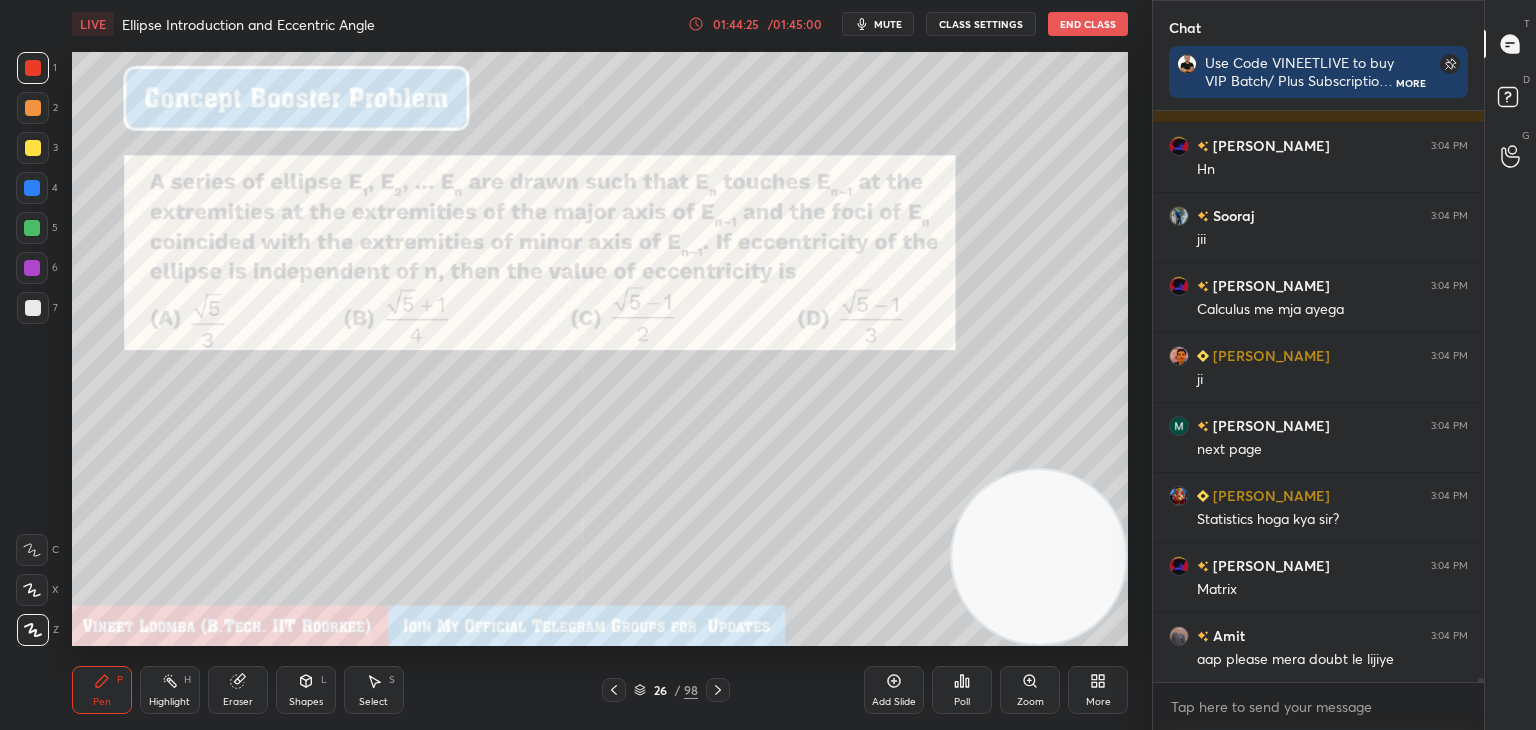 click 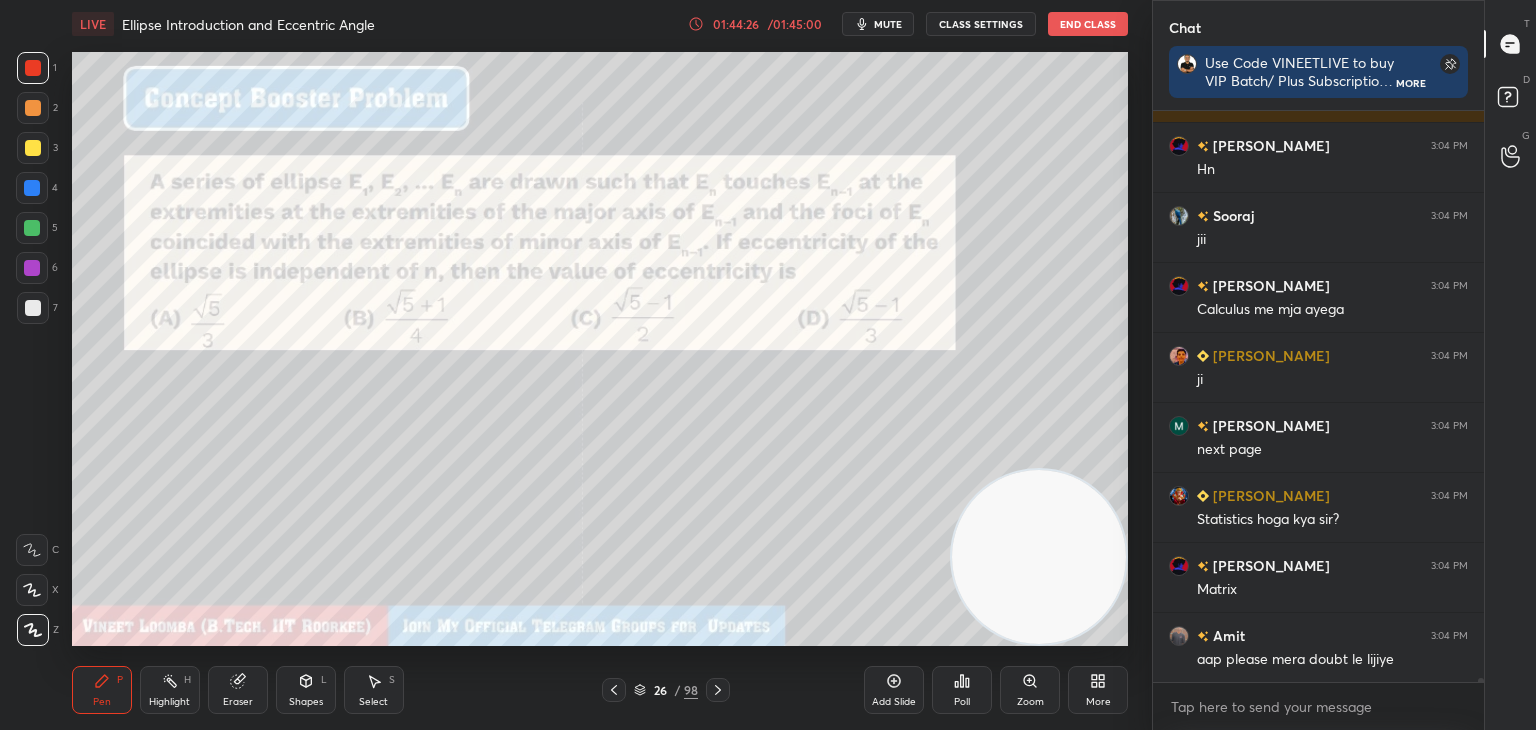 drag, startPoint x: 41, startPoint y: 309, endPoint x: 21, endPoint y: 336, distance: 33.600594 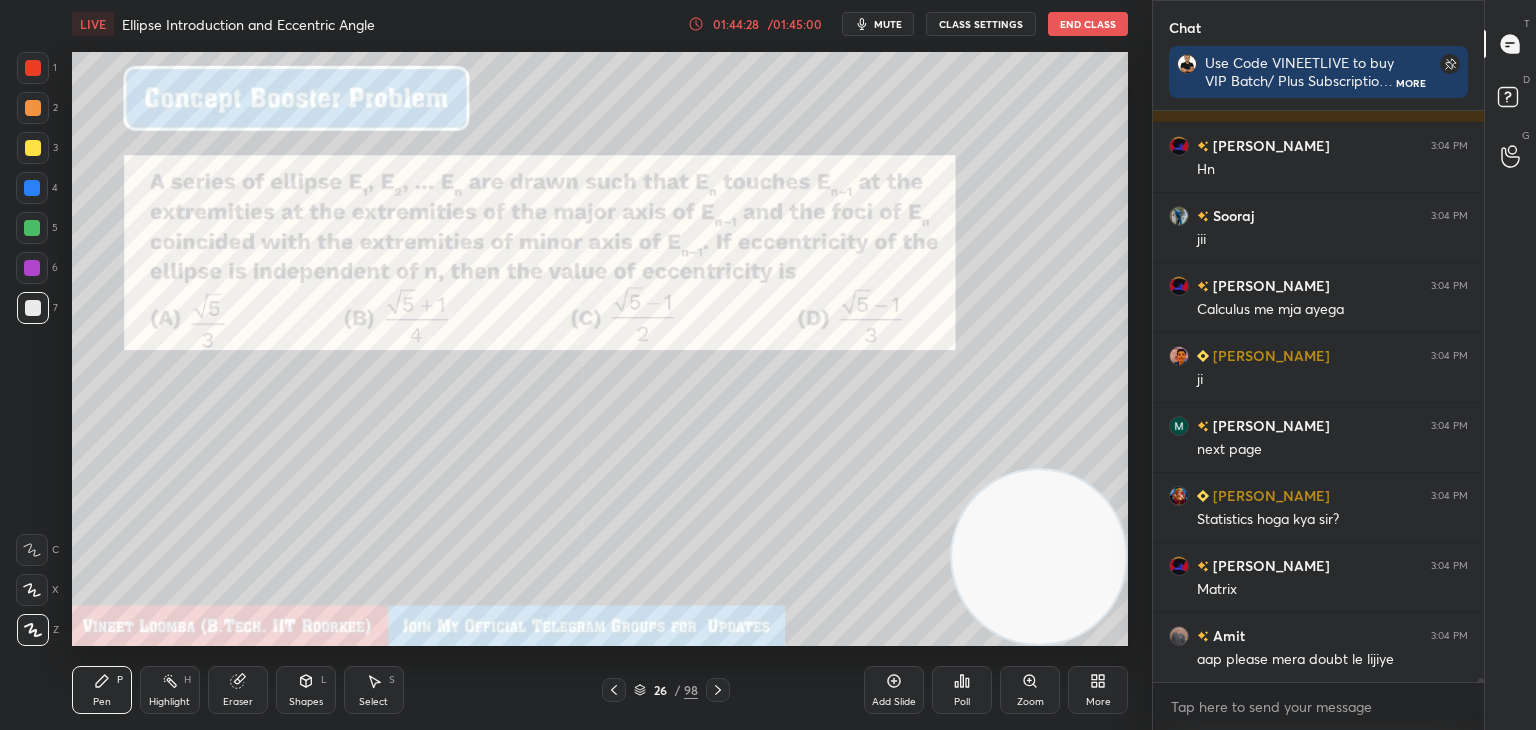 click at bounding box center (718, 690) 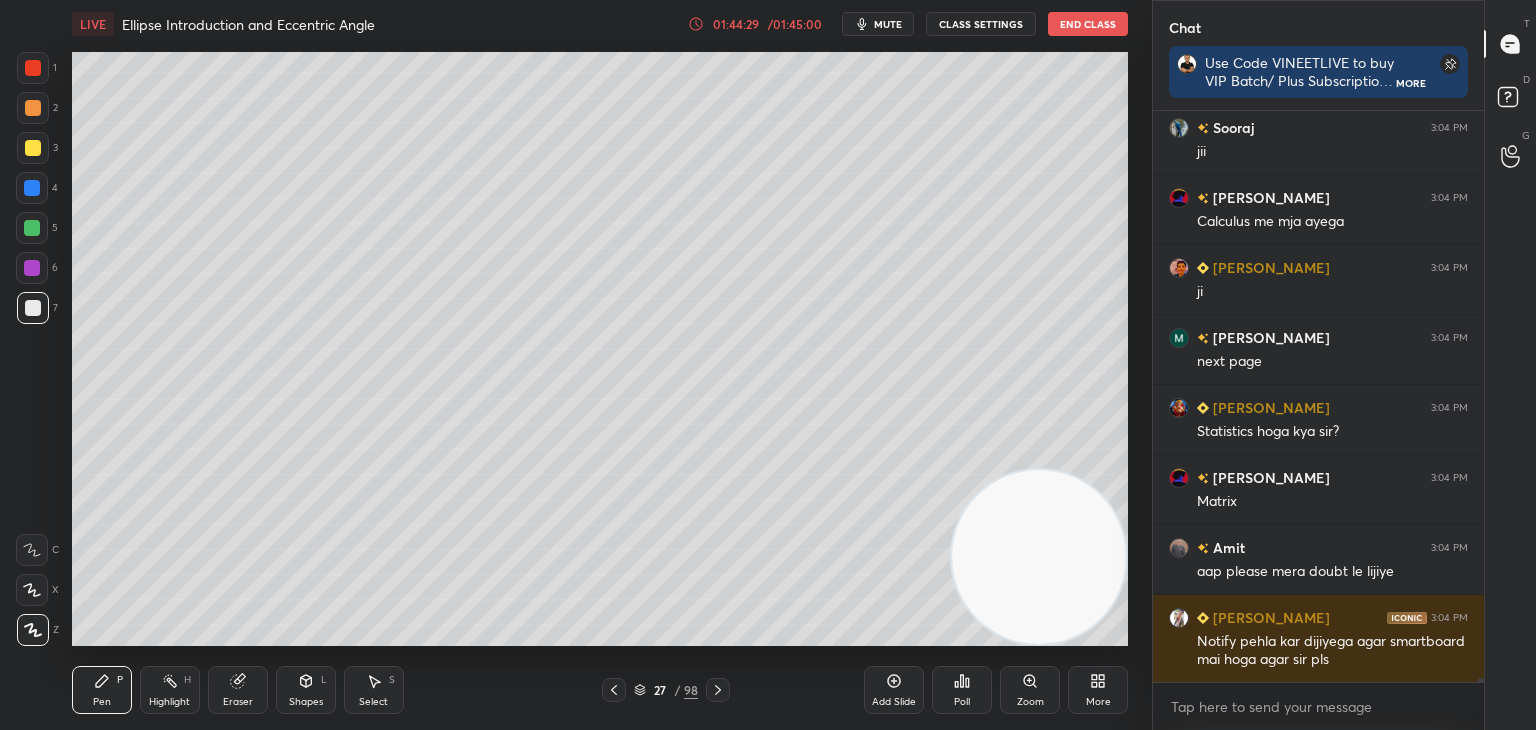 click at bounding box center (718, 690) 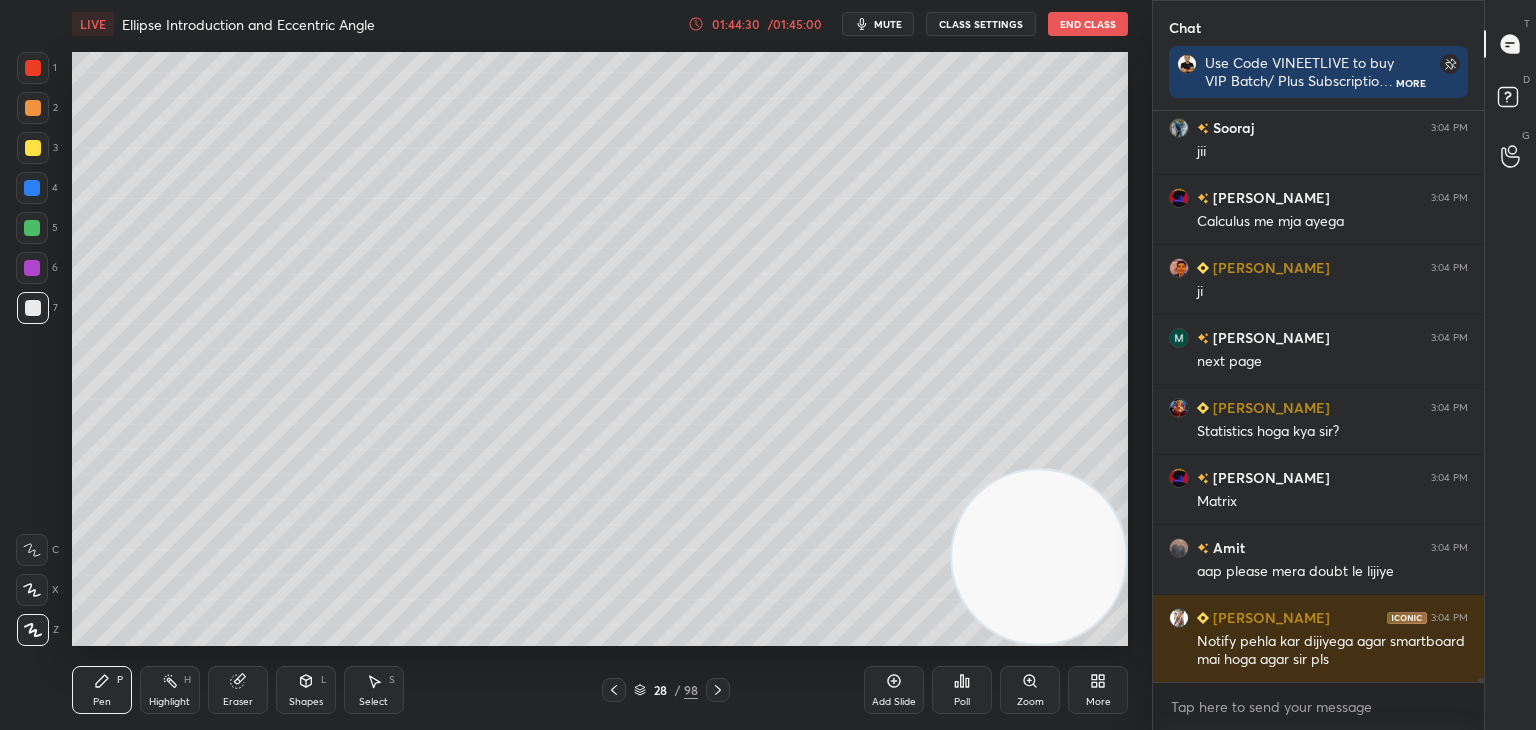 scroll, scrollTop: 76274, scrollLeft: 0, axis: vertical 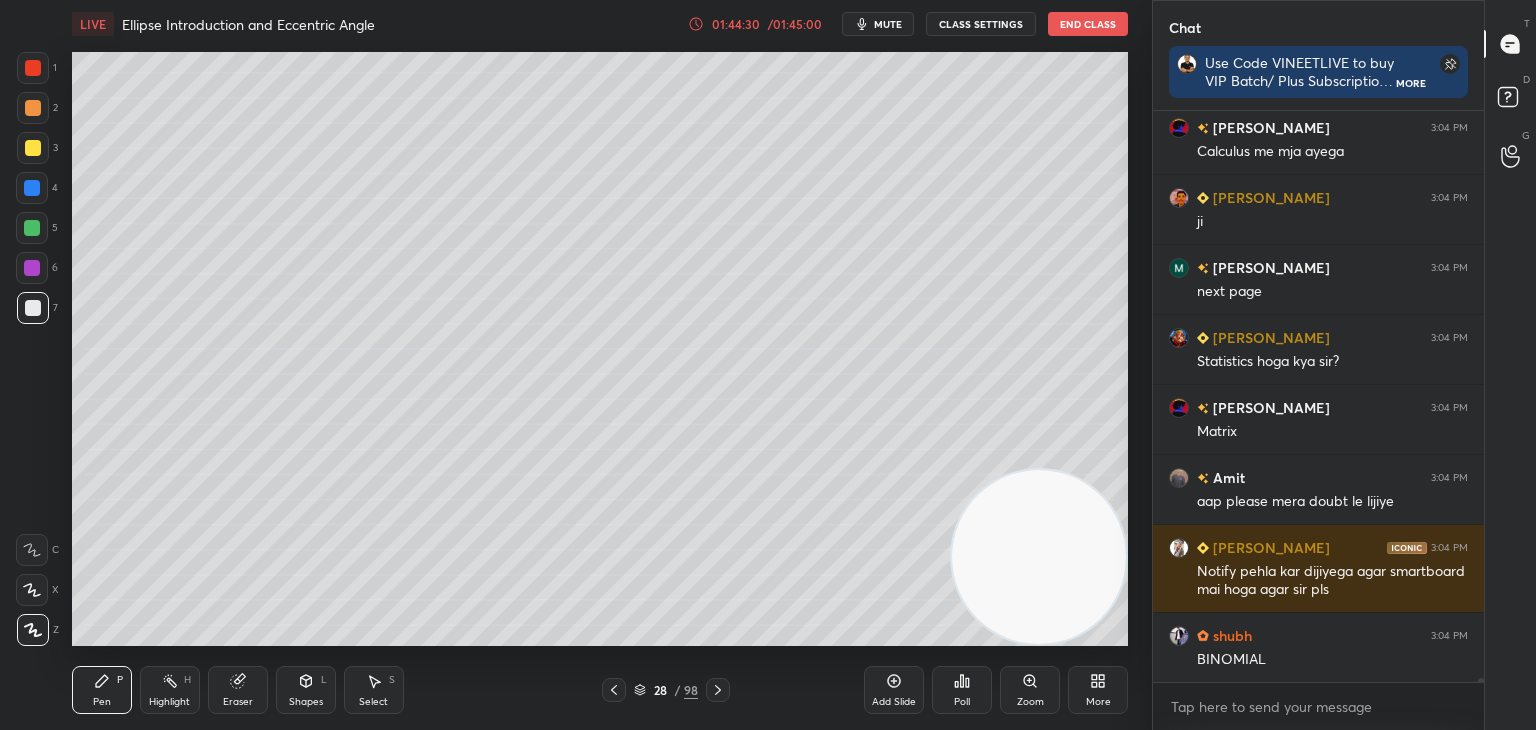 click on "28 / 98" at bounding box center (666, 690) 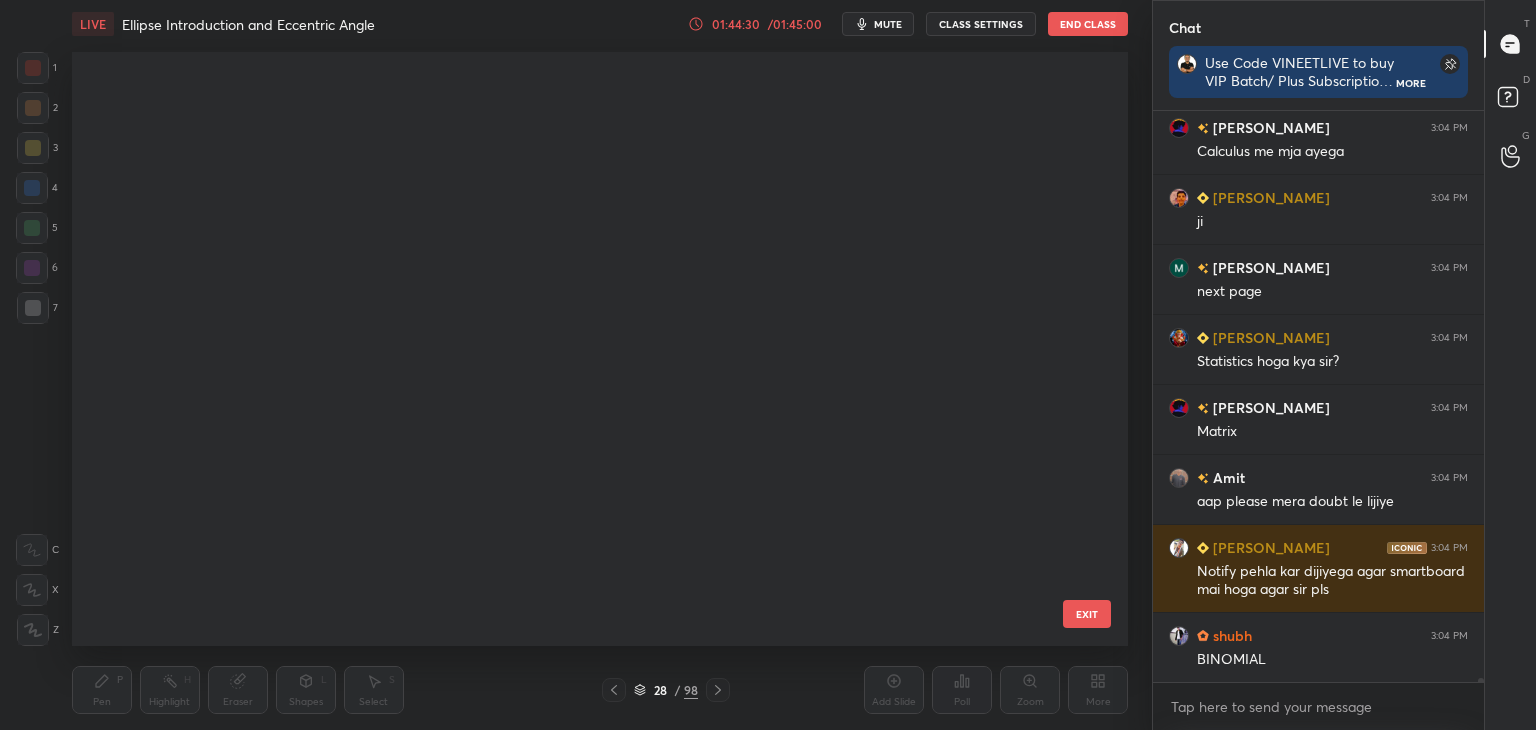 scroll, scrollTop: 1236, scrollLeft: 0, axis: vertical 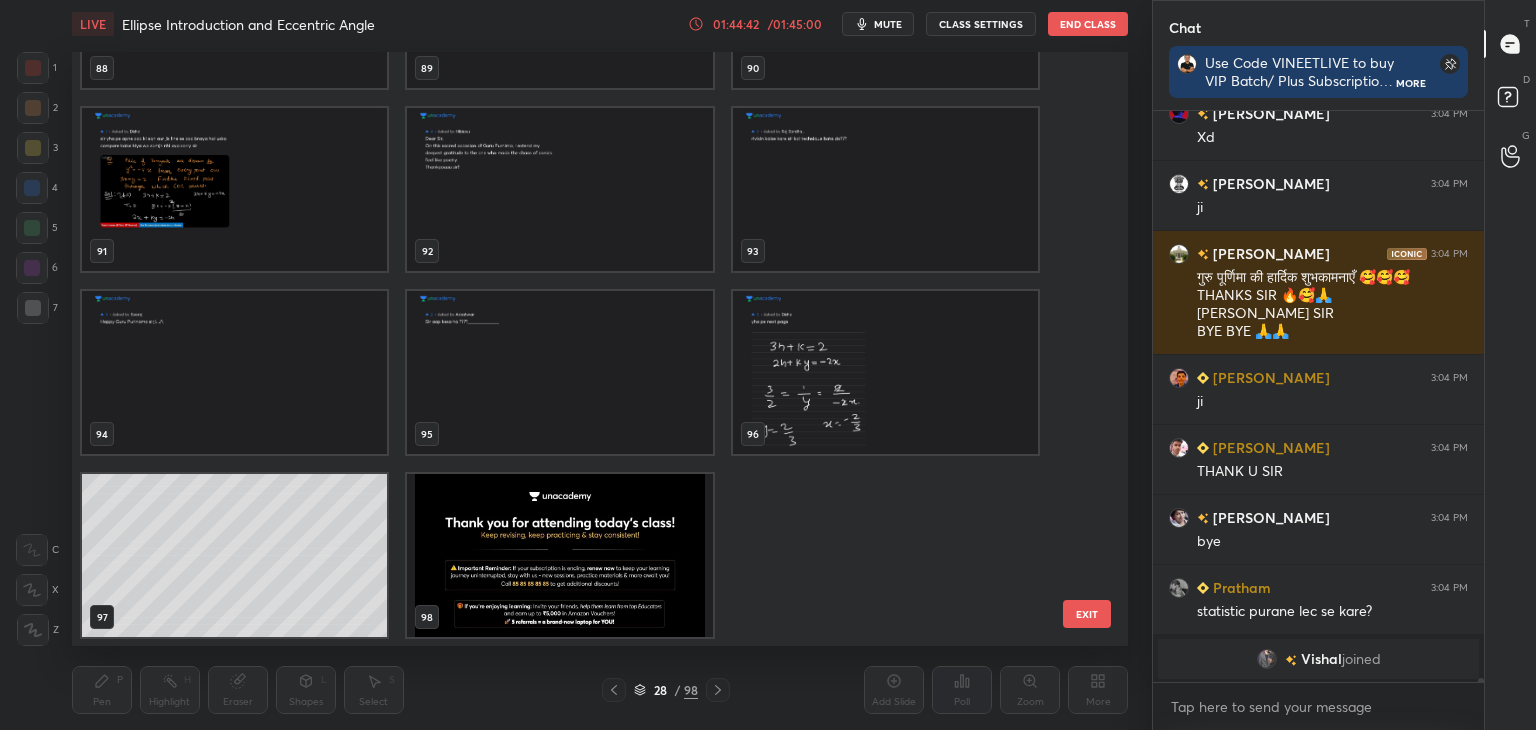 click at bounding box center (559, 555) 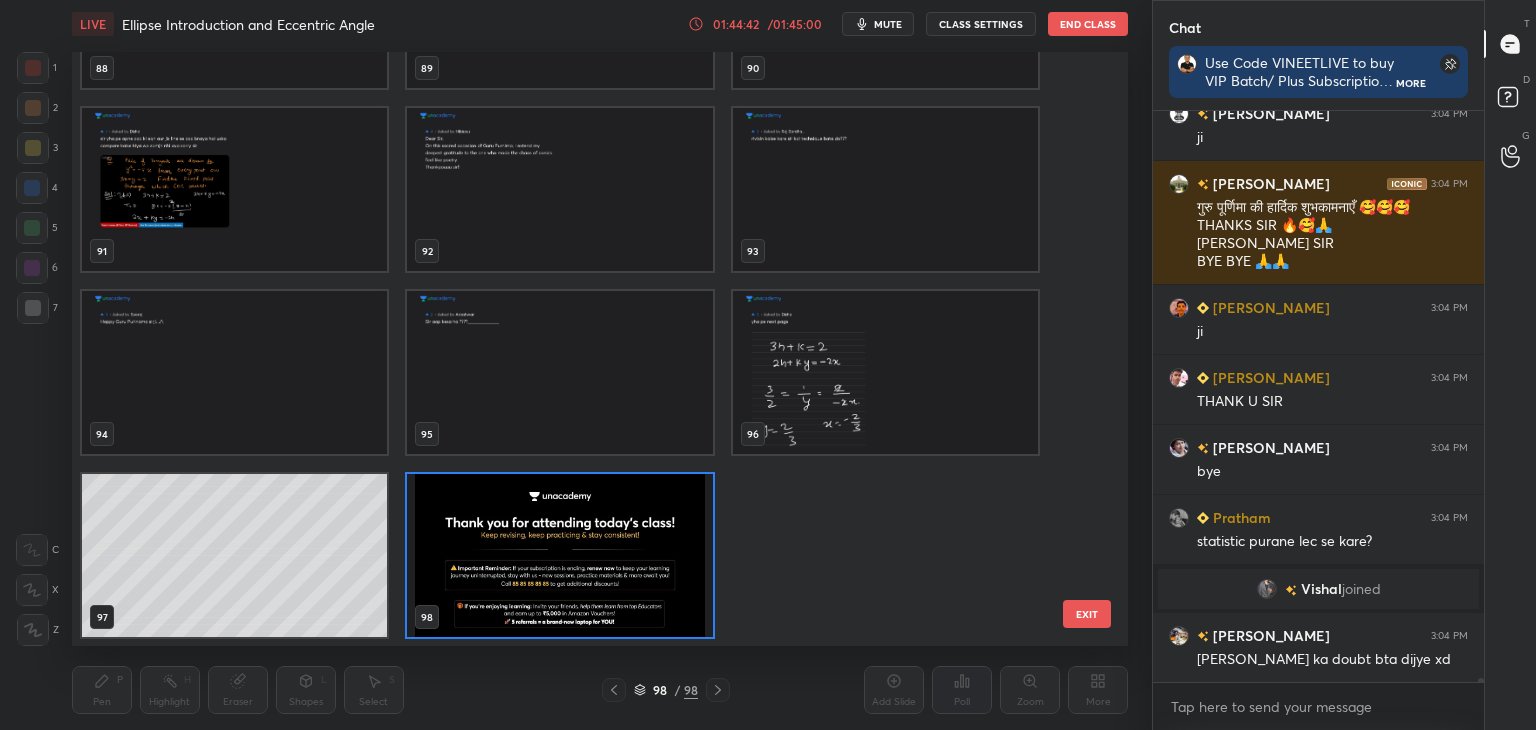 click at bounding box center [559, 555] 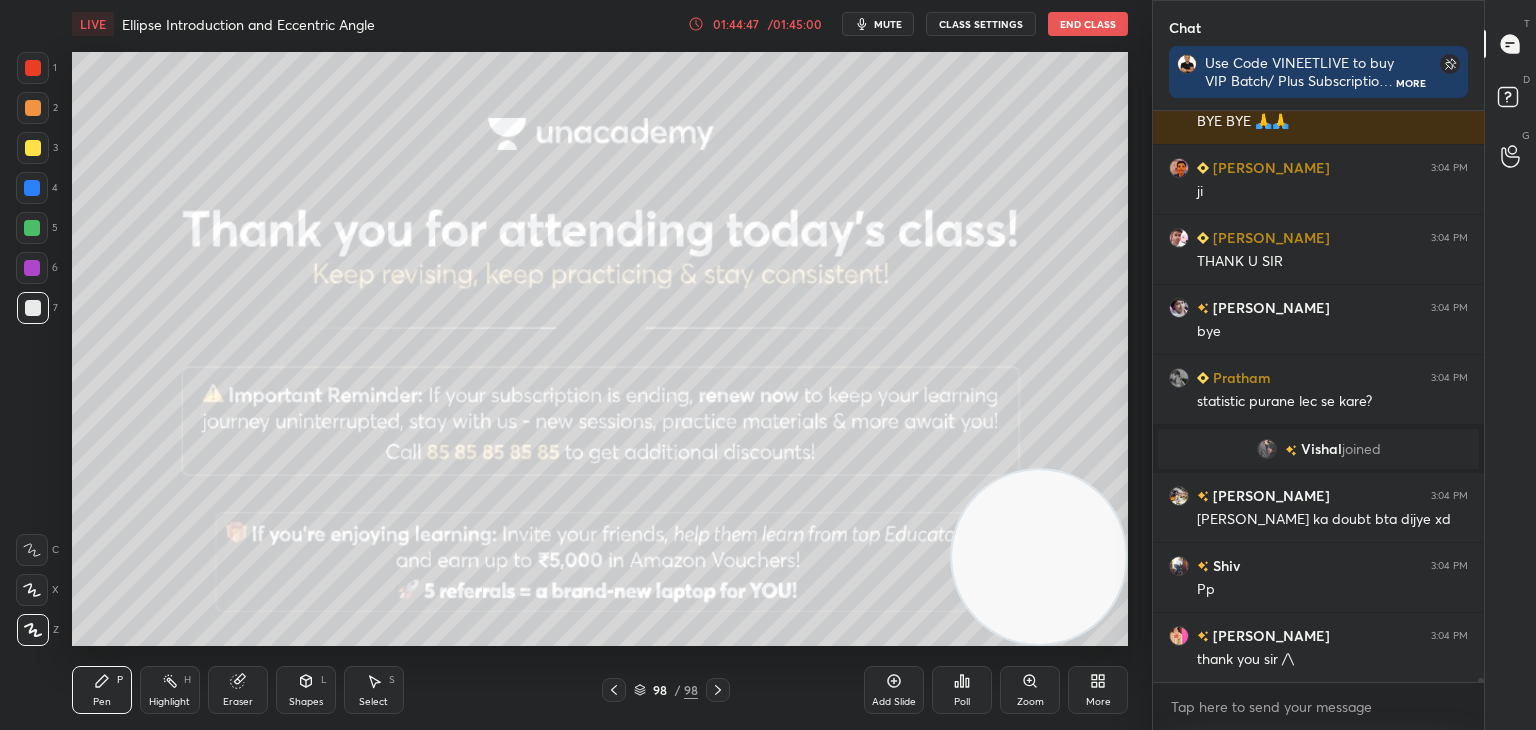 click on "CLASS SETTINGS" at bounding box center (981, 24) 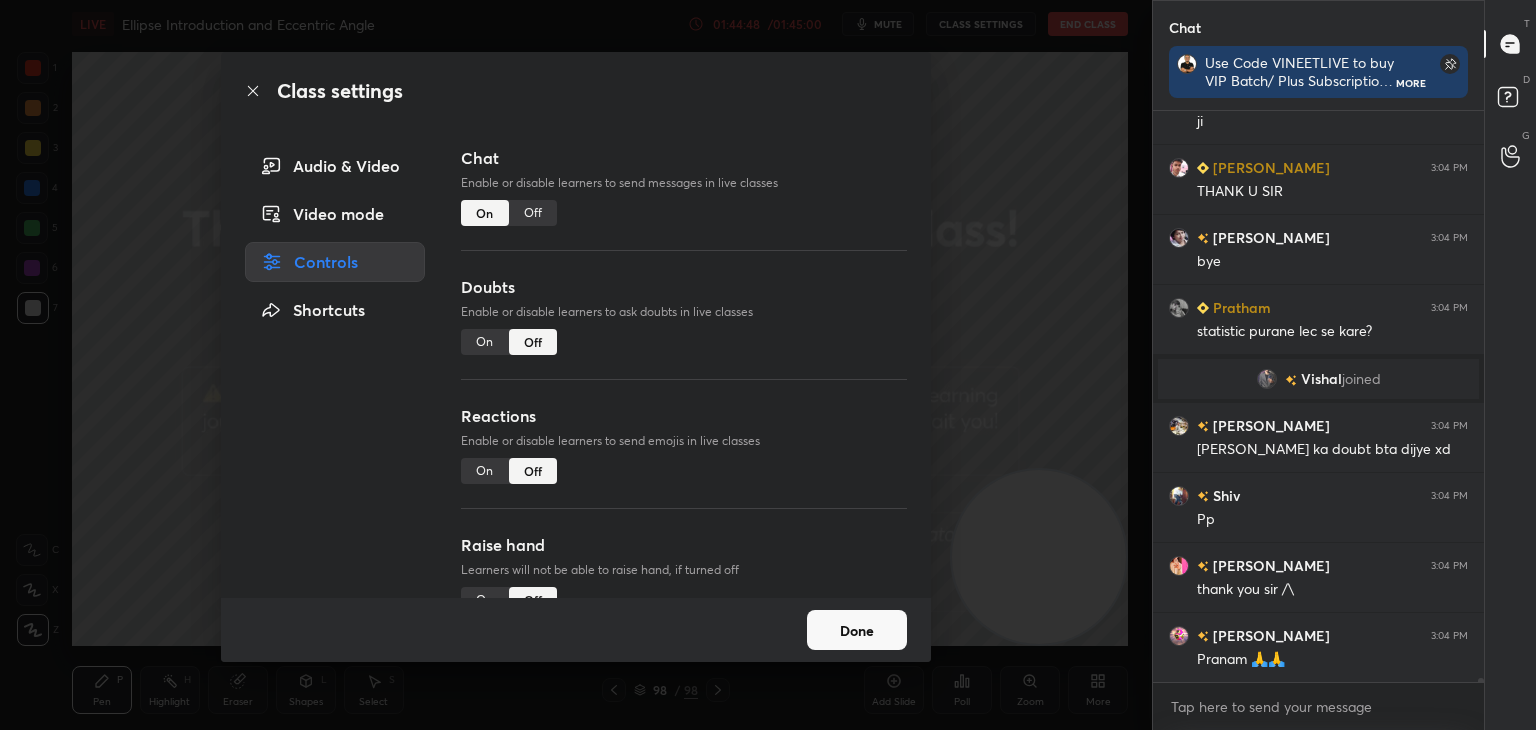 drag, startPoint x: 524, startPoint y: 213, endPoint x: 514, endPoint y: 242, distance: 30.675724 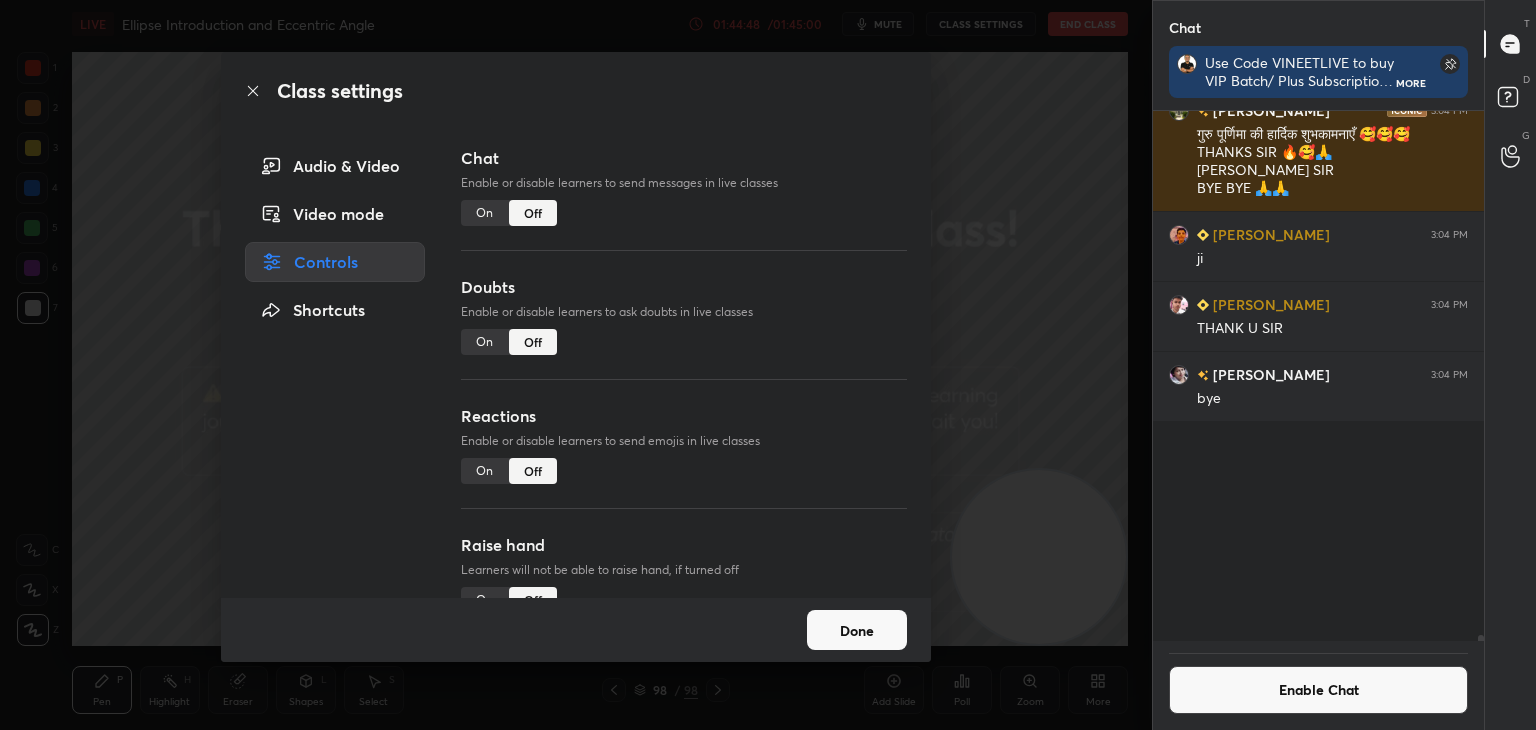 click on "Done" at bounding box center [857, 630] 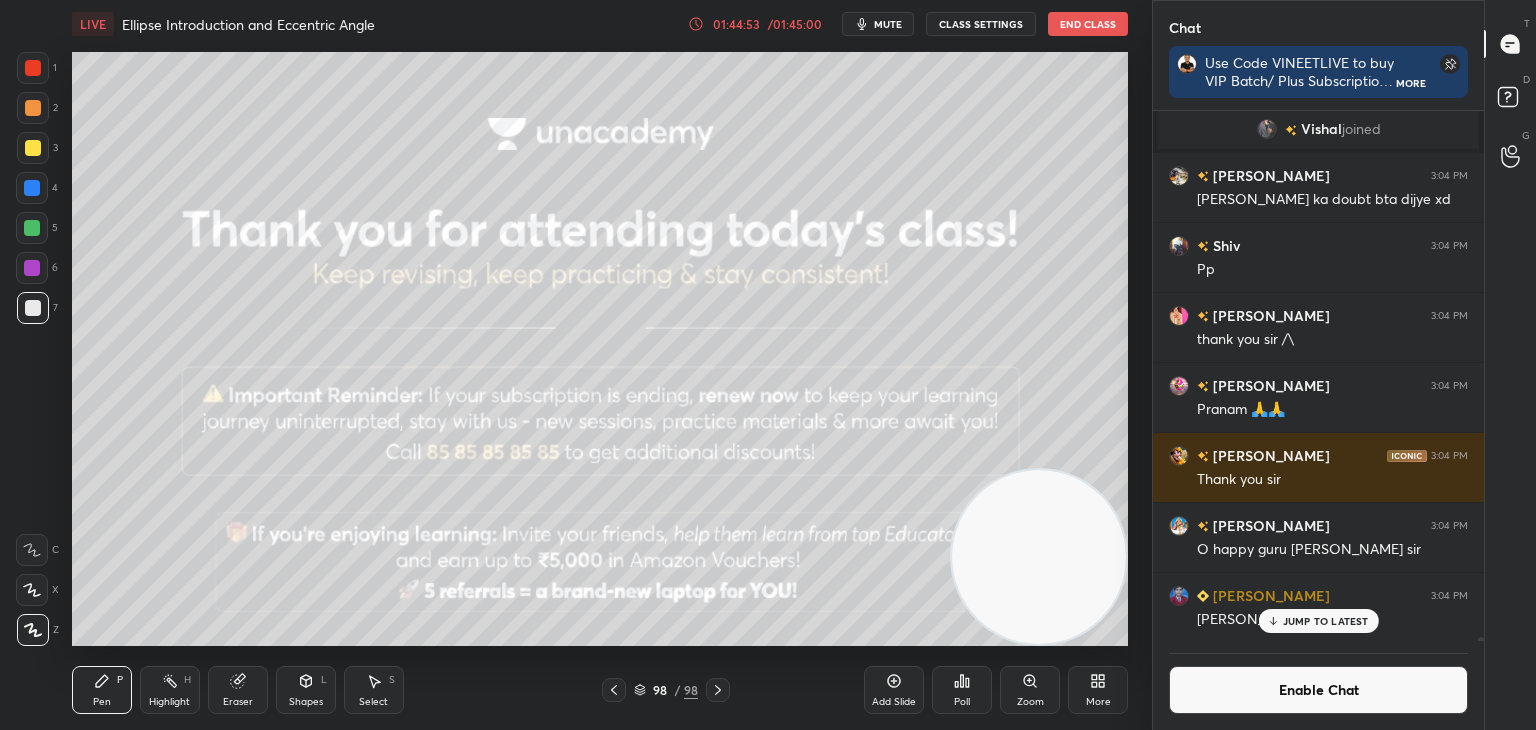 click on "1 2 3 4 5 6 7 C X Z C X Z E E Erase all   H H" at bounding box center [32, 349] 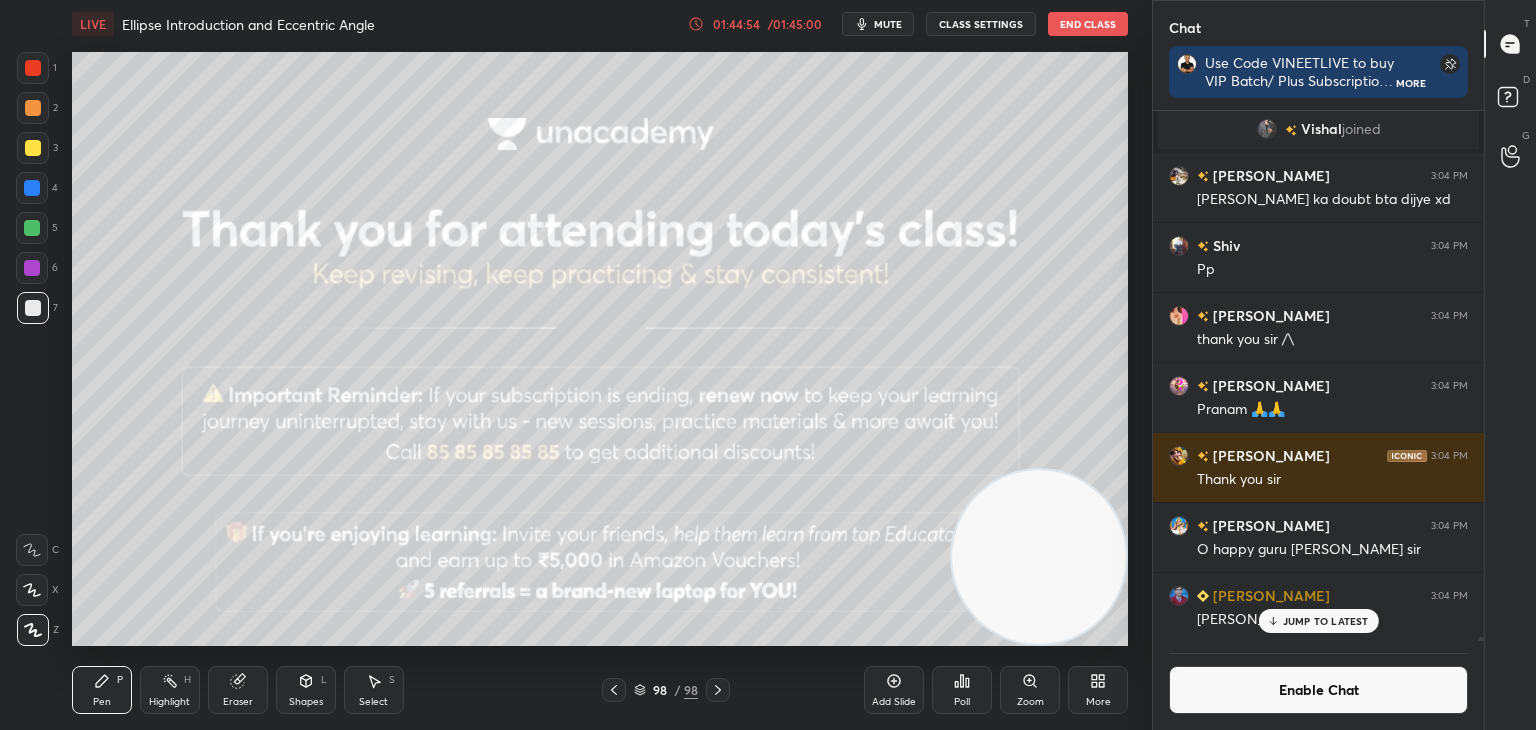 click at bounding box center (33, 148) 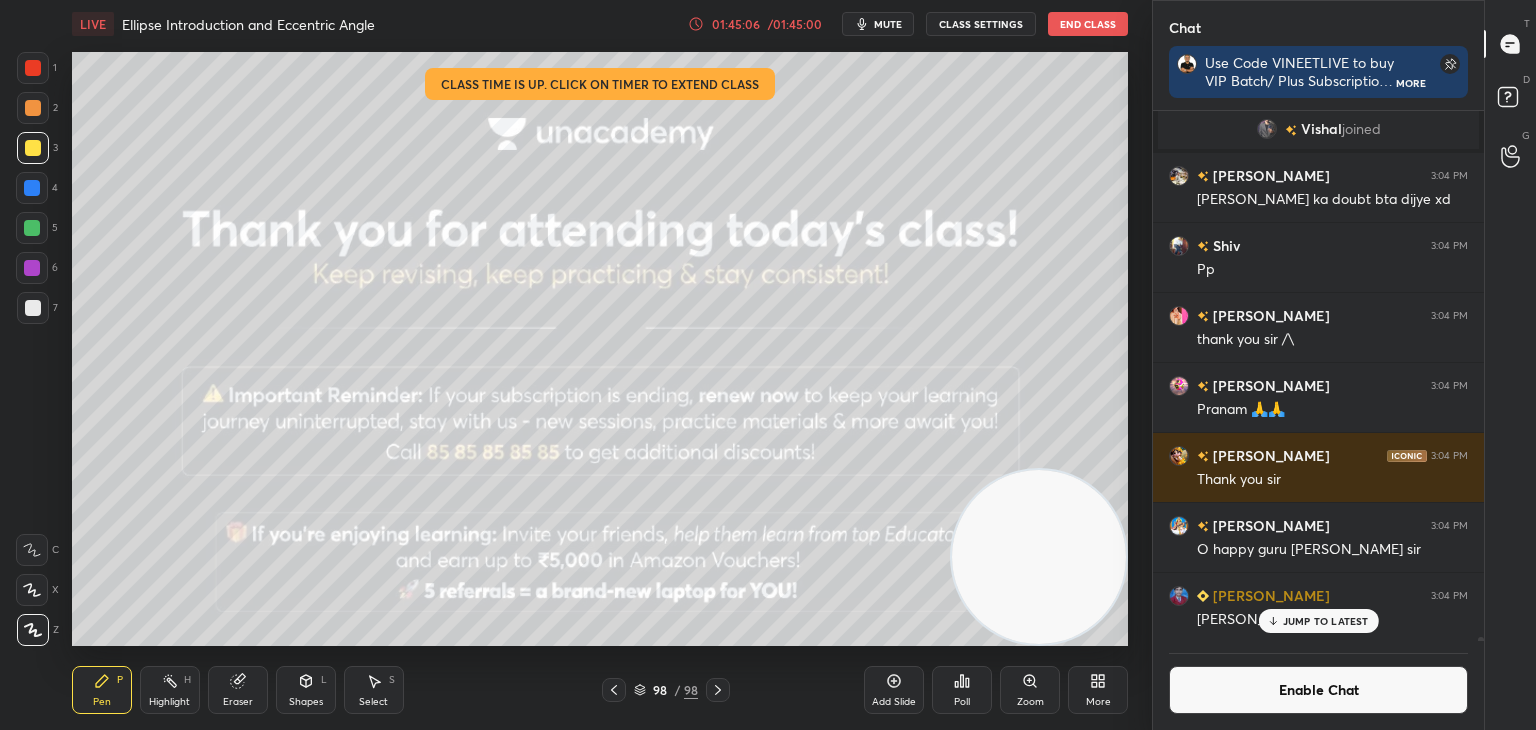 click on "End Class" at bounding box center [1088, 24] 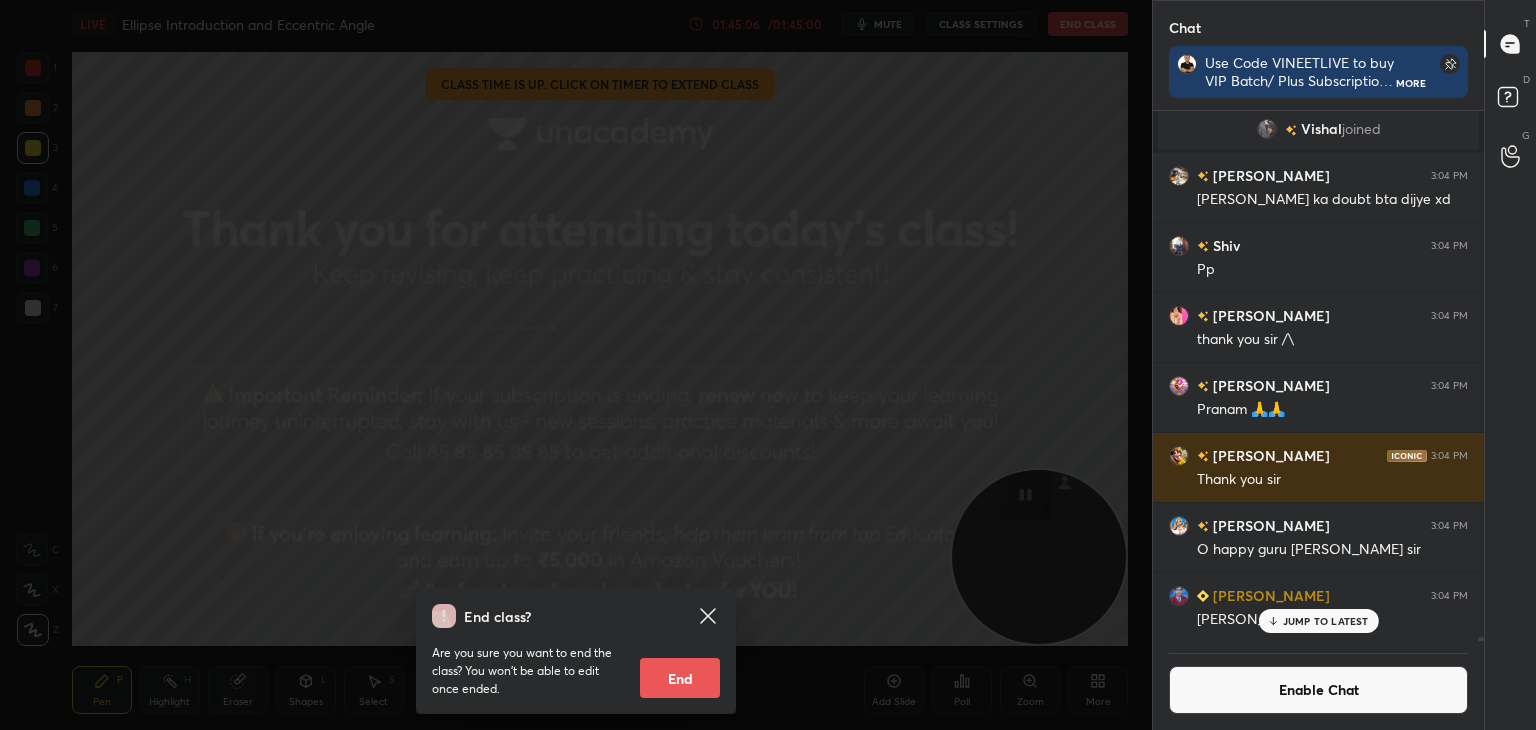 click on "End" at bounding box center (680, 678) 